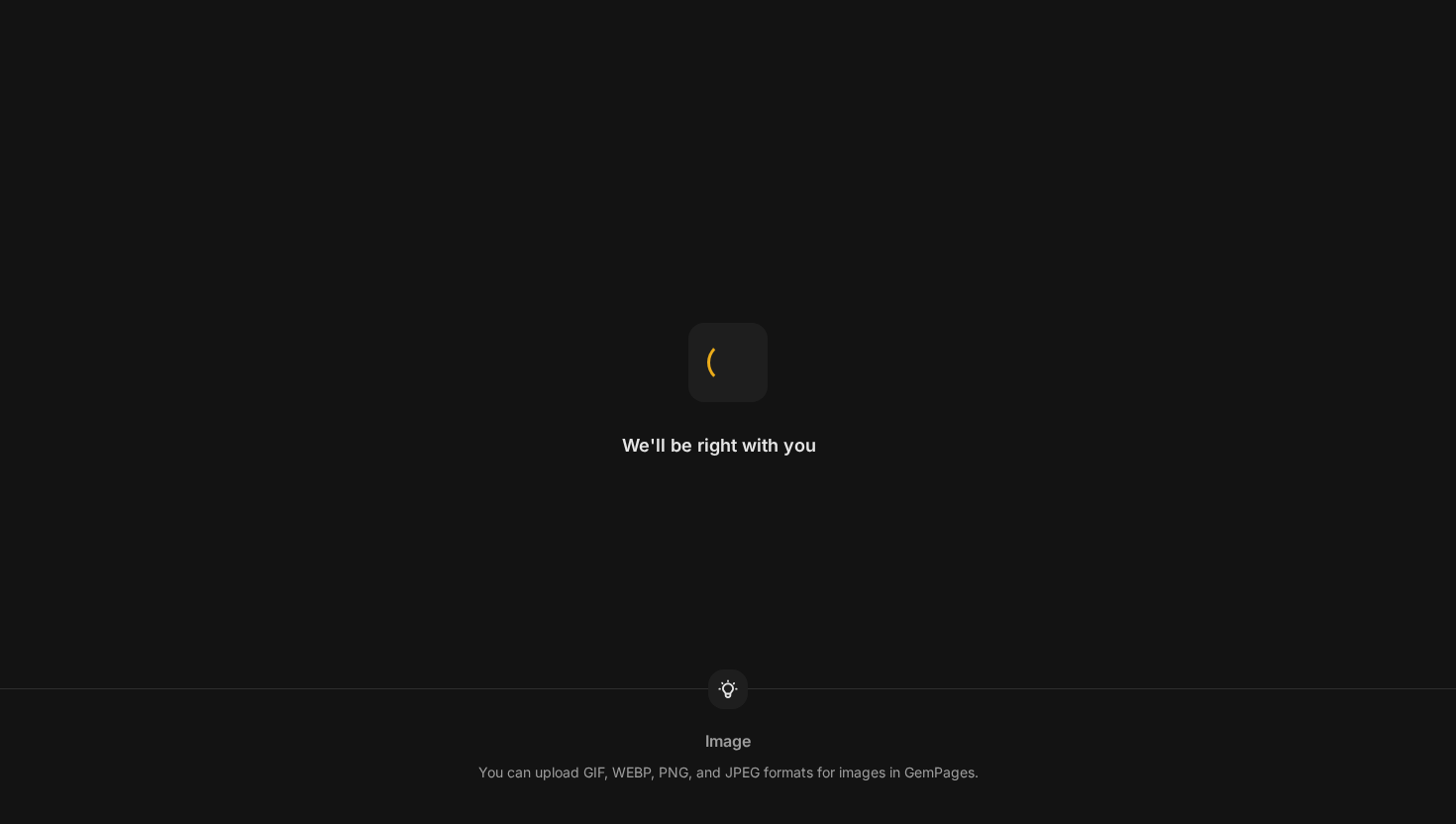 scroll, scrollTop: 0, scrollLeft: 0, axis: both 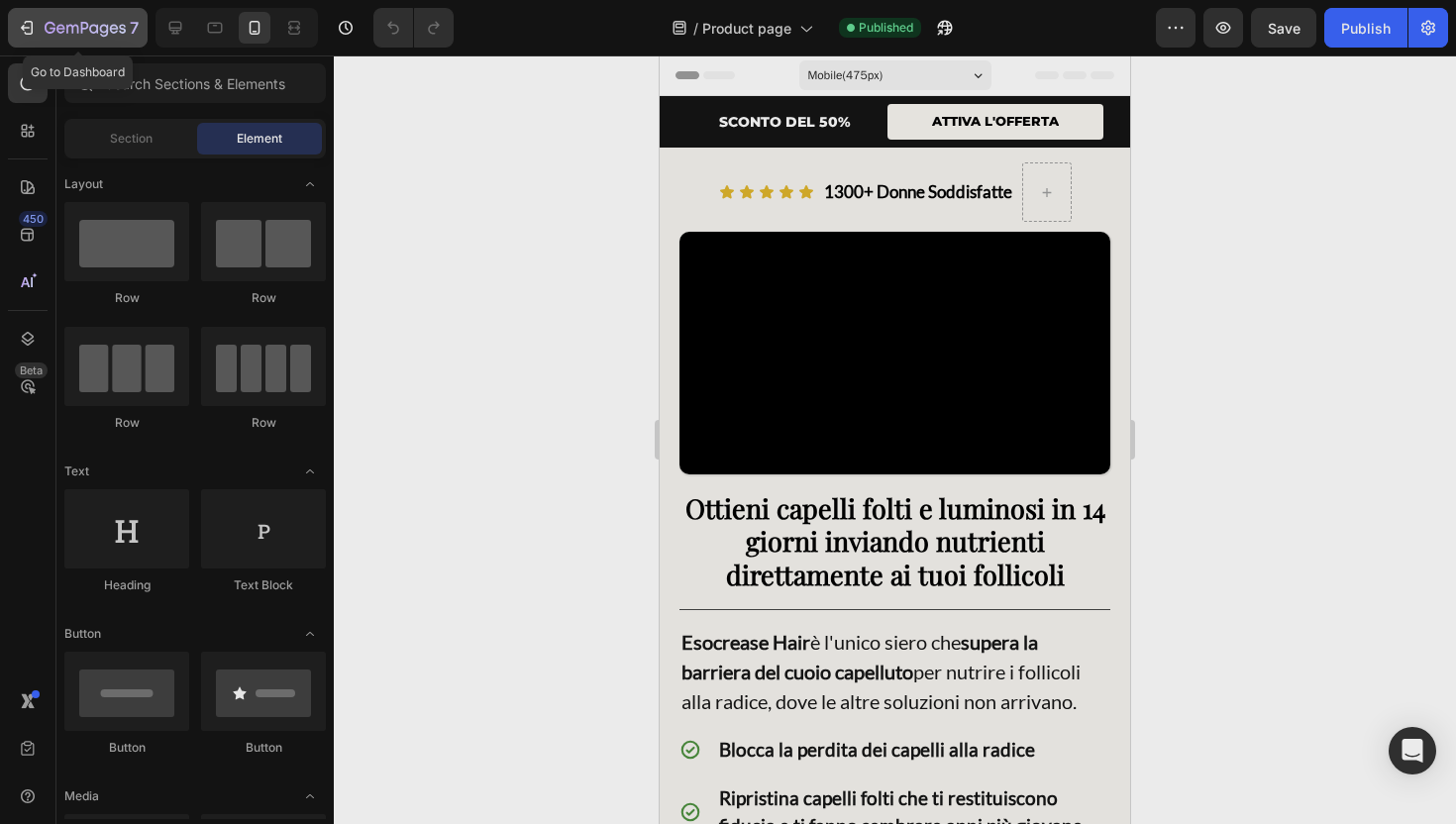 click 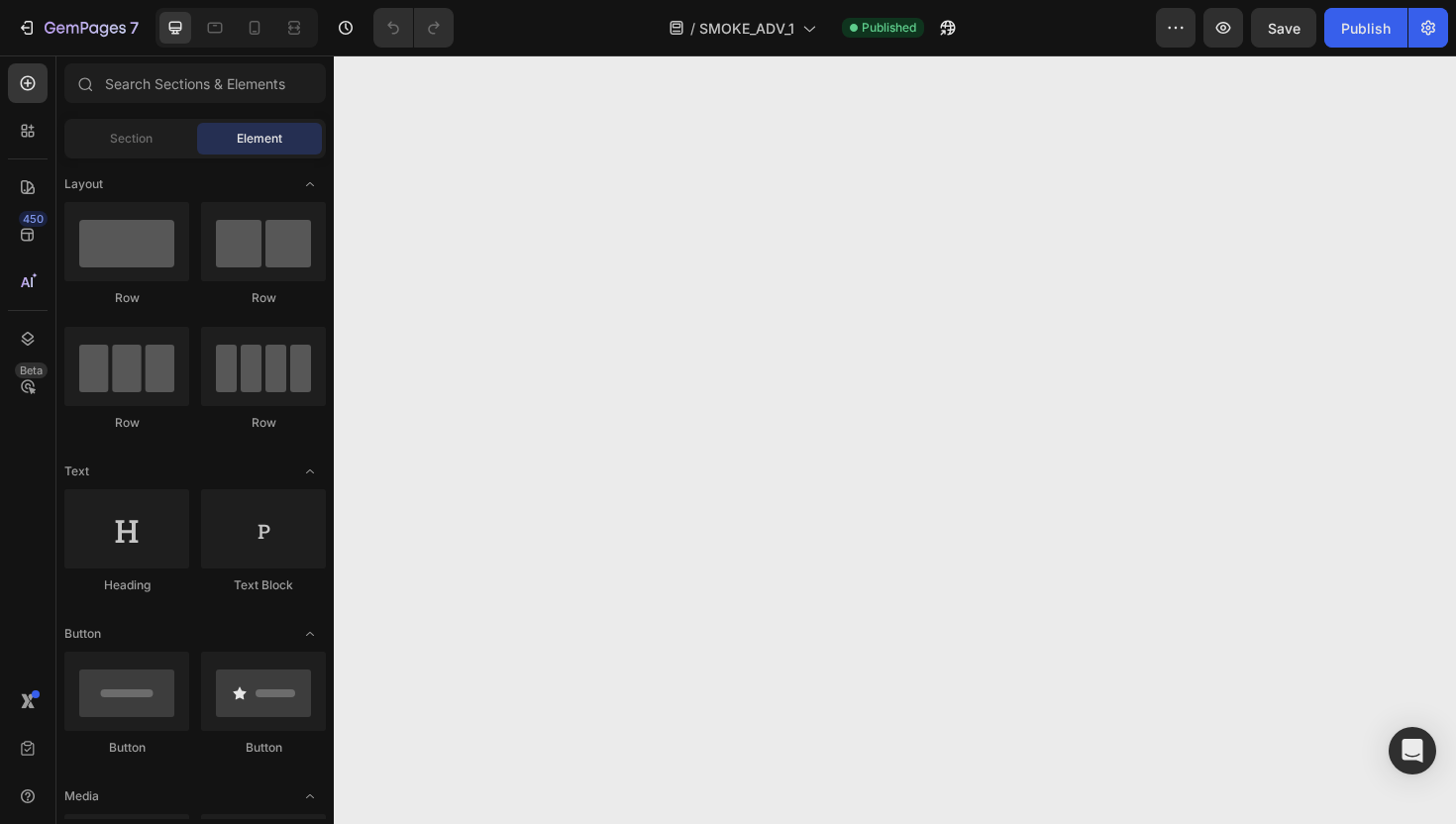 scroll, scrollTop: 0, scrollLeft: 0, axis: both 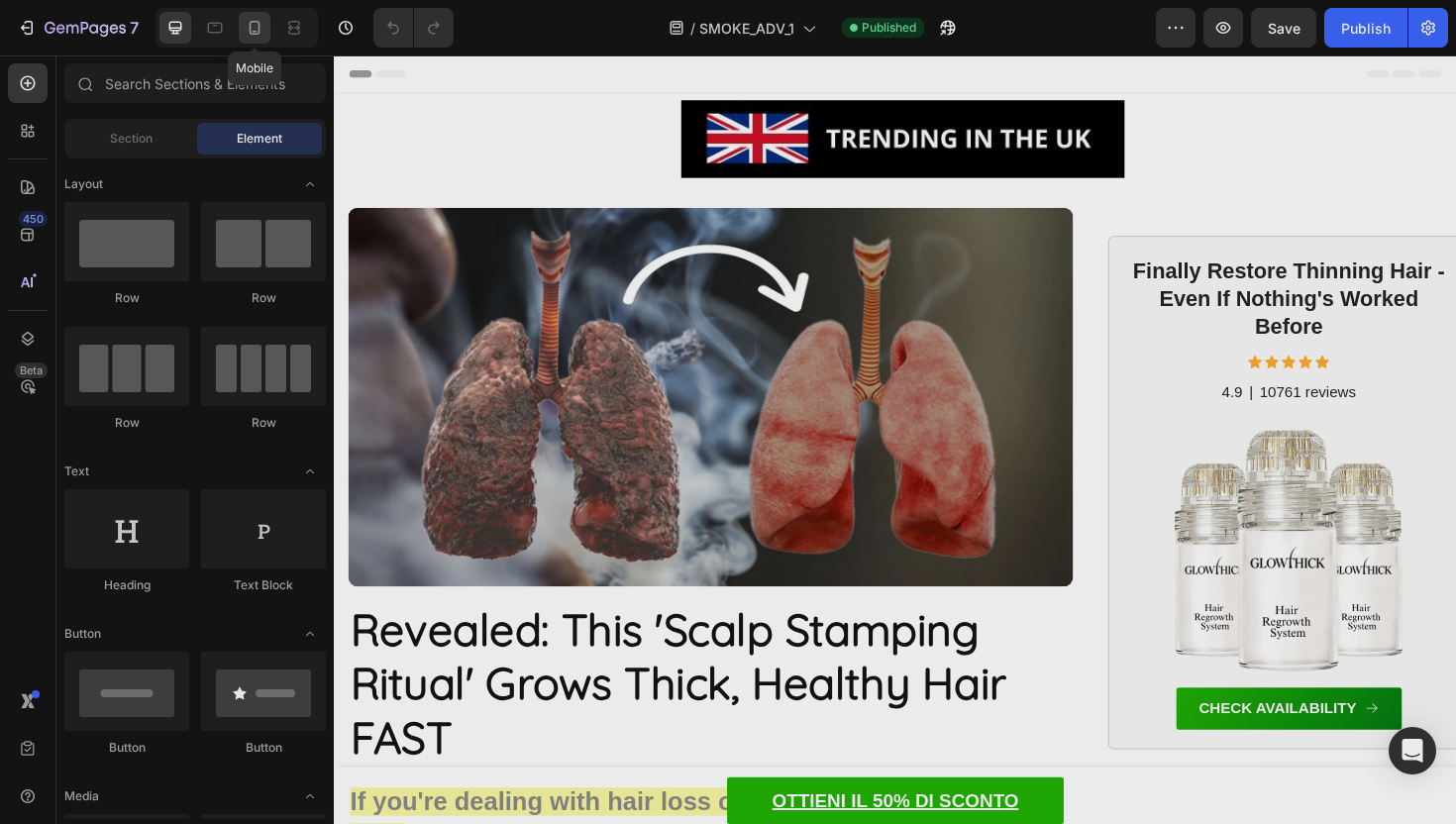 click 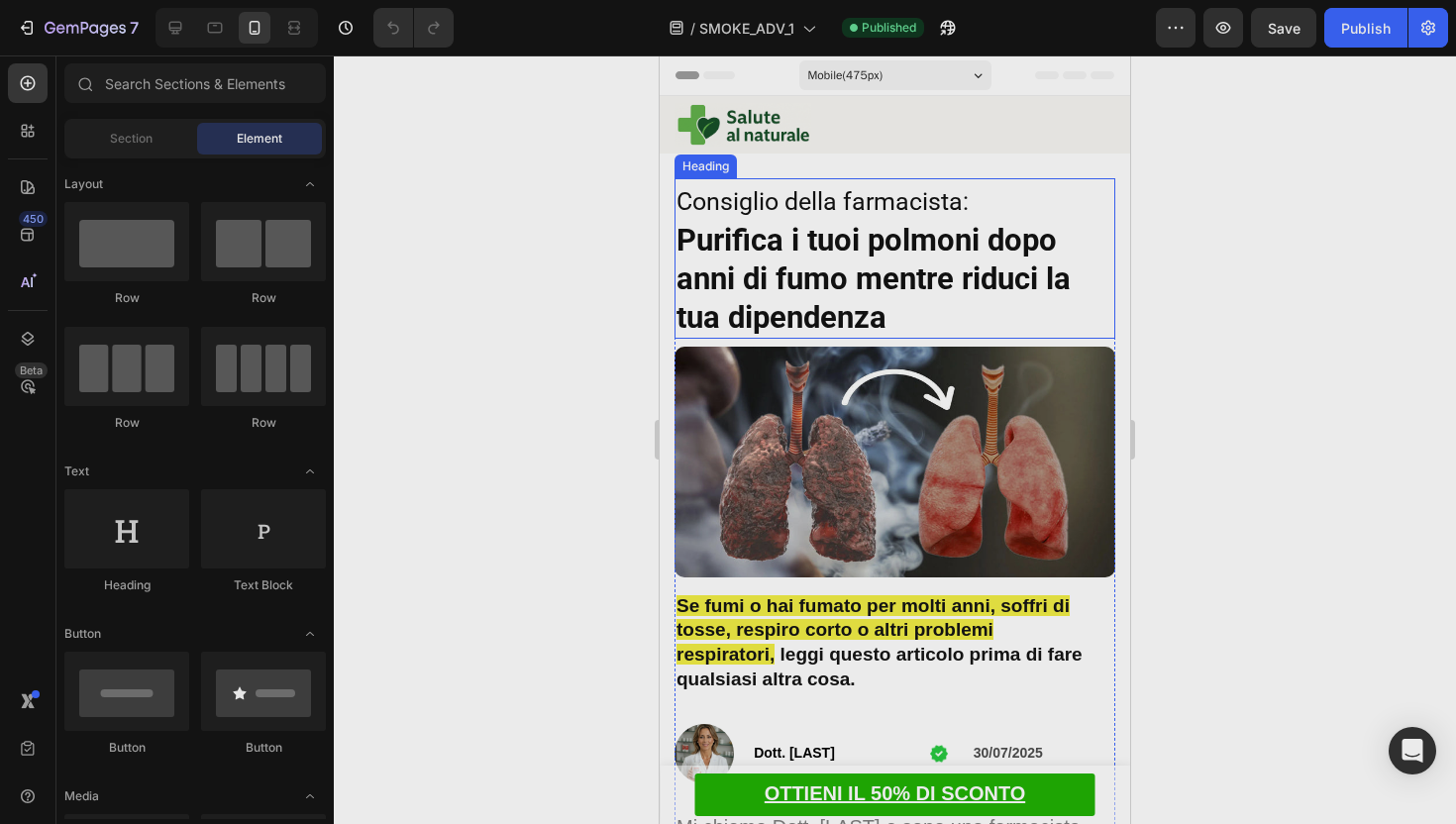 click on "Purifica i tuoi polmoni dopo anni di fumo mentre riduci la tua dipendenza" at bounding box center (874, 278) 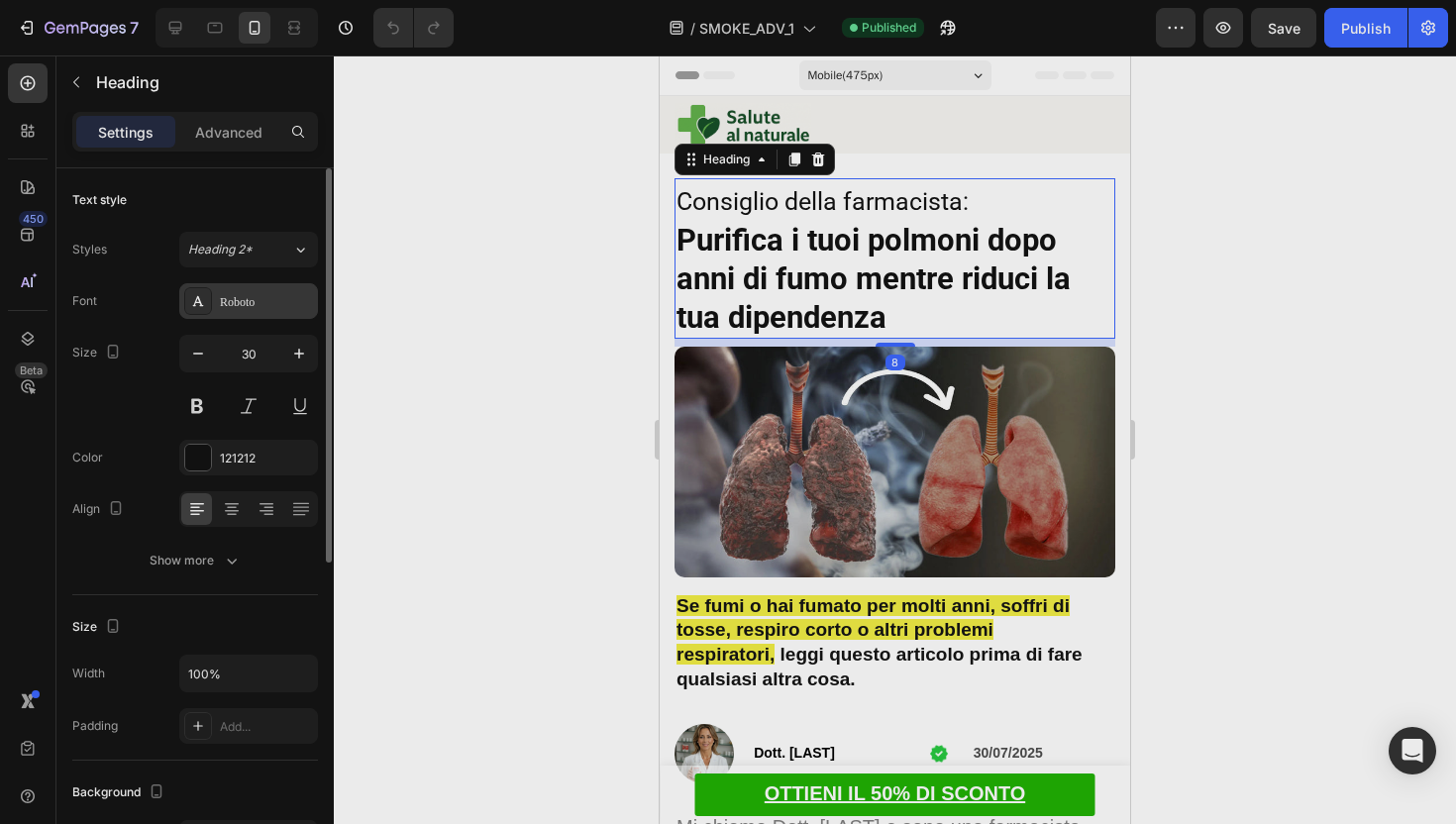 click on "Roboto" at bounding box center [266, 302] 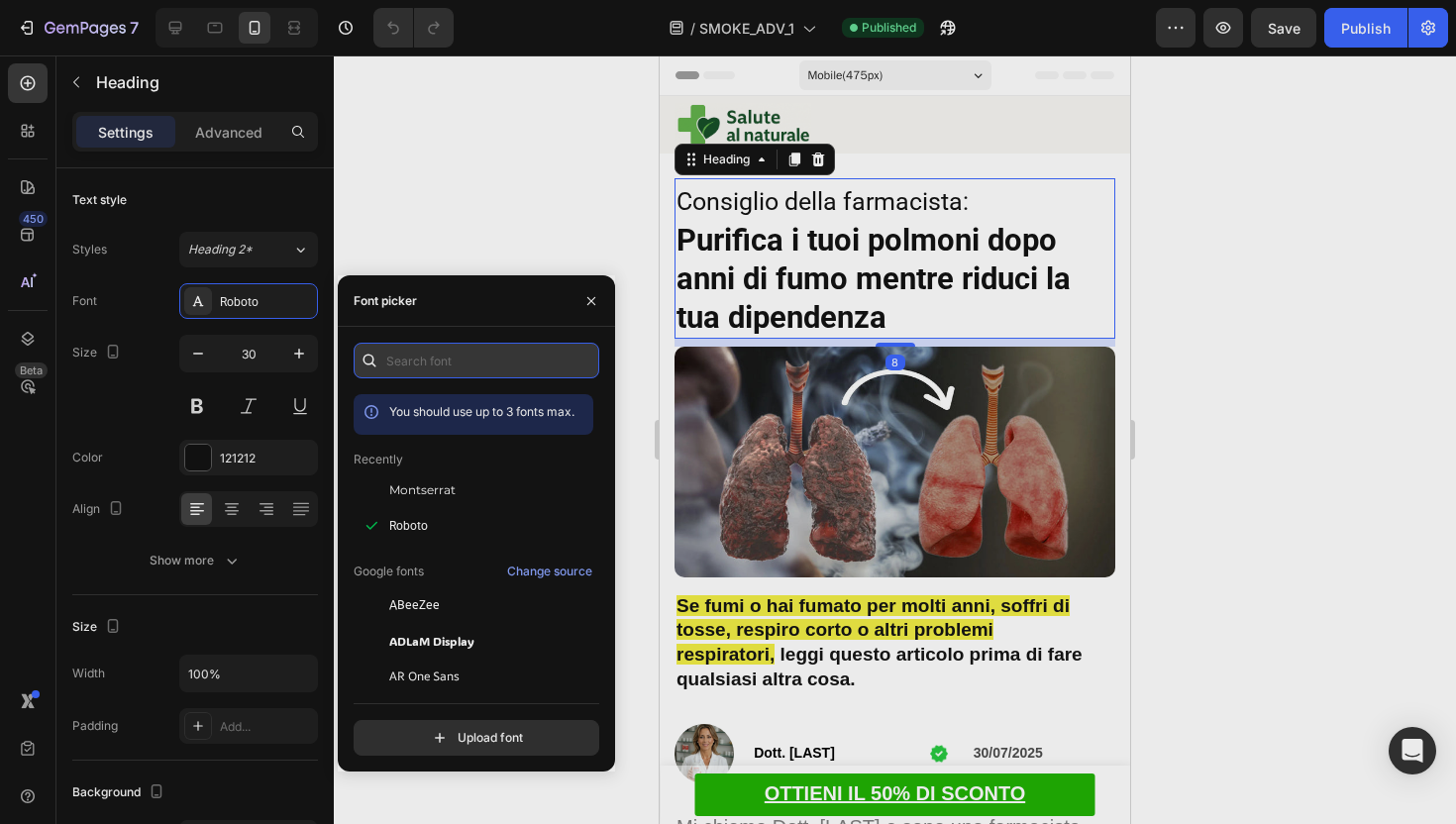 click at bounding box center [476, 360] 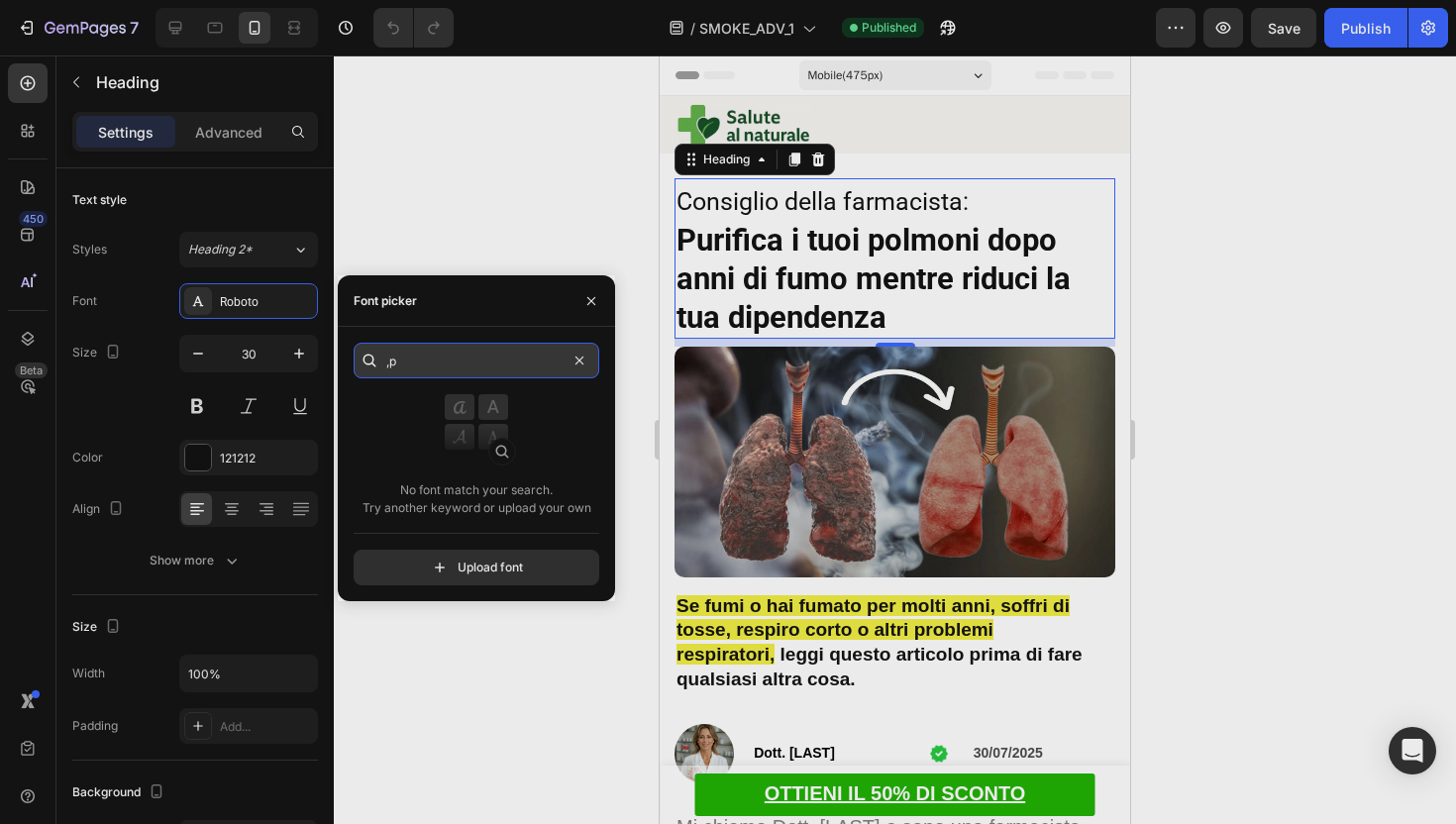 type on "," 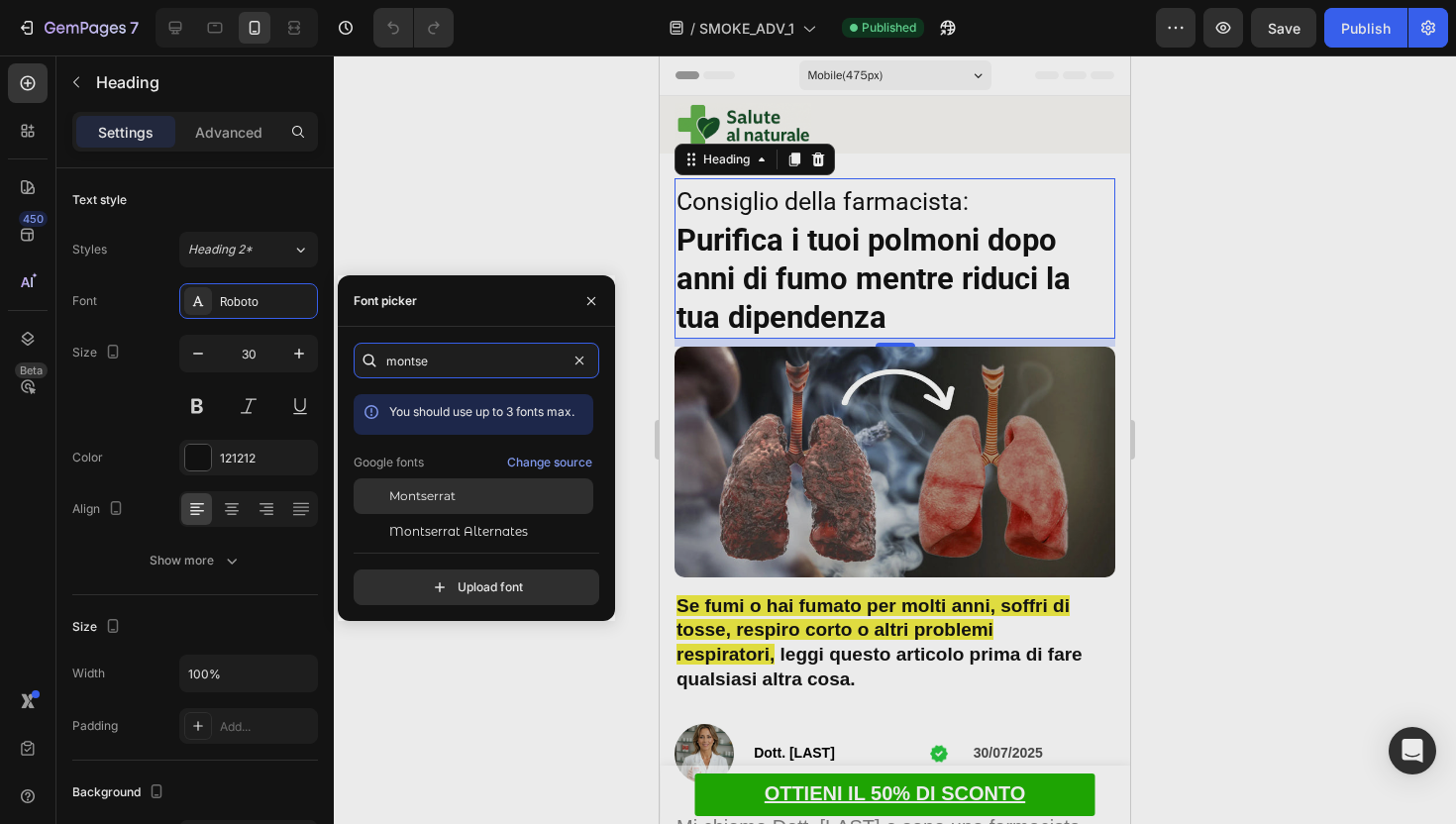 type on "montse" 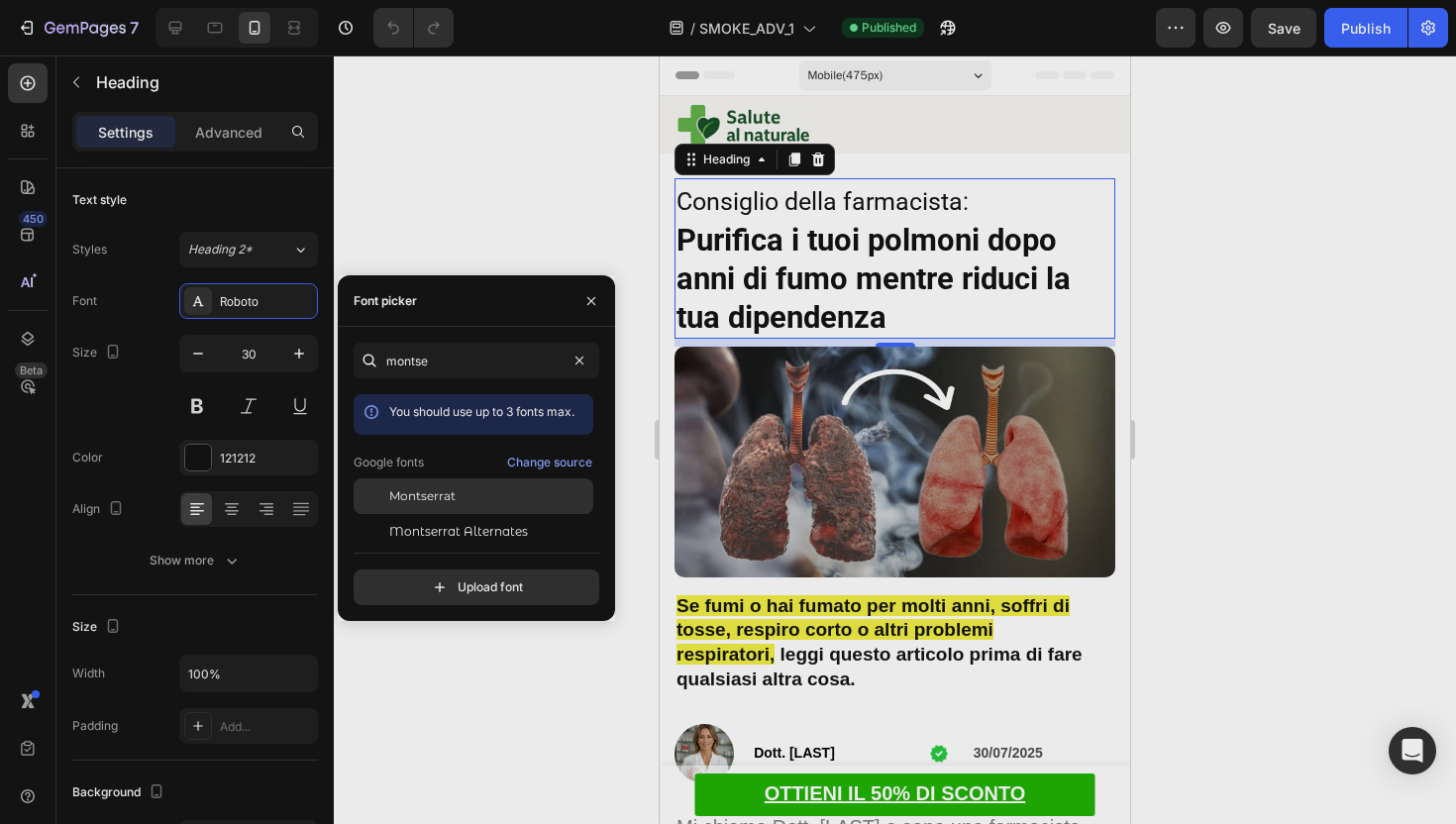 click on "Montserrat" at bounding box center [489, 496] 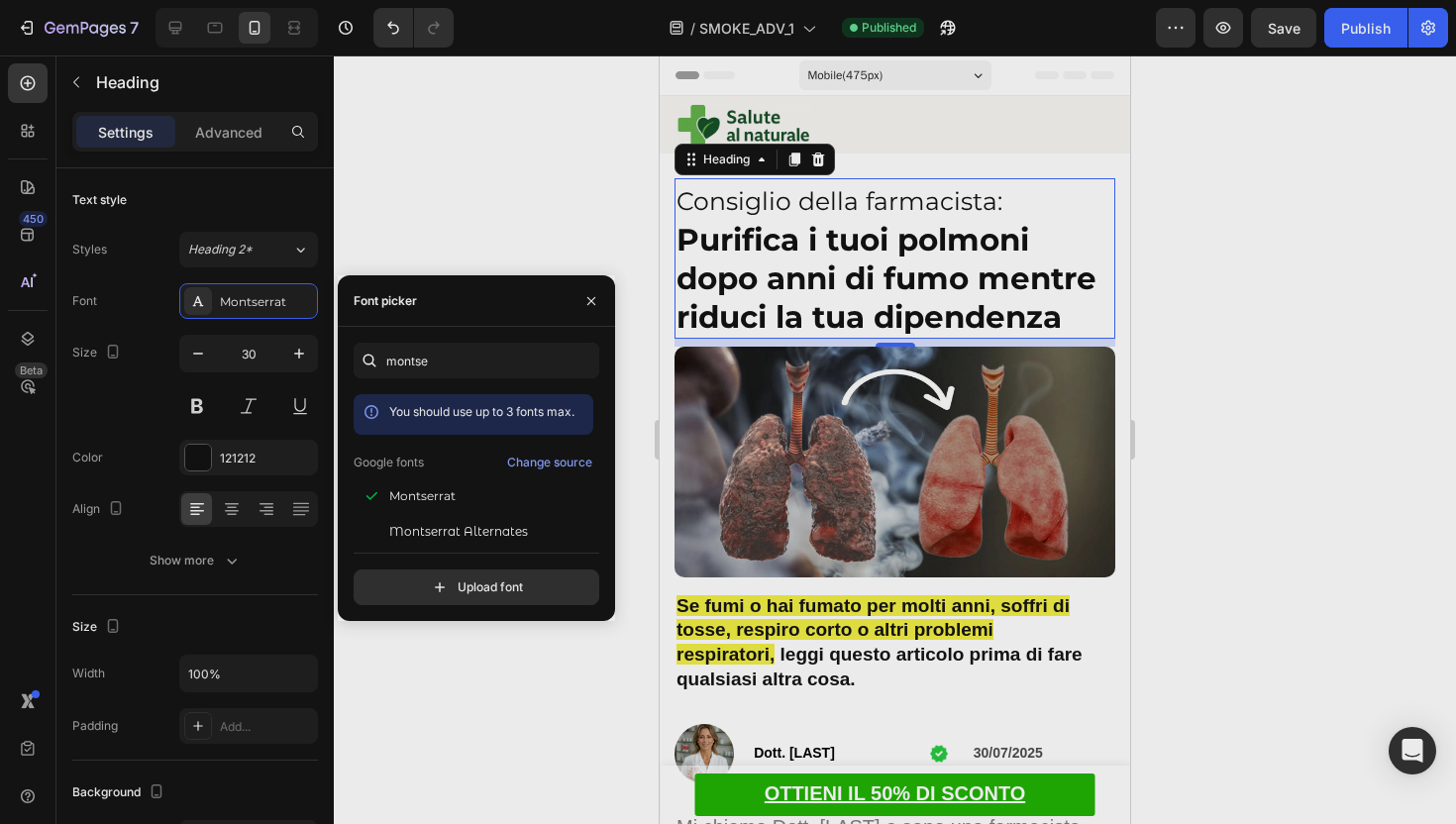 click on "Consiglio della farmacista:  Purifica i tuoi polmoni dopo anni di fumo mentre riduci la tua dipendenza" at bounding box center (894, 258) 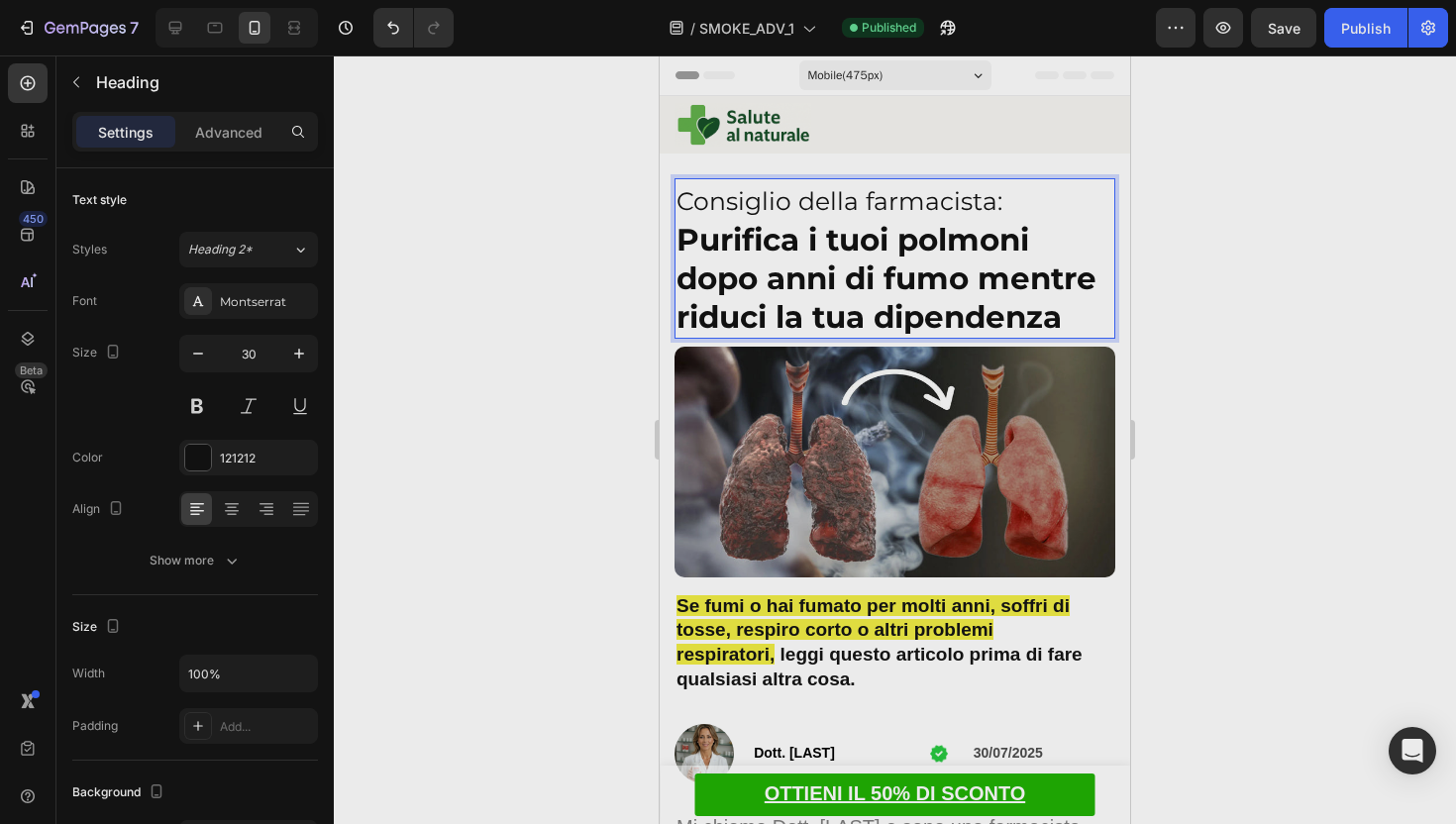 click on "Consiglio della farmacista:  Purifica i tuoi polmoni dopo anni di fumo mentre riduci la tua dipendenza" at bounding box center [894, 258] 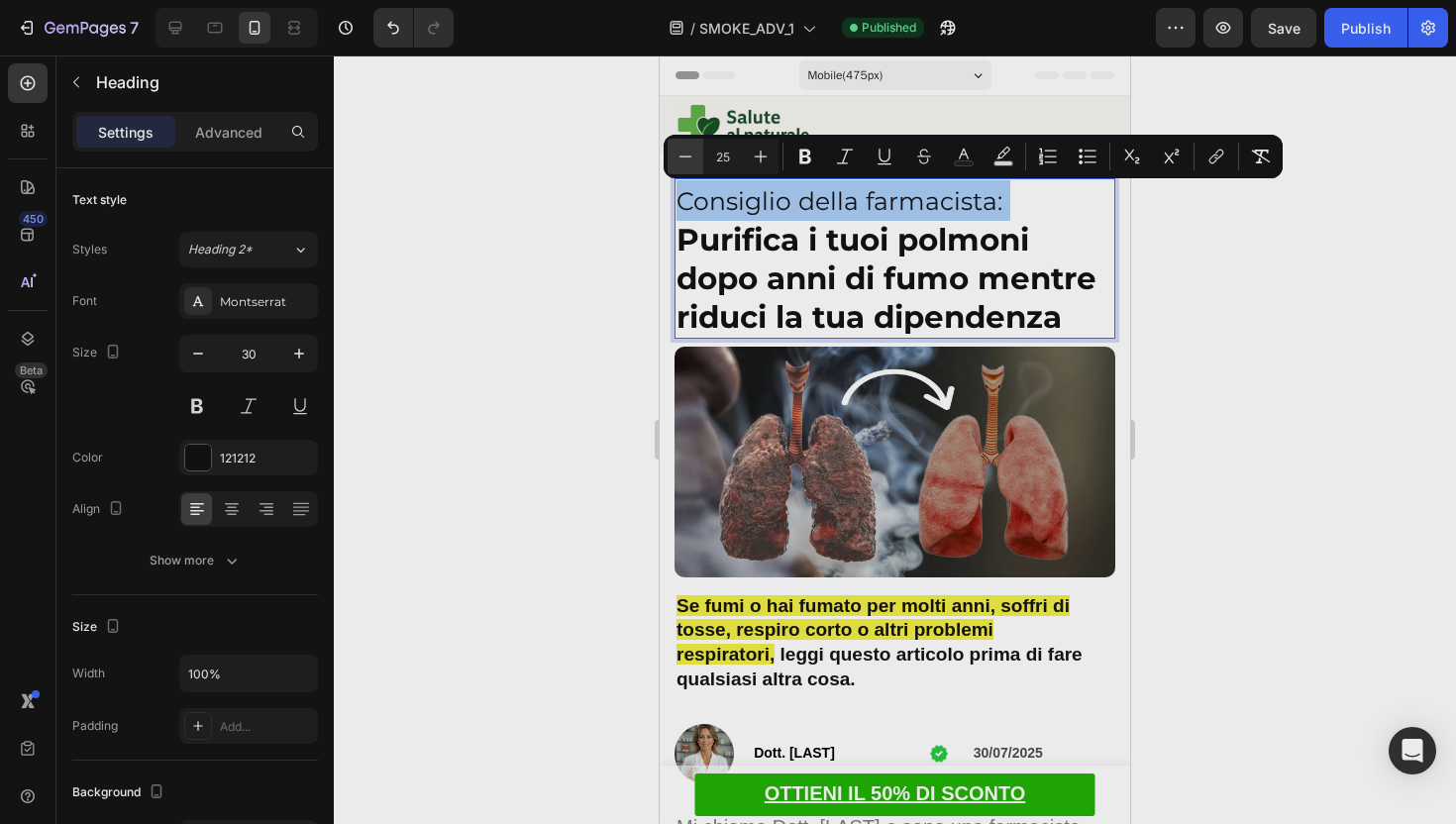 click 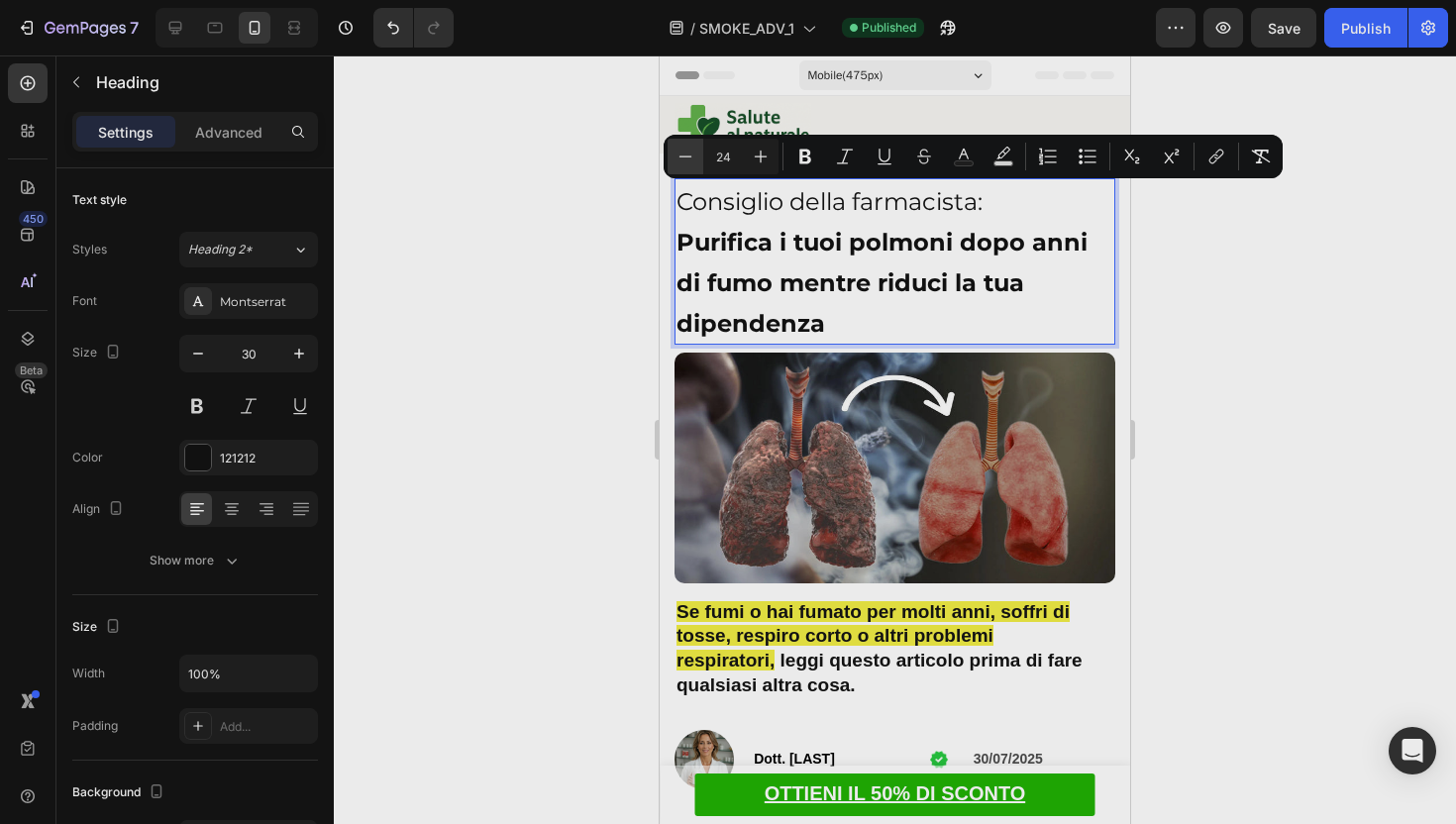 click 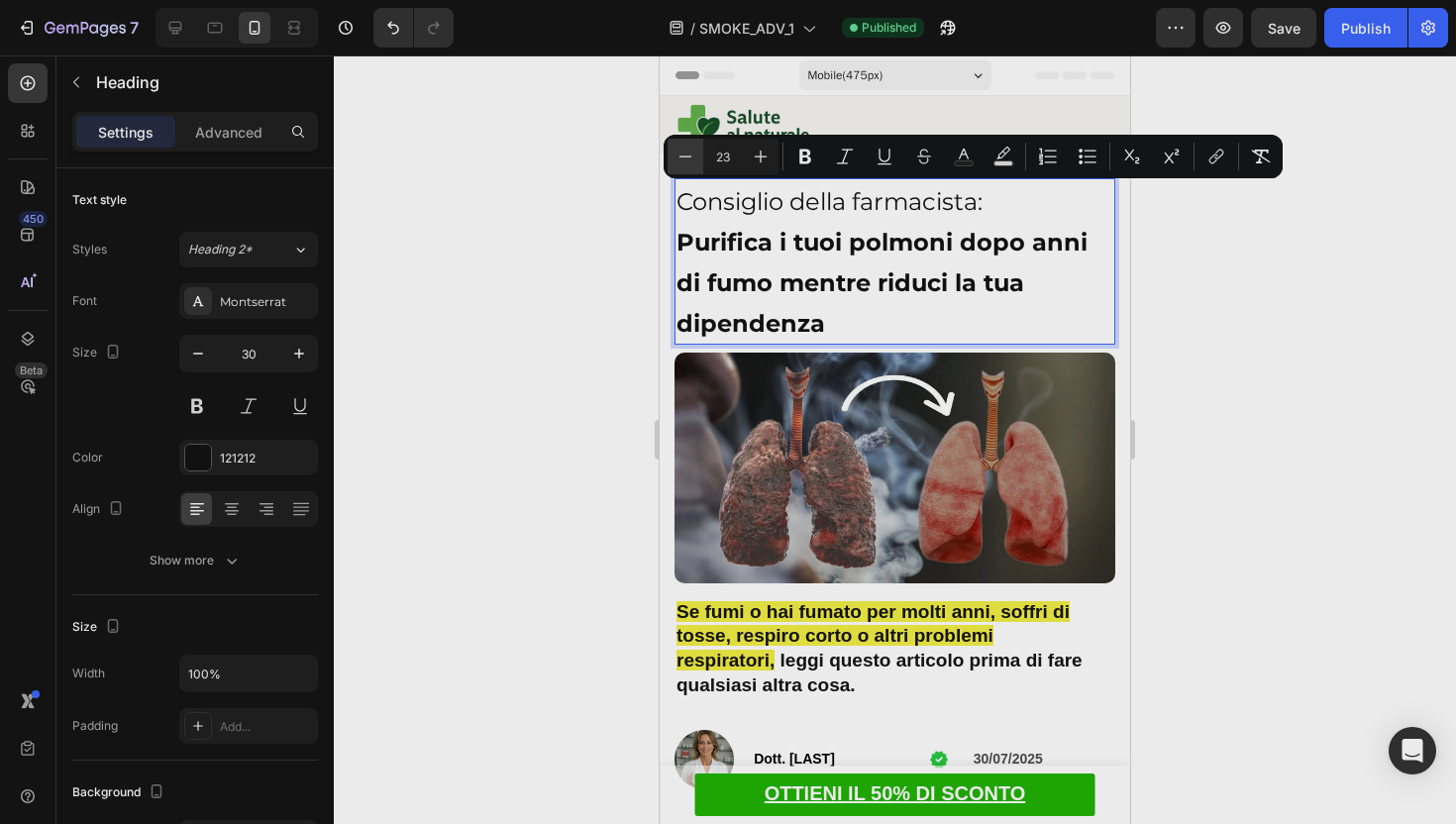 click 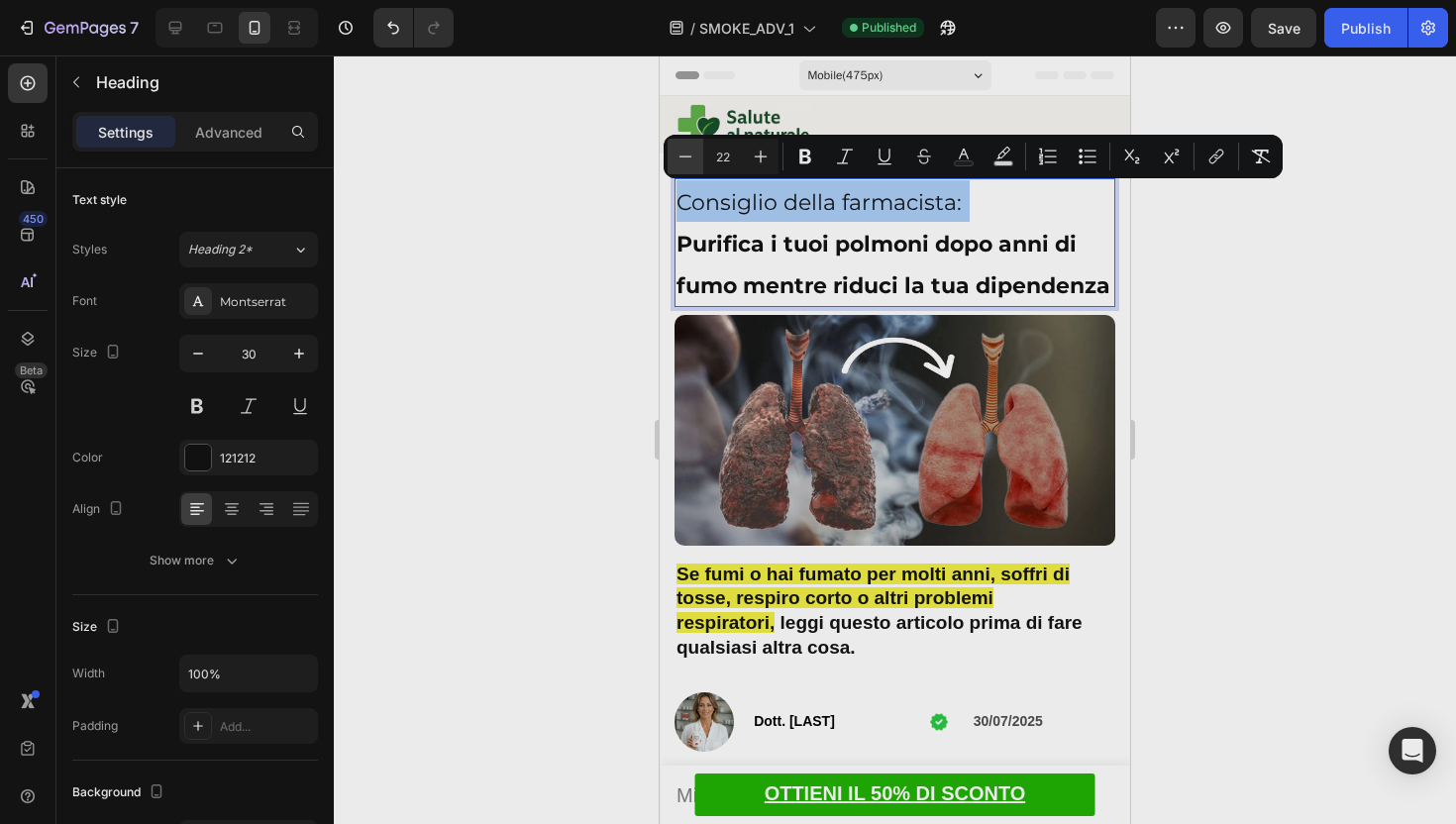 click 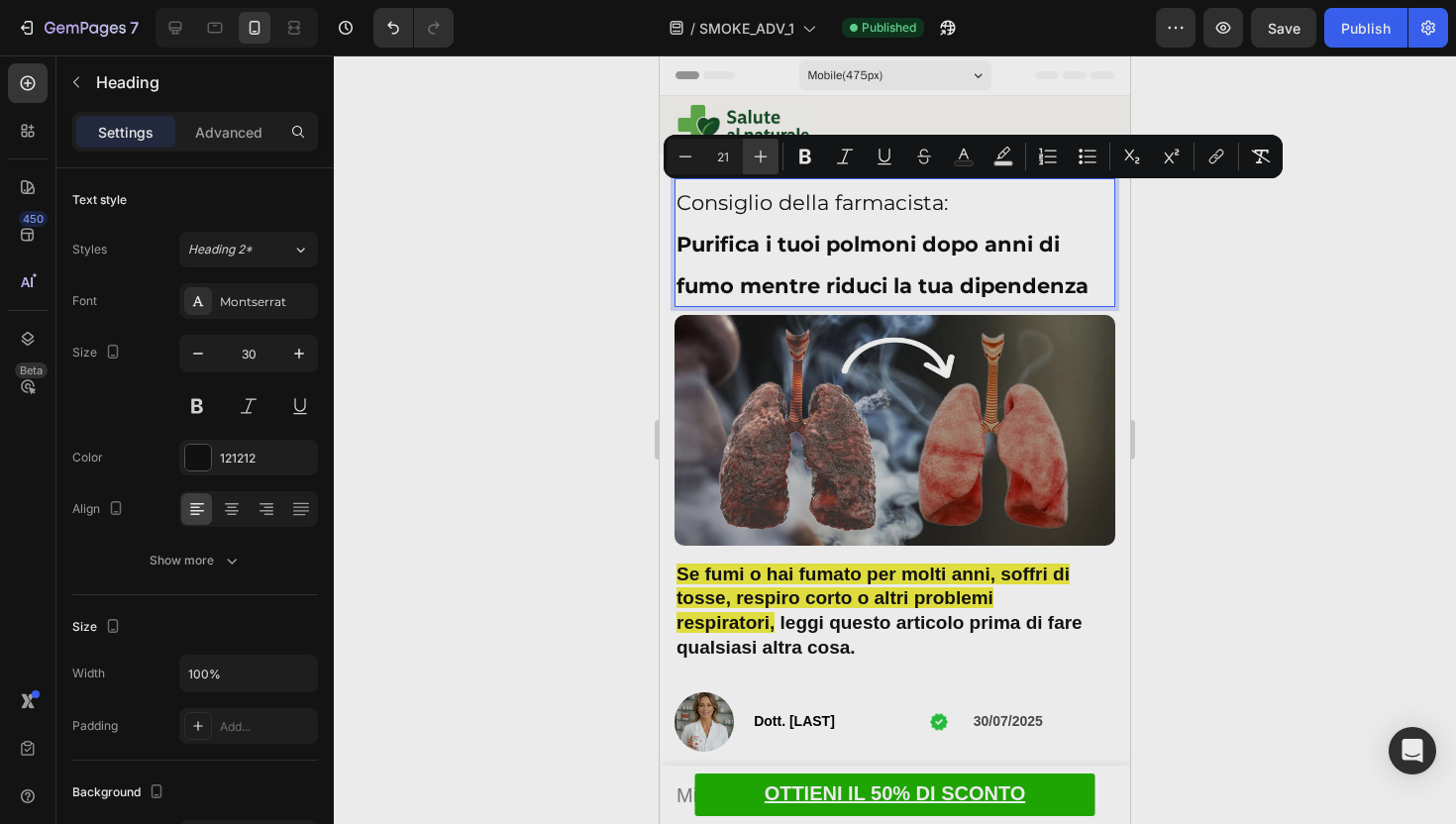 click on "Plus" at bounding box center (761, 156) 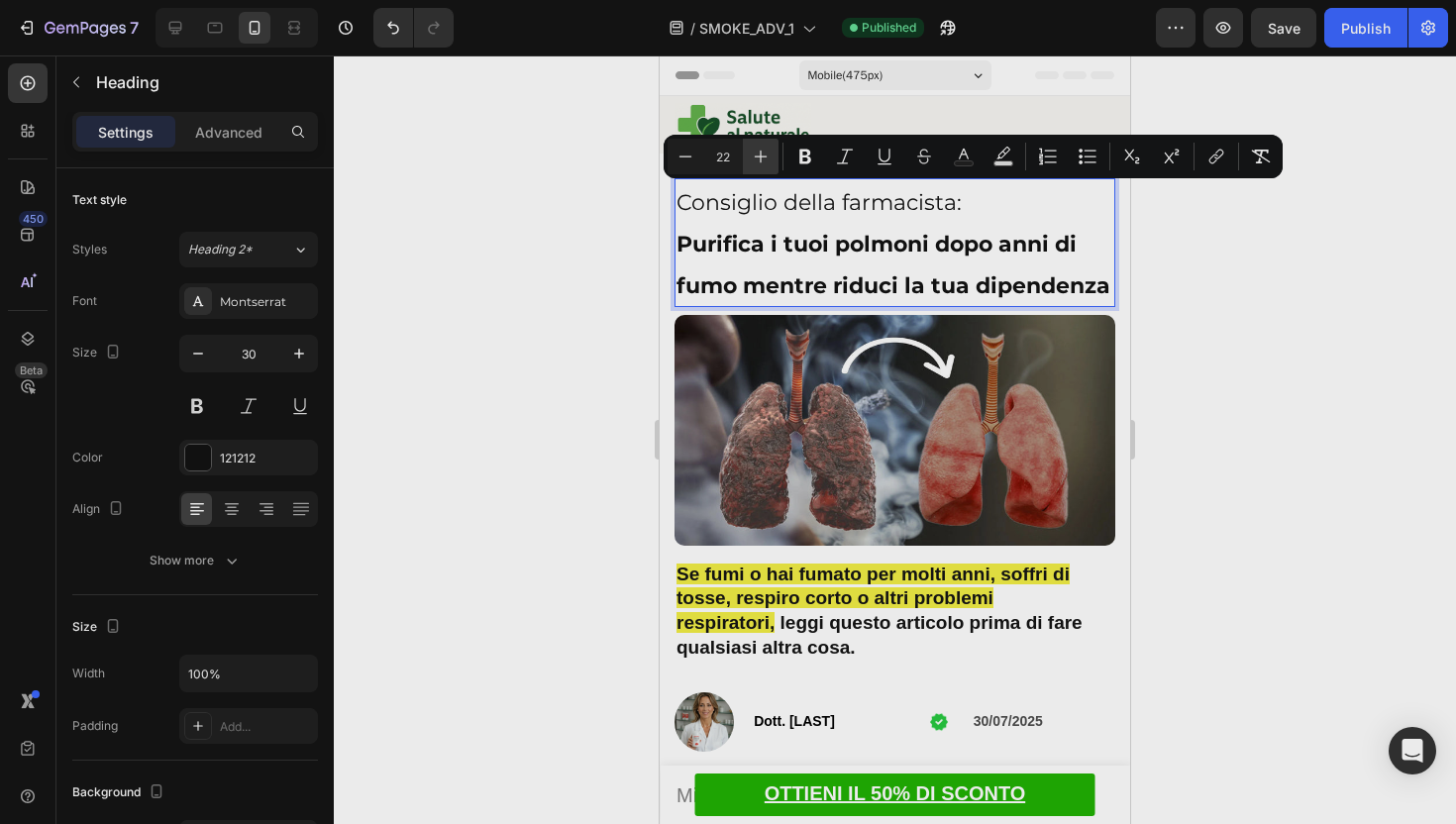 click on "Plus" at bounding box center (761, 156) 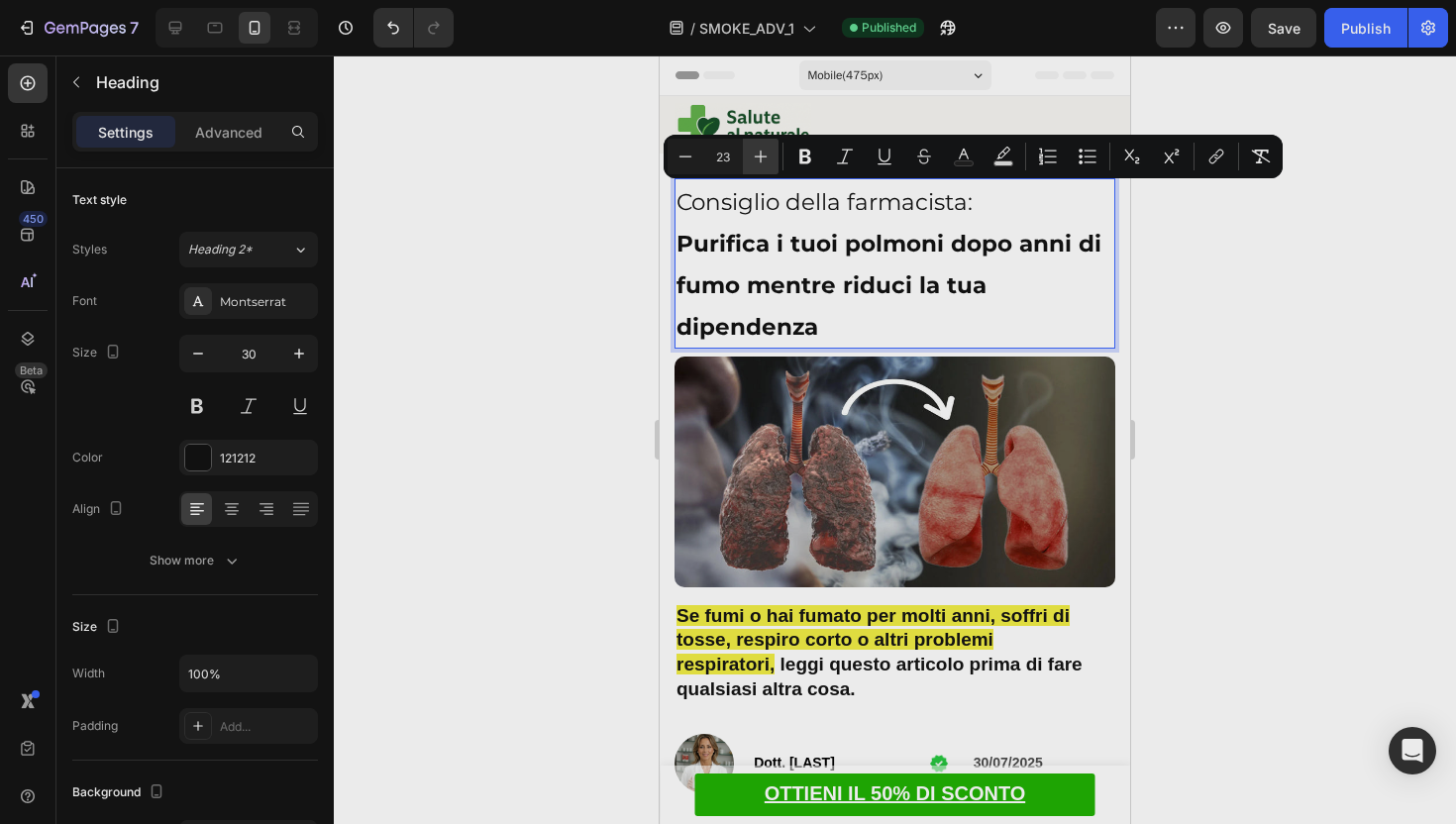 click on "Plus" at bounding box center (761, 156) 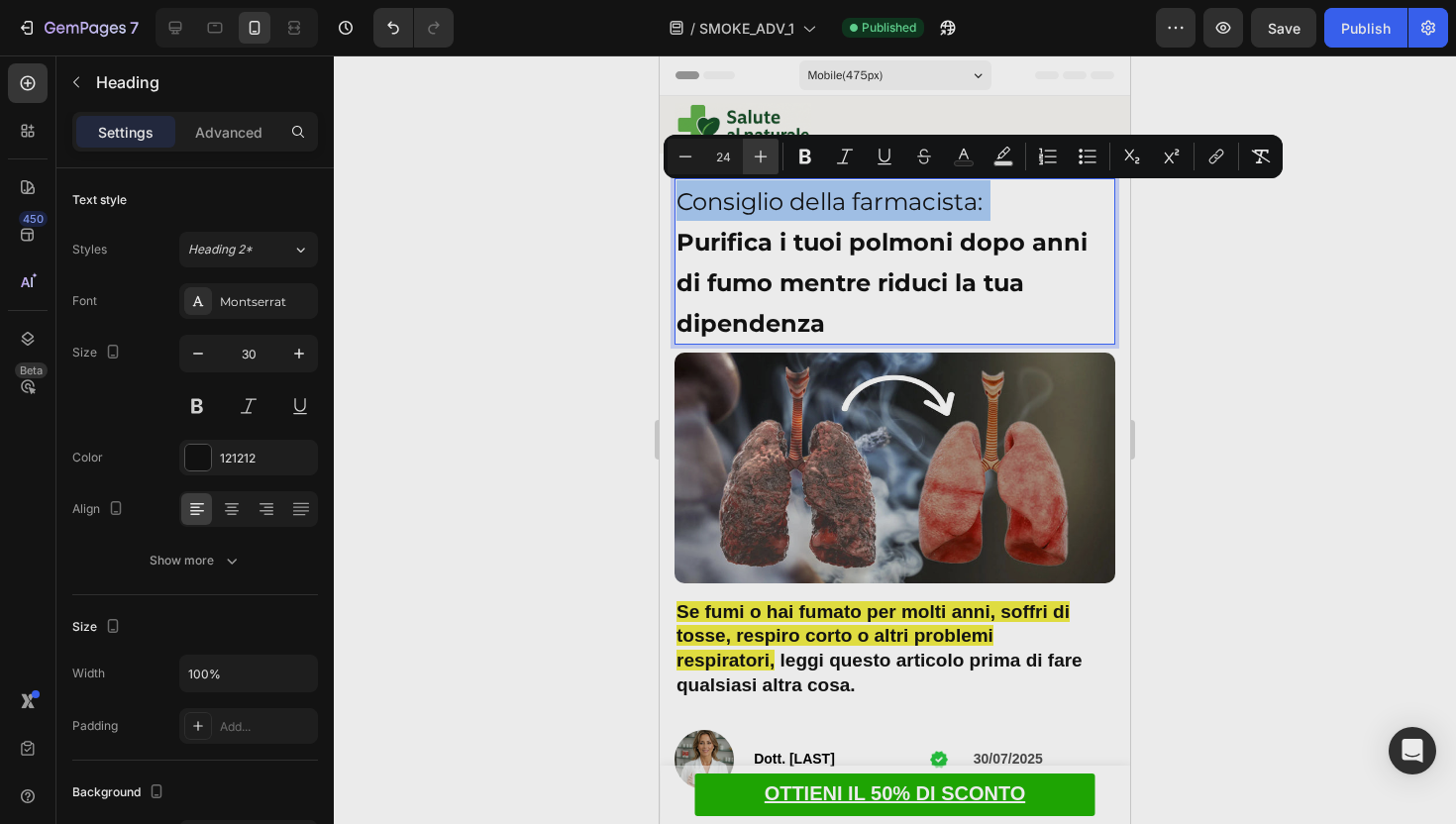 click on "Plus" at bounding box center [761, 156] 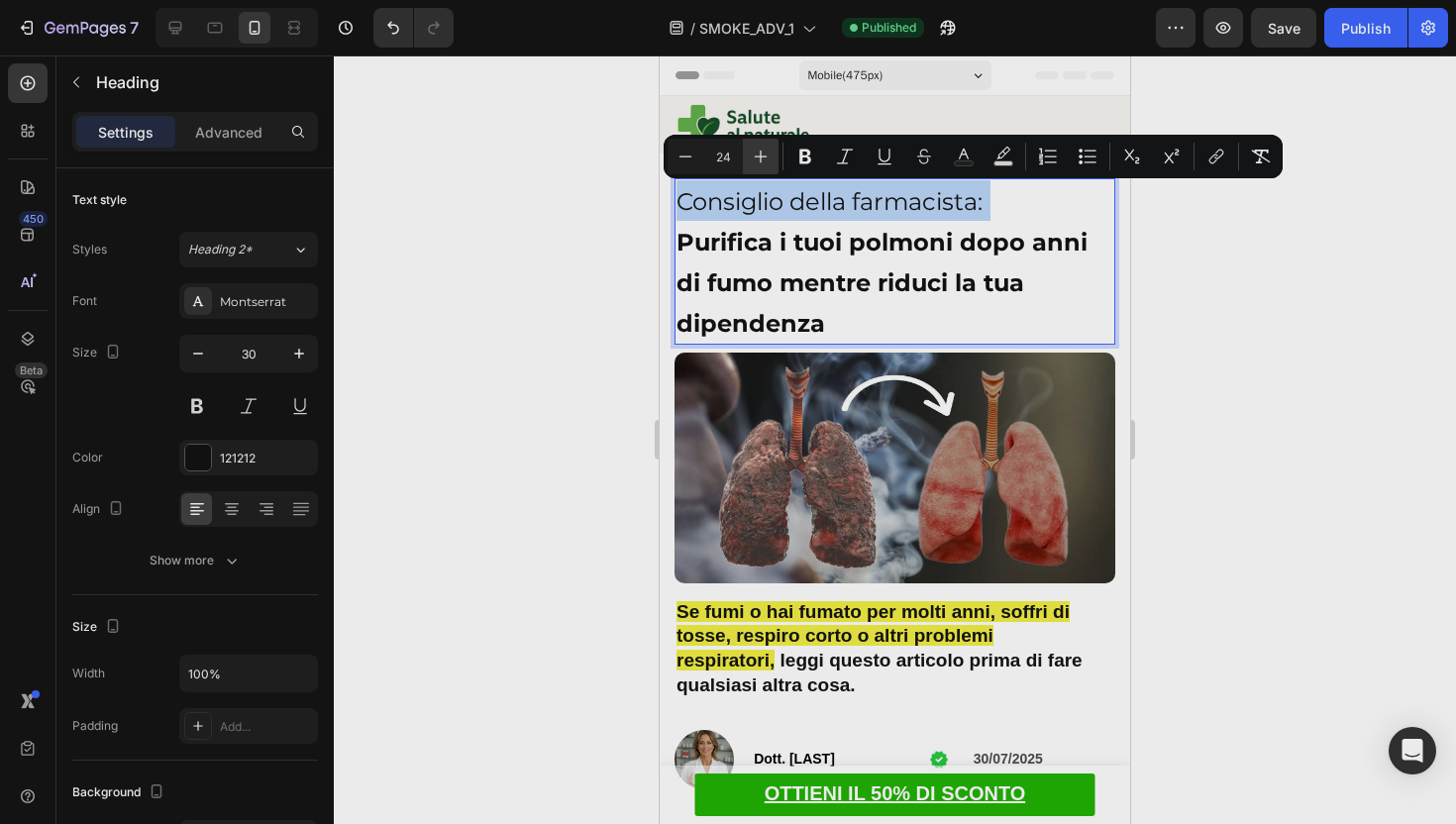 type on "25" 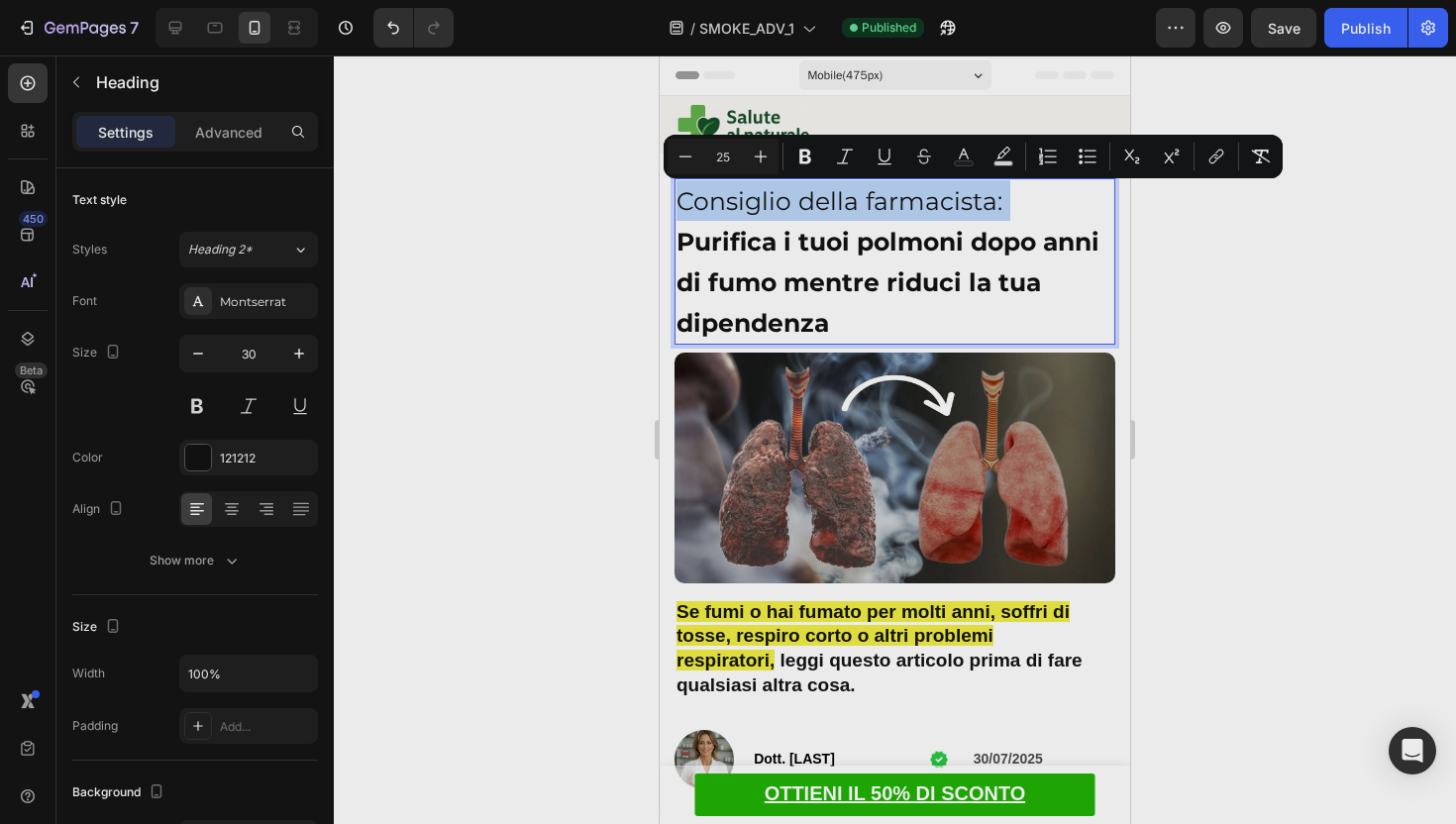 click on "Consiglio della farmacista:  Purifica i tuoi polmoni dopo anni di fumo mentre riduci la tua dipendenza" at bounding box center (894, 261) 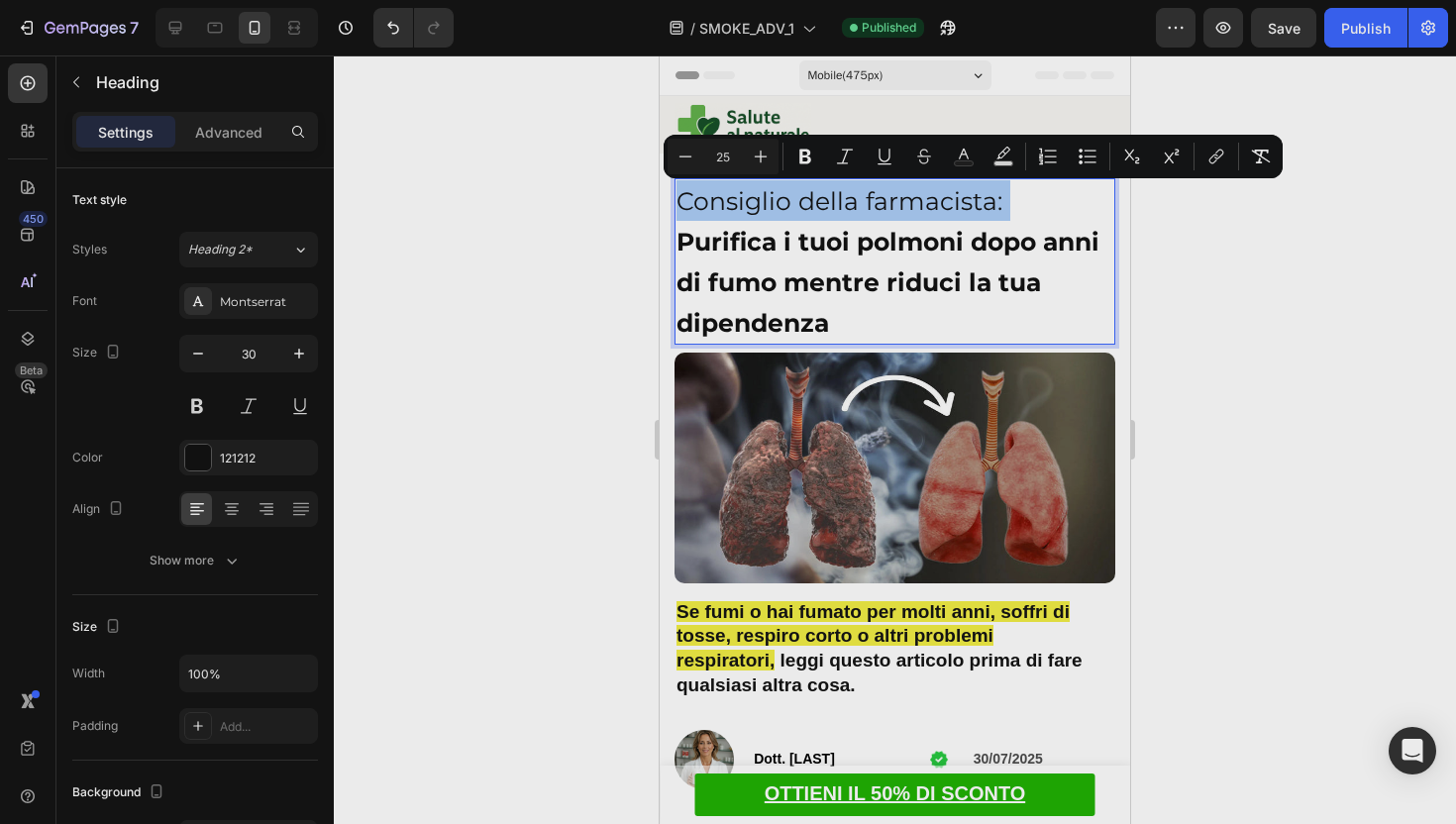 click 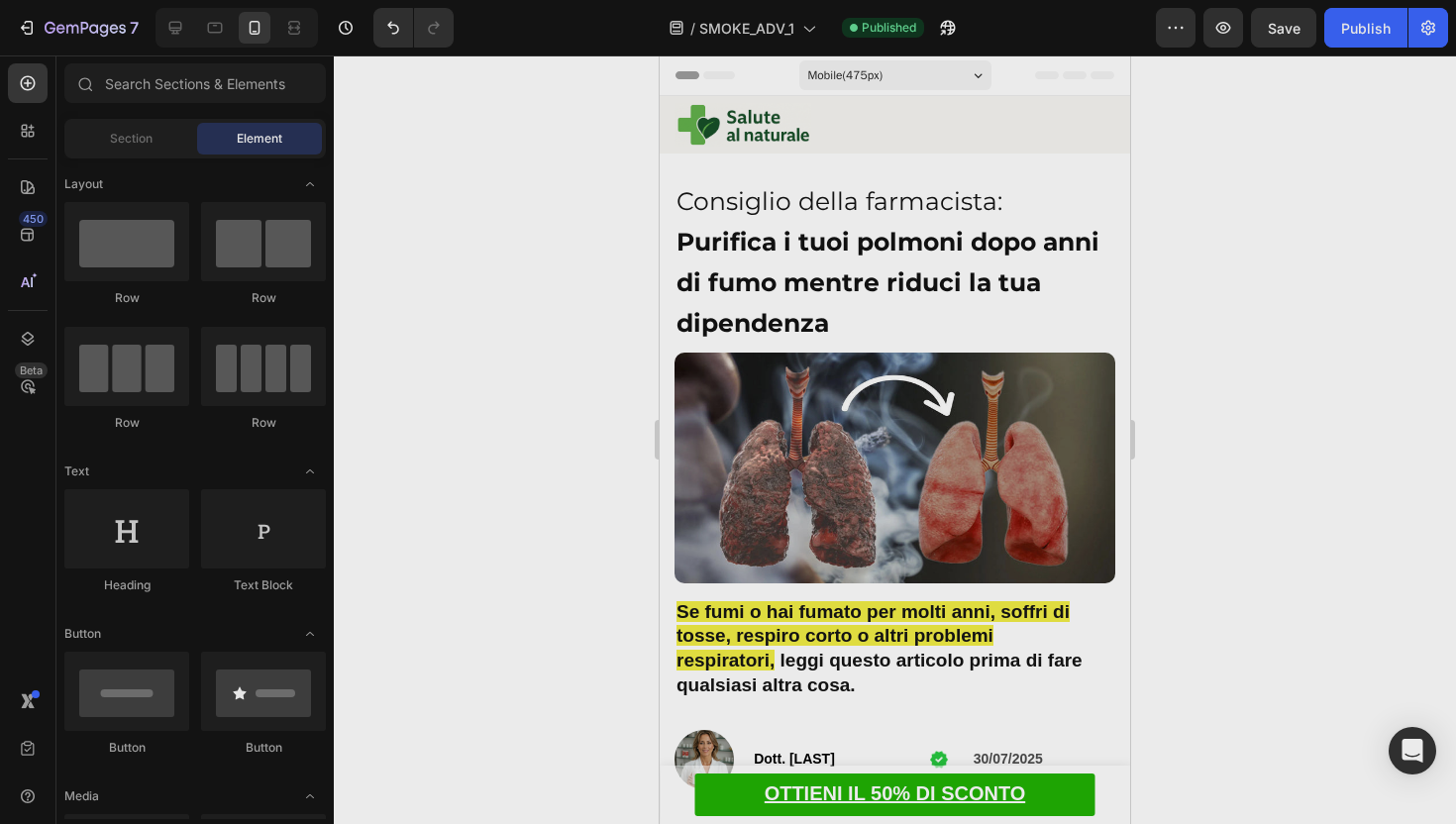 click on "⁠⁠⁠⁠⁠⁠⁠ Consiglio della farmacista:  Purifica i tuoi polmoni dopo anni di fumo mentre riduci la tua dipendenza" at bounding box center [894, 261] 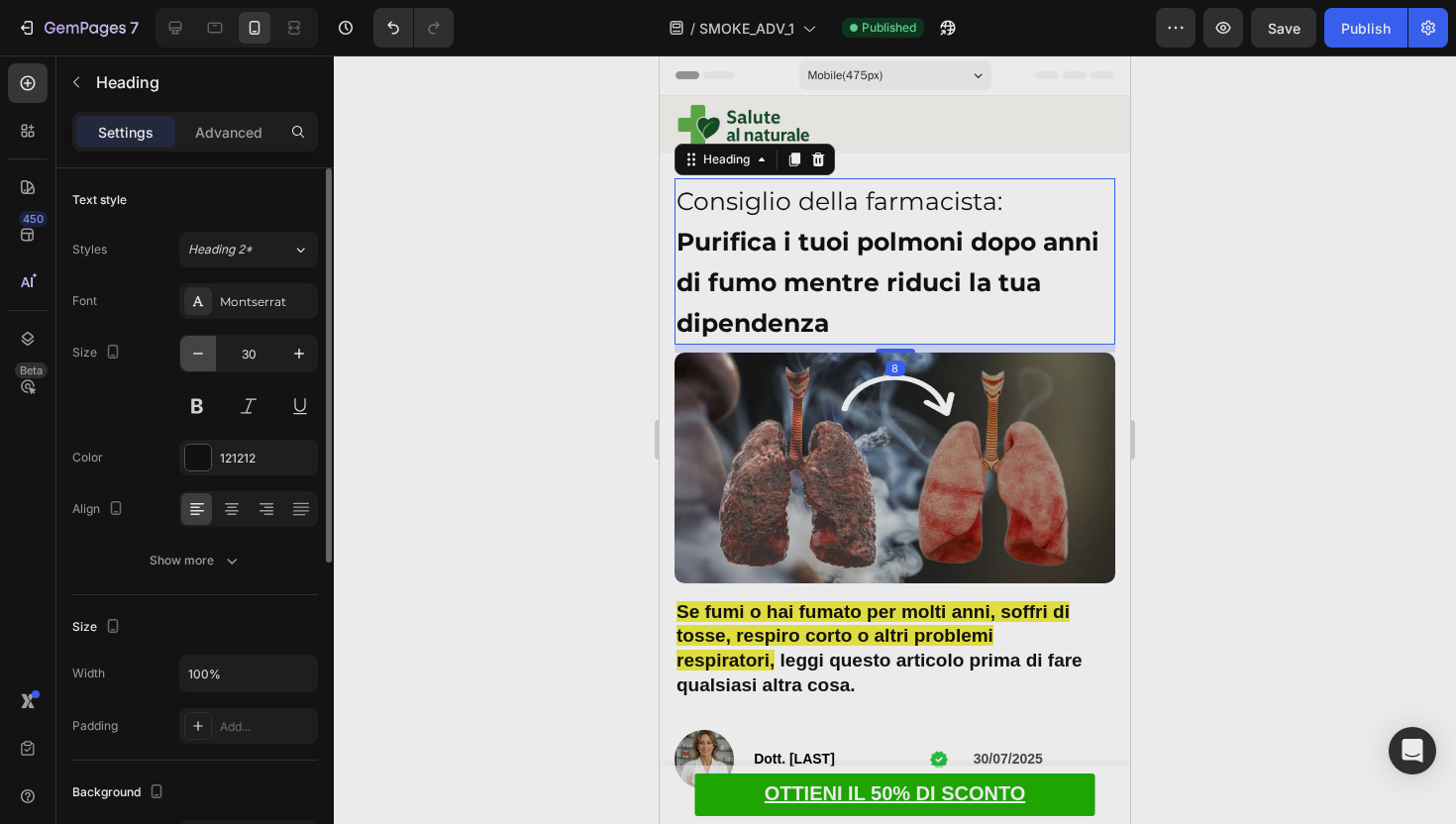 click 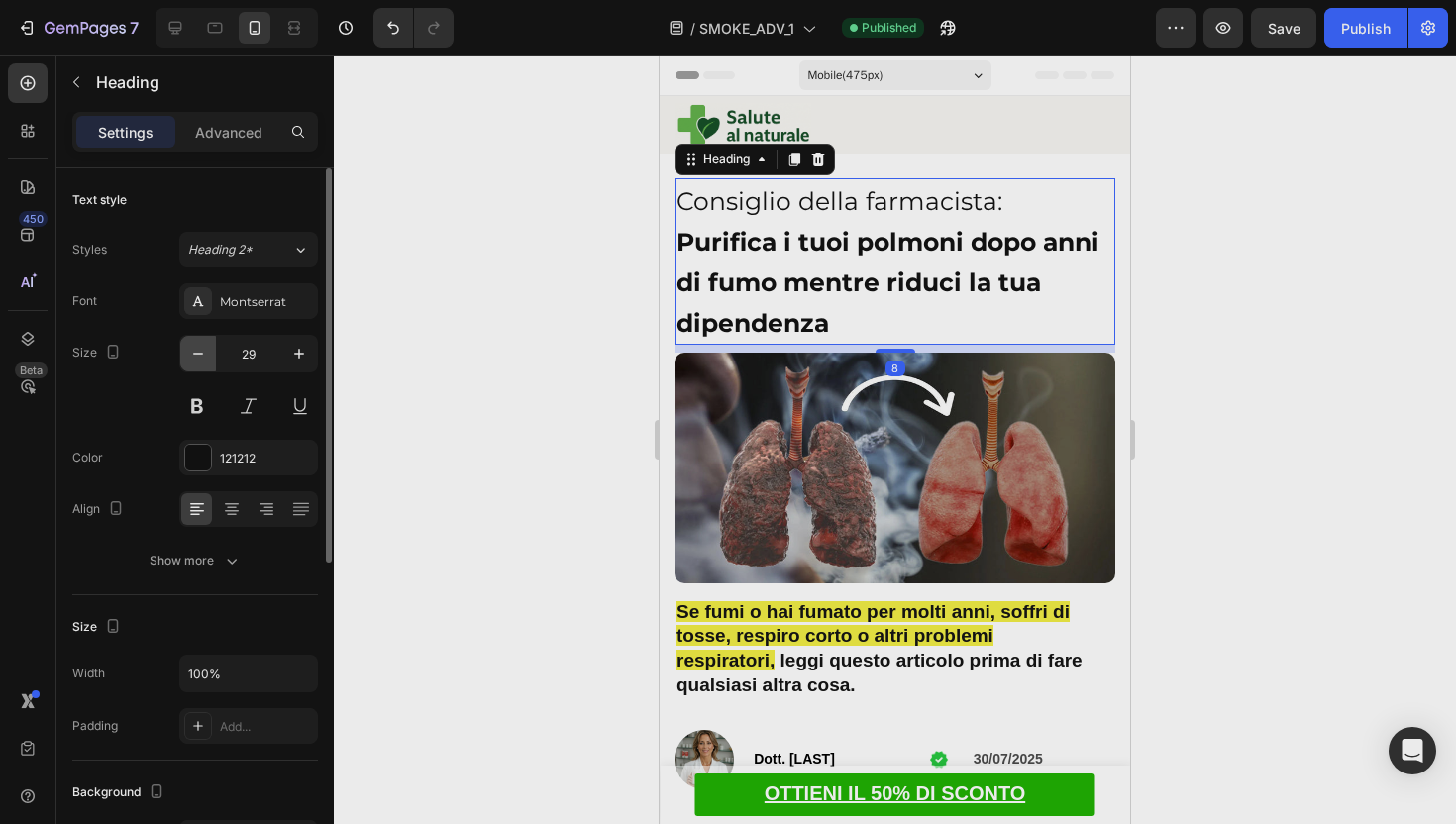 click 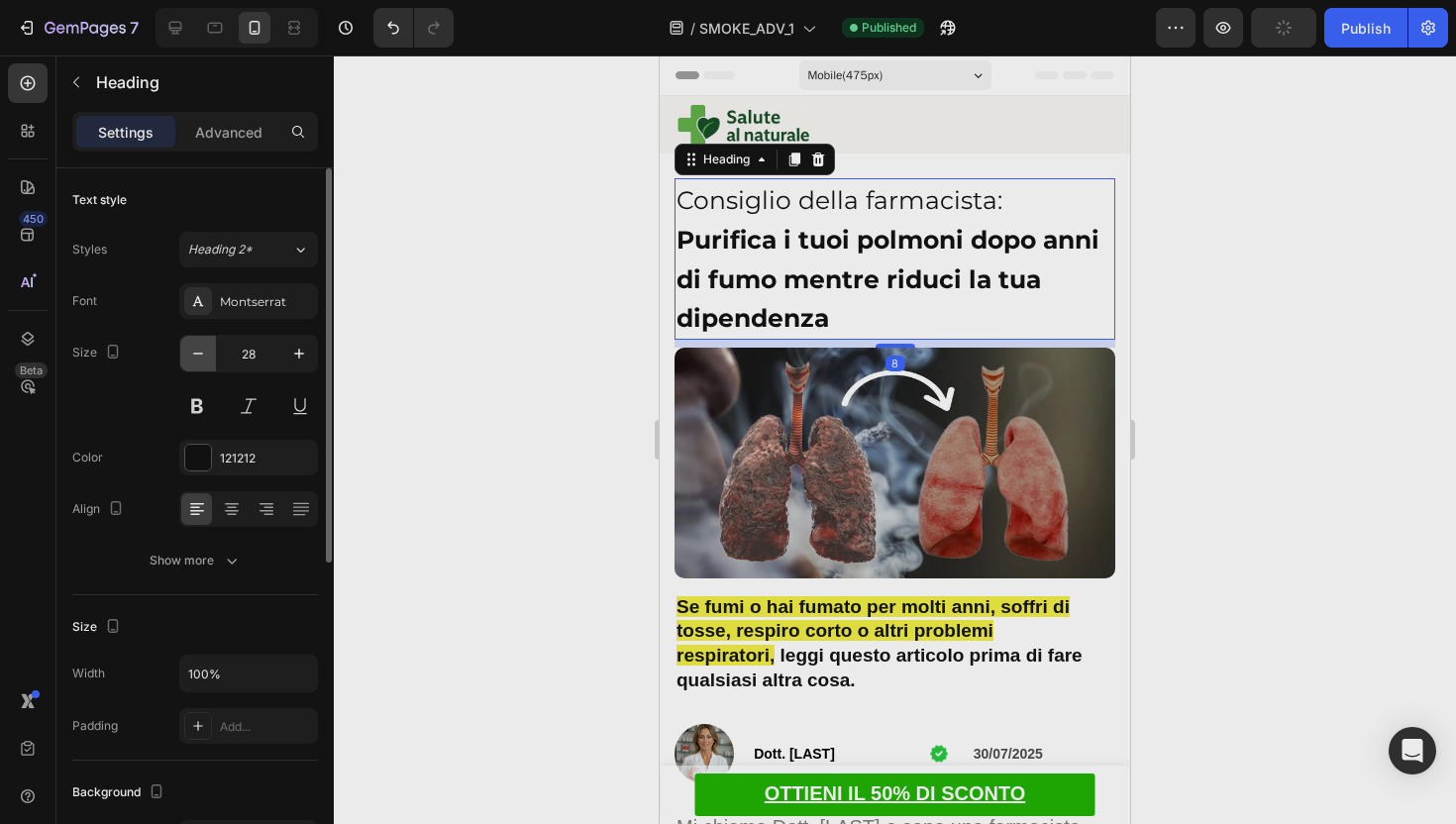 click 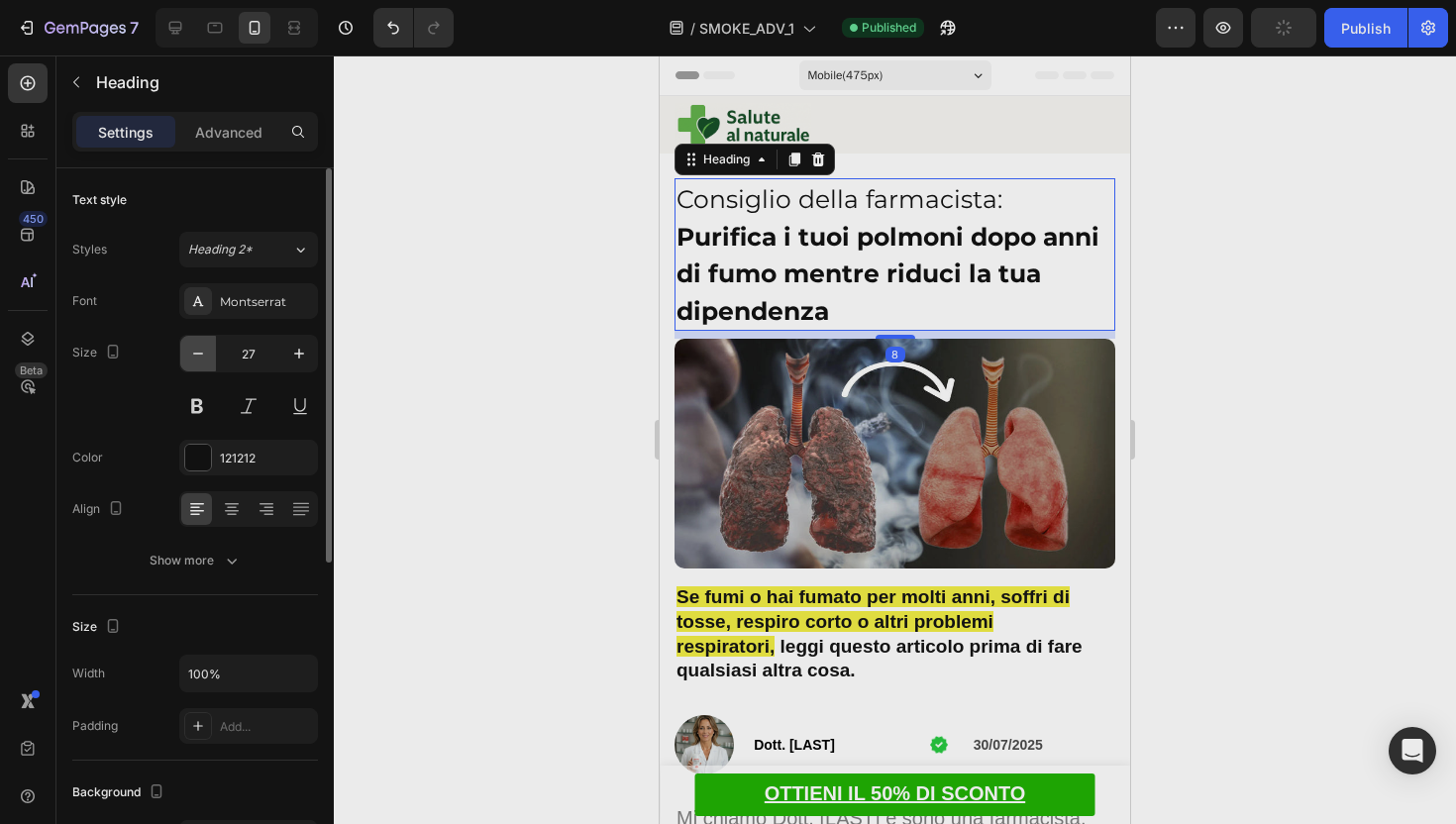 click 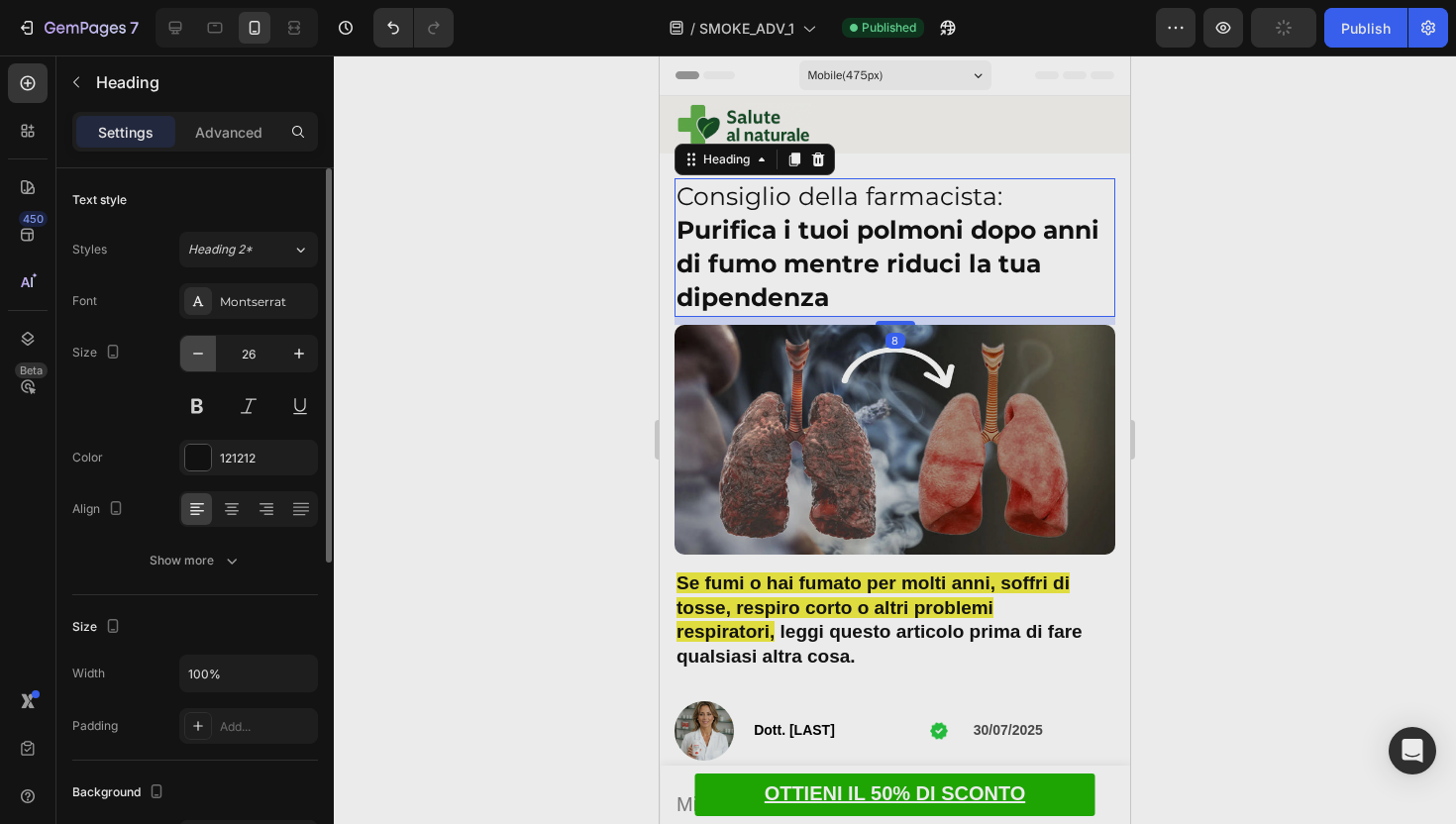 click 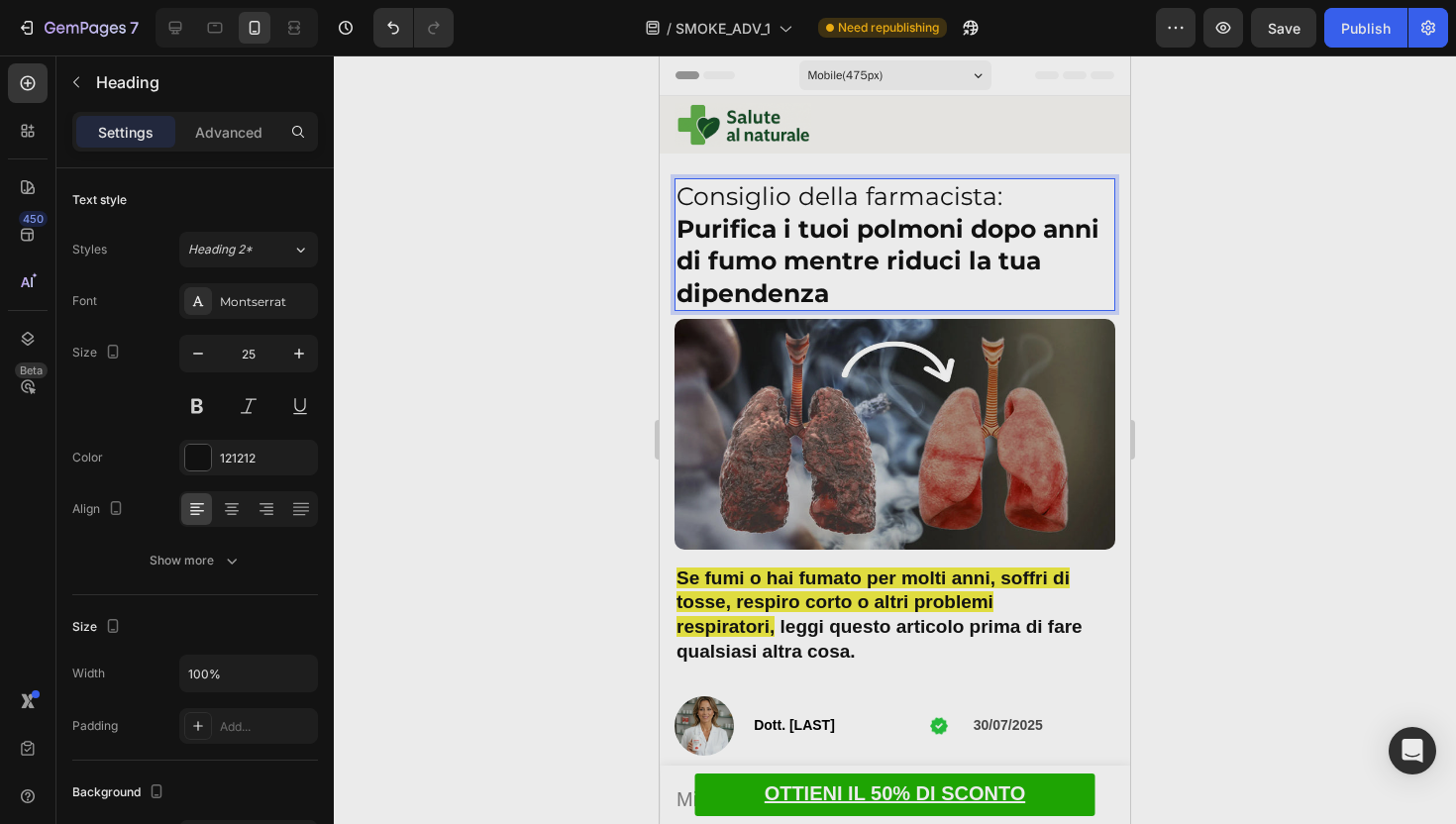 click on "Purifica i tuoi polmoni dopo anni di fumo mentre riduci la tua dipendenza" at bounding box center [887, 260] 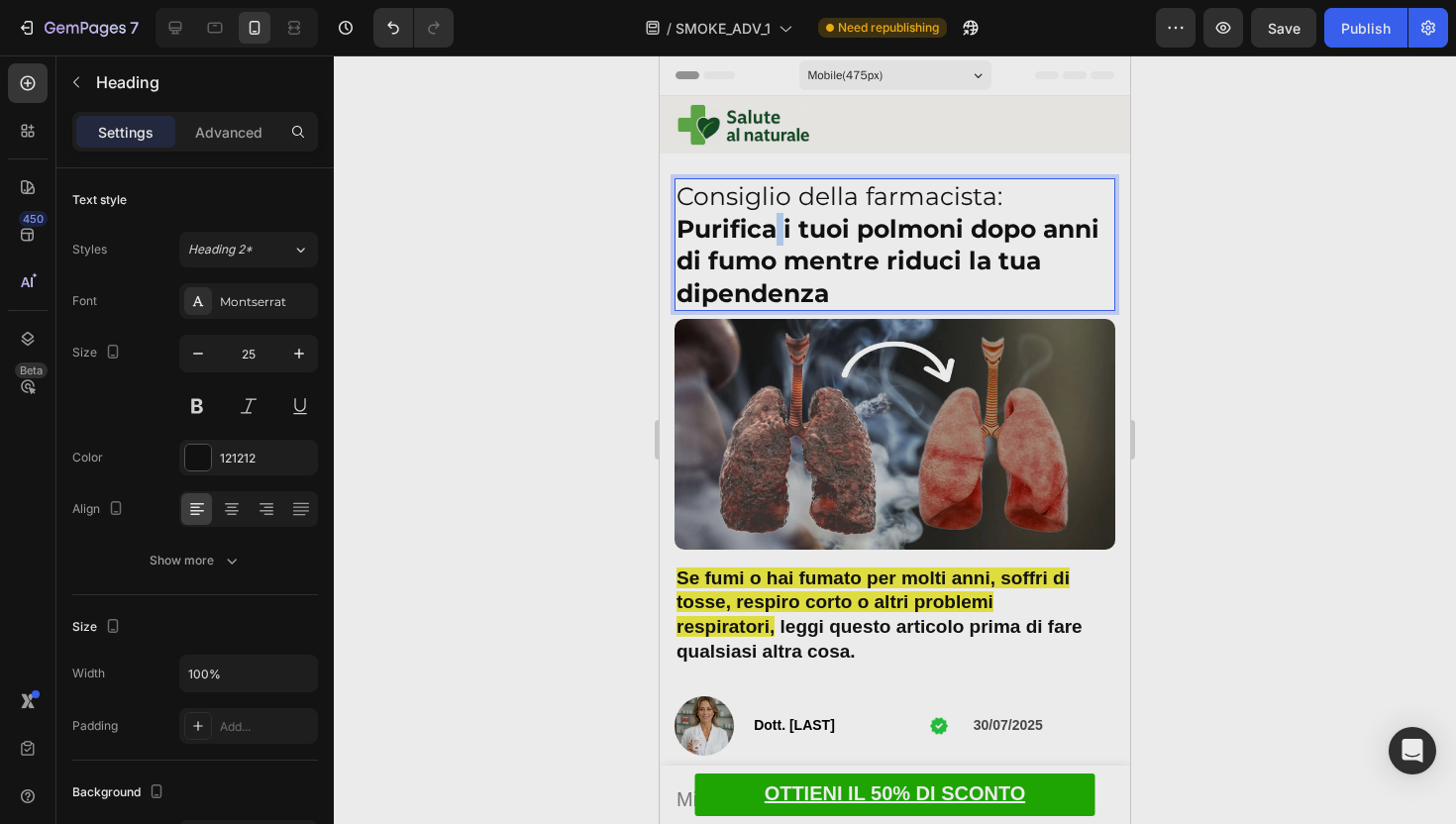 click on "Purifica i tuoi polmoni dopo anni di fumo mentre riduci la tua dipendenza" at bounding box center [887, 260] 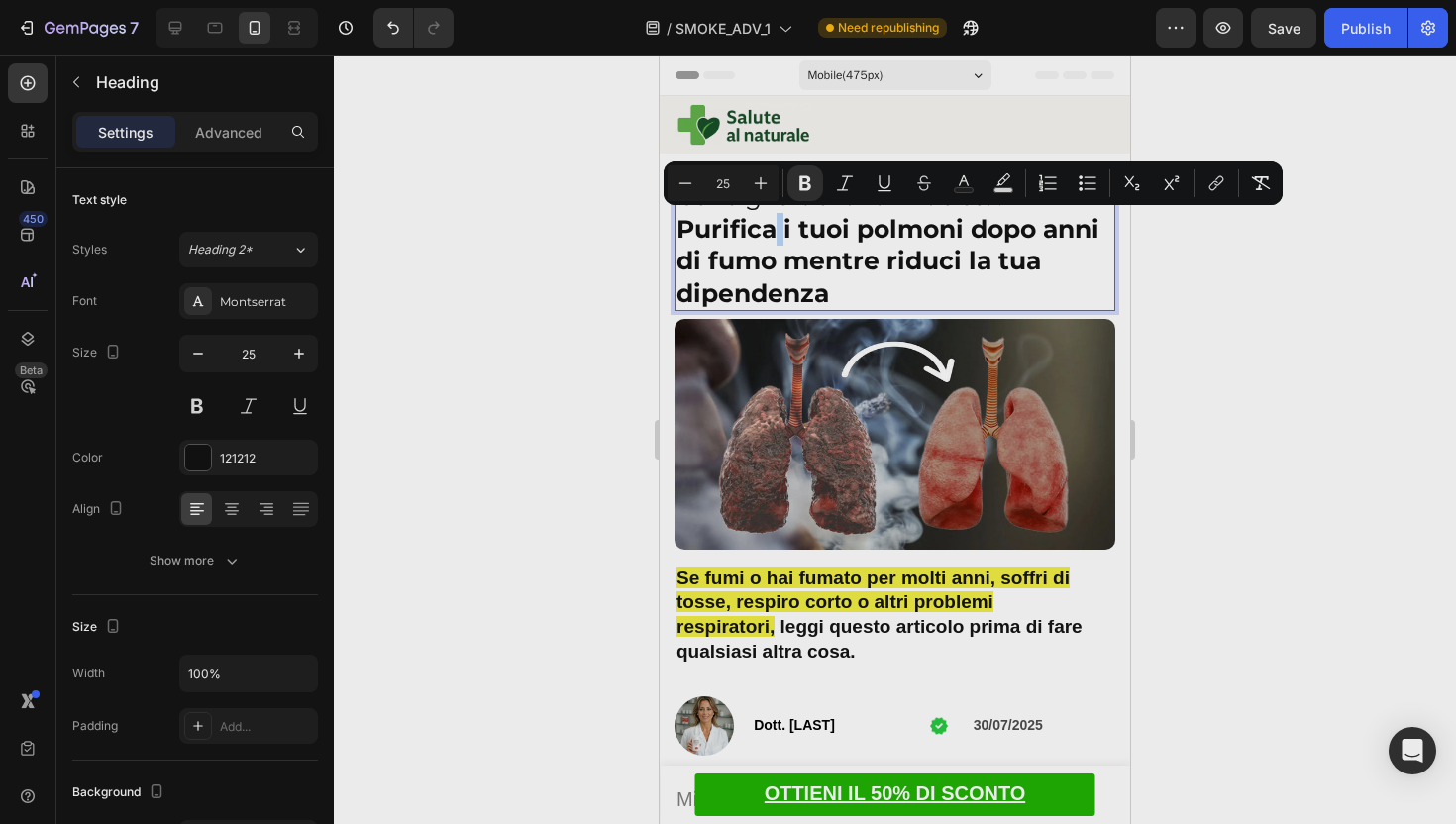 click on "Purifica i tuoi polmoni dopo anni di fumo mentre riduci la tua dipendenza" at bounding box center [887, 260] 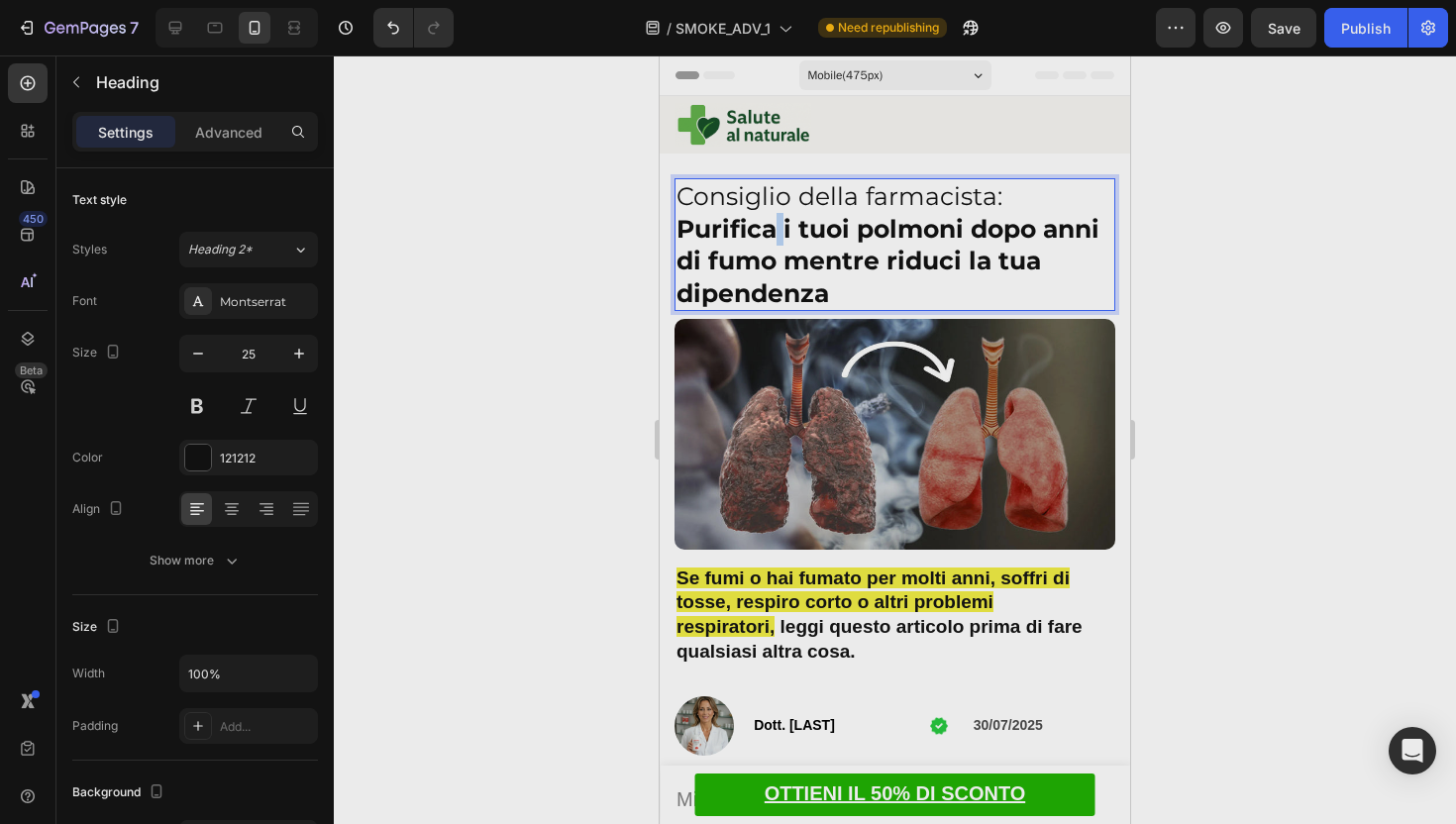 click on "Purifica i tuoi polmoni dopo anni di fumo mentre riduci la tua dipendenza" at bounding box center [887, 260] 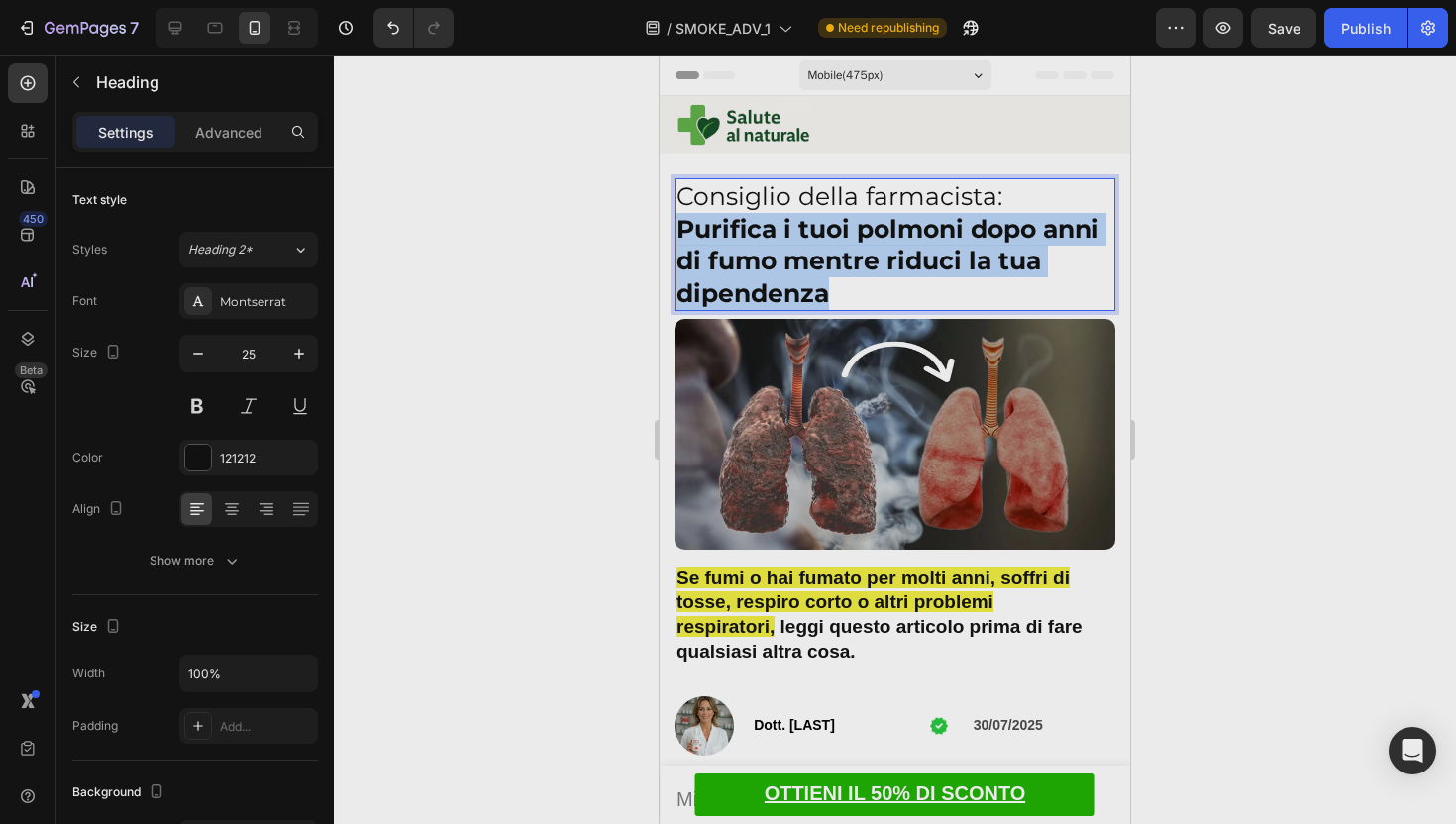 click on "Purifica i tuoi polmoni dopo anni di fumo mentre riduci la tua dipendenza" at bounding box center (887, 260) 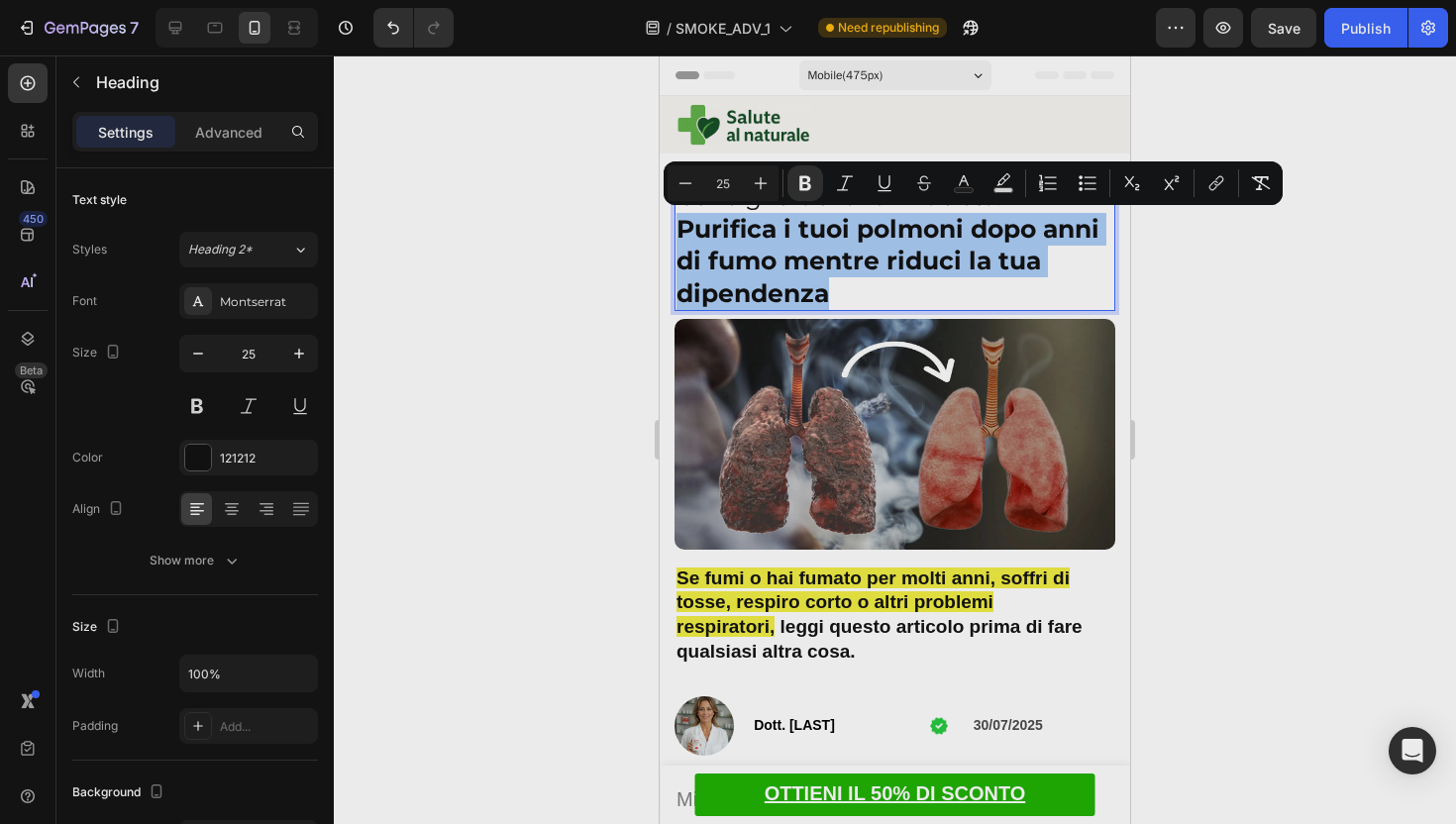 click 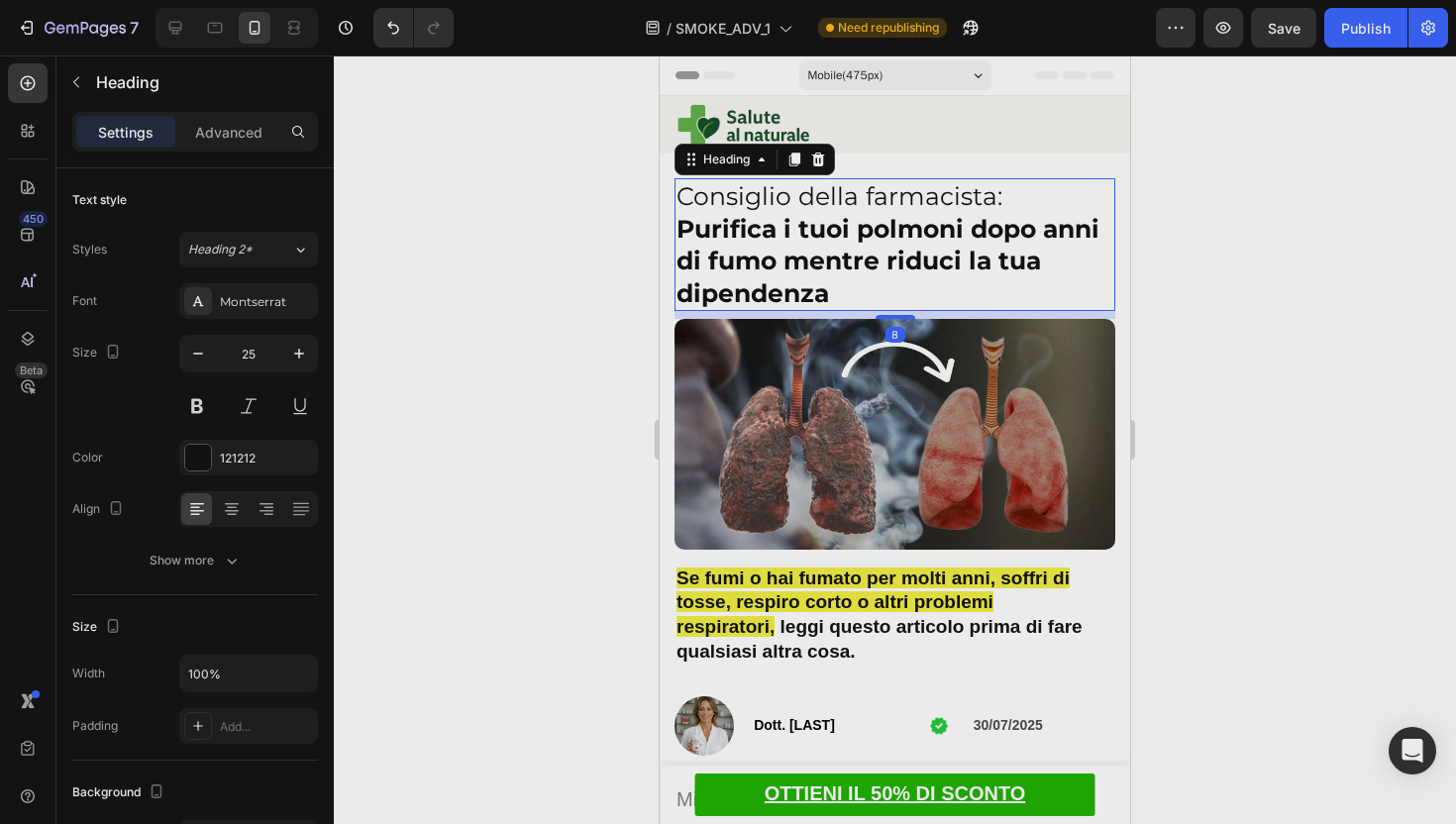 click on "Consiglio della farmacista:  Purifica i tuoi polmoni dopo anni di fumo mentre riduci la tua dipendenza" at bounding box center (894, 245) 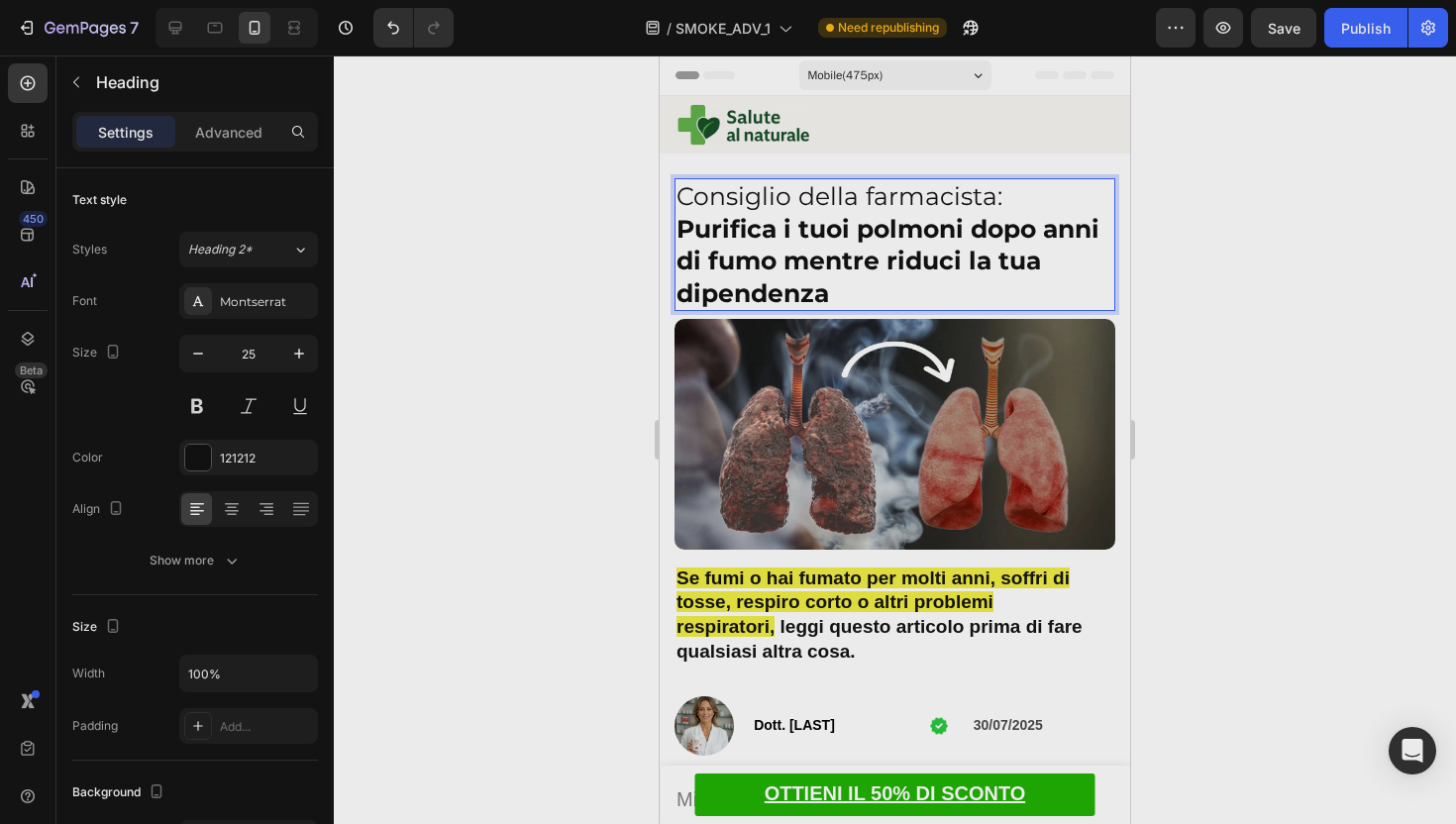 drag, startPoint x: 1022, startPoint y: 195, endPoint x: 684, endPoint y: 191, distance: 338.02367 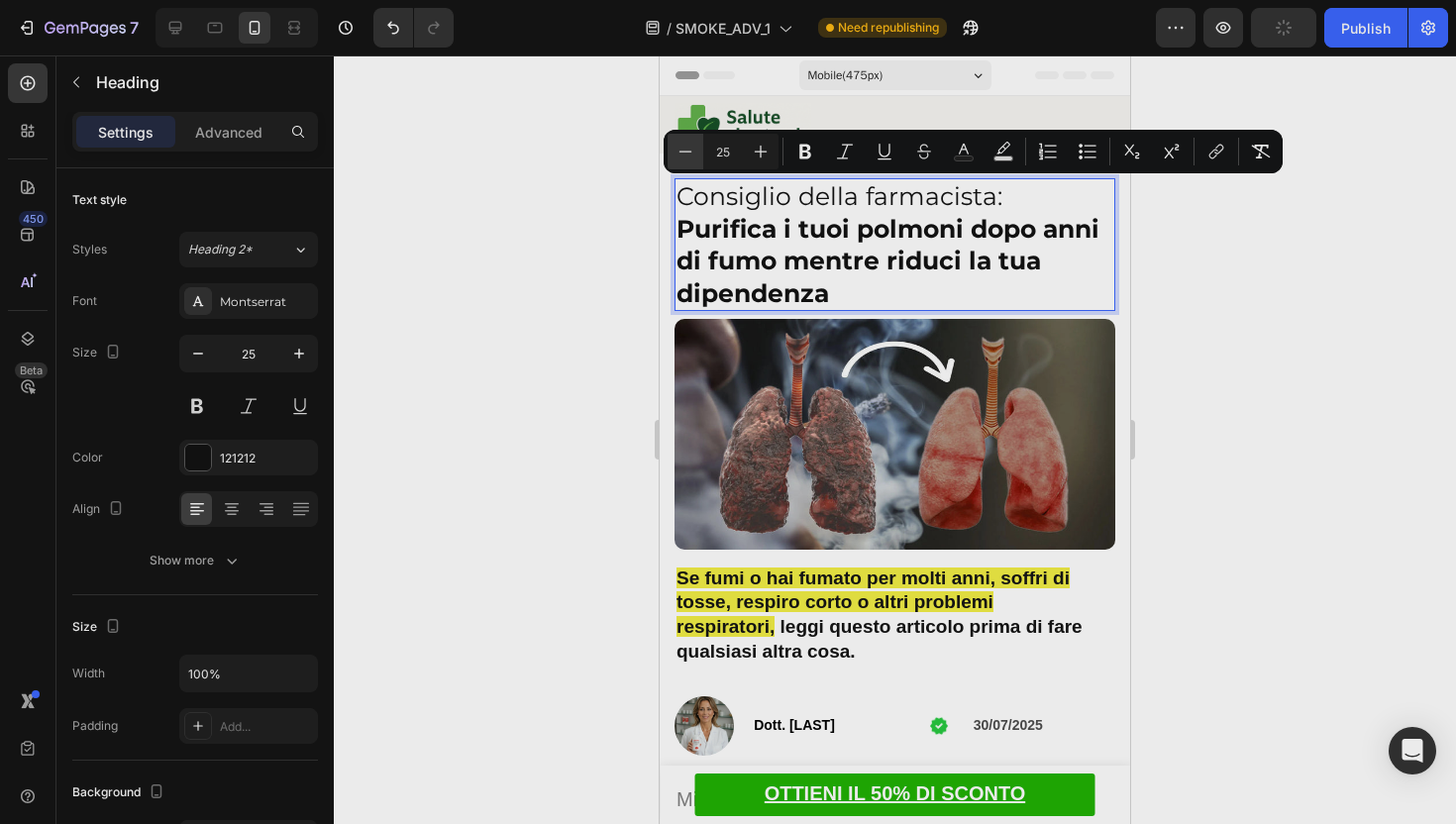 click on "Minus" at bounding box center (685, 152) 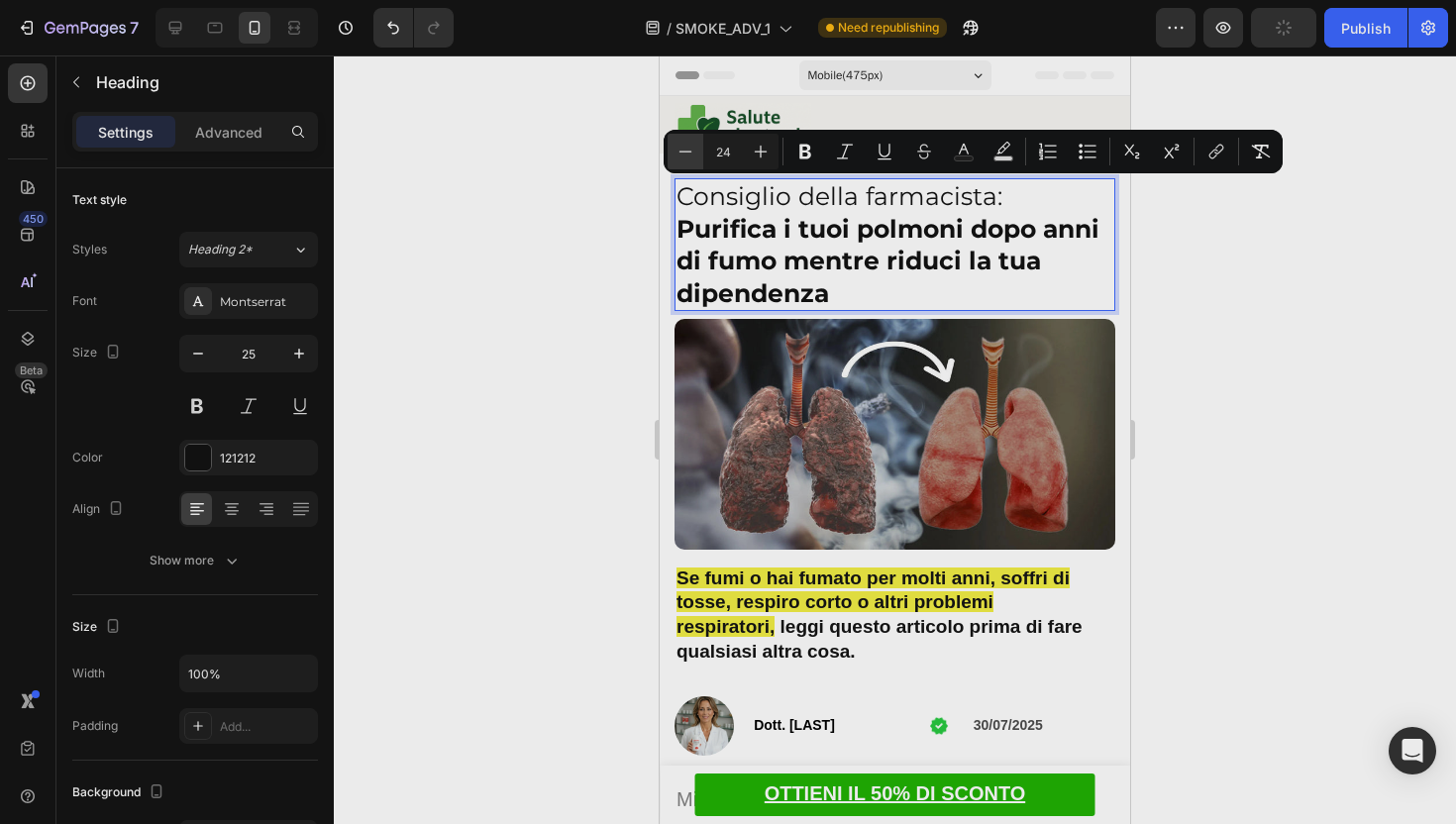 click on "Minus" at bounding box center (685, 152) 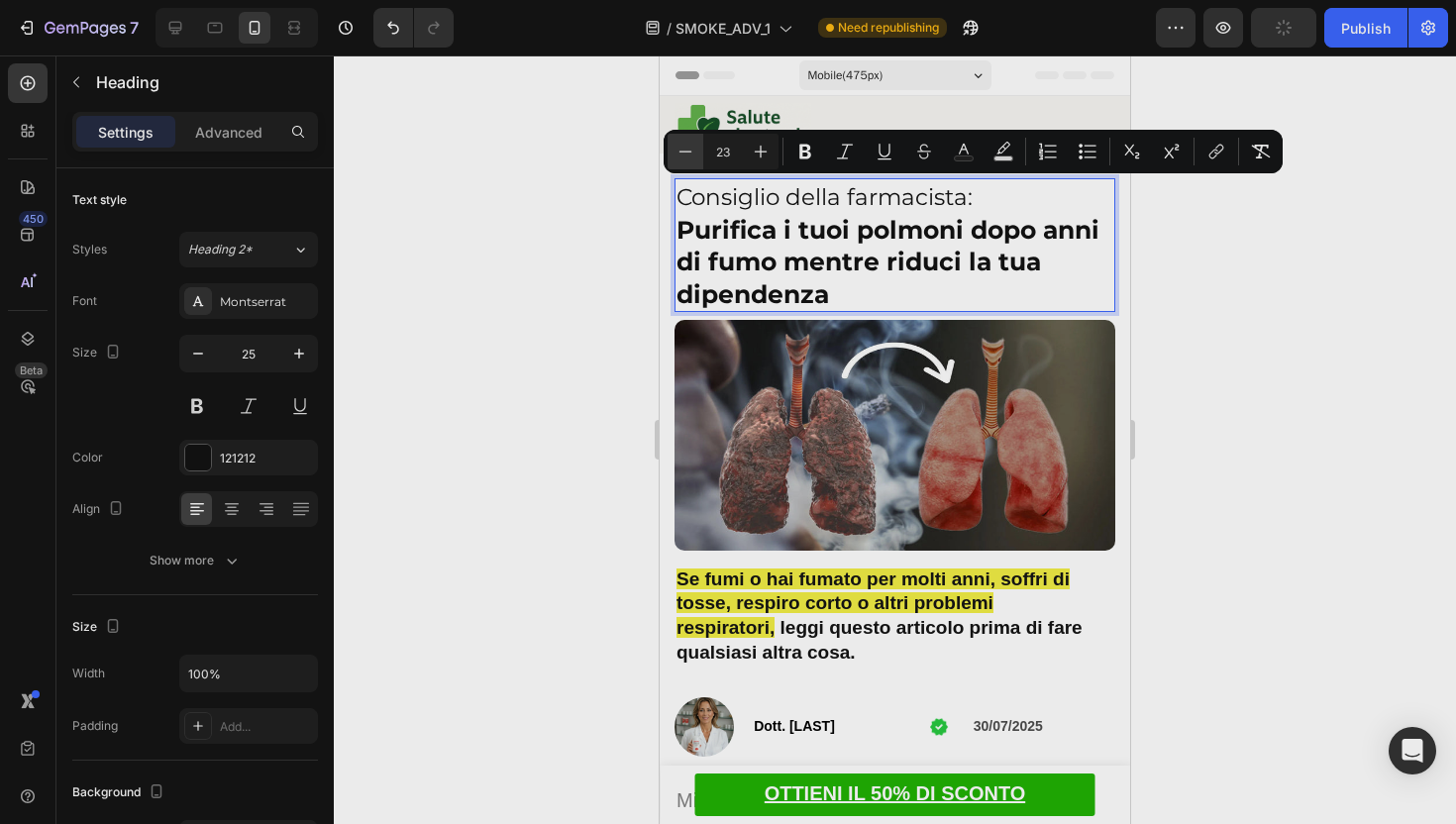 click on "Minus" at bounding box center [685, 152] 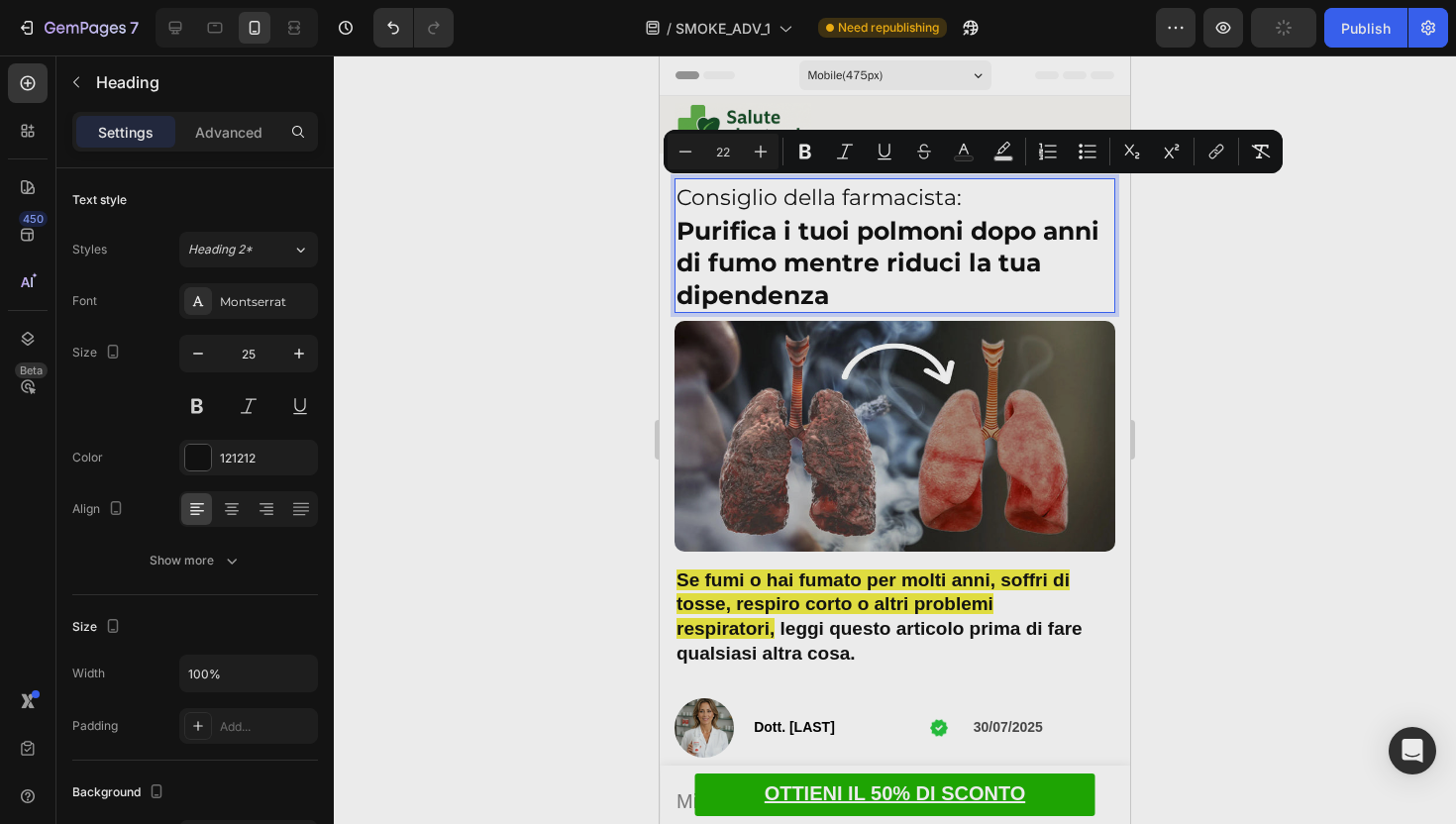 click 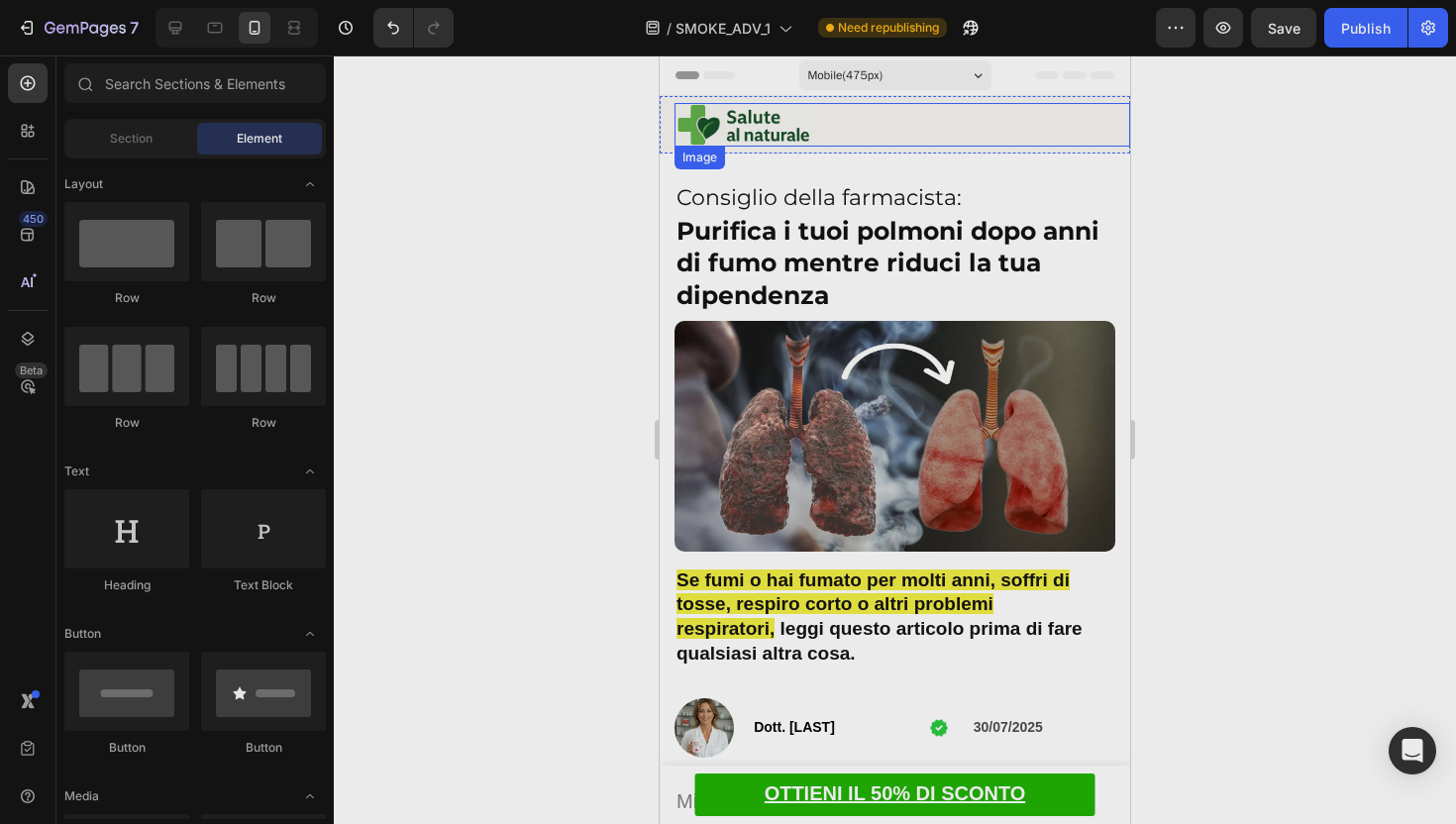 click at bounding box center [743, 125] 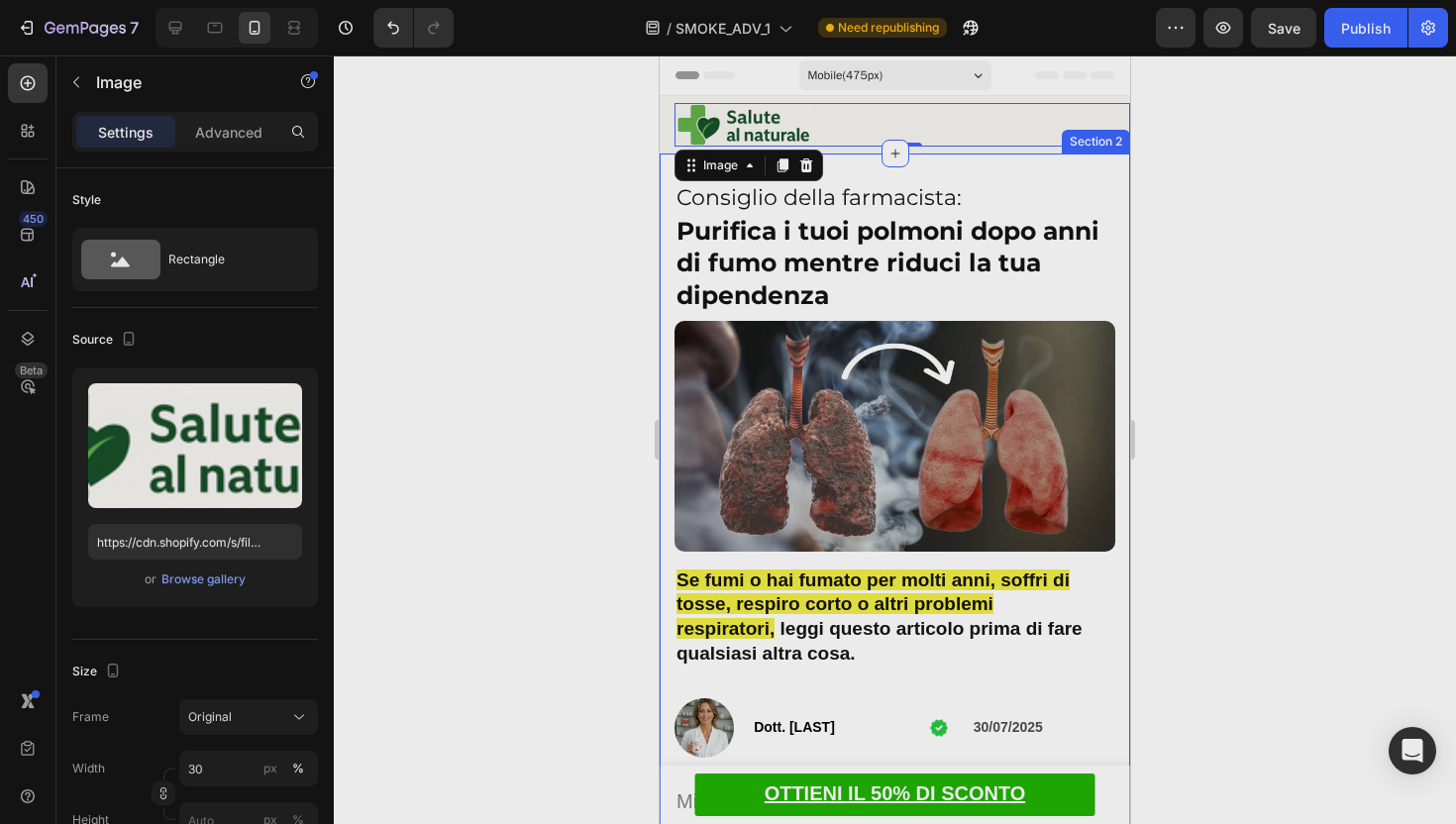 click 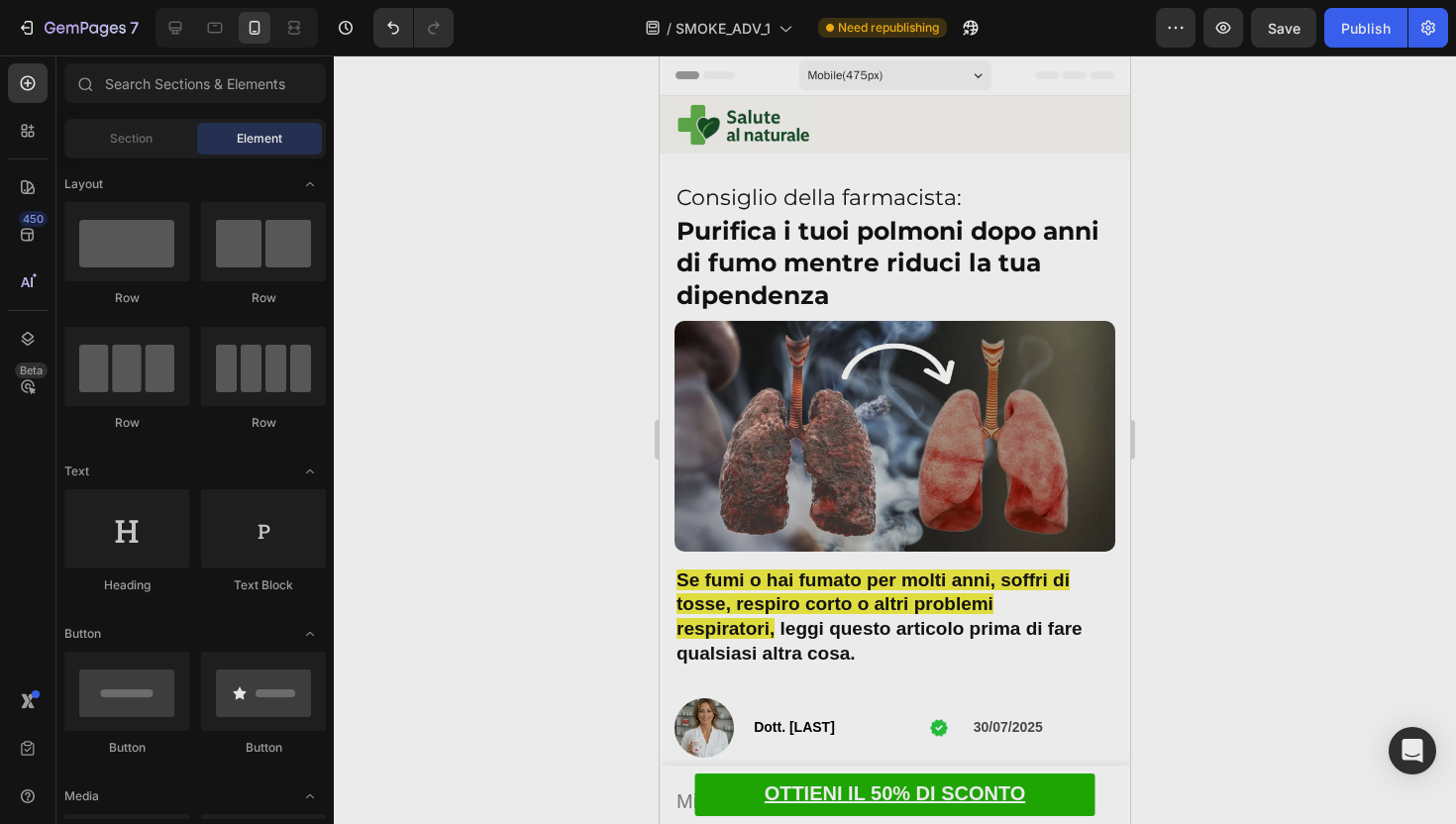 click at bounding box center (743, 125) 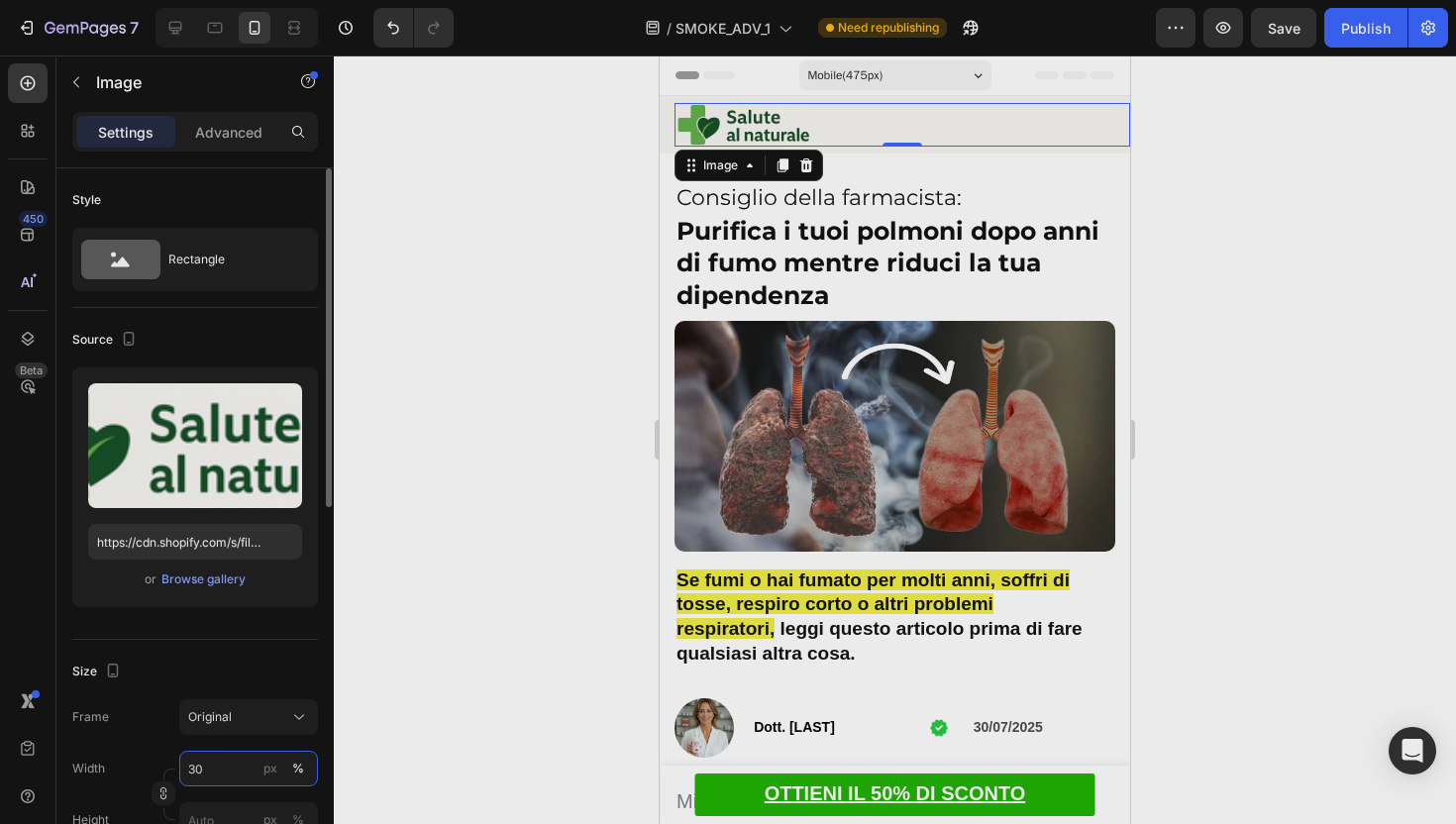 click on "30" at bounding box center (249, 769) 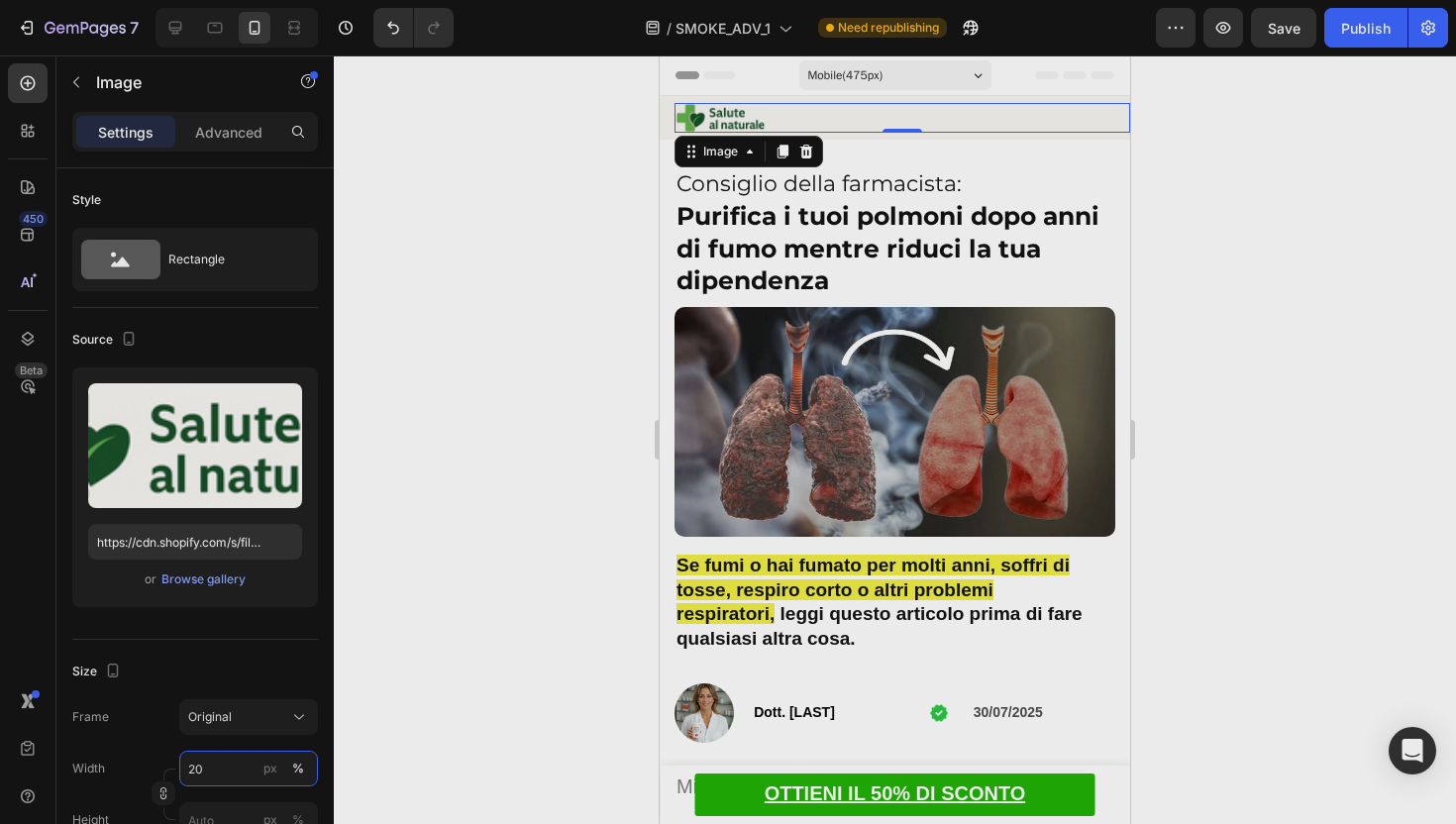 type on "20" 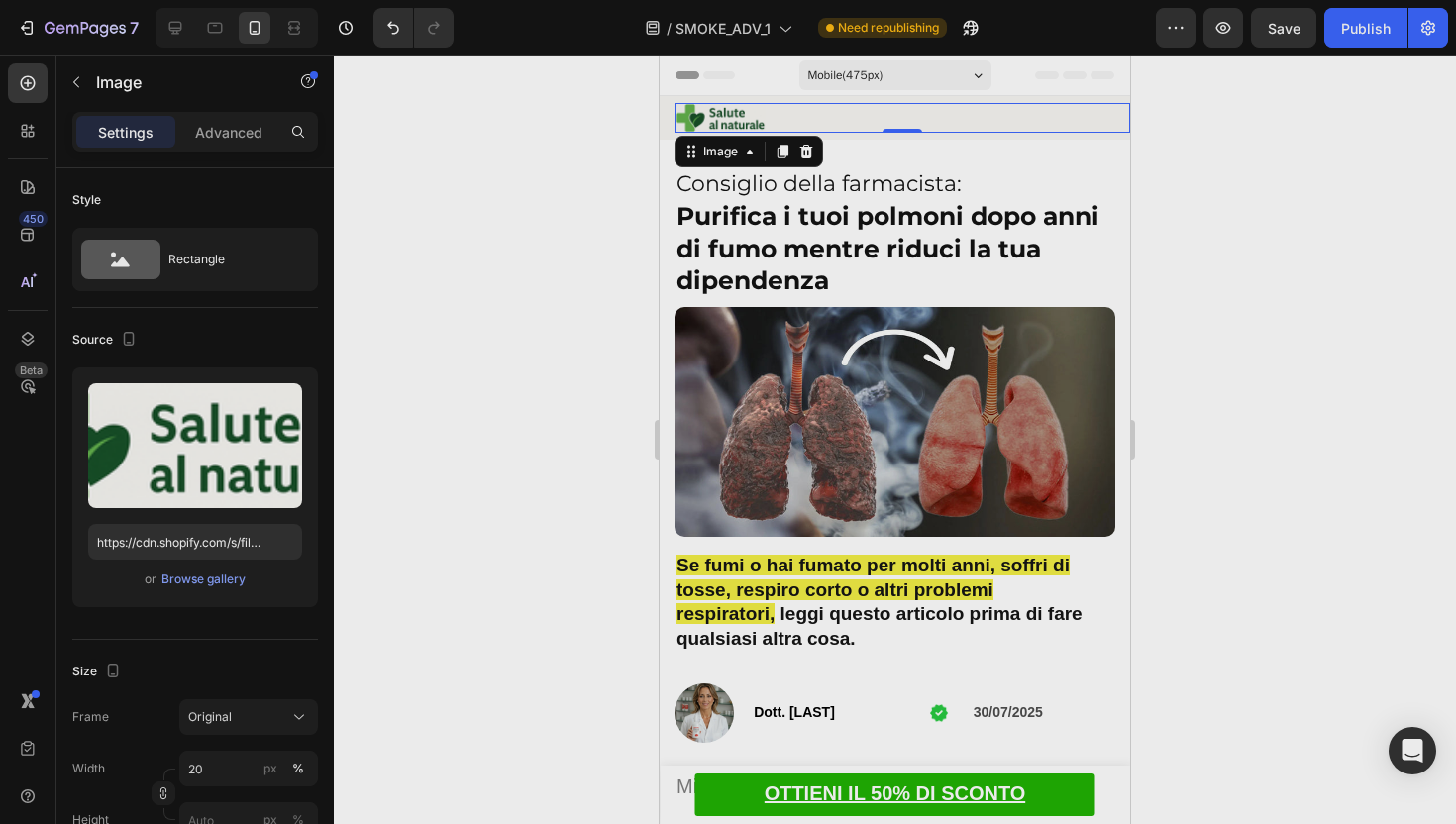 click 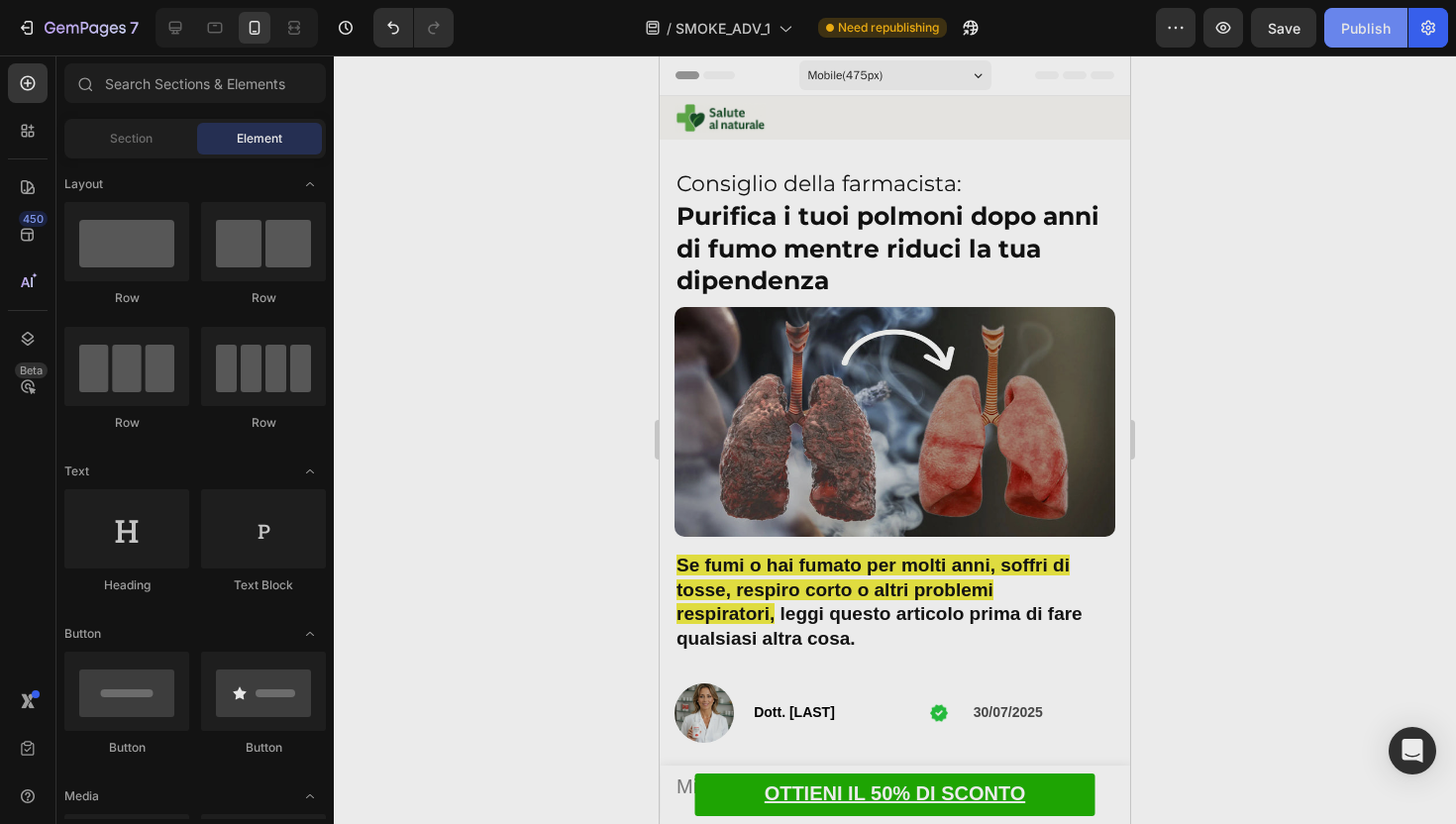 click on "Publish" at bounding box center [1366, 28] 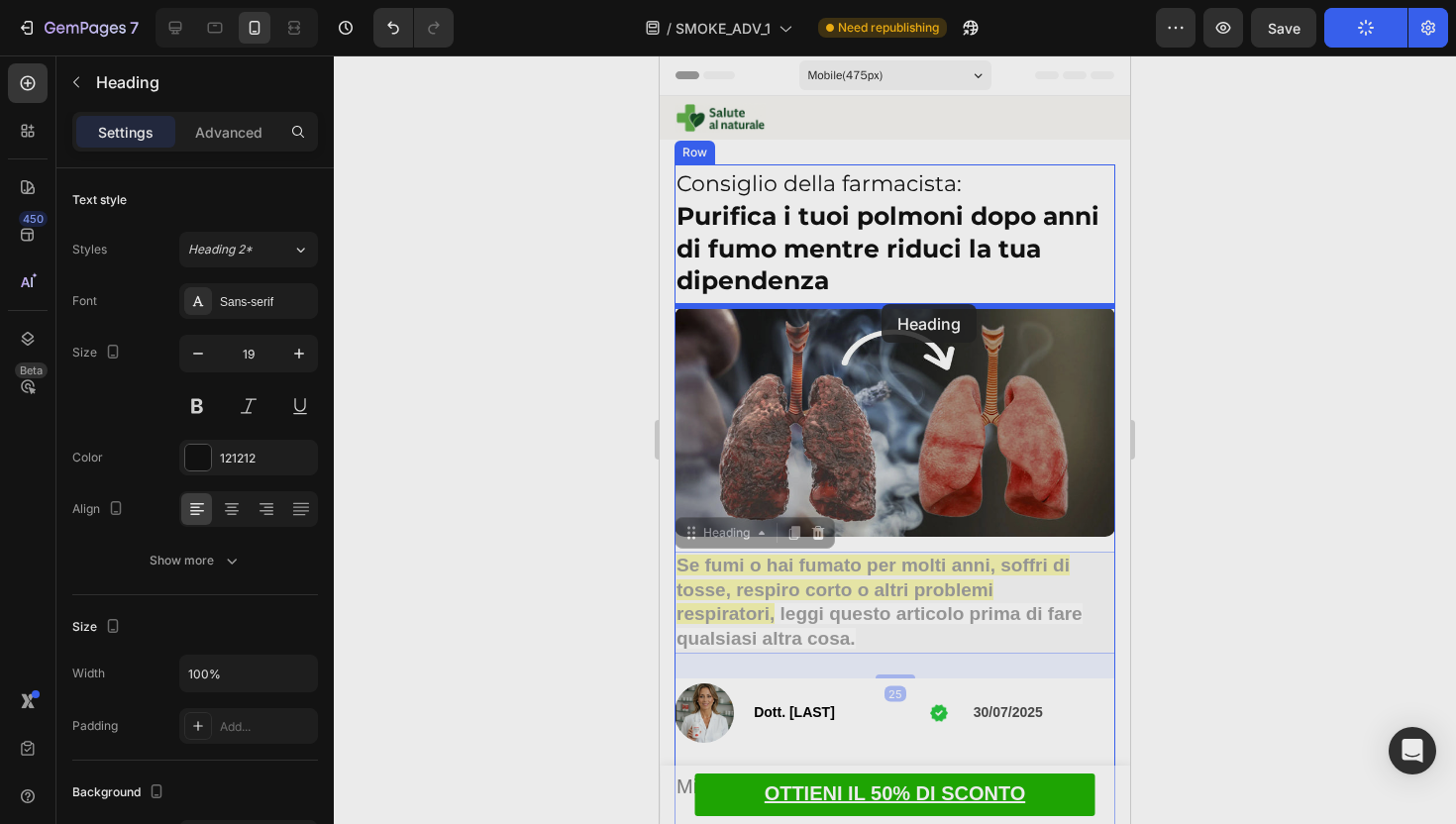drag, startPoint x: 939, startPoint y: 570, endPoint x: 882, endPoint y: 302, distance: 273.99453 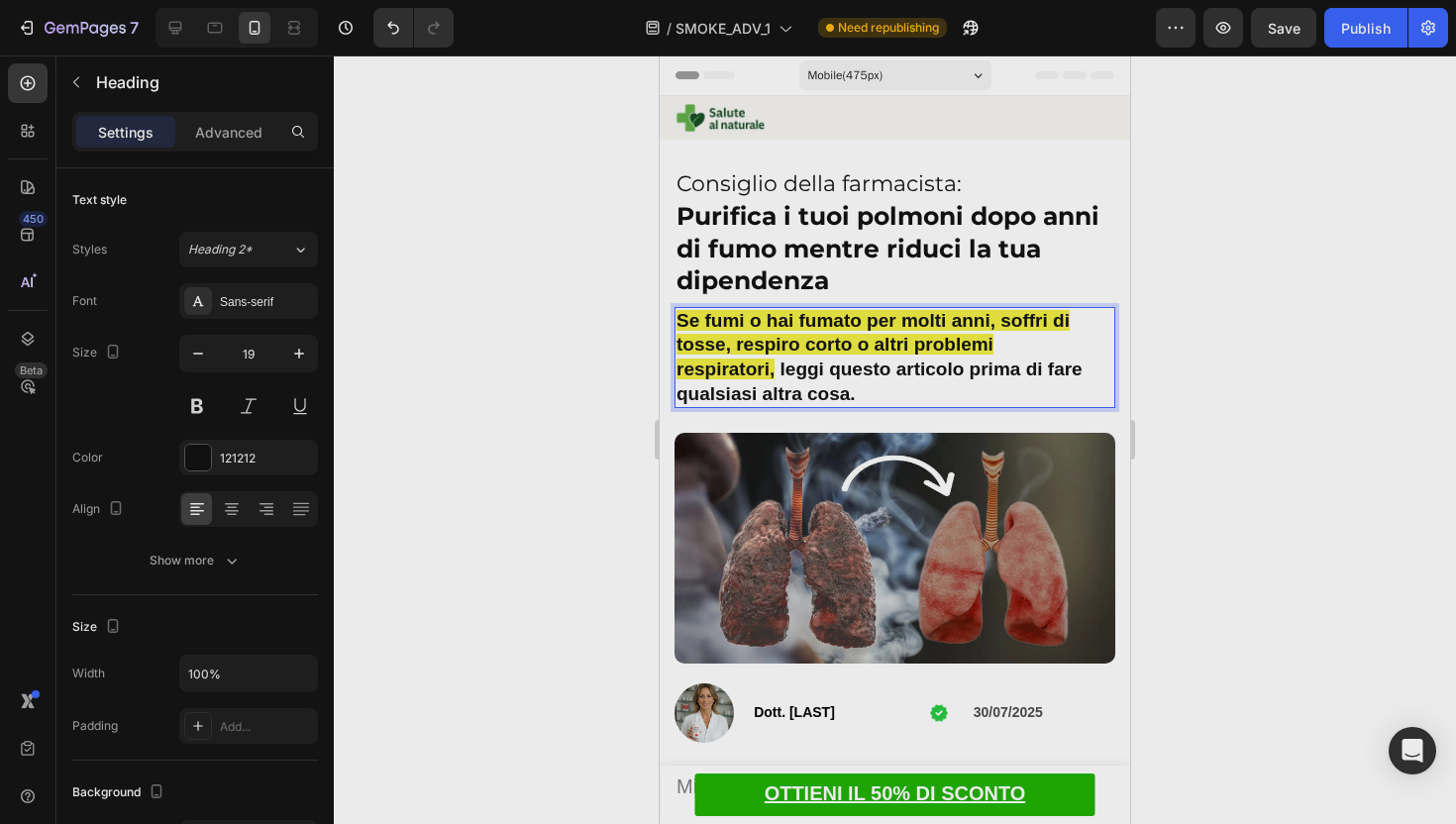 click on "Se fumi o hai fumato per molti anni, soffri di tosse, respiro corto o altri problemi respiratori,    leggi questo articolo prima di fare qualsiasi altra cosa." at bounding box center (894, 358) 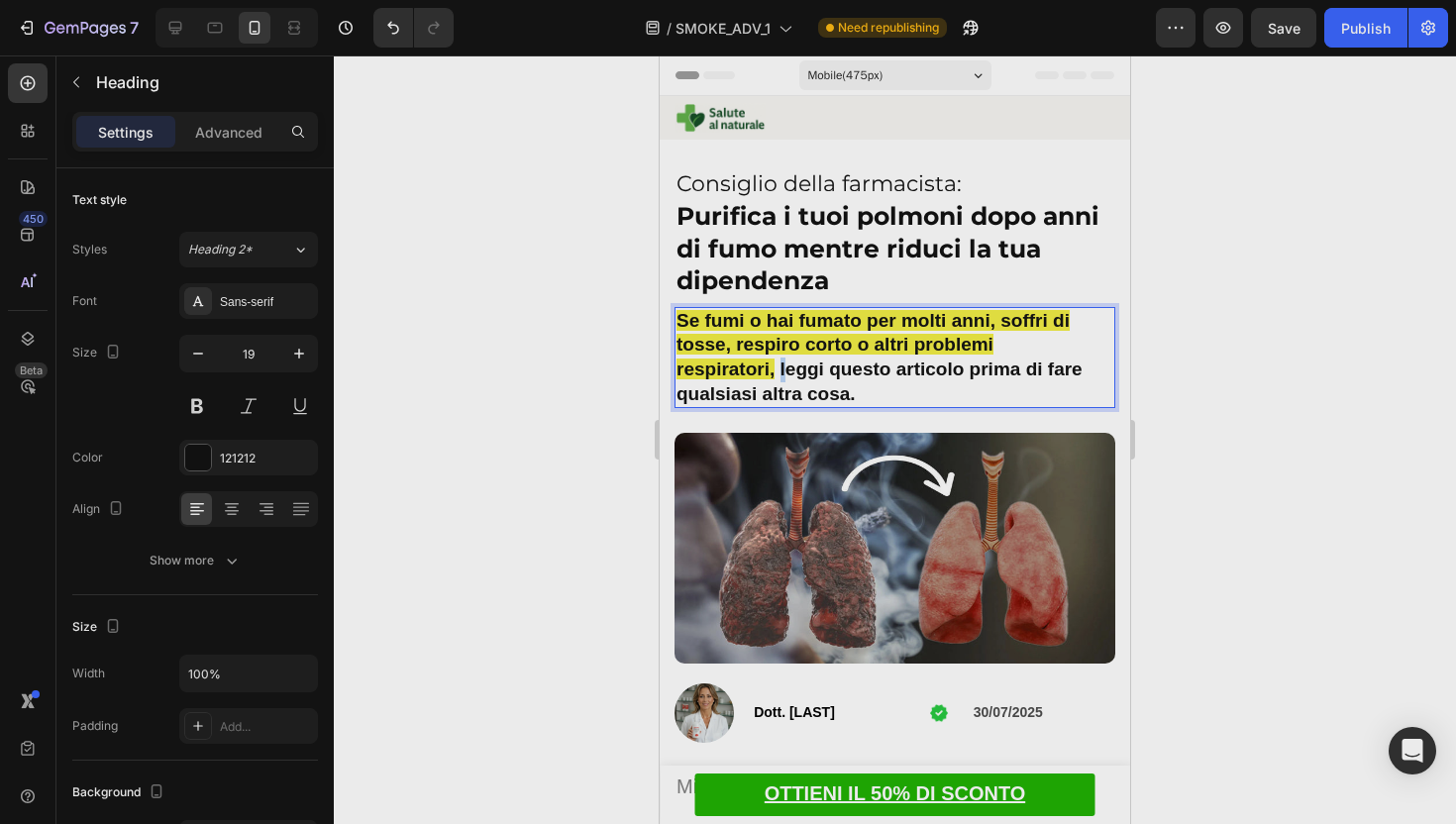 click on "Se fumi o hai fumato per molti anni, soffri di tosse, respiro corto o altri problemi respiratori,    leggi questo articolo prima di fare qualsiasi altra cosa." at bounding box center (894, 358) 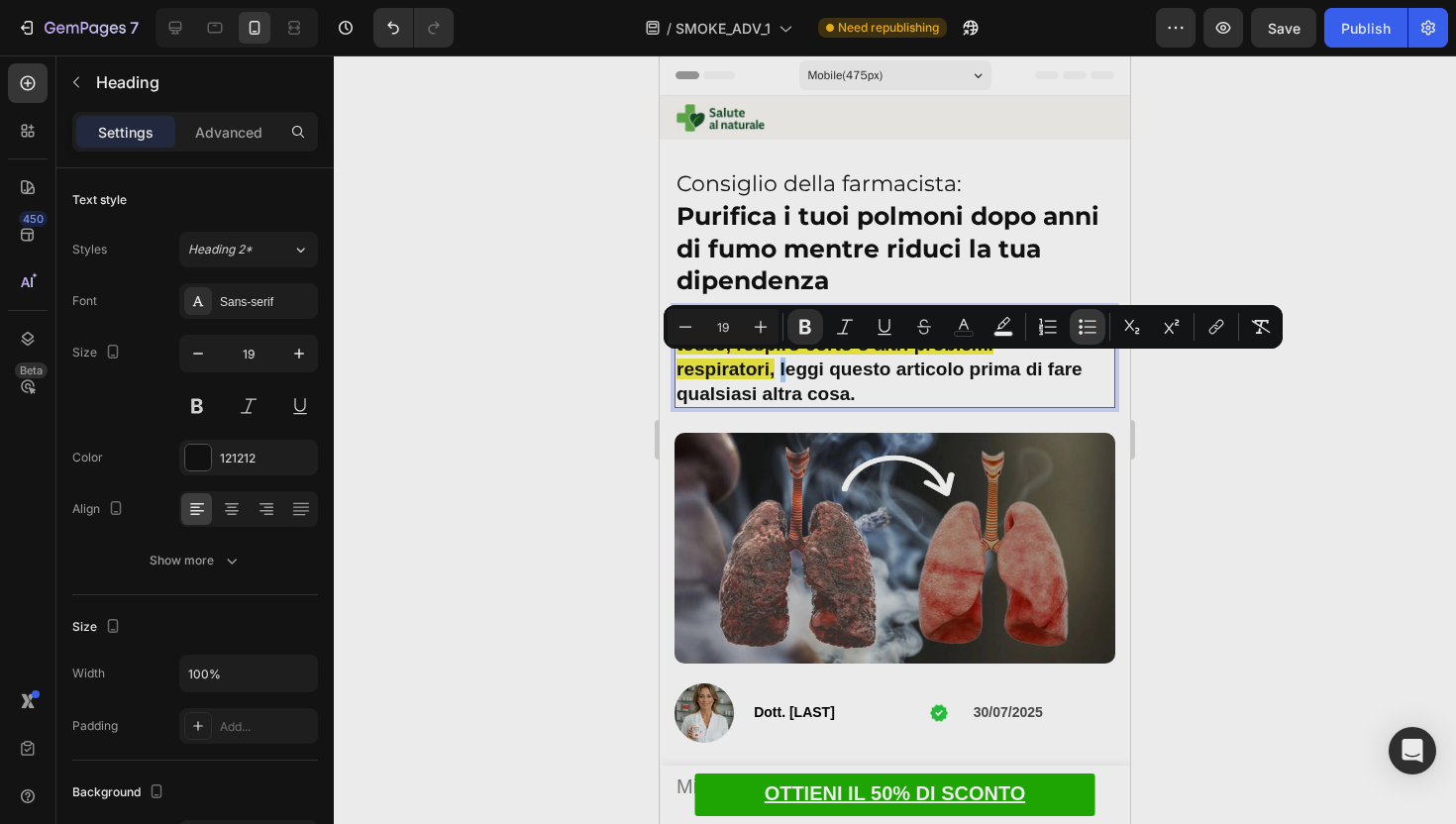 click on "Bulleted List" at bounding box center [1088, 327] 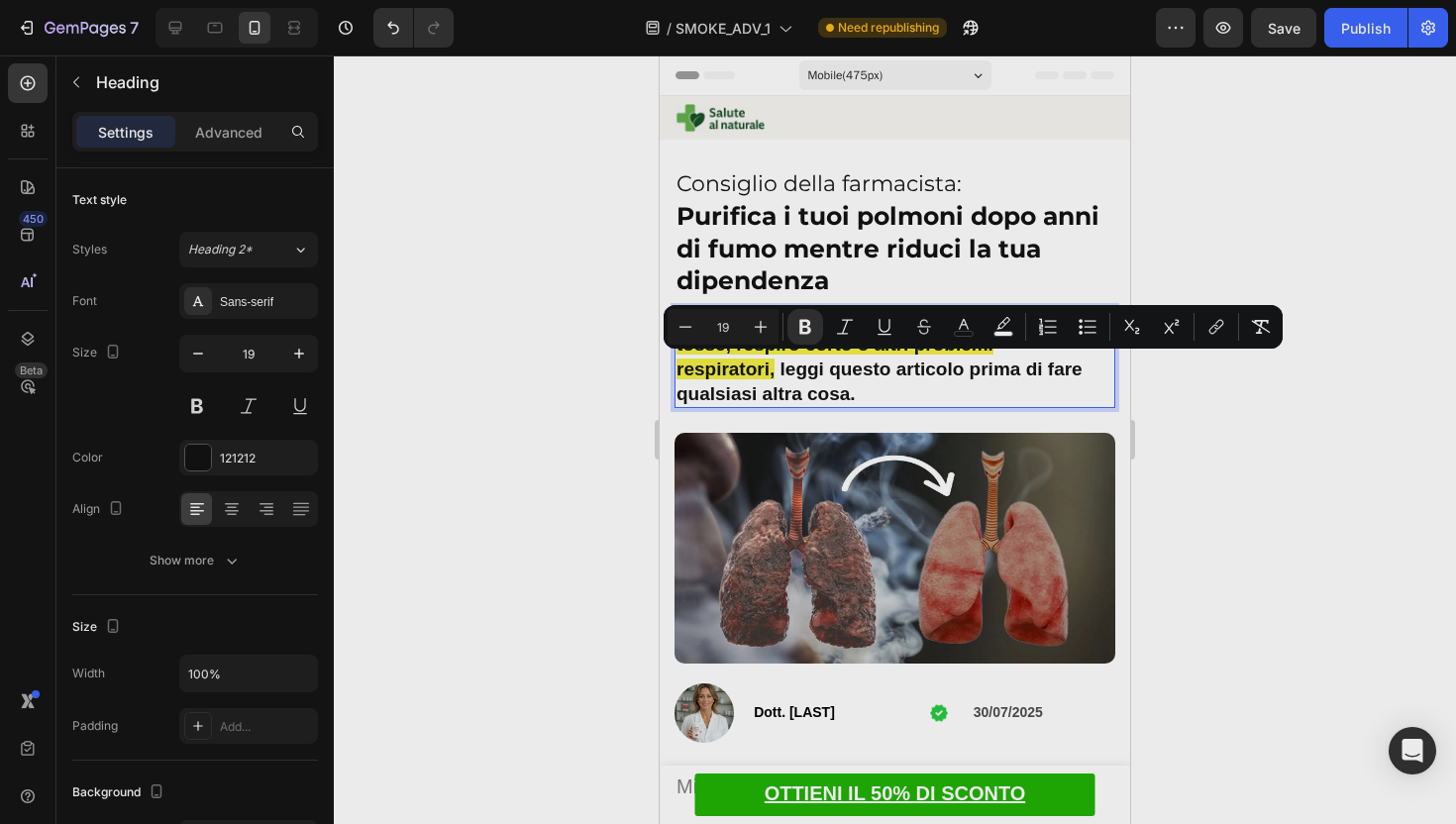 click on "leggi questo articolo prima di fare qualsiasi altra cosa." at bounding box center [880, 381] 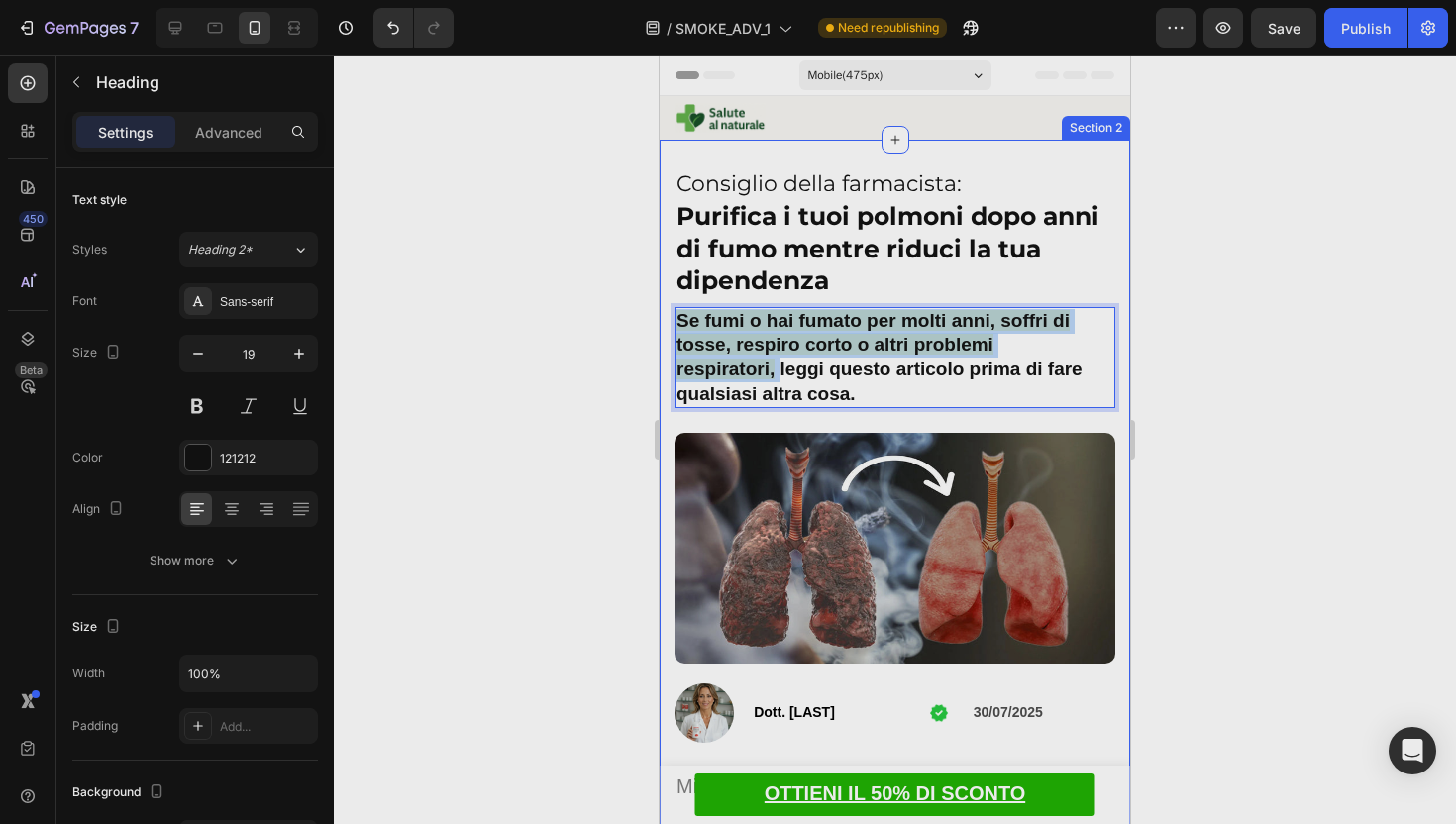 drag, startPoint x: 1102, startPoint y: 346, endPoint x: 670, endPoint y: 309, distance: 433.5816 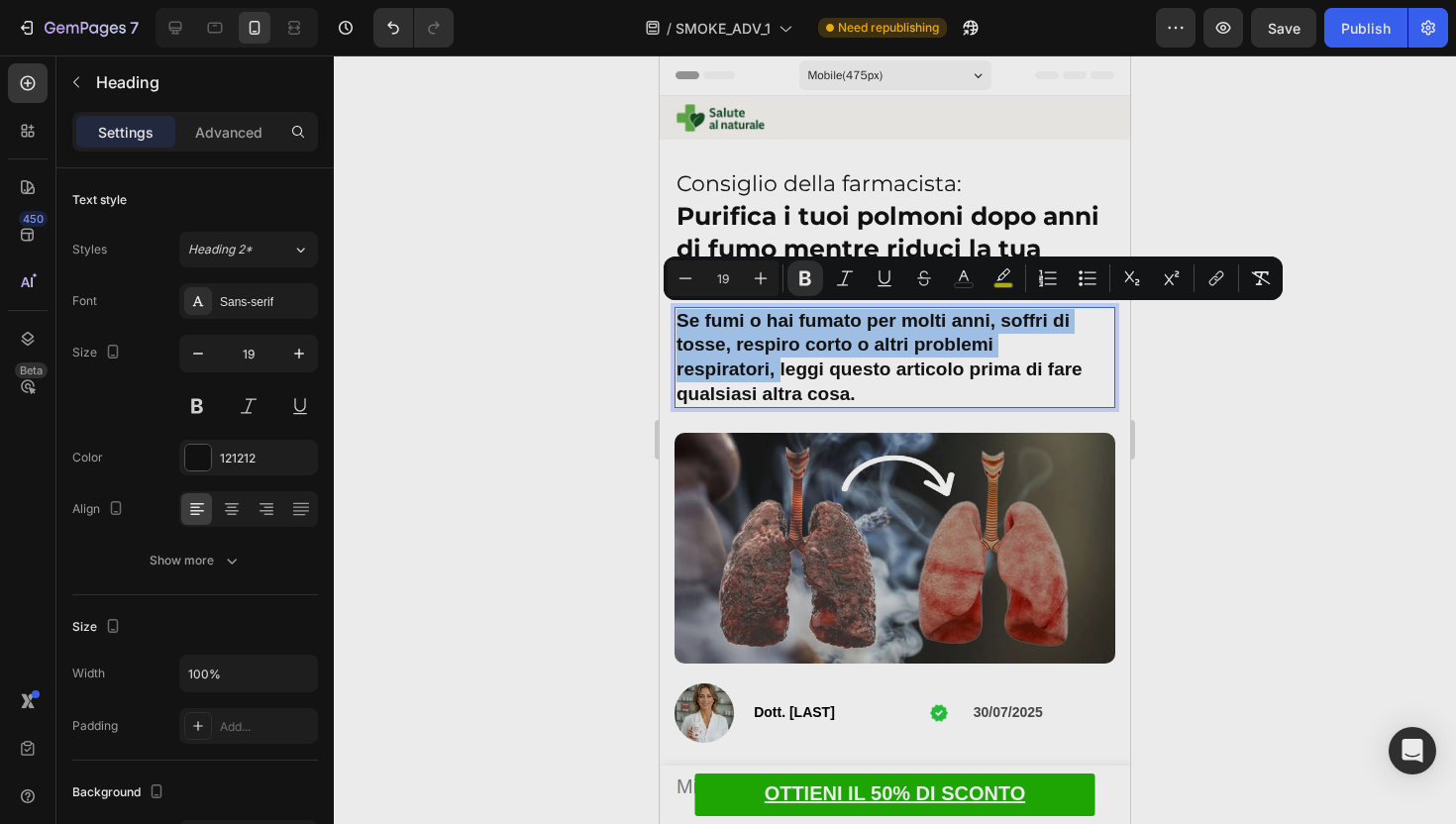 click on "color" at bounding box center (1003, 278) 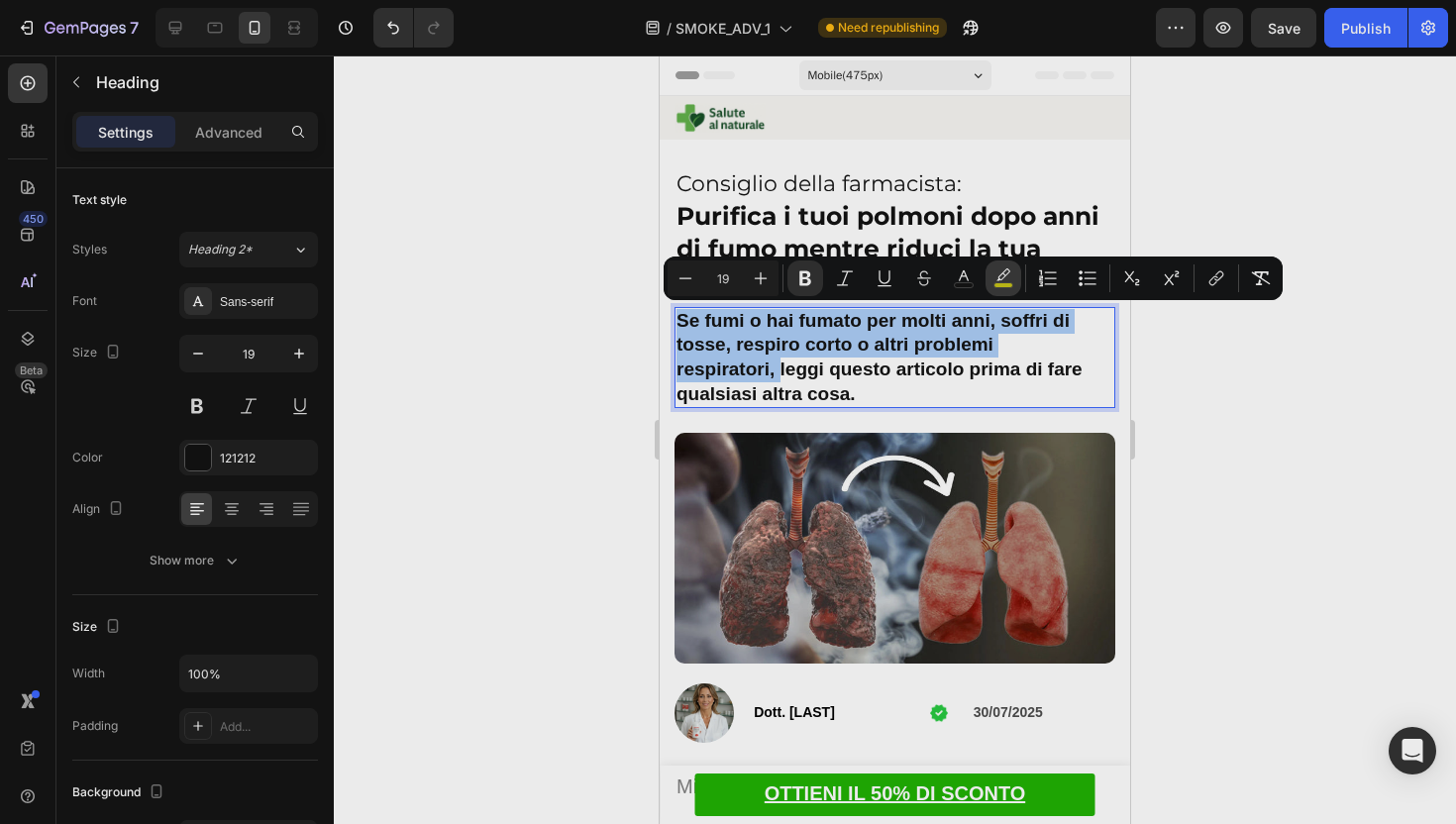 click on "color" at bounding box center (1003, 278) 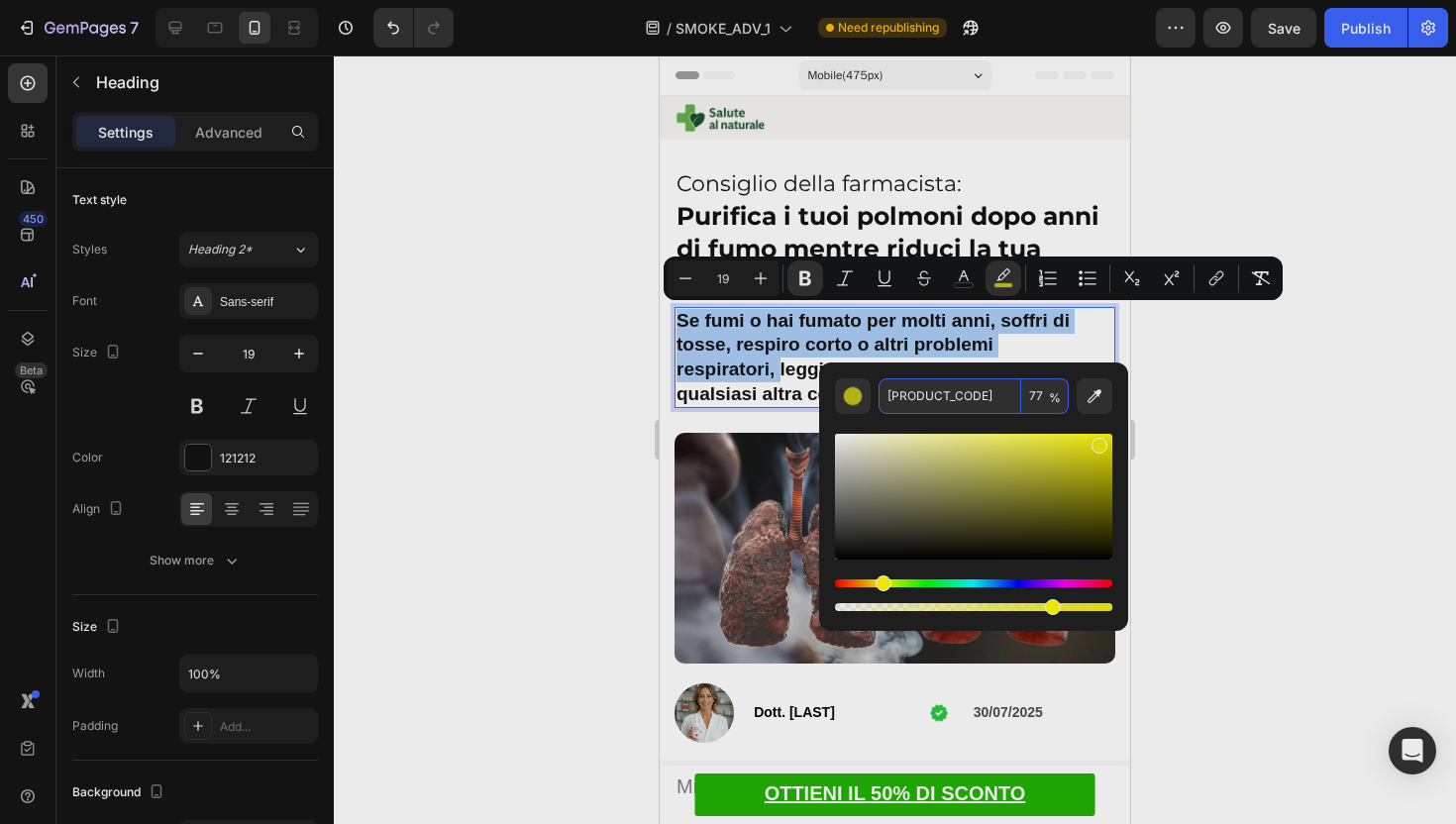click on "EFEB0E" at bounding box center [950, 396] 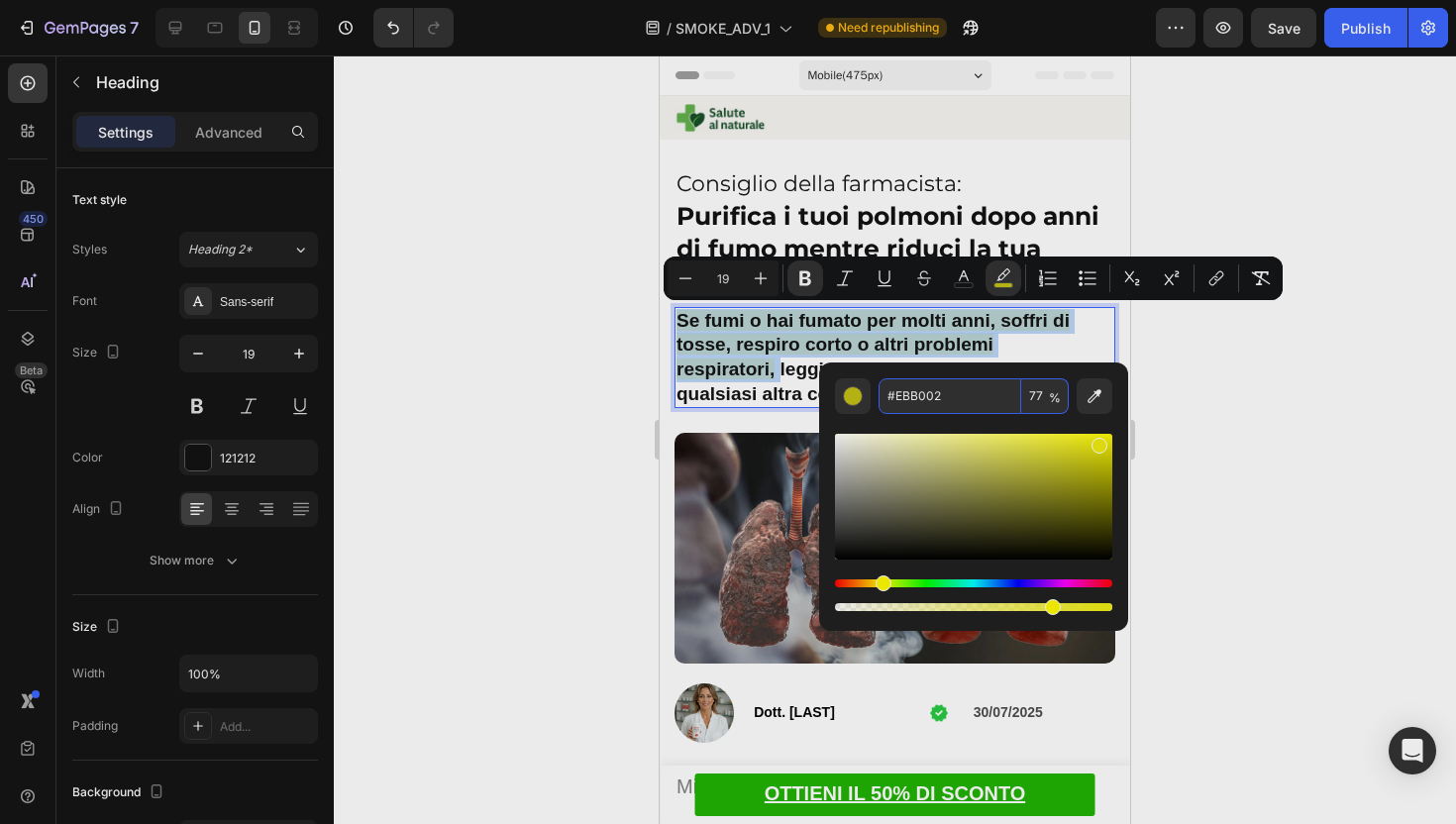type on "EBB002" 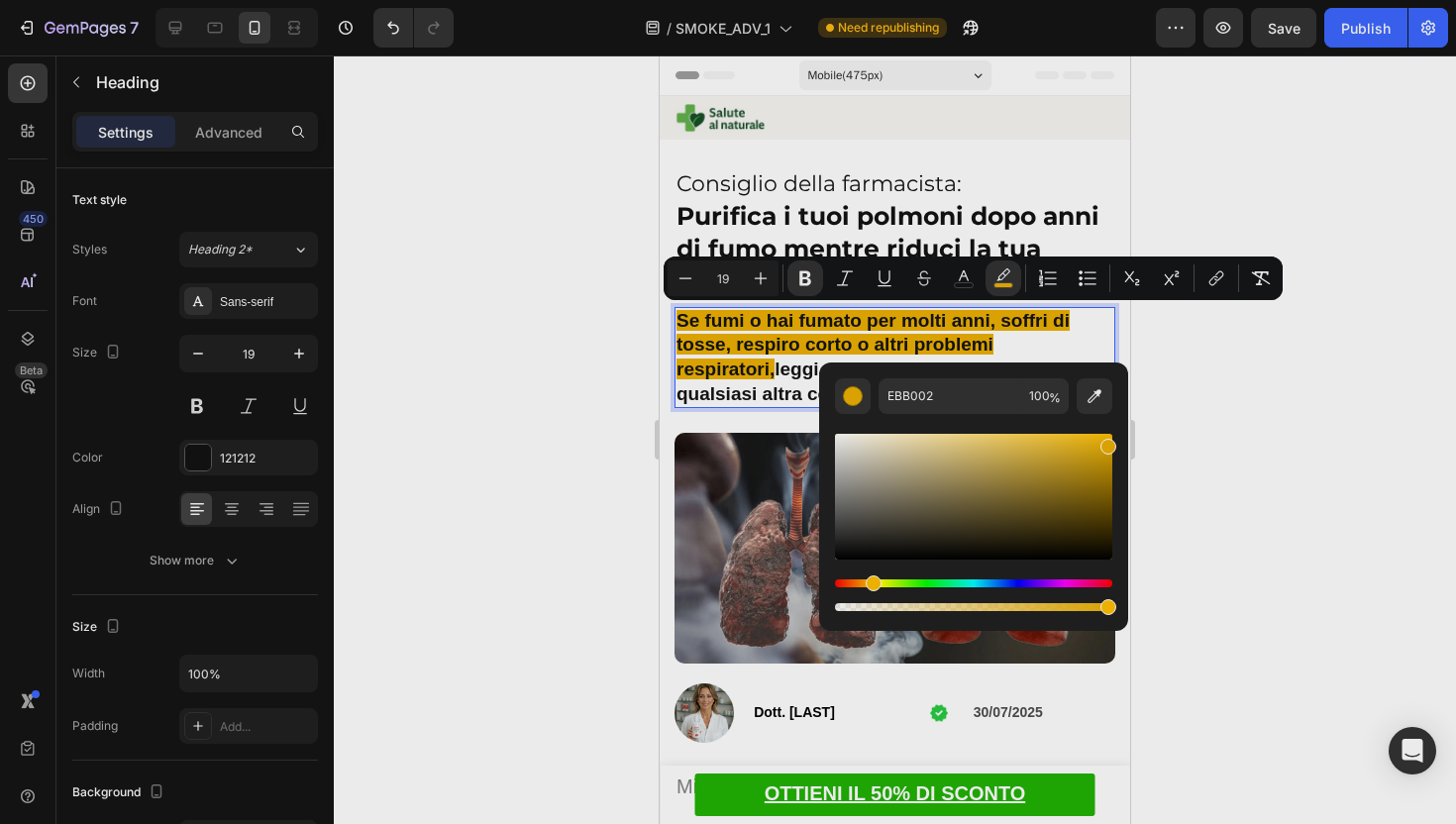 click 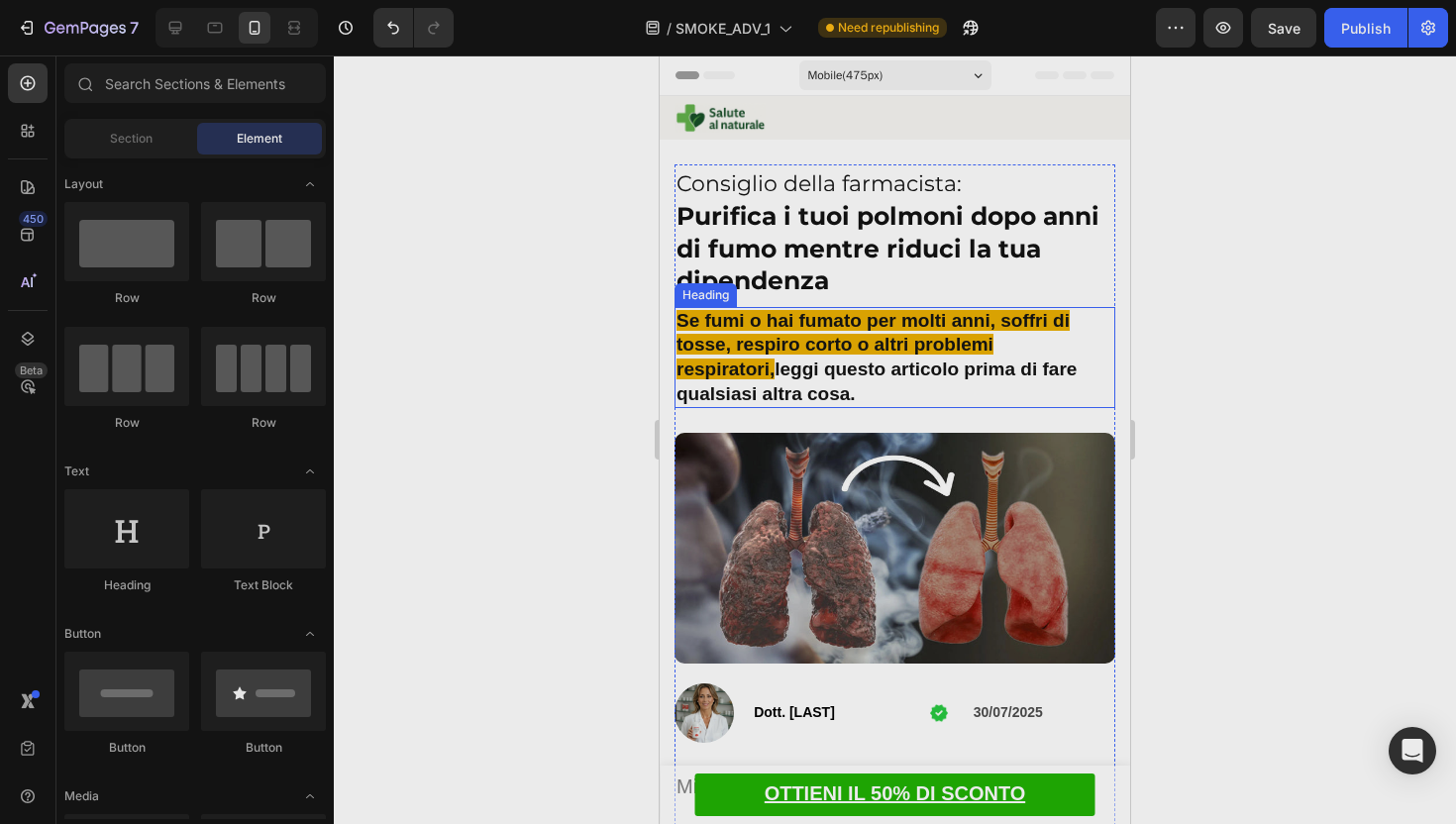 click on "leggi questo articolo prima di fare qualsiasi altra cosa." at bounding box center (877, 381) 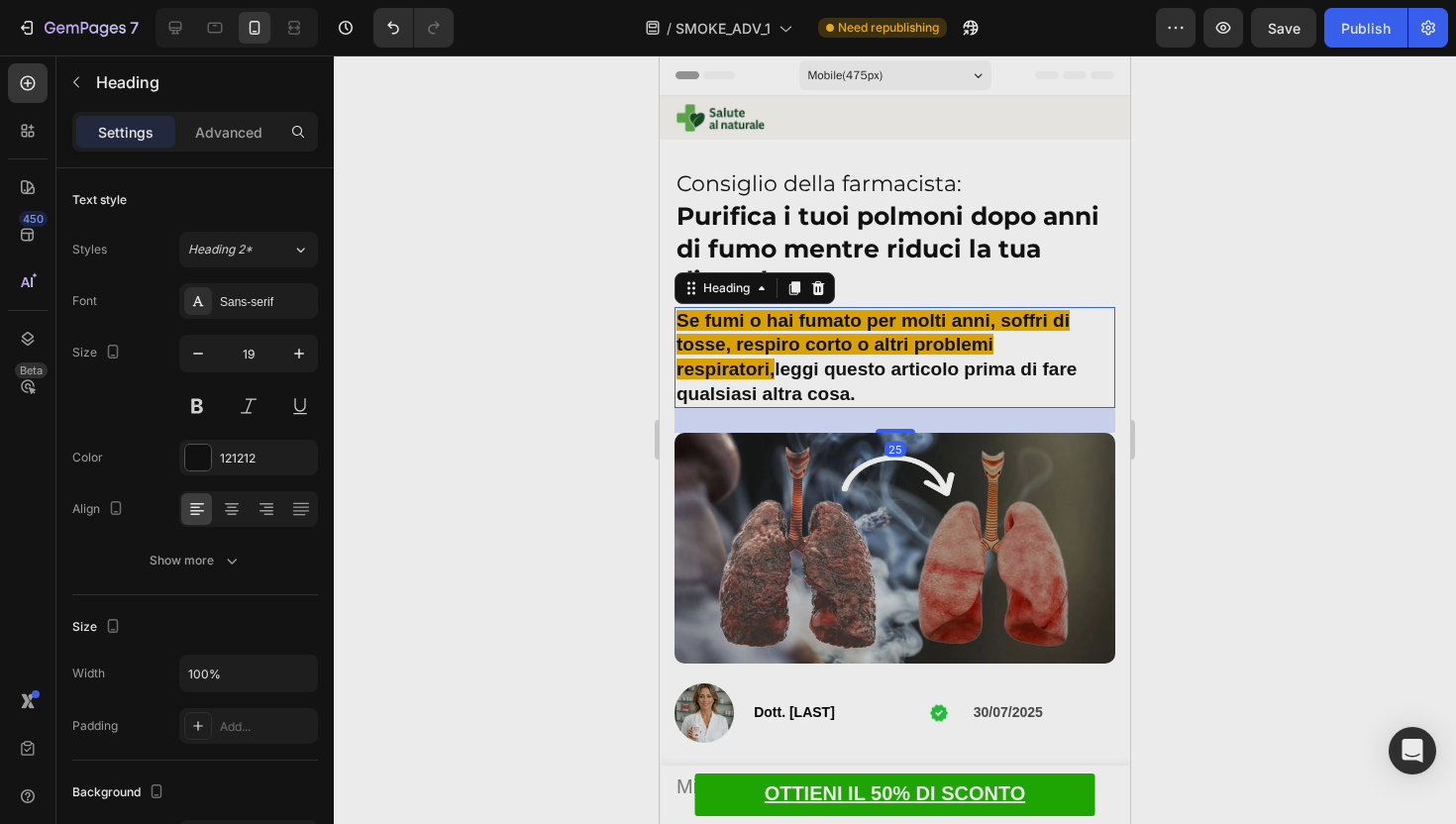 click on "leggi questo articolo prima di fare qualsiasi altra cosa." at bounding box center (877, 381) 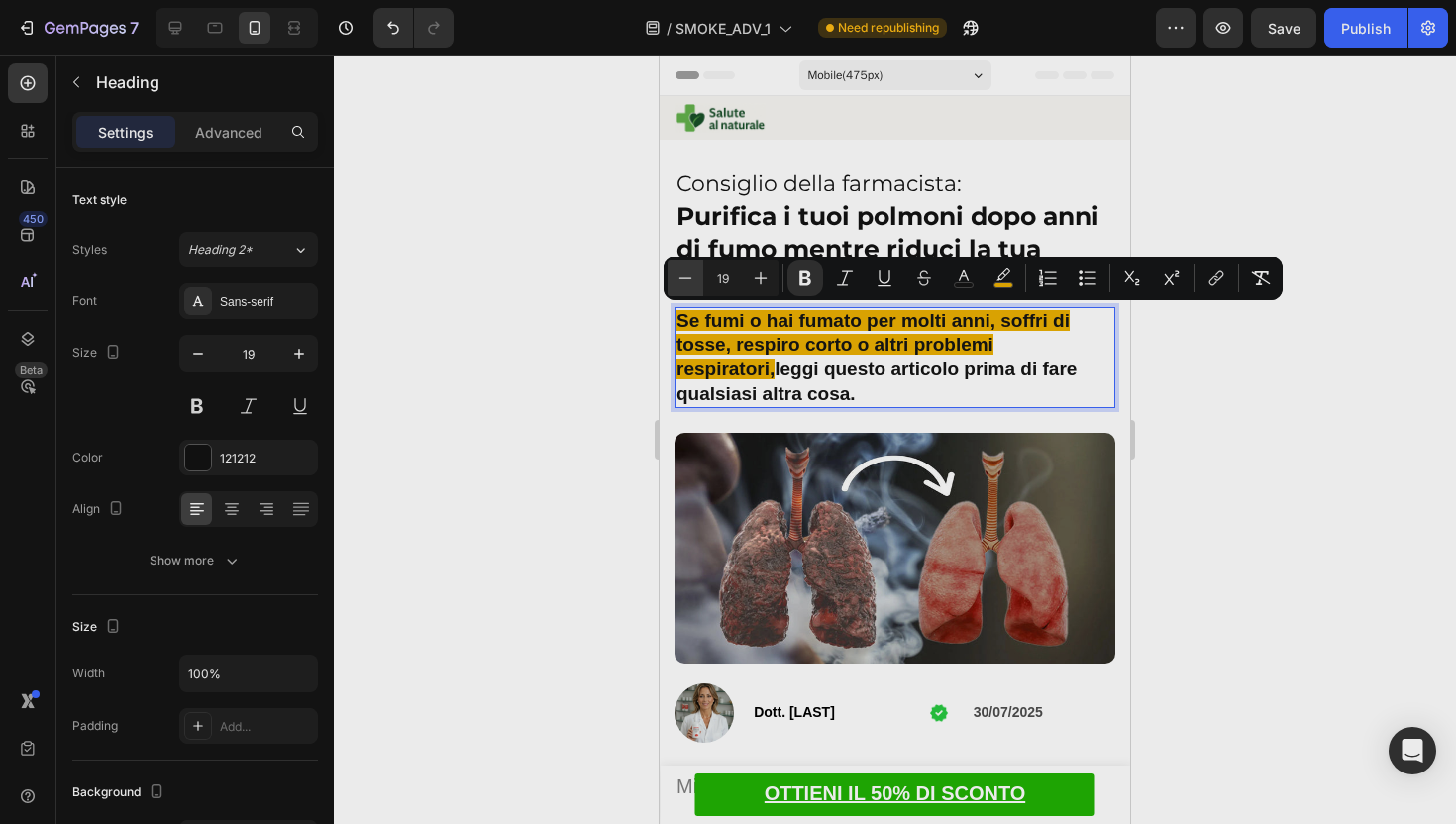 click 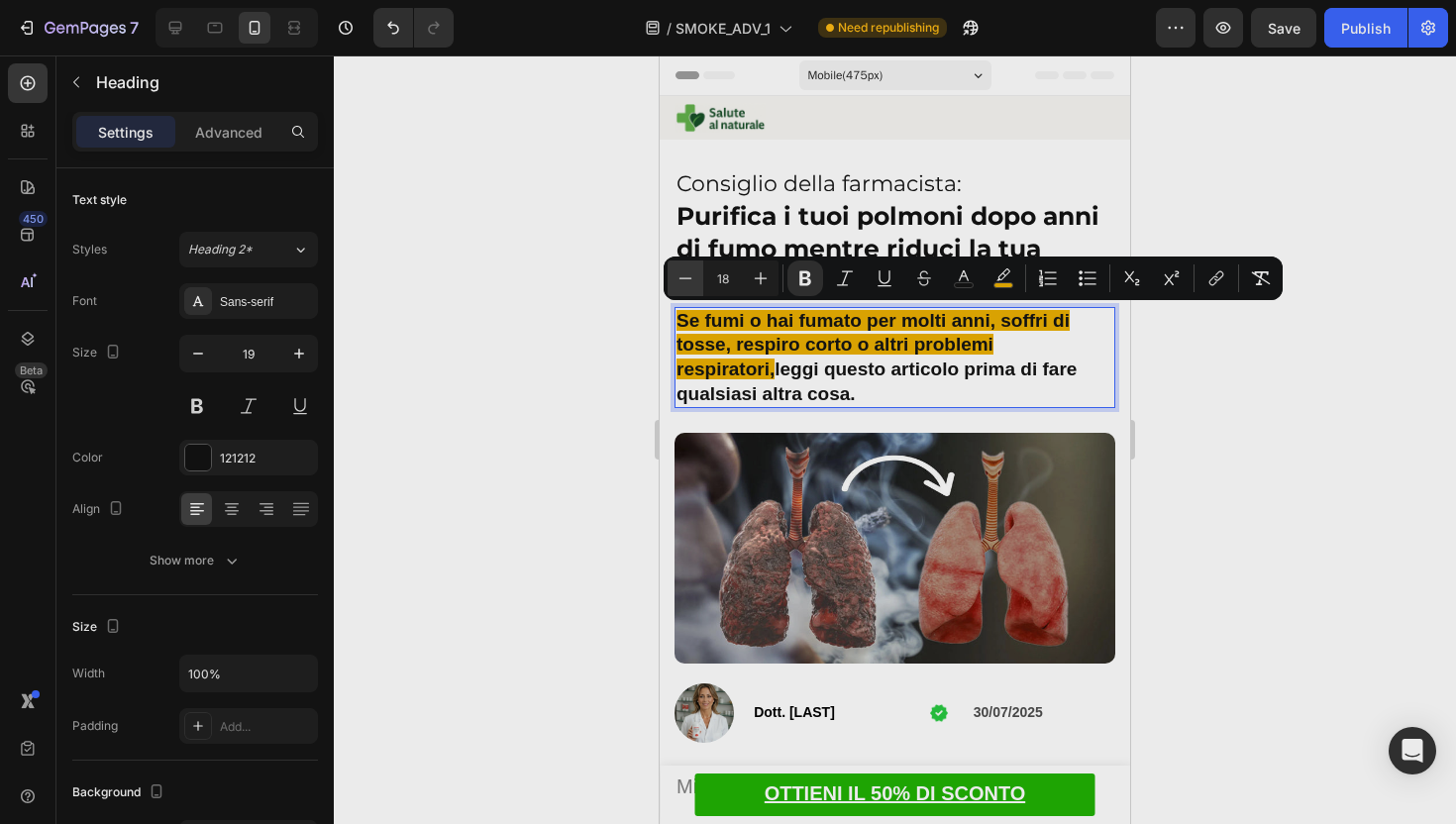click 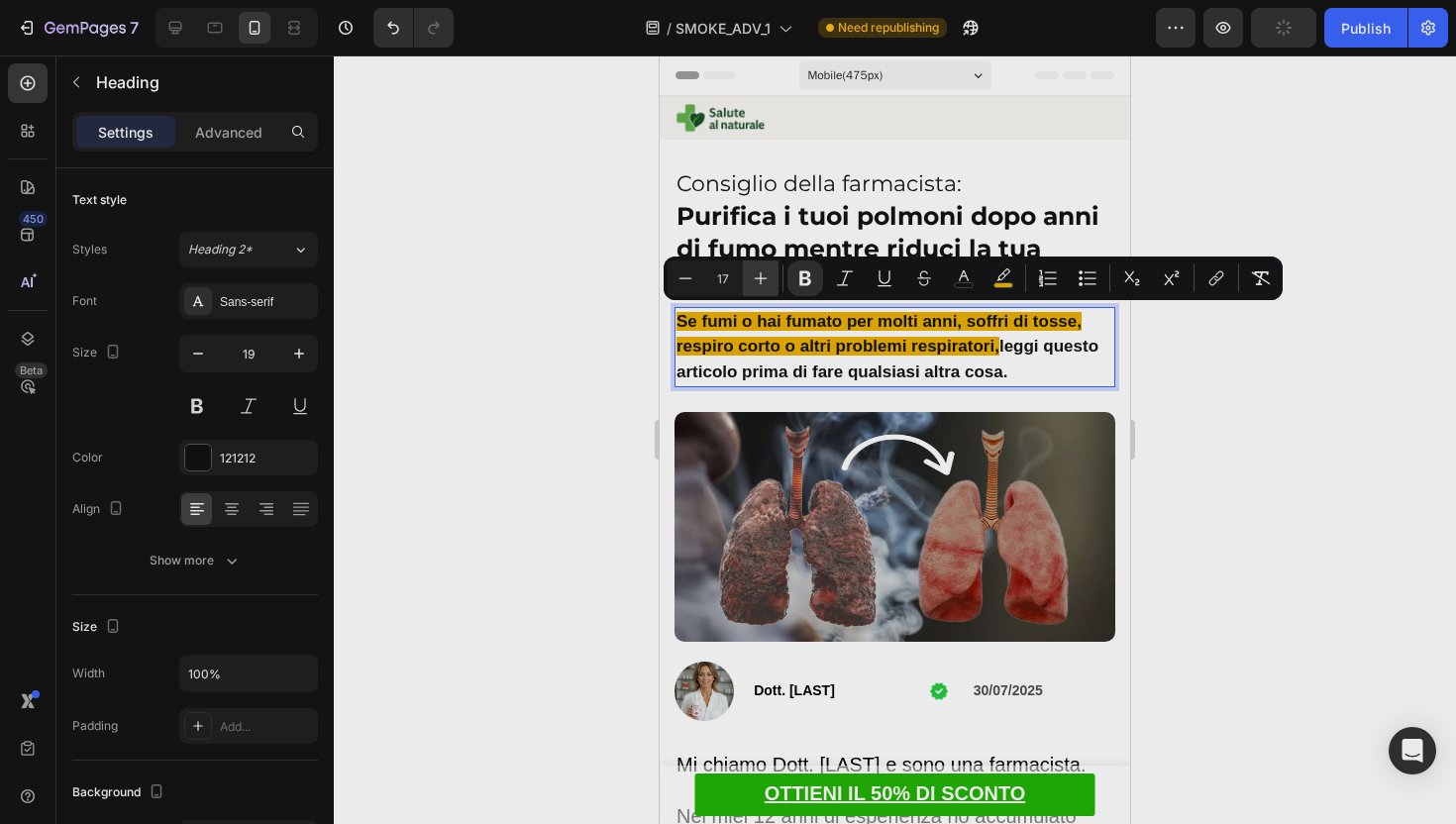 click 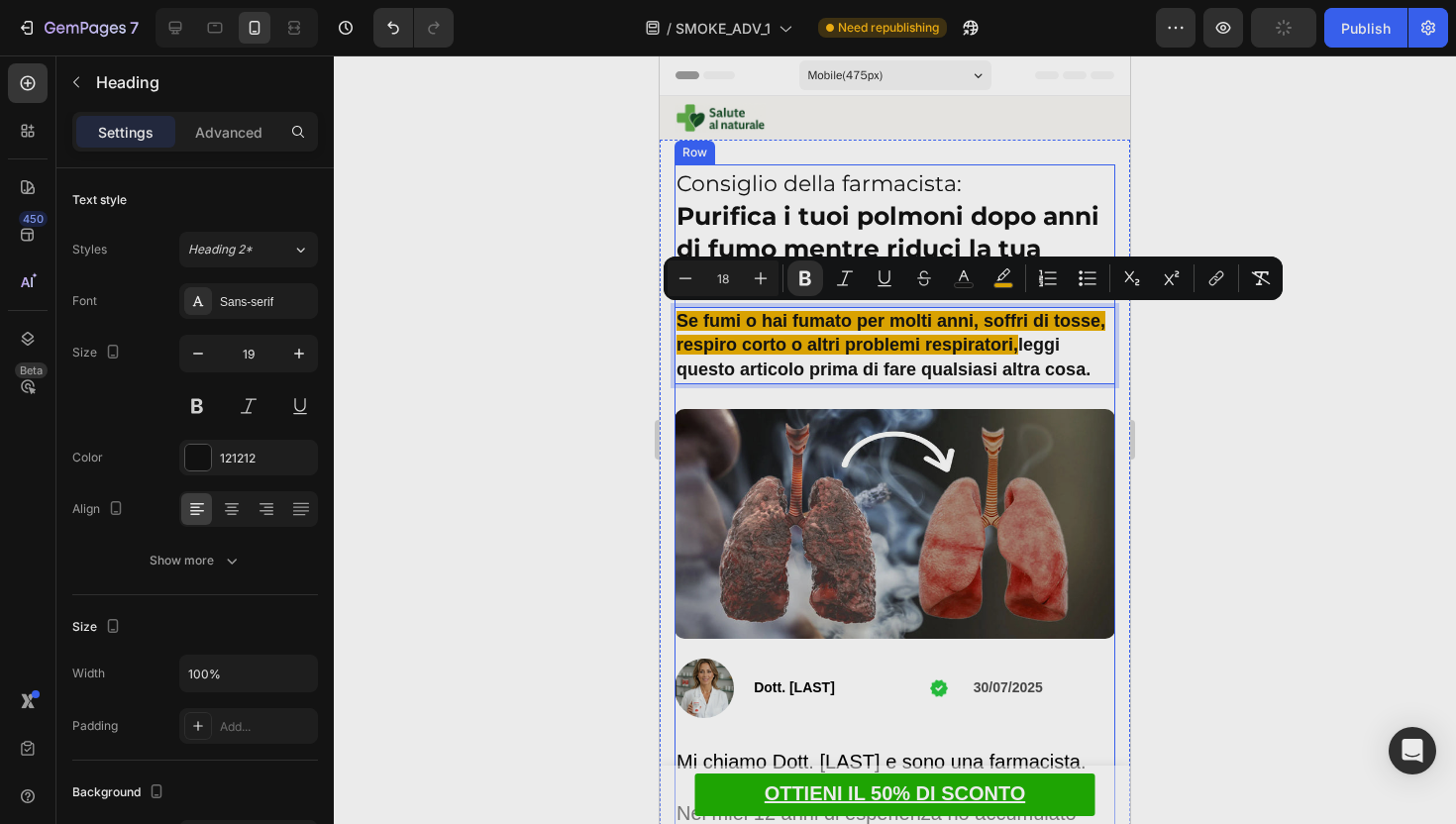 click 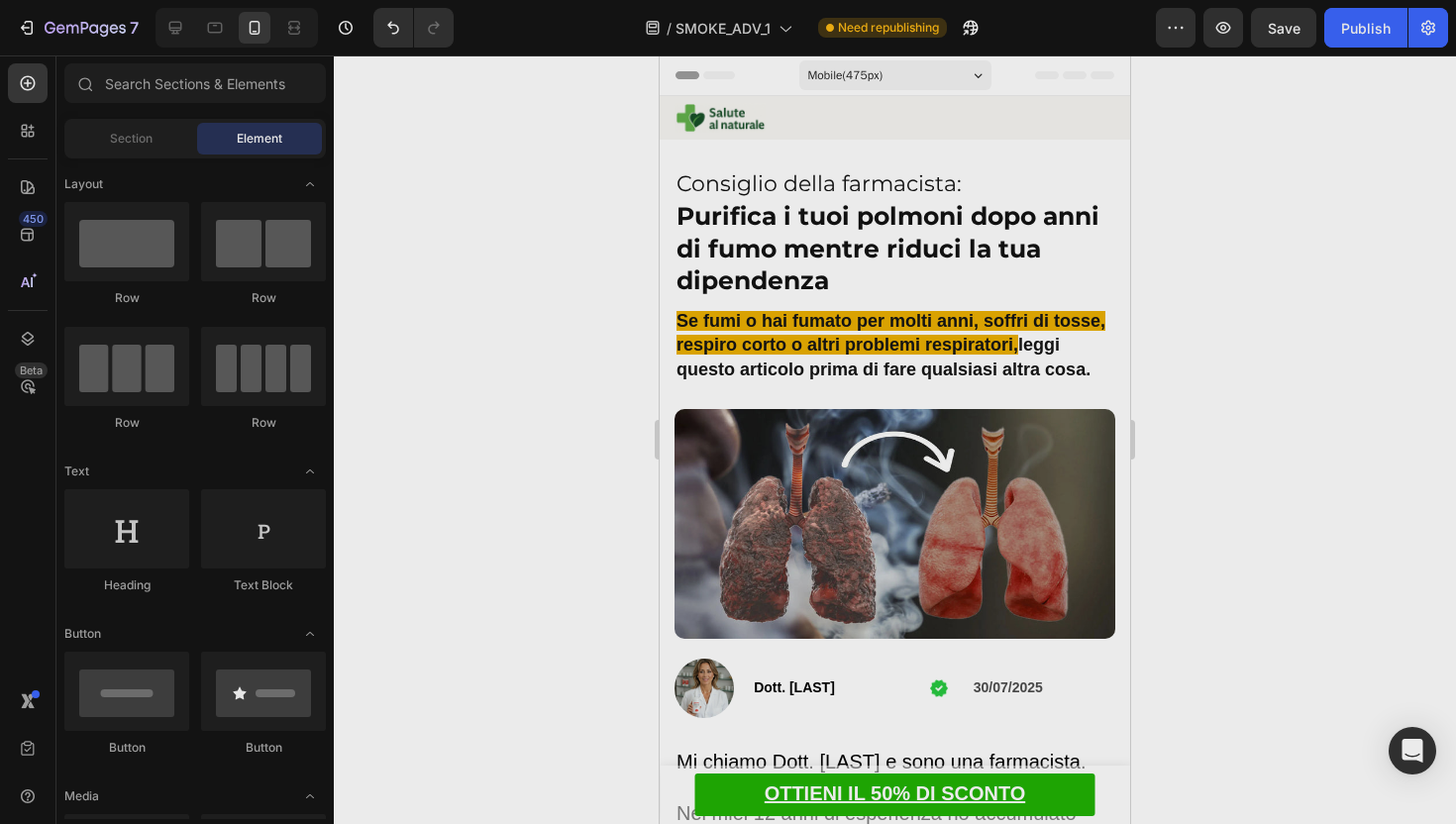 click on "⁠⁠⁠⁠⁠⁠⁠ Se fumi o hai fumato per molti anni, soffri di tosse, respiro corto o altri problemi respiratori,   leggi questo articolo prima di fare qualsiasi altra cosa." at bounding box center (894, 346) 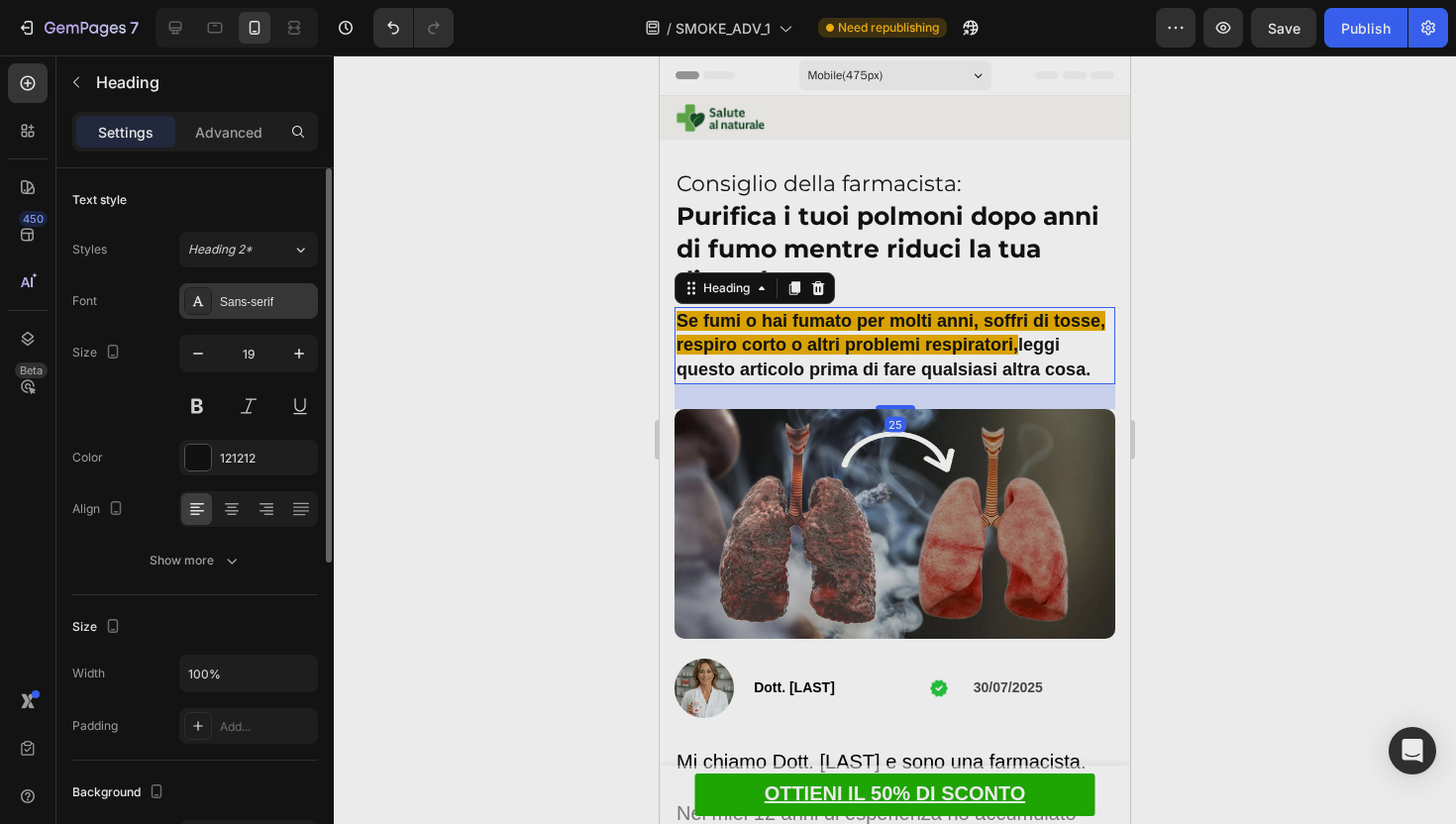 click on "Sans-serif" at bounding box center (249, 301) 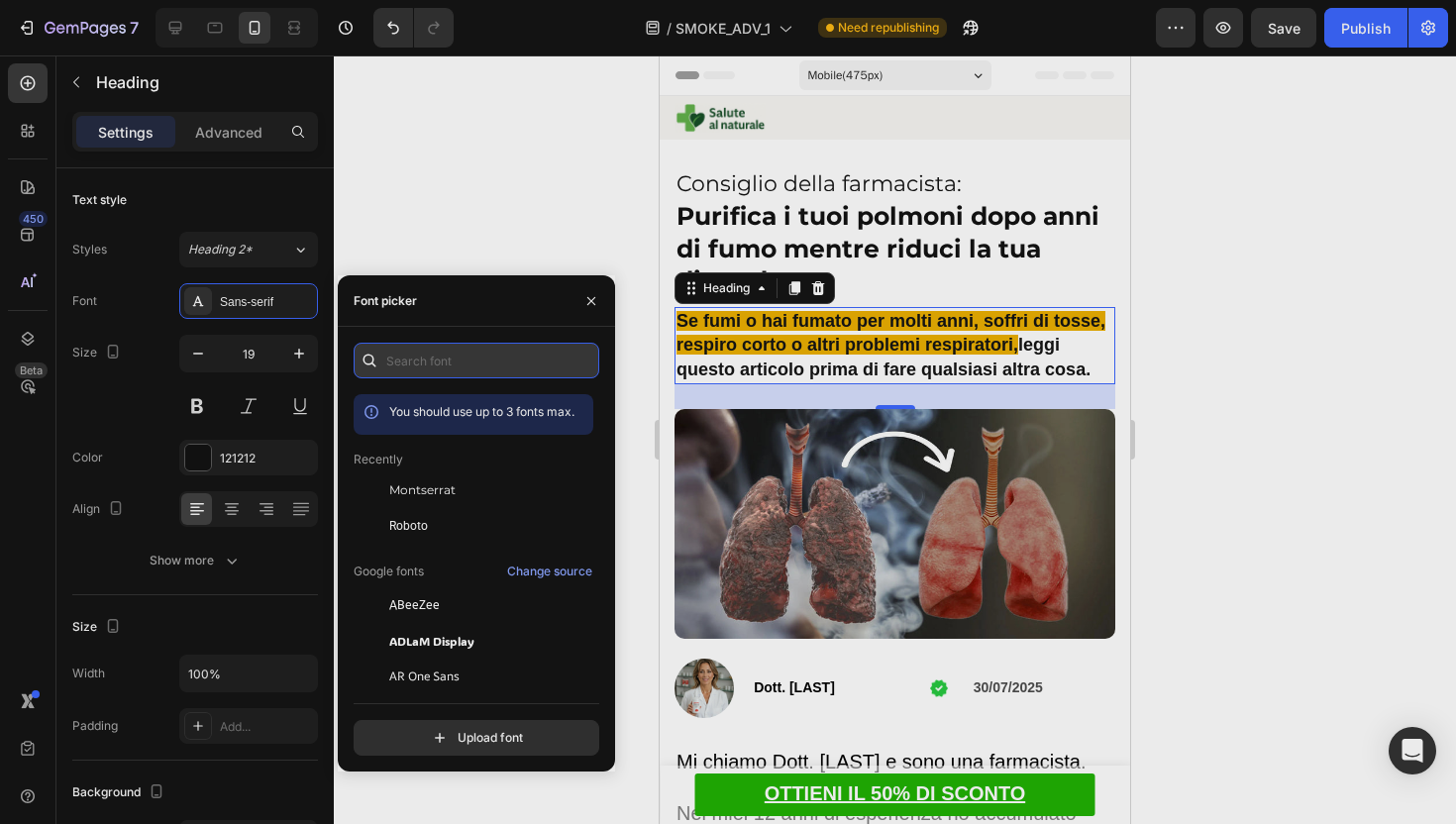 click at bounding box center (476, 360) 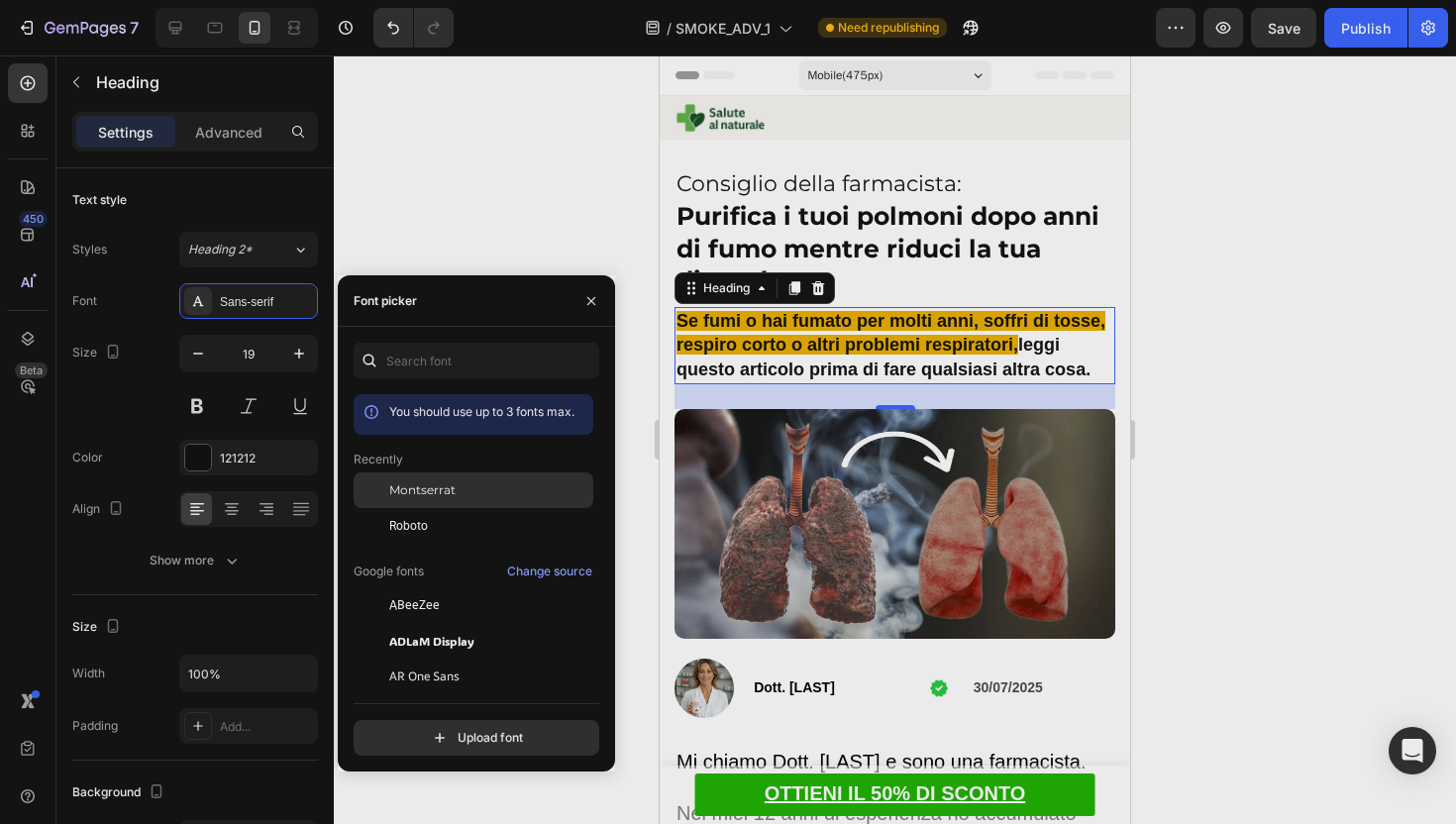 click on "Montserrat" at bounding box center [422, 490] 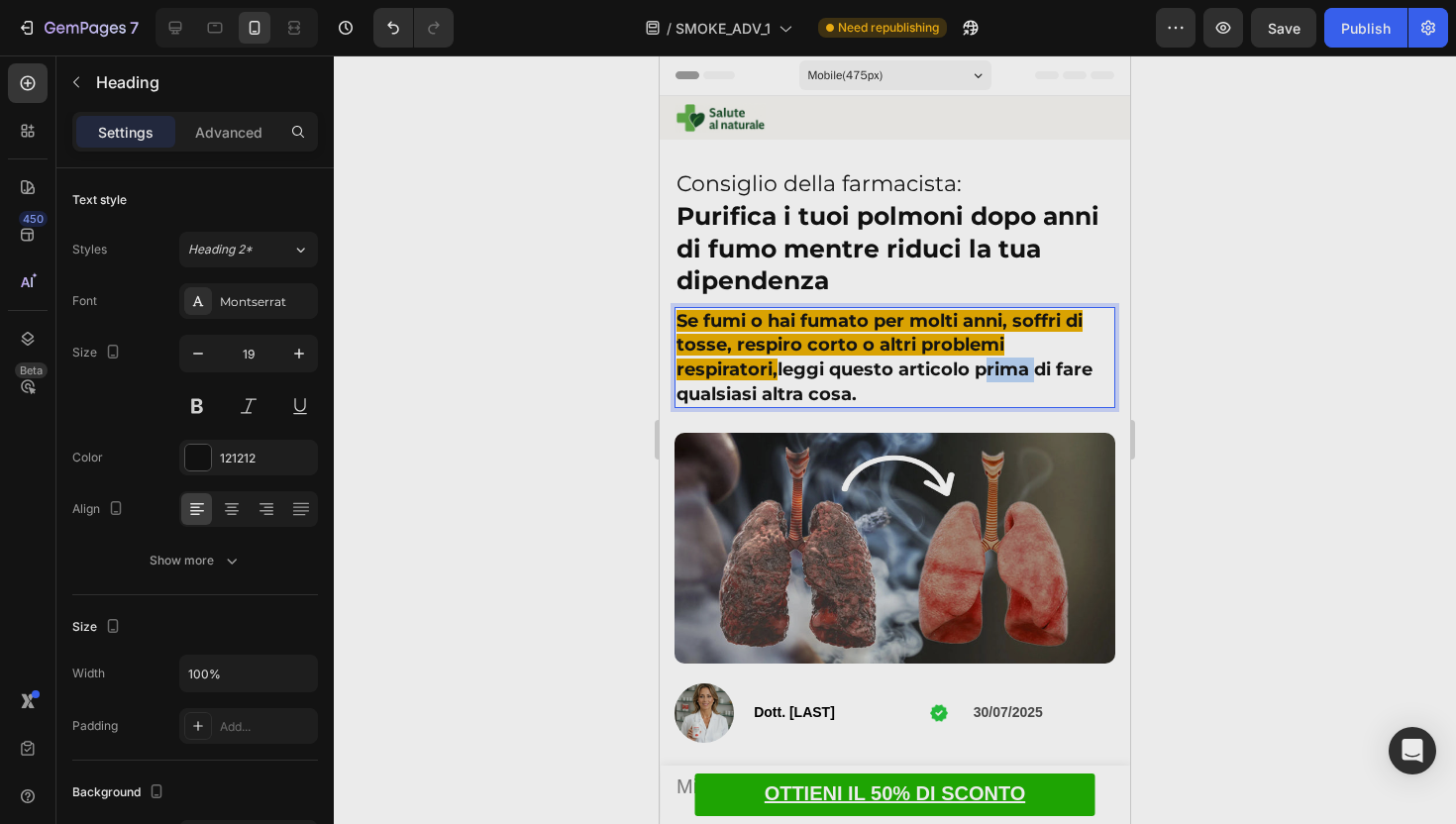 click on "leggi questo articolo prima di fare qualsiasi altra cosa." at bounding box center [884, 381] 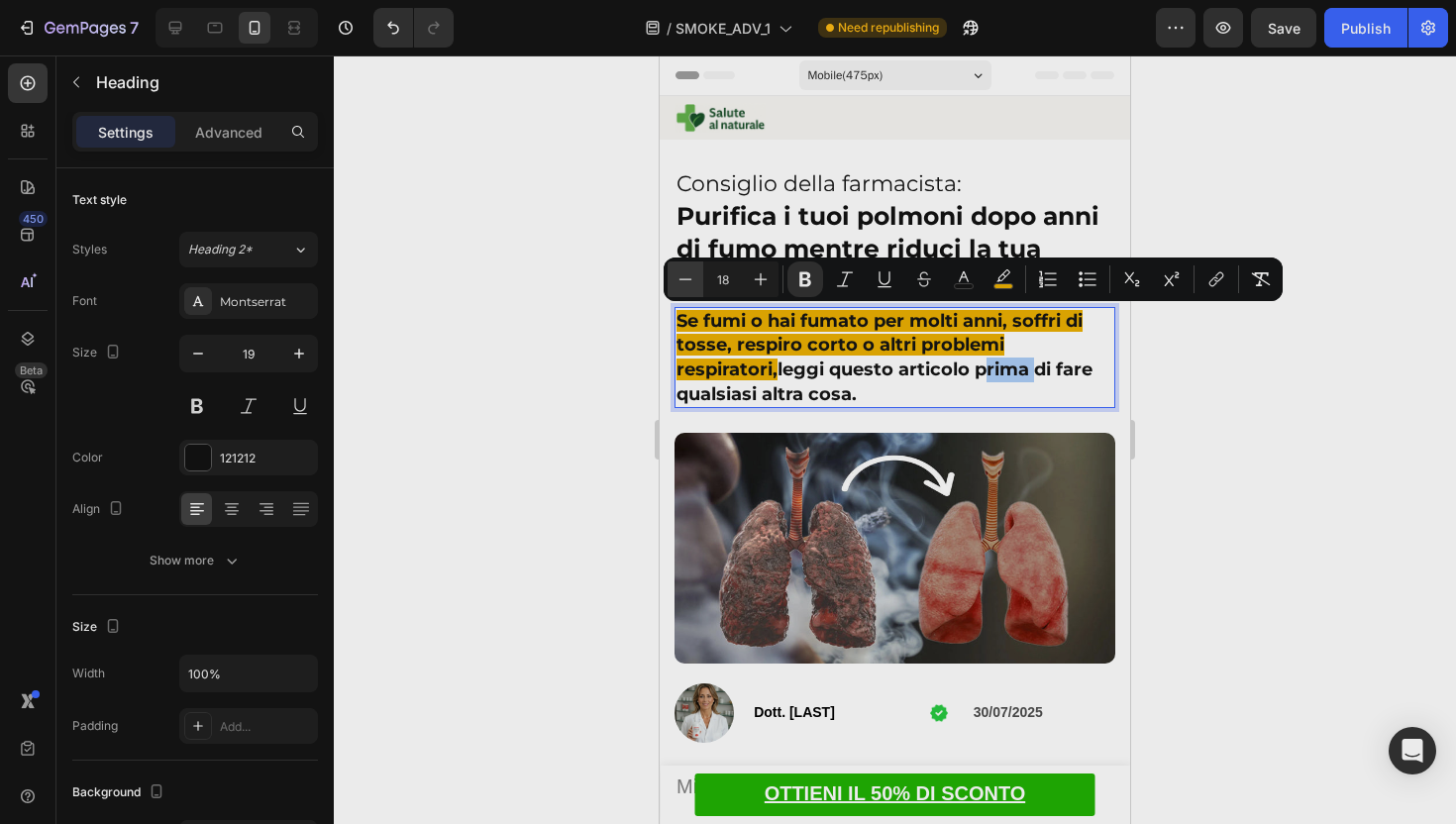 click on "Minus" at bounding box center [685, 279] 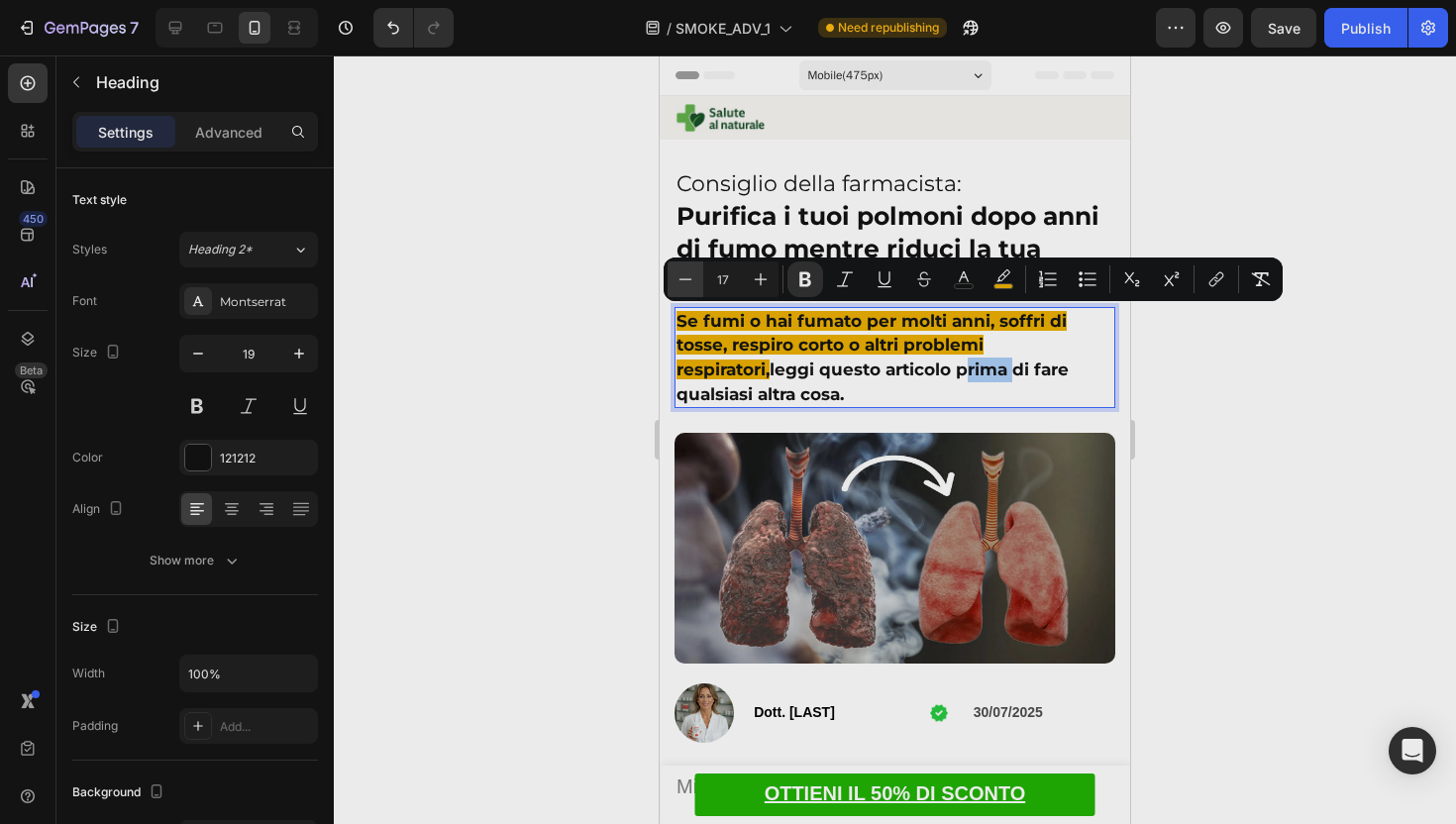 click on "Minus" at bounding box center (685, 279) 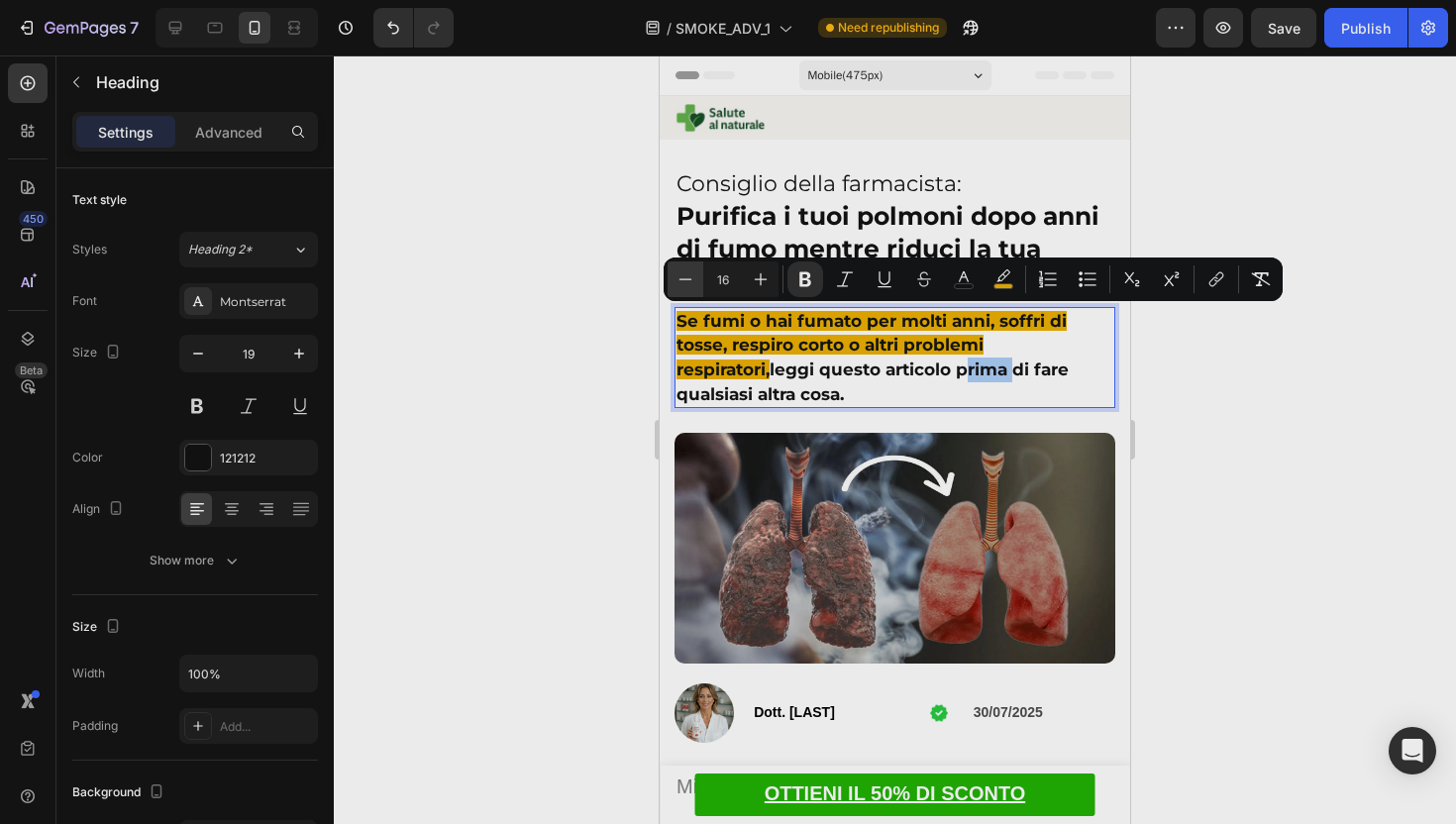click on "Minus" at bounding box center (685, 279) 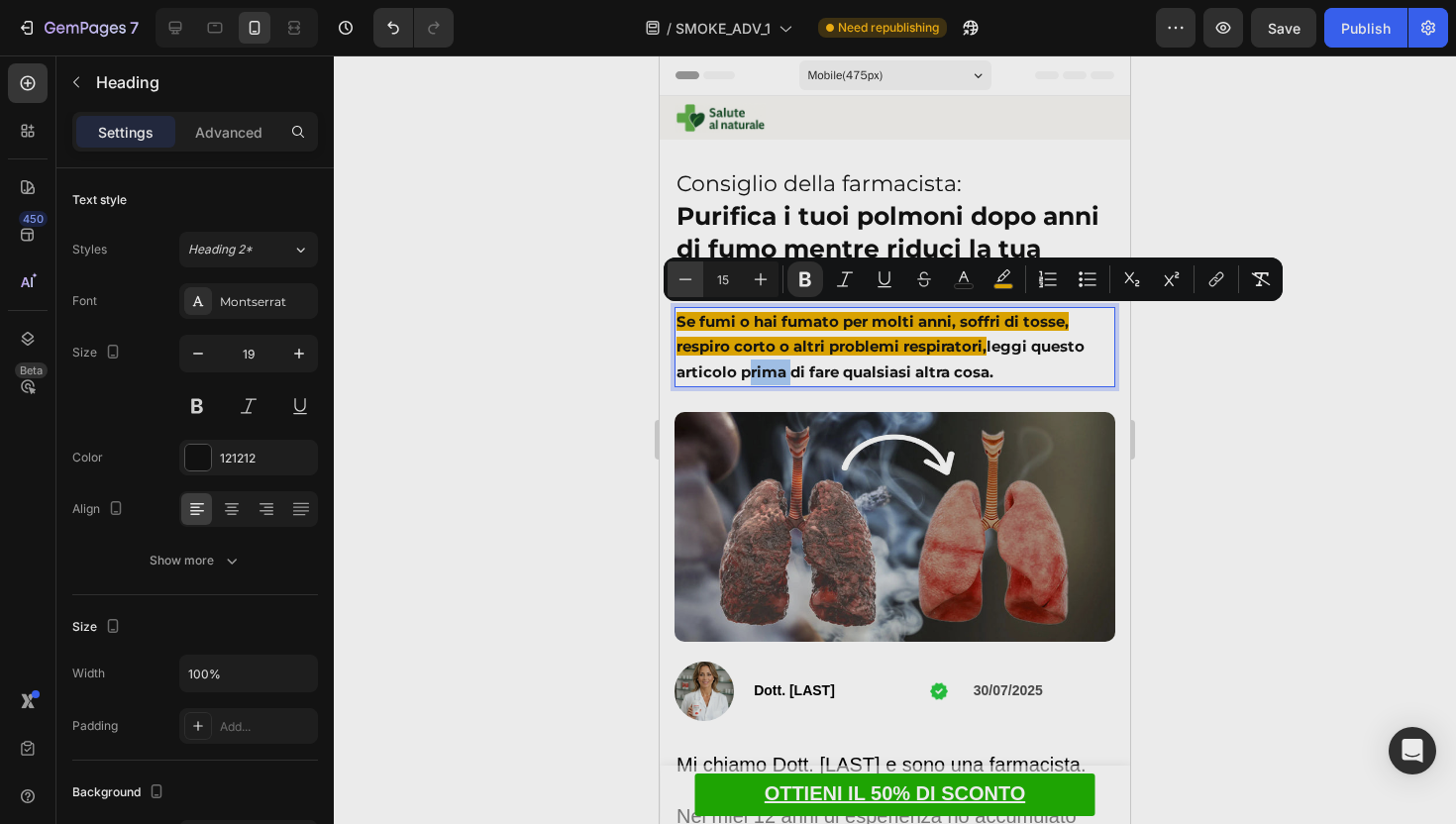 click on "Minus" at bounding box center (685, 279) 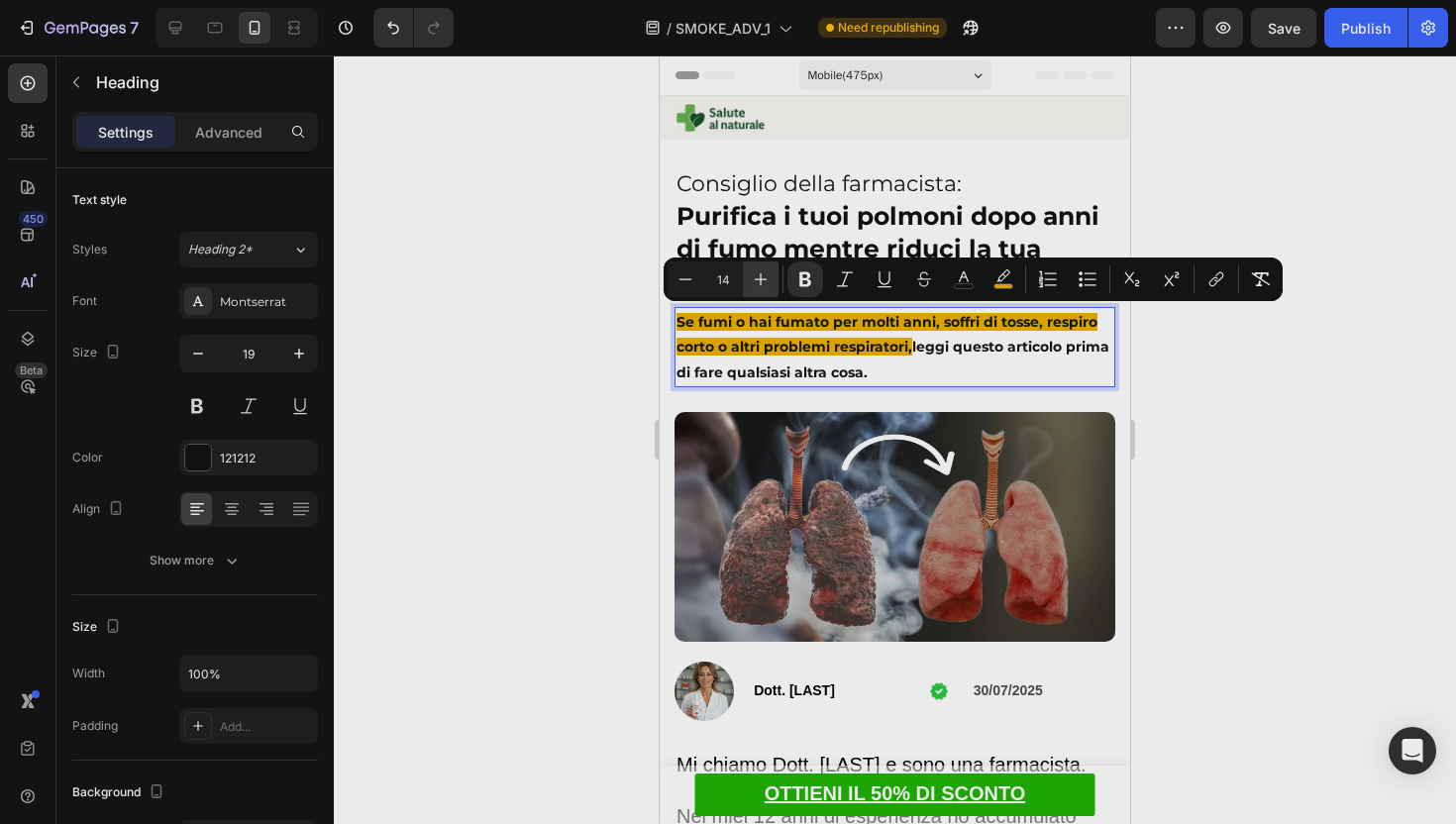 click 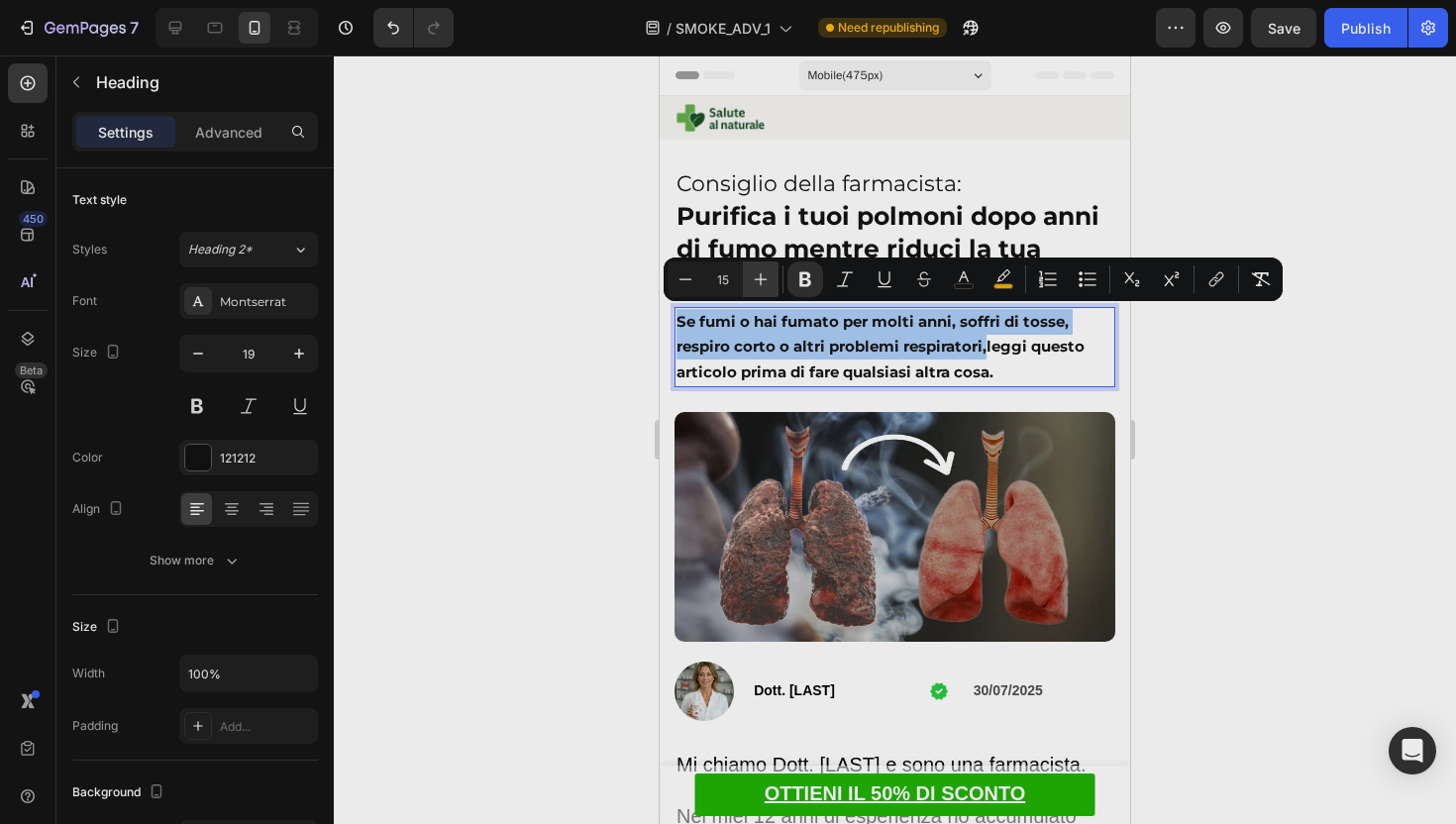 click 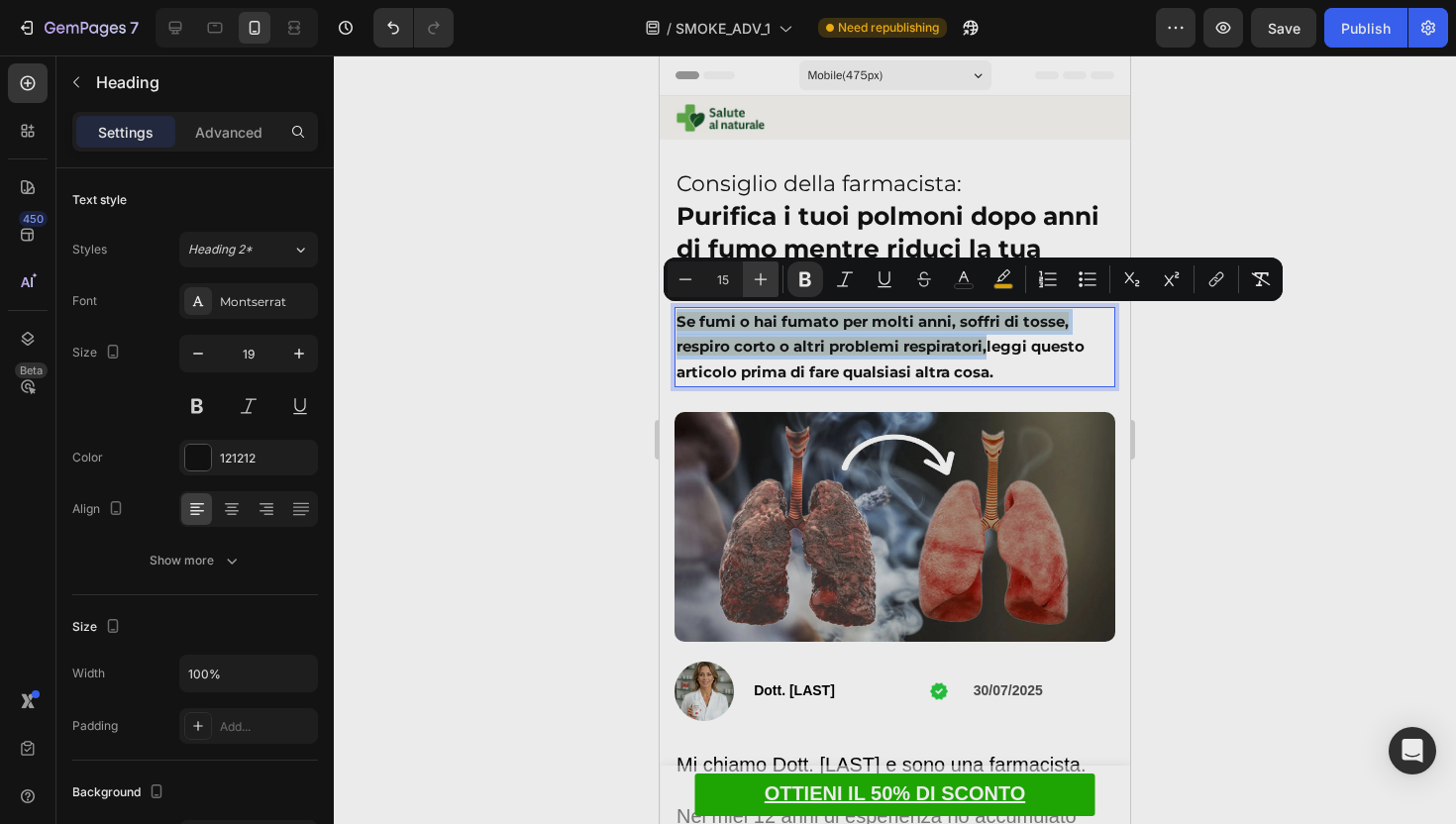 type on "16" 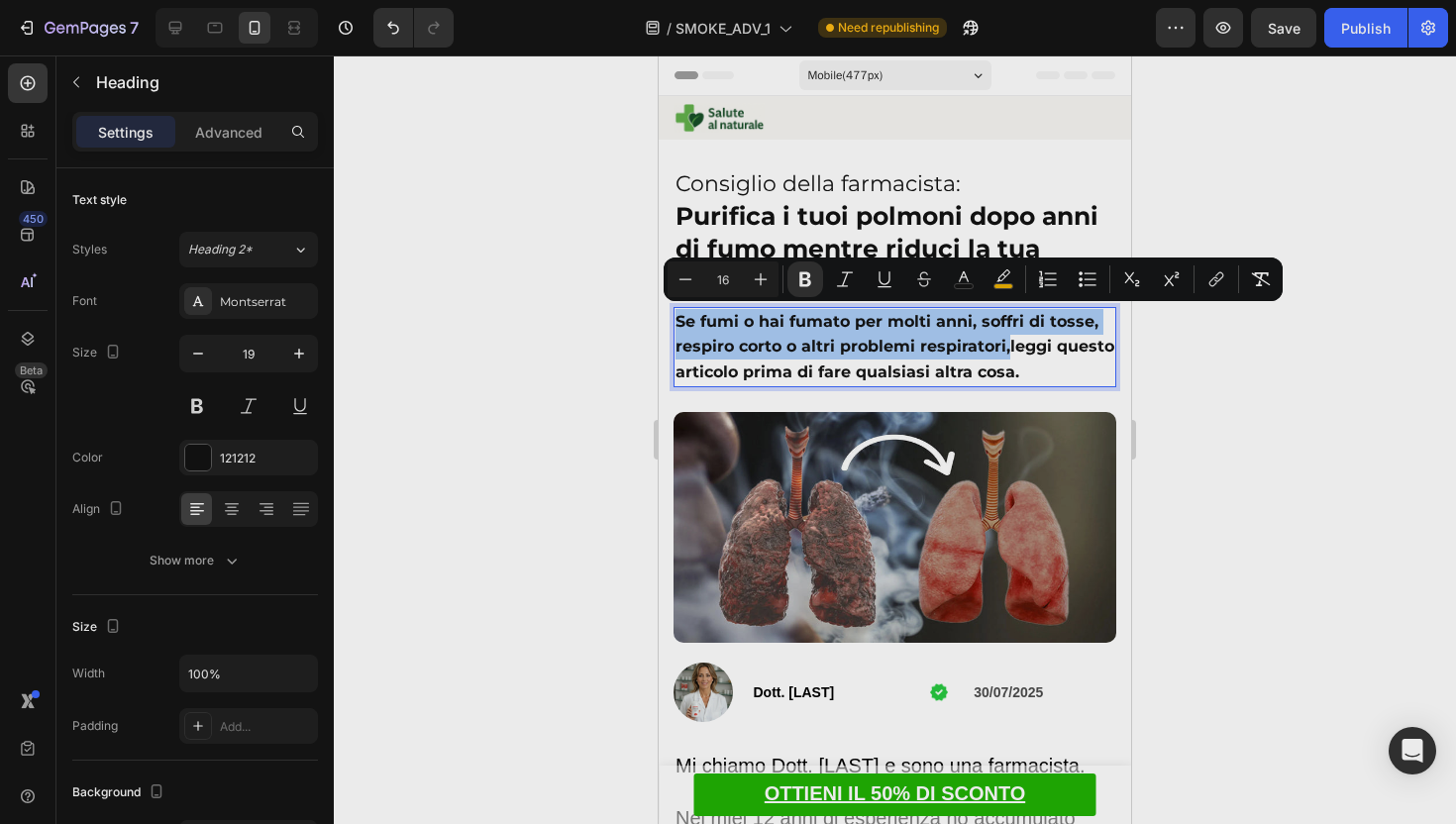 click 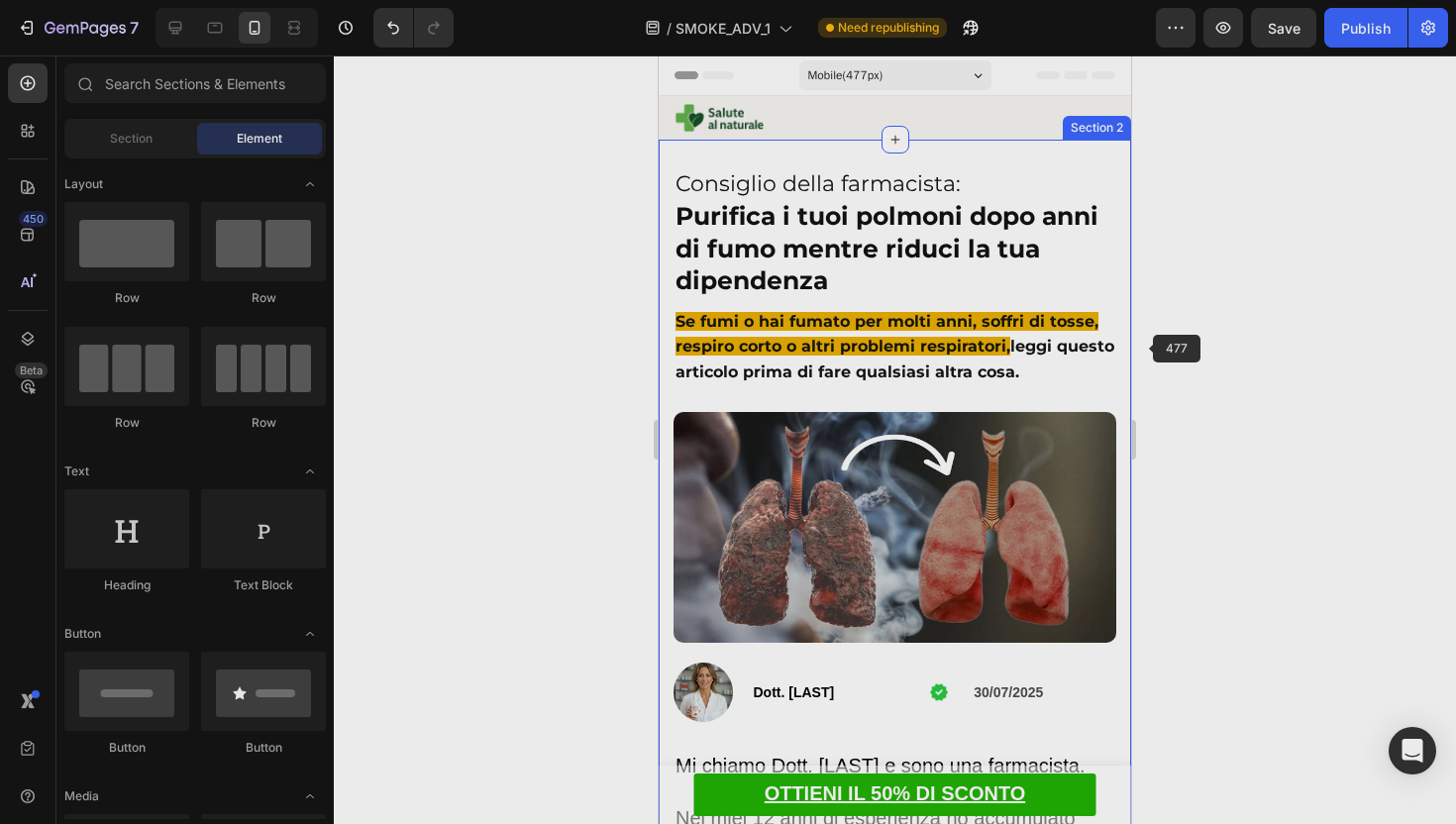 click on "Se fumi o hai fumato per molti anni, soffri di tosse, respiro corto o altri problemi respiratori," at bounding box center (886, 334) 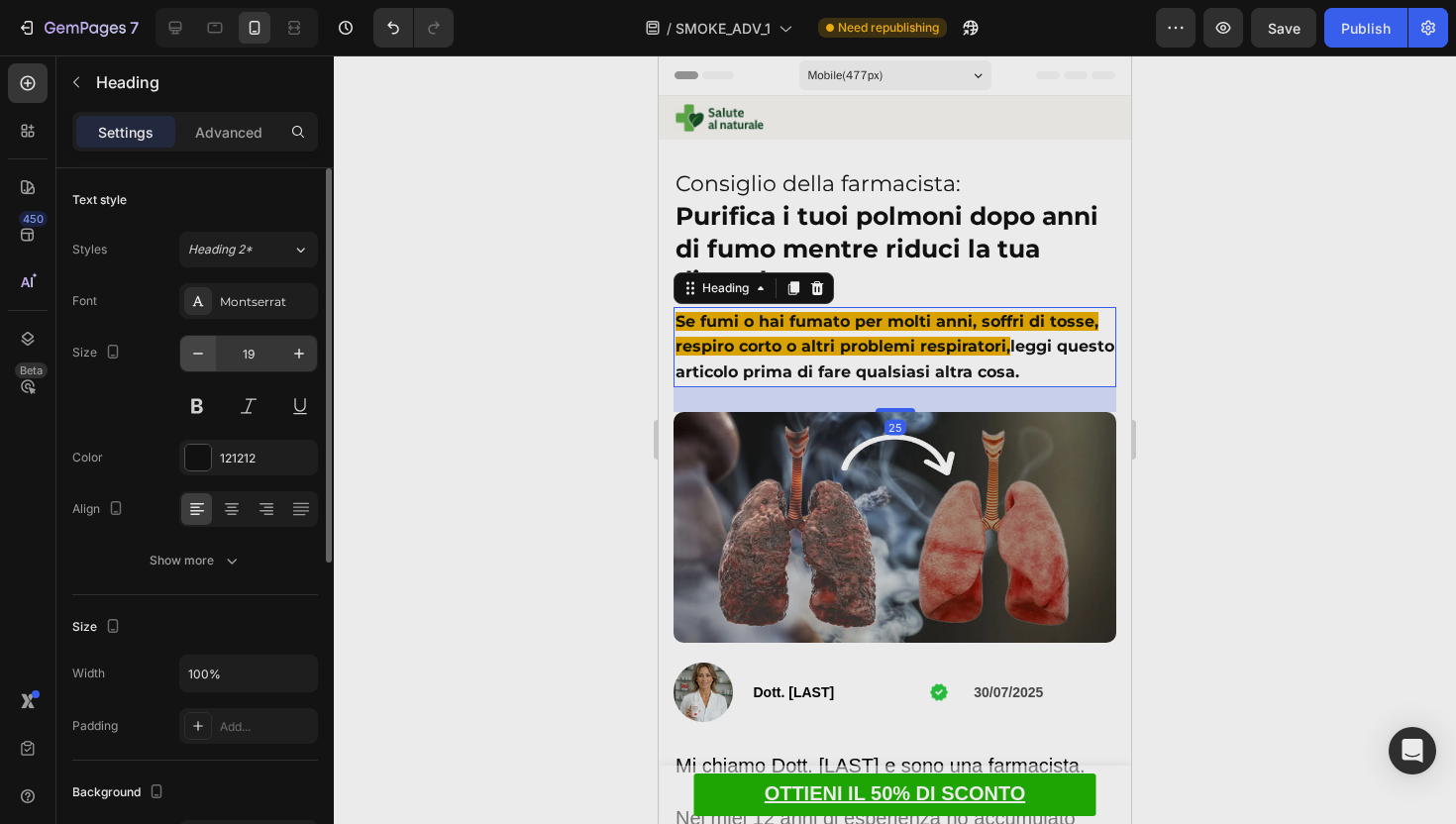 click 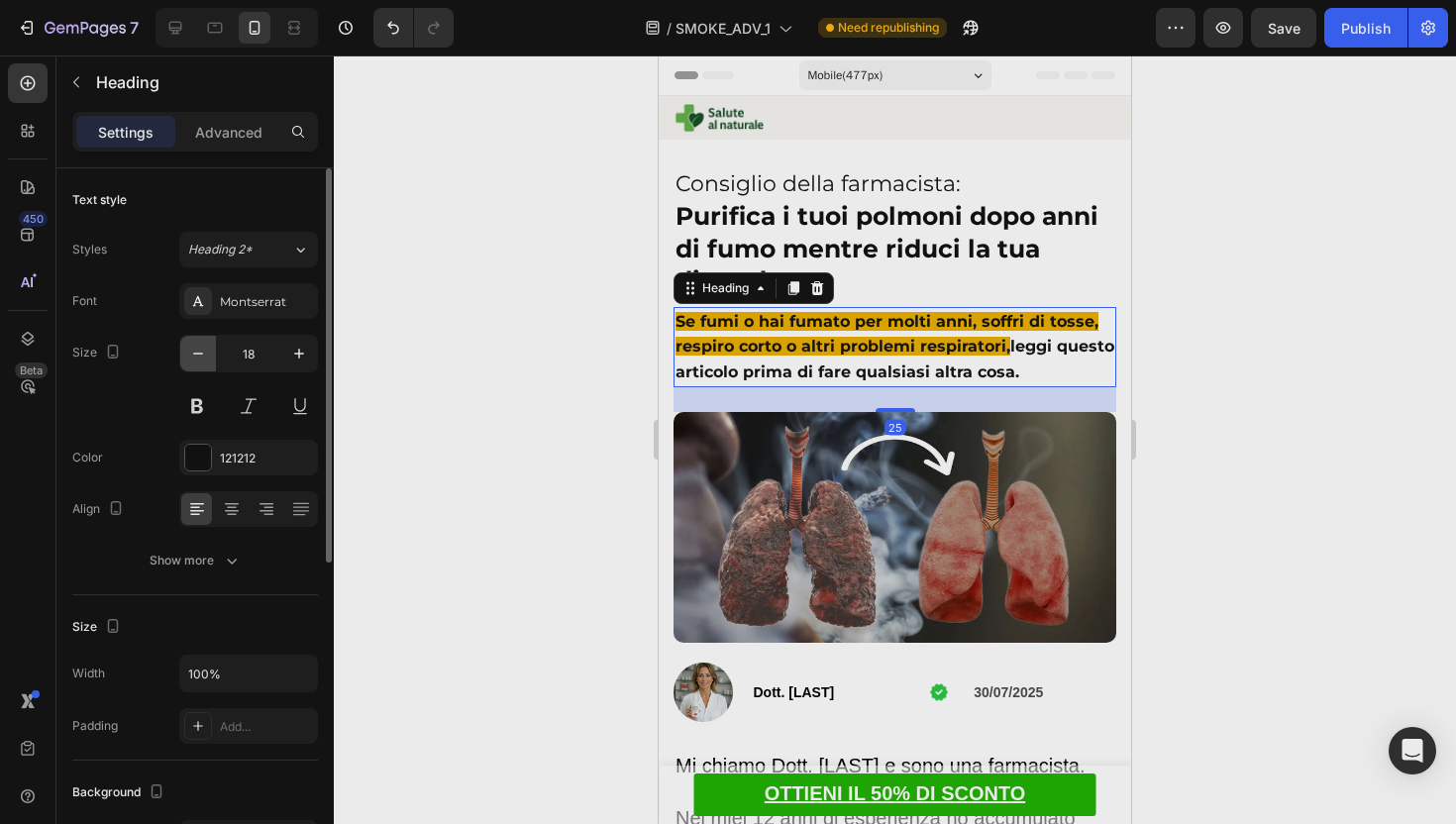 click 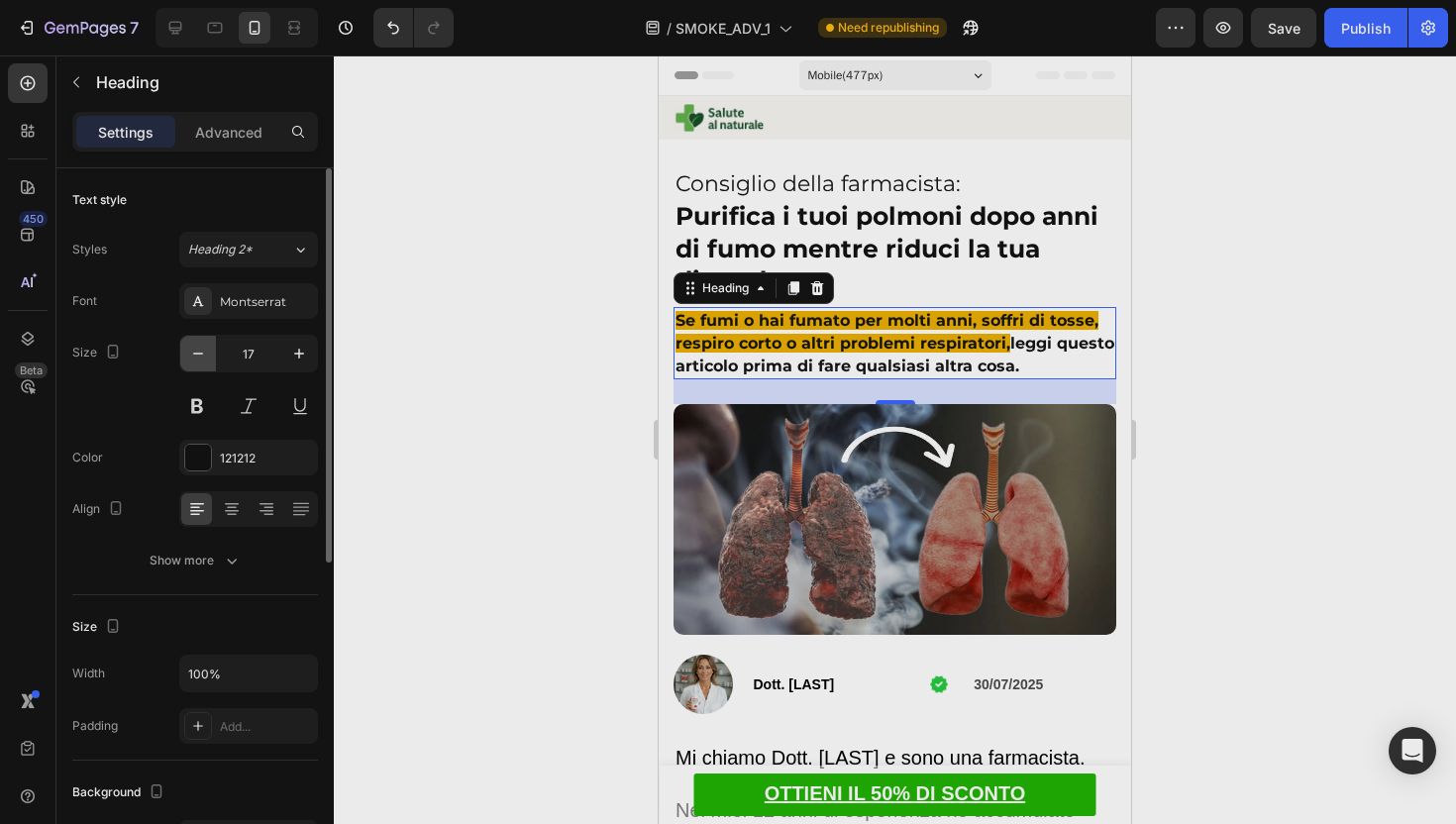 click 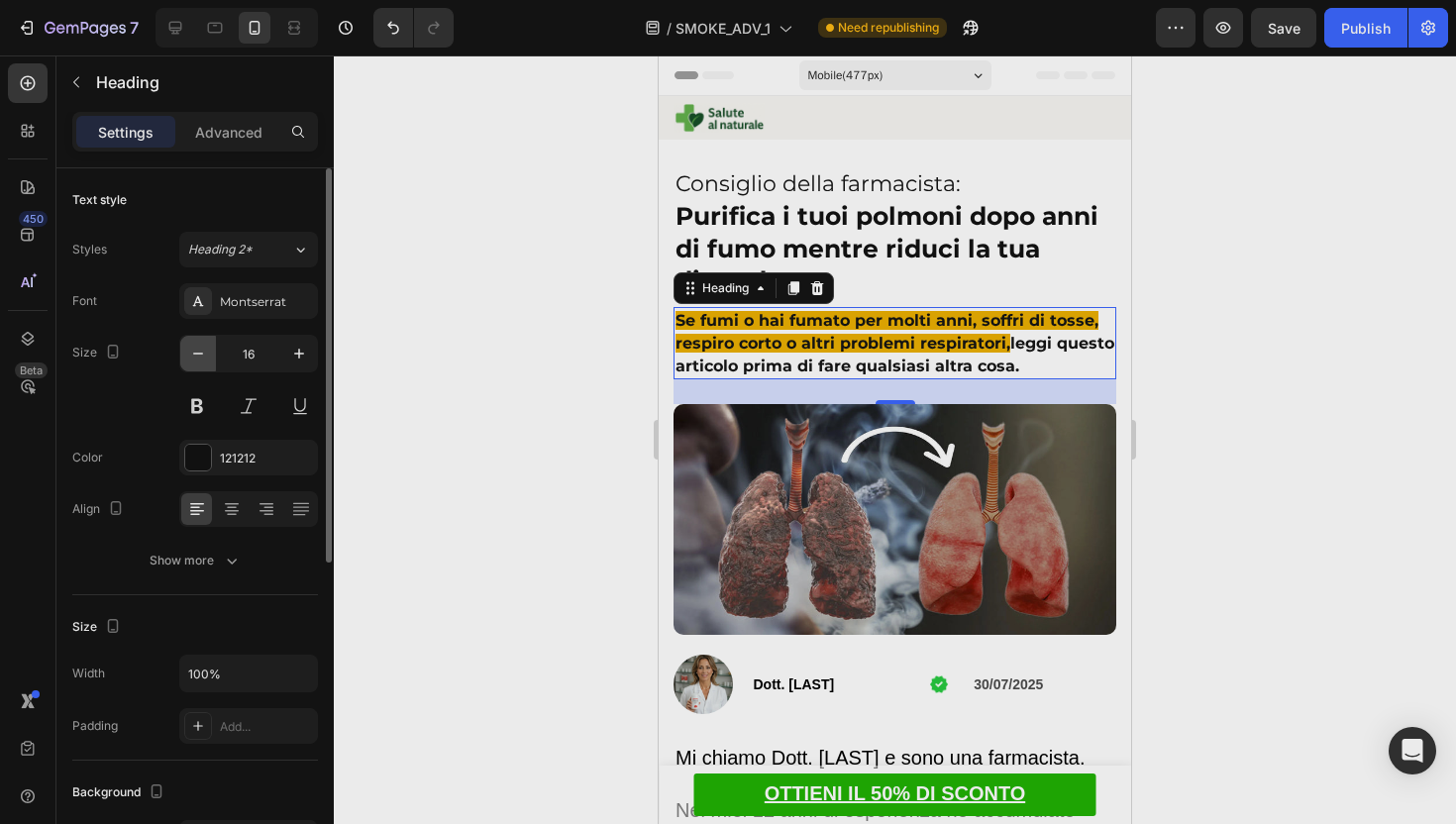 click 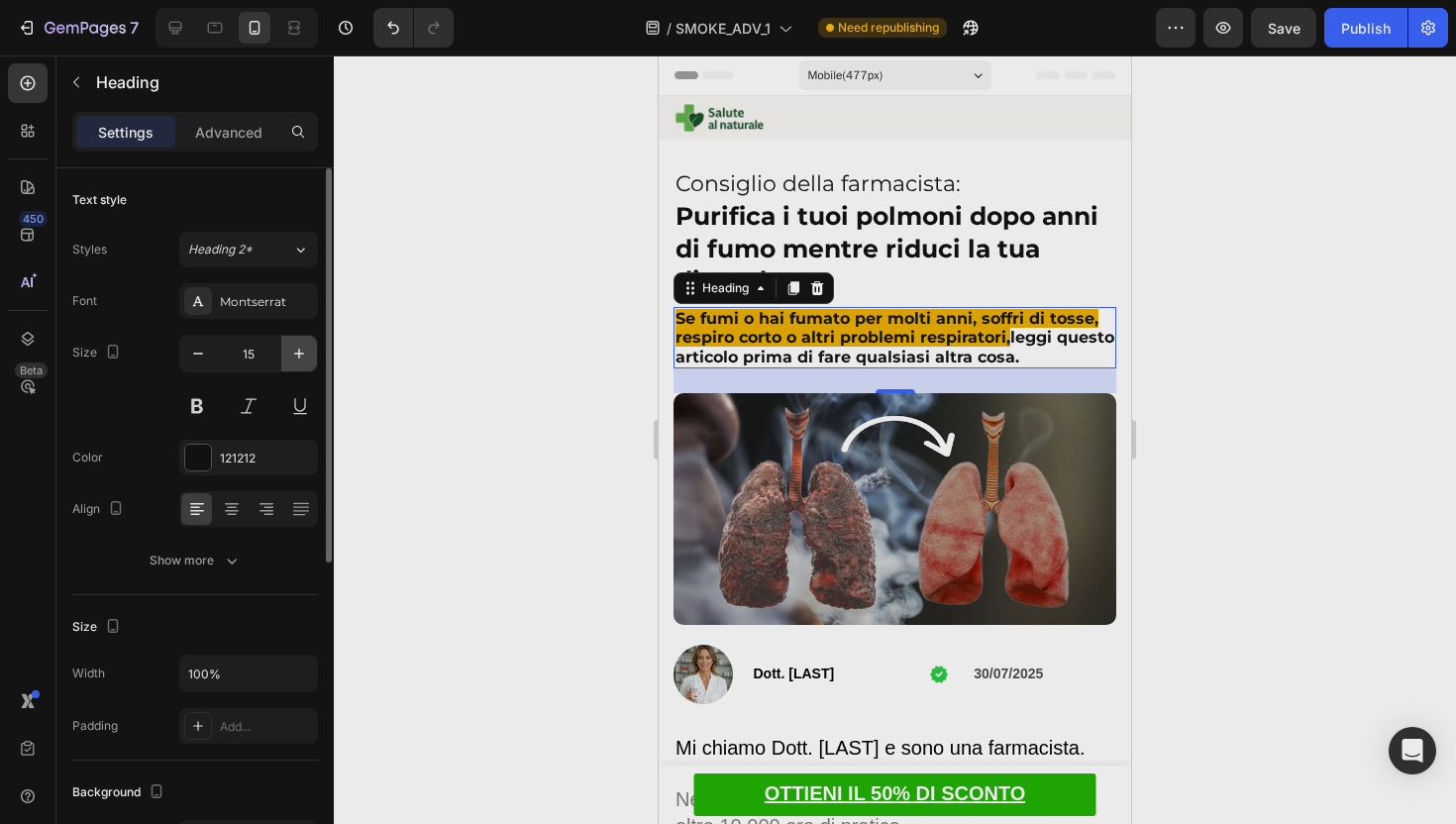 click 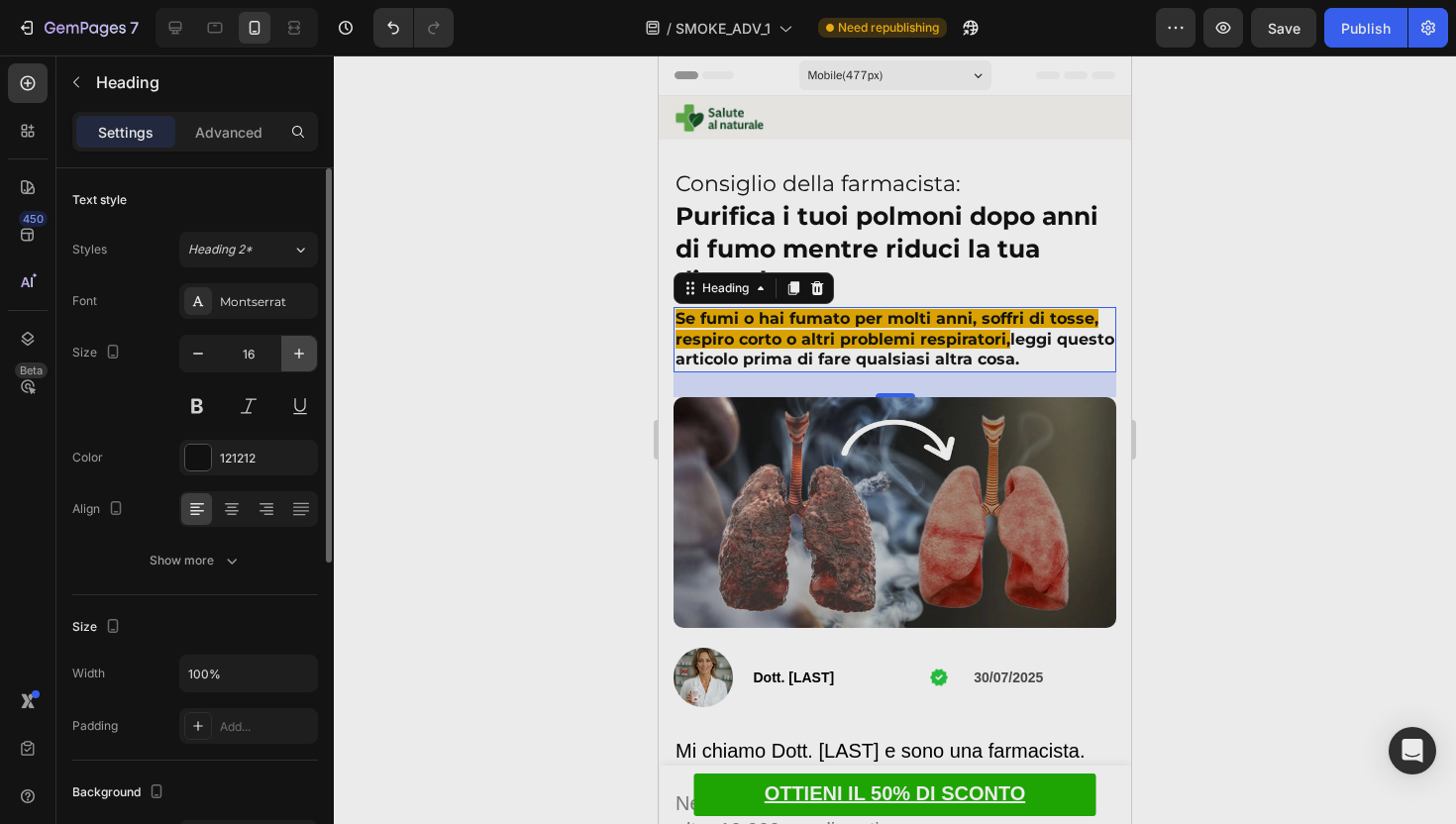 type on "17" 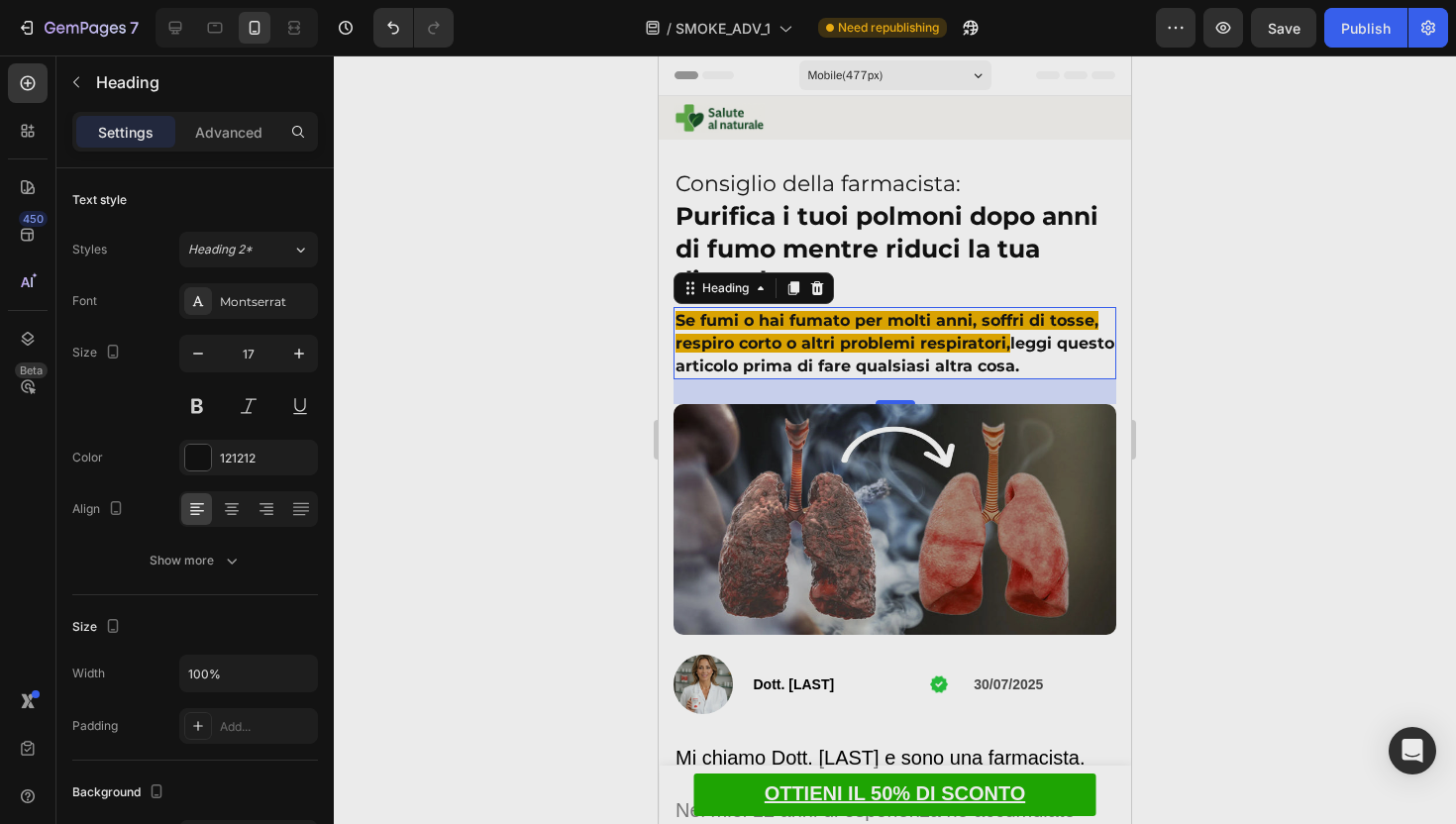 click 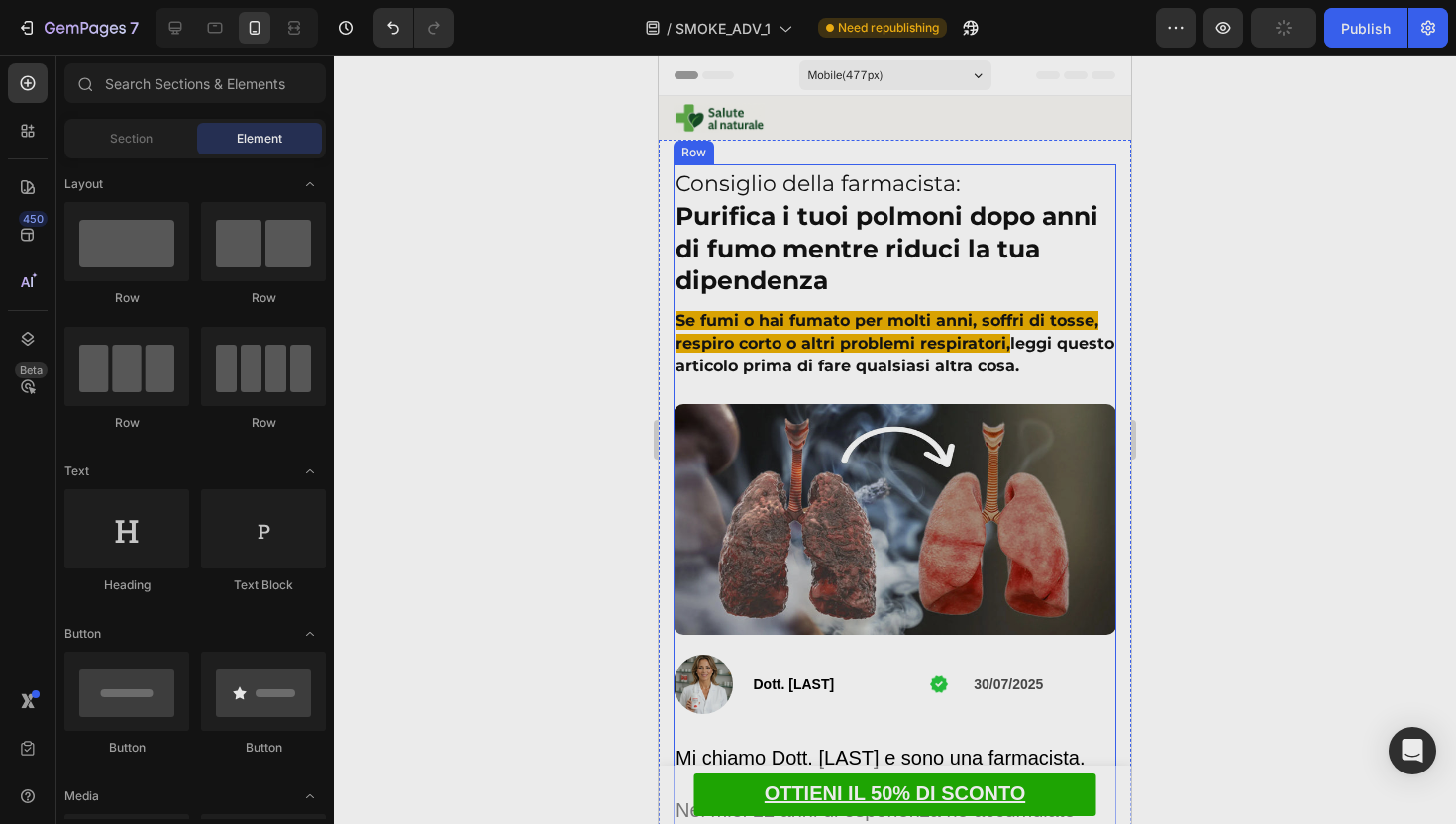 click on "leggi questo articolo prima di fare qualsiasi altra cosa." at bounding box center [894, 355] 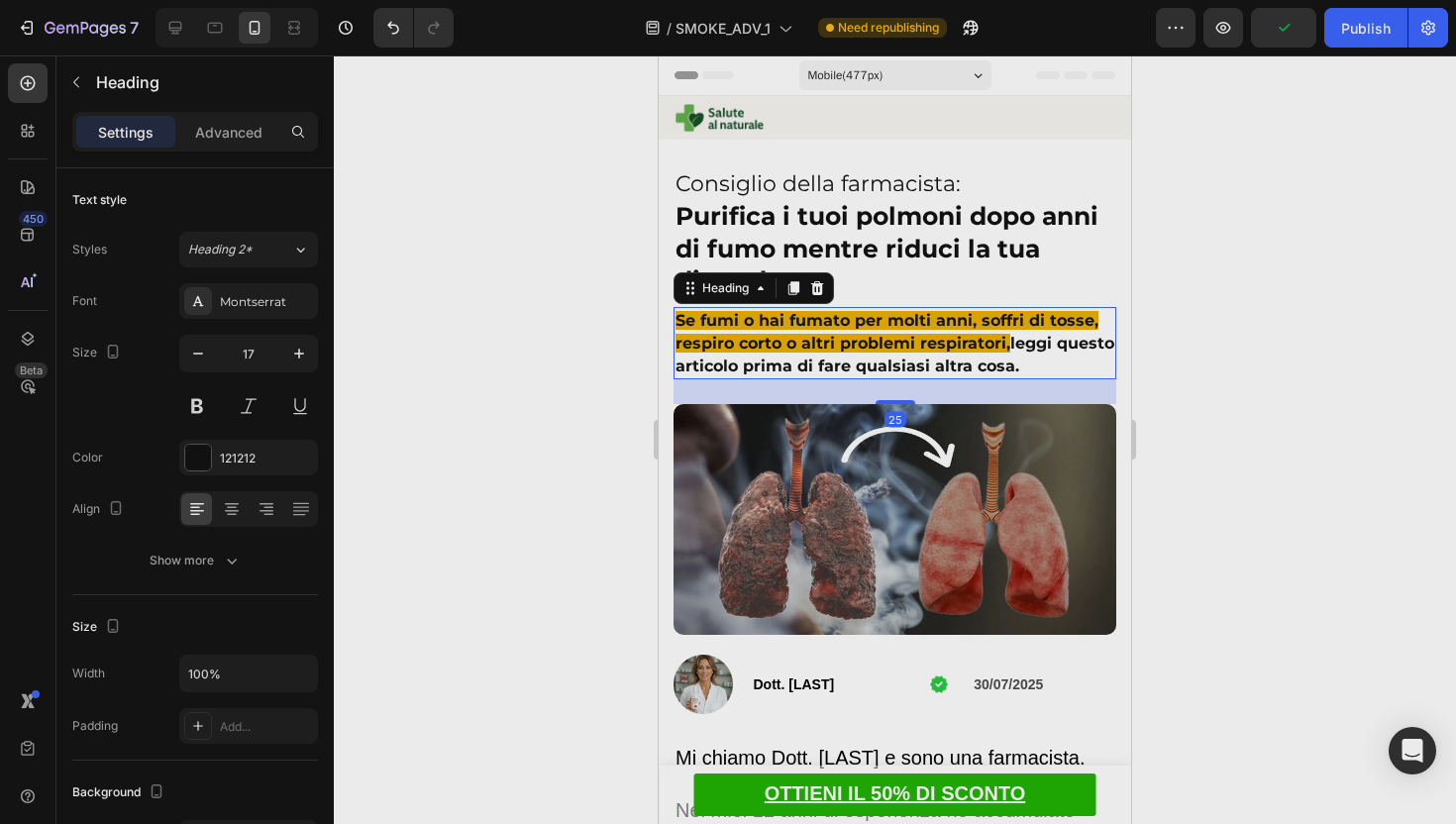 click 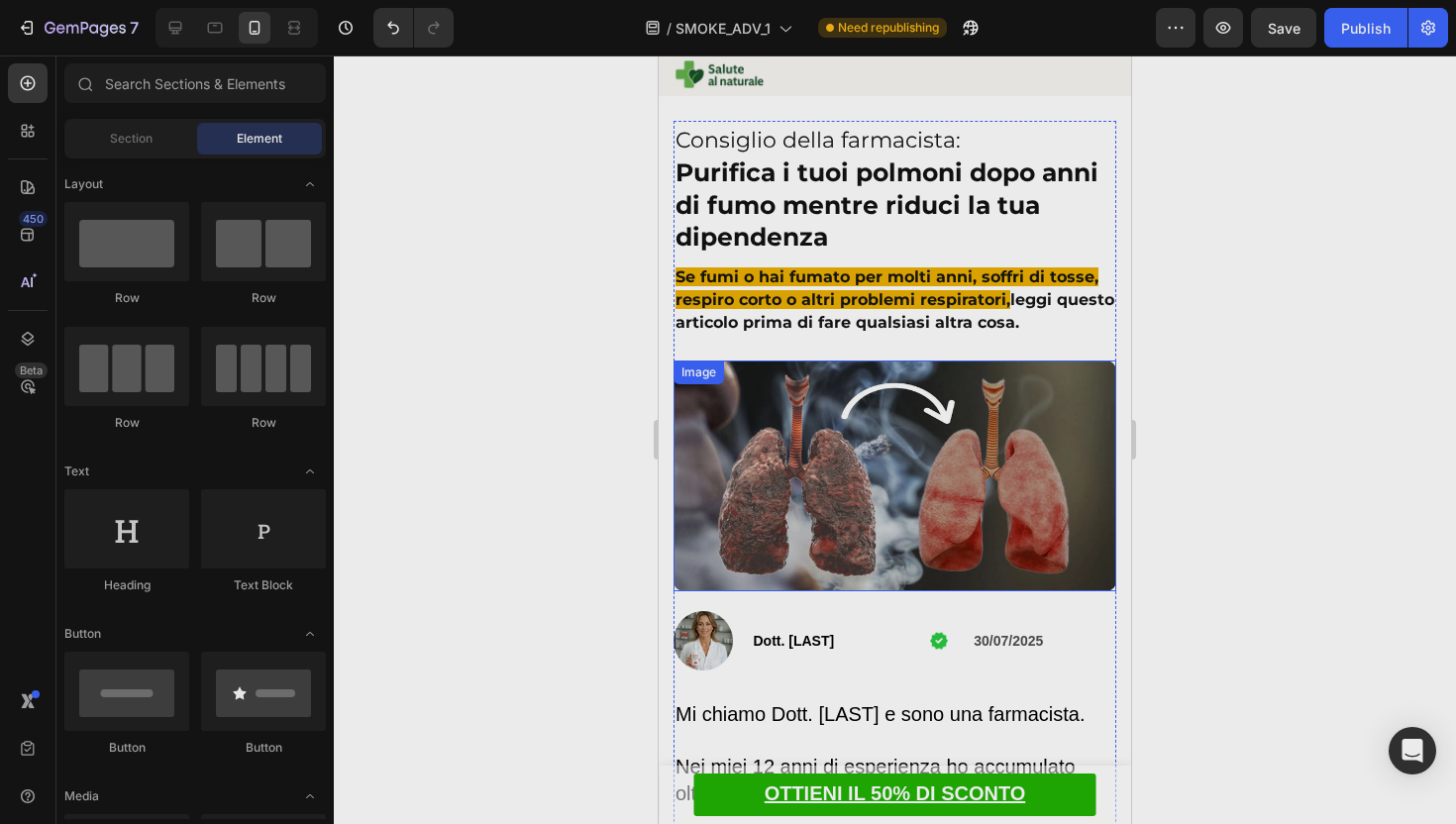 scroll, scrollTop: 0, scrollLeft: 0, axis: both 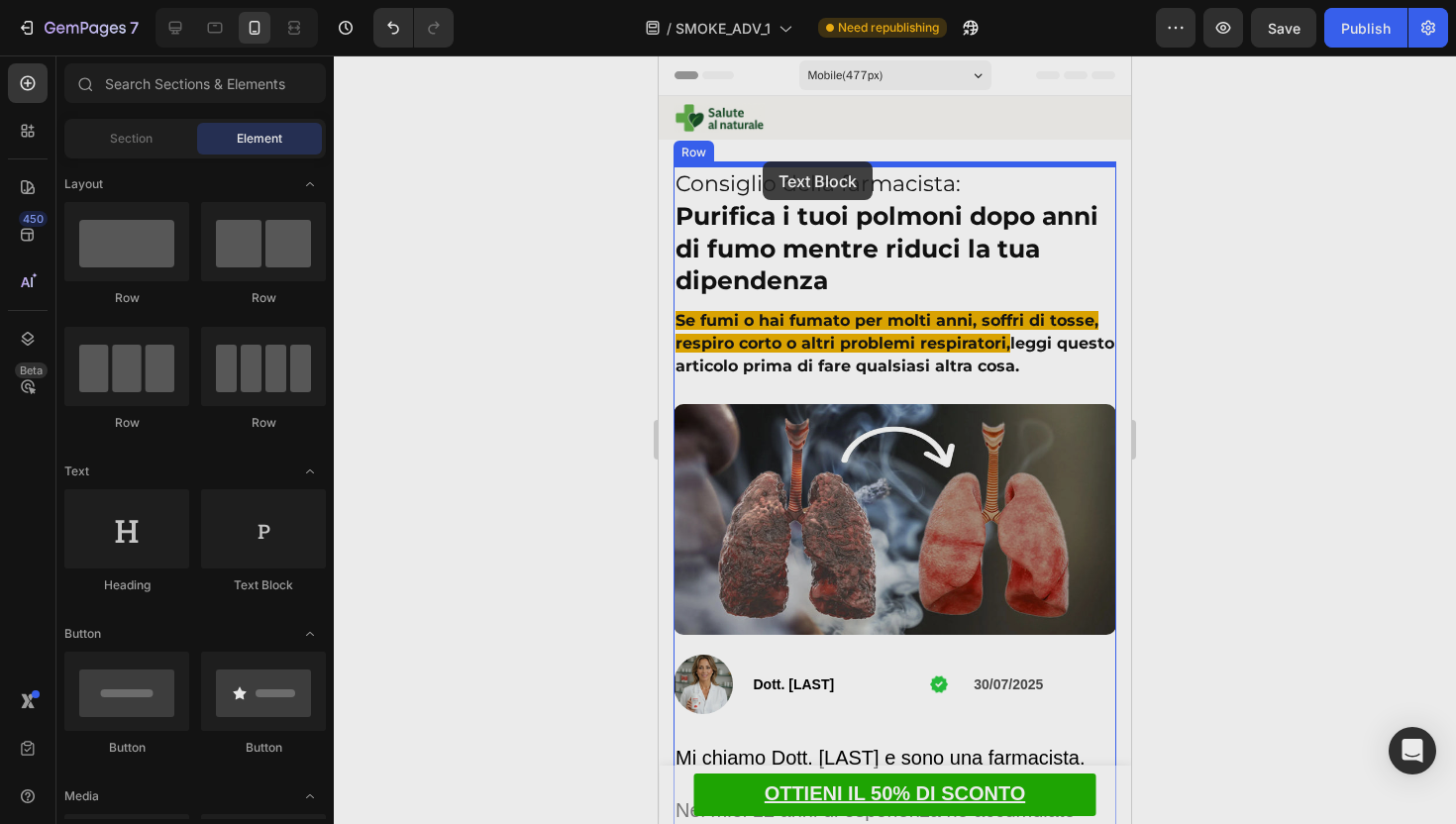 drag, startPoint x: 1176, startPoint y: 411, endPoint x: 763, endPoint y: 161, distance: 482.7722 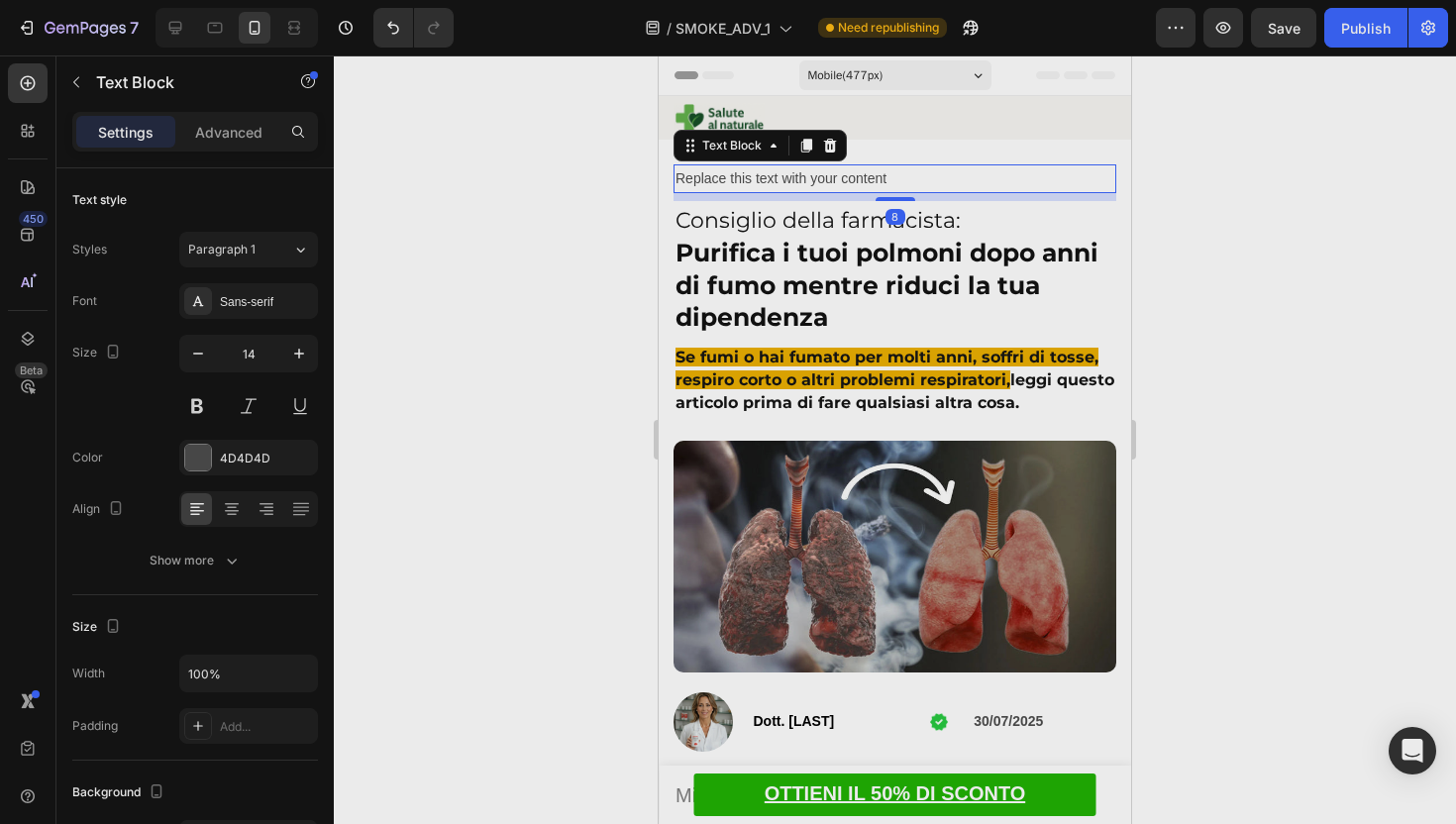 click on "Replace this text with your content" at bounding box center [894, 178] 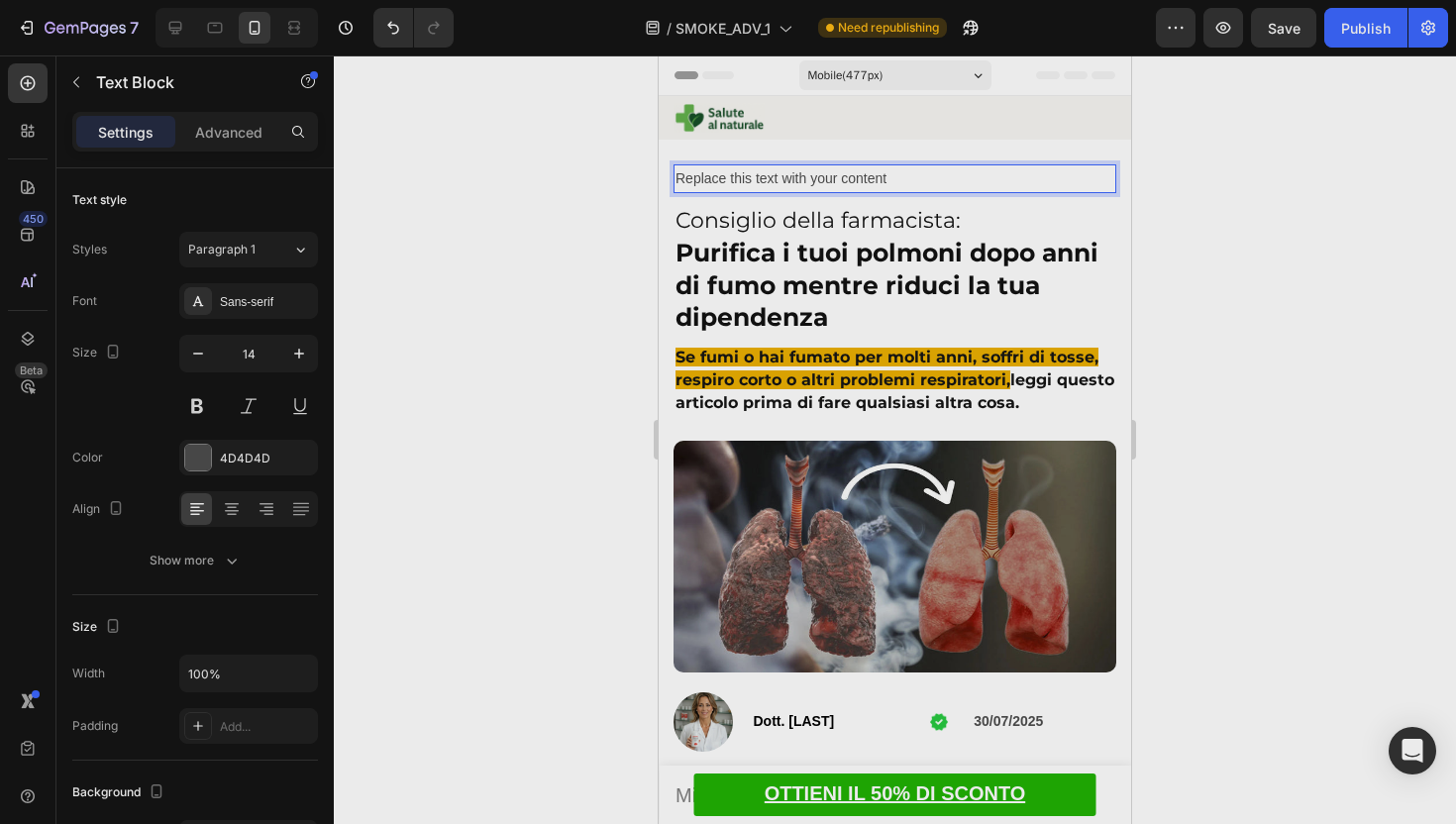 click on "Replace this text with your content" at bounding box center [894, 178] 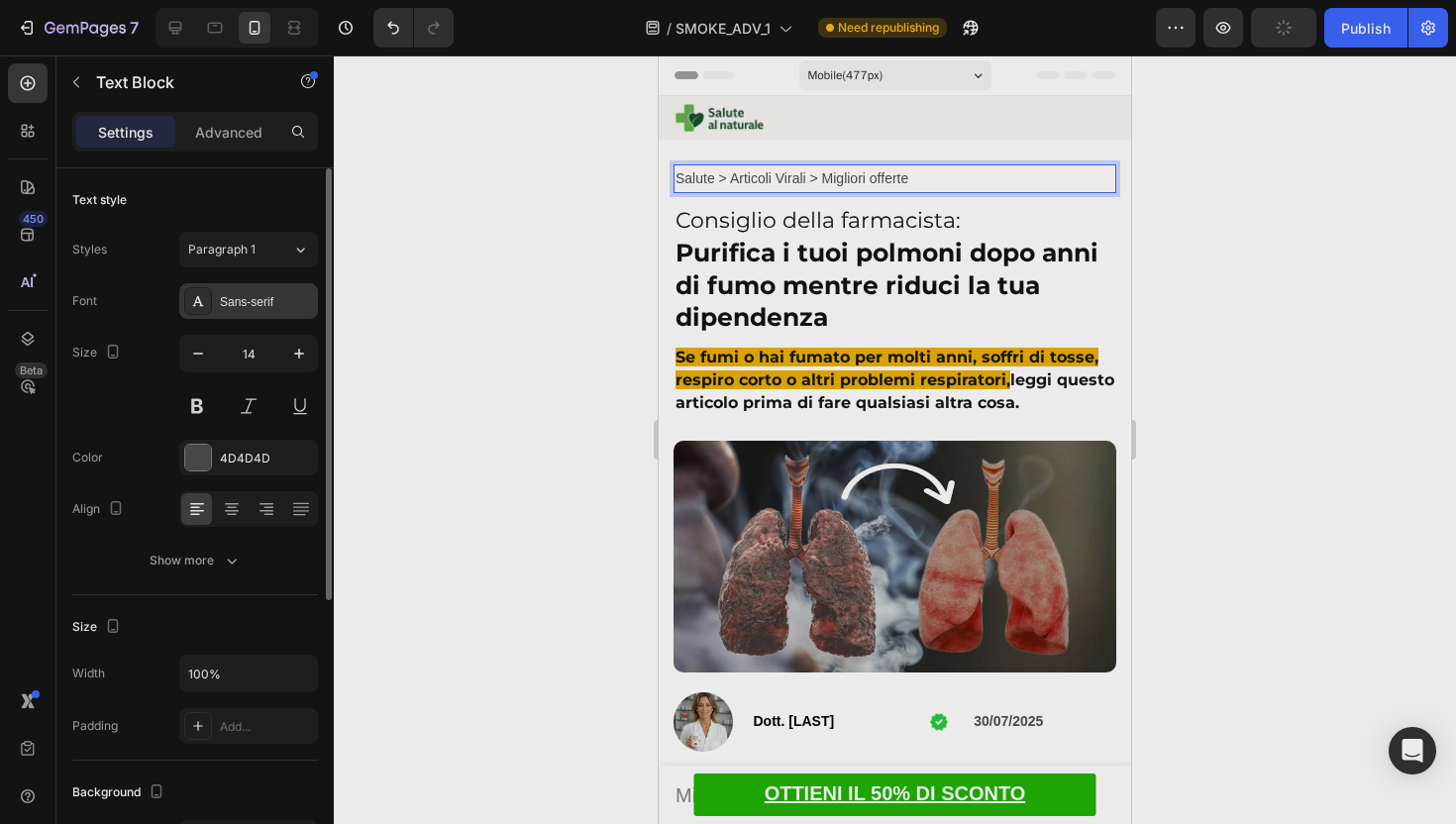 click on "Sans-serif" at bounding box center [266, 302] 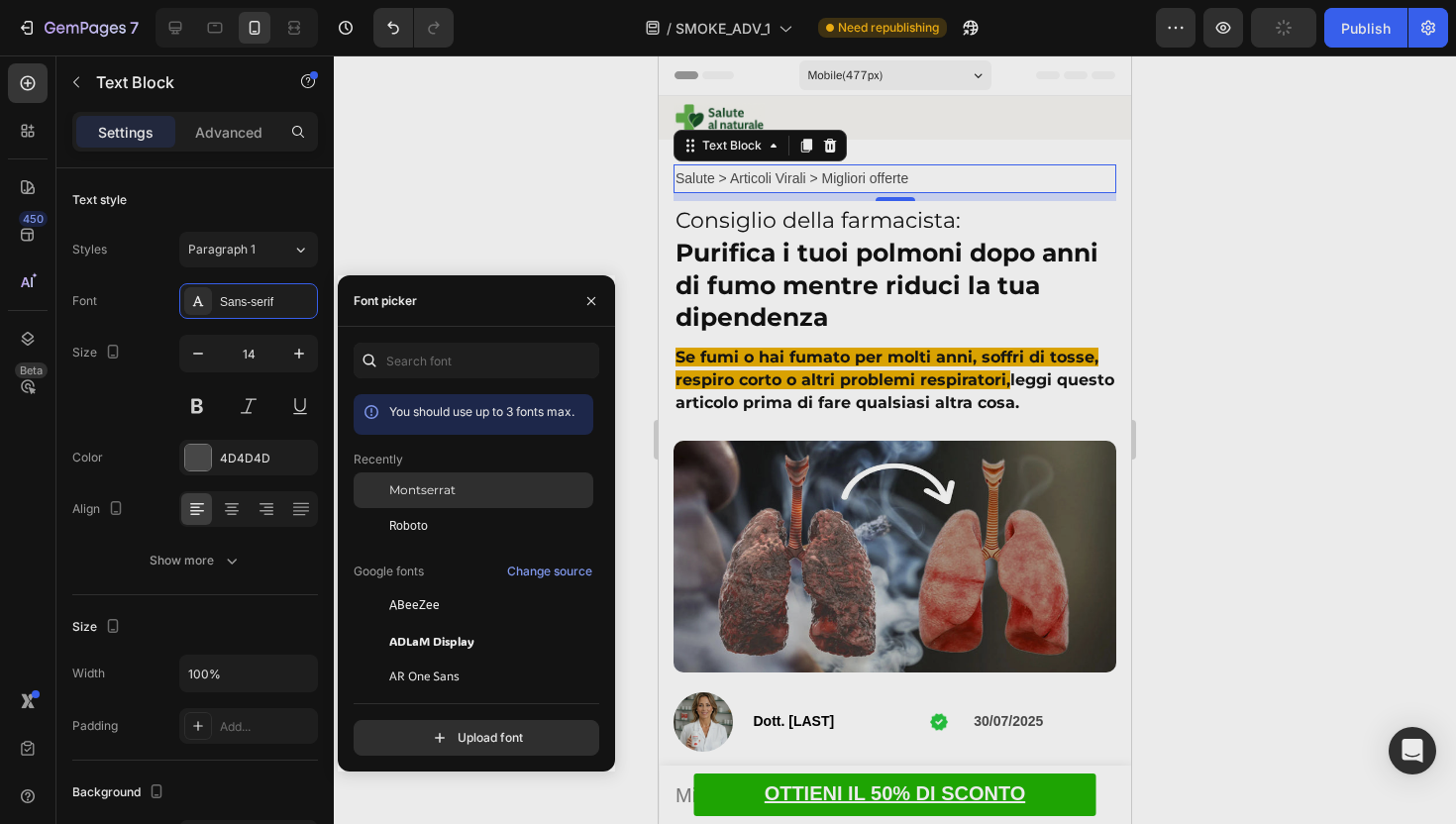 click on "Montserrat" at bounding box center [489, 490] 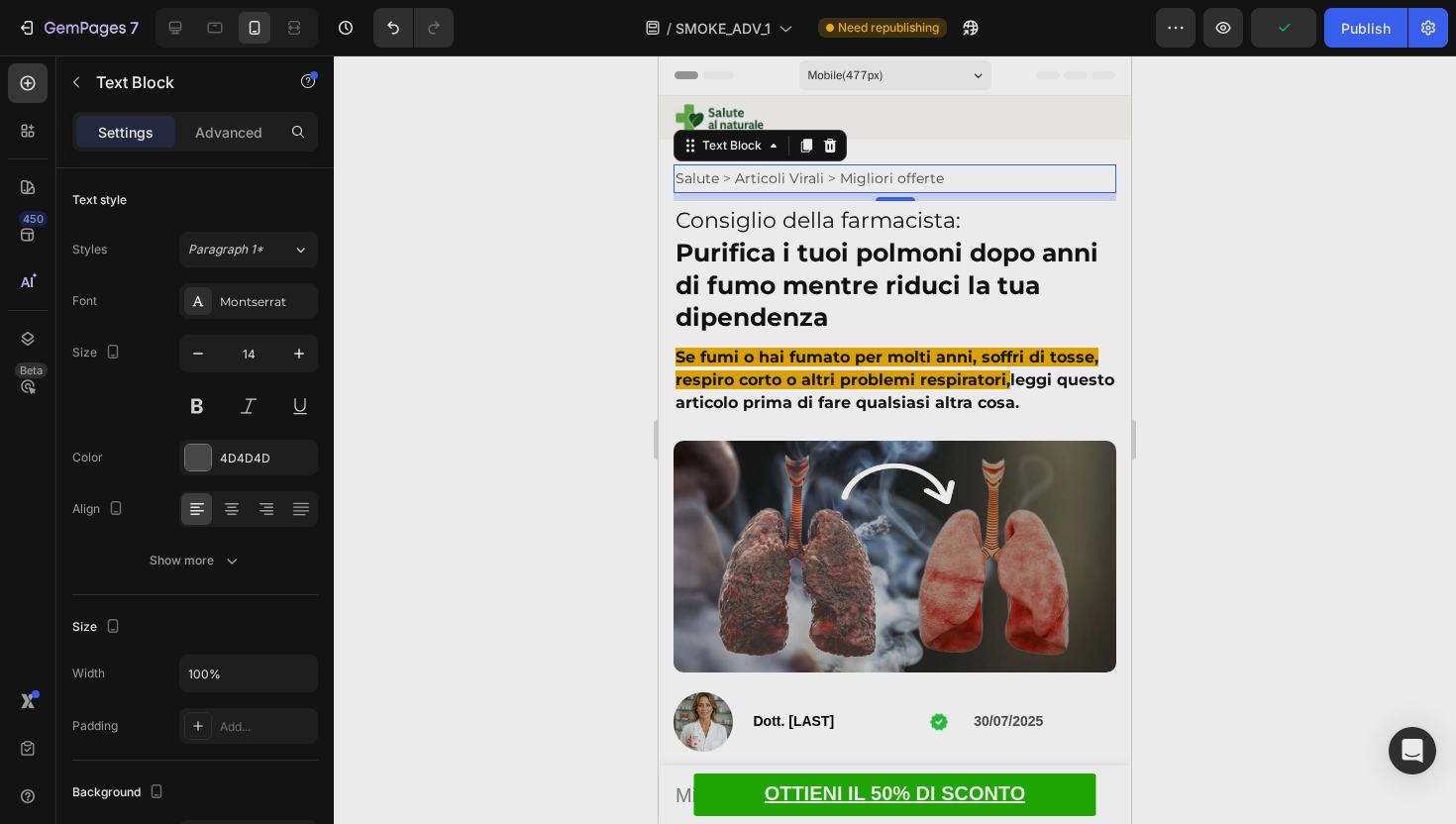 click 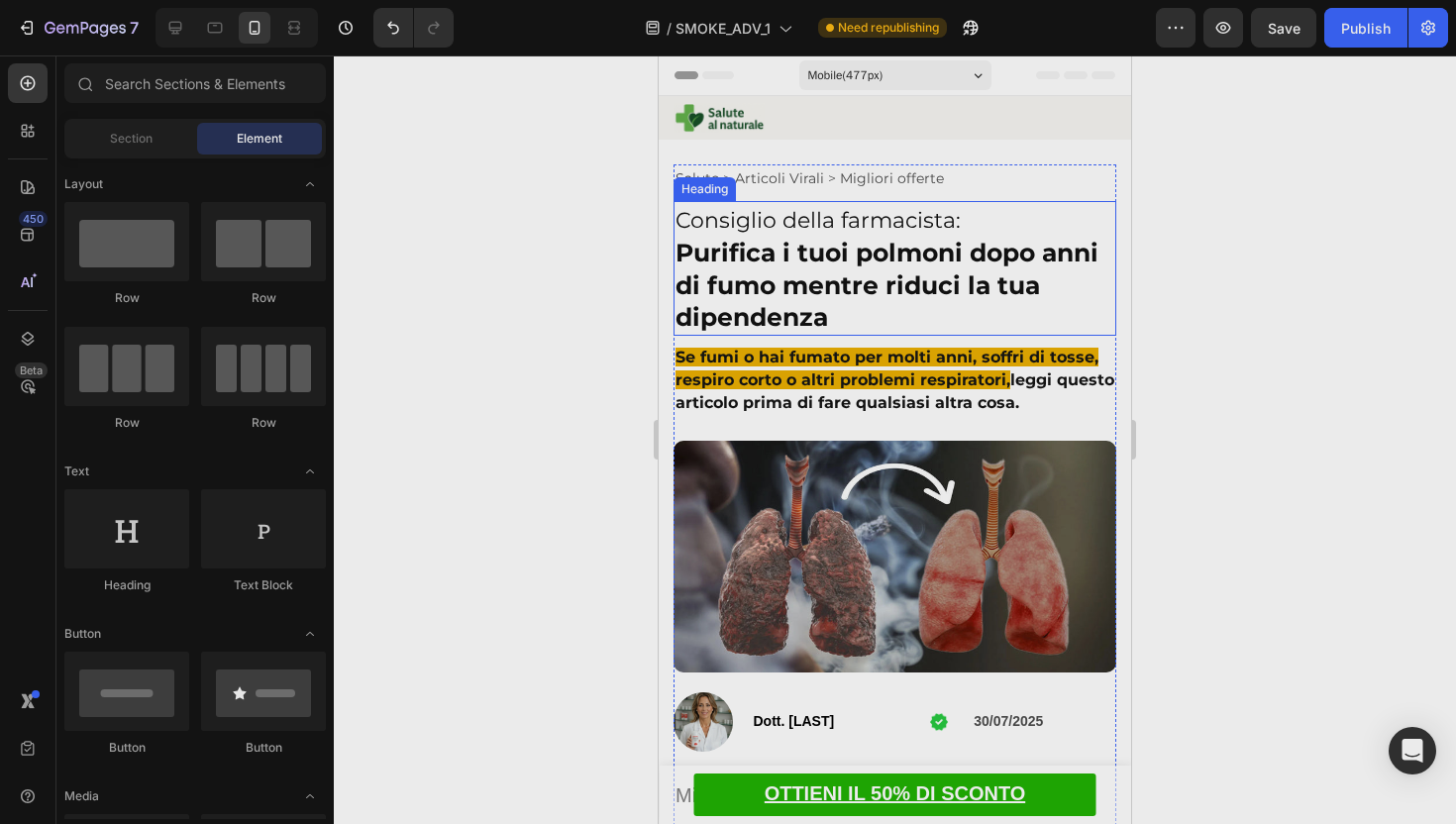 click on "Se fumi o hai fumato per molti anni, soffri di tosse, respiro corto o altri problemi respiratori," at bounding box center (886, 368) 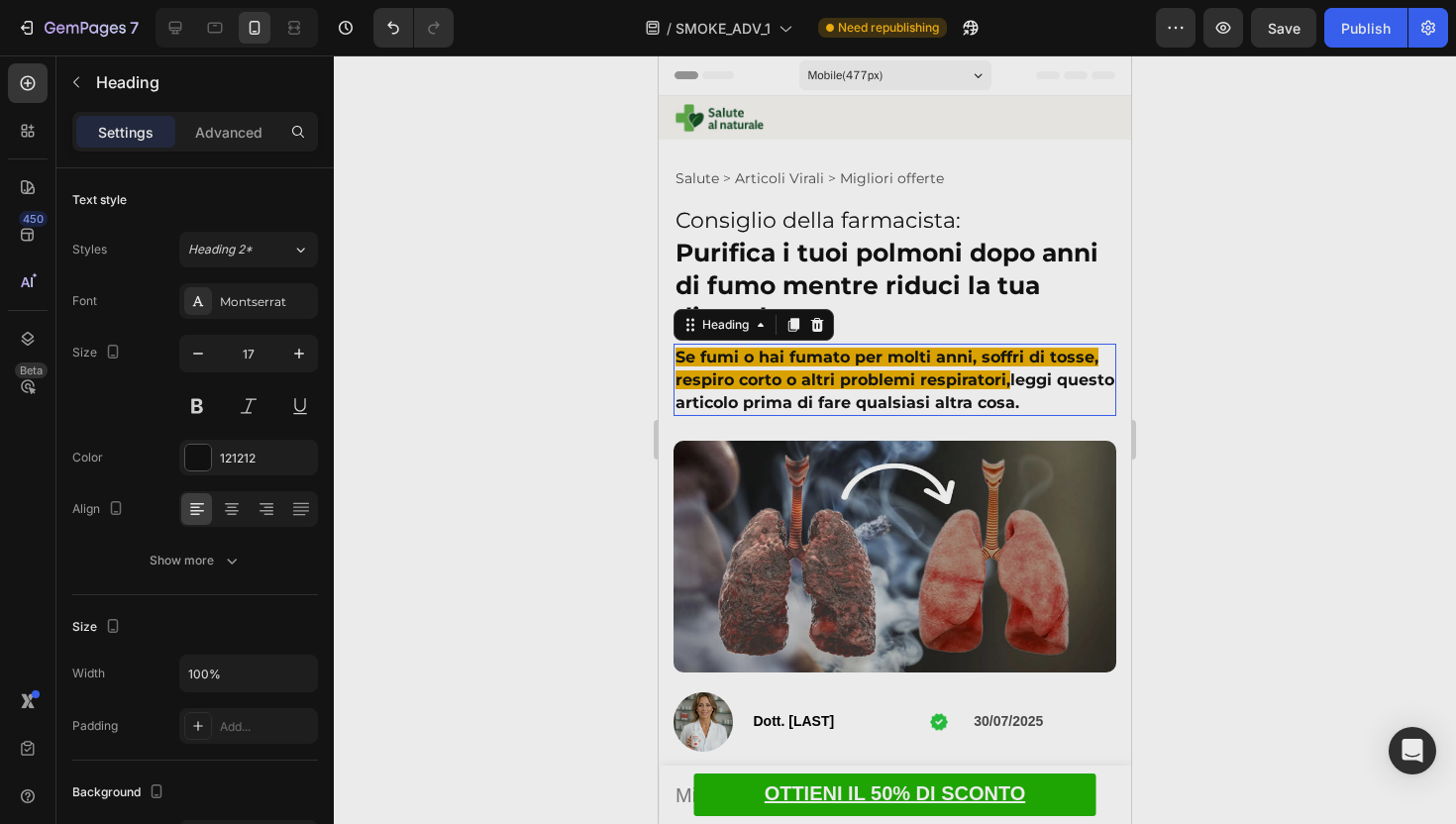 click on "Se fumi o hai fumato per molti anni, soffri di tosse, respiro corto o altri problemi respiratori," at bounding box center [886, 368] 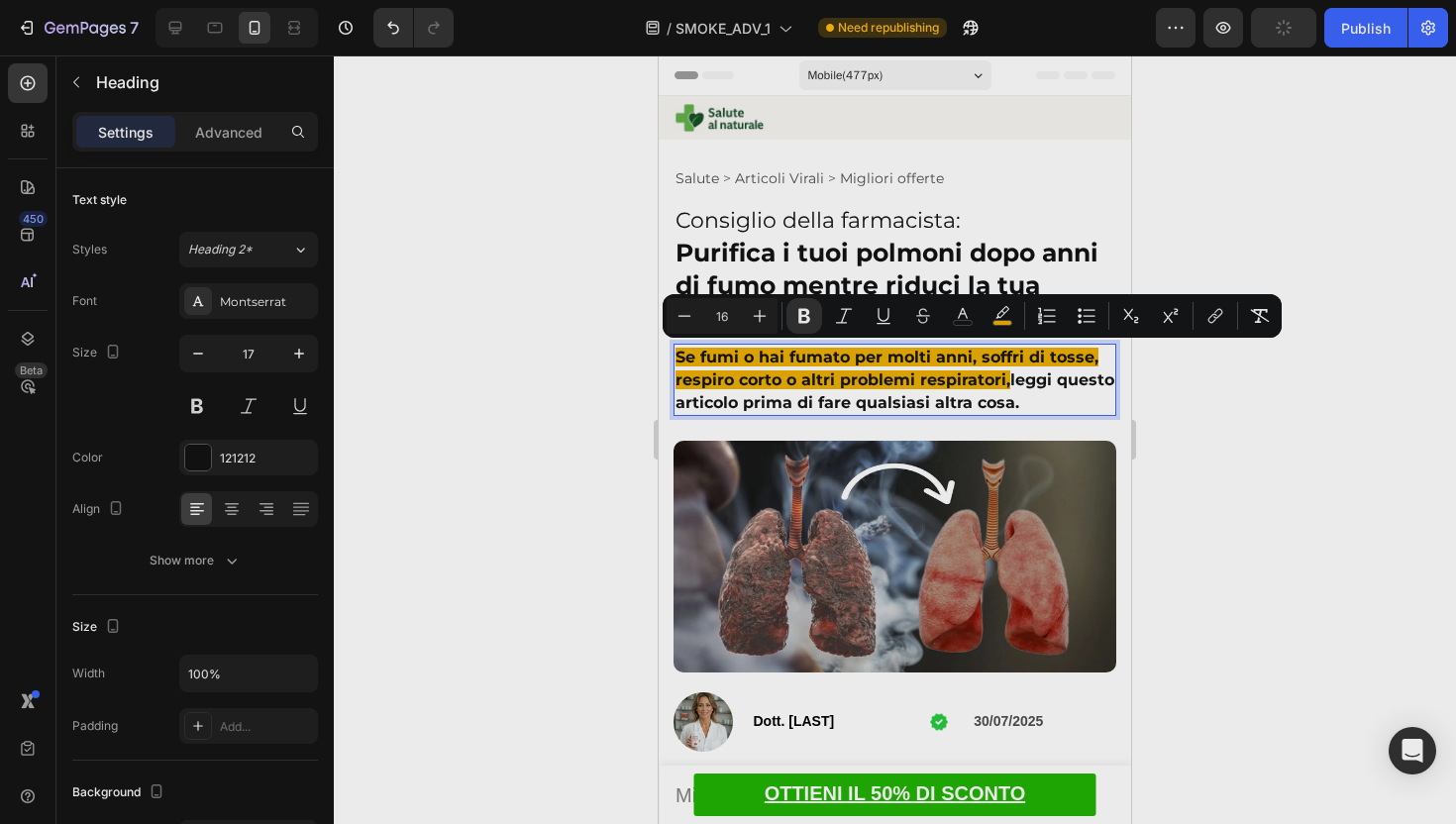 click on "Se fumi o hai fumato per molti anni, soffri di tosse, respiro corto o altri problemi respiratori,   leggi questo articolo prima di fare qualsiasi altra cosa." at bounding box center (894, 379) 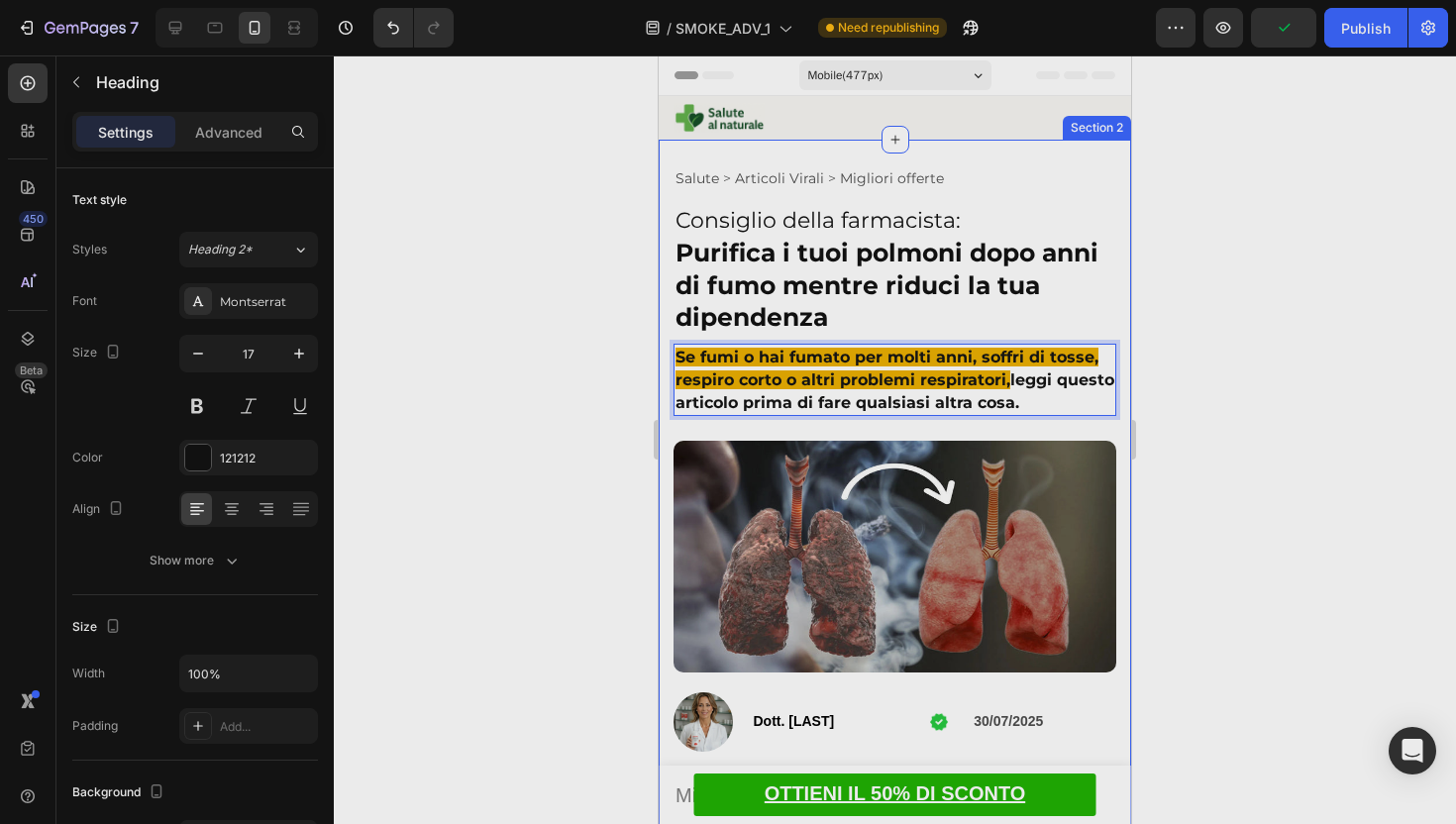 drag, startPoint x: 1012, startPoint y: 380, endPoint x: 661, endPoint y: 358, distance: 351.6888 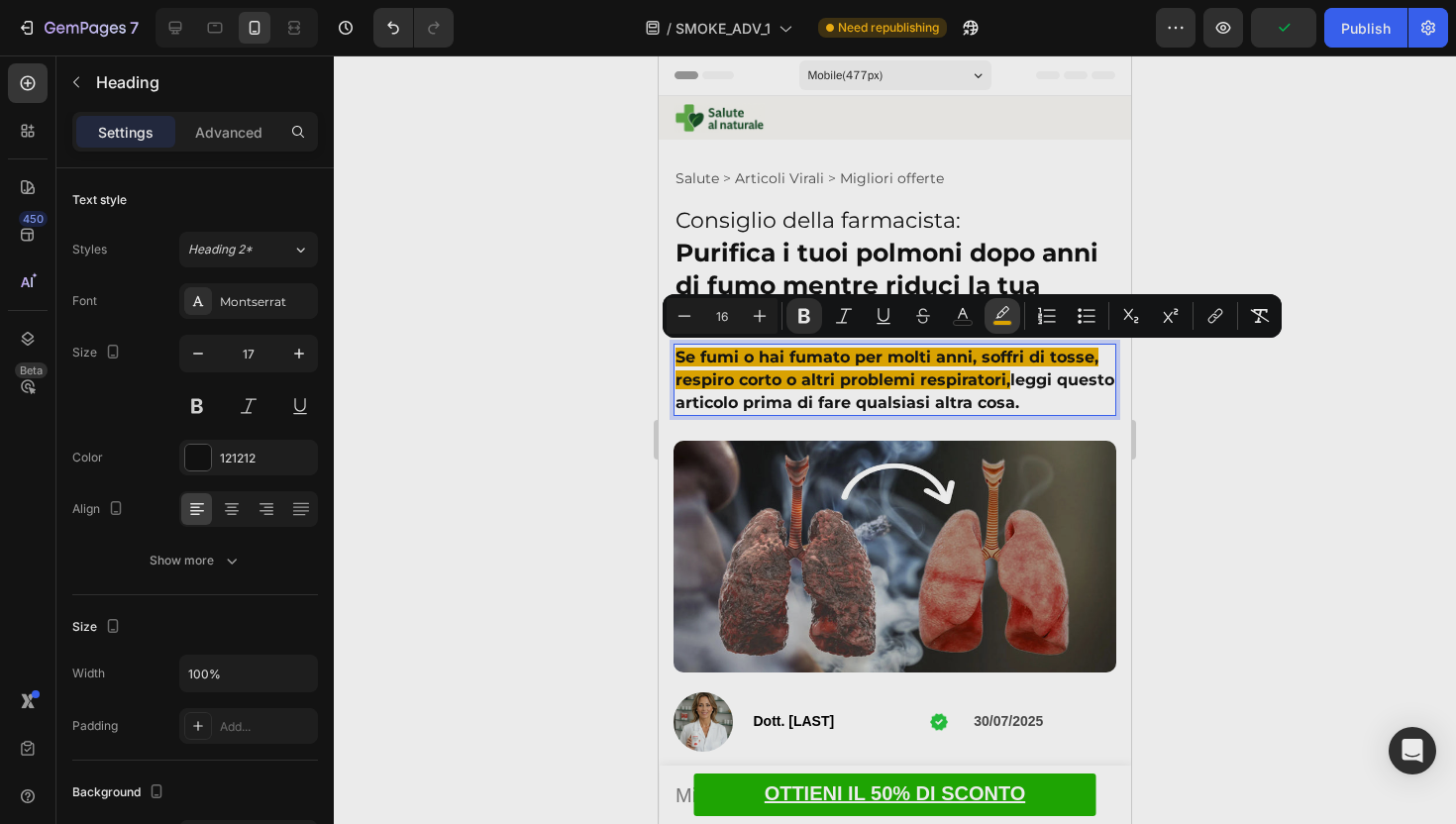 click 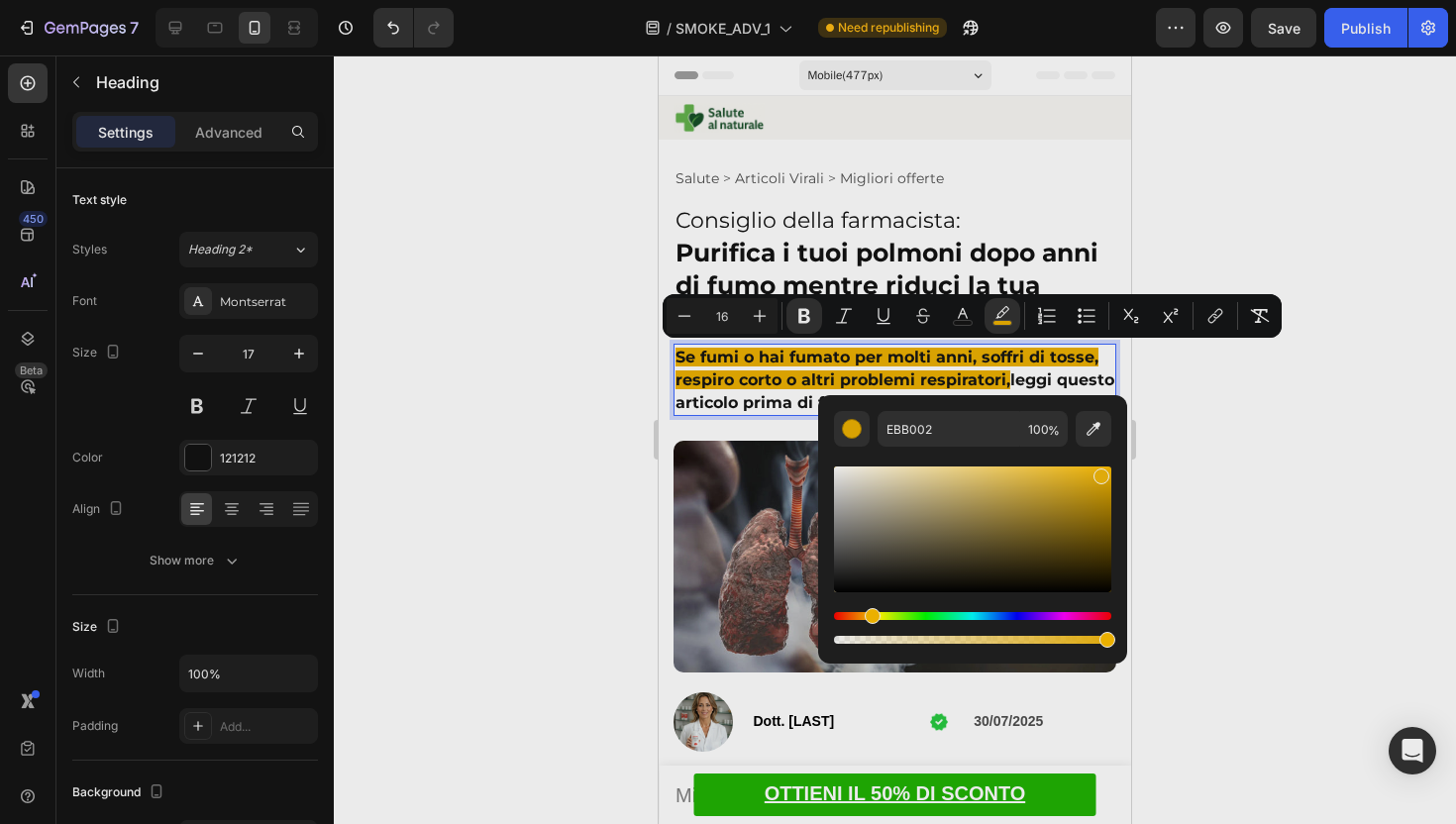 click at bounding box center [973, 529] 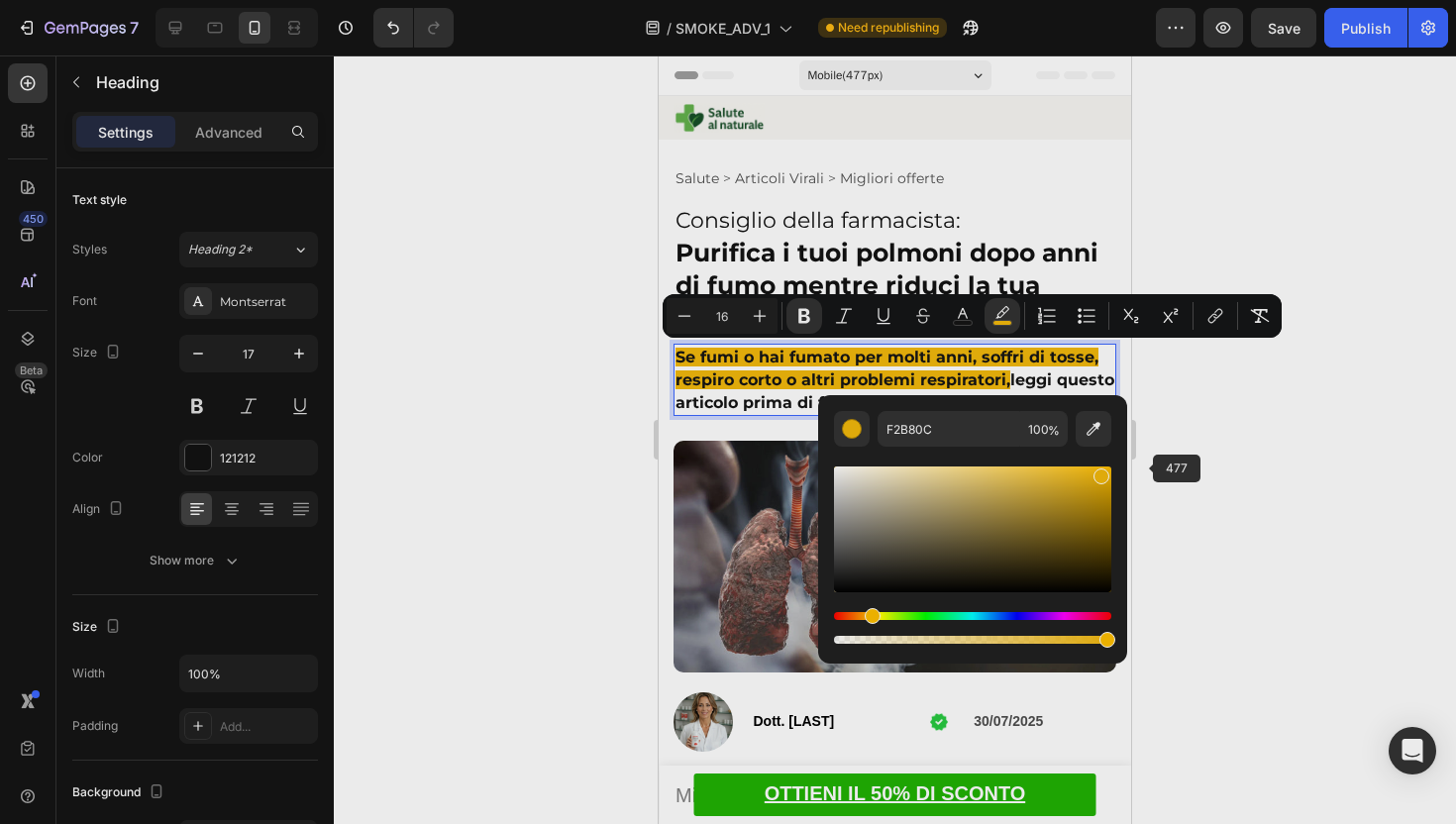 click 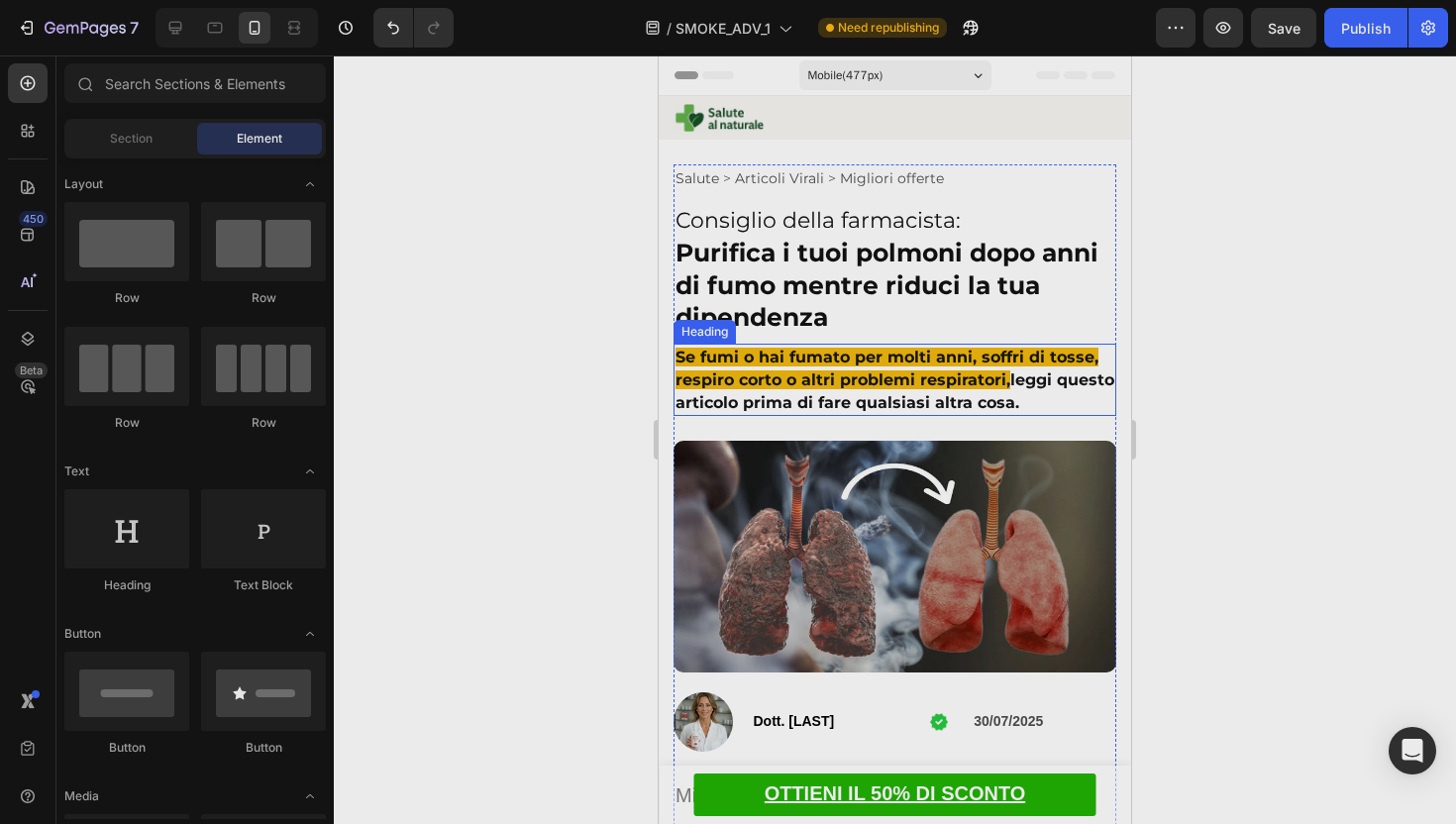 click on "leggi questo articolo prima di fare qualsiasi altra cosa." at bounding box center [894, 391] 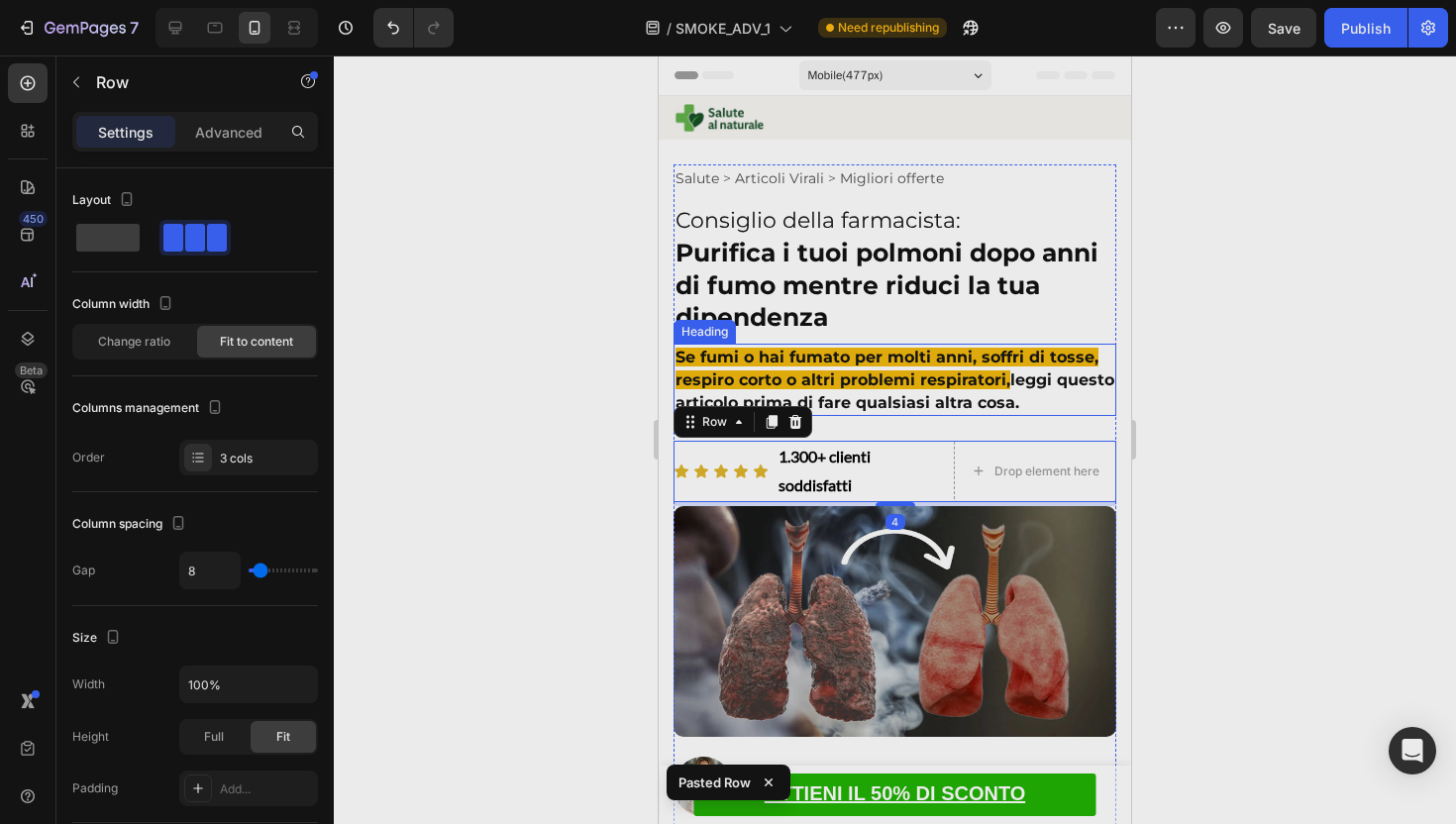 click on "leggi questo articolo prima di fare qualsiasi altra cosa." at bounding box center (894, 391) 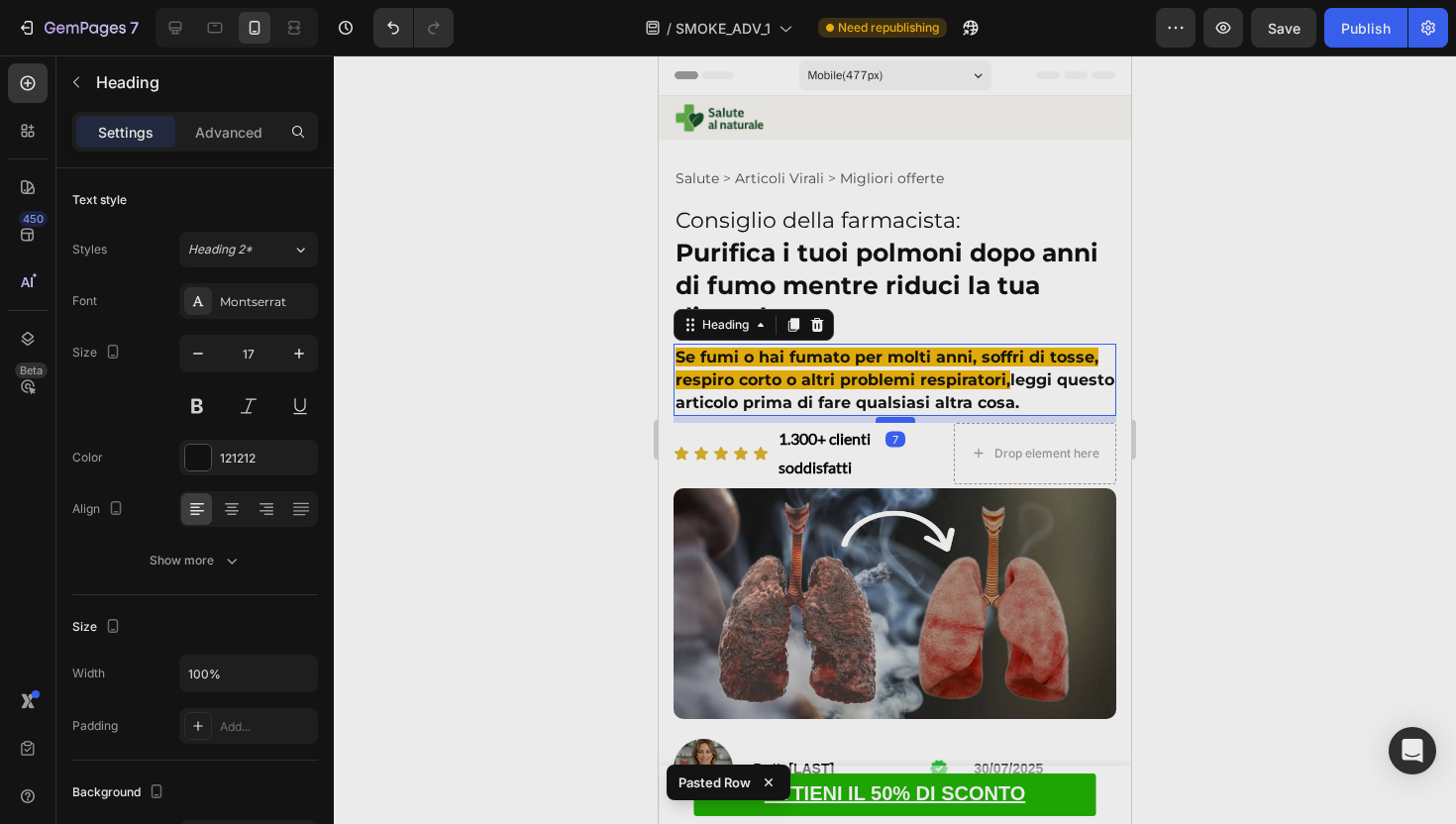 drag, startPoint x: 906, startPoint y: 436, endPoint x: 907, endPoint y: 418, distance: 18.027756 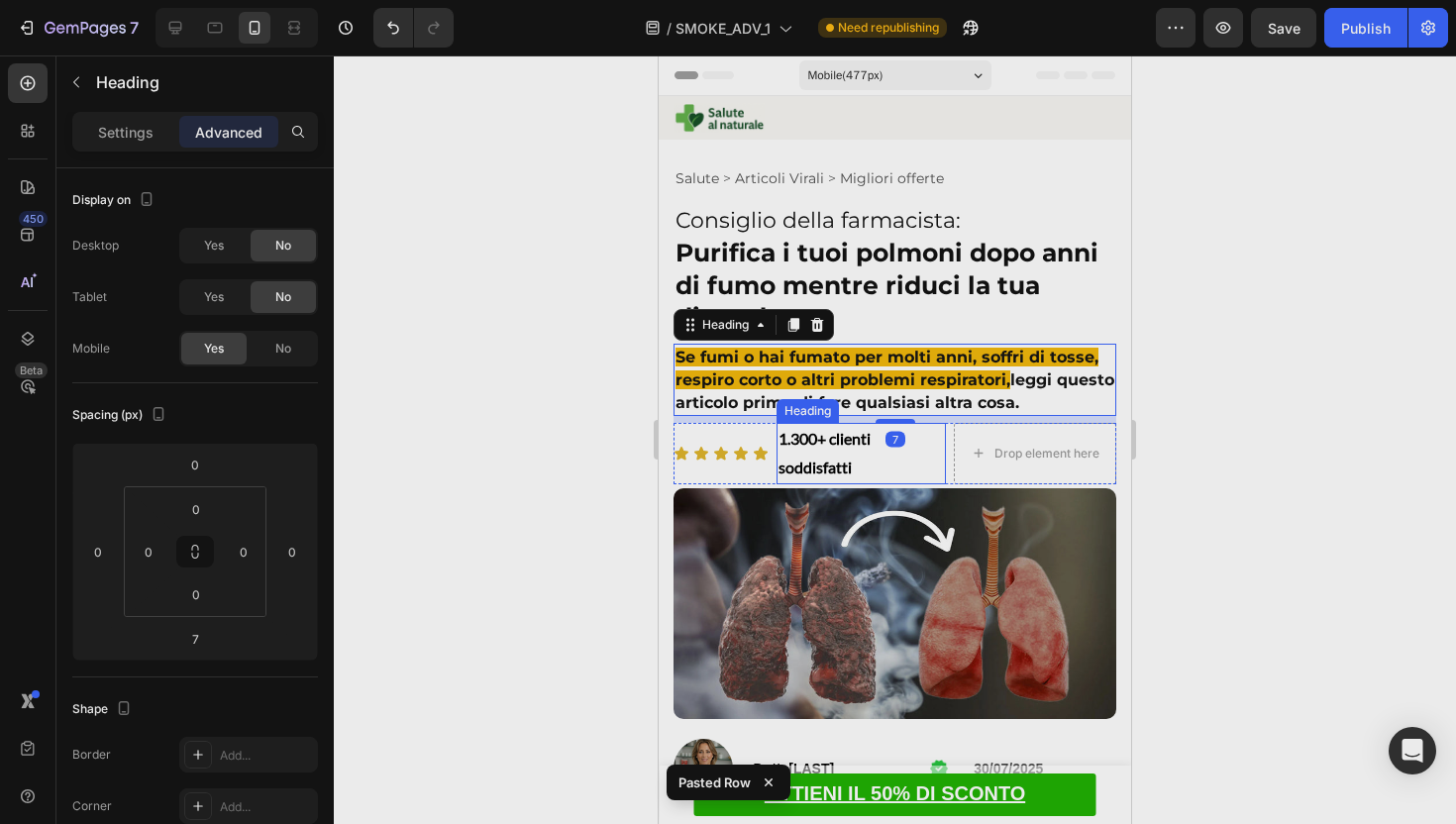click on "1.300+ clienti soddisfatti" at bounding box center (824, 453) 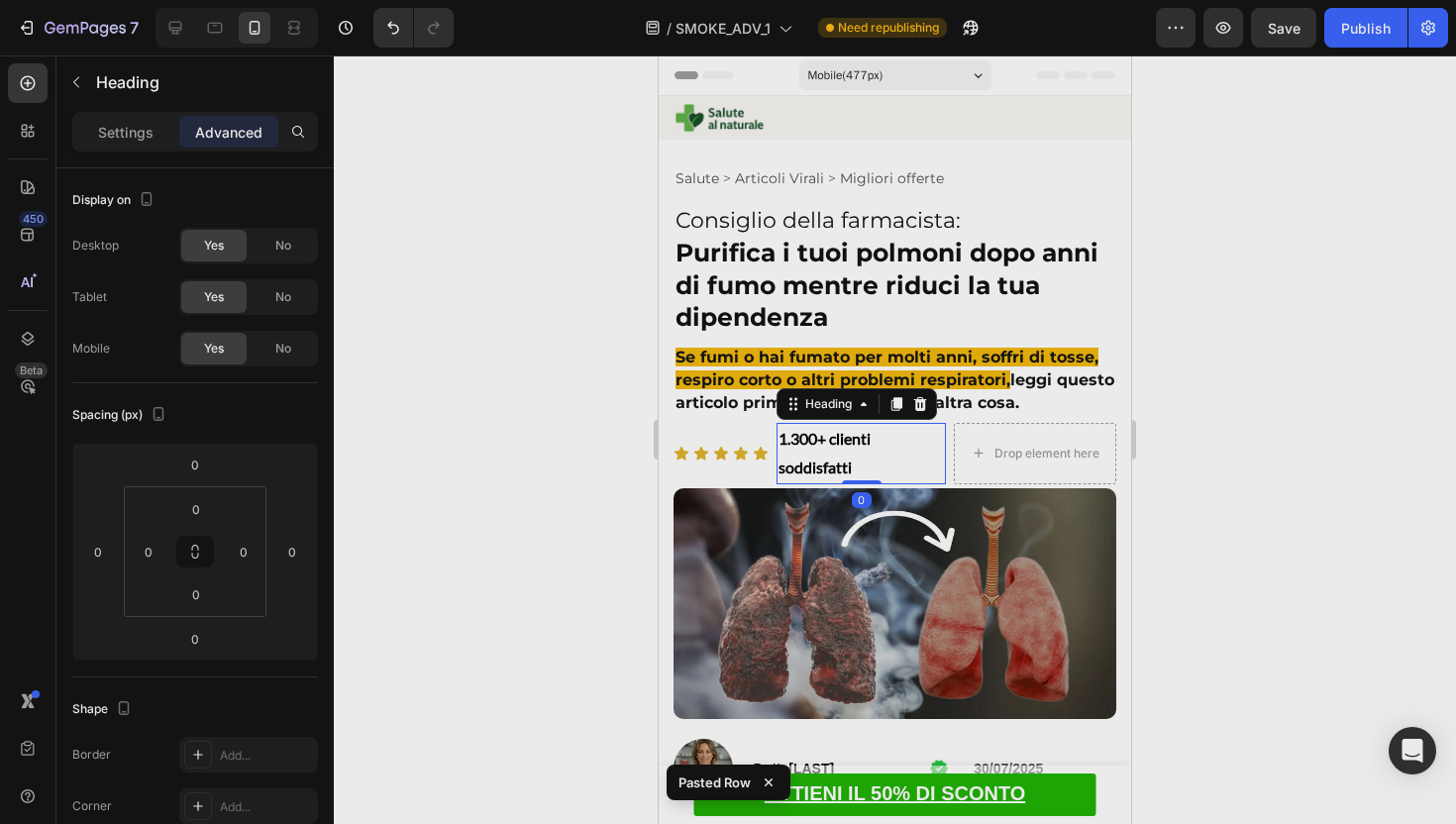 click on "1.300+ clienti soddisfatti" at bounding box center [861, 454] 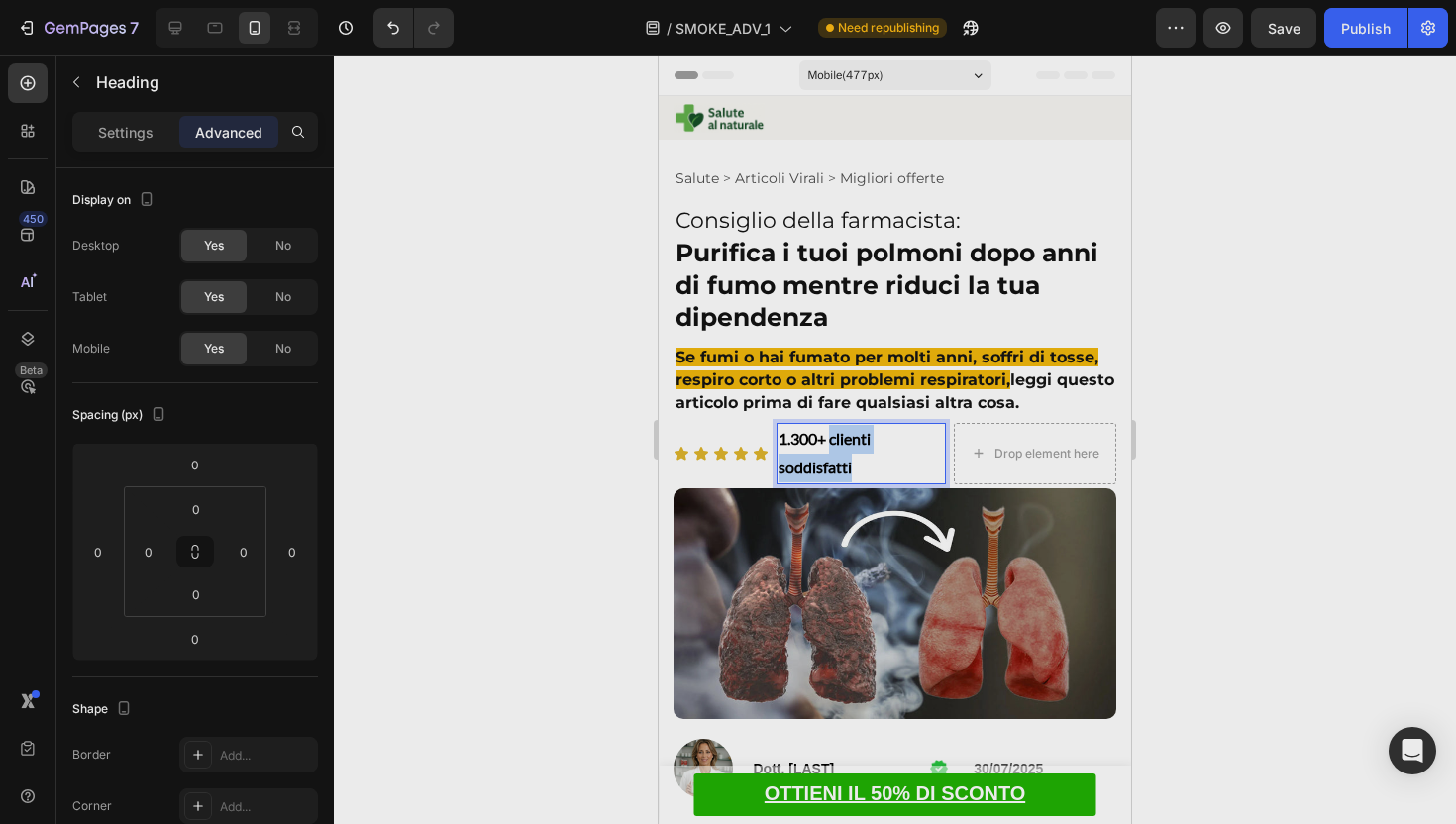 drag, startPoint x: 869, startPoint y: 462, endPoint x: 834, endPoint y: 437, distance: 43.011626 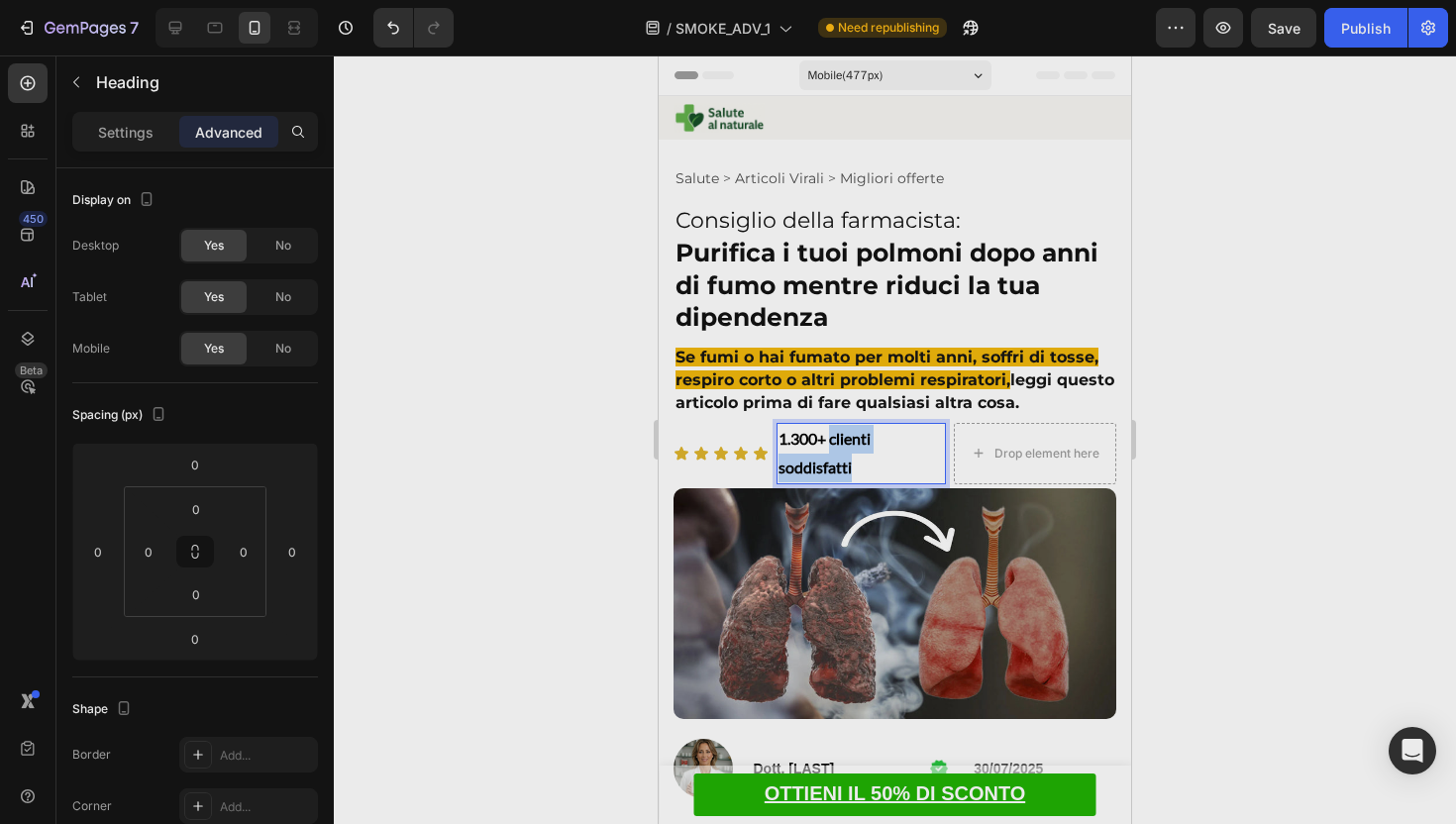 click on "1.300+ clienti soddisfatti" at bounding box center [861, 454] 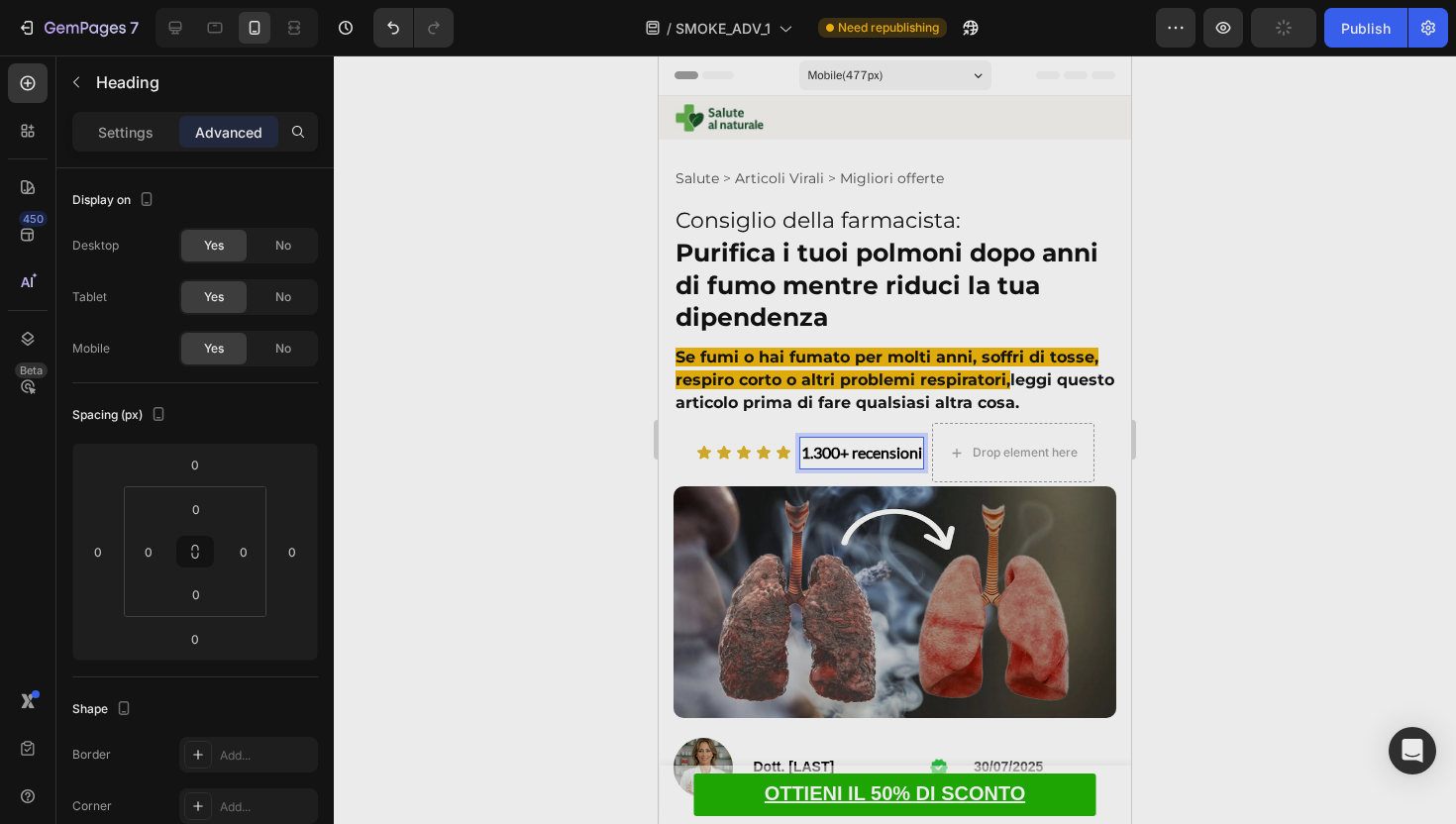 click 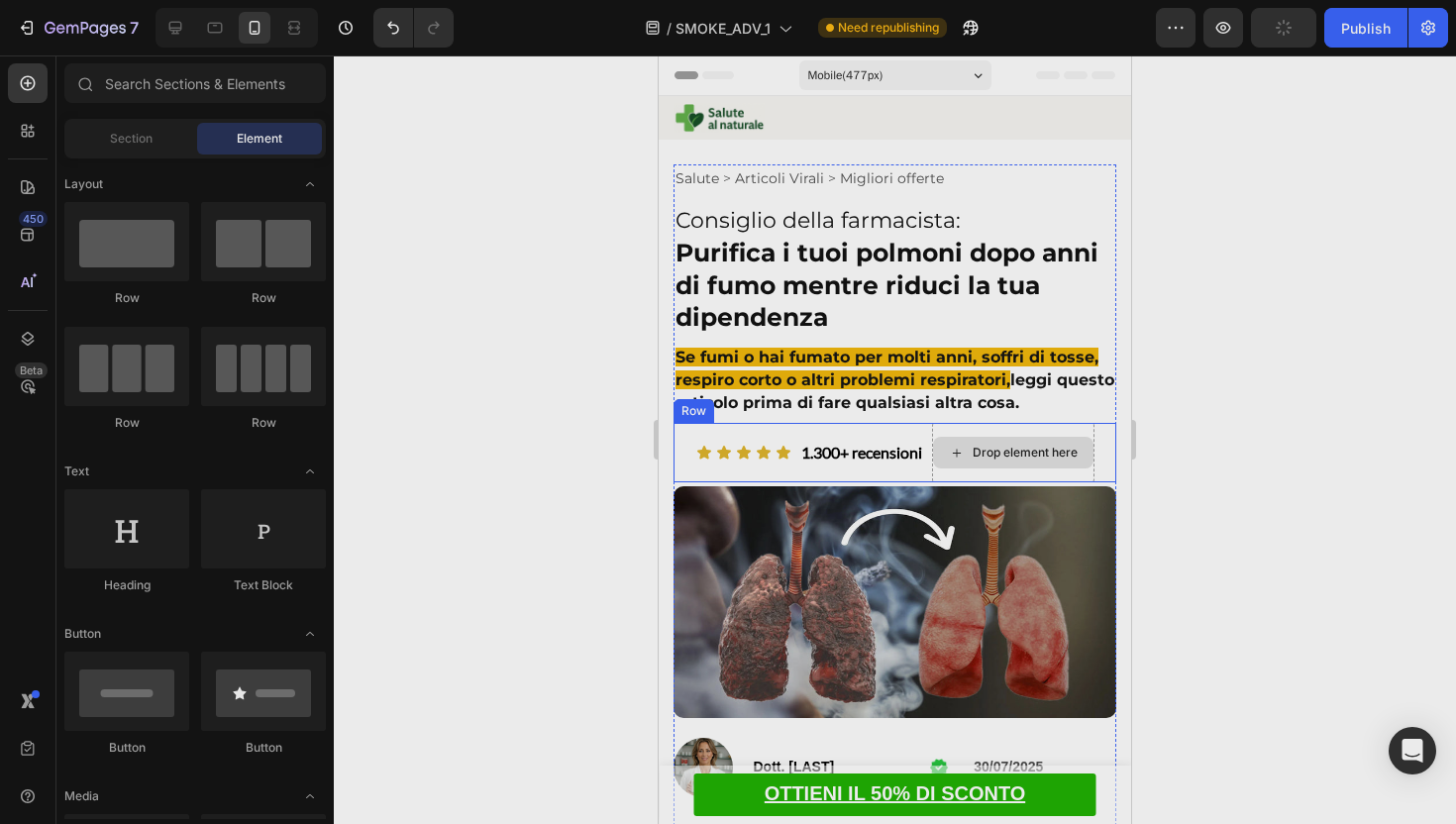 click on "Icon Icon Icon Icon Icon Icon List ⁠⁠⁠⁠⁠⁠⁠ 1.300+ recensioni Heading
Drop element here Row" at bounding box center (894, 453) 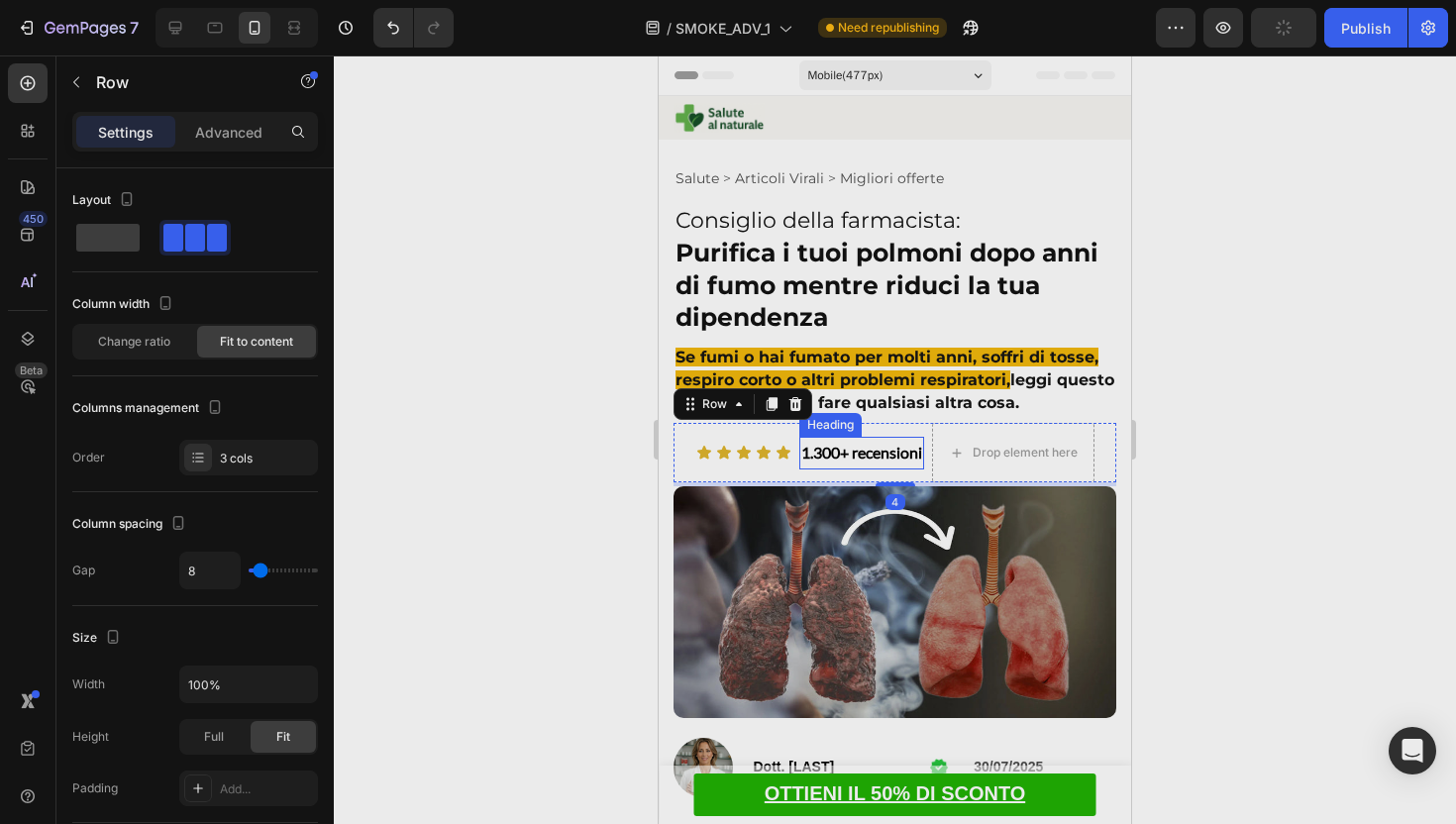 click on "1.300+ recensioni" at bounding box center (862, 452) 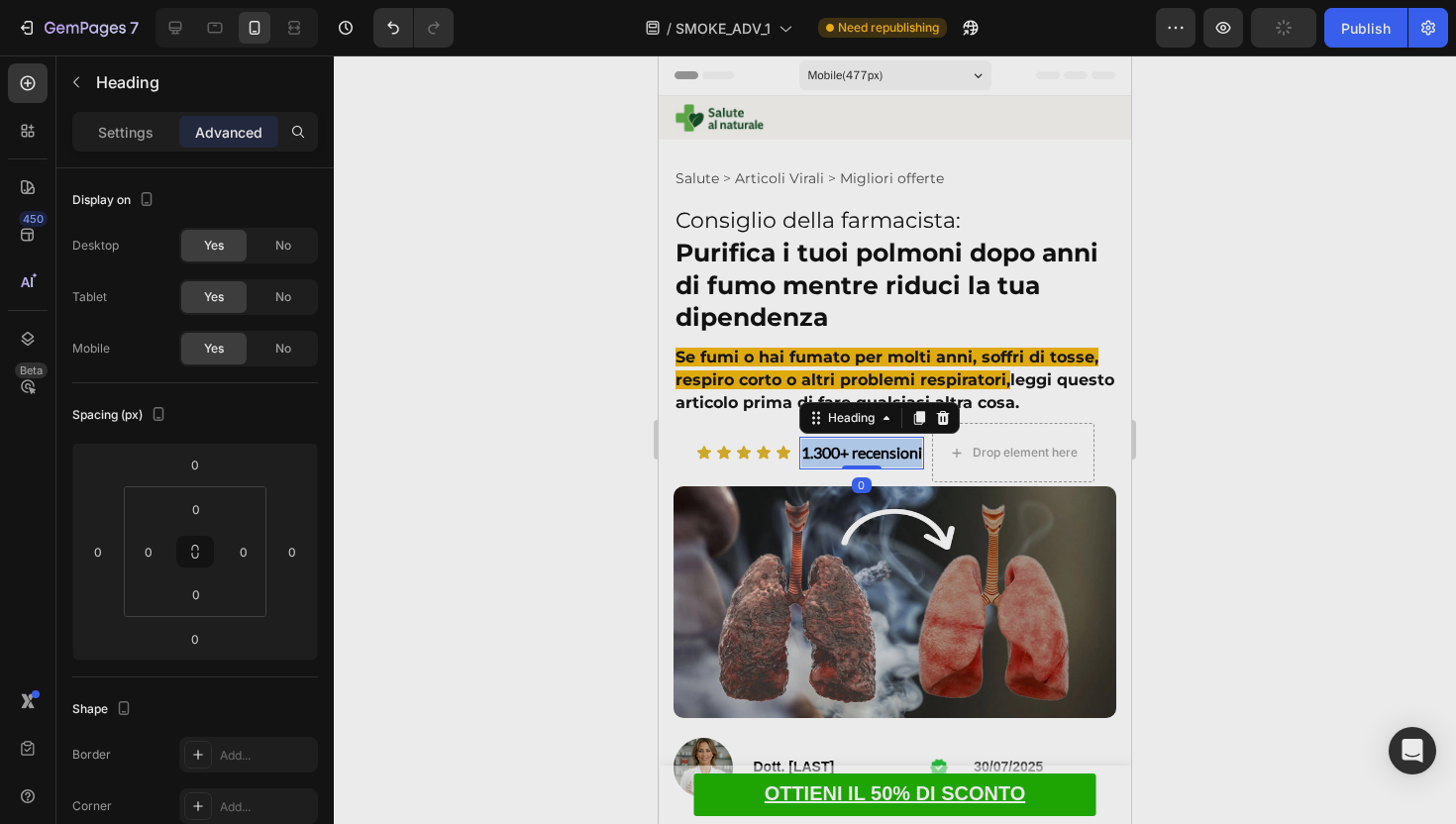 click on "1.300+ recensioni" at bounding box center (862, 452) 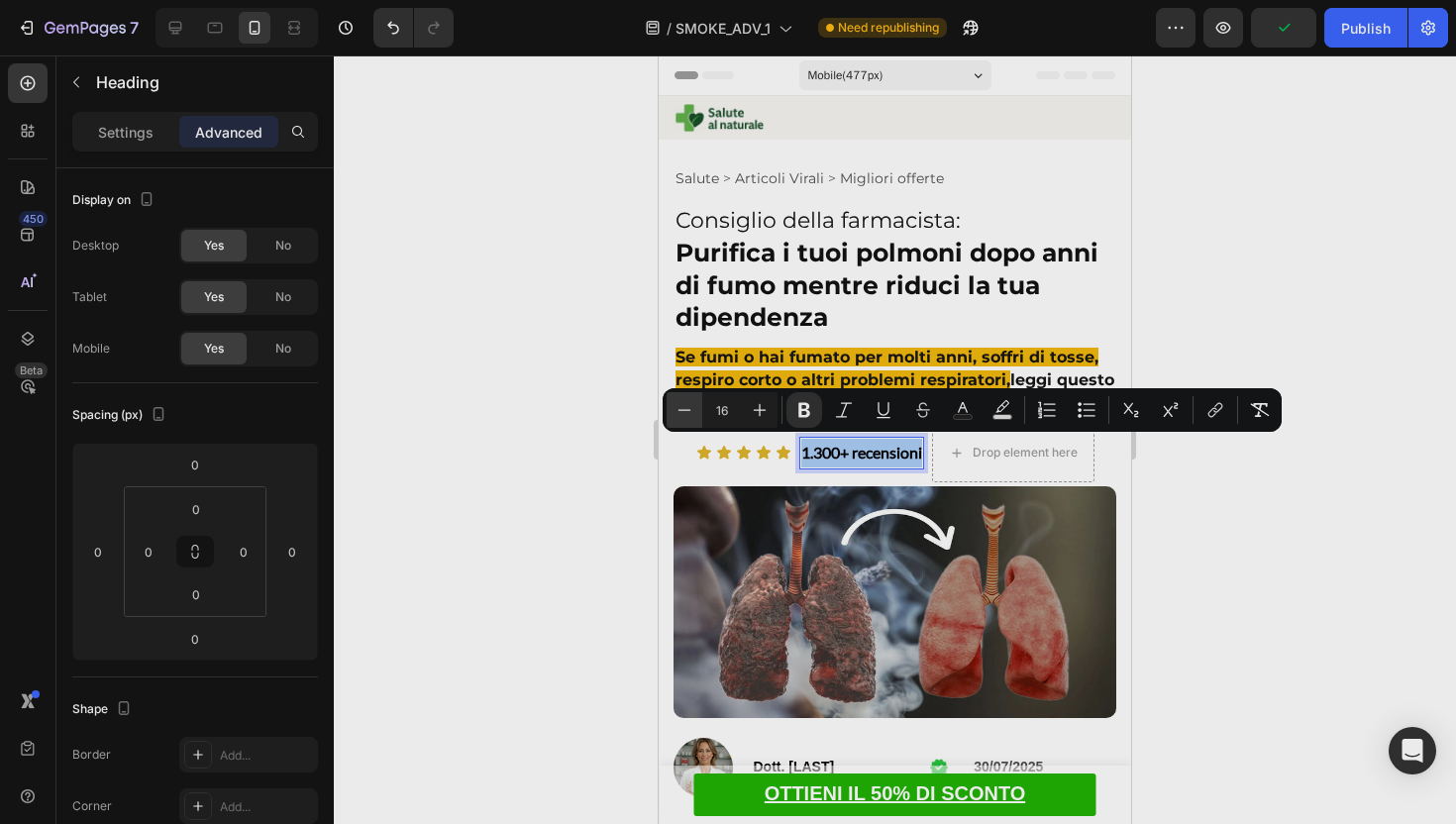 click 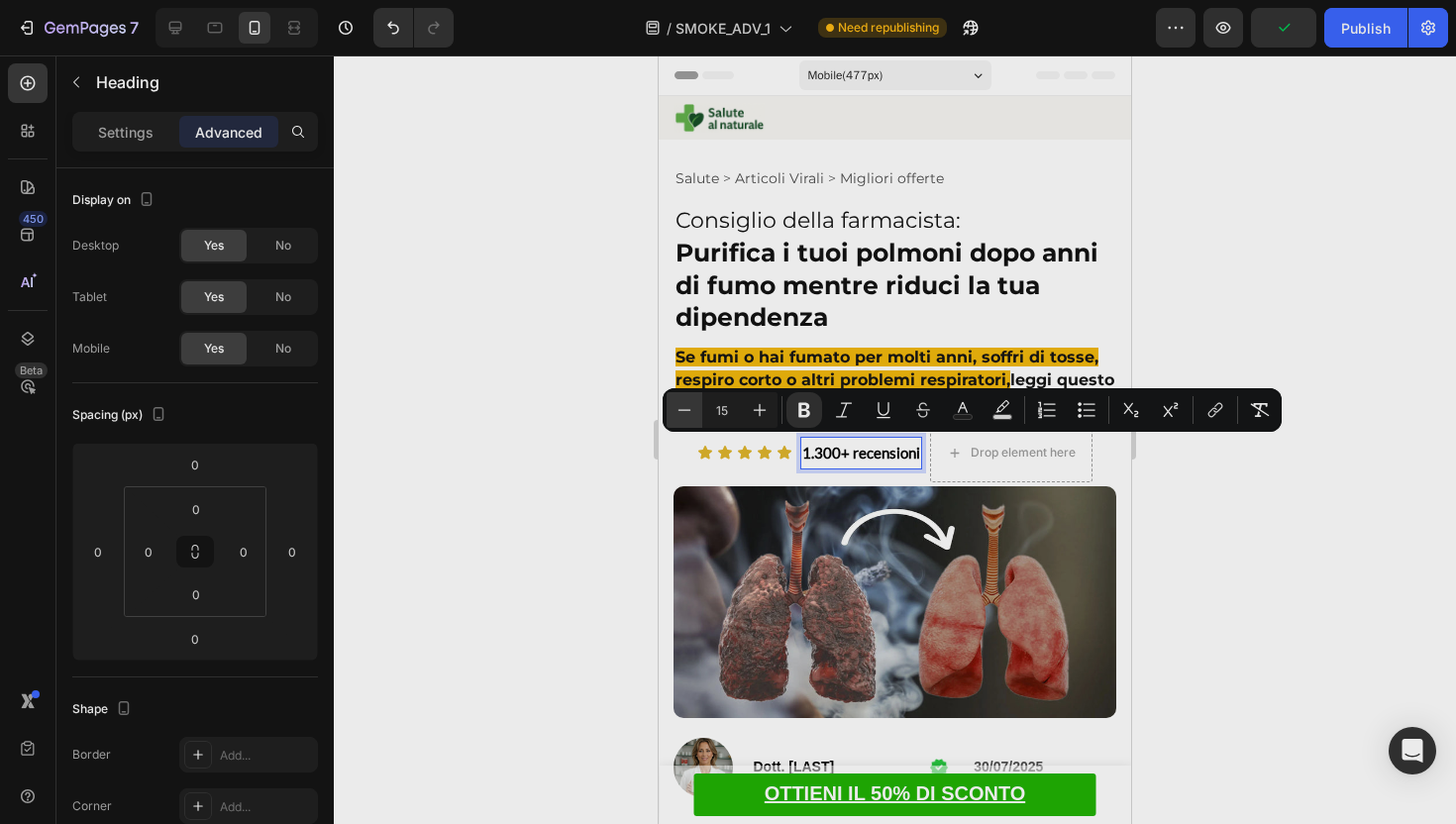 click 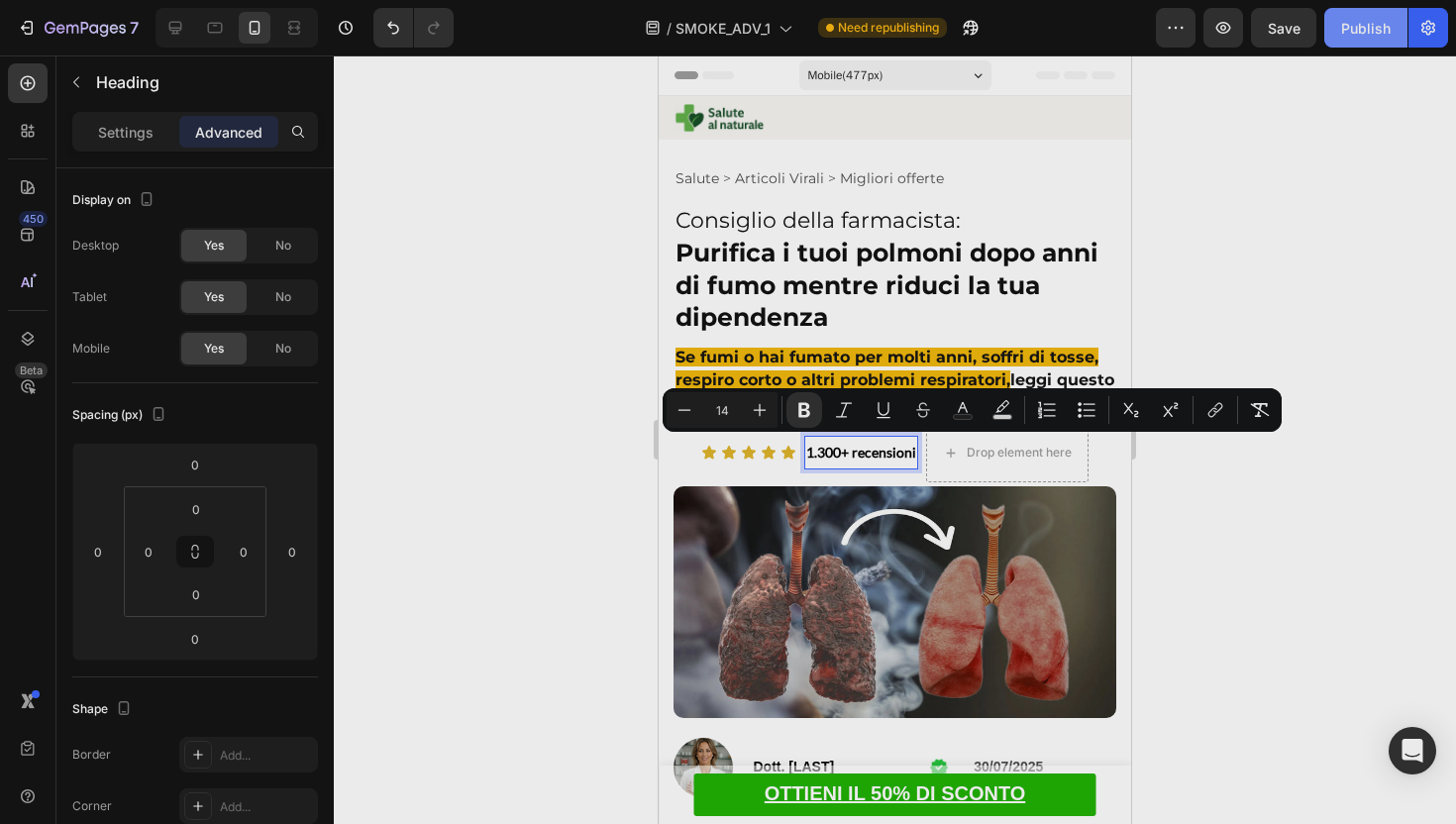 click on "Publish" at bounding box center (1366, 28) 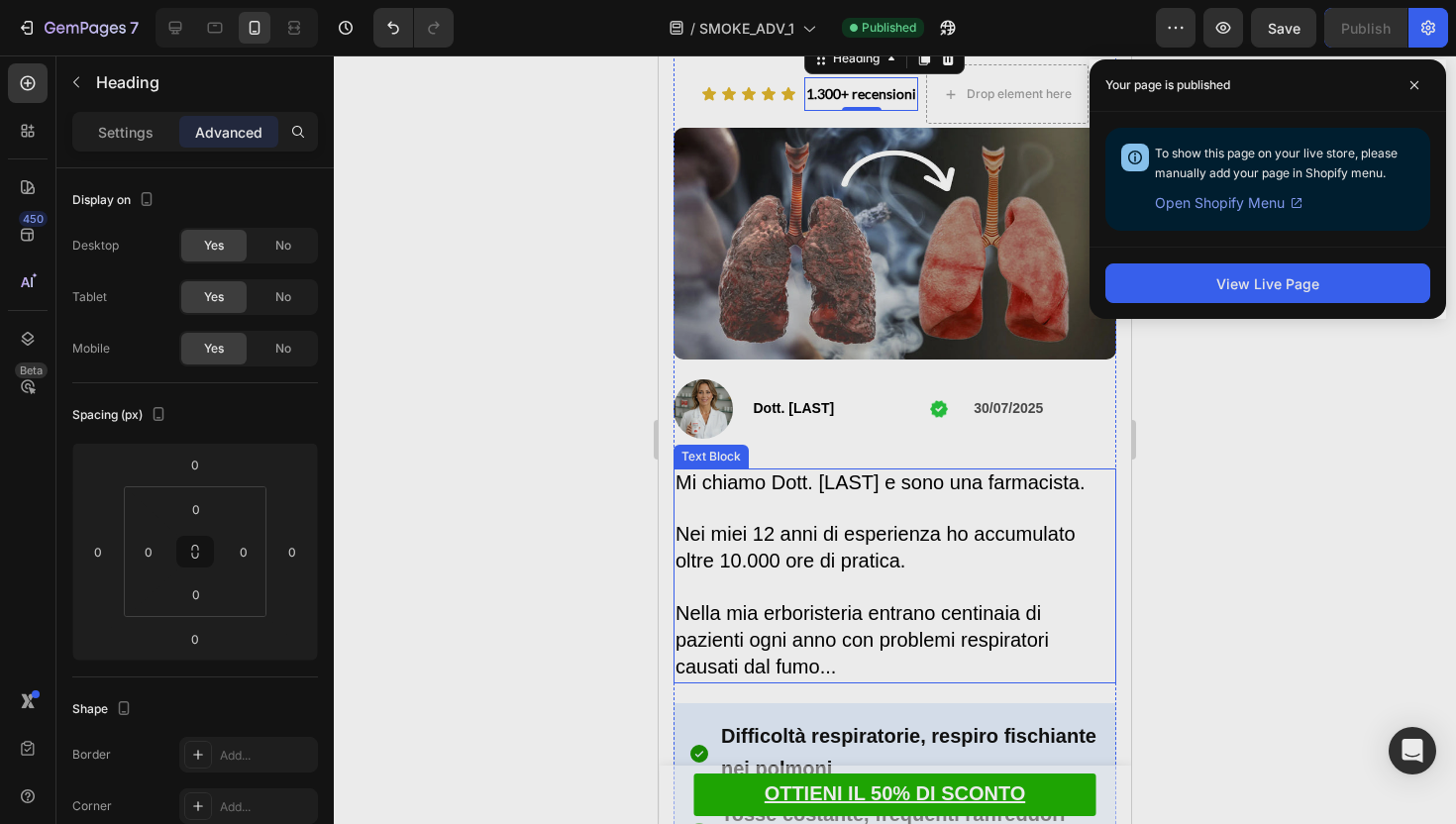 scroll, scrollTop: 0, scrollLeft: 0, axis: both 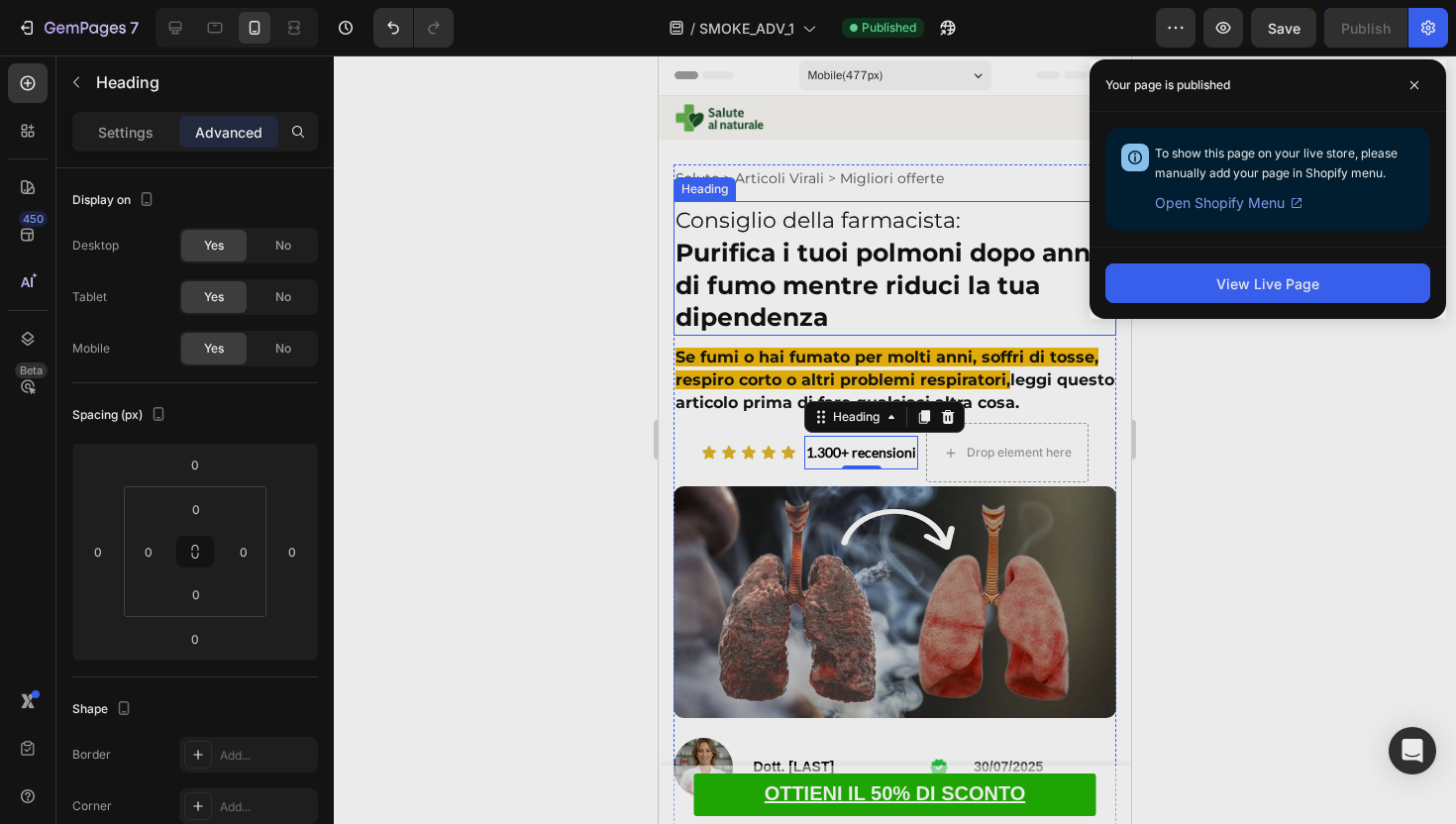 click on "Purifica i tuoi polmoni dopo anni di fumo mentre riduci la tua dipendenza" at bounding box center (886, 284) 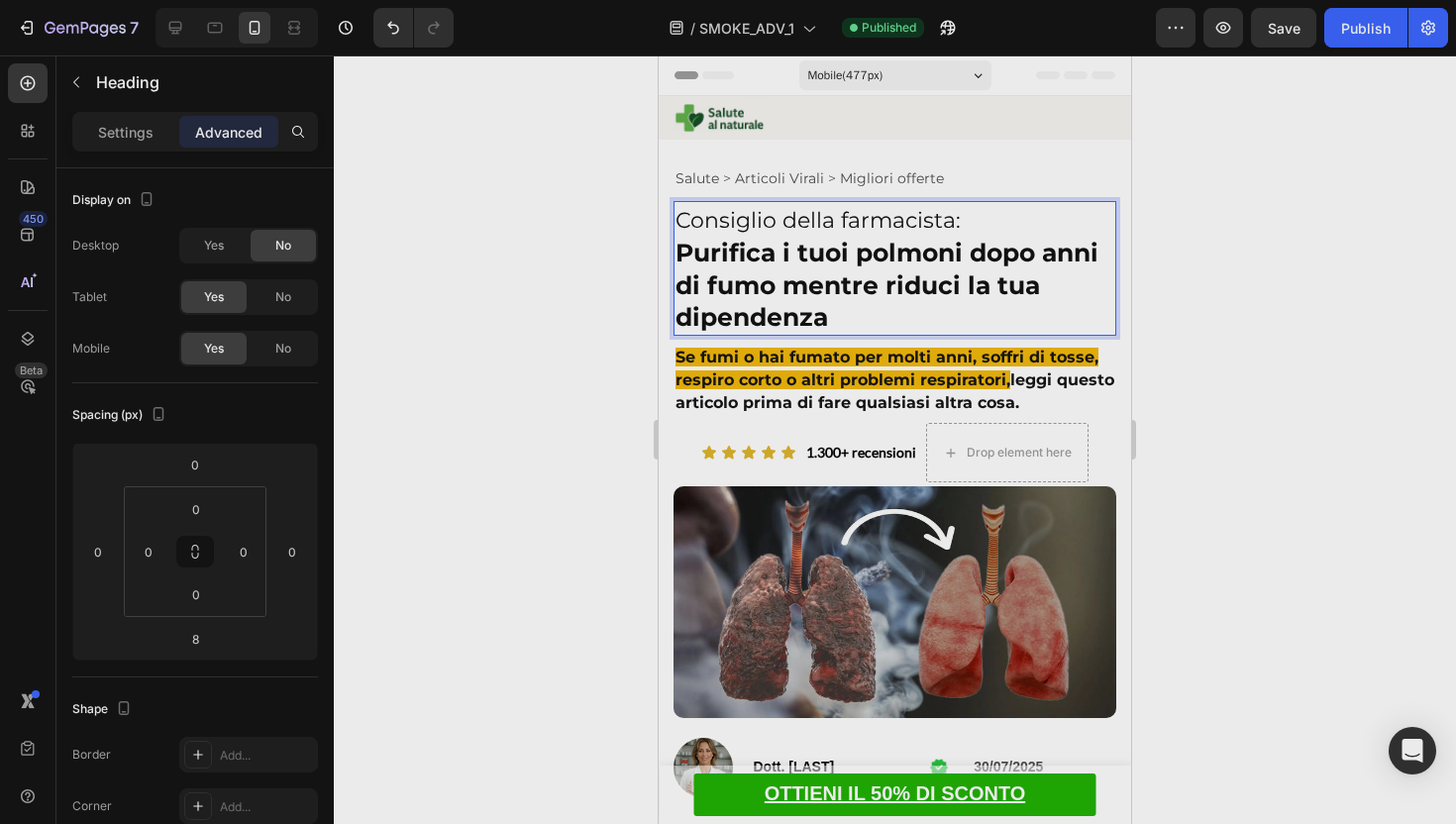 click on "Purifica i tuoi polmoni dopo anni di fumo mentre riduci la tua dipendenza" at bounding box center (886, 284) 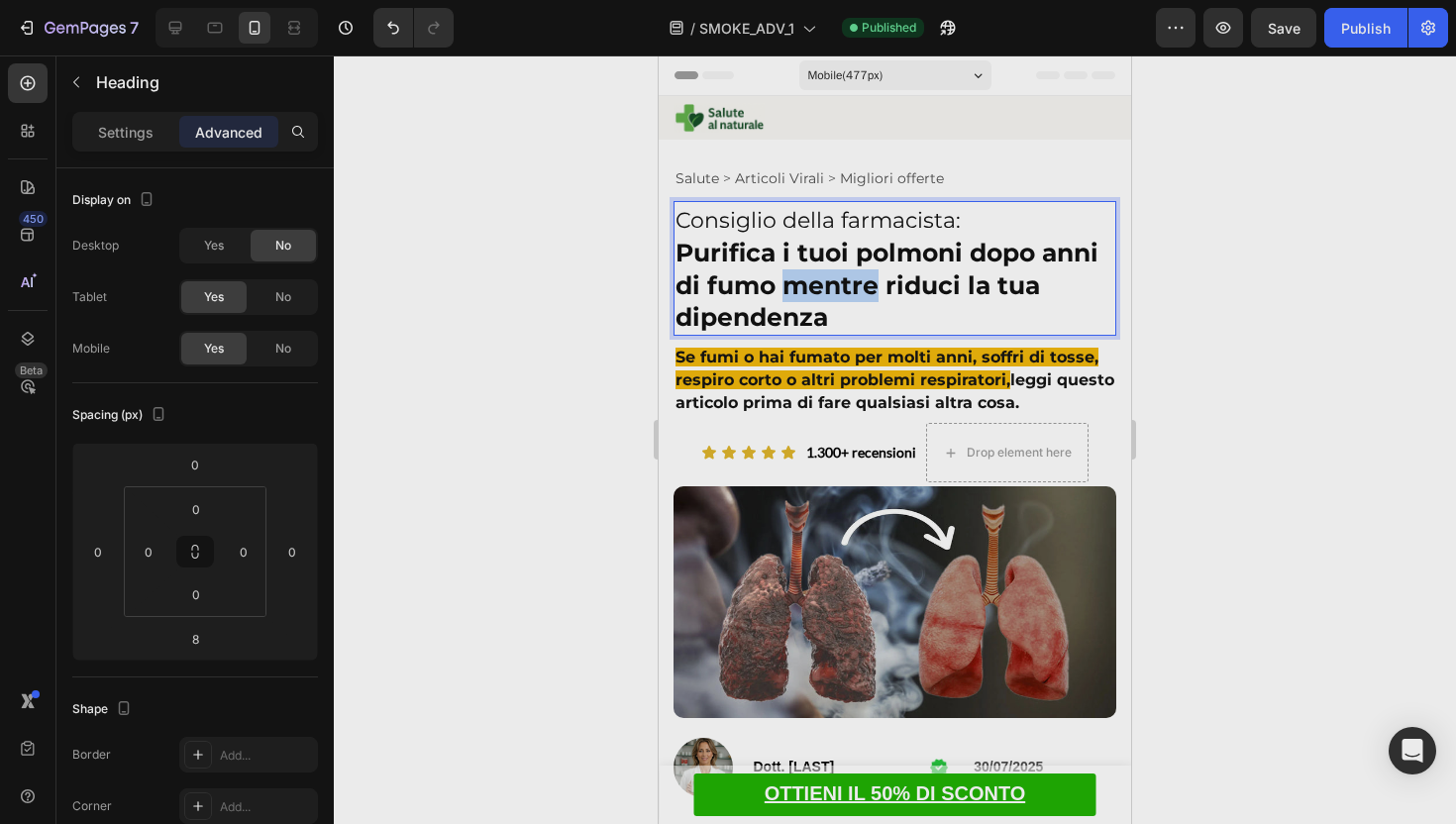 click on "Purifica i tuoi polmoni dopo anni di fumo mentre riduci la tua dipendenza" at bounding box center (886, 284) 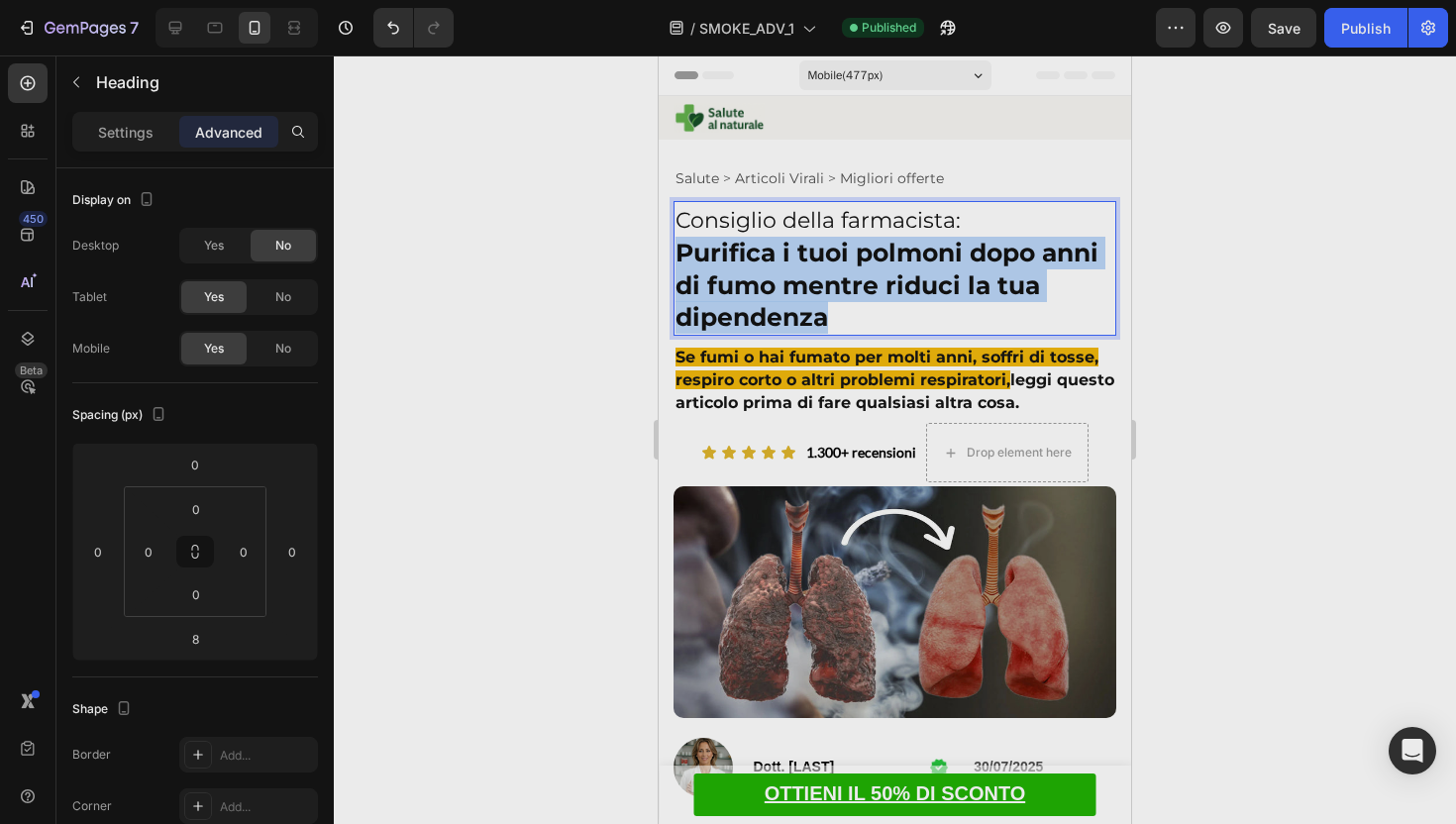 click on "Purifica i tuoi polmoni dopo anni di fumo mentre riduci la tua dipendenza" at bounding box center (886, 284) 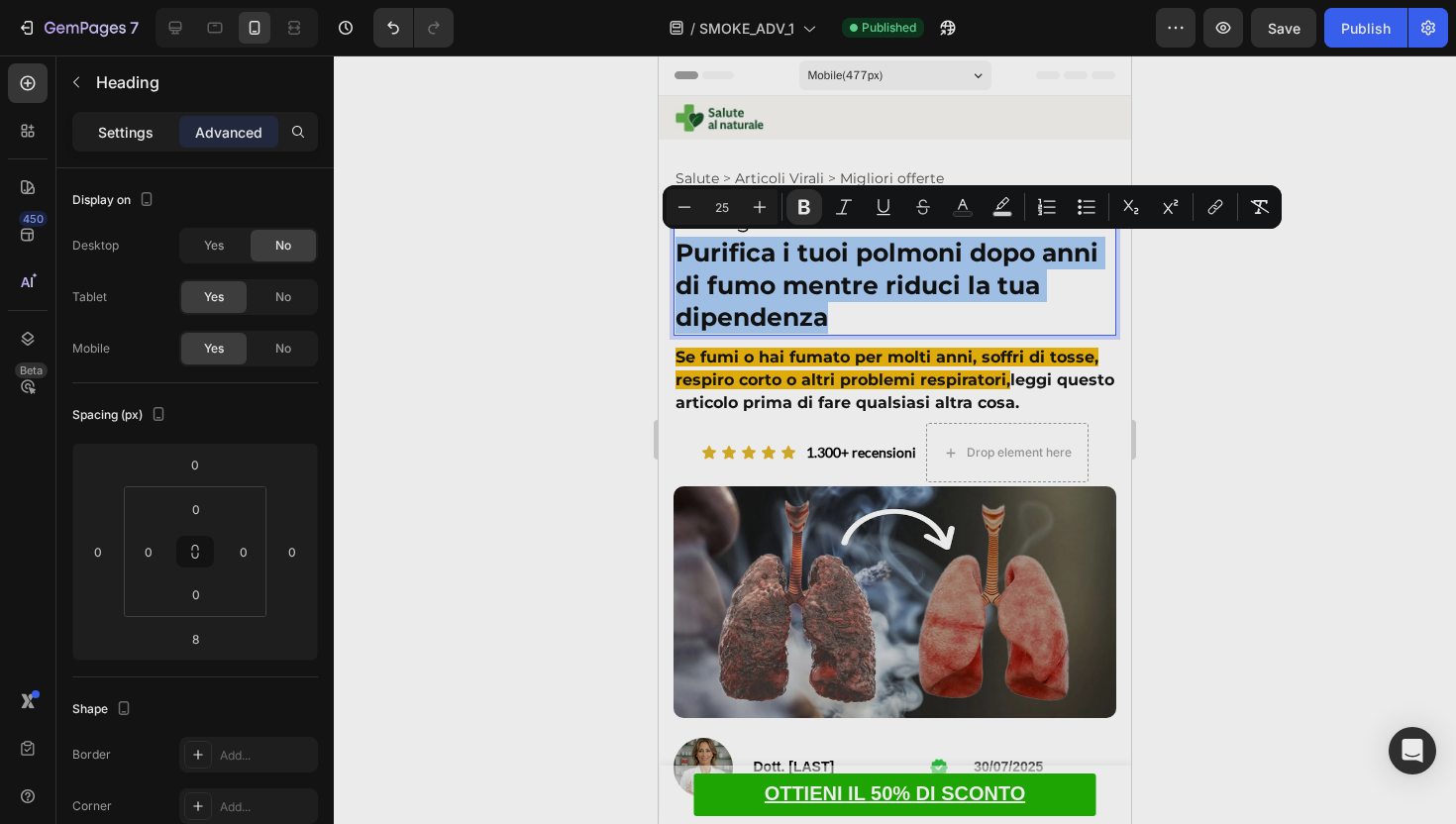 click on "Settings Advanced" at bounding box center (195, 132) 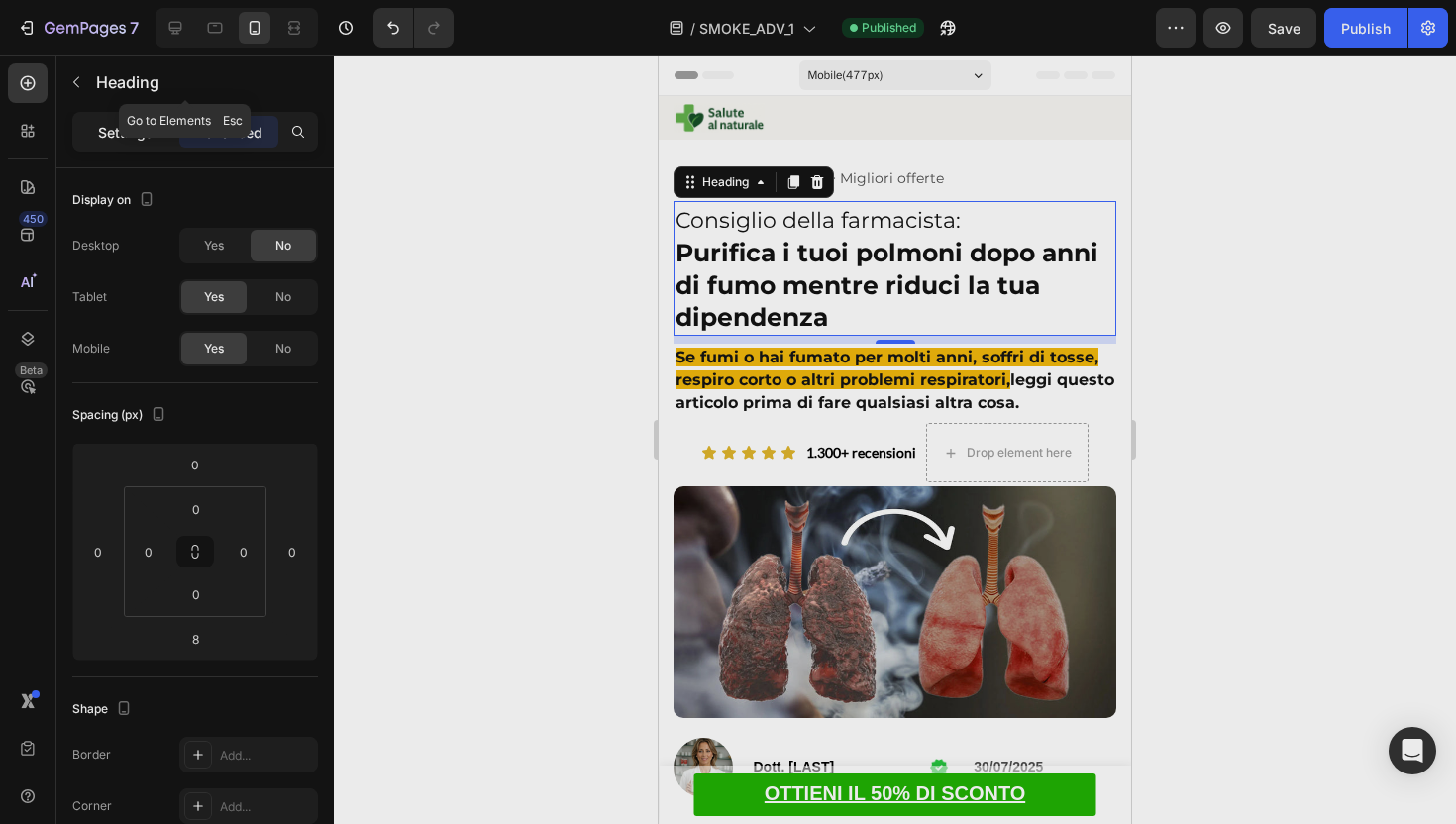 click on "Settings" at bounding box center [126, 132] 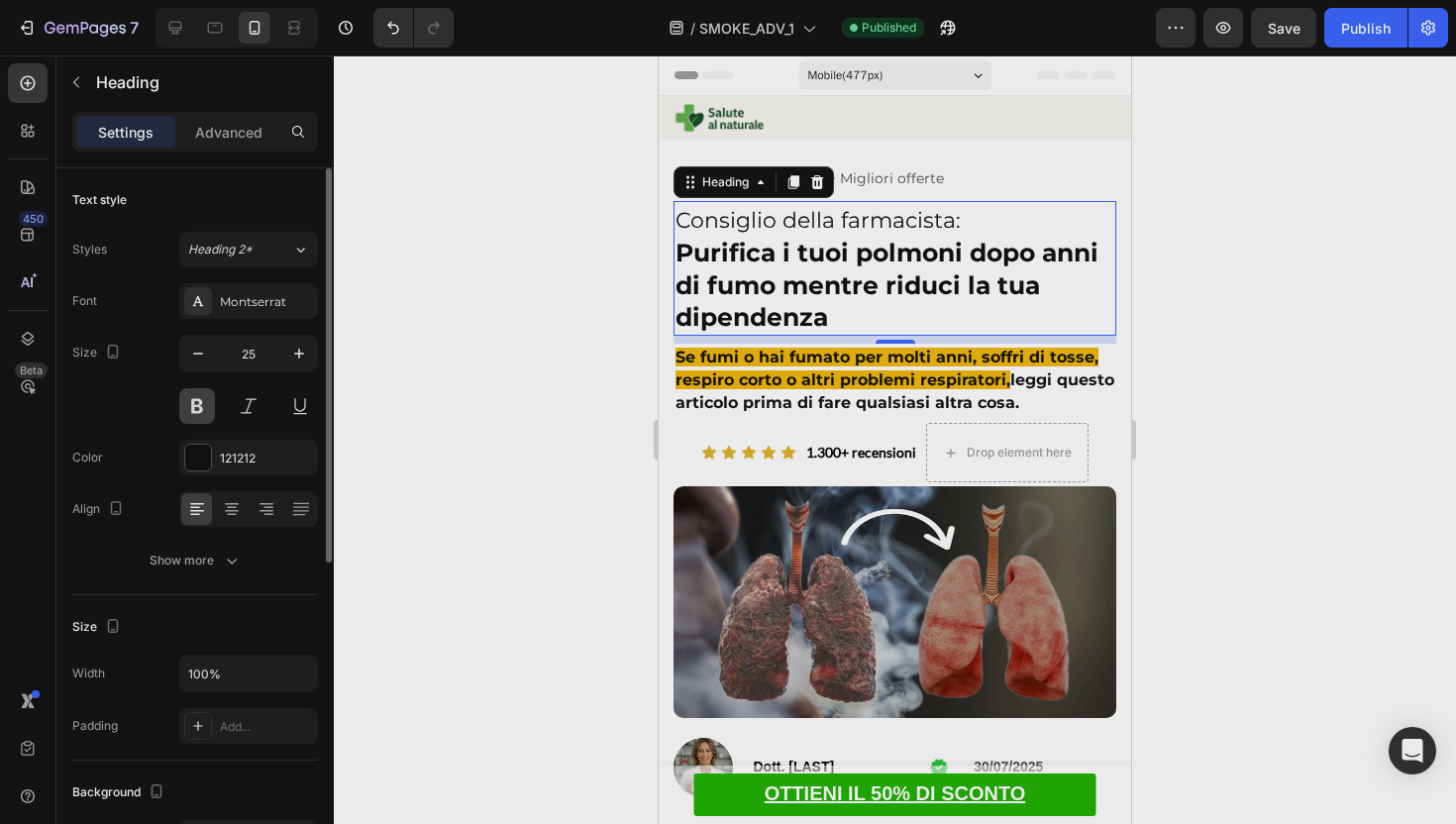 click at bounding box center (197, 406) 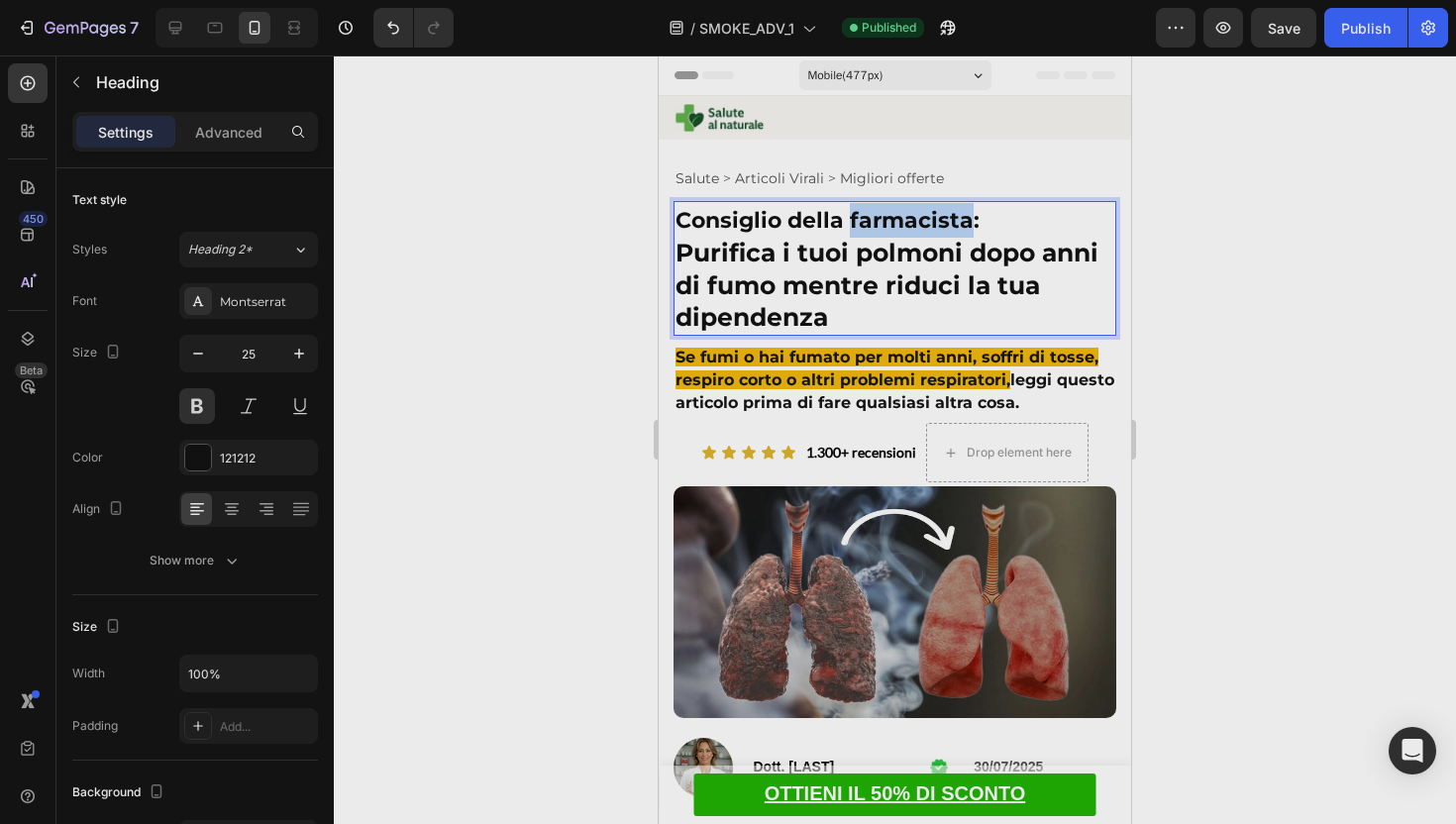 click on "Consiglio della farmacista:" at bounding box center (827, 220) 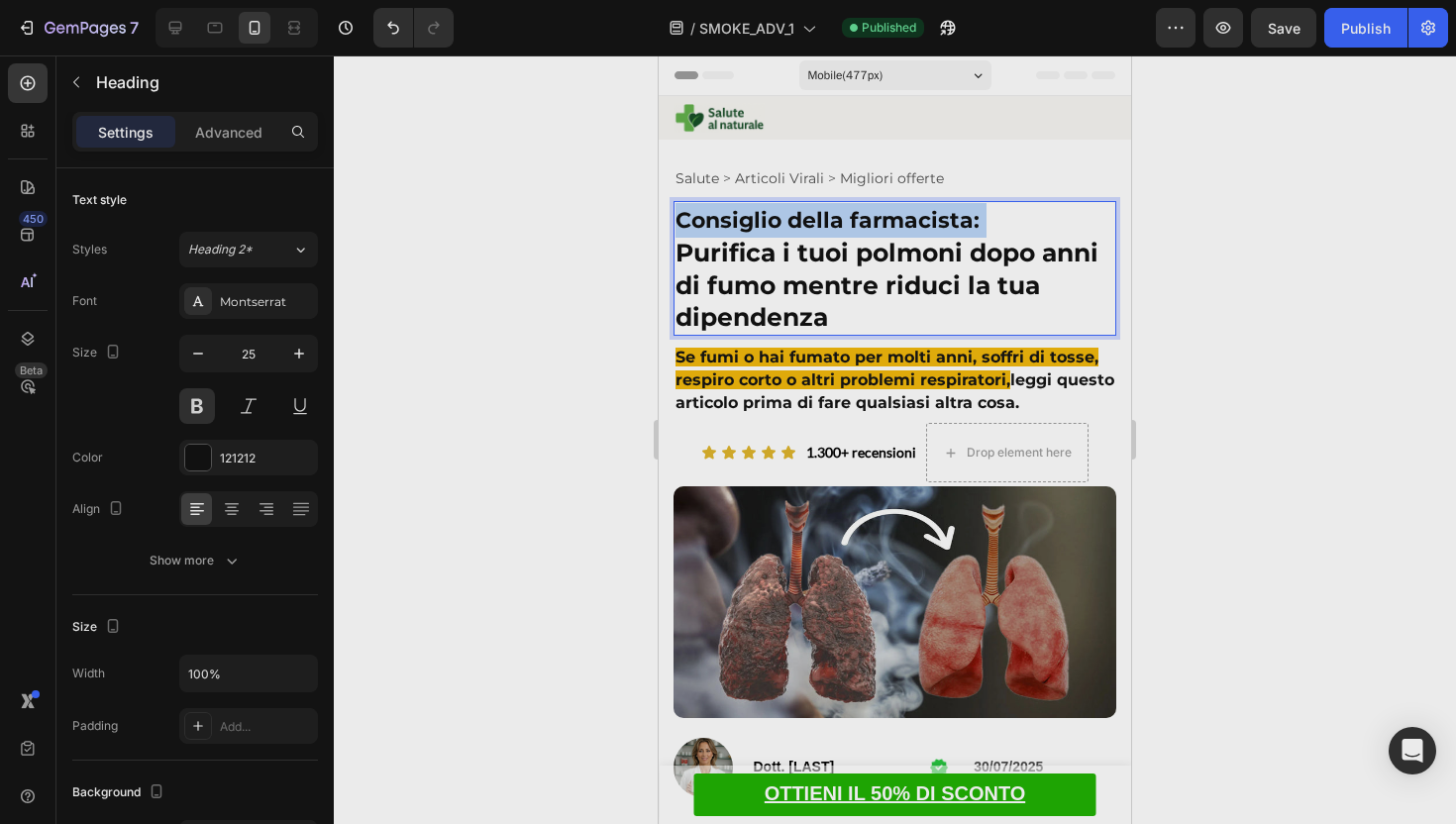 click on "Consiglio della farmacista:" at bounding box center (827, 220) 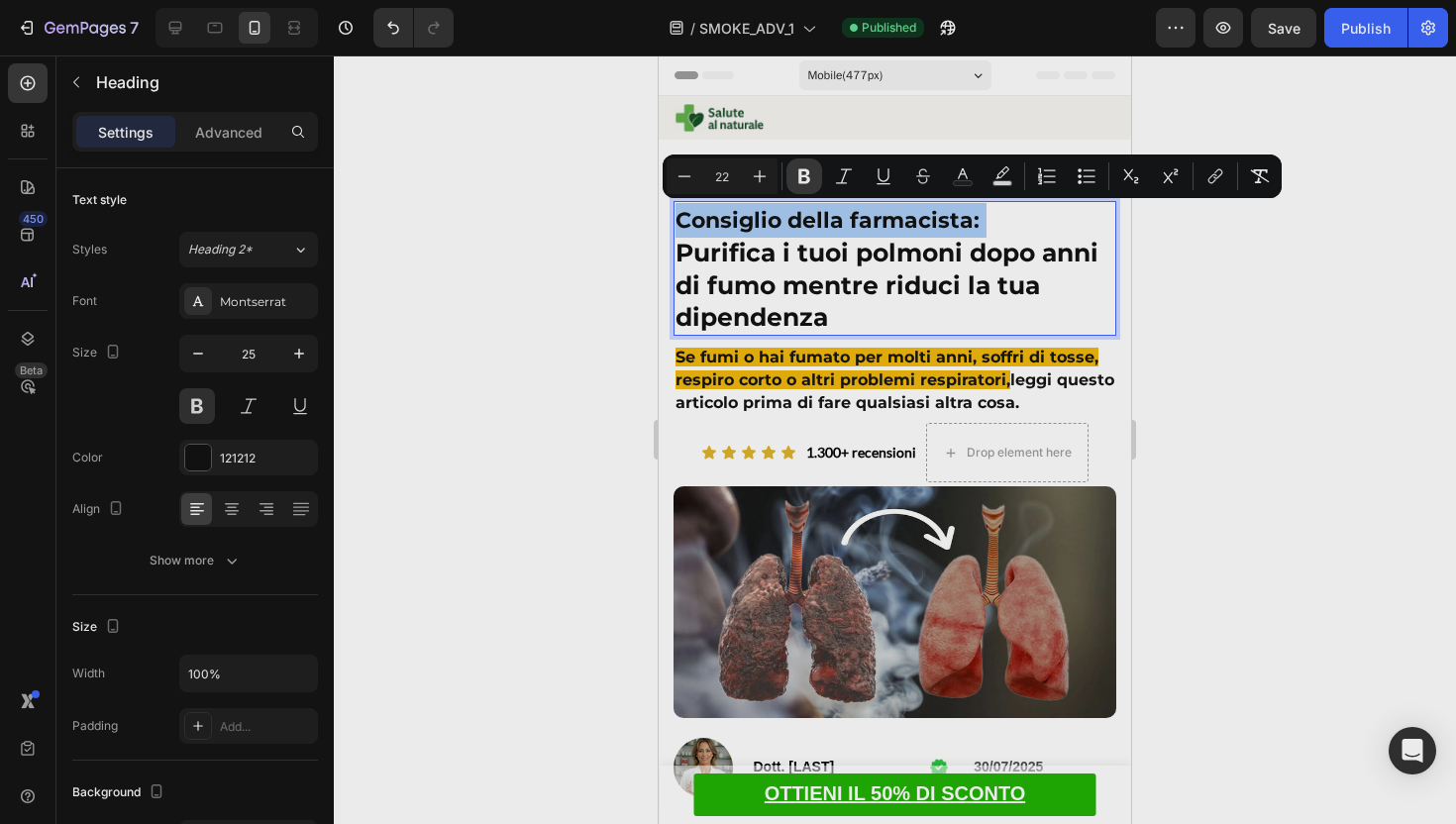 click 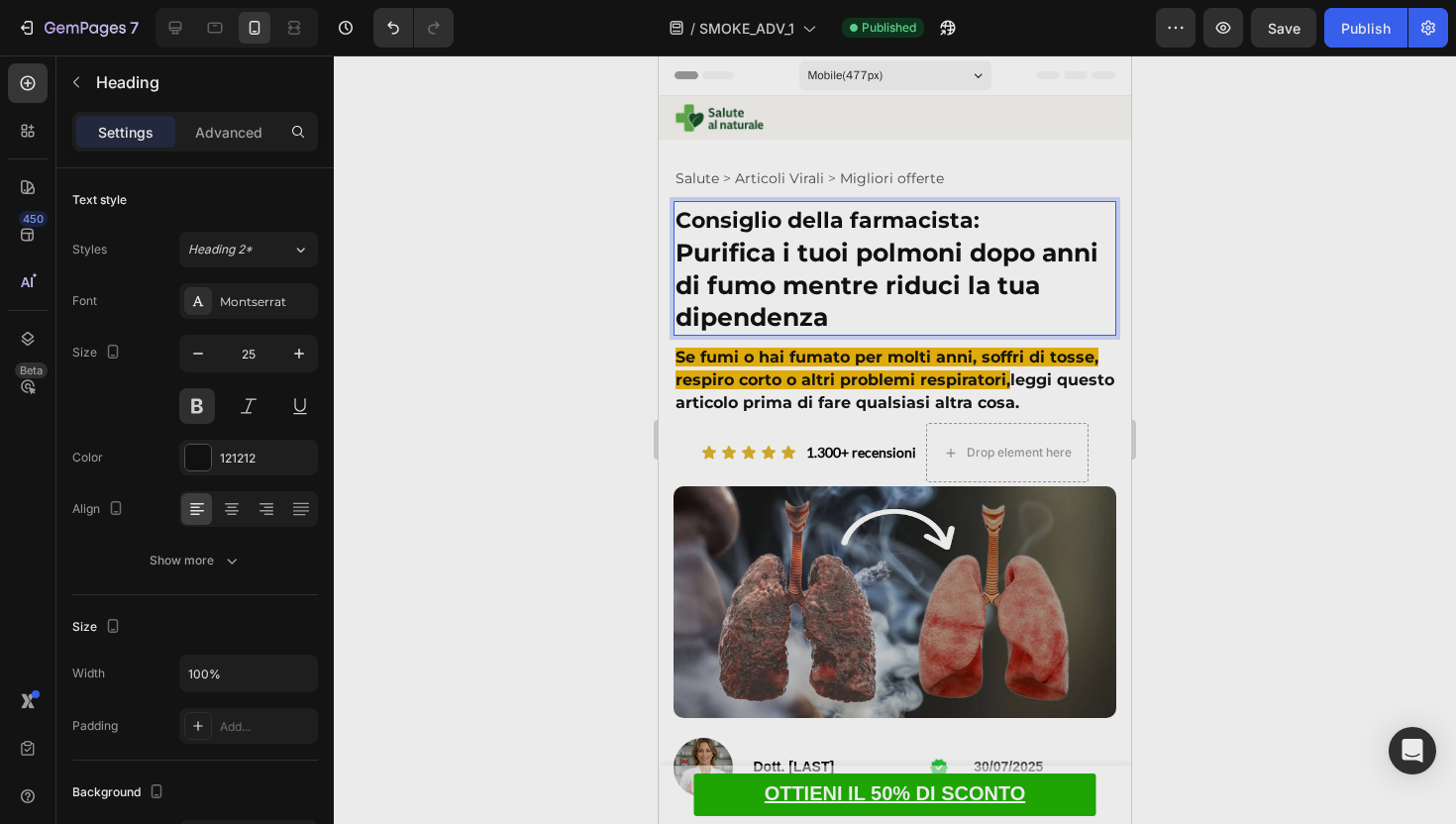 click on "Consiglio della farmacista:" at bounding box center (827, 220) 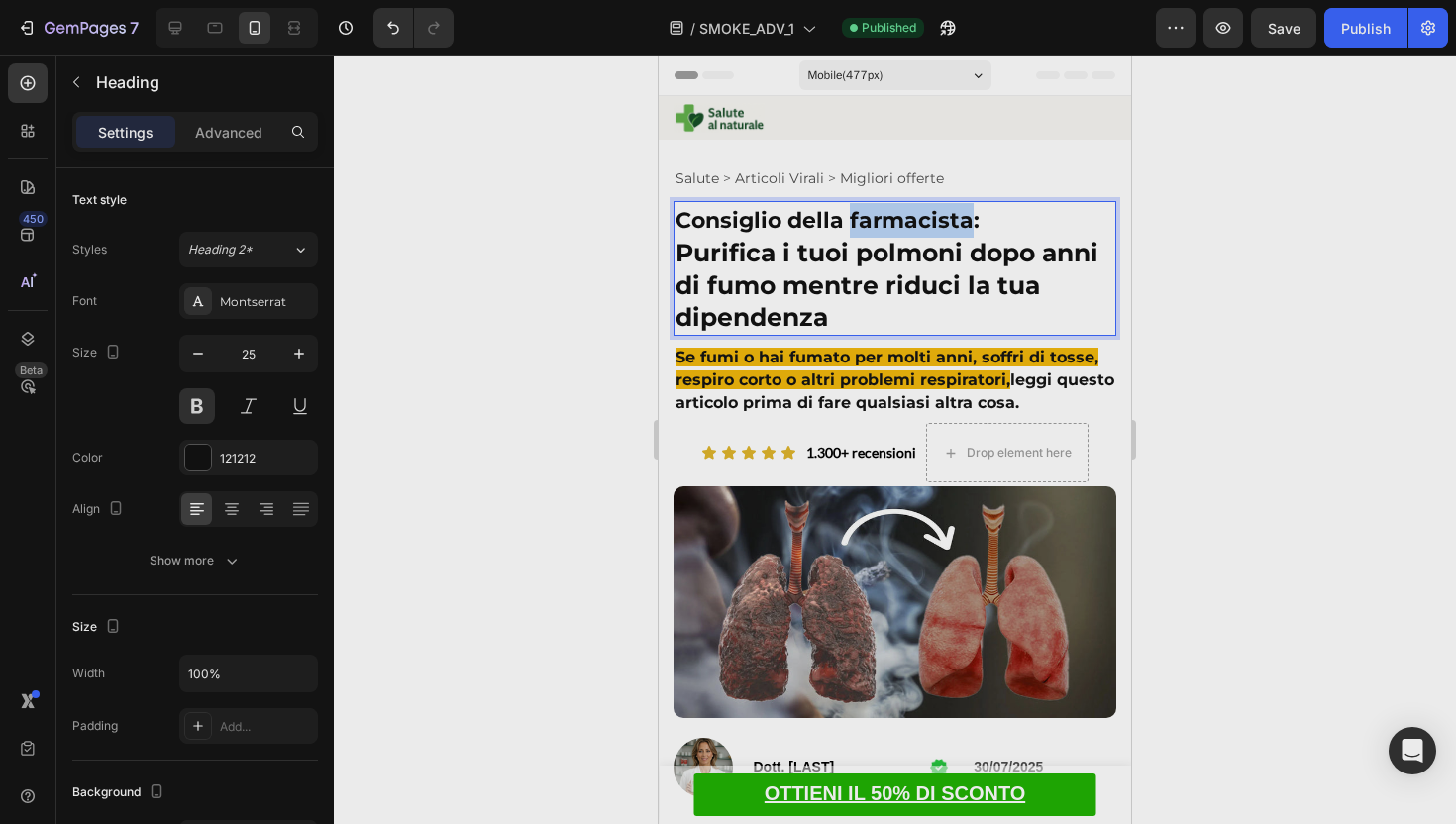 click on "Consiglio della farmacista:" at bounding box center [827, 220] 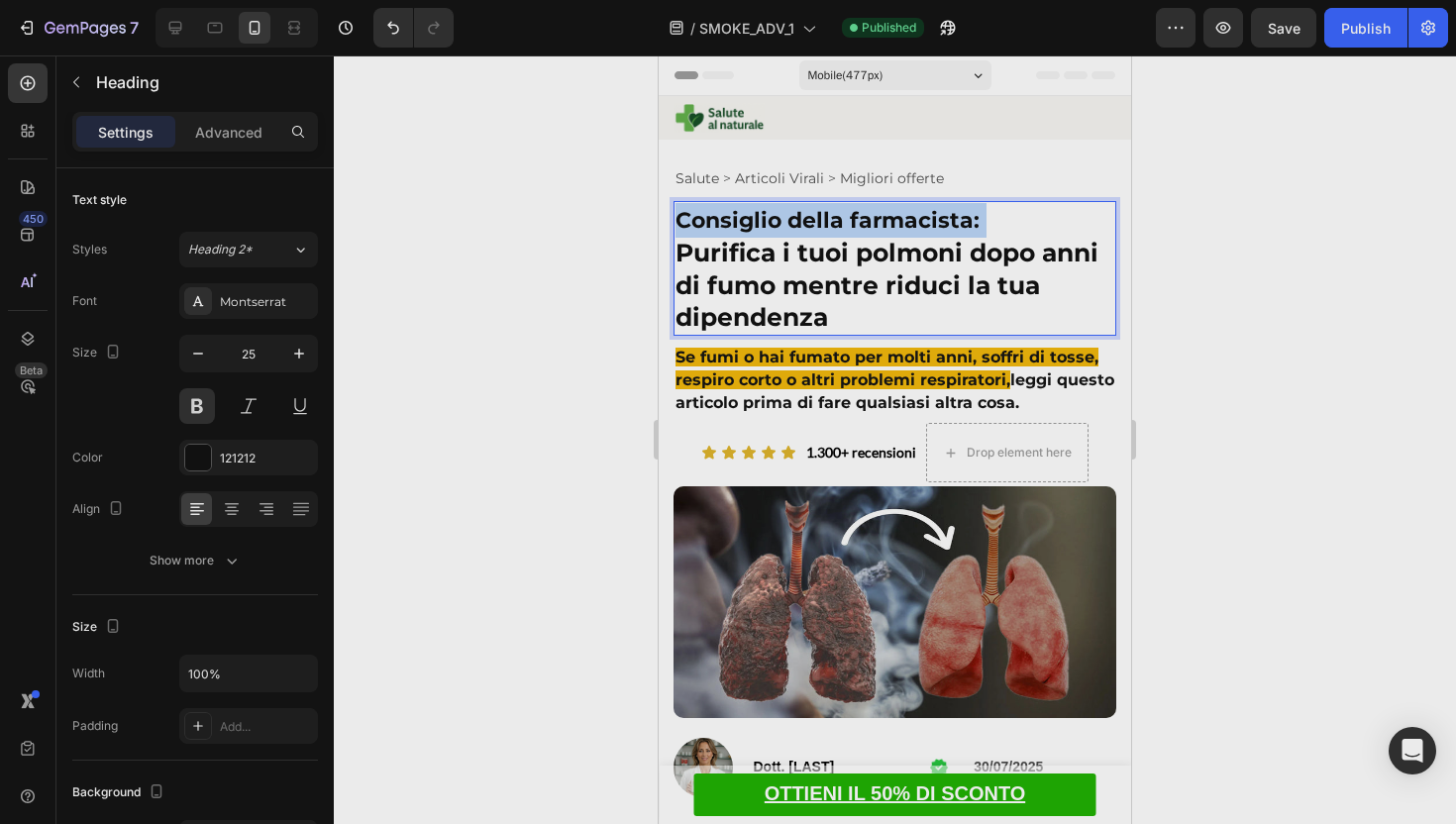 click on "Consiglio della farmacista:" at bounding box center (827, 220) 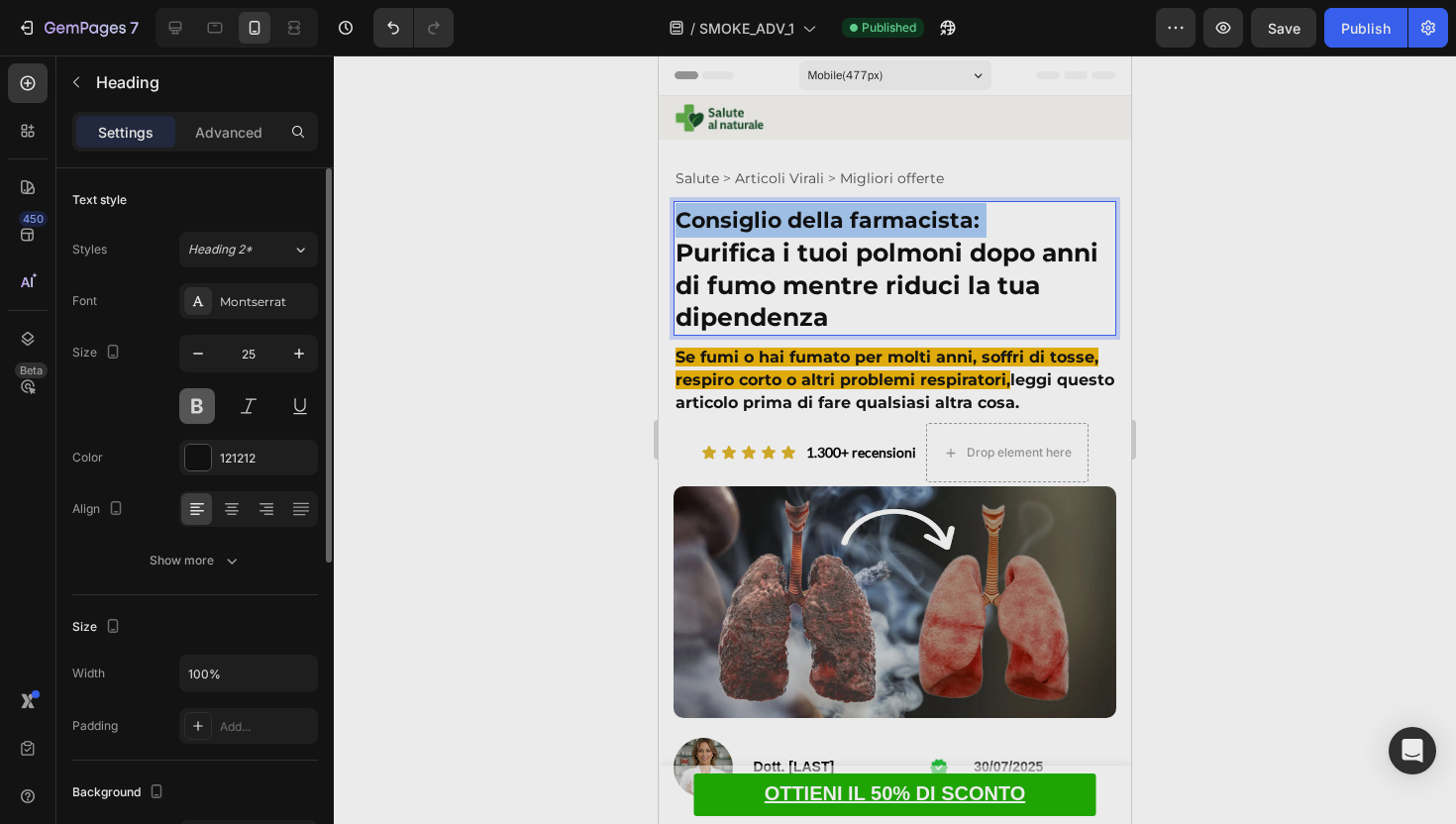 click at bounding box center (197, 406) 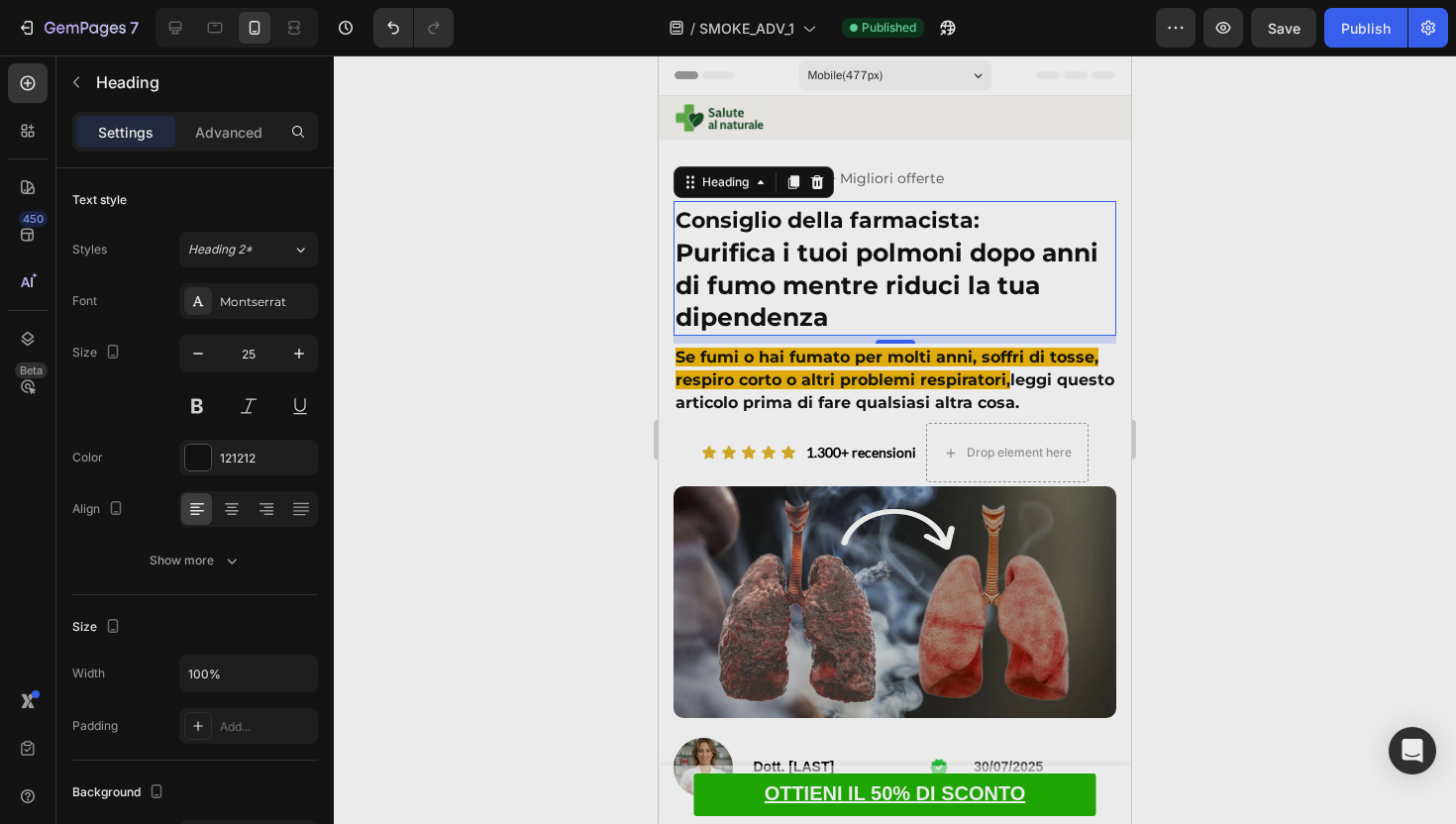 click on "Consiglio della farmacista:  Purifica i tuoi polmoni dopo anni di fumo mentre riduci la tua dipendenza" at bounding box center [894, 268] 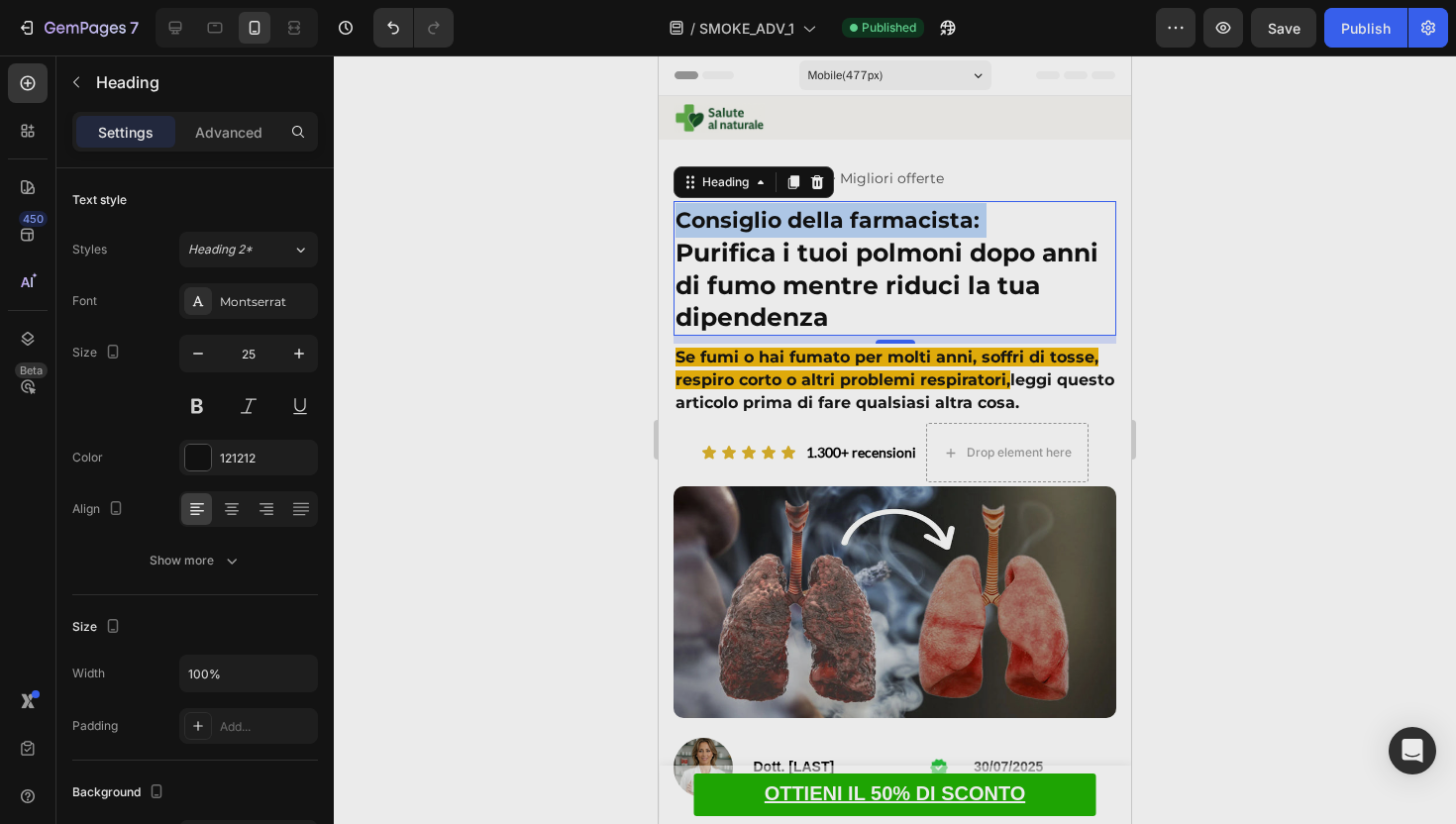 click on "Consiglio della farmacista:  Purifica i tuoi polmoni dopo anni di fumo mentre riduci la tua dipendenza" at bounding box center [894, 268] 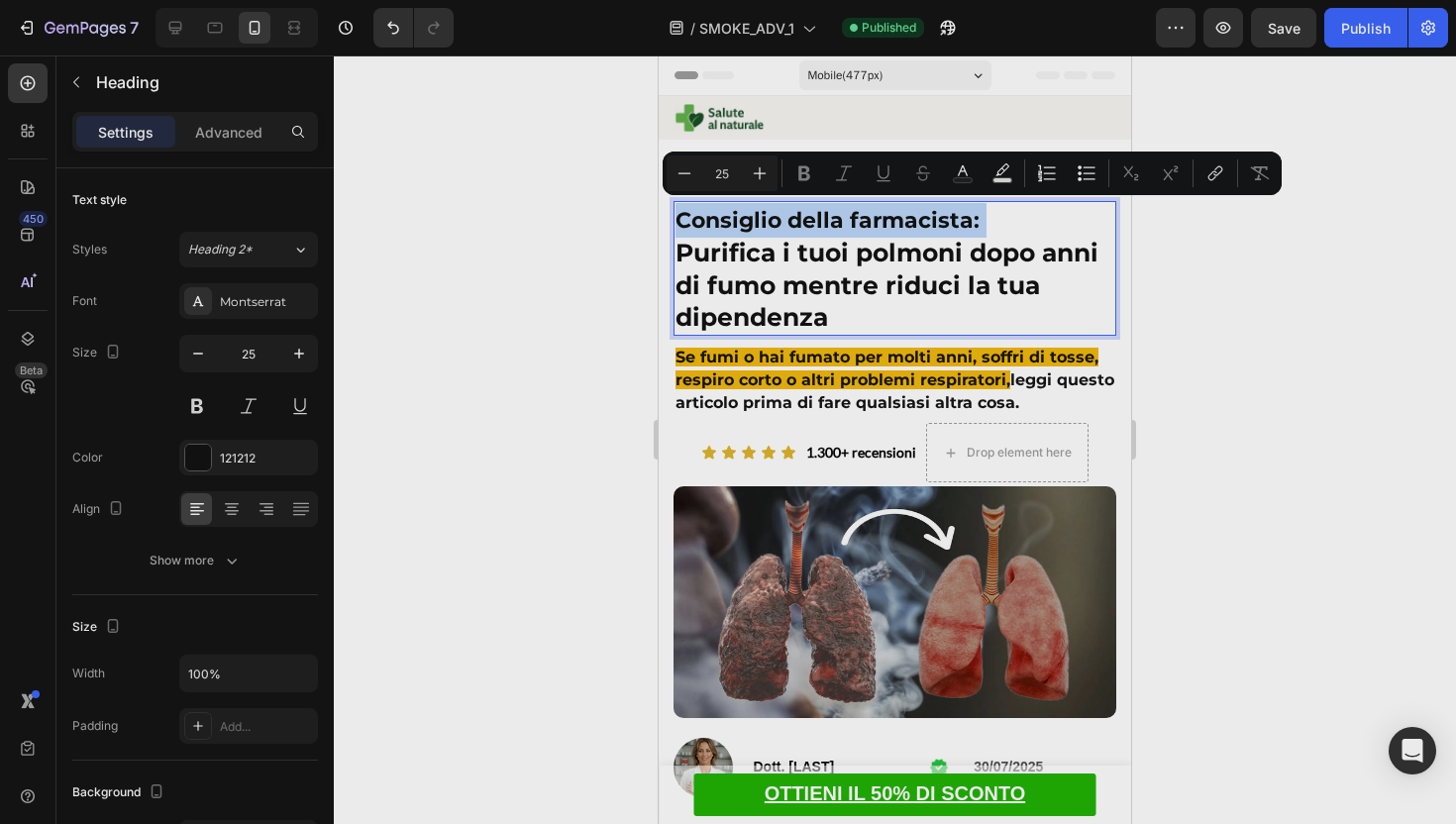 click on "Consiglio della farmacista:  Purifica i tuoi polmoni dopo anni di fumo mentre riduci la tua dipendenza" at bounding box center [894, 268] 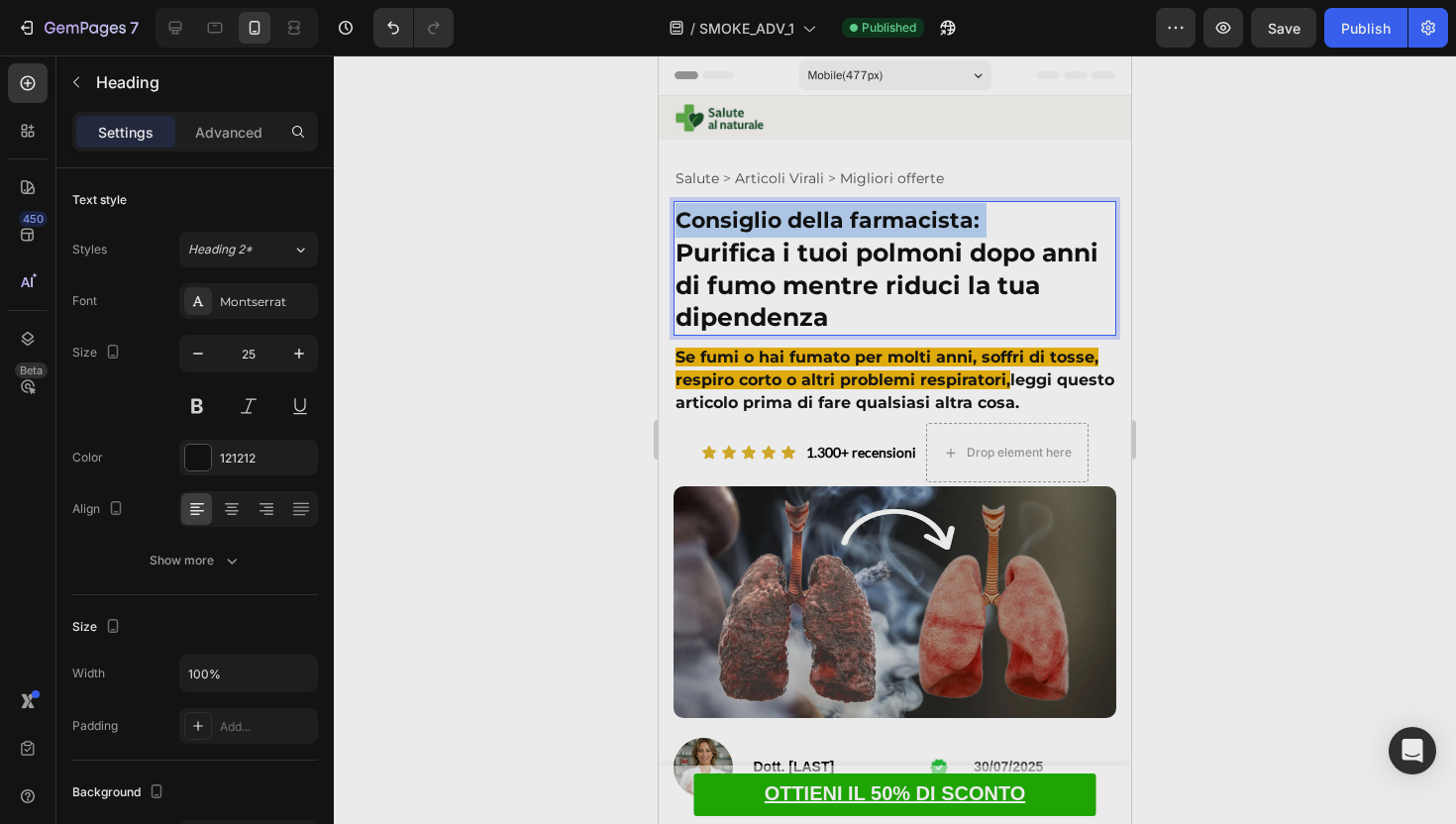 drag, startPoint x: 985, startPoint y: 217, endPoint x: 618, endPoint y: 224, distance: 367.06675 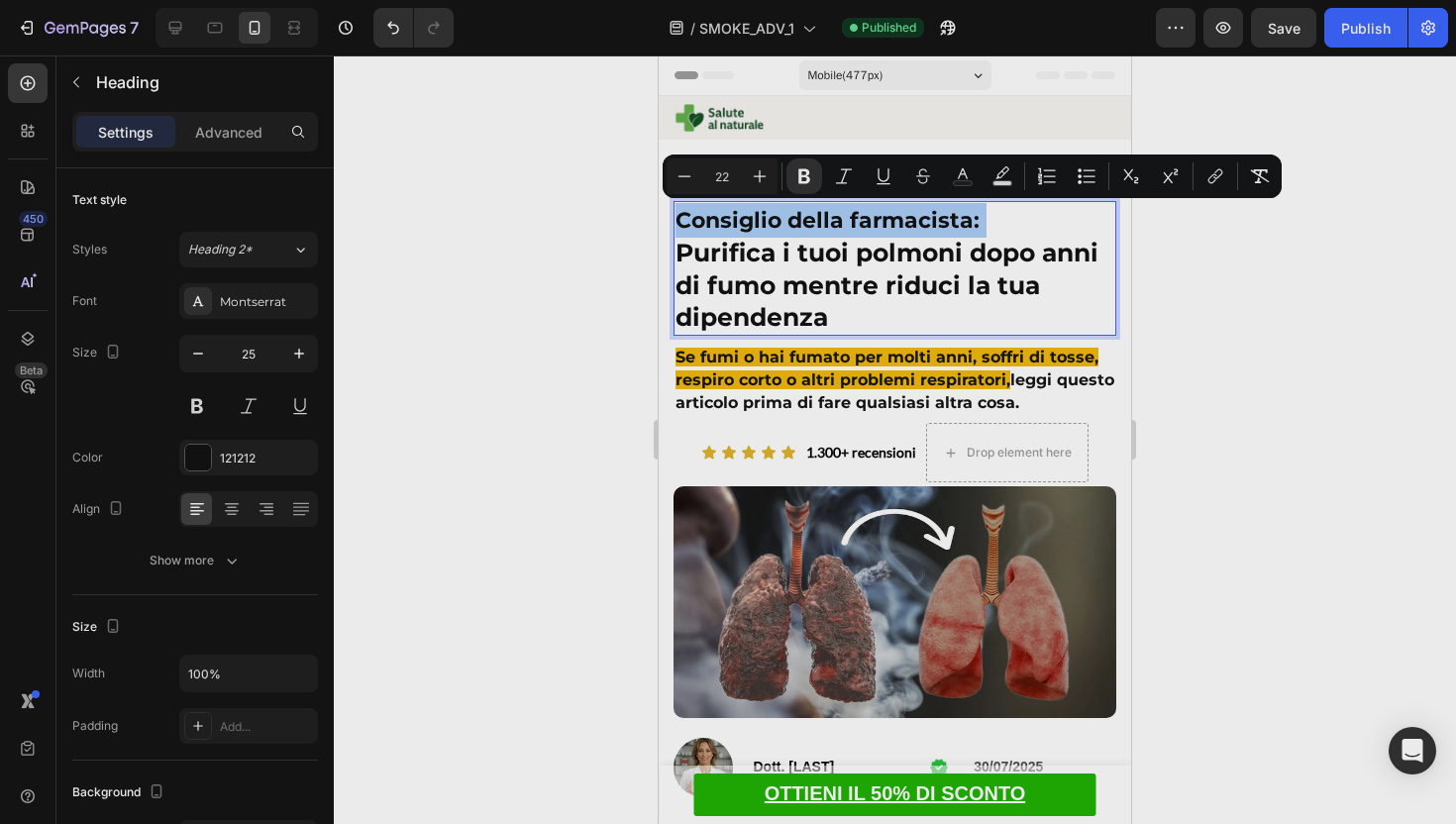 click 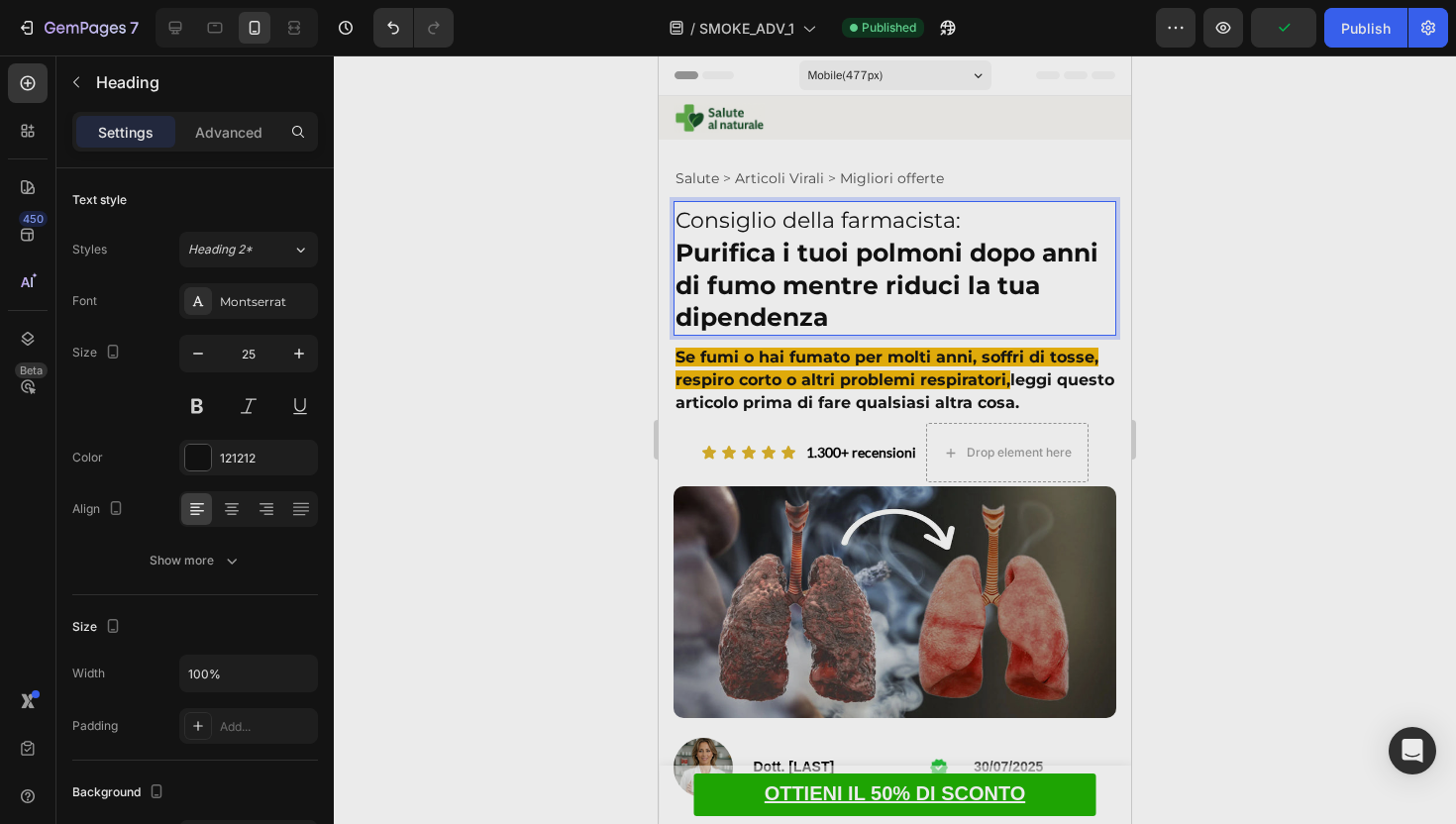 click 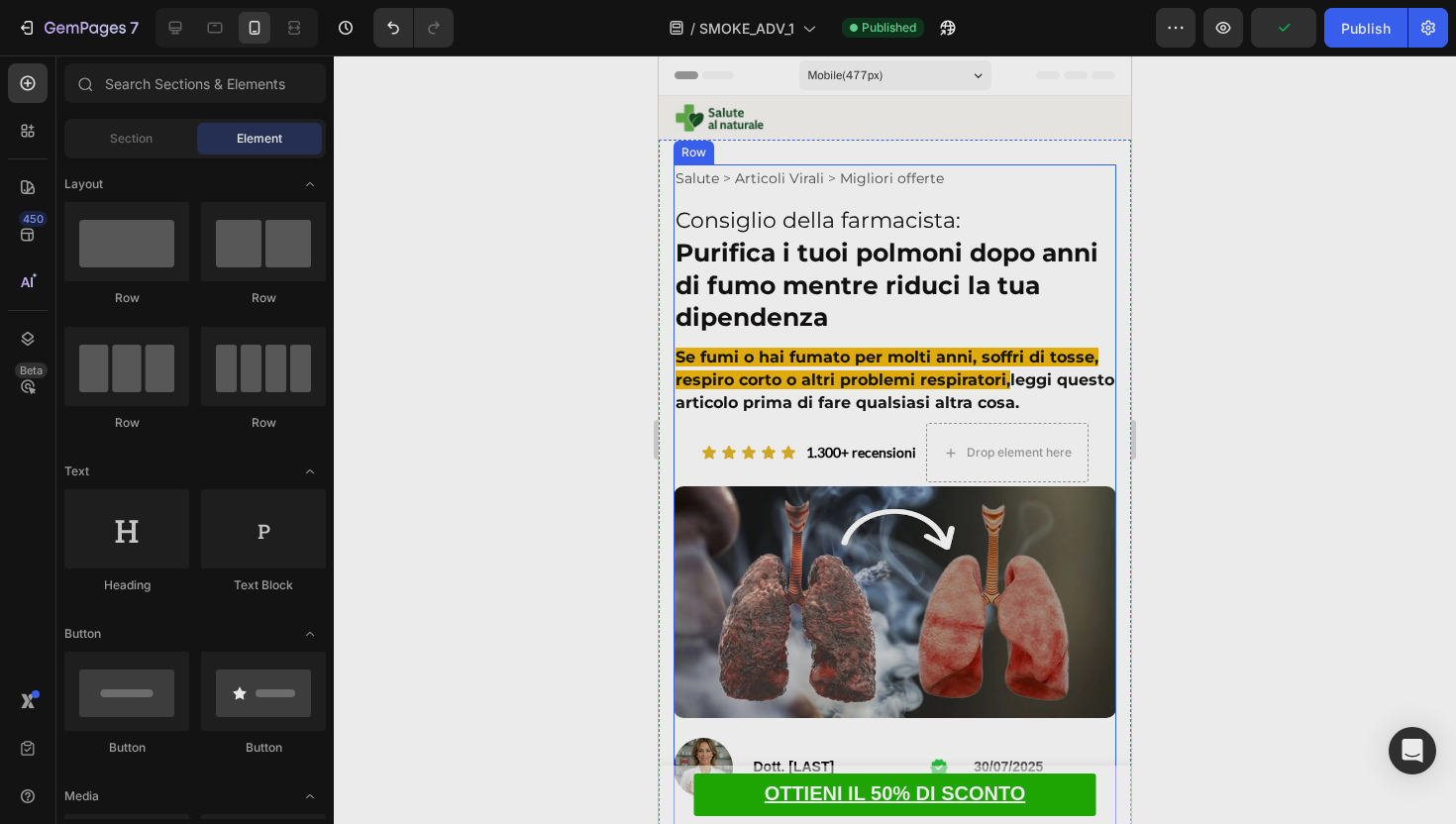 click on "Se fumi o hai fumato per molti anni, soffri di tosse, respiro corto o altri problemi respiratori," at bounding box center (886, 368) 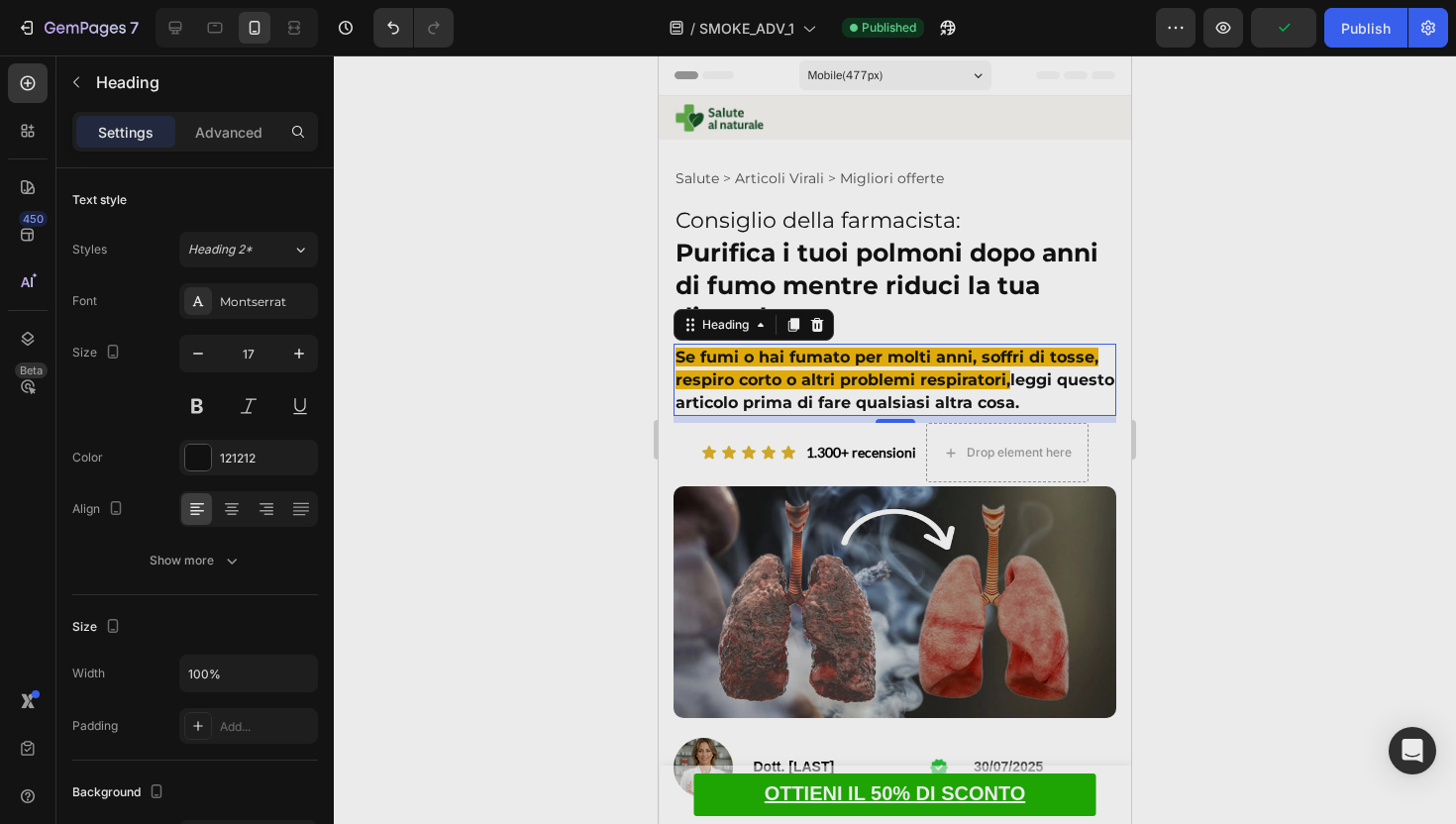 click on "Se fumi o hai fumato per molti anni, soffri di tosse, respiro corto o altri problemi respiratori," at bounding box center (886, 368) 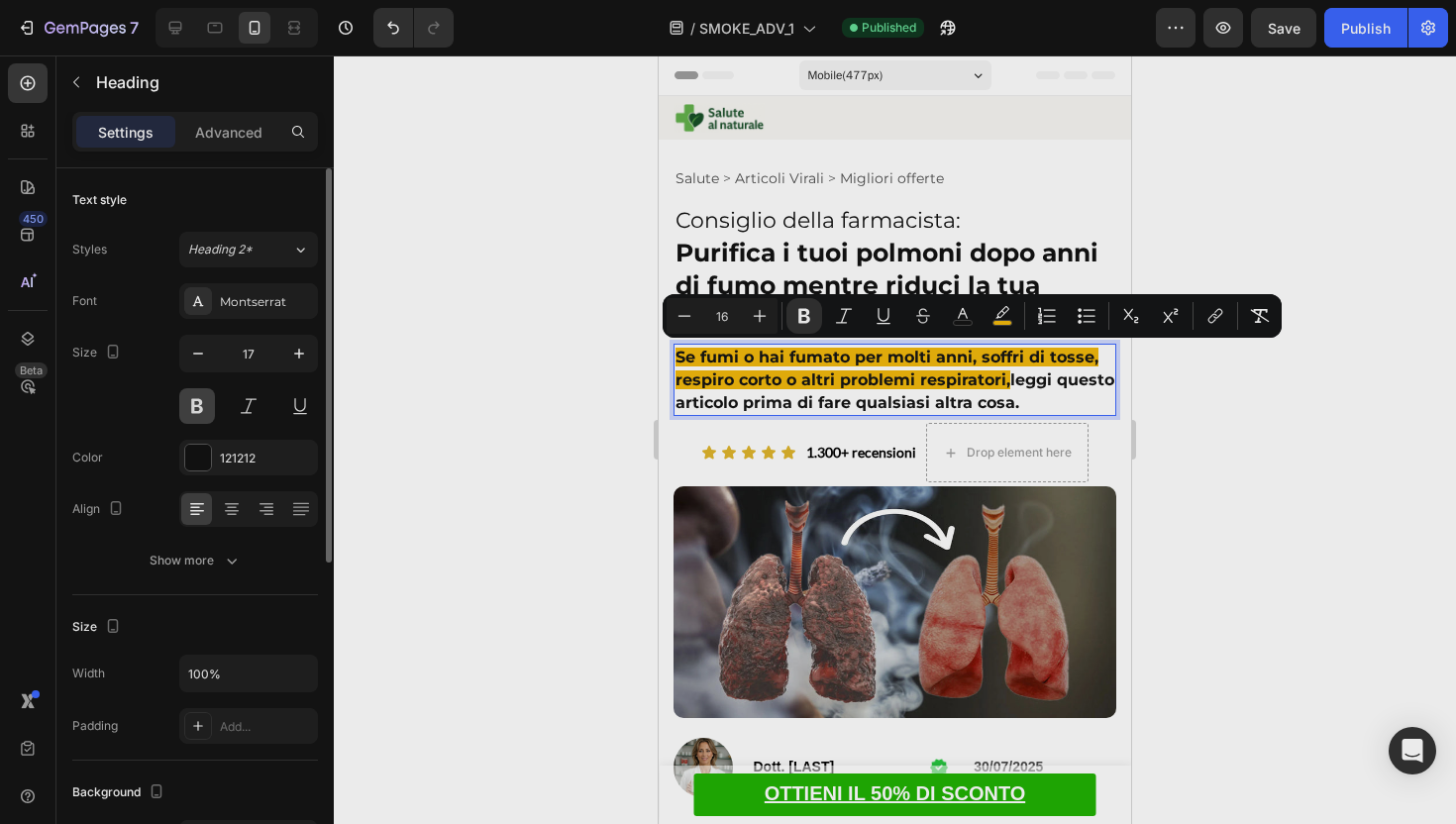 click at bounding box center [197, 406] 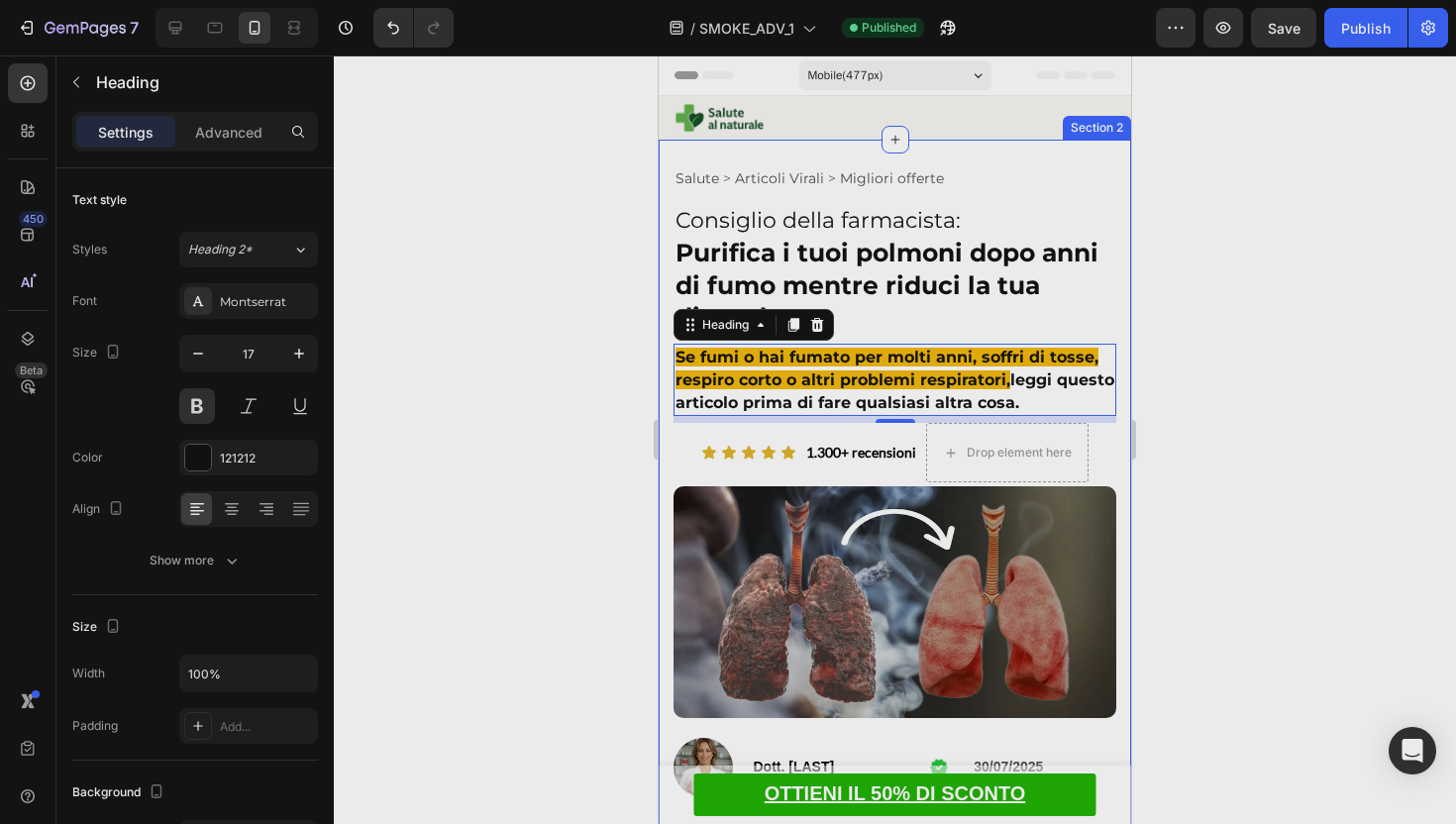 click on "Salute > Articoli Virali > Migliori offerte Text Block ⁠⁠⁠⁠⁠⁠⁠ Consiglio della farmacista:  Purifica i tuoi polmoni dopo anni di fumo mentre riduci la tua dipendenza Heading Se fumi o hai fumato per molti anni, soffri di tosse, respiro corto o altri problemi respiratori,   leggi questo articolo prima di fare qualsiasi altra cosa. Heading   7 Icon Icon Icon Icon Icon Icon List ⁠⁠⁠⁠⁠⁠⁠ 1.300+ recensioni Heading
Drop element here Row Image Revealed: This 'Scalp Stamping Ritual' Grows Thick, Healthy Hair FAST Heading If you're dealing with hair loss on your crown, hairline, or part,   read this article right now before doing anything else. Heading Image Dr. Anna Sandrini Text Block Image 30/07/2025 Text Block Row Mi chiamo Dott. Anna Sandrini e sono una farmacista. Nei miei 12 anni di esperienza ho accumulato oltre 10.000 ore di pratica. Nella mia erboristeria entrano centinaia di pazienti ogni anno con problemi respiratori causati dal fumo... Text Block Item List ." at bounding box center (894, 5977) 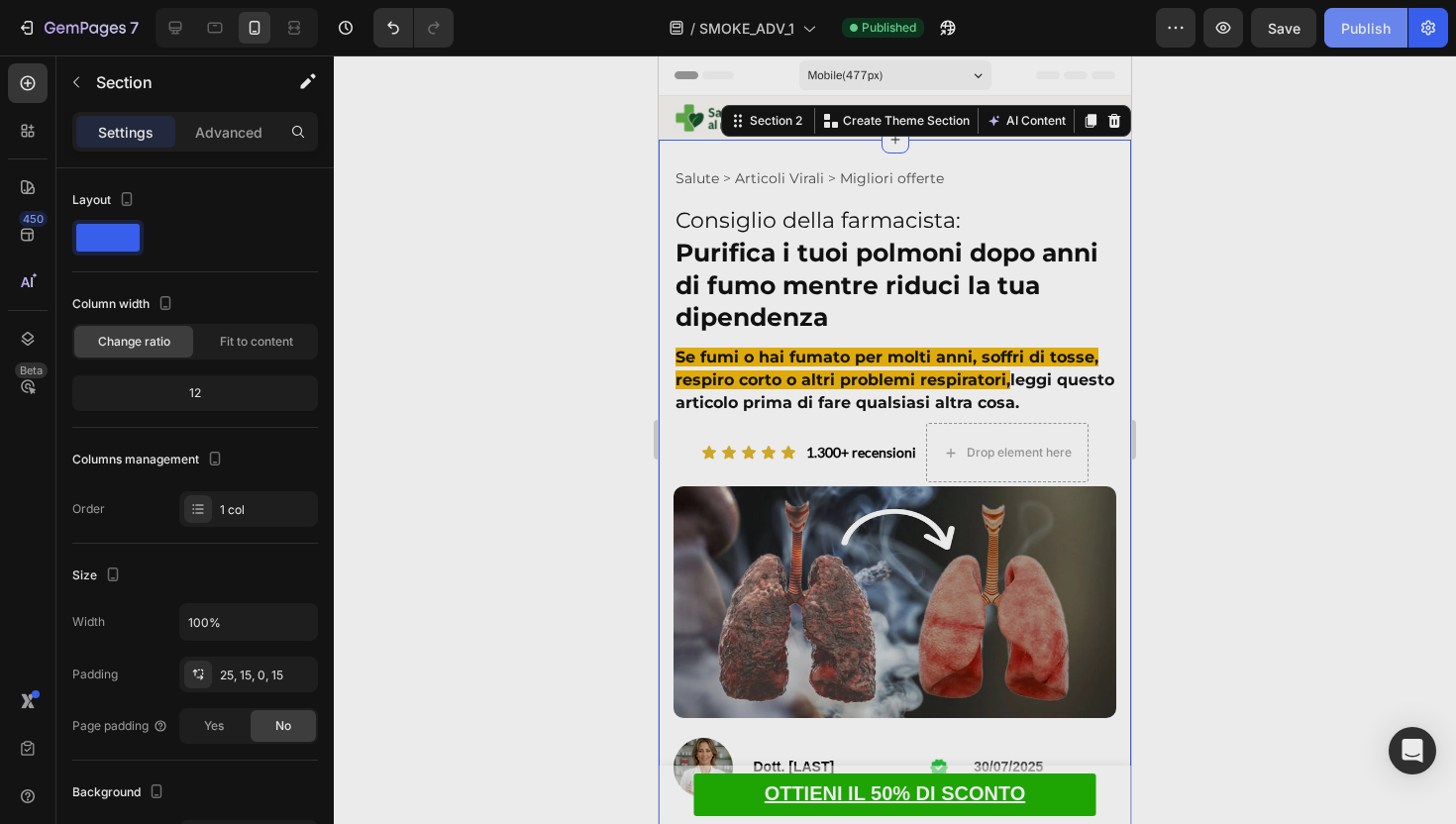 click on "Publish" 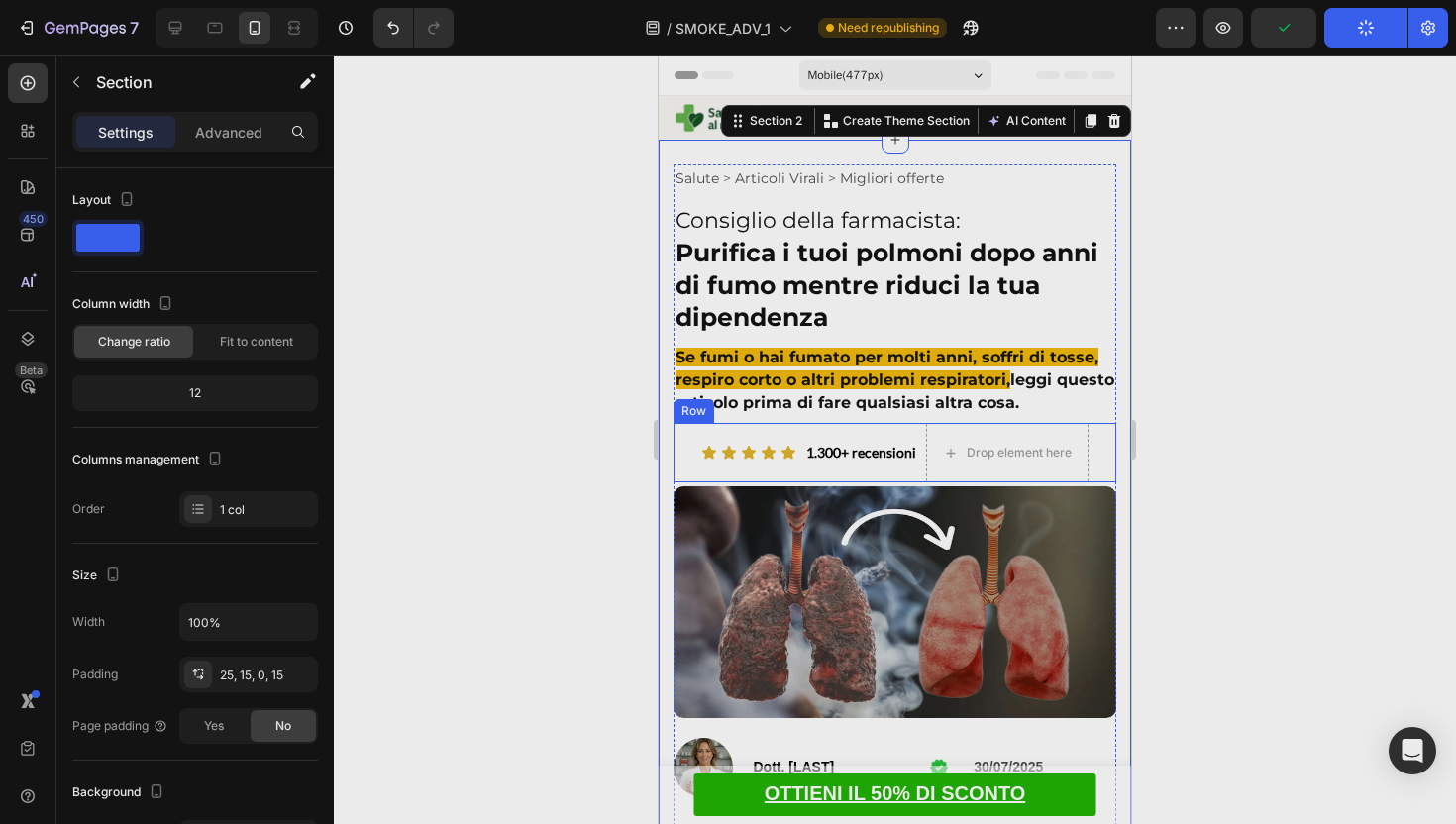 click on "⁠⁠⁠⁠⁠⁠⁠ 1.300+ recensioni Heading" at bounding box center [861, 453] 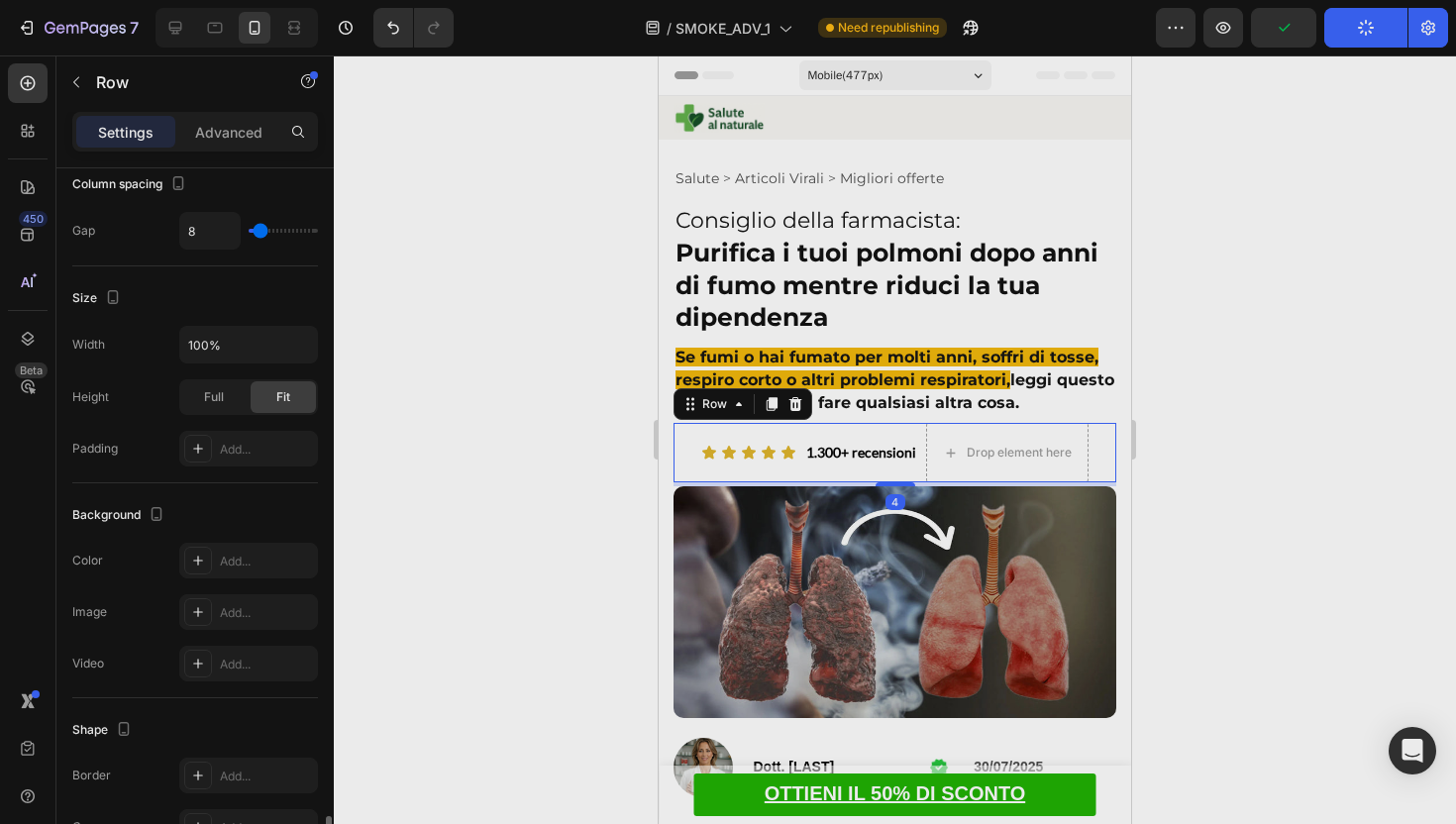 scroll, scrollTop: 670, scrollLeft: 0, axis: vertical 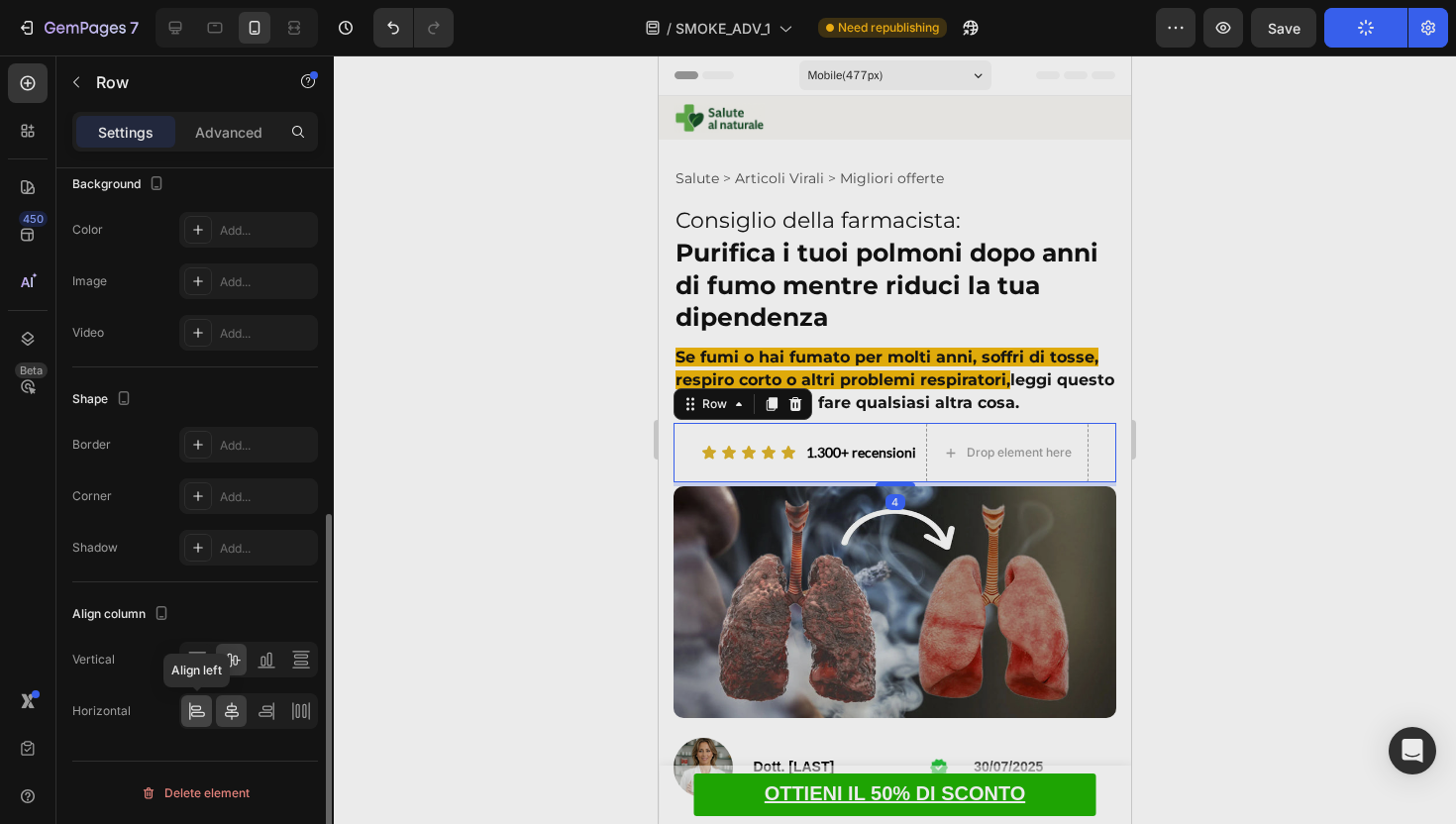 click 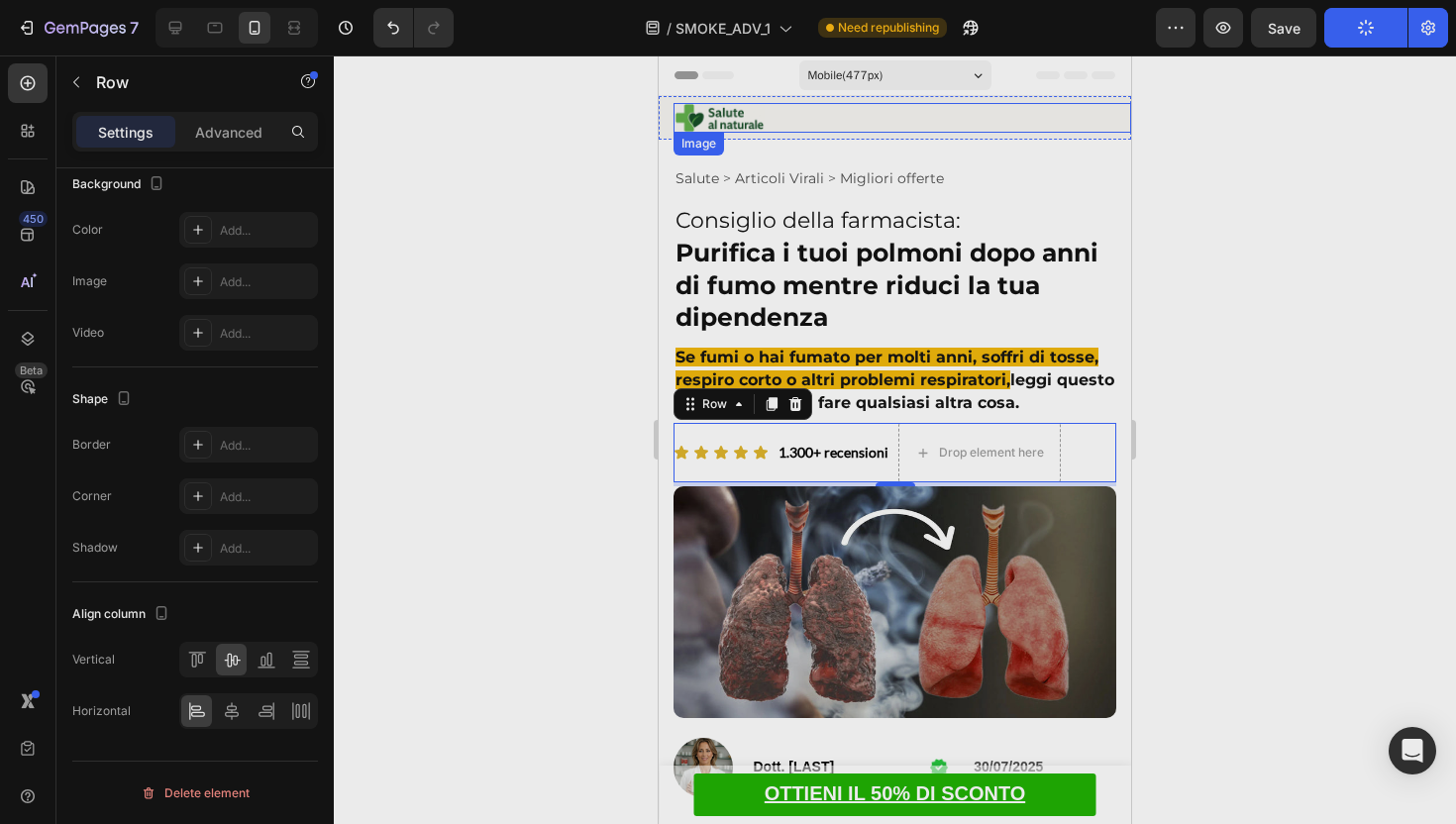 click at bounding box center [719, 118] 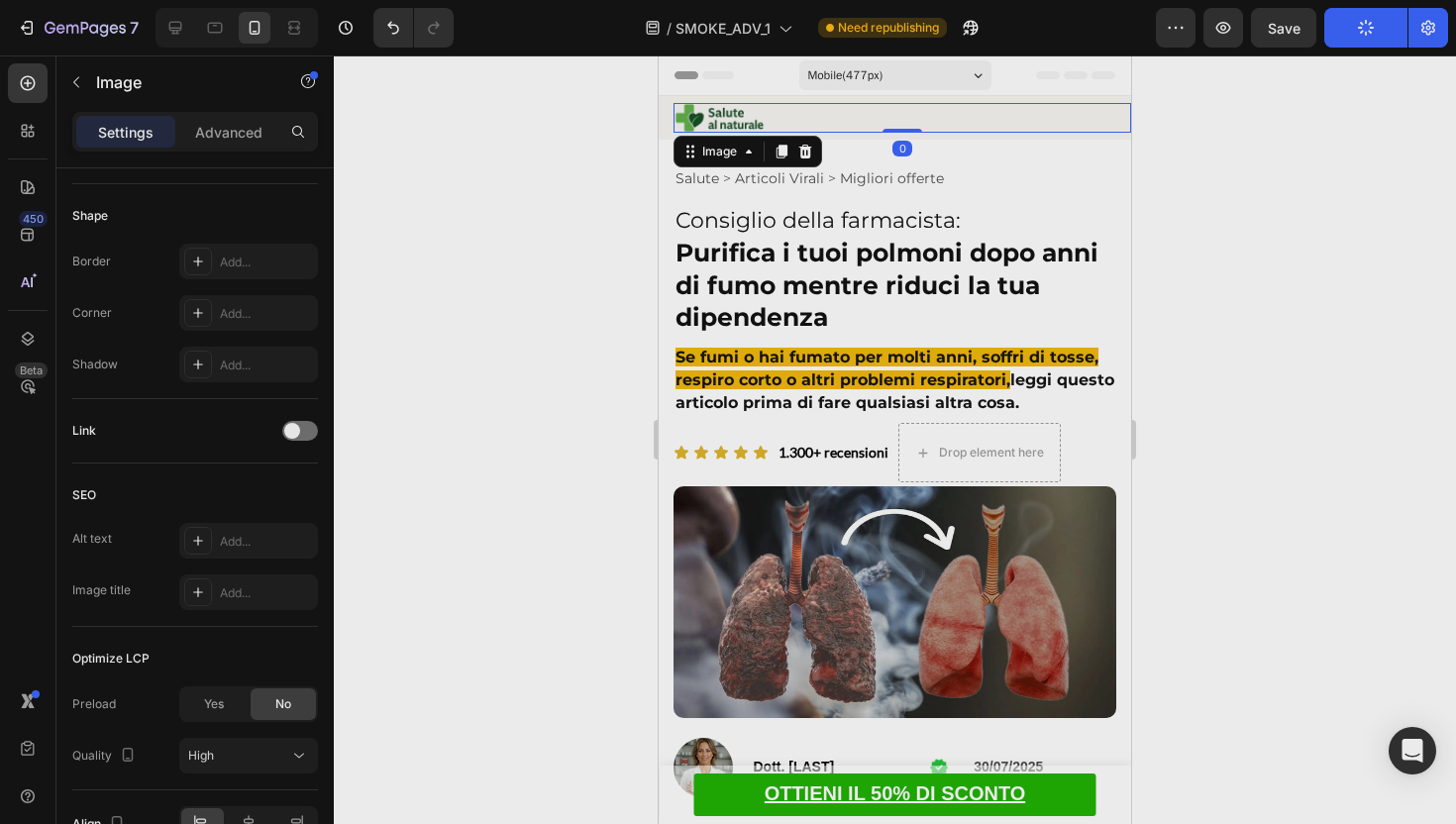 scroll, scrollTop: 0, scrollLeft: 0, axis: both 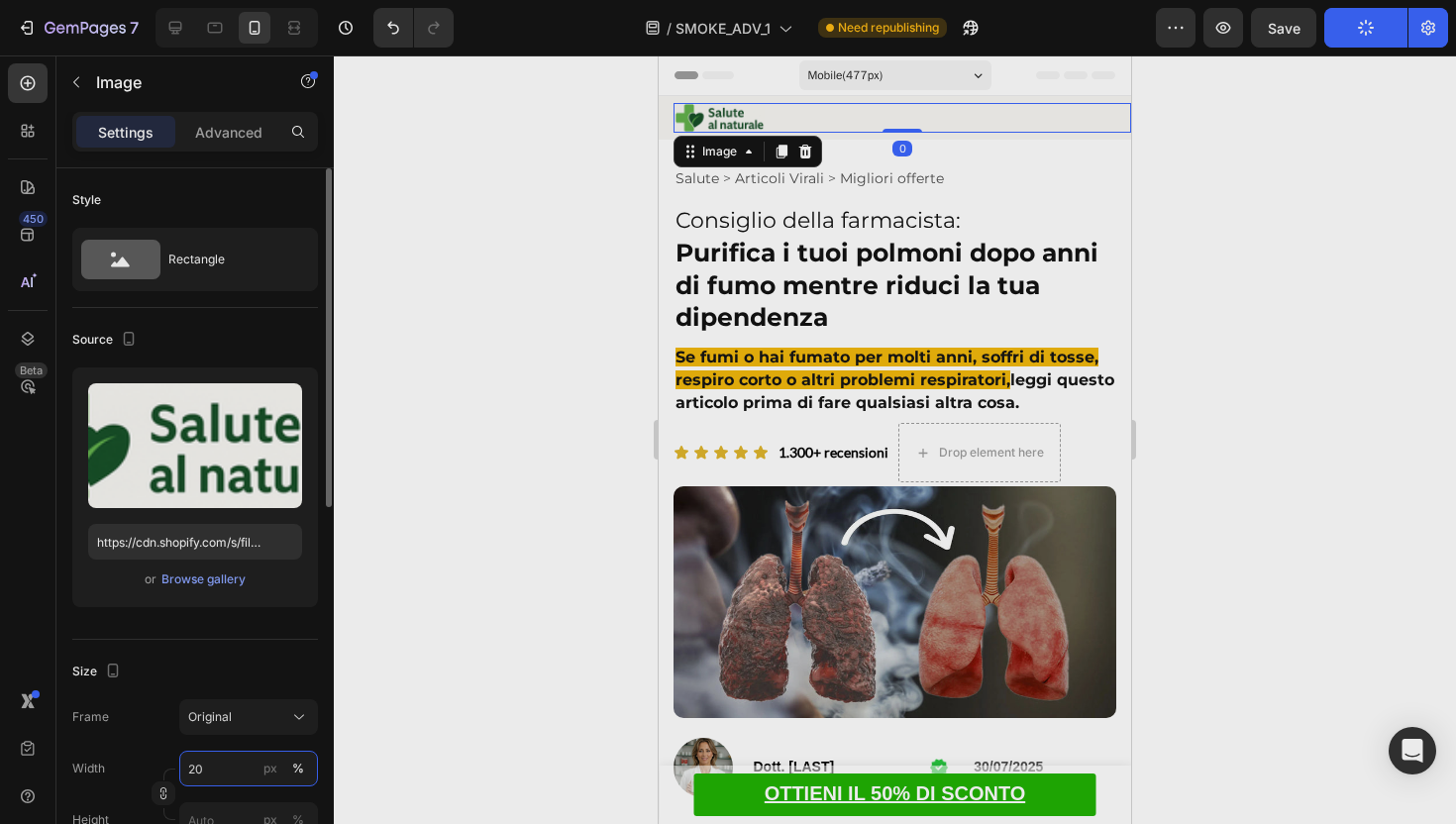 click on "20" at bounding box center (249, 769) 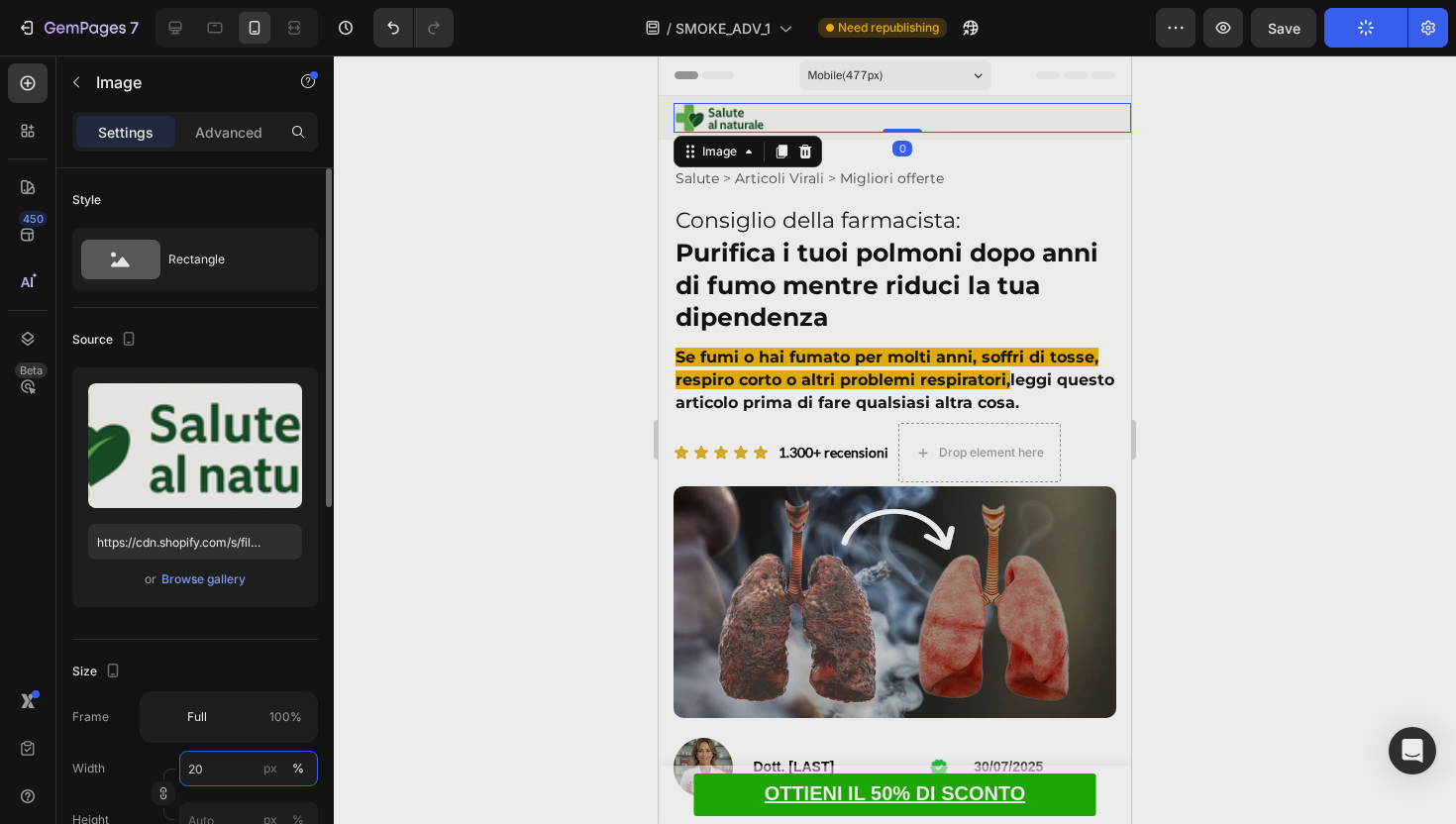 click on "20" at bounding box center (249, 769) 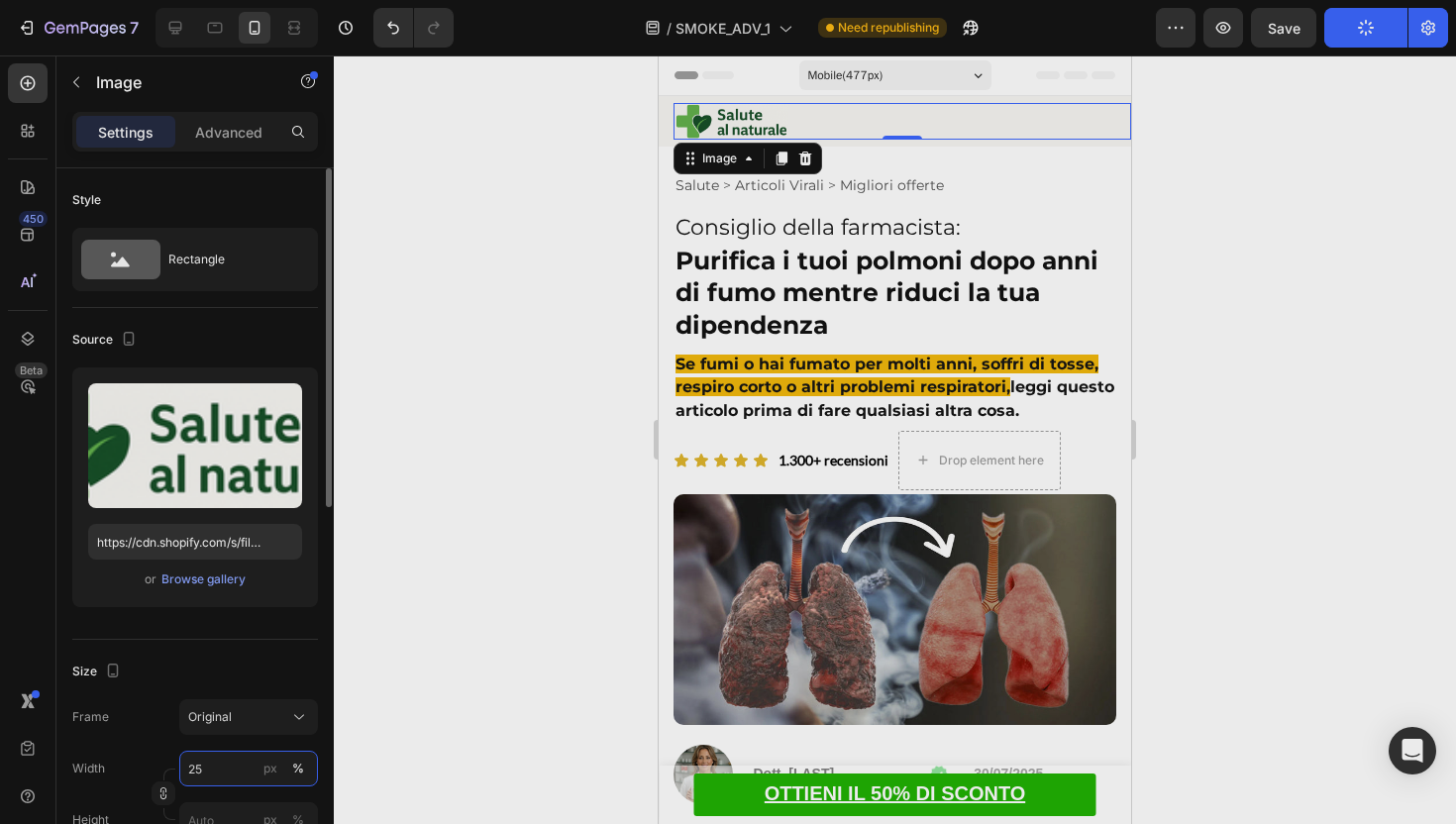 type on "25" 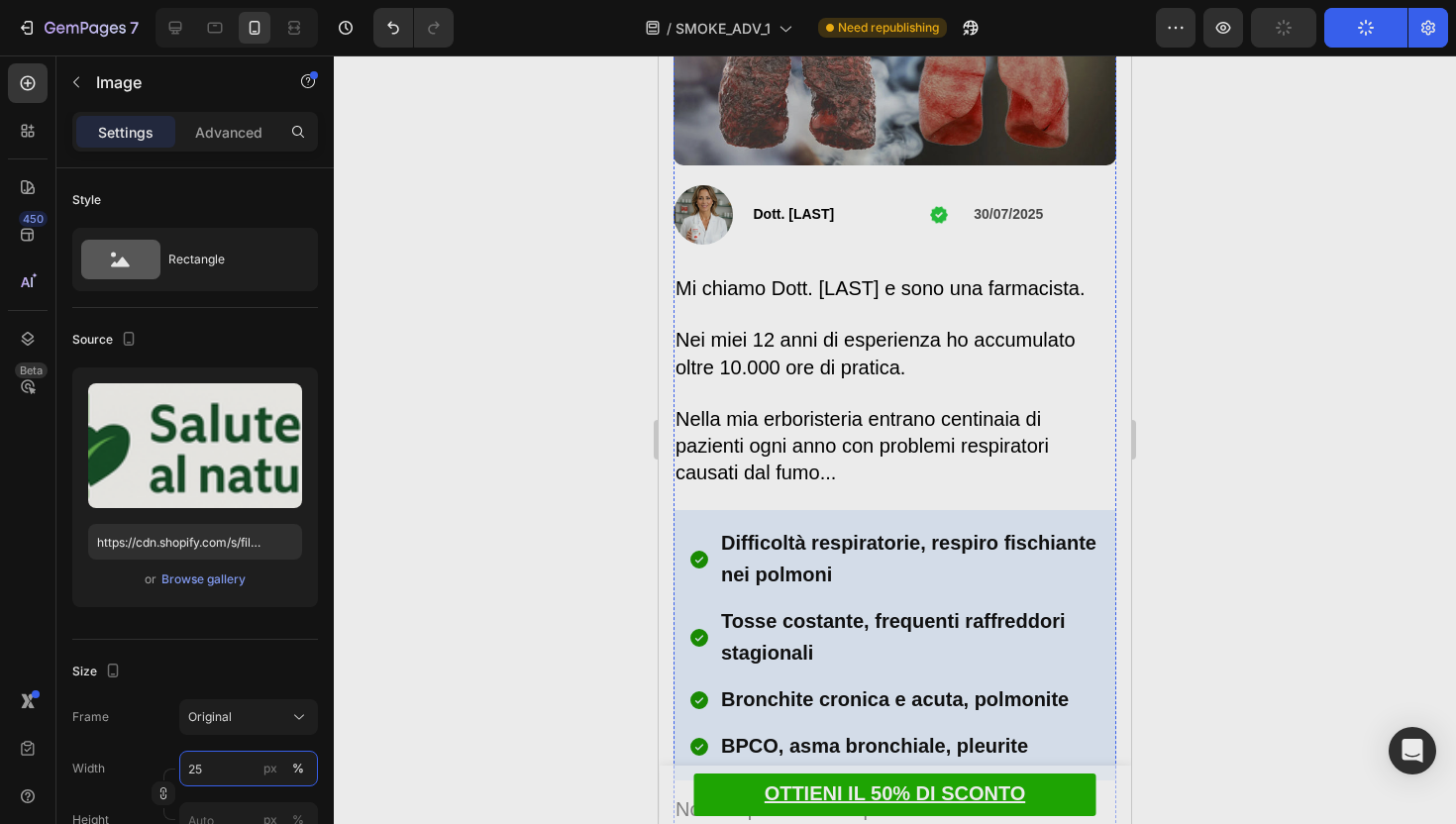 scroll, scrollTop: 591, scrollLeft: 0, axis: vertical 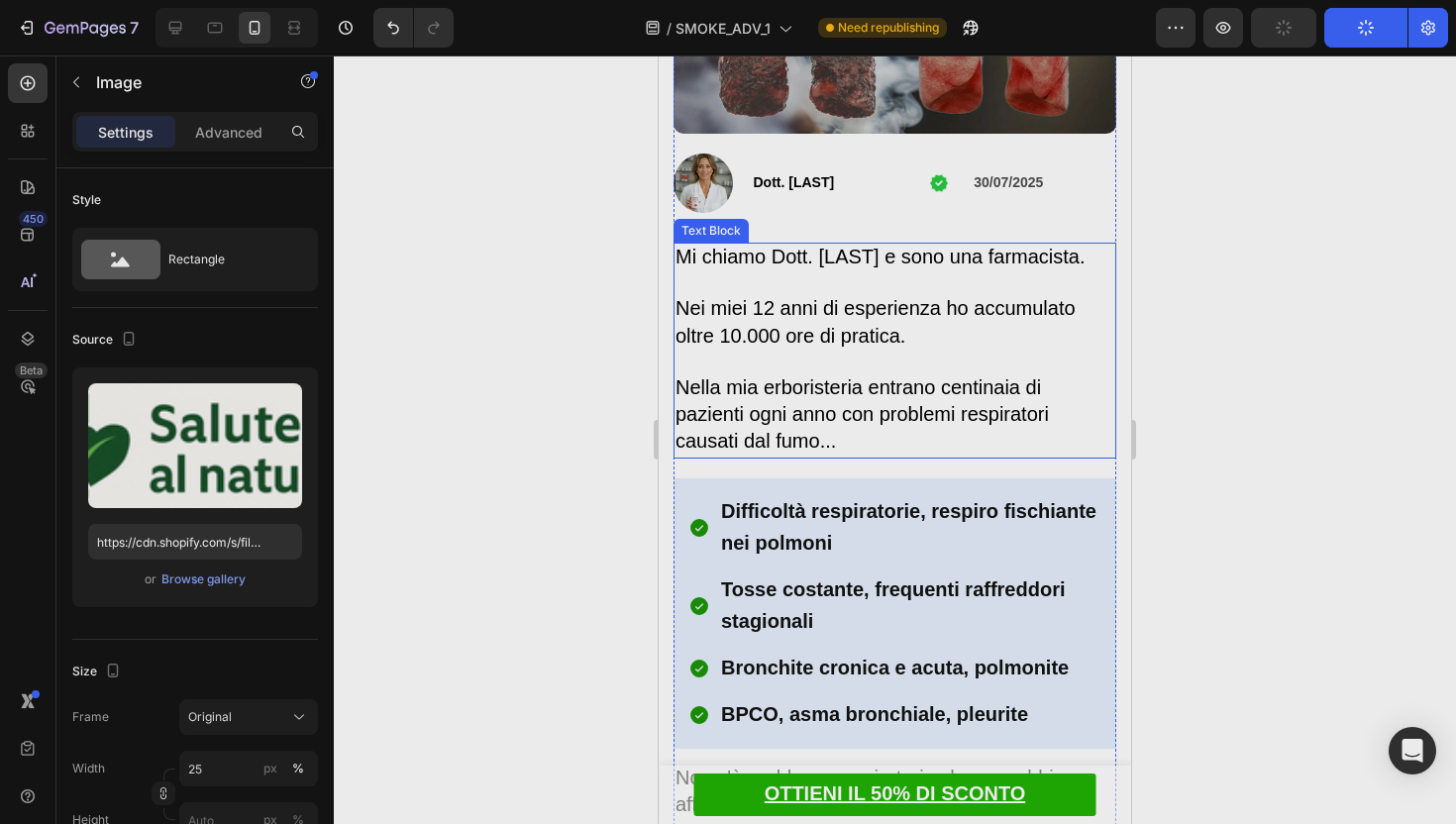 click on "Nei miei 12 anni di esperienza ho accumulato oltre 10.000 ore di pratica." at bounding box center (876, 321) 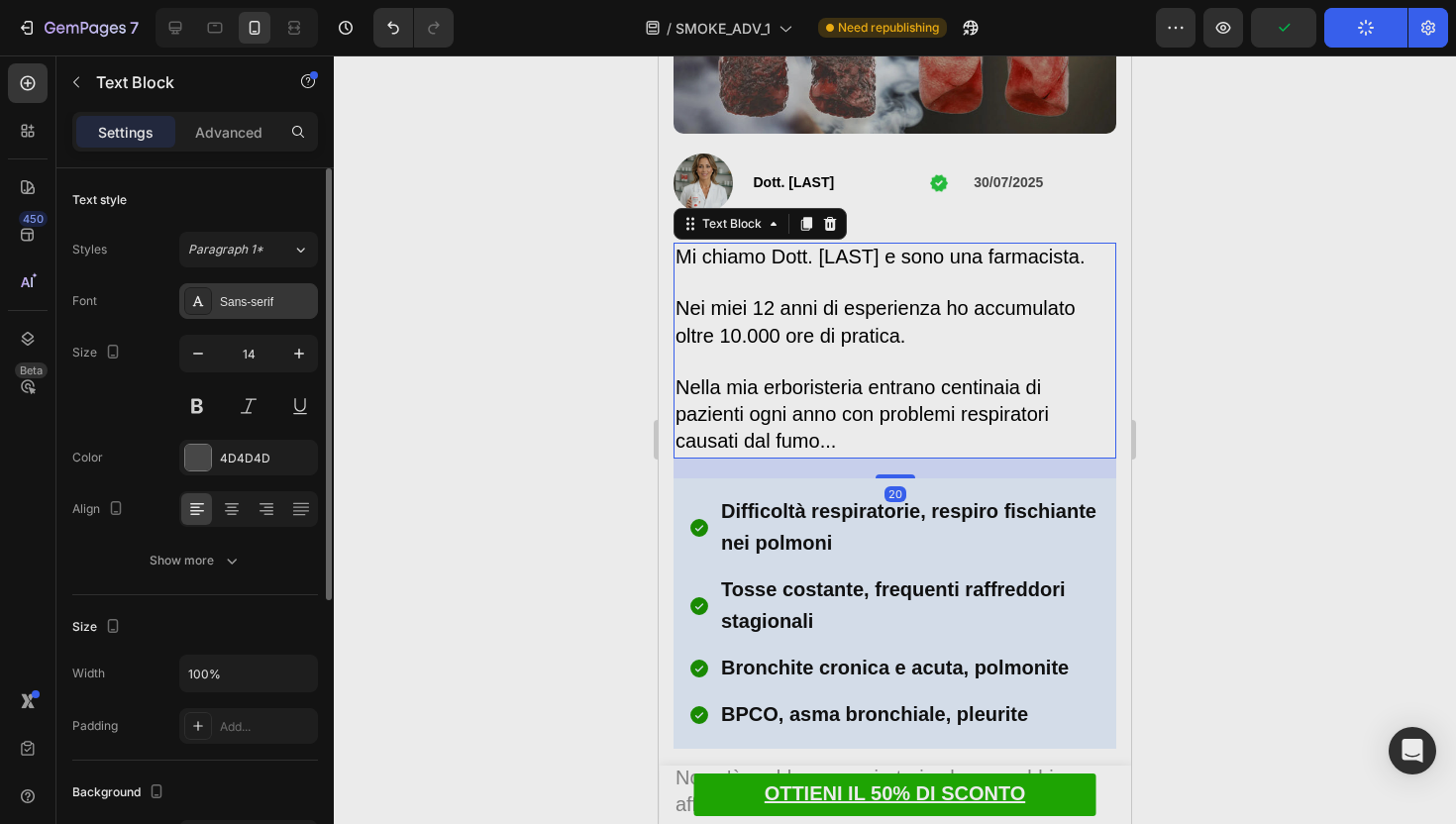click on "Sans-serif" at bounding box center [266, 302] 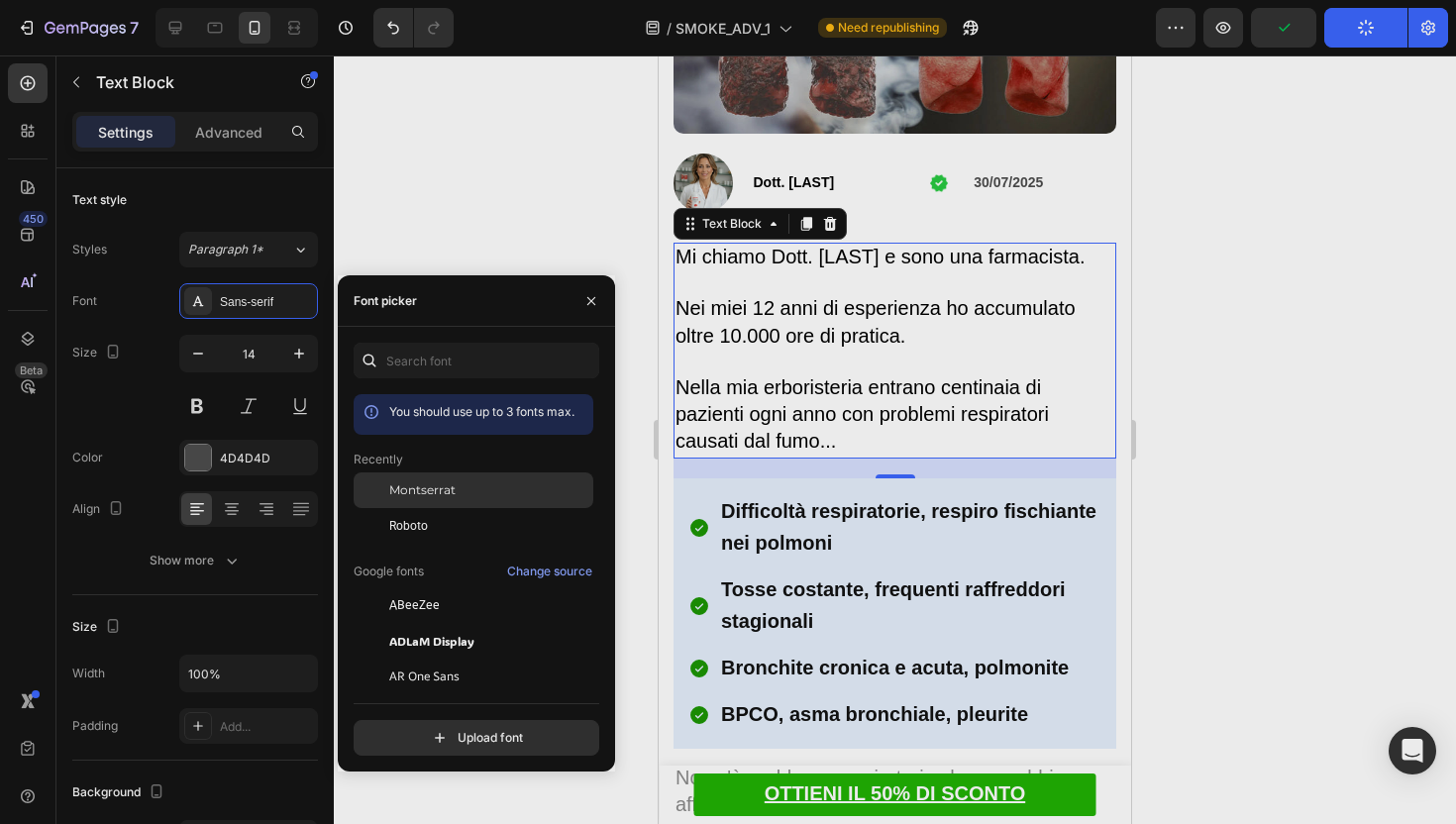 click on "Montserrat" at bounding box center (422, 490) 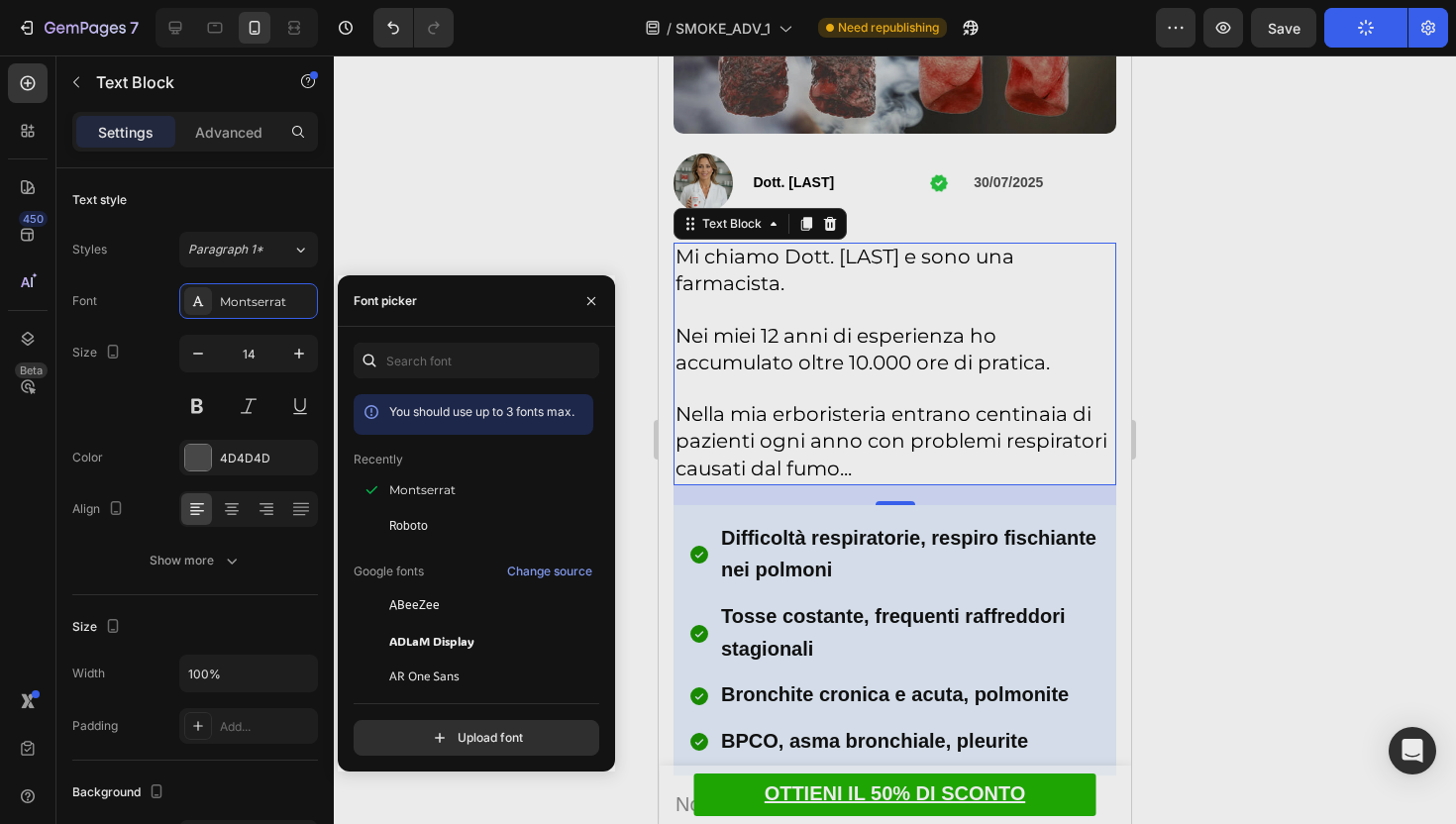 click on "Text Block" at bounding box center (760, 224) 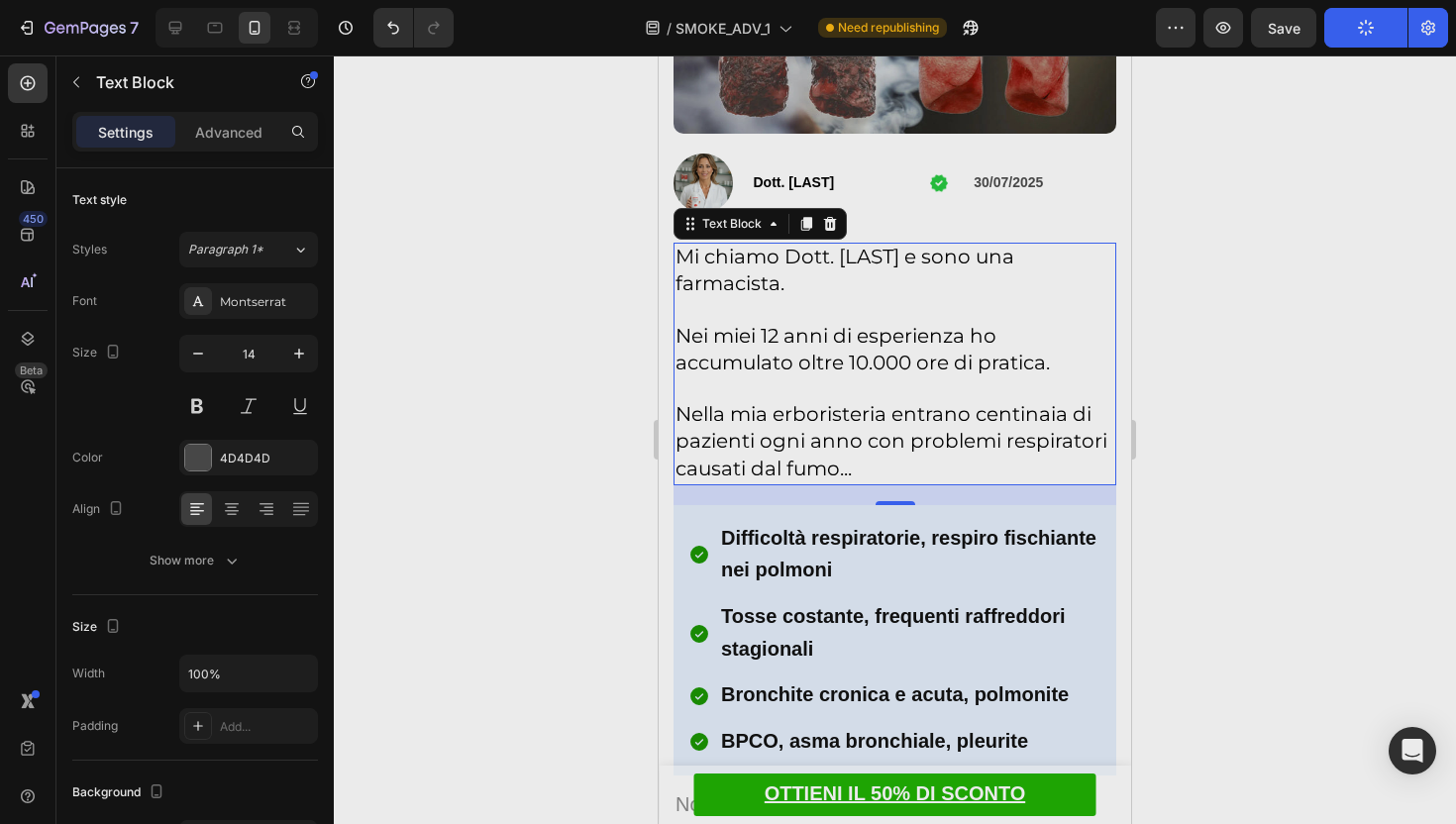 click on "Mi chiamo Dott. Anna Sandrini e sono una farmacista." at bounding box center (845, 269) 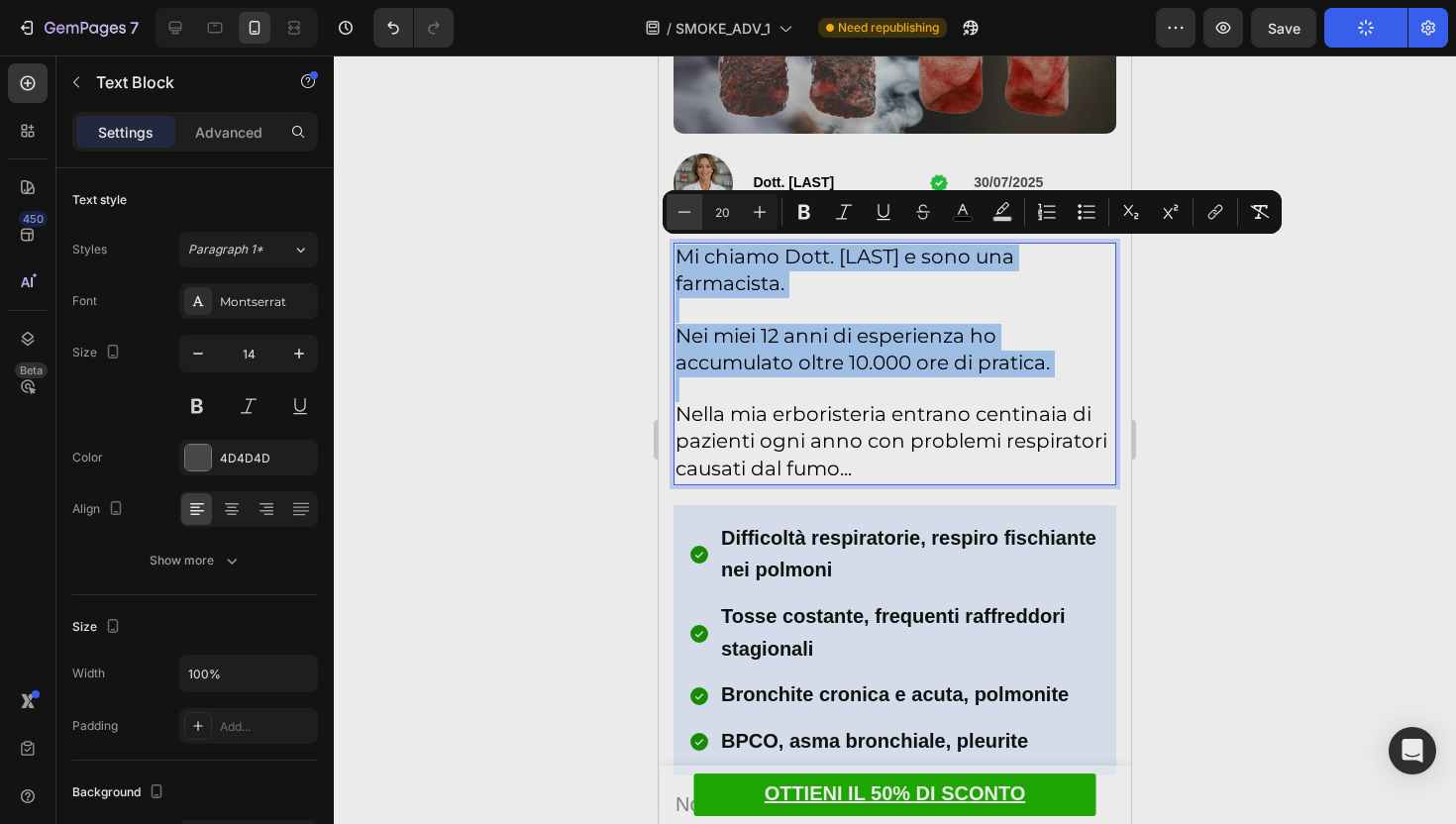 click on "Minus" at bounding box center [684, 212] 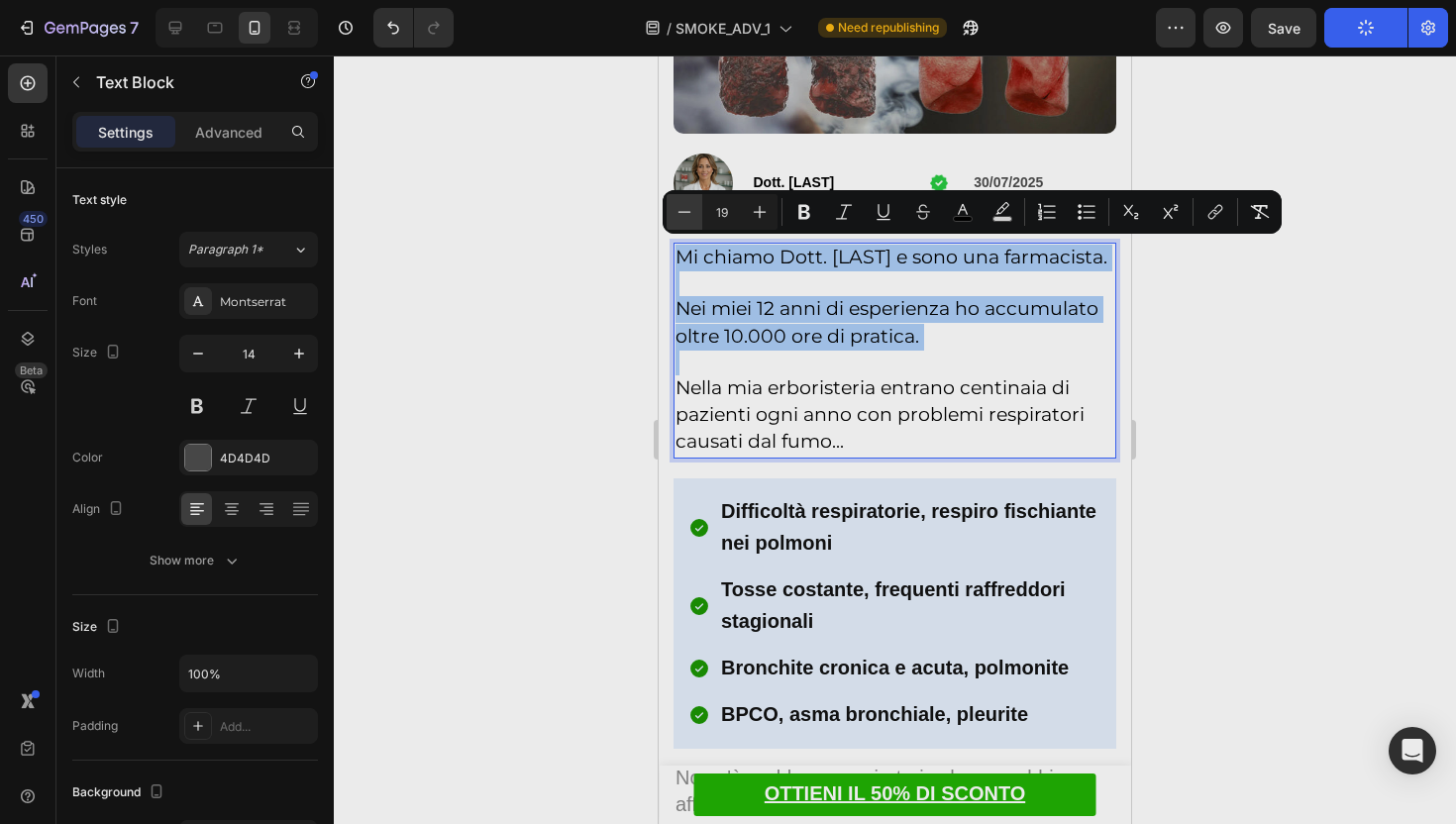click on "Minus" at bounding box center [684, 212] 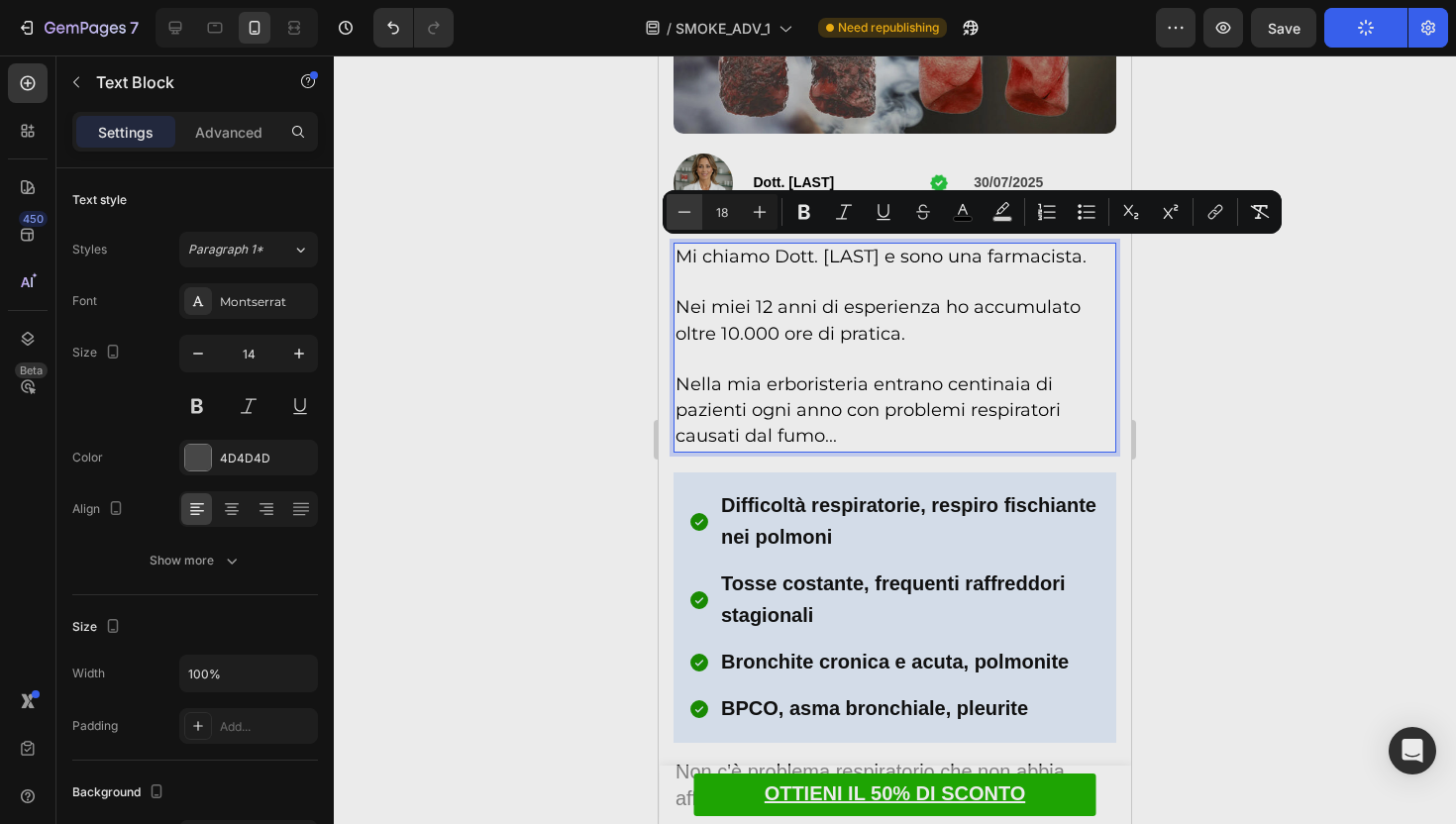 click on "Minus" at bounding box center (684, 212) 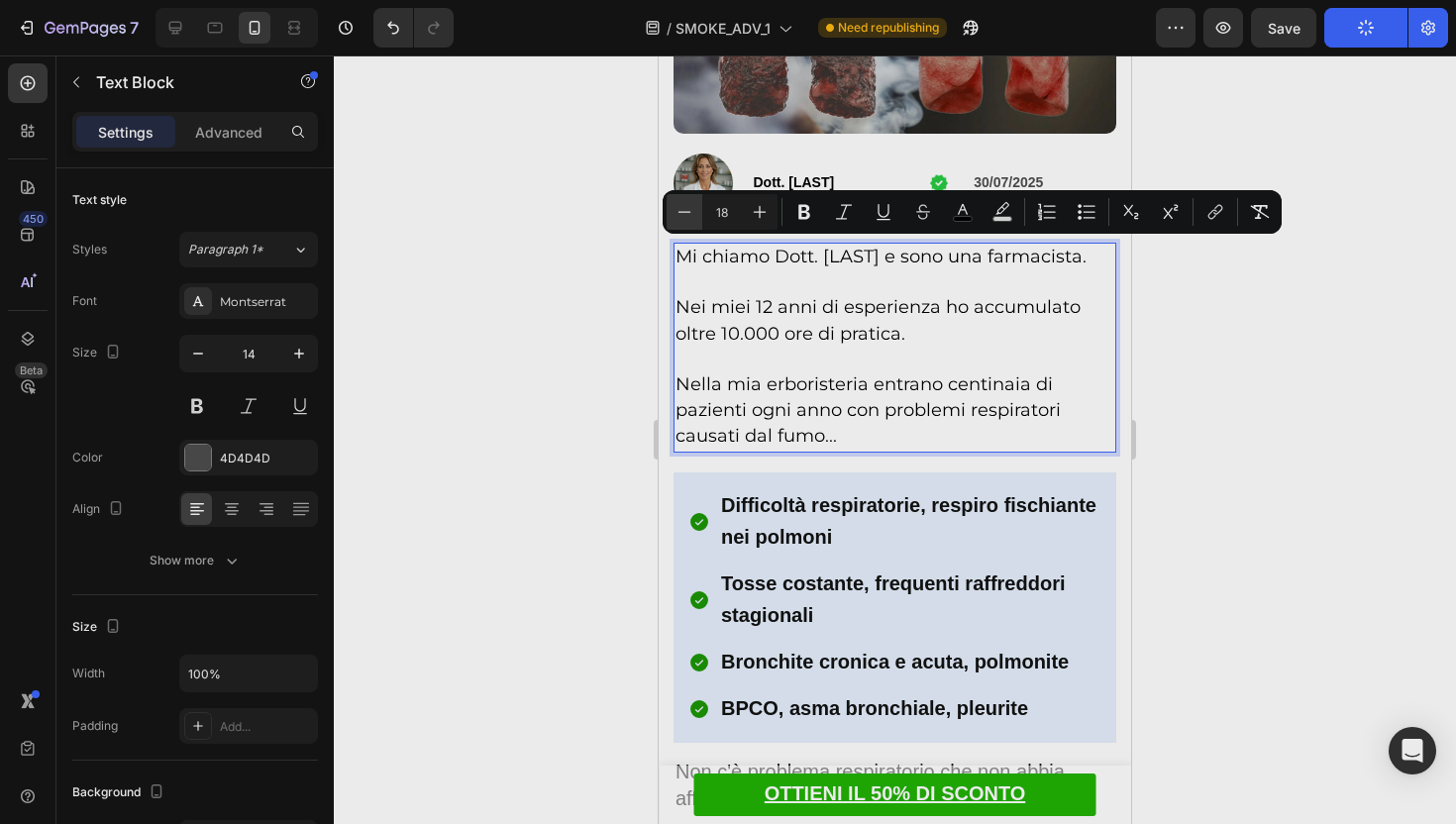 type on "17" 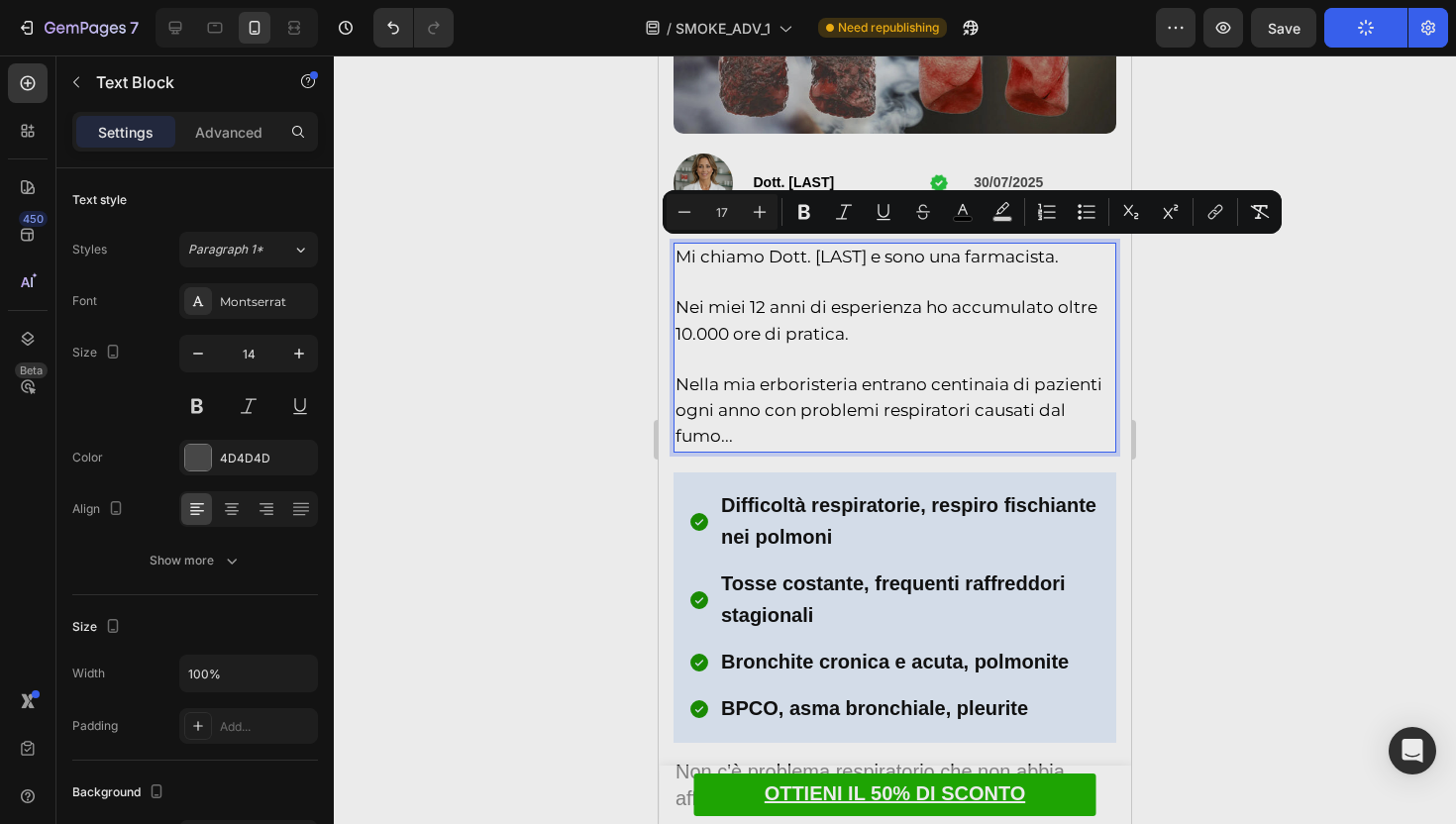 click 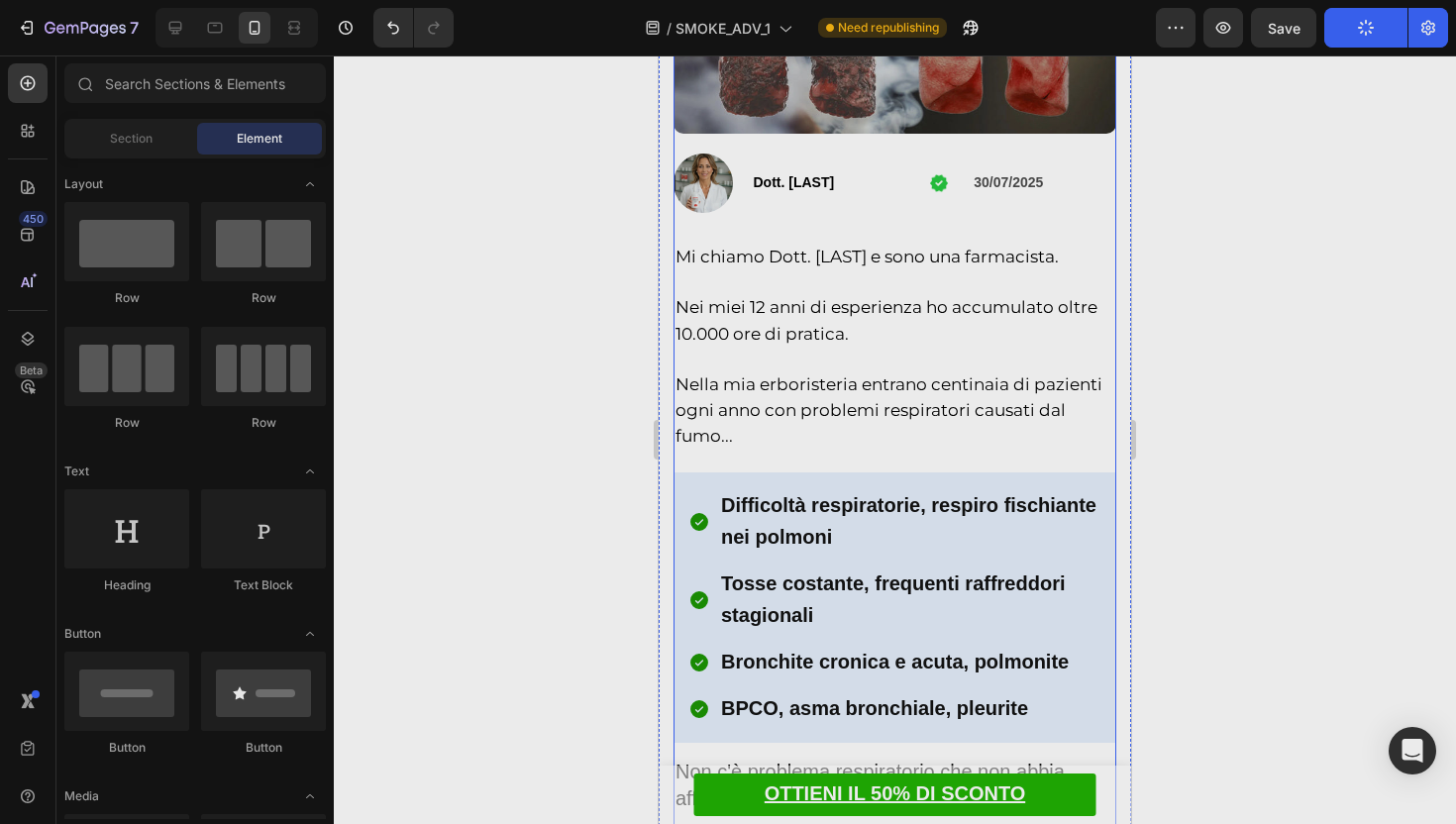 scroll, scrollTop: 832, scrollLeft: 0, axis: vertical 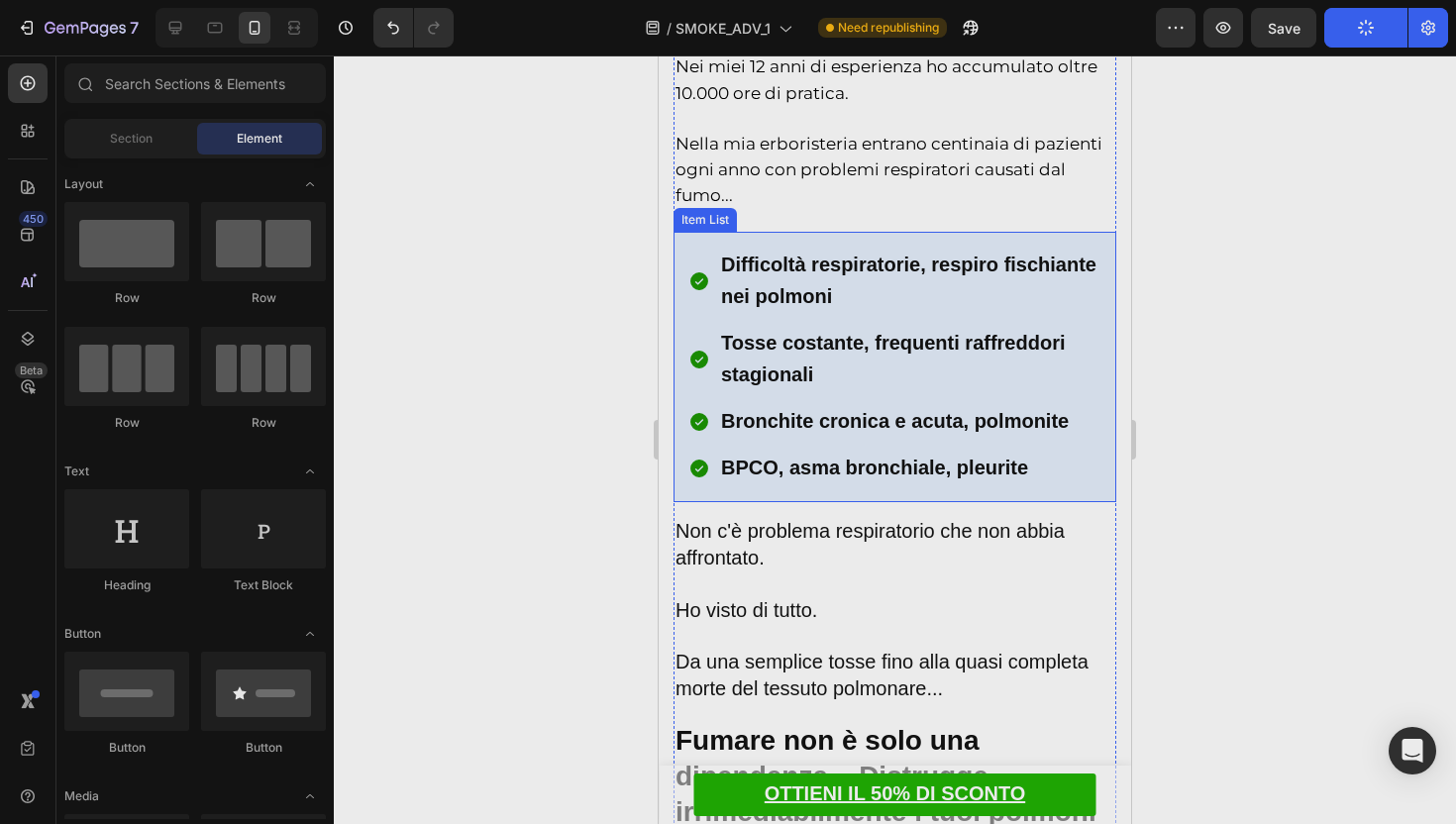 click on "Difficoltà respiratorie, respiro fischiante nei polmoni" at bounding box center (917, 281) 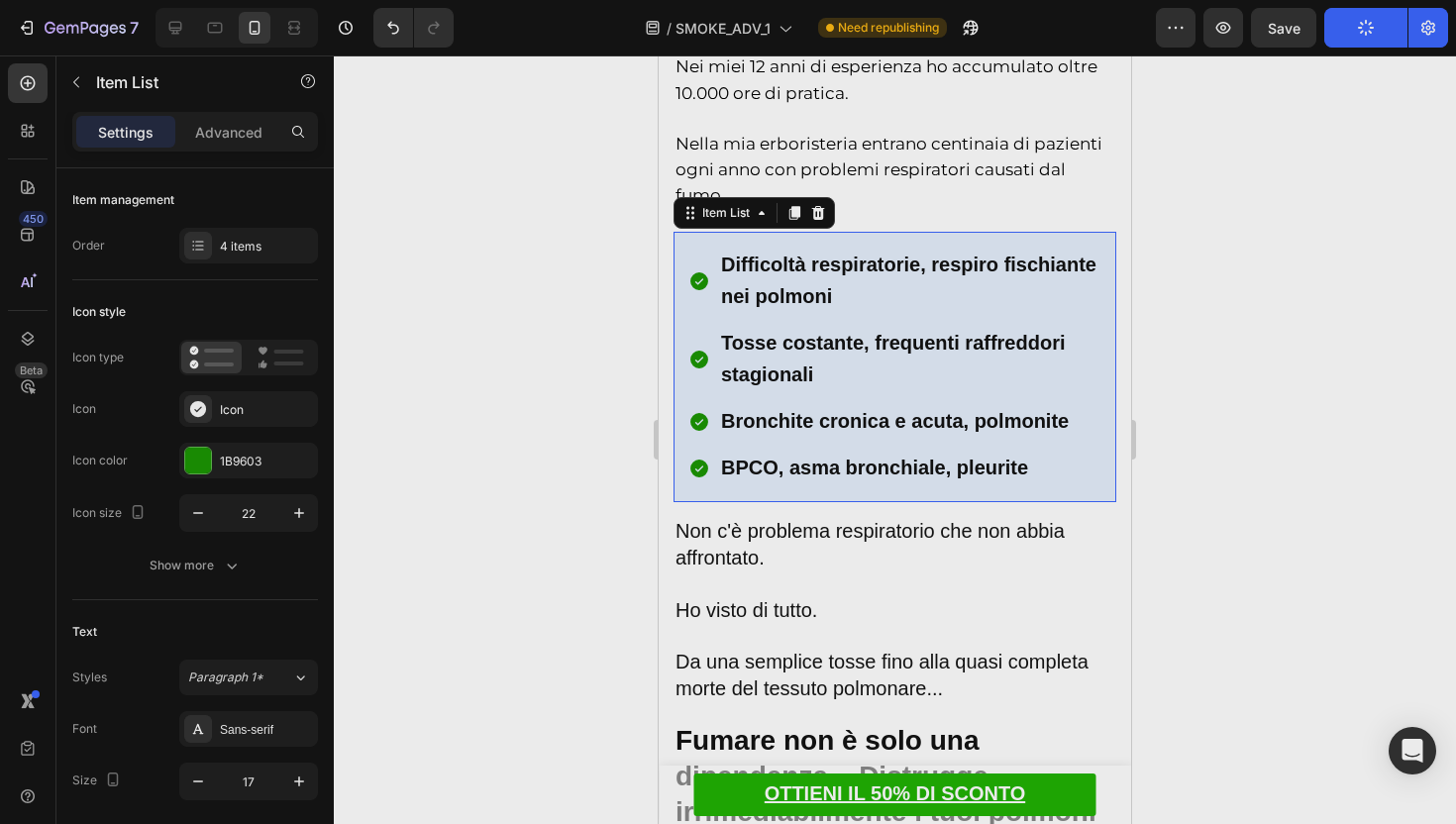 click on "Difficoltà respiratorie, respiro fischiante nei polmoni" at bounding box center [917, 281] 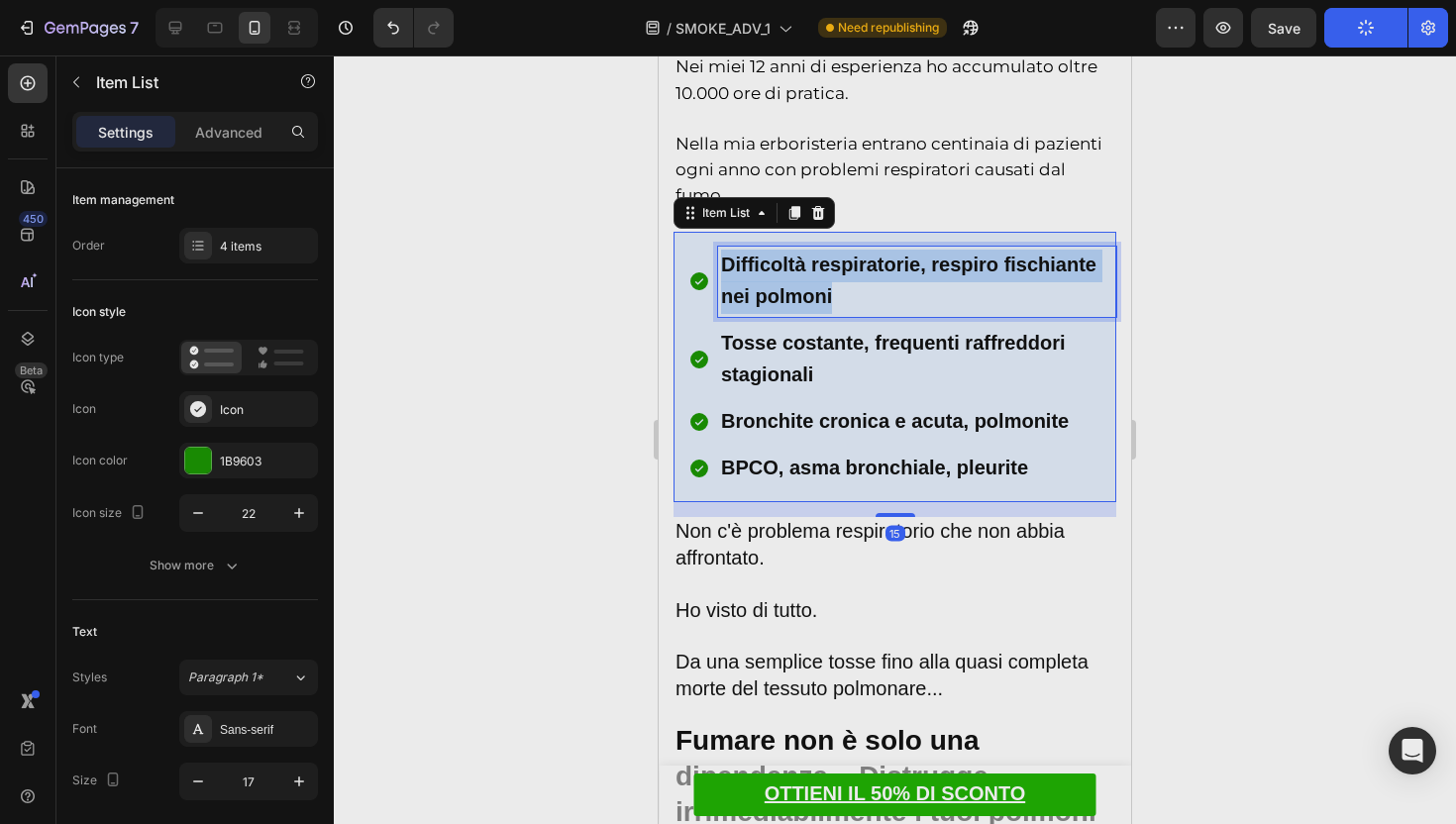 click on "Difficoltà respiratorie, respiro fischiante nei polmoni" at bounding box center (917, 281) 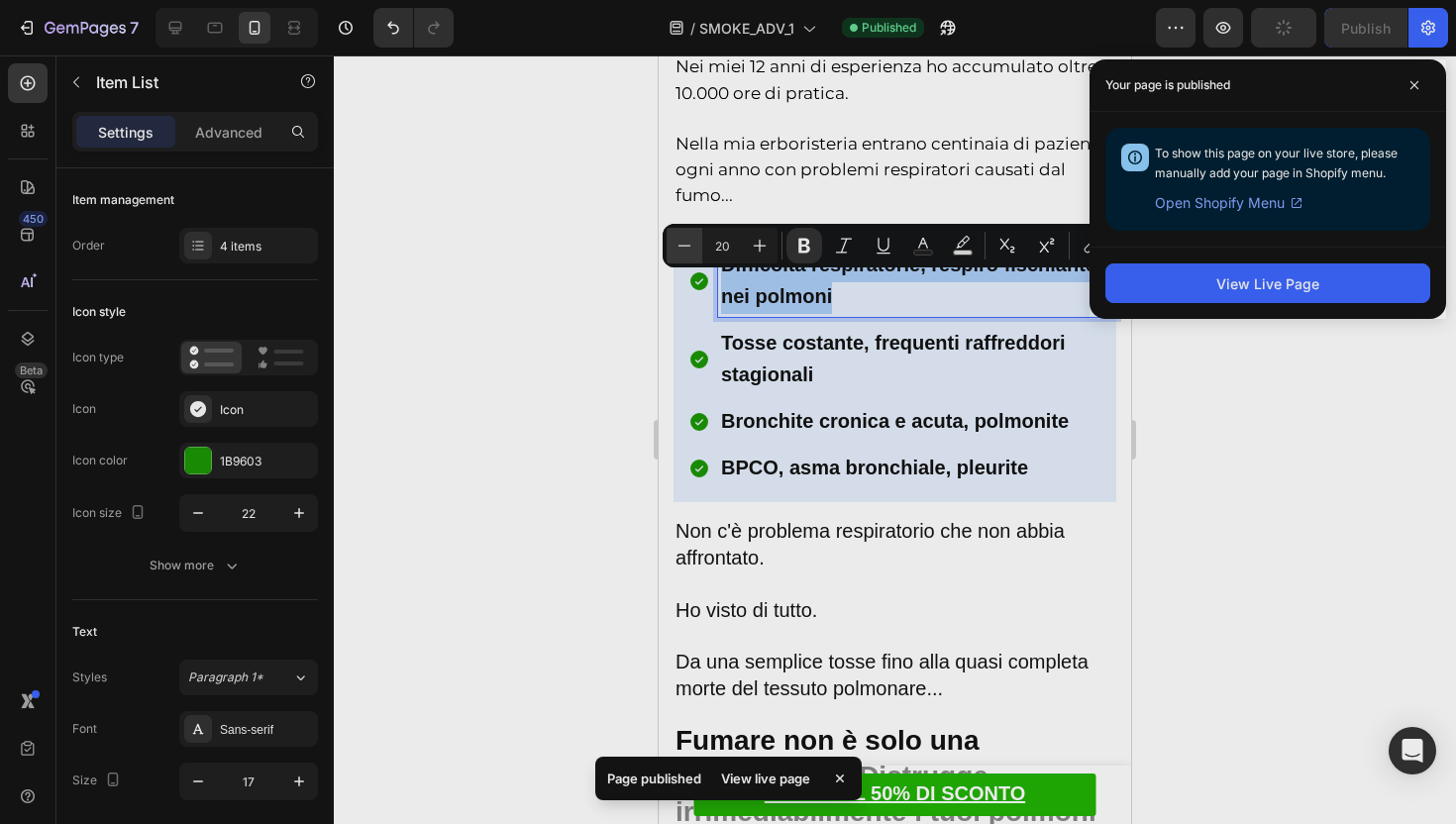 click 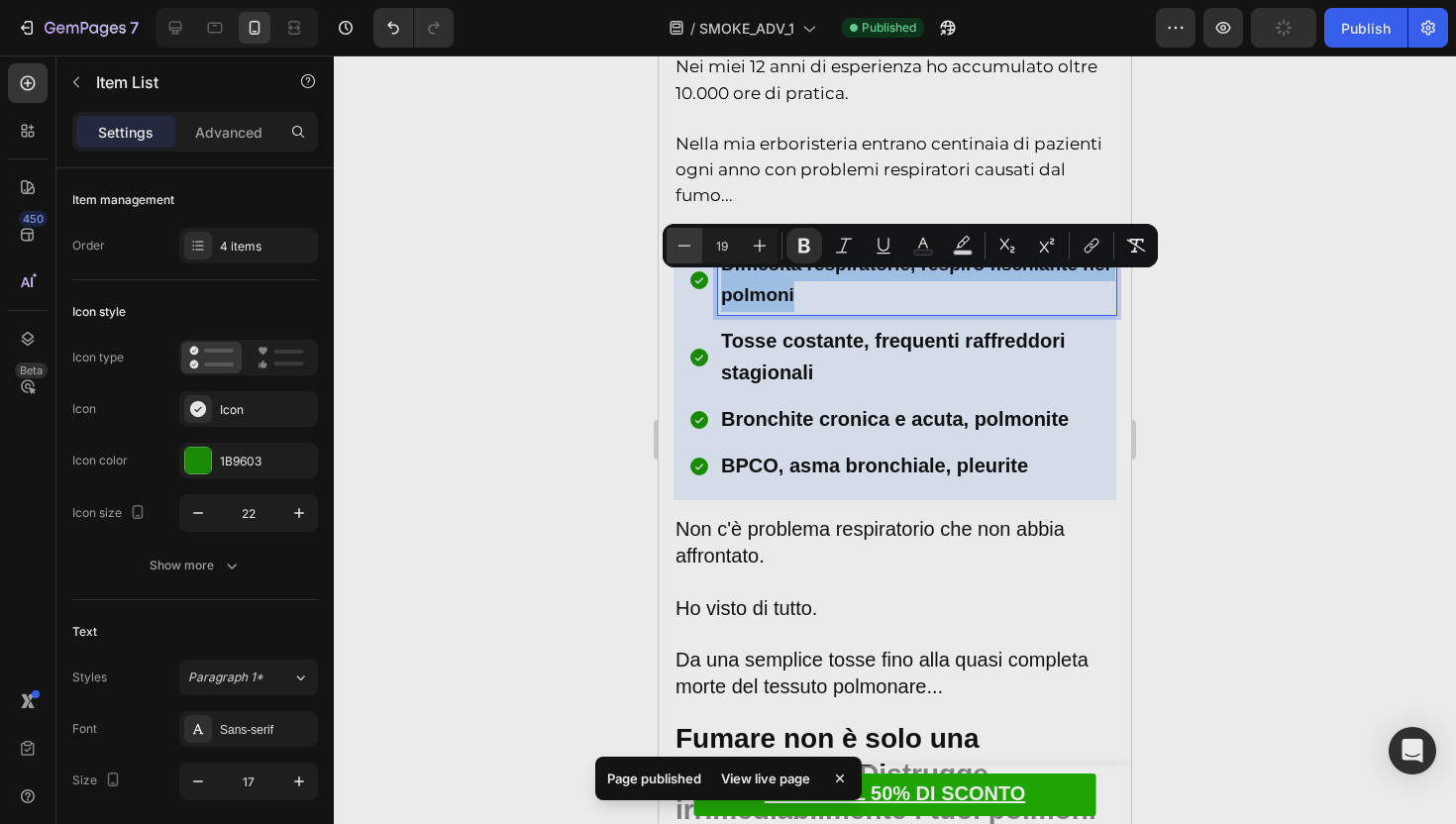 click 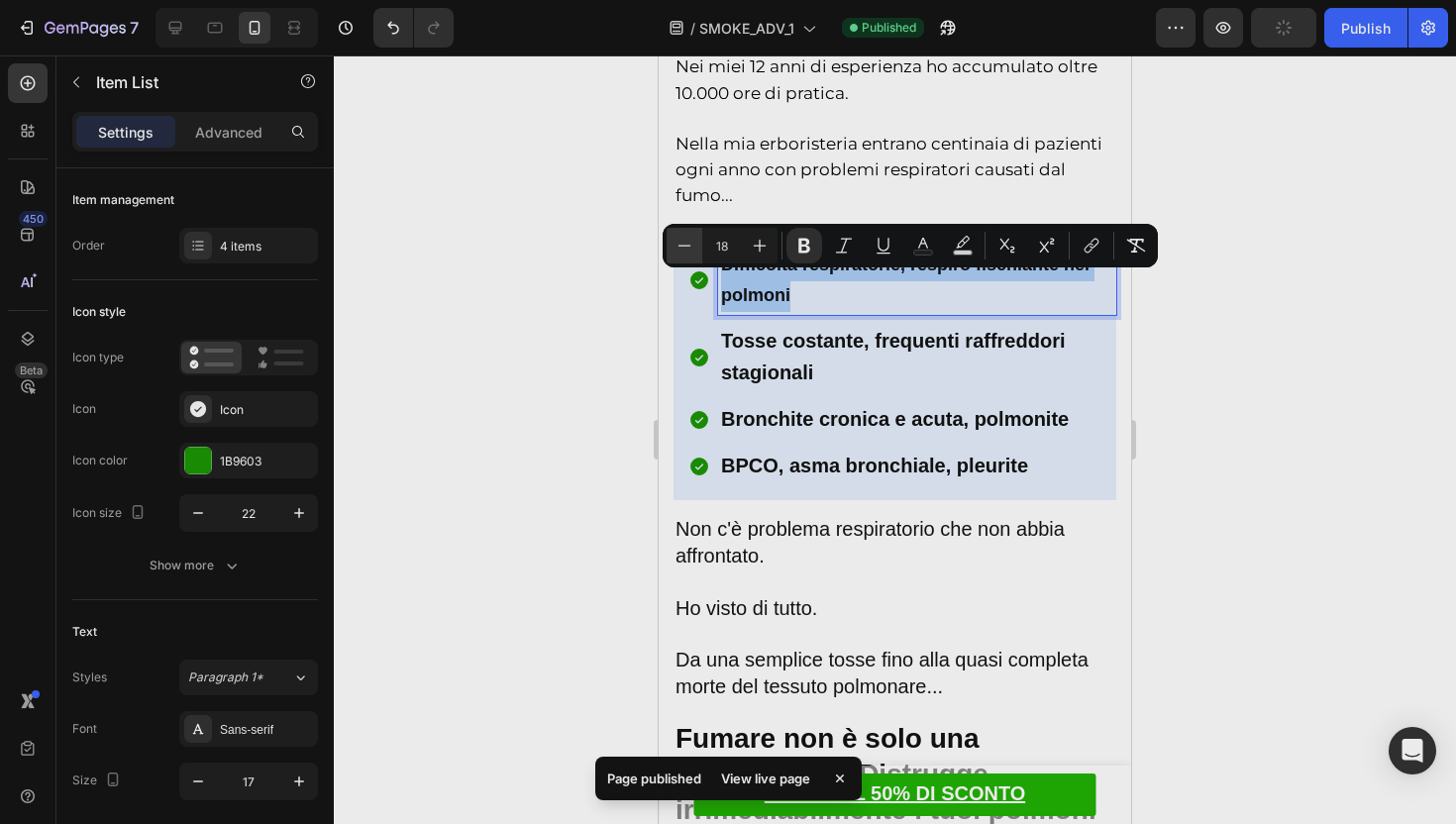 click 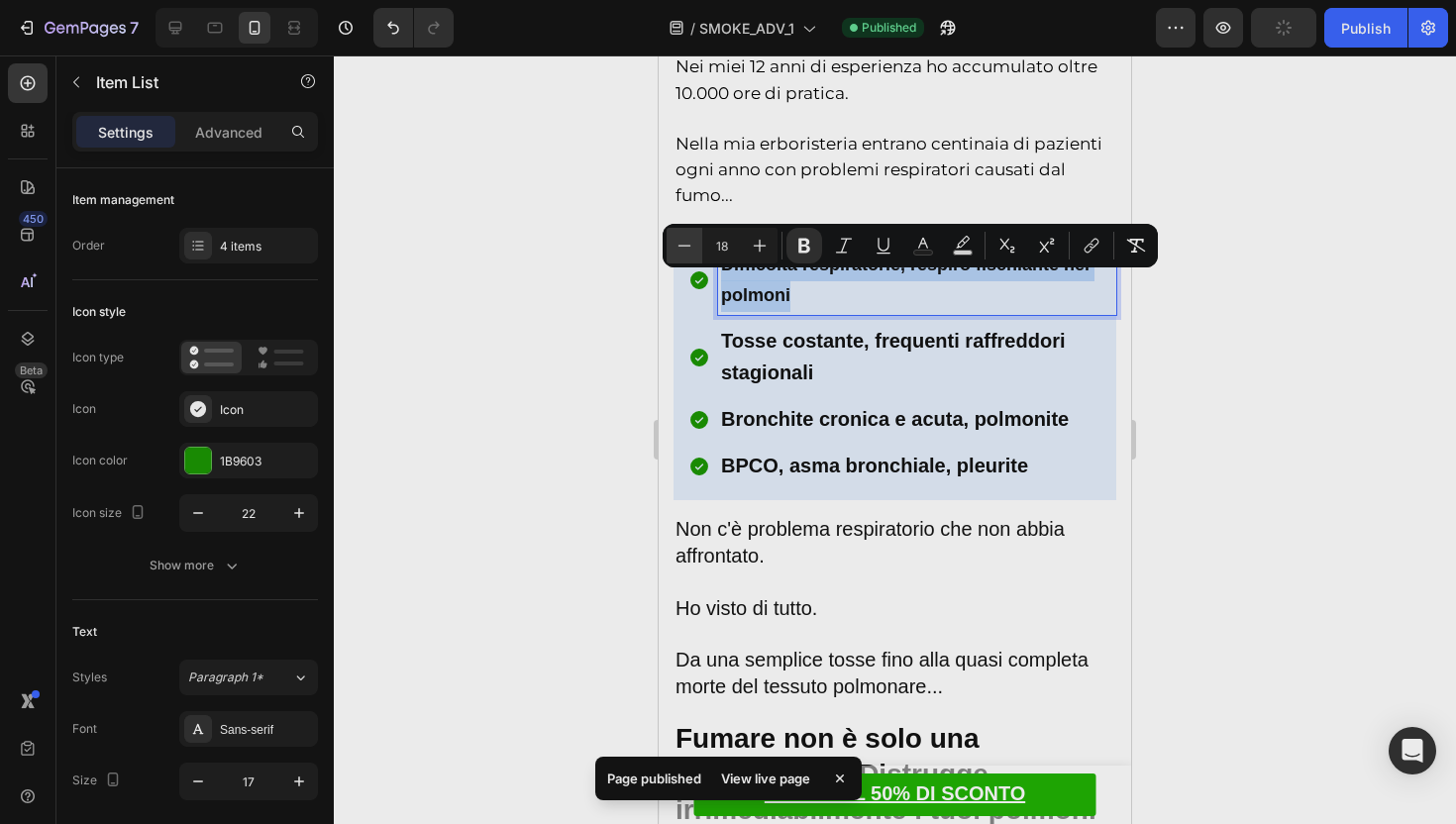 type on "17" 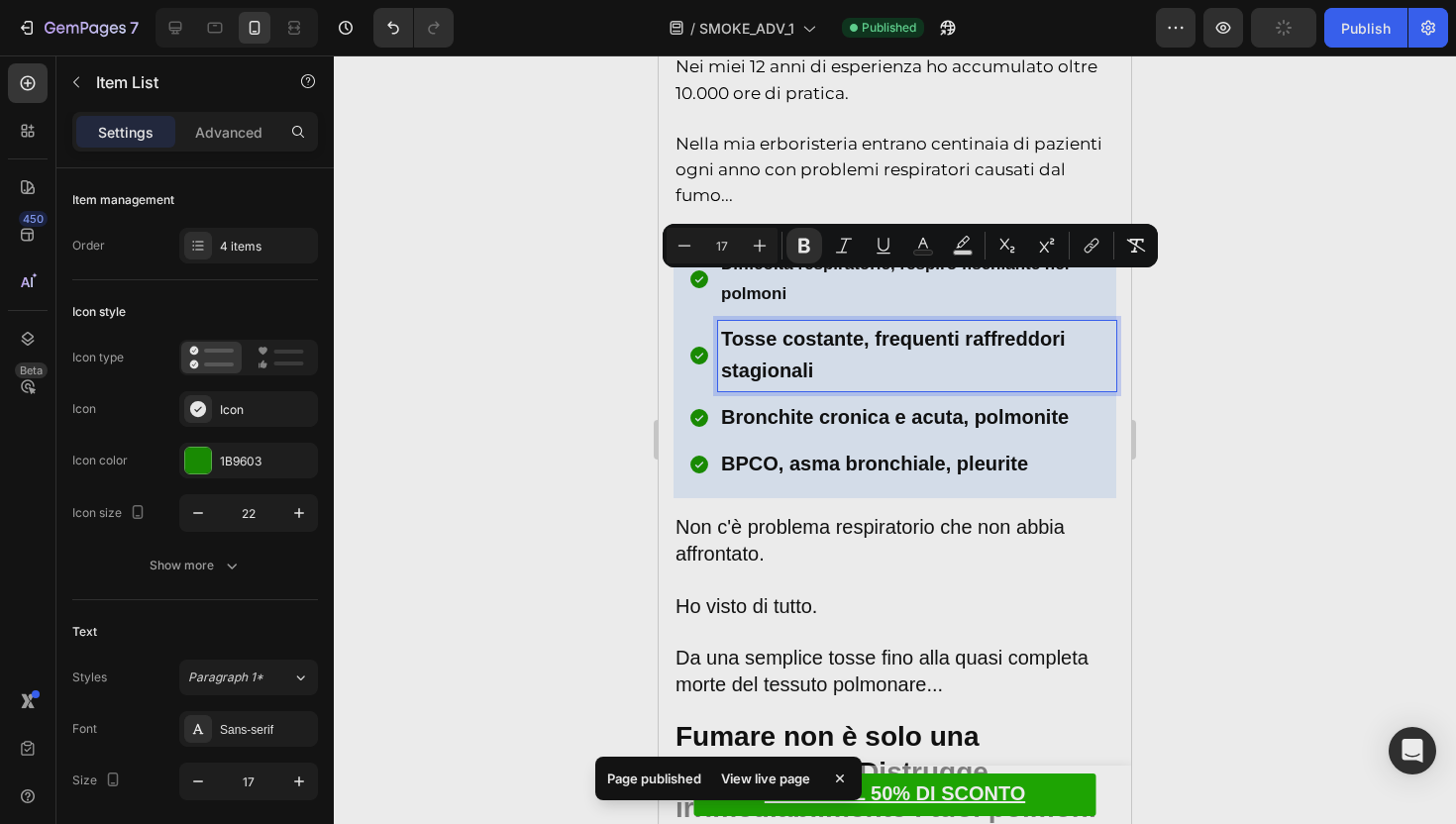 click on "Tosse costante, frequenti raffreddori stagionali" at bounding box center [892, 355] 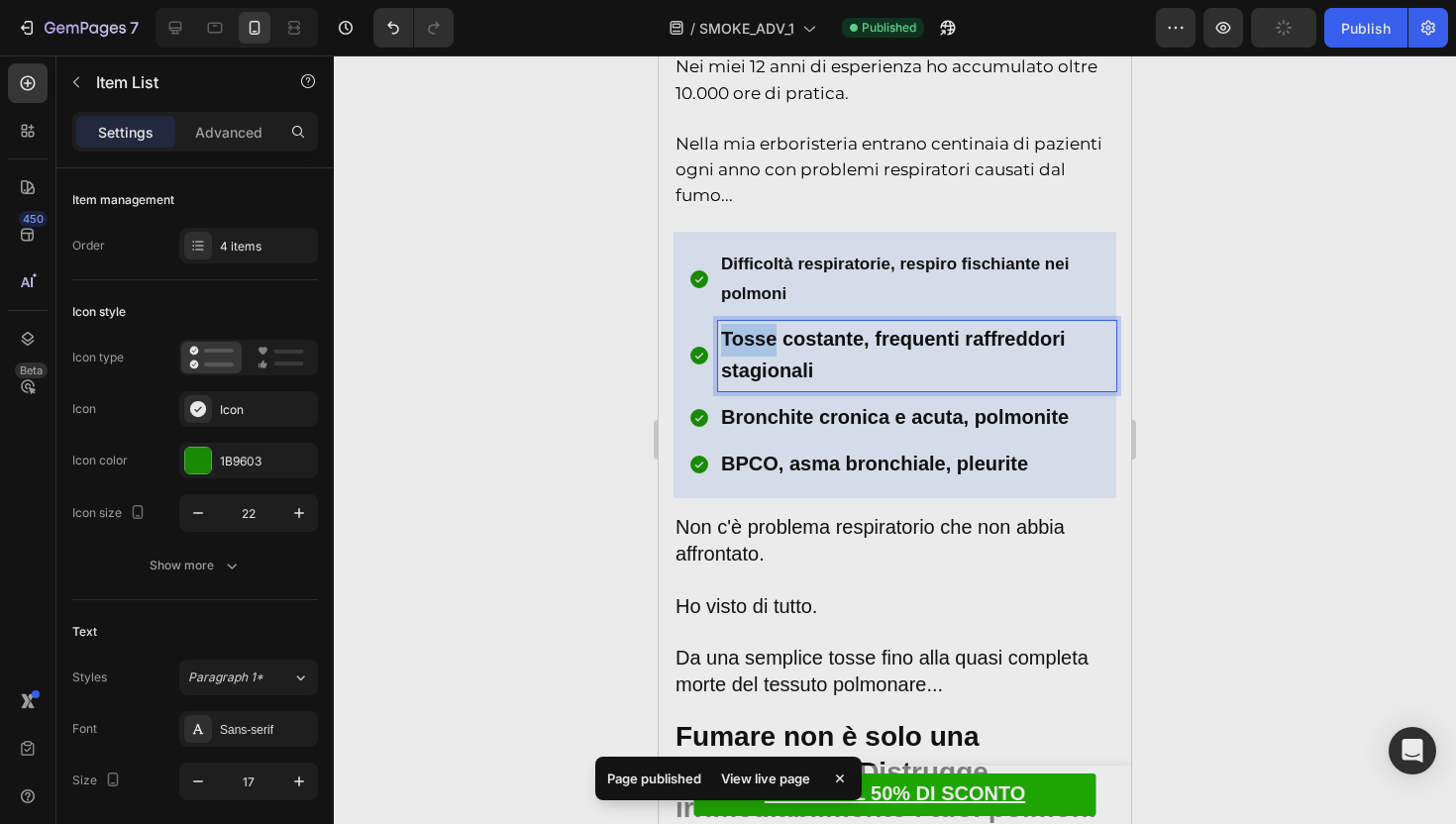 click on "Tosse costante, frequenti raffreddori stagionali" at bounding box center [892, 355] 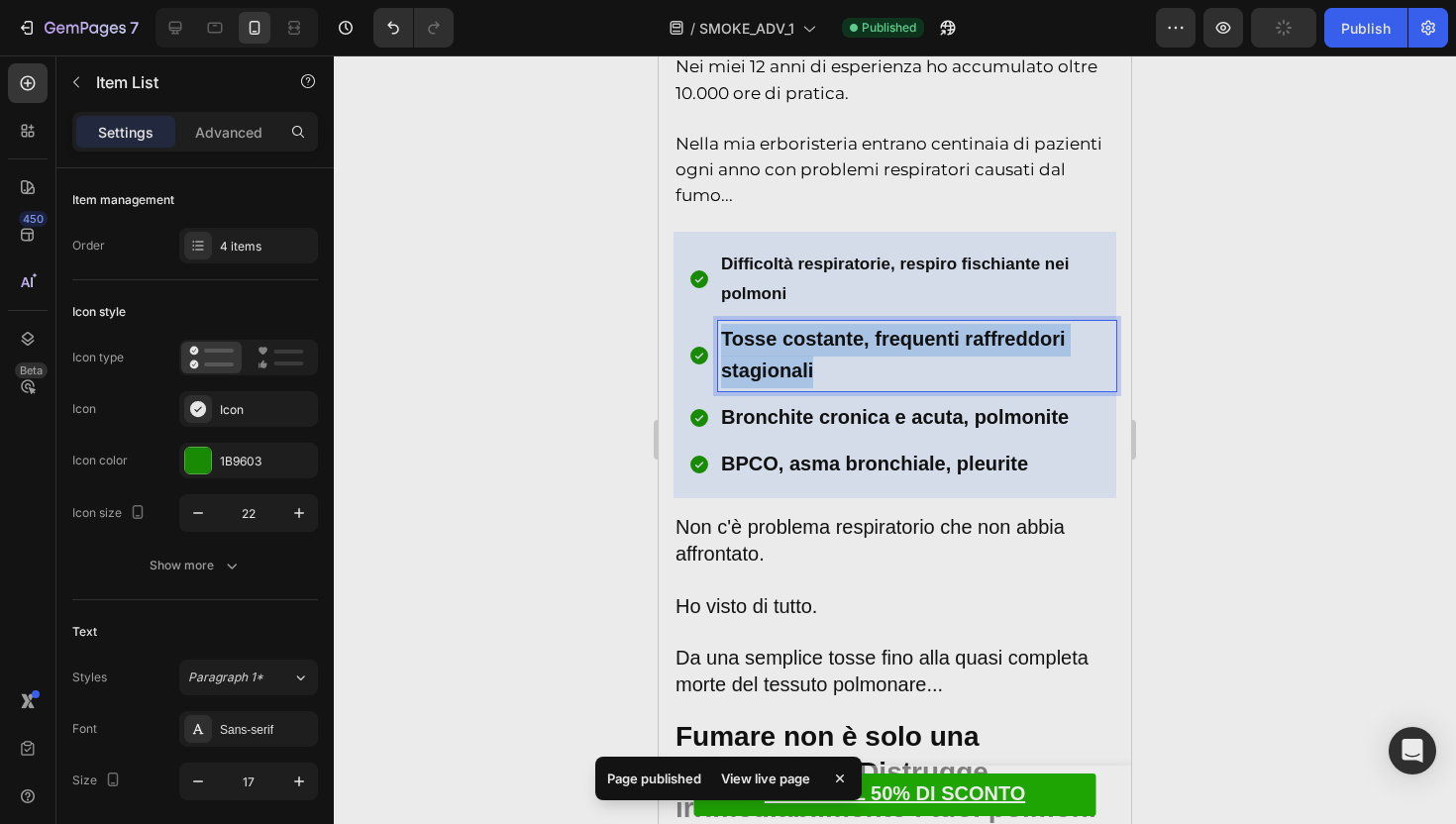 click on "Tosse costante, frequenti raffreddori stagionali" at bounding box center (892, 355) 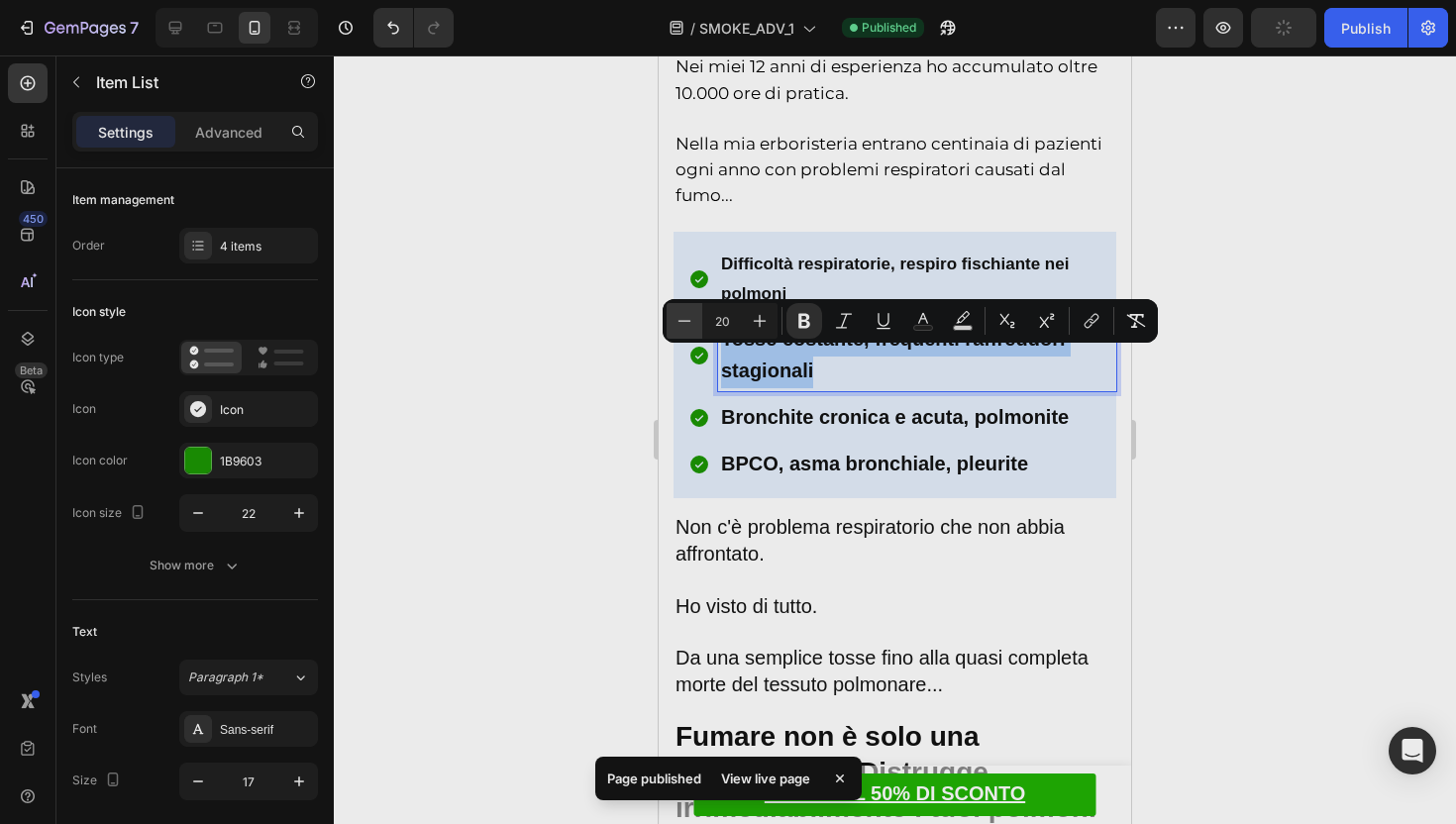 click 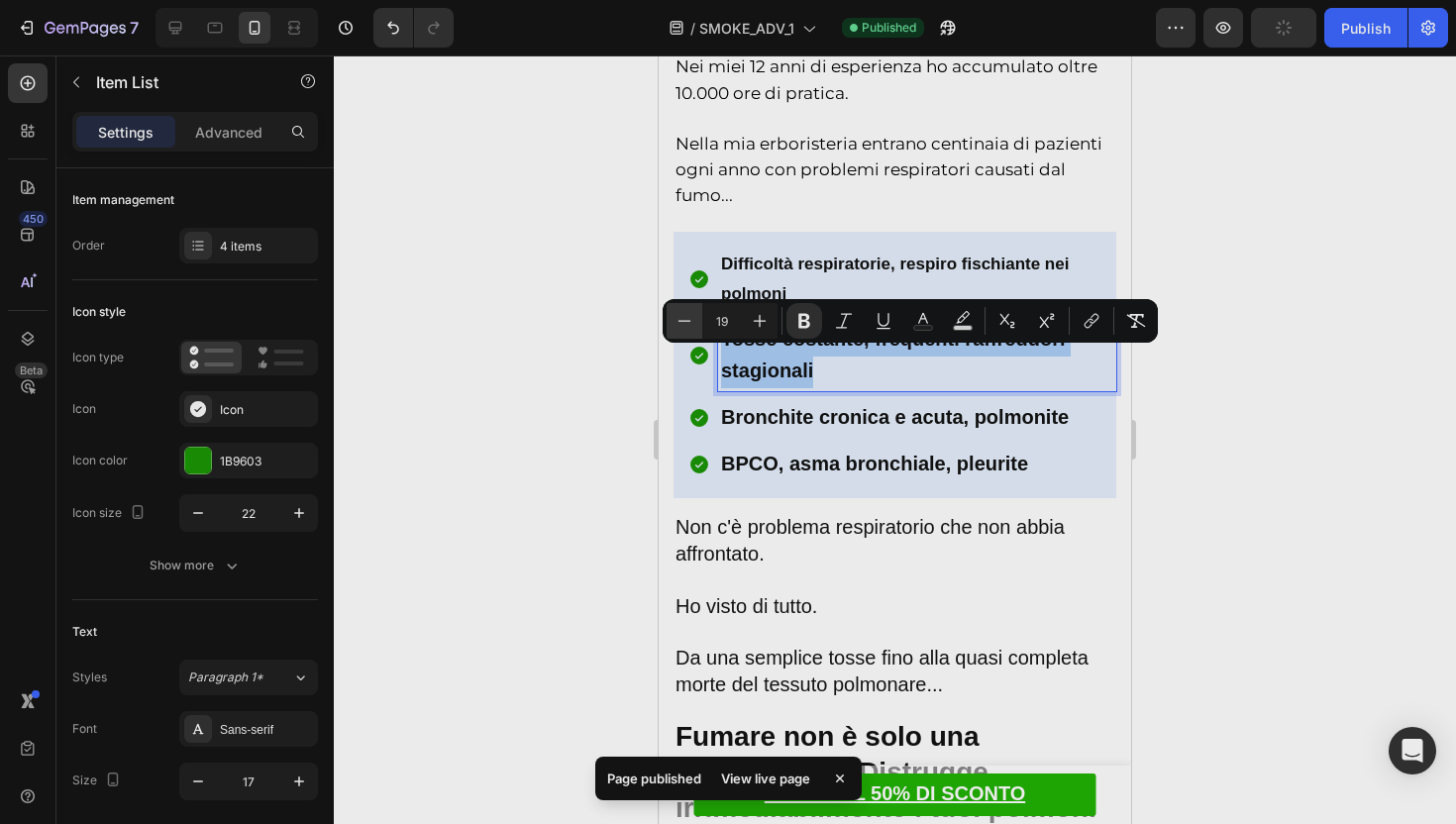 click 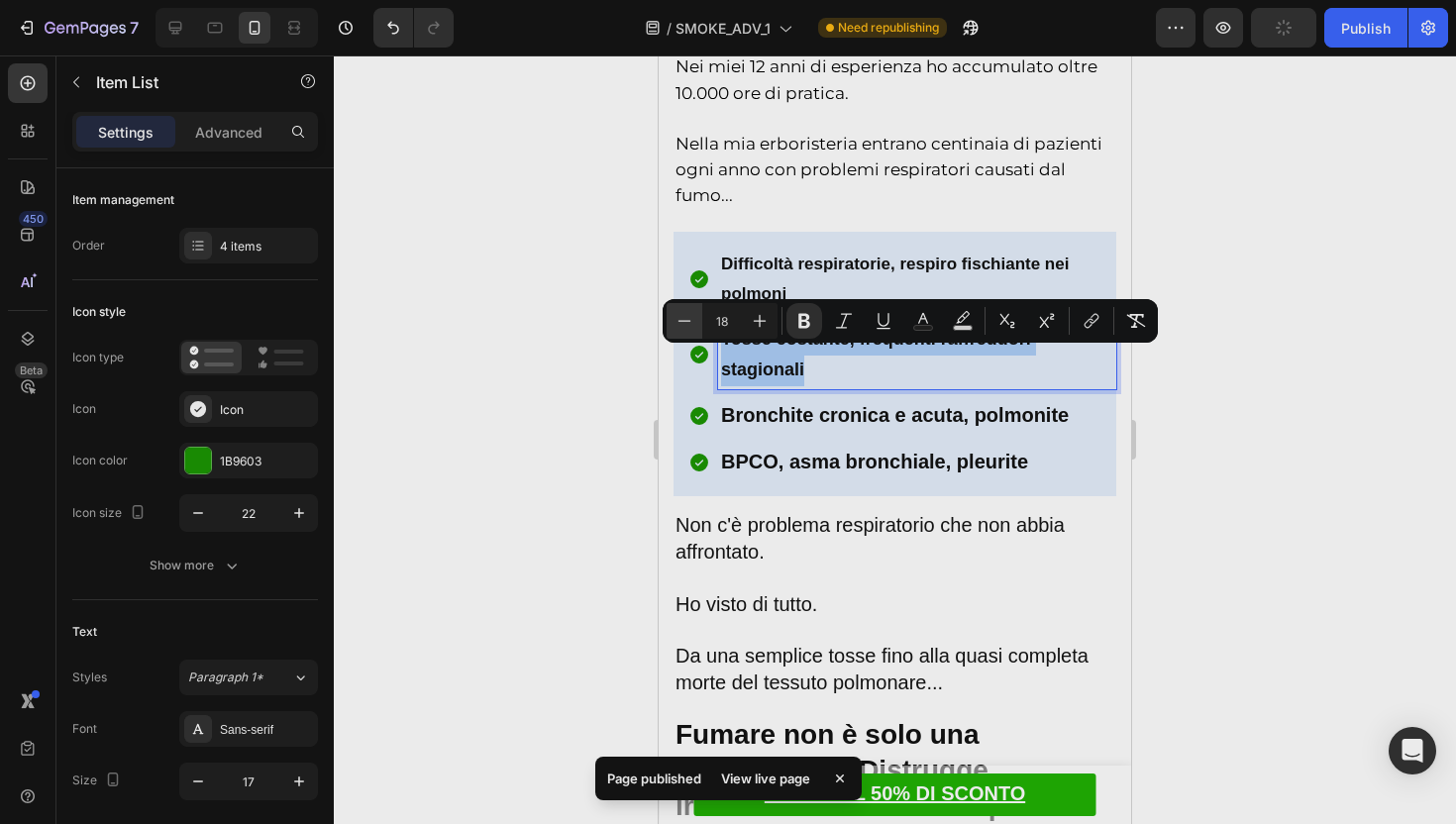 click 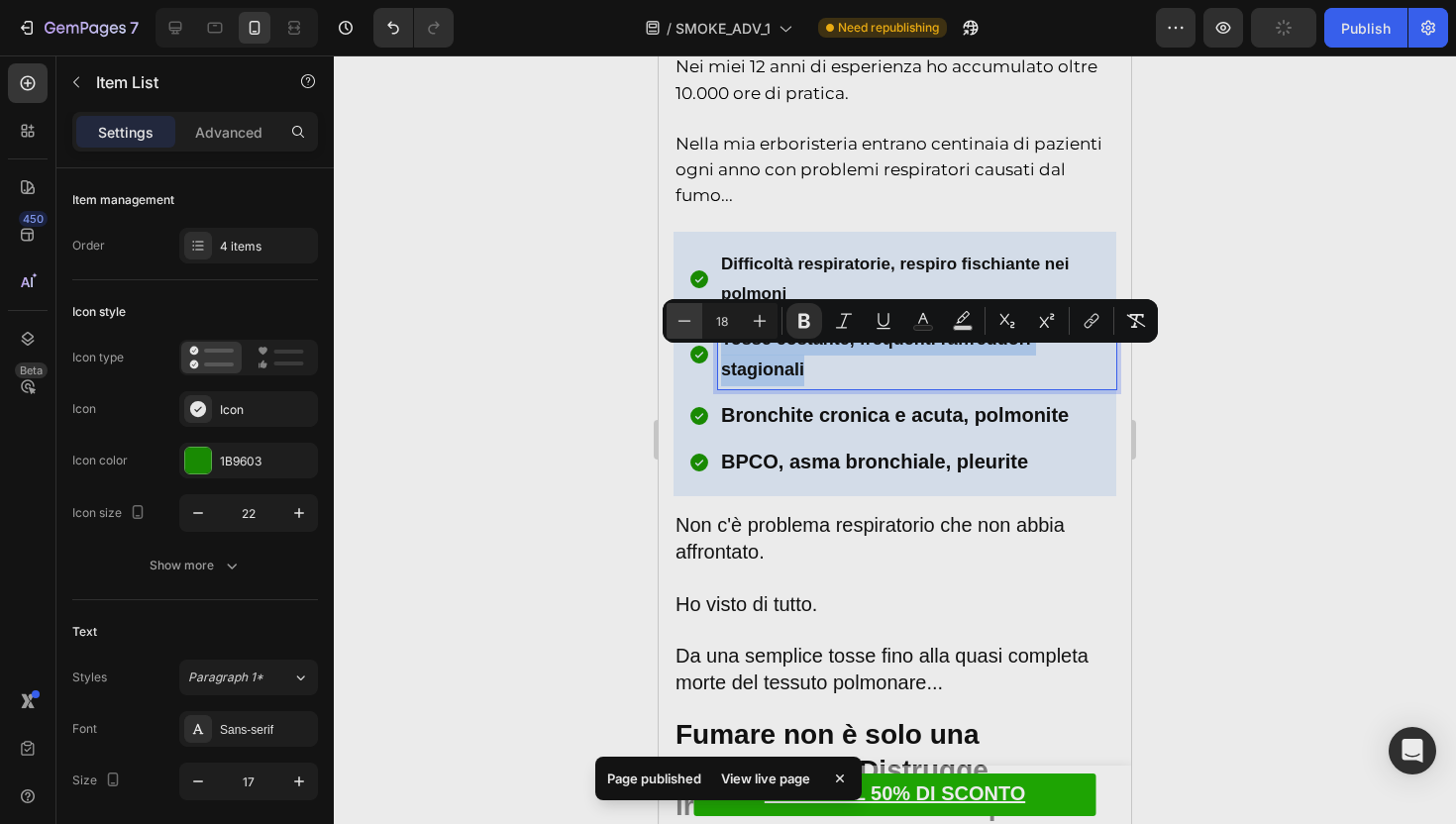 type on "17" 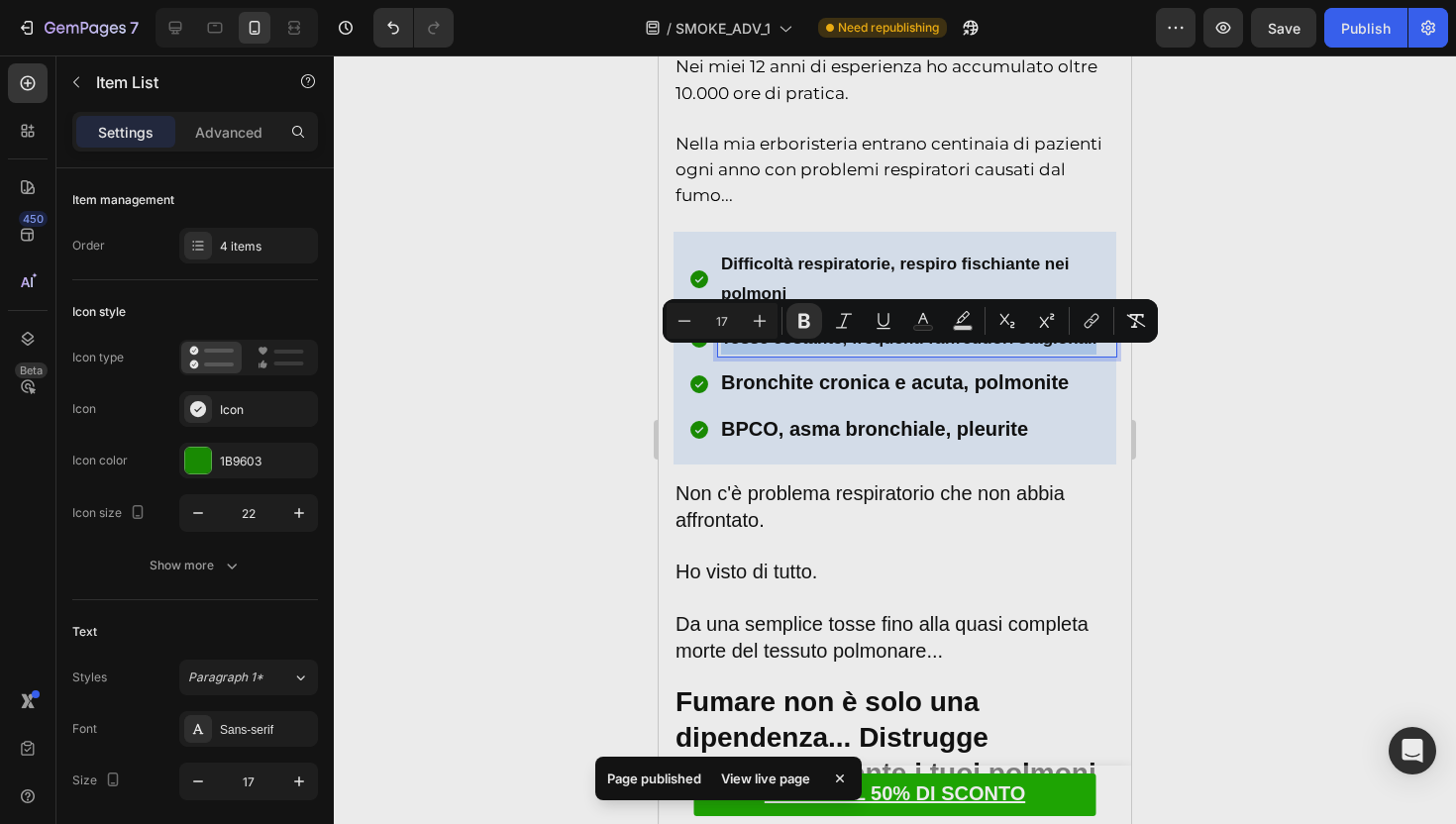 click on "Bronchite cronica e acuta, polmonite" at bounding box center (894, 382) 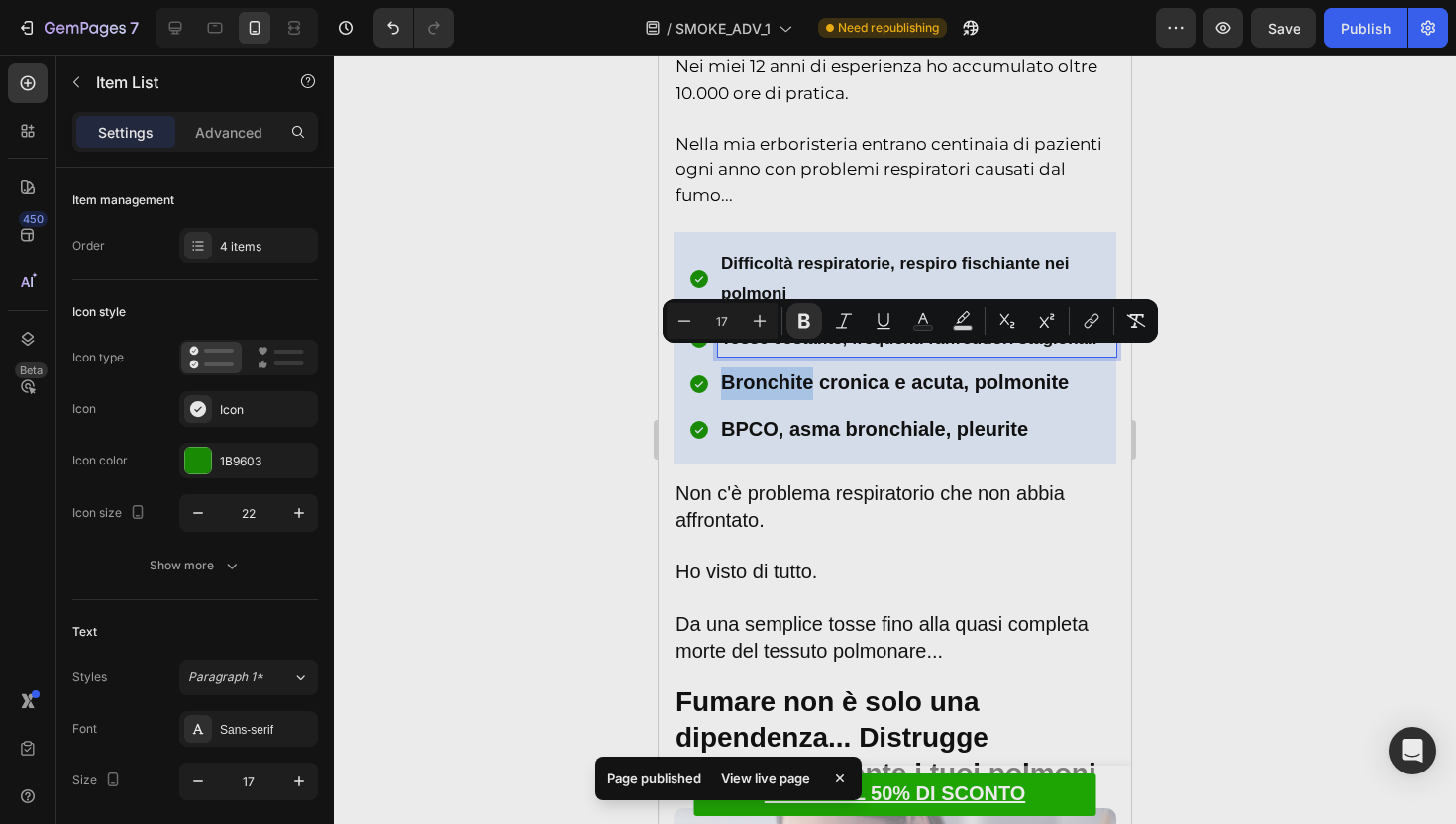 click on "Bronchite cronica e acuta, polmonite" at bounding box center (894, 382) 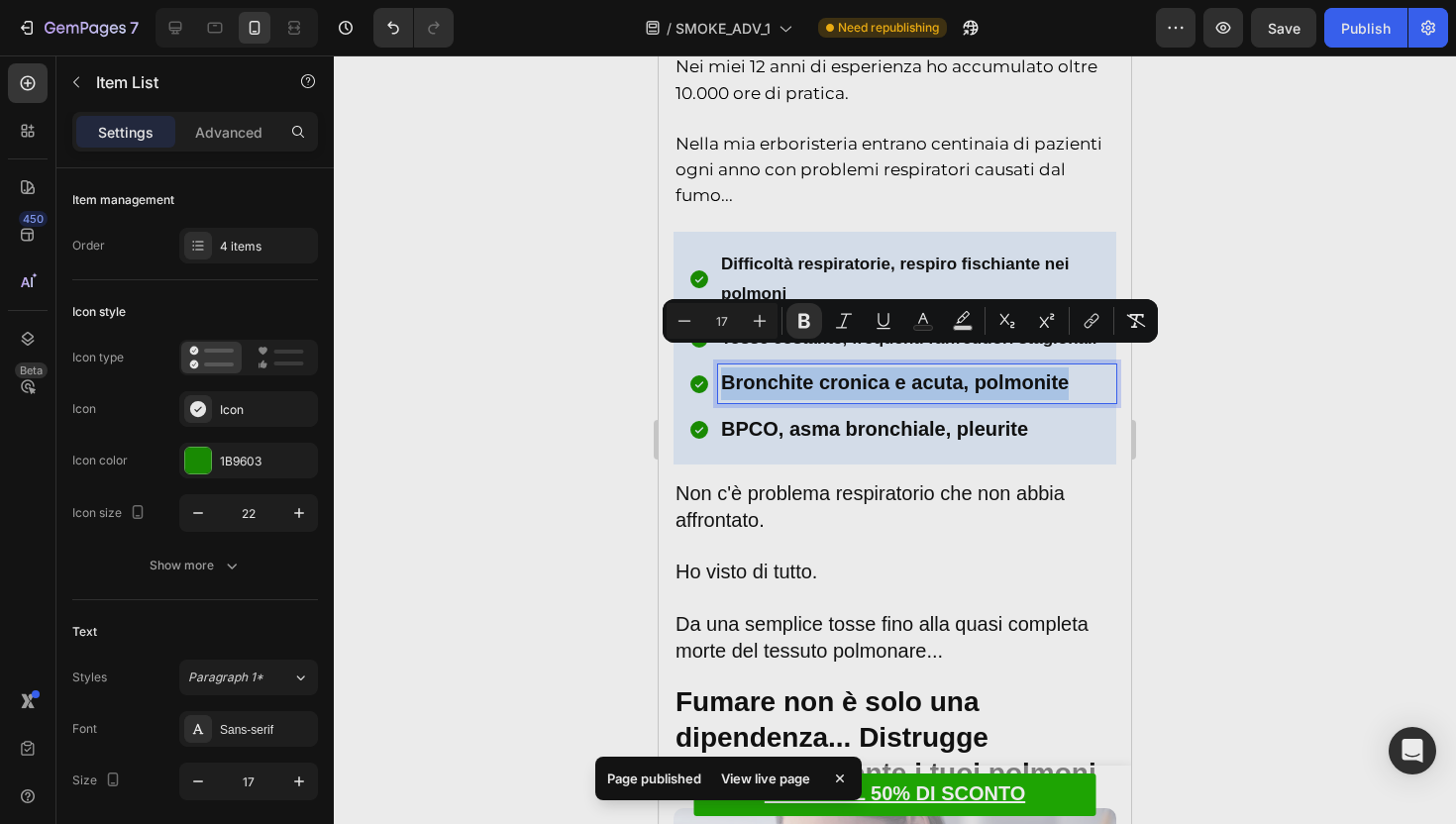 click on "Bronchite cronica e acuta, polmonite" at bounding box center (894, 382) 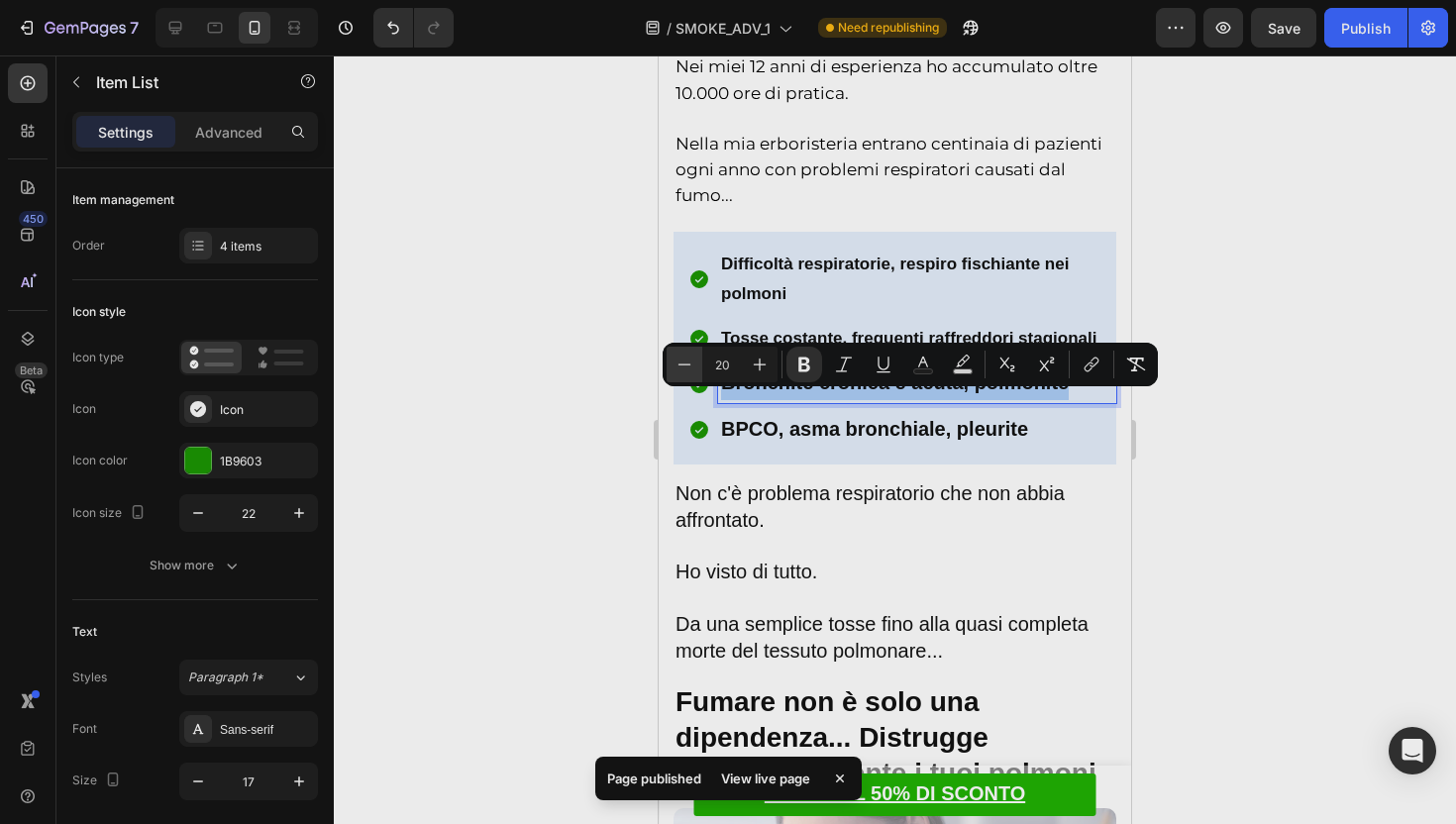 click on "Minus" at bounding box center (684, 364) 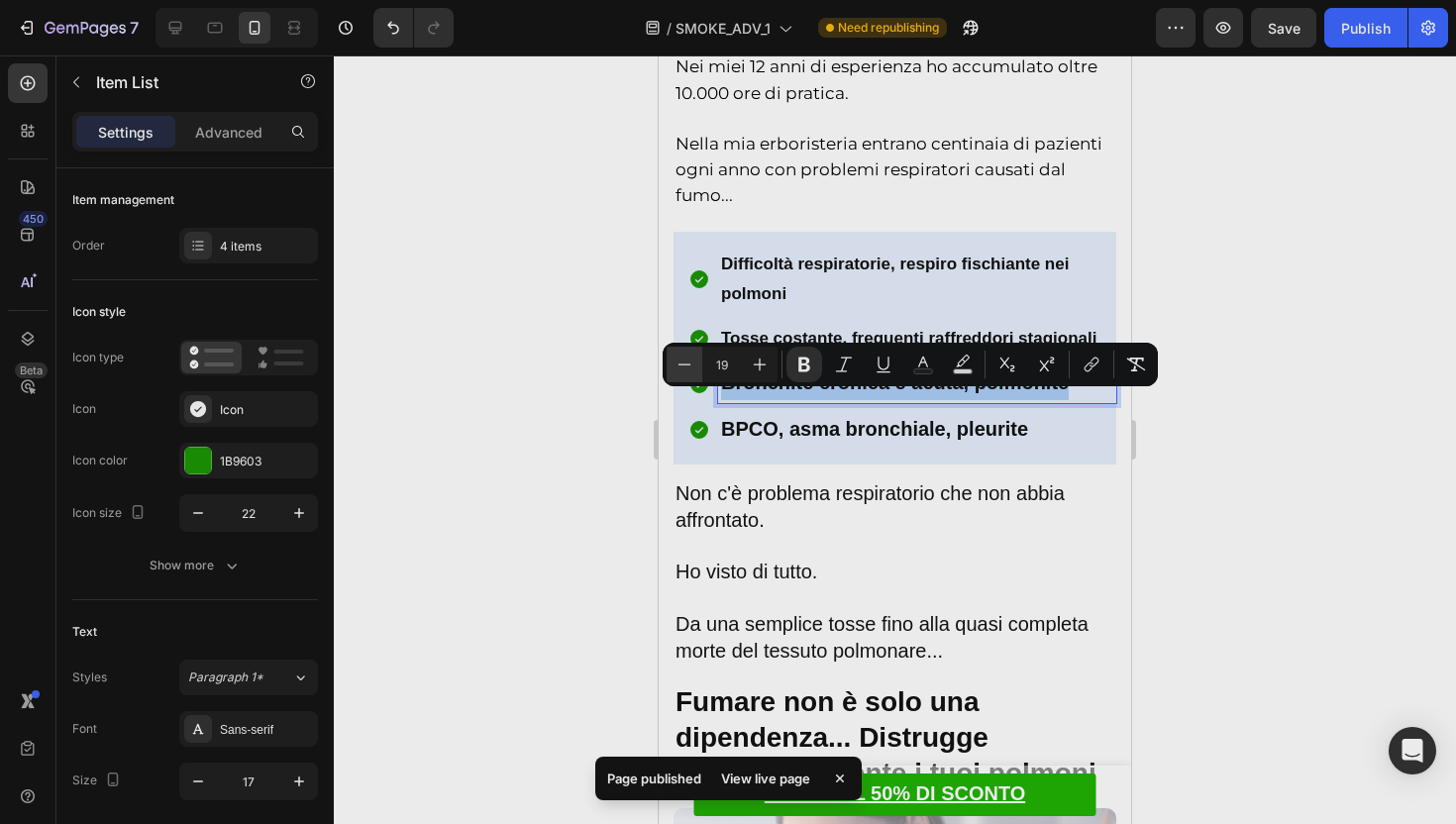 click 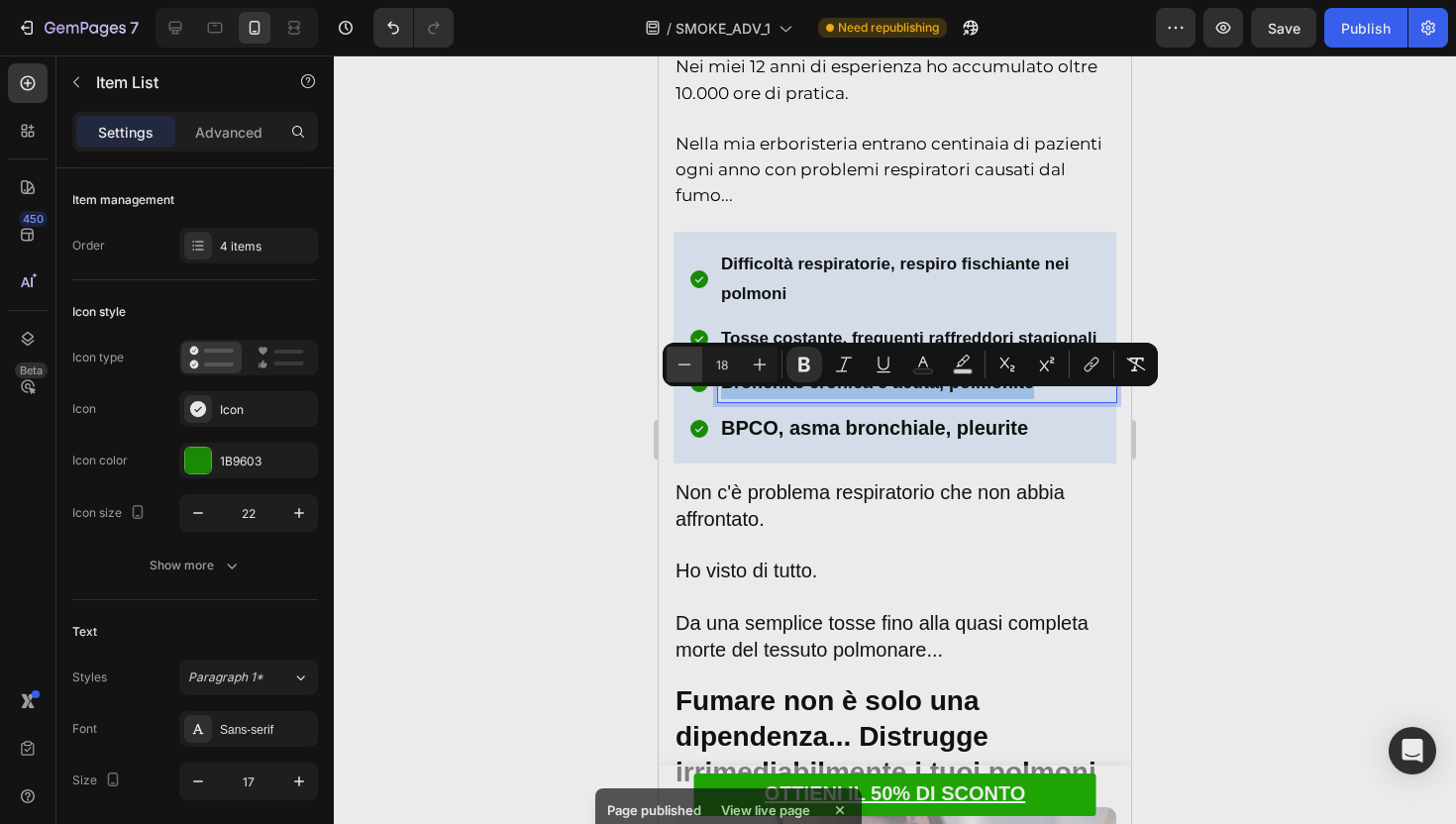 click 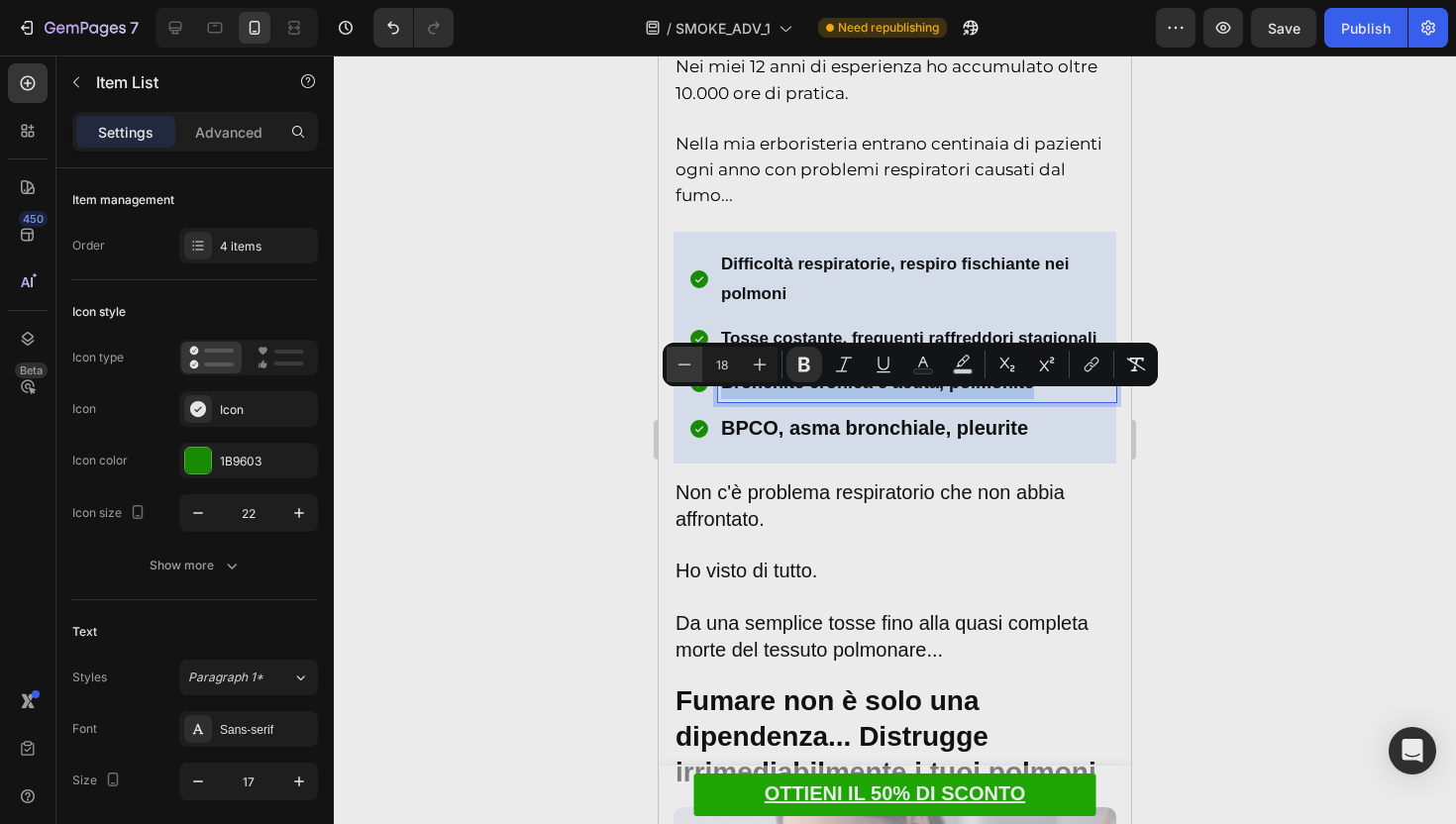 type on "17" 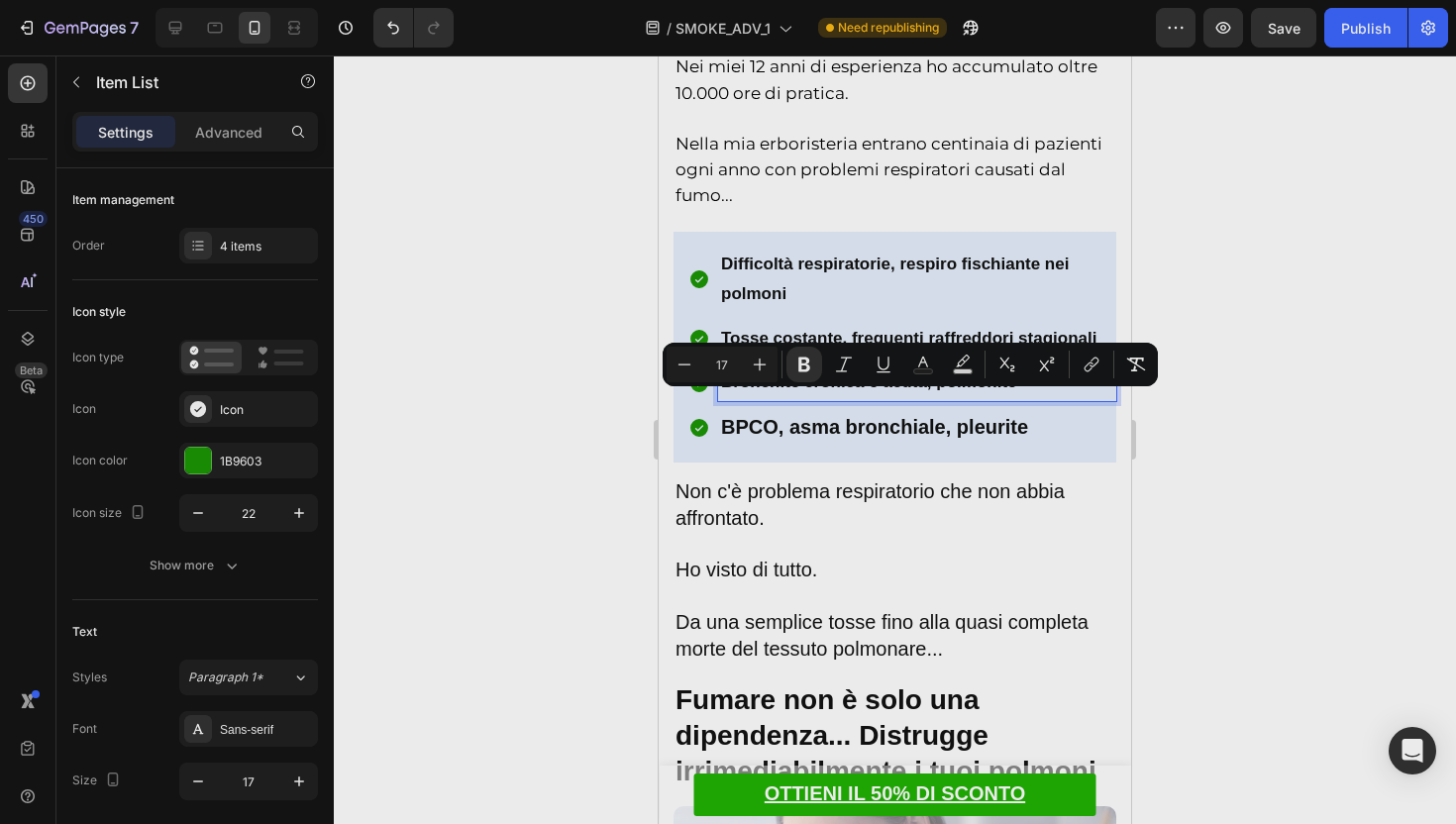 click on "BPCO, asma bronchiale, pleurite" at bounding box center (875, 427) 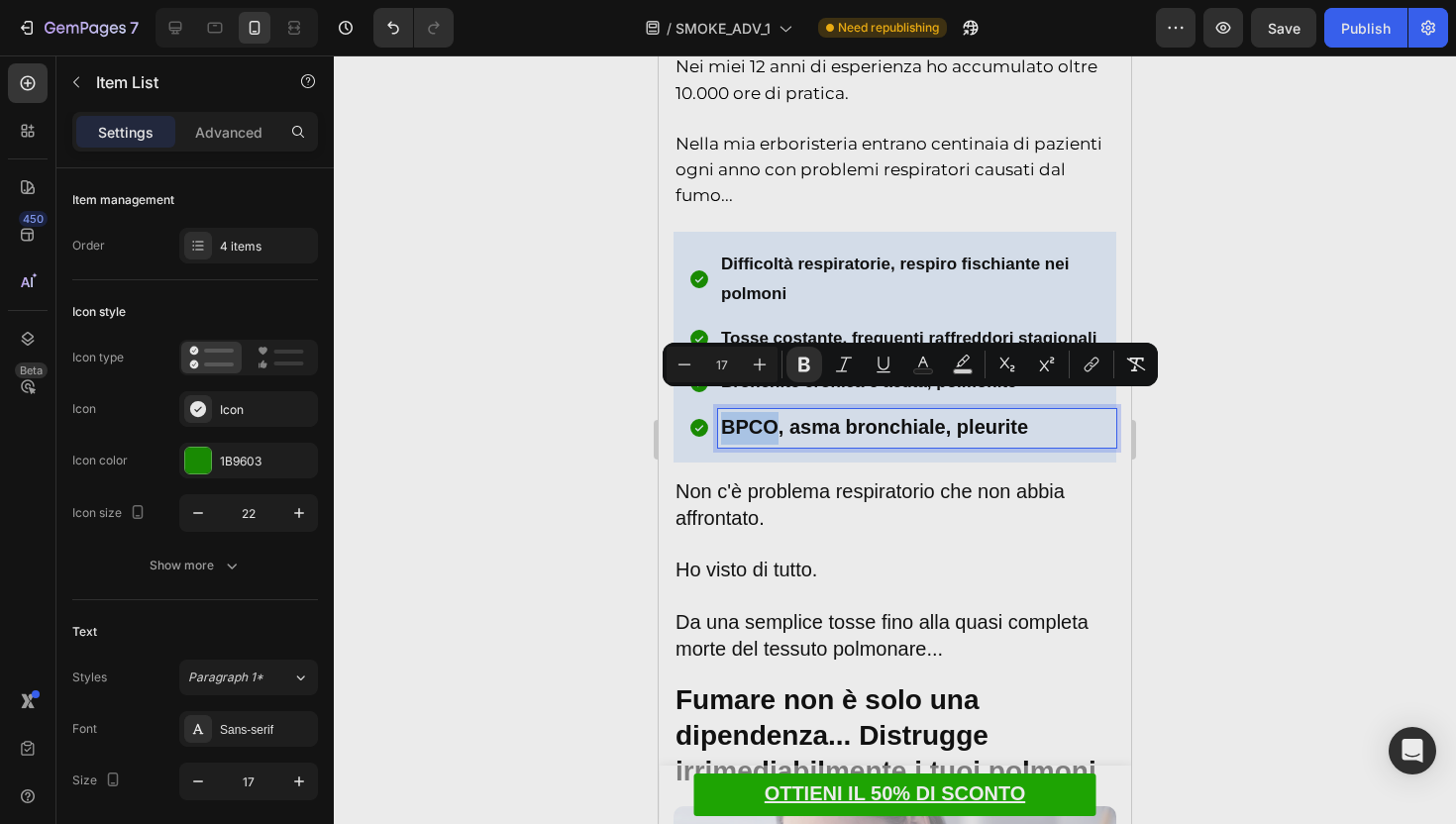 click on "BPCO, asma bronchiale, pleurite" at bounding box center [875, 427] 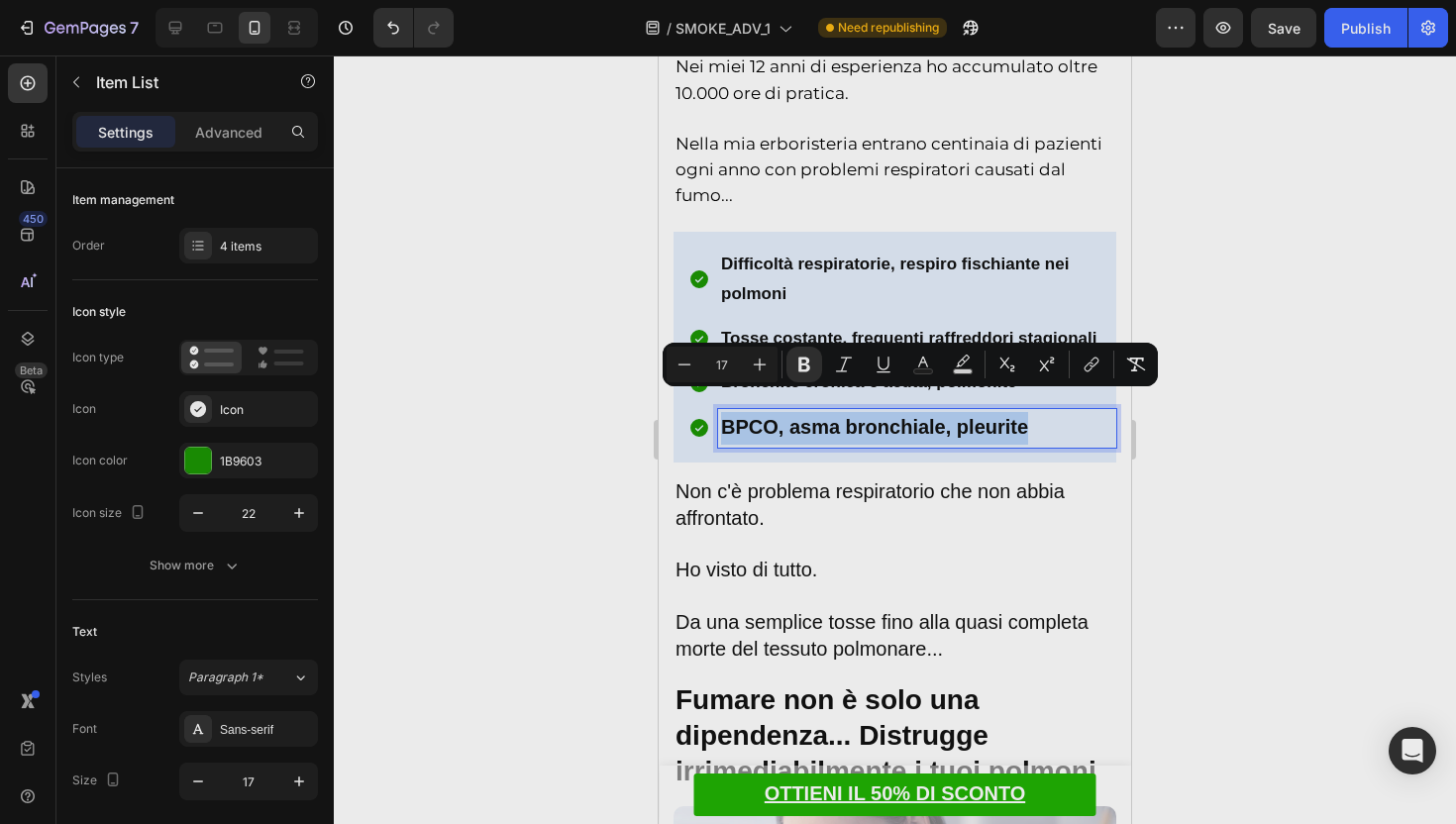 click on "BPCO, asma bronchiale, pleurite" at bounding box center [875, 427] 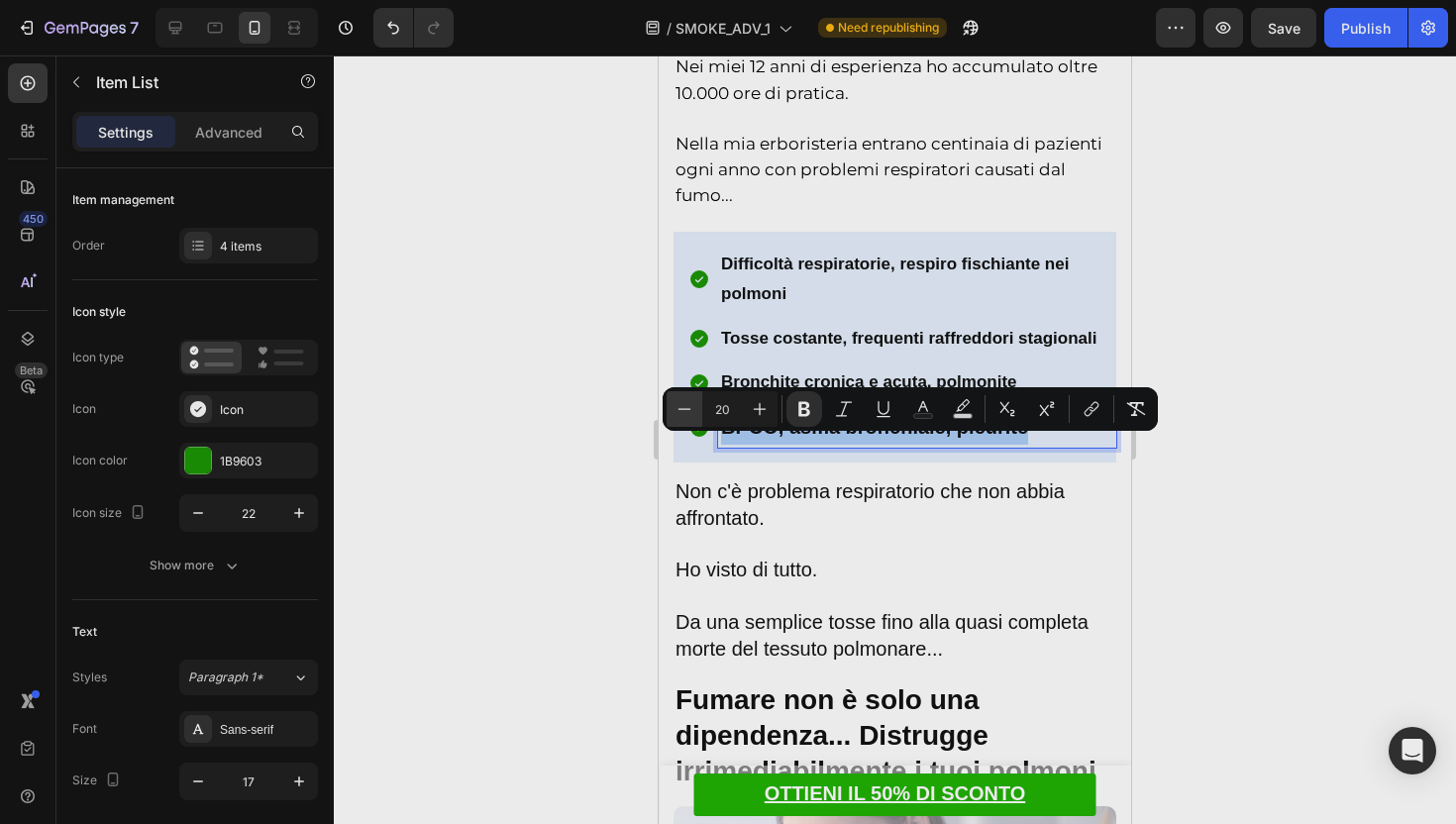 click 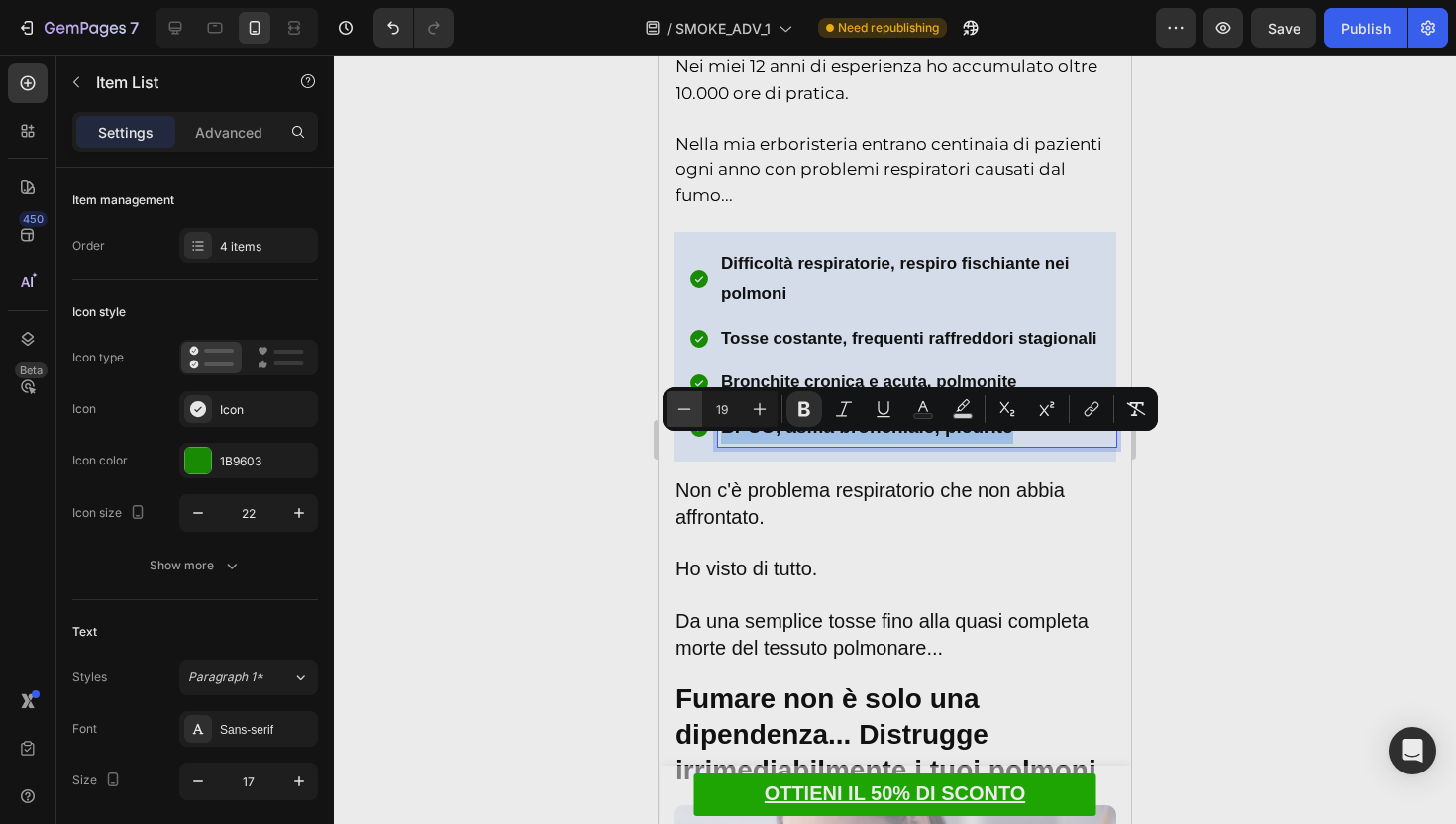 click 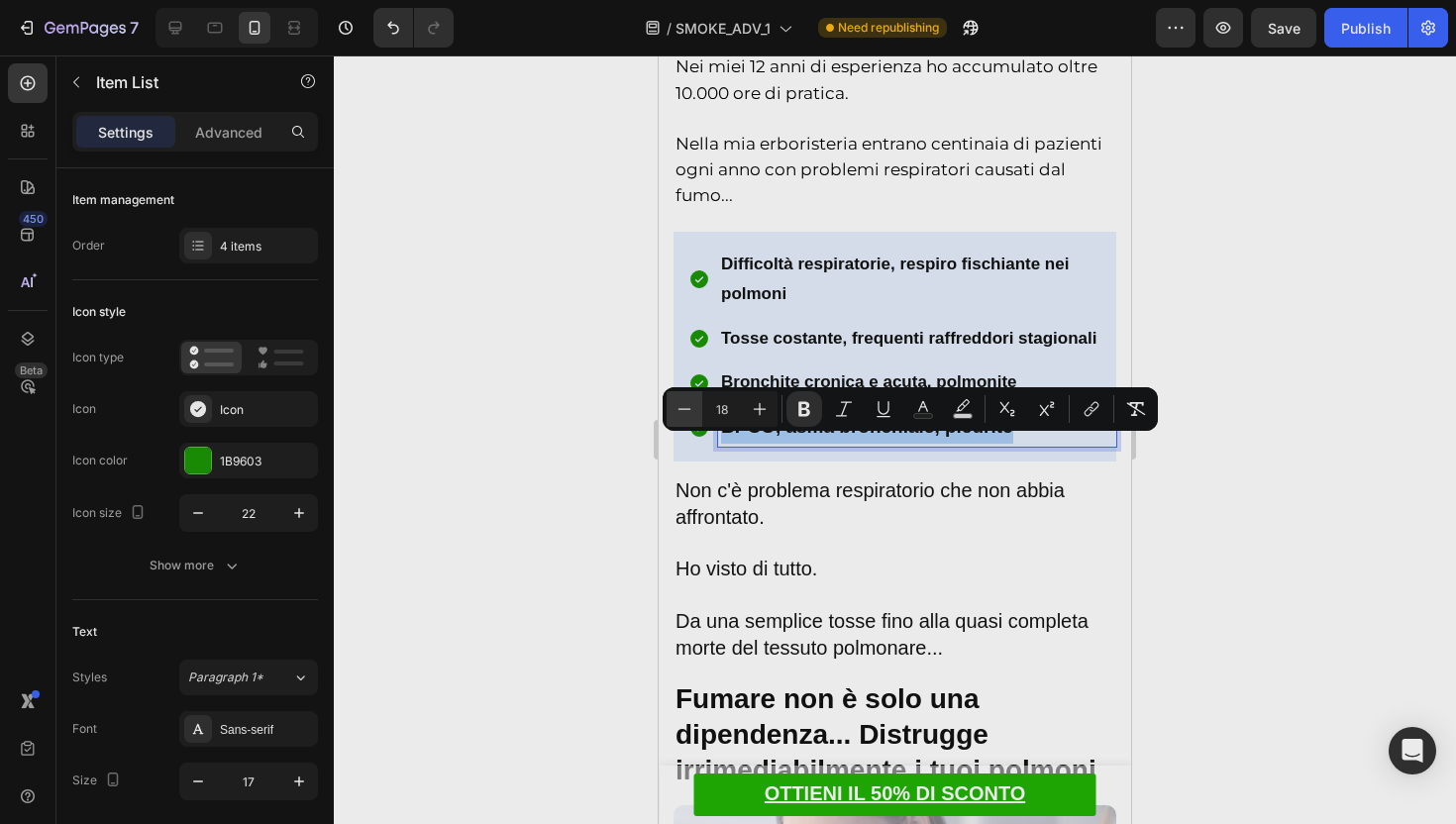 click 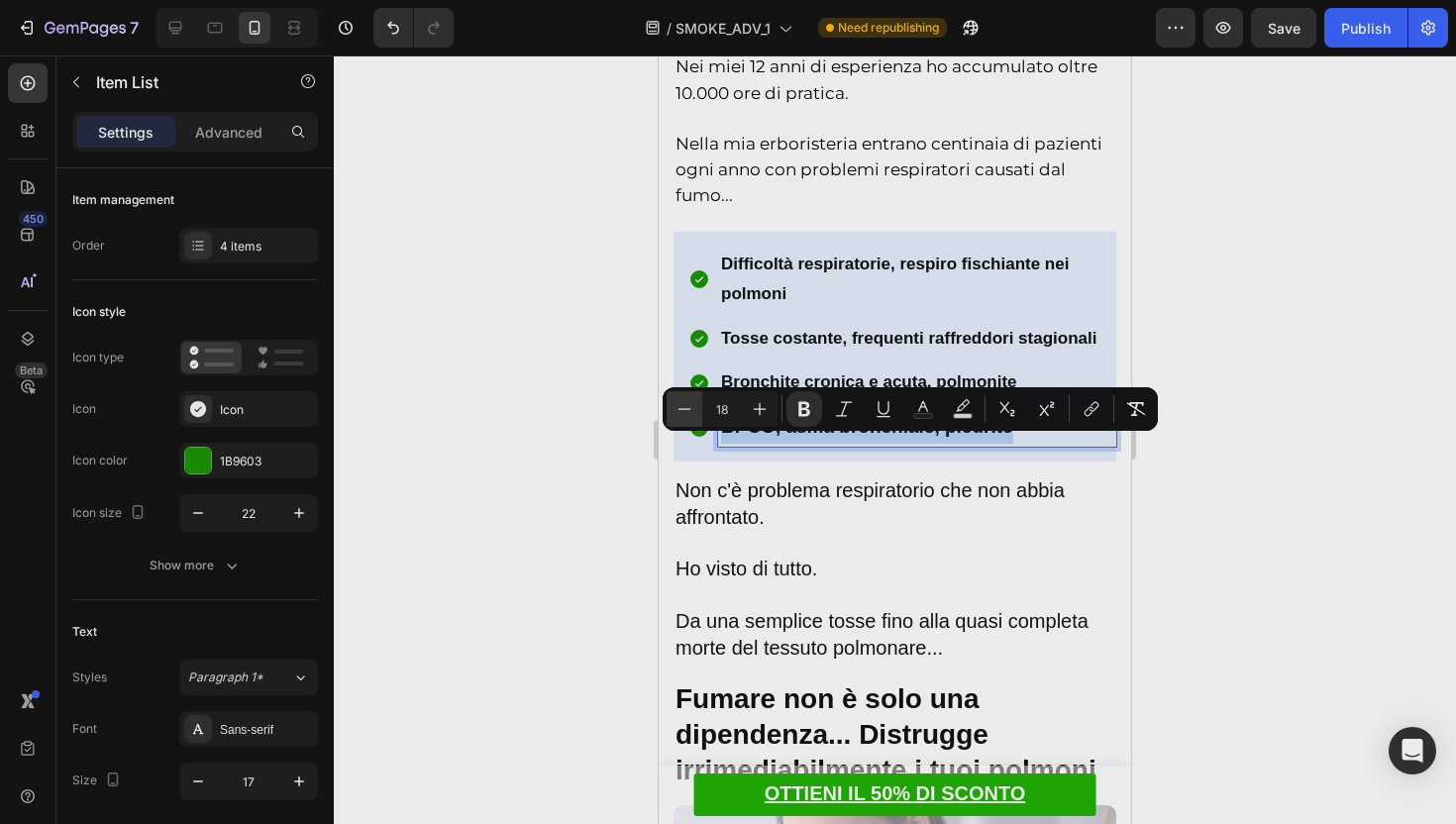 type on "17" 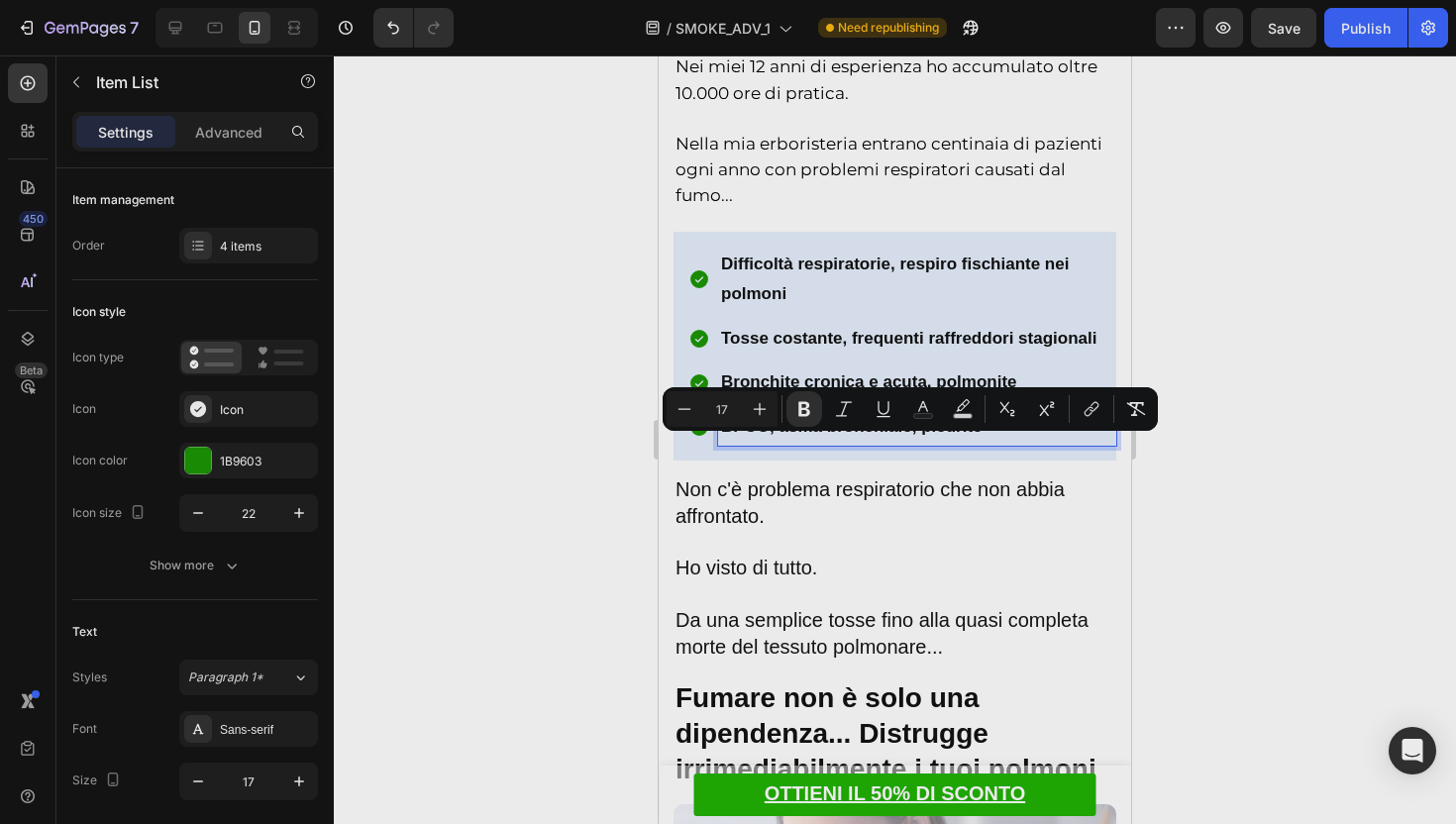 click on "Difficoltà respiratorie, respiro fischiante nei polmoni" at bounding box center [917, 279] 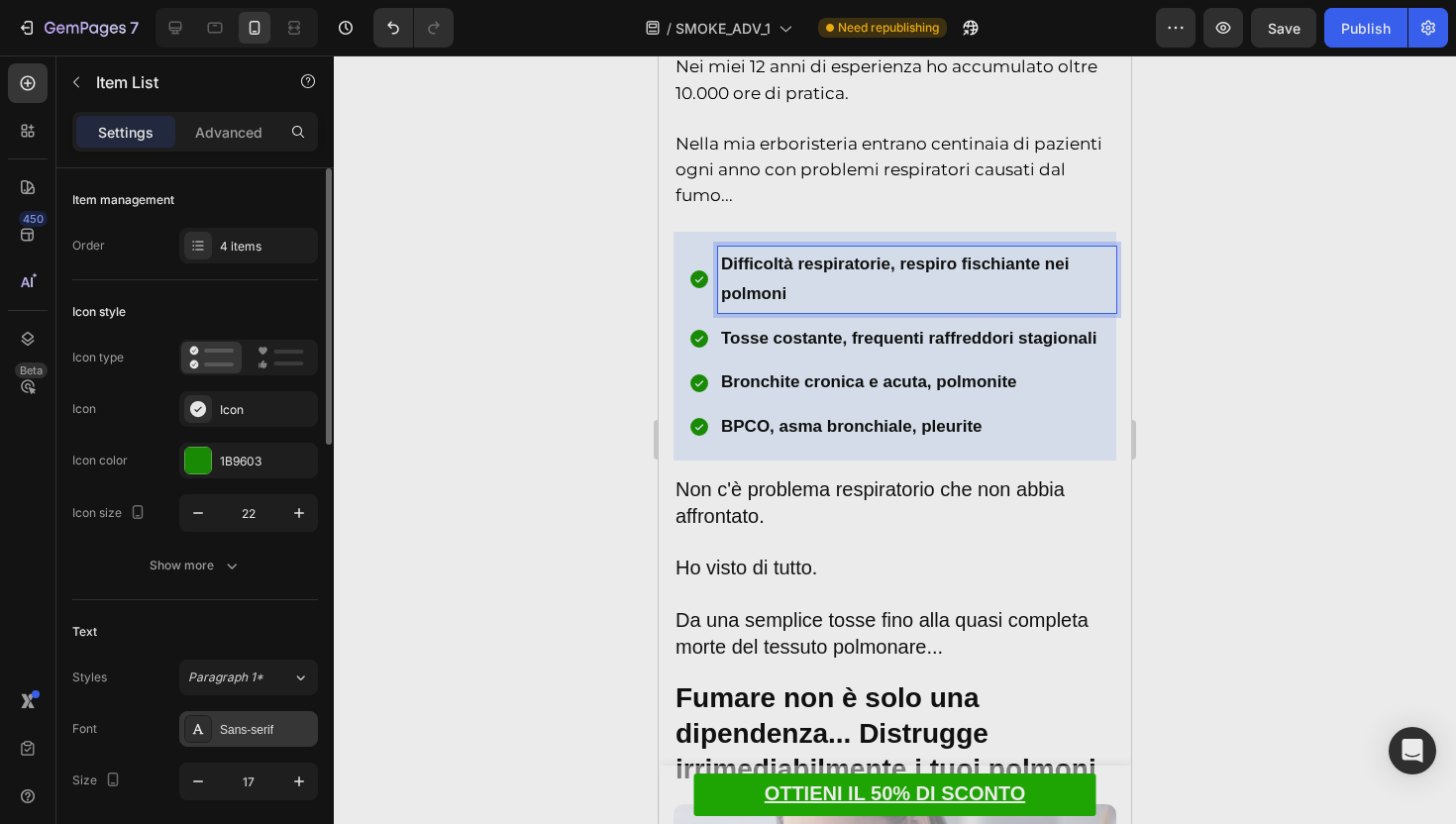 click on "Sans-serif" at bounding box center (266, 730) 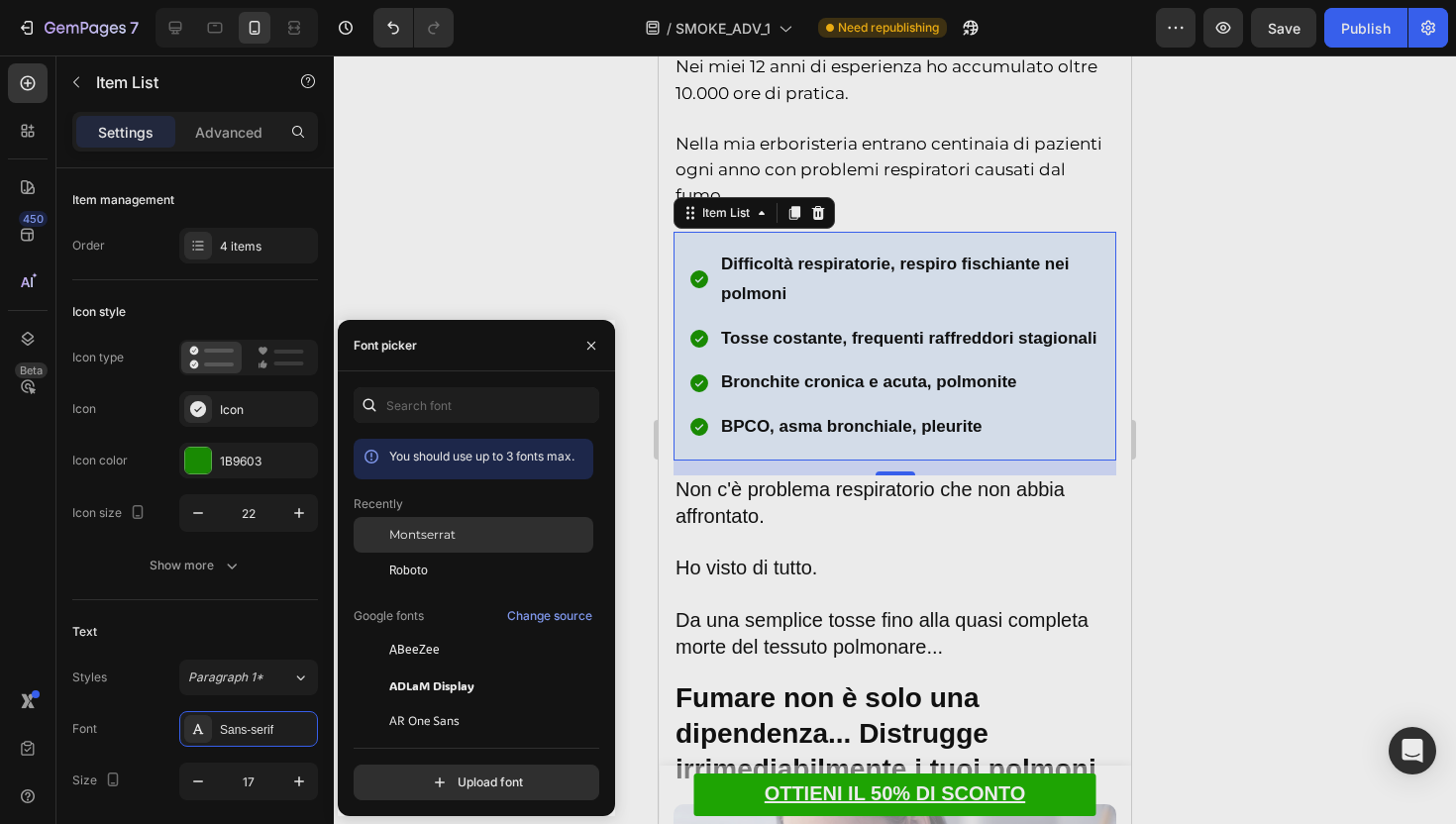 click on "Montserrat" at bounding box center (422, 535) 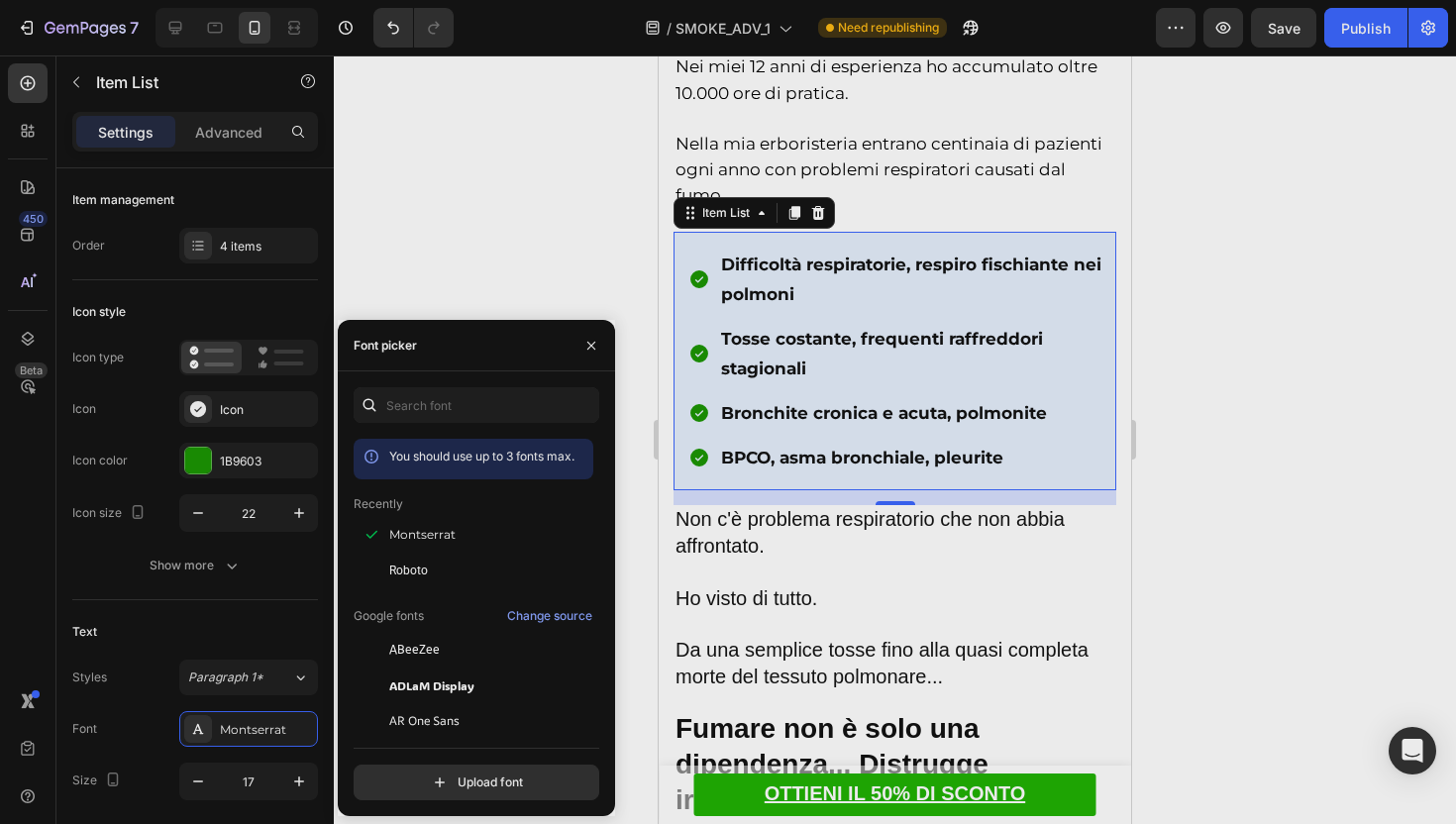click 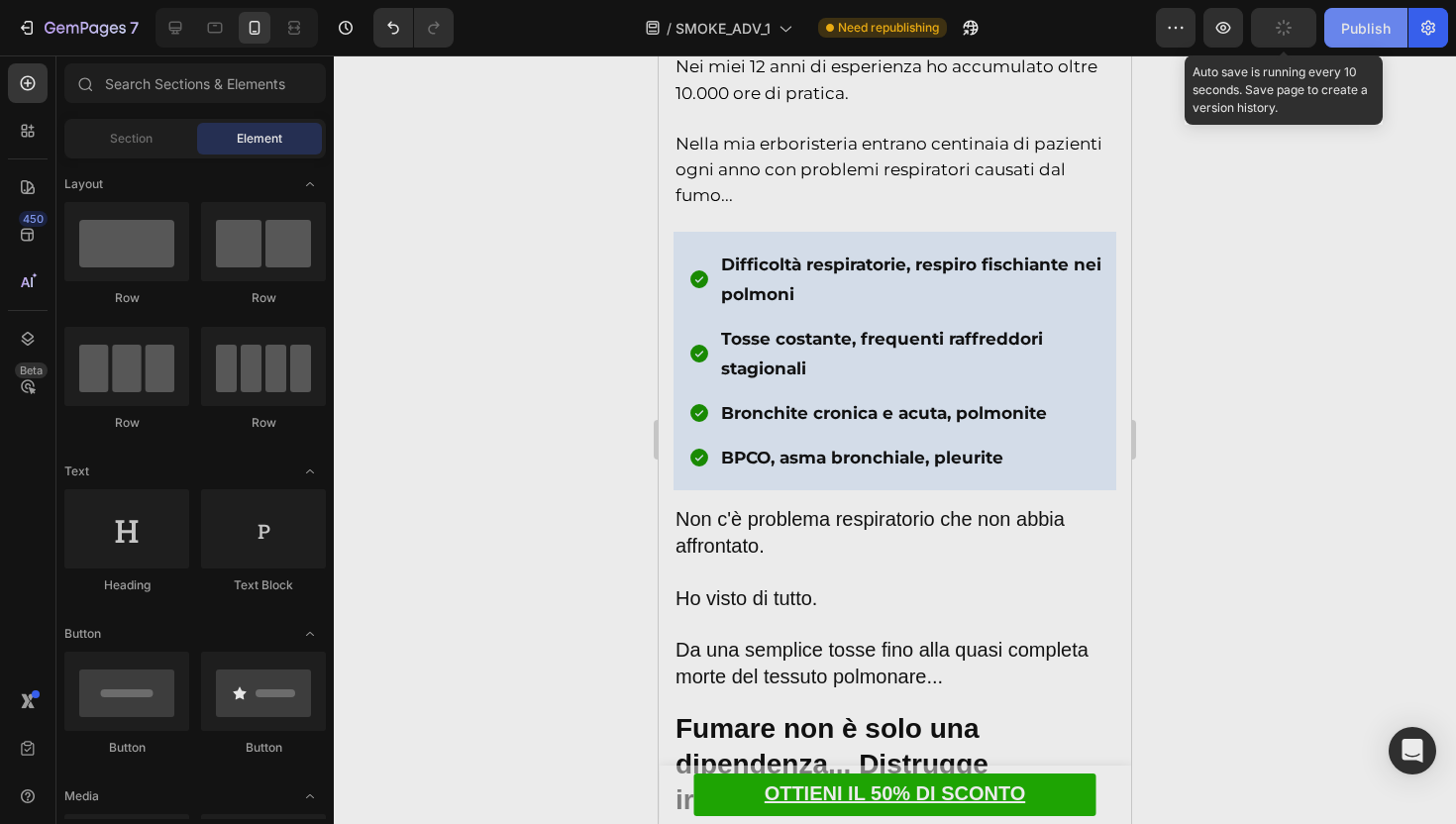 click on "Publish" 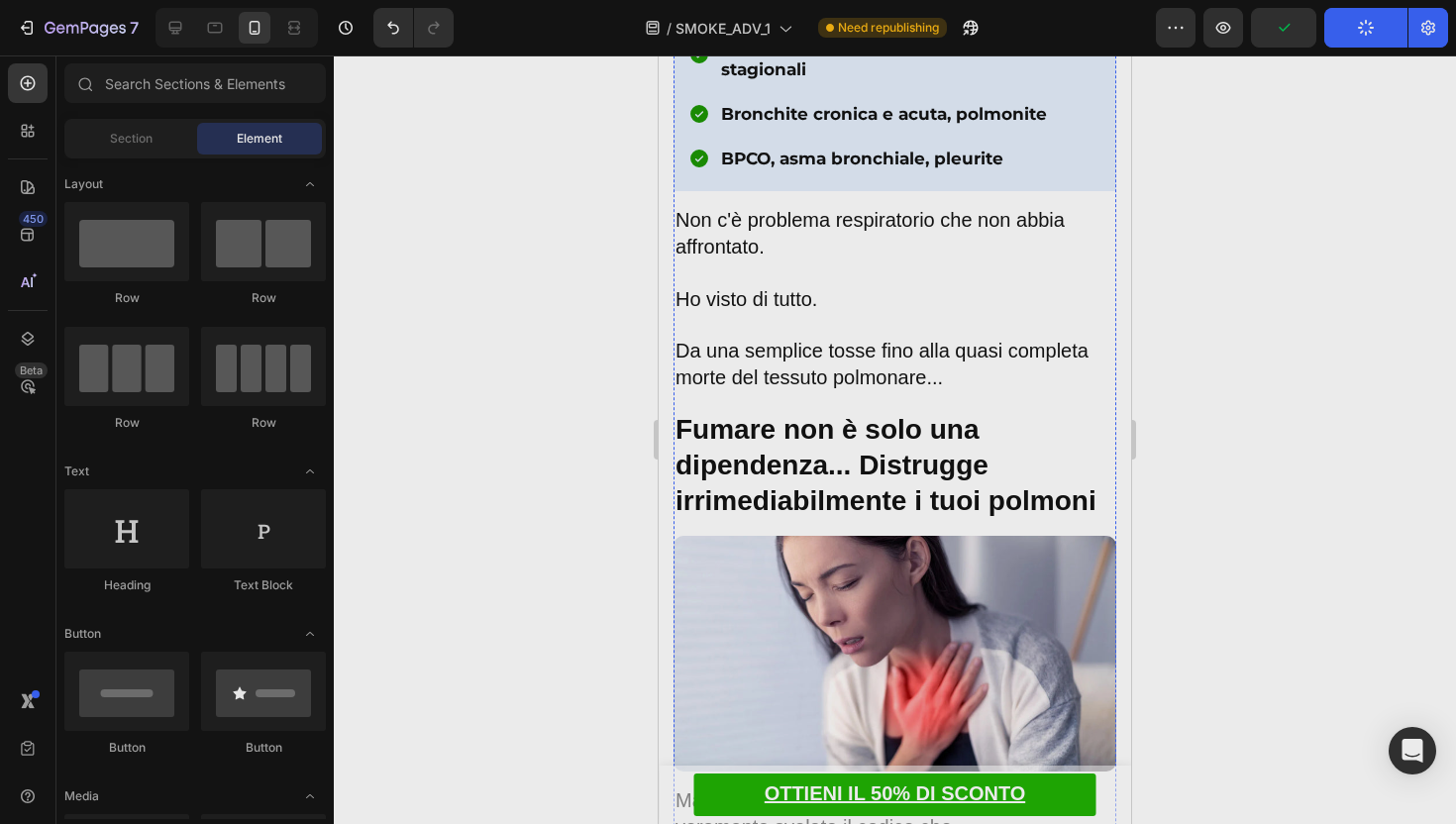 scroll, scrollTop: 1173, scrollLeft: 0, axis: vertical 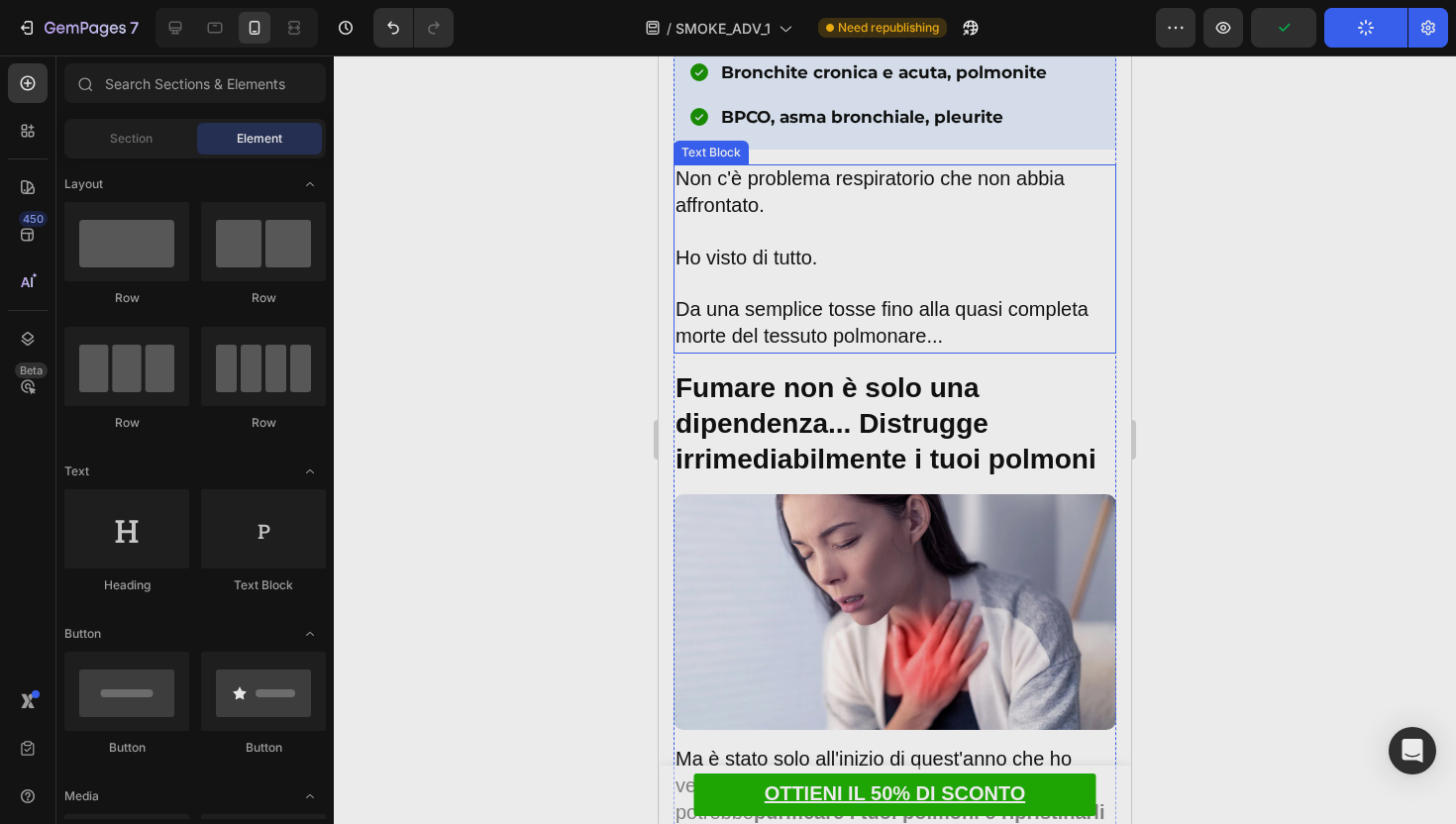 click on "Da una semplice tosse fino alla quasi completa morte del tessuto polmonare..." at bounding box center (882, 322) 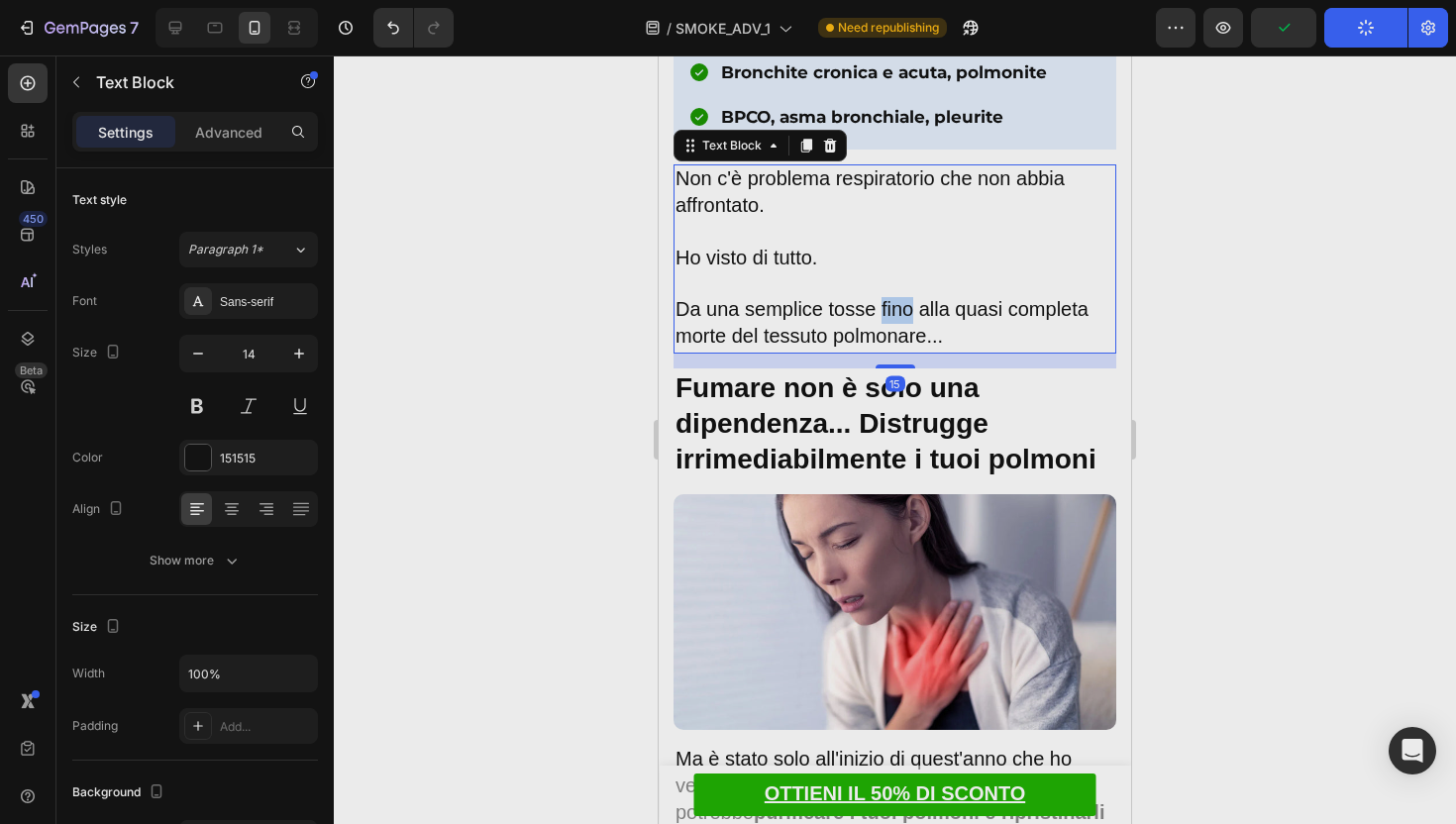 click on "Da una semplice tosse fino alla quasi completa morte del tessuto polmonare..." at bounding box center [882, 322] 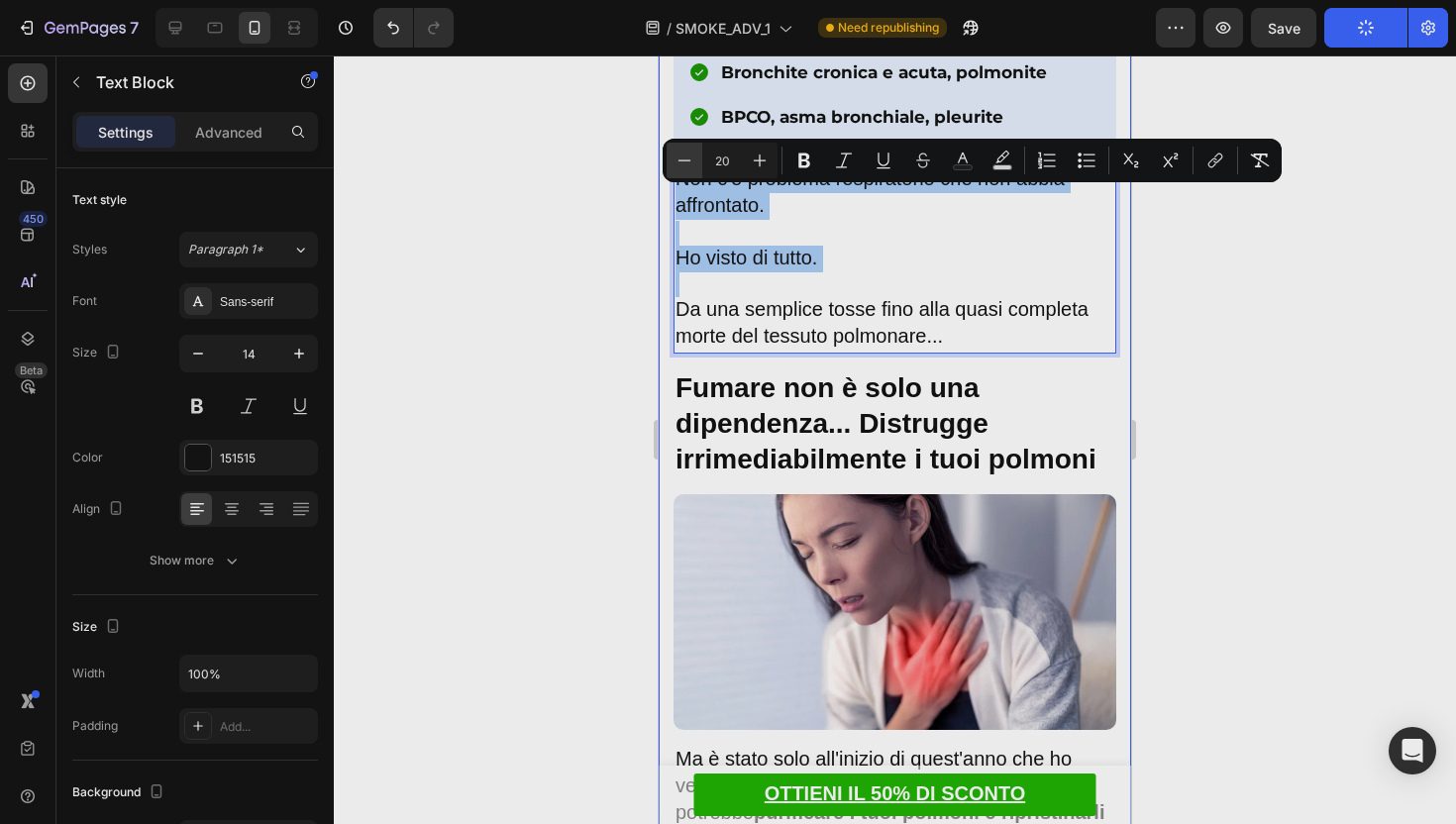 click 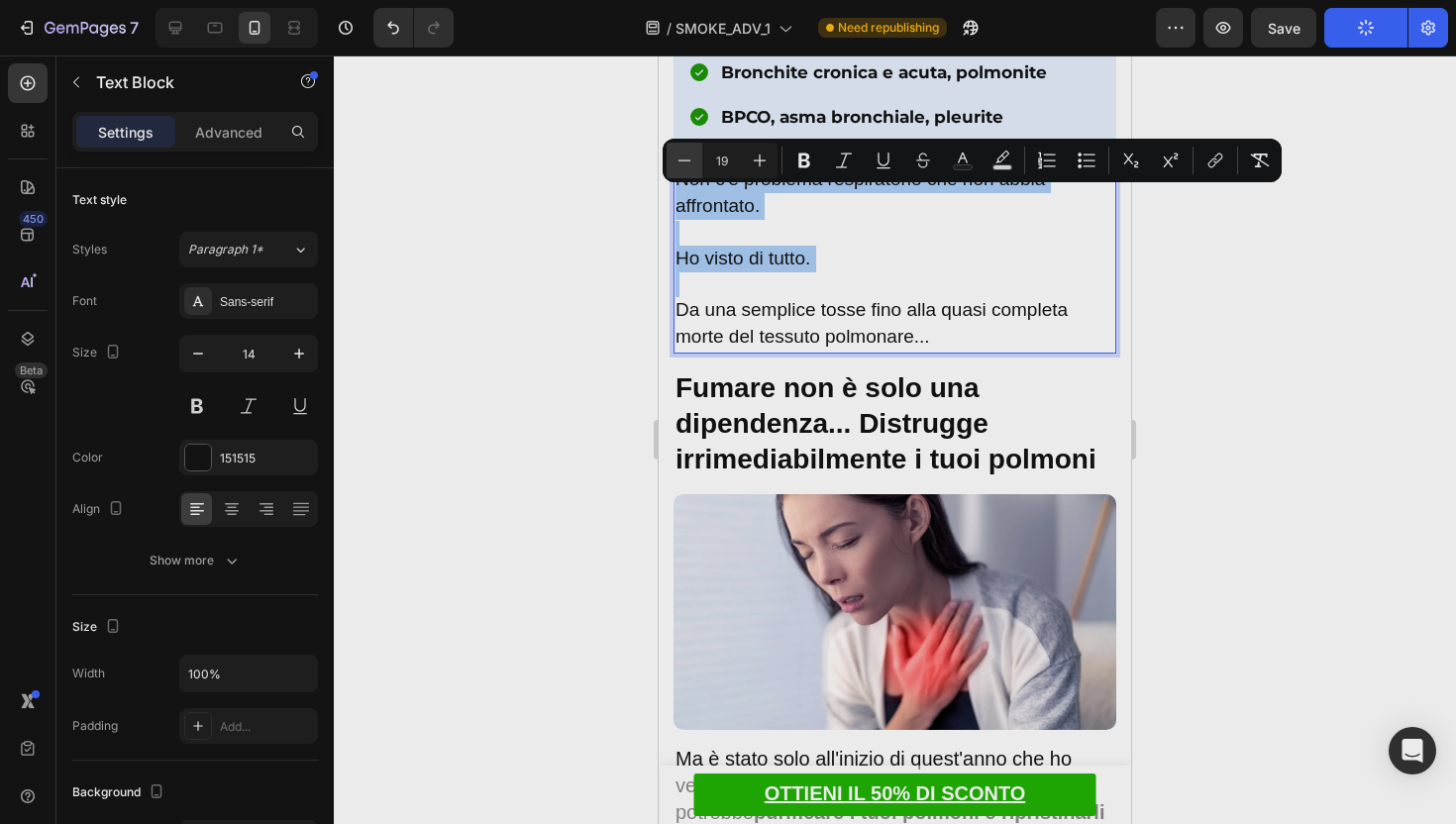 click 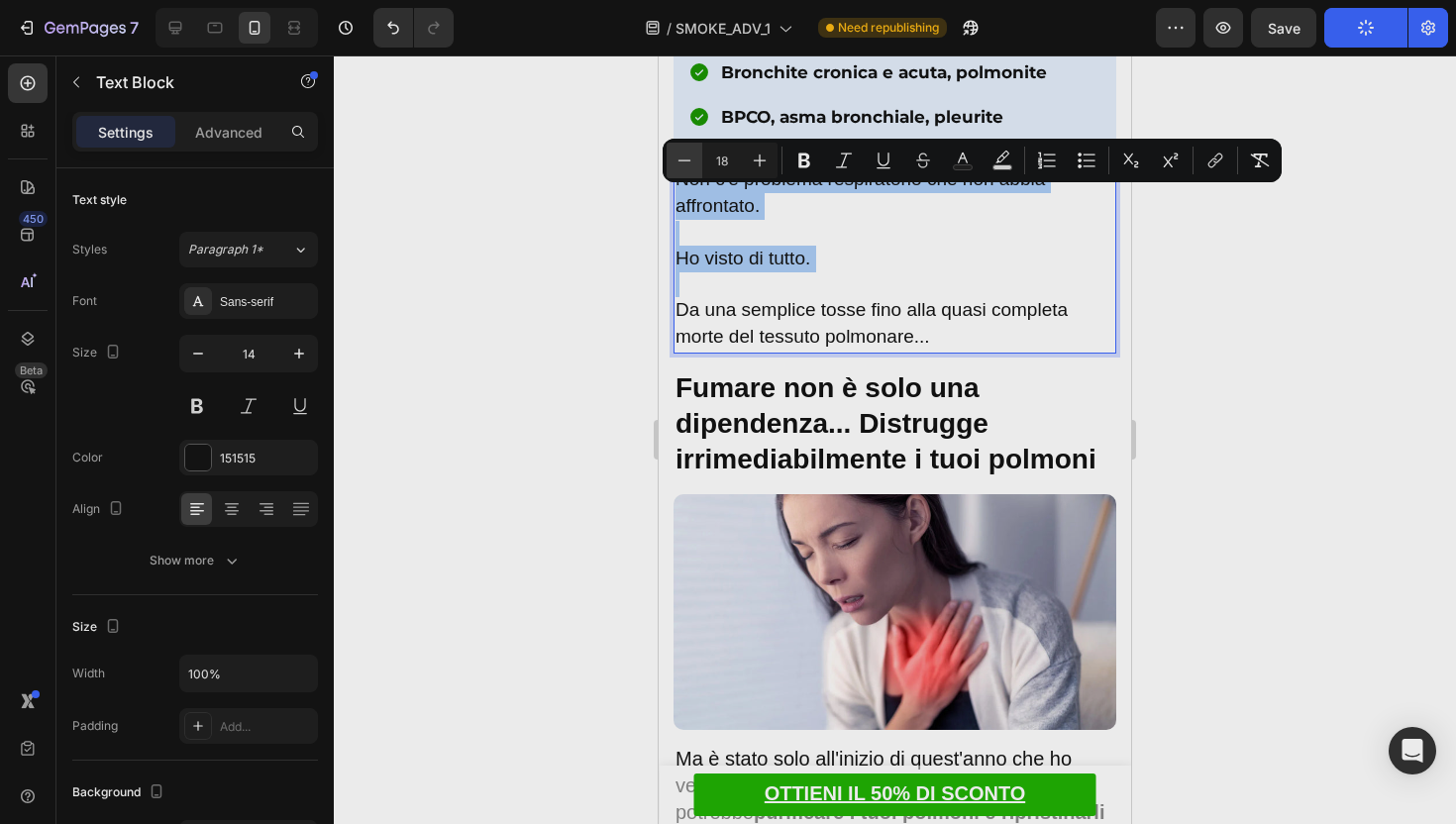 click 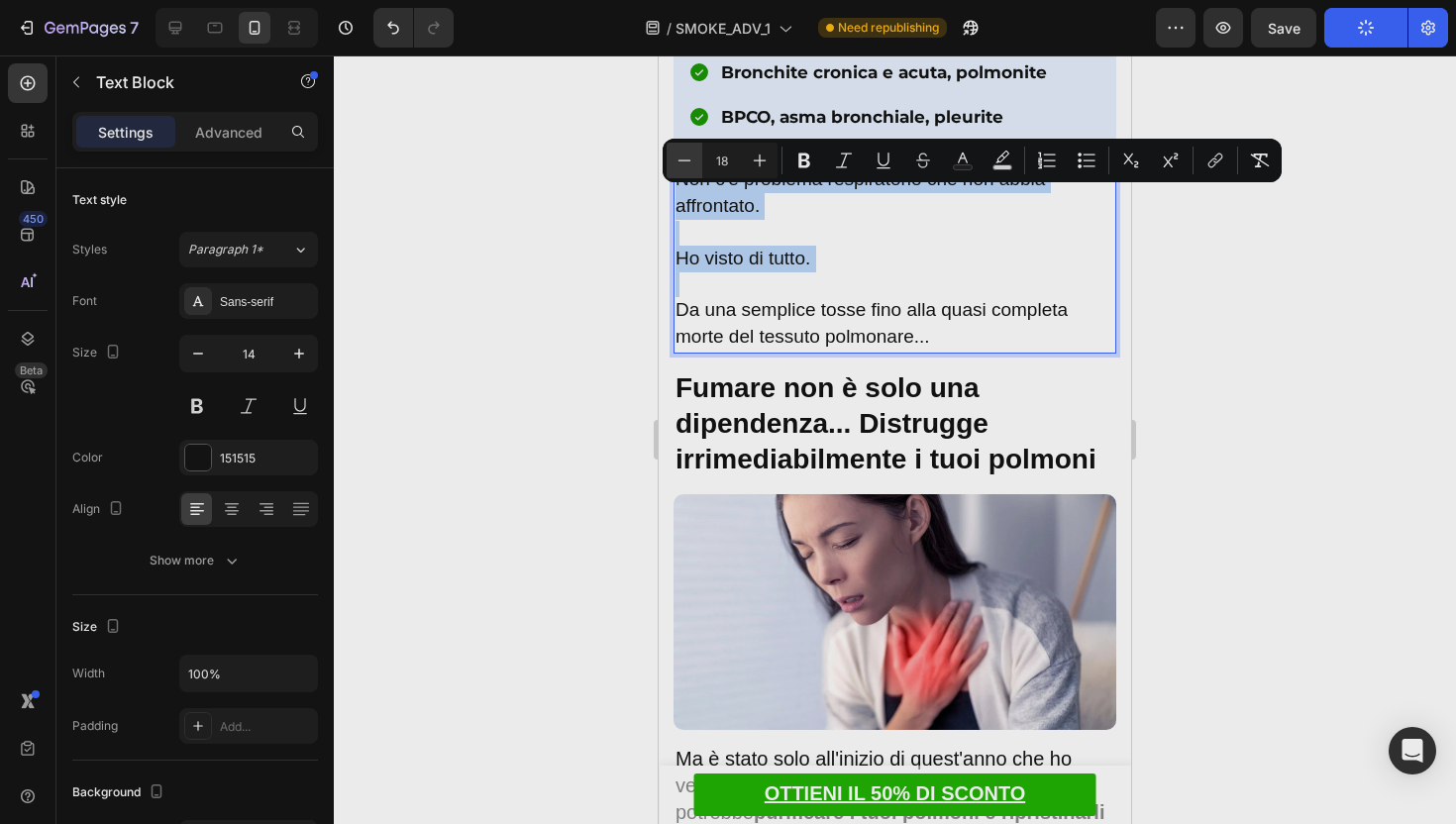 type on "17" 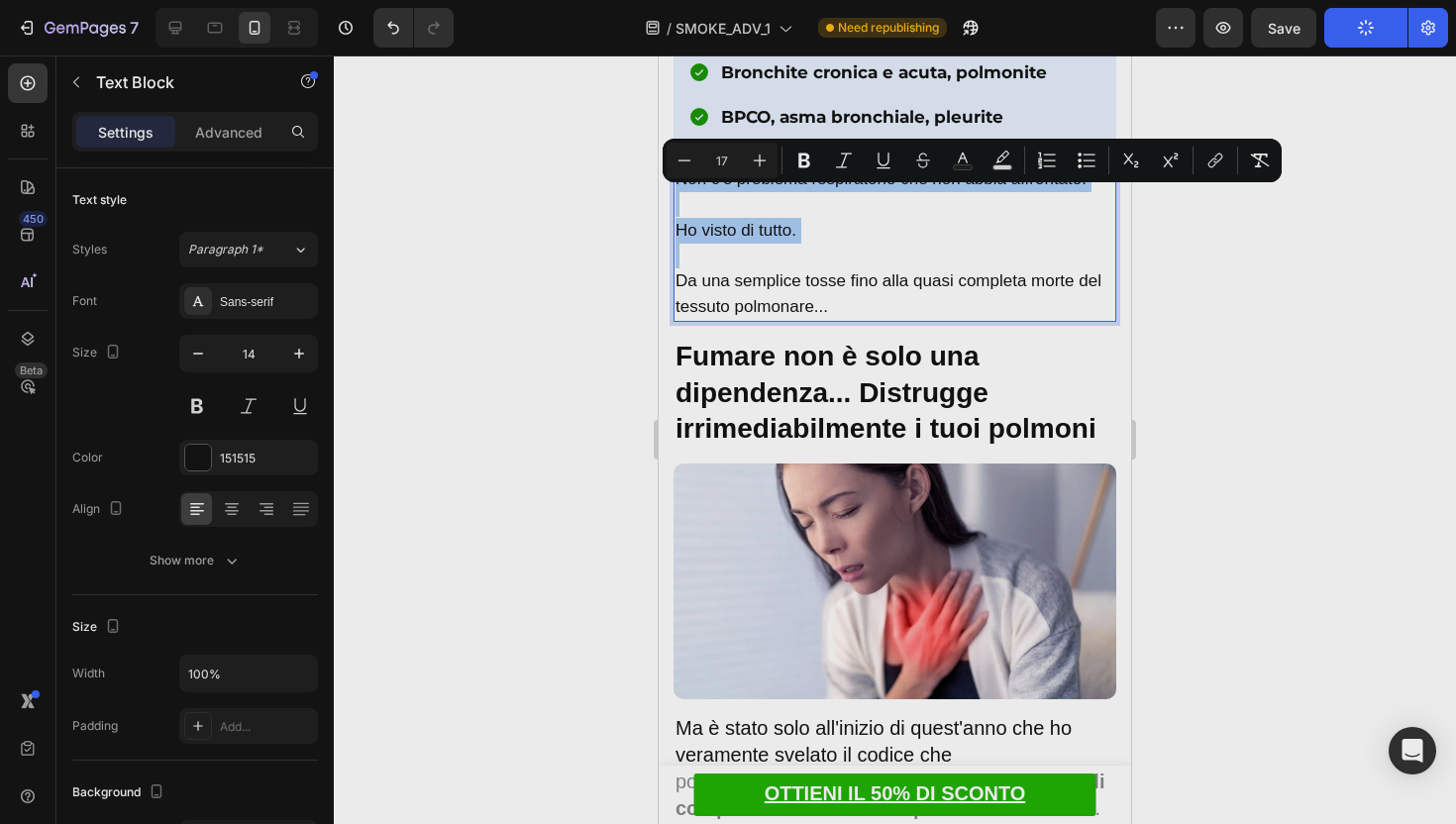 click 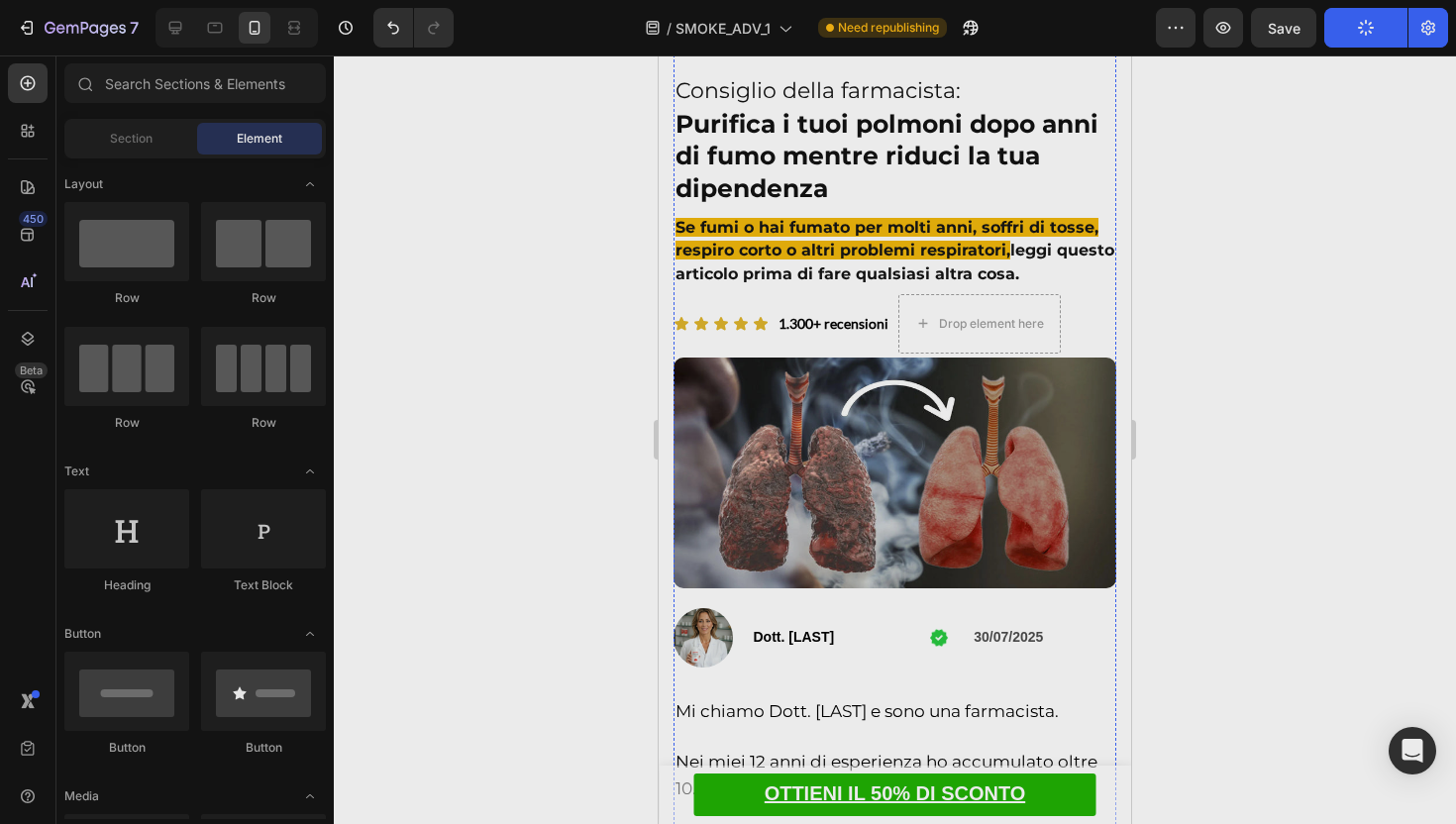 scroll, scrollTop: 135, scrollLeft: 0, axis: vertical 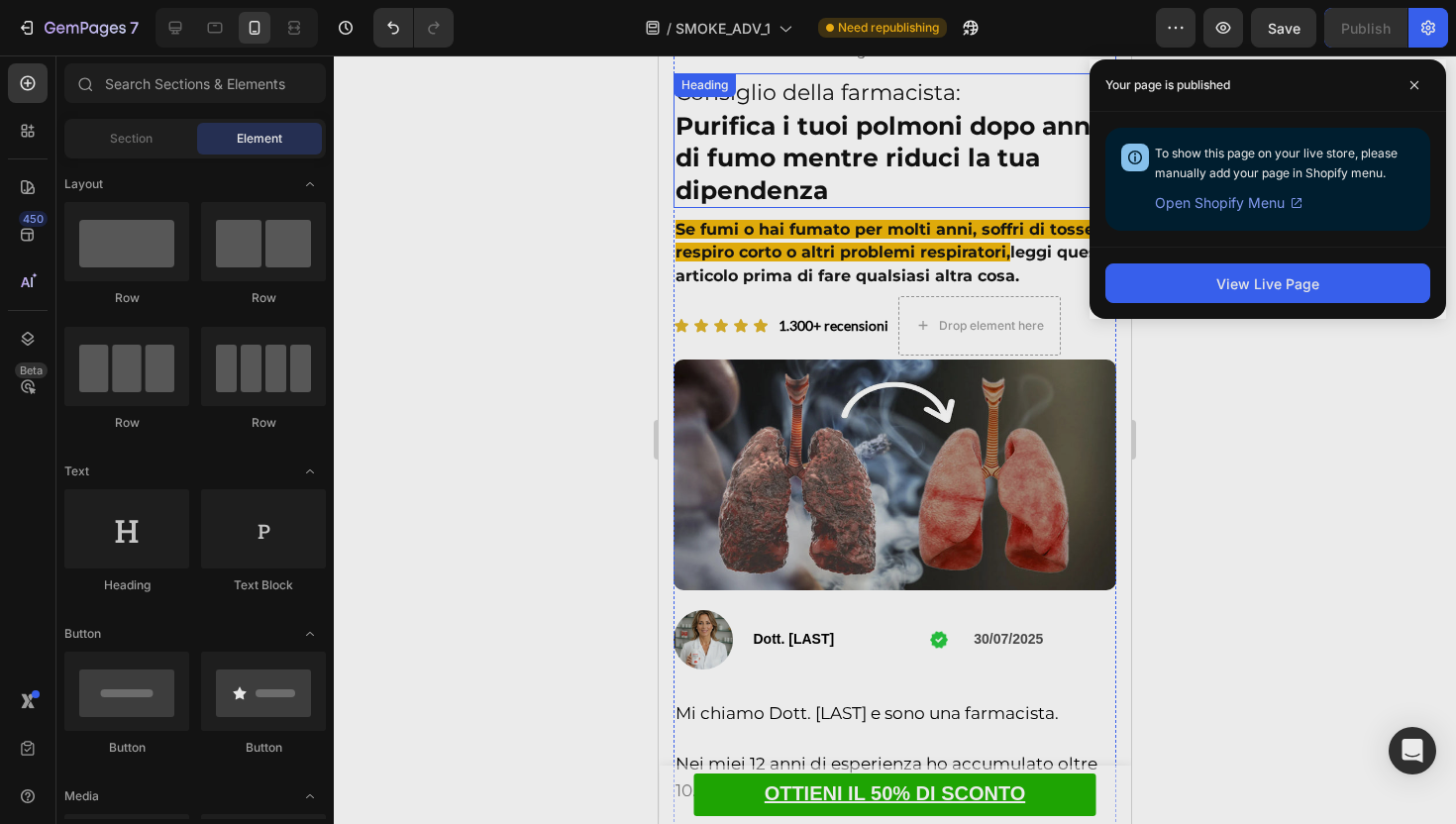 click on "Purifica i tuoi polmoni dopo anni di fumo mentre riduci la tua dipendenza" at bounding box center [886, 157] 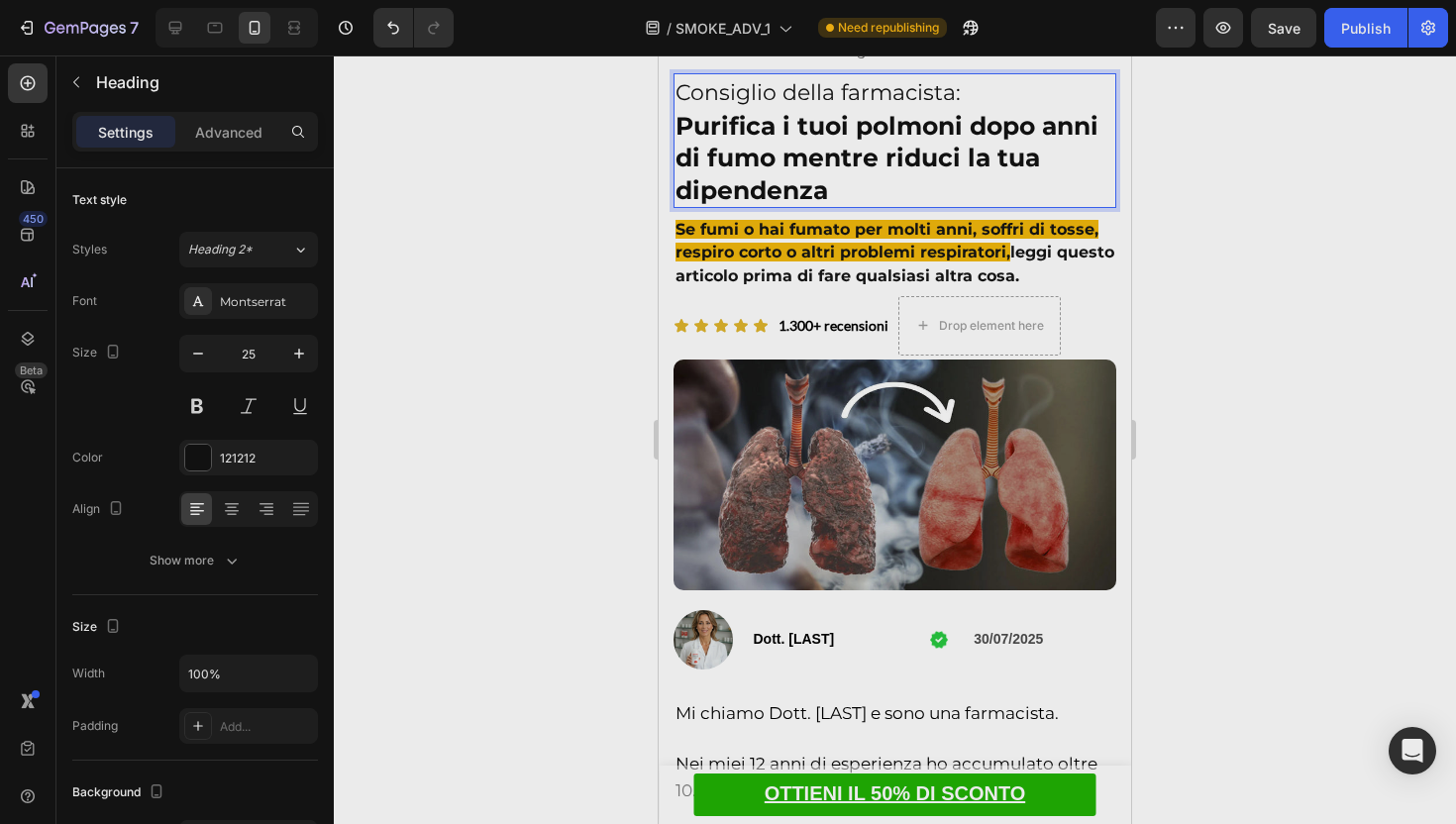 click on "Consiglio della farmacista:  Purifica i tuoi polmoni dopo anni di fumo mentre riduci la tua dipendenza" at bounding box center (894, 141) 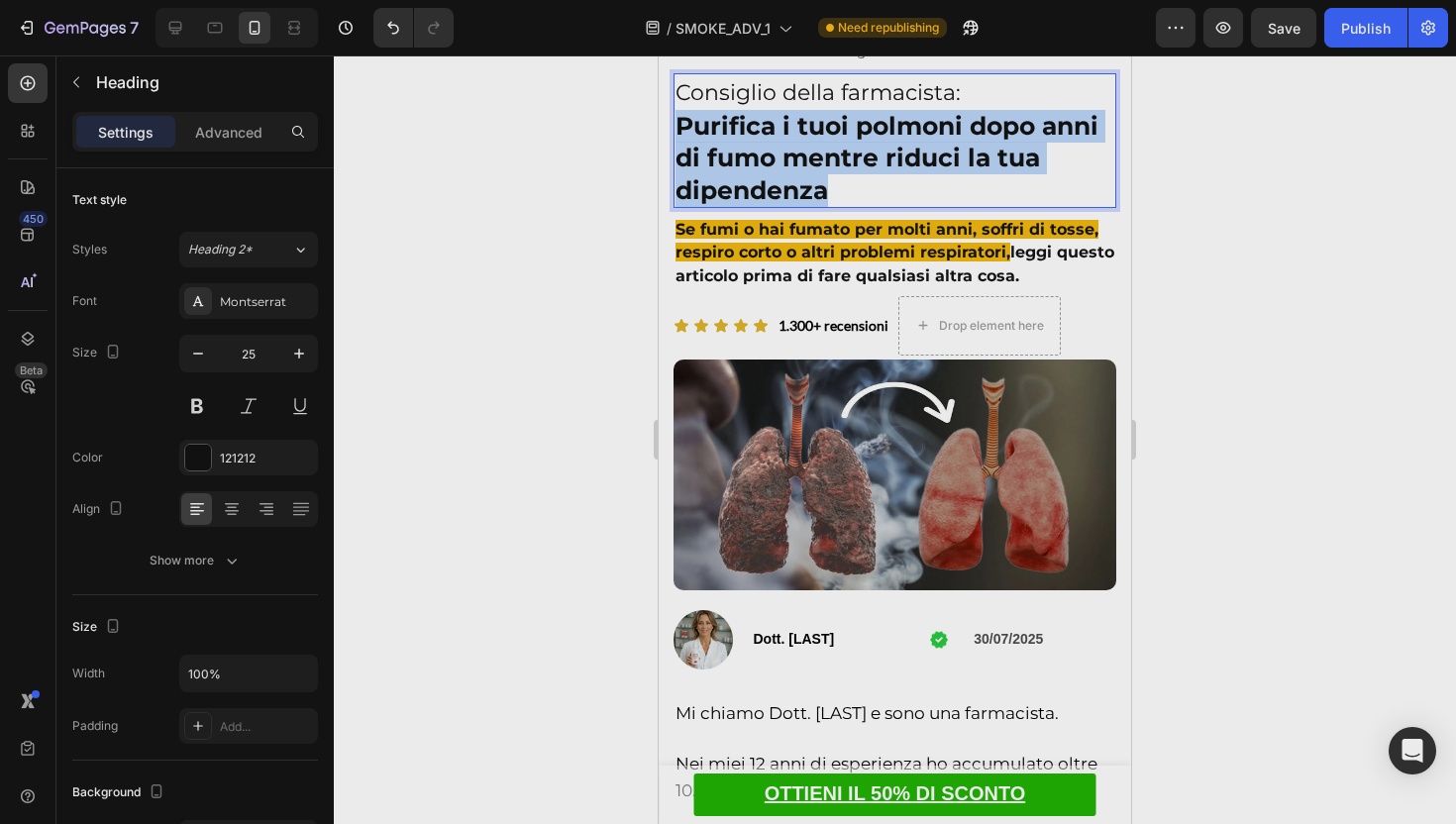 drag, startPoint x: 873, startPoint y: 198, endPoint x: 675, endPoint y: 128, distance: 210.00952 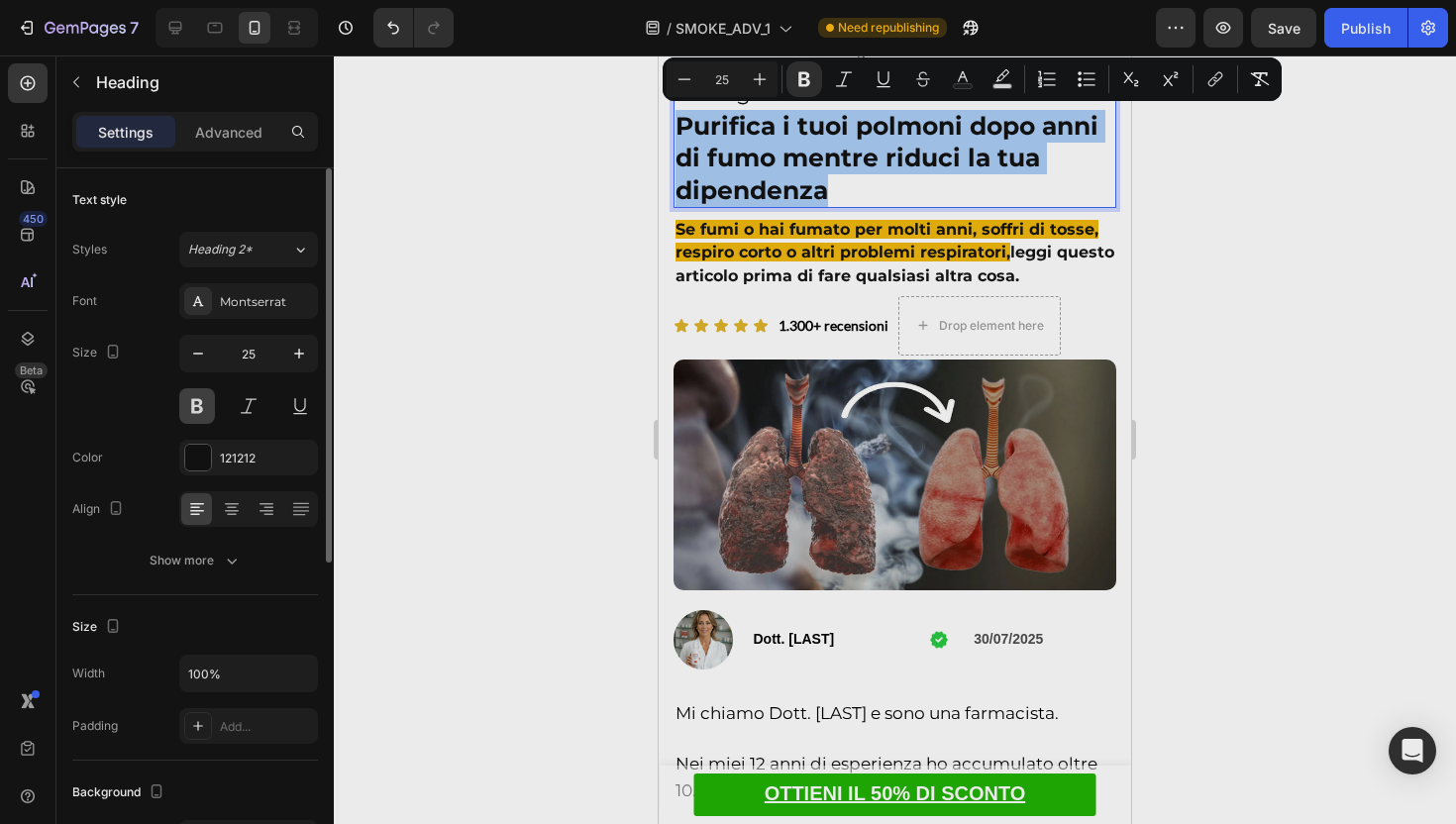 click at bounding box center [197, 406] 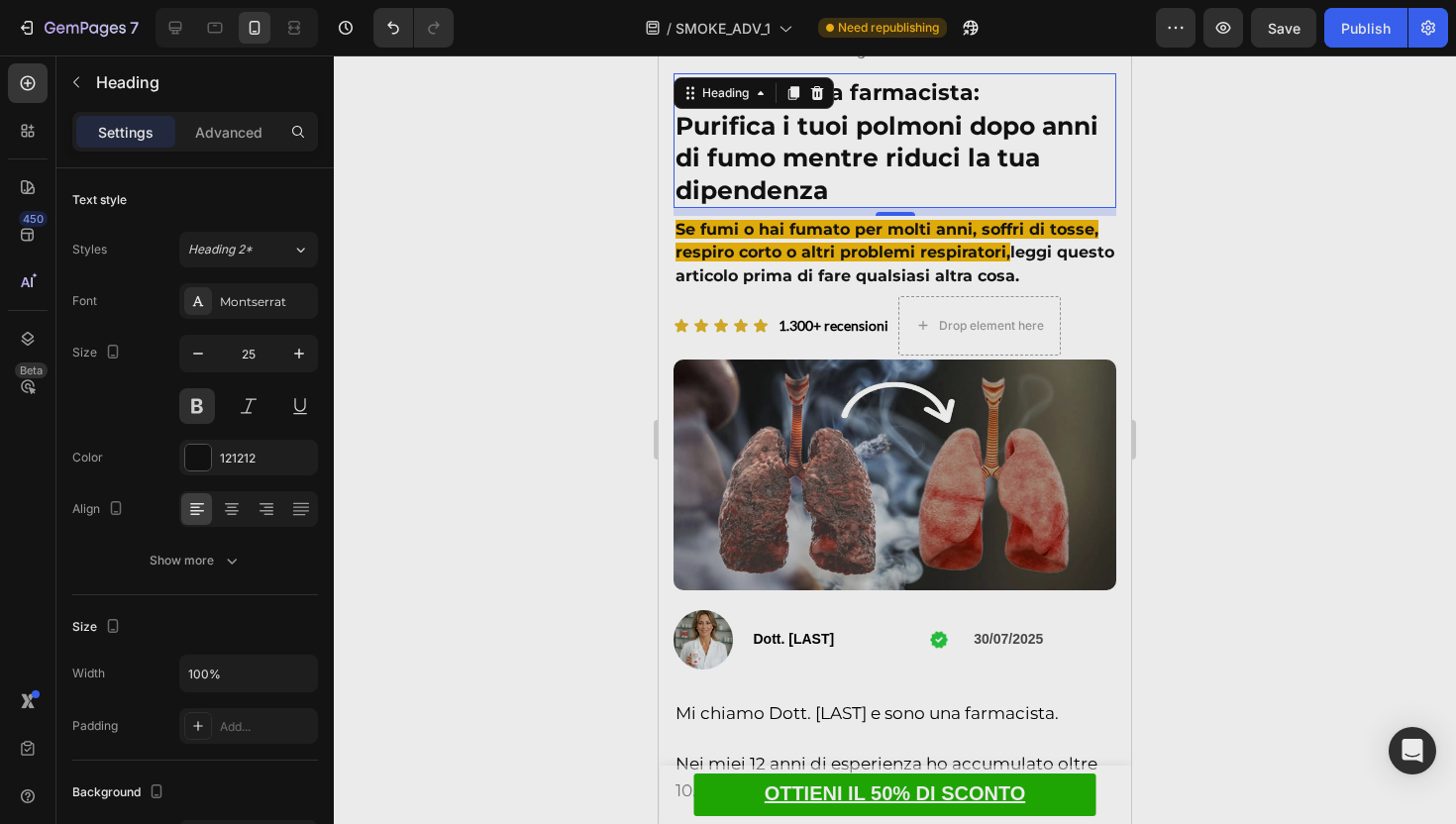 click on "Consiglio della farmacista:" at bounding box center (827, 92) 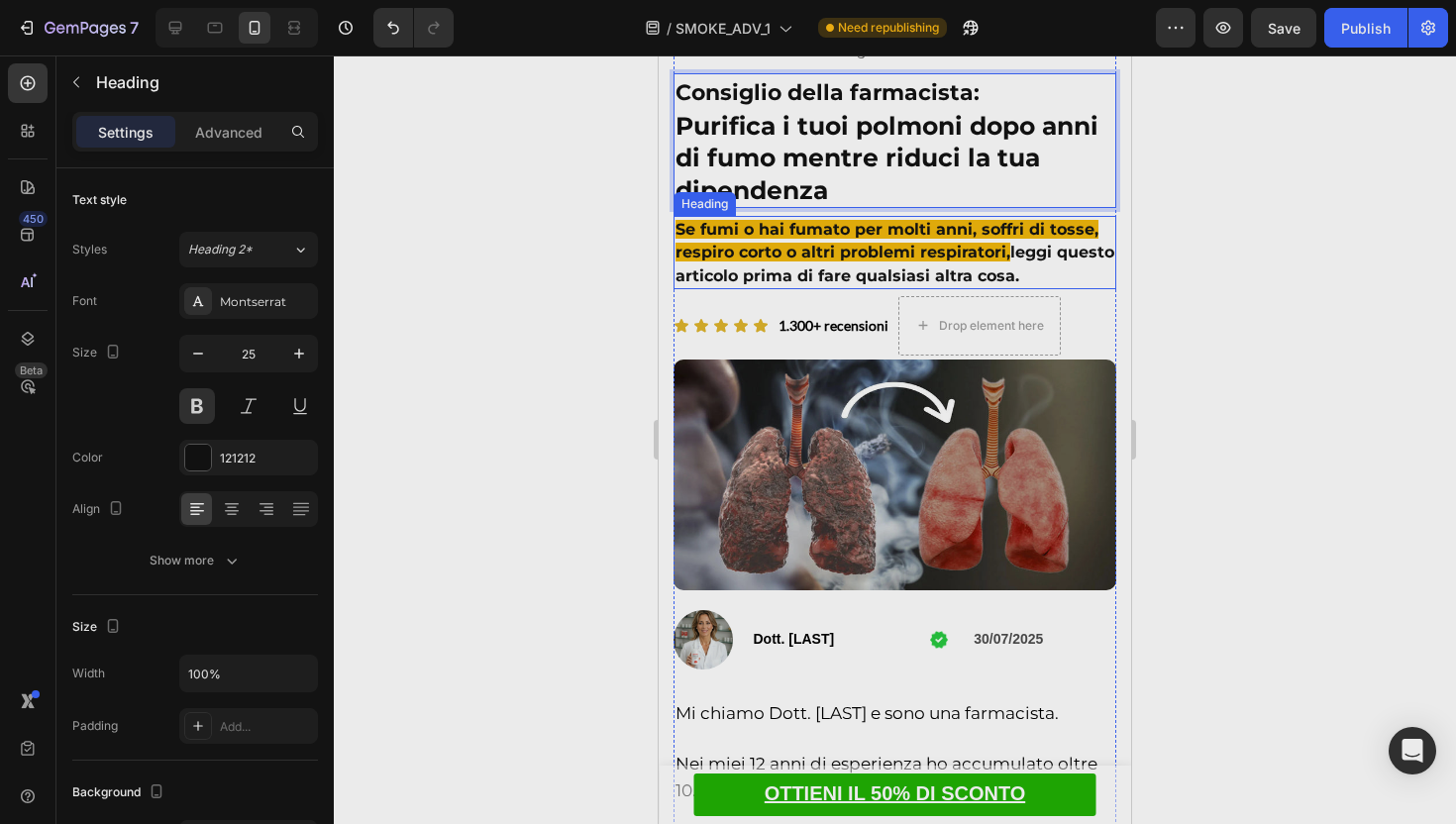 click on "Se fumi o hai fumato per molti anni, soffri di tosse, respiro corto o altri problemi respiratori," at bounding box center [886, 241] 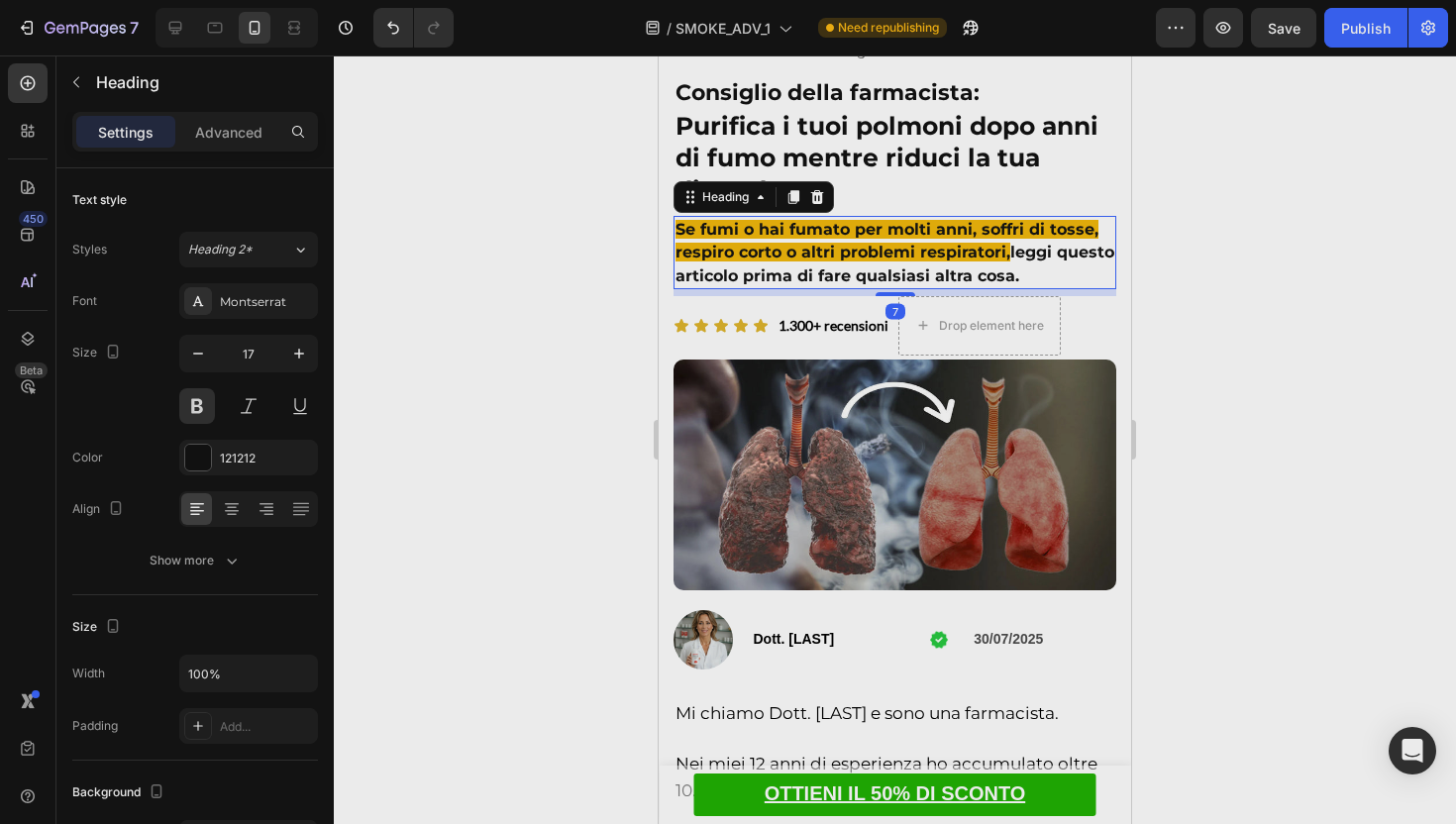 click on "Se fumi o hai fumato per molti anni, soffri di tosse, respiro corto o altri problemi respiratori," at bounding box center (886, 241) 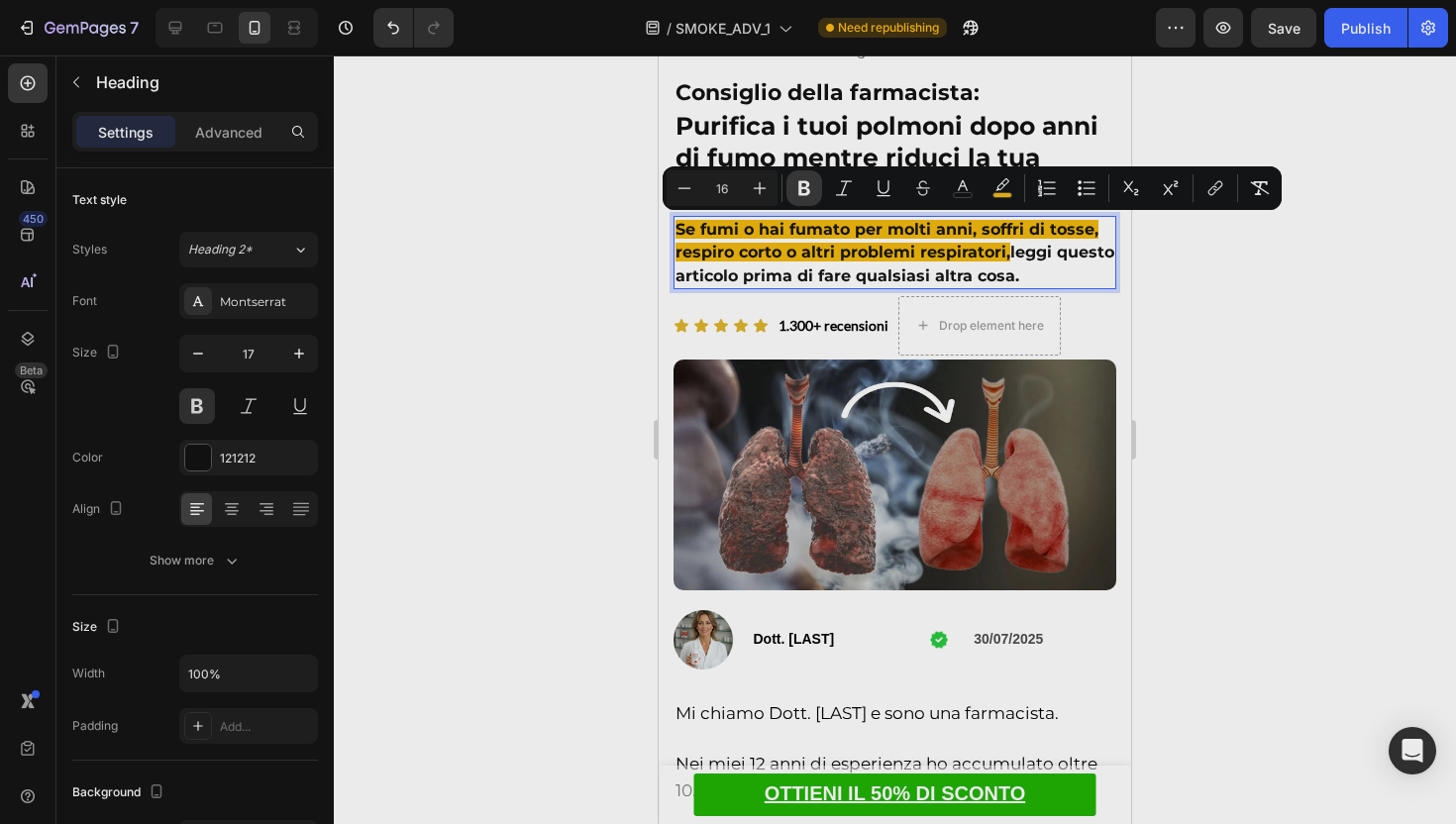 click on "Bold" at bounding box center (804, 188) 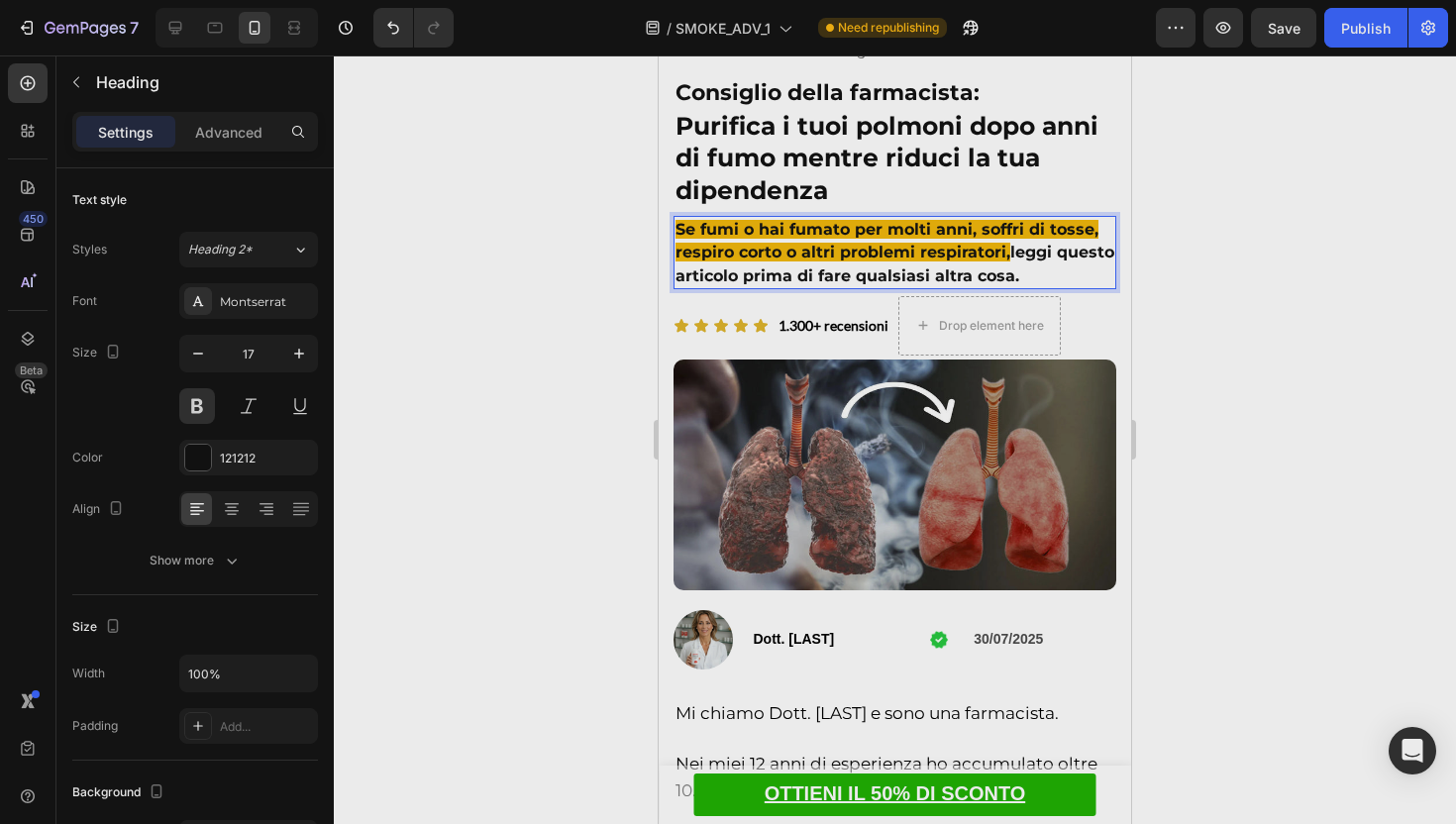 click on "Se fumi o hai fumato per molti anni, soffri di tosse, respiro corto o altri problemi respiratori," at bounding box center (886, 241) 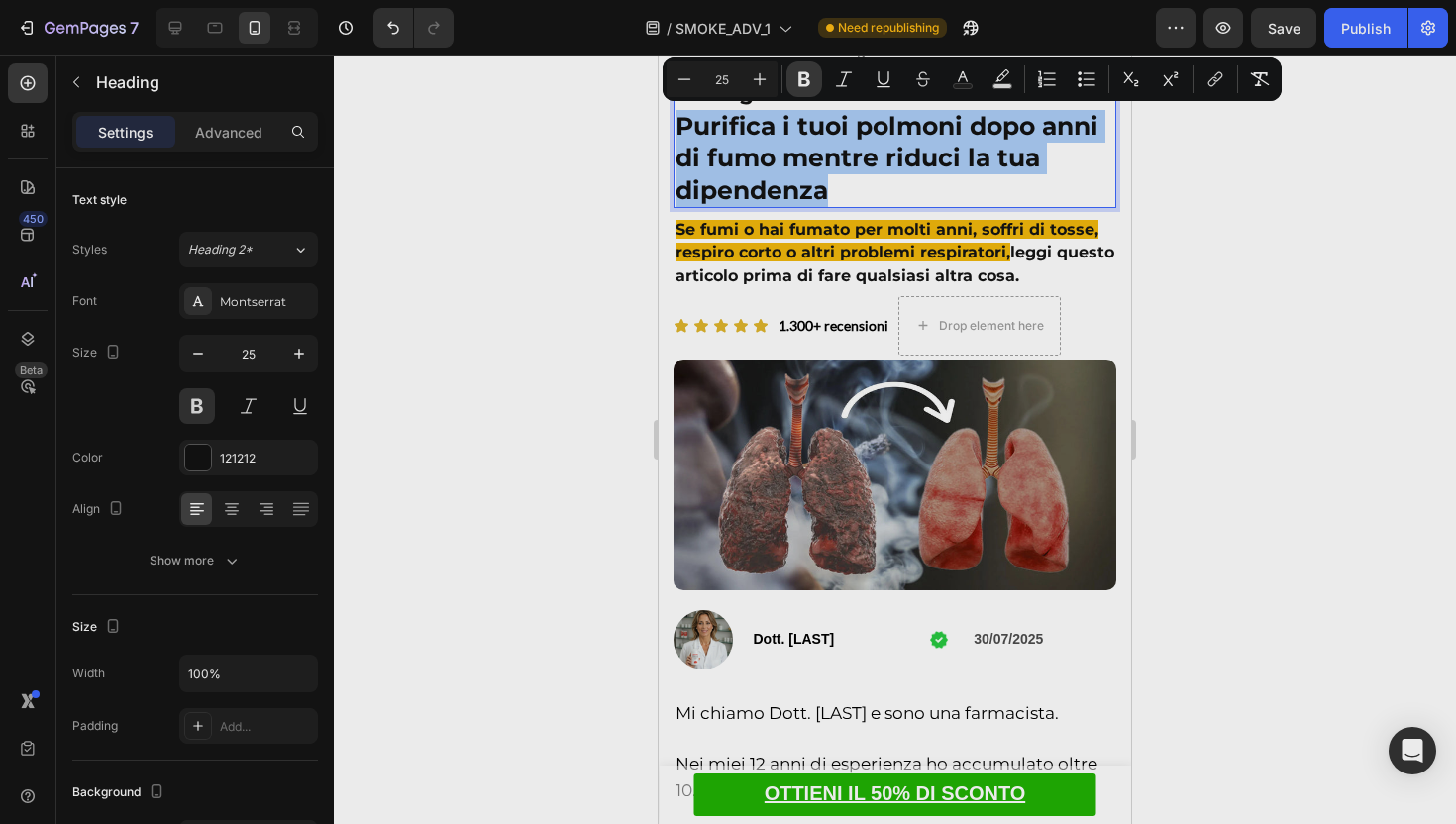 click 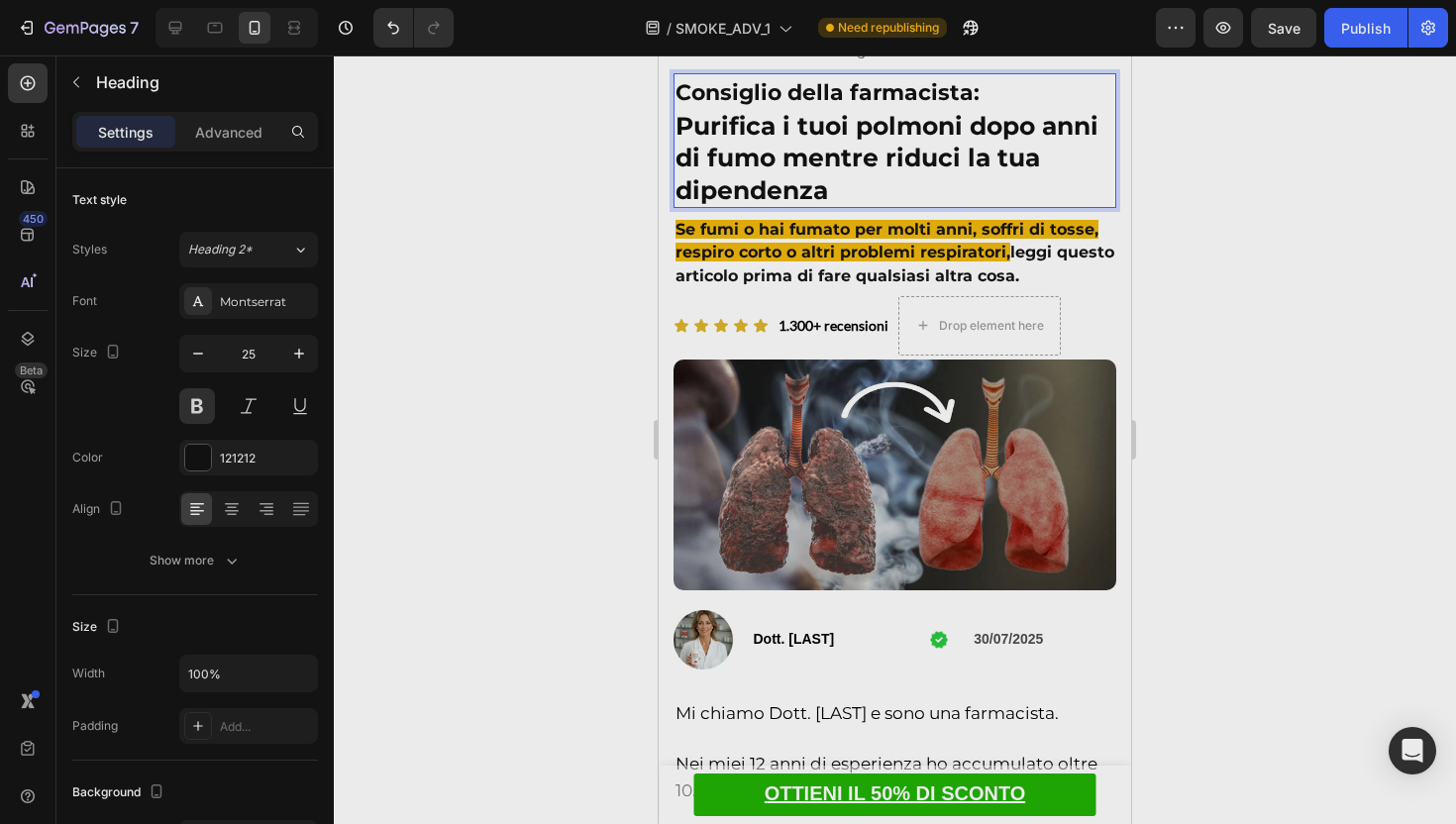 click on "Consiglio della farmacista:  Purifica i tuoi polmoni dopo anni di fumo mentre riduci la tua dipendenza" at bounding box center (894, 141) 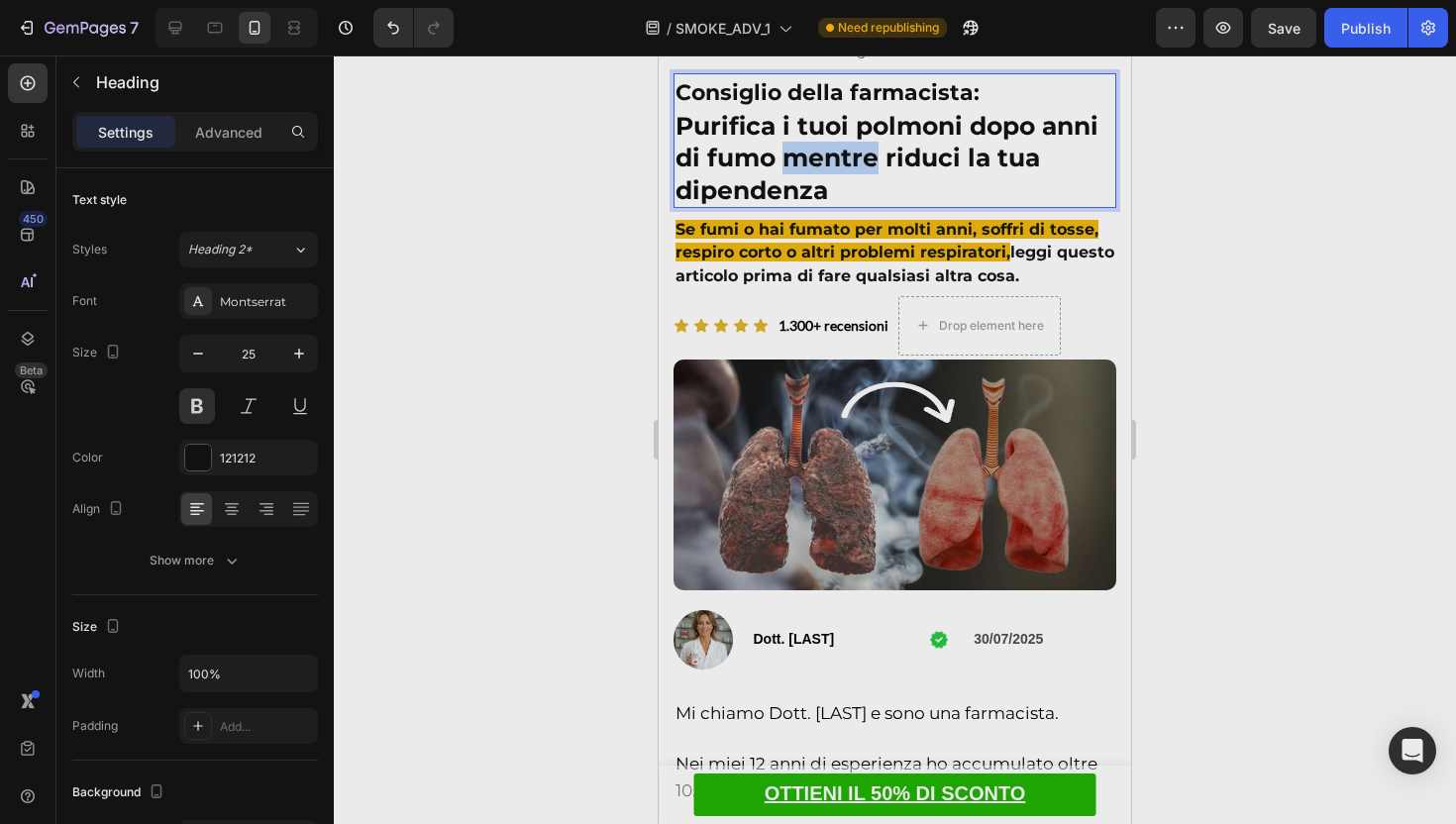 click on "Purifica i tuoi polmoni dopo anni di fumo mentre riduci la tua dipendenza" at bounding box center [886, 157] 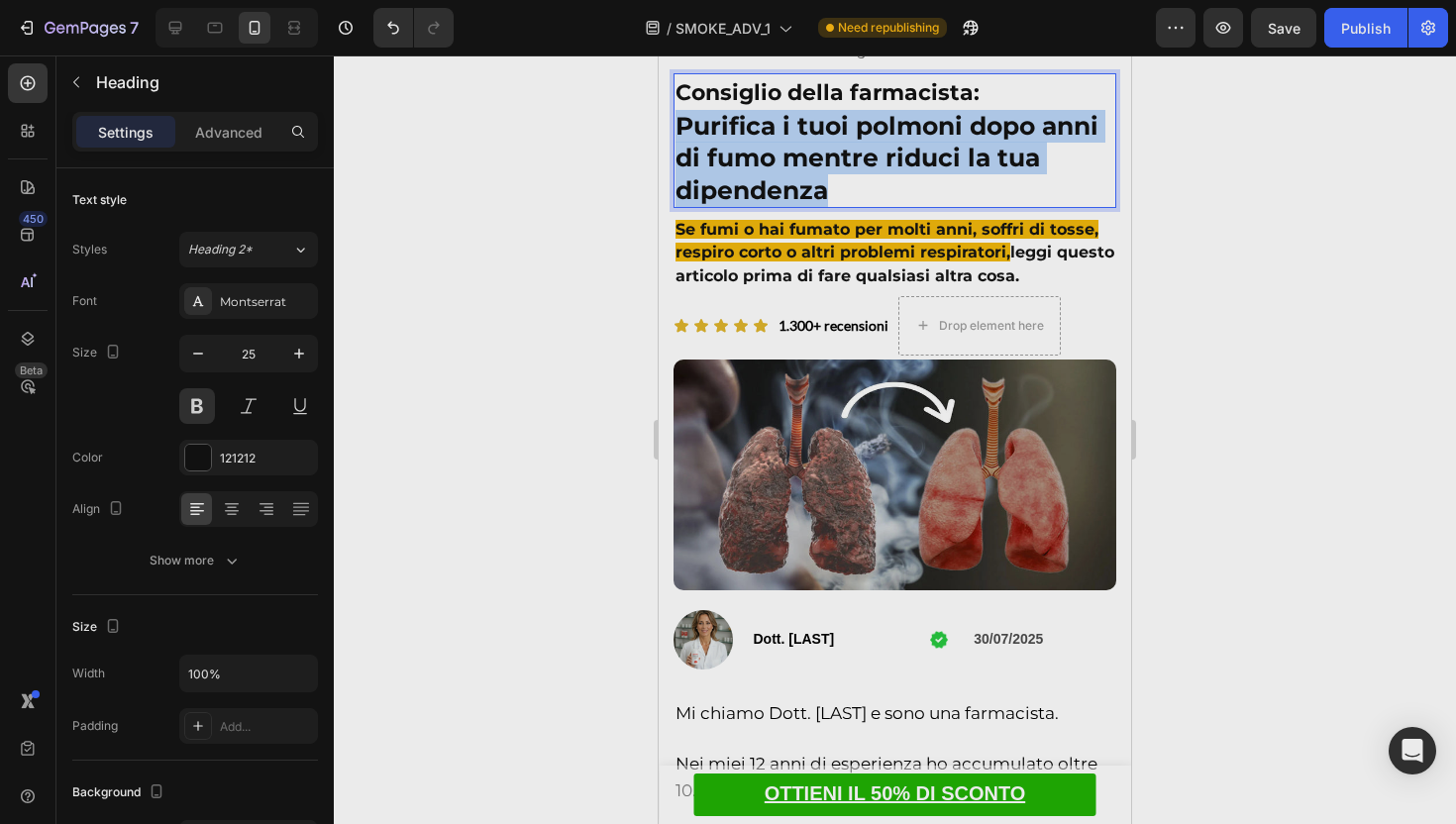 click on "Purifica i tuoi polmoni dopo anni di fumo mentre riduci la tua dipendenza" at bounding box center [886, 157] 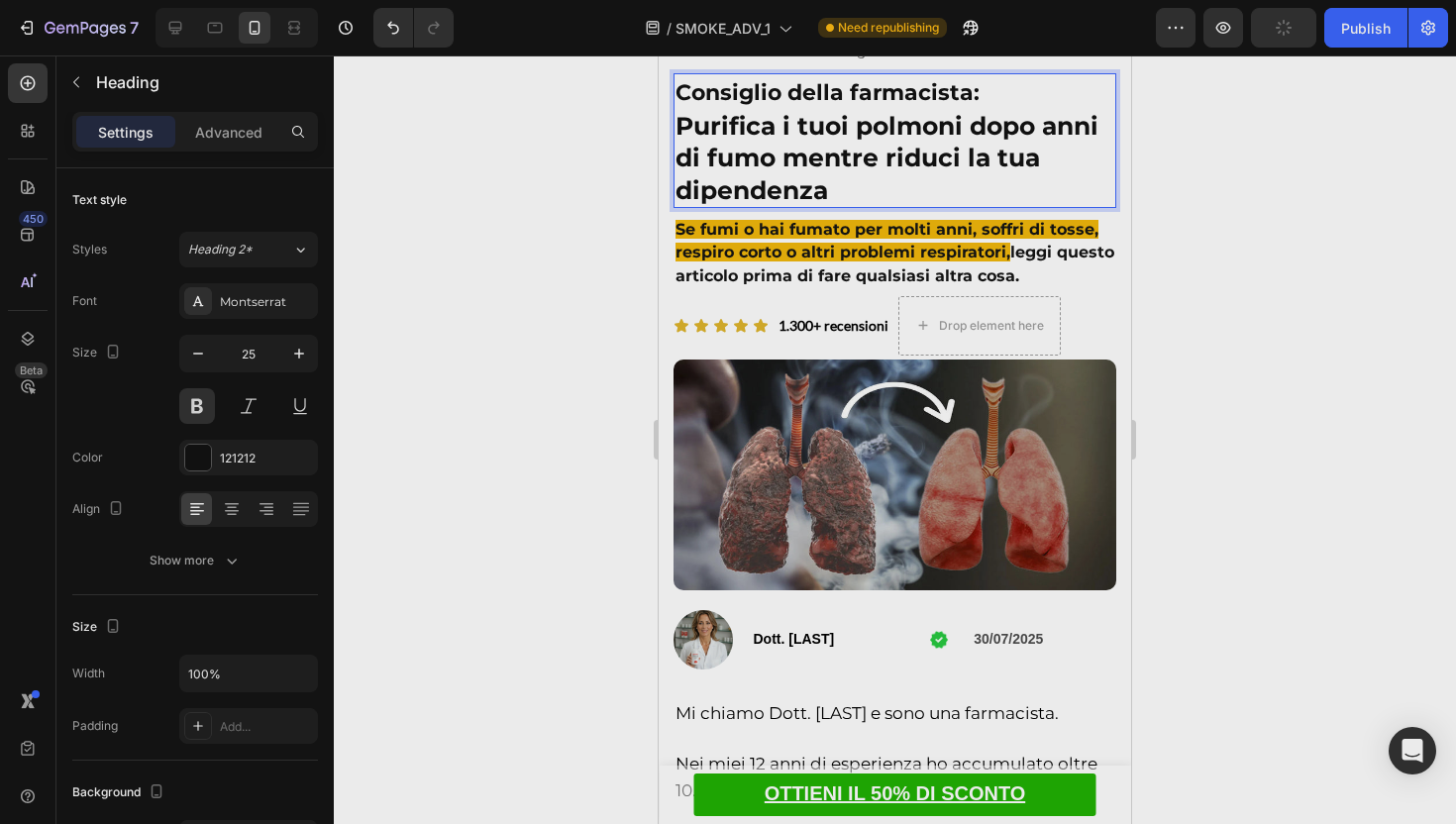 click on "Consiglio della farmacista:" at bounding box center (827, 92) 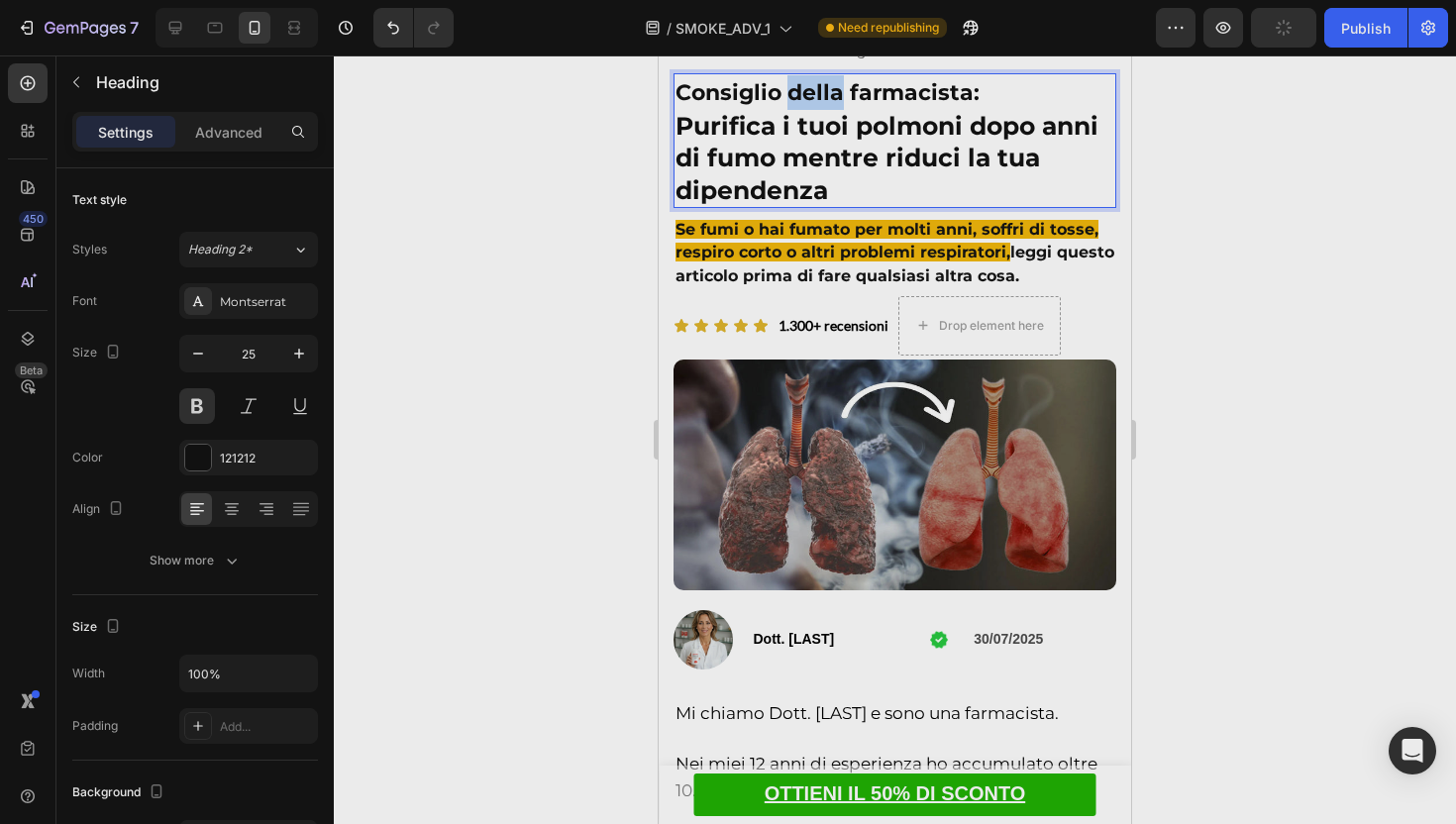 click on "Consiglio della farmacista:" at bounding box center (827, 92) 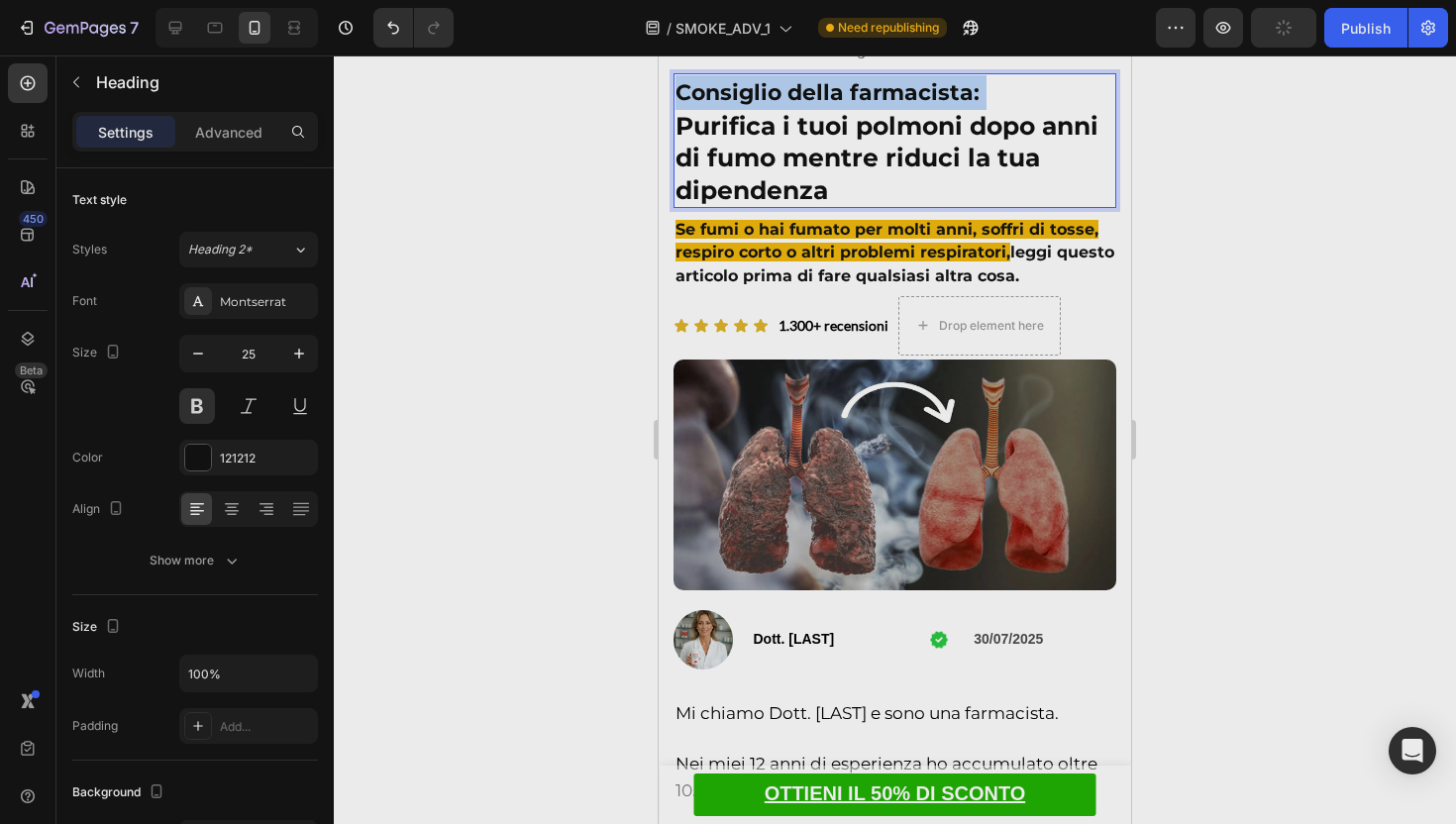 click on "Consiglio della farmacista:" at bounding box center [827, 92] 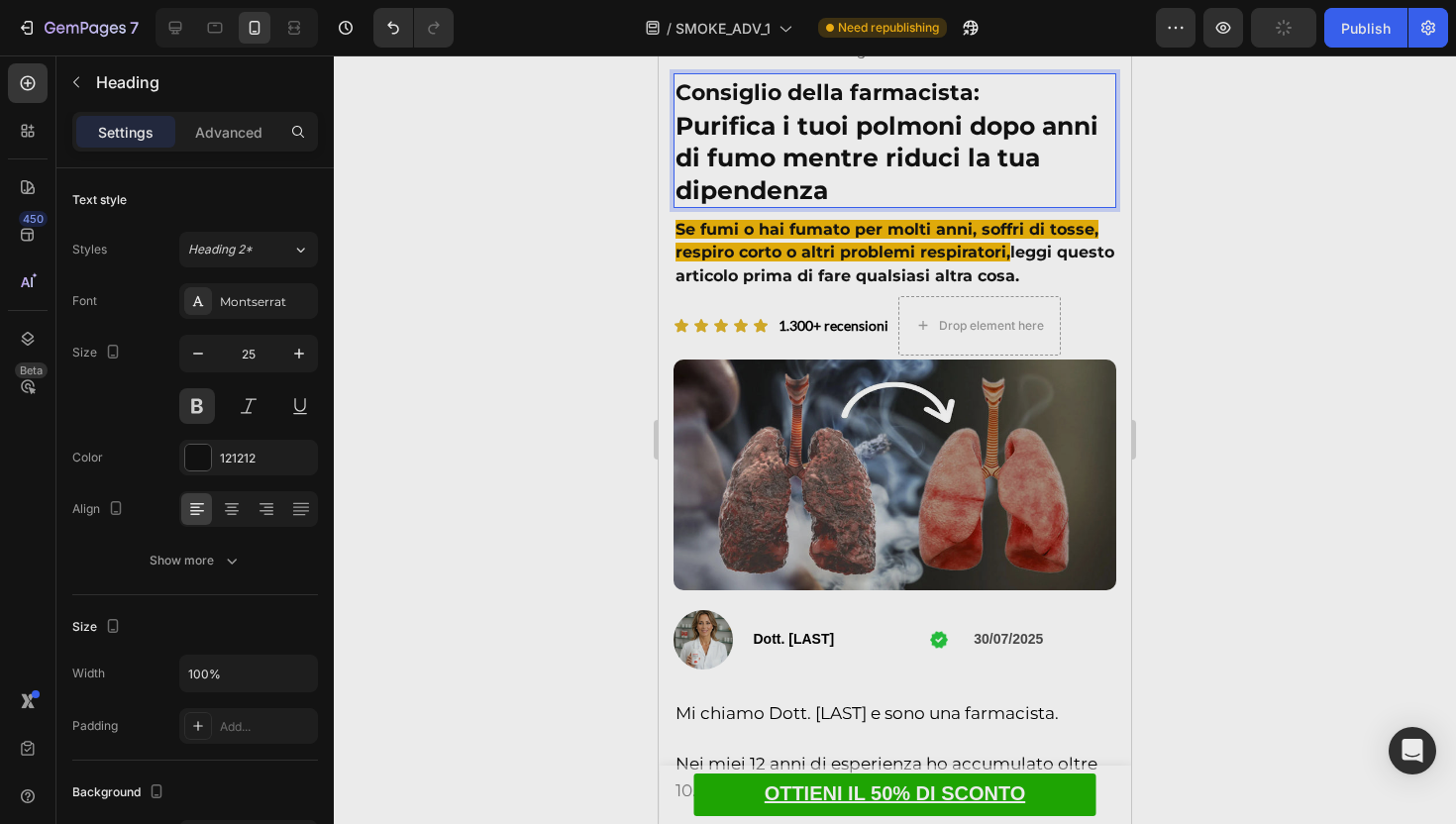 click on "Purifica i tuoi polmoni dopo anni di fumo mentre riduci la tua dipendenza" at bounding box center [886, 157] 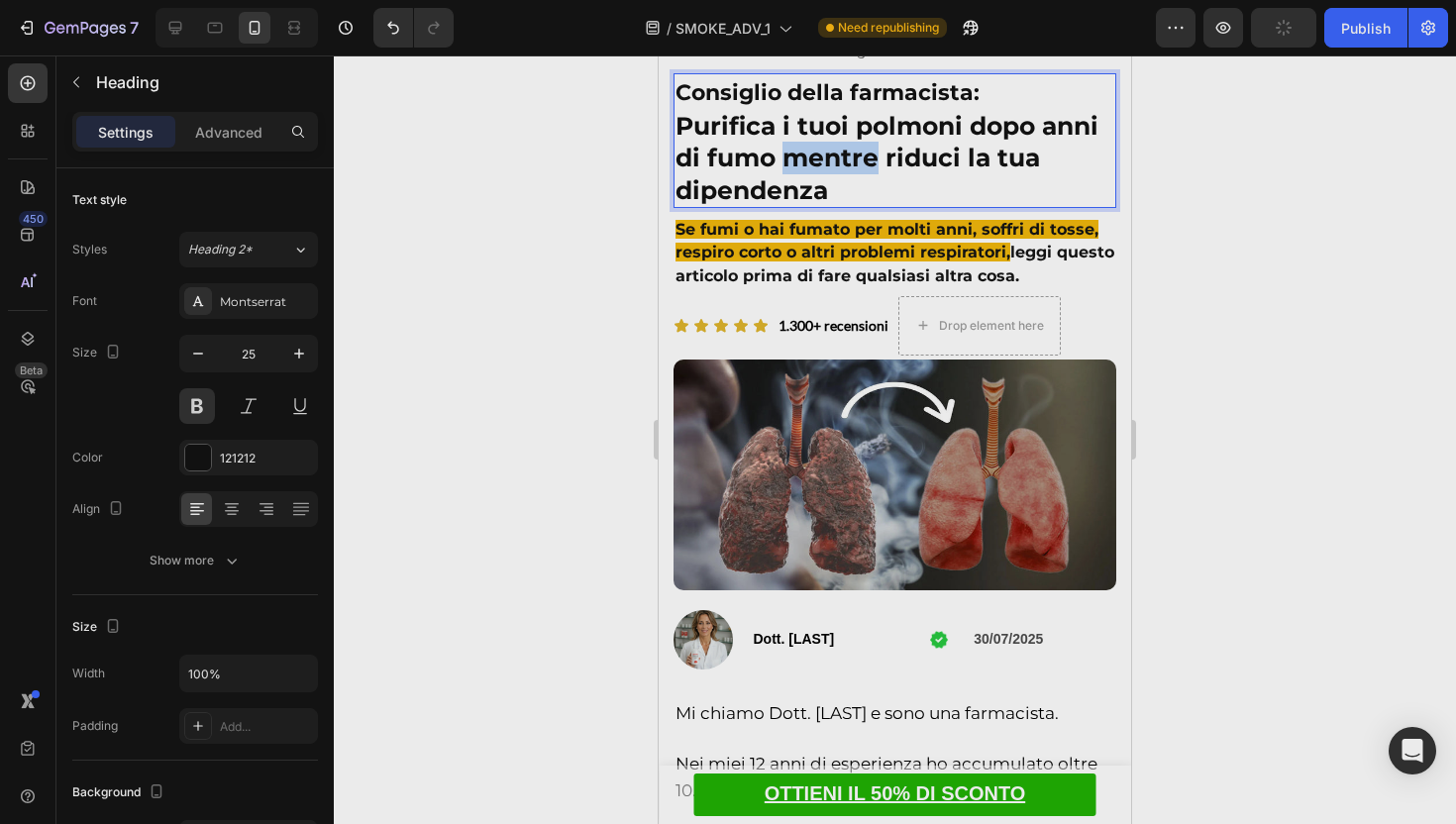 click on "Purifica i tuoi polmoni dopo anni di fumo mentre riduci la tua dipendenza" at bounding box center (886, 157) 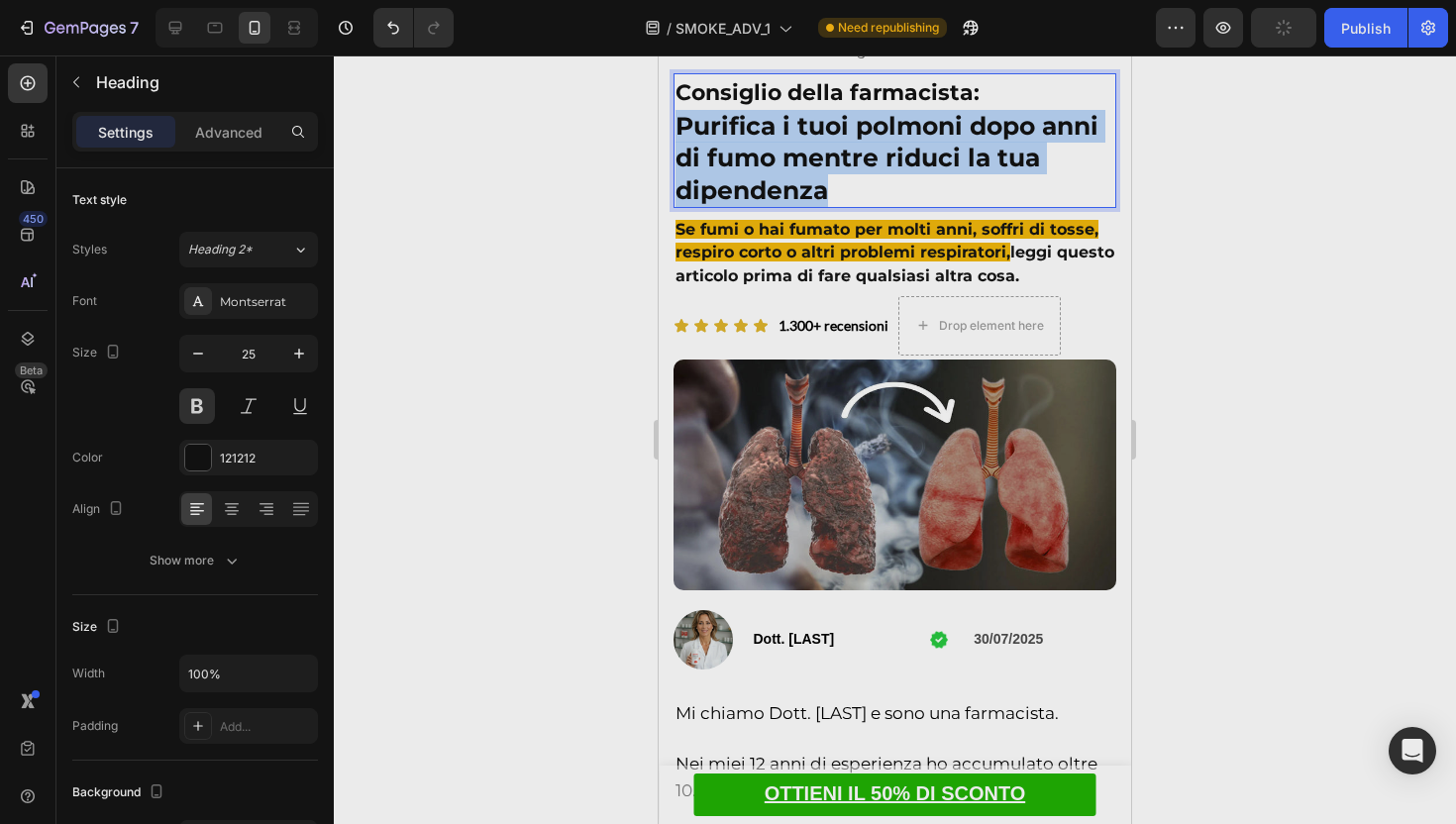 click on "Purifica i tuoi polmoni dopo anni di fumo mentre riduci la tua dipendenza" at bounding box center (886, 157) 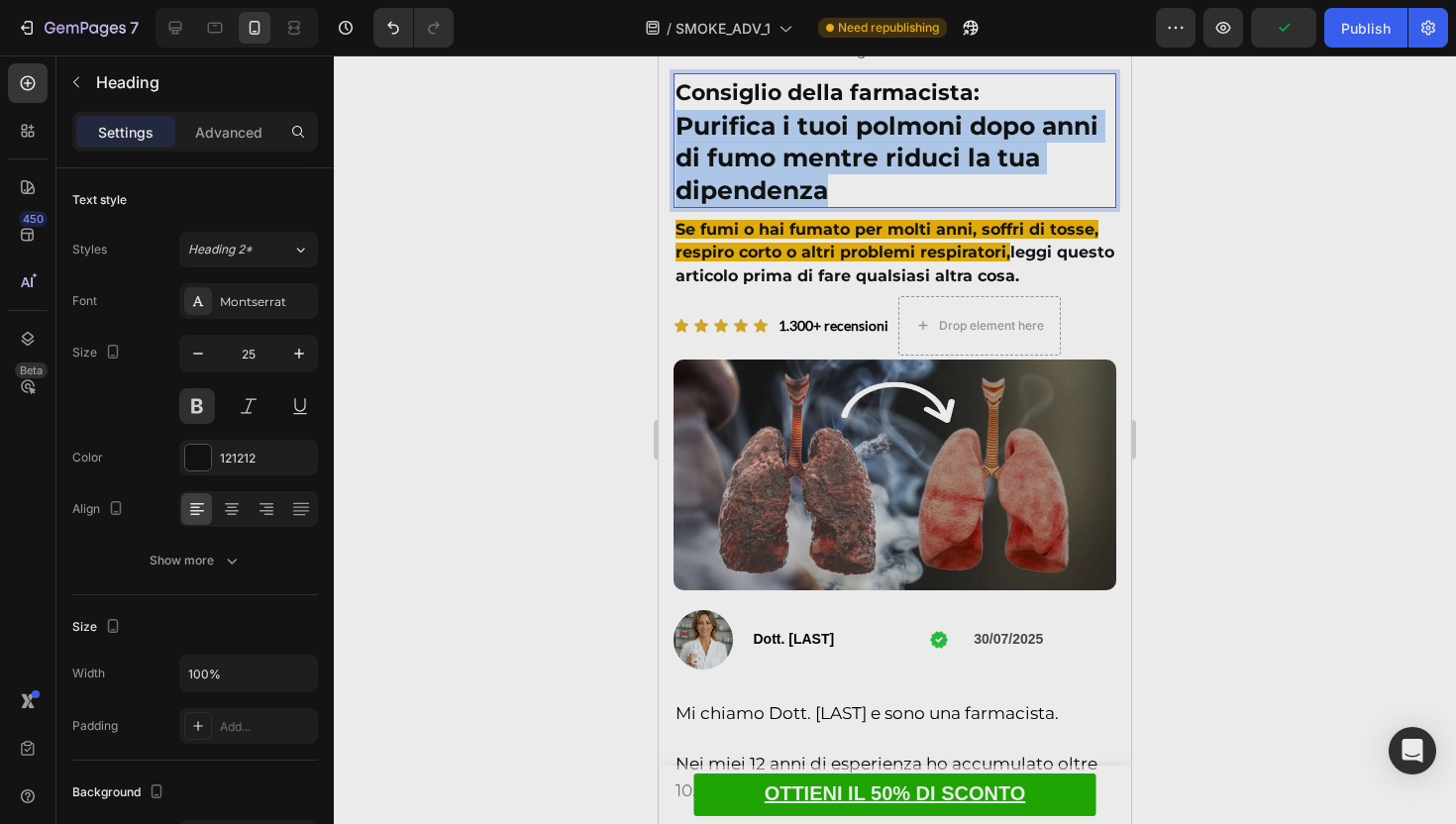 click on "Consiglio della farmacista:  Purifica i tuoi polmoni dopo anni di fumo mentre riduci la tua dipendenza" at bounding box center [894, 141] 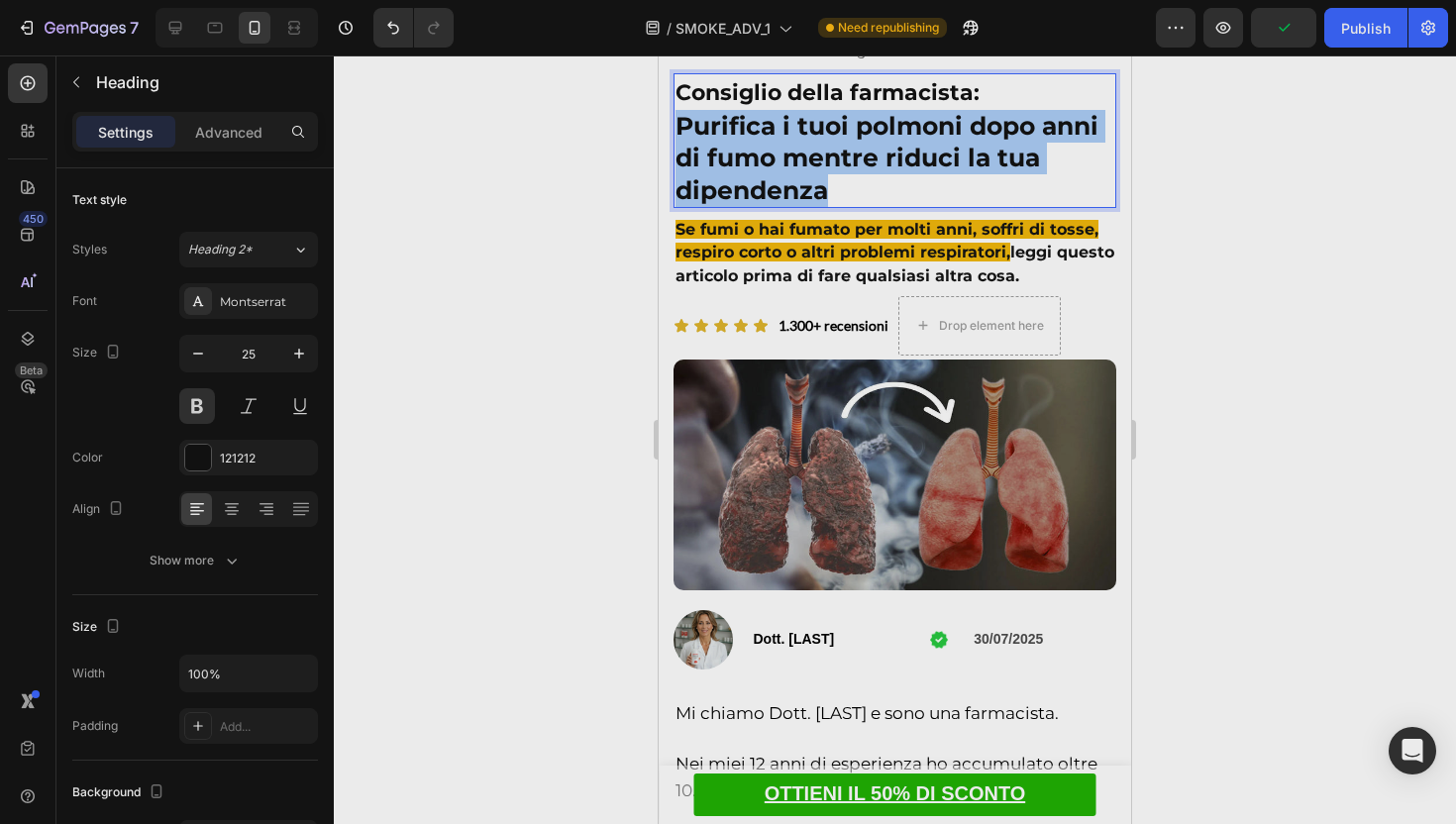 click 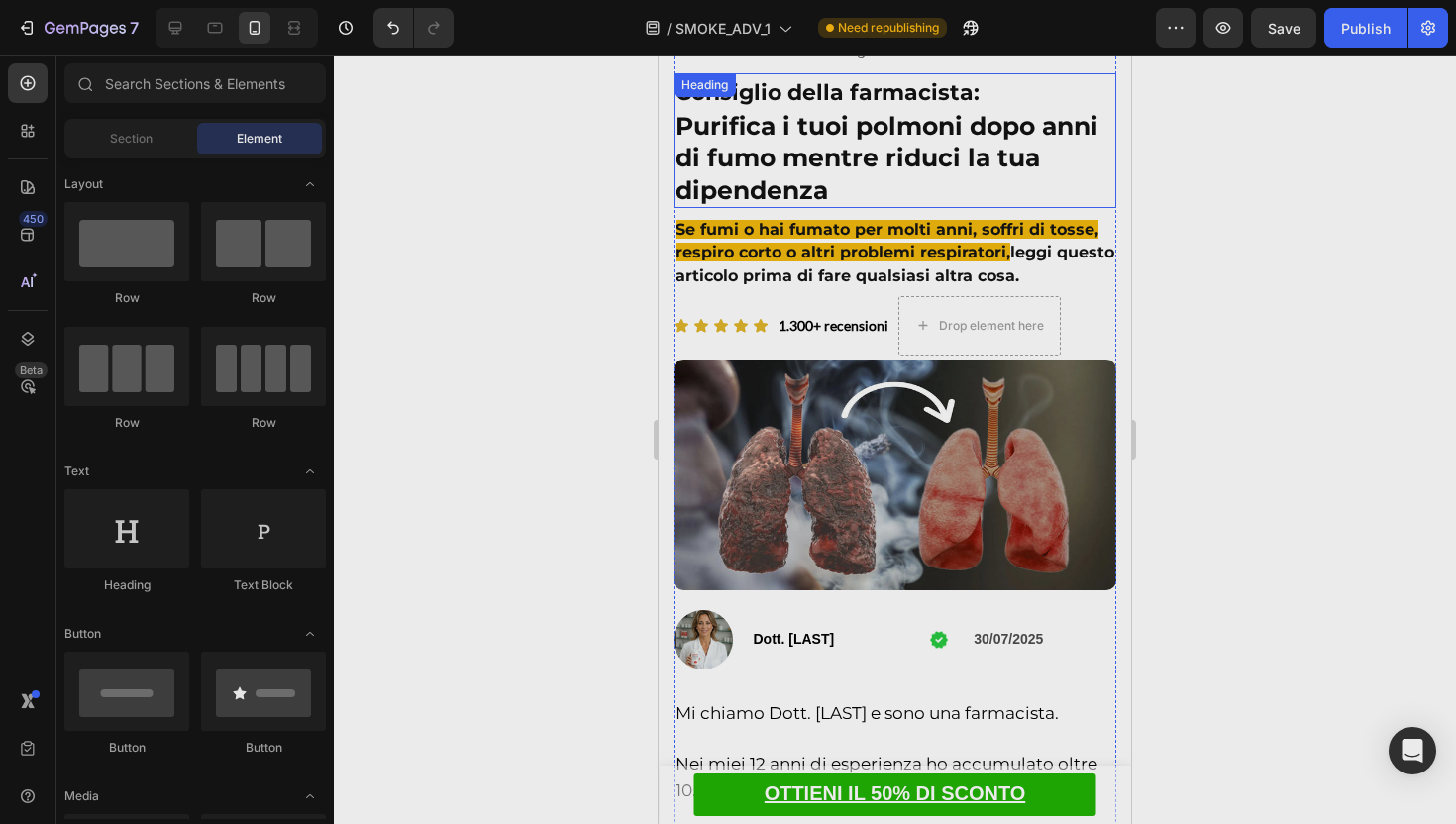 drag, startPoint x: 1019, startPoint y: 135, endPoint x: 1019, endPoint y: 146, distance: 11 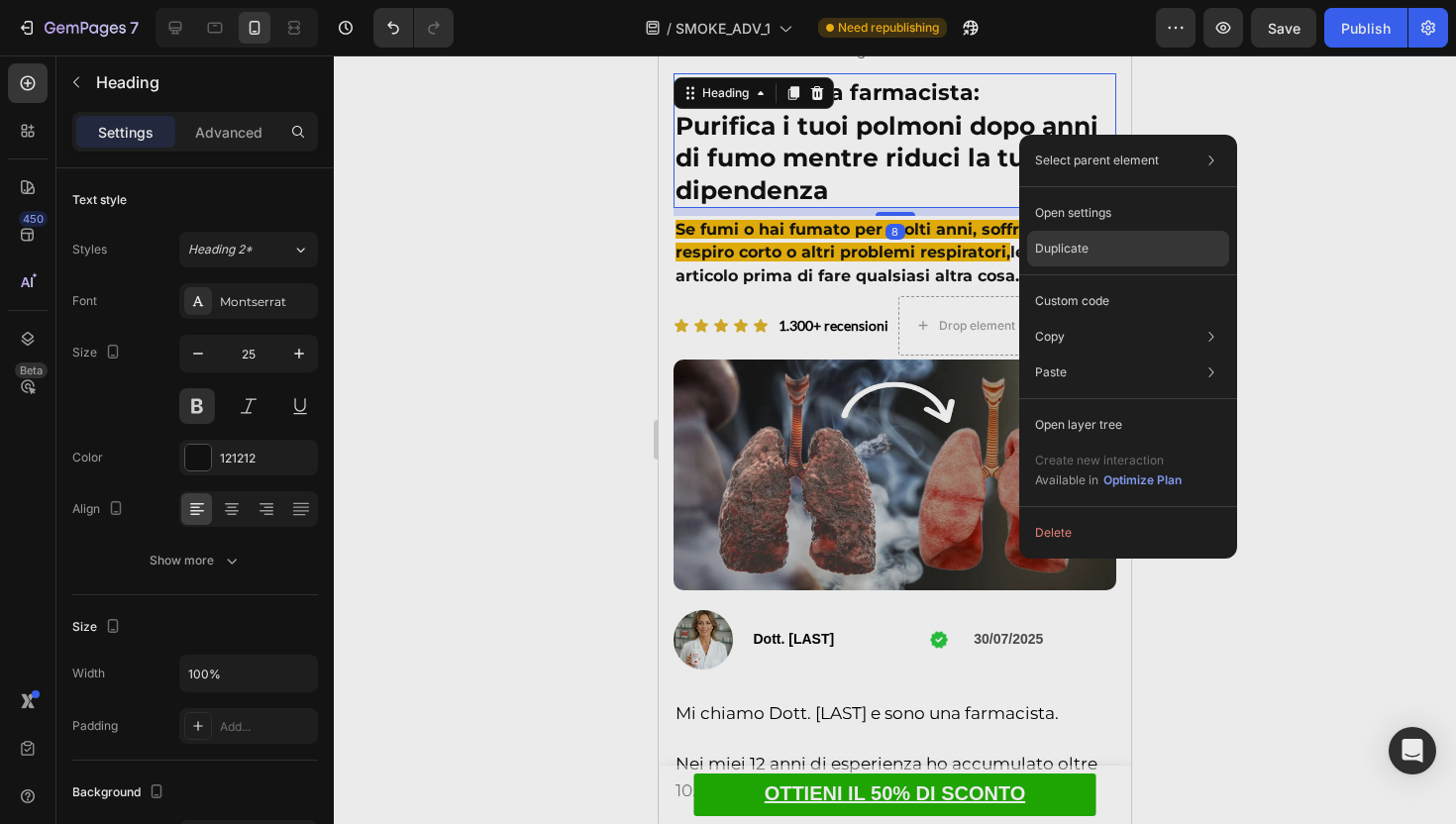 click on "Duplicate" at bounding box center [1062, 249] 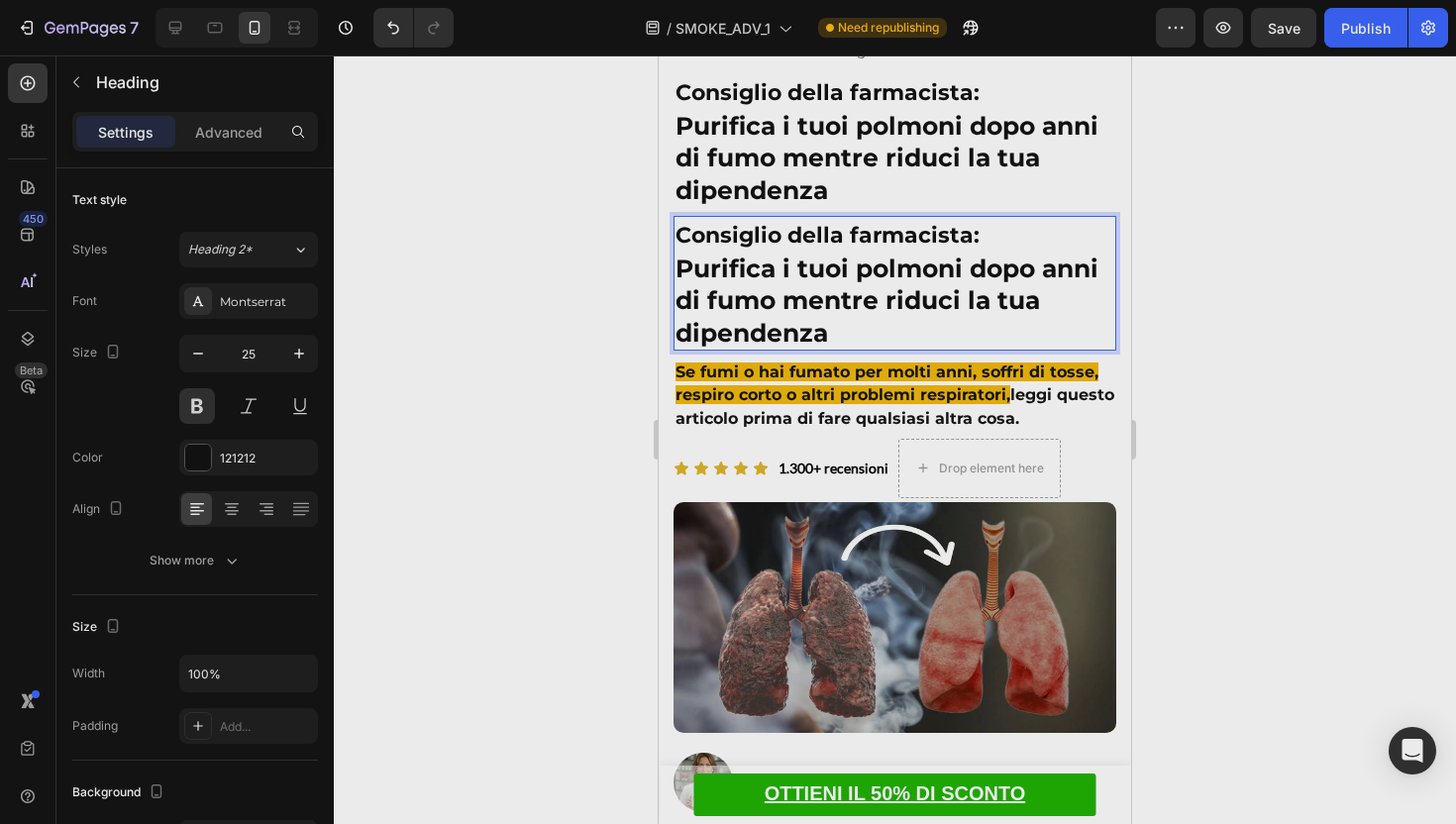 drag, startPoint x: 1016, startPoint y: 241, endPoint x: 627, endPoint y: 245, distance: 389.02057 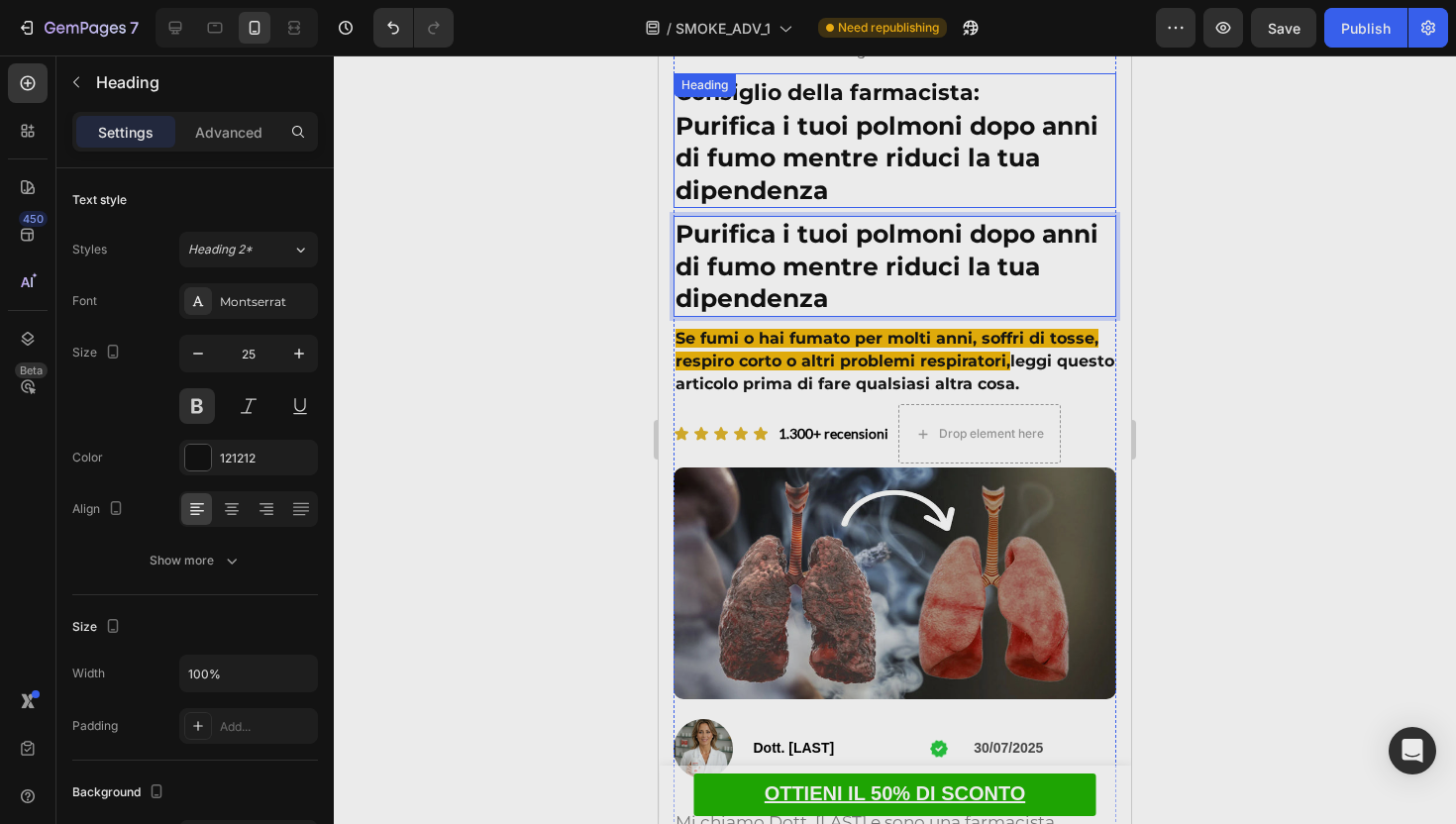 click on "Purifica i tuoi polmoni dopo anni di fumo mentre riduci la tua dipendenza" at bounding box center (886, 157) 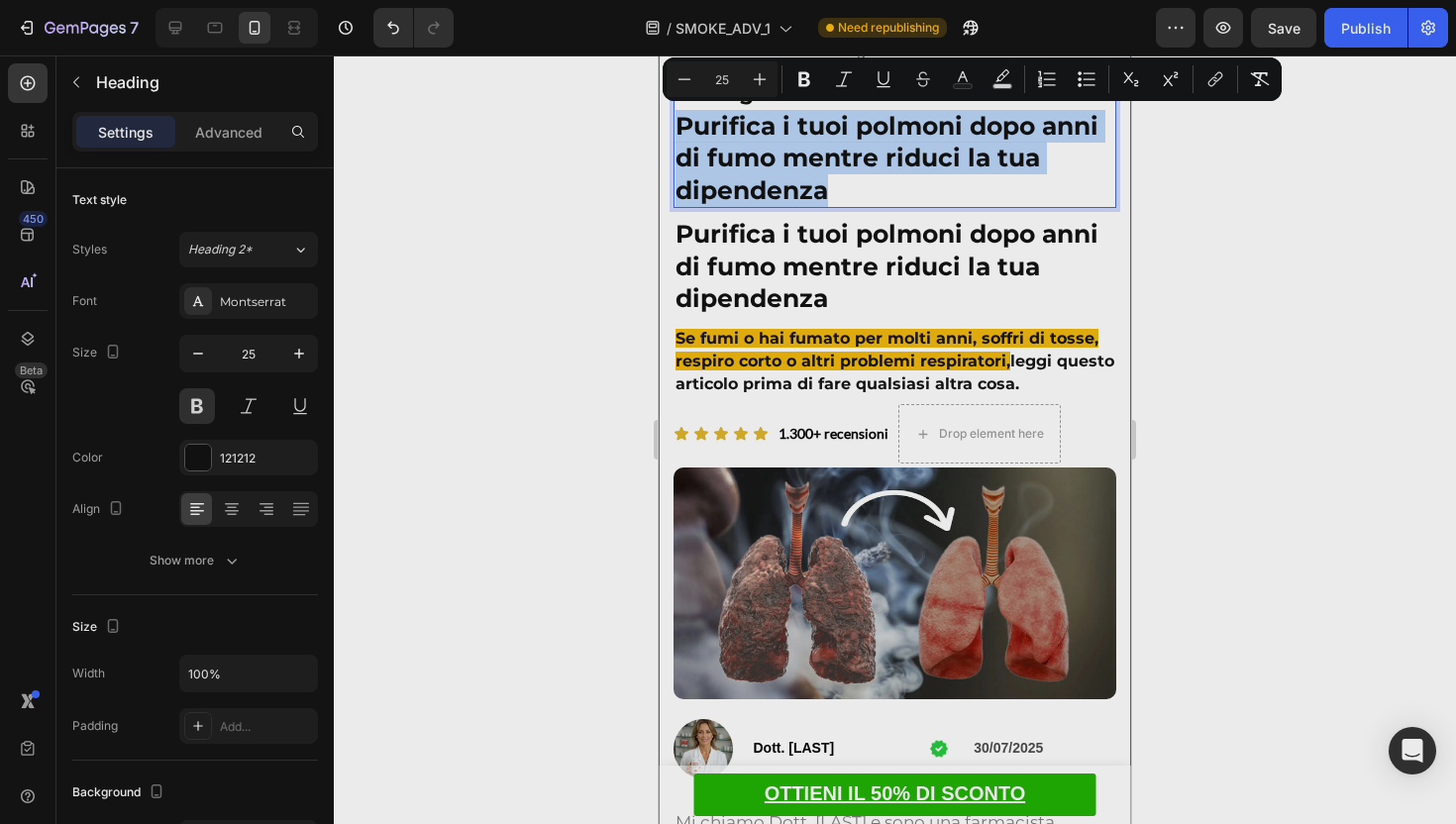 drag, startPoint x: 874, startPoint y: 180, endPoint x: 668, endPoint y: 126, distance: 212.96009 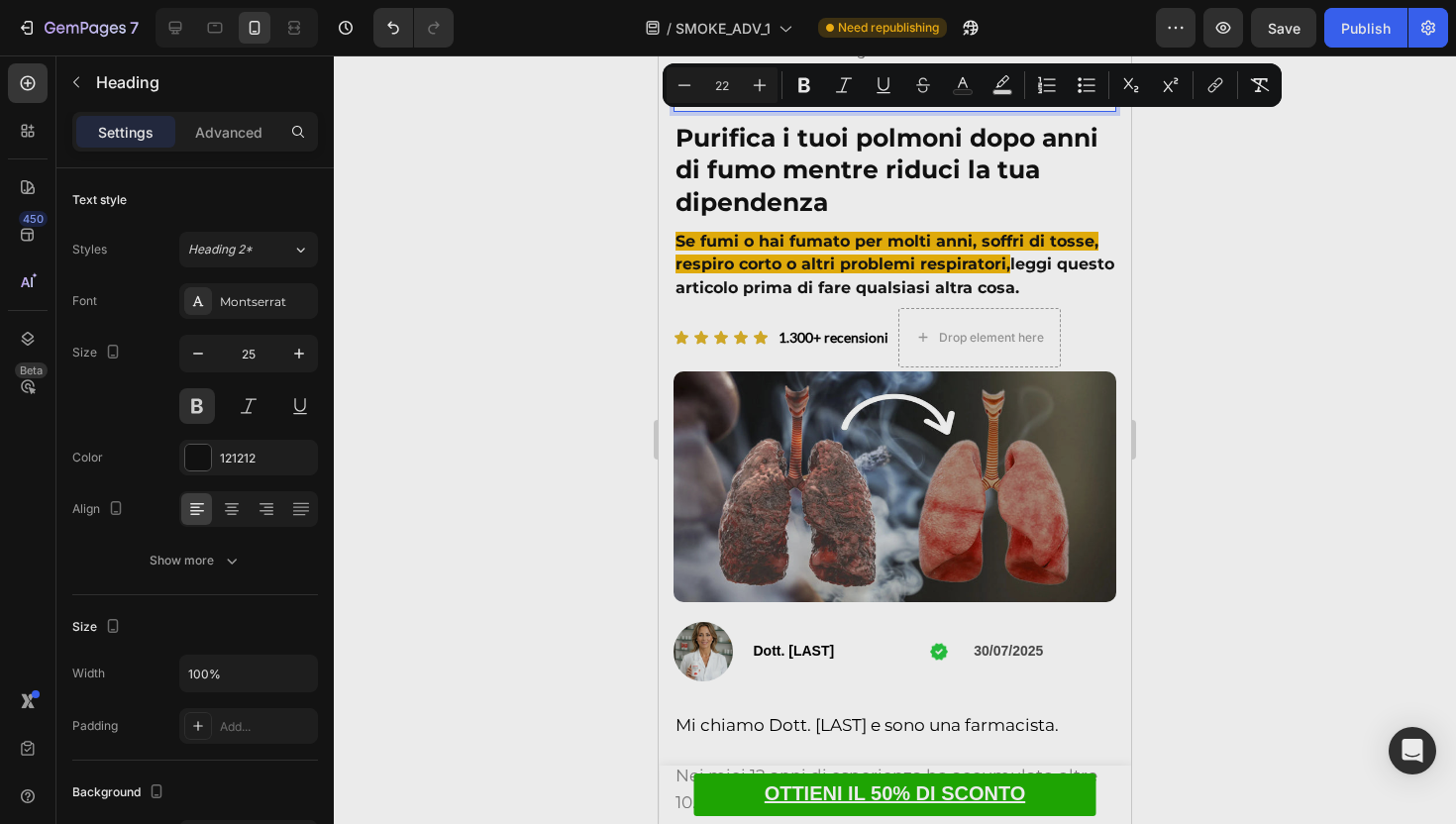 click 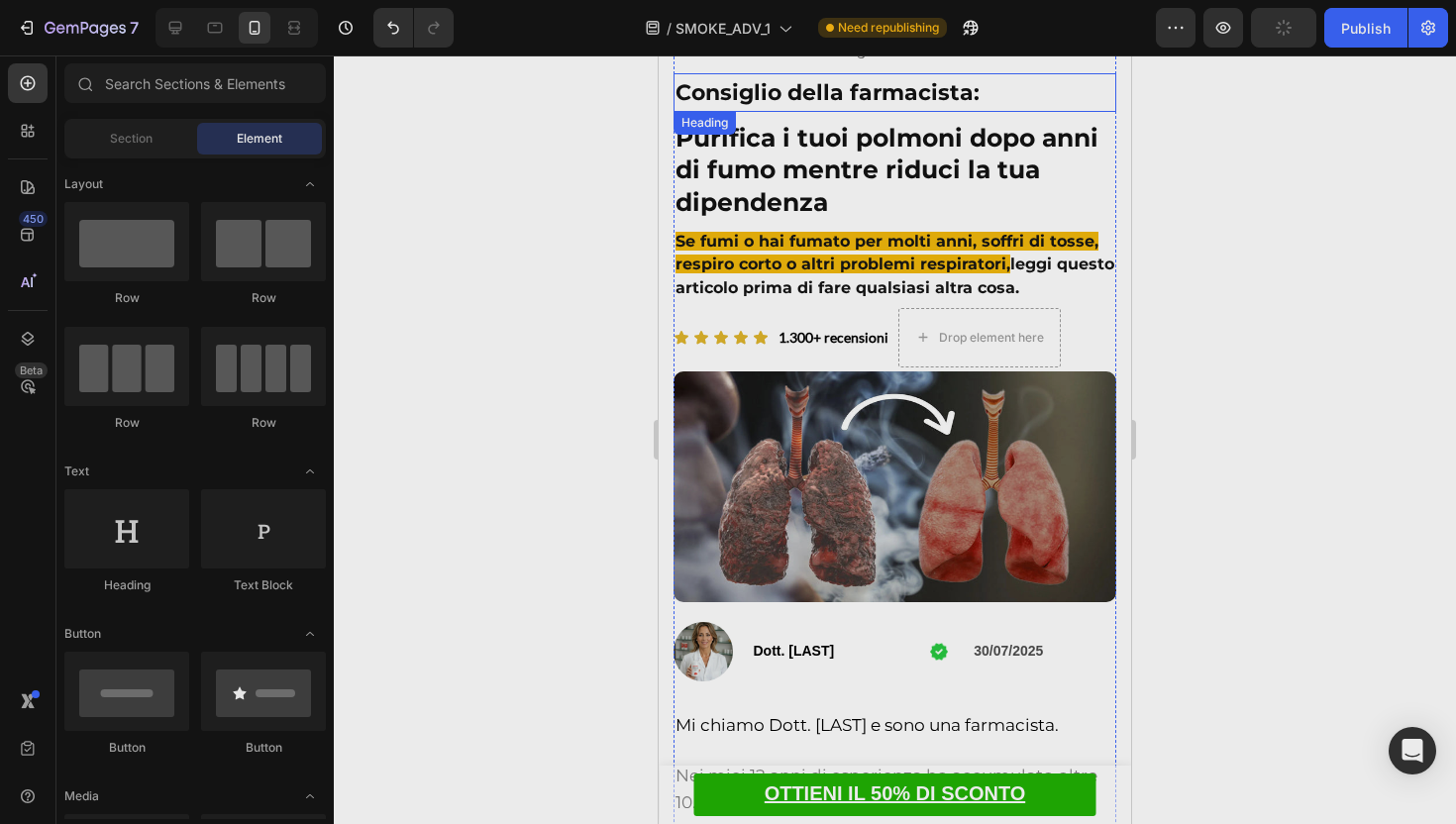 click on "Consiglio della farmacista:" at bounding box center (827, 92) 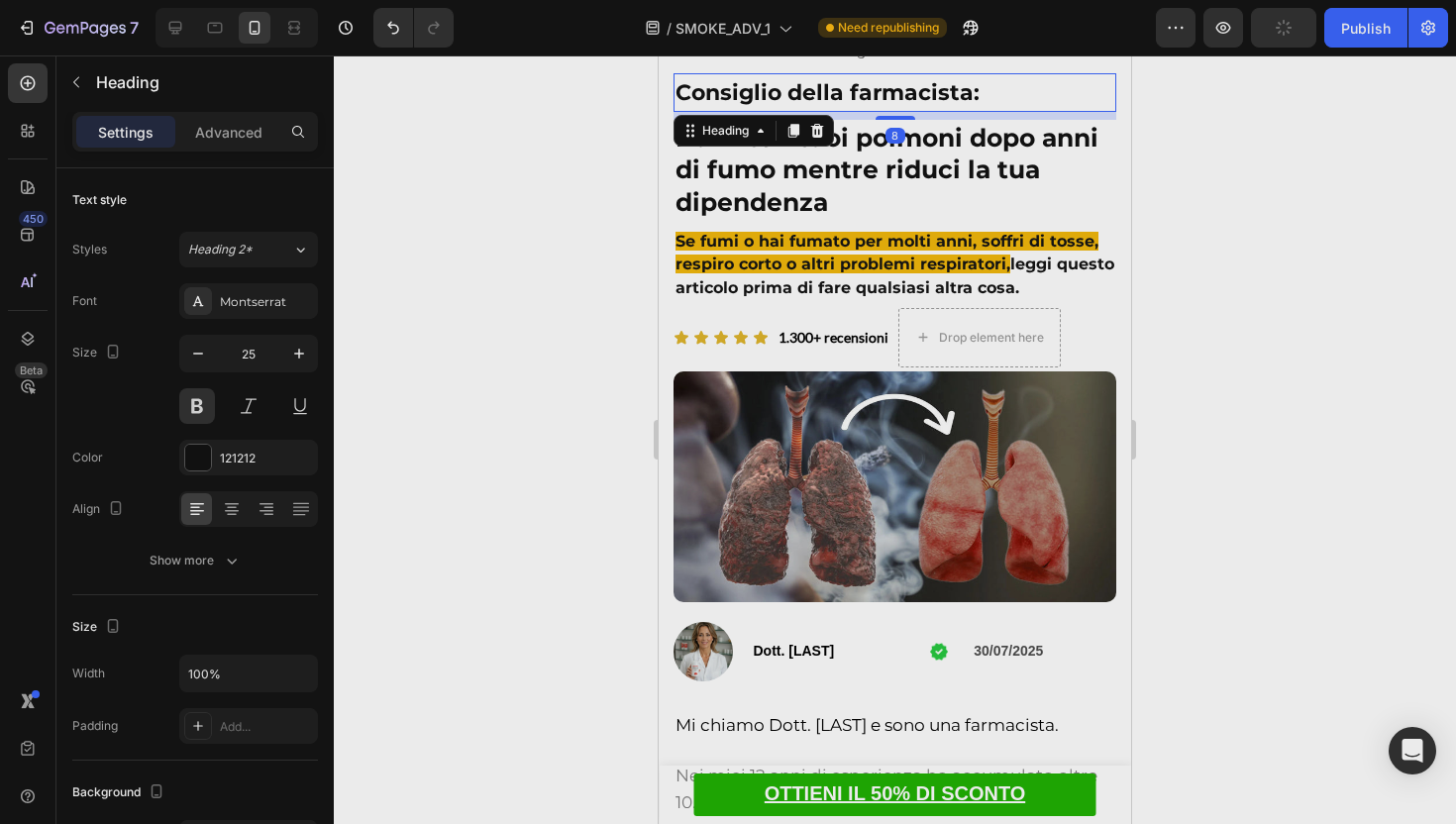 click on "Consiglio della farmacista:" at bounding box center (827, 92) 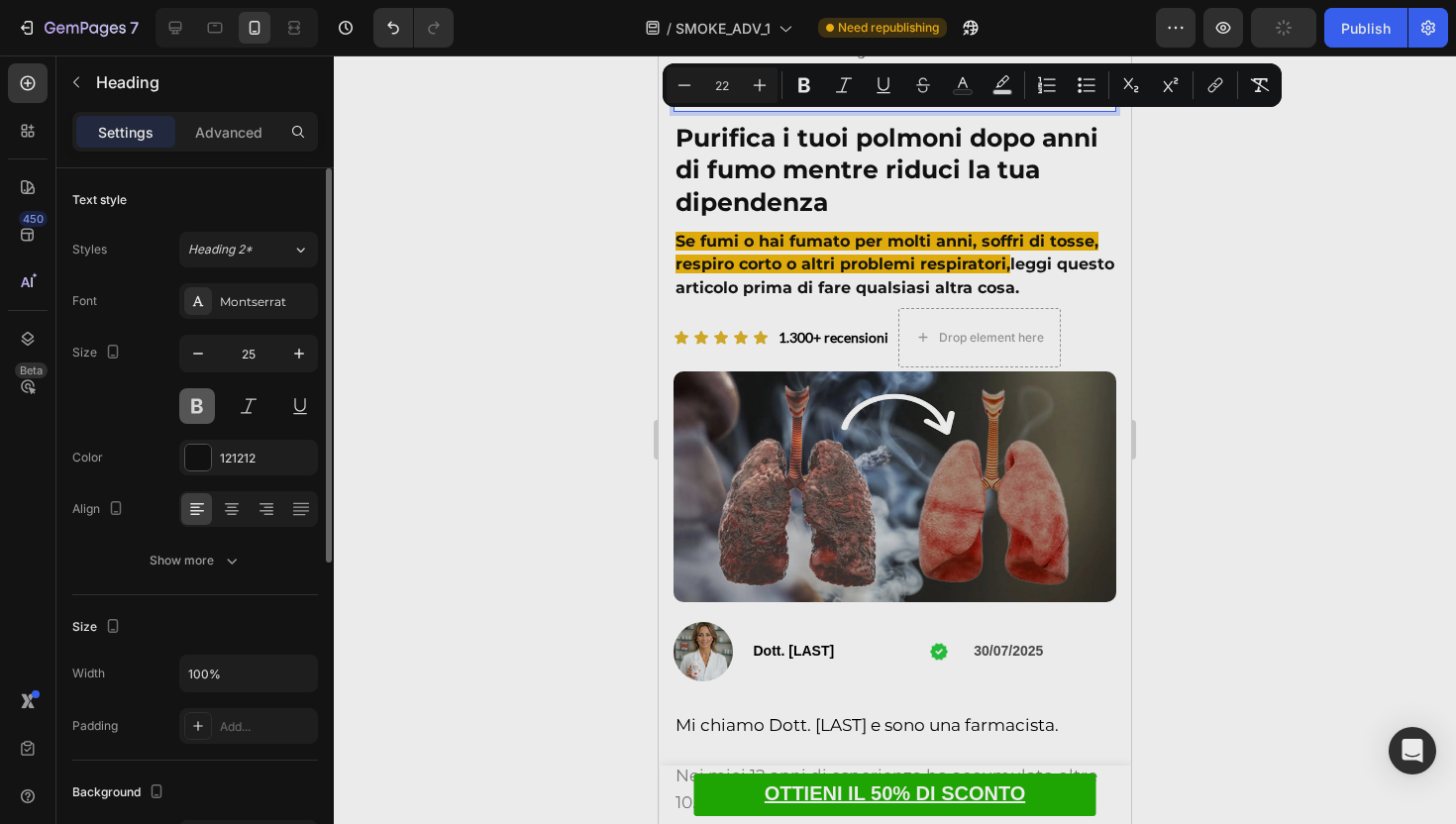 click at bounding box center (197, 406) 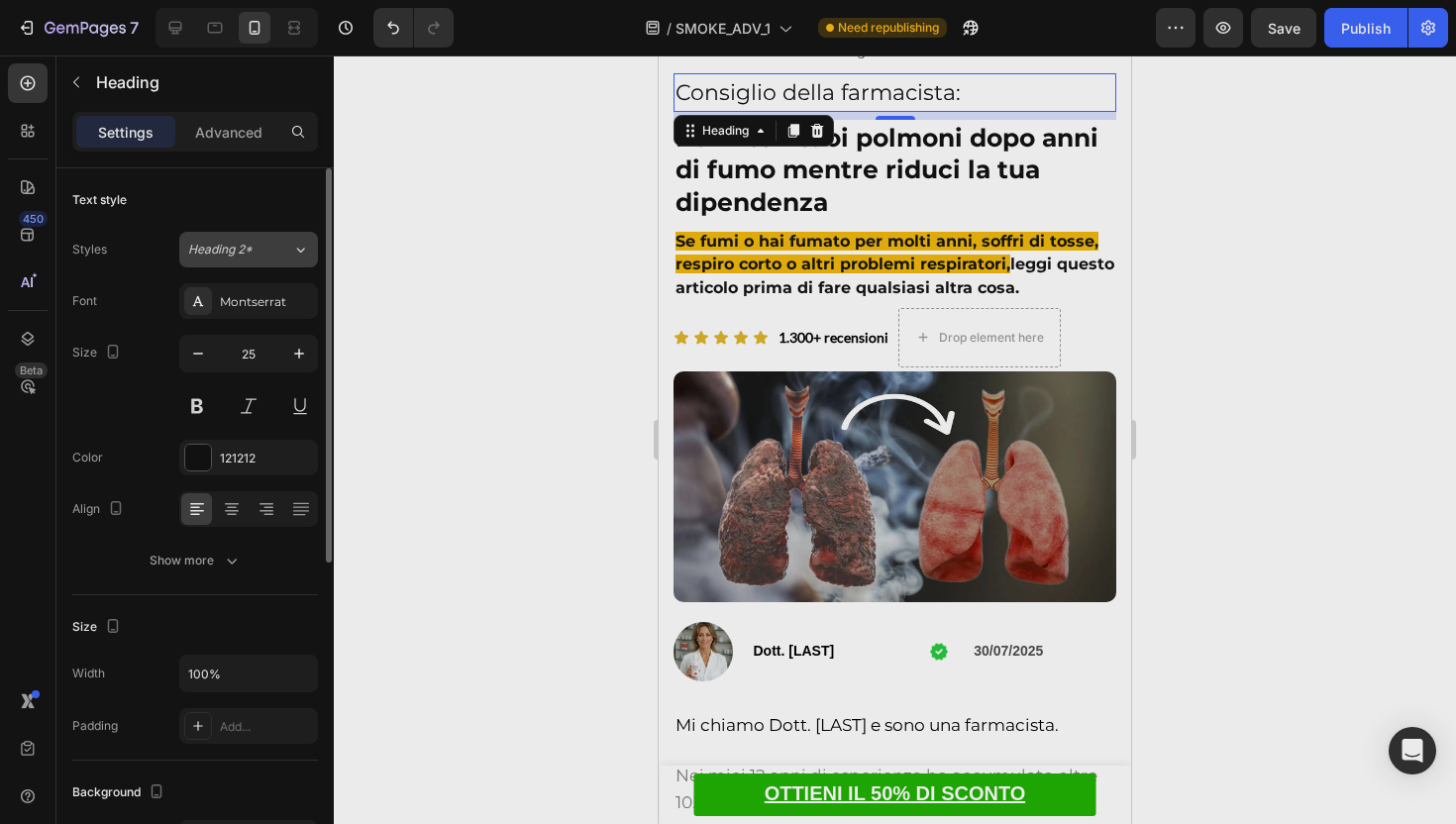 click on "Heading 2*" at bounding box center [240, 250] 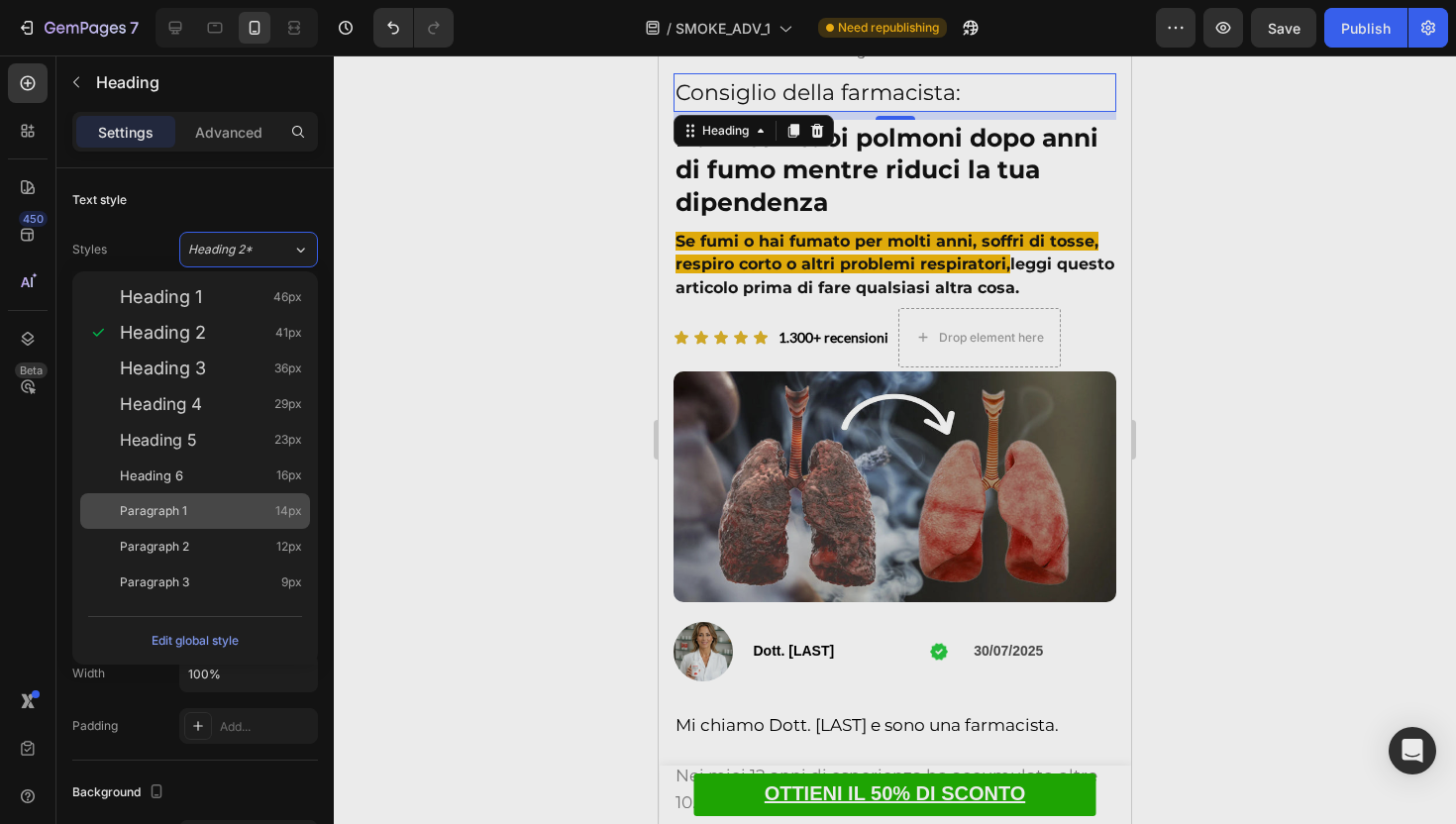 click on "Paragraph 1 14px" at bounding box center (195, 511) 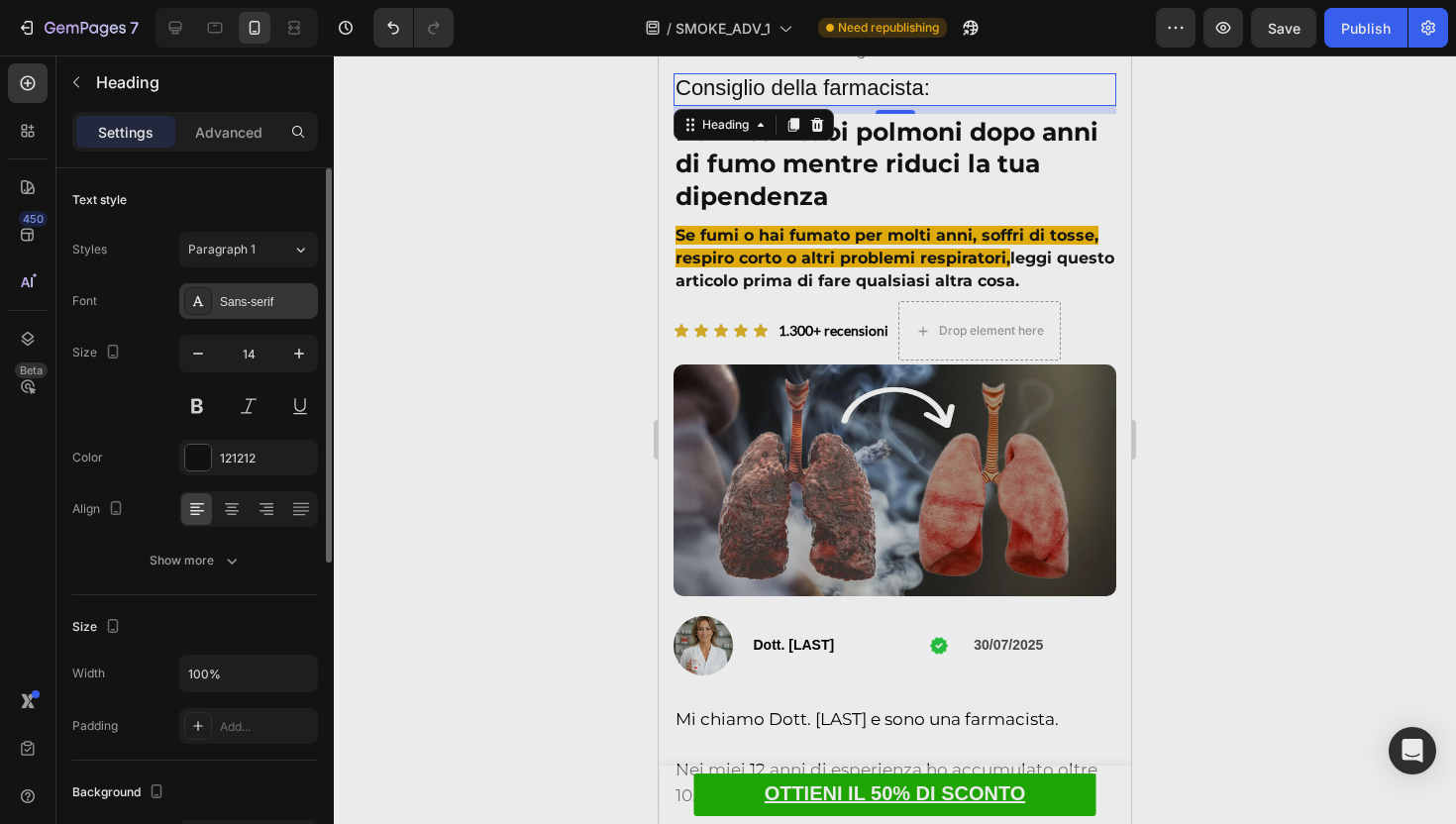 click on "Sans-serif" at bounding box center [266, 302] 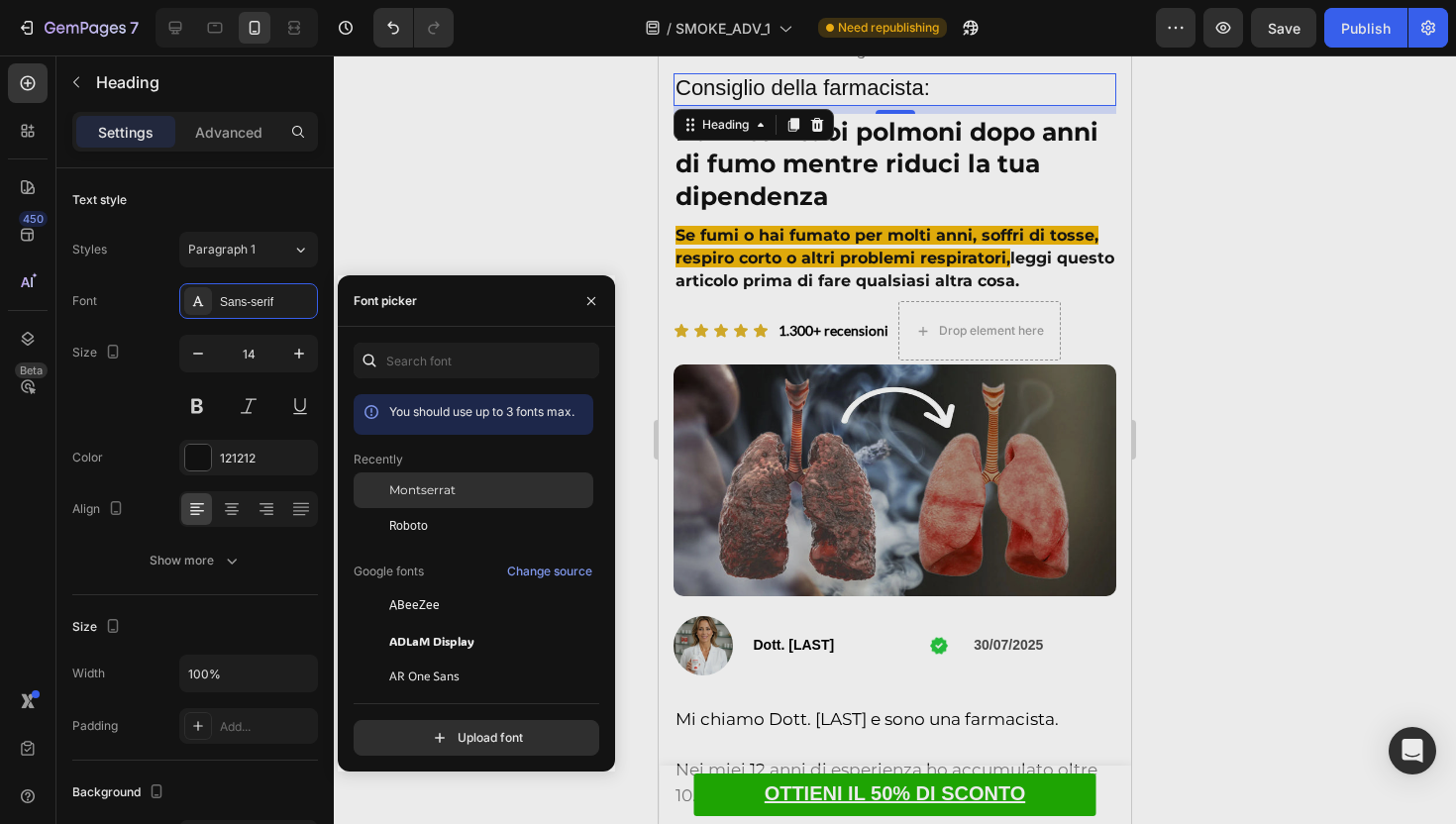 click on "Montserrat" at bounding box center (422, 490) 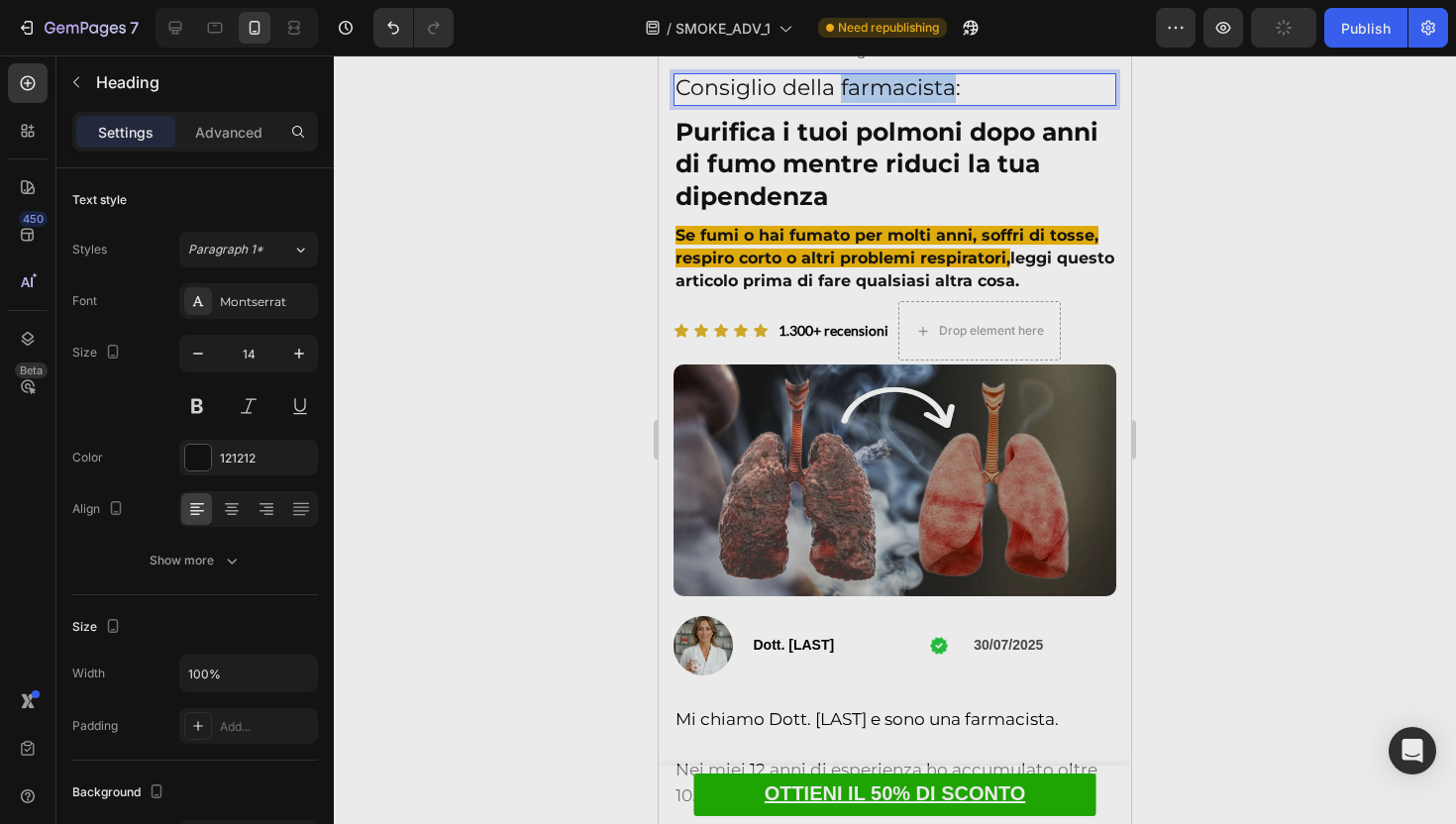 click on "Consiglio della farmacista:" at bounding box center [818, 87] 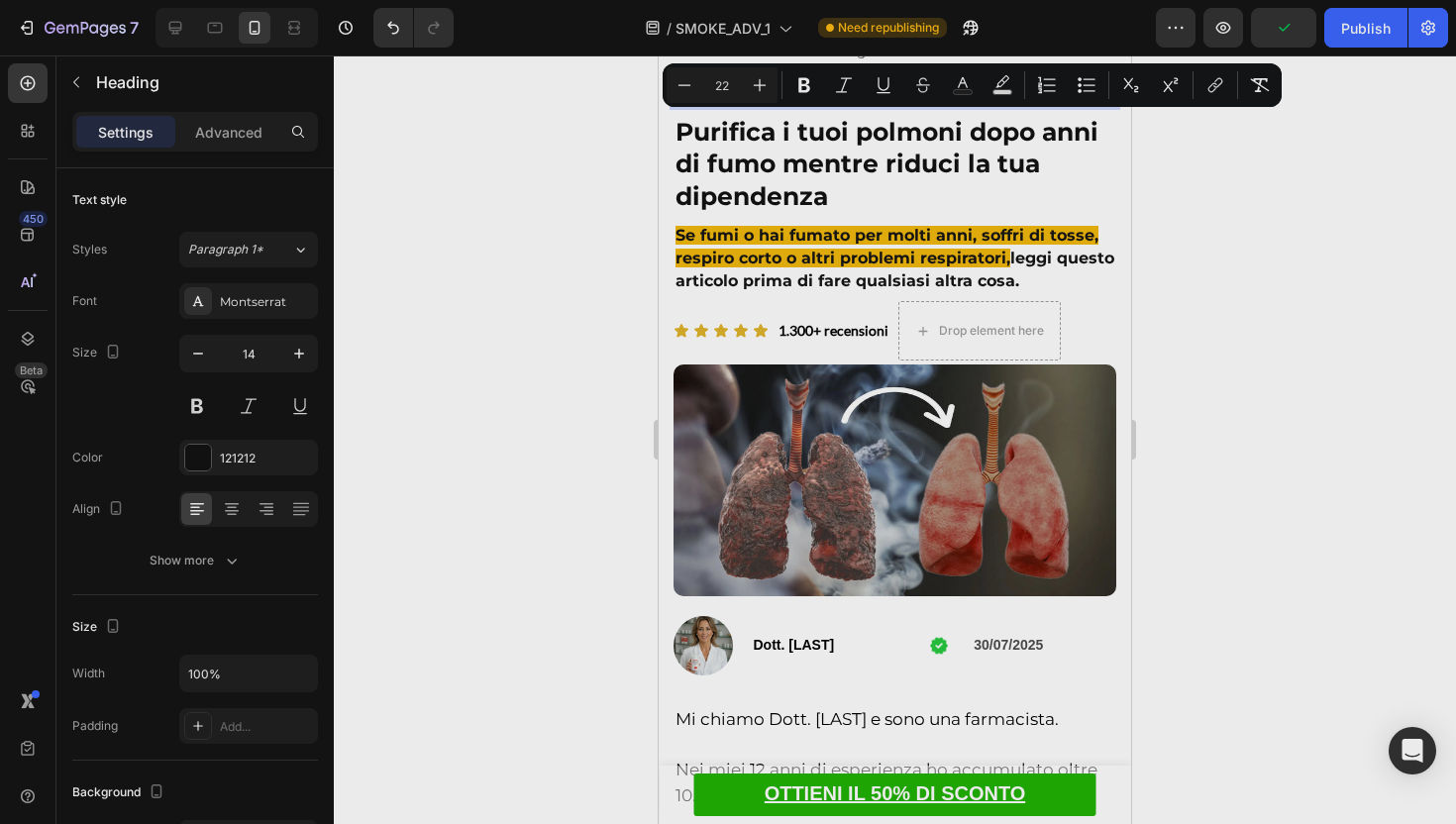click 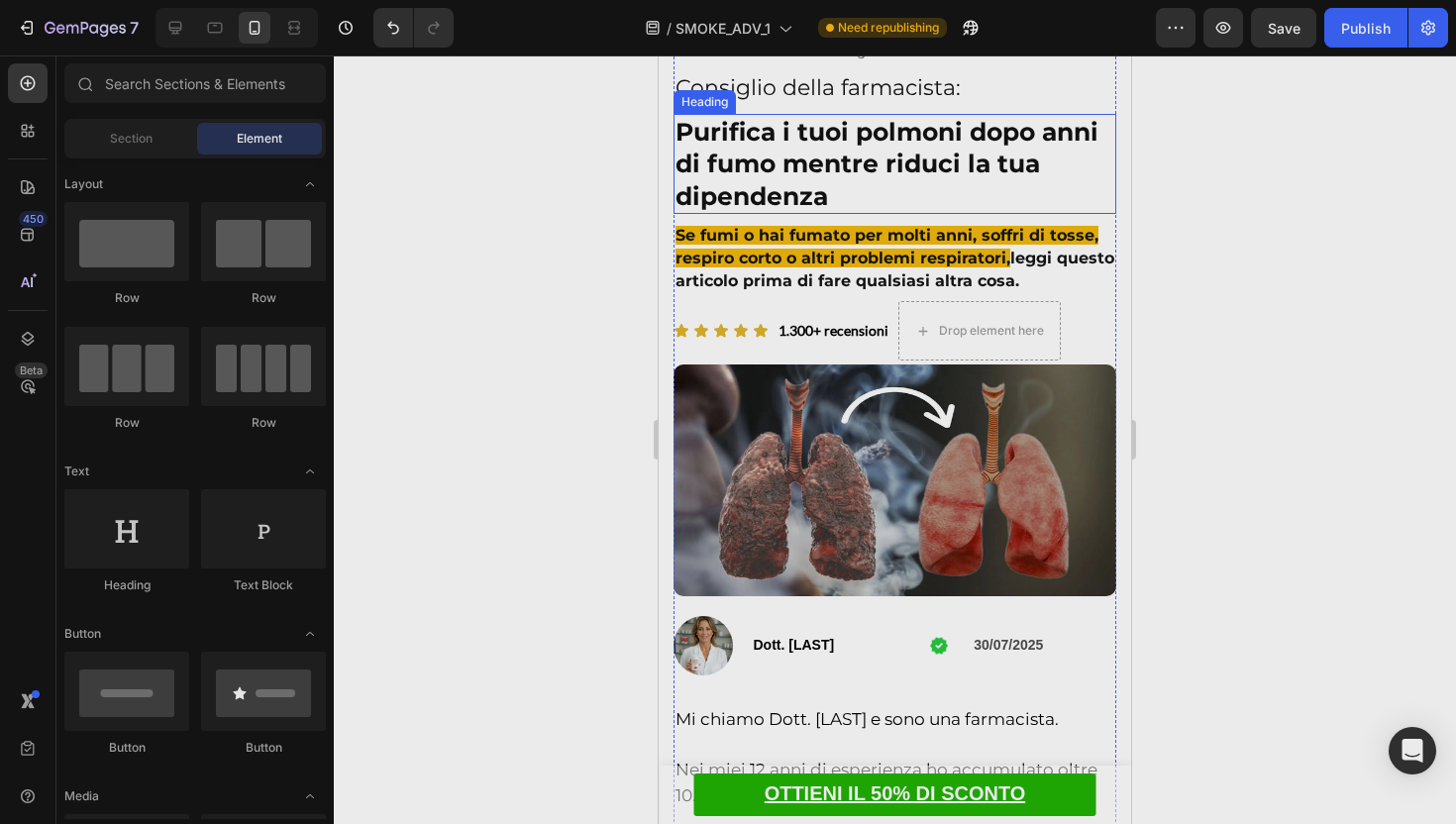 click on "⁠⁠⁠⁠⁠⁠⁠ Purifica i tuoi polmoni dopo anni di fumo mentre riduci la tua dipendenza" at bounding box center (894, 164) 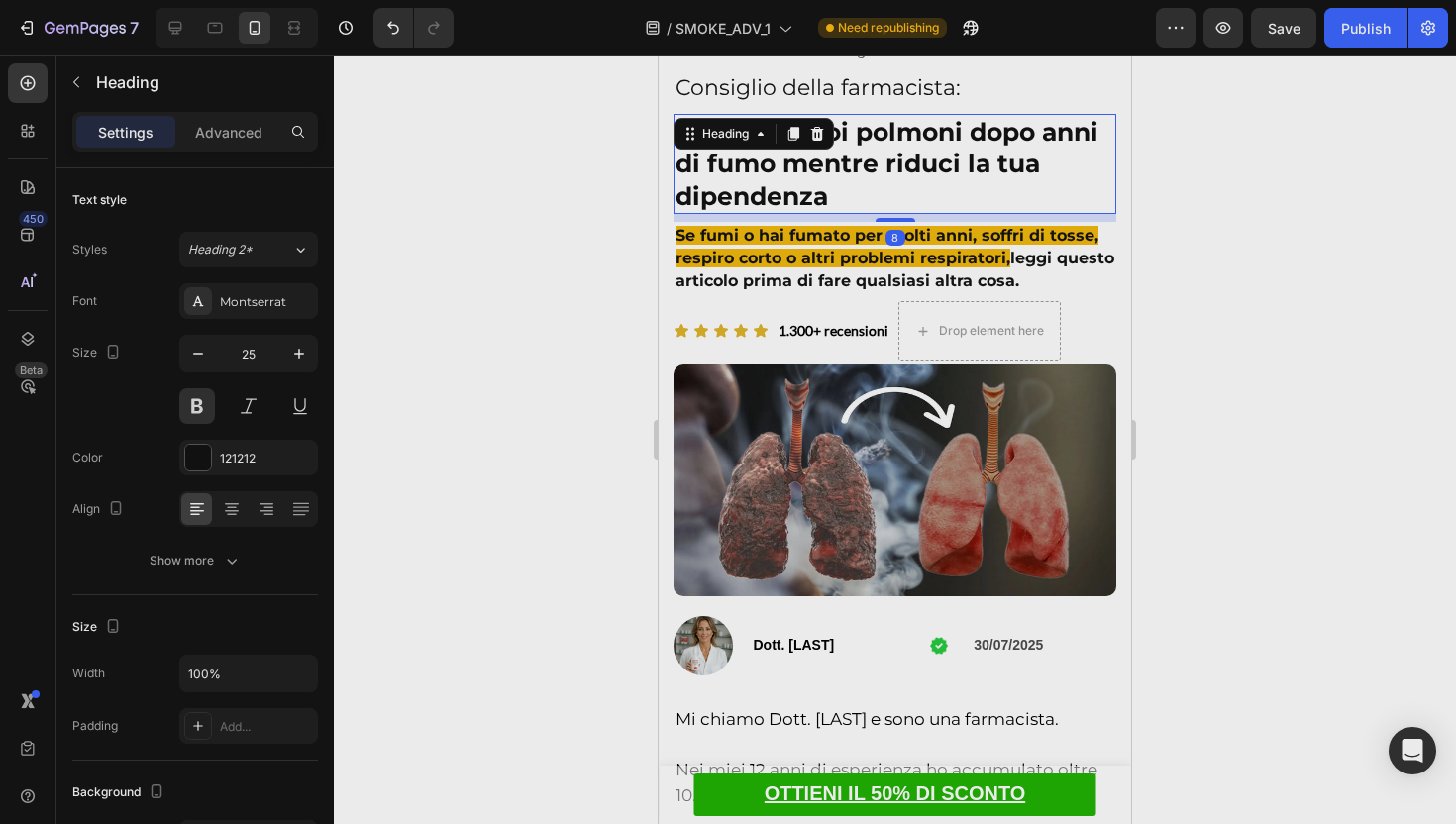 click on "Consiglio della farmacista:" at bounding box center [818, 87] 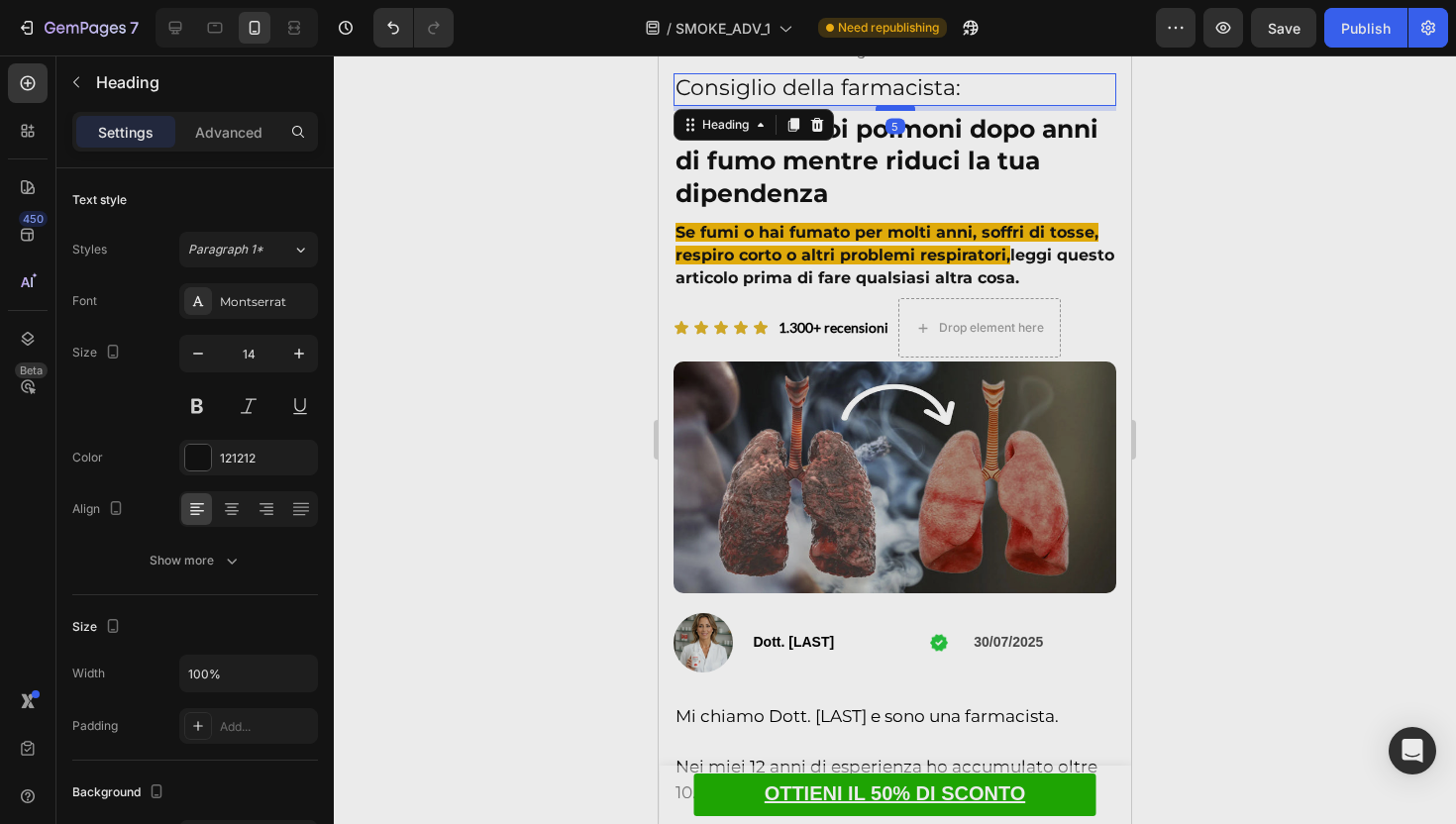 click at bounding box center (895, 108) 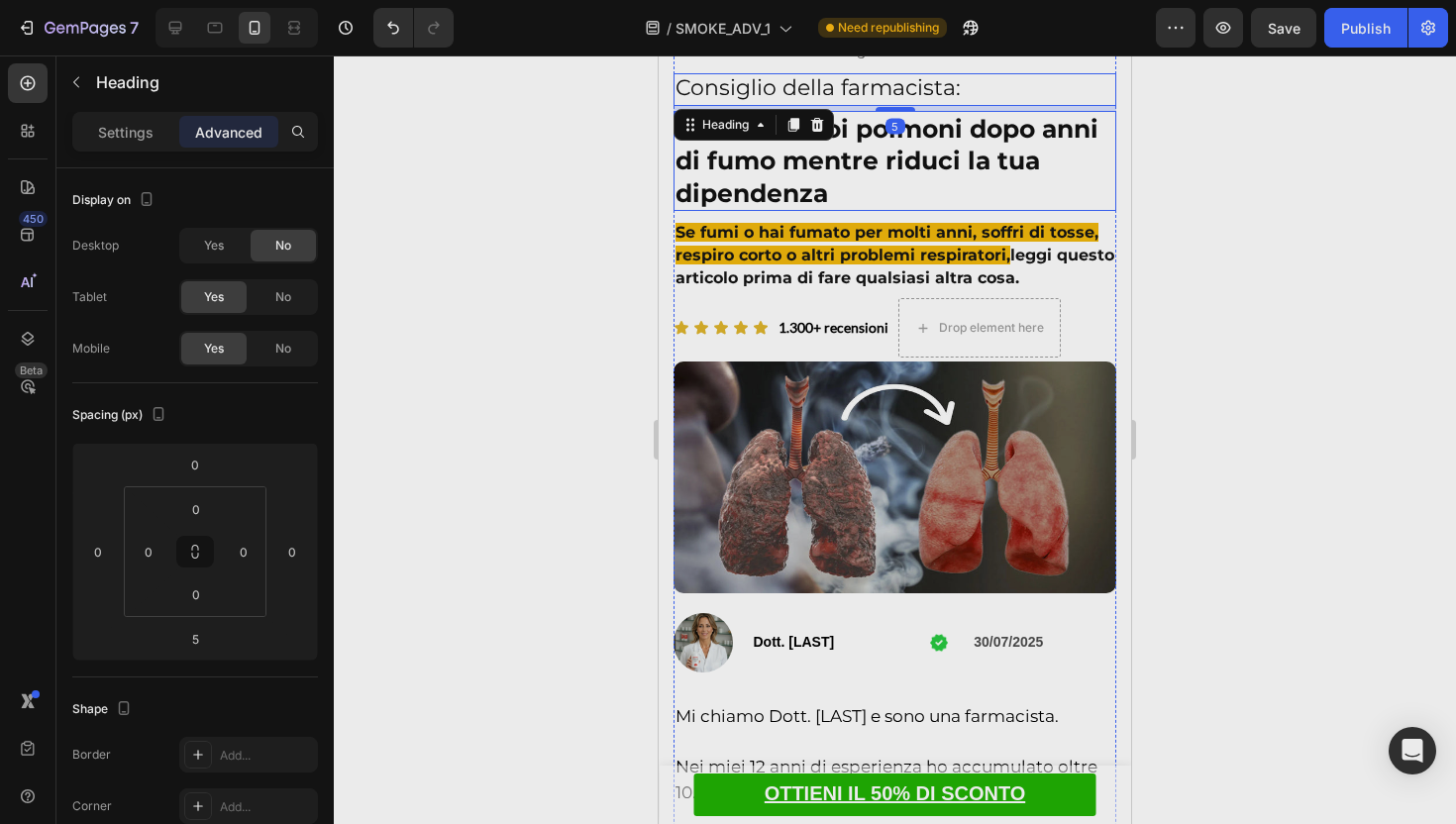 click on "Purifica i tuoi polmoni dopo anni di fumo mentre riduci la tua dipendenza" at bounding box center (886, 160) 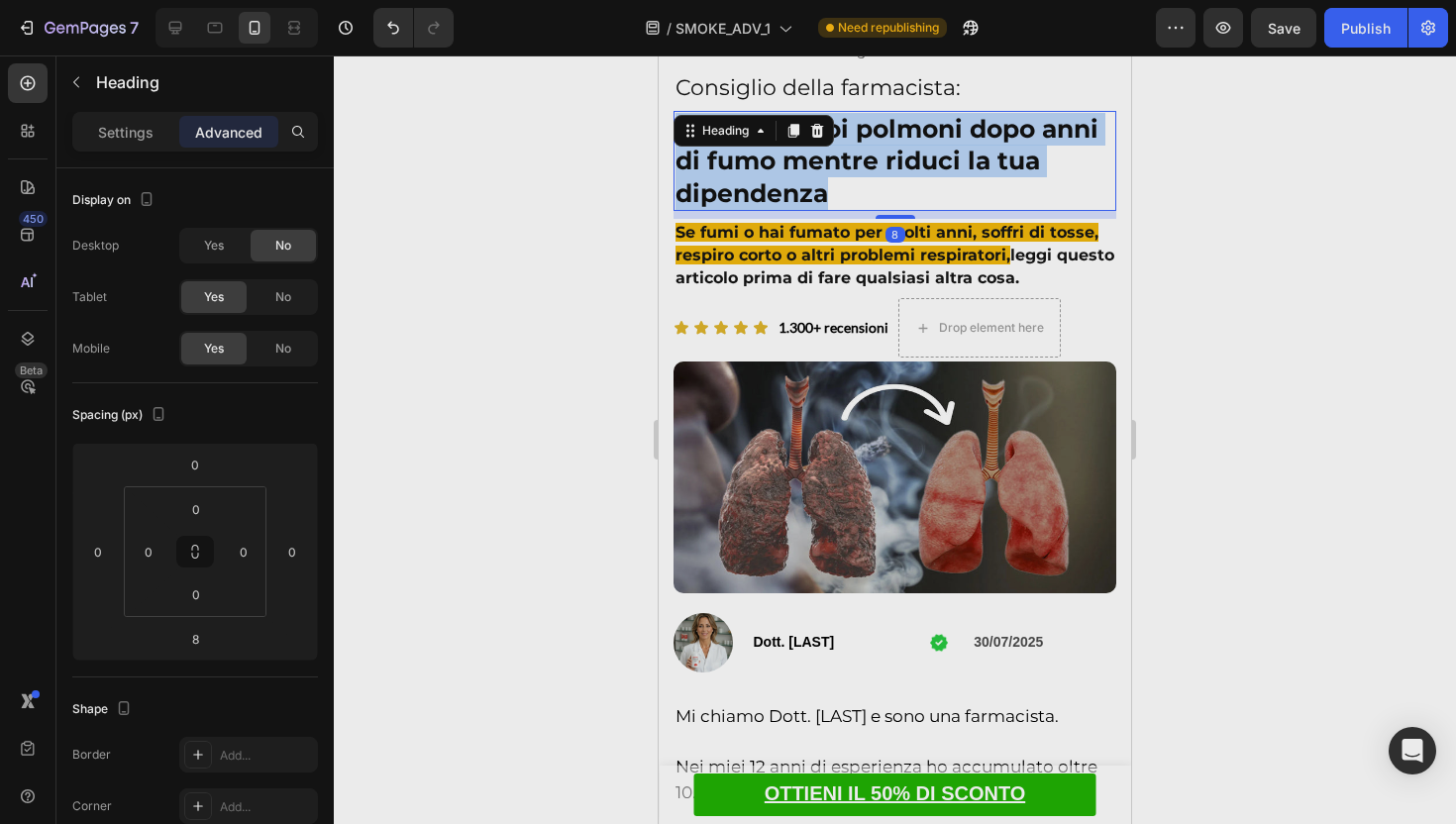 click on "Purifica i tuoi polmoni dopo anni di fumo mentre riduci la tua dipendenza" at bounding box center [886, 160] 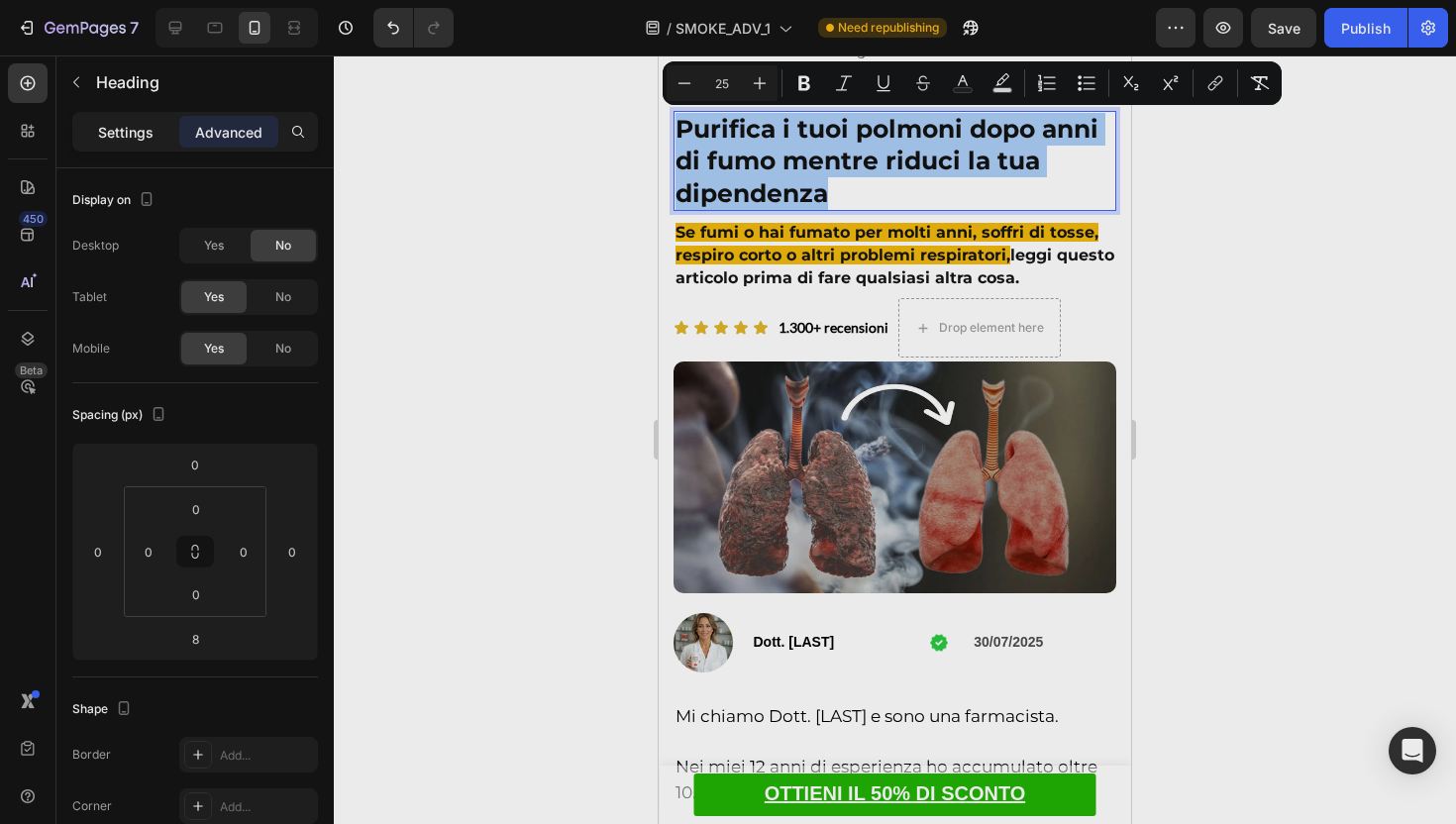 click on "Settings" at bounding box center [126, 132] 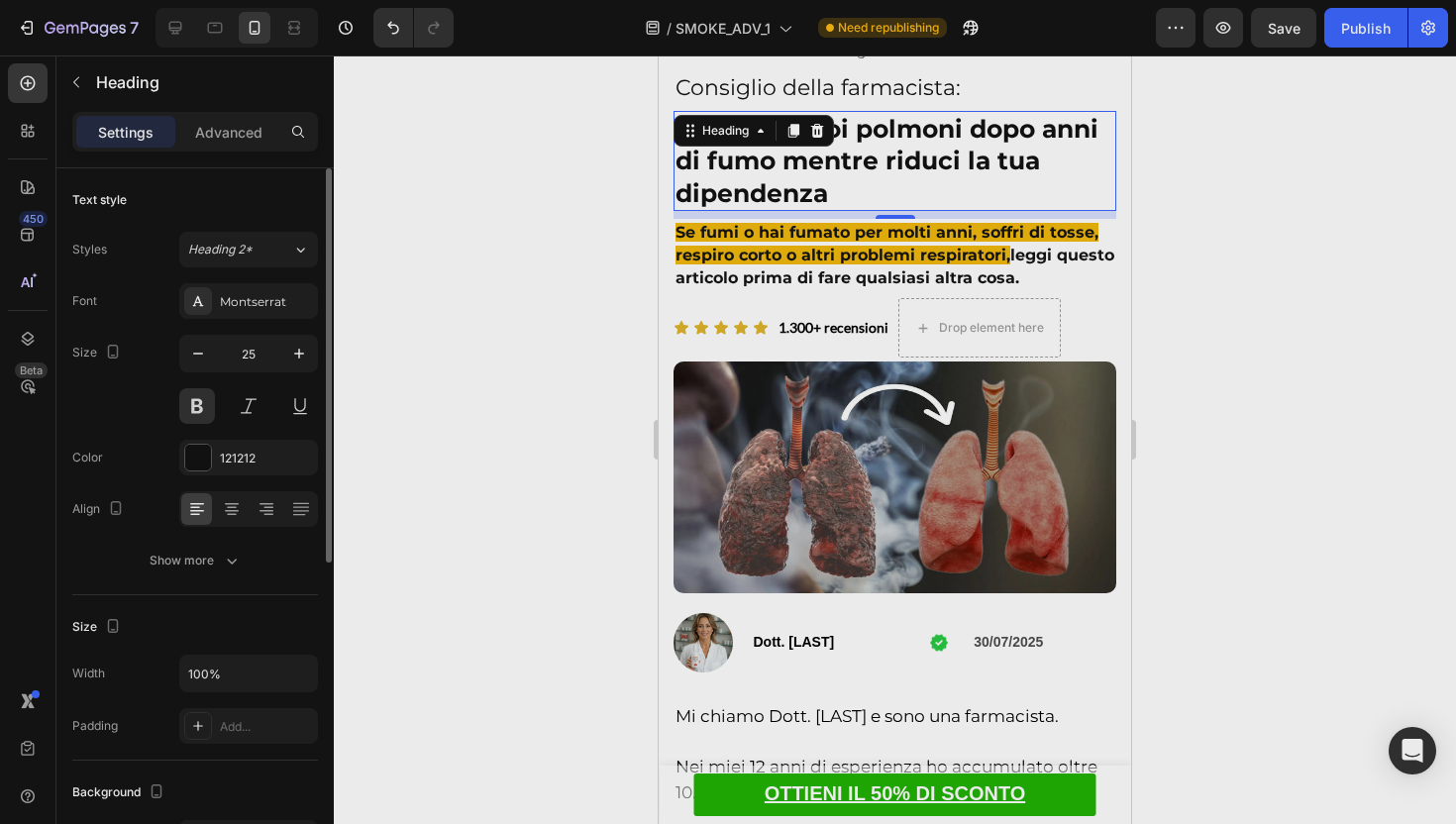 click on "Font Montserrat Size 25 Color 121212 Align Show more" at bounding box center [195, 431] 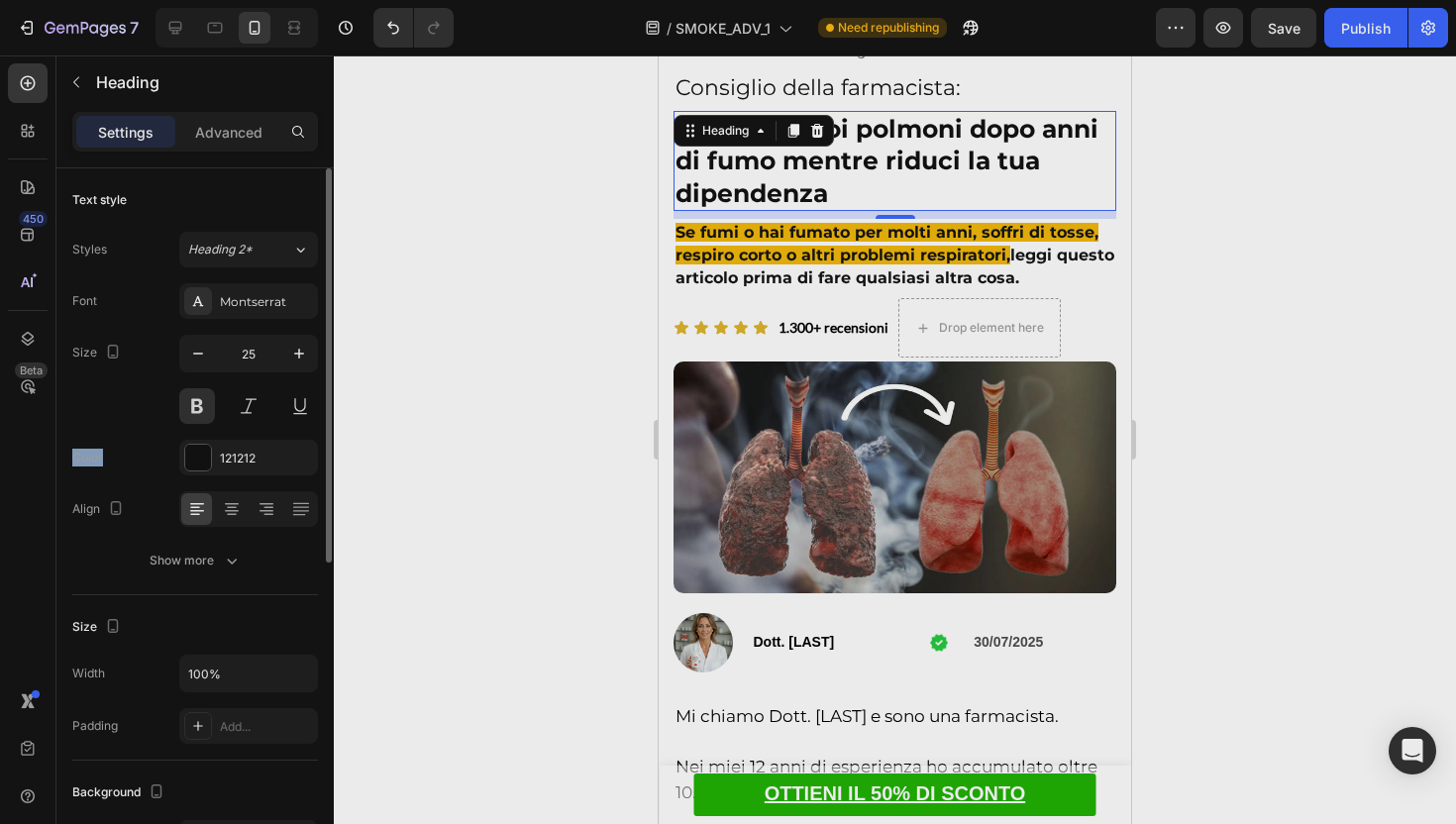 click on "Font Montserrat Size 25 Color 121212 Align Show more" at bounding box center (195, 431) 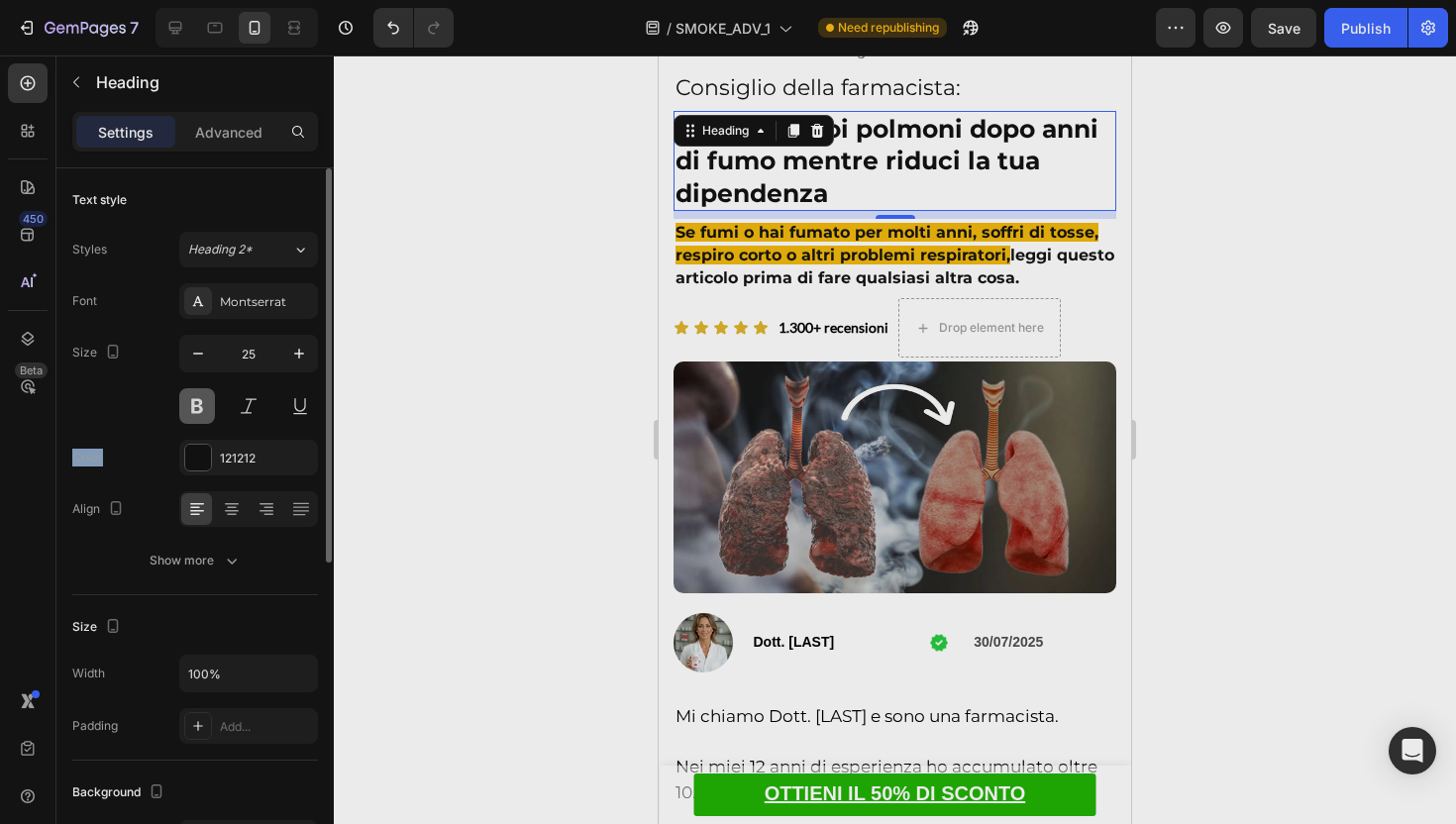 click at bounding box center [197, 406] 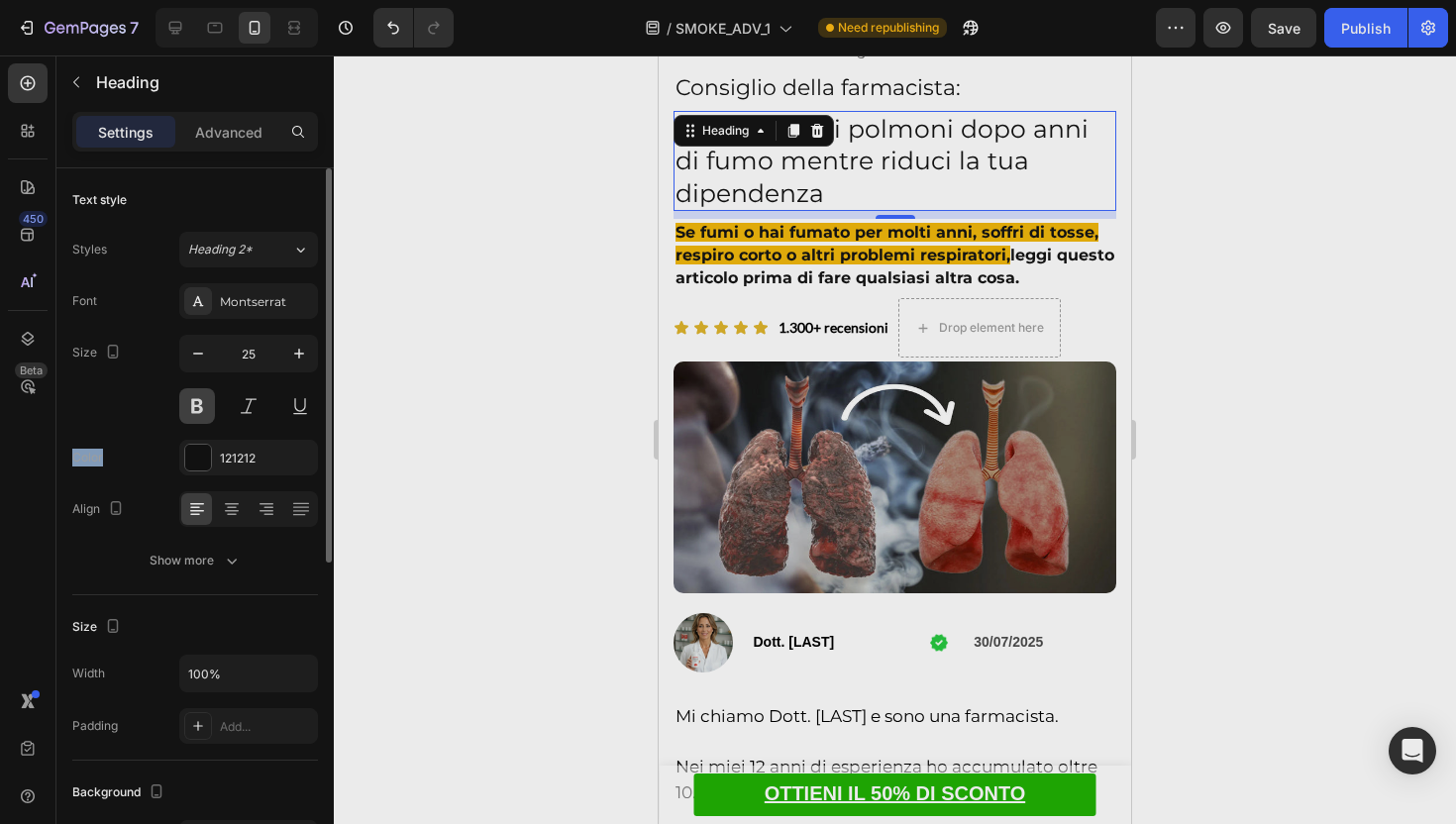 click at bounding box center (197, 406) 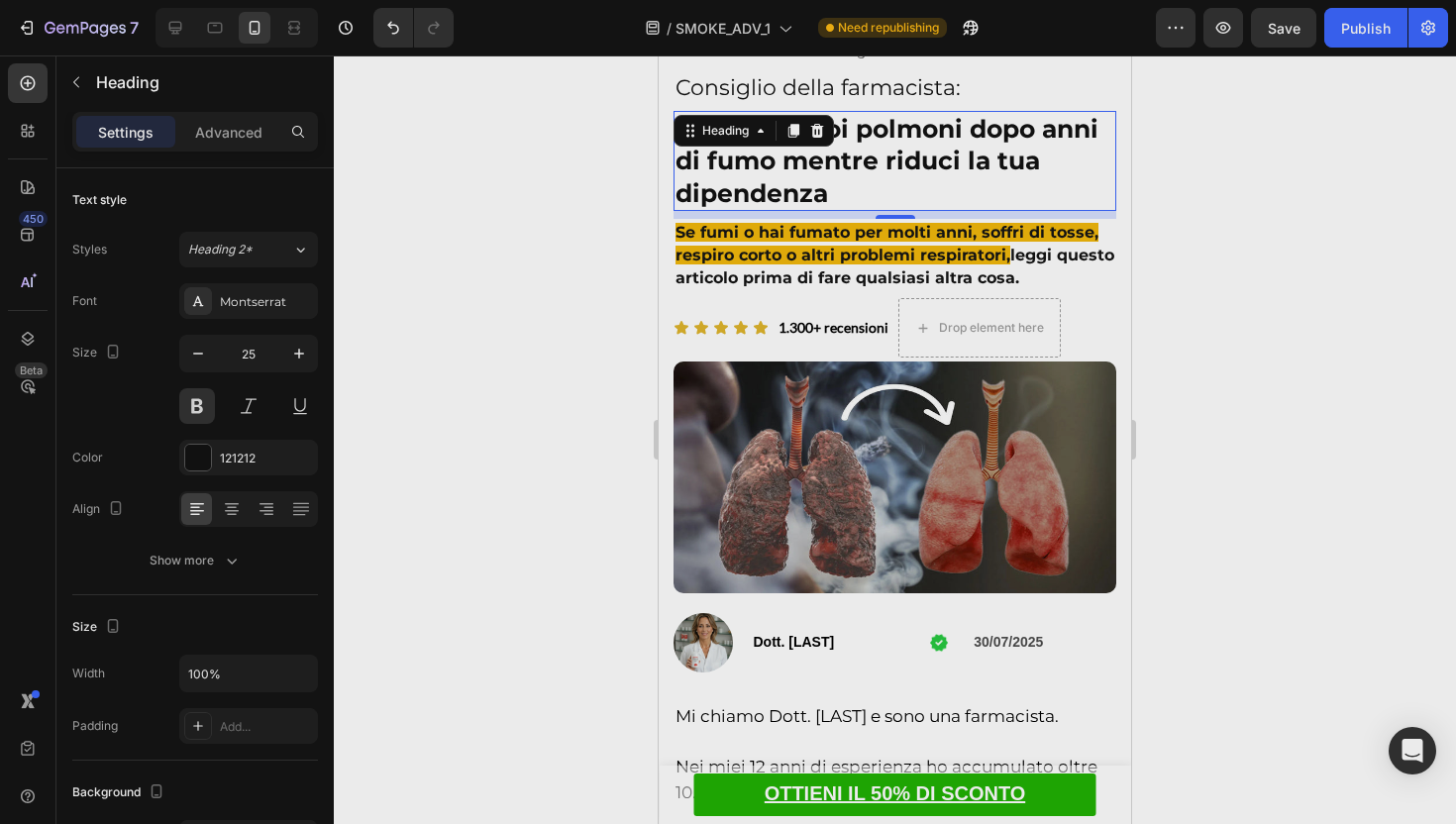 click 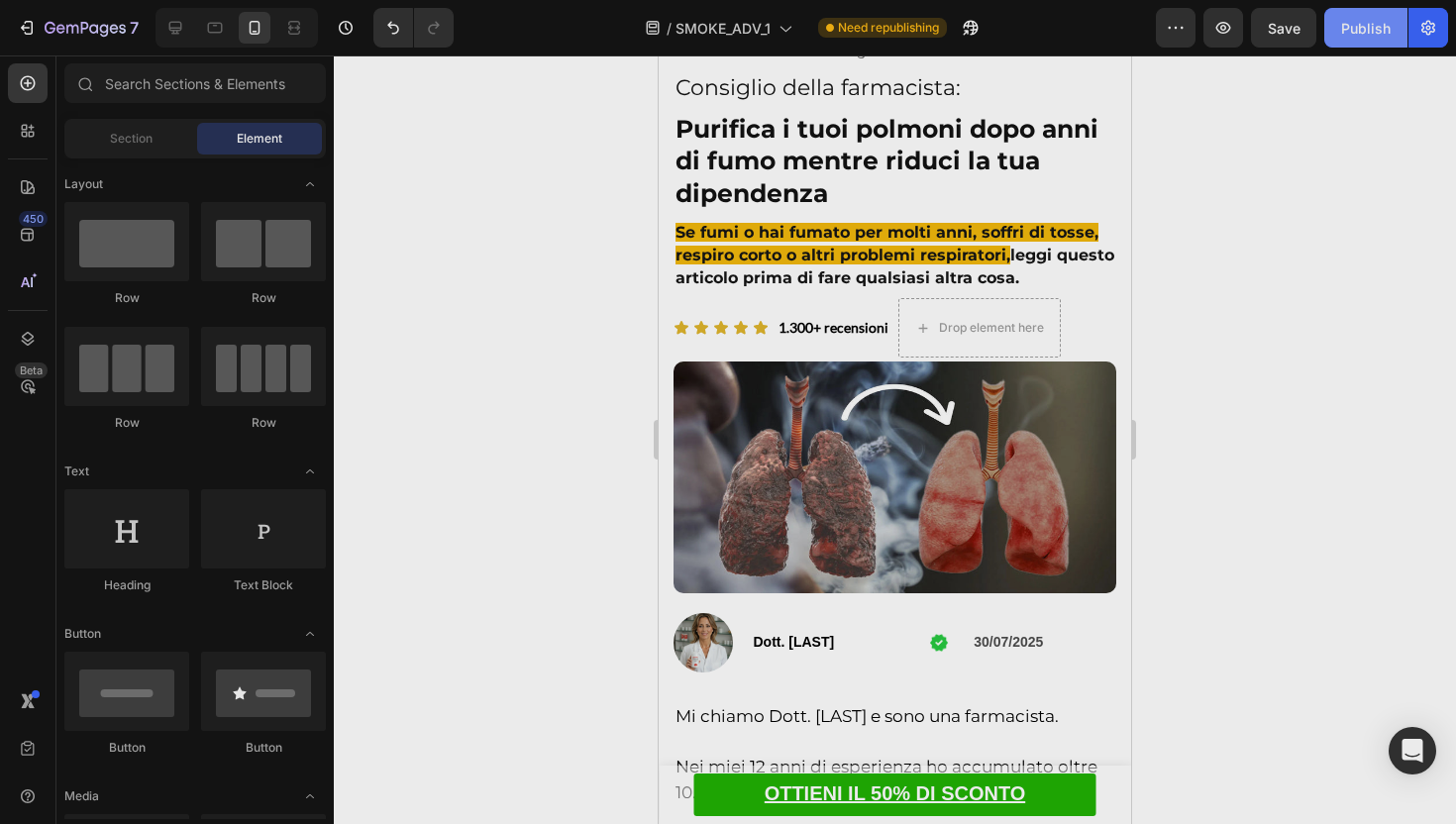 click on "Publish" at bounding box center (1366, 28) 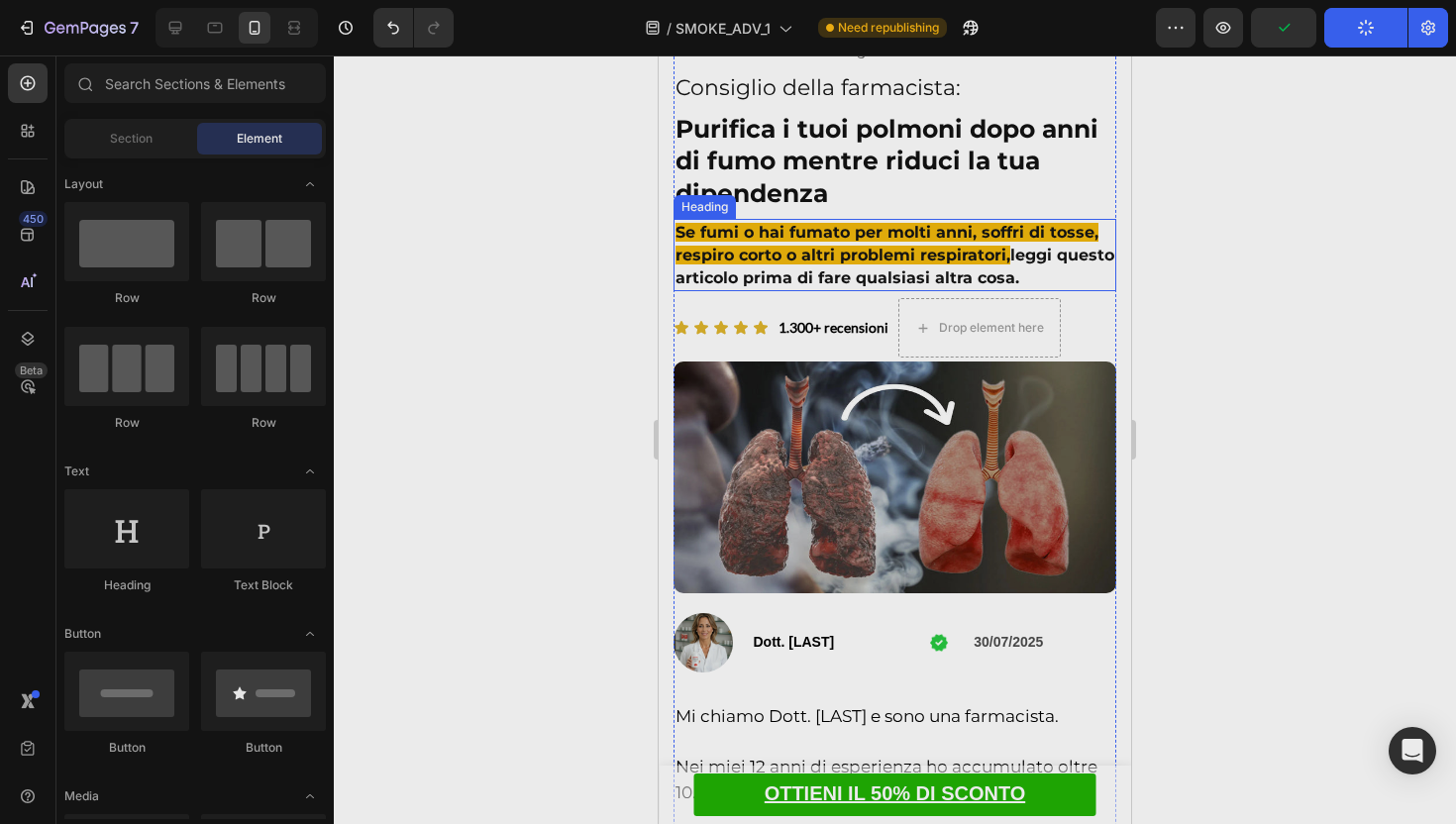 click on "⁠⁠⁠⁠⁠⁠⁠ Se fumi o hai fumato per molti anni, soffri di tosse, respiro corto o altri problemi respiratori,   leggi questo articolo prima di fare qualsiasi altra cosa." at bounding box center (894, 255) 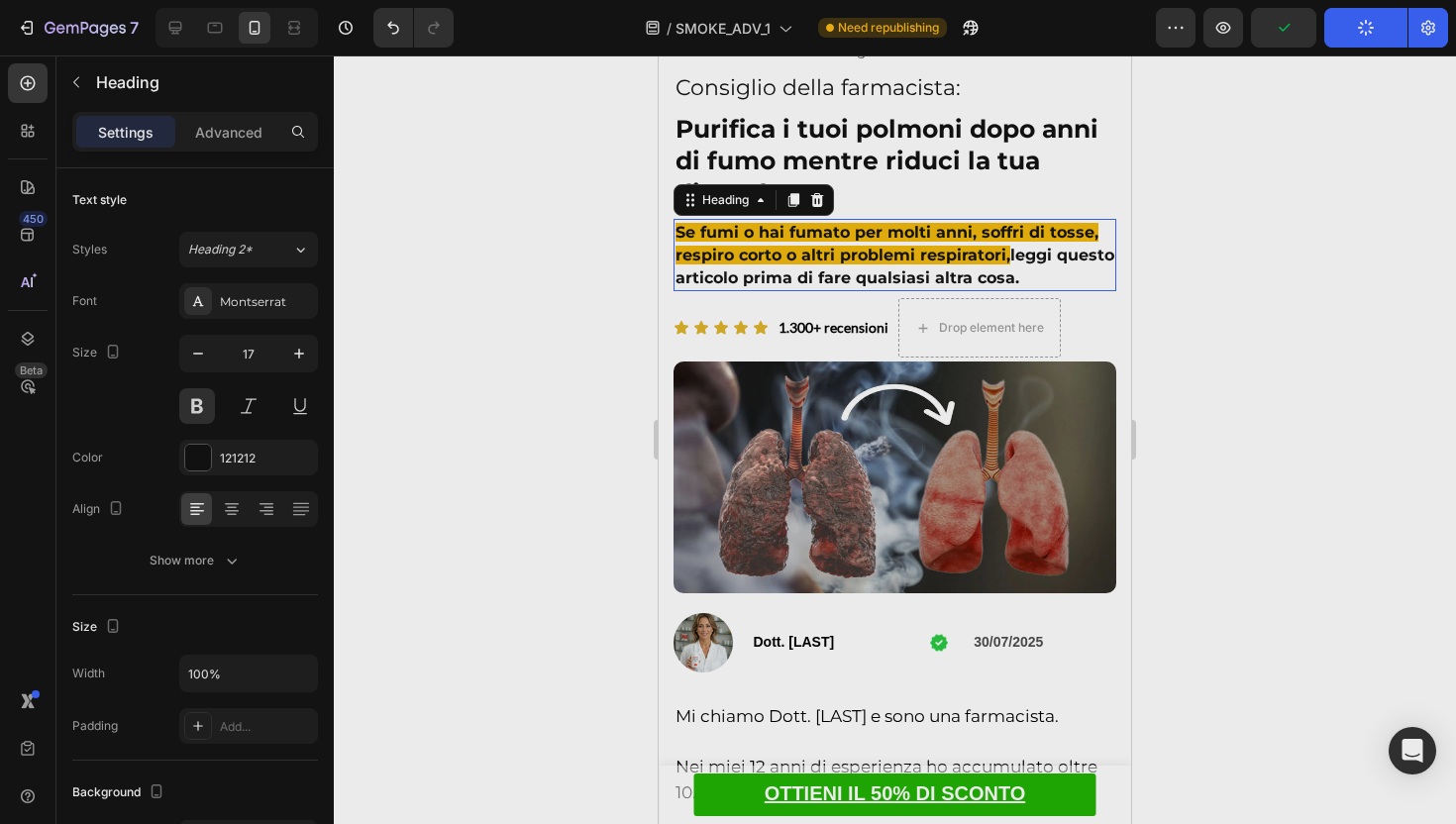 click on "Se fumi o hai fumato per molti anni, soffri di tosse, respiro corto o altri problemi respiratori,   leggi questo articolo prima di fare qualsiasi altra cosa." at bounding box center [894, 255] 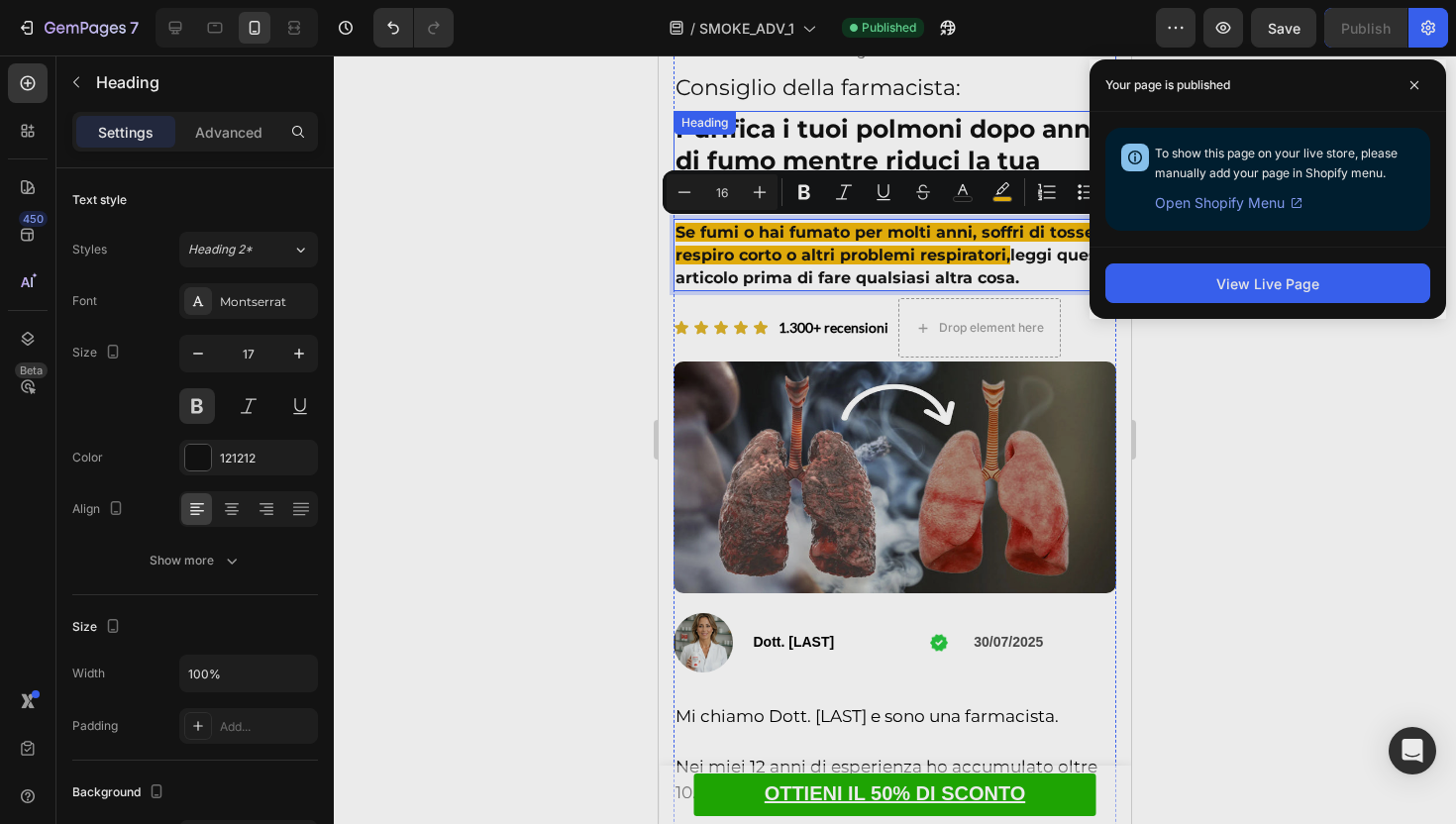 click on "Purifica i tuoi polmoni dopo anni di fumo mentre riduci la tua dipendenza" at bounding box center (886, 160) 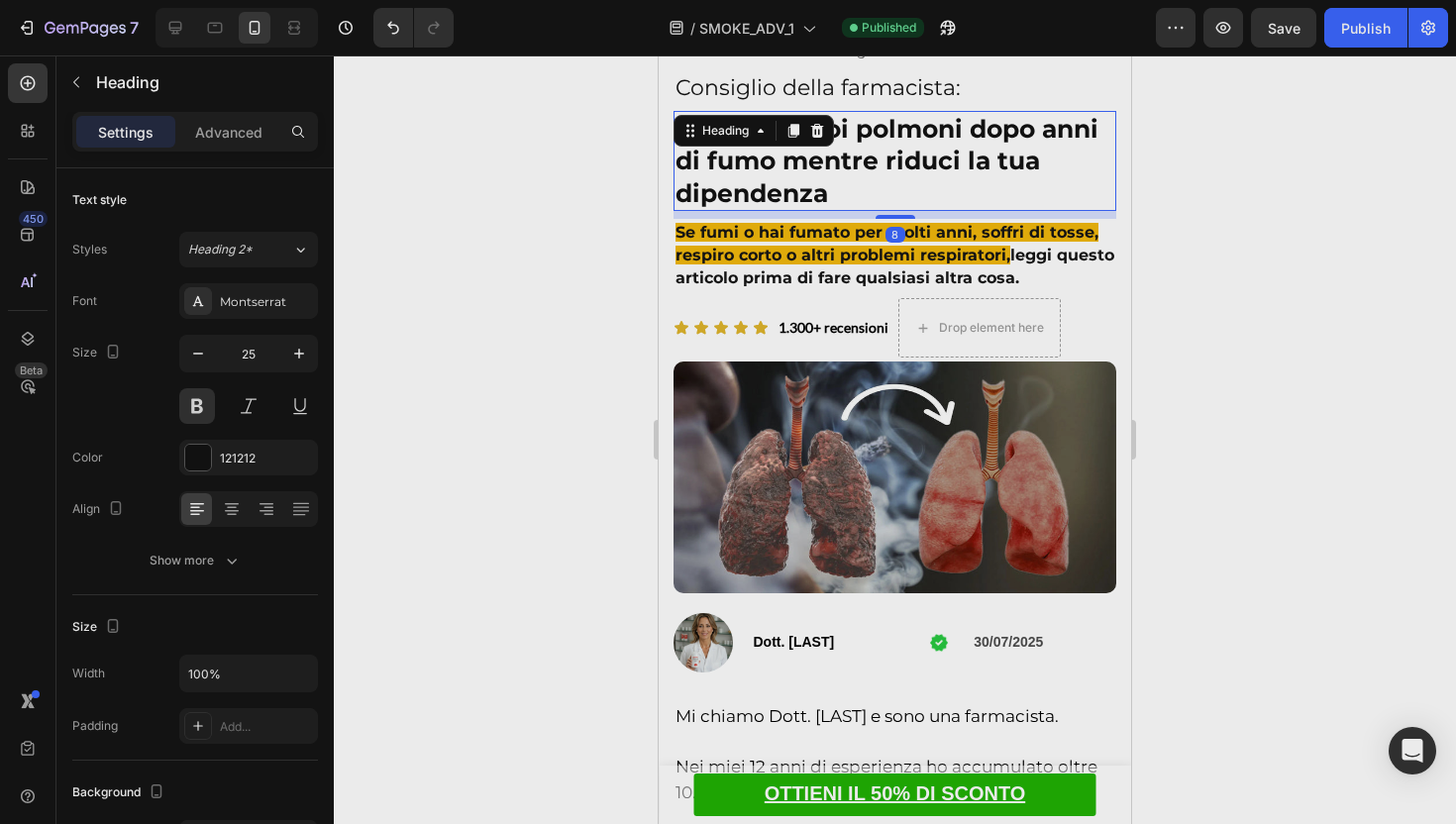 type on "23" 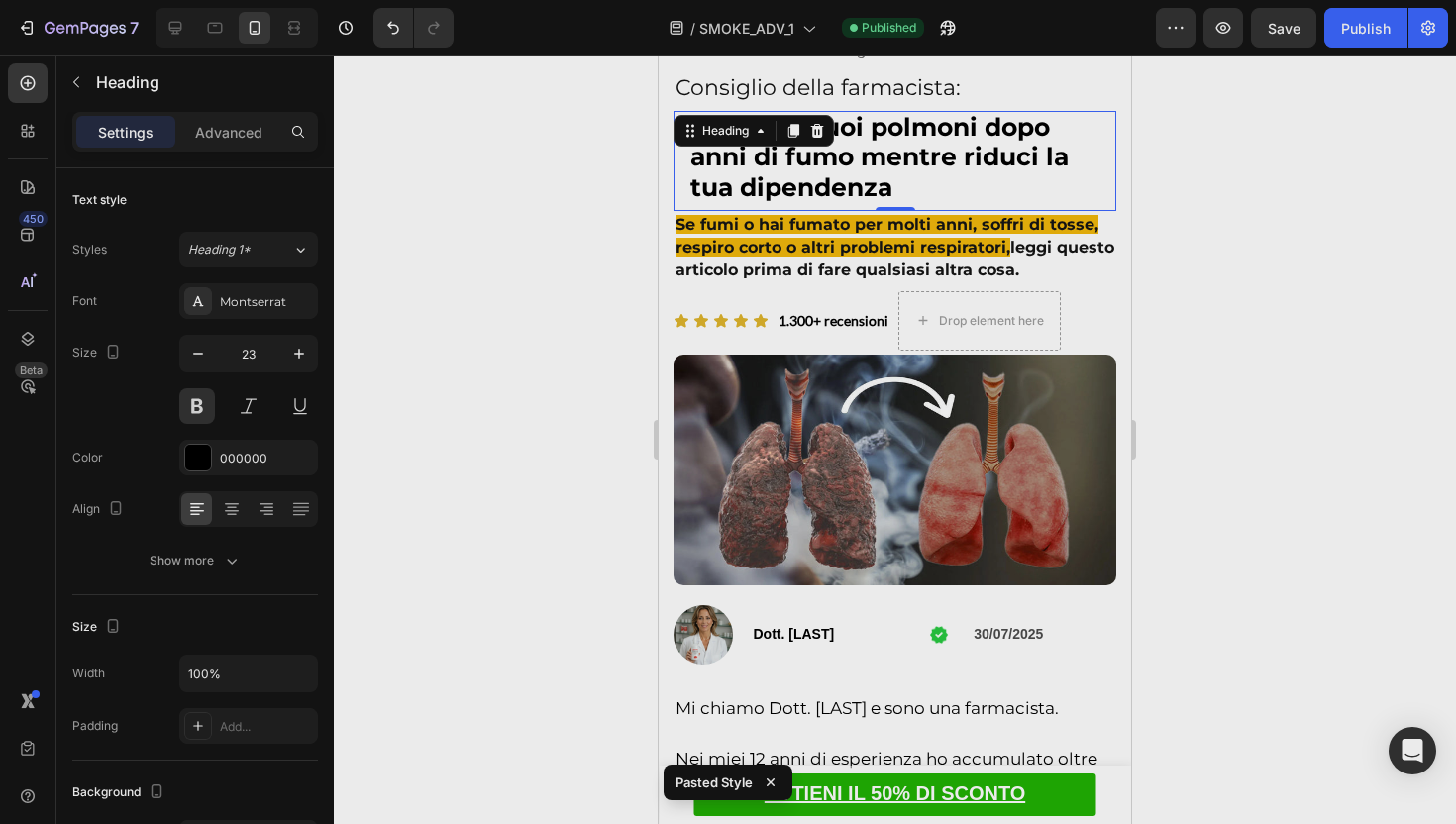 click 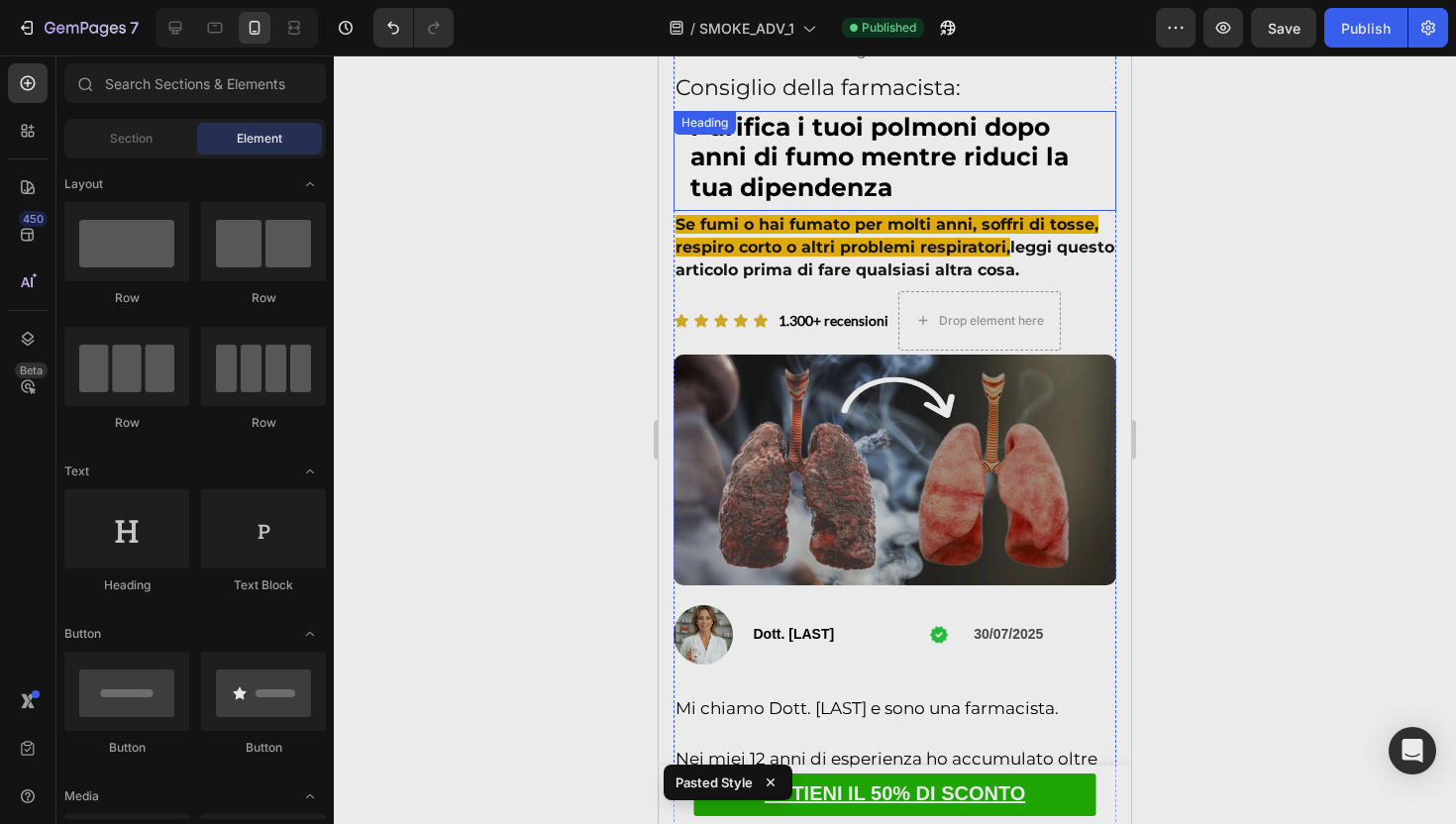 click on "⁠⁠⁠⁠⁠⁠⁠ Purifica i tuoi polmoni dopo anni di fumo mentre riduci la tua dipendenza" at bounding box center [894, 158] 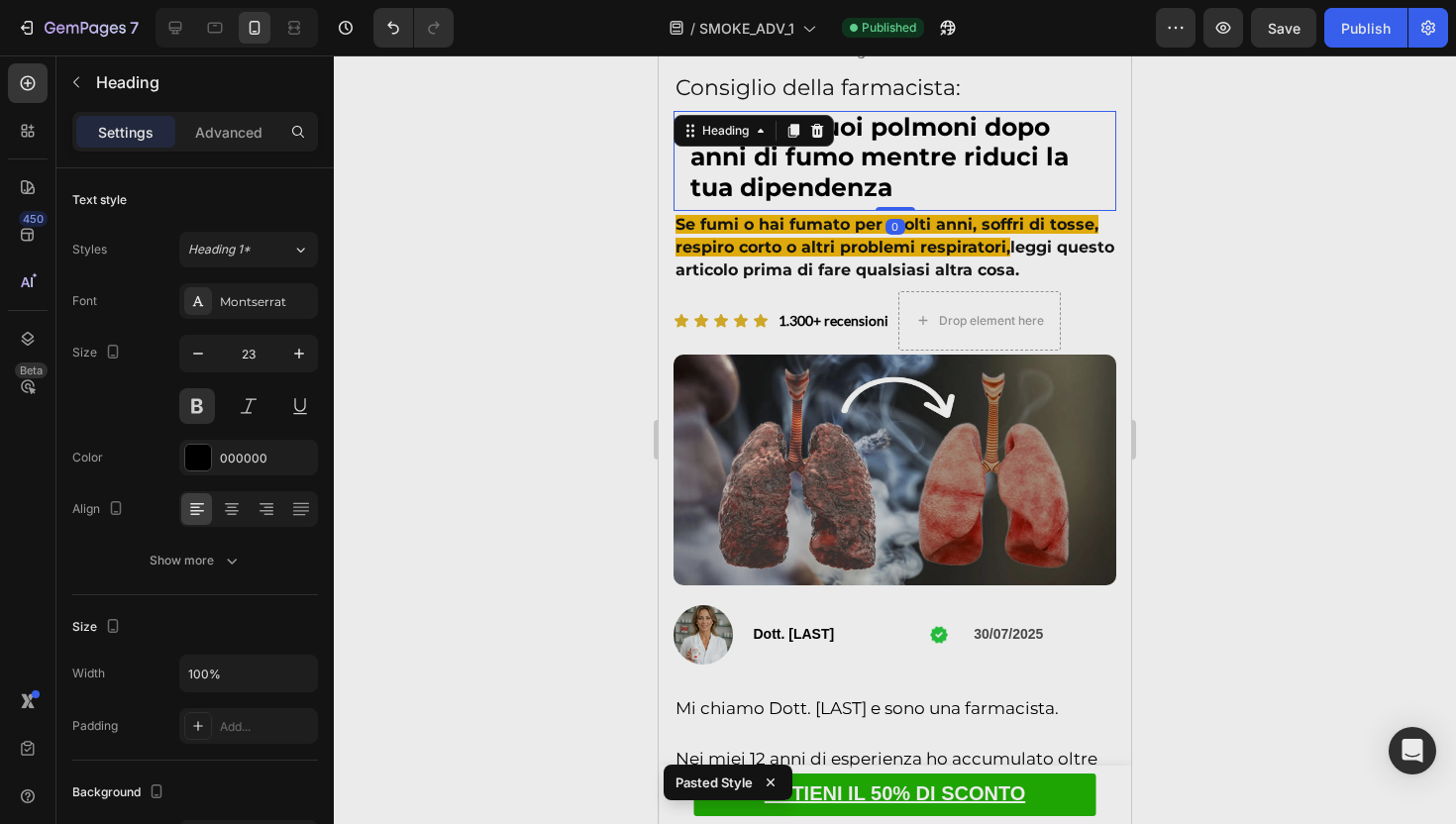 click on "Settings Advanced" at bounding box center [195, 140] 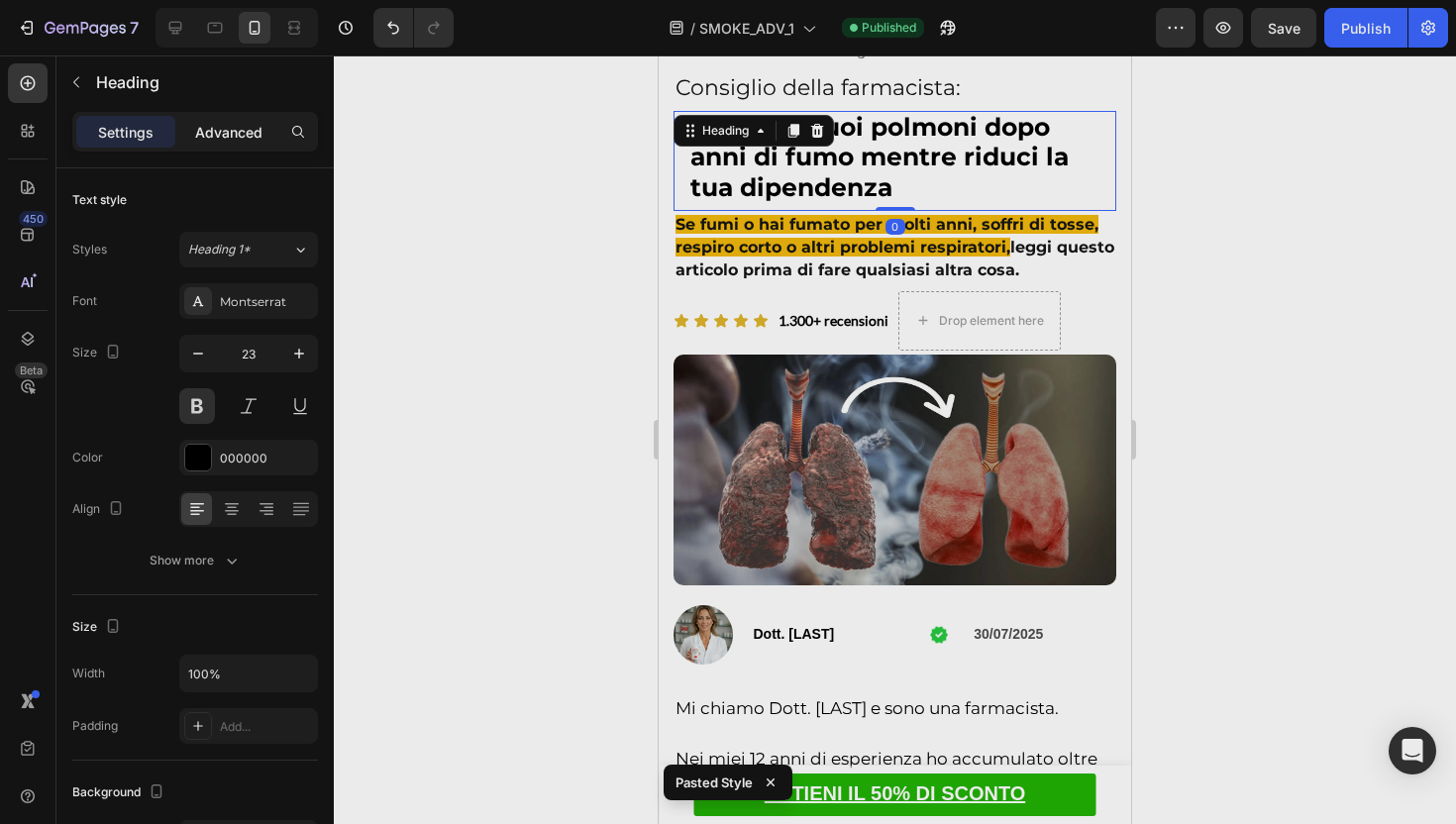 click on "Advanced" at bounding box center [229, 132] 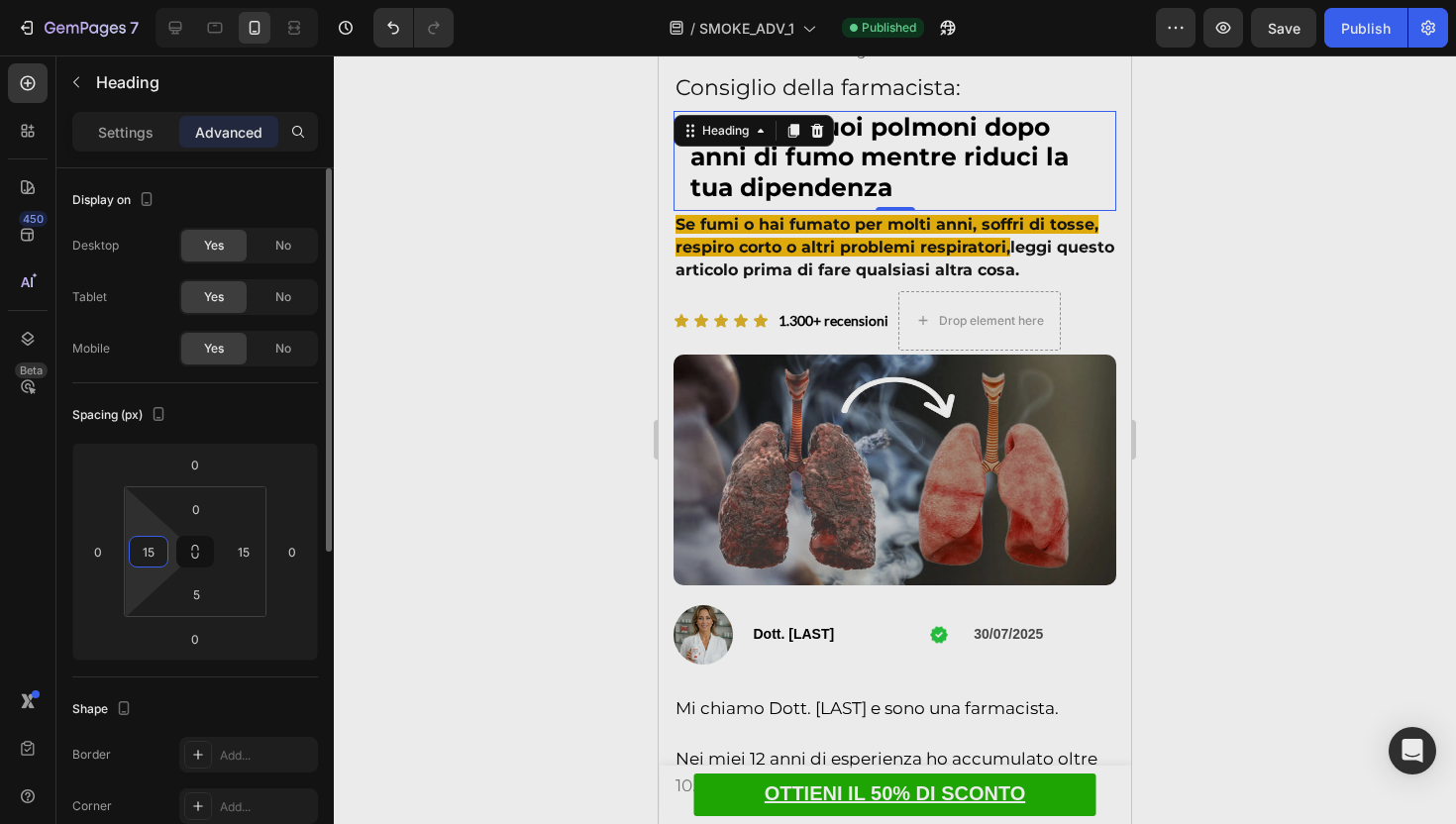 click on "15" at bounding box center (149, 552) 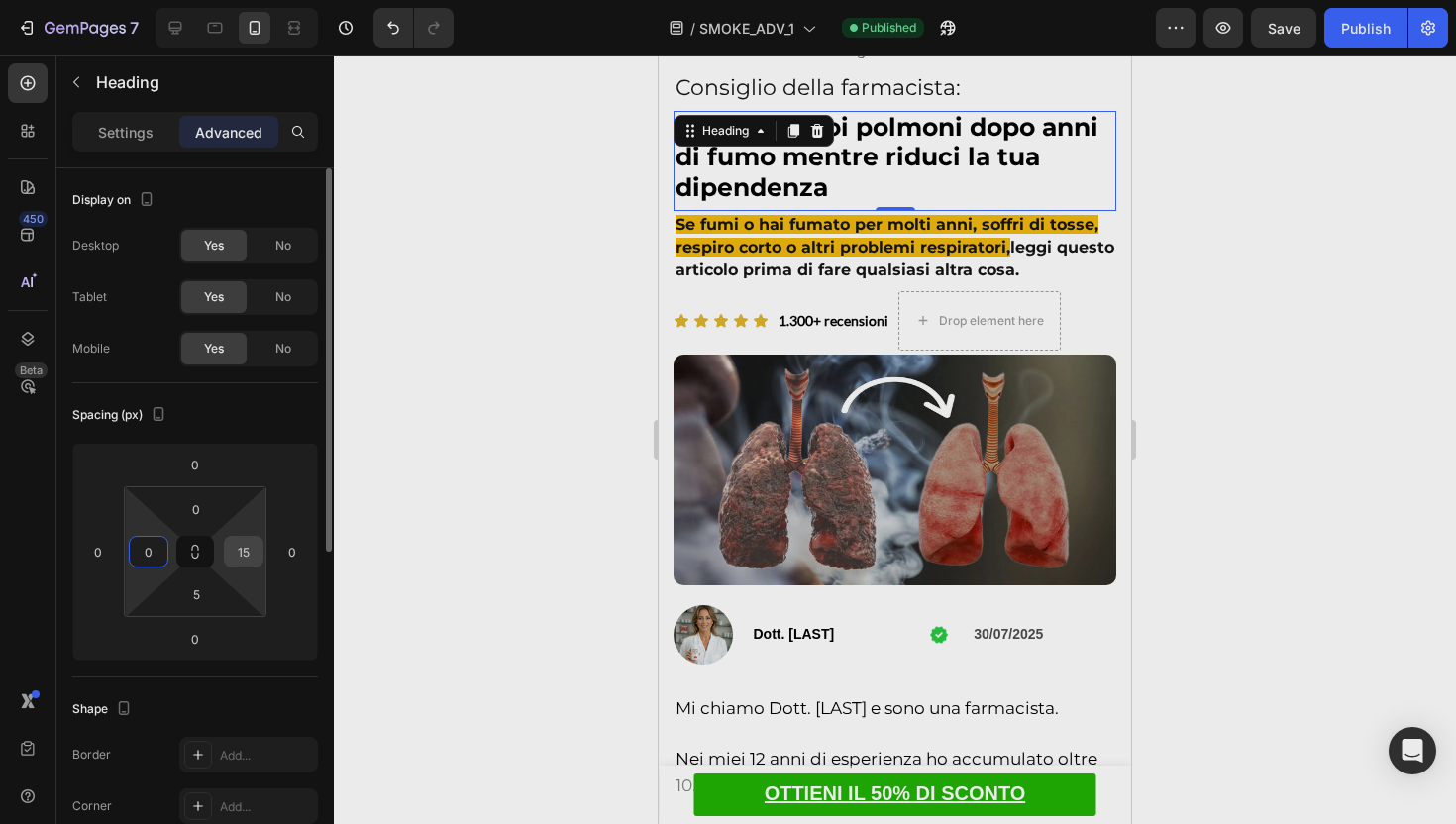 type on "0" 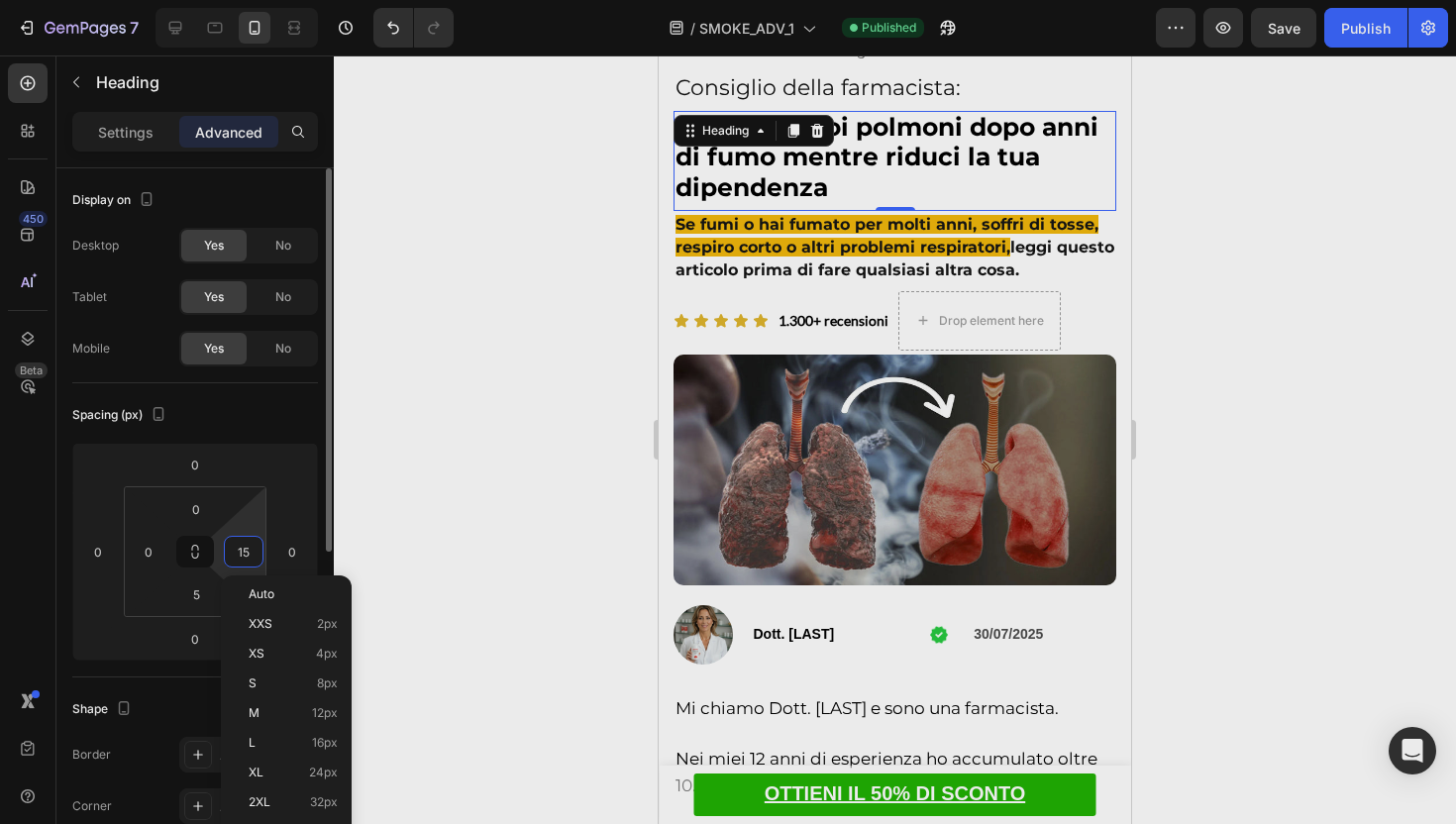 type on "0" 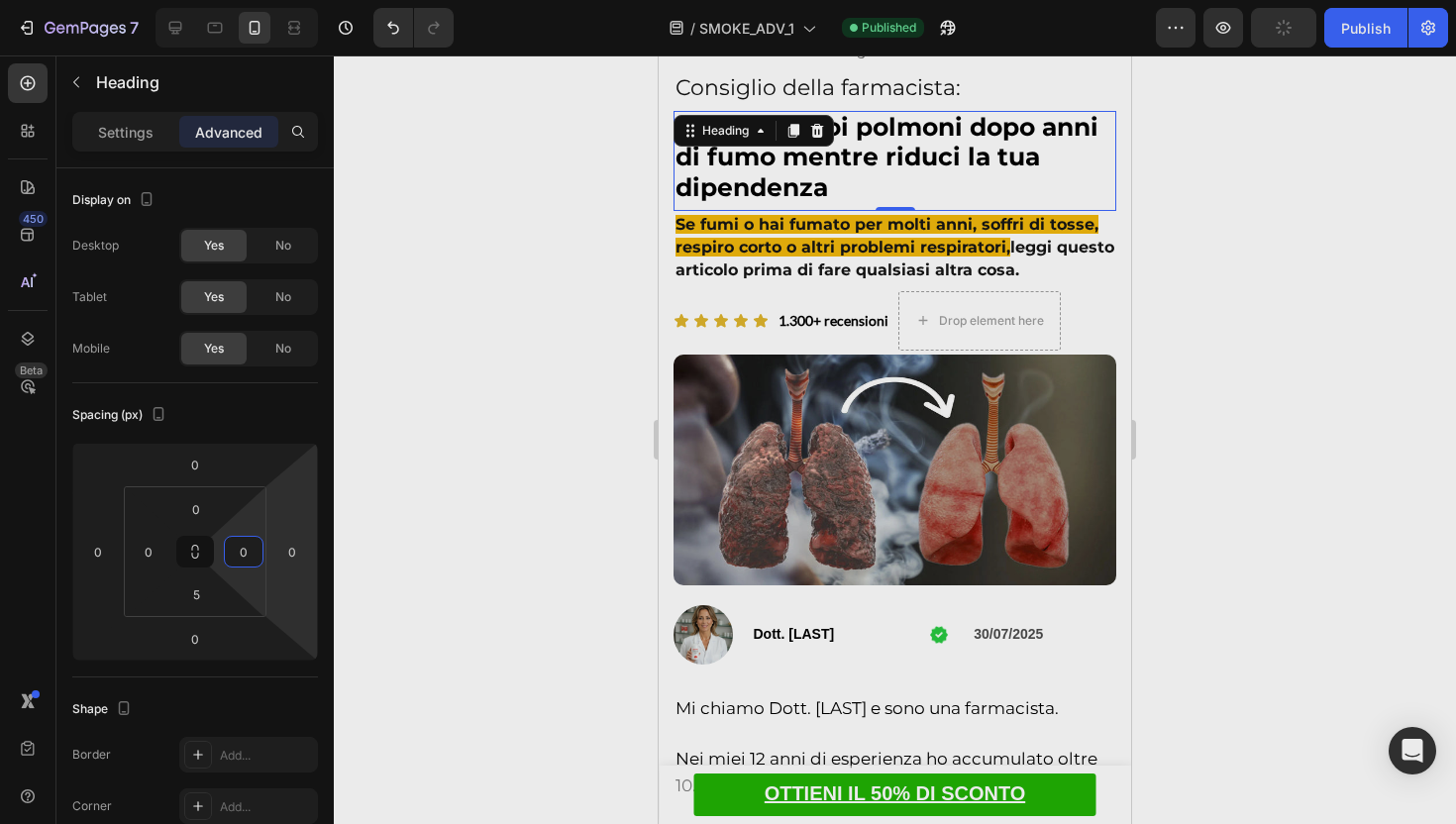 click 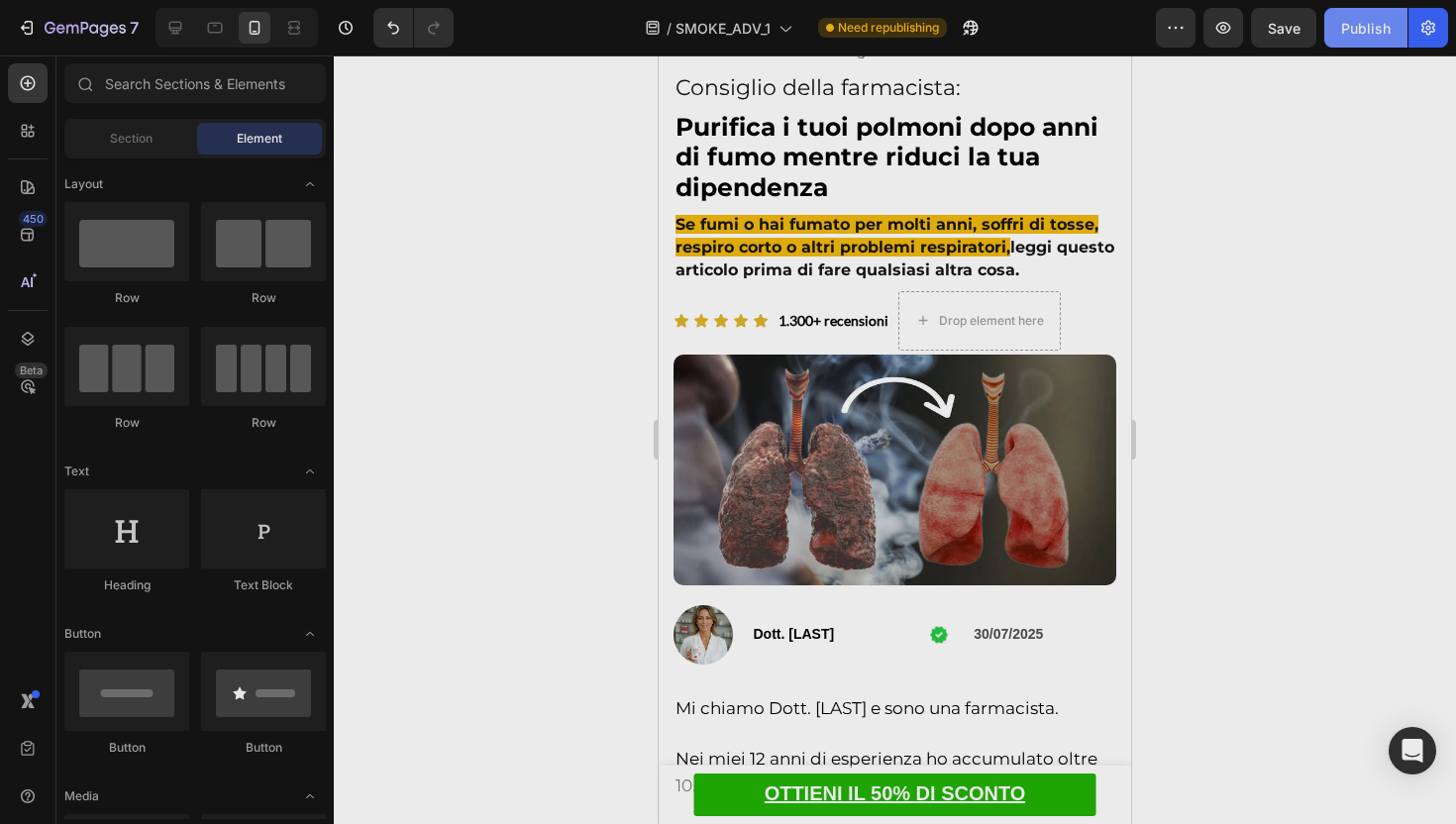 click on "Publish" 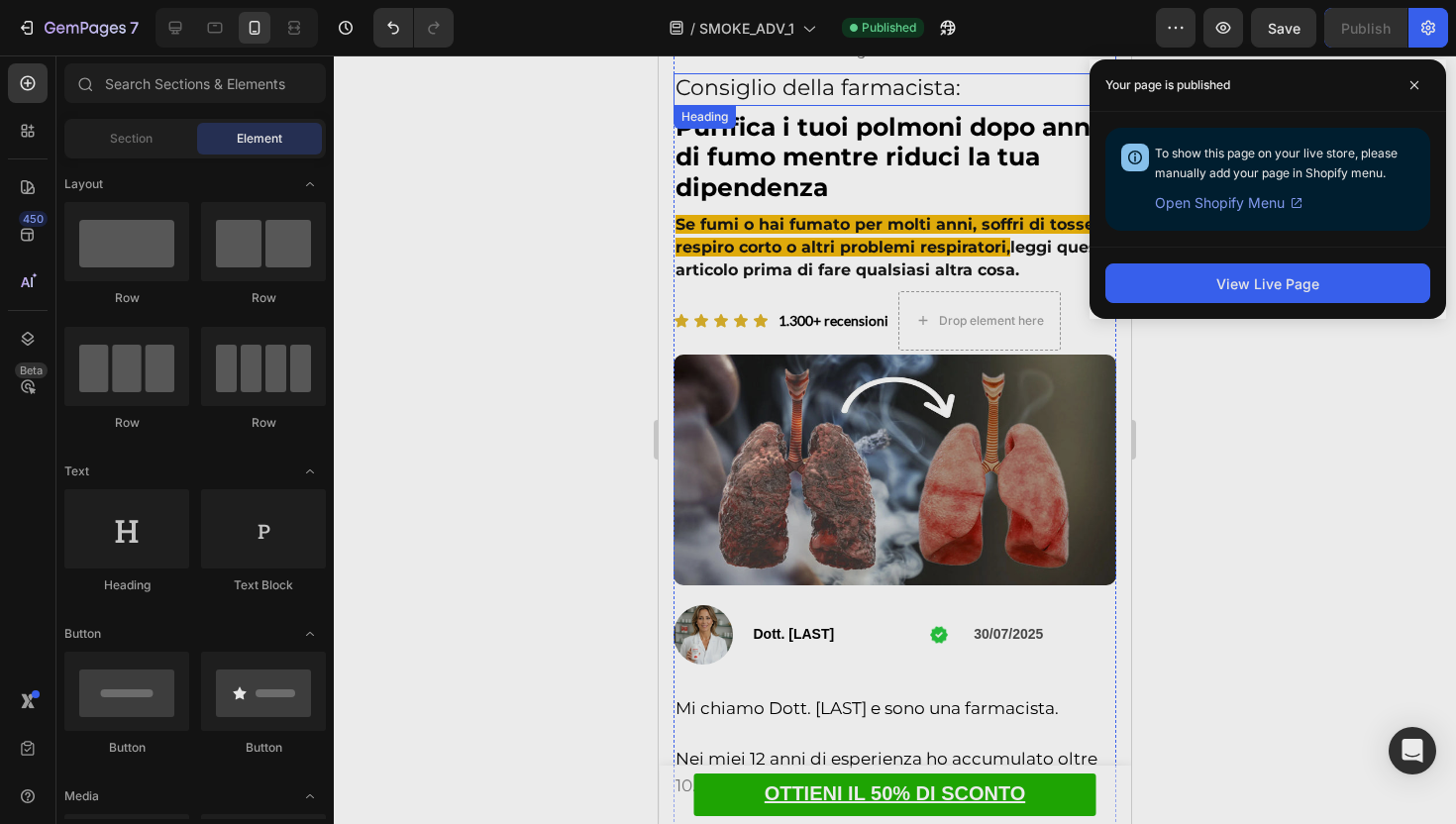 click on "Purifica i tuoi polmoni dopo anni di fumo mentre riduci la tua dipendenza" at bounding box center [886, 157] 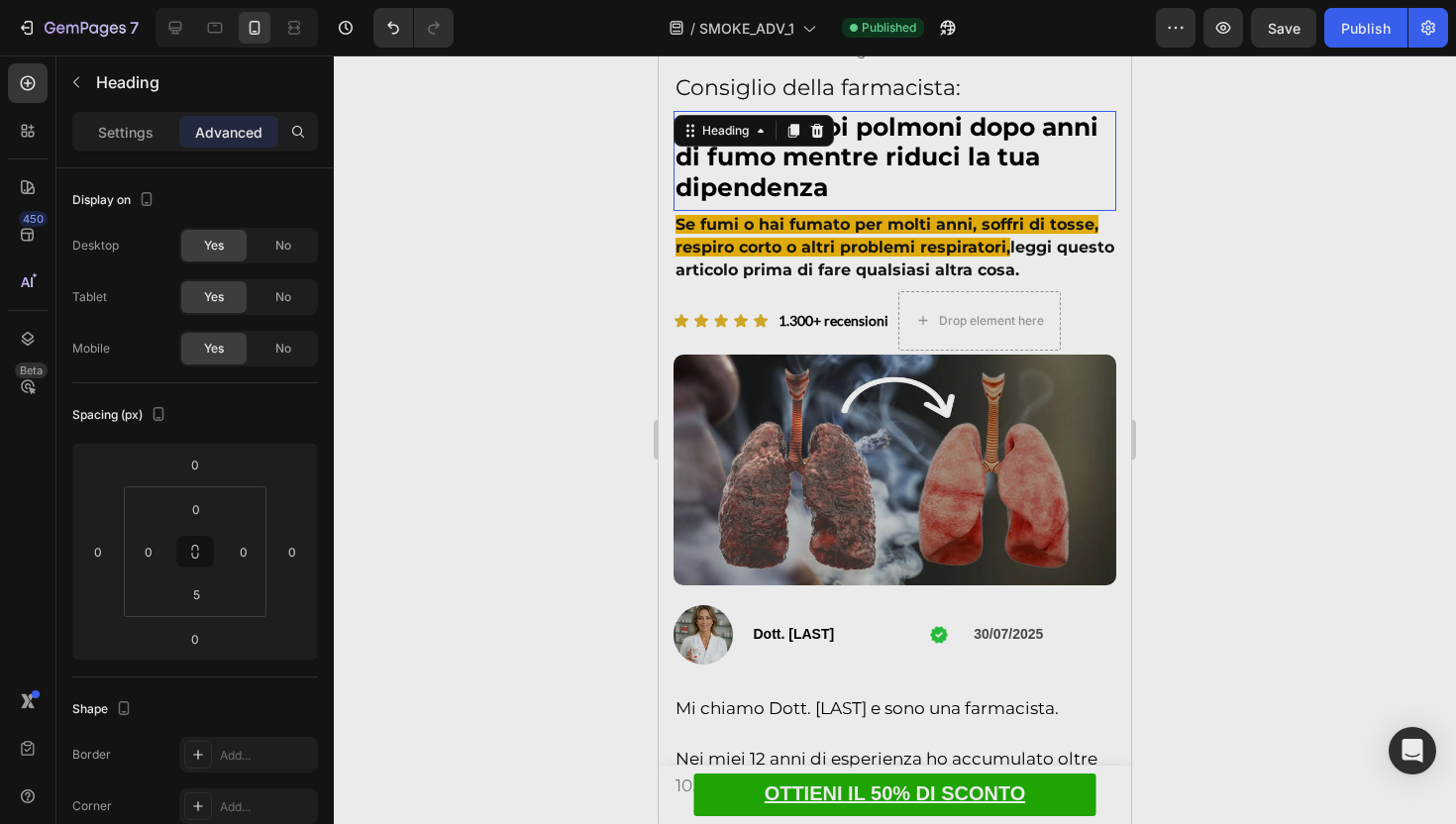 click at bounding box center [817, 131] 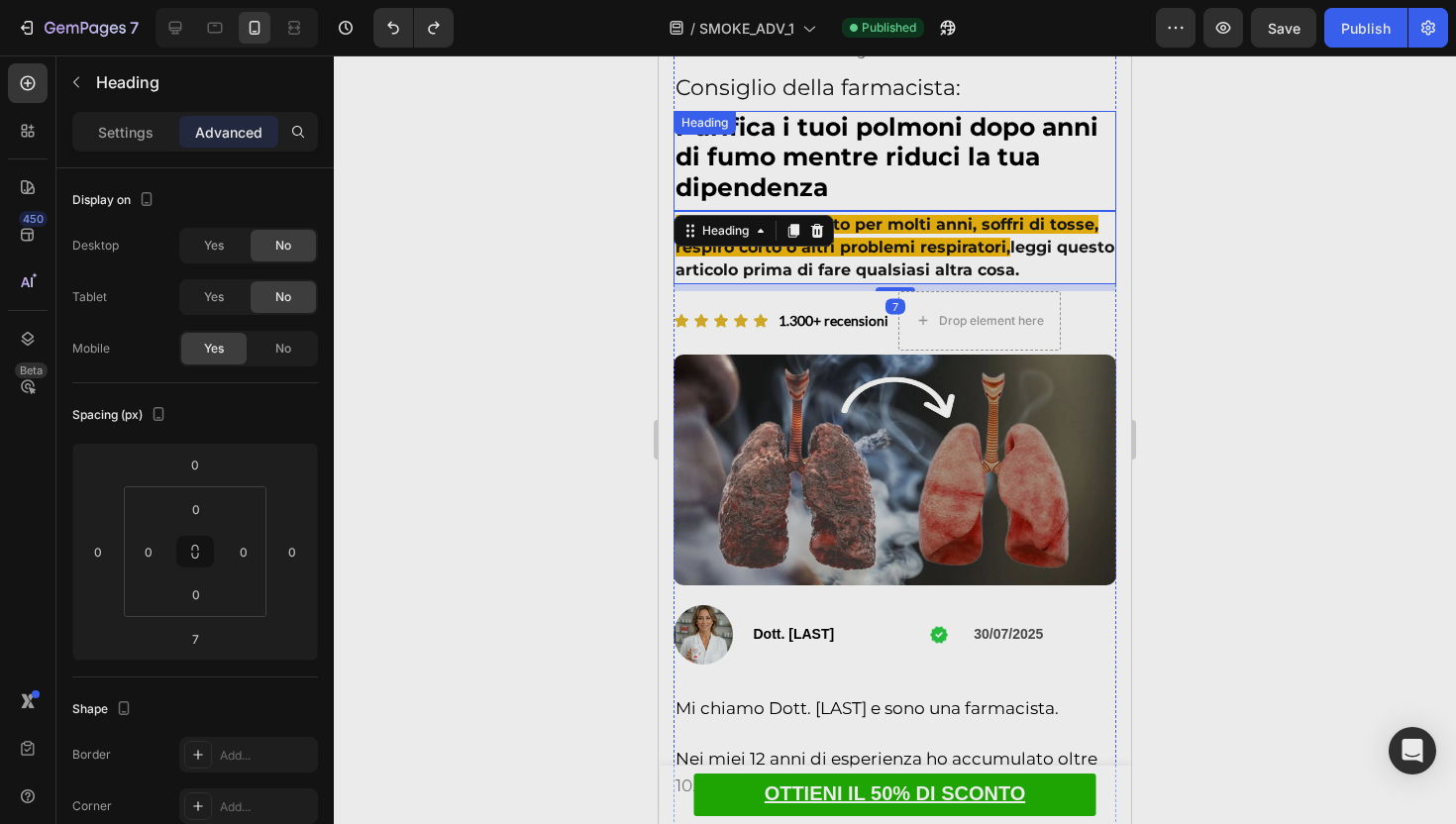 click on "Purifica i tuoi polmoni dopo anni di fumo mentre riduci la tua dipendenza" at bounding box center (886, 157) 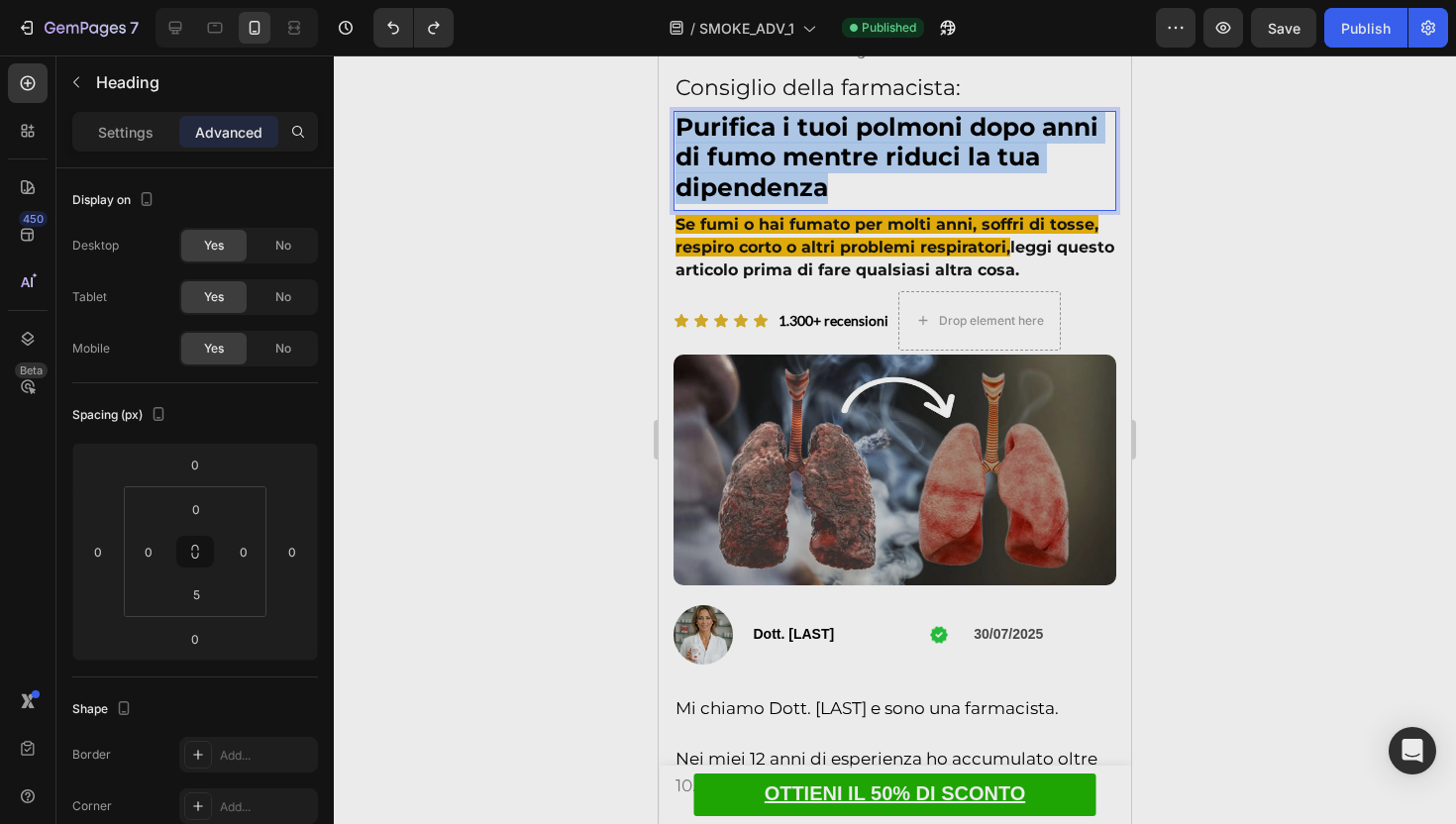 click on "Purifica i tuoi polmoni dopo anni di fumo mentre riduci la tua dipendenza" at bounding box center (886, 157) 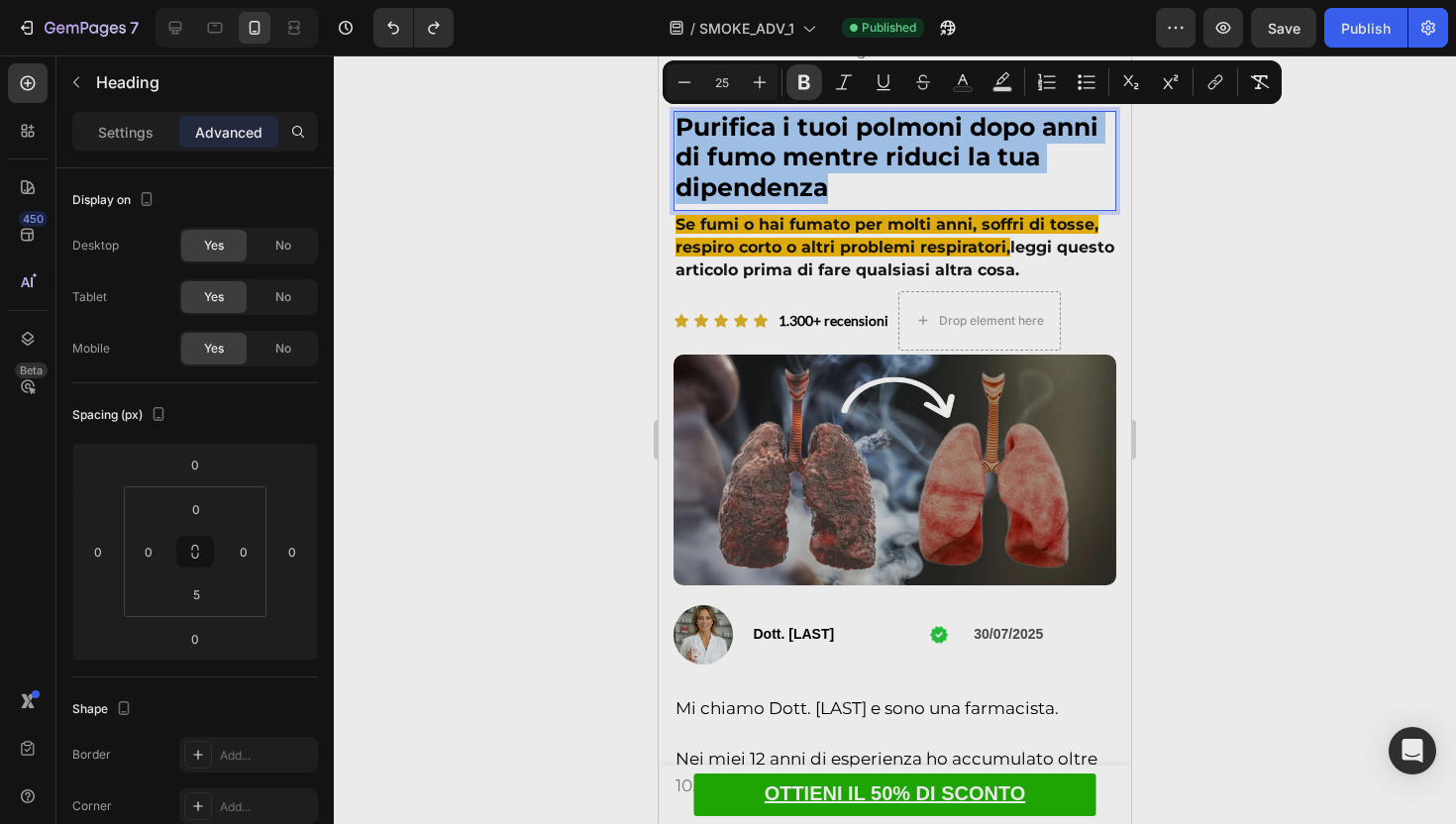 click on "Bold" at bounding box center (804, 82) 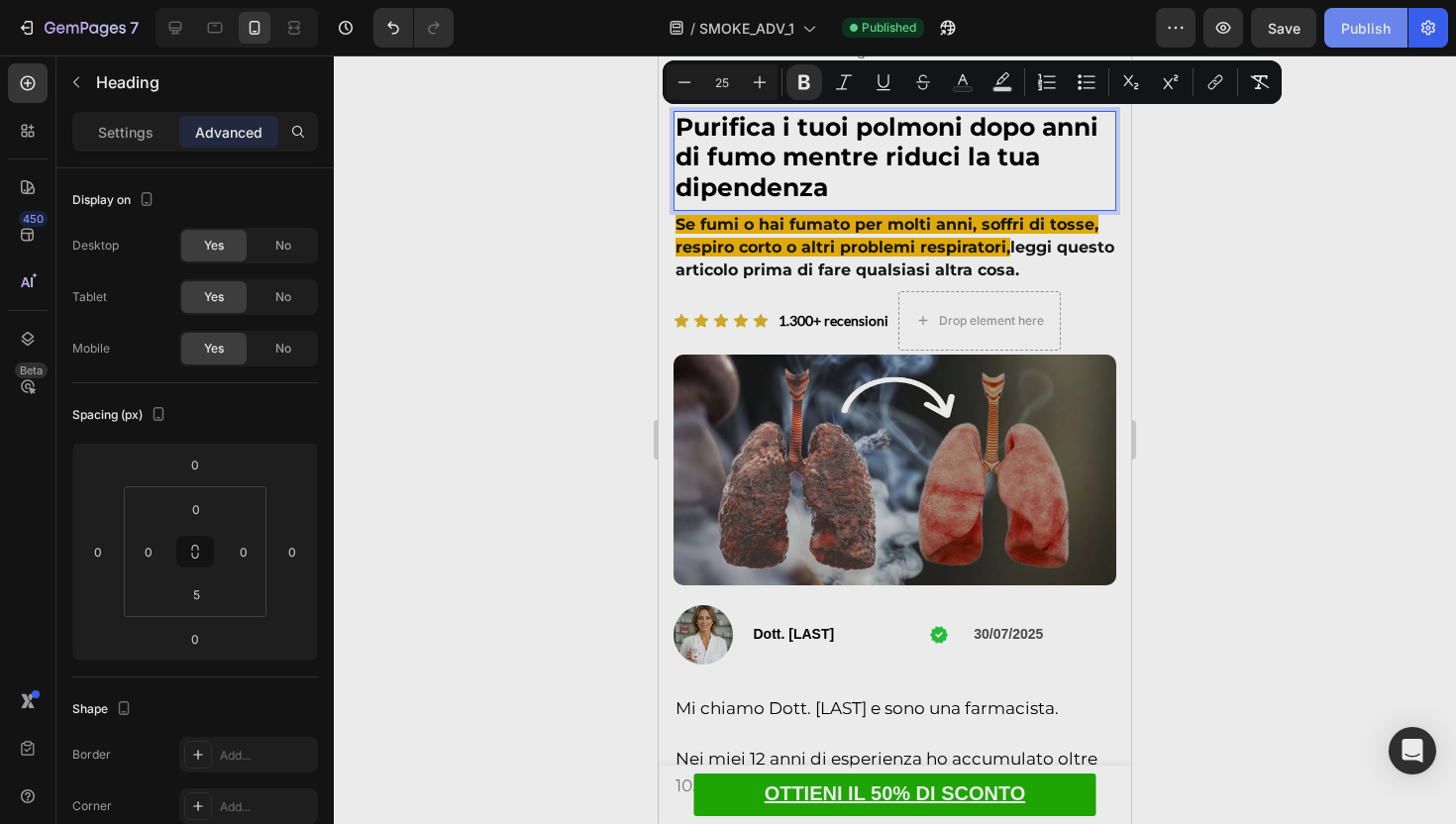 click on "Publish" at bounding box center (1366, 28) 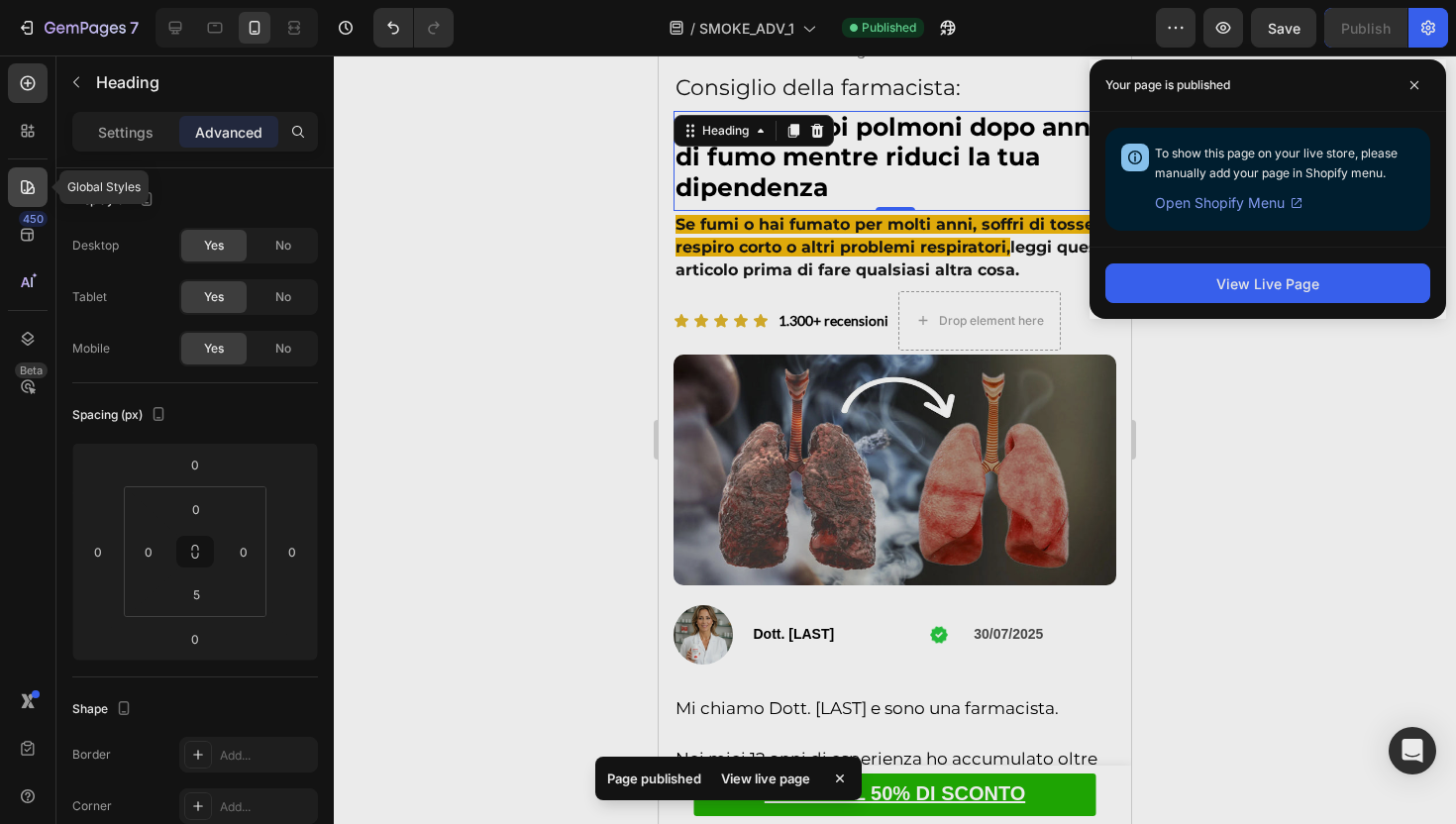 click 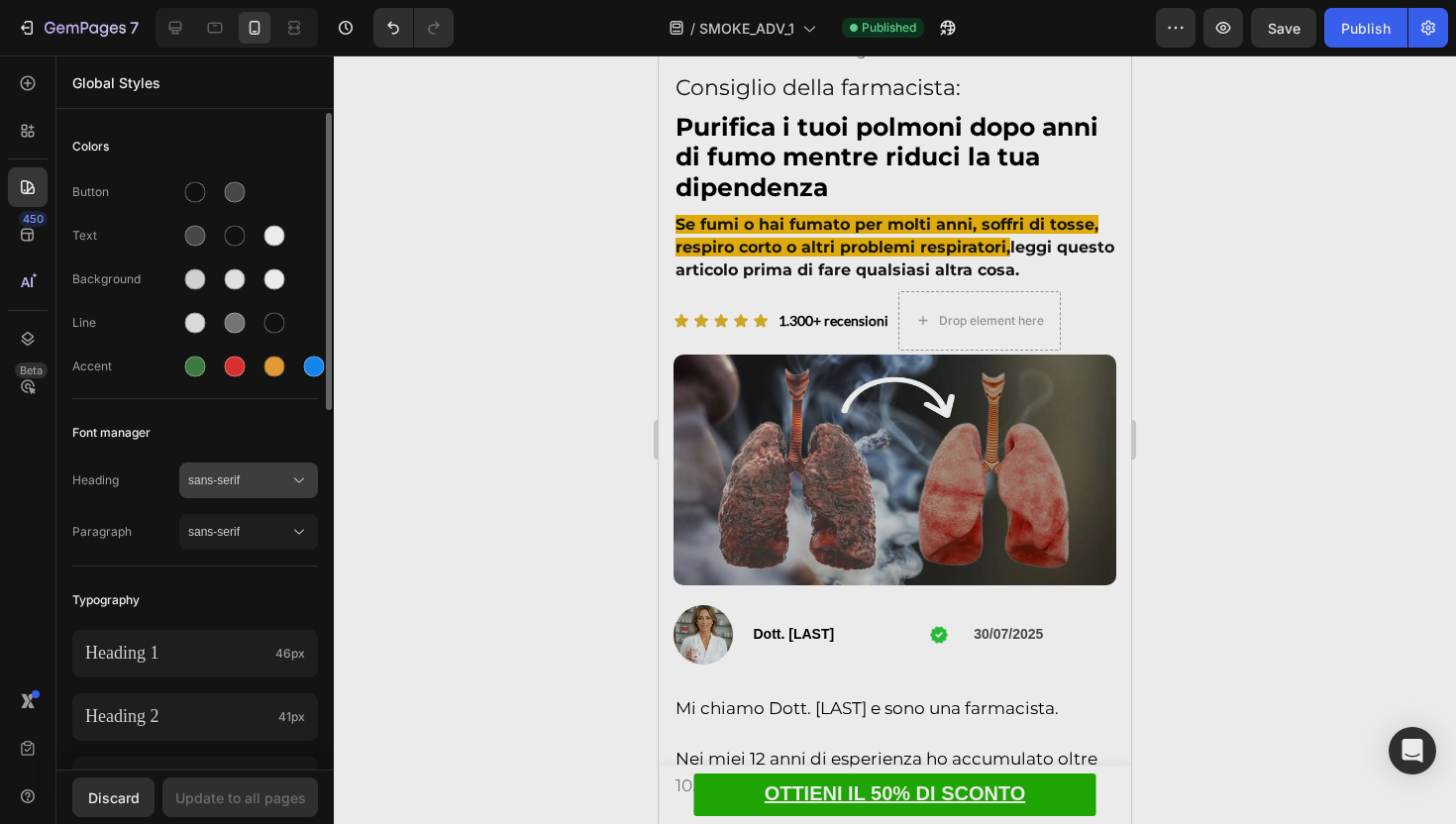 click on "sans-serif" at bounding box center [239, 480] 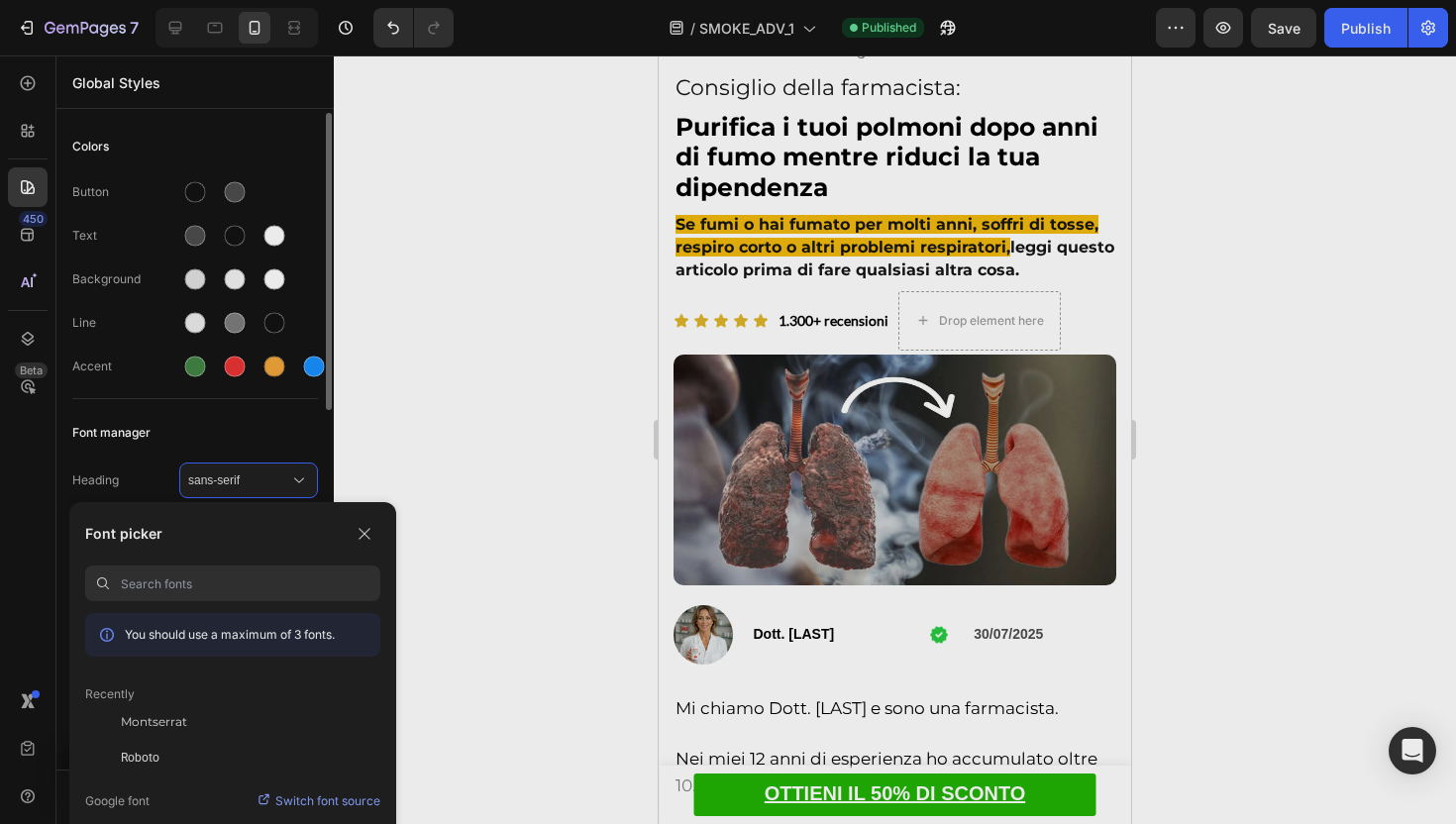 click on "Montserrat" 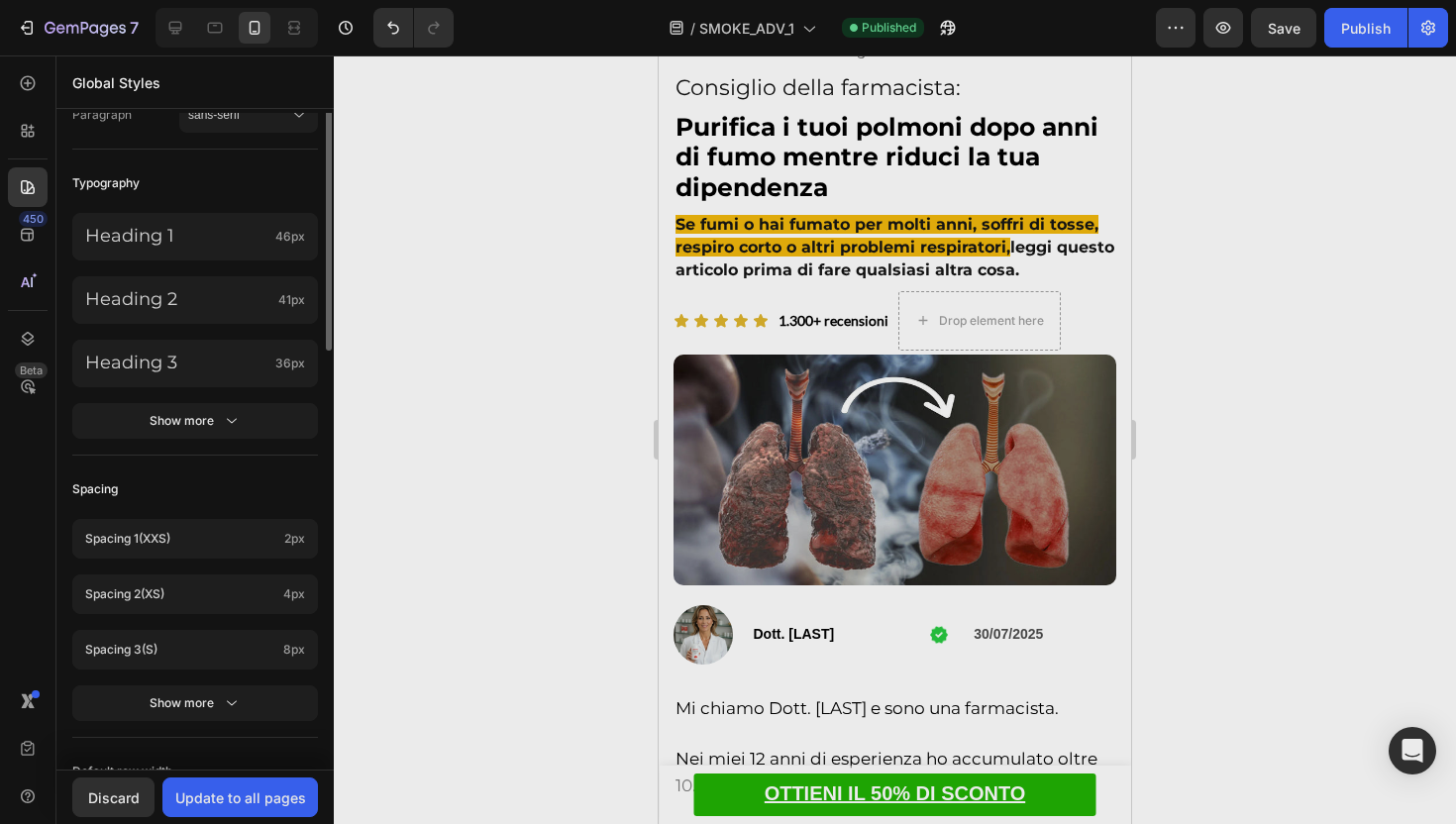scroll, scrollTop: 247, scrollLeft: 0, axis: vertical 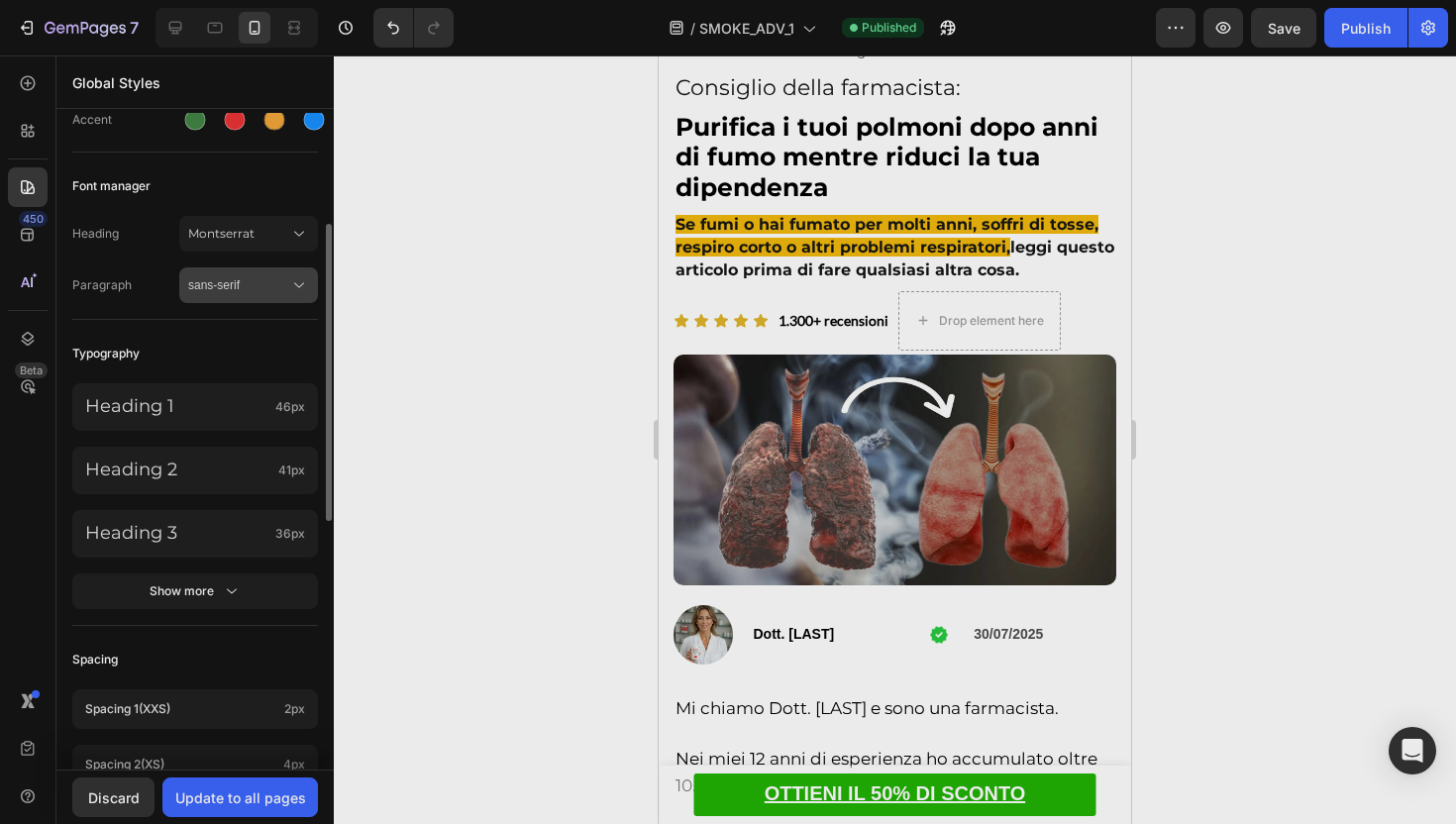 click on "sans-serif" at bounding box center (249, 285) 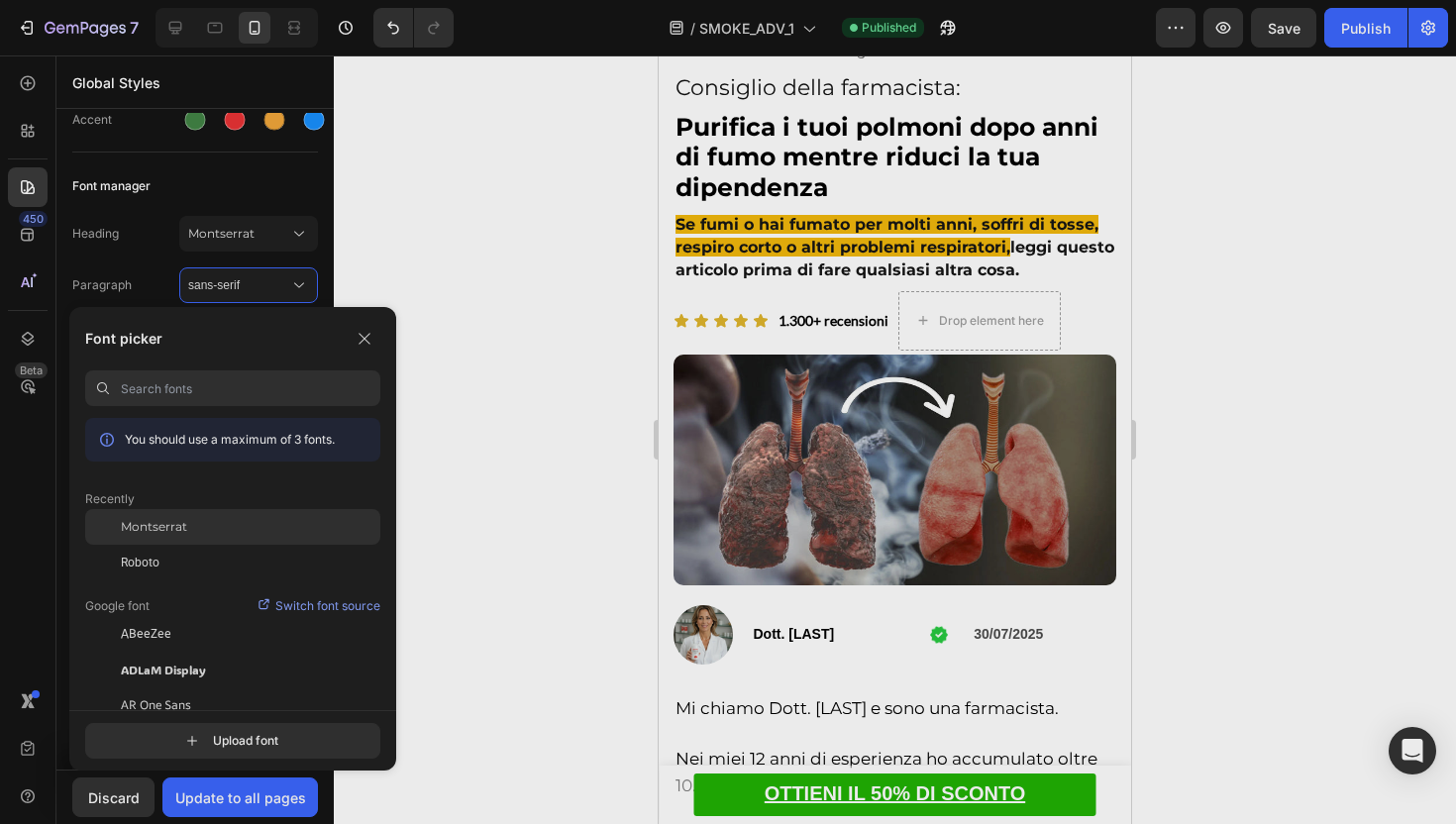 click on "Montserrat" 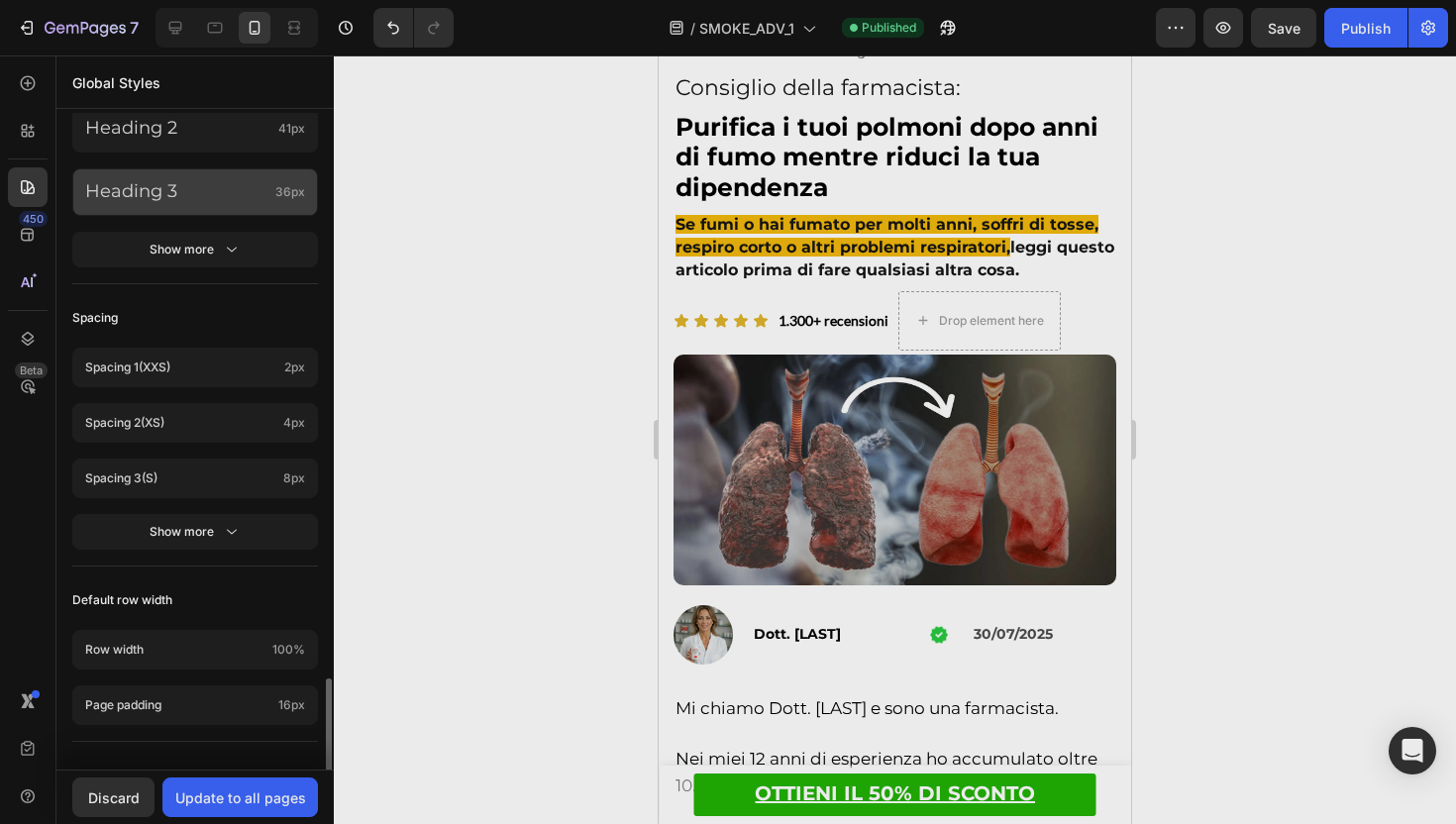 scroll, scrollTop: 794, scrollLeft: 0, axis: vertical 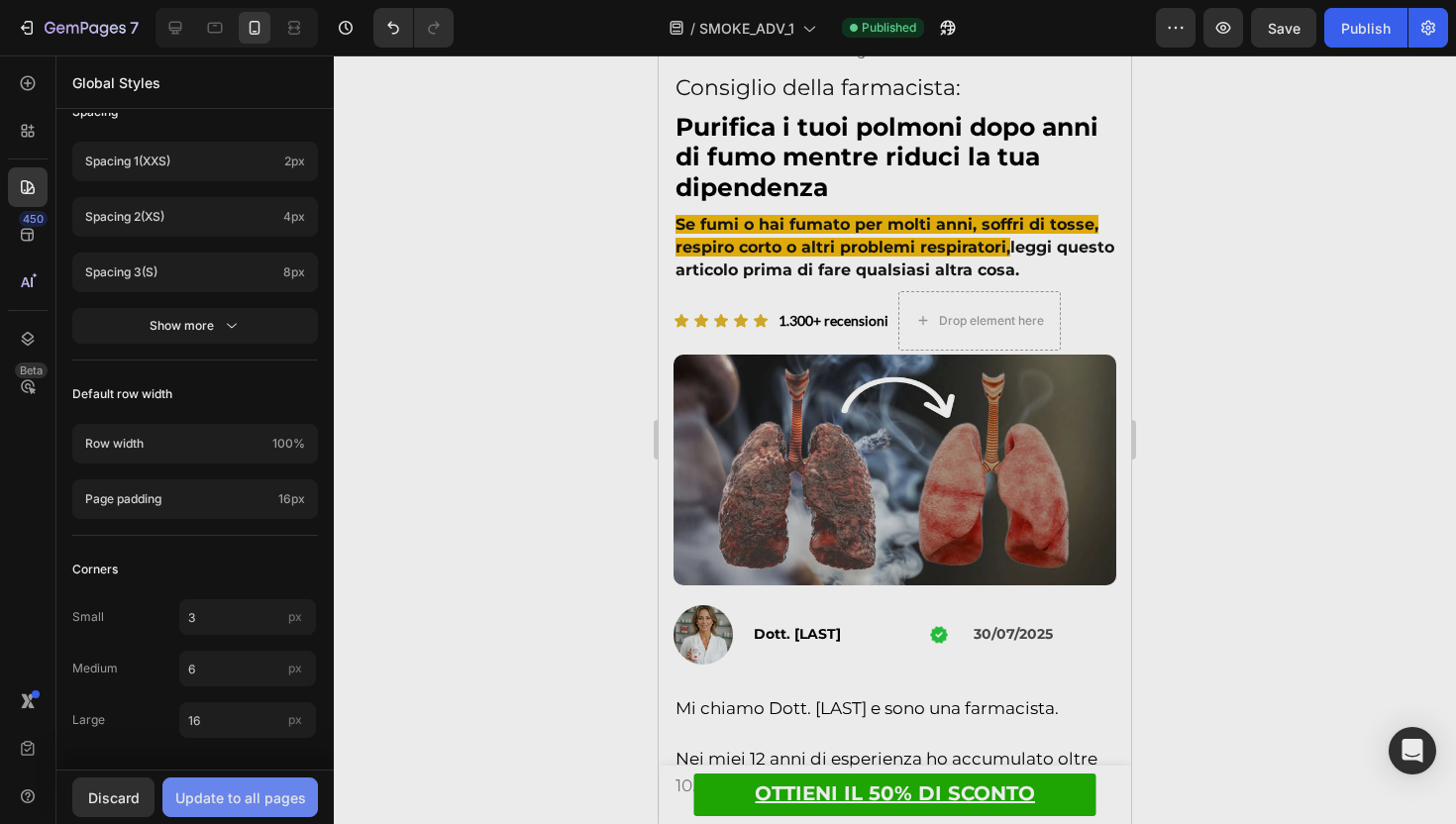 click on "Update to all pages" at bounding box center [241, 797] 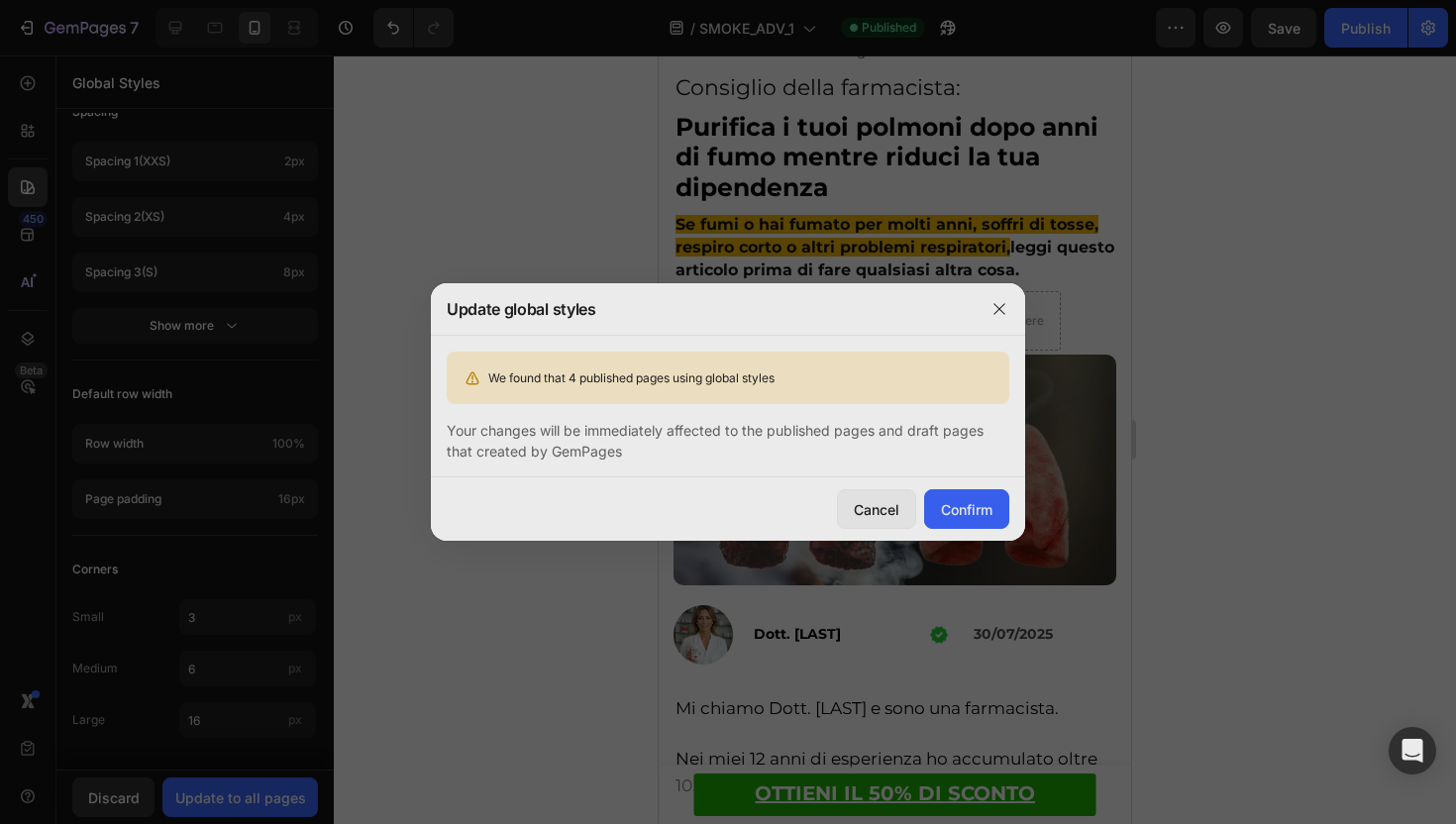 click at bounding box center [728, 412] 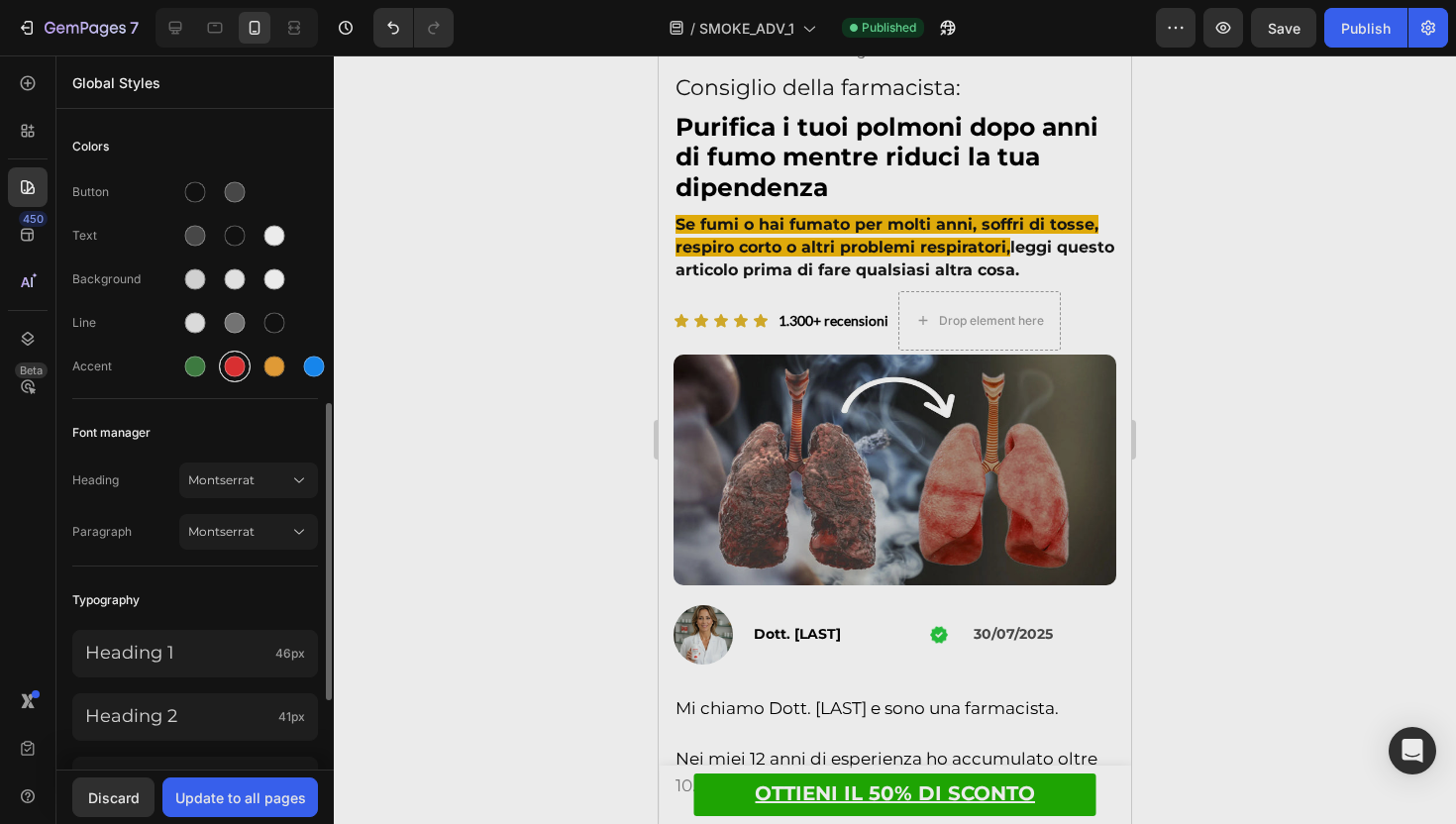 scroll, scrollTop: 794, scrollLeft: 0, axis: vertical 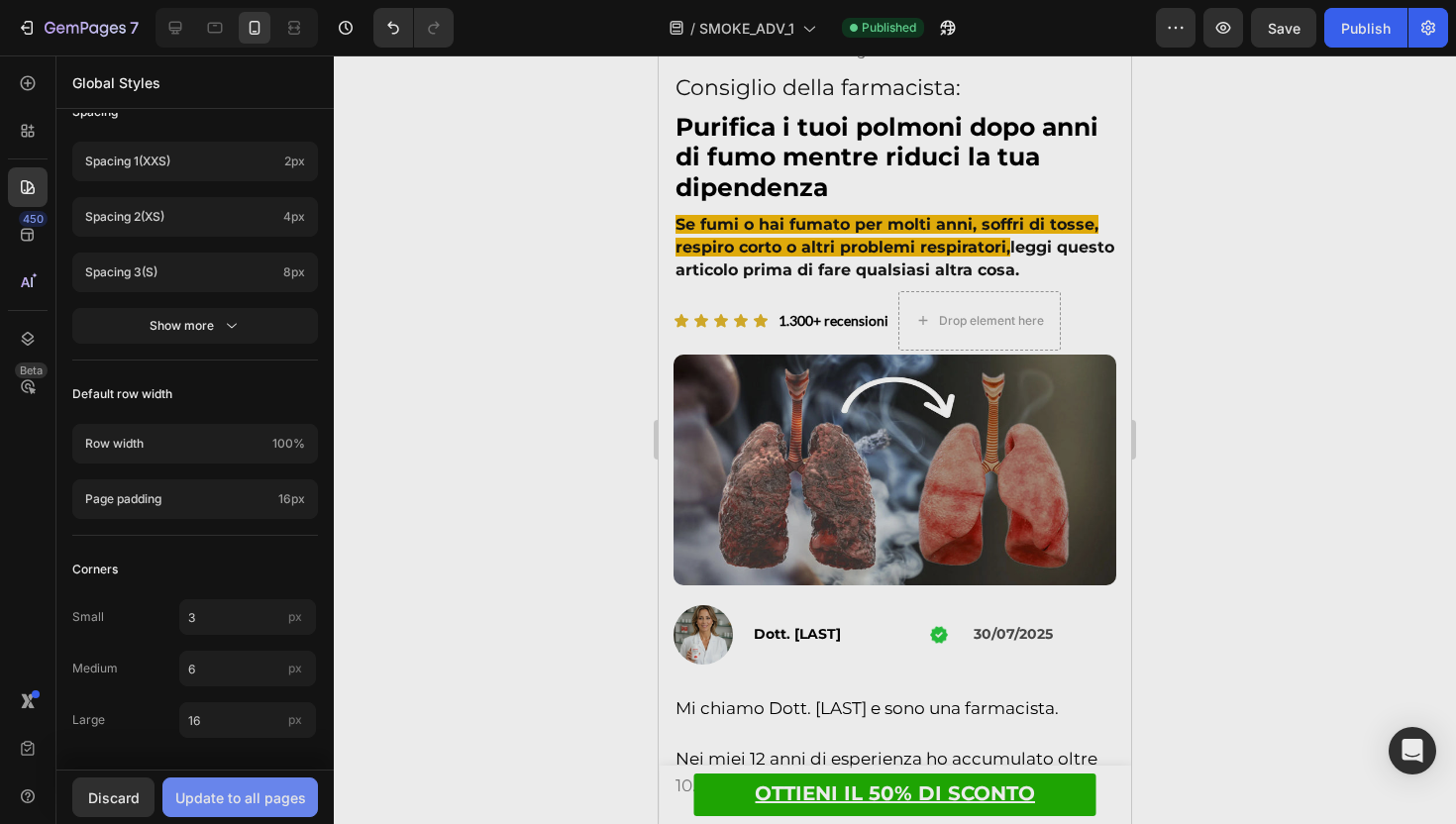 click on "Update to all pages" at bounding box center (241, 797) 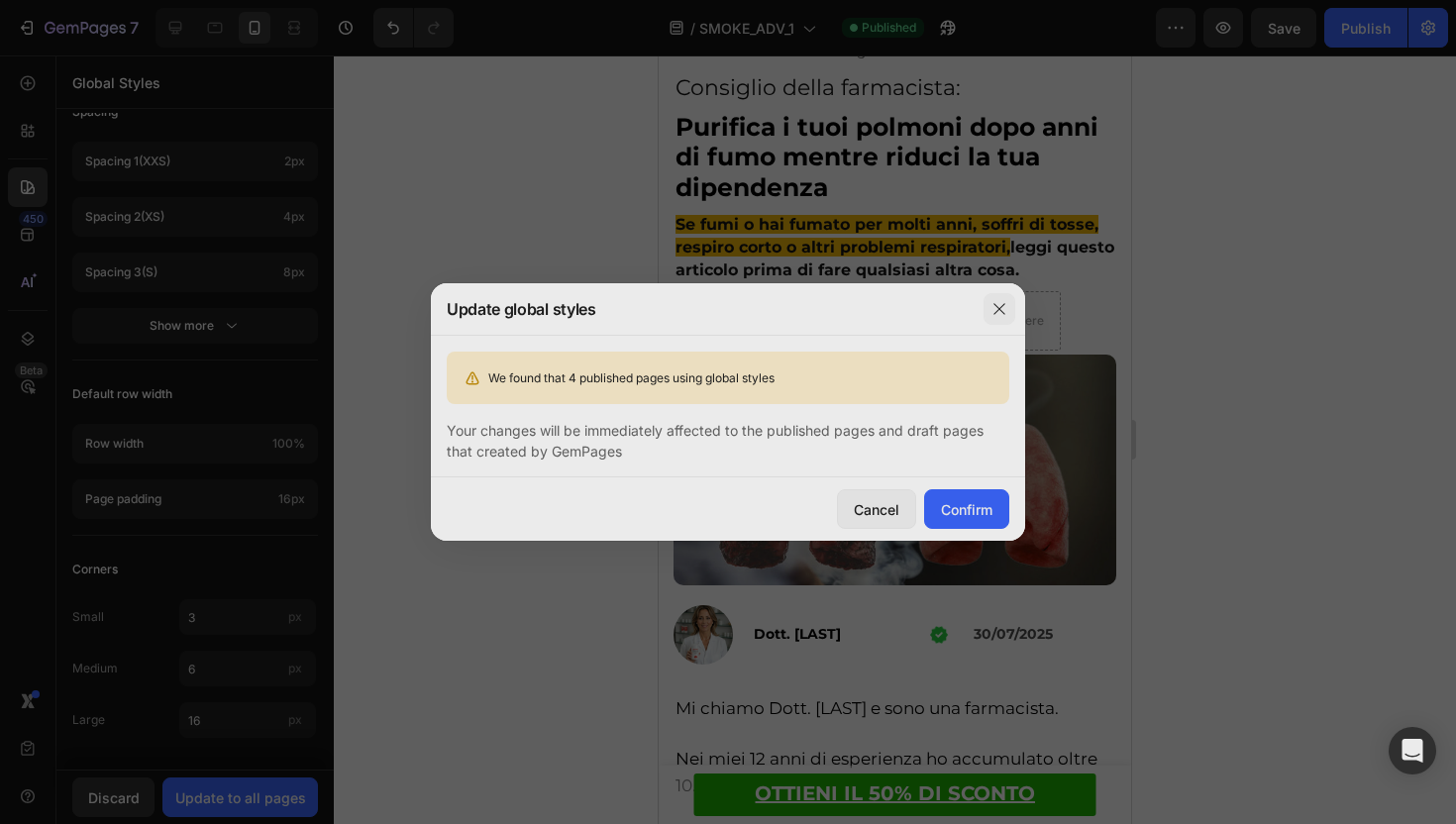 click at bounding box center (999, 309) 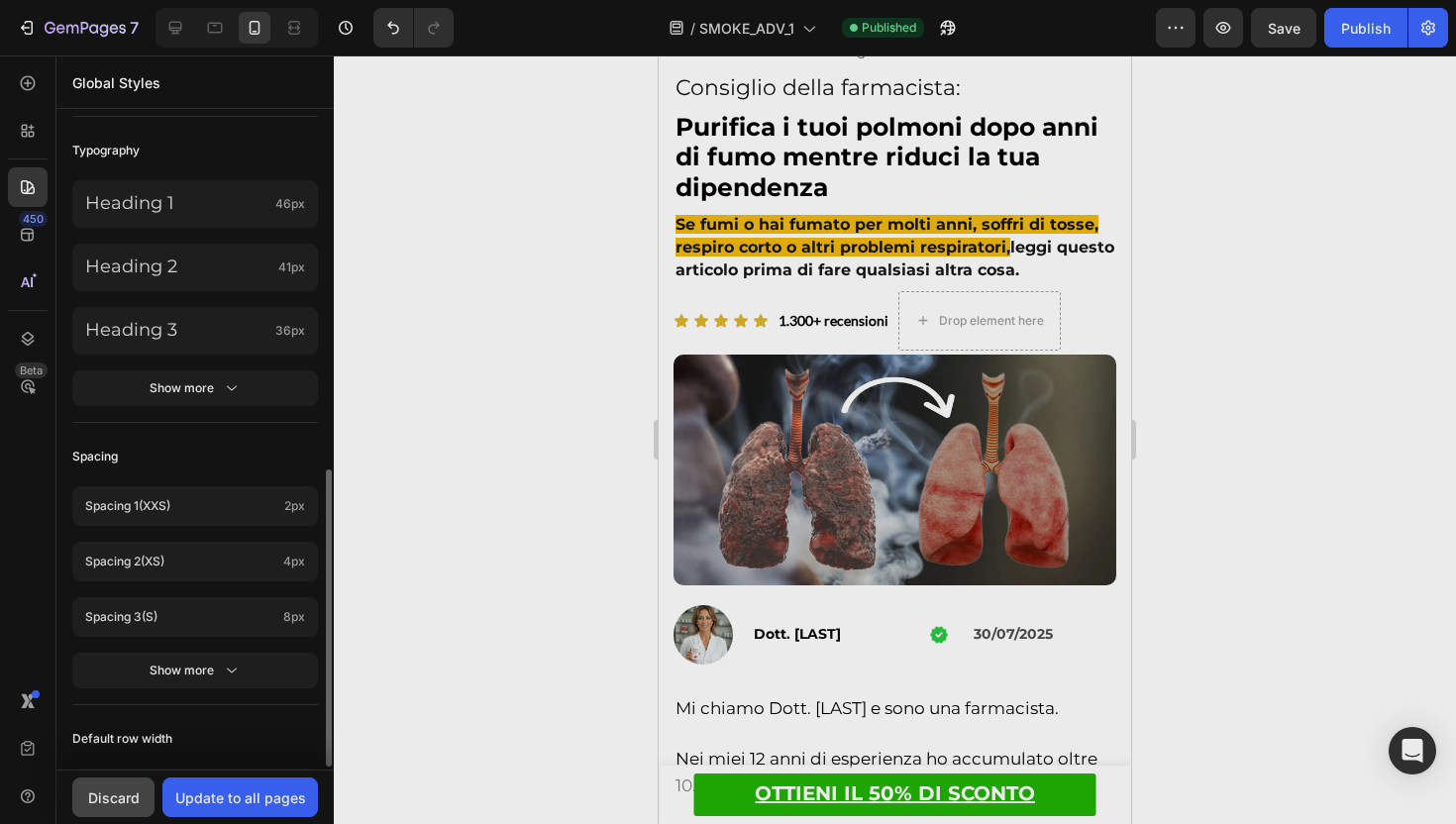 scroll, scrollTop: 556, scrollLeft: 0, axis: vertical 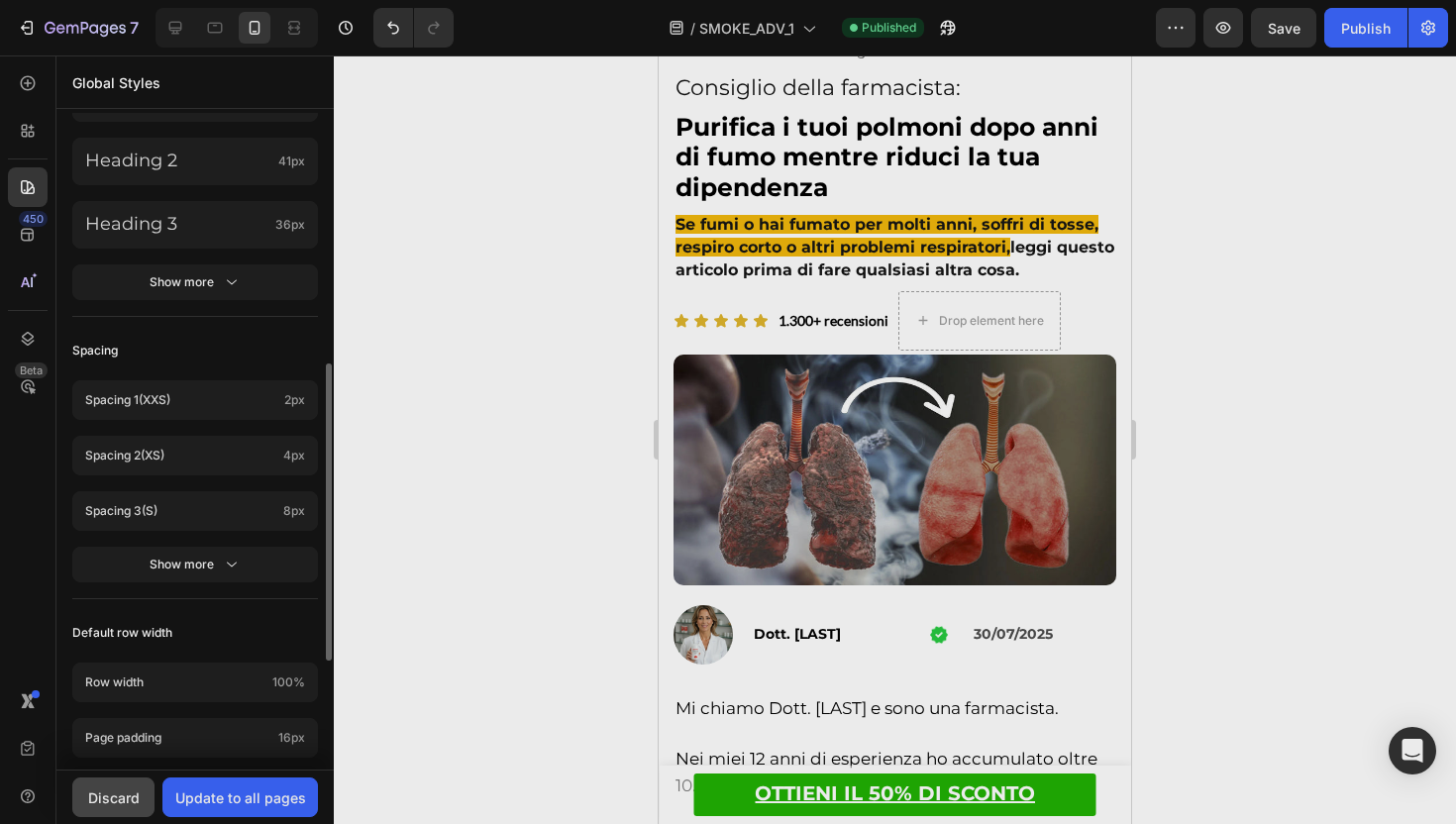 click on "Discard" at bounding box center [114, 797] 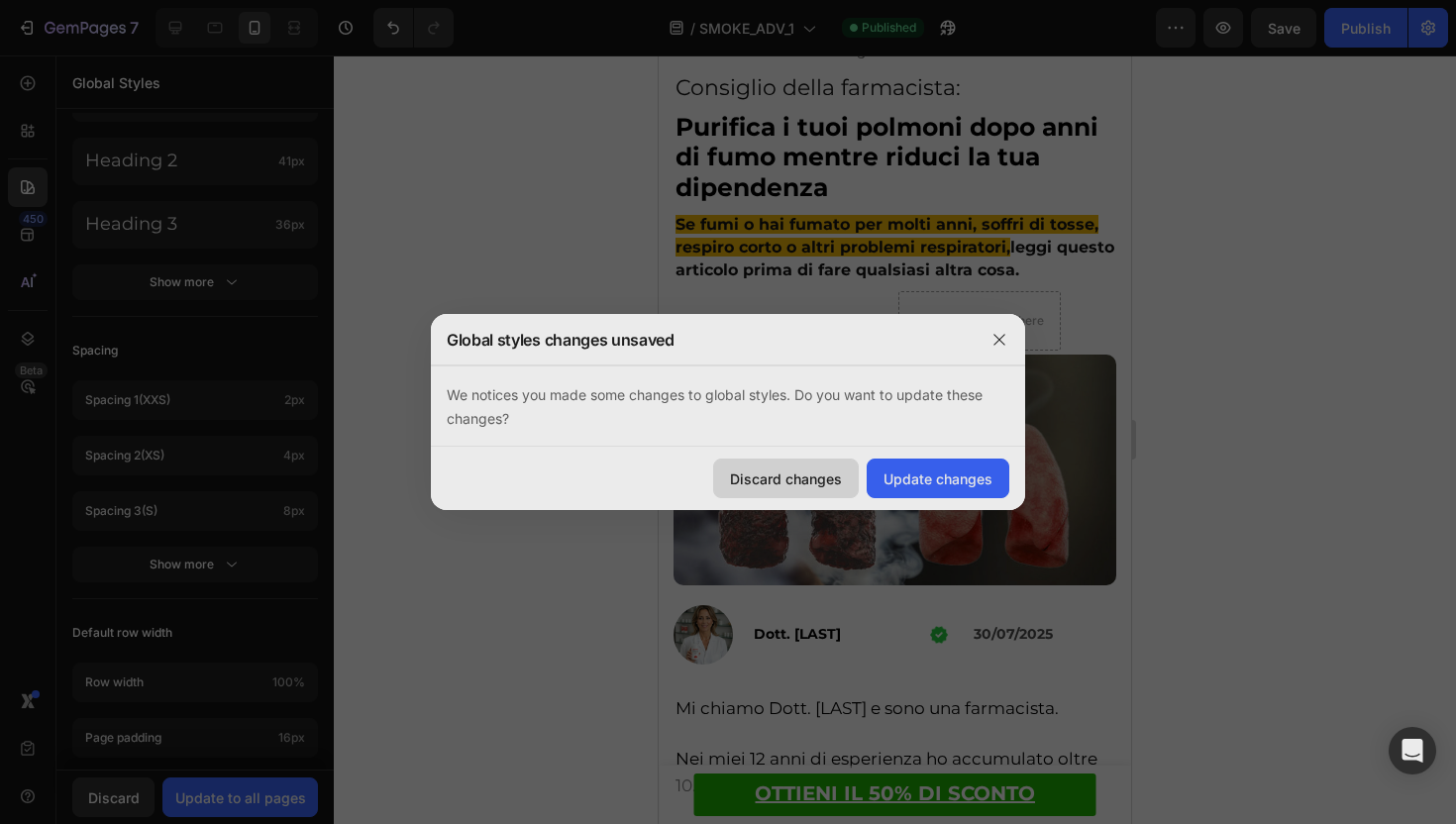 click on "Discard changes" at bounding box center [785, 478] 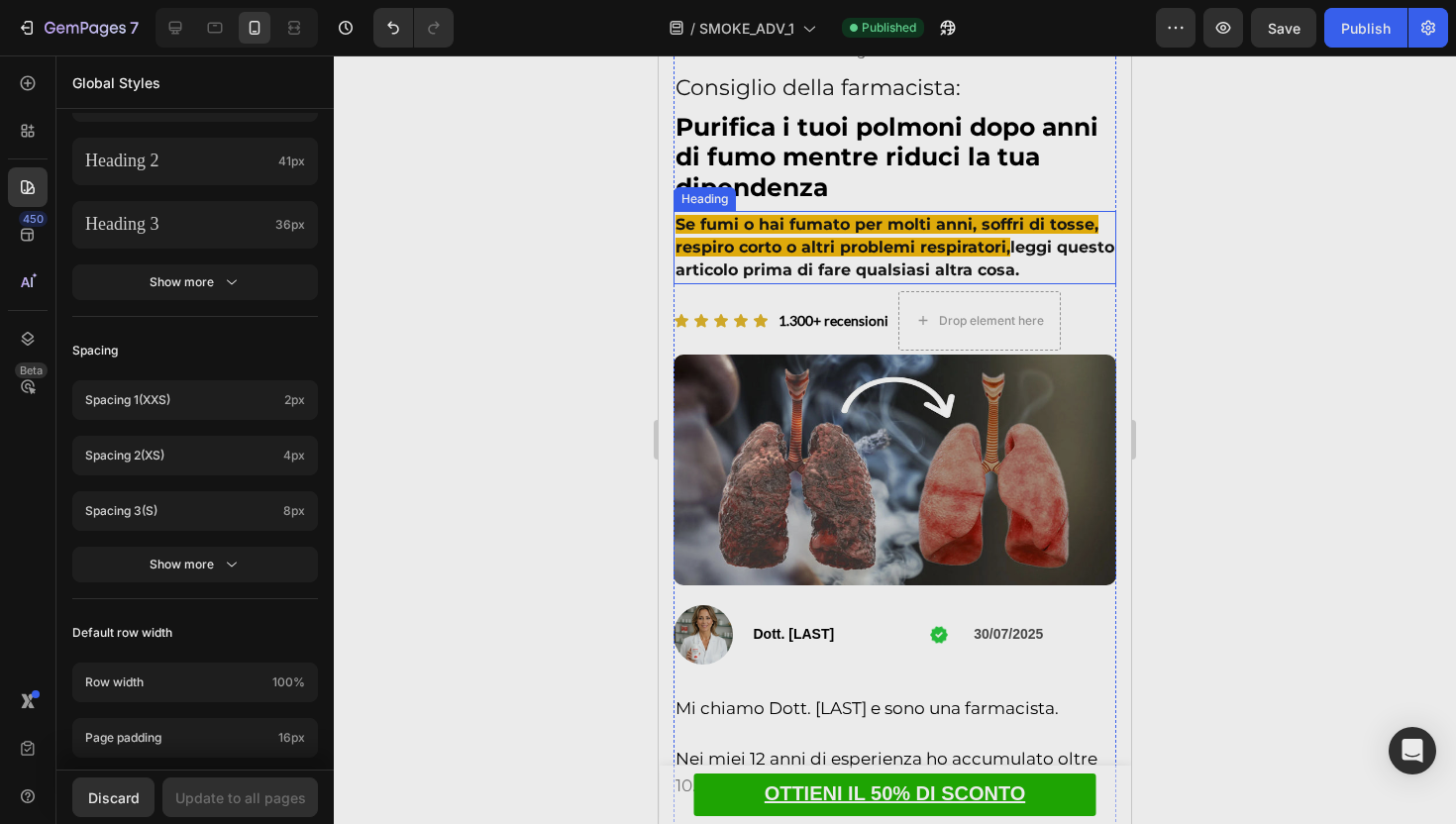 scroll, scrollTop: 0, scrollLeft: 0, axis: both 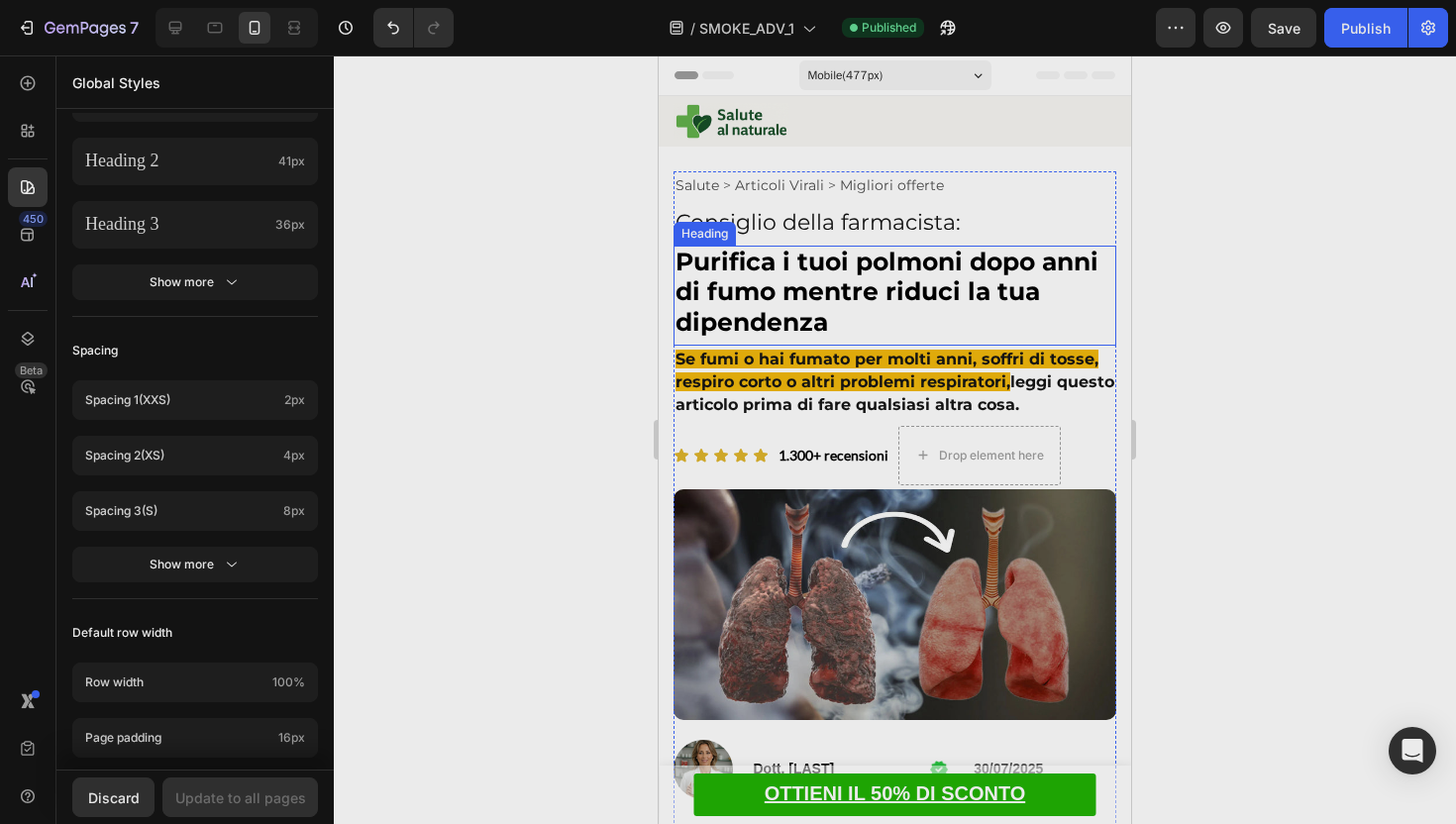 click on "Purifica i tuoi polmoni dopo anni di fumo mentre riduci la tua dipendenza" at bounding box center [886, 292] 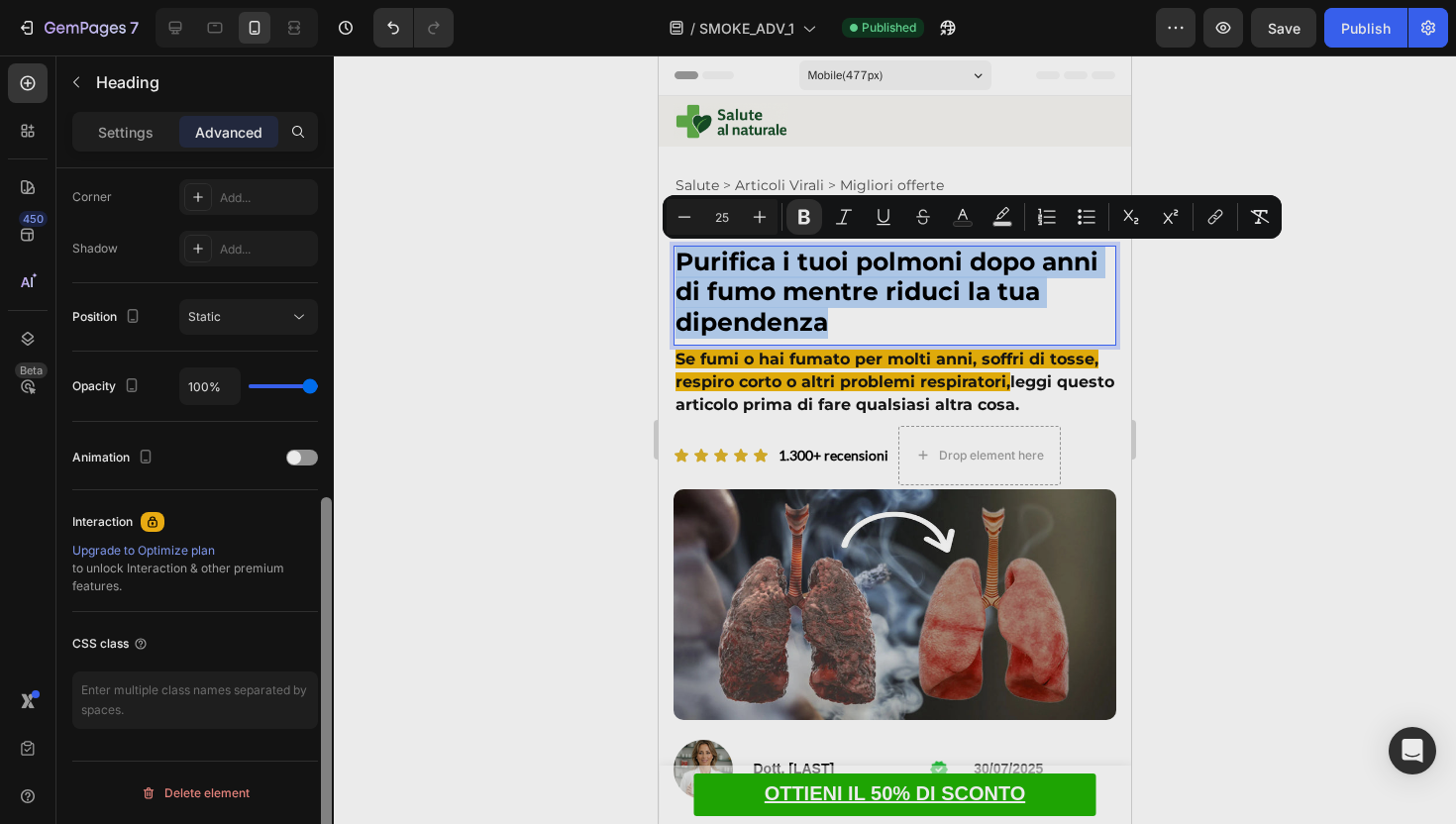 scroll, scrollTop: 0, scrollLeft: 0, axis: both 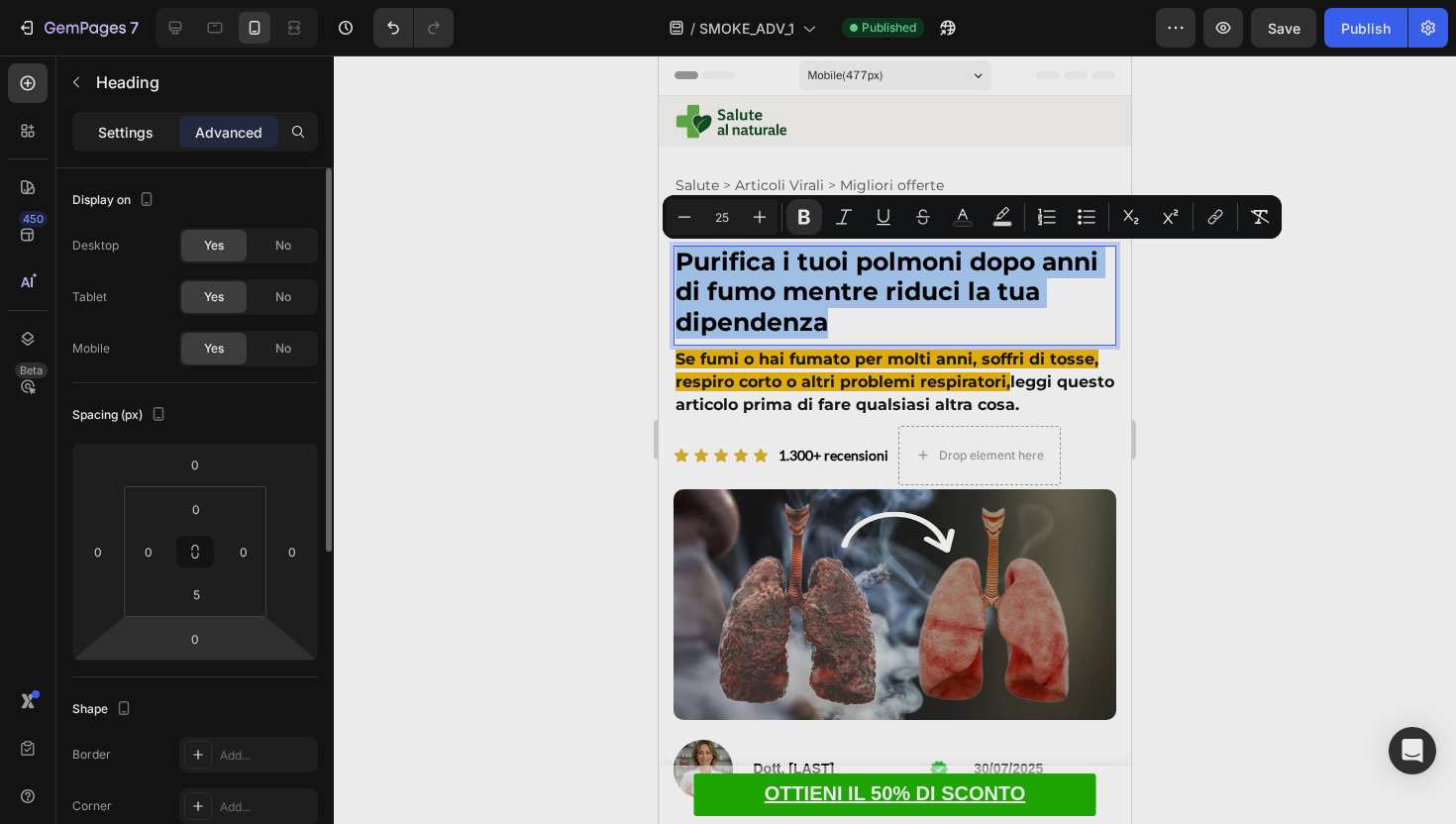 click on "Settings" at bounding box center (126, 132) 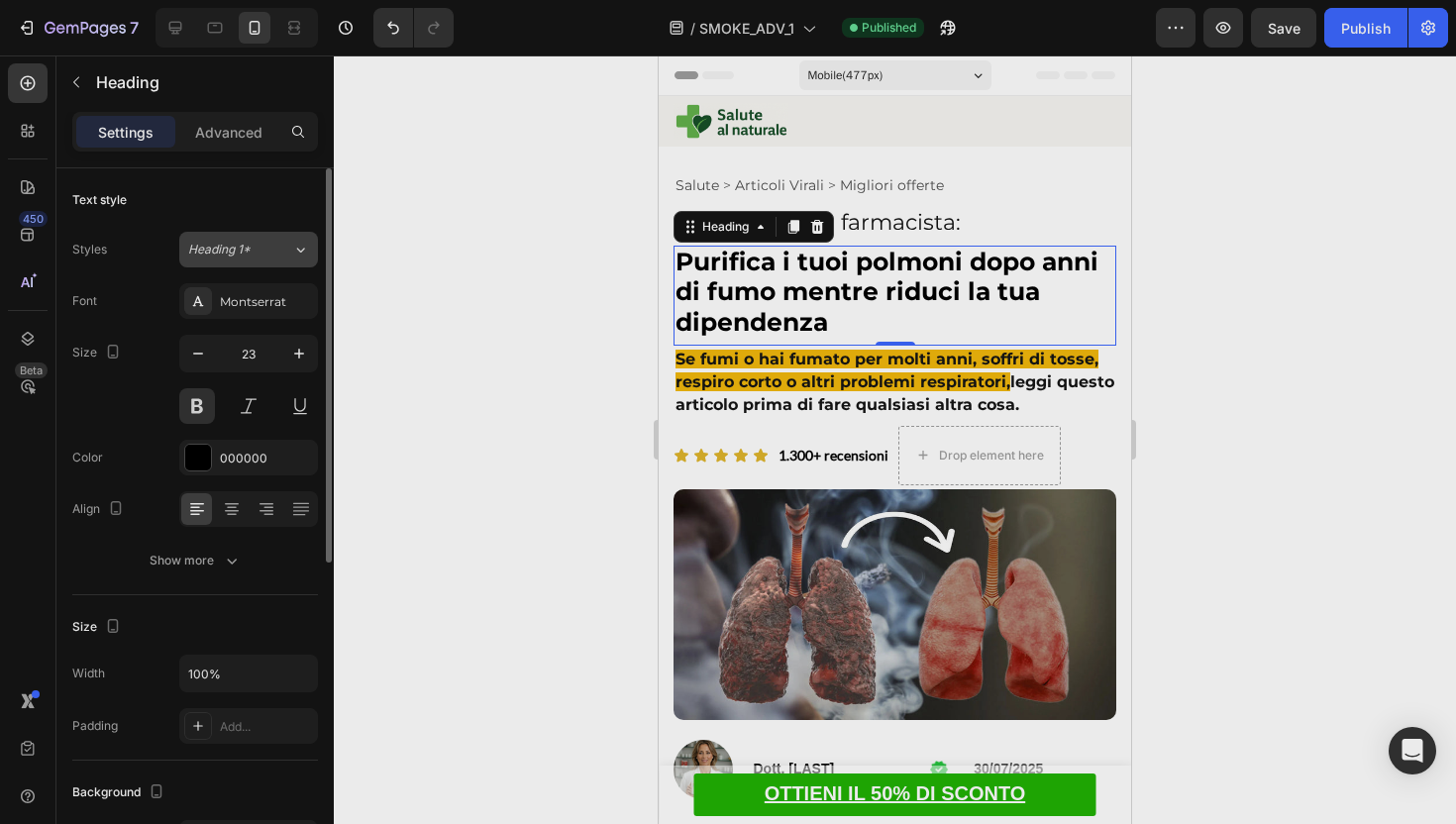 click on "Heading 1*" 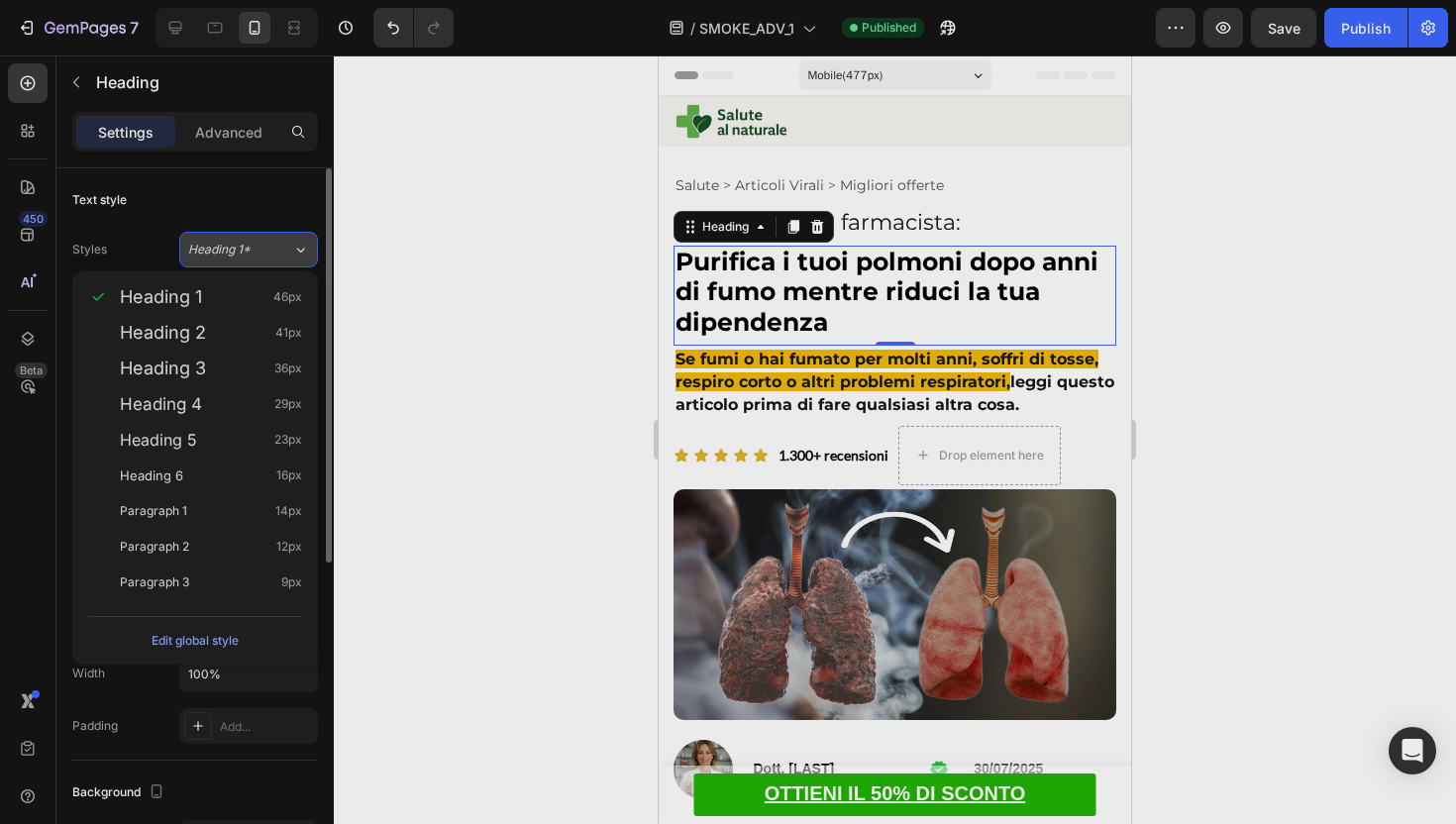 click on "Heading 1*" 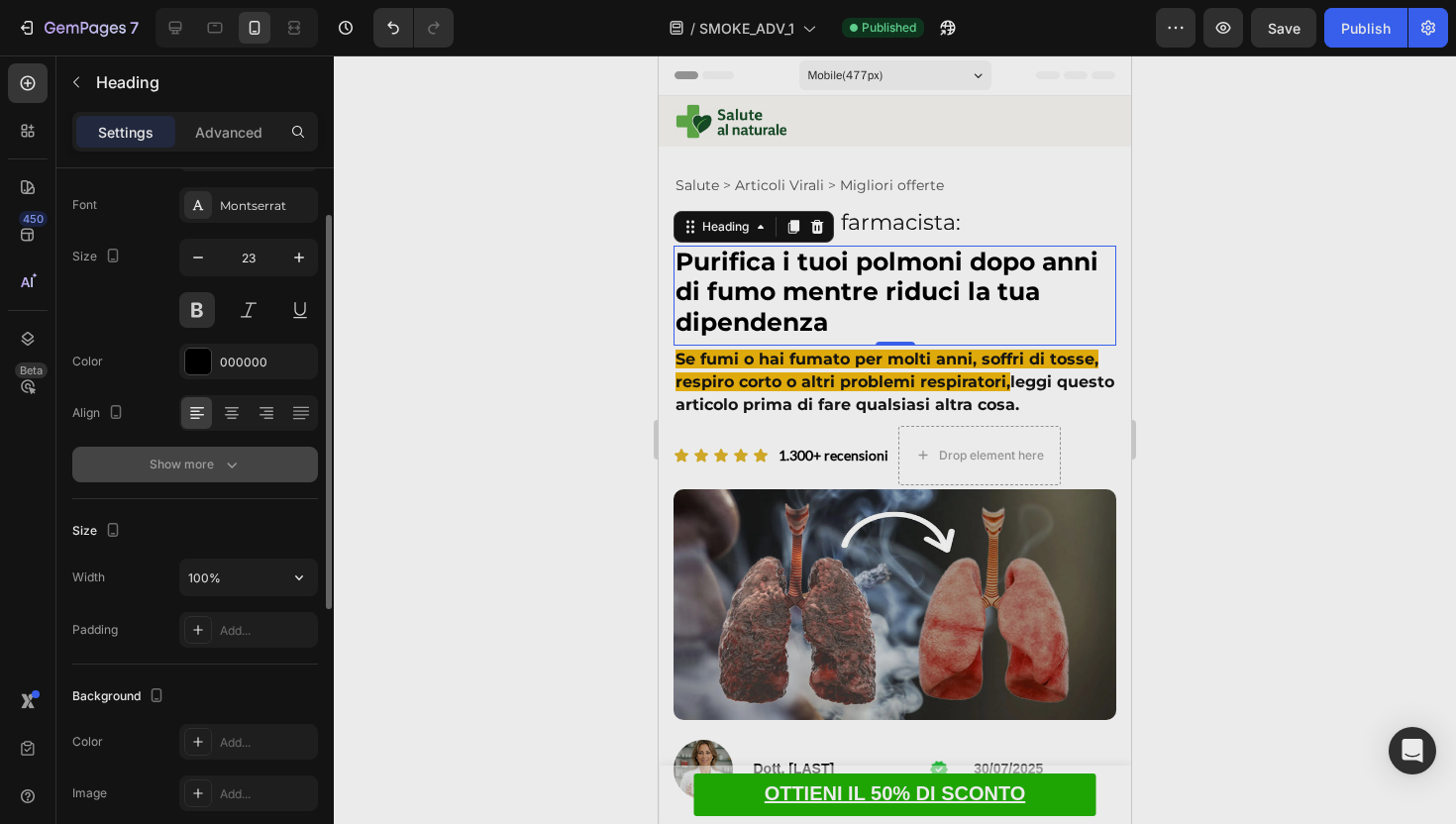 scroll, scrollTop: 100, scrollLeft: 0, axis: vertical 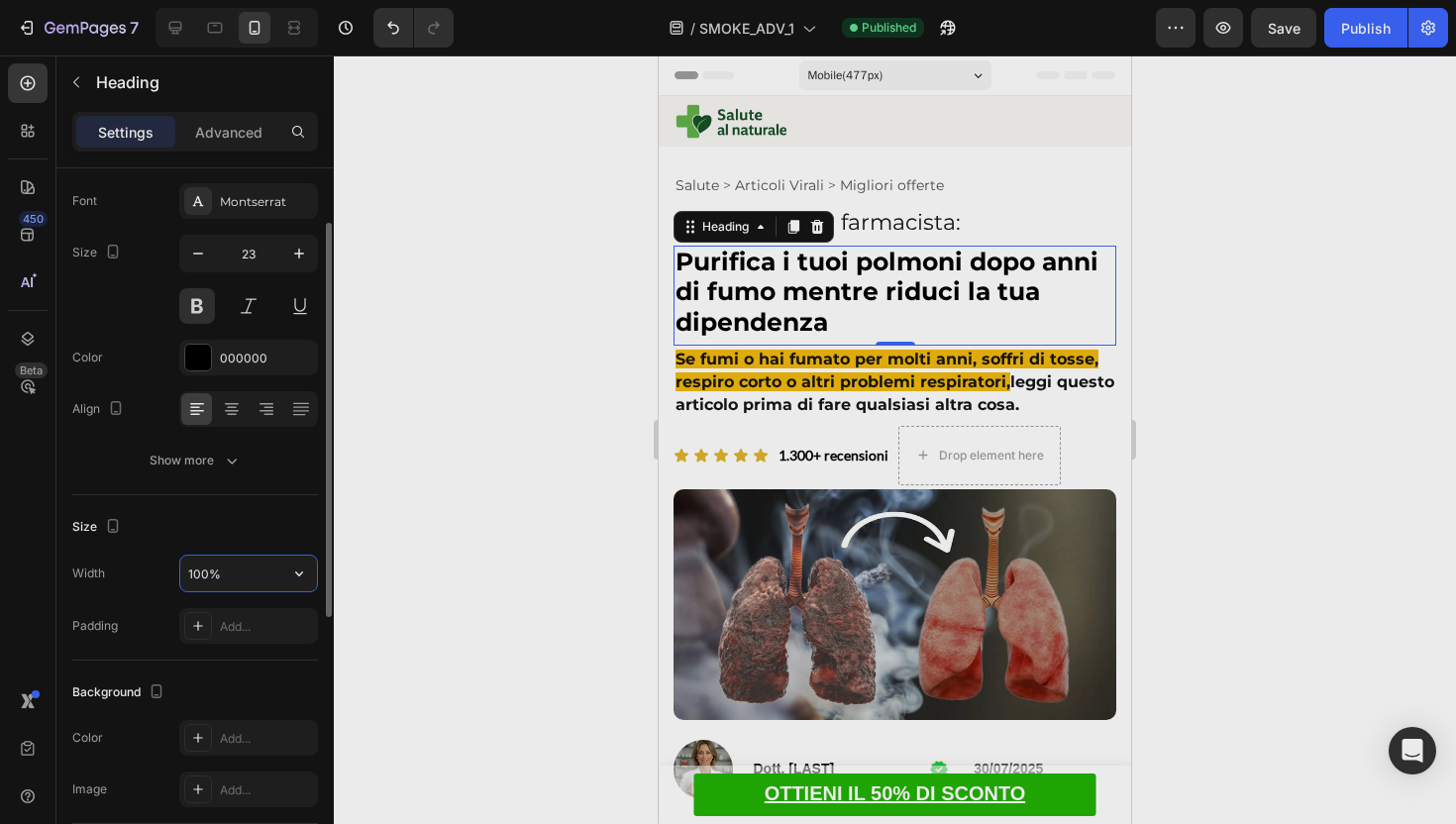 click on "100%" at bounding box center (249, 573) 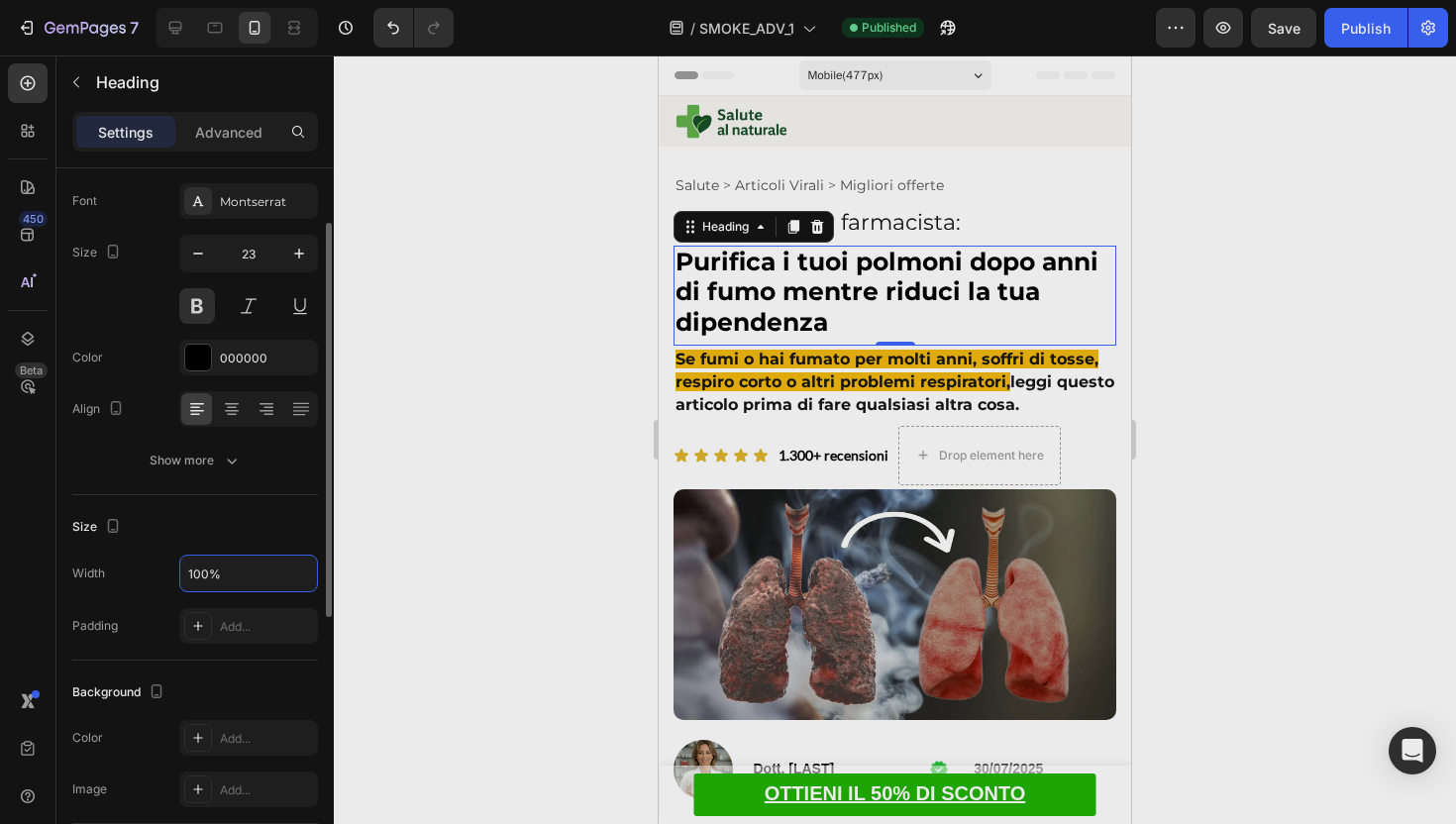 click on "Size" at bounding box center [195, 527] 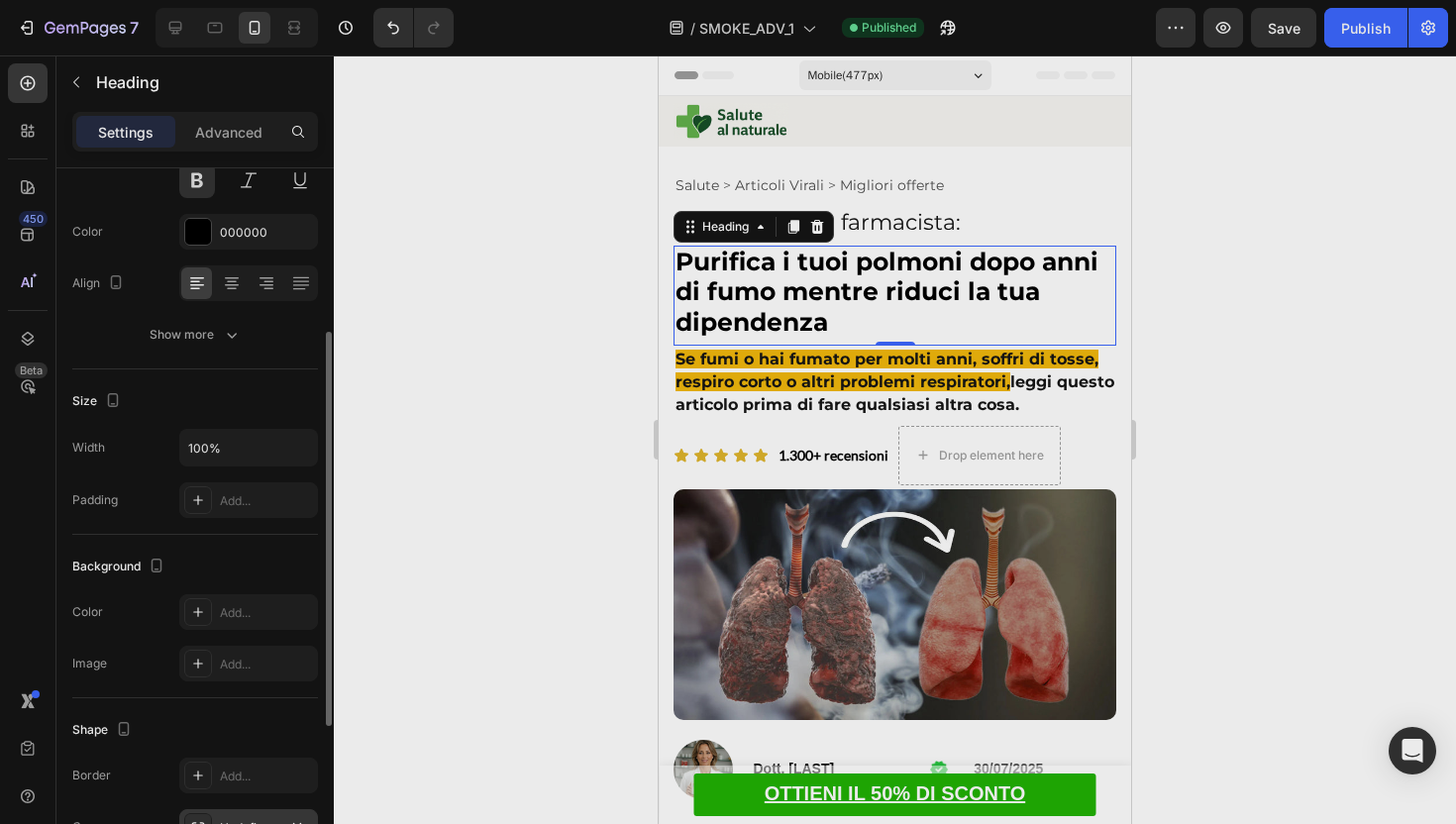 scroll, scrollTop: 212, scrollLeft: 0, axis: vertical 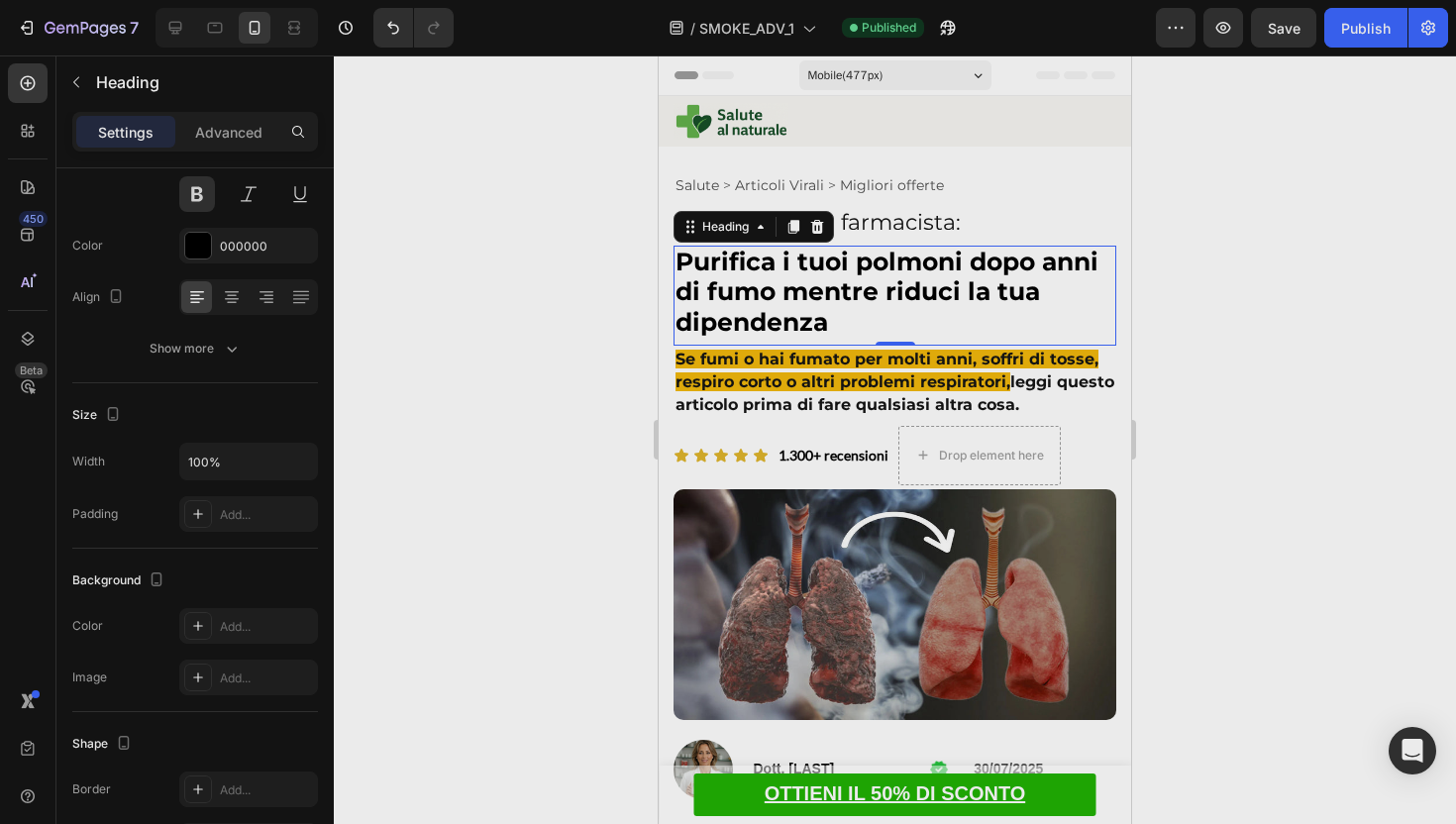 click on "Purifica i tuoi polmoni dopo anni di fumo mentre riduci la tua dipendenza" at bounding box center (894, 293) 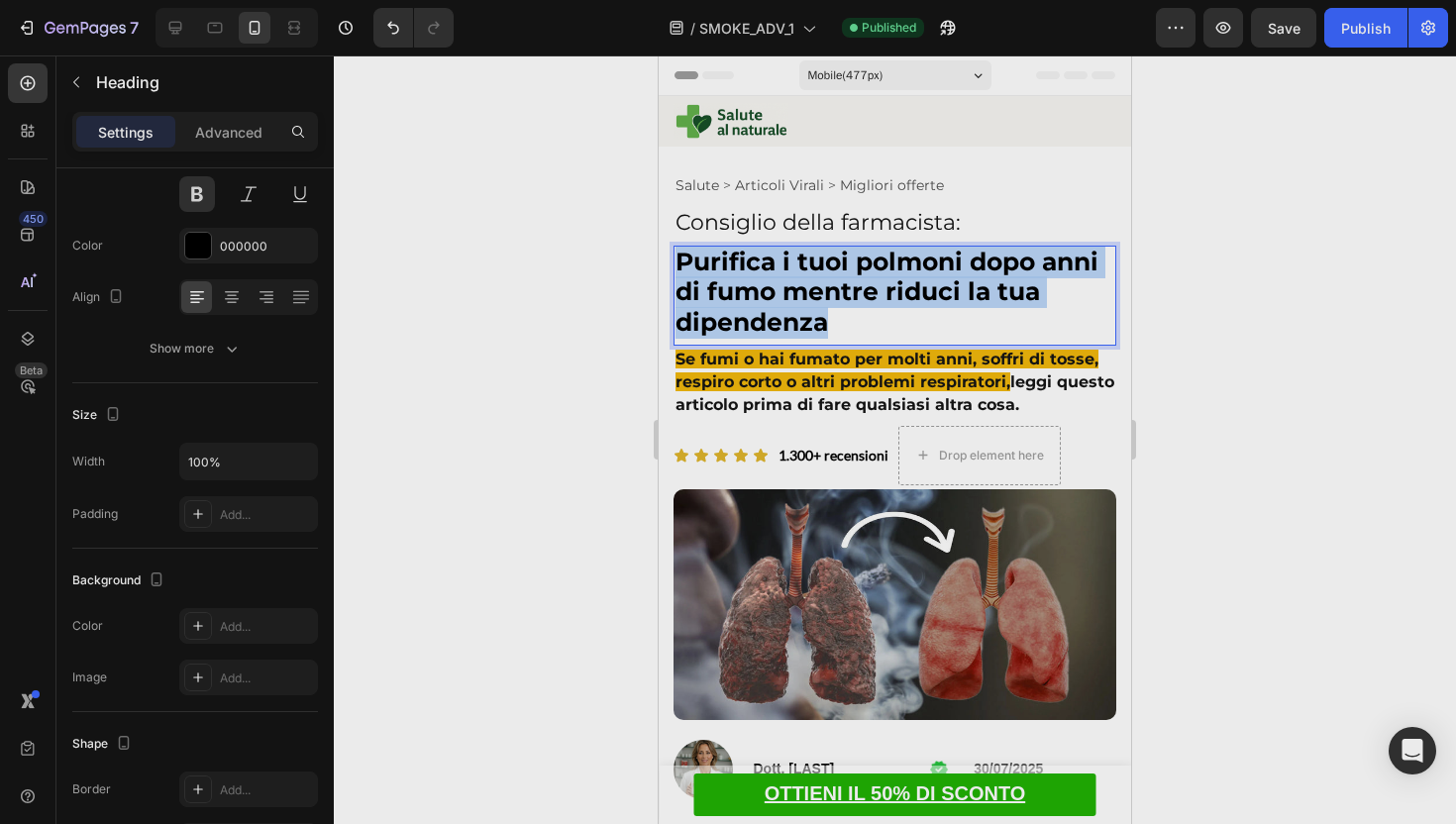 click on "Purifica i tuoi polmoni dopo anni di fumo mentre riduci la tua dipendenza" at bounding box center (894, 293) 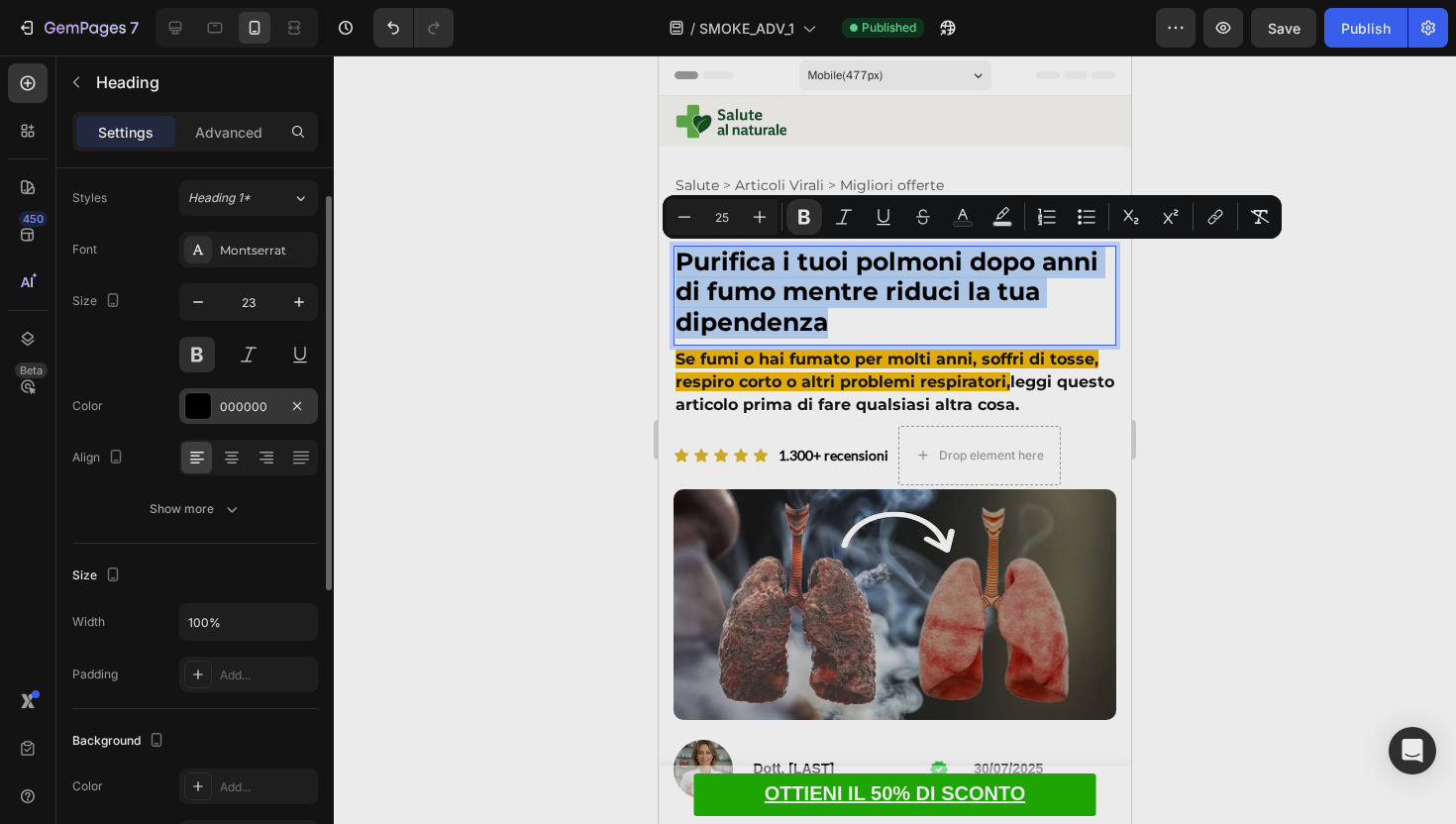 scroll, scrollTop: 0, scrollLeft: 0, axis: both 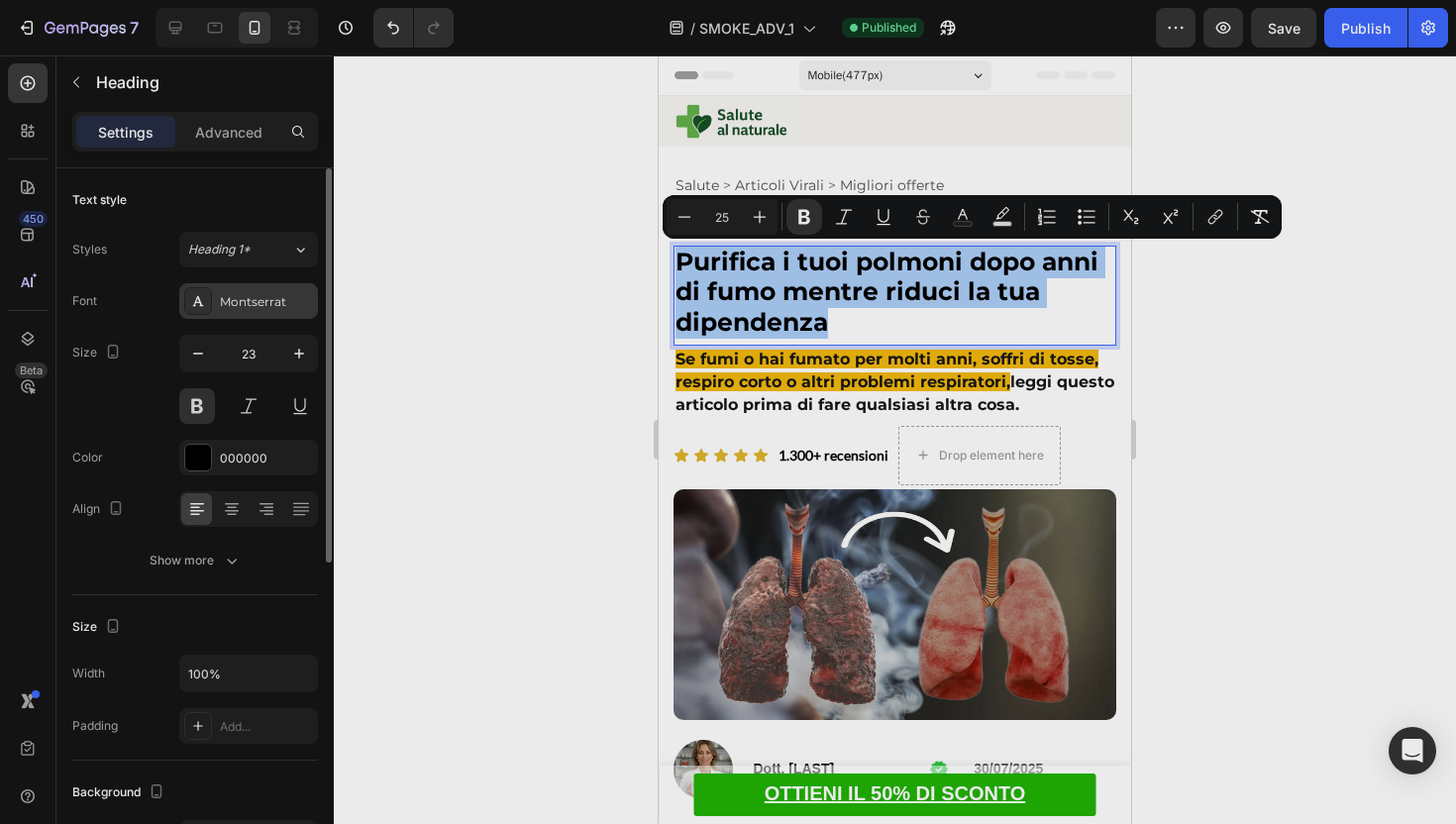 click on "Montserrat" at bounding box center (266, 302) 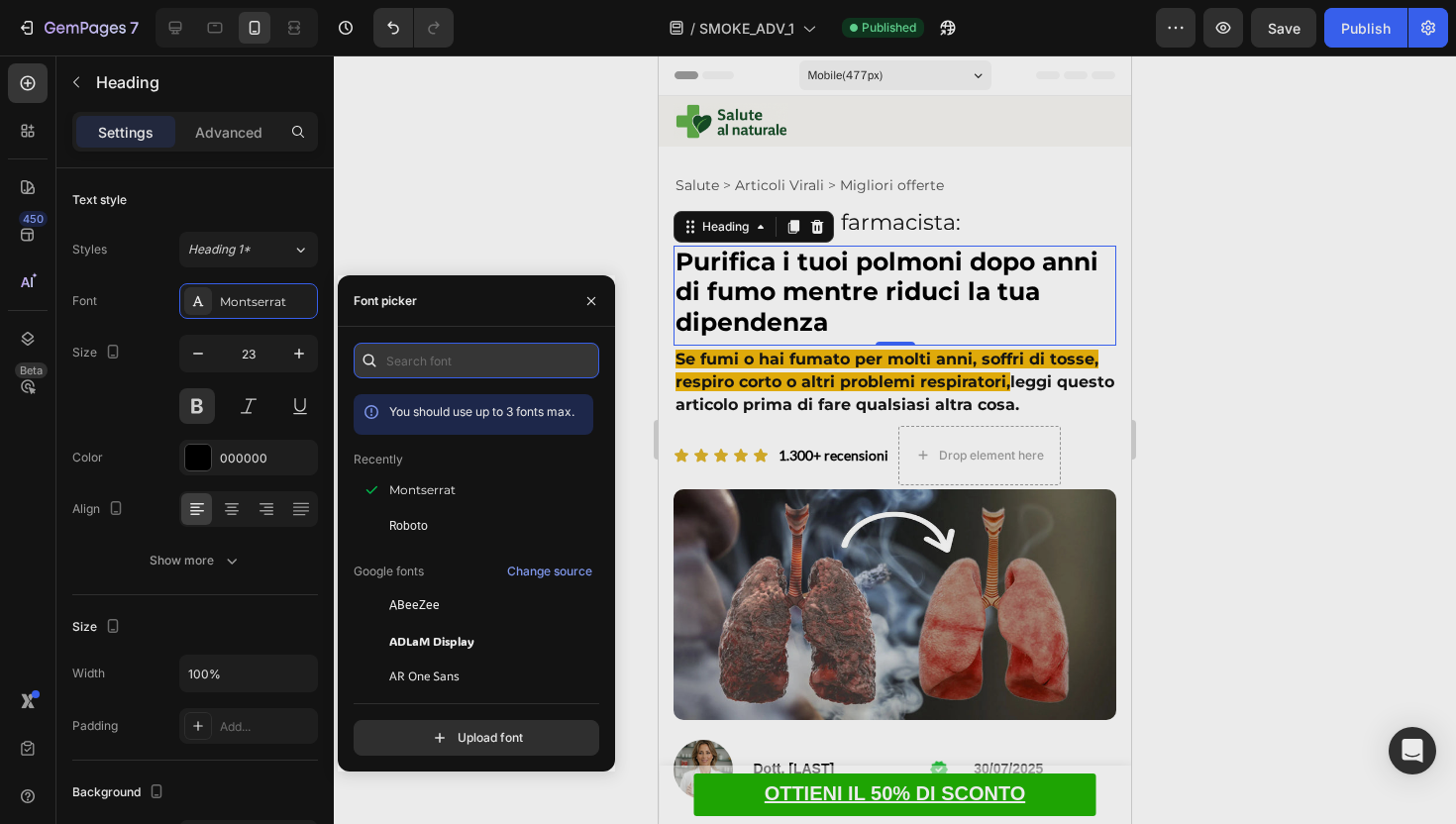 click at bounding box center (476, 360) 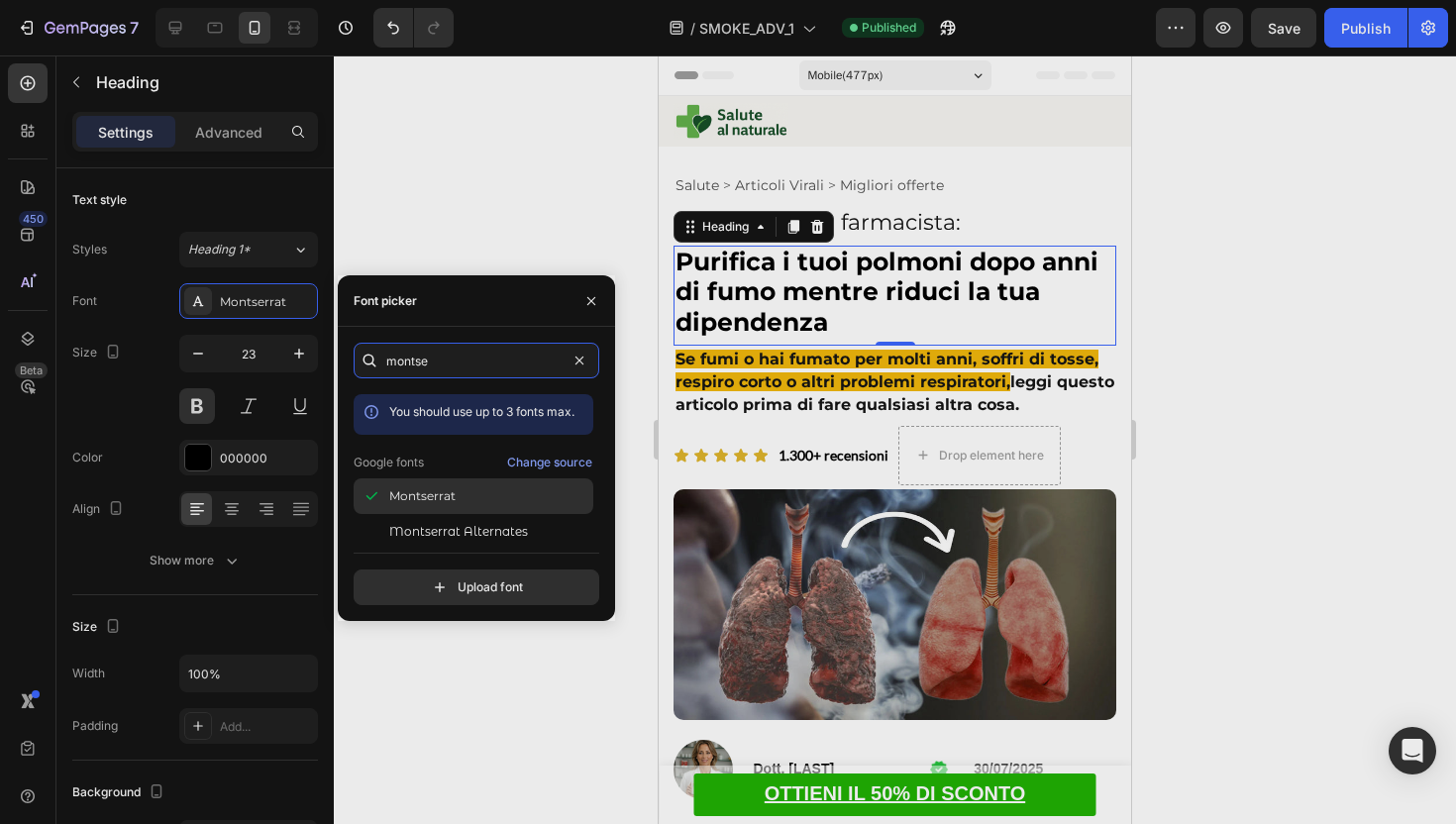 type on "montse" 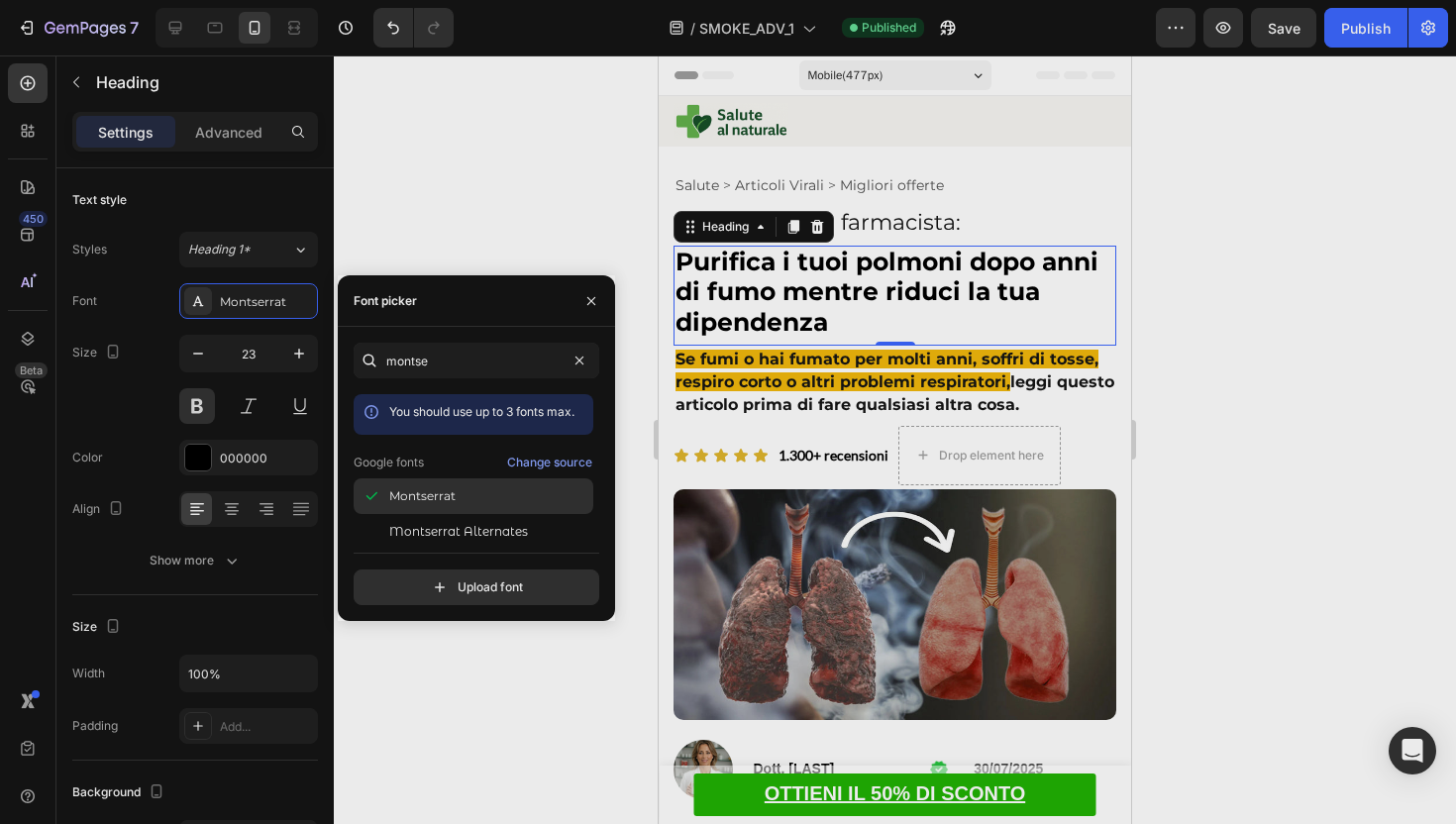 click on "Montserrat" 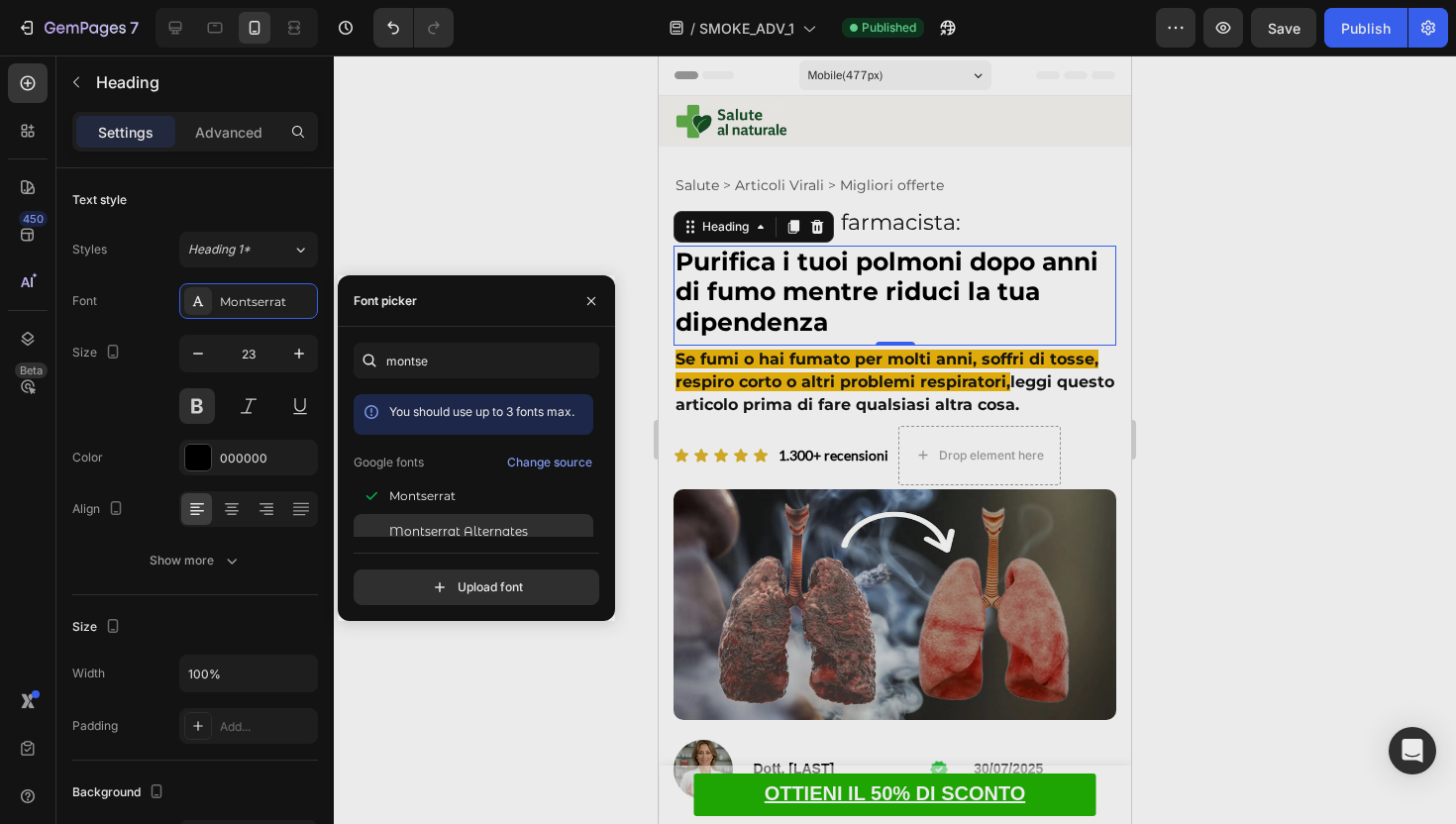 click on "Montserrat Alternates" at bounding box center (459, 532) 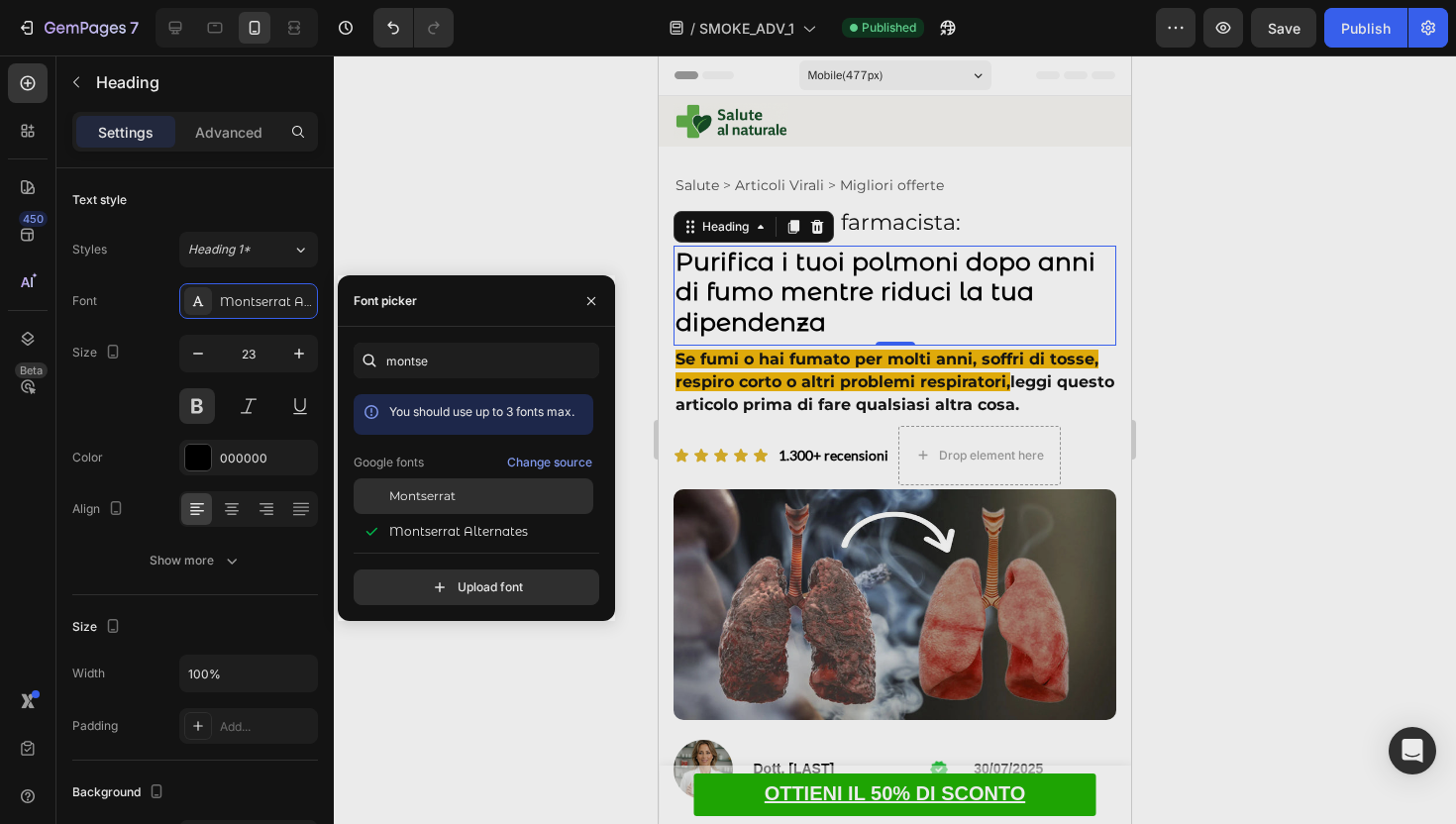 click on "Montserrat" at bounding box center (422, 496) 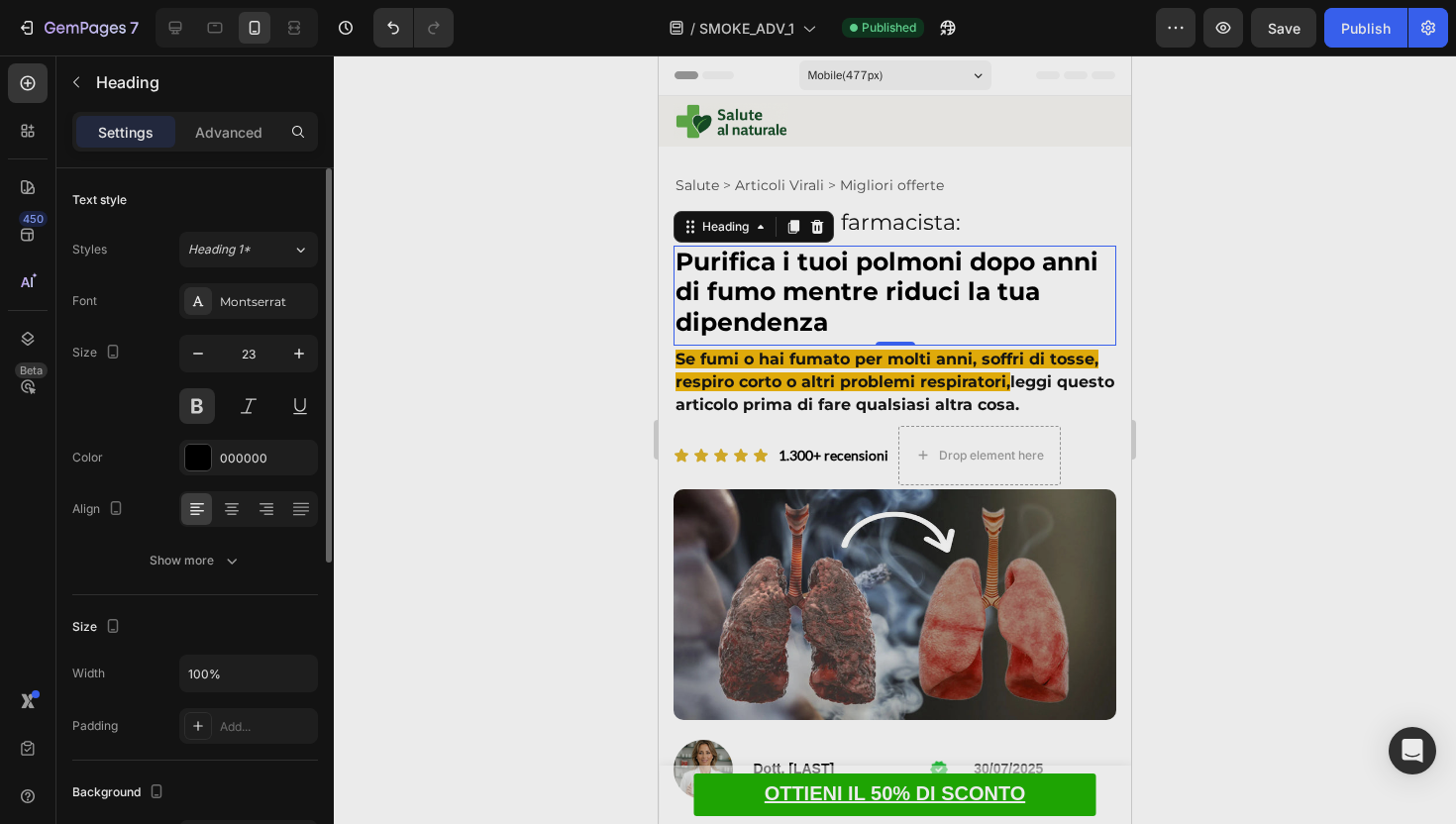 click on "Size 23" at bounding box center [195, 379] 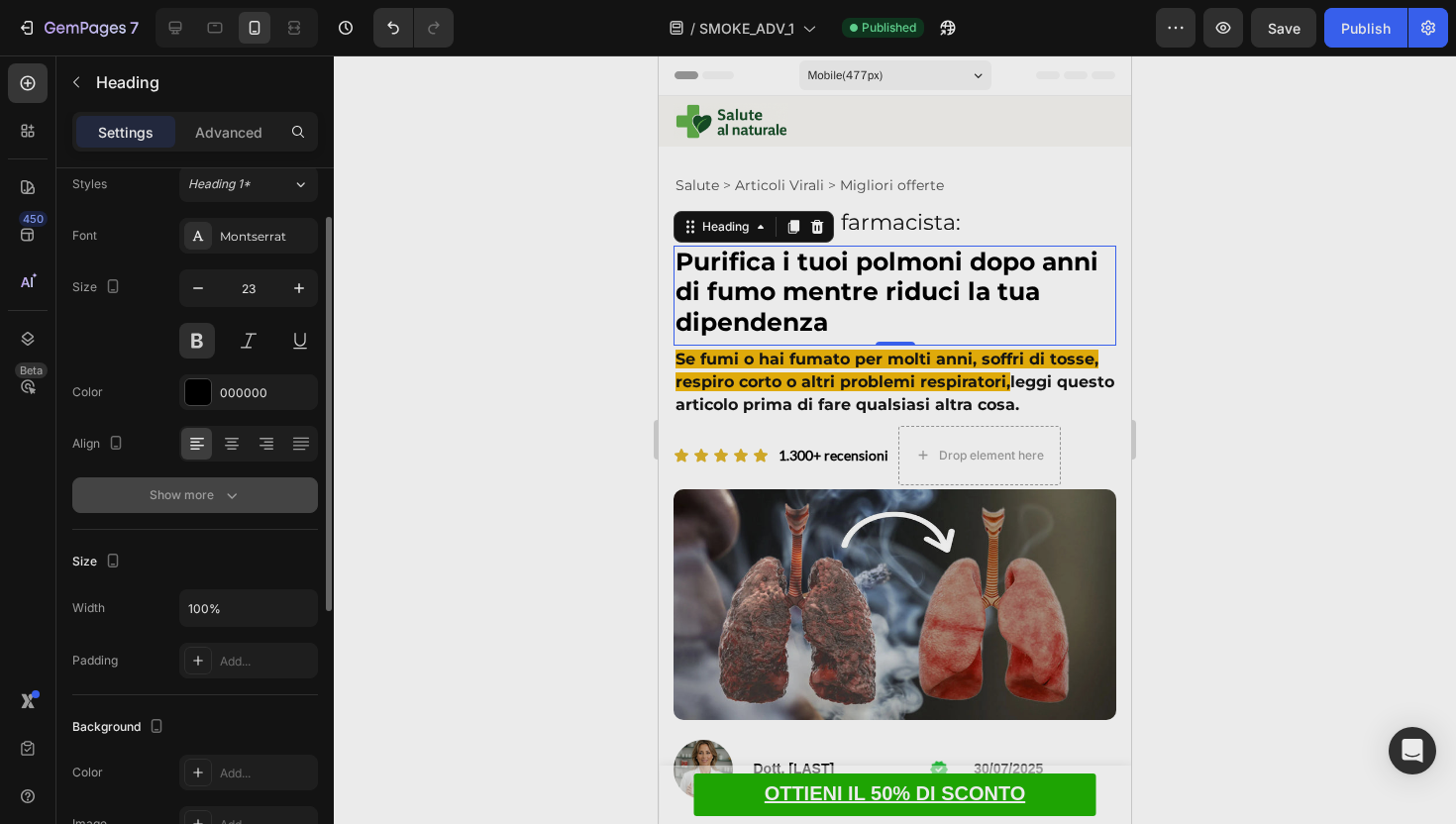 scroll, scrollTop: 73, scrollLeft: 0, axis: vertical 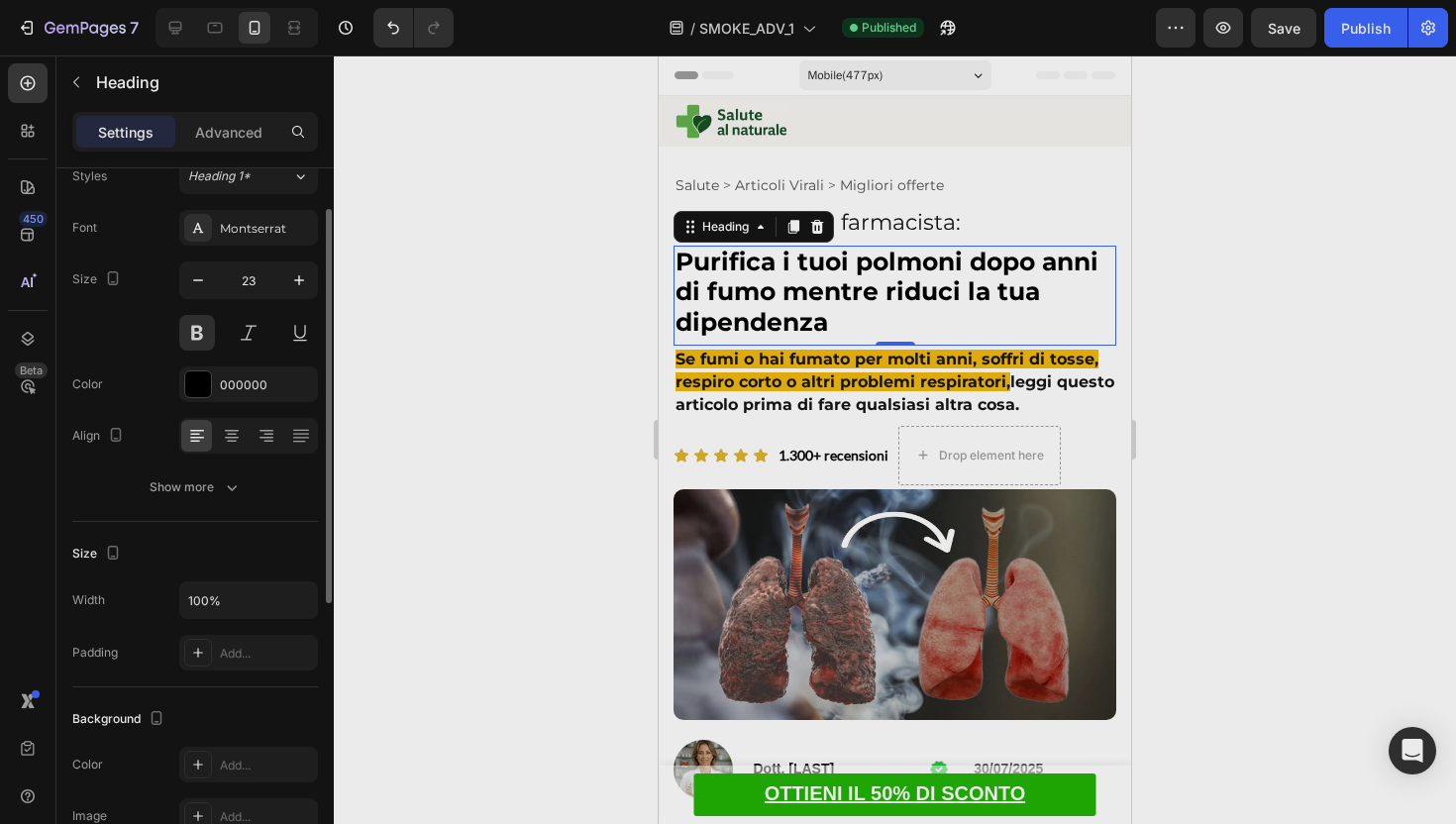 click on "Text style Styles Heading 1* Font Montserrat Size 23 Color 000000 Align Show more" 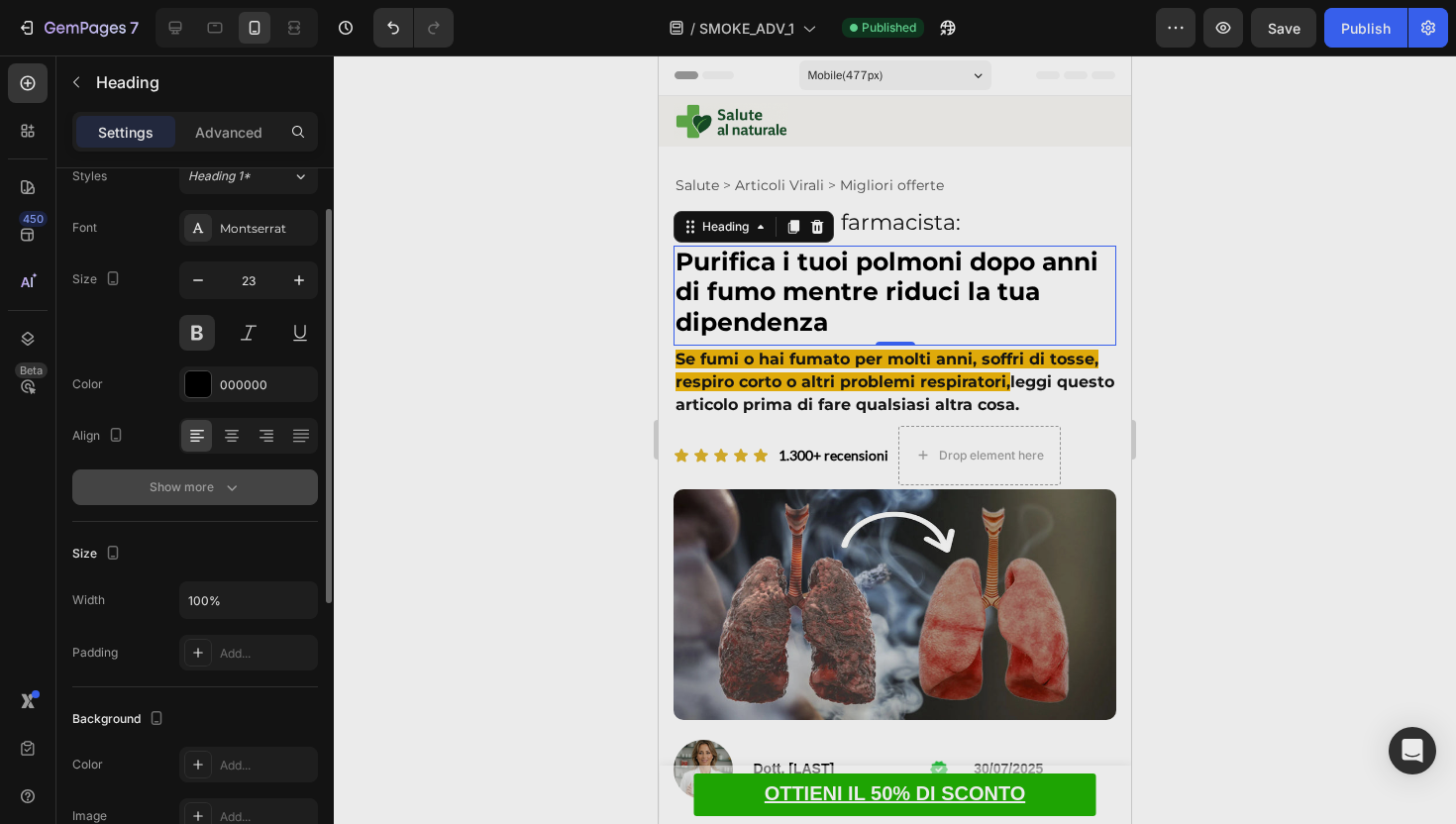 click on "Show more" at bounding box center [195, 487] 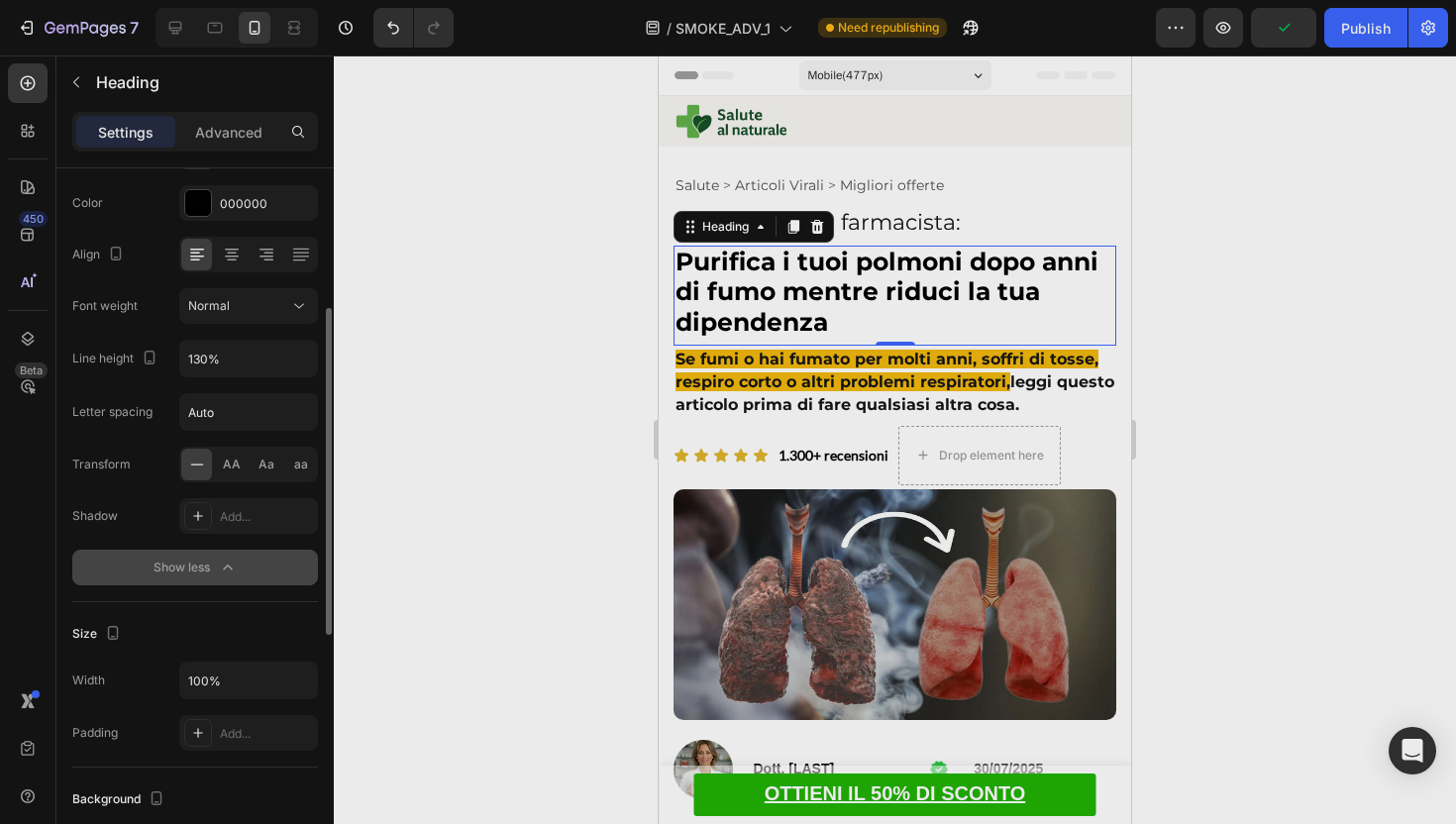 scroll, scrollTop: 280, scrollLeft: 0, axis: vertical 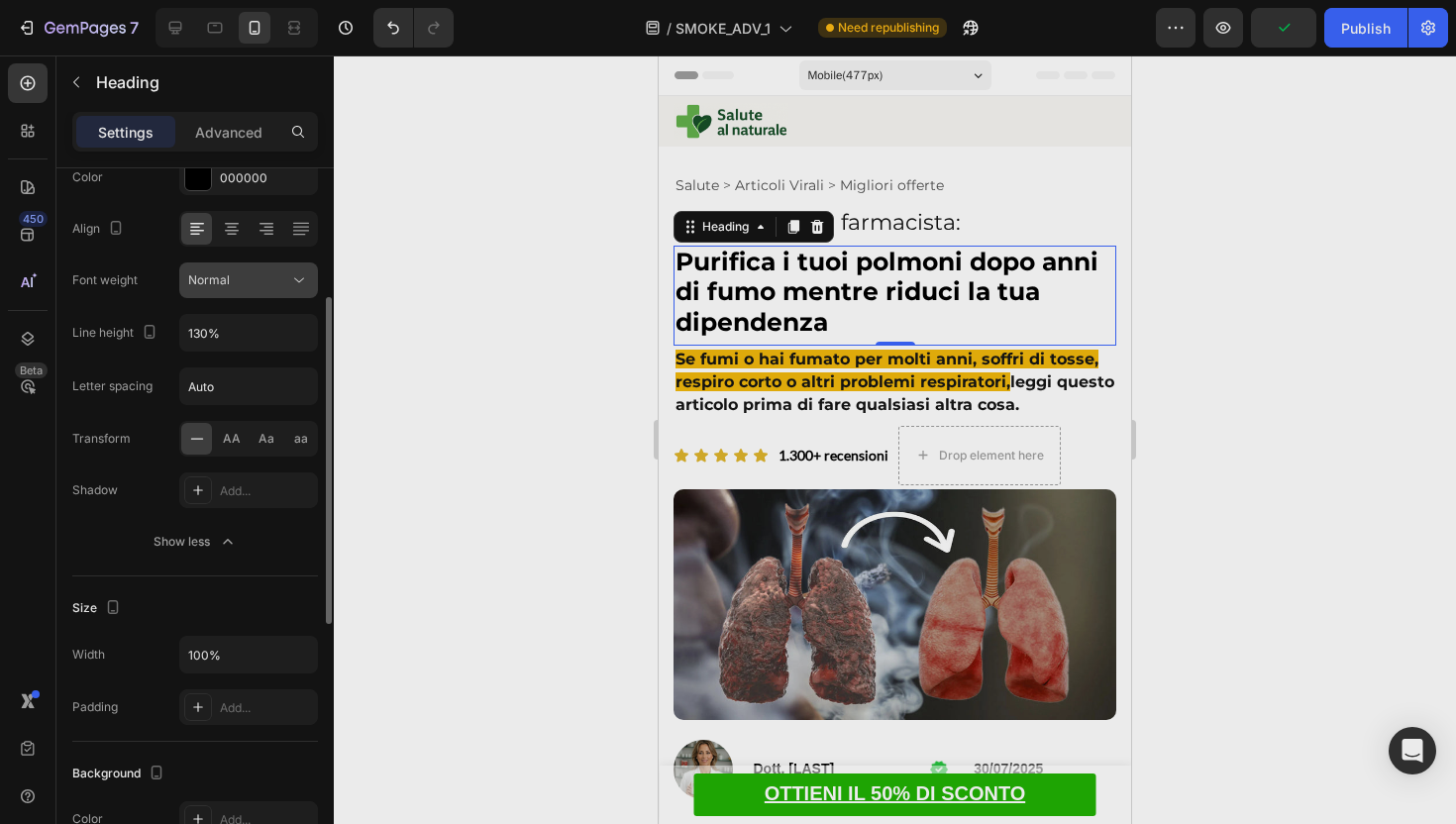 click on "Normal" at bounding box center (239, 280) 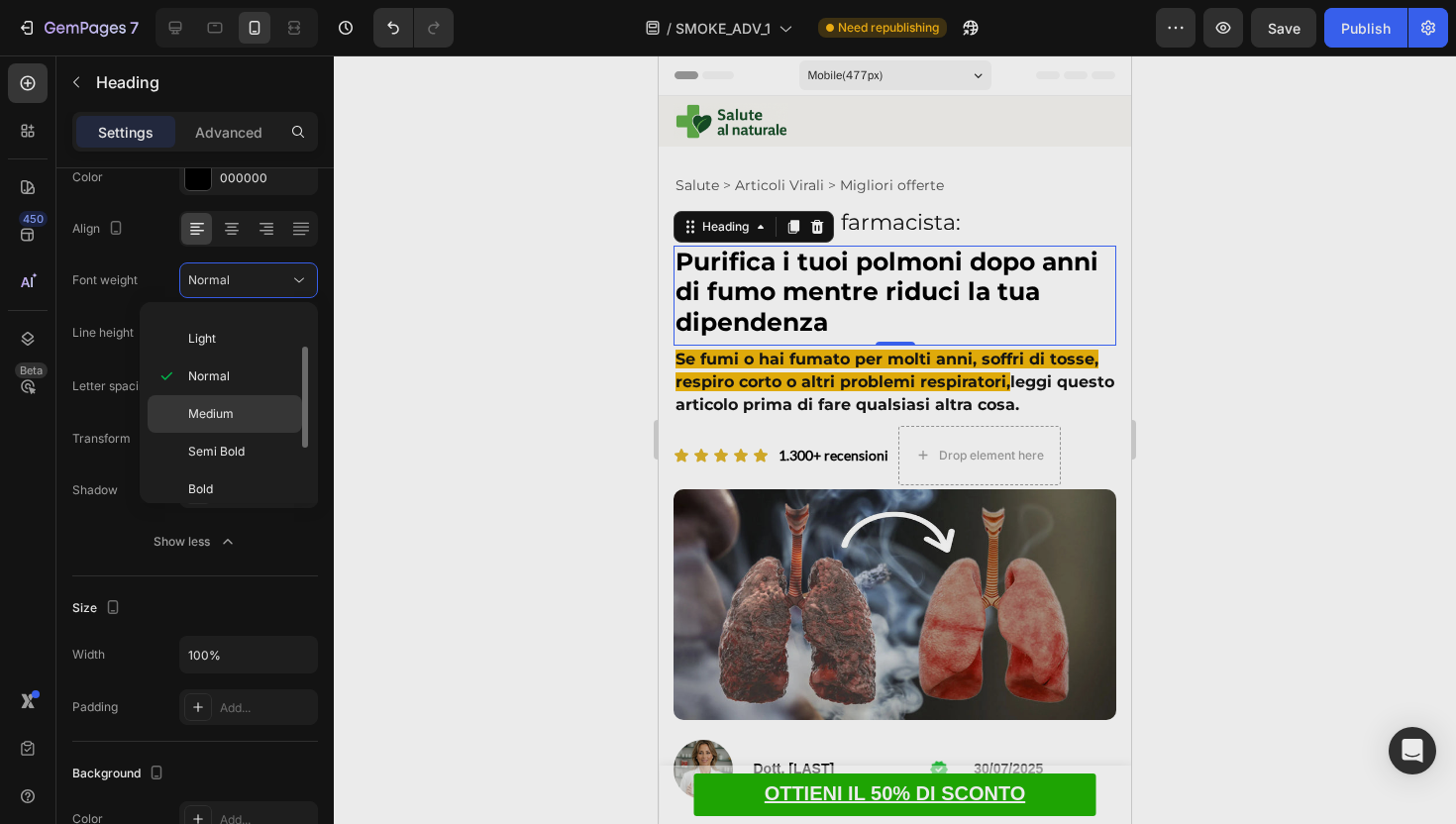 scroll, scrollTop: 71, scrollLeft: 0, axis: vertical 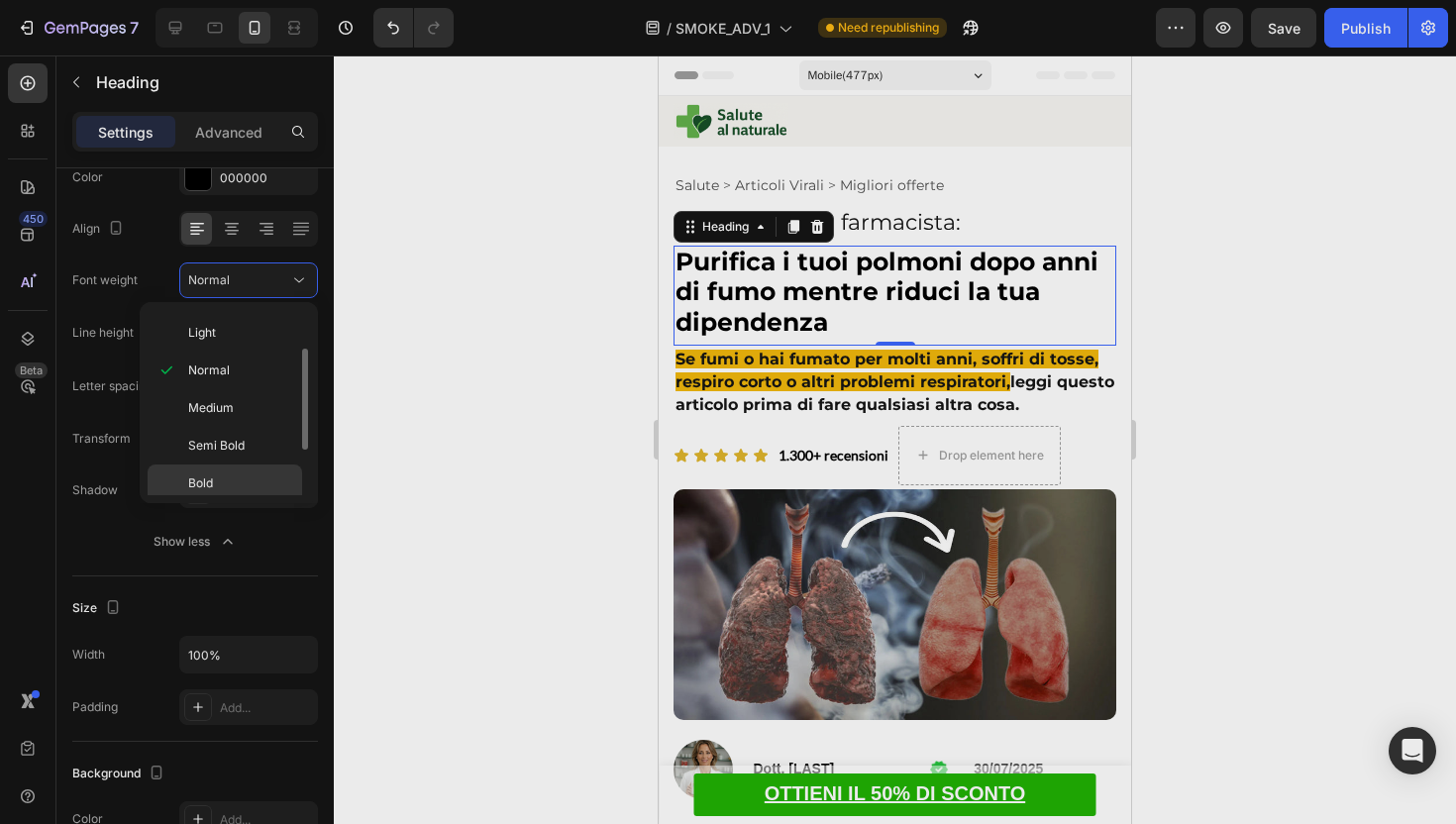 click on "Bold" at bounding box center (241, 483) 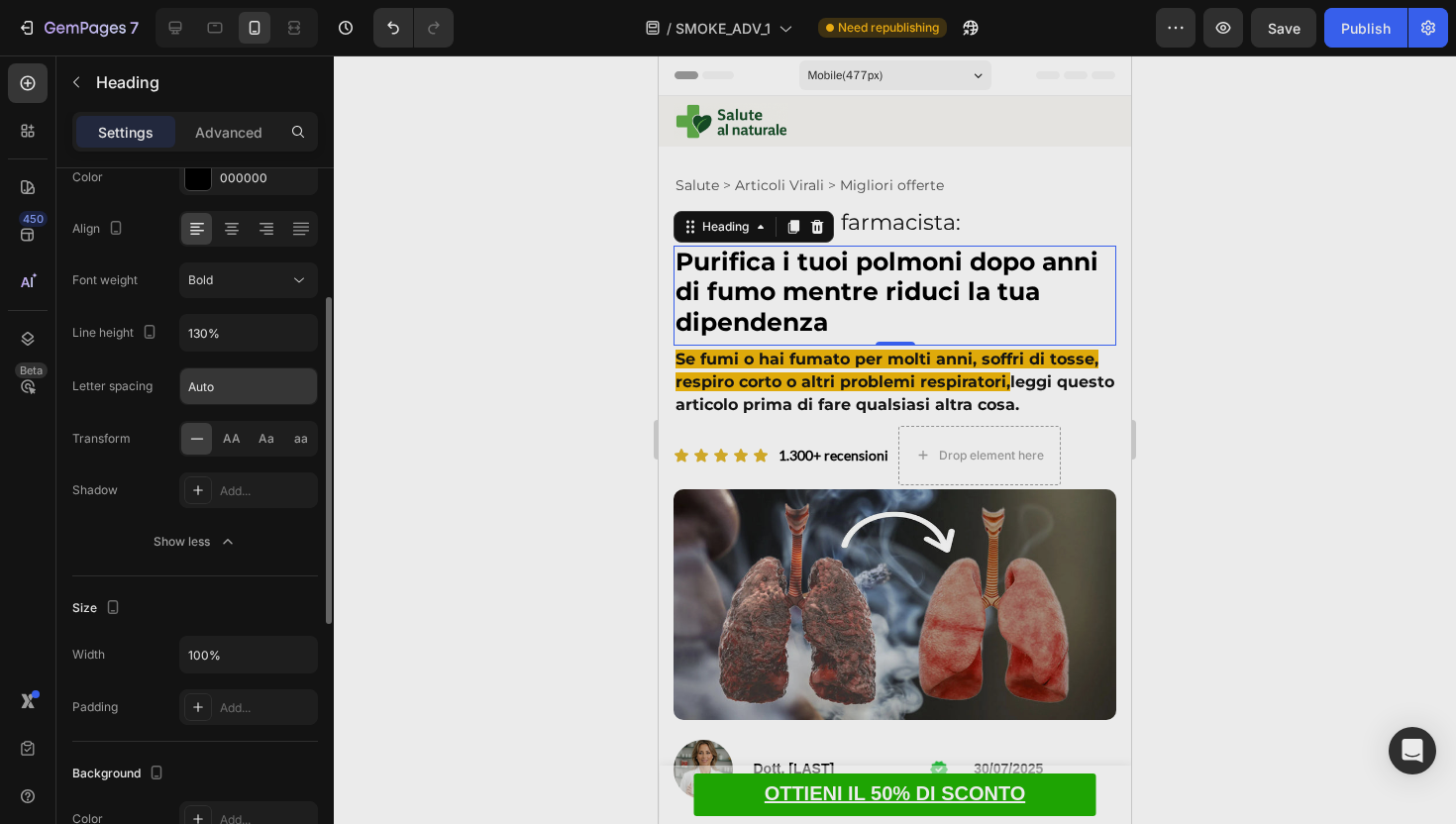 click on "Auto" at bounding box center (249, 386) 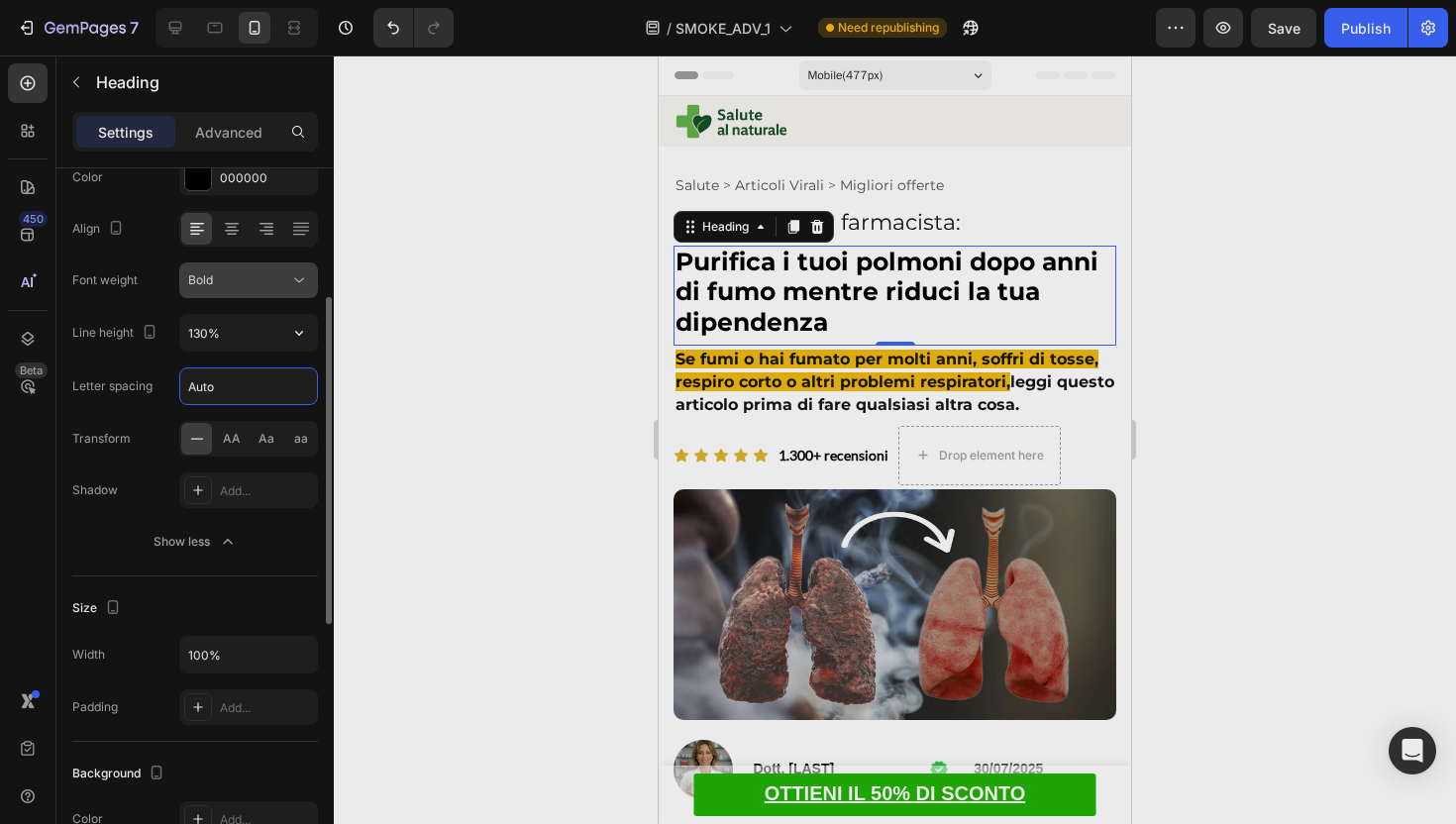 click on "Bold" 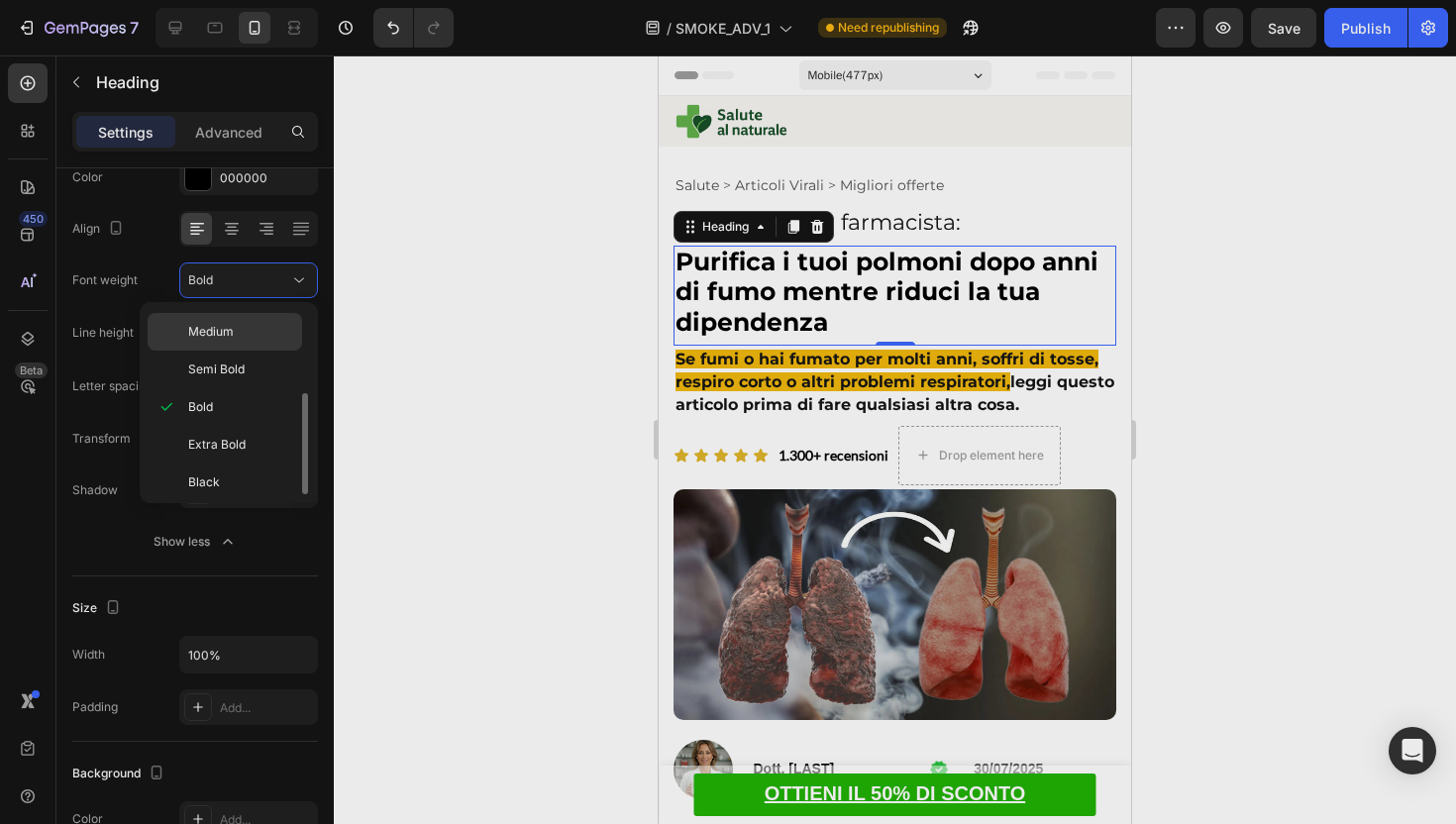 scroll, scrollTop: 150, scrollLeft: 0, axis: vertical 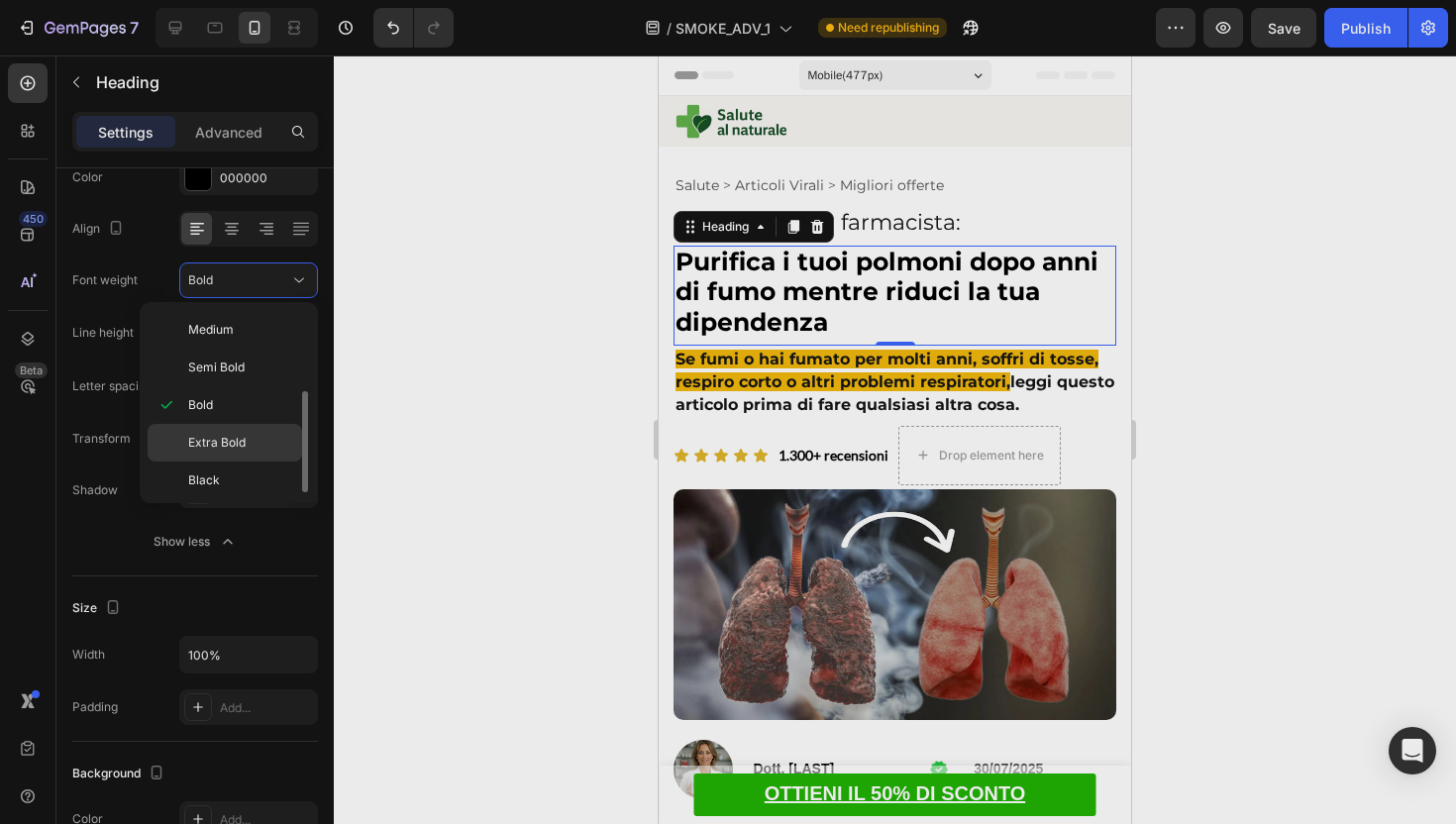 click on "Extra Bold" at bounding box center (241, 443) 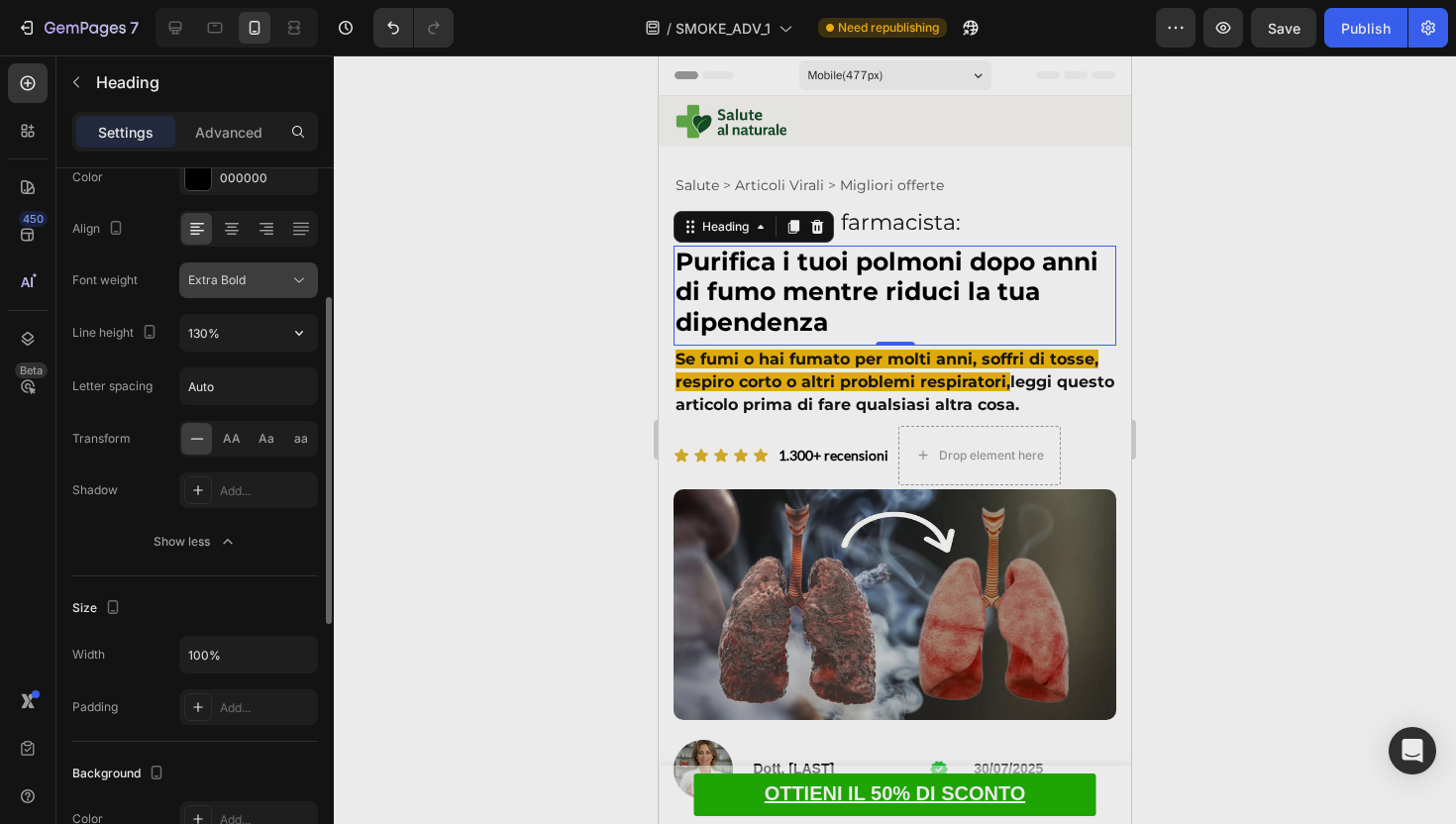 click on "Extra Bold" at bounding box center (239, 280) 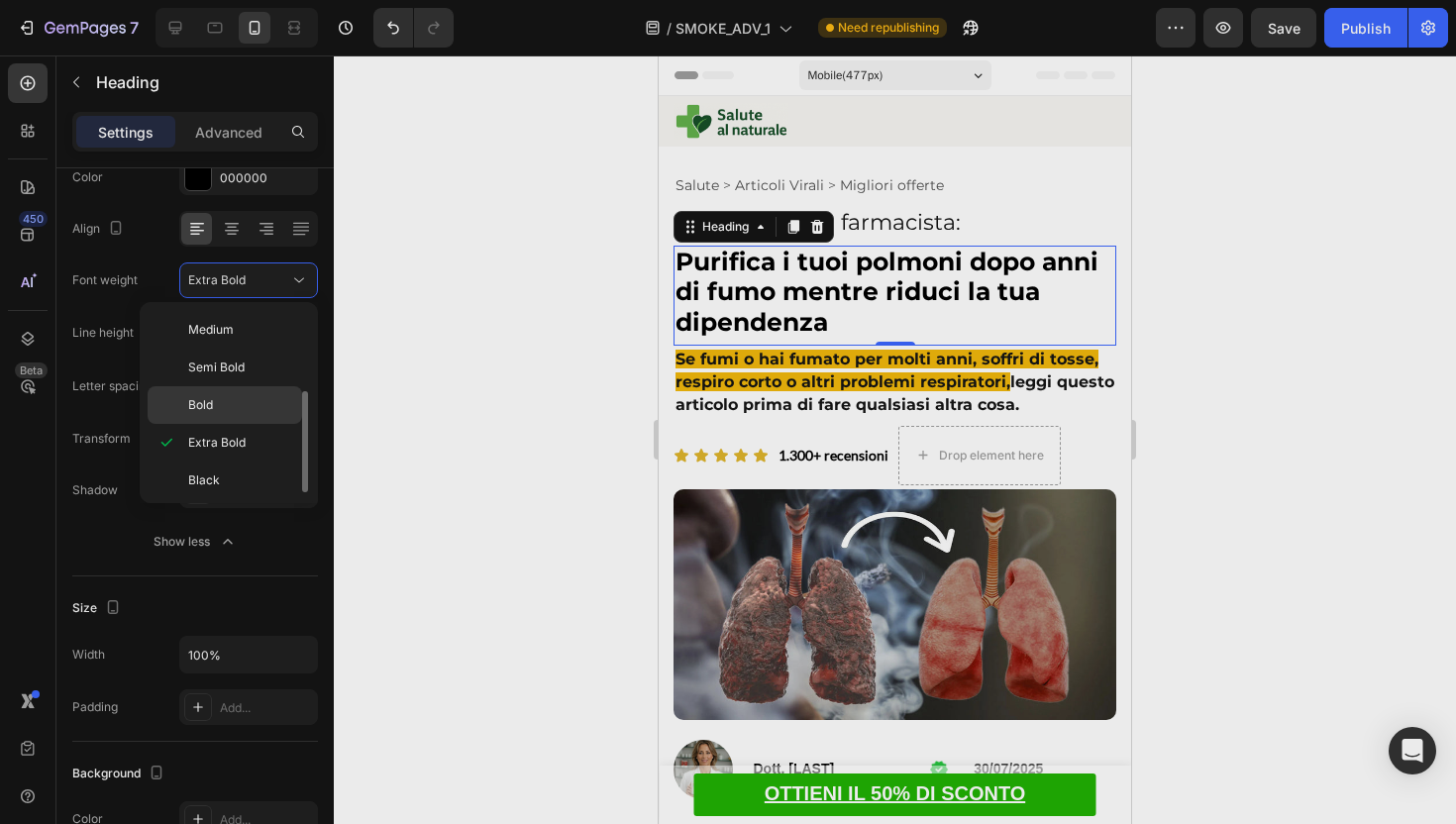 click on "Bold" at bounding box center [241, 405] 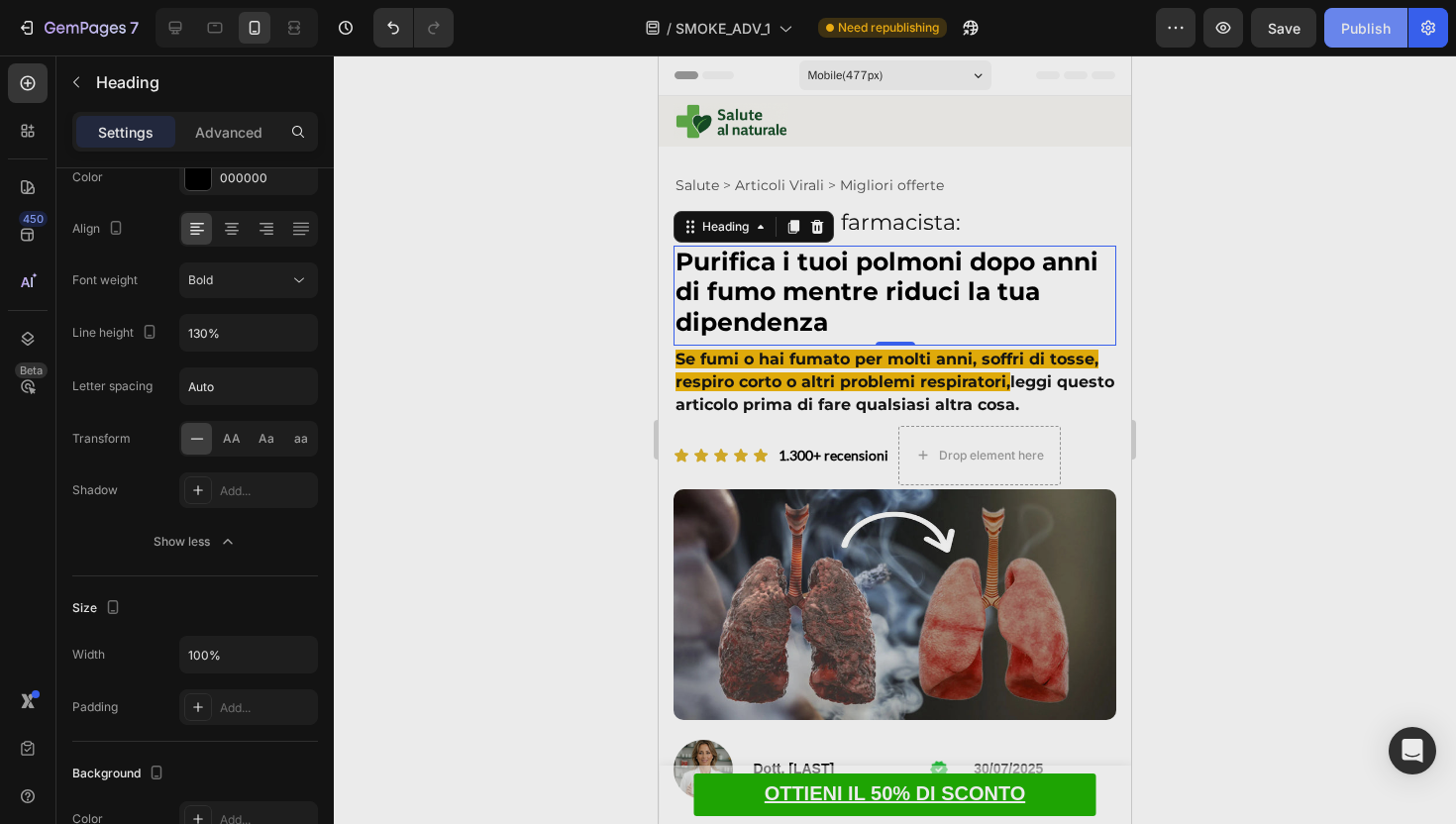 click on "Publish" at bounding box center (1366, 28) 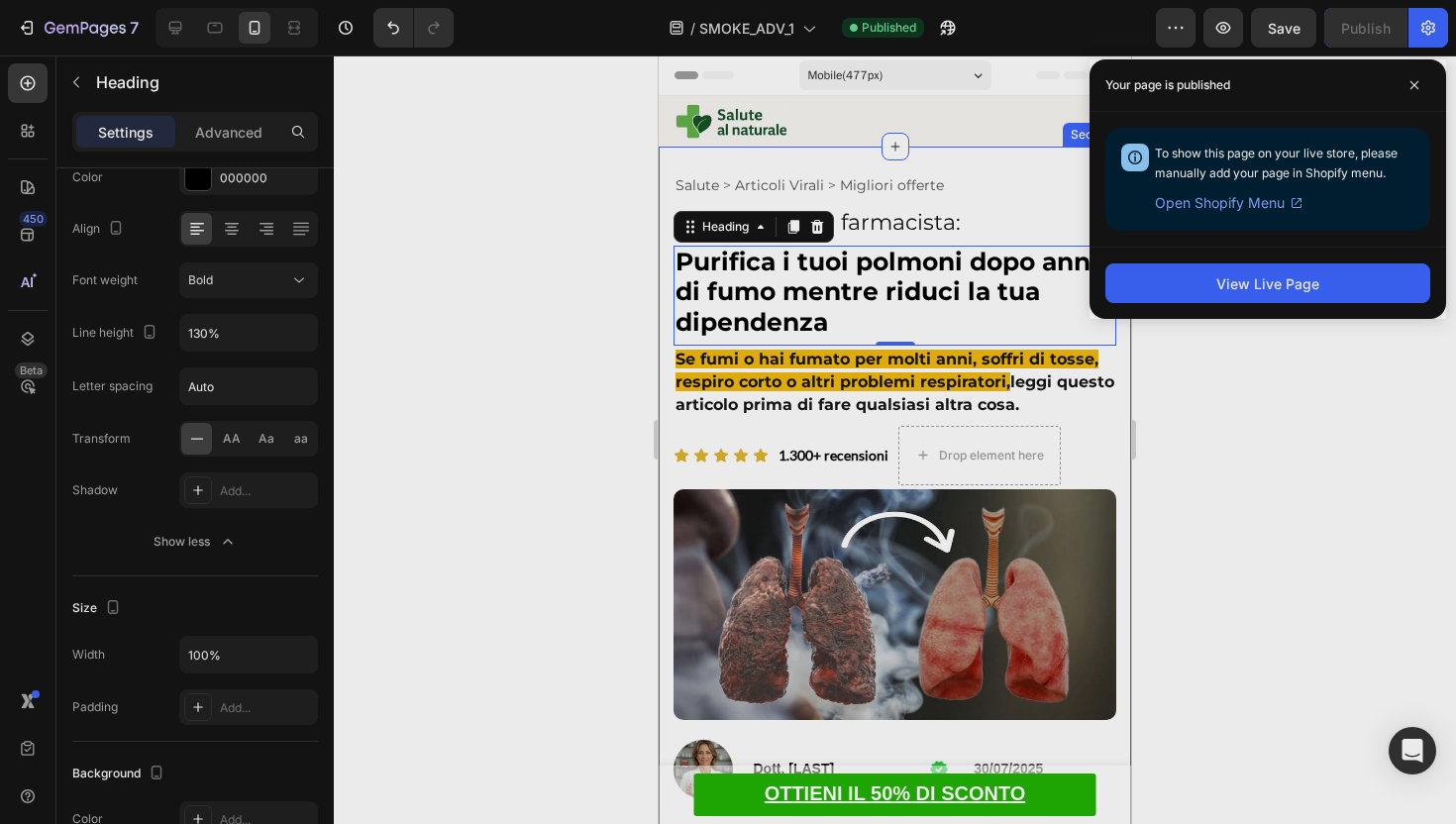 click on "Salute > Articoli Virali > Migliori offerte" at bounding box center [894, 185] 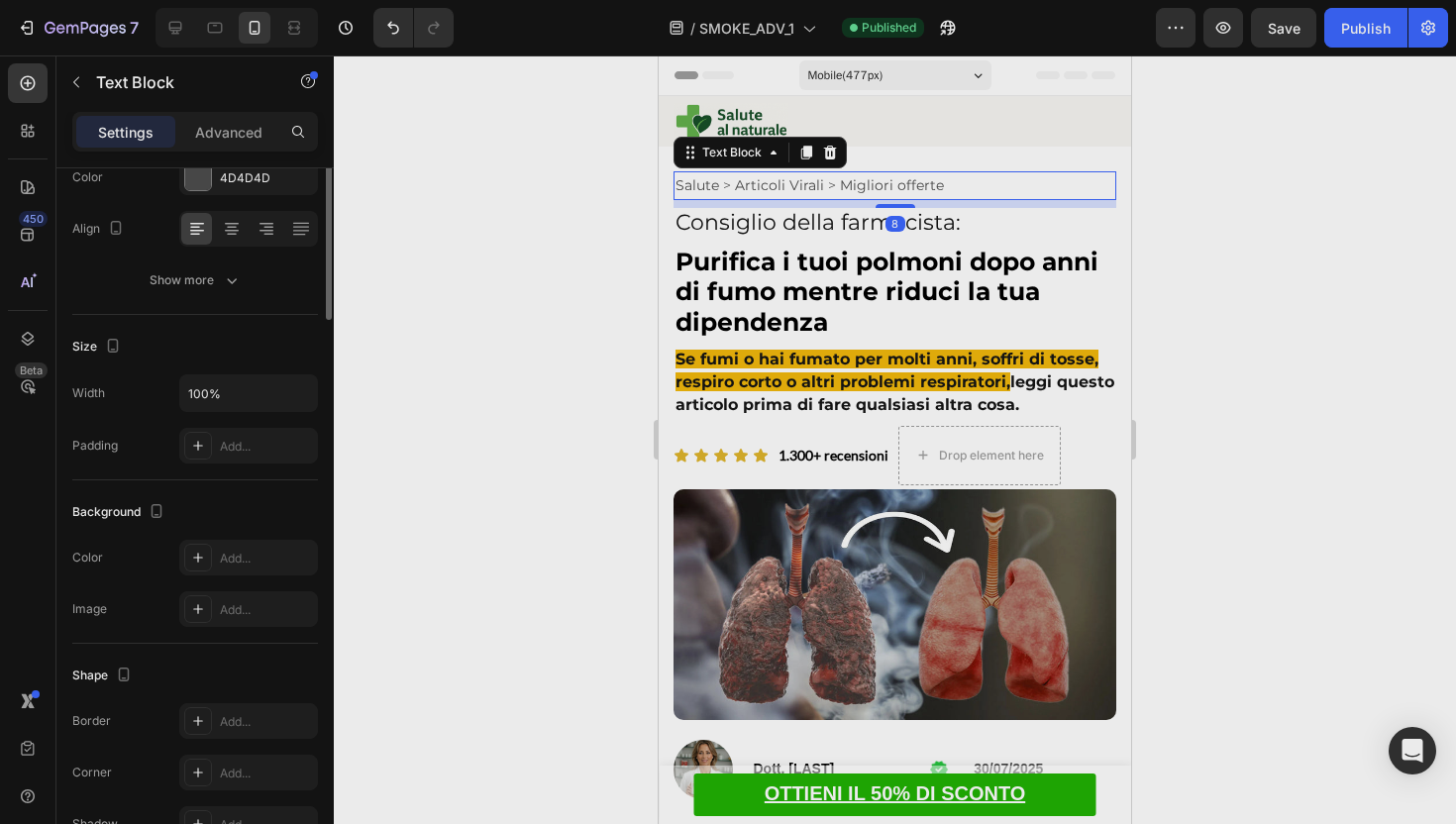 scroll, scrollTop: 0, scrollLeft: 0, axis: both 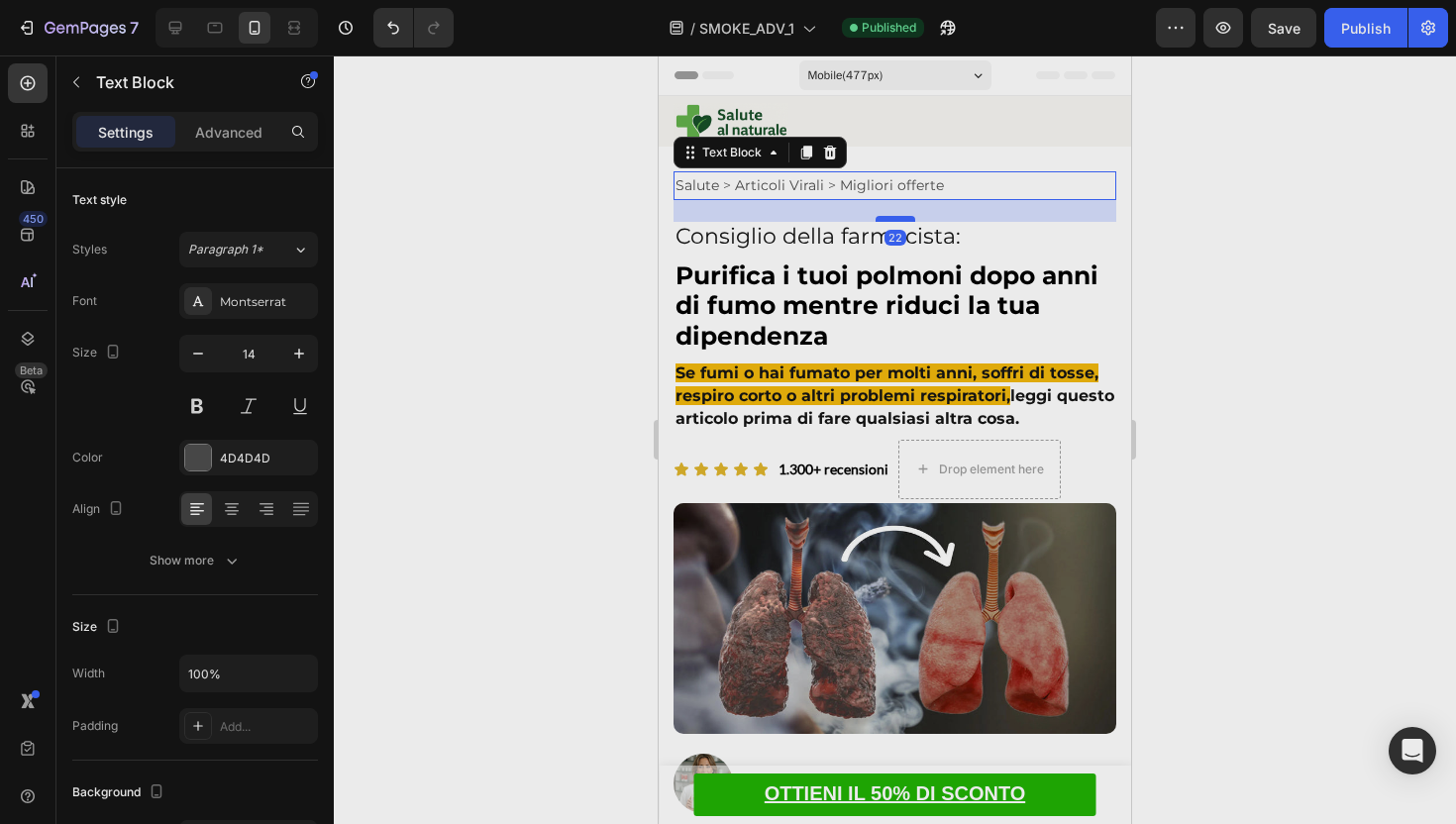 drag, startPoint x: 904, startPoint y: 206, endPoint x: 905, endPoint y: 220, distance: 14.035669 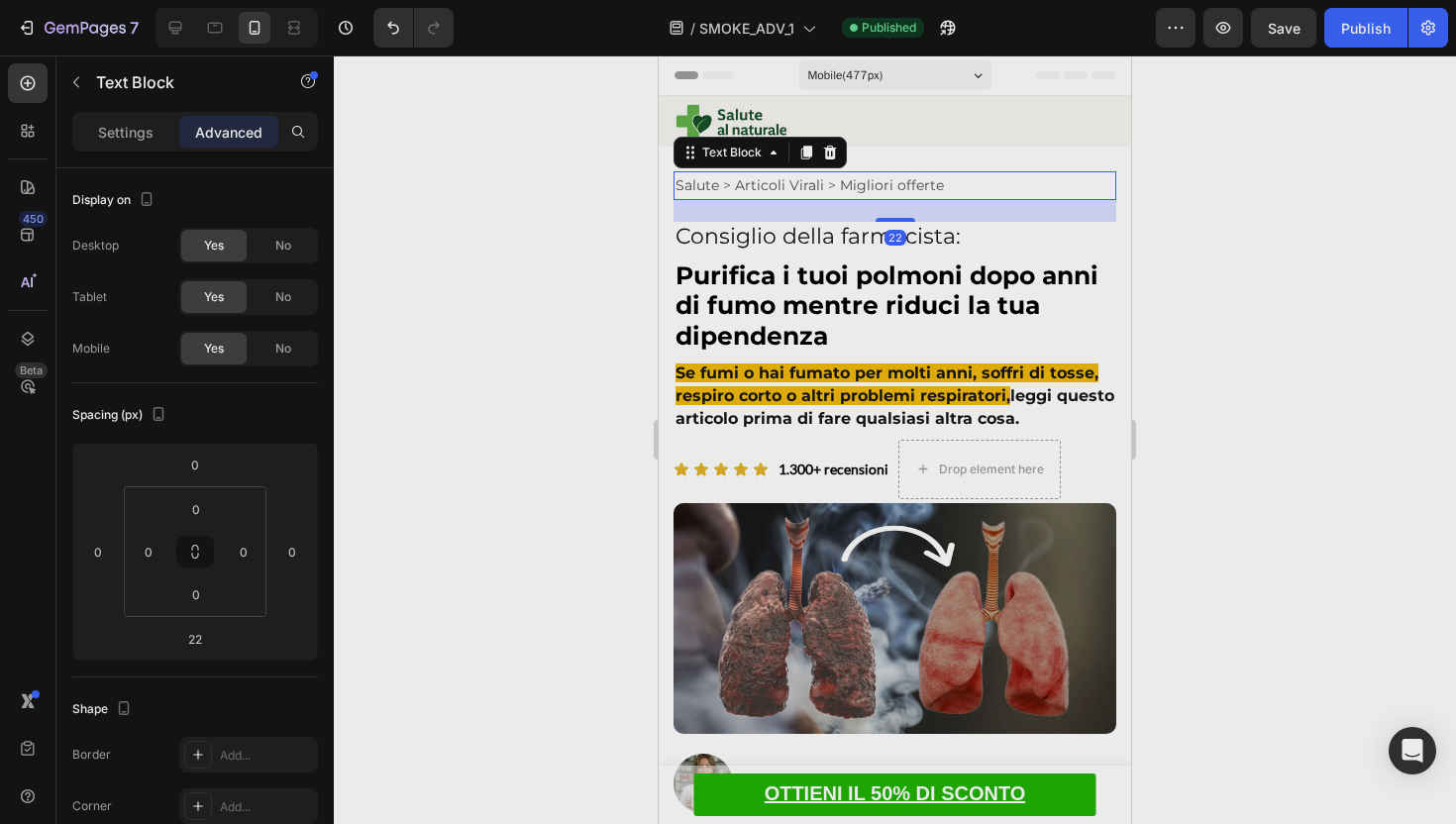 click 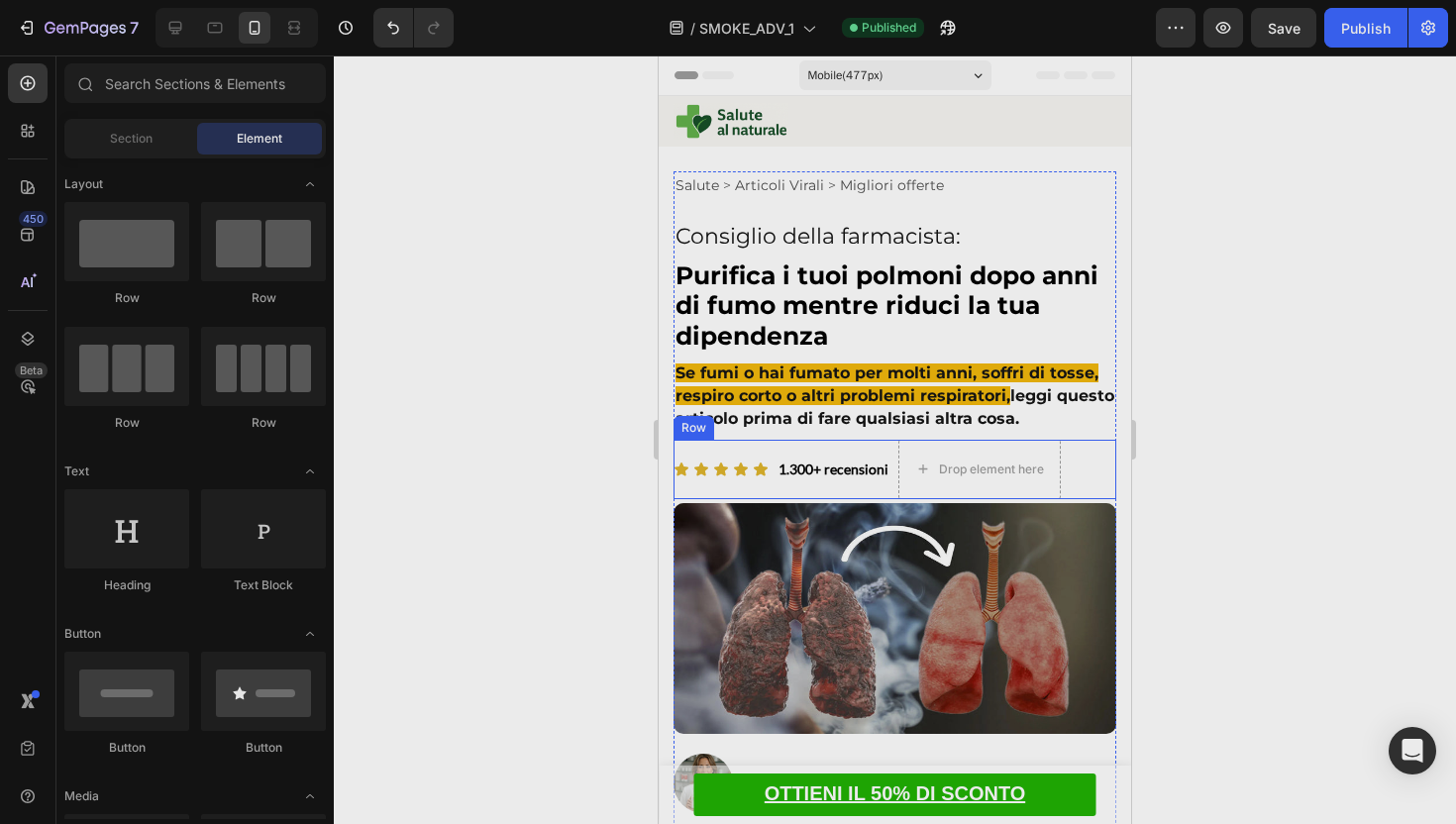 click on "⁠⁠⁠⁠⁠⁠⁠ 1.300+ recensioni Heading" at bounding box center [833, 469] 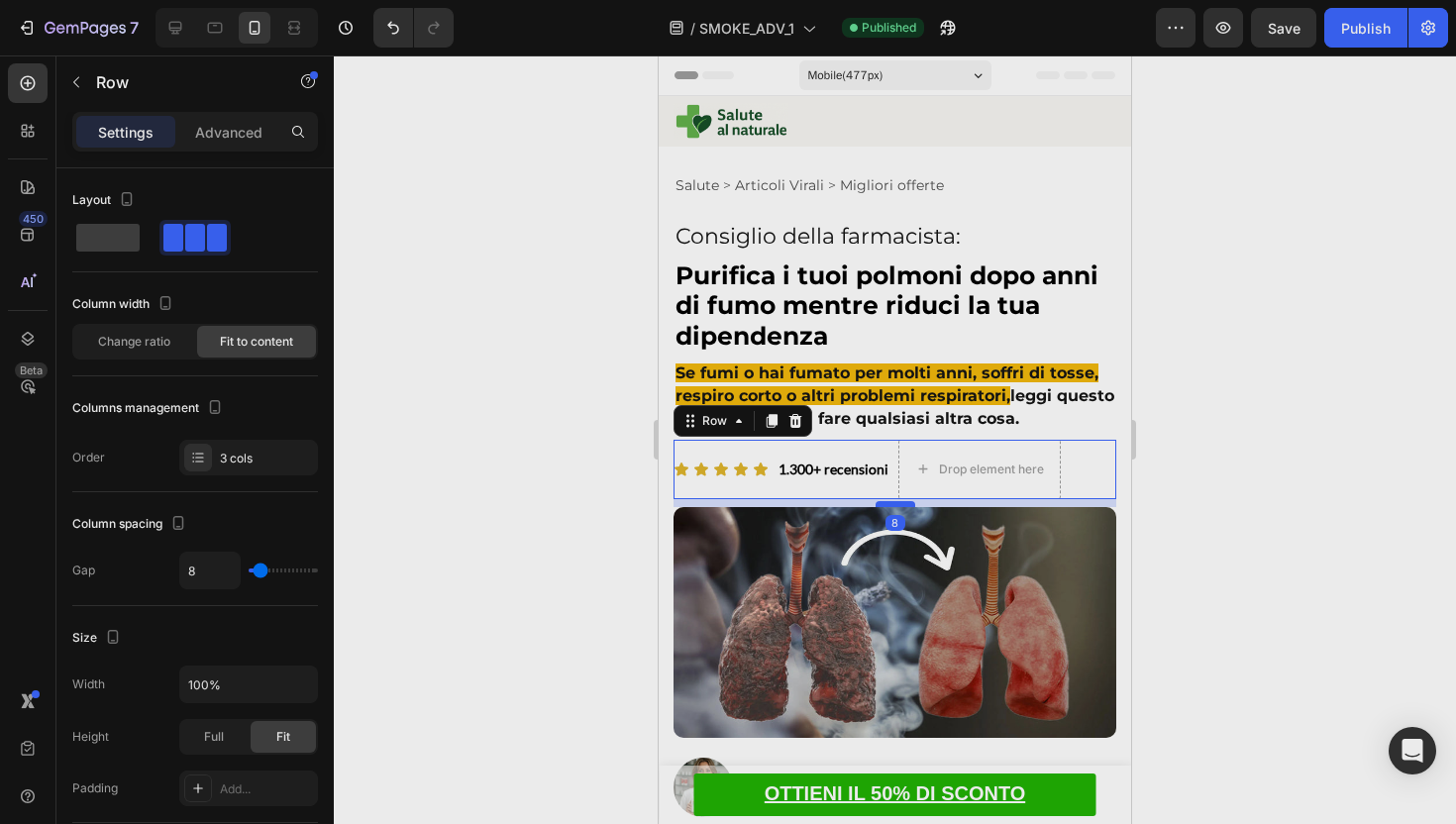 drag, startPoint x: 905, startPoint y: 498, endPoint x: 1851, endPoint y: 488, distance: 946.05285 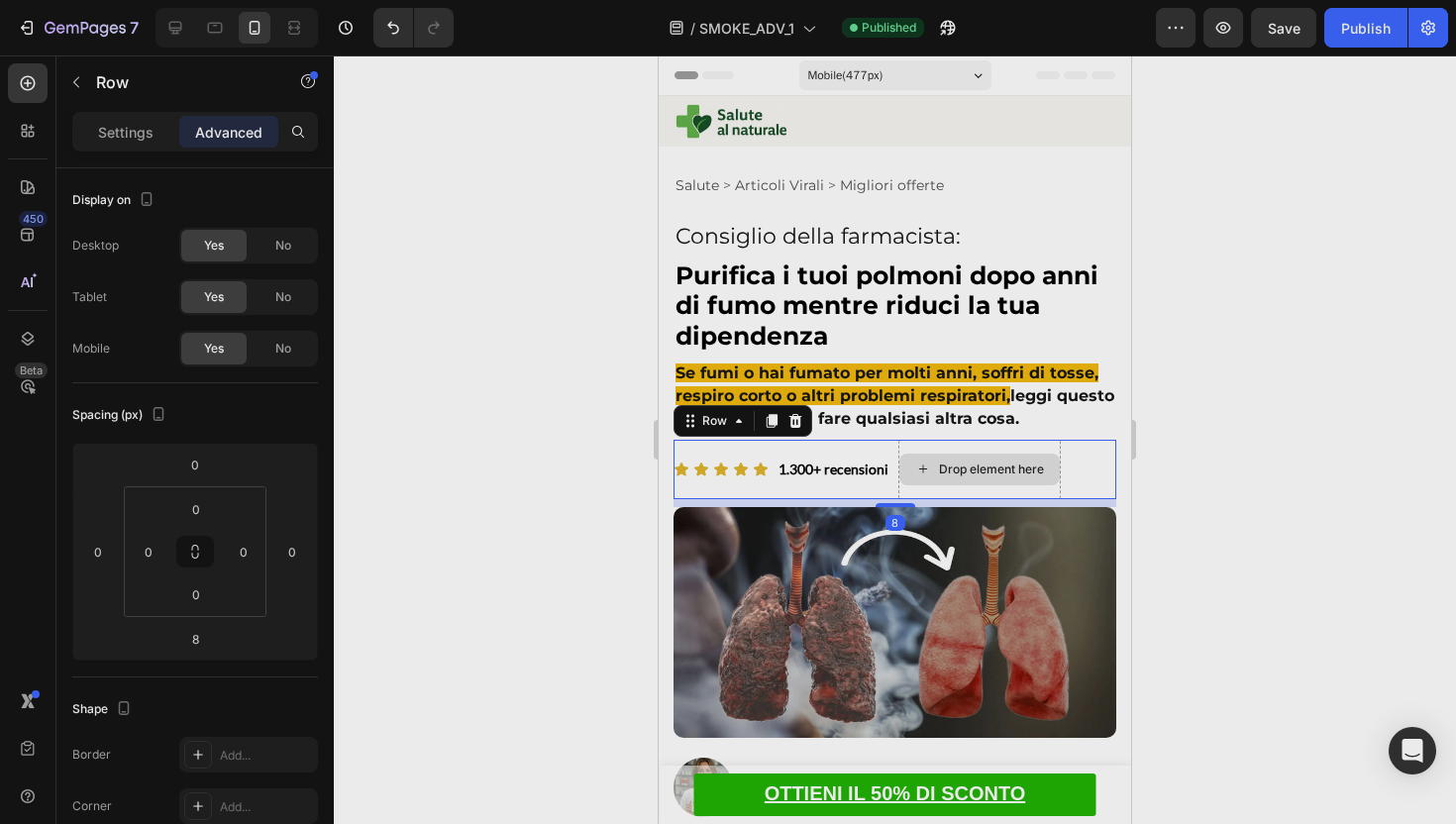 click 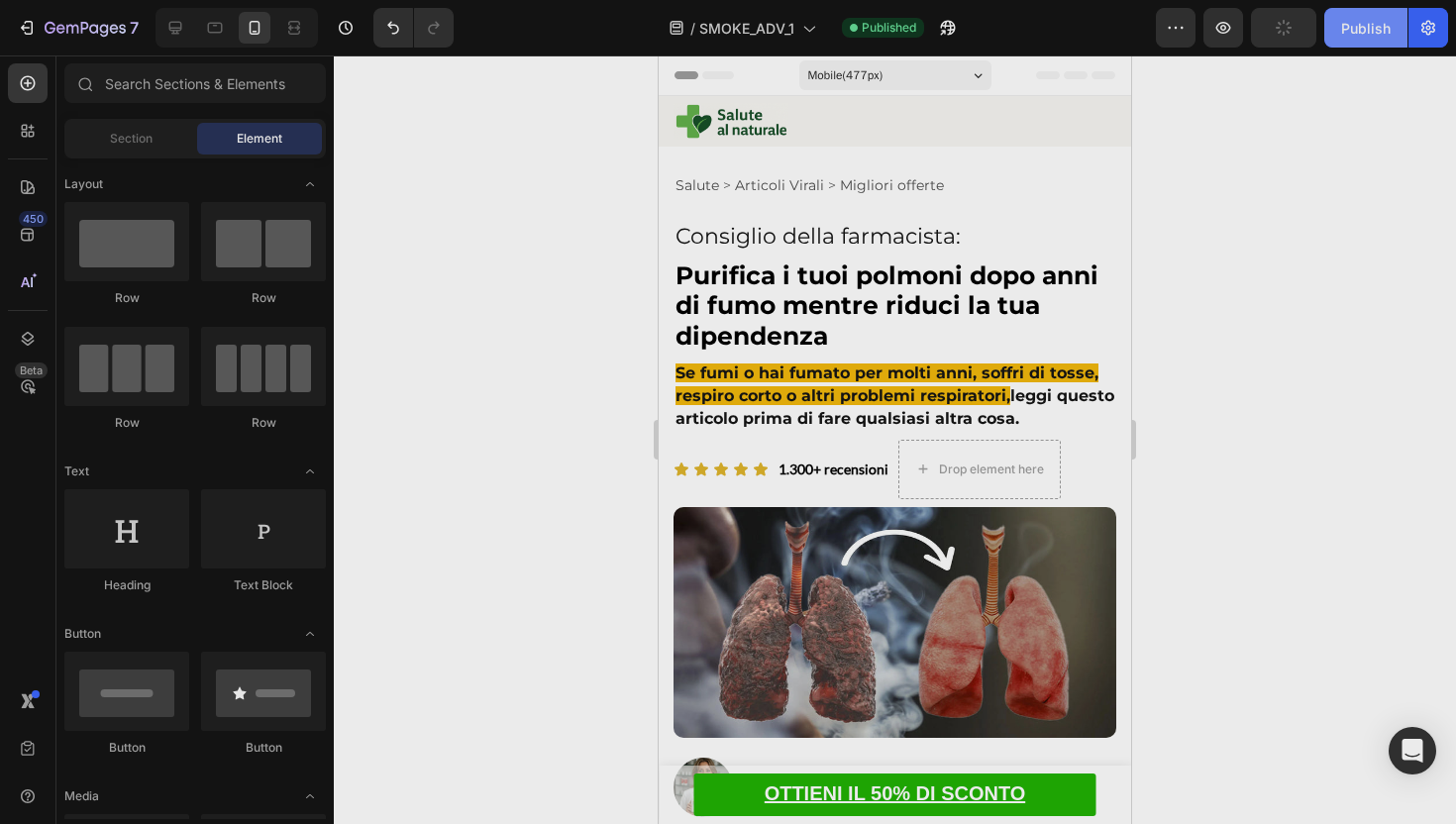 click on "Publish" at bounding box center [1366, 28] 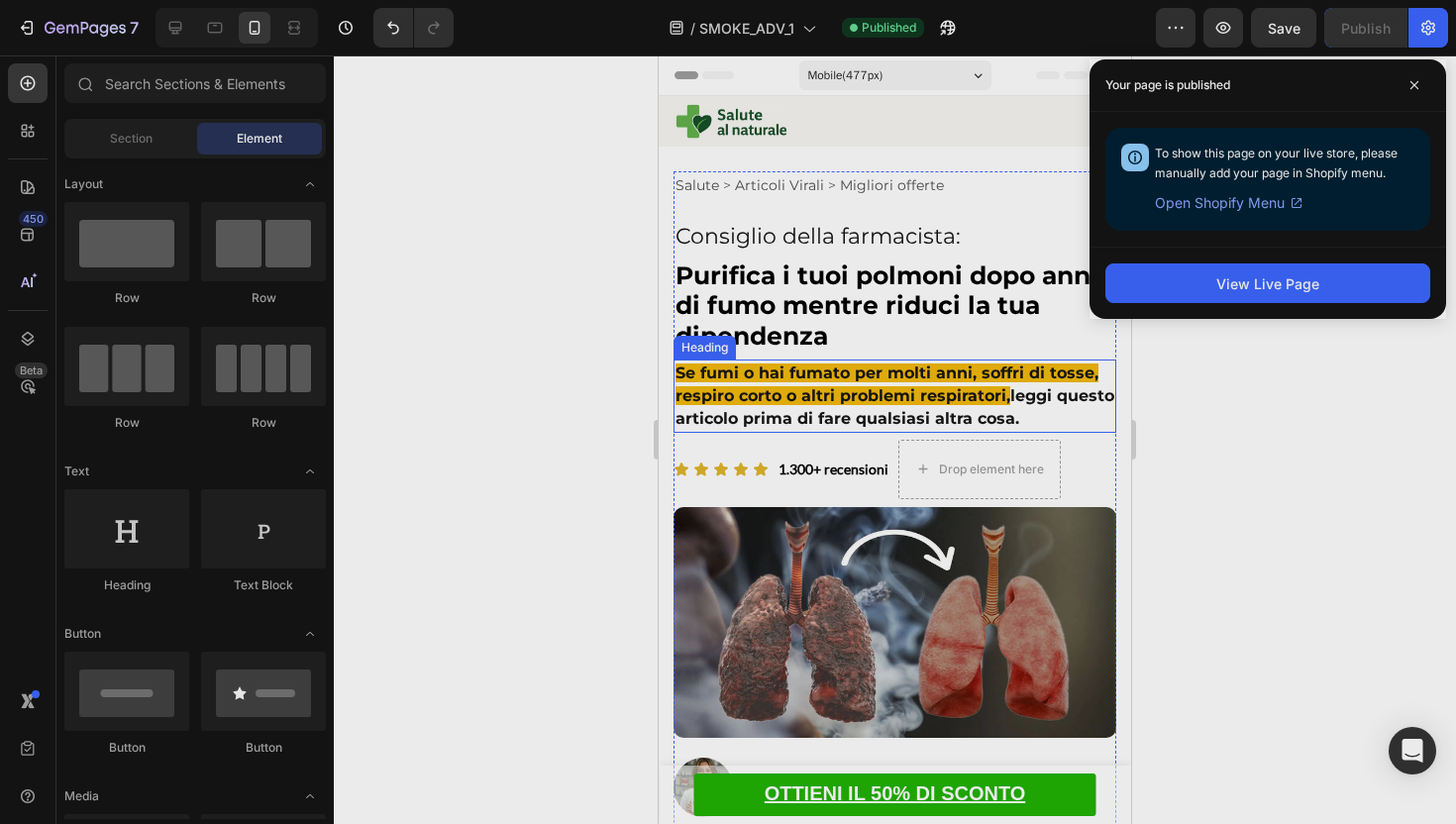 click on "leggi questo articolo prima di fare qualsiasi altra cosa." at bounding box center (894, 407) 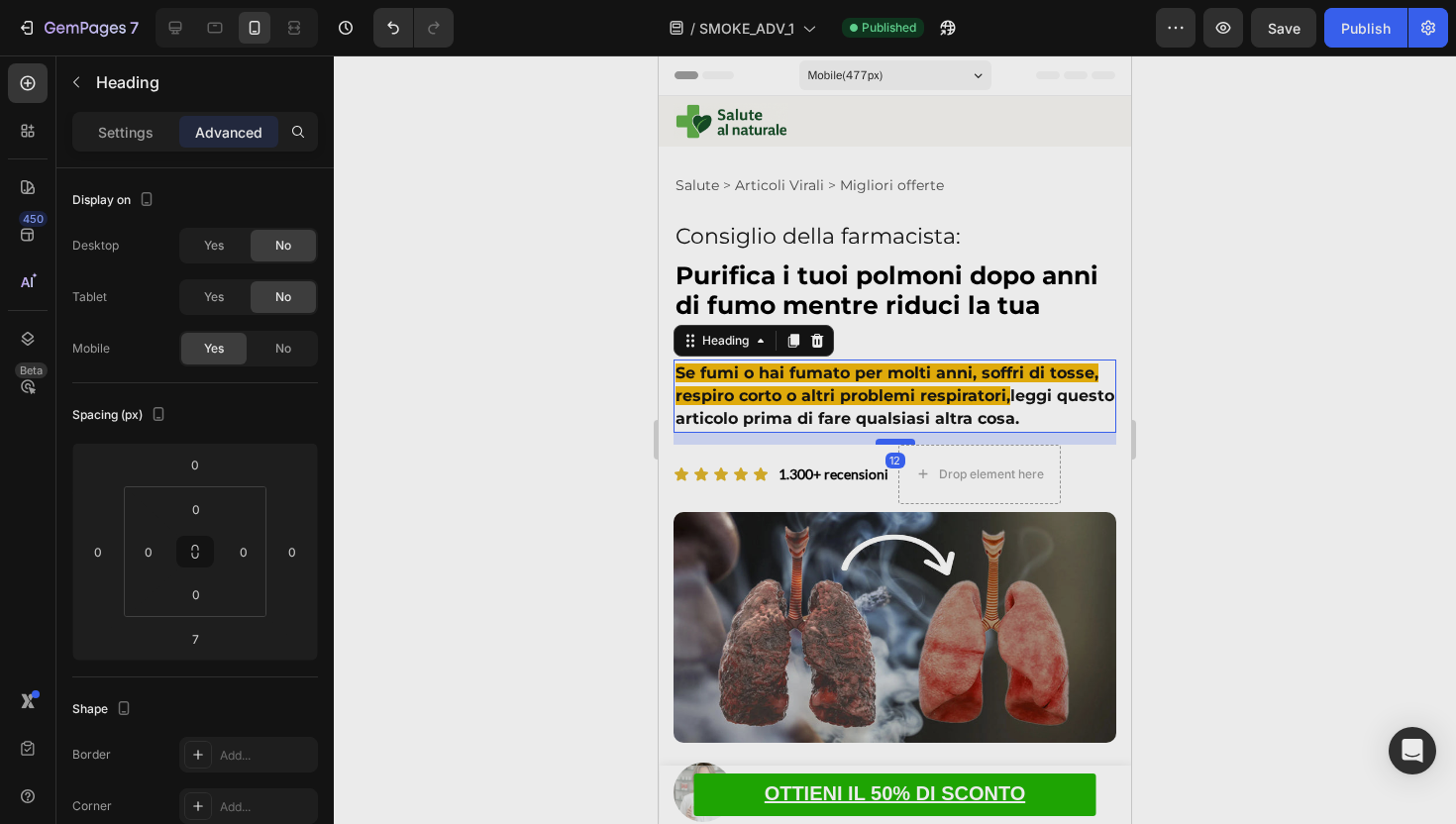 click at bounding box center (895, 442) 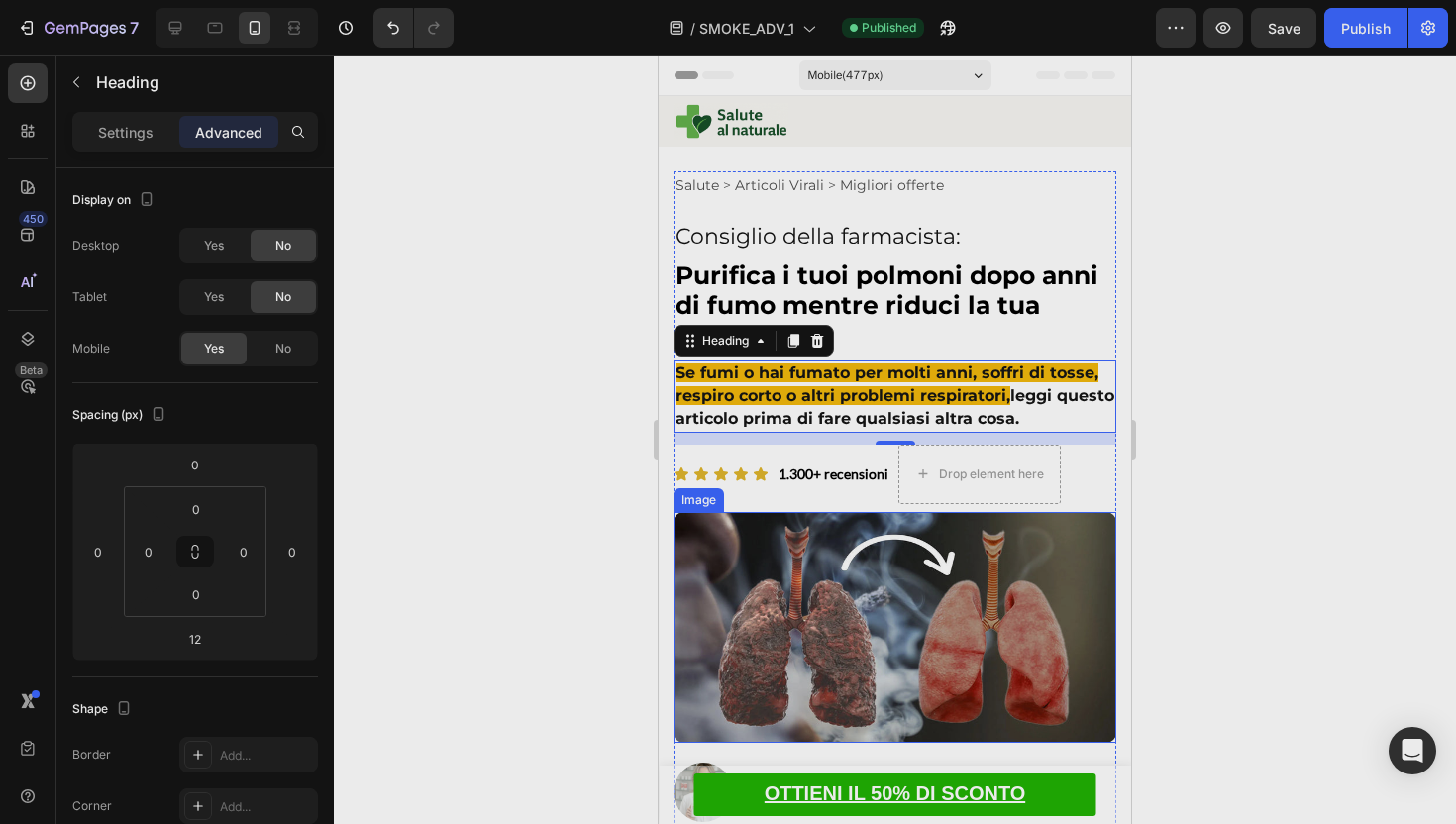 click at bounding box center [894, 627] 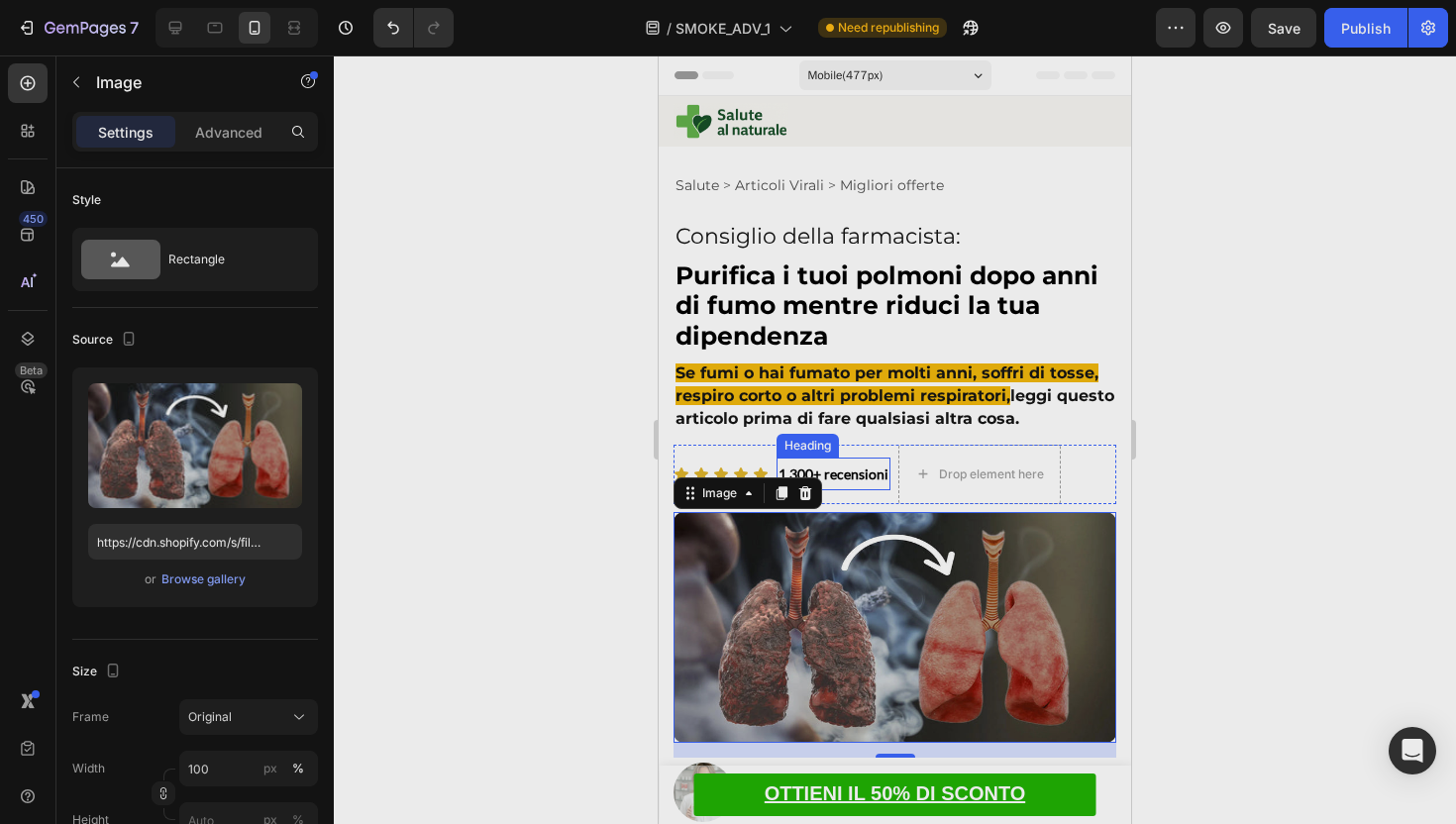 click on "⁠⁠⁠⁠⁠⁠⁠ 1.300+ recensioni" at bounding box center [833, 474] 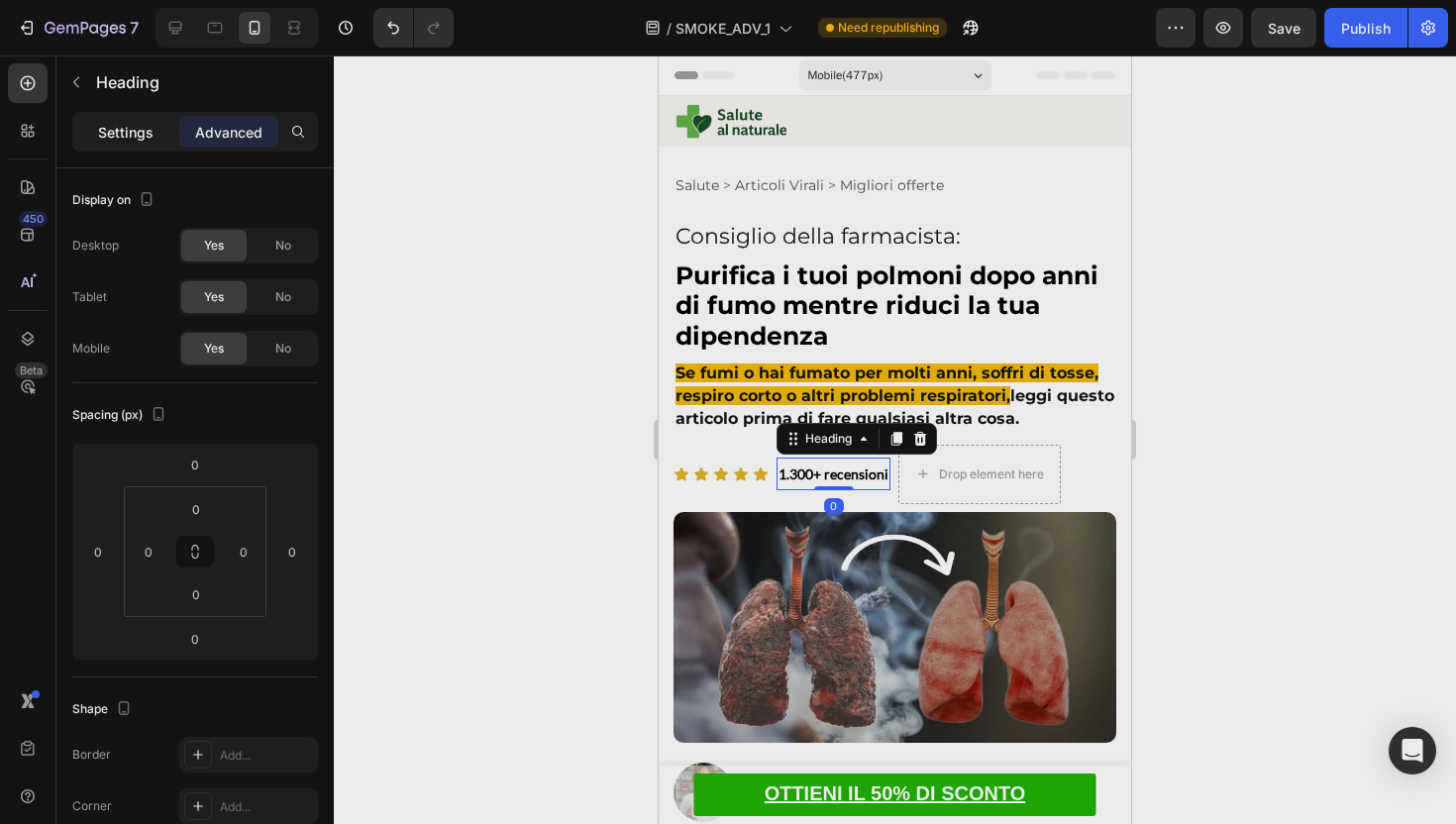 click on "Settings" at bounding box center [126, 132] 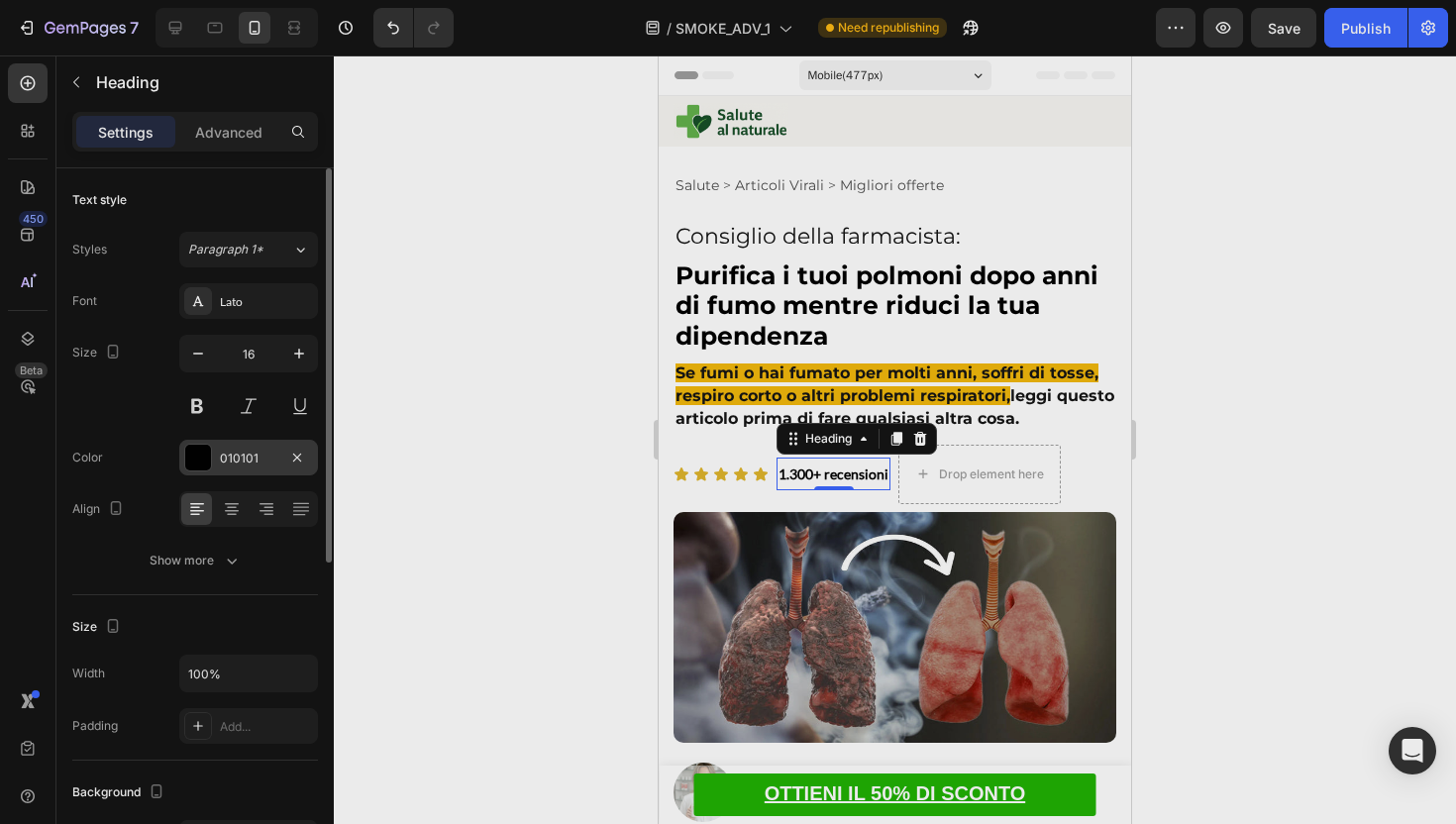 click at bounding box center (198, 458) 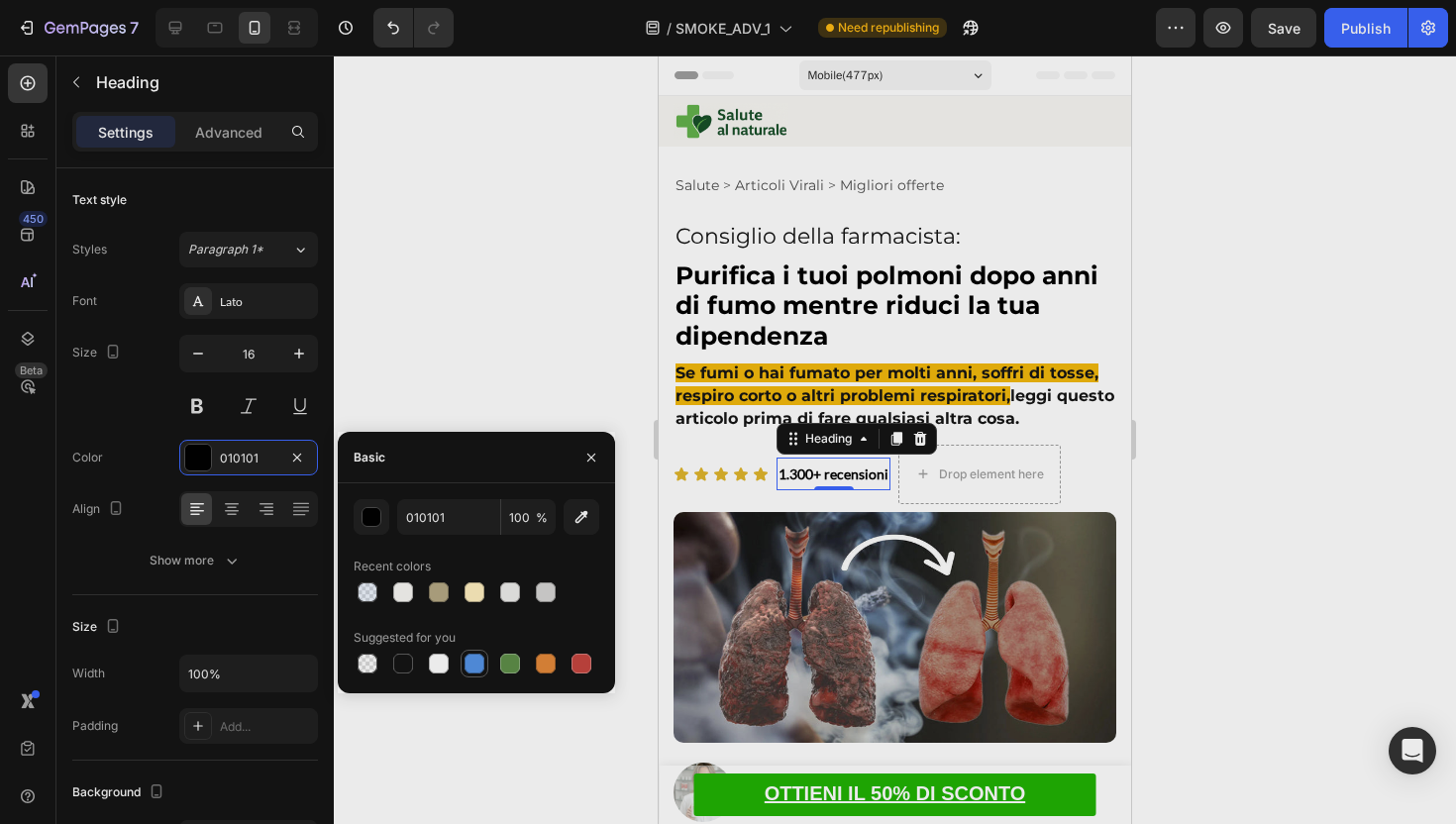 click at bounding box center [474, 664] 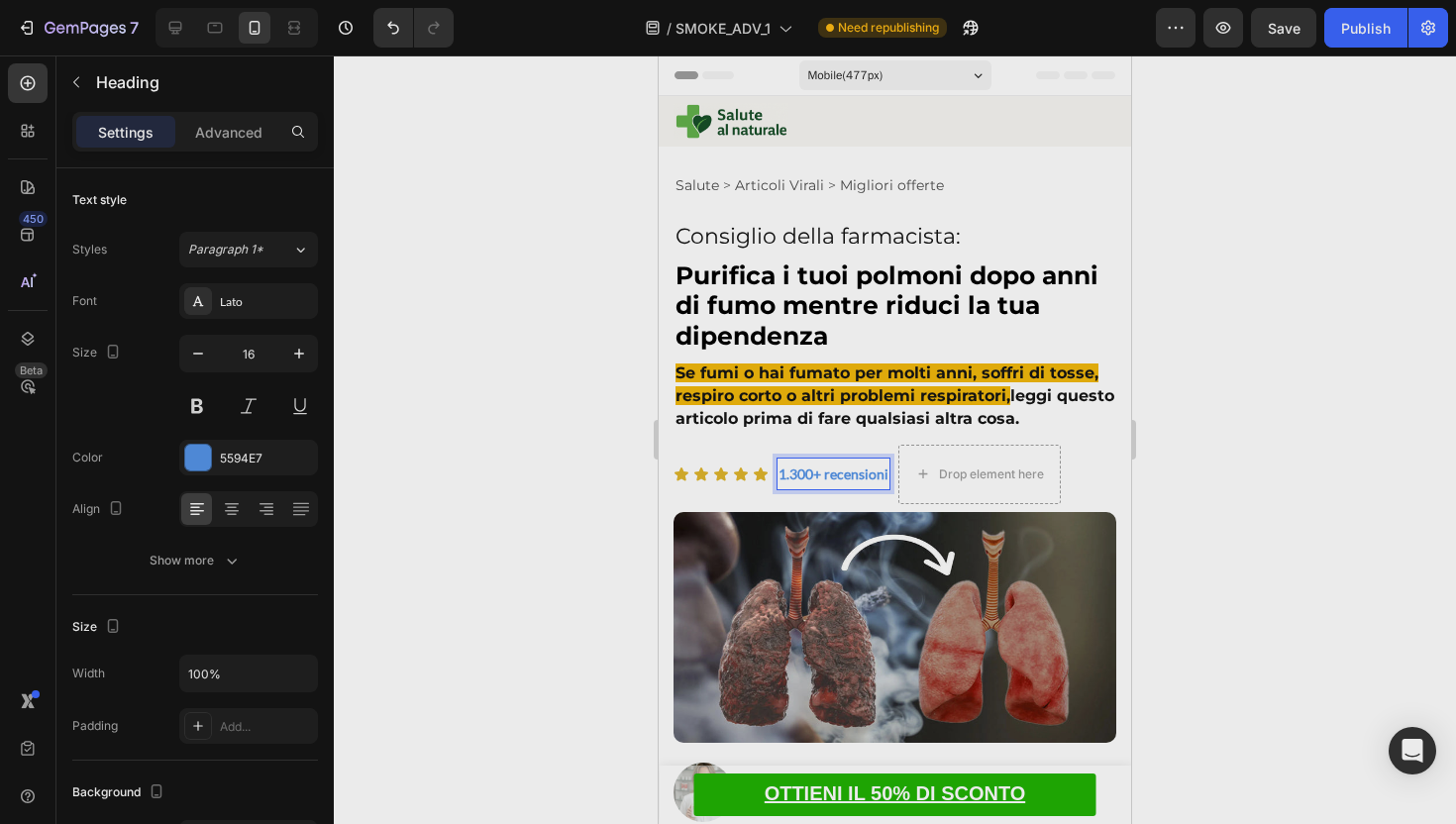 click on "1.300+ recensioni" at bounding box center (833, 473) 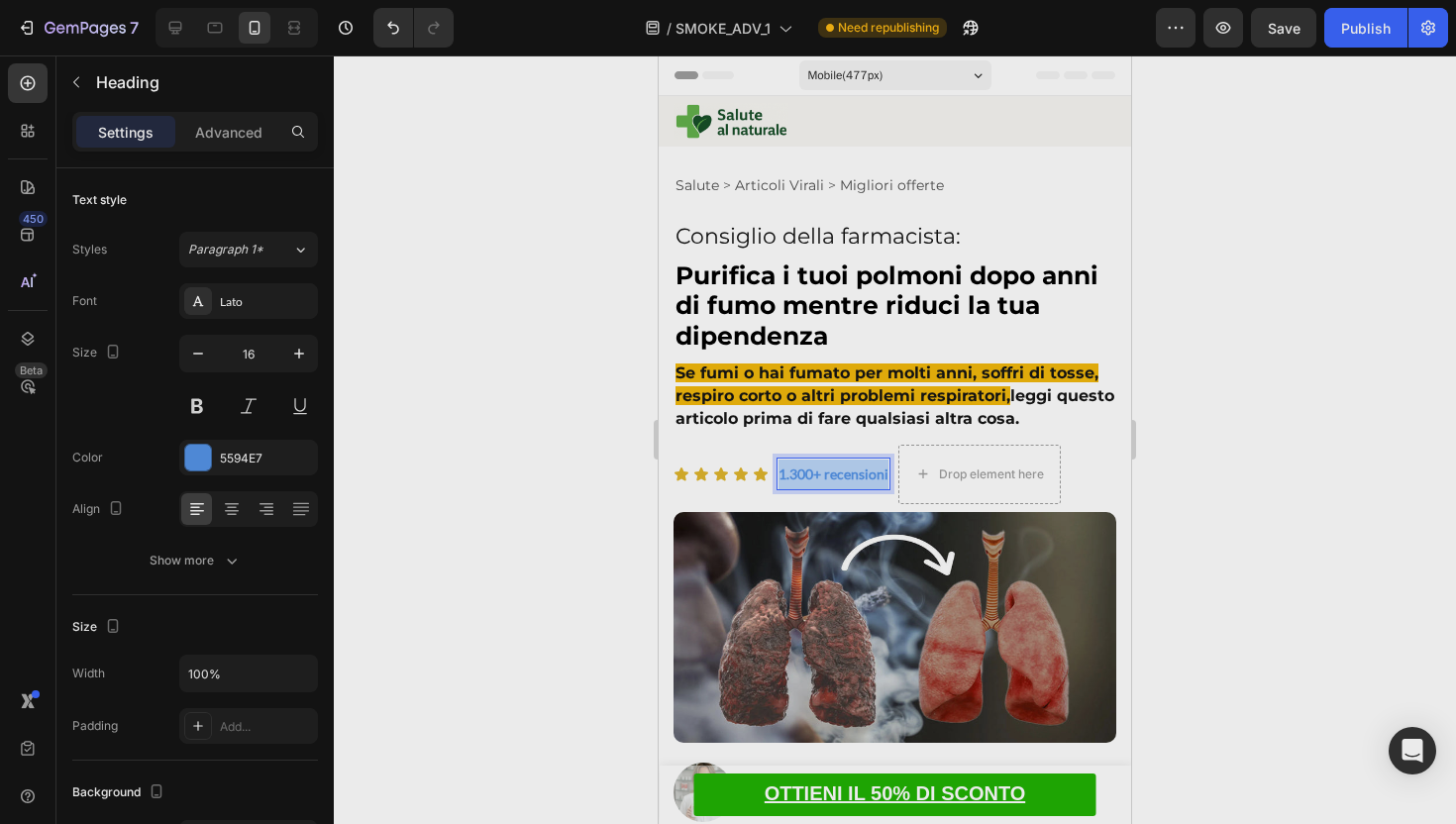 click on "1.300+ recensioni" at bounding box center (833, 473) 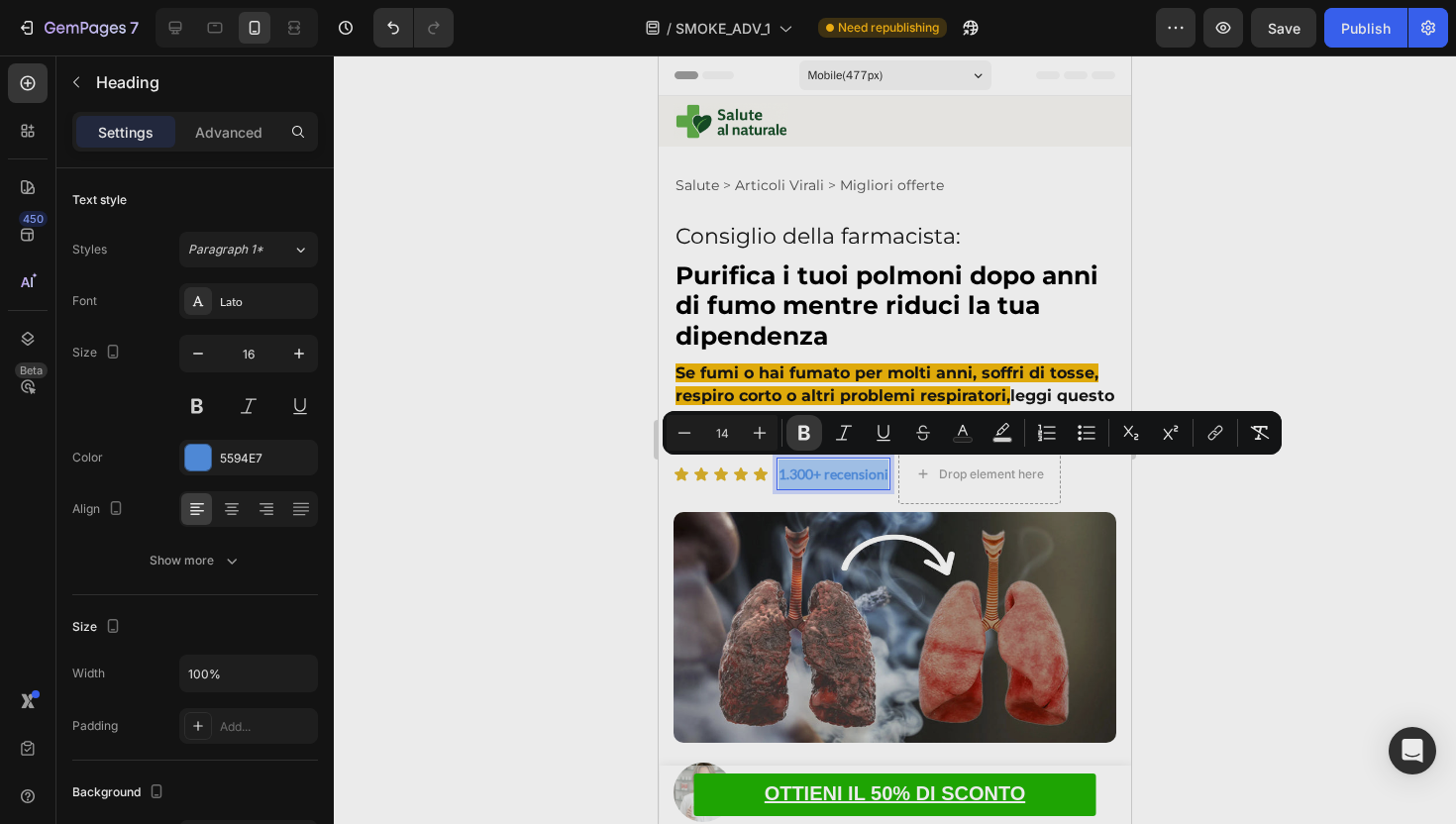 click 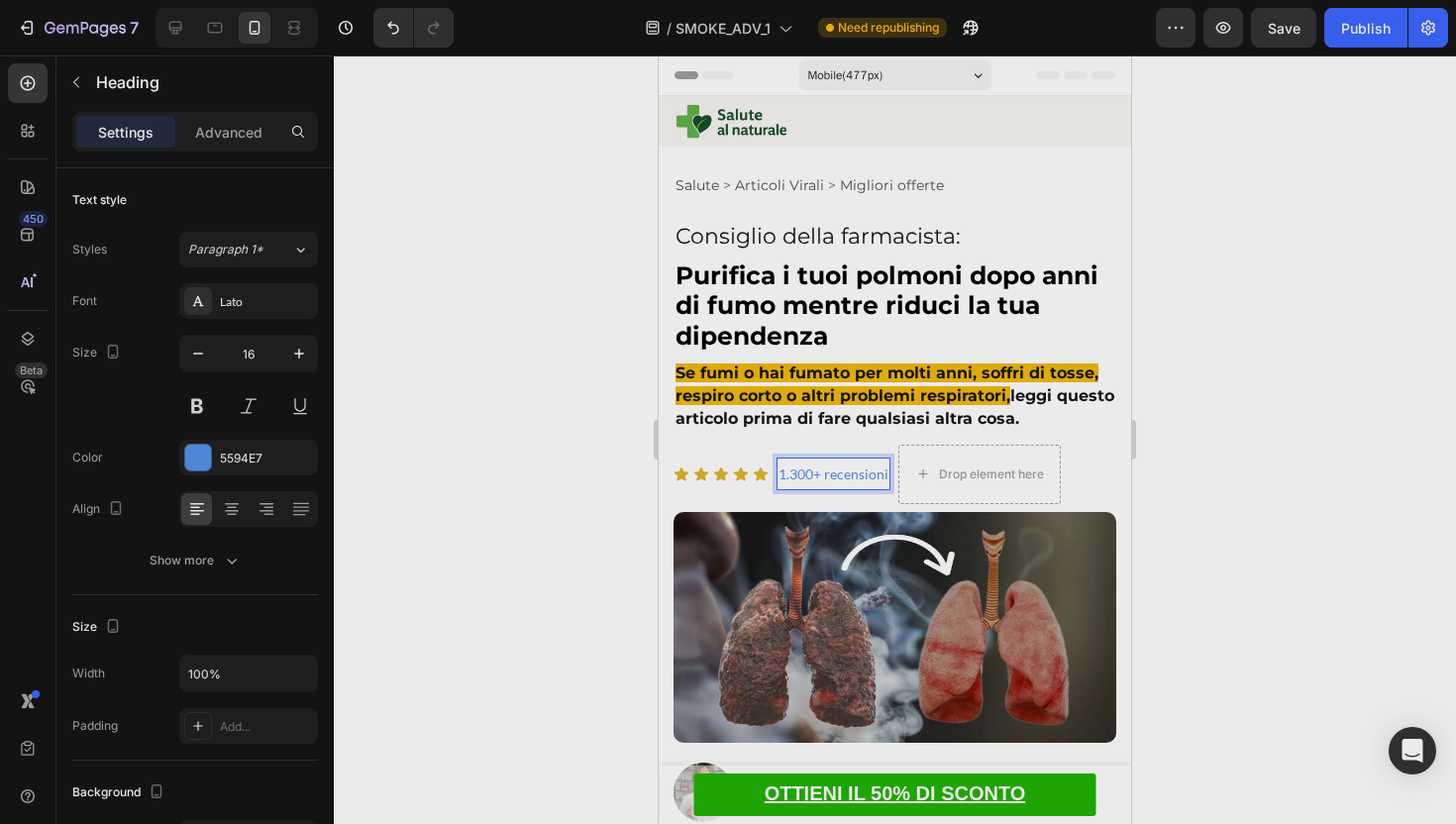 click 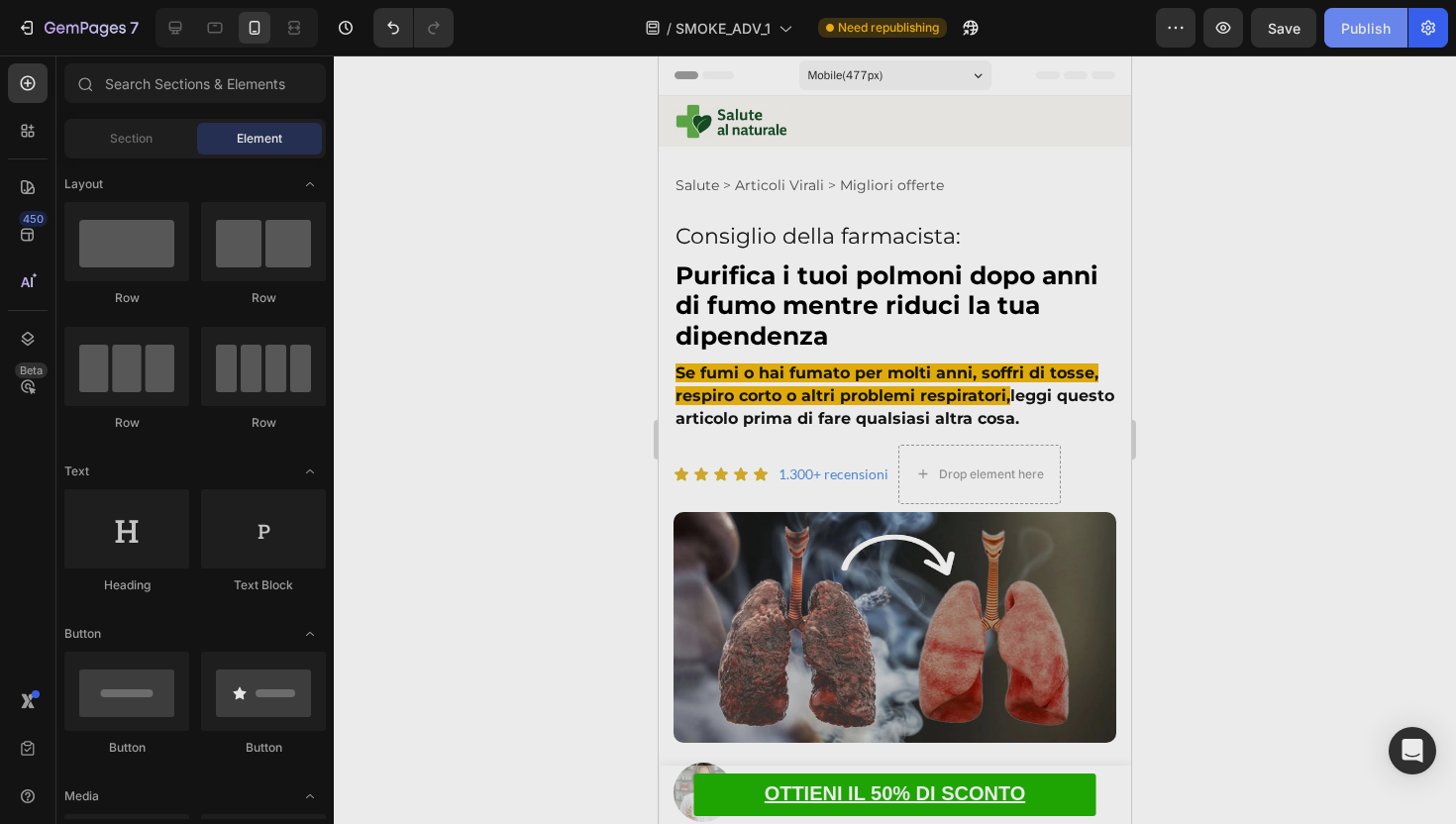 click on "Publish" at bounding box center [1366, 28] 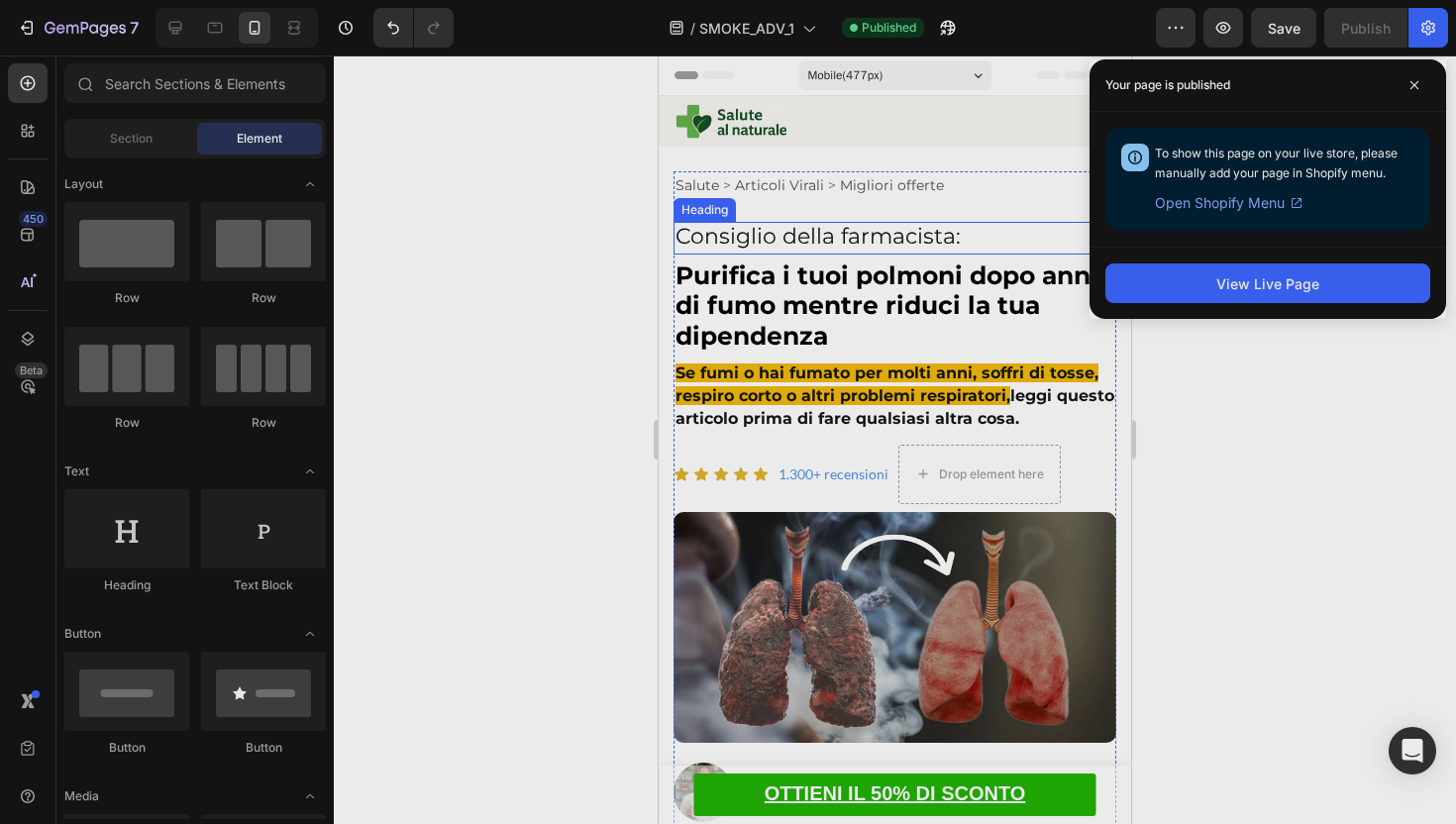 click on "Purifica i tuoi polmoni dopo anni di fumo mentre riduci la tua dipendenza" at bounding box center [886, 306] 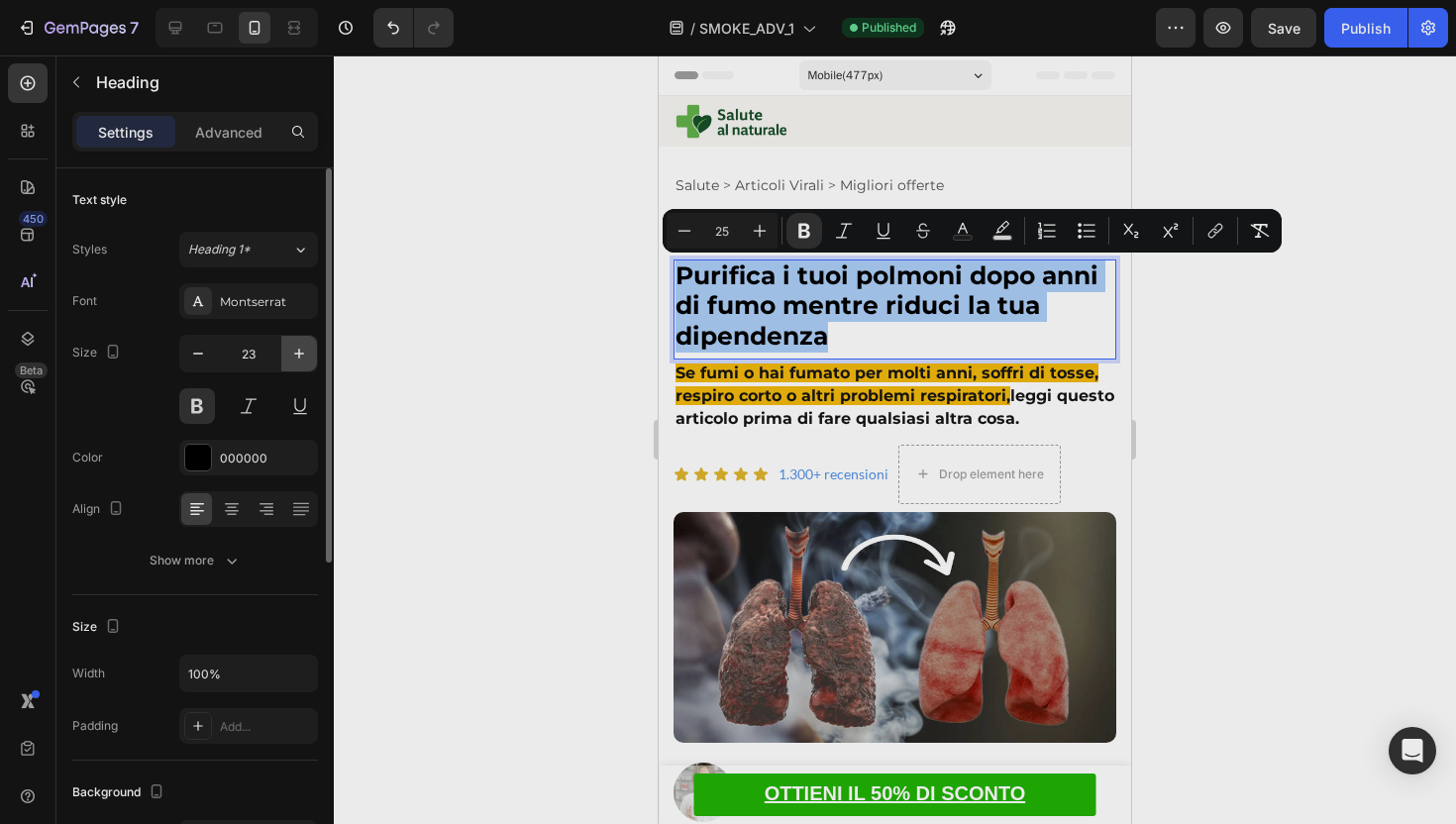 click 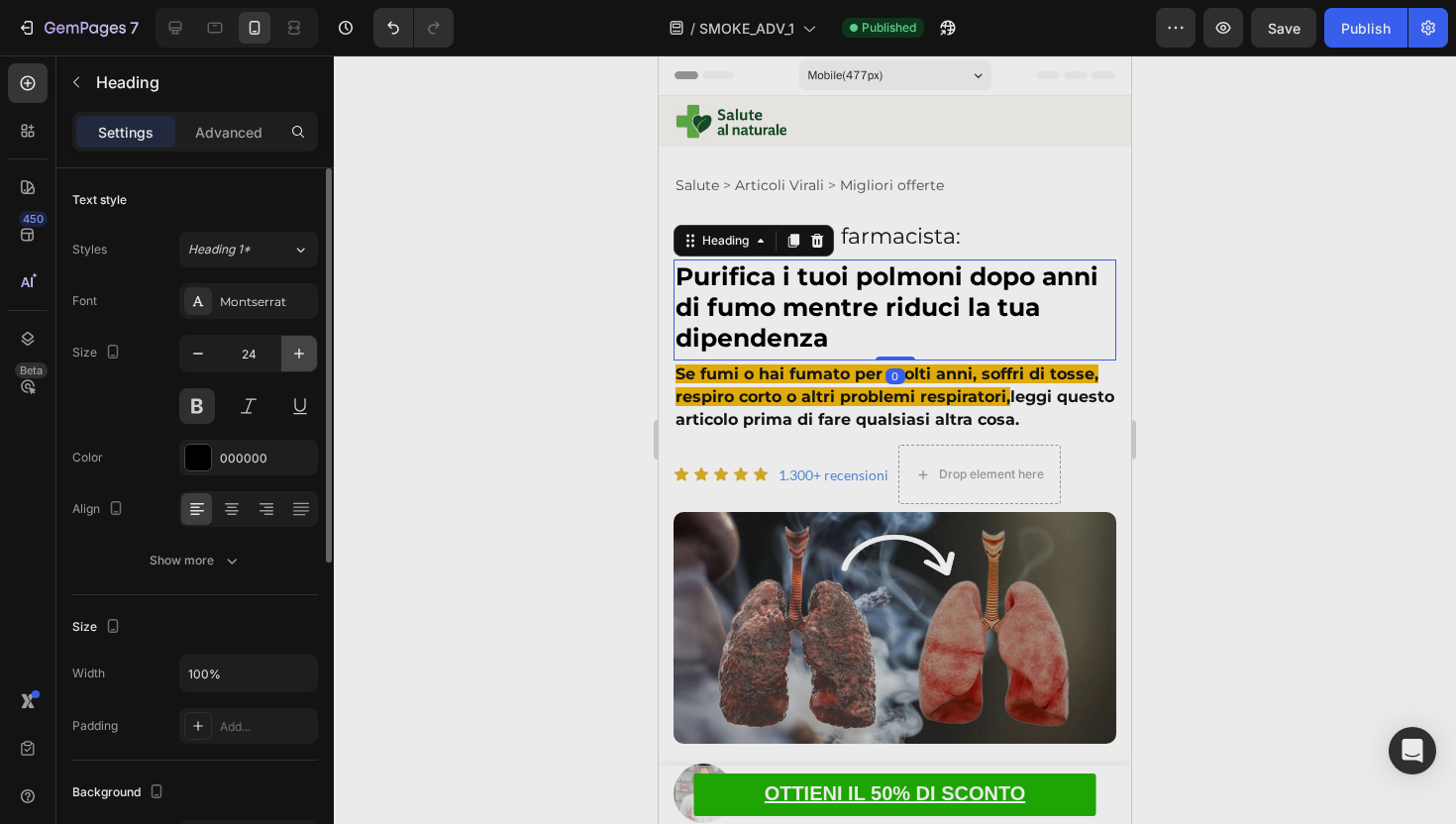 click 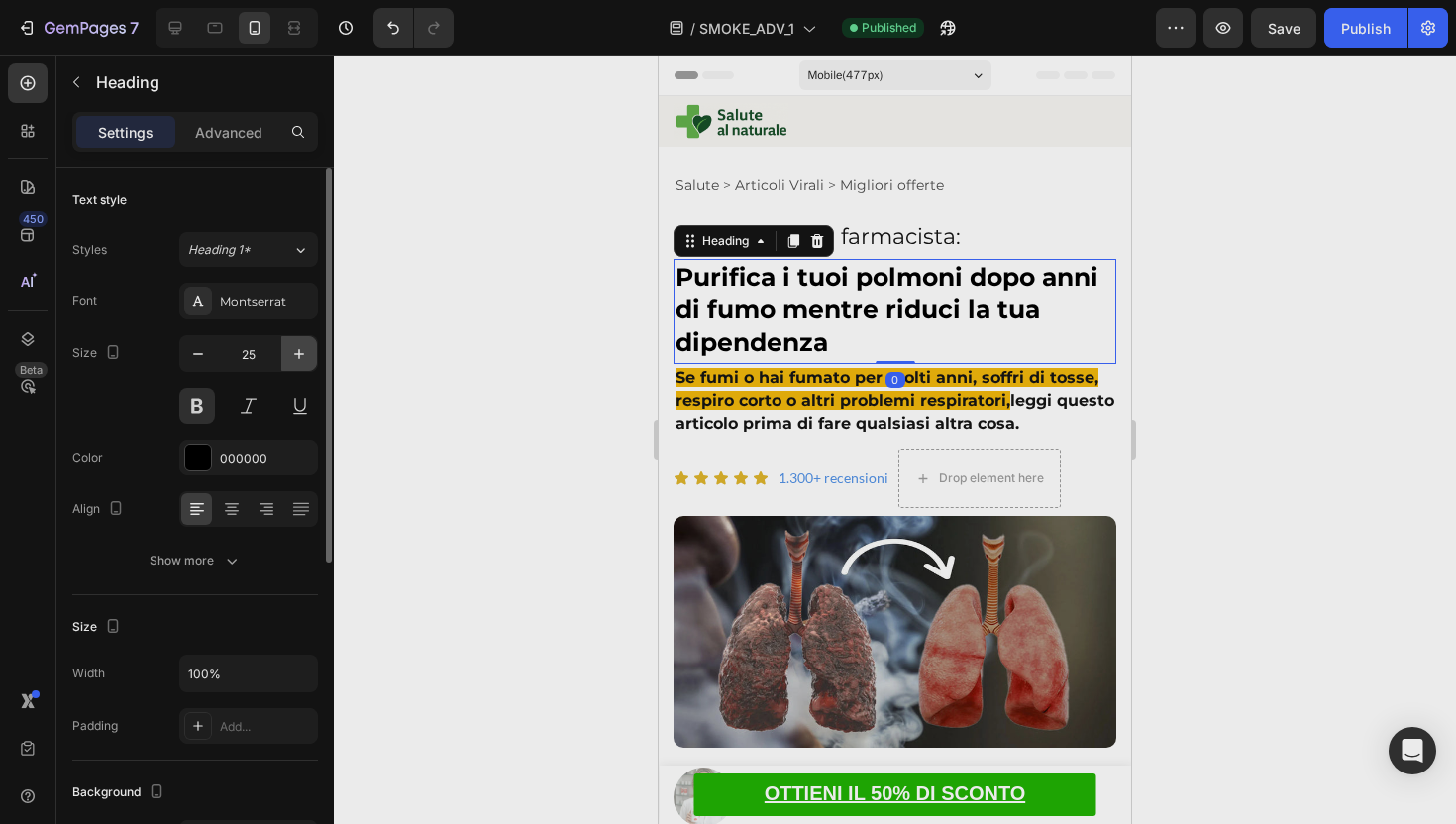 click 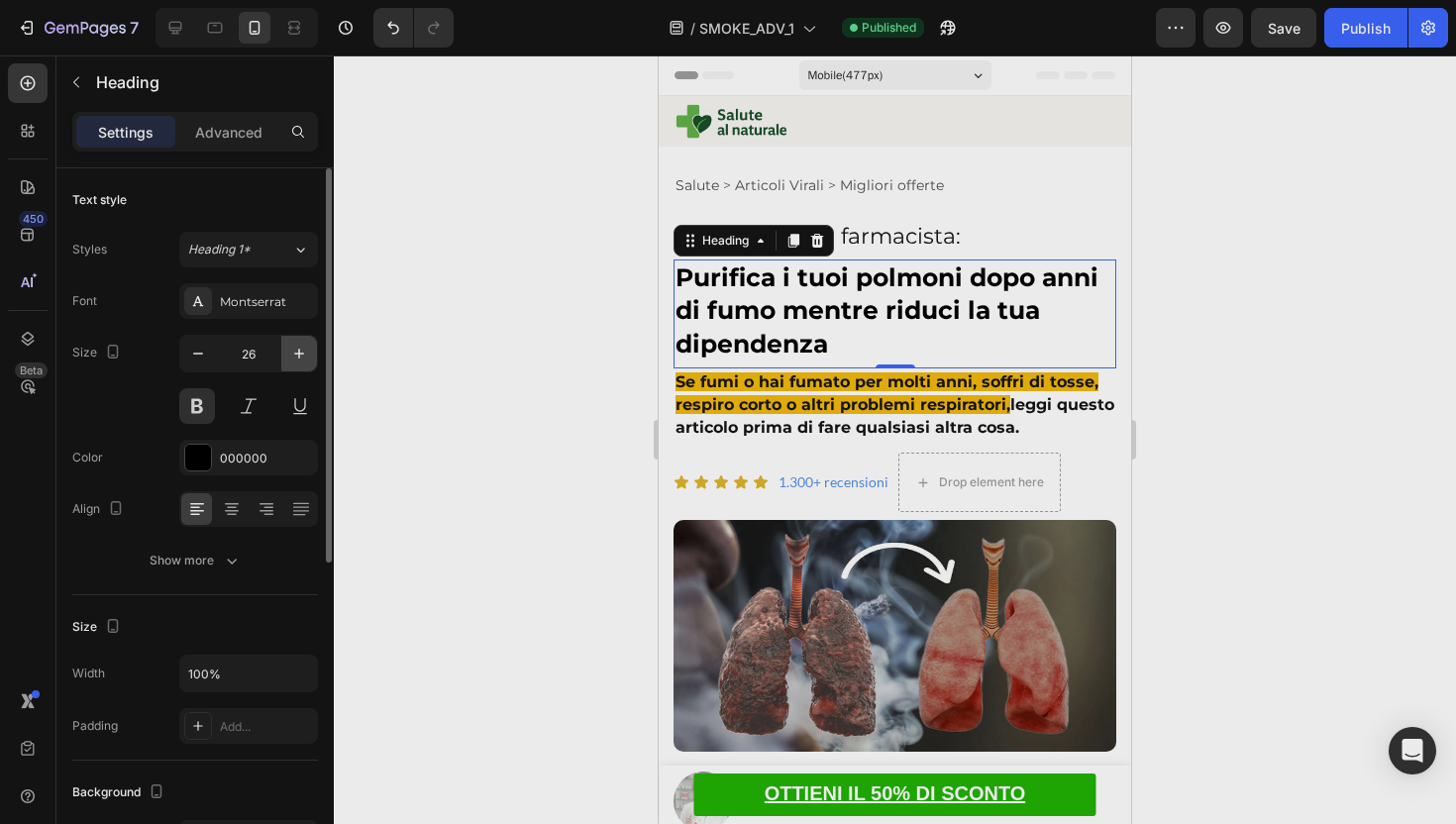 type on "27" 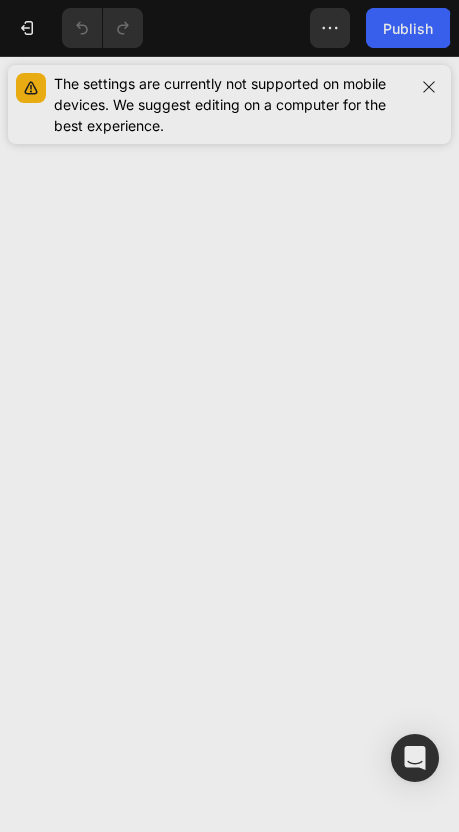 scroll, scrollTop: 0, scrollLeft: 0, axis: both 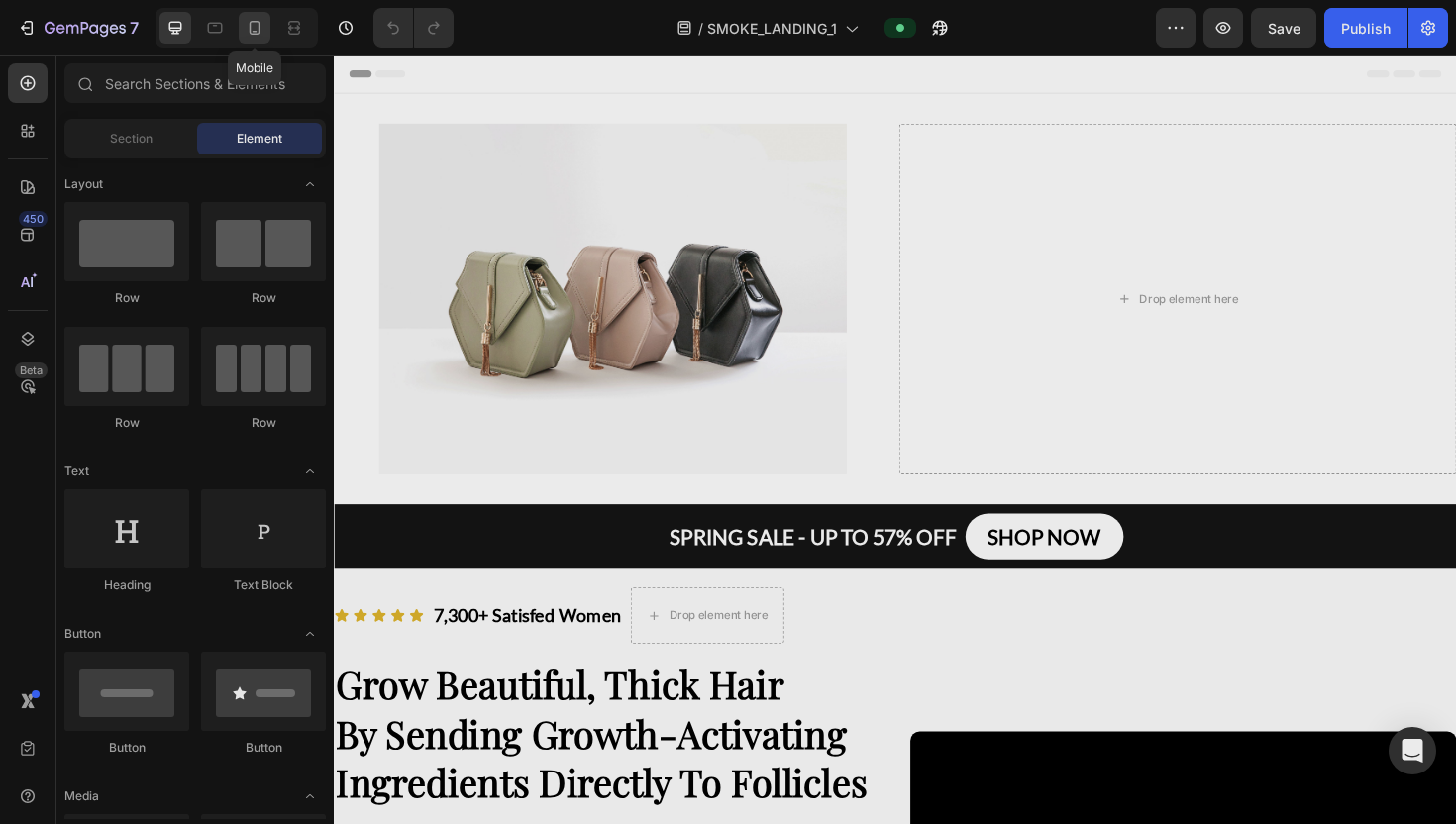 click 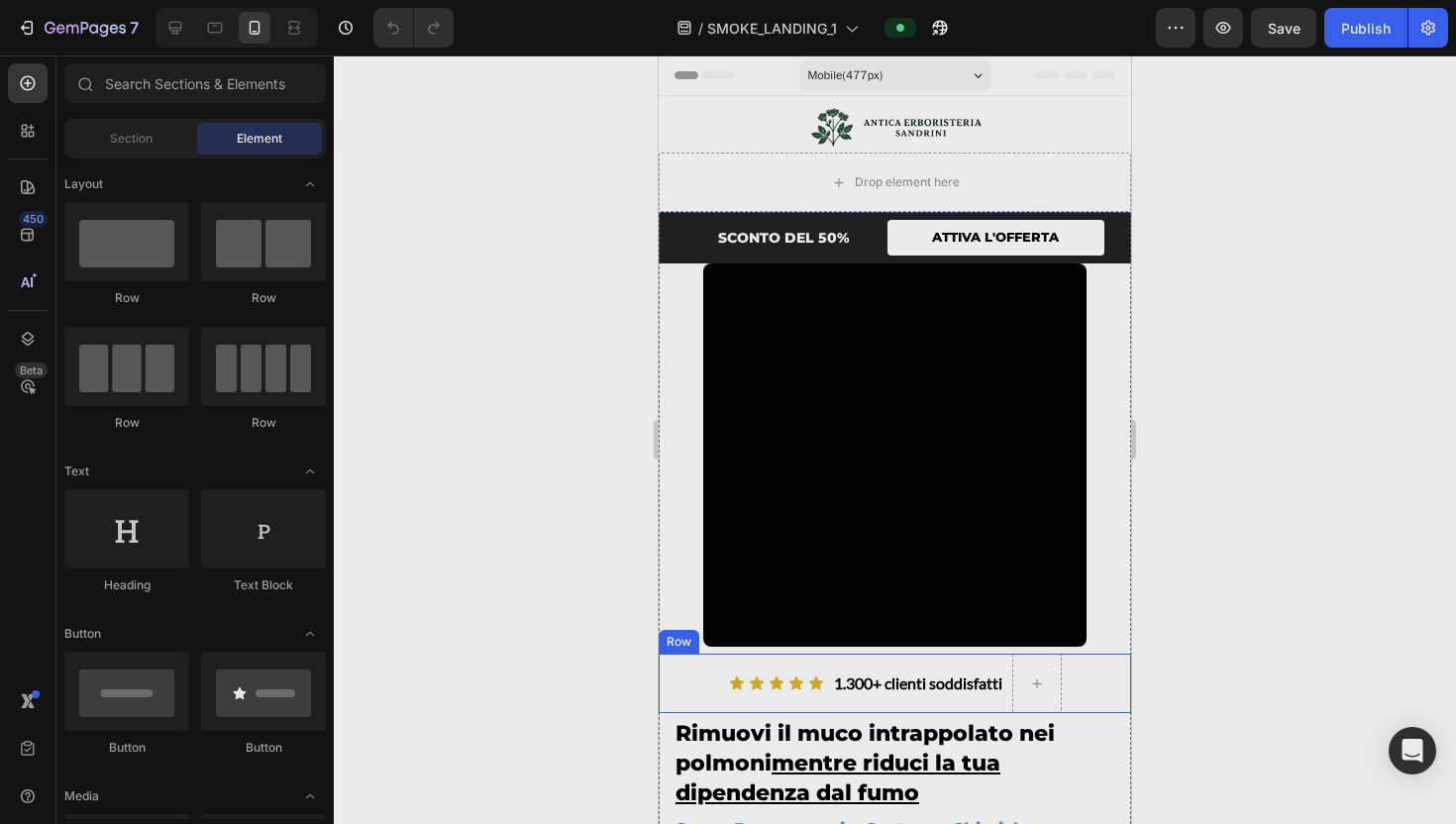 click on "1.300+ clienti soddisfatti Heading" at bounding box center (918, 683) 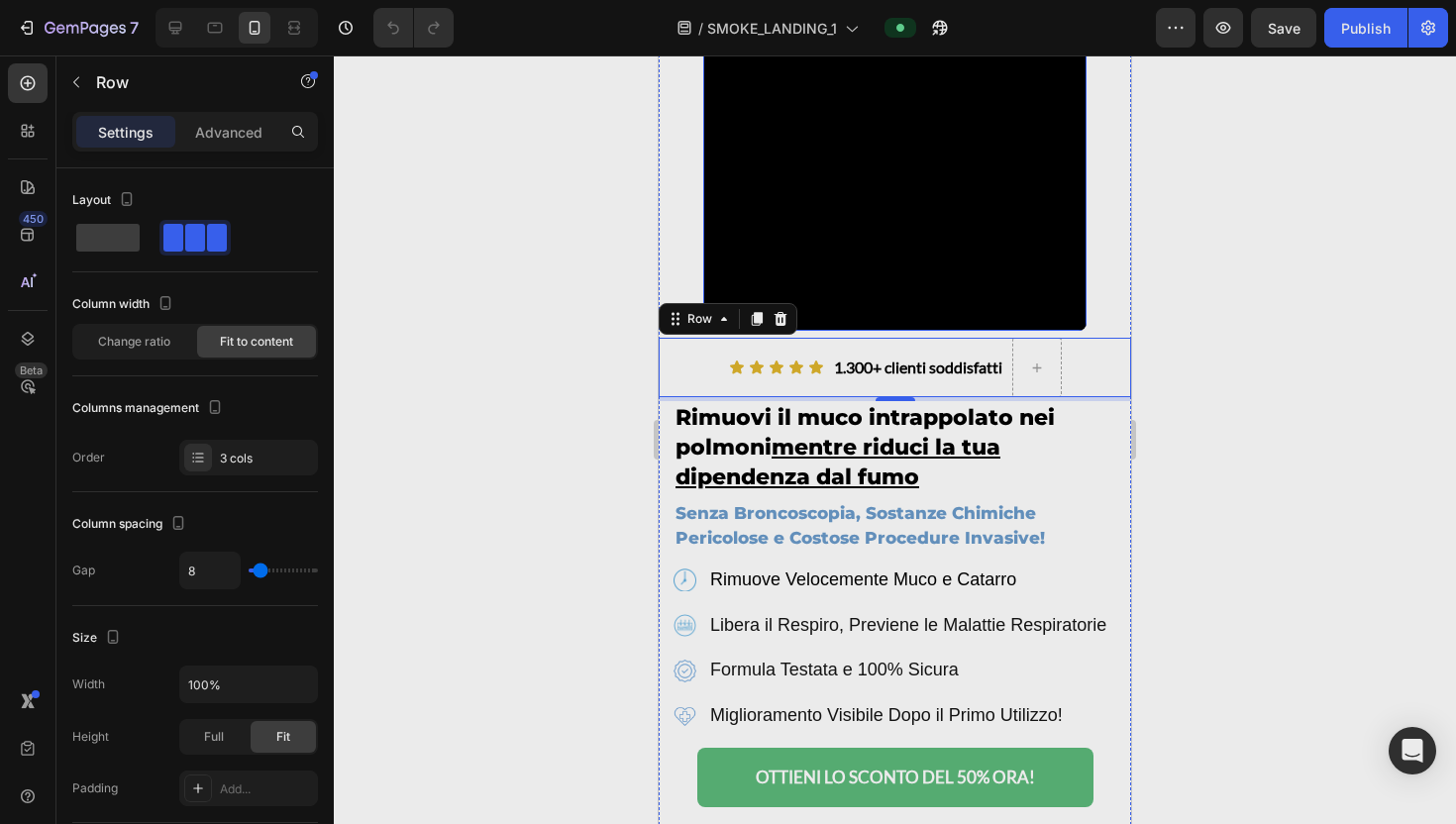 scroll, scrollTop: 348, scrollLeft: 0, axis: vertical 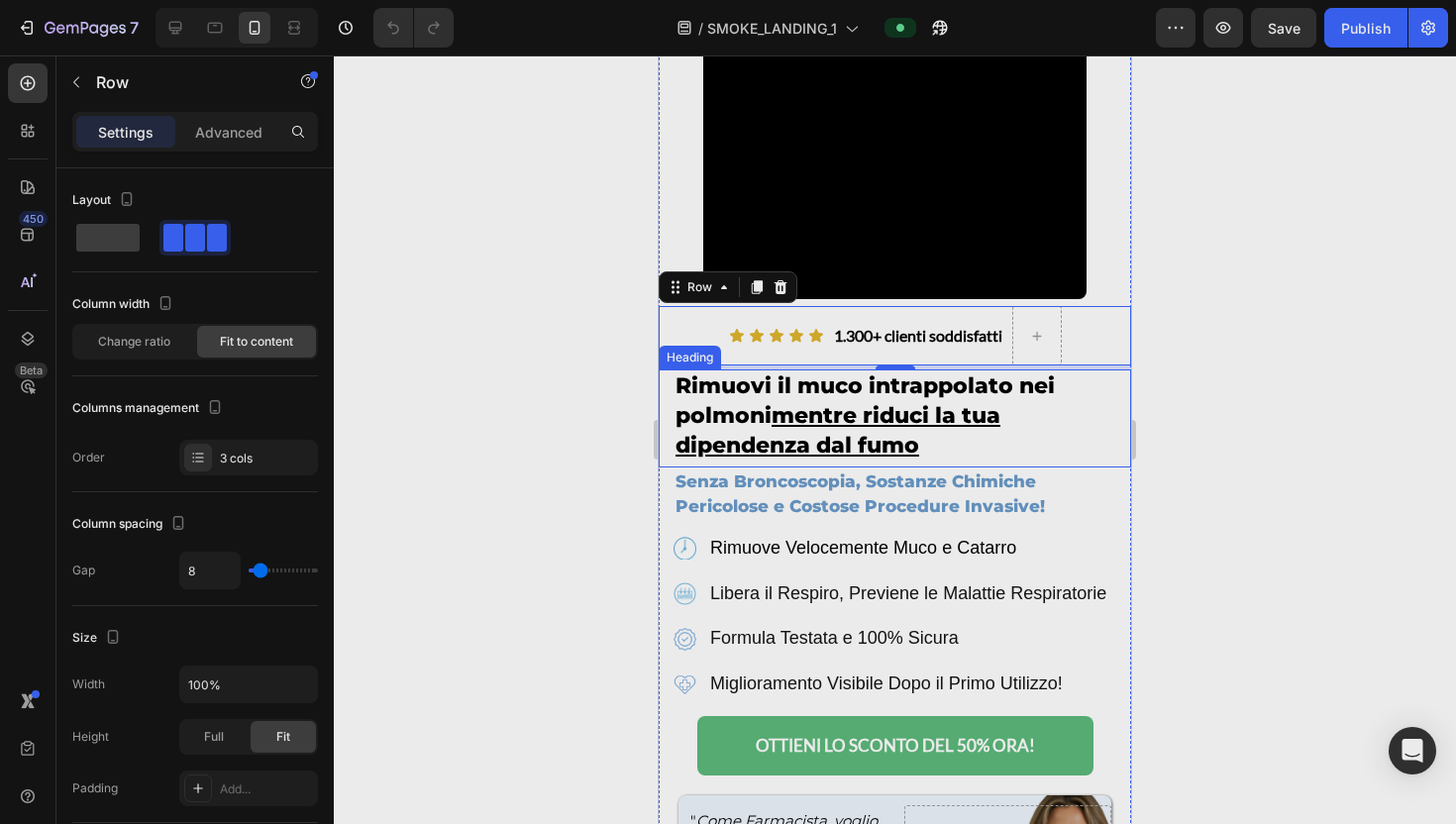 click on "mentre riduci la tua dipendenza dal fumo" at bounding box center (838, 430) 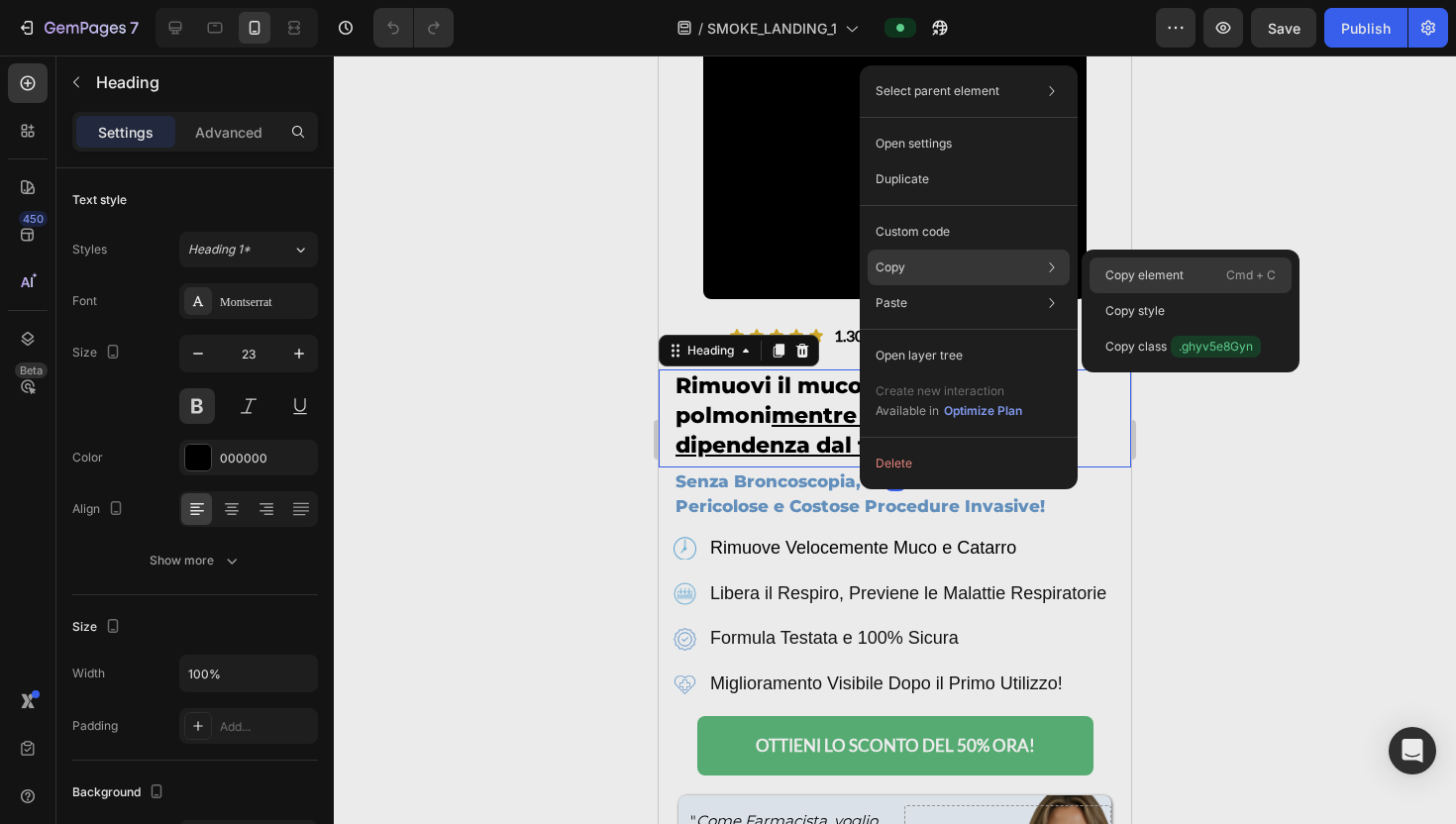 drag, startPoint x: 1101, startPoint y: 283, endPoint x: 443, endPoint y: 228, distance: 660.29463 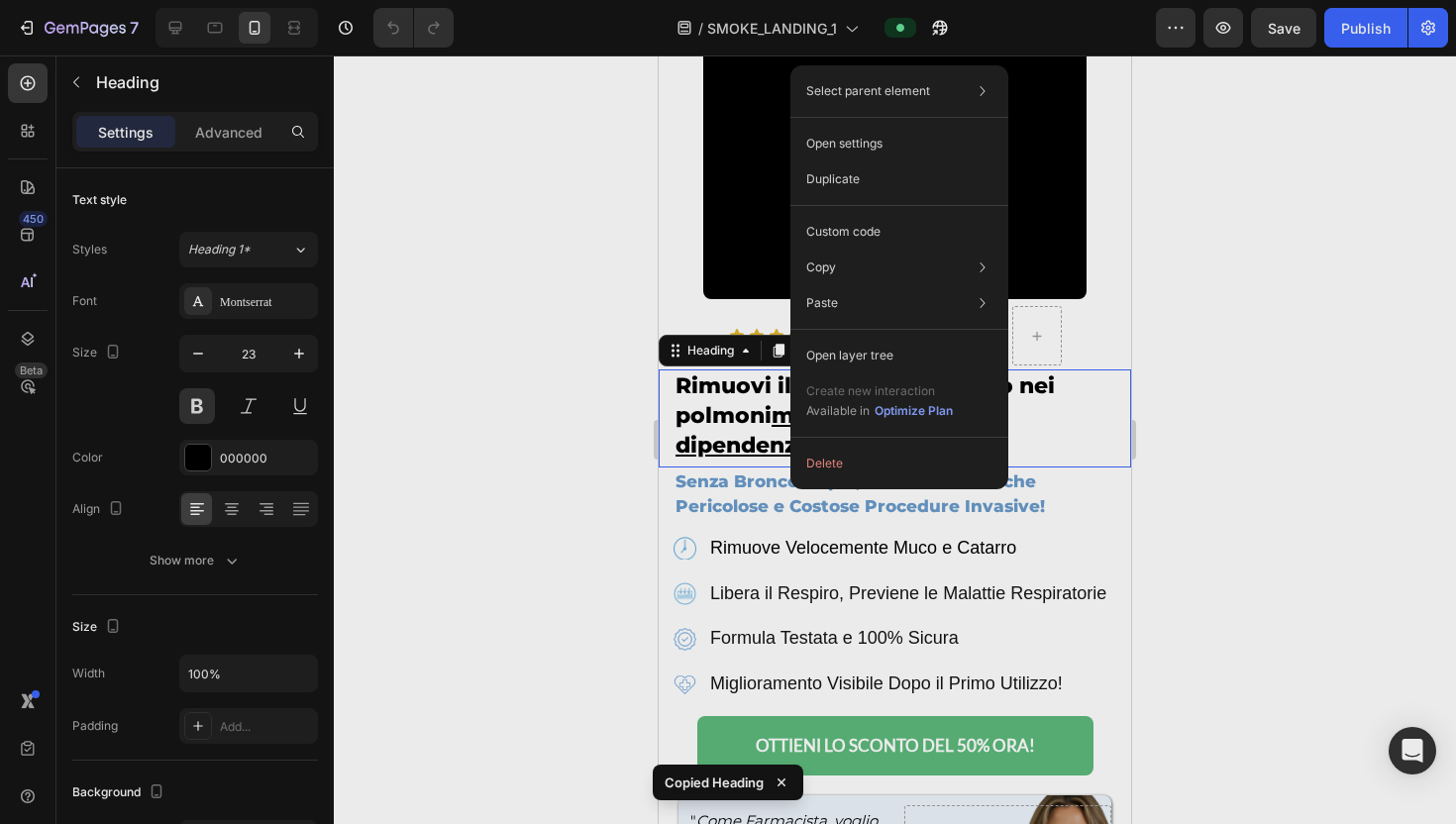 drag, startPoint x: 790, startPoint y: 454, endPoint x: 1508, endPoint y: 439, distance: 718.1567 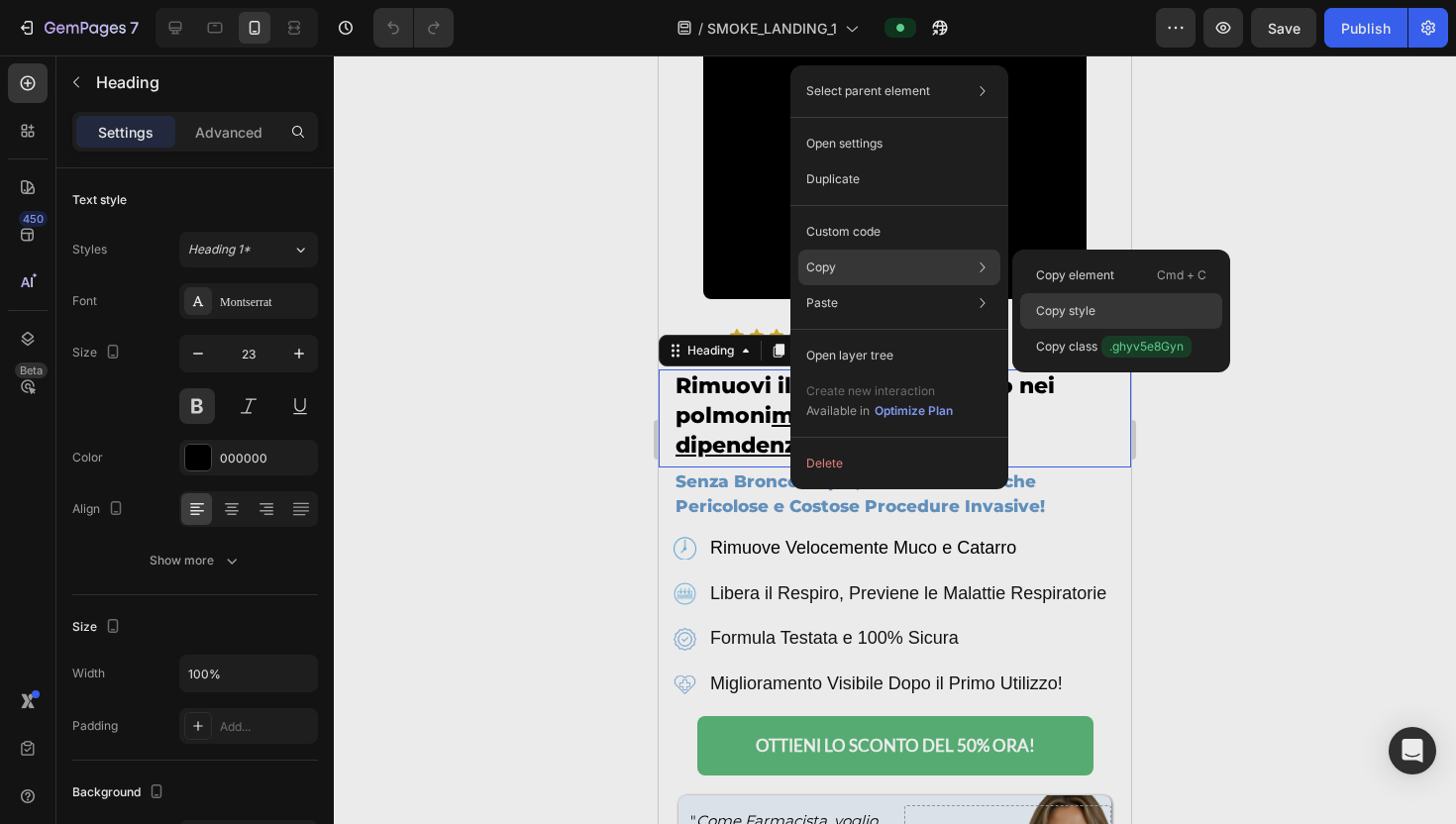 click on "Copy style" at bounding box center [1066, 311] 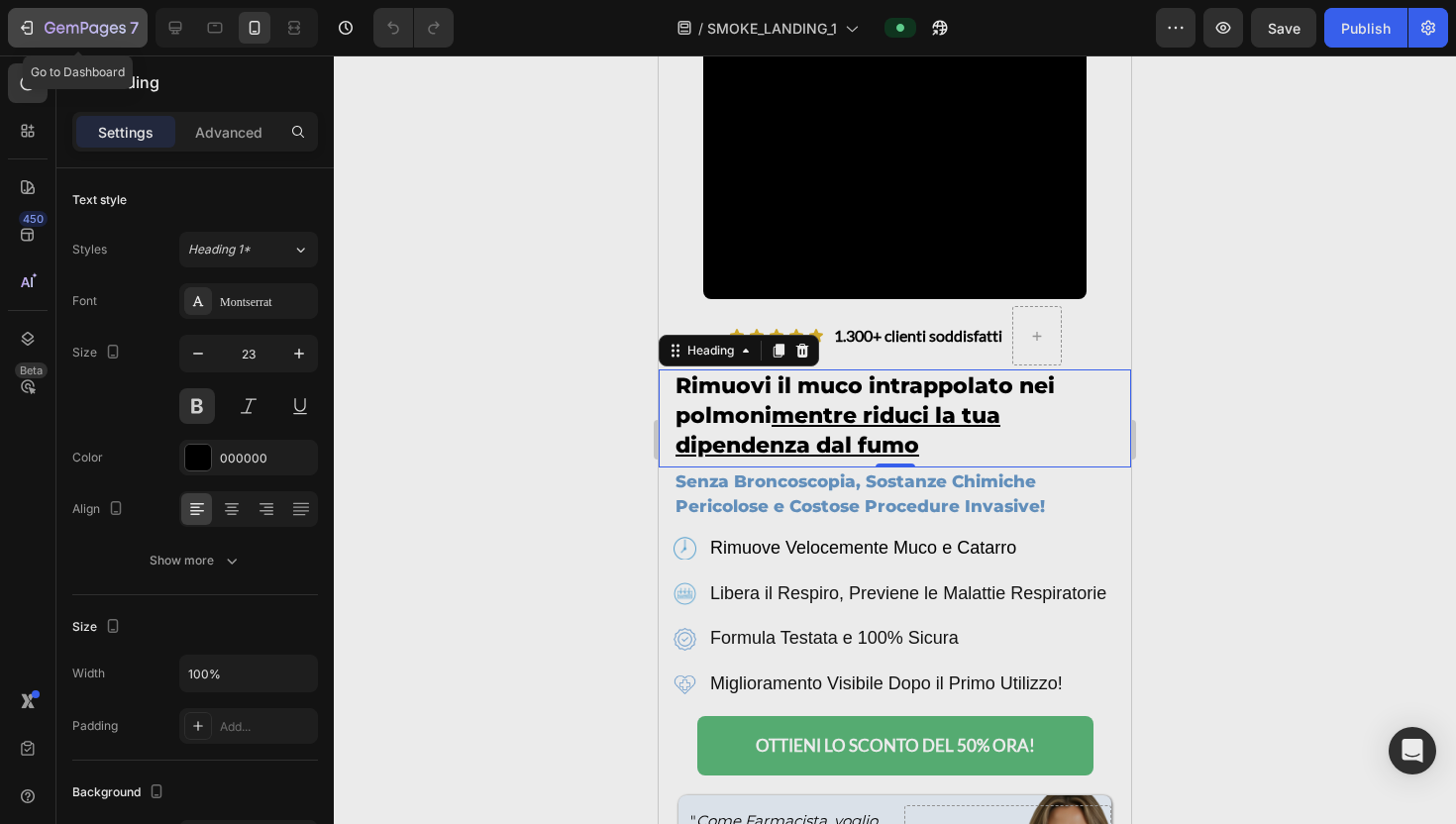 click 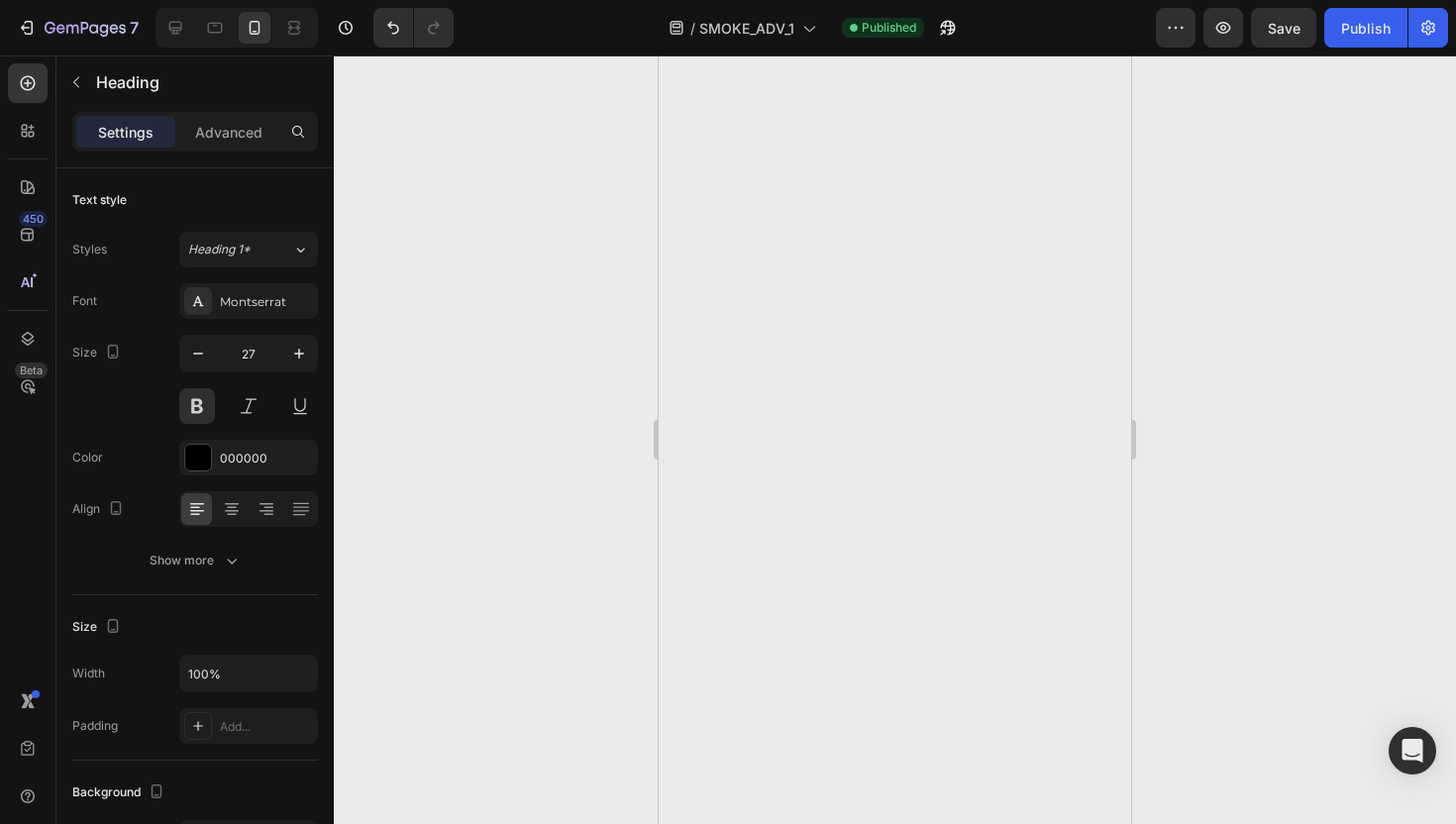scroll, scrollTop: 0, scrollLeft: 0, axis: both 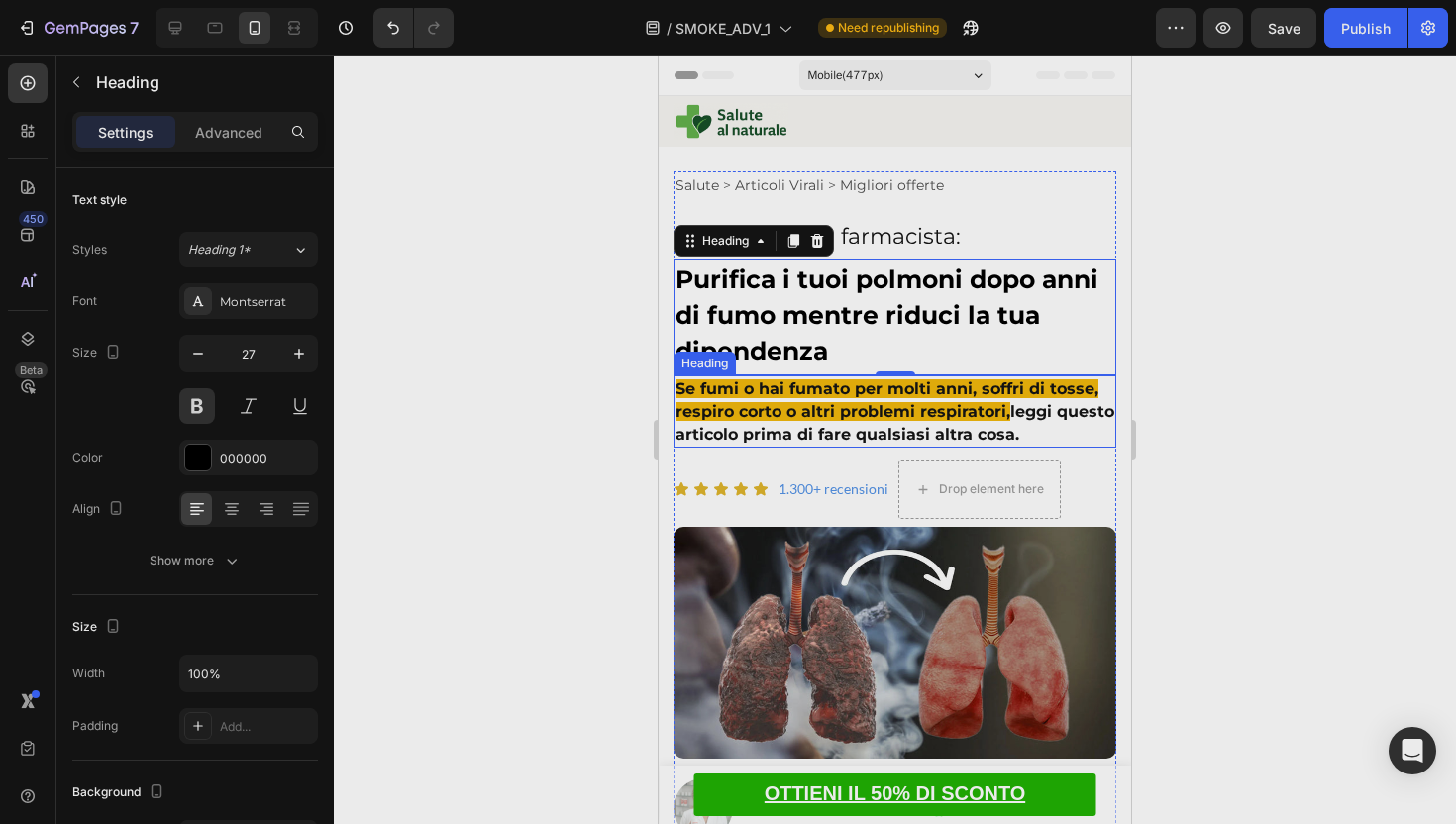 click on "leggi questo articolo prima di fare qualsiasi altra cosa." at bounding box center [894, 423] 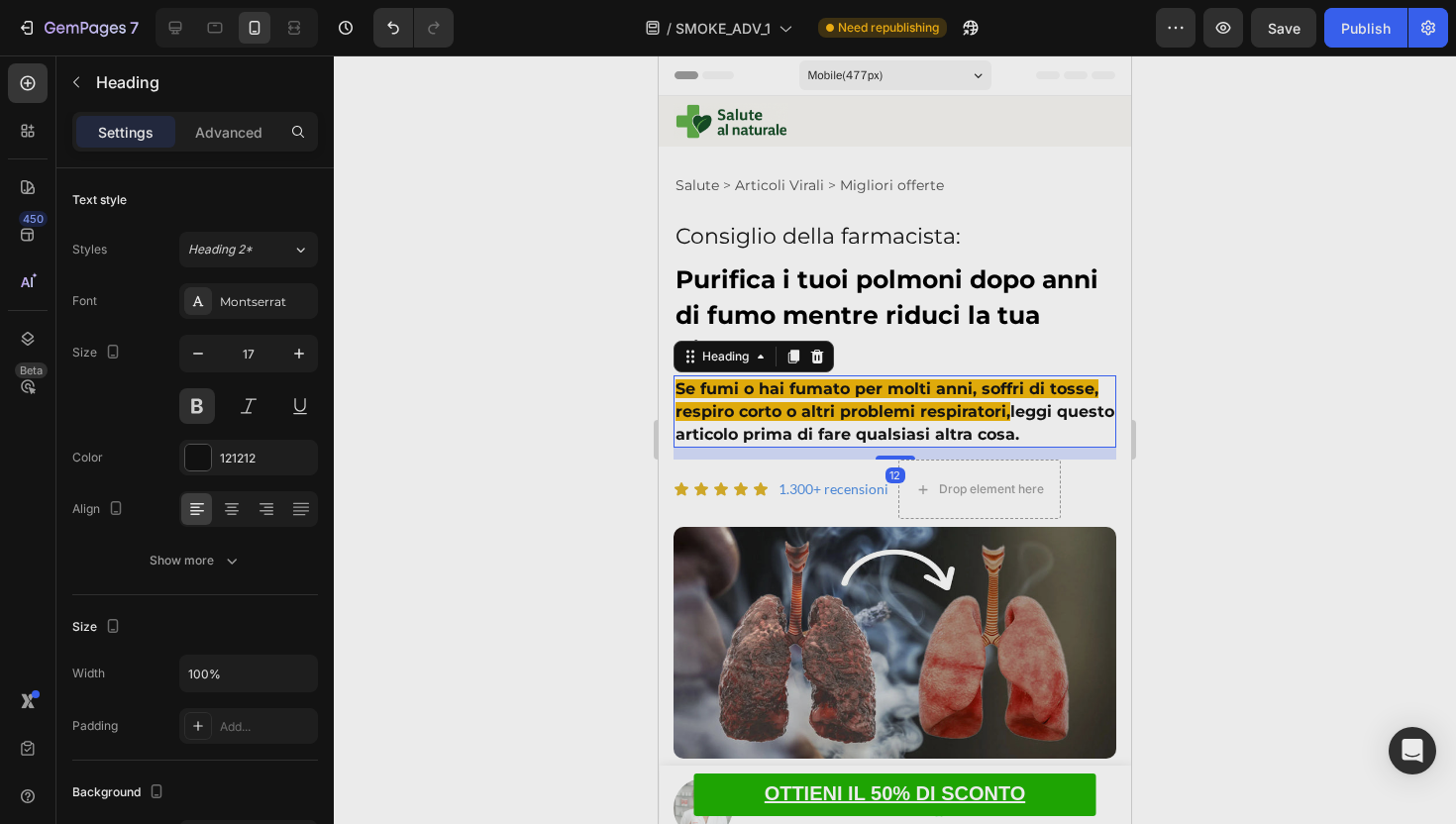 click on "leggi questo articolo prima di fare qualsiasi altra cosa." at bounding box center [894, 423] 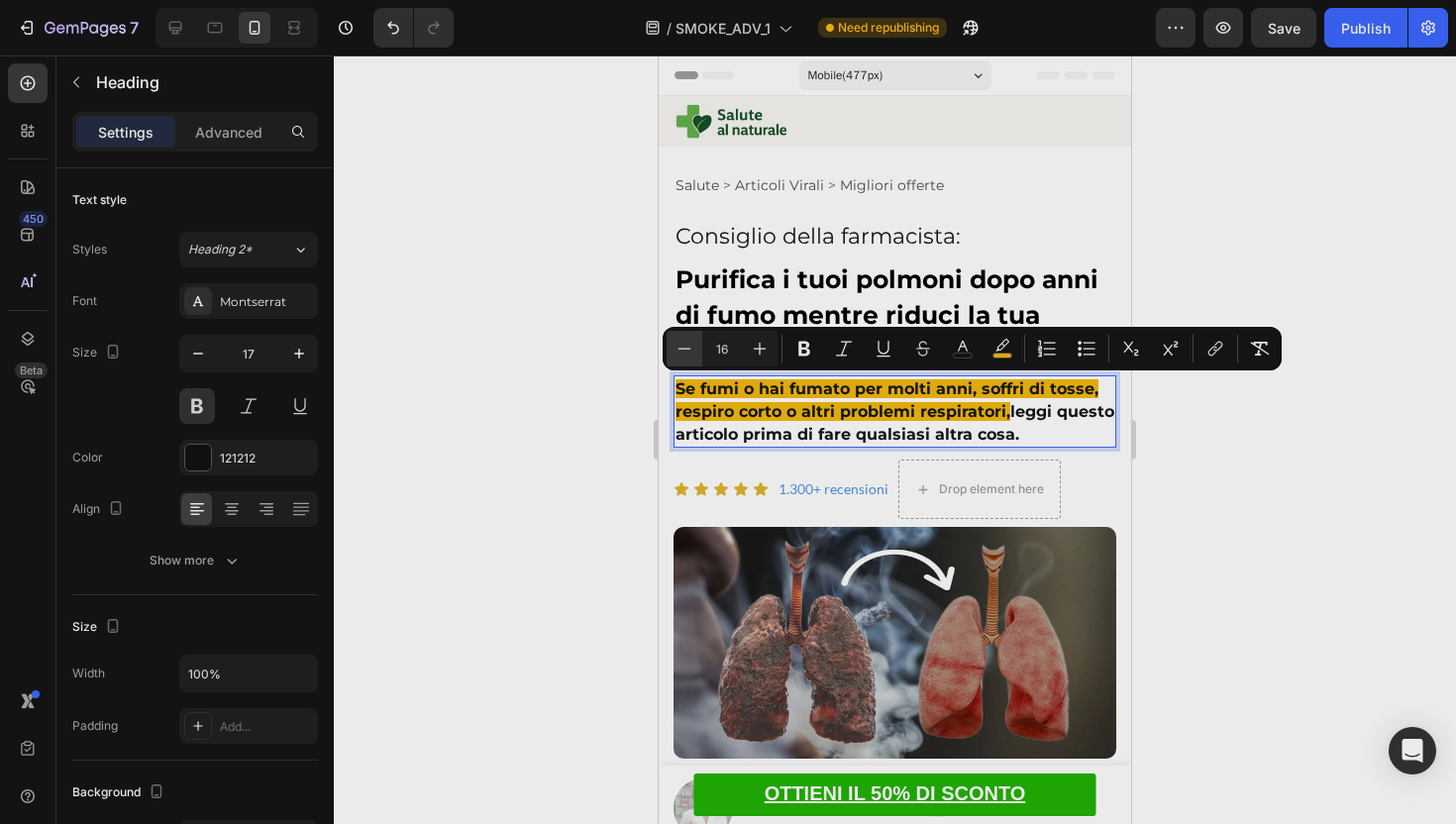 click on "Minus" at bounding box center (684, 349) 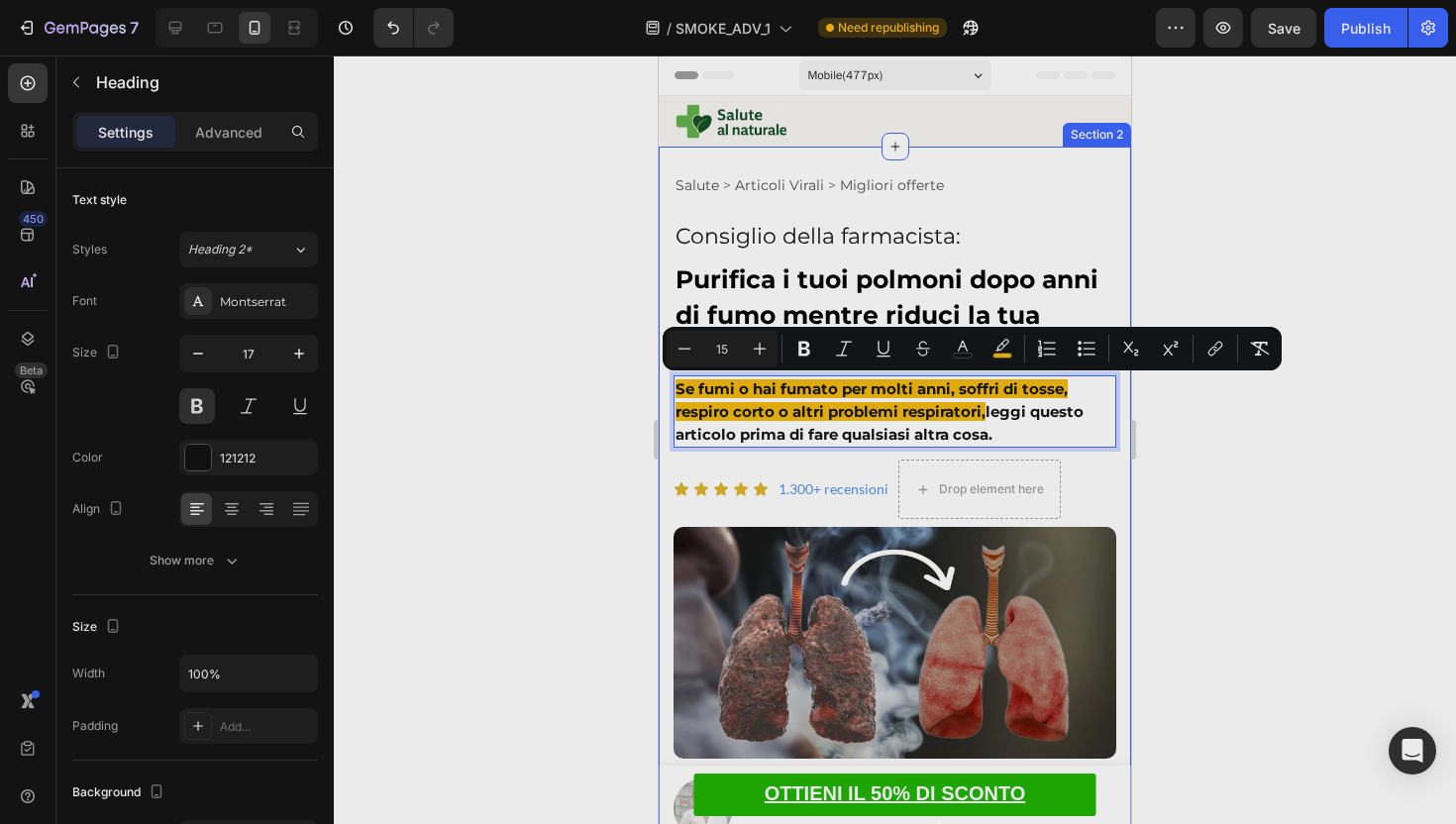 click 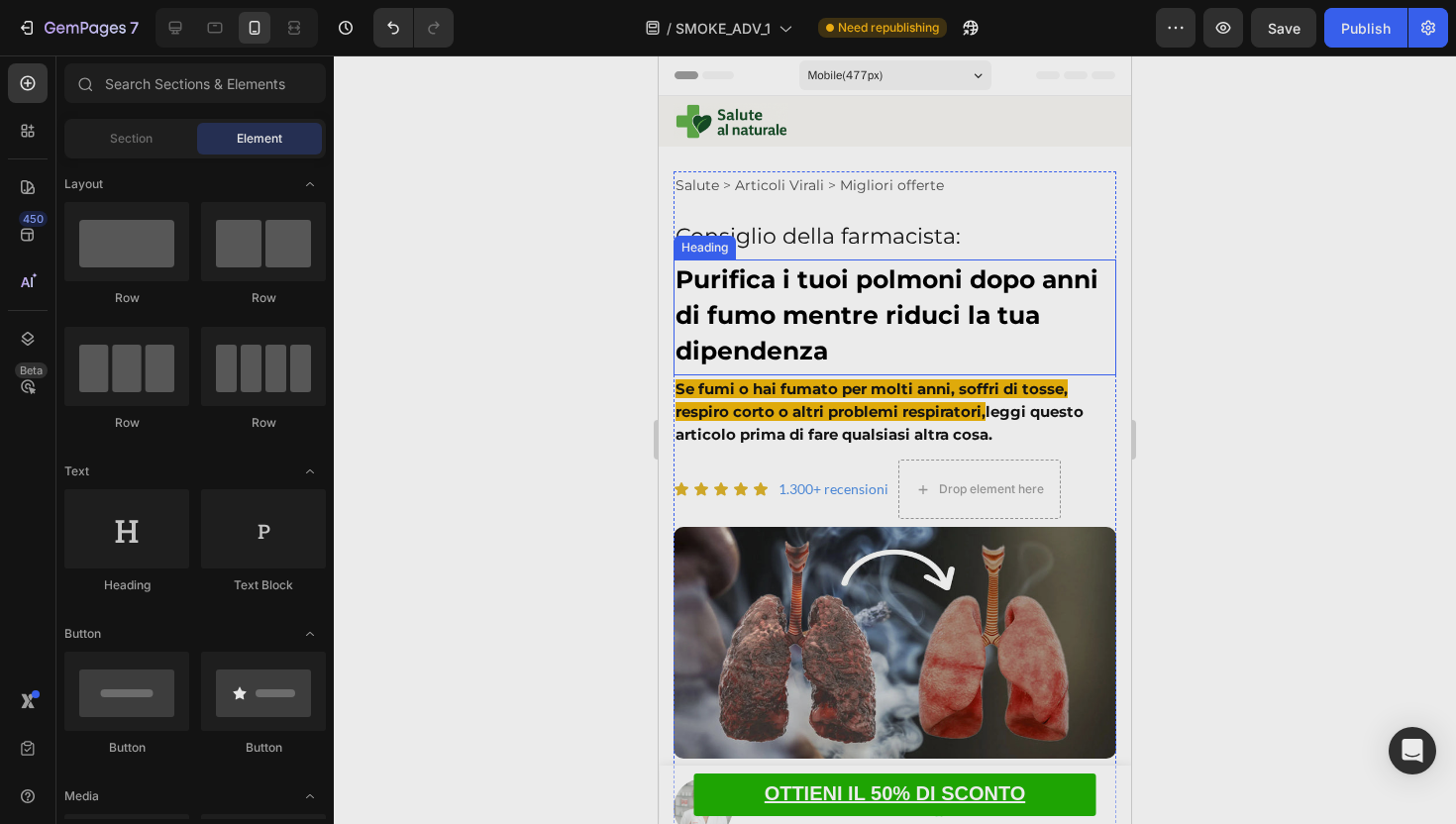 click on "Purifica i tuoi polmoni dopo anni di fumo mentre riduci la tua dipendenza" at bounding box center (886, 315) 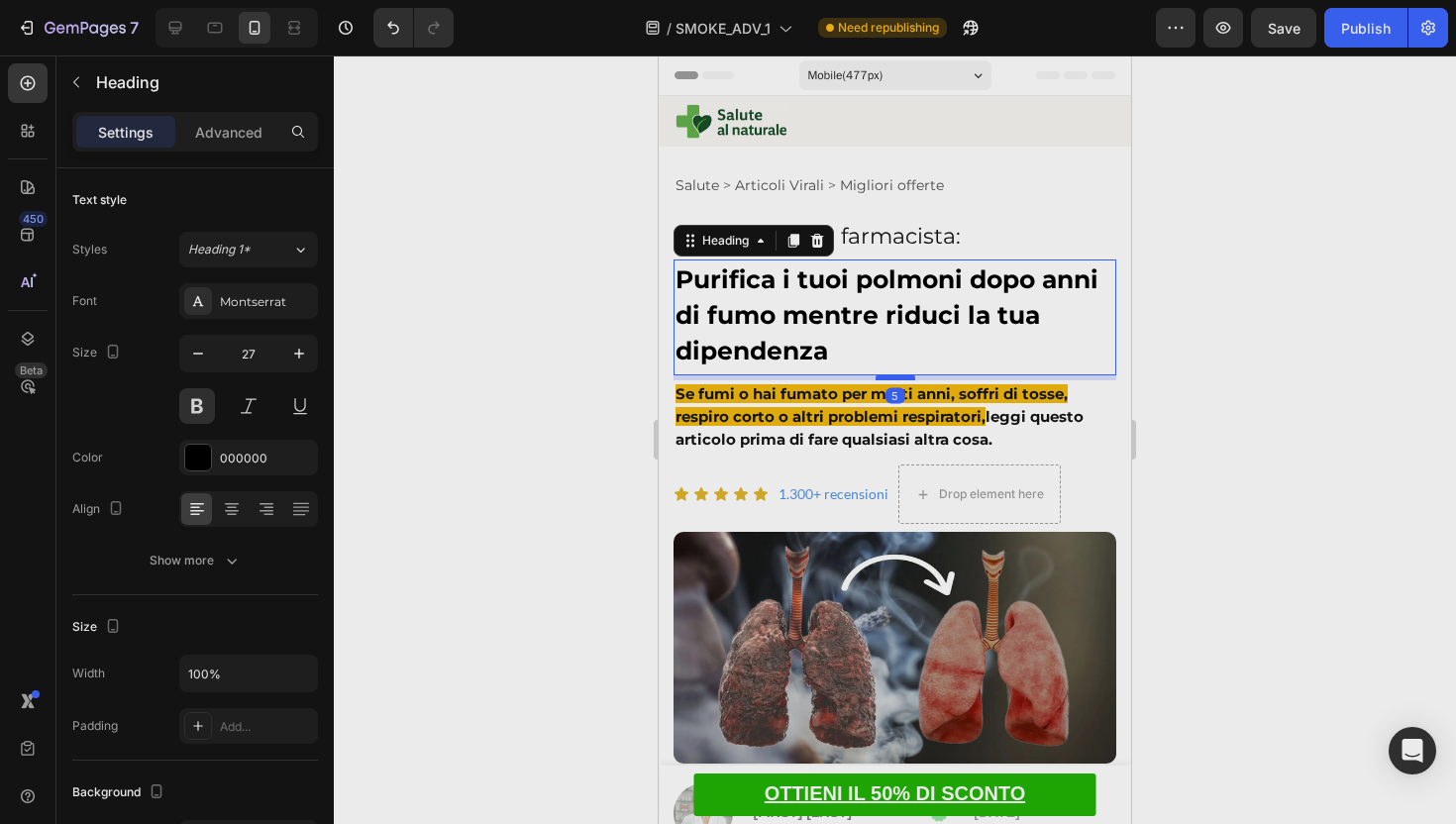 drag, startPoint x: 892, startPoint y: 371, endPoint x: 2031, endPoint y: 115, distance: 1167.4147 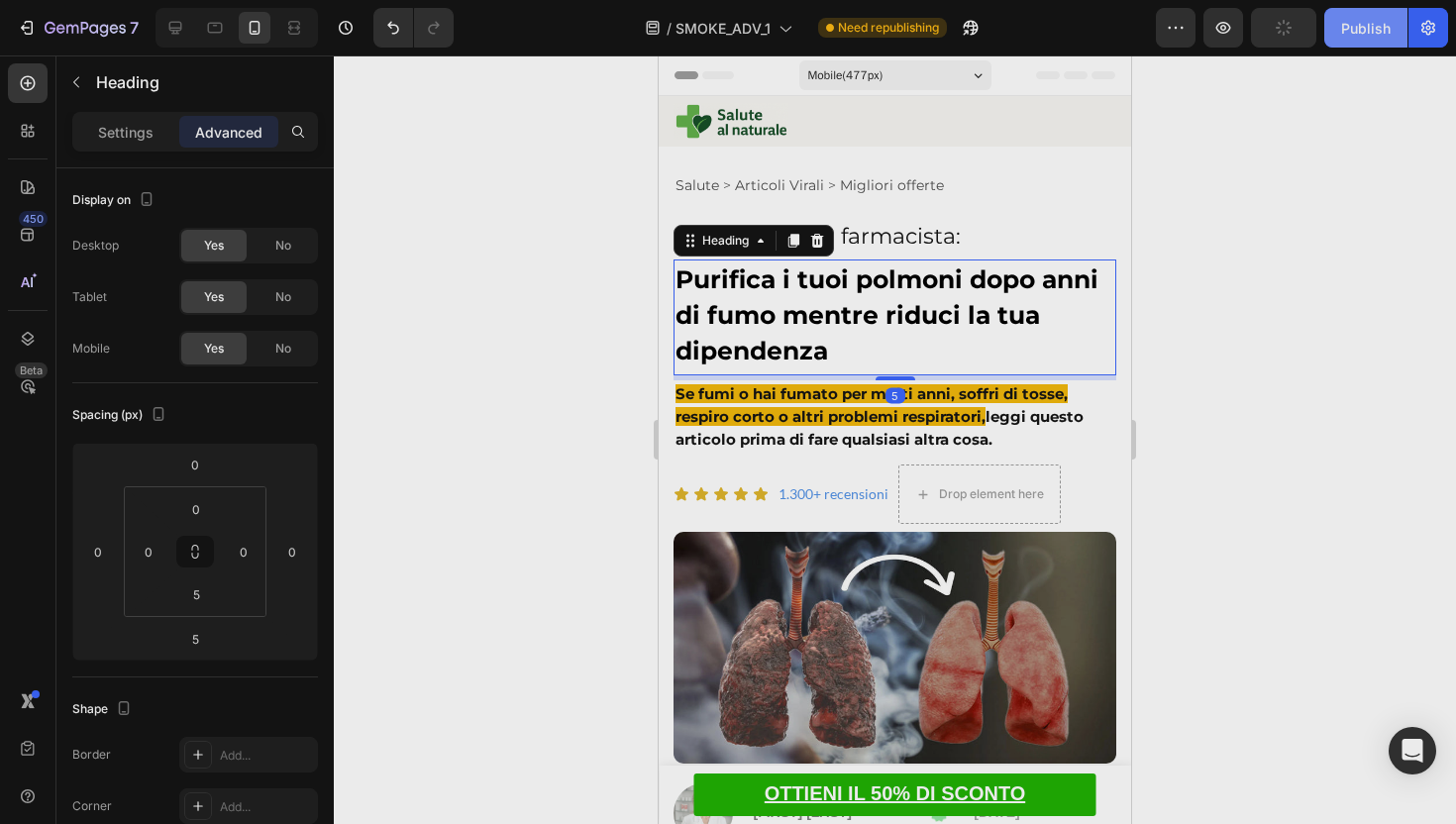 click on "Publish" 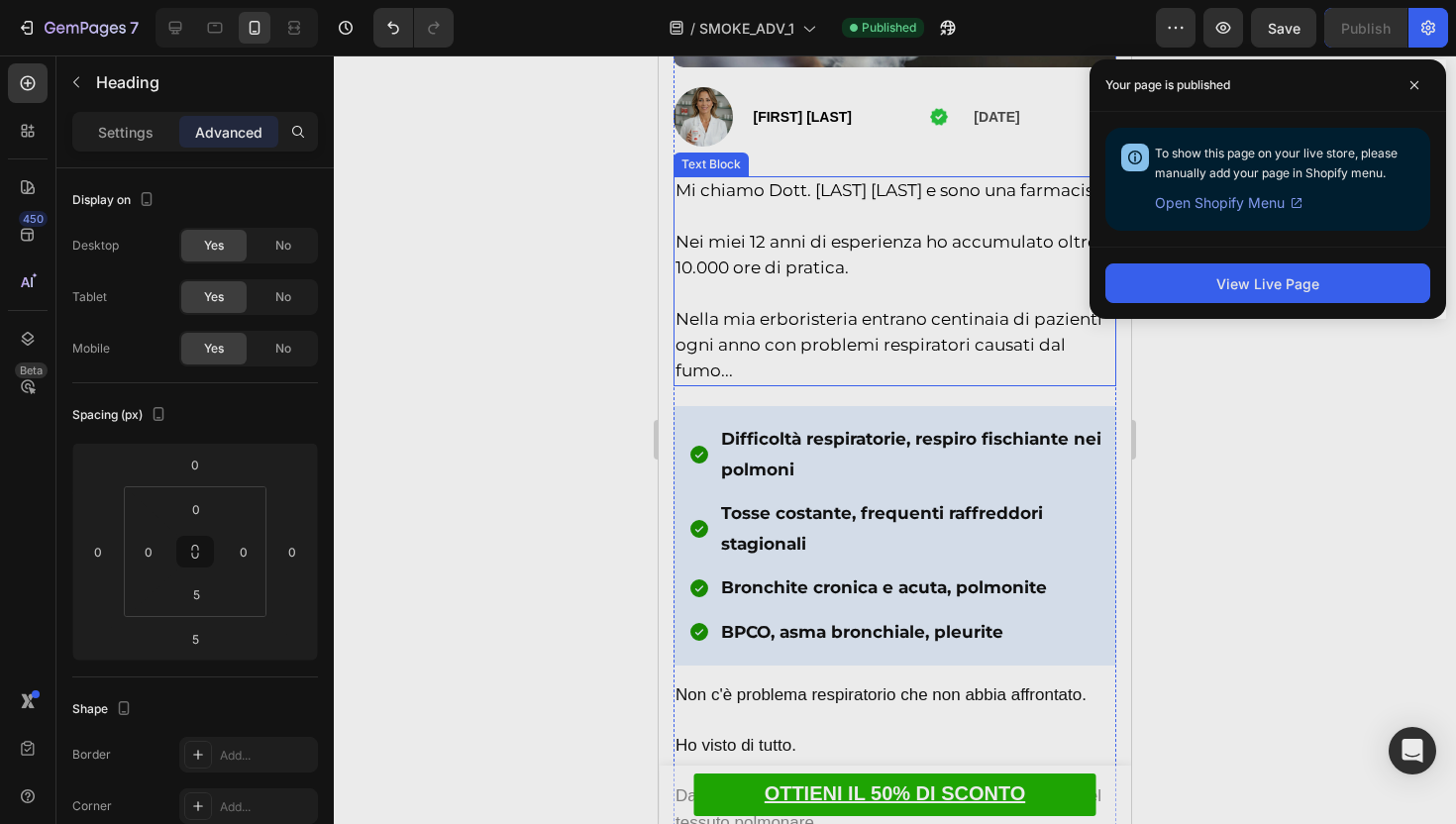 scroll, scrollTop: 996, scrollLeft: 0, axis: vertical 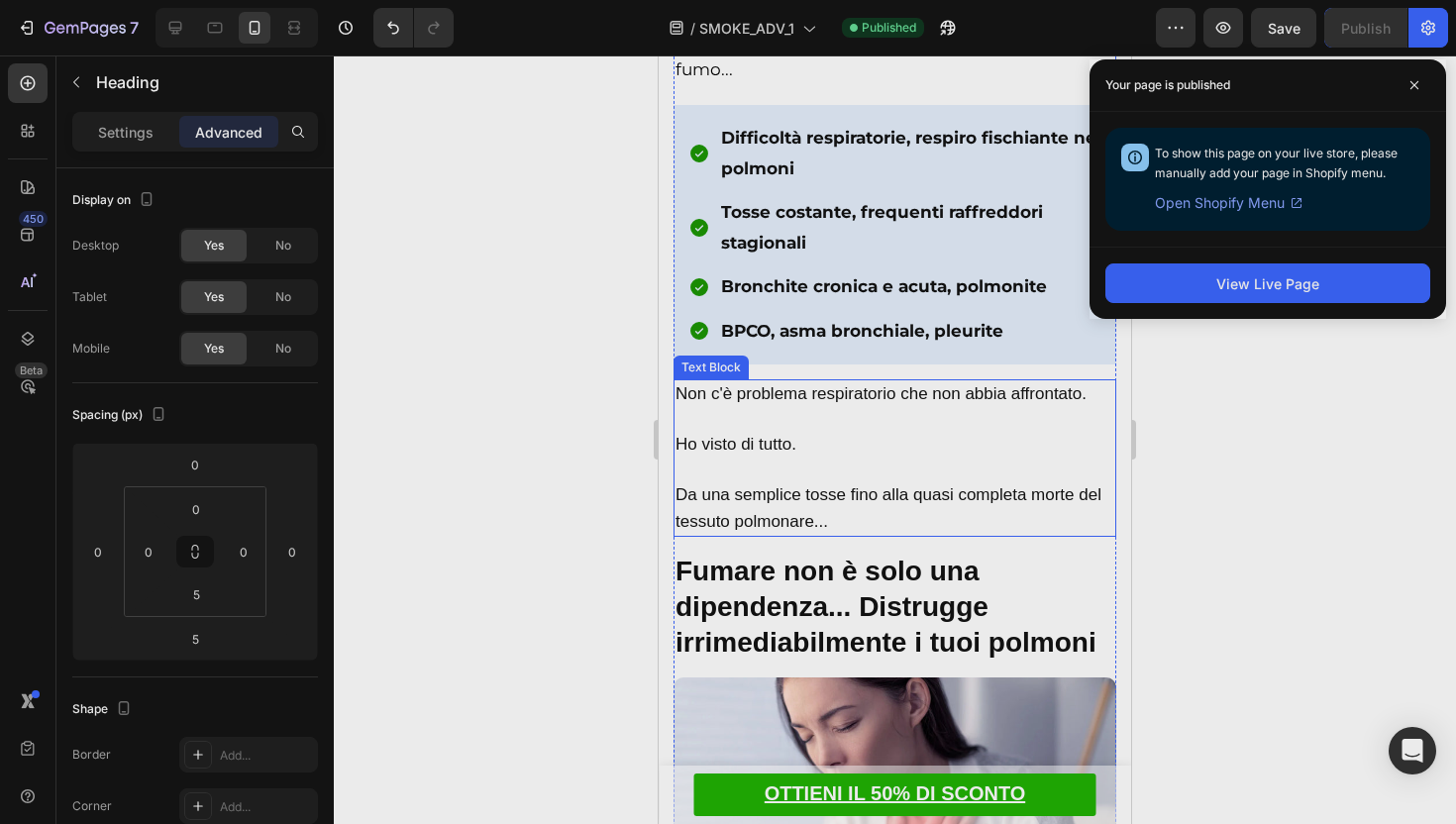 click on "Da una semplice tosse fino alla quasi completa morte del tessuto polmonare..." at bounding box center [894, 496] 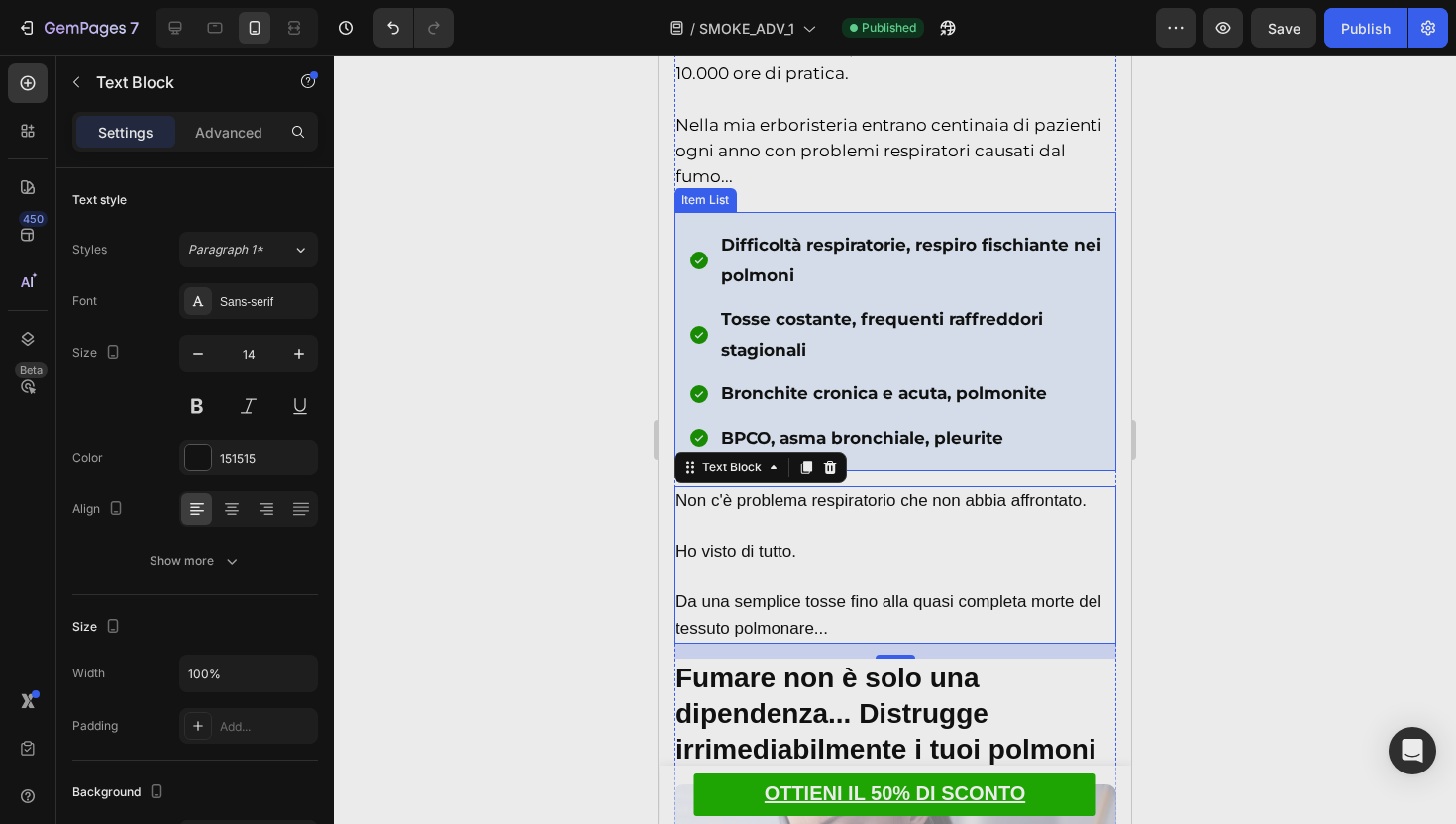 scroll, scrollTop: 665, scrollLeft: 0, axis: vertical 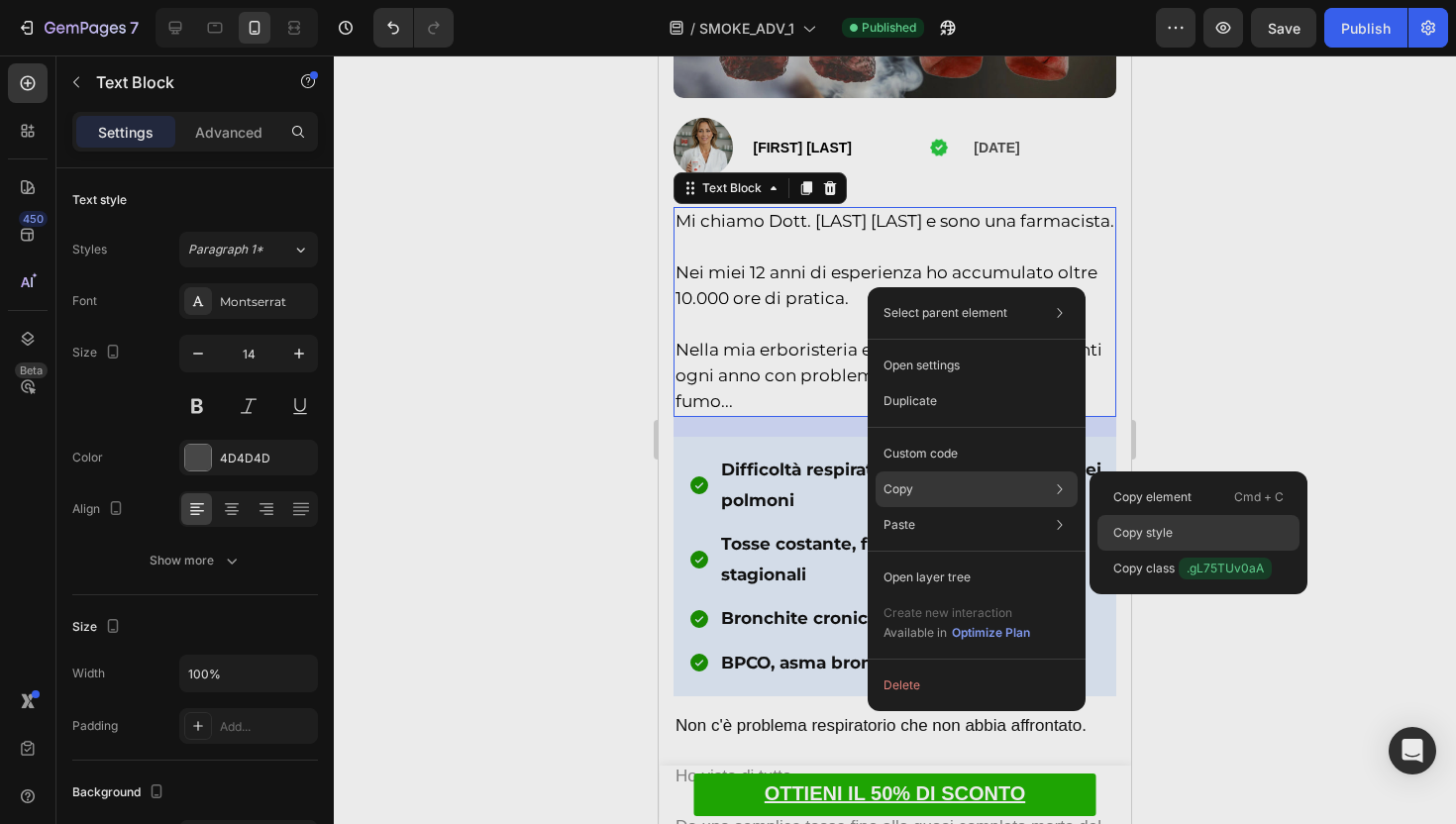 click on "Copy style" 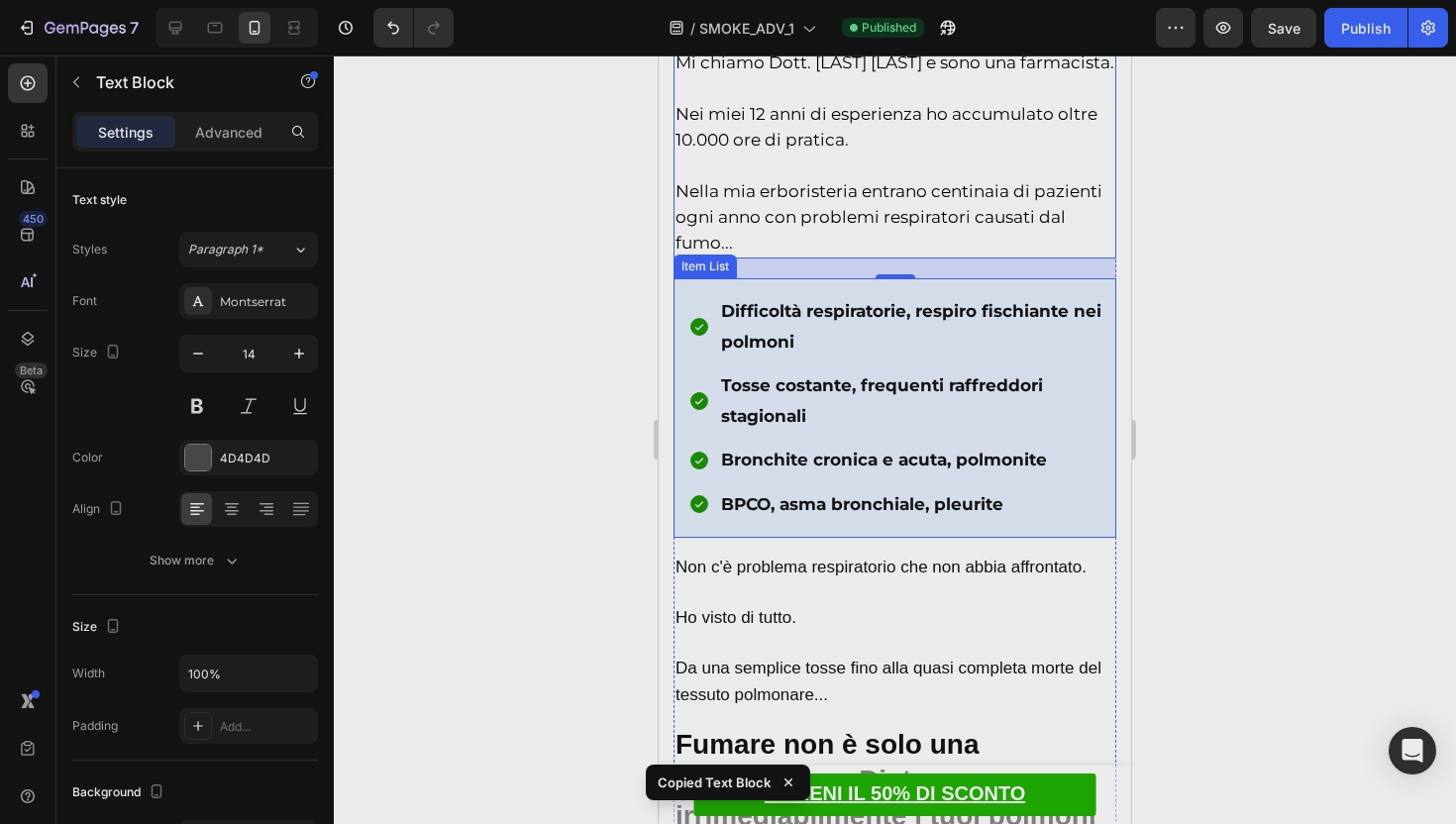 scroll, scrollTop: 1103, scrollLeft: 0, axis: vertical 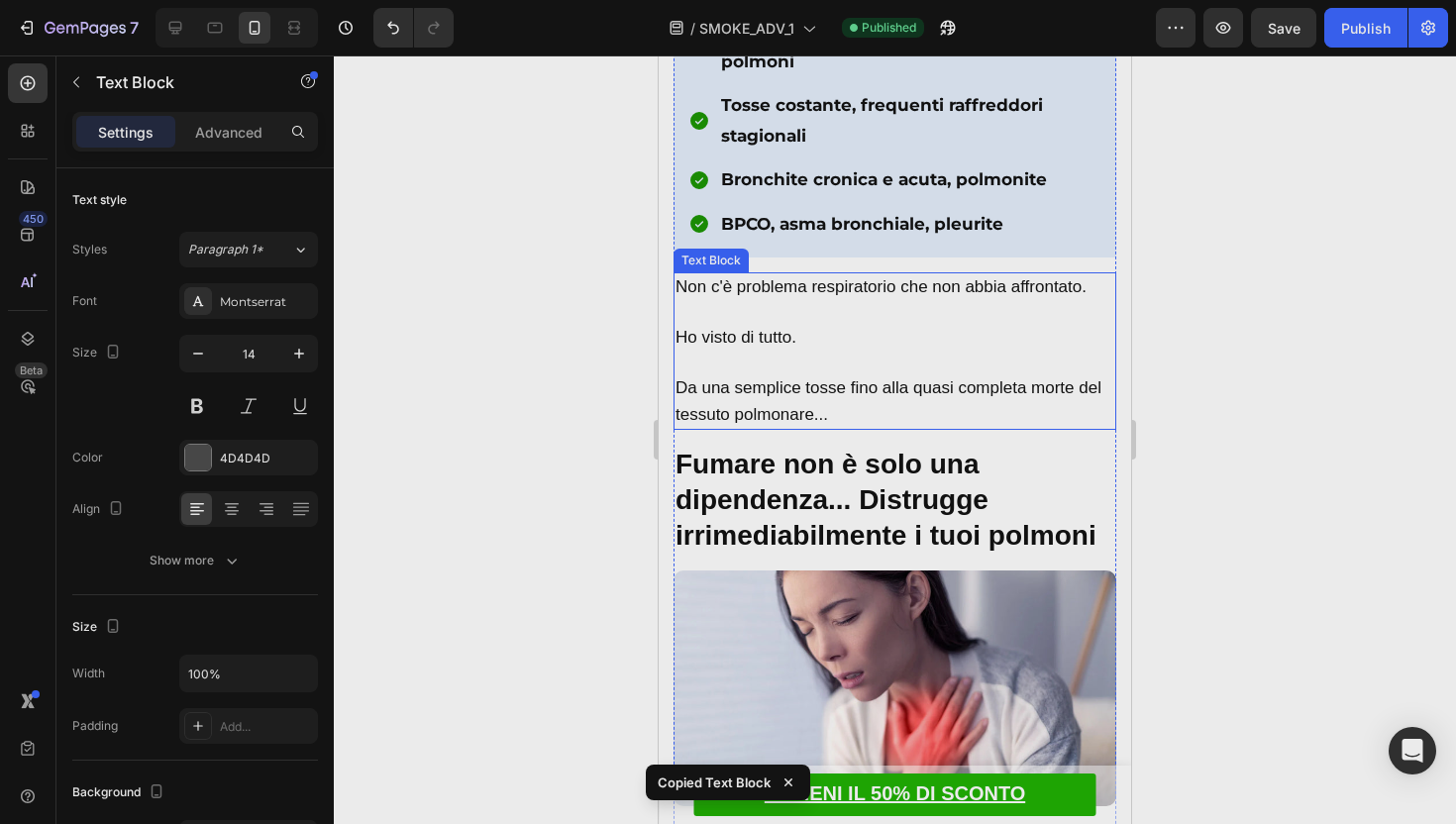 click on "Da una semplice tosse fino alla quasi completa morte del tessuto polmonare..." at bounding box center (894, 389) 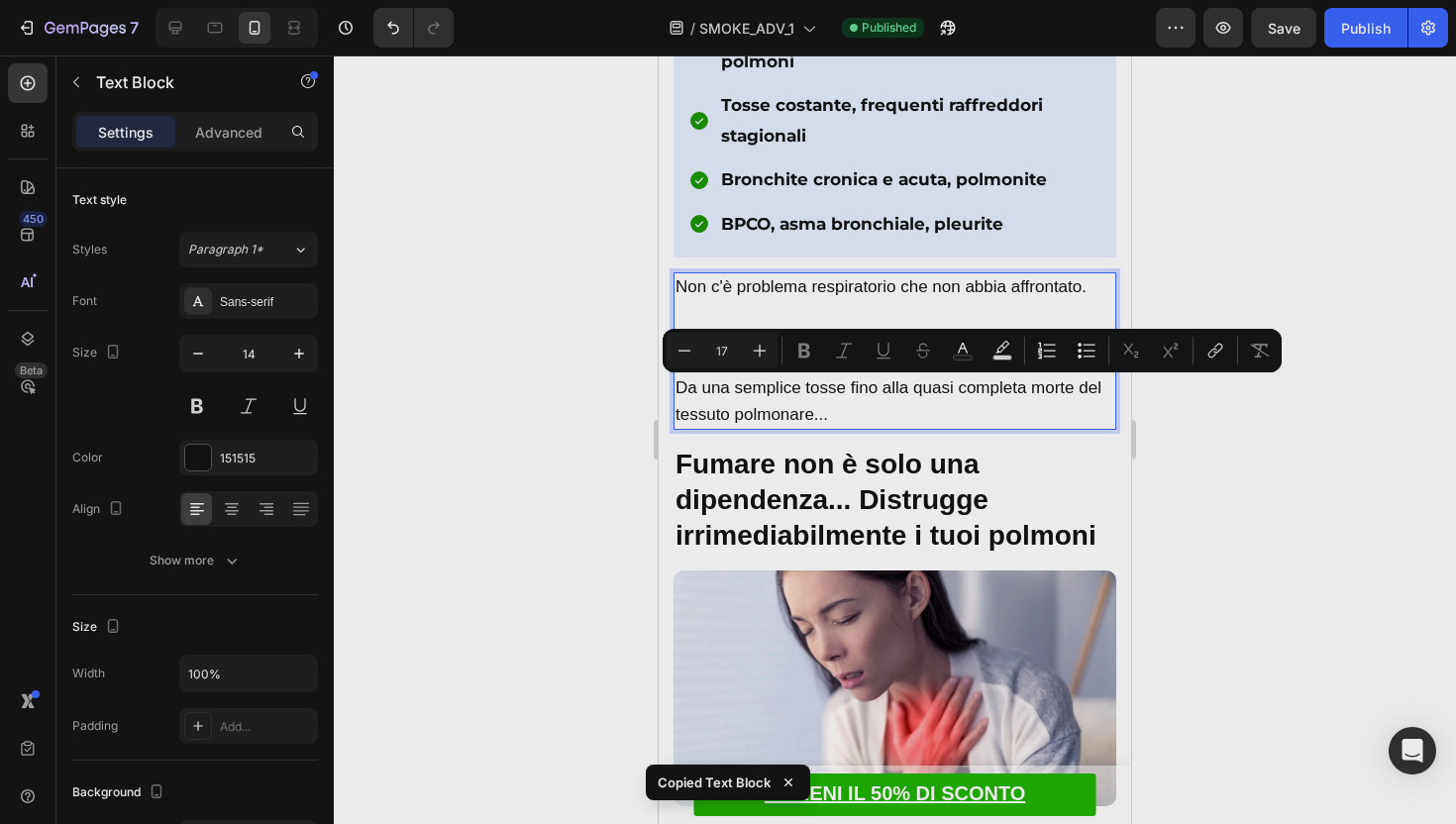 click on "Da una semplice tosse fino alla quasi completa morte del tessuto polmonare..." at bounding box center (888, 400) 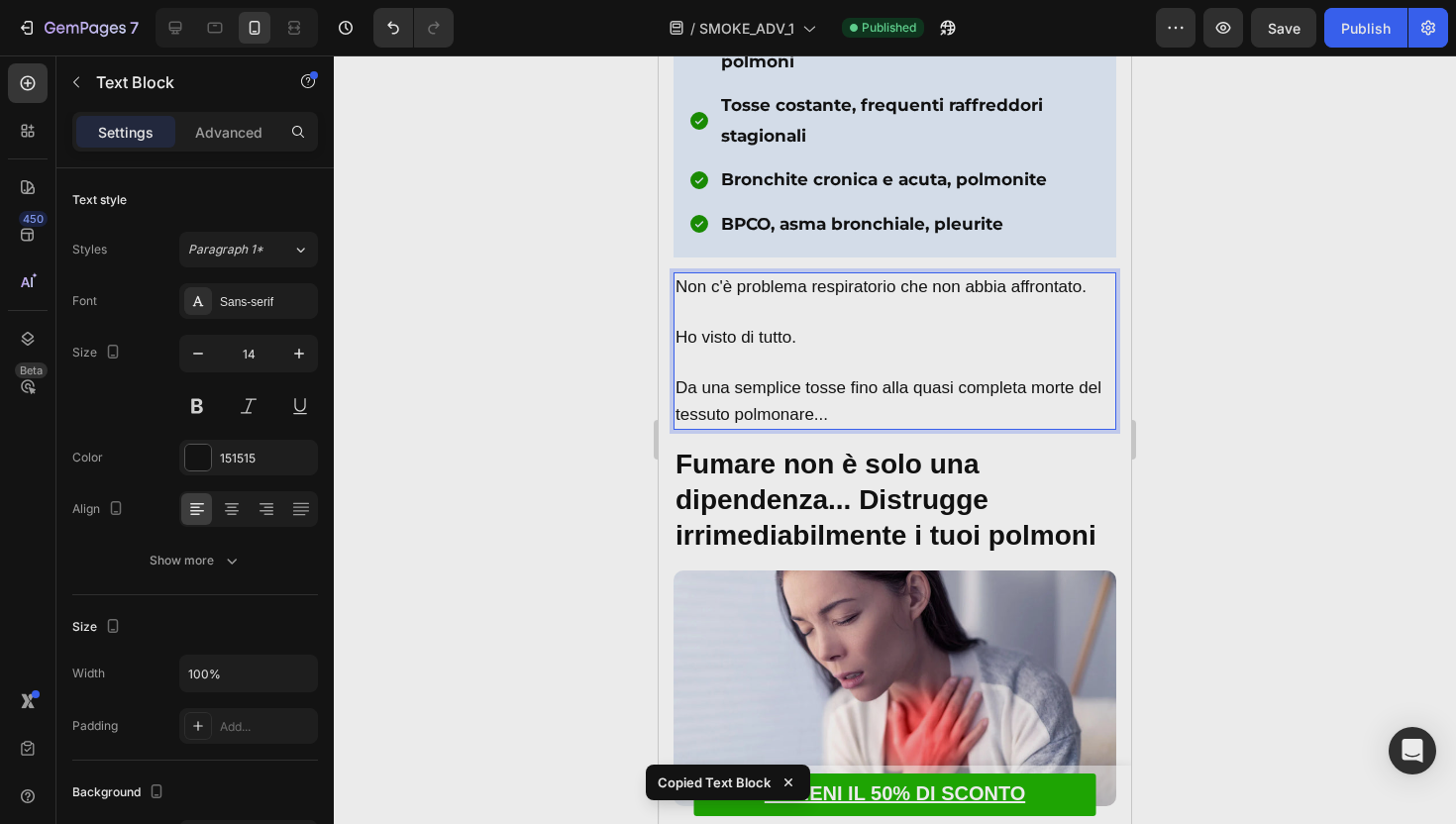 click 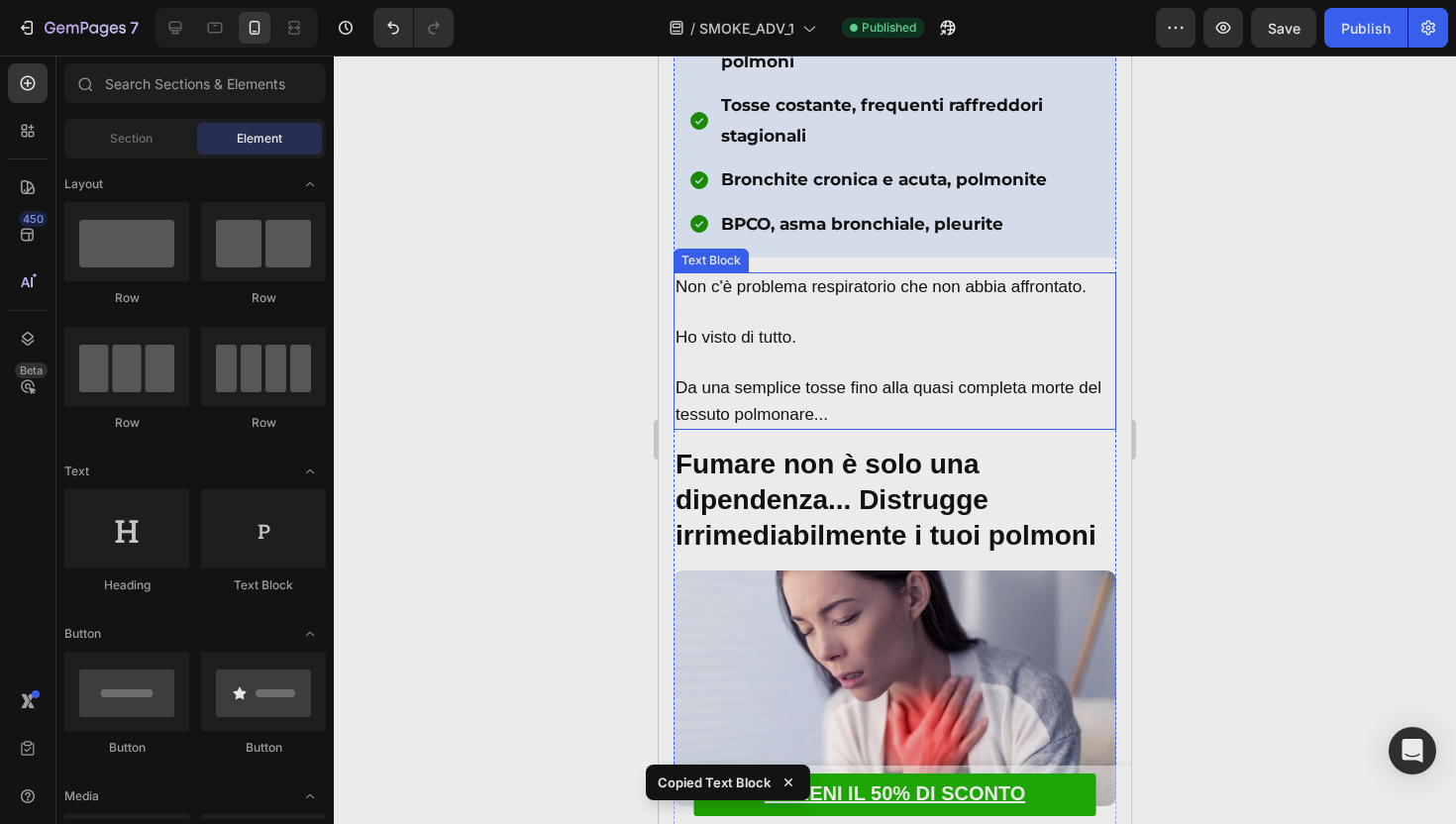 click on "Da una semplice tosse fino alla quasi completa morte del tessuto polmonare..." at bounding box center [894, 389] 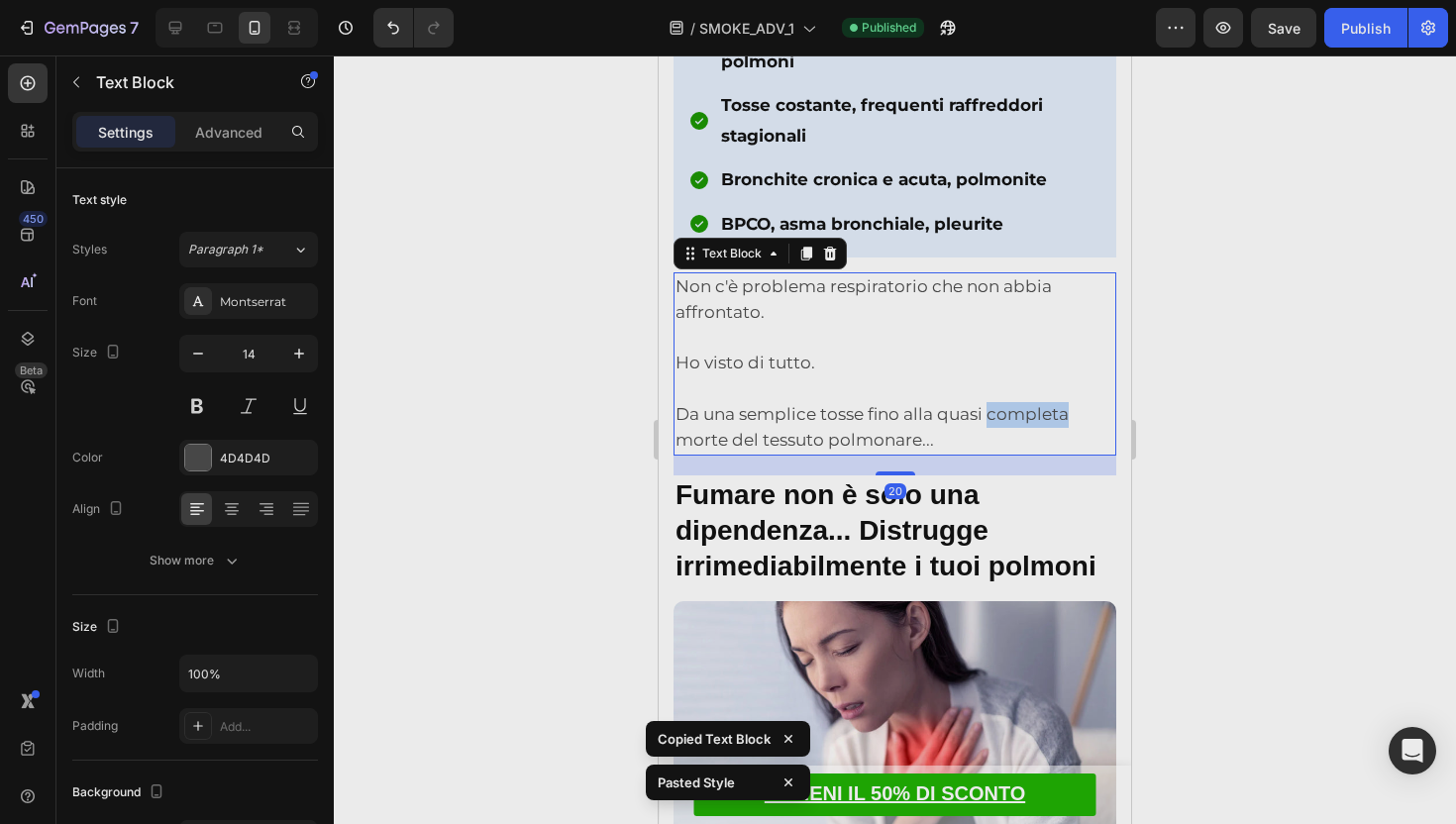 click on "Da una semplice tosse fino alla quasi completa morte del tessuto polmonare..." at bounding box center [872, 427] 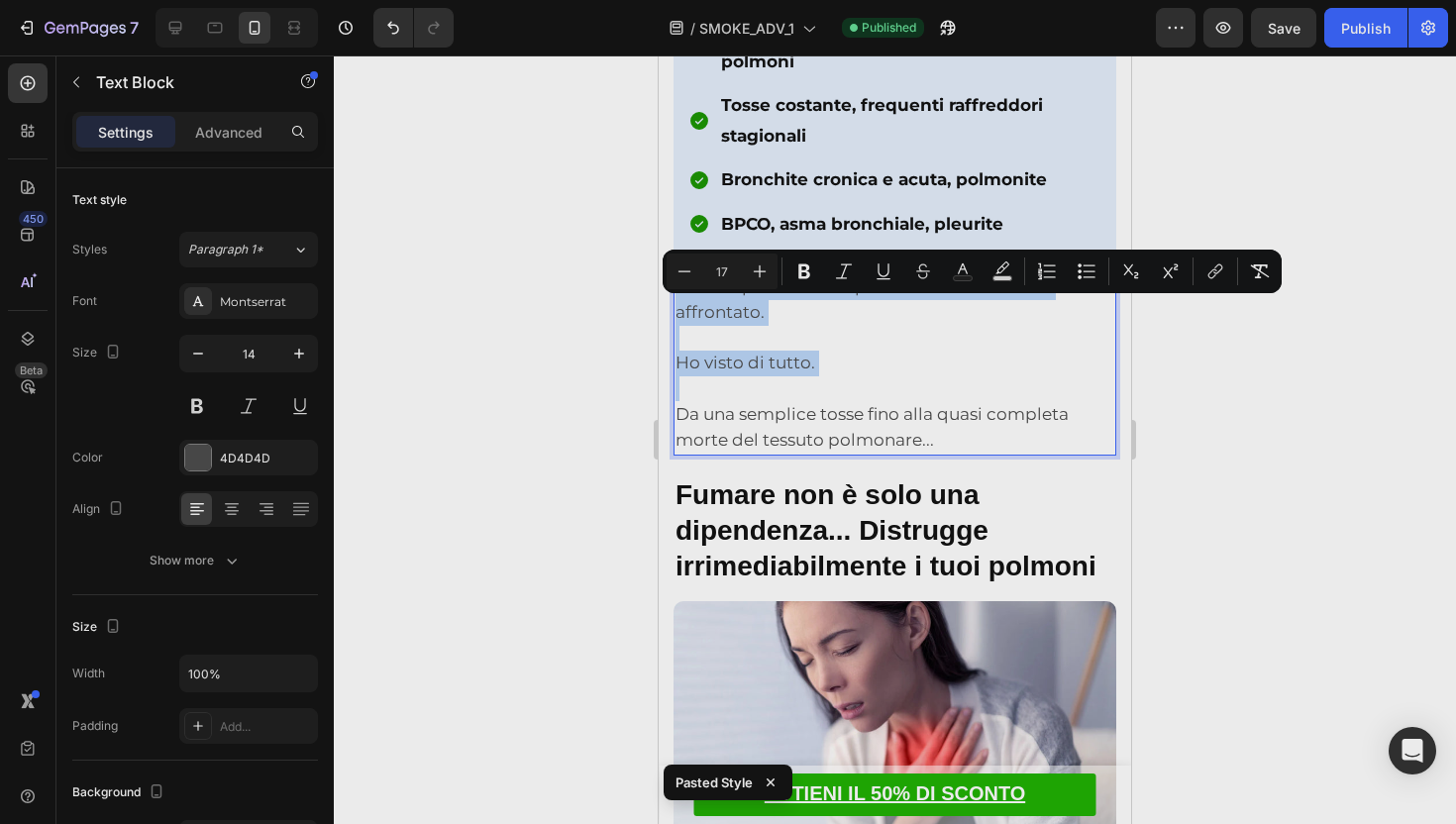 click on "Bronchite cronica e acuta, polmonite" at bounding box center (884, 179) 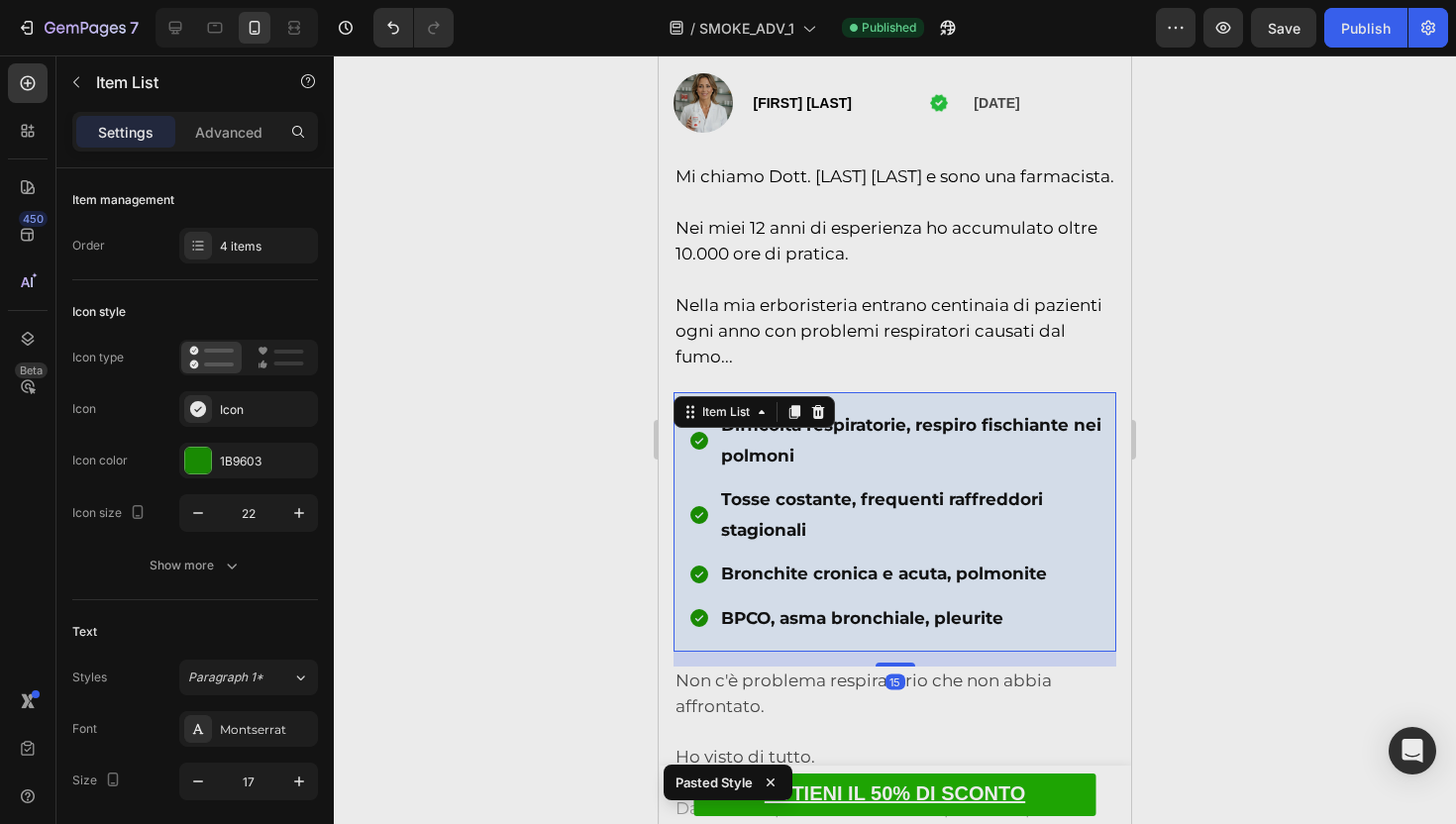 scroll, scrollTop: 677, scrollLeft: 0, axis: vertical 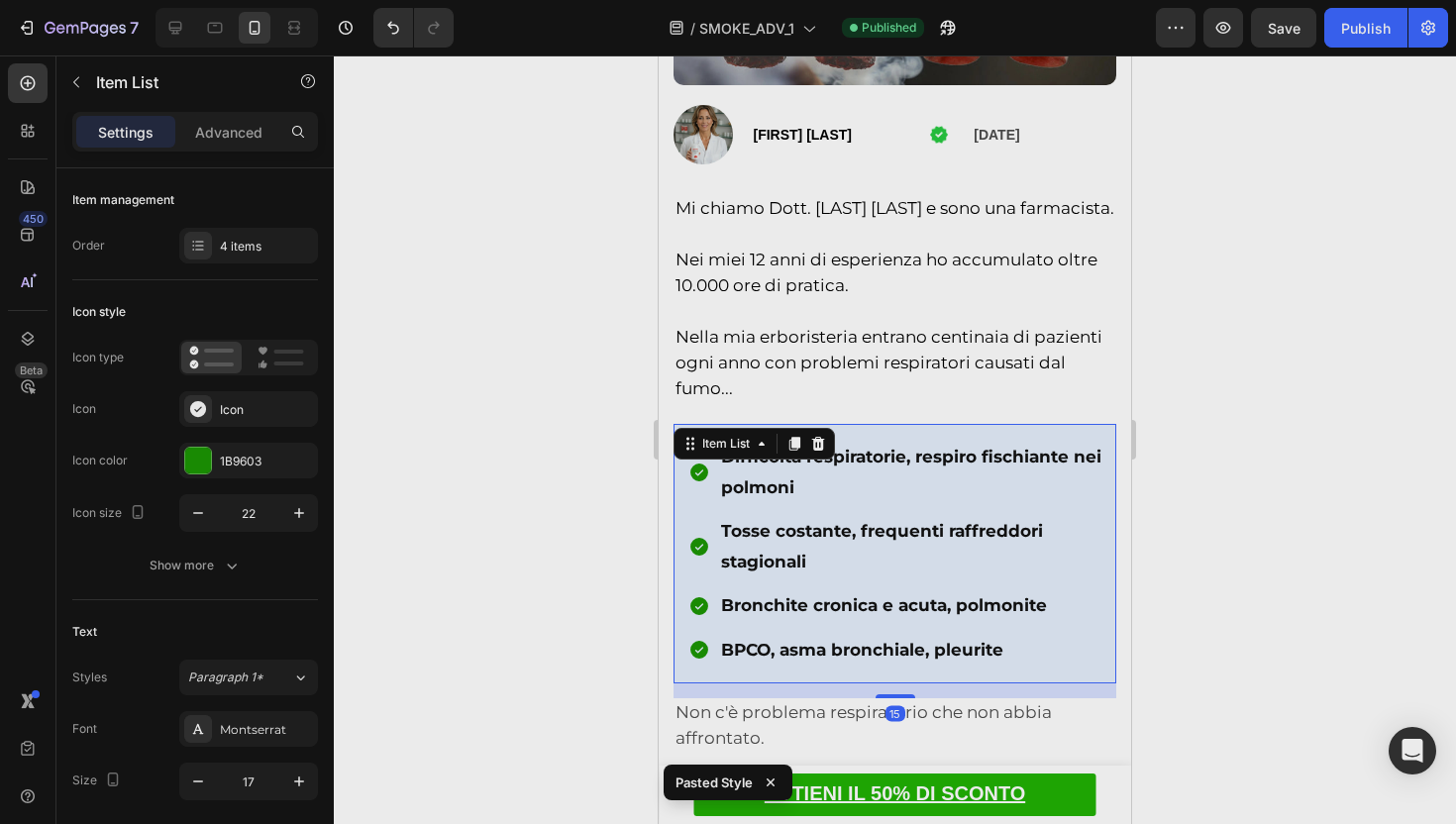 click on "Nei miei 12 anni di esperienza ho accumulato oltre 10.000 ore di pratica." at bounding box center [894, 261] 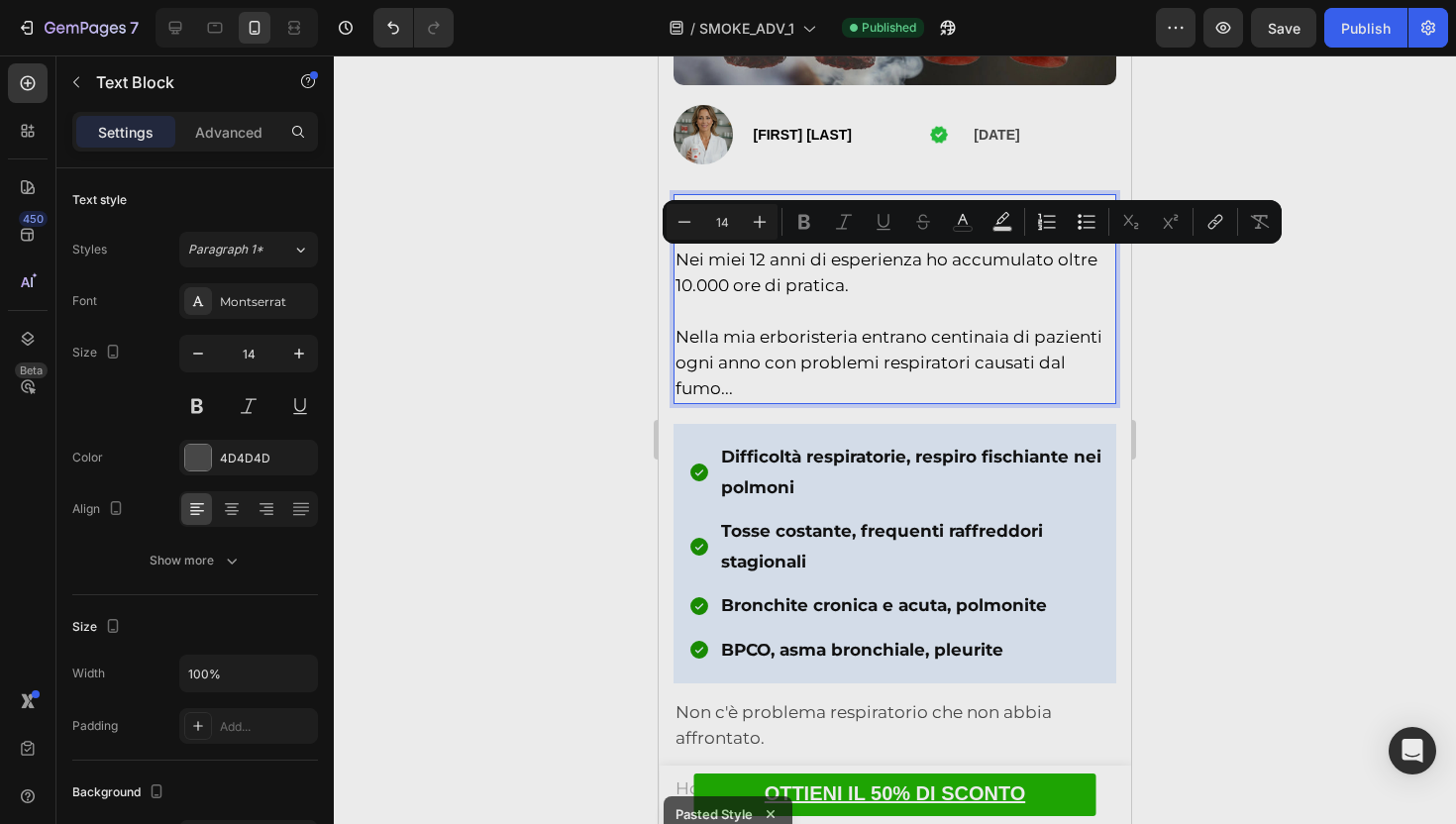 type on "17" 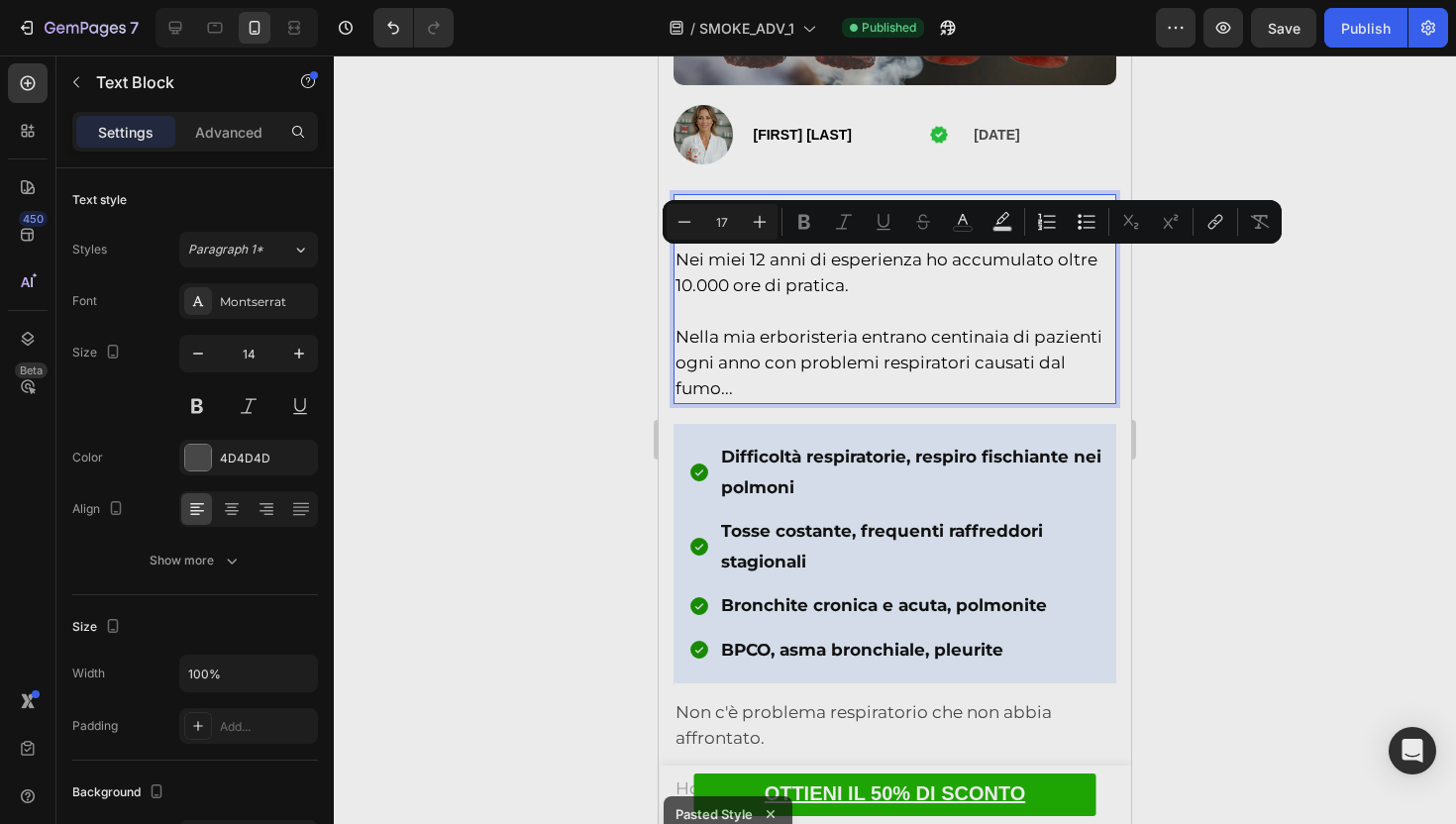 click on "Nei miei 12 anni di esperienza ho accumulato oltre 10.000 ore di pratica." at bounding box center [886, 272] 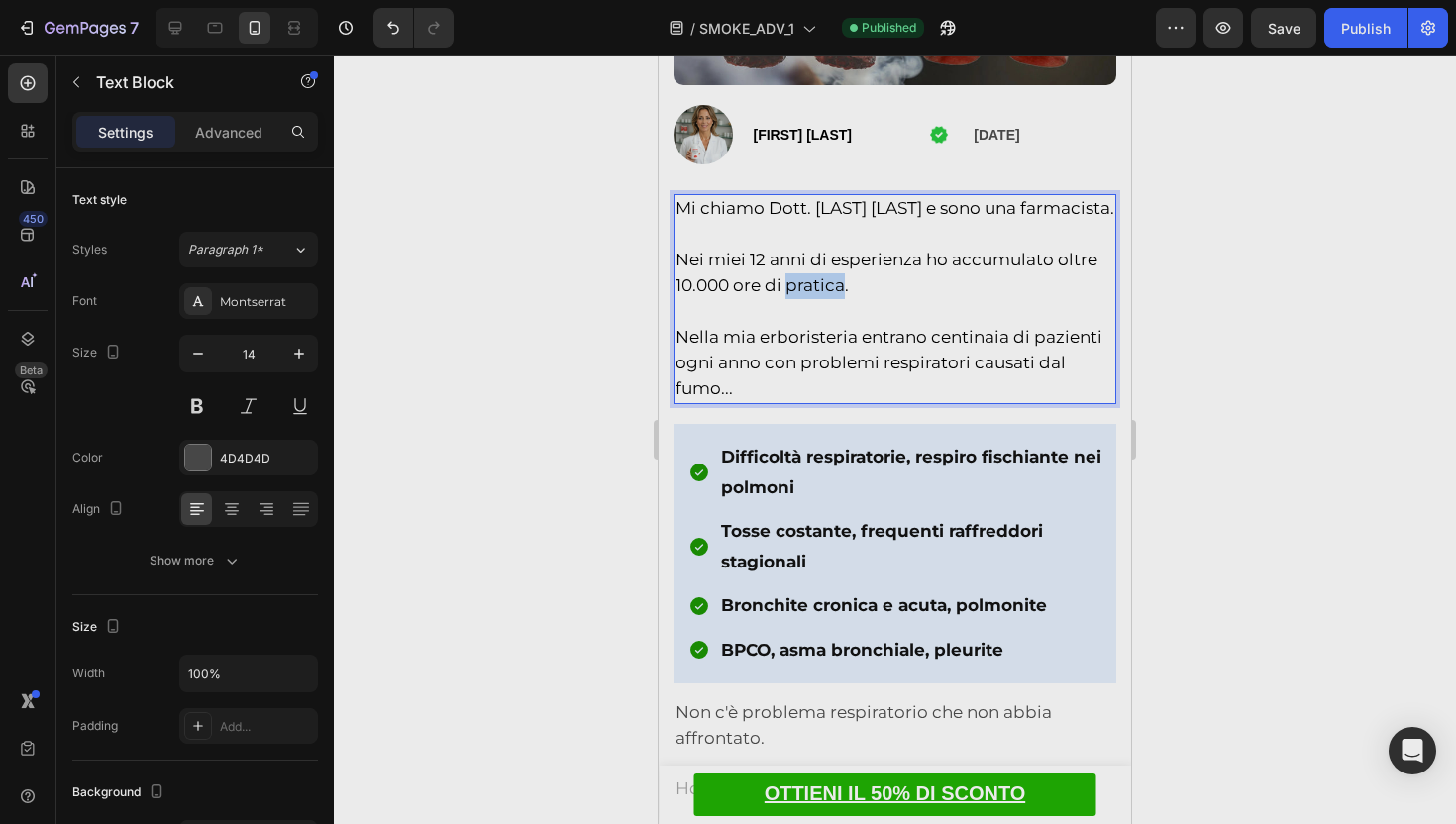 click on "Nei miei 12 anni di esperienza ho accumulato oltre 10.000 ore di pratica." at bounding box center [886, 272] 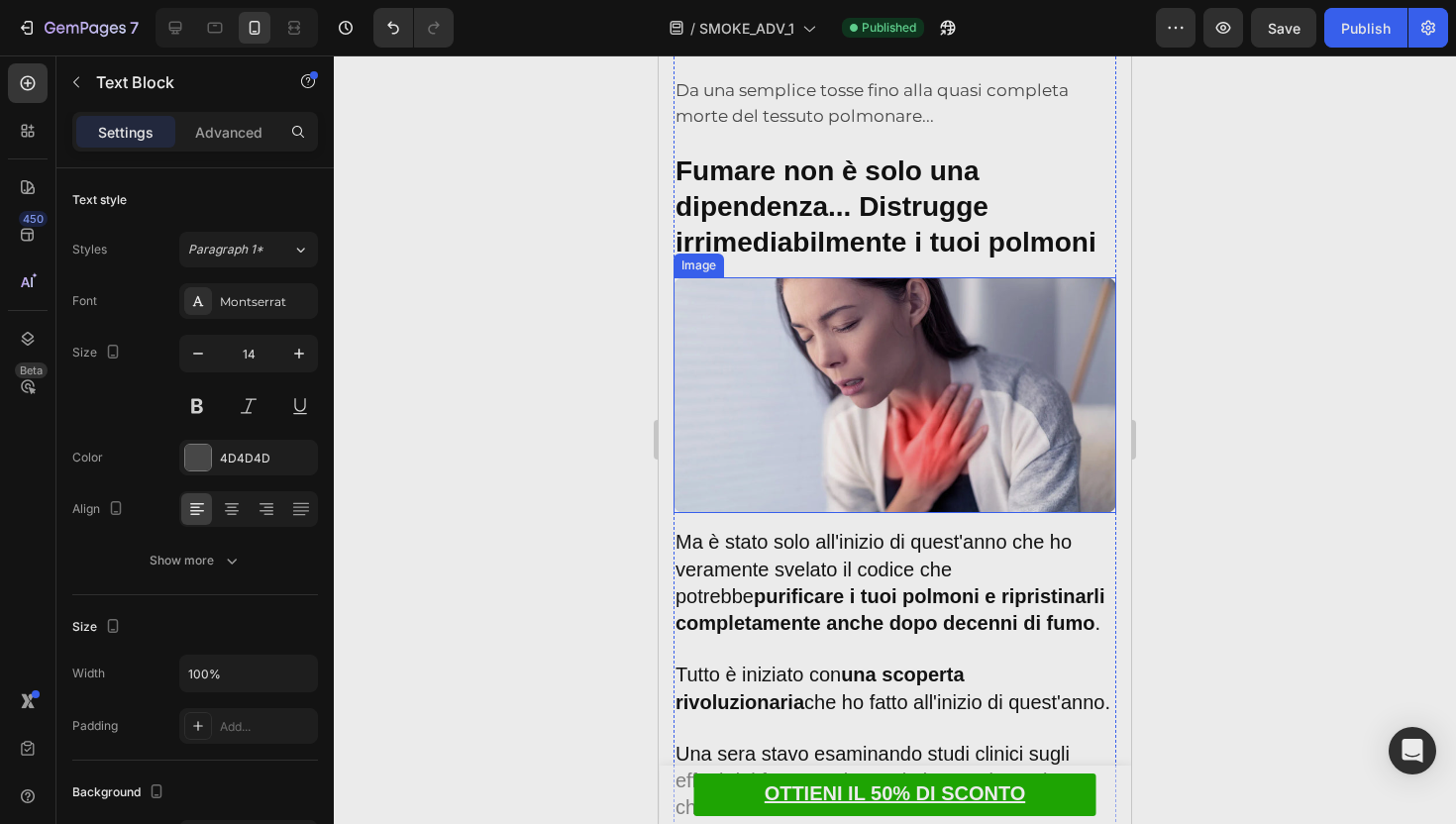 scroll, scrollTop: 1494, scrollLeft: 0, axis: vertical 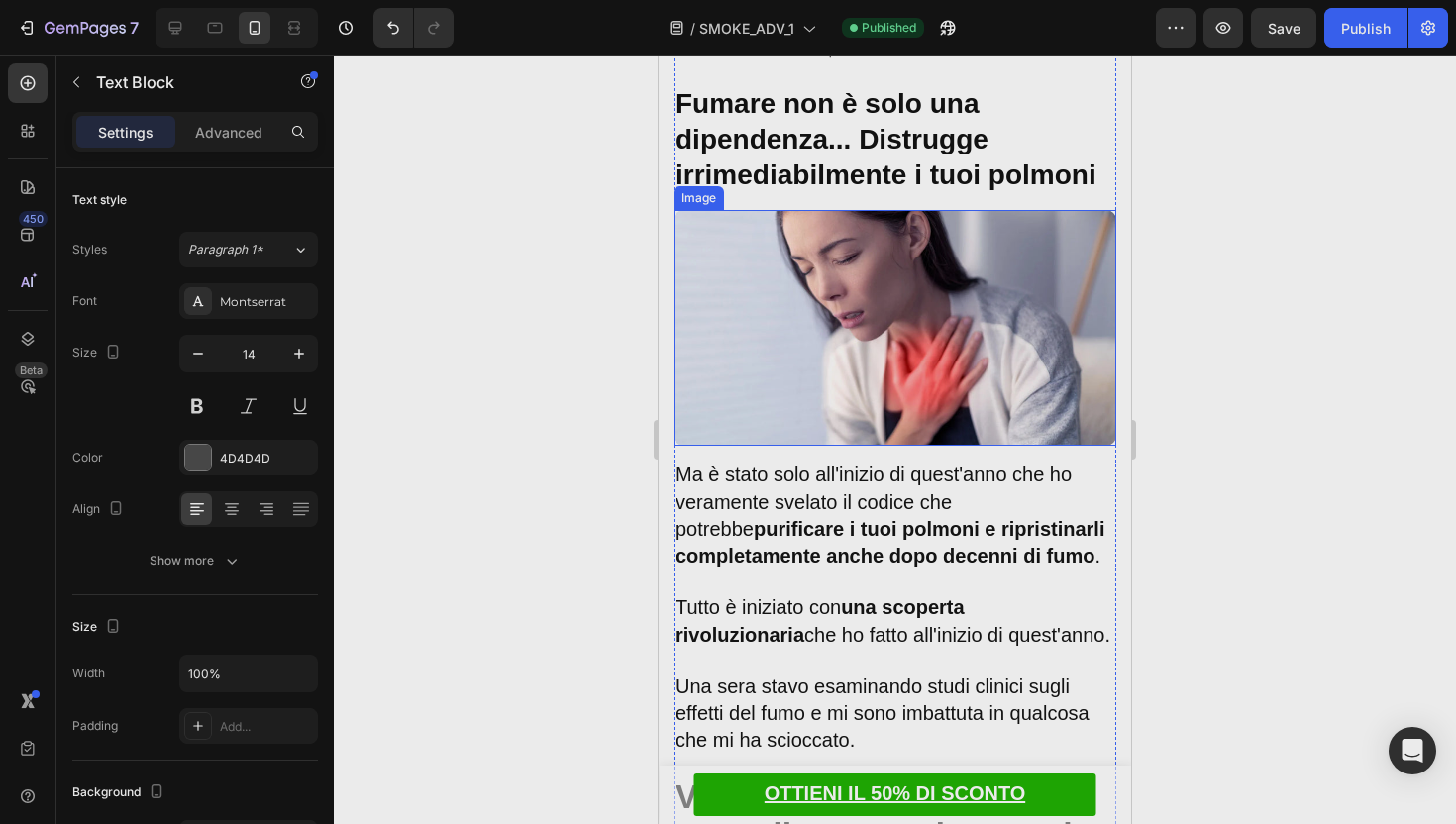 click on "purificare i tuoi polmoni e ripristinarli completamente anche dopo decenni di fumo" at bounding box center [889, 542] 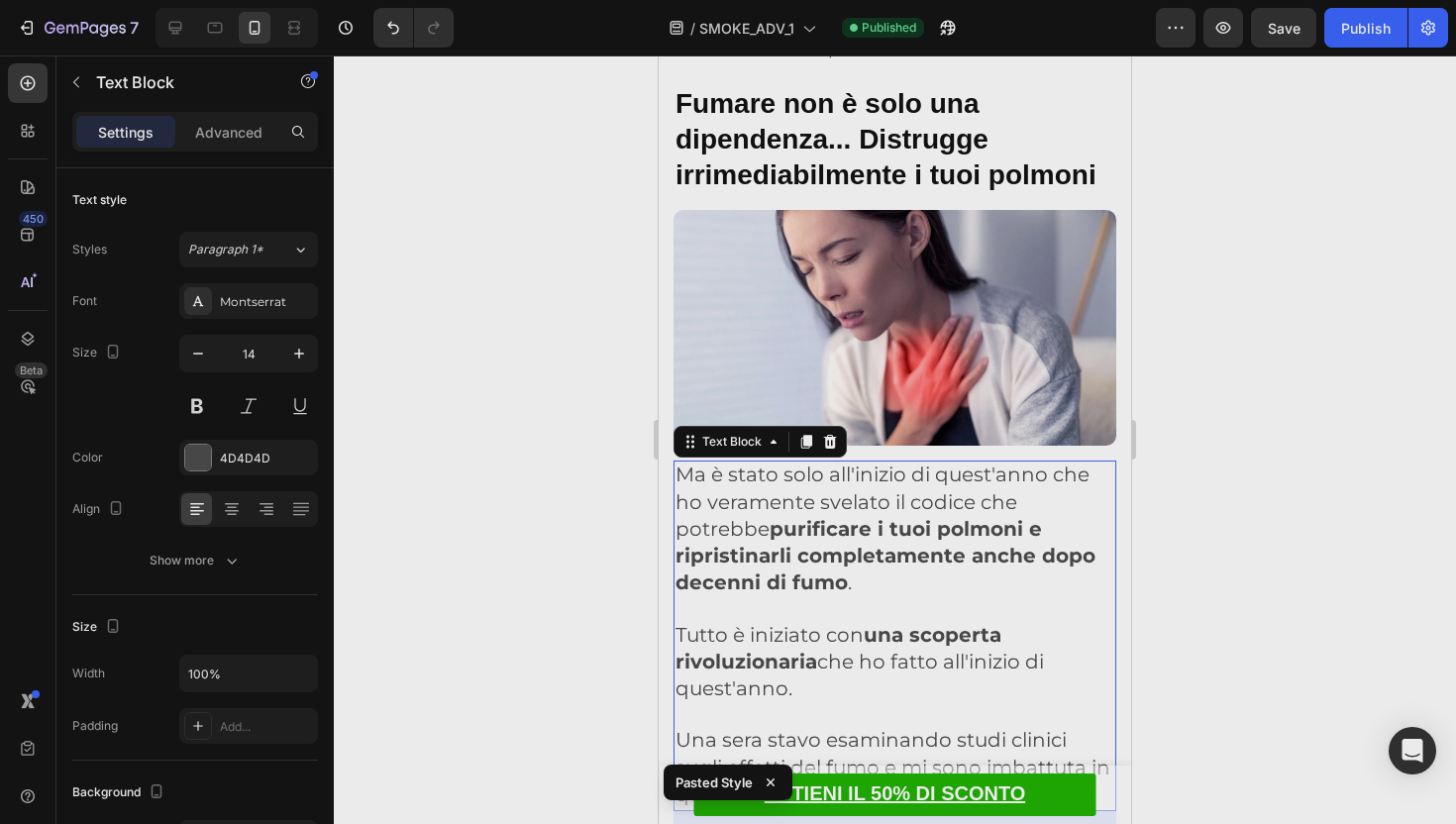 click on "purificare i tuoi polmoni e ripristinarli completamente anche dopo decenni di fumo" at bounding box center (885, 556) 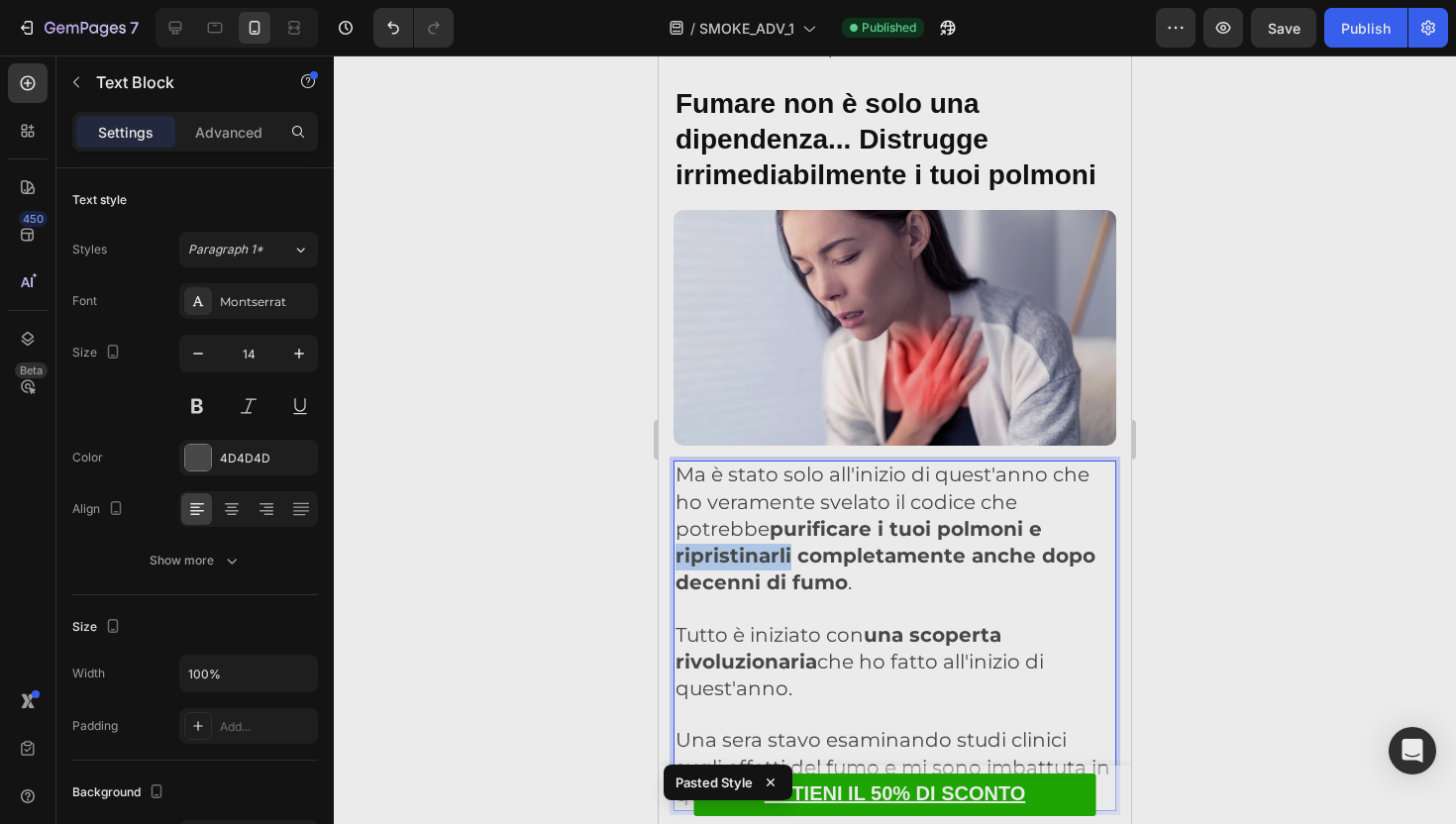 click on "purificare i tuoi polmoni e ripristinarli completamente anche dopo decenni di fumo" at bounding box center [885, 556] 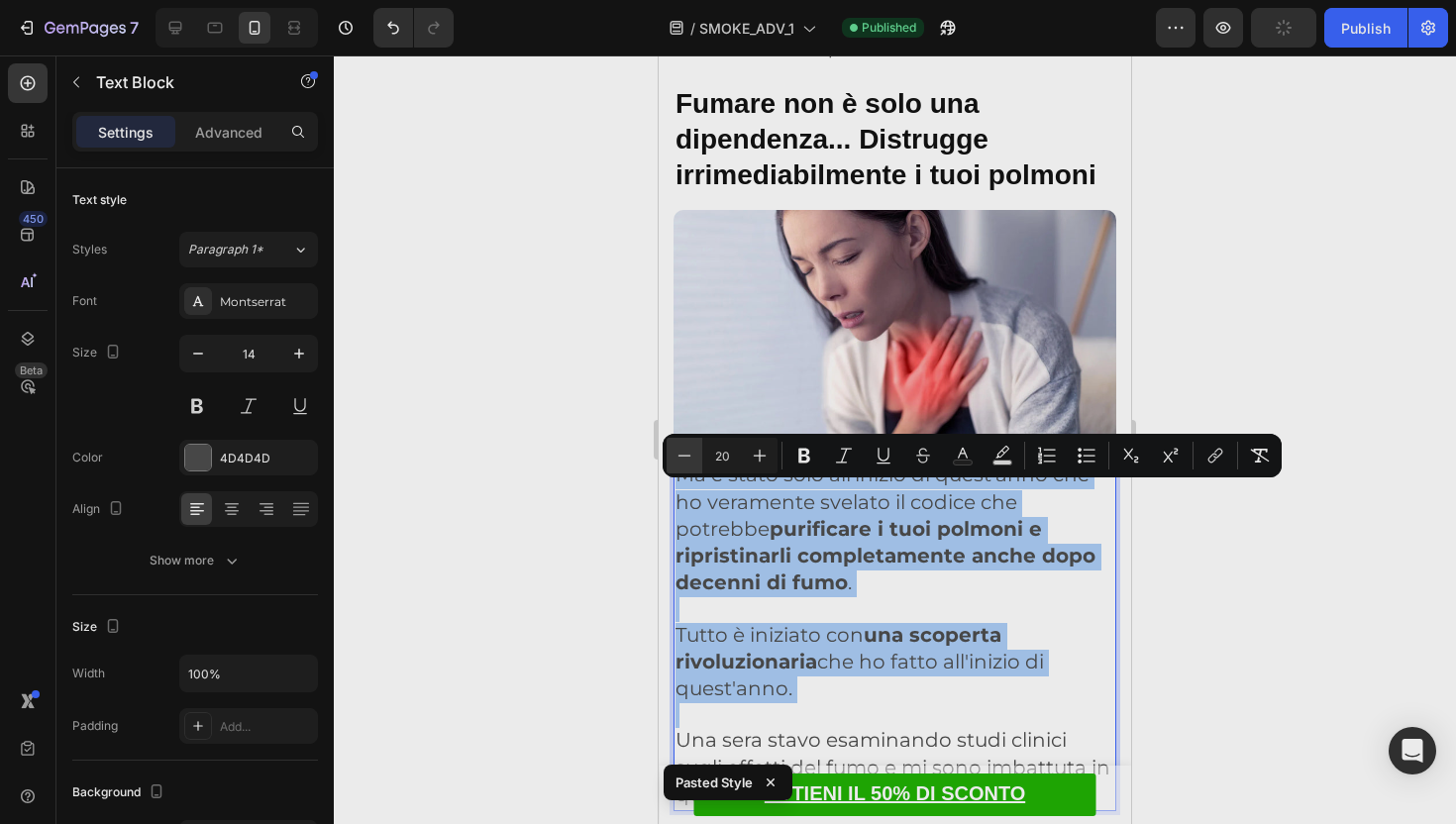 click 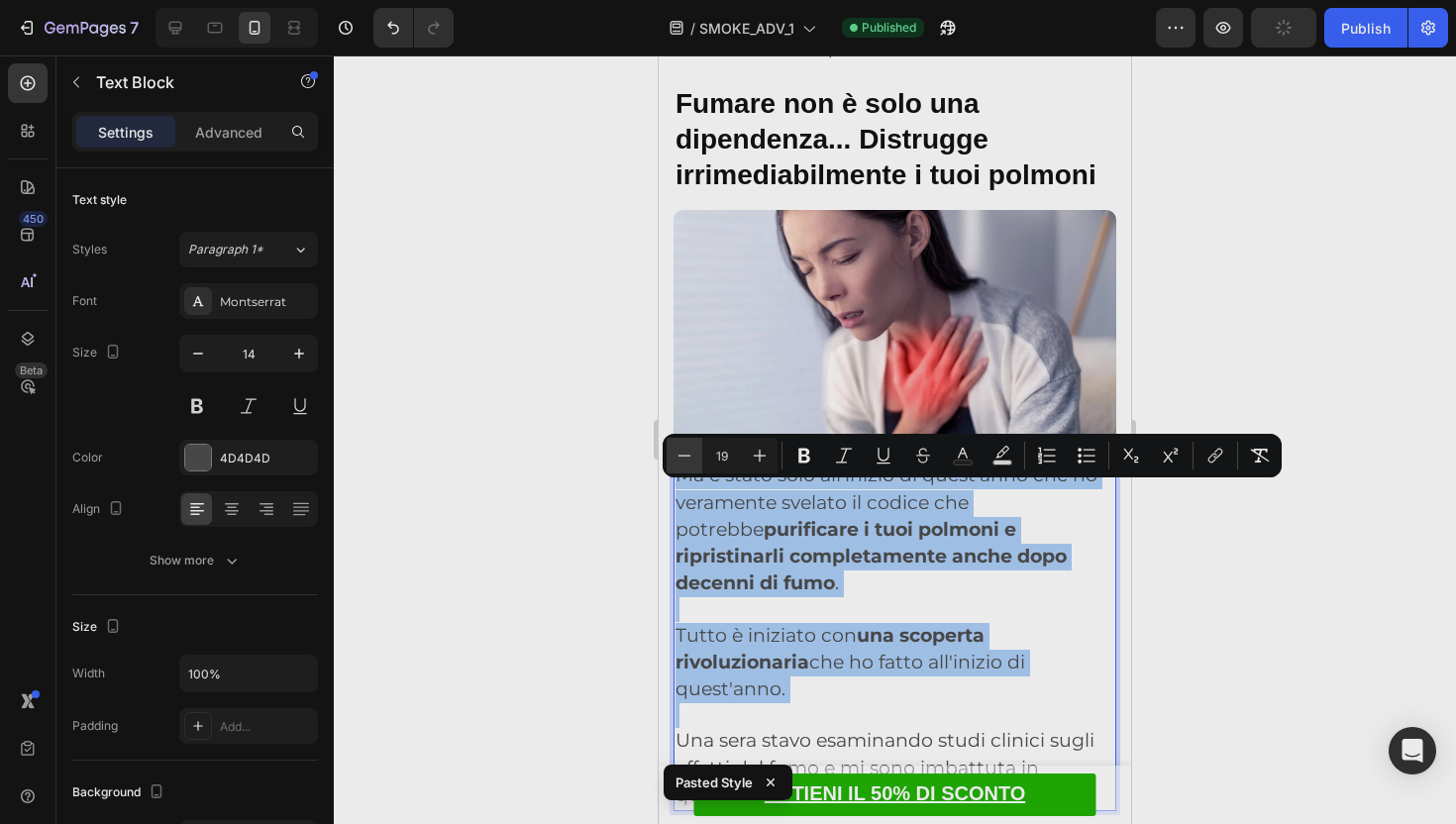 click 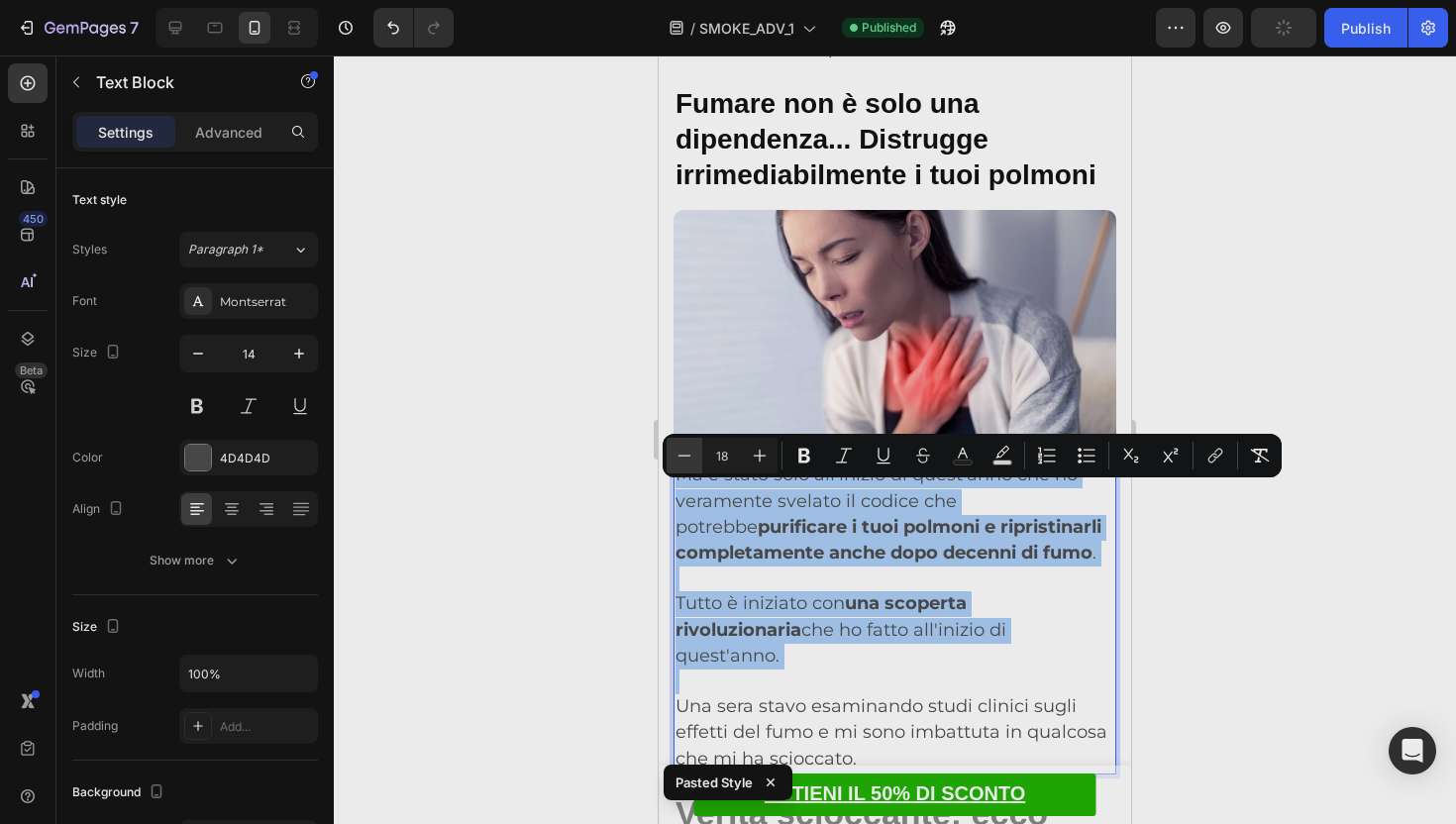 click 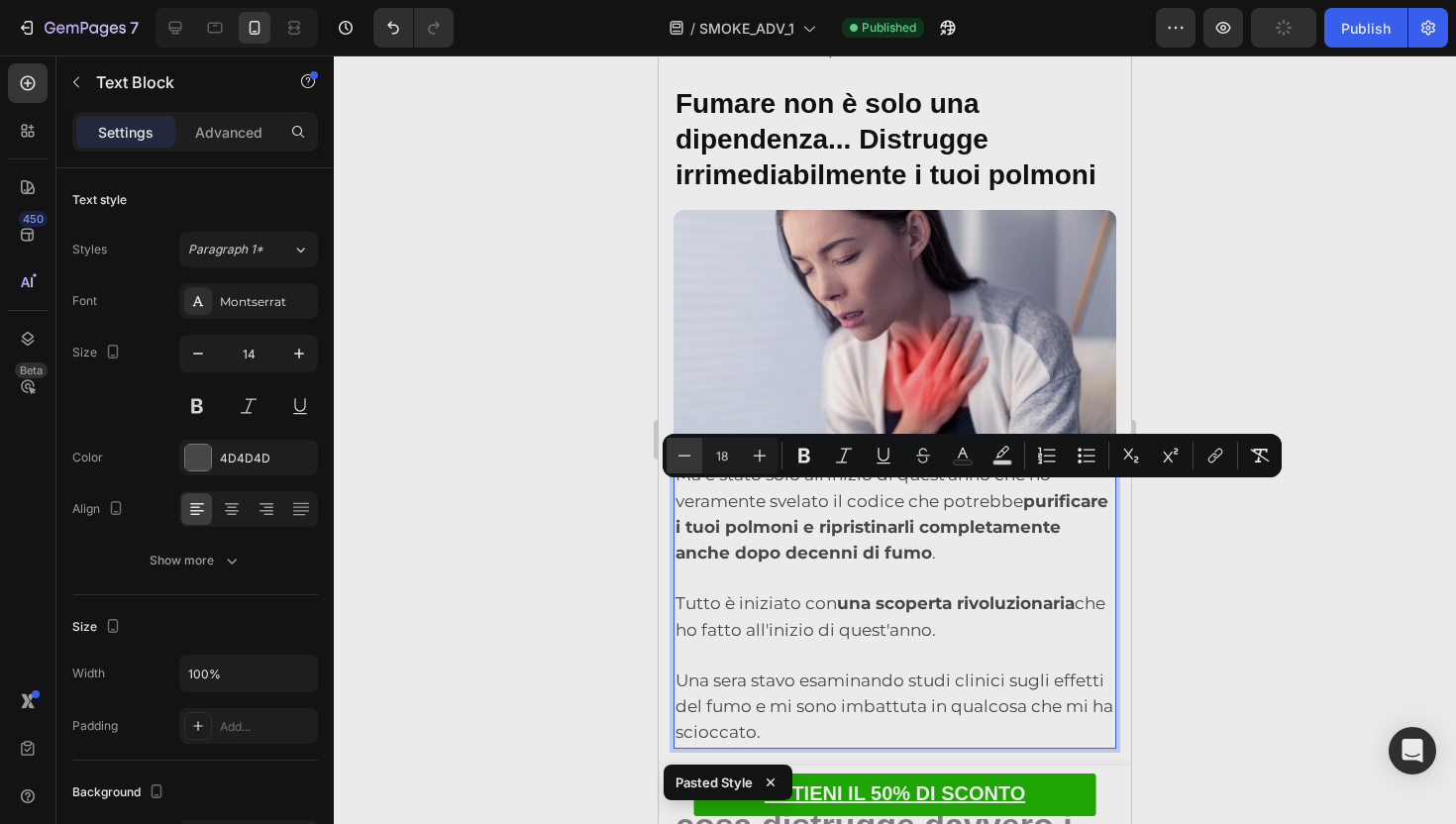 type on "17" 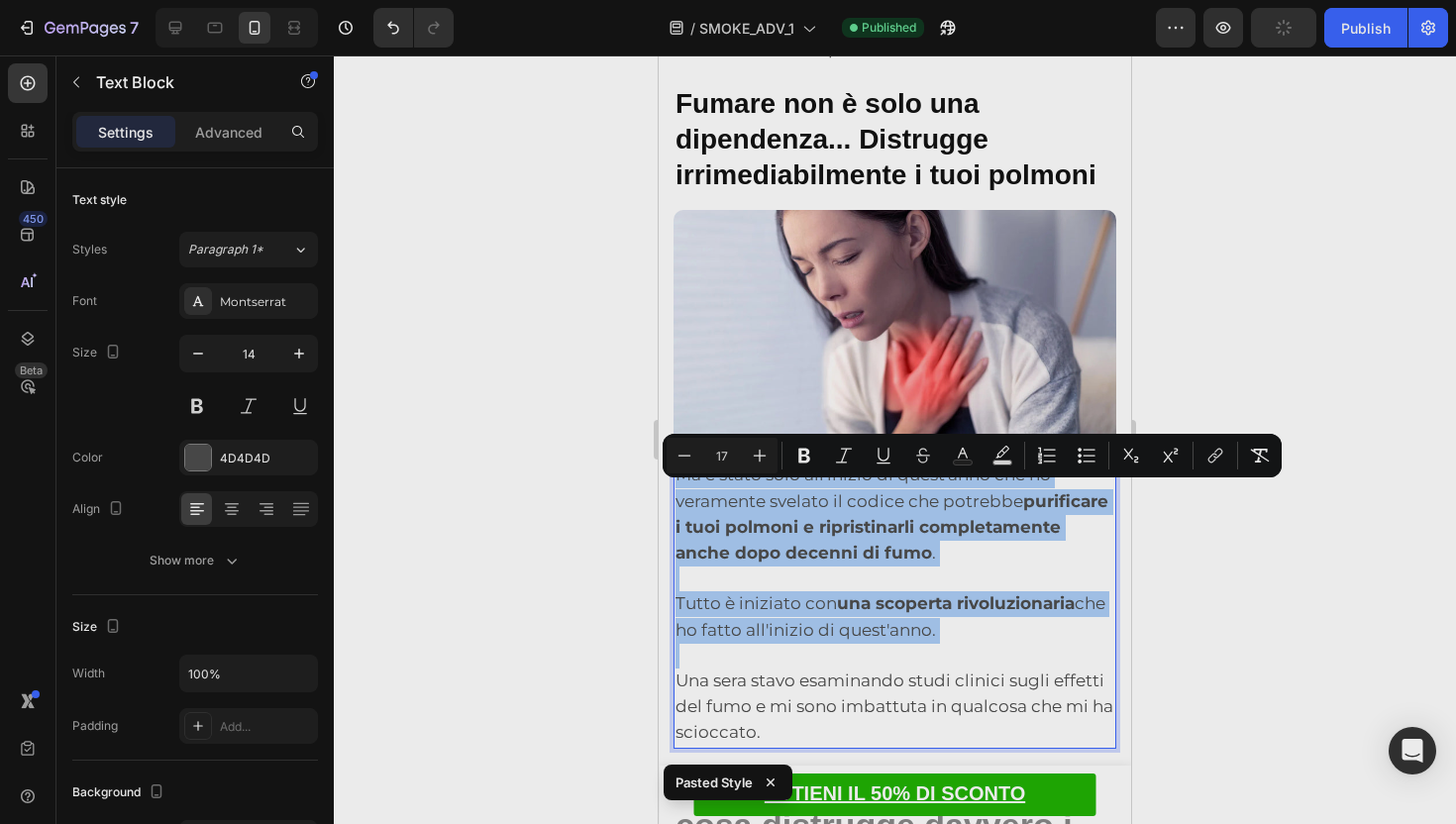 click 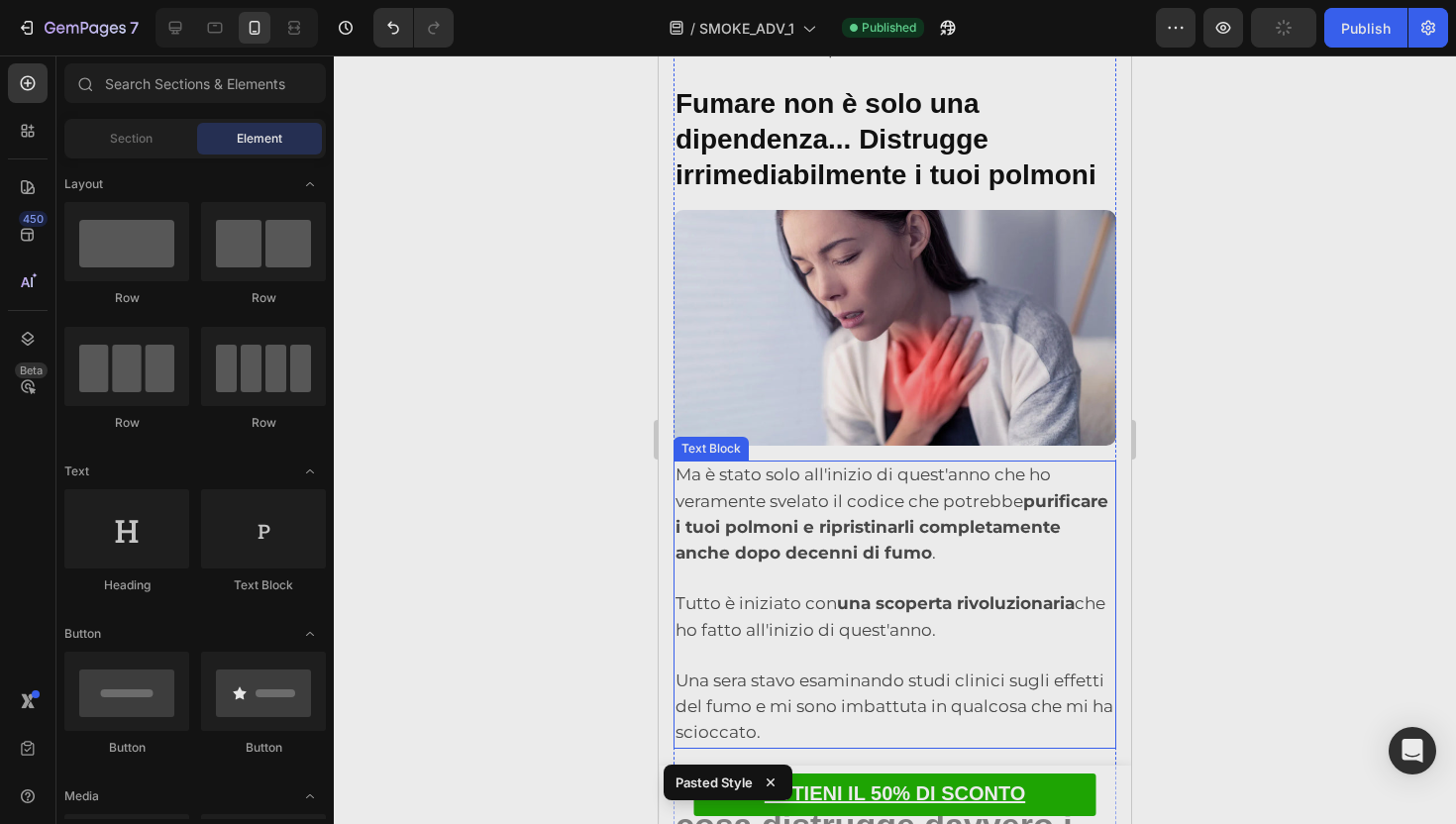 click on "Tutto è iniziato con  una scoperta rivoluzionaria   che ho fatto all'inizio di quest'anno." at bounding box center [894, 605] 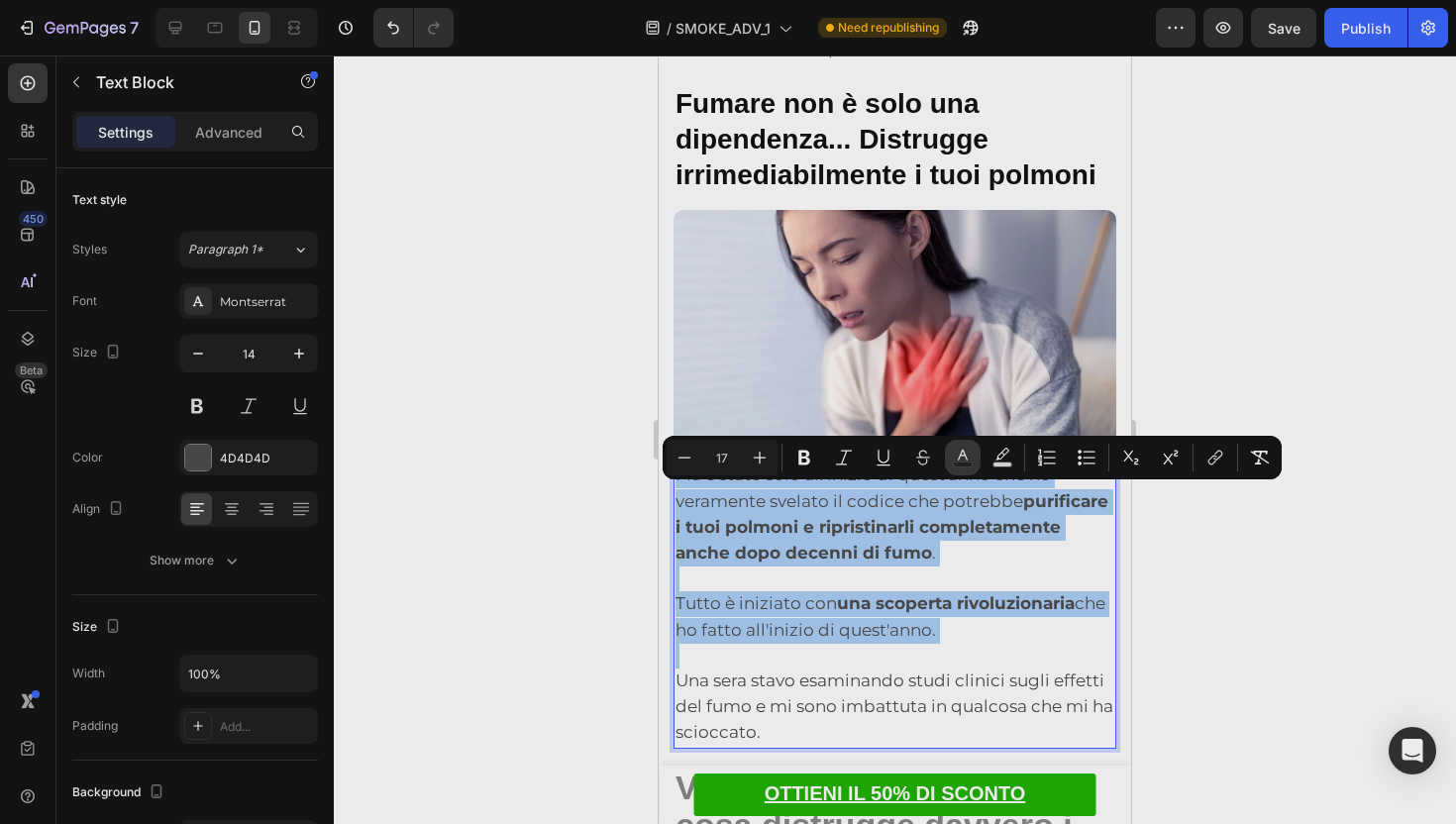 click 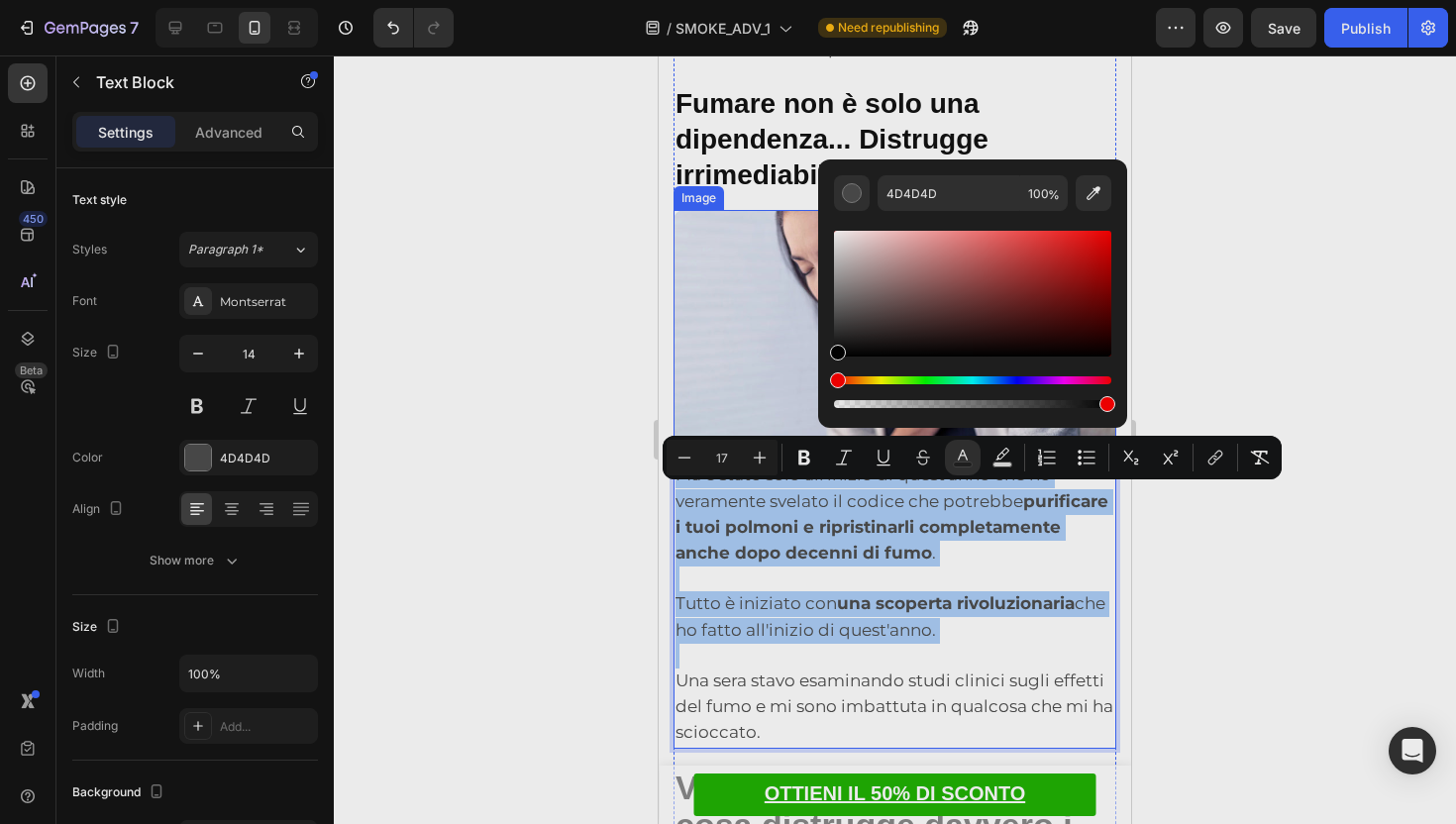 drag, startPoint x: 1498, startPoint y: 379, endPoint x: 808, endPoint y: 432, distance: 692.033 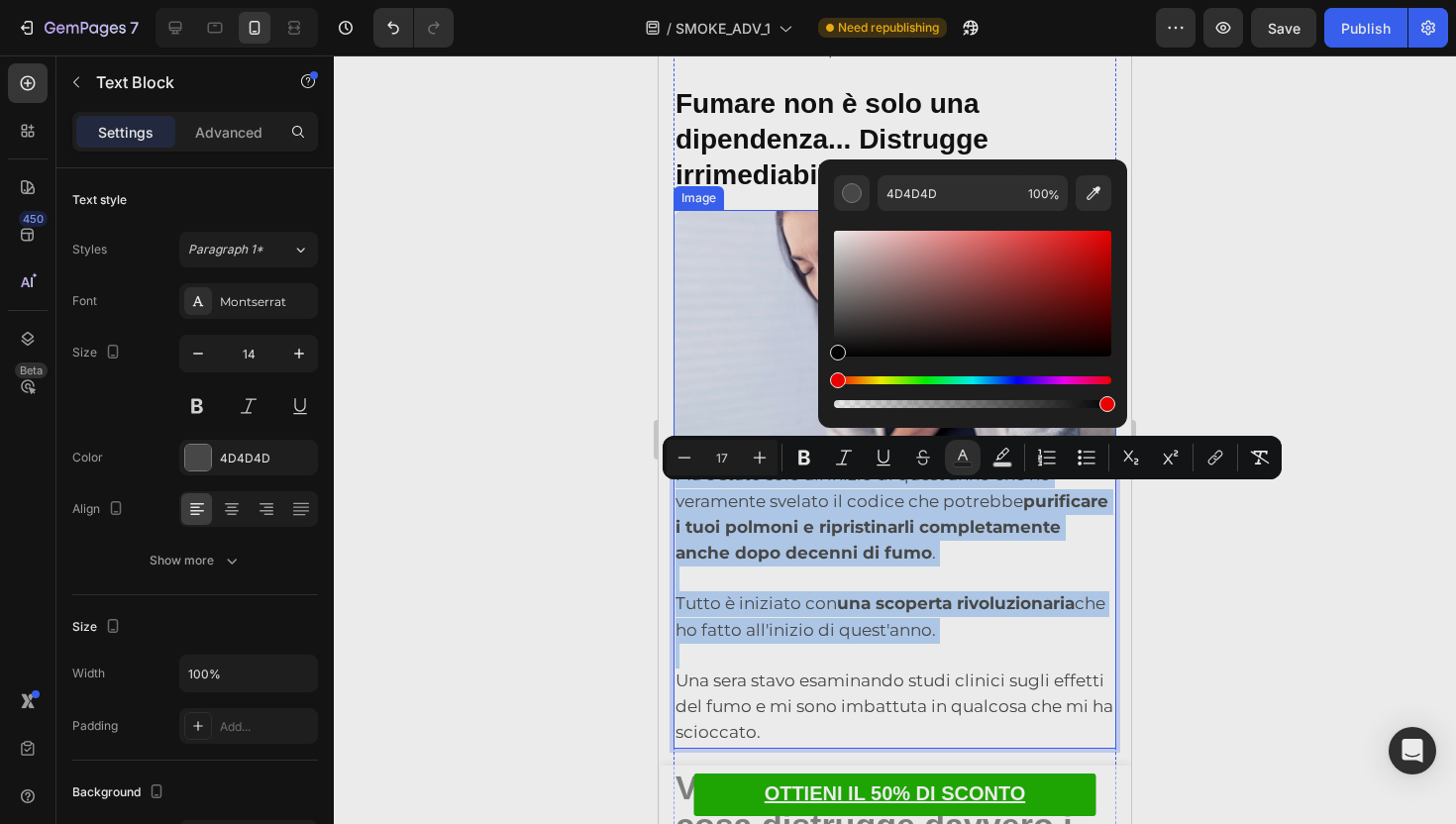type on "000000" 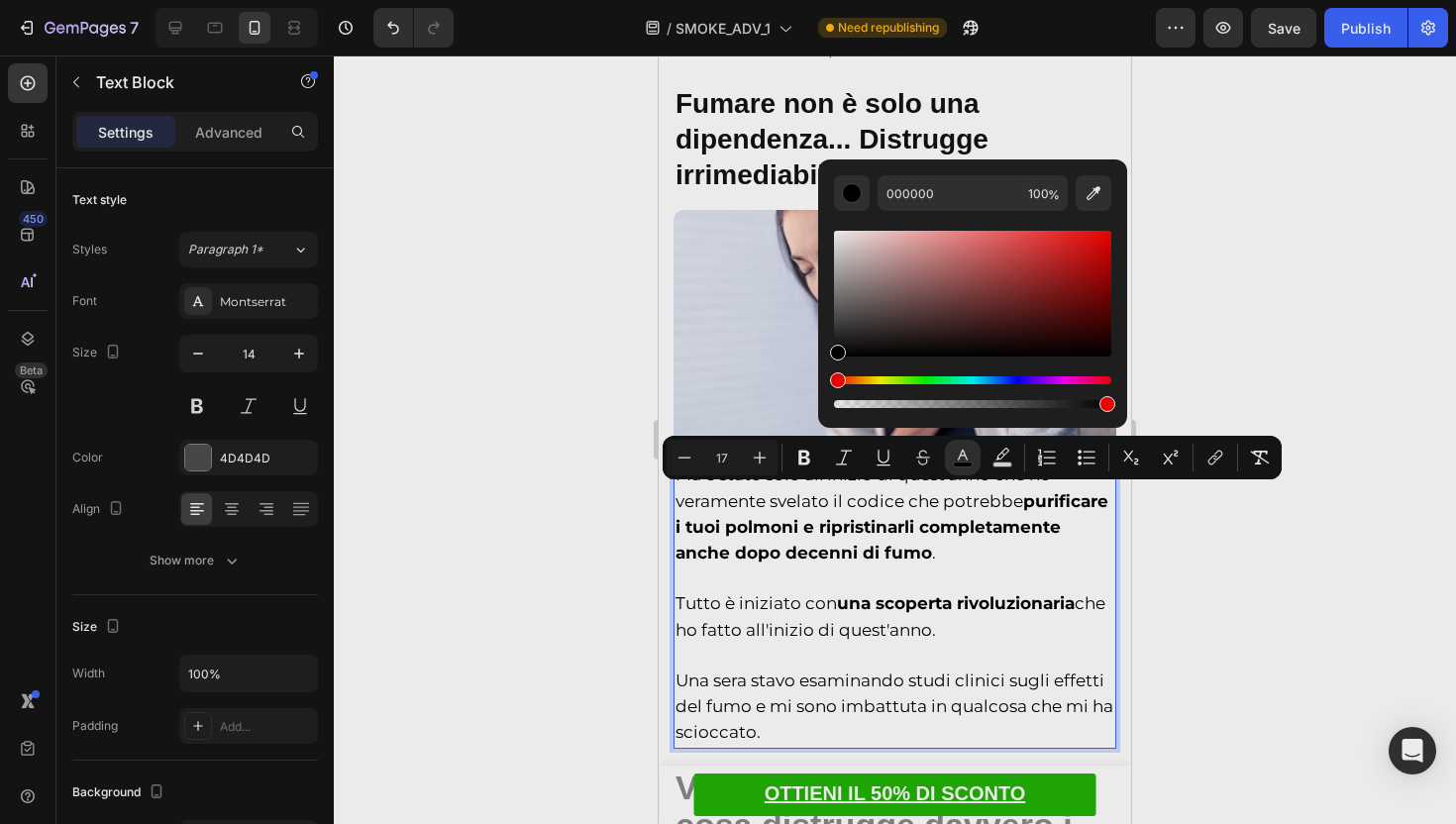 click 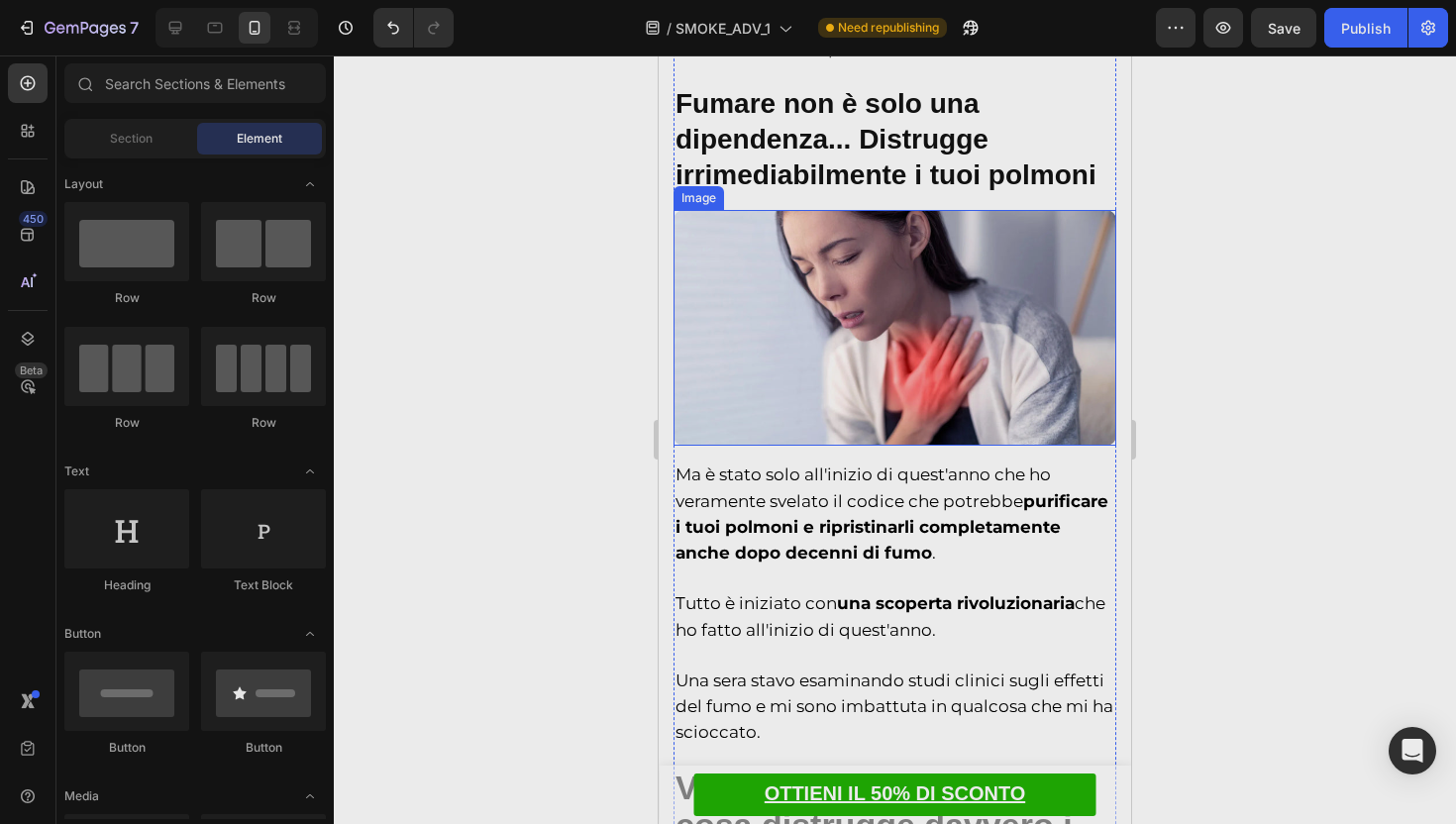 click on "Una sera stavo esaminando studi clinici sugli effetti del fumo e mi sono imbattuta in qualcosa che mi ha scioccato." at bounding box center [894, 695] 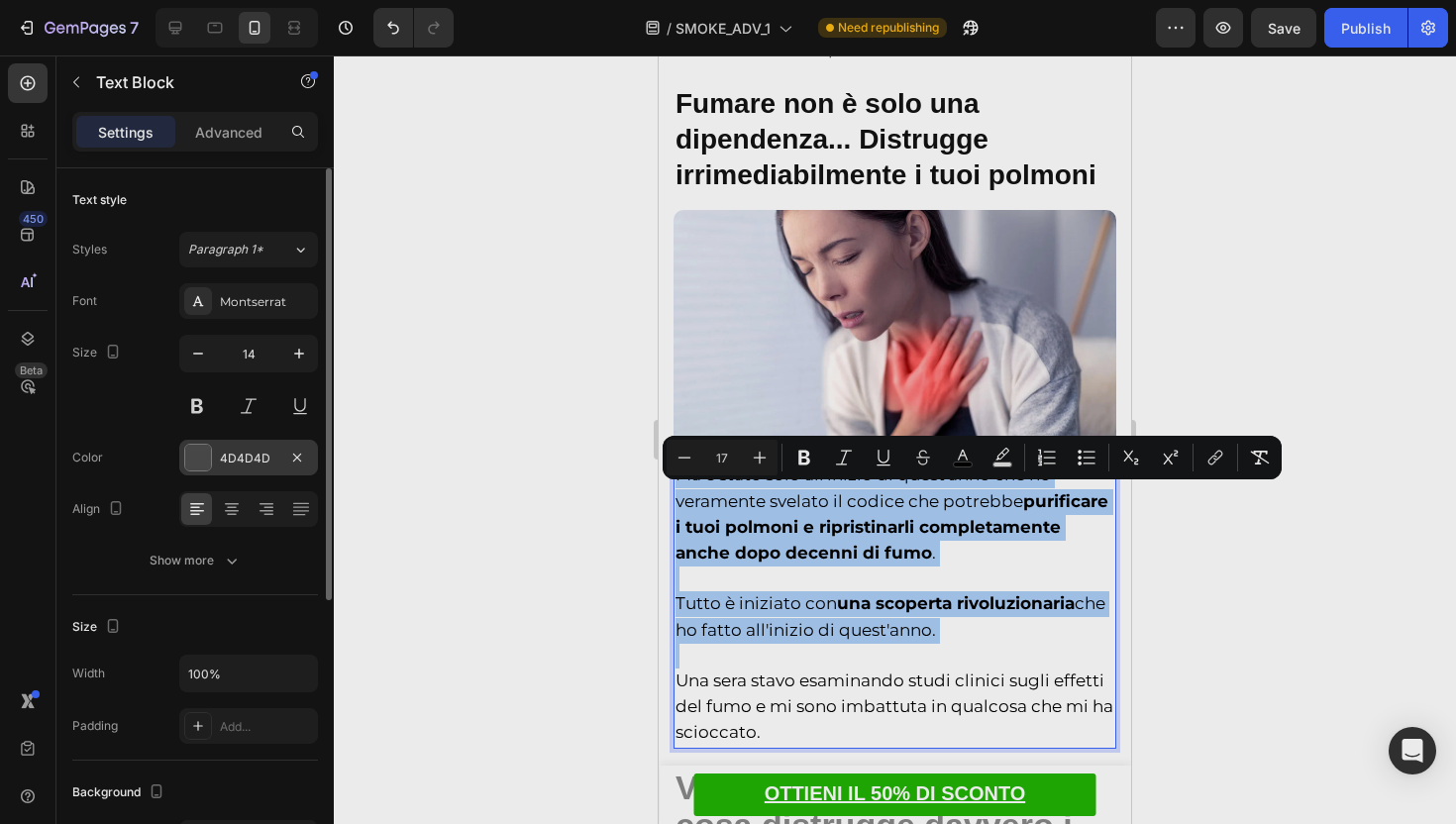 click on "4D4D4D" at bounding box center (249, 458) 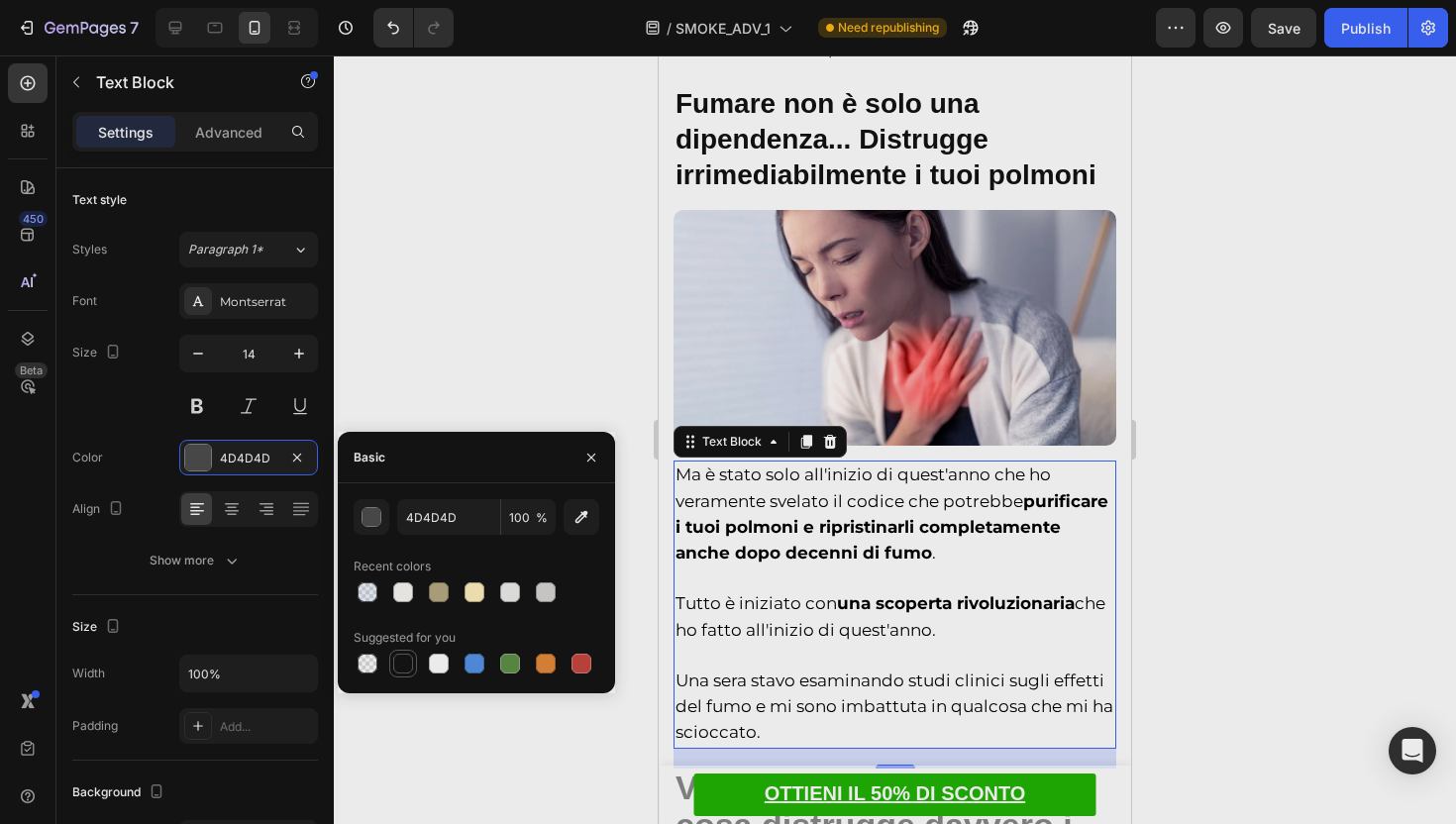 click at bounding box center (403, 664) 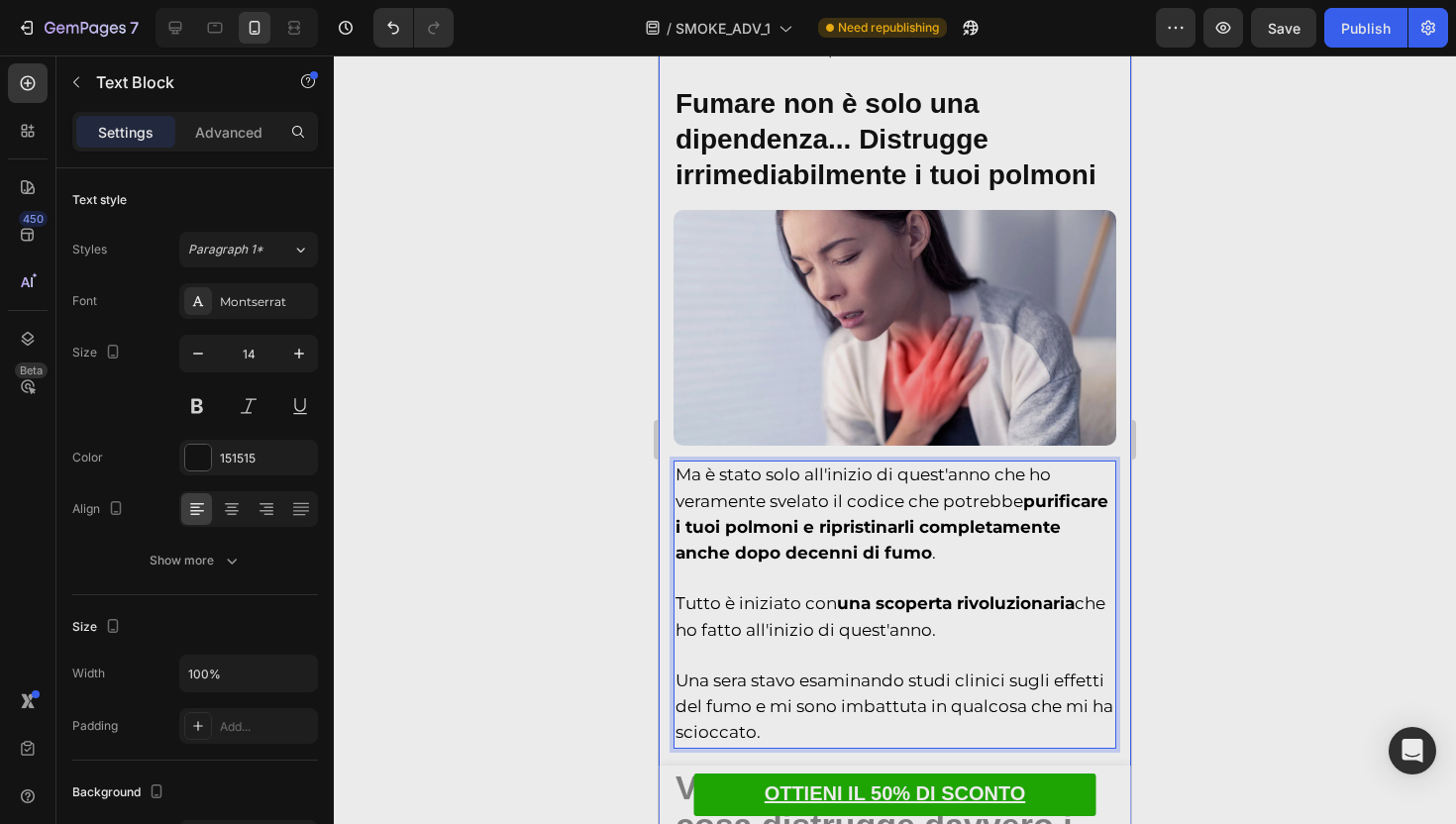 click 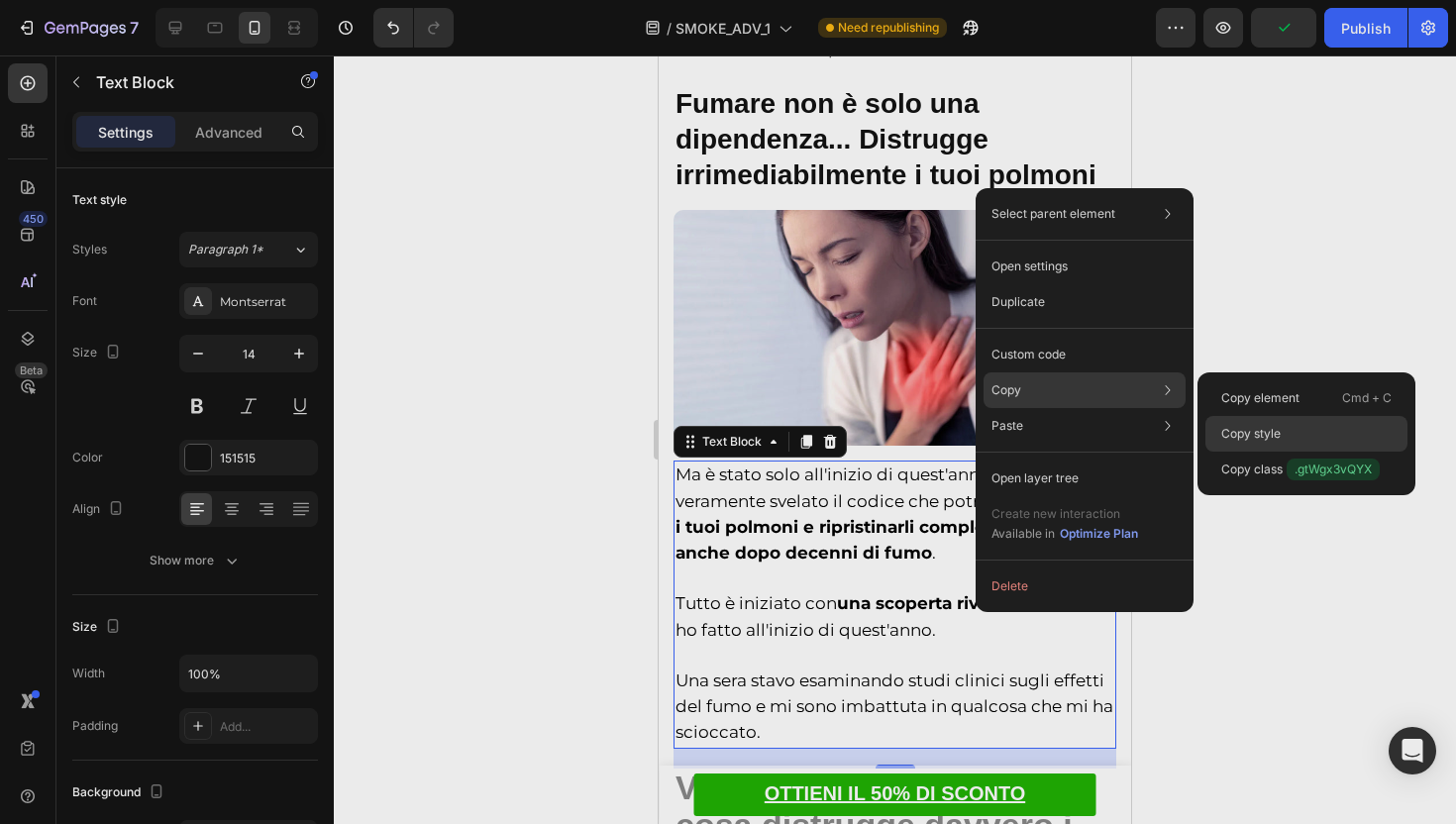 click on "Copy style" at bounding box center [1251, 434] 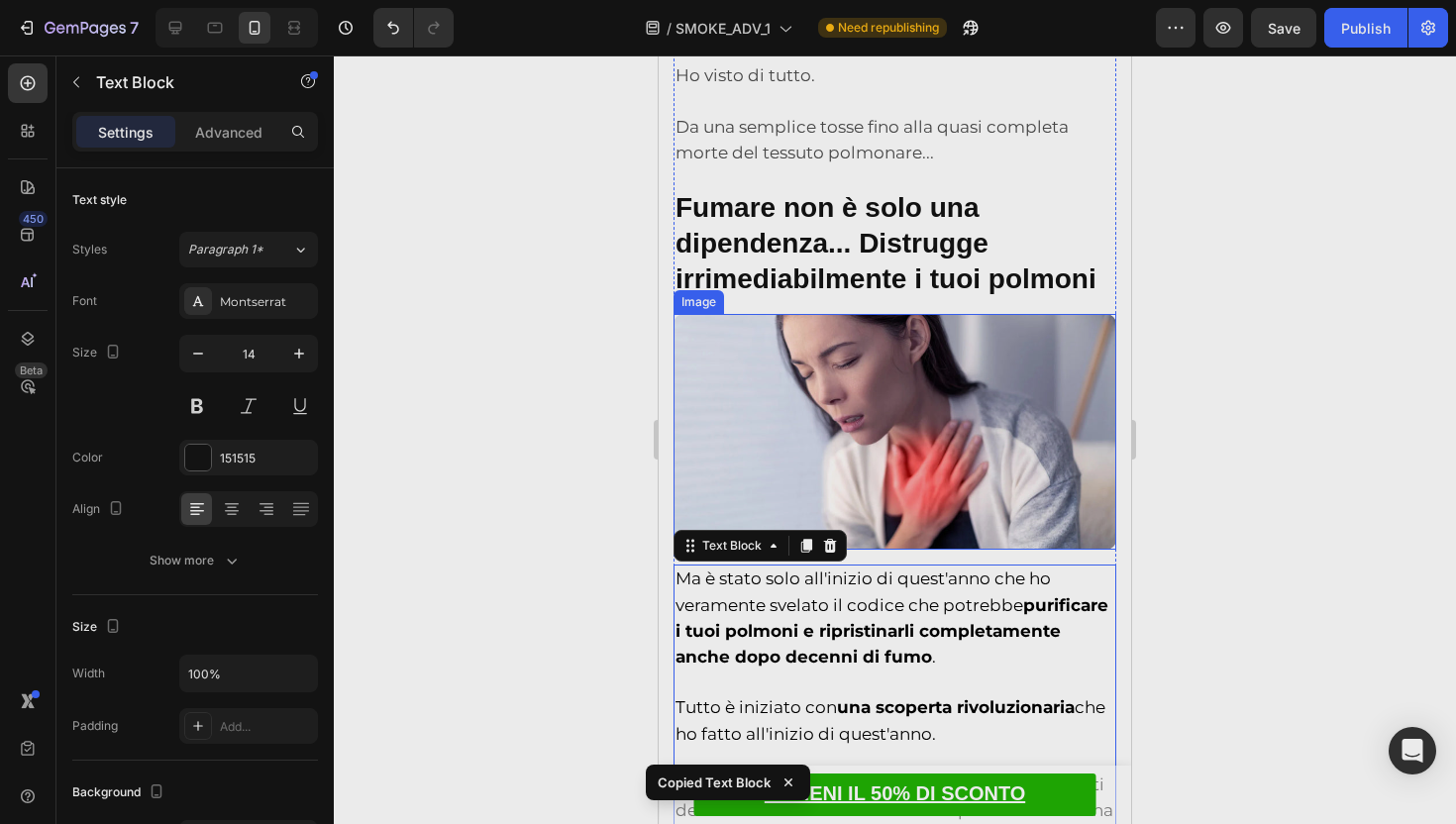 scroll, scrollTop: 1251, scrollLeft: 0, axis: vertical 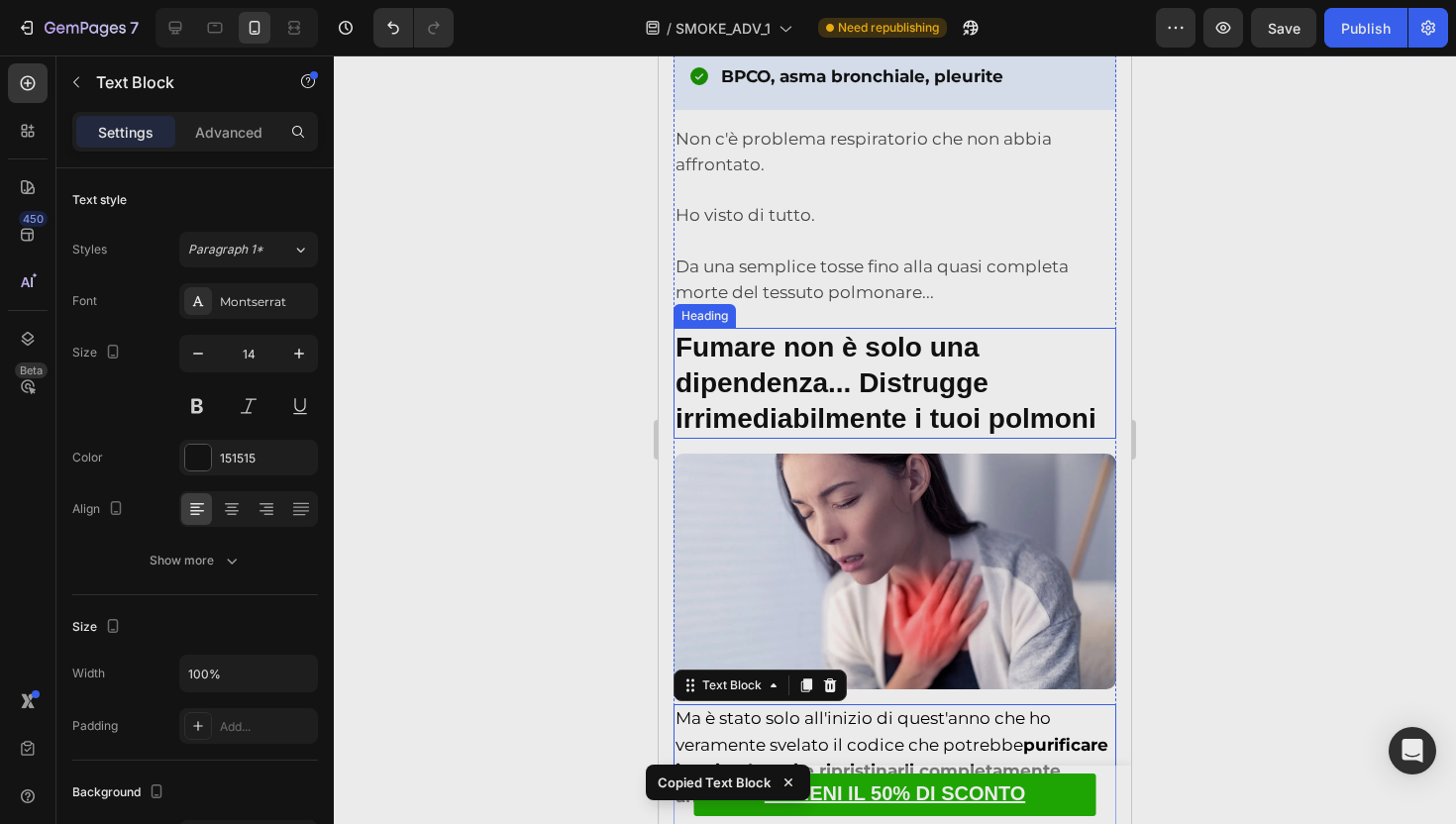 click on "Fumare non è solo una dipendenza... Distrugge irrimediabilmente i tuoi polmoni" at bounding box center [885, 382] 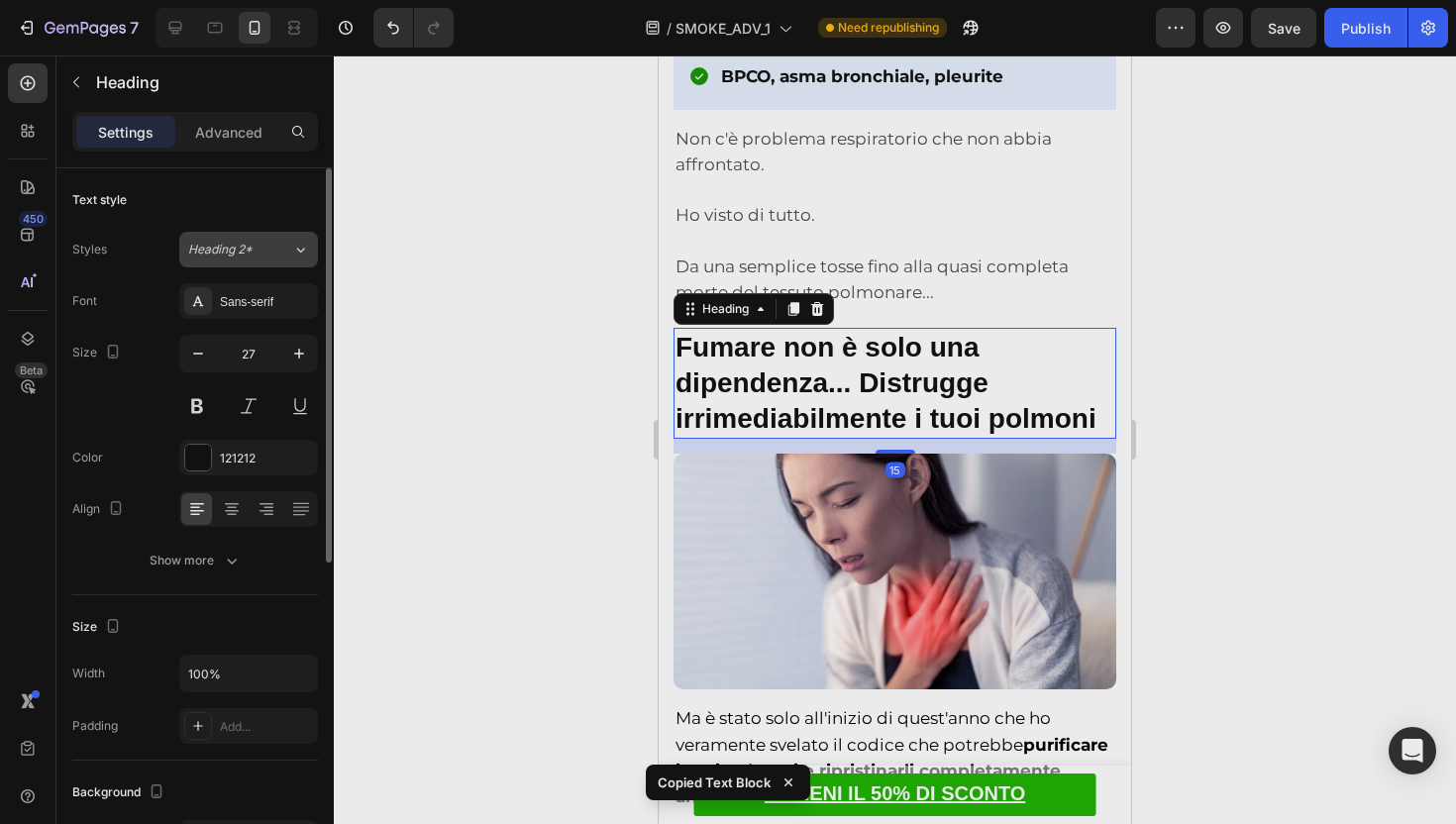 click on "Heading 2*" 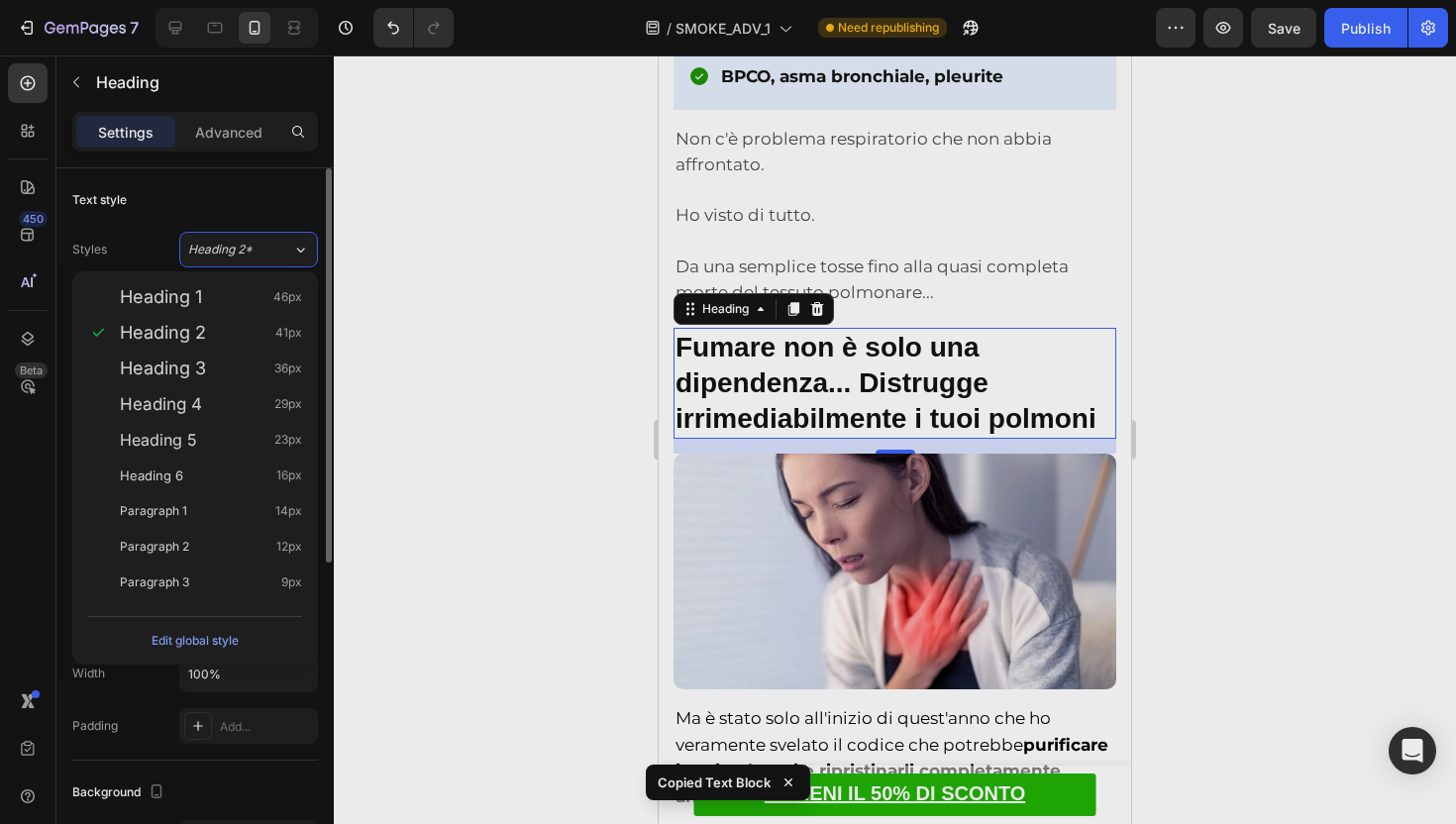 click on "Text style Styles Heading 2* Font Sans-serif Size 27 Color 121212 Align Show more" 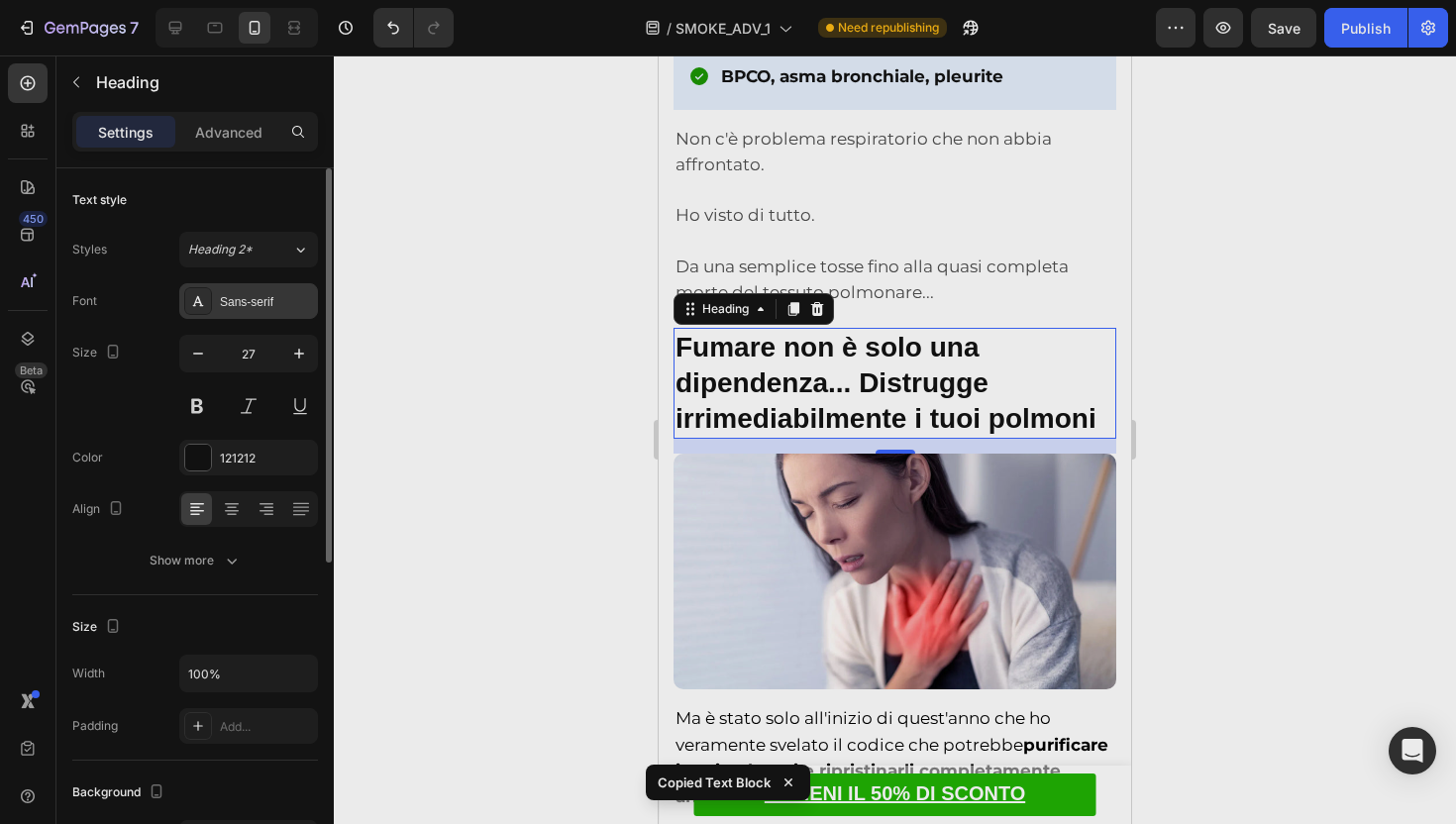 click on "Sans-serif" at bounding box center (249, 301) 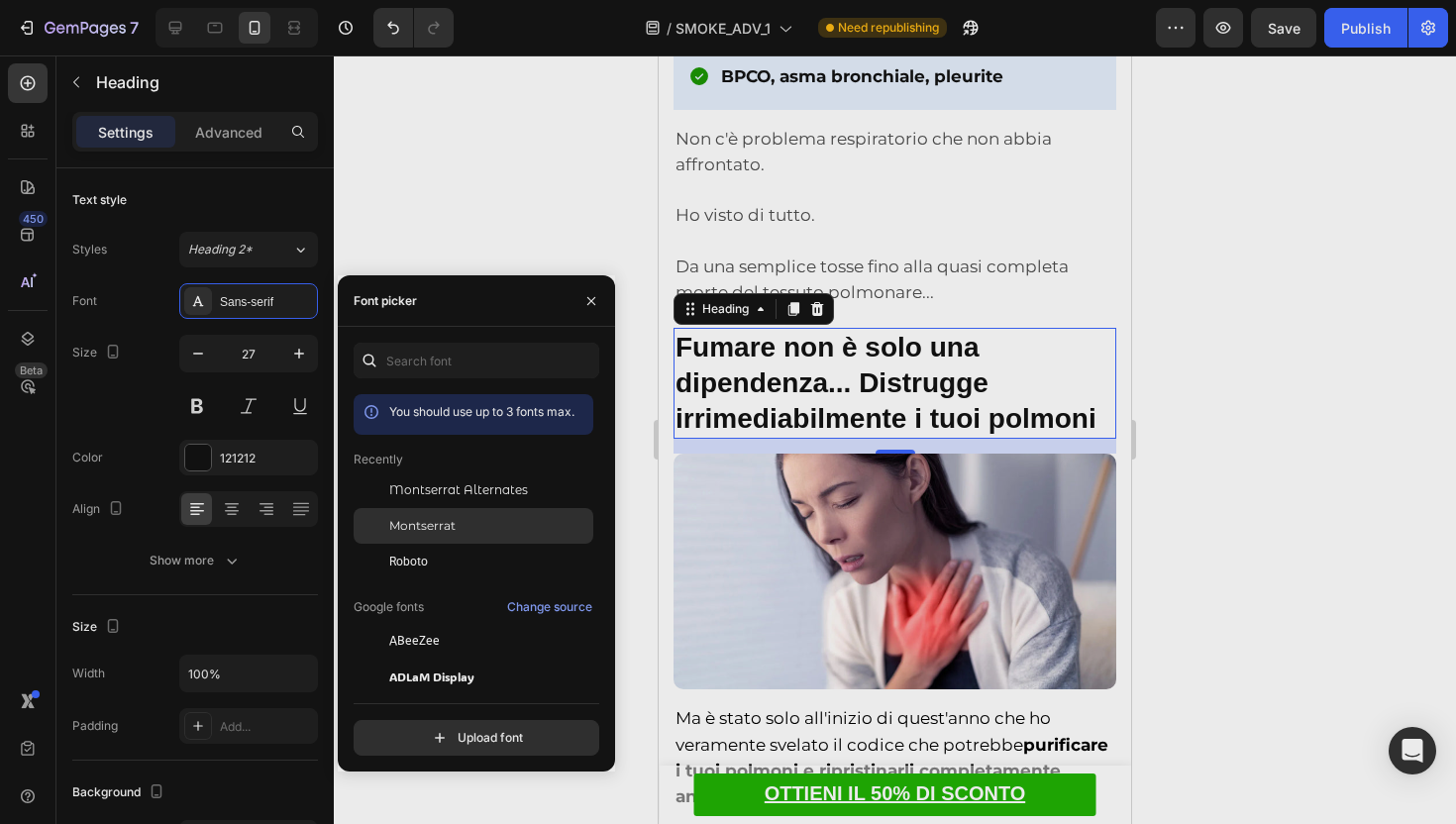 click on "Montserrat" at bounding box center [489, 526] 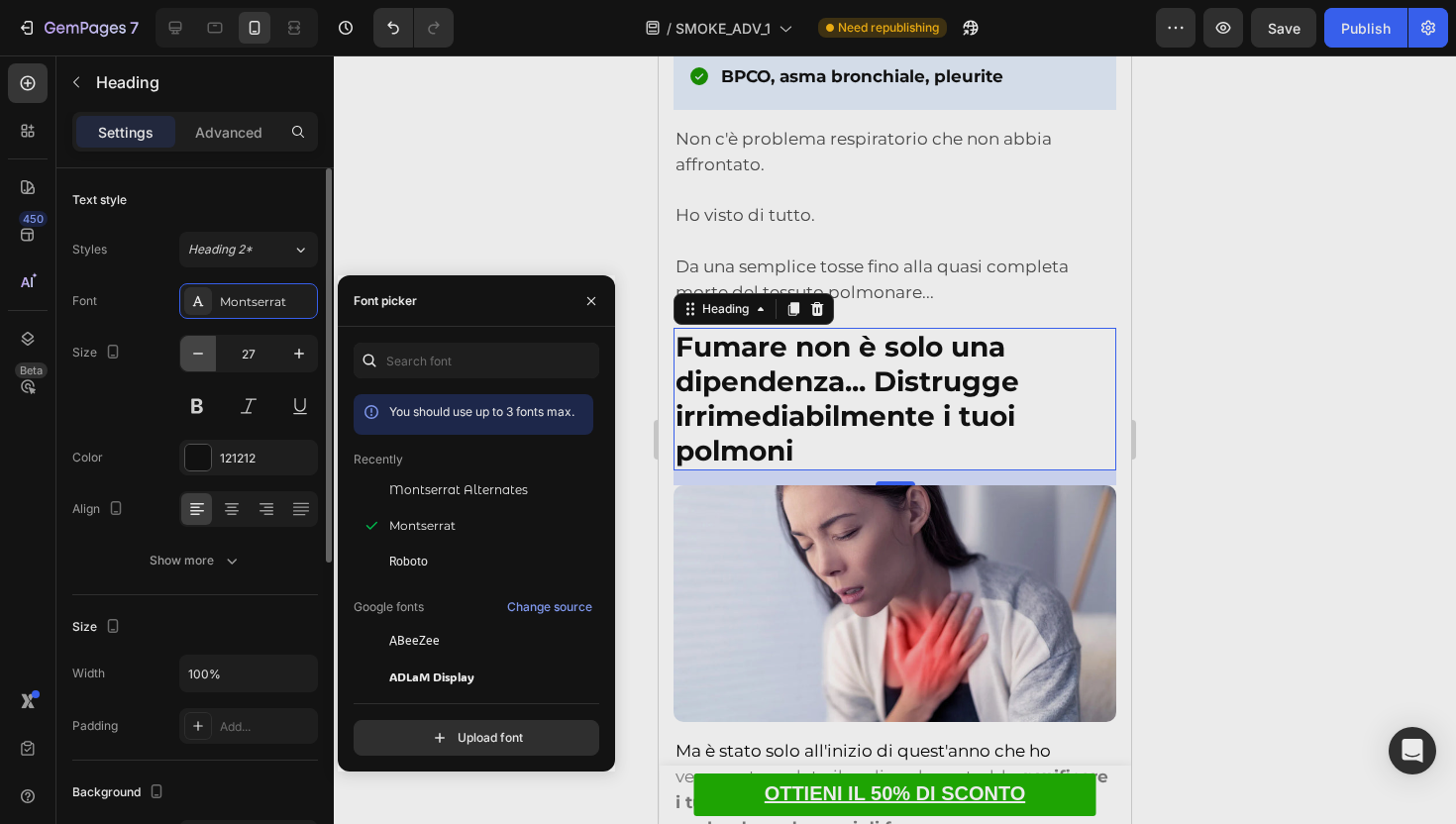 click at bounding box center [198, 354] 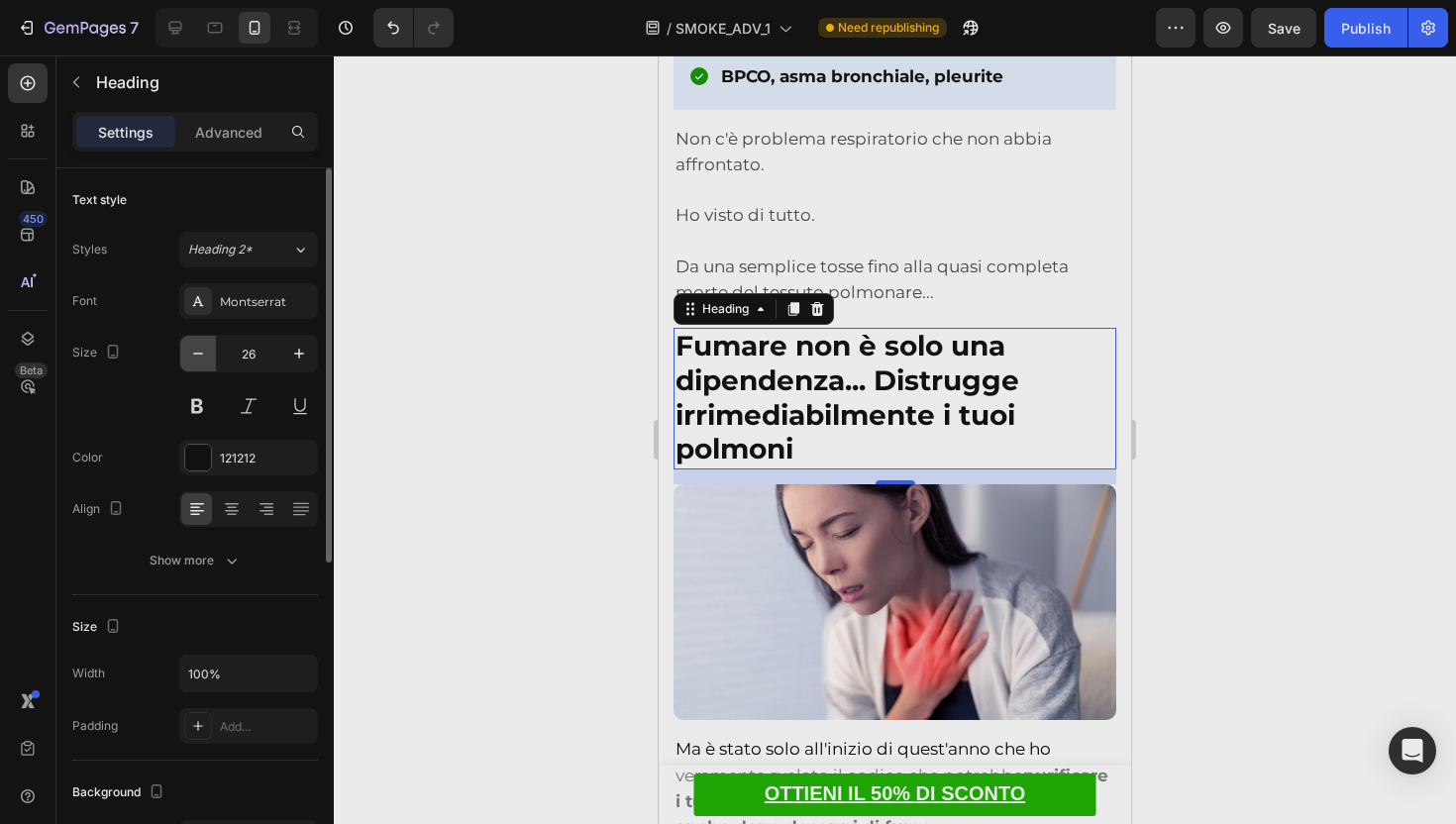 click at bounding box center (198, 354) 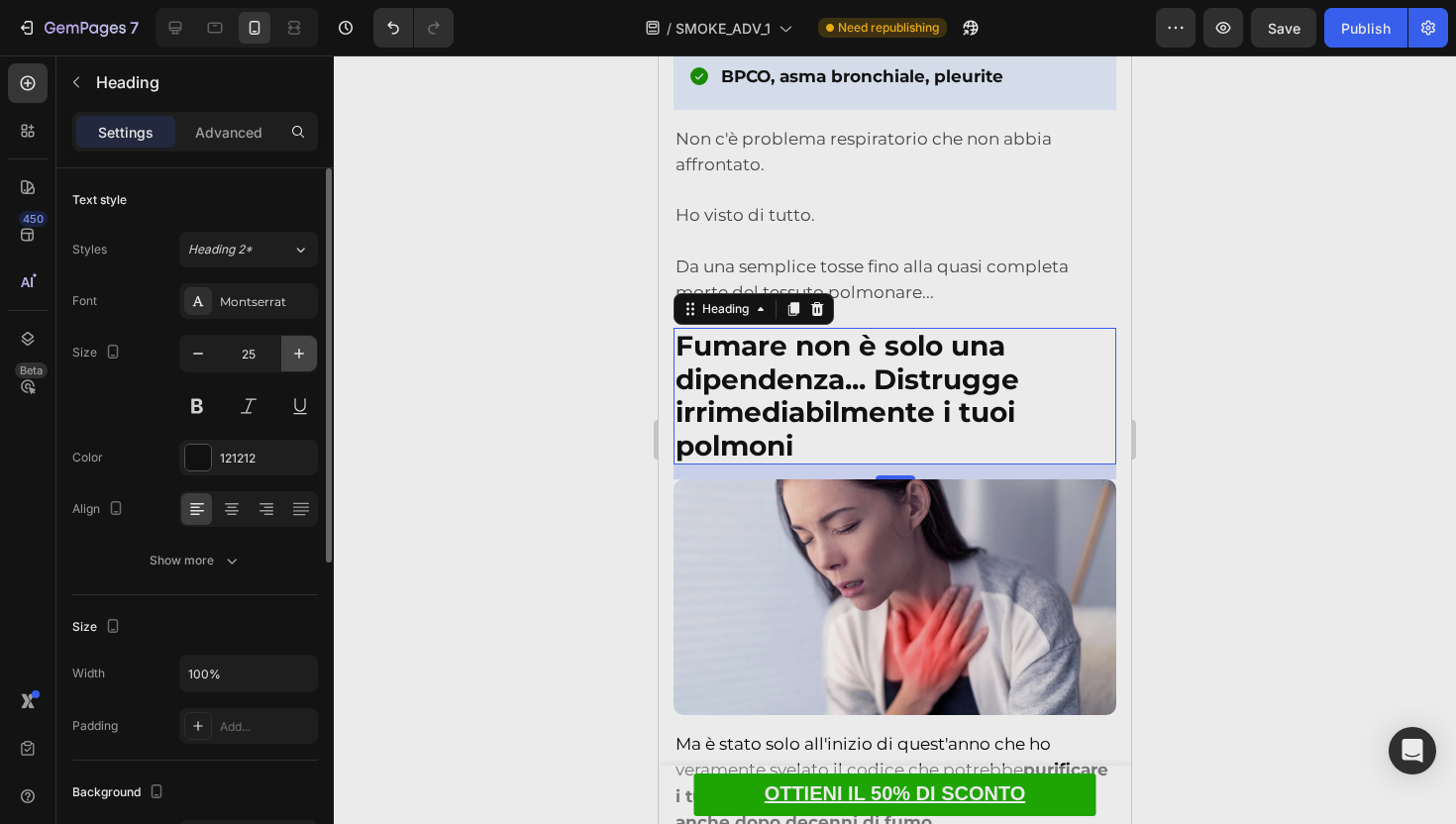click 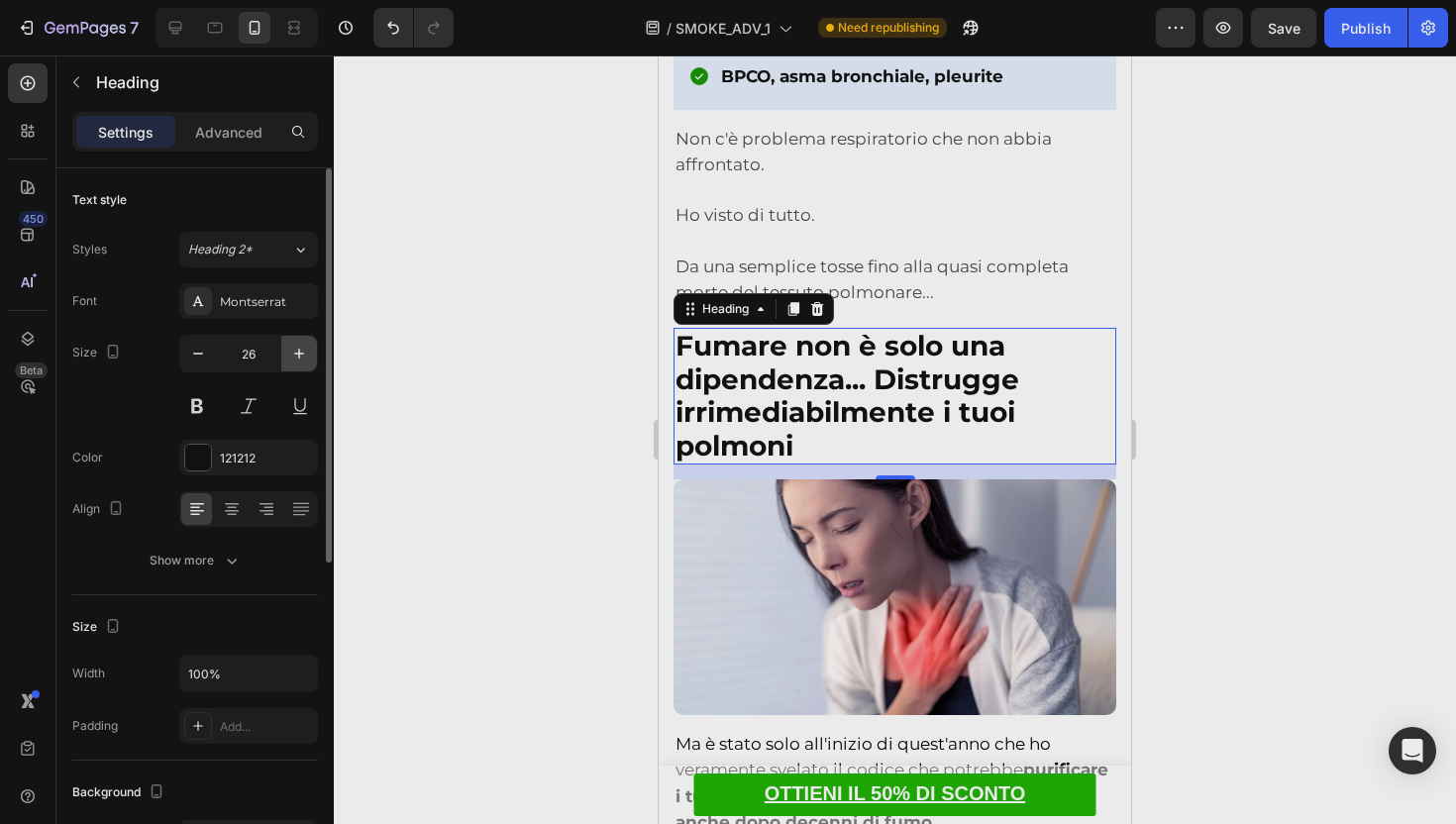 type on "27" 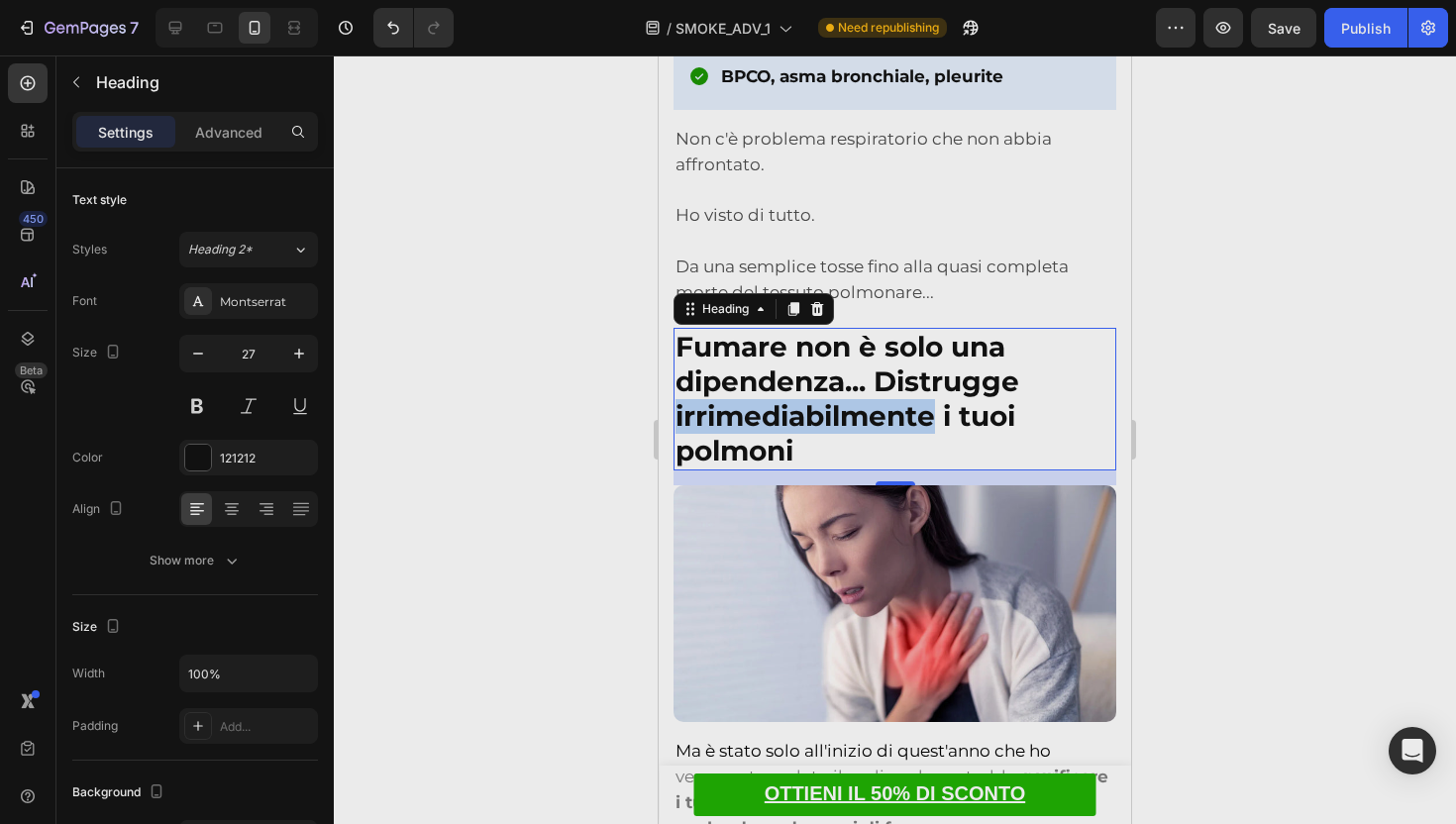 click on "Fumare non è solo una dipendenza... Distrugge irrimediabilmente i tuoi polmoni" at bounding box center (847, 398) 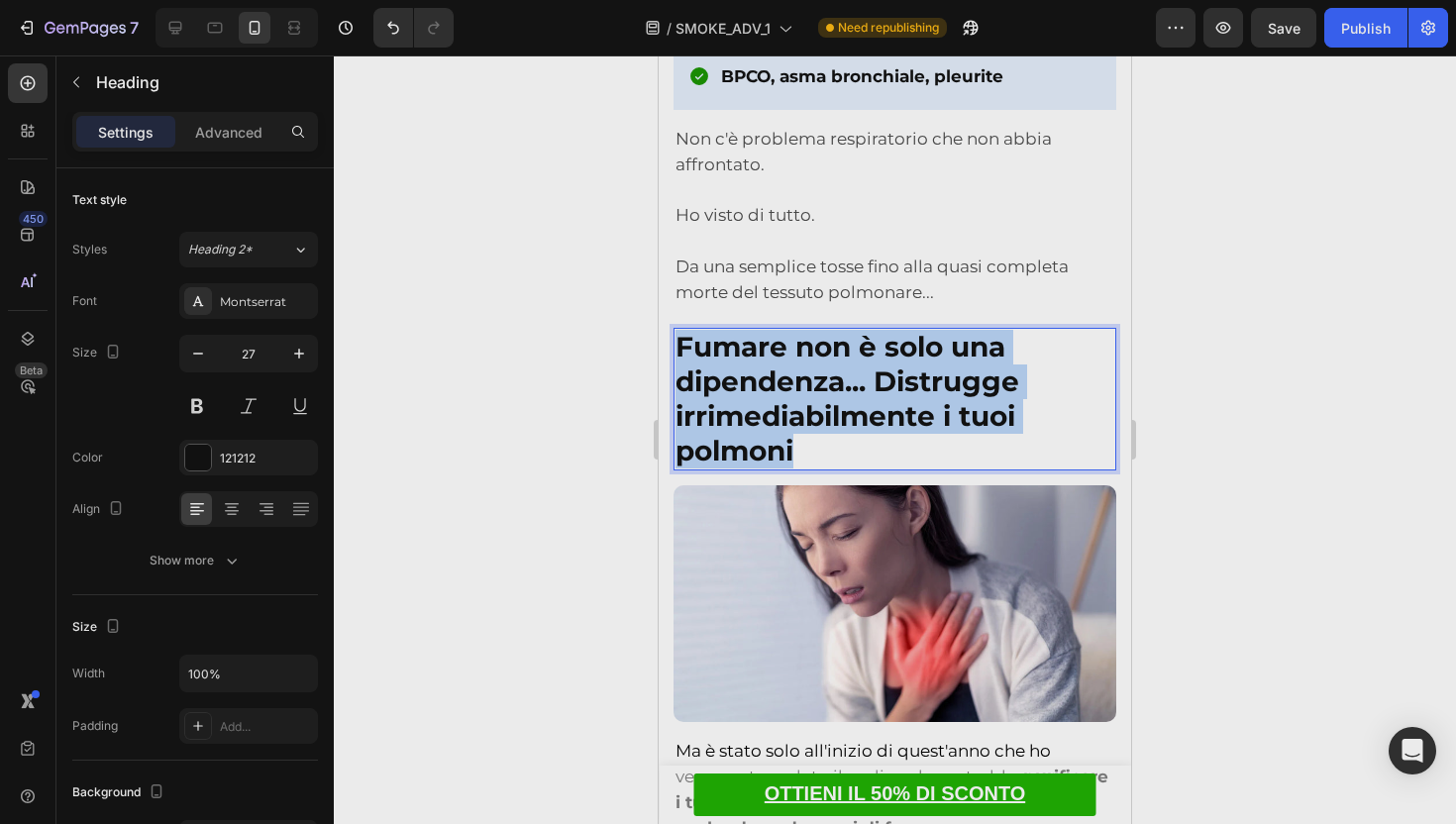 click on "Fumare non è solo una dipendenza... Distrugge irrimediabilmente i tuoi polmoni" at bounding box center [847, 398] 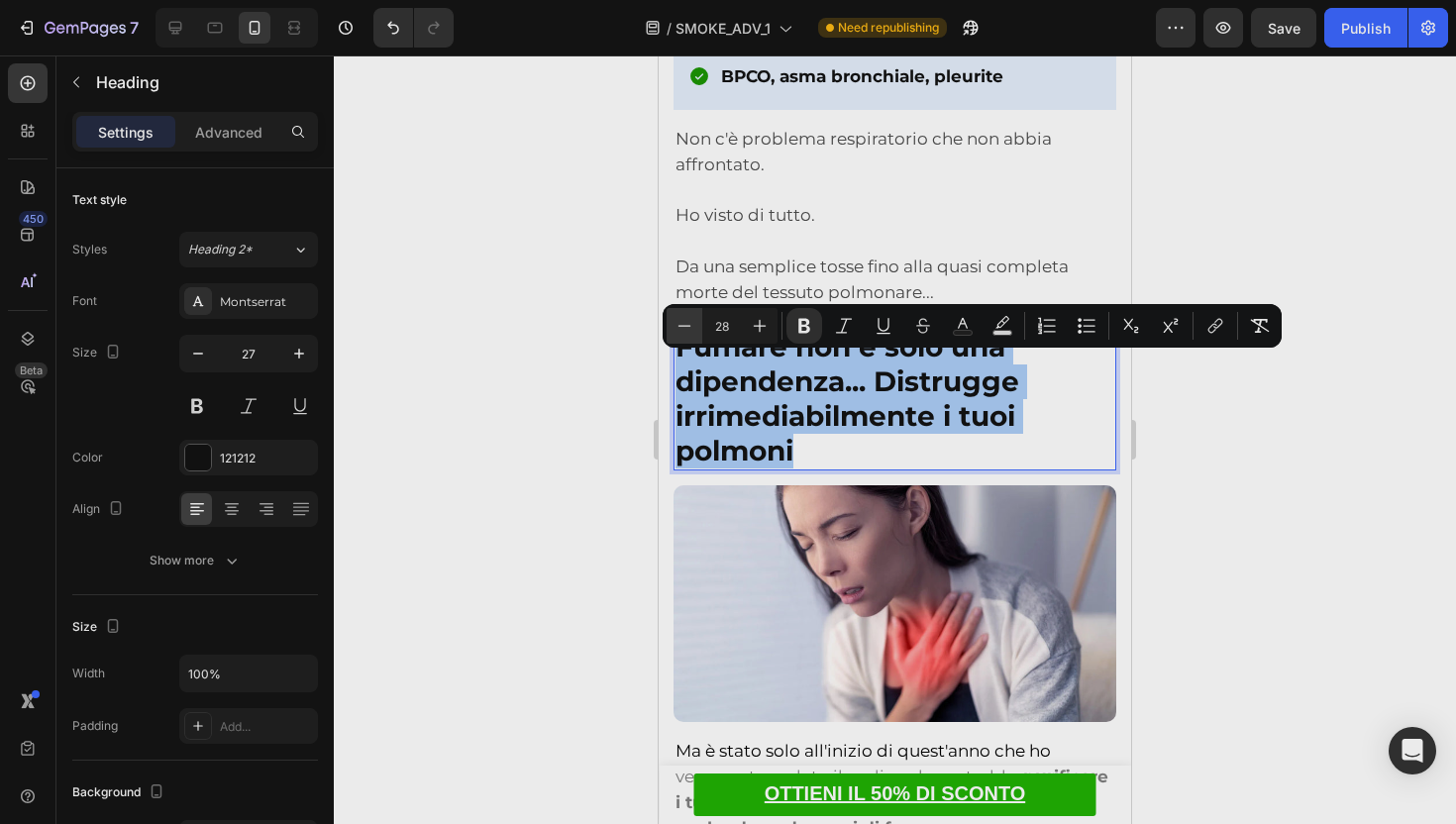 click 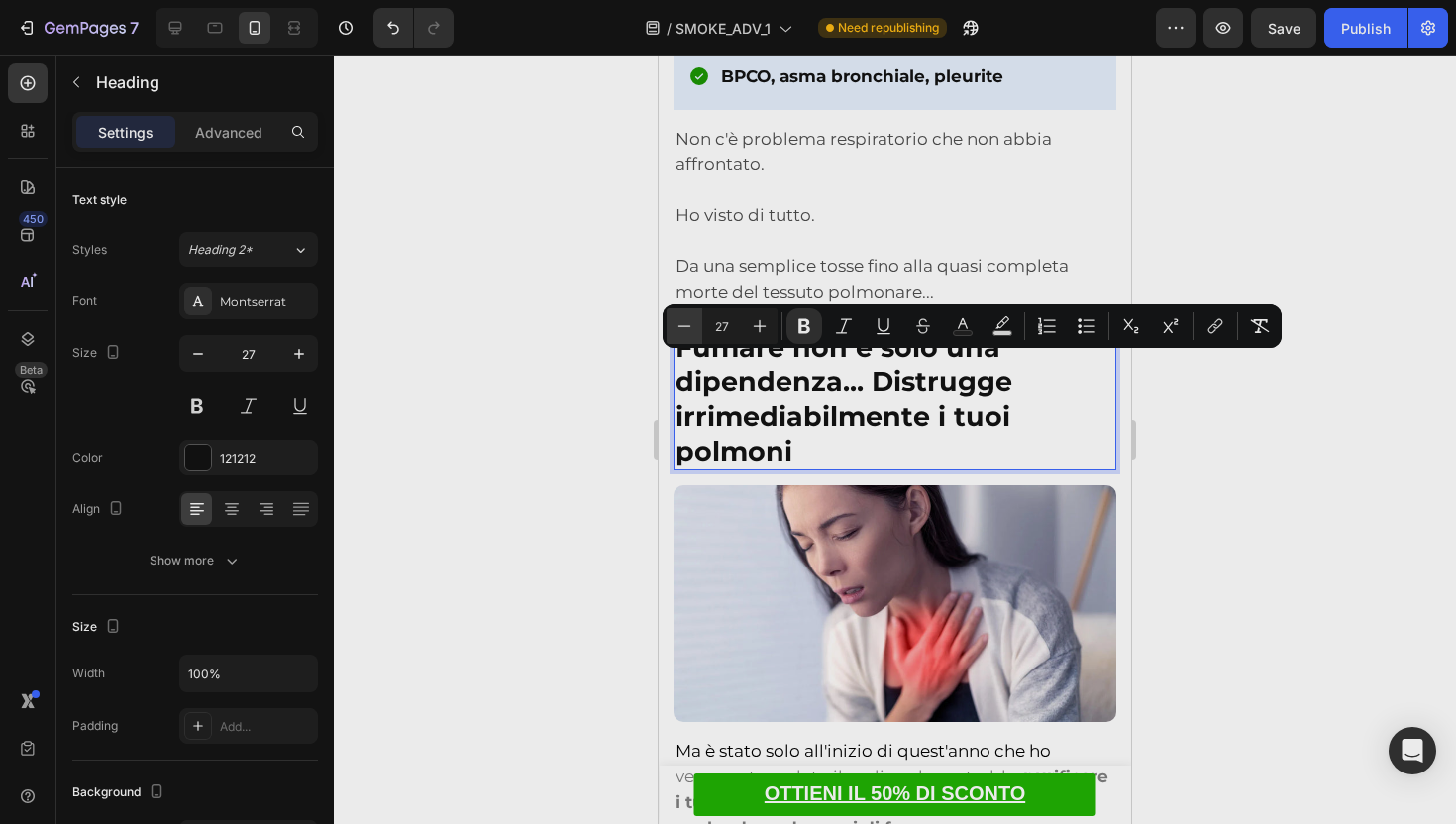 click 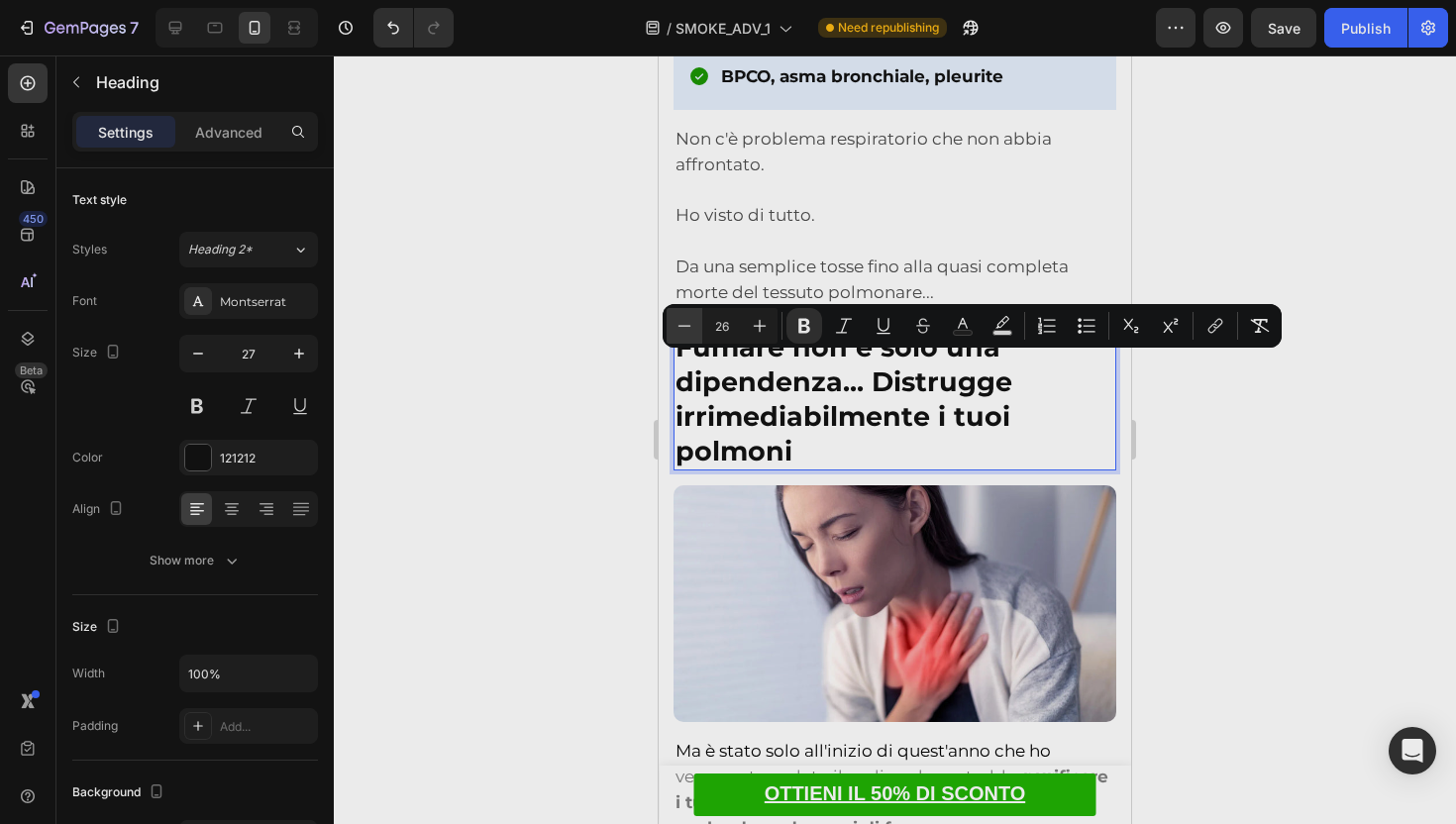 click 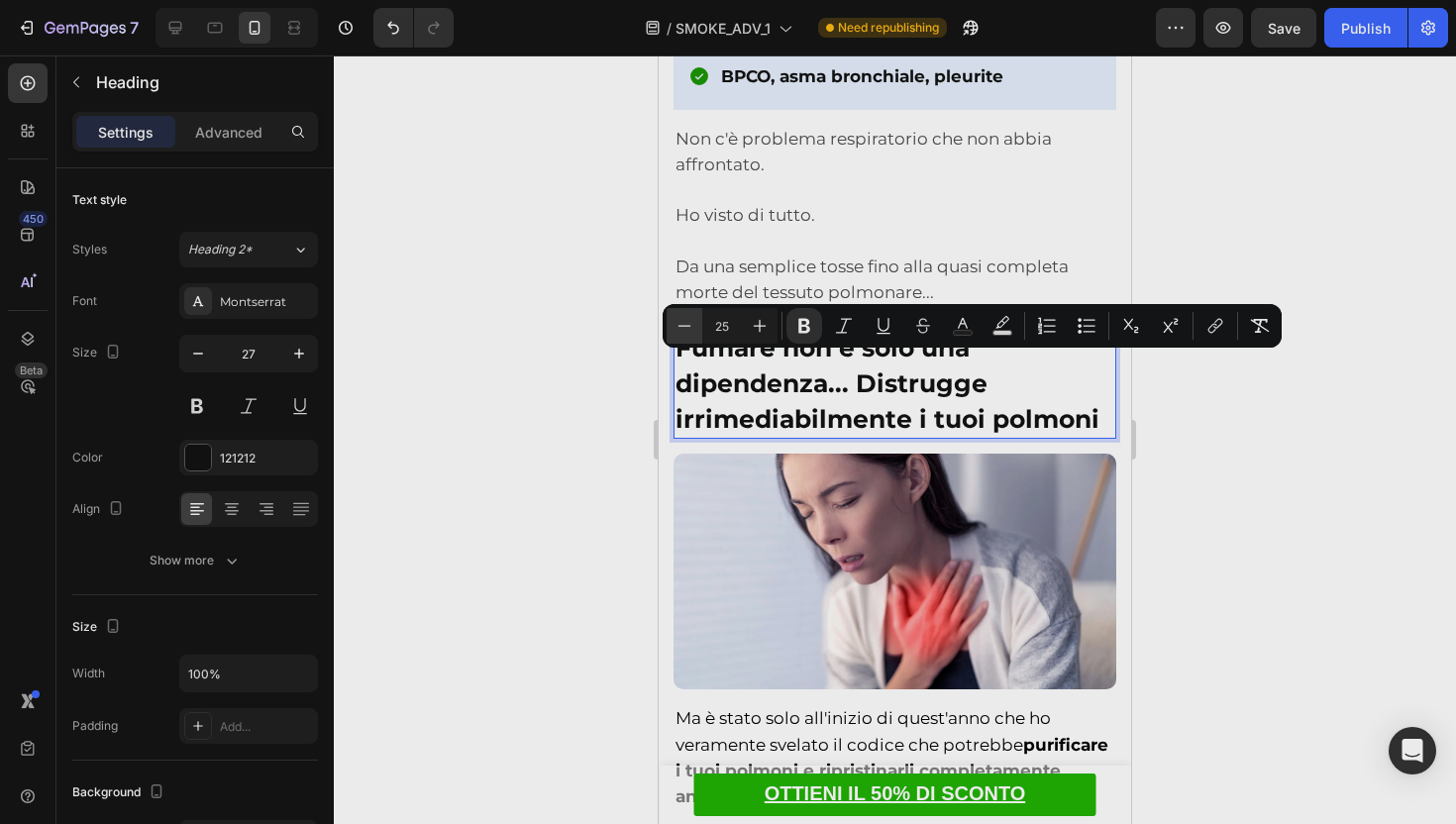 click 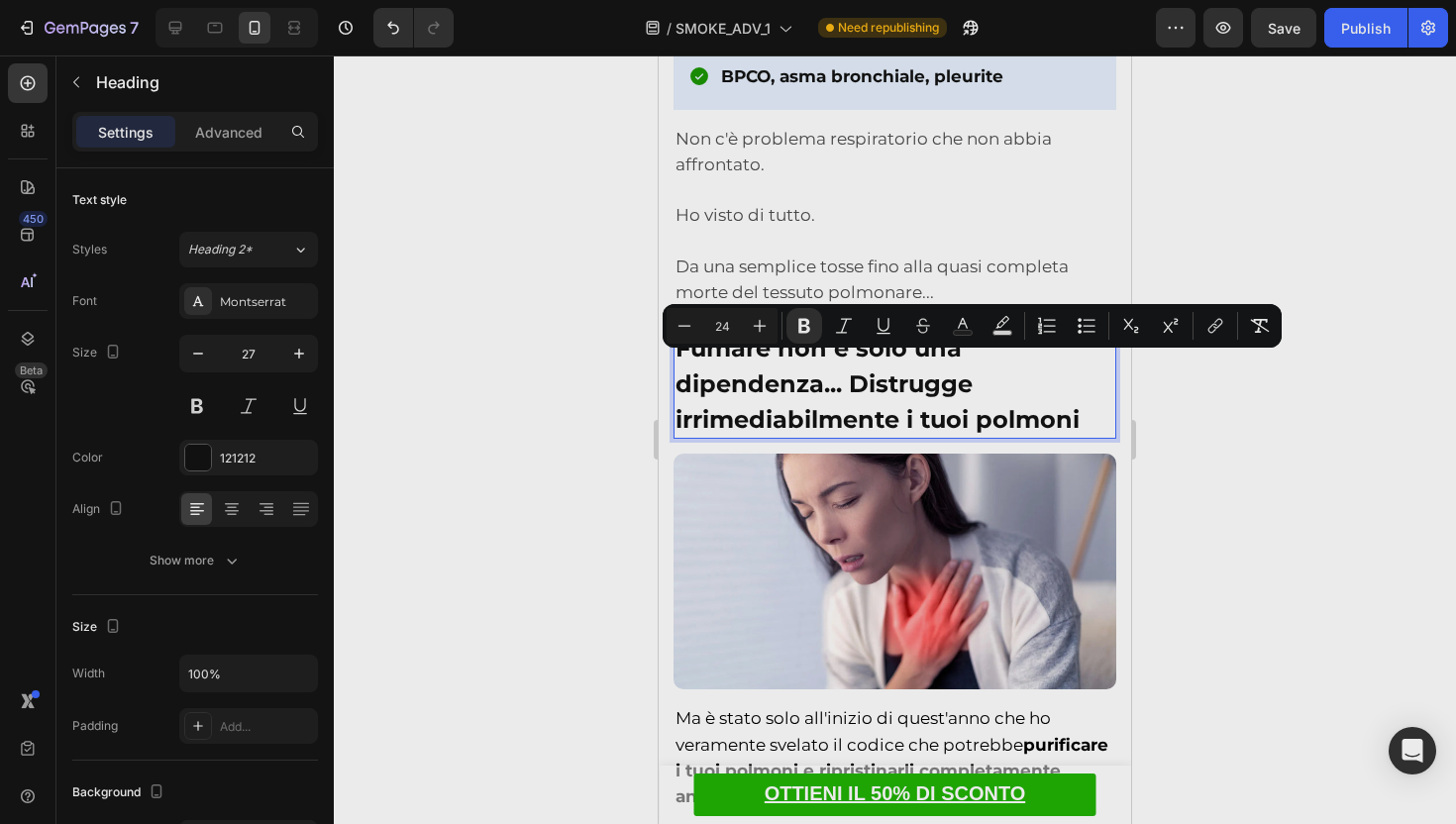 click 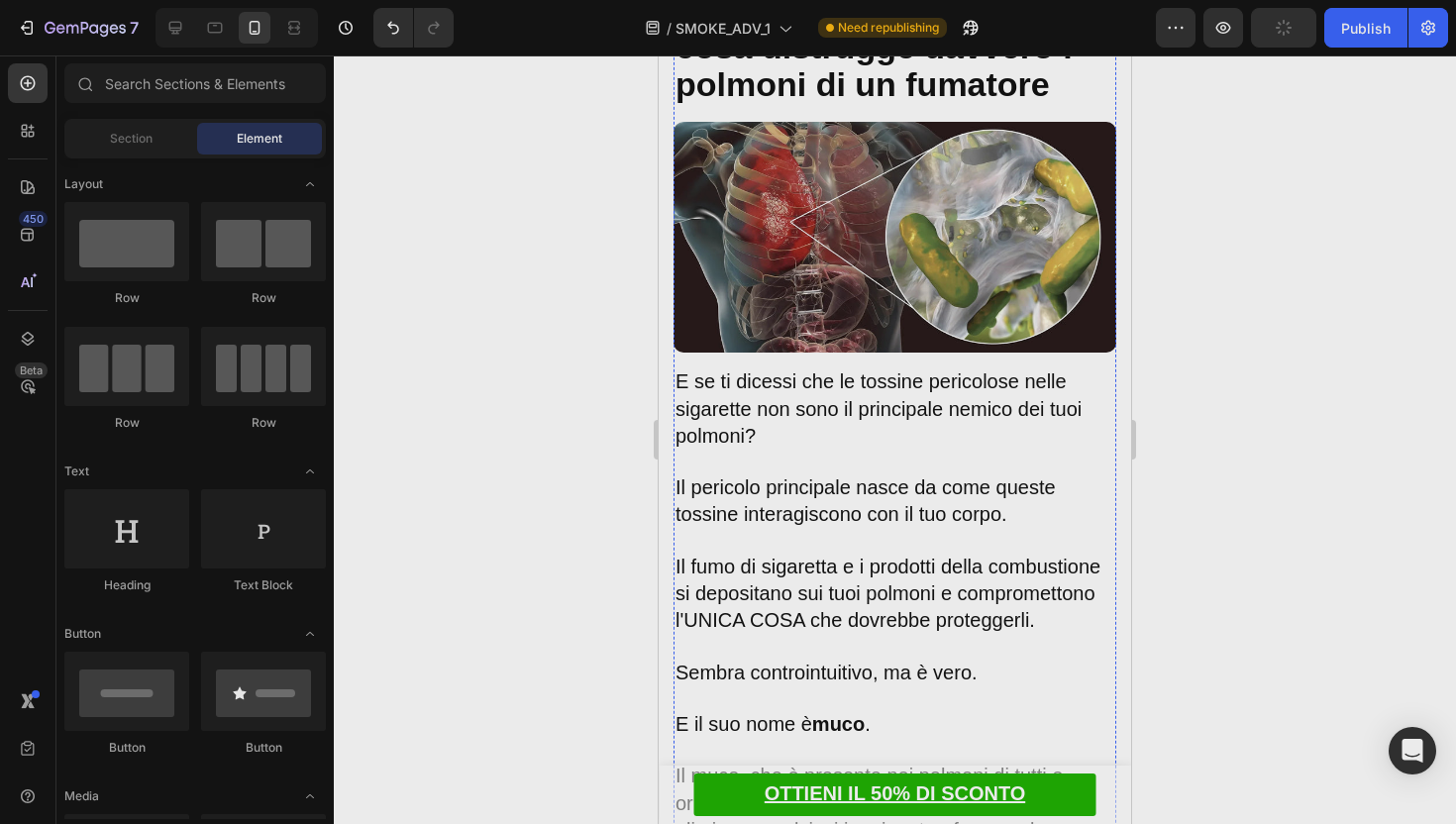 scroll, scrollTop: 2417, scrollLeft: 0, axis: vertical 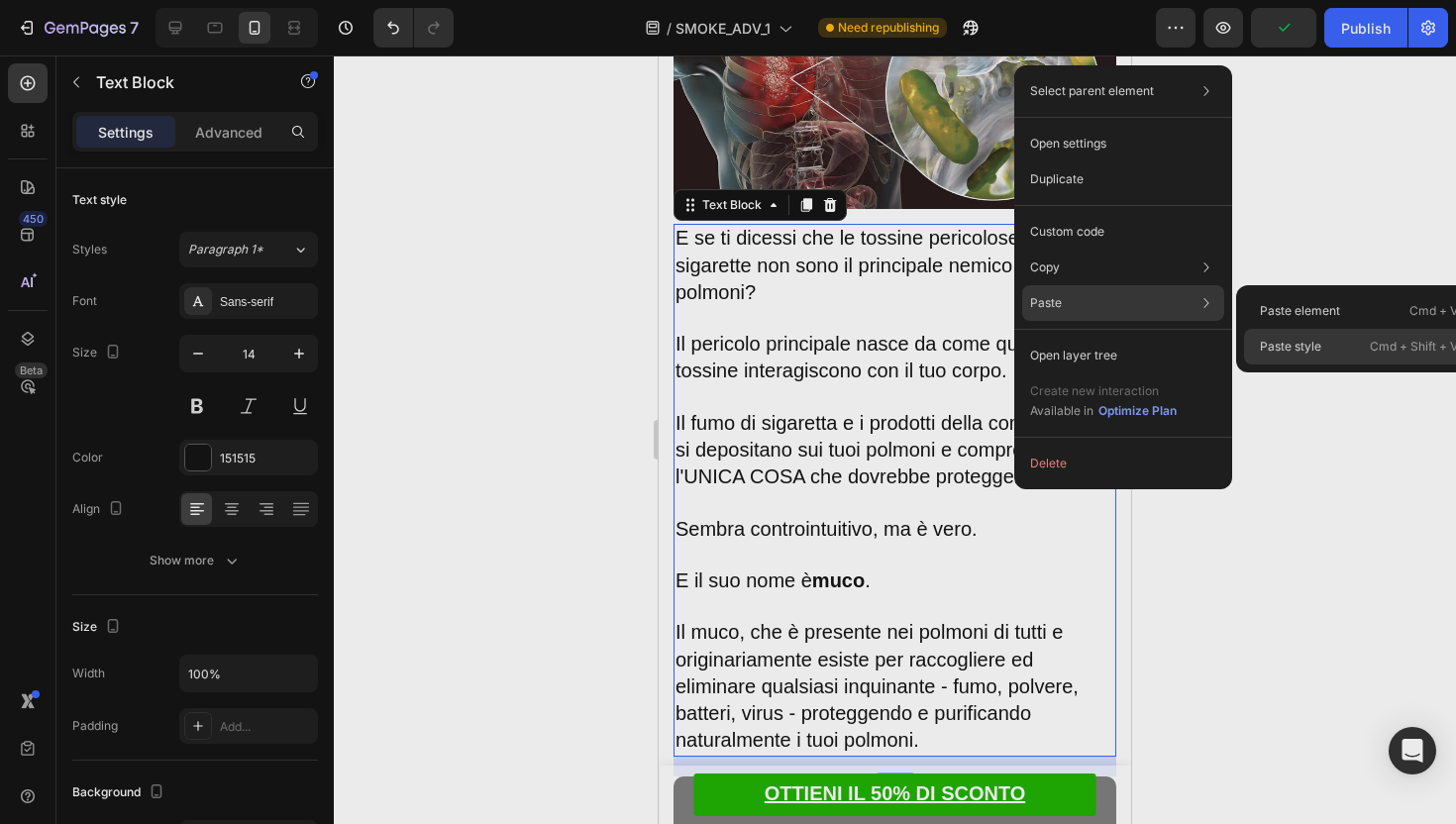 click on "Paste style  Cmd + Shift + V" 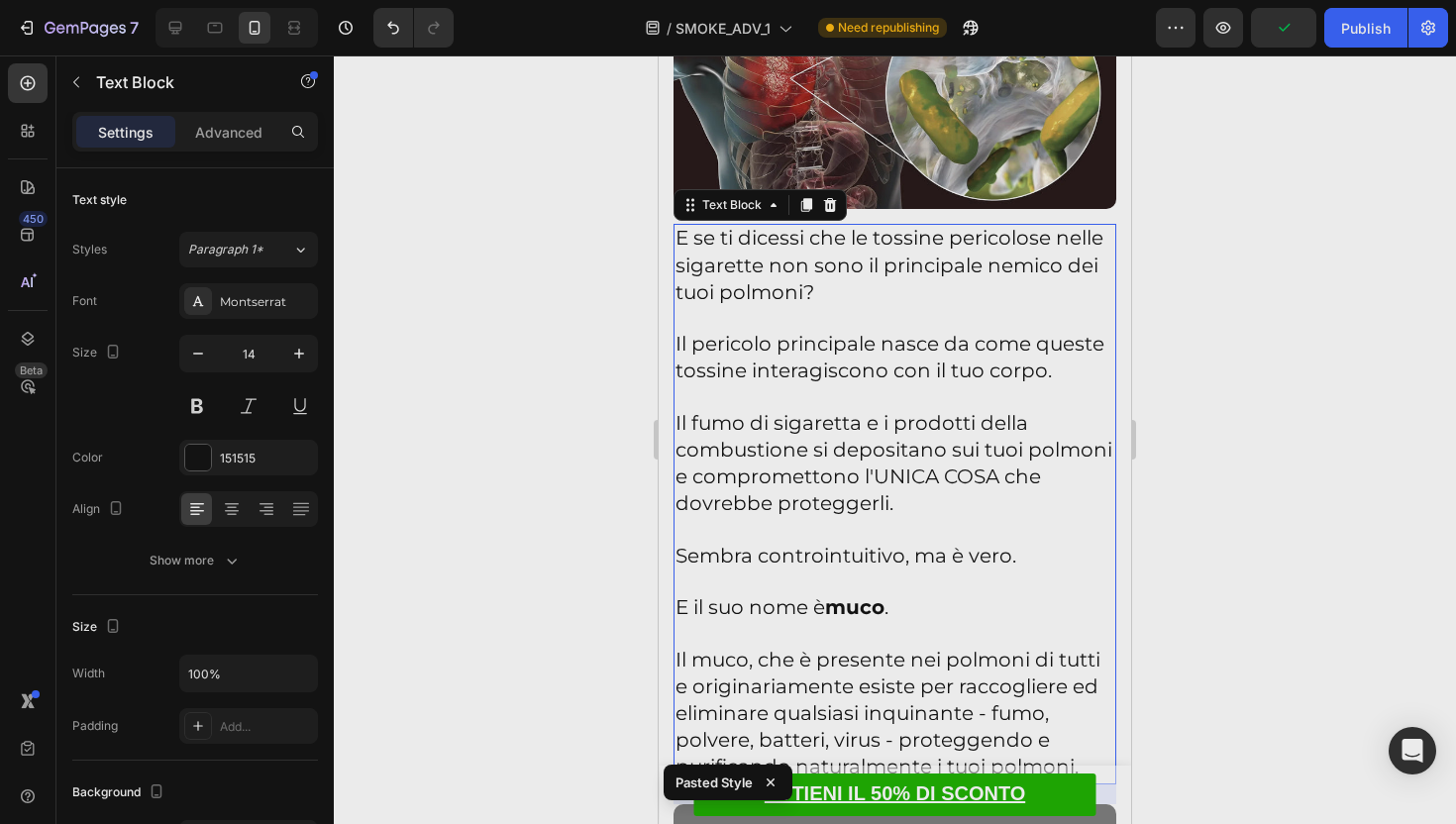 click on "Il pericolo principale nasce da come queste tossine interagiscono con il tuo corpo." at bounding box center (889, 357) 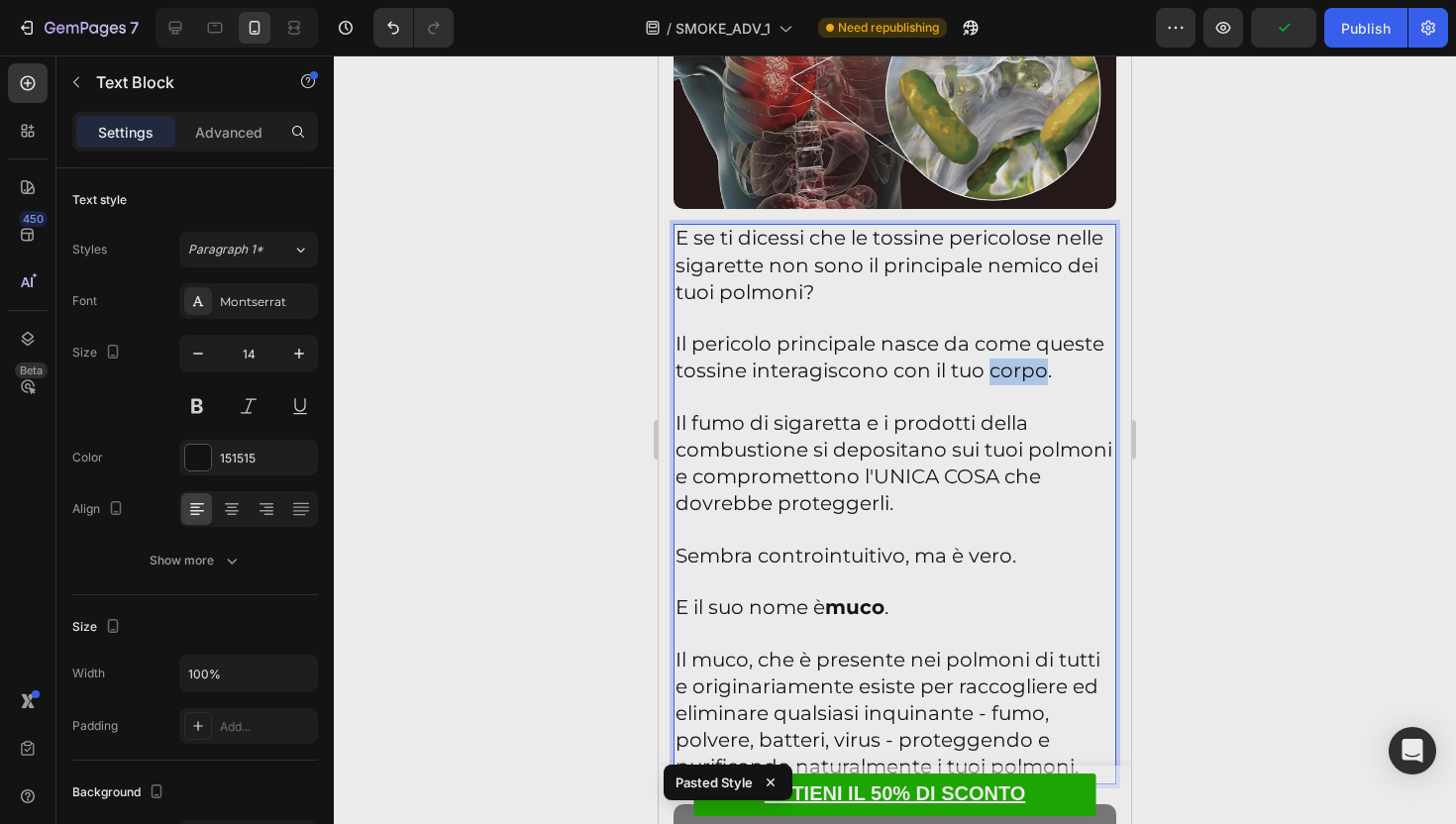 click on "Il pericolo principale nasce da come queste tossine interagiscono con il tuo corpo." at bounding box center (889, 357) 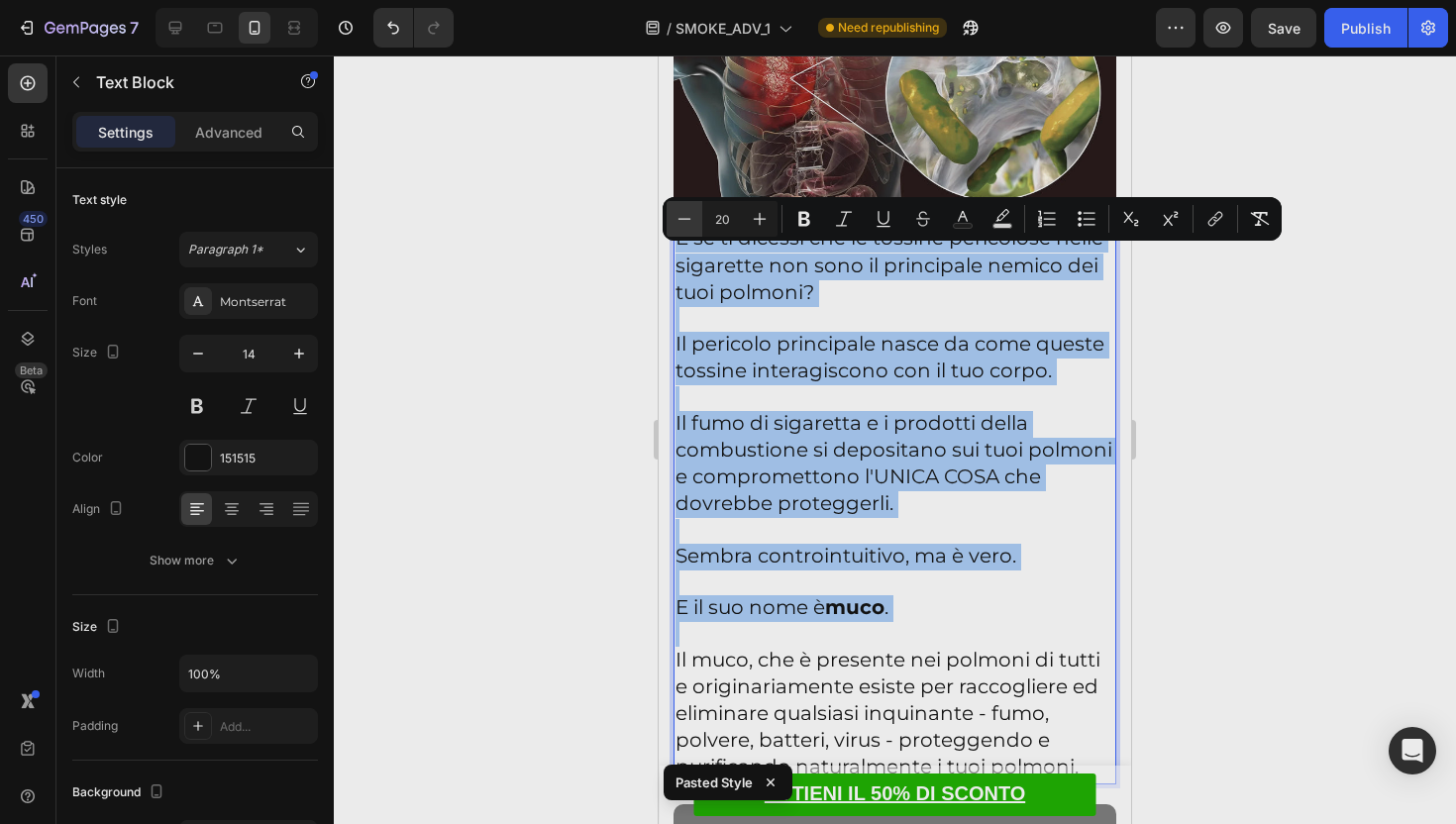 click on "Minus" at bounding box center (684, 219) 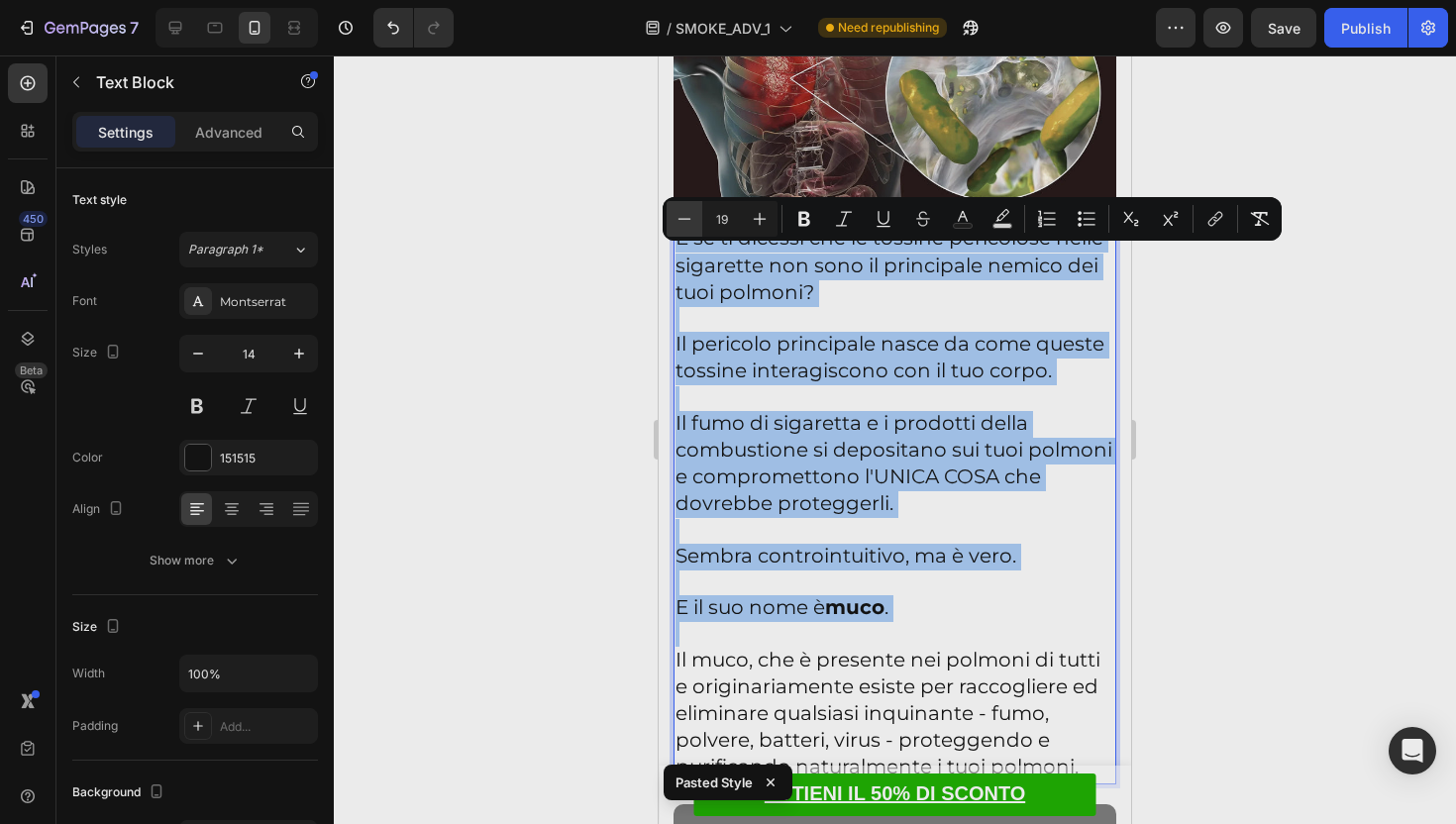click on "Minus" at bounding box center [684, 219] 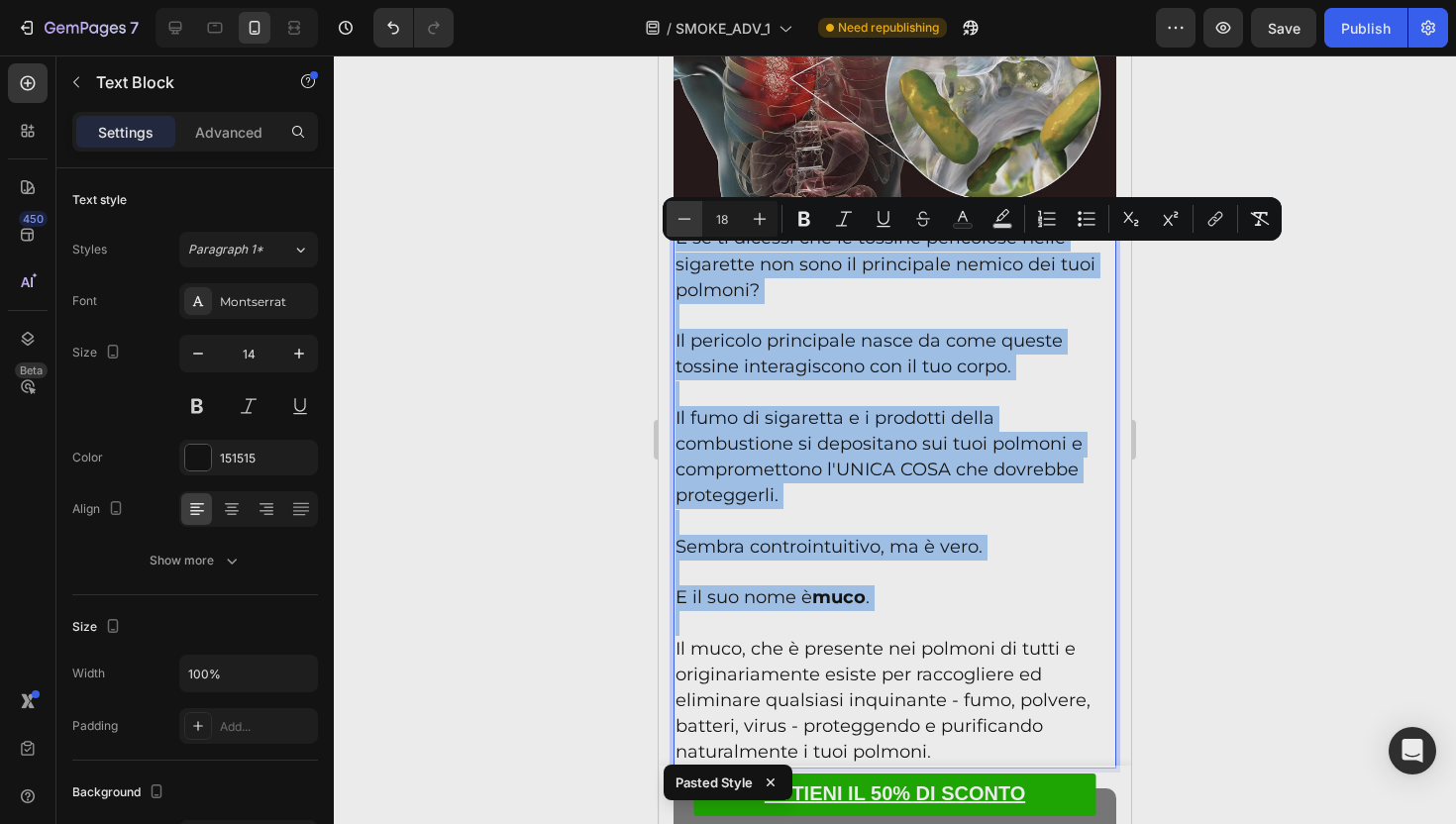 click on "Minus" at bounding box center [684, 219] 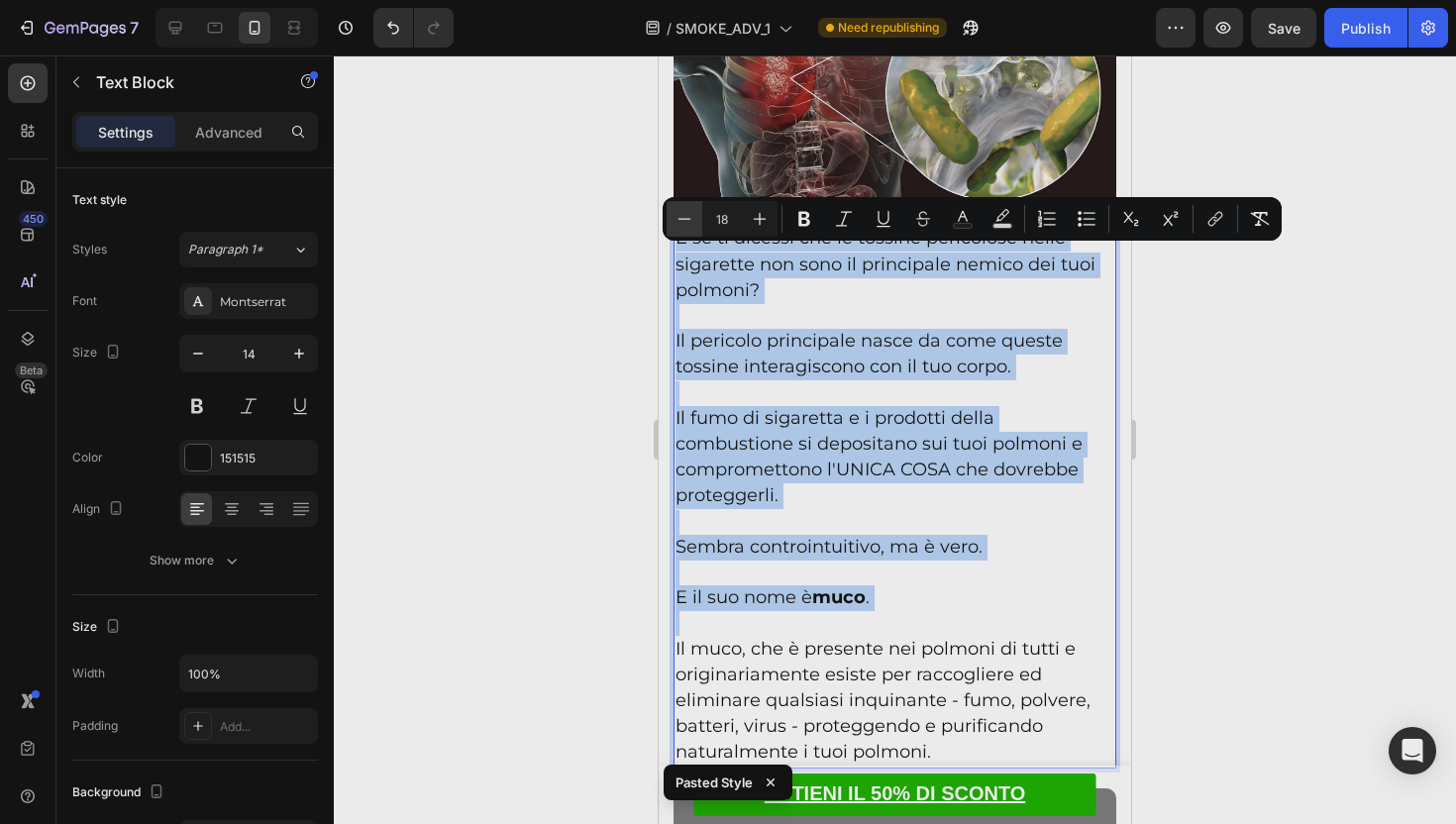 type on "17" 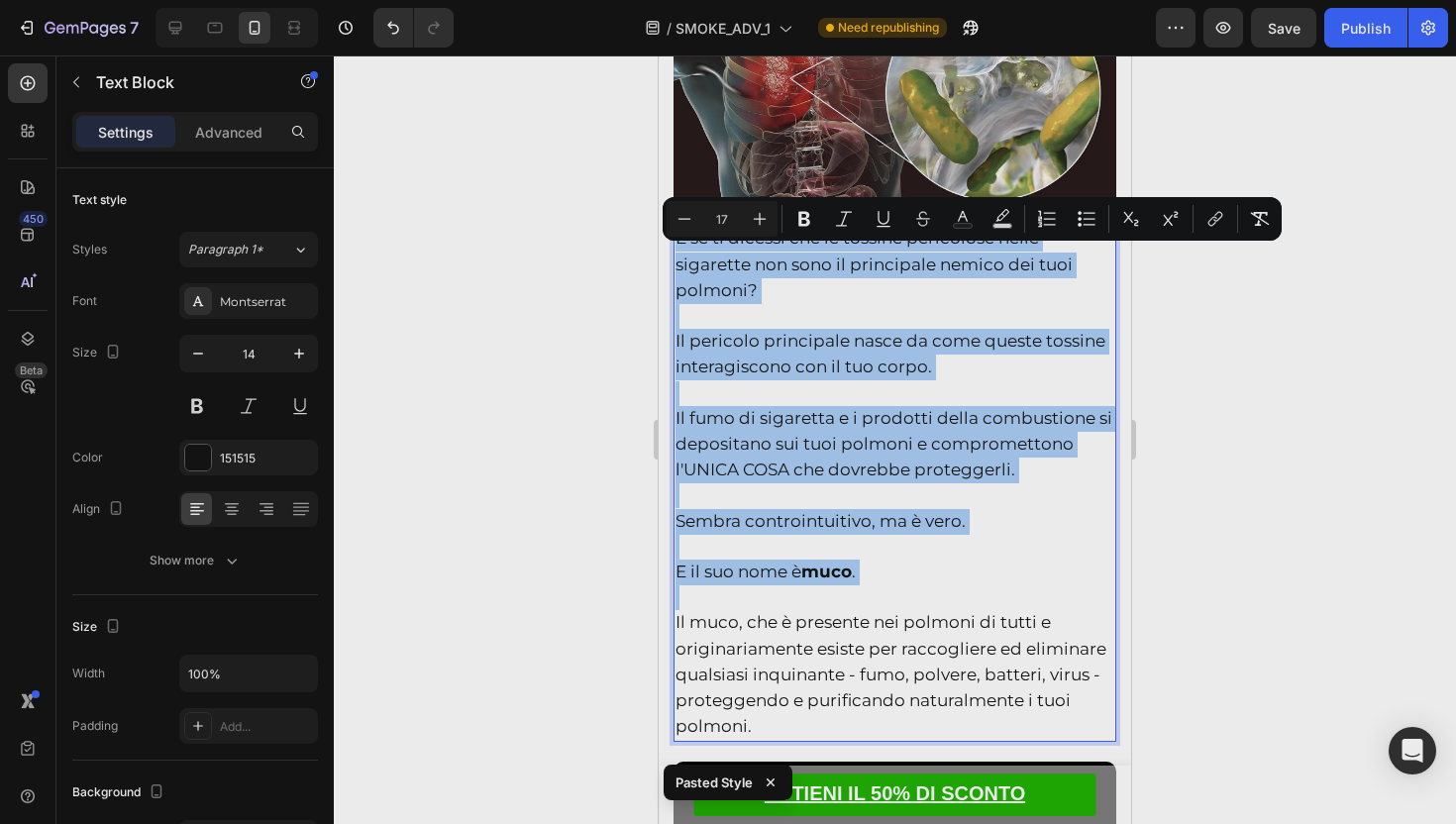 click 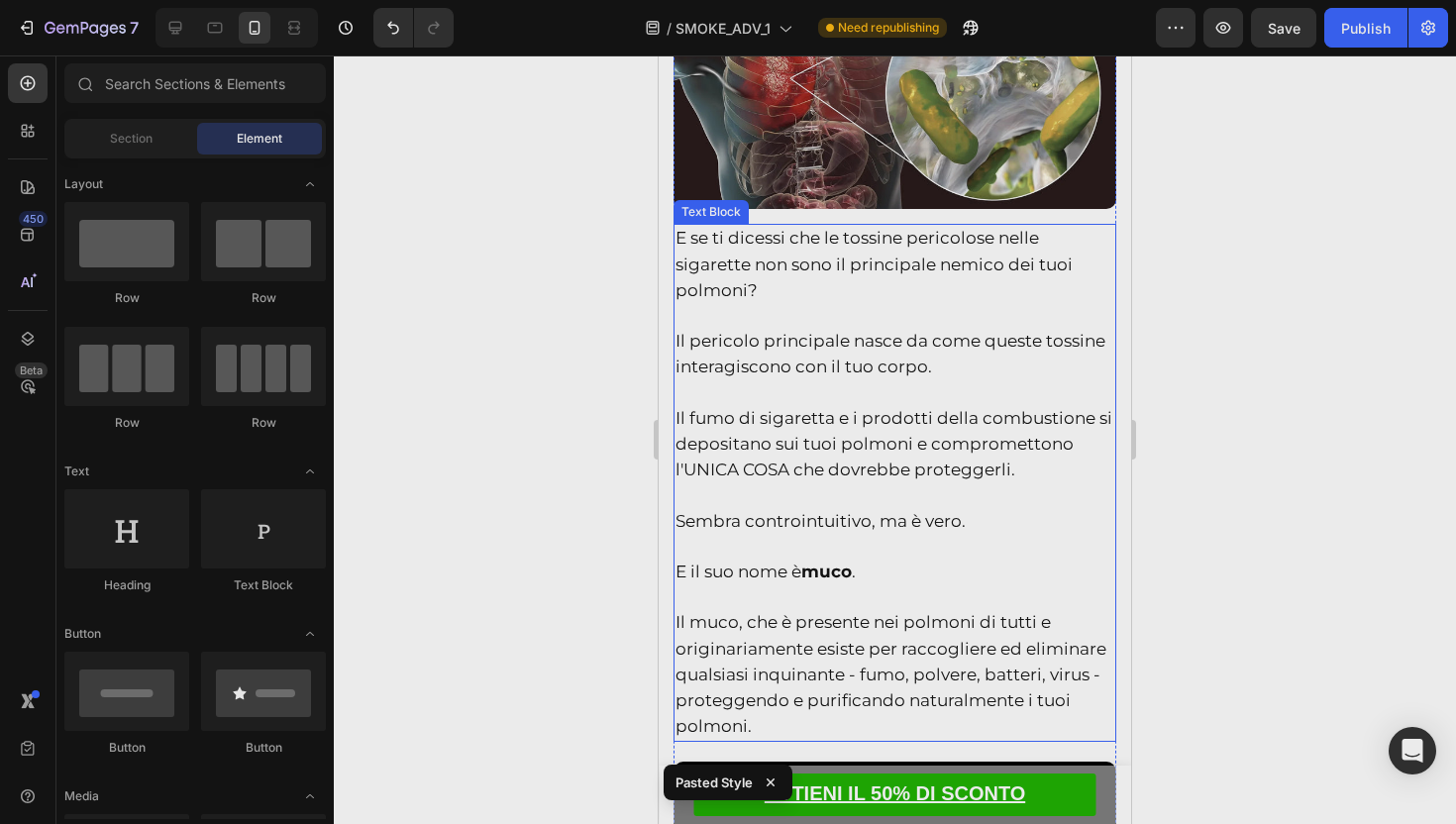 click at bounding box center [894, 393] 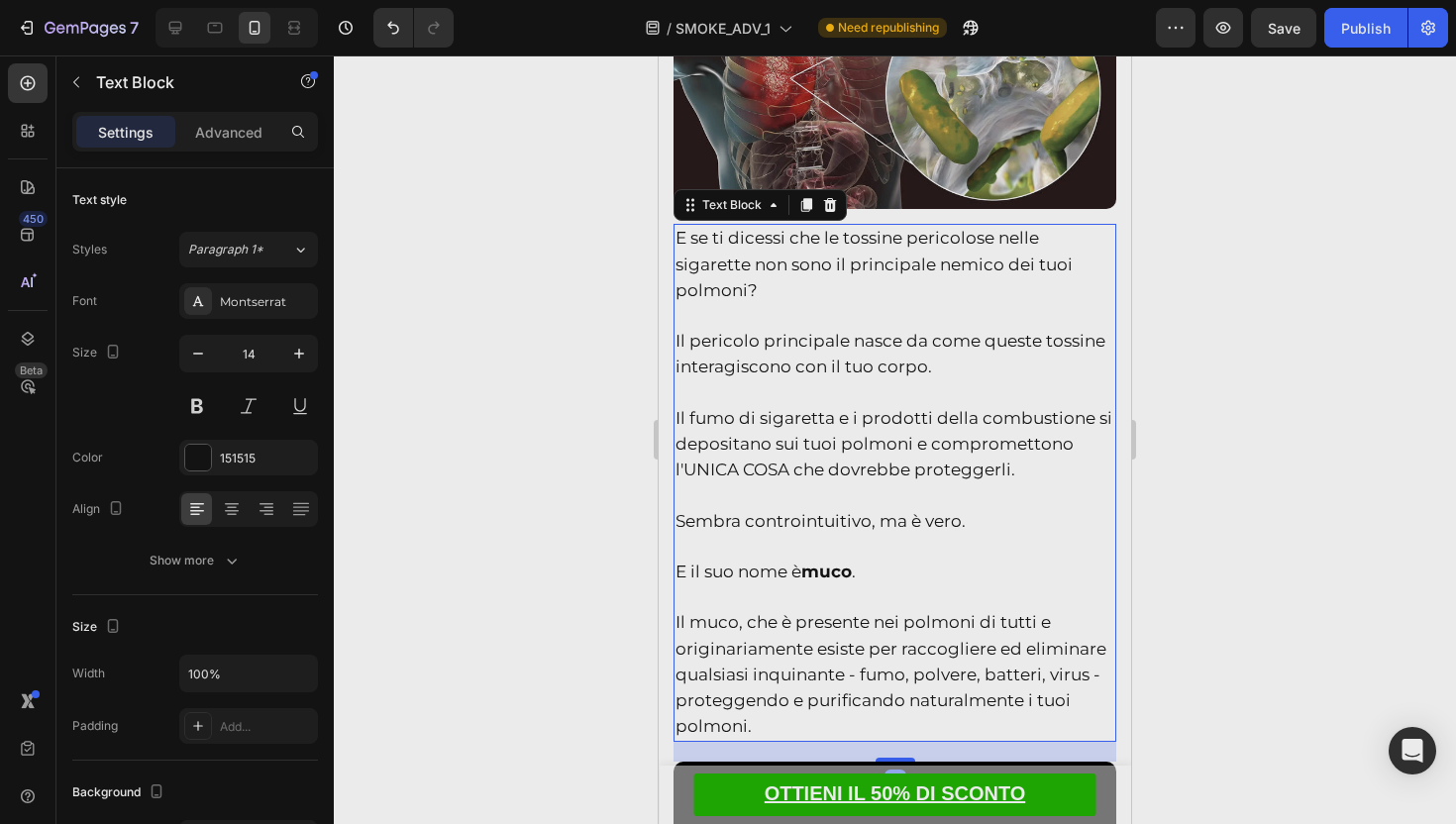 click 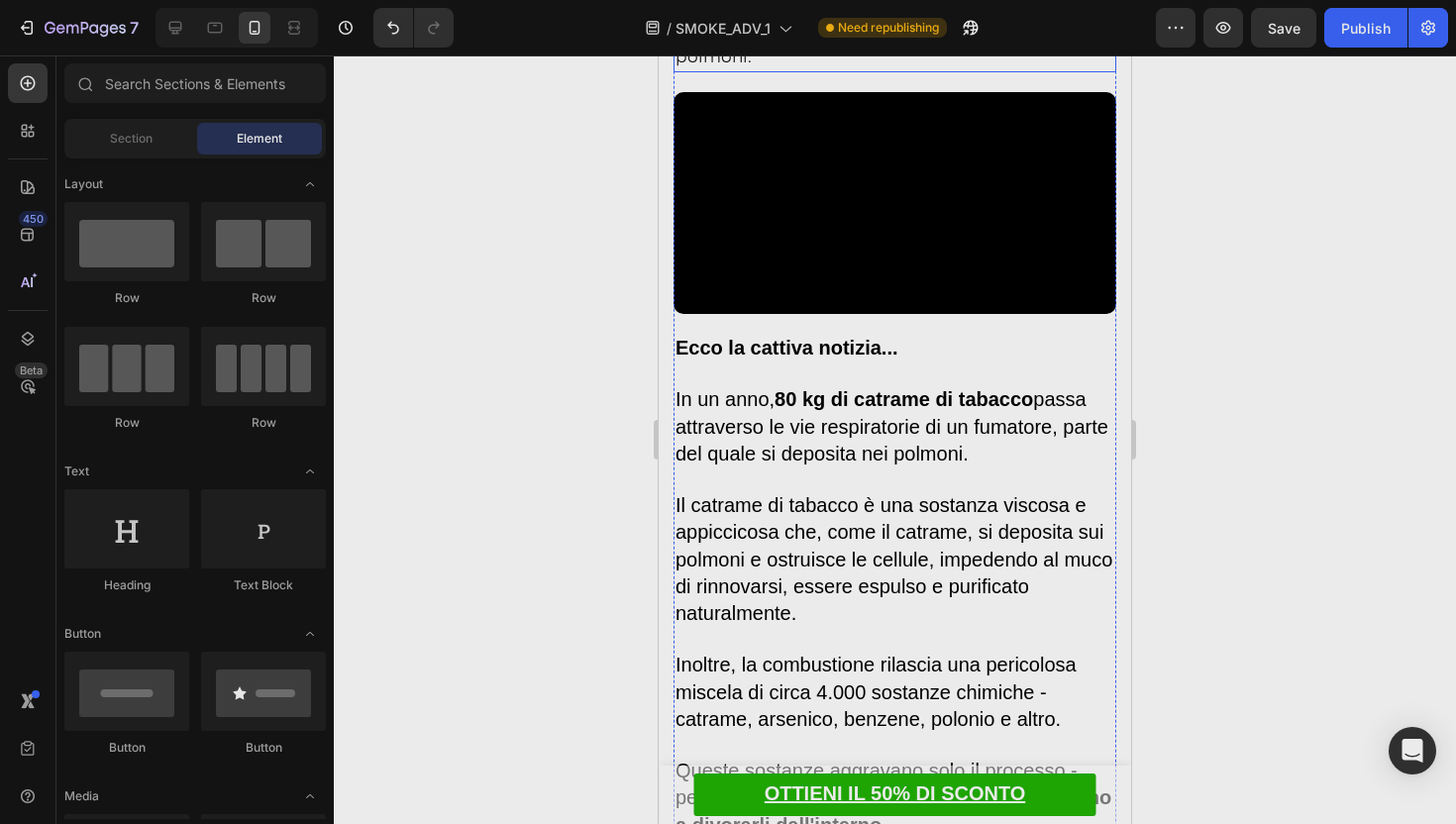 scroll, scrollTop: 3088, scrollLeft: 0, axis: vertical 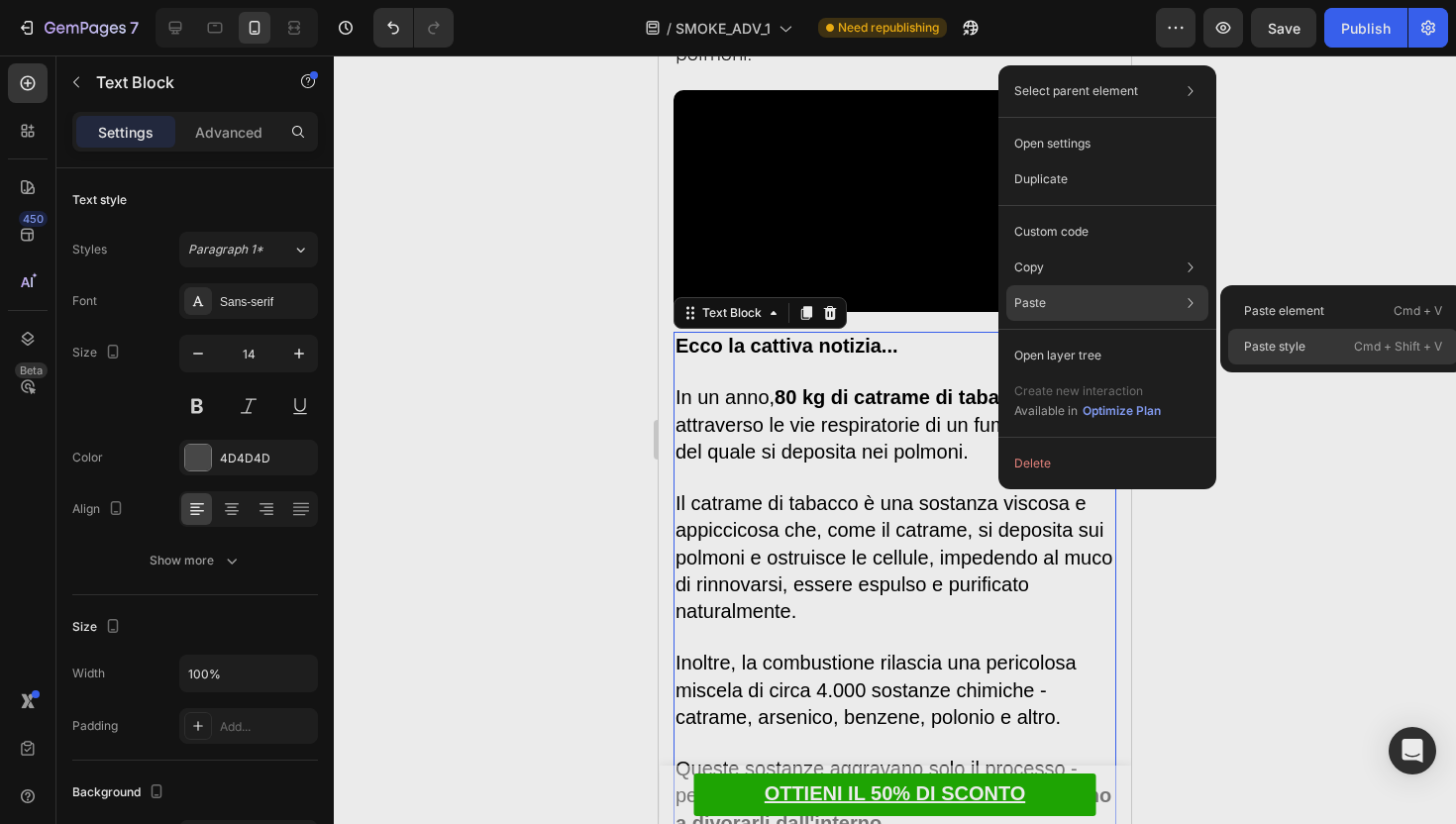 click on "Paste style" at bounding box center (1275, 347) 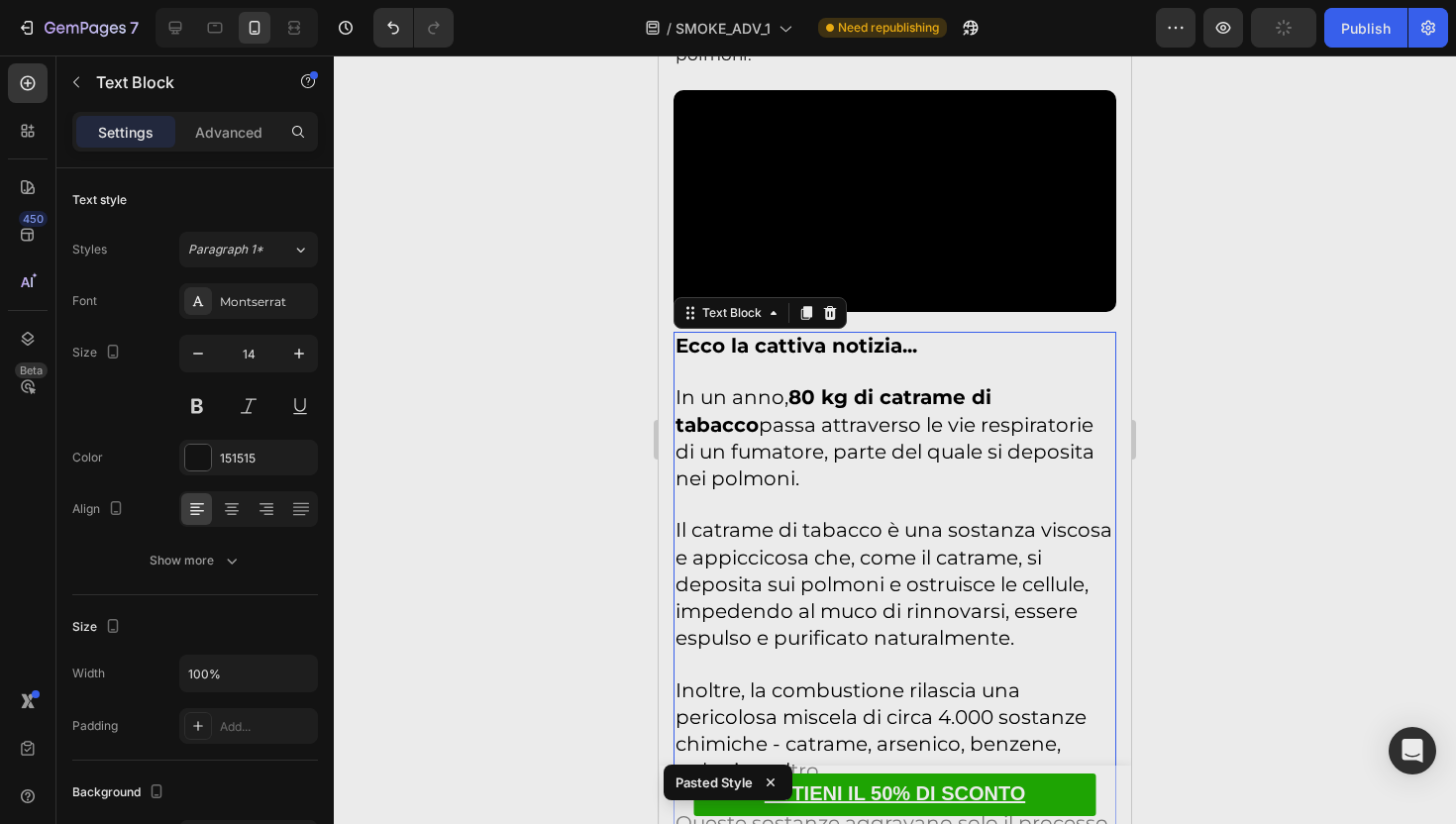 click on "80 kg di catrame di tabacco" at bounding box center (833, 410) 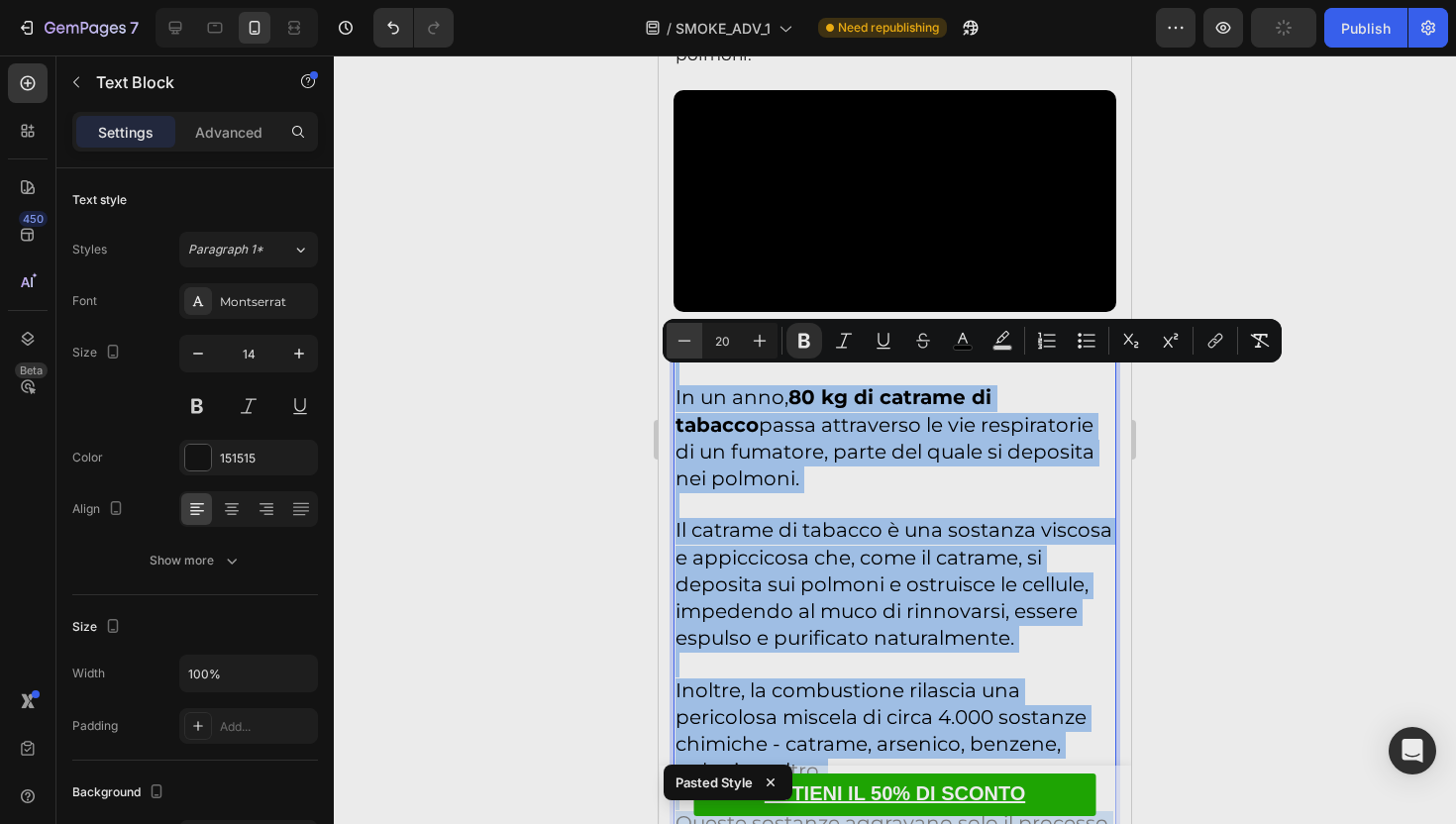 click on "Minus" at bounding box center [684, 341] 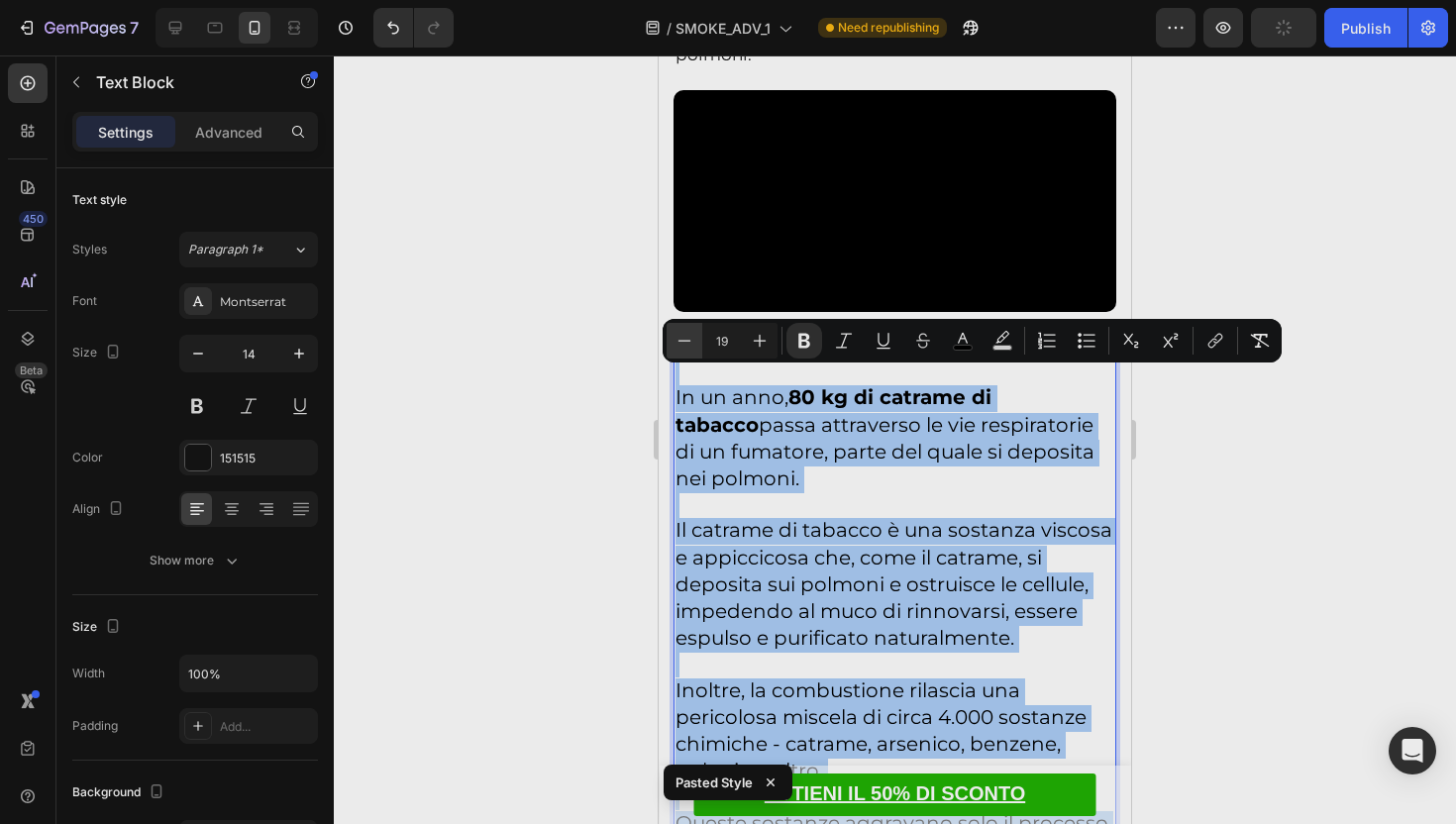 click on "Minus" at bounding box center [684, 341] 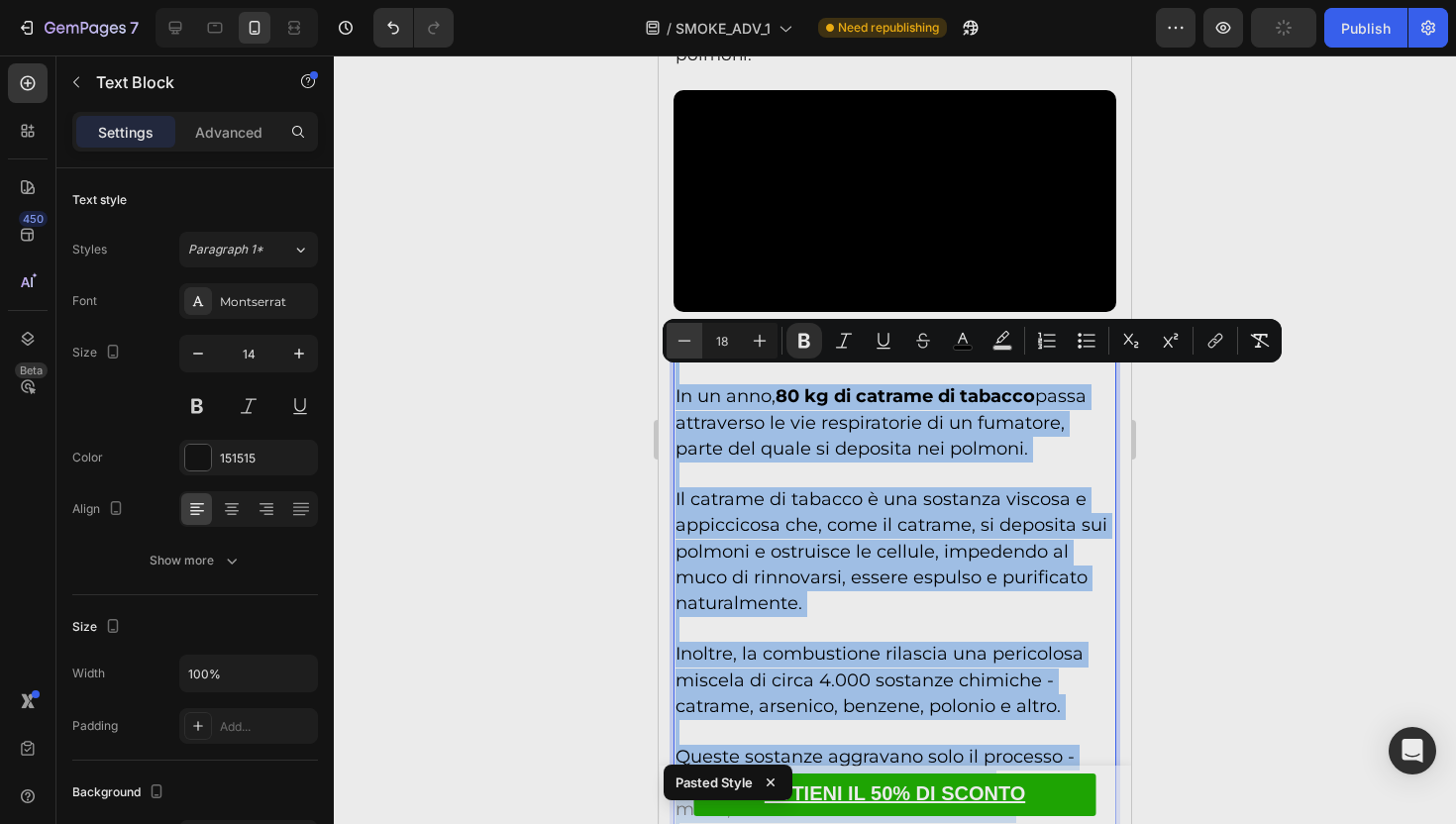 click on "Minus" at bounding box center [684, 341] 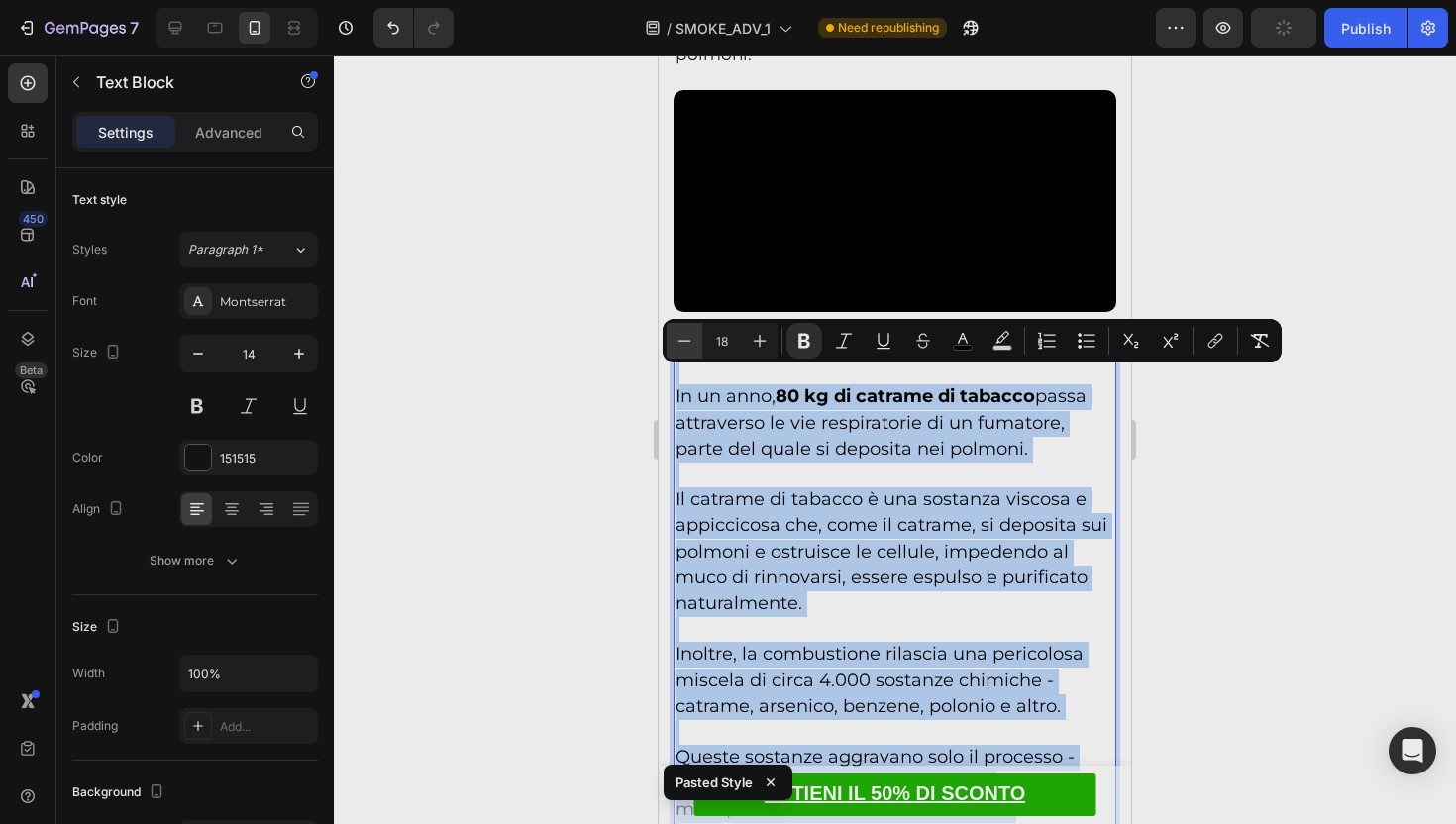 type on "17" 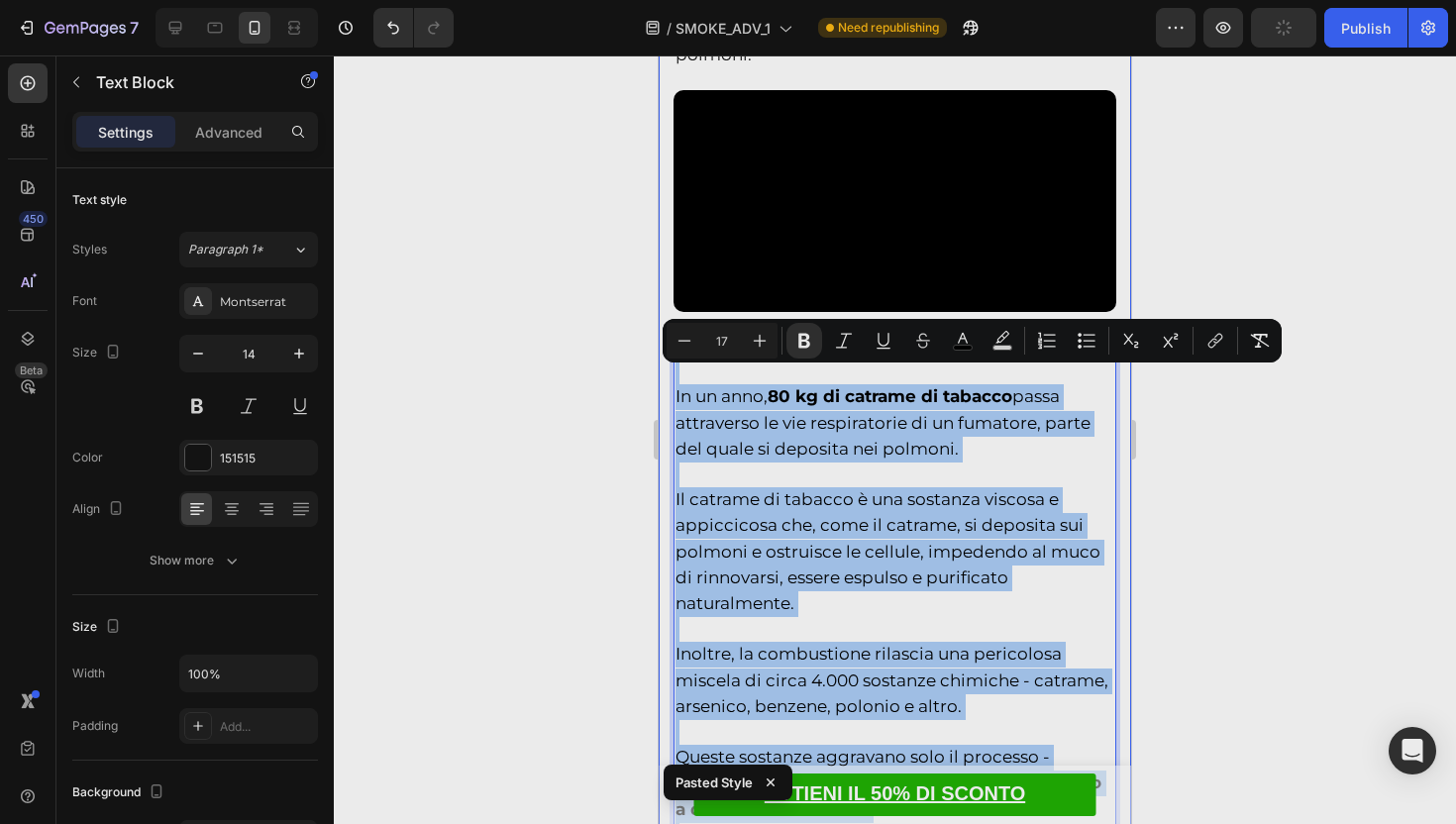 click 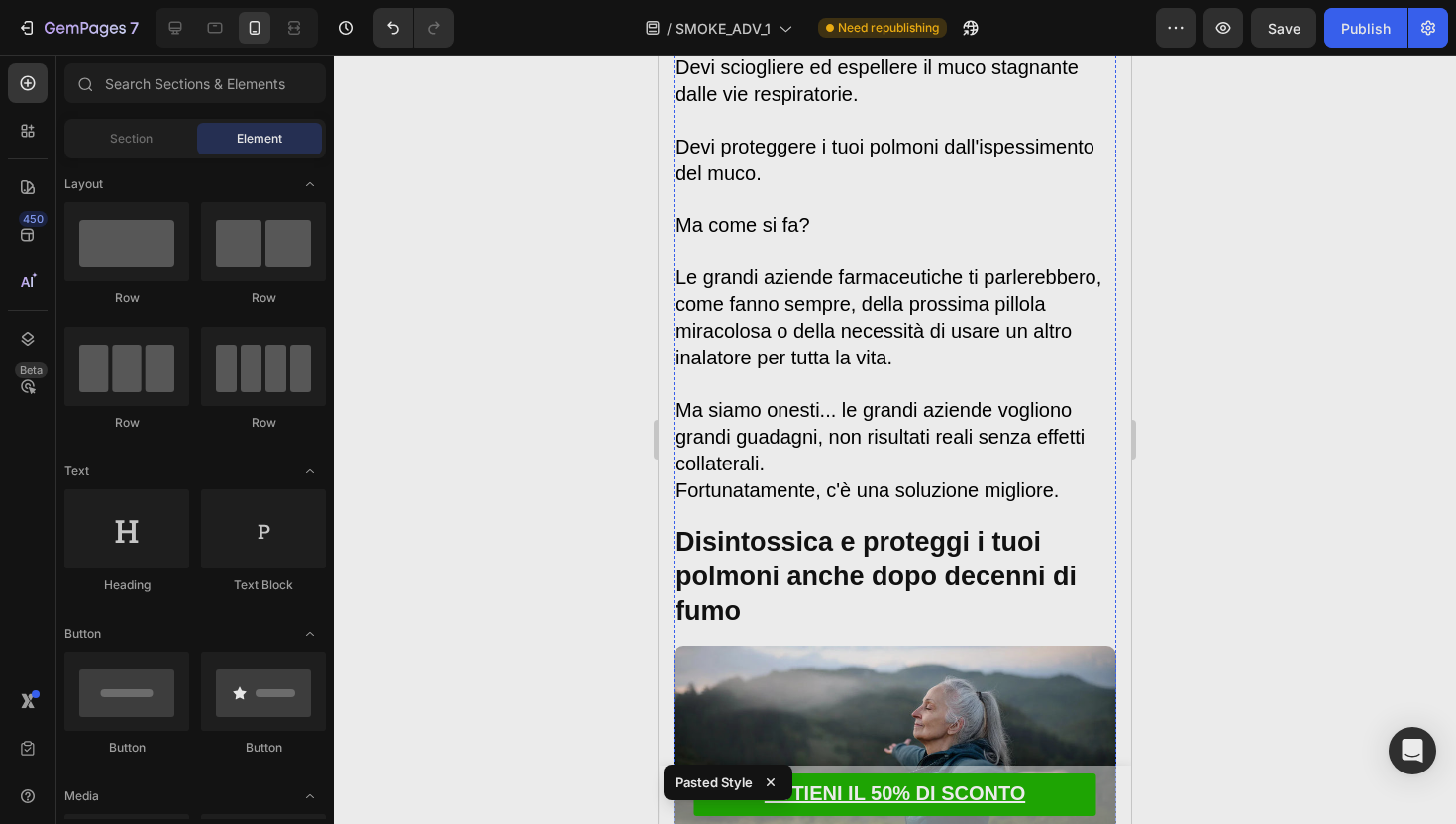 scroll, scrollTop: 4721, scrollLeft: 0, axis: vertical 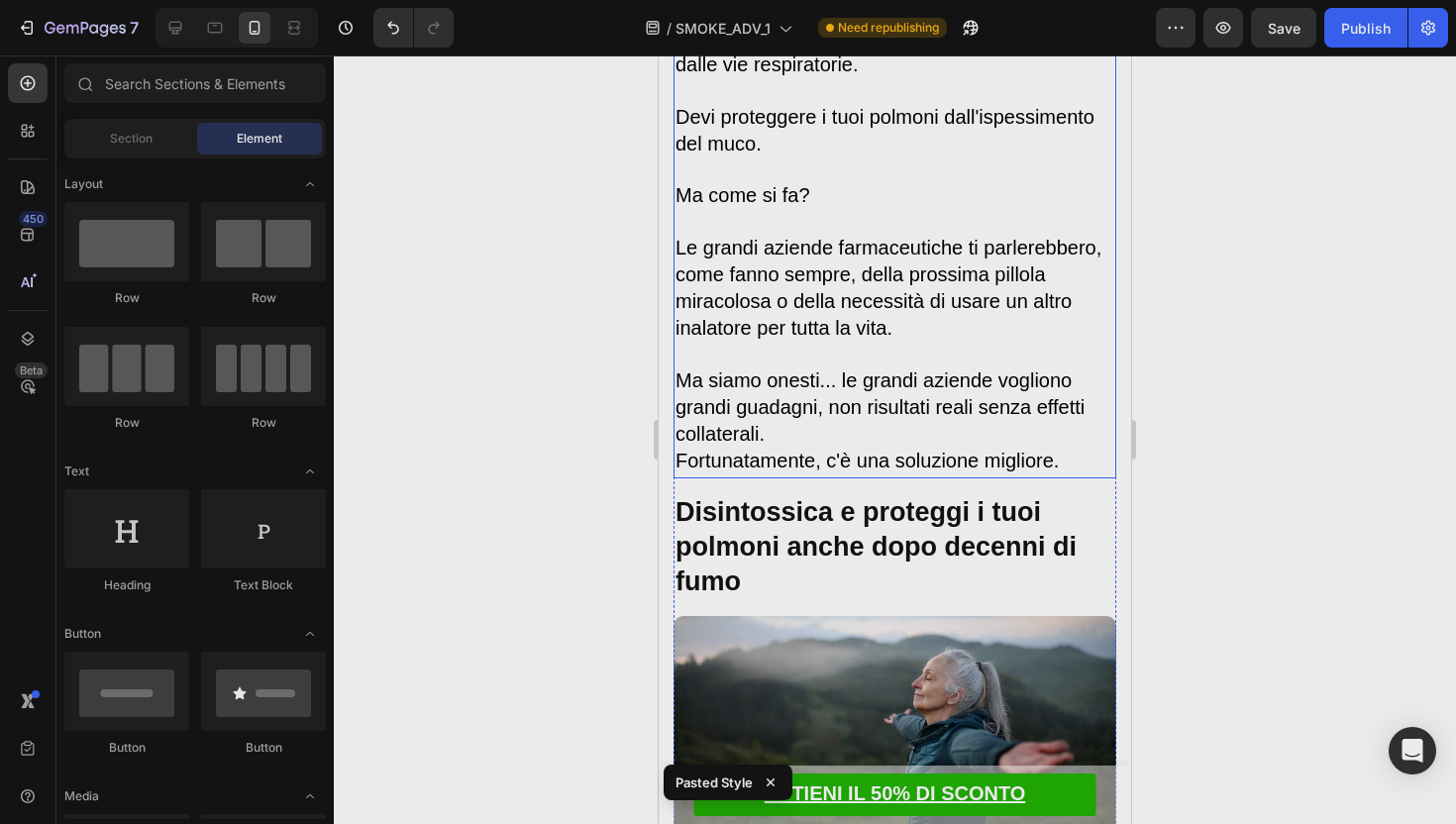 click on "Ma come si fa?" at bounding box center [894, 184] 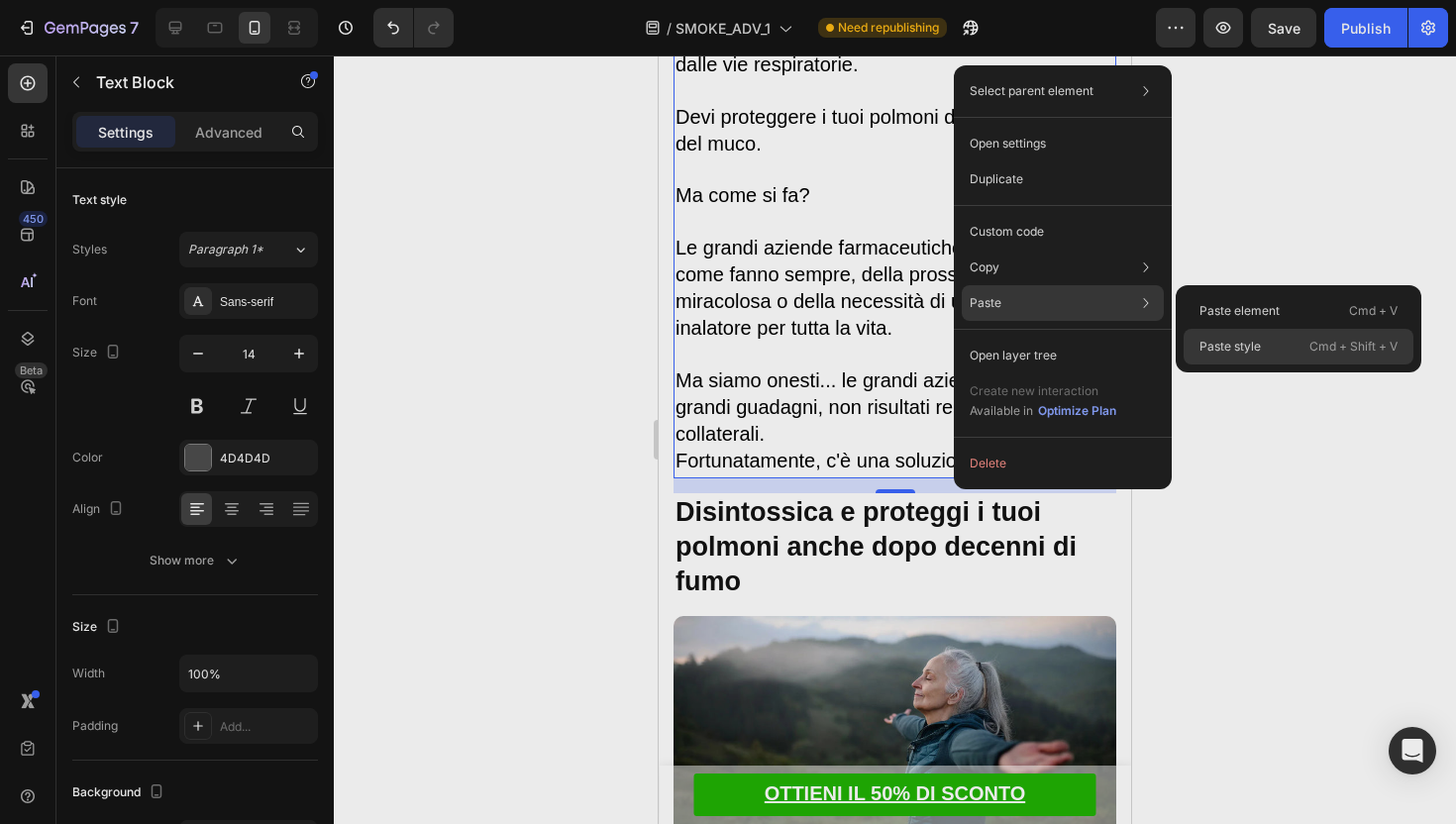 click on "Paste style" at bounding box center [1230, 347] 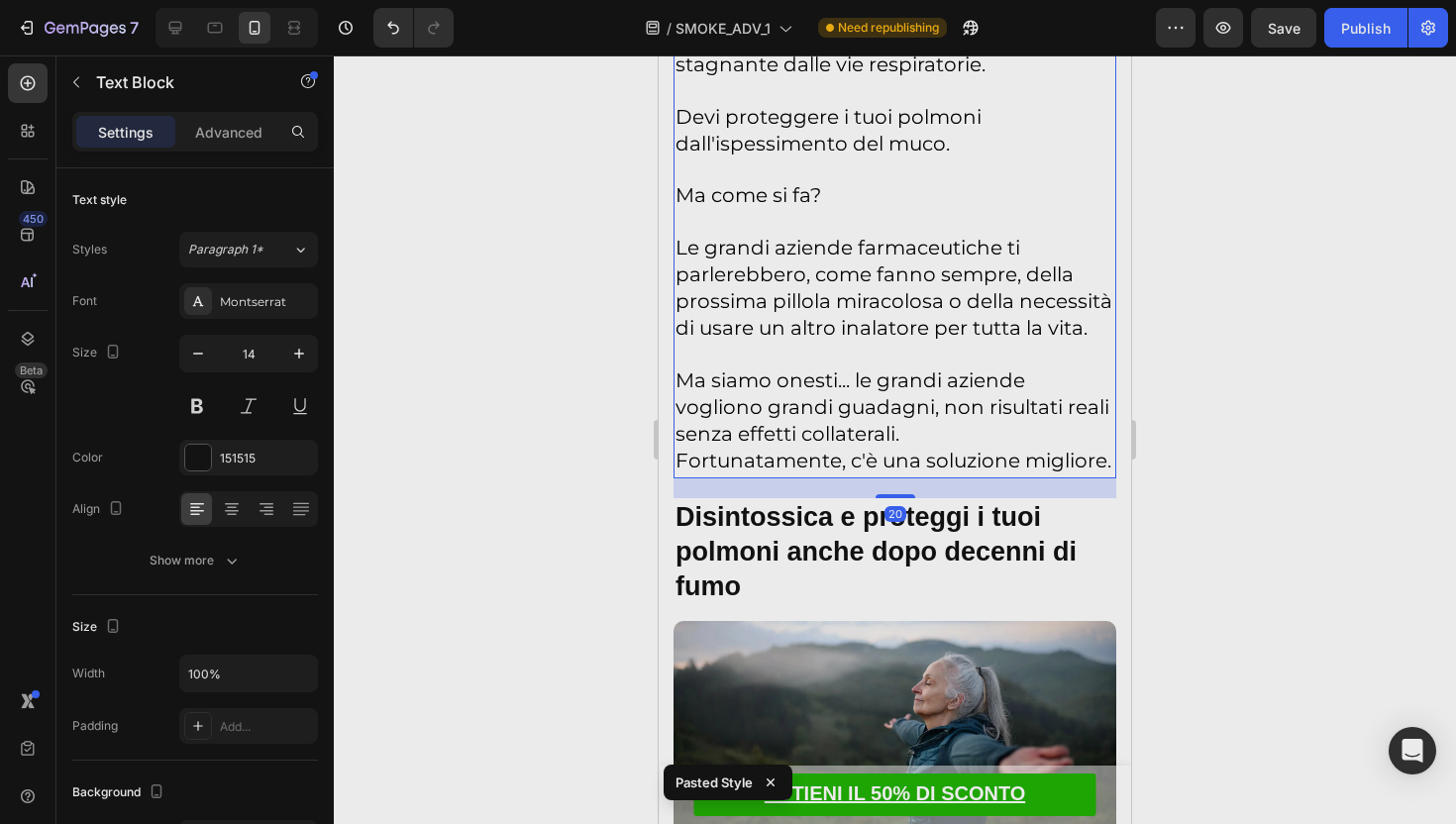 click on "Devi sciogliere ed espellere il muco stagnante dalle vie respiratorie." at bounding box center (848, 51) 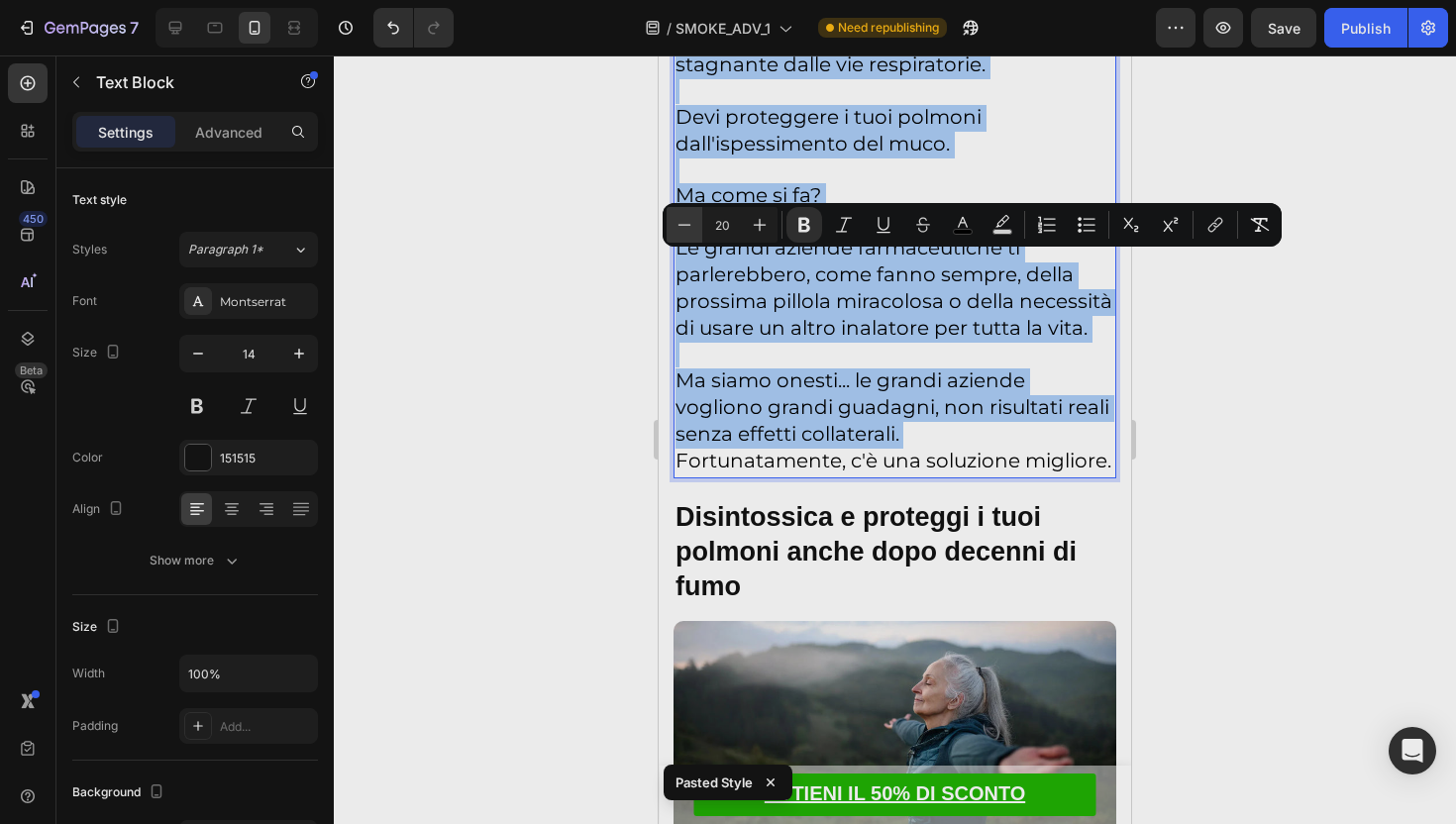 click 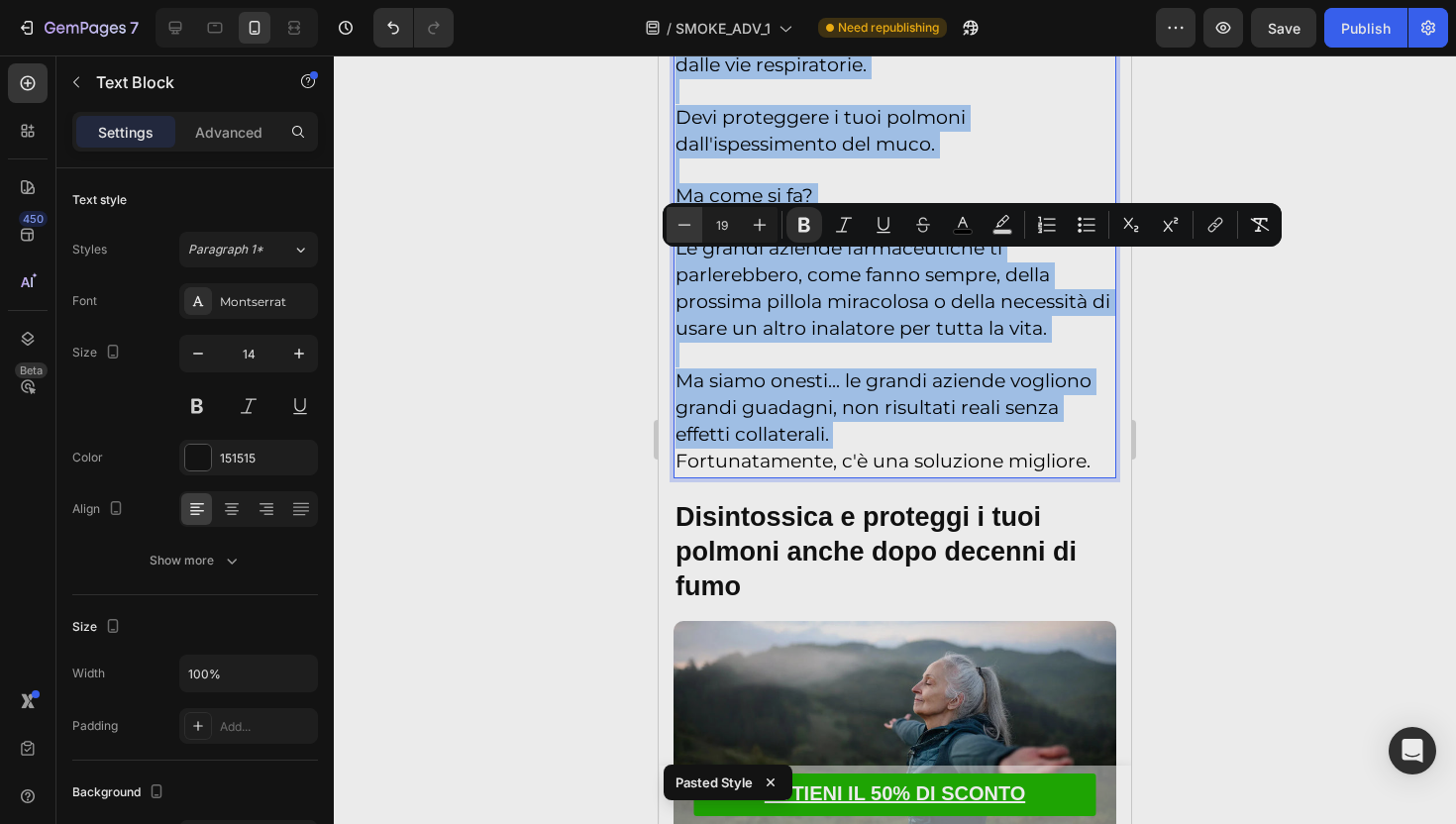 click 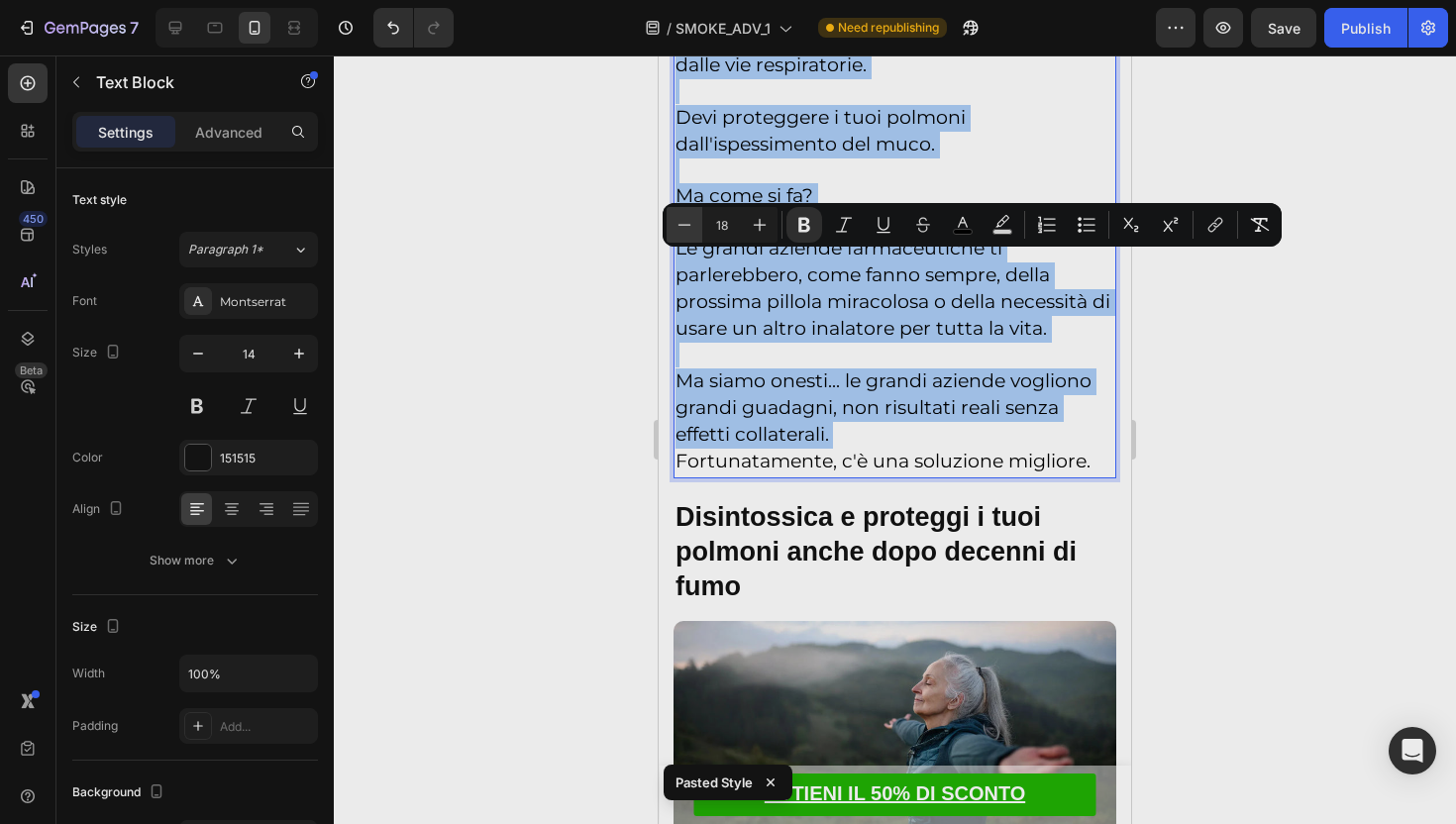 click 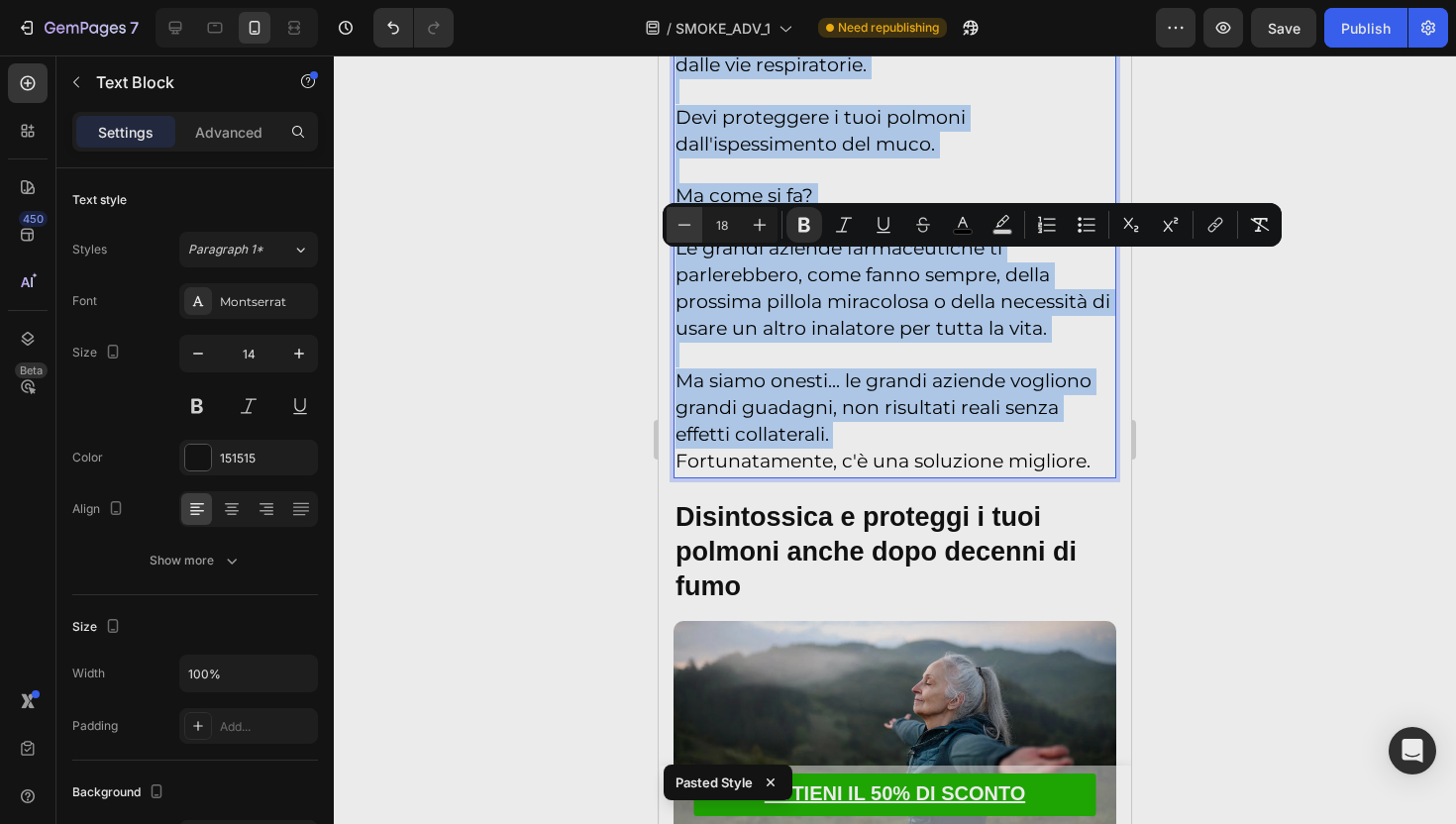 type on "17" 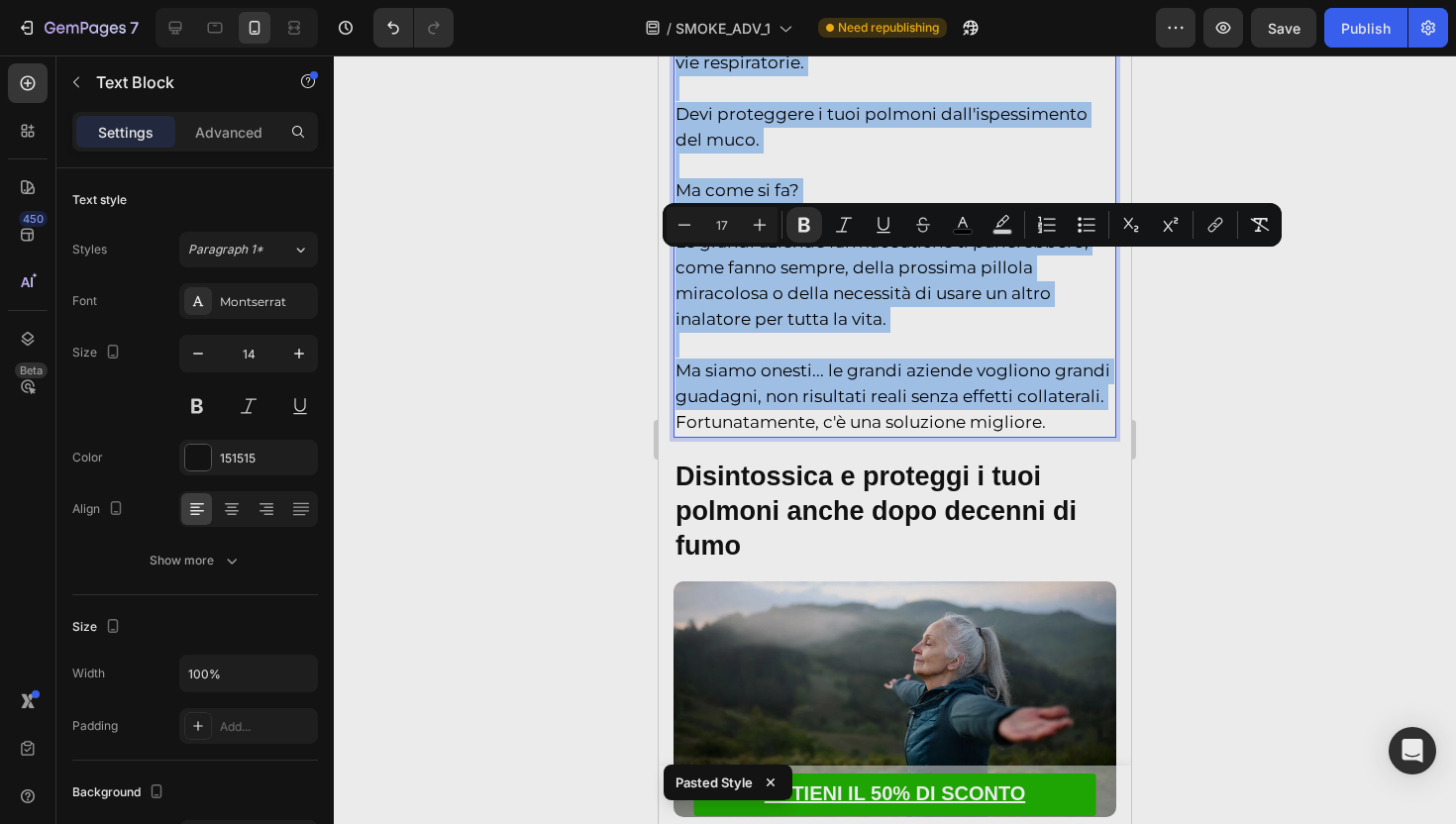 click 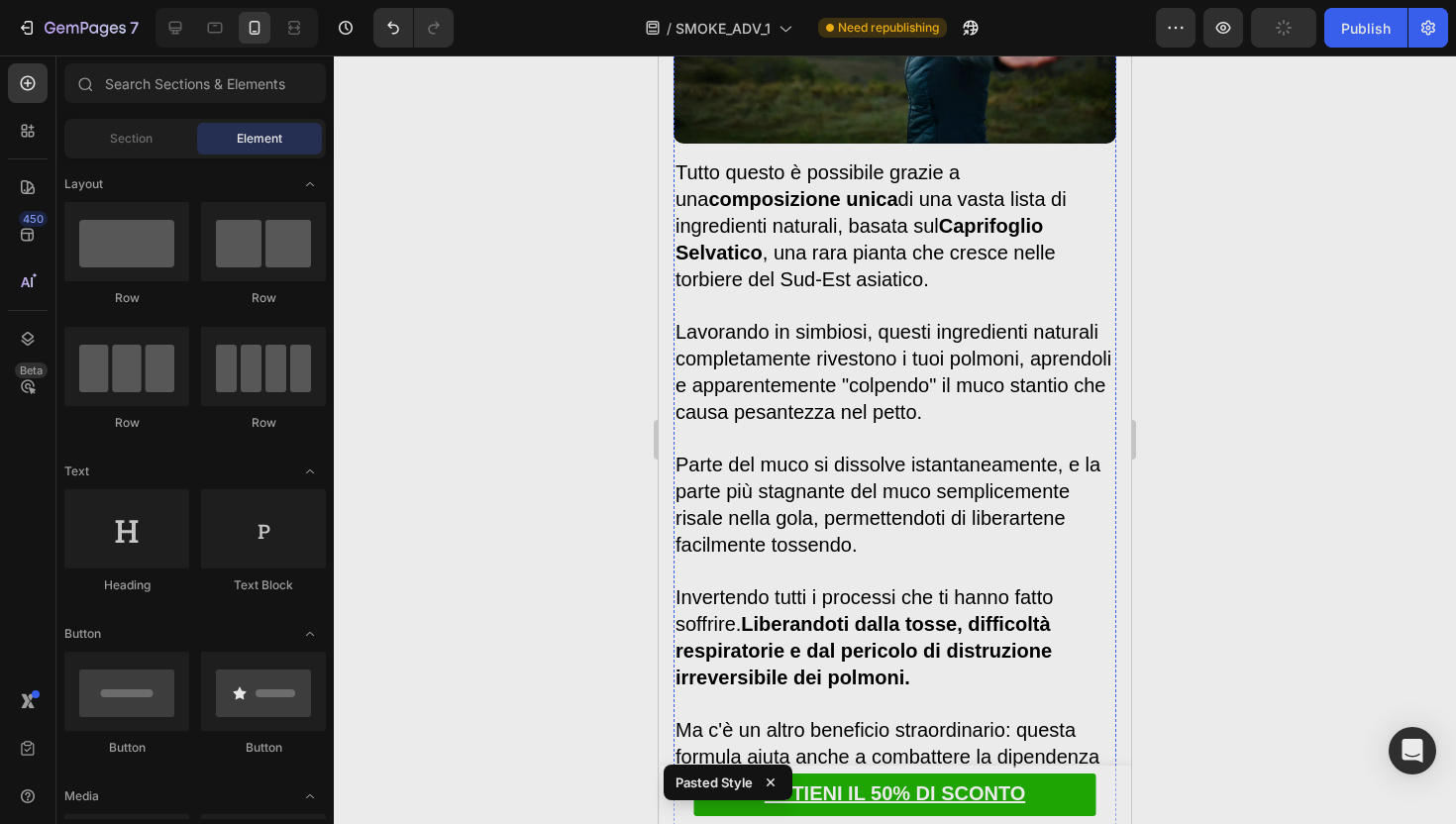 scroll, scrollTop: 5689, scrollLeft: 0, axis: vertical 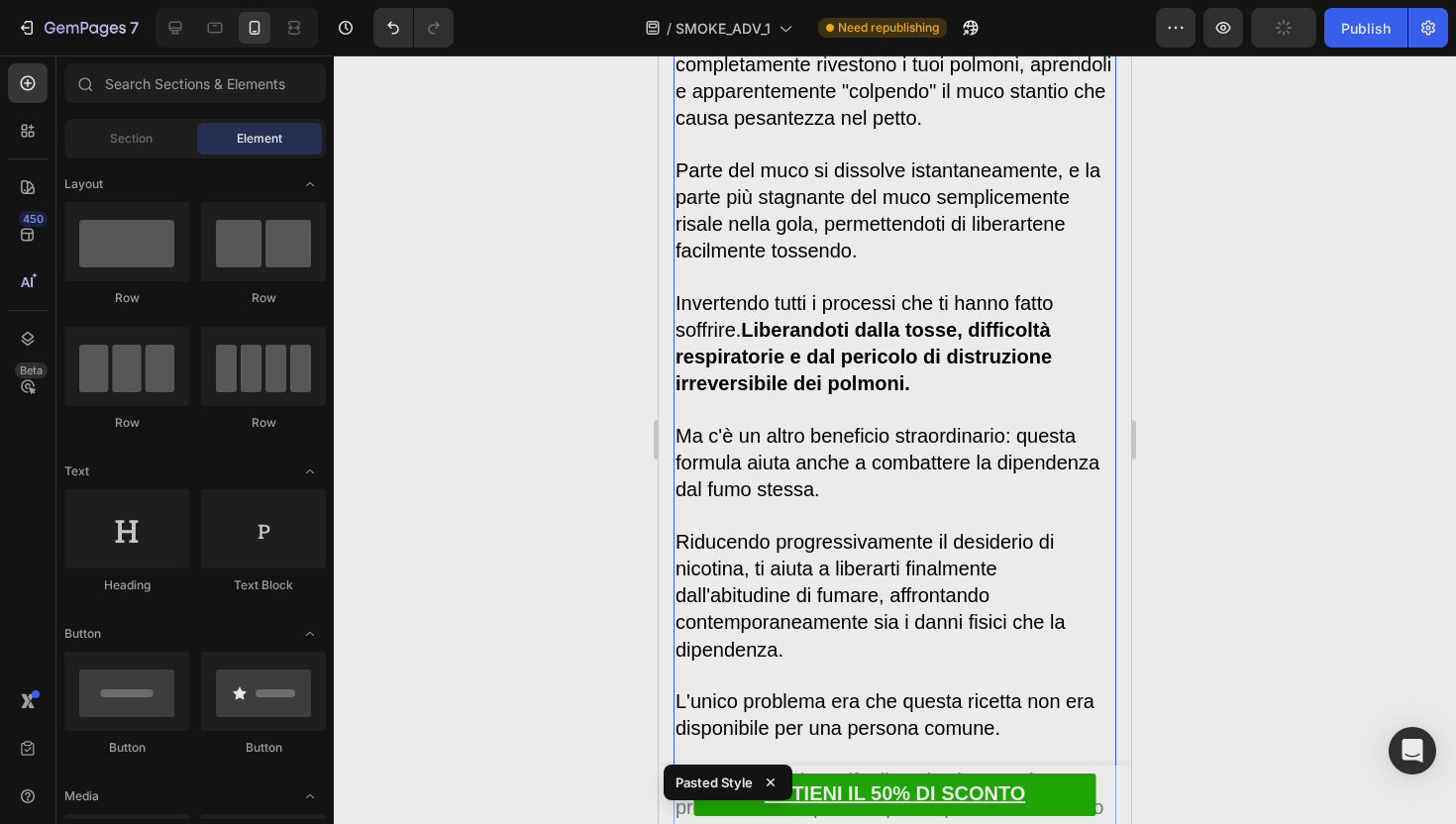 click on "Lavorando in simbiosi, questi ingredienti naturali completamente rivestono i tuoi polmoni, aprendoli e apparentemente "colpendo" il muco stantio che causa pesantezza nel petto." at bounding box center [893, 78] 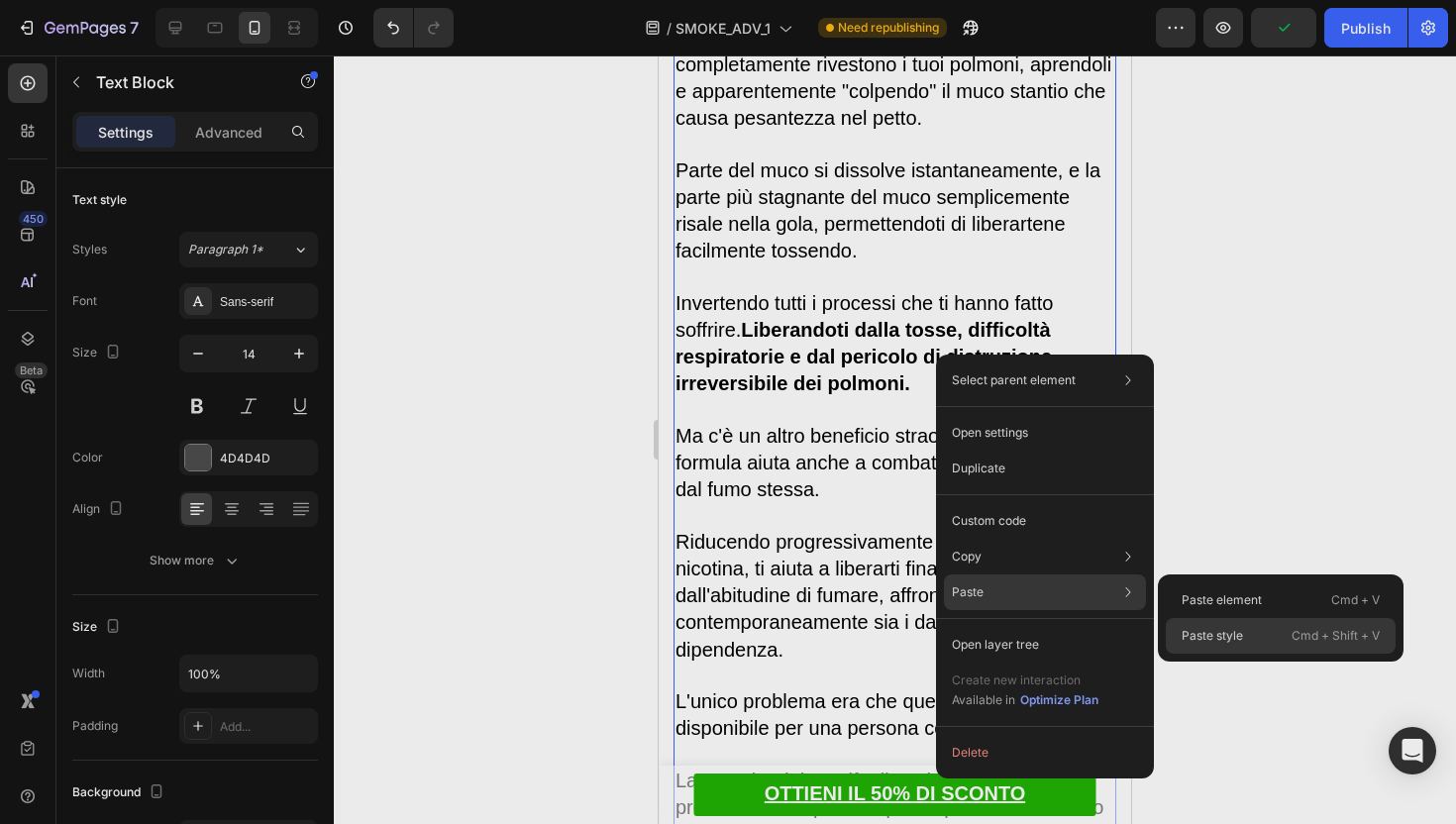 click on "Paste style" at bounding box center (1212, 636) 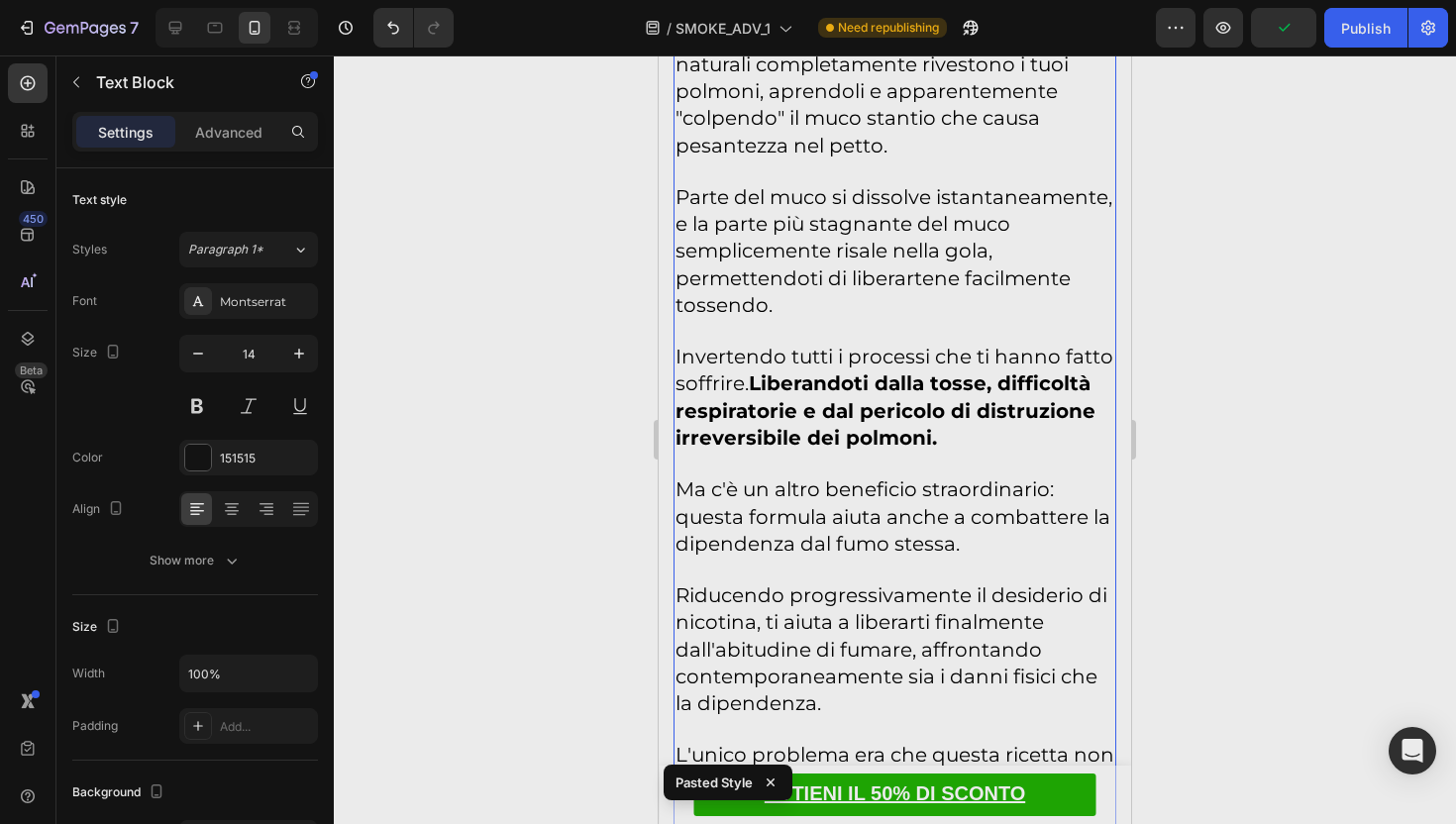 click on "Parte del muco si dissolve istantaneamente, e la parte più stagnante del muco semplicemente risale nella gola, permettendoti di liberartene facilmente tossendo." at bounding box center [893, 251] 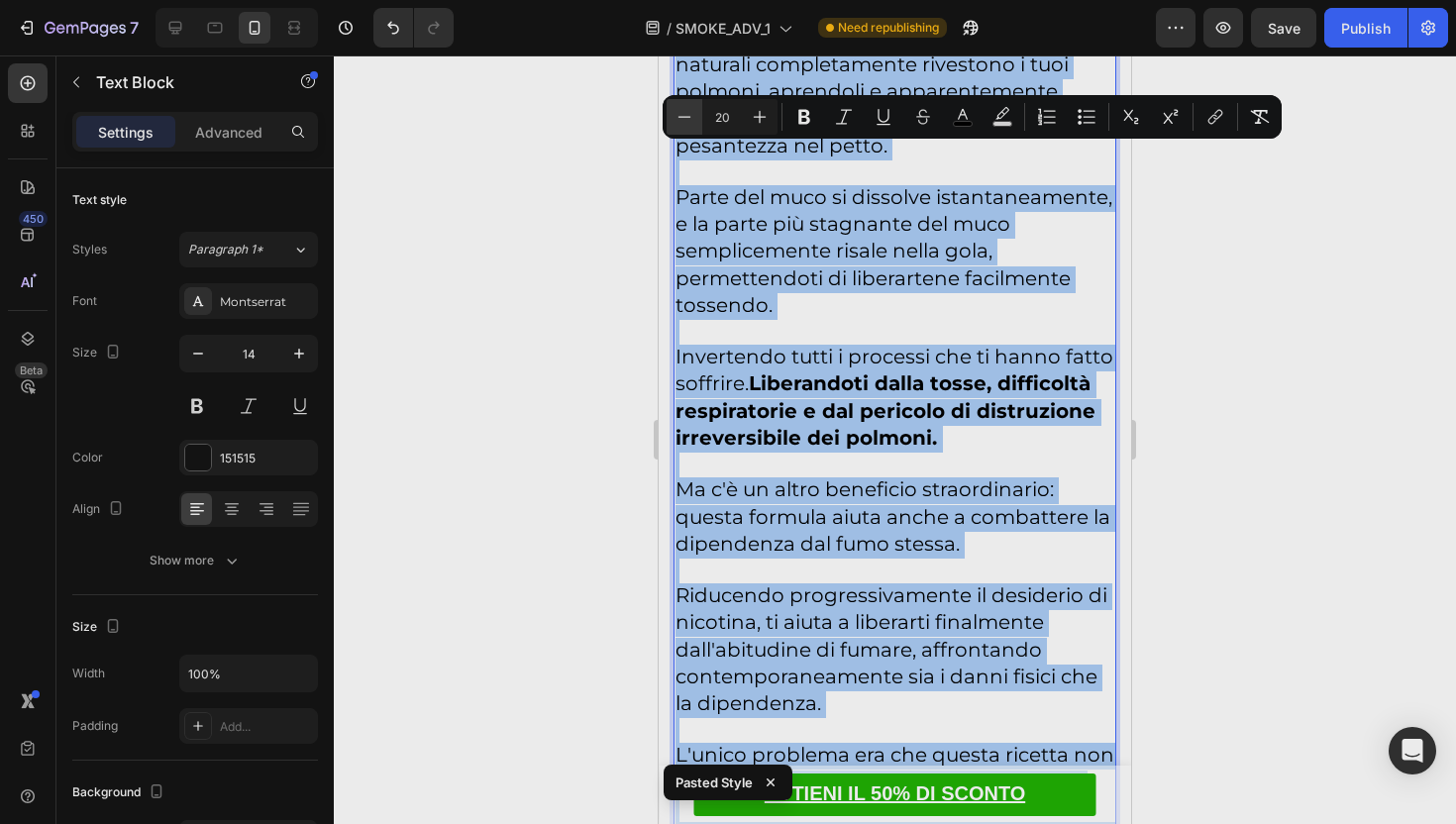 click on "Minus" at bounding box center [684, 117] 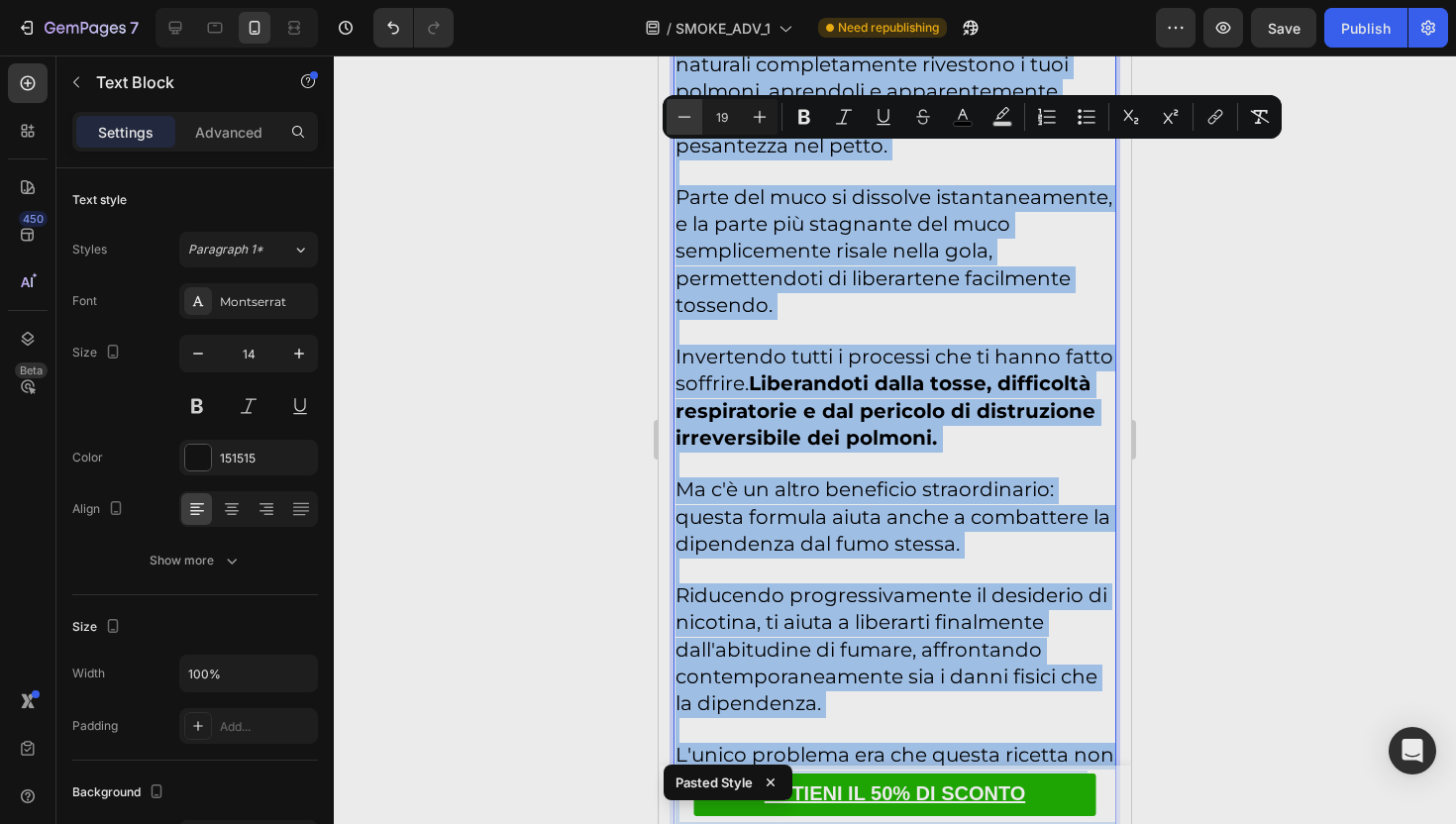 click on "Minus" at bounding box center [684, 117] 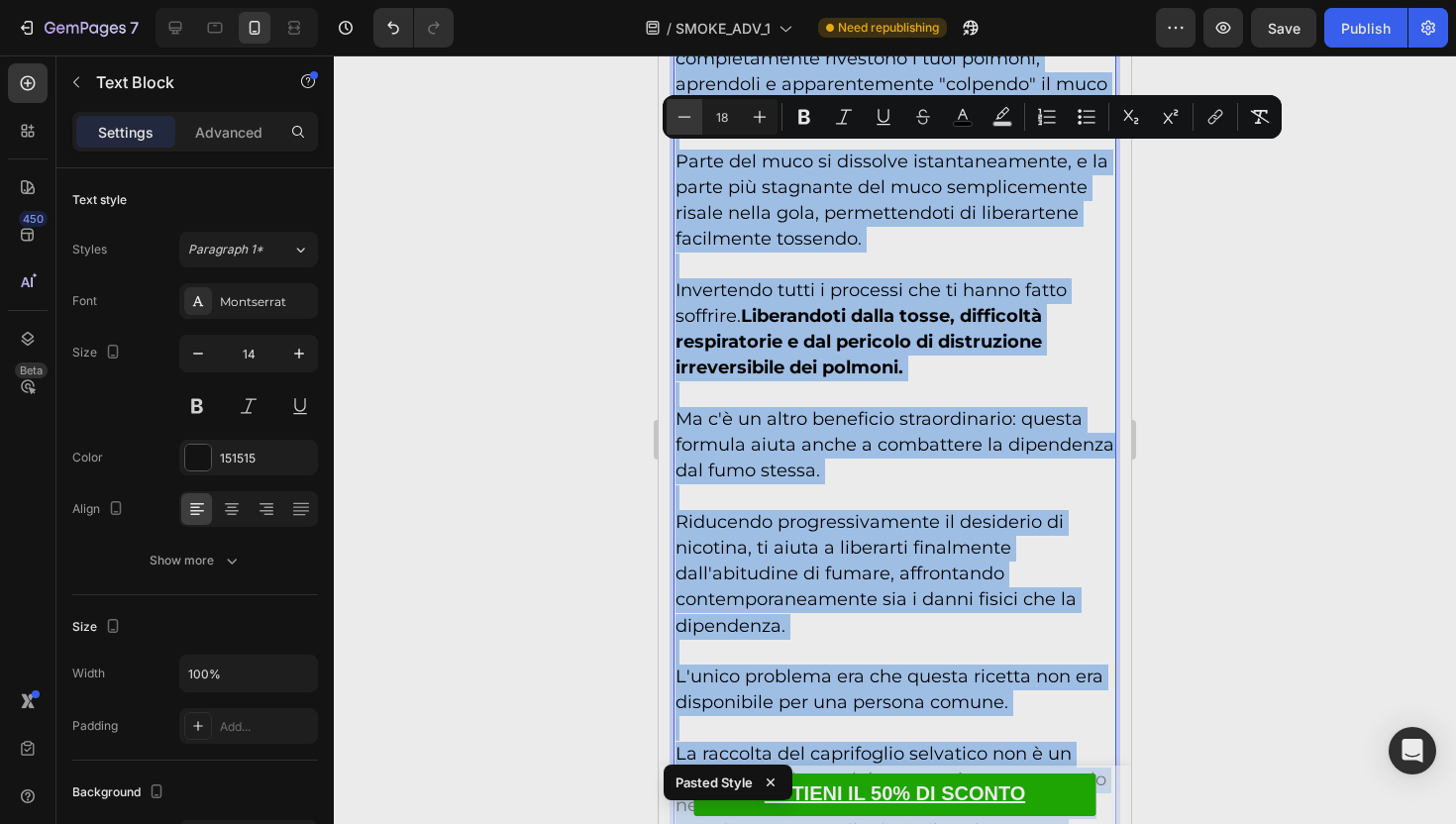 click on "Minus" at bounding box center [684, 117] 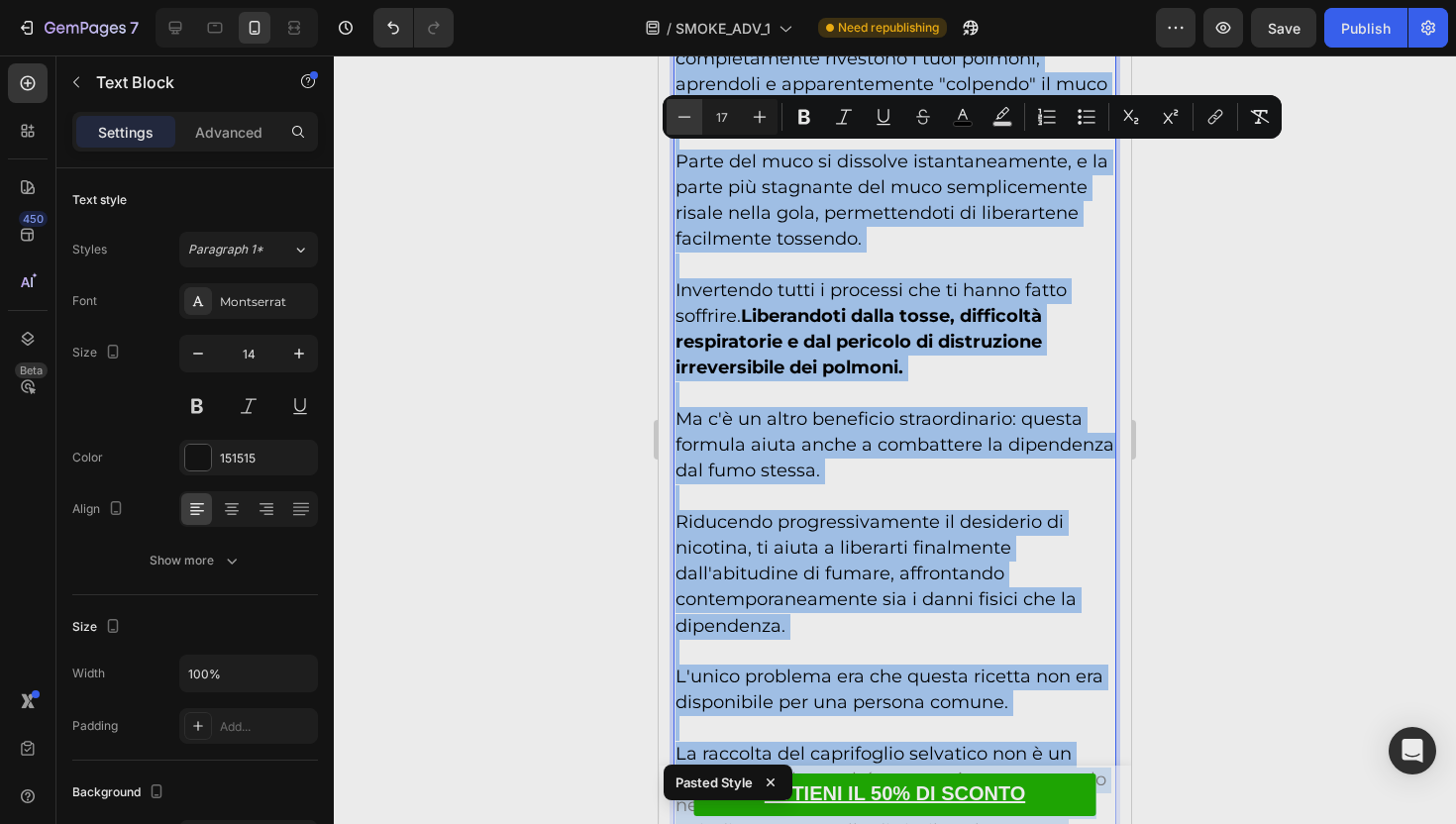click on "Minus" at bounding box center [684, 117] 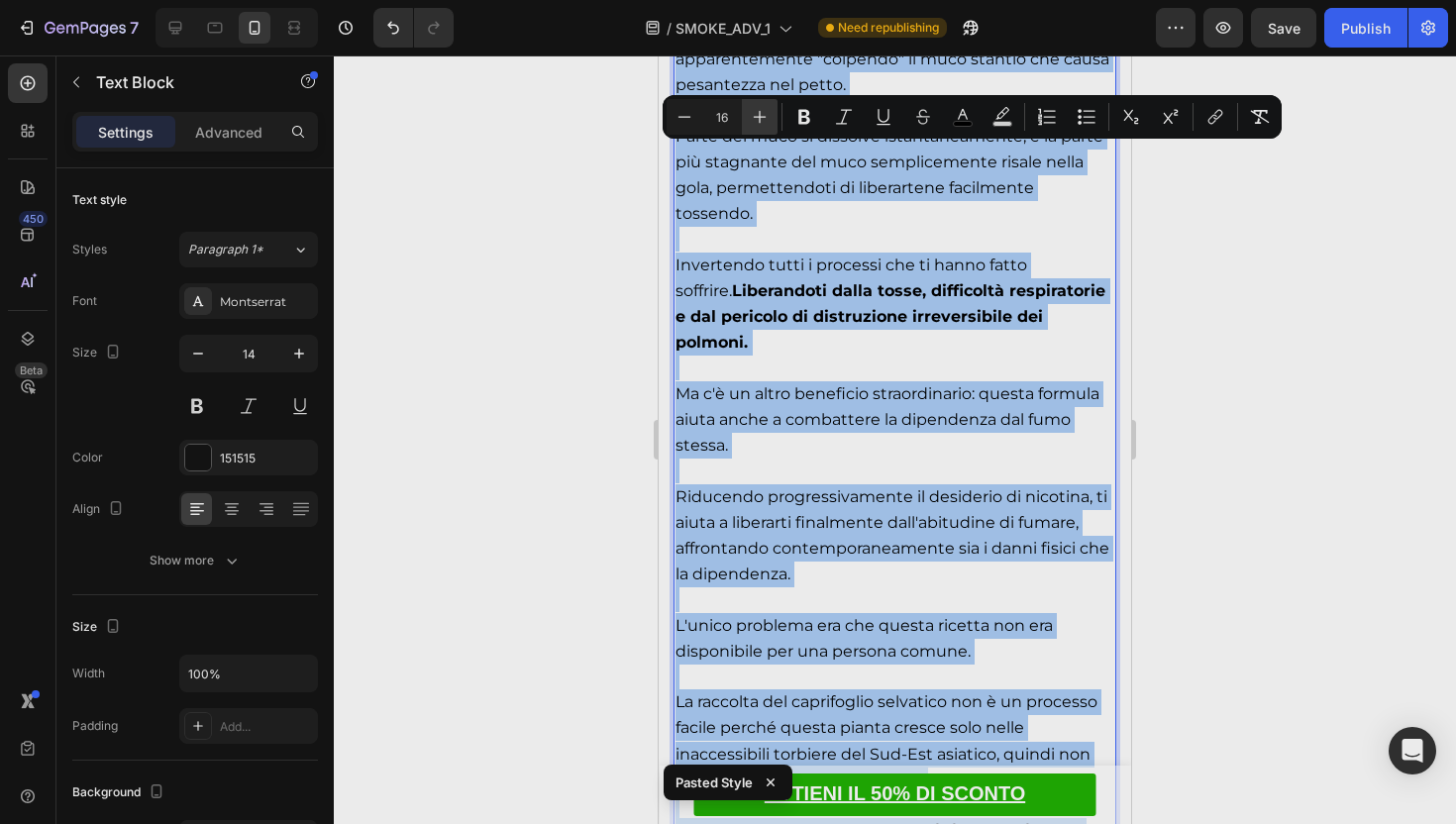 click on "Plus" at bounding box center [760, 117] 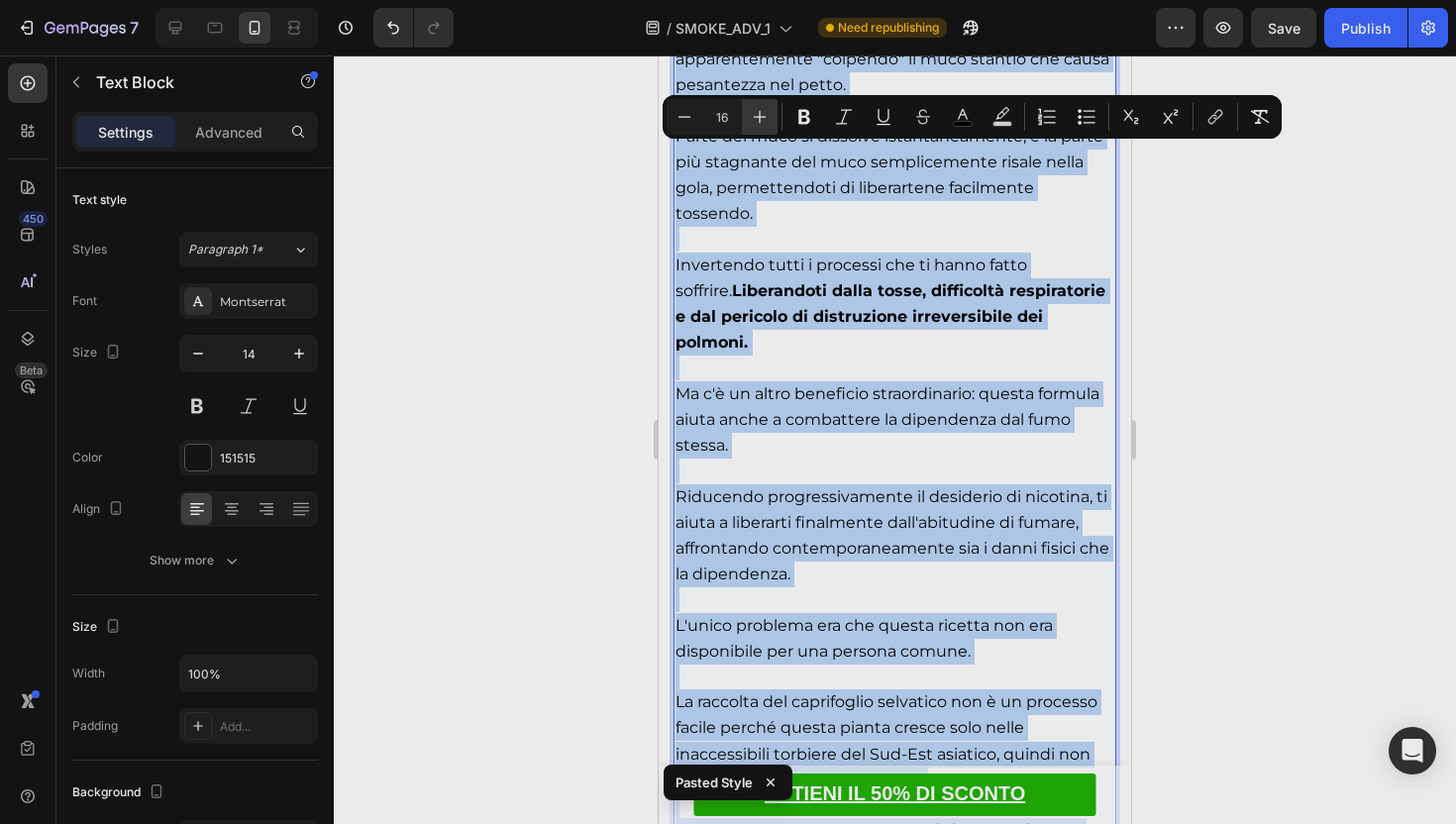 type on "17" 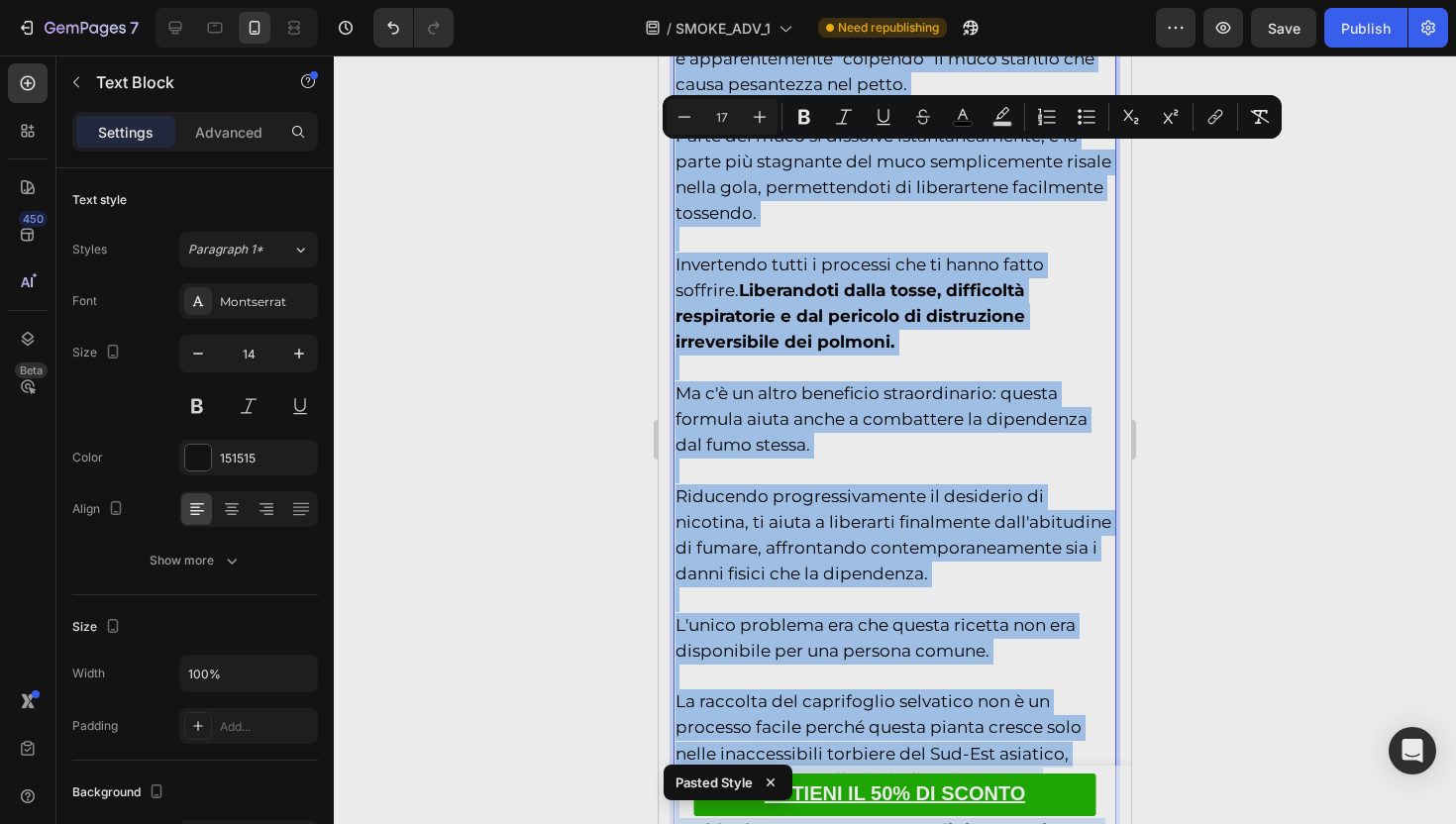 click 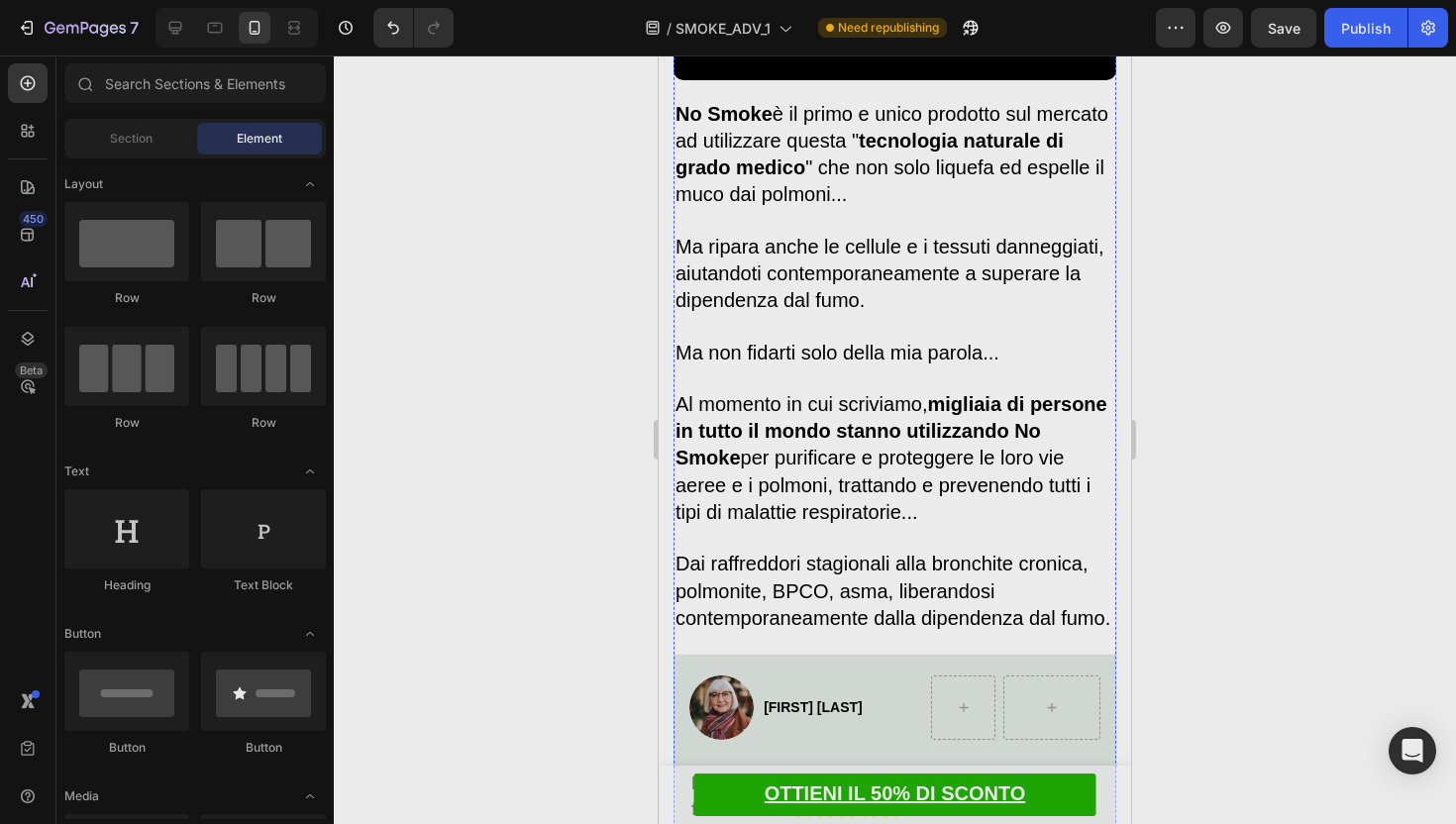 scroll, scrollTop: 6896, scrollLeft: 0, axis: vertical 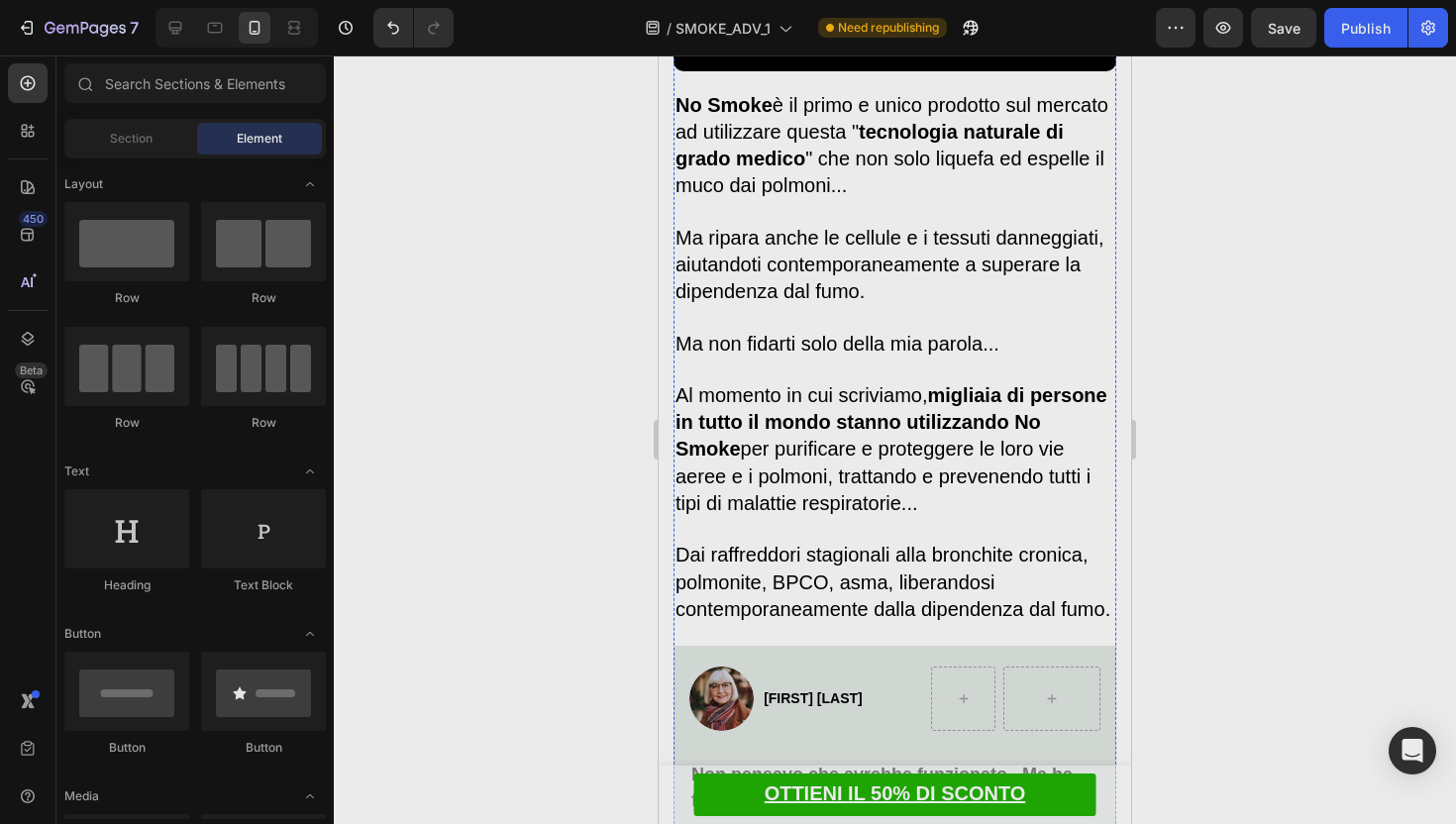 click on "No Smoke  è il primo e unico prodotto sul mercato ad utilizzare questa " tecnologia naturale di grado medico " che non solo liquefa ed espelle il muco dai polmoni..." at bounding box center [891, 146] 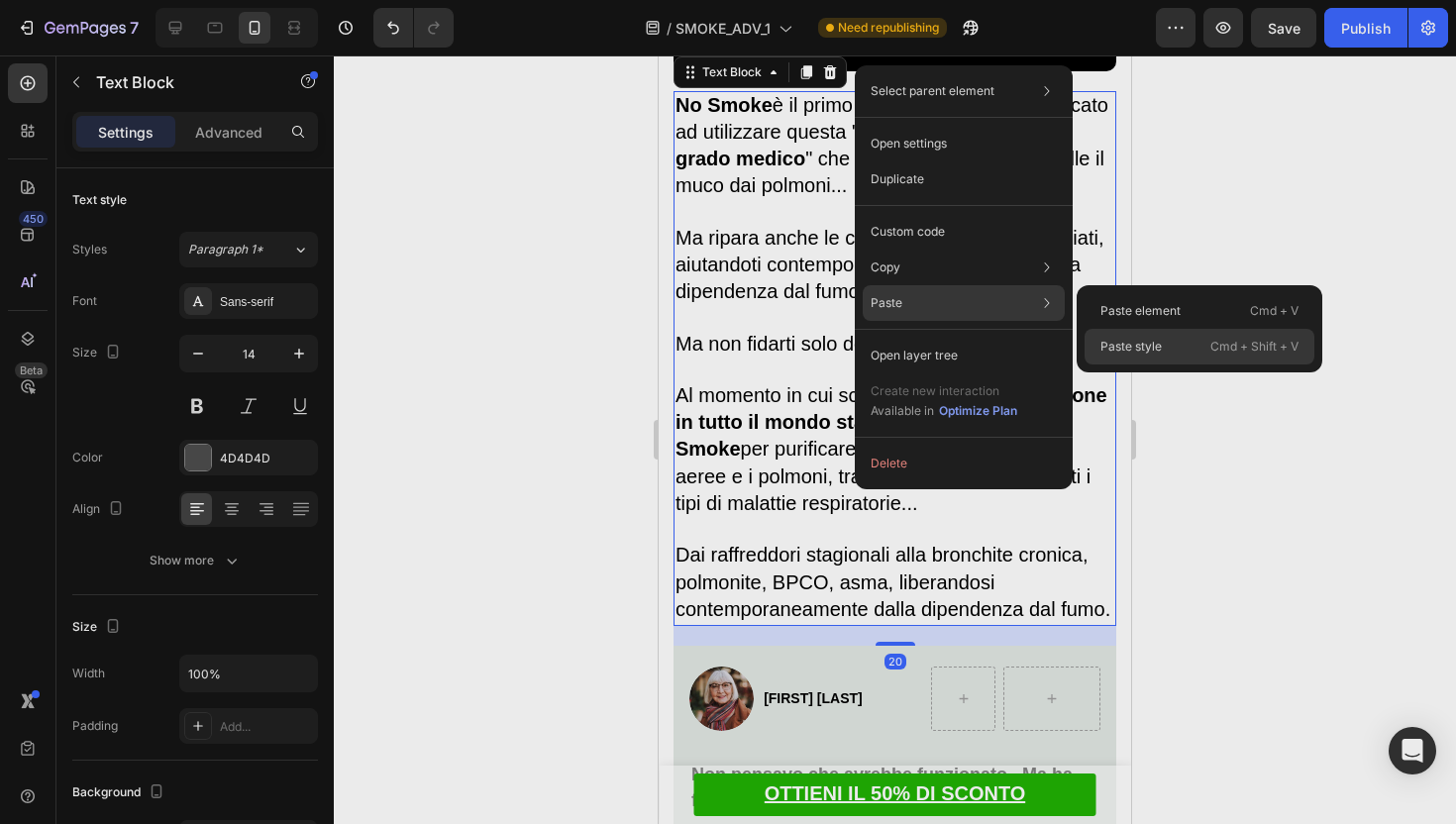 click on "Paste style" at bounding box center [1131, 347] 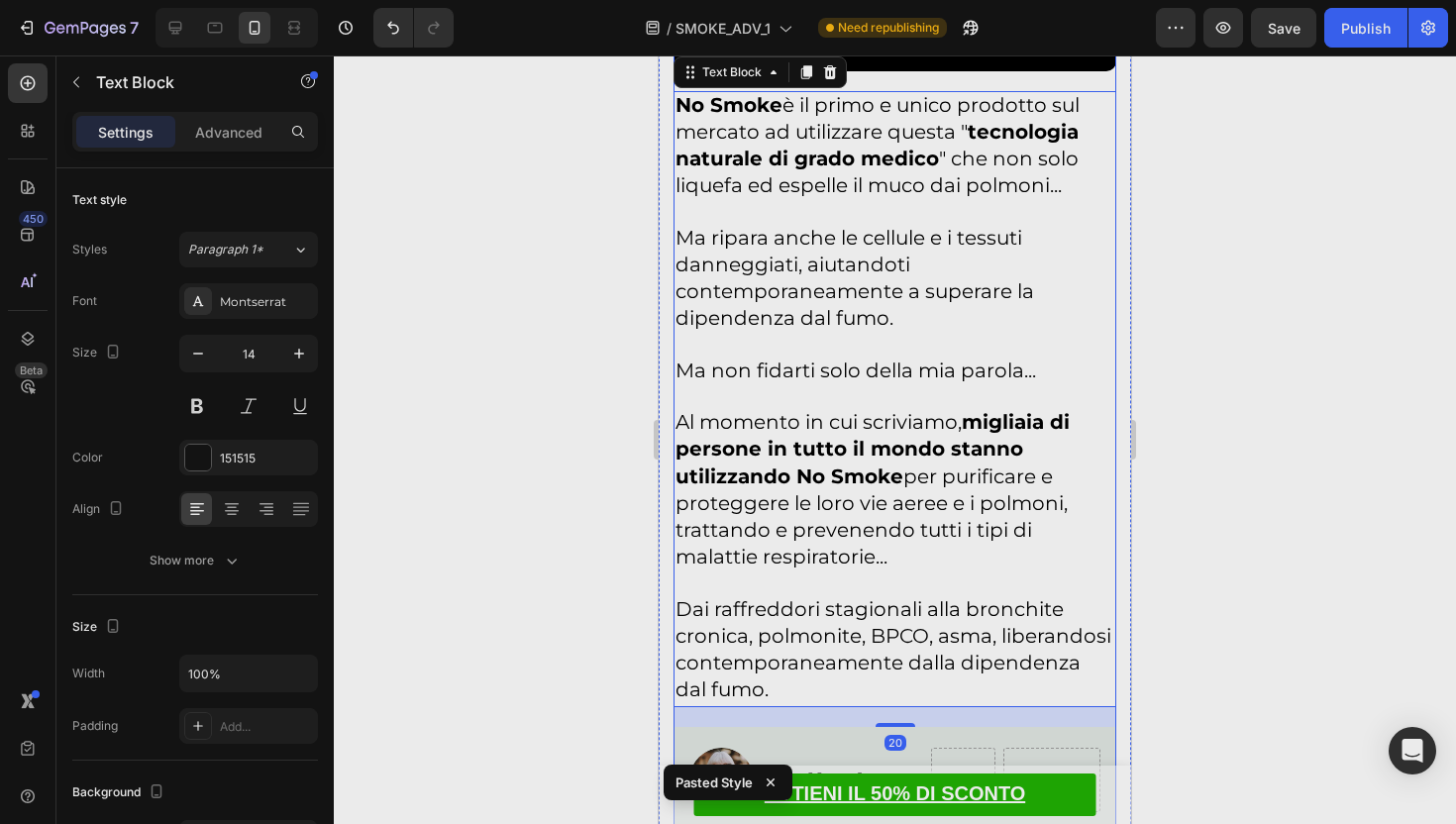 click on "No Smoke  è il primo e unico prodotto sul mercato ad utilizzare questa " tecnologia naturale di grado medico " che non solo liquefa ed espelle il muco dai polmoni..." at bounding box center [878, 146] 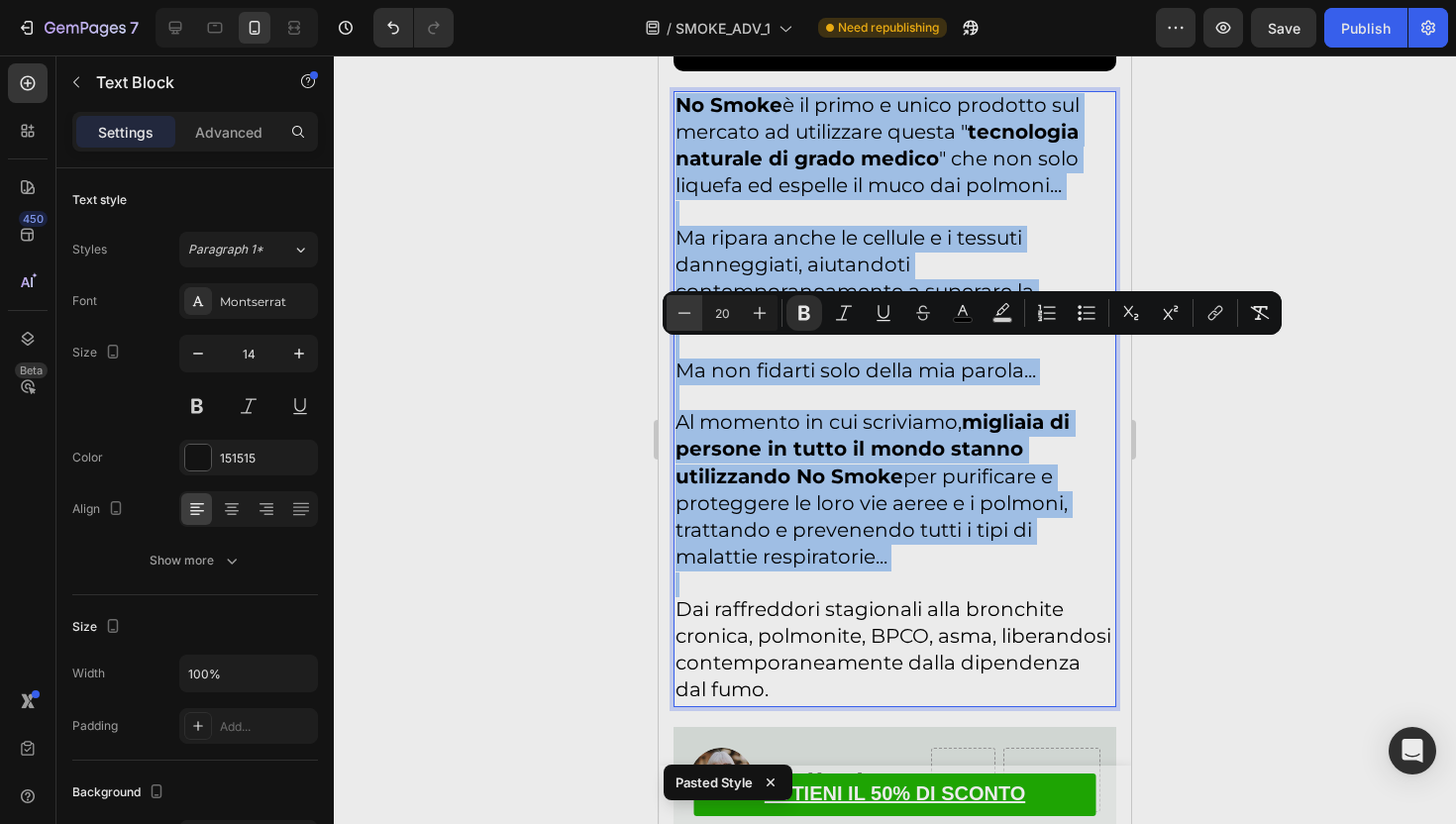 click on "Minus" at bounding box center (684, 313) 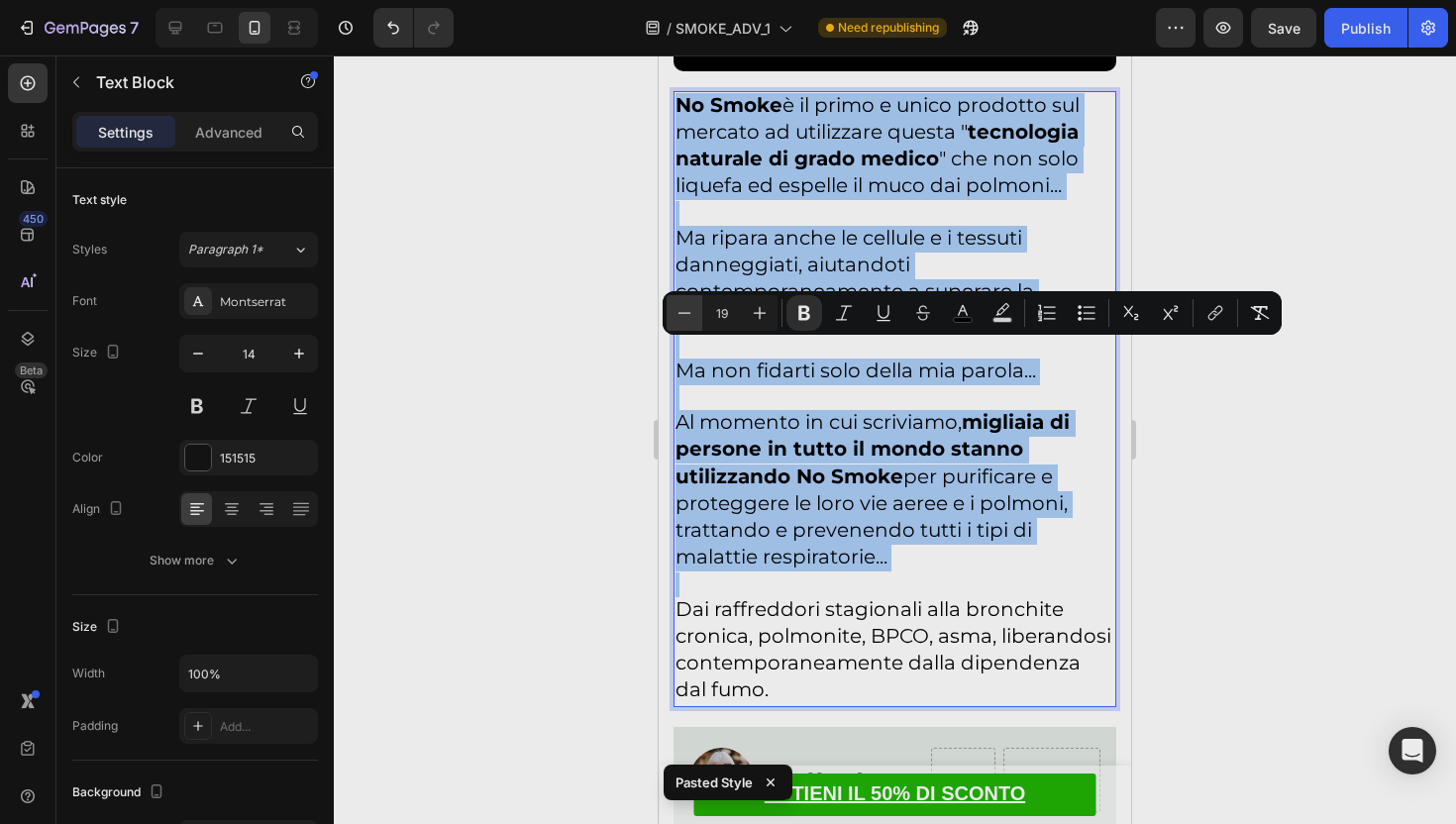 click on "Minus" at bounding box center (684, 313) 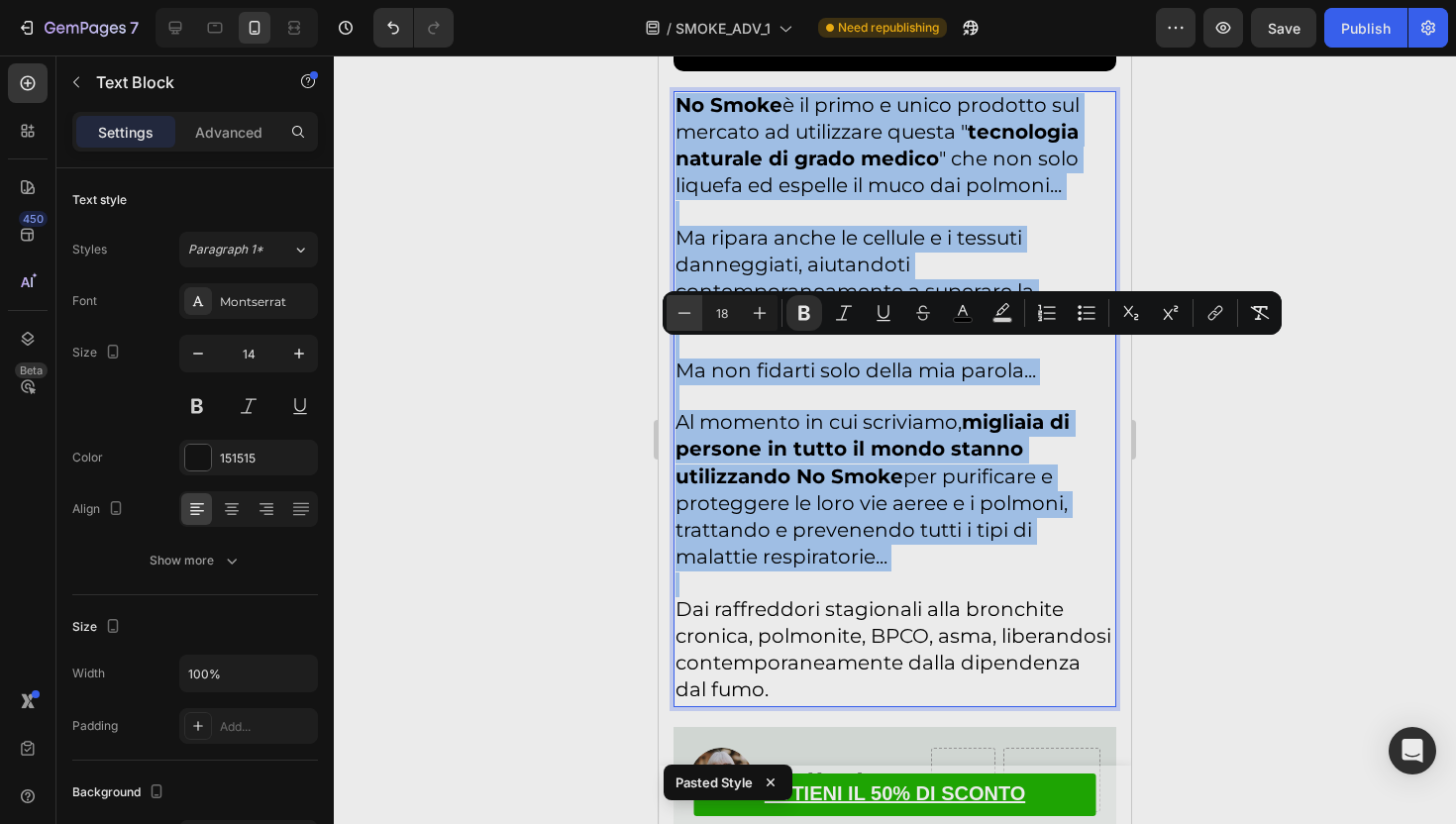 click on "Minus" at bounding box center (684, 313) 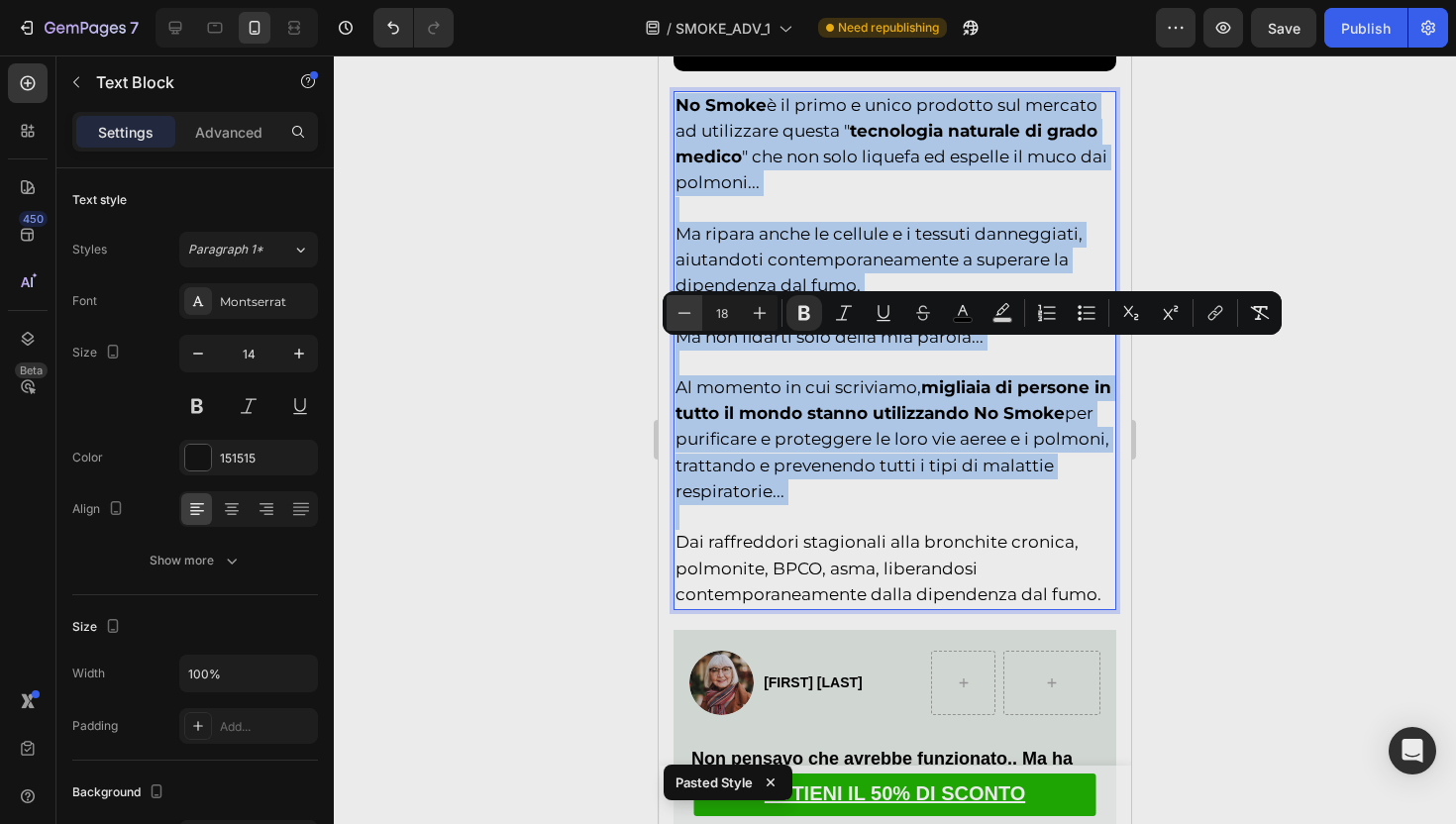 type on "17" 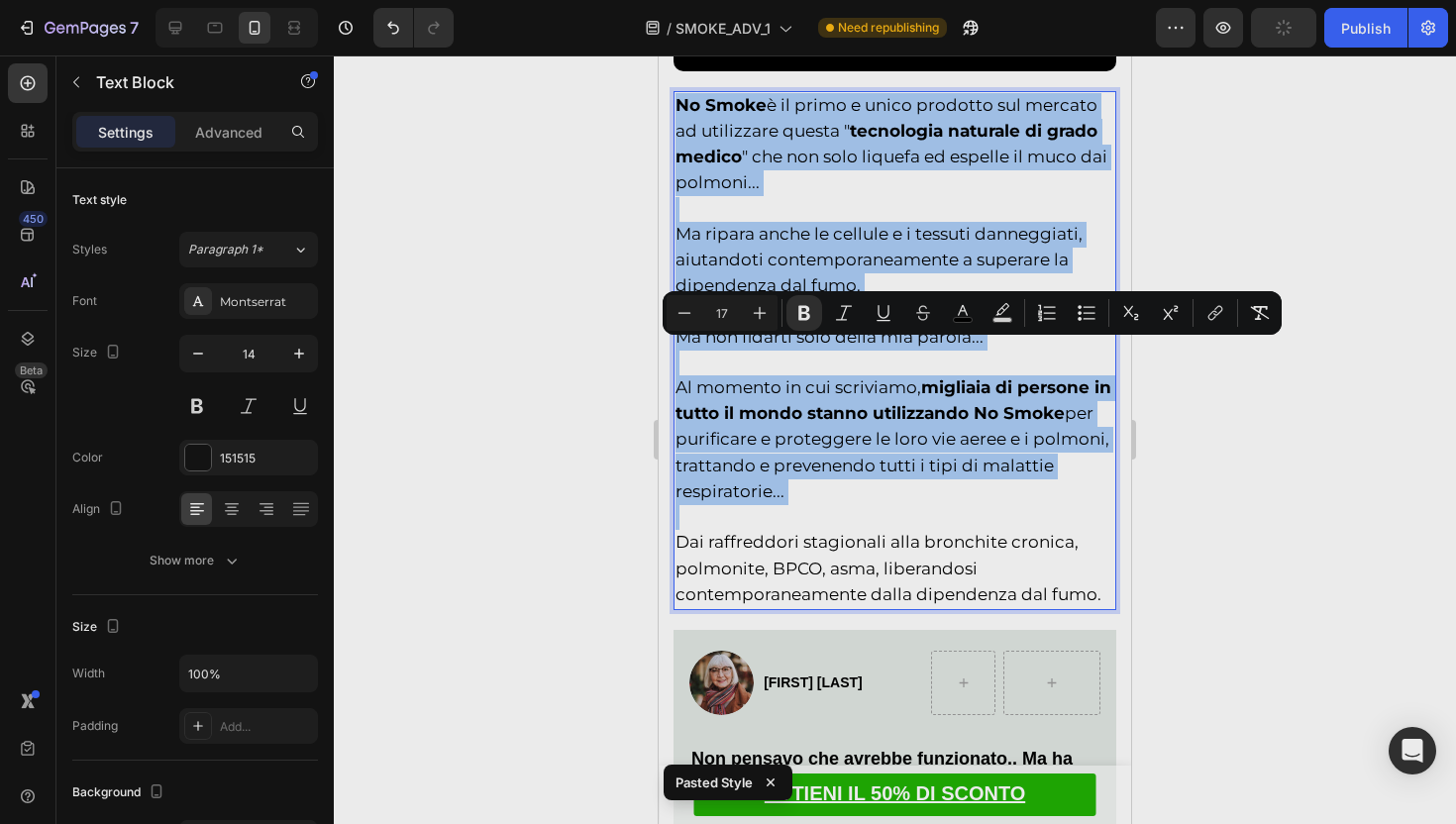 drag, startPoint x: 1336, startPoint y: 499, endPoint x: 420, endPoint y: 381, distance: 923.56916 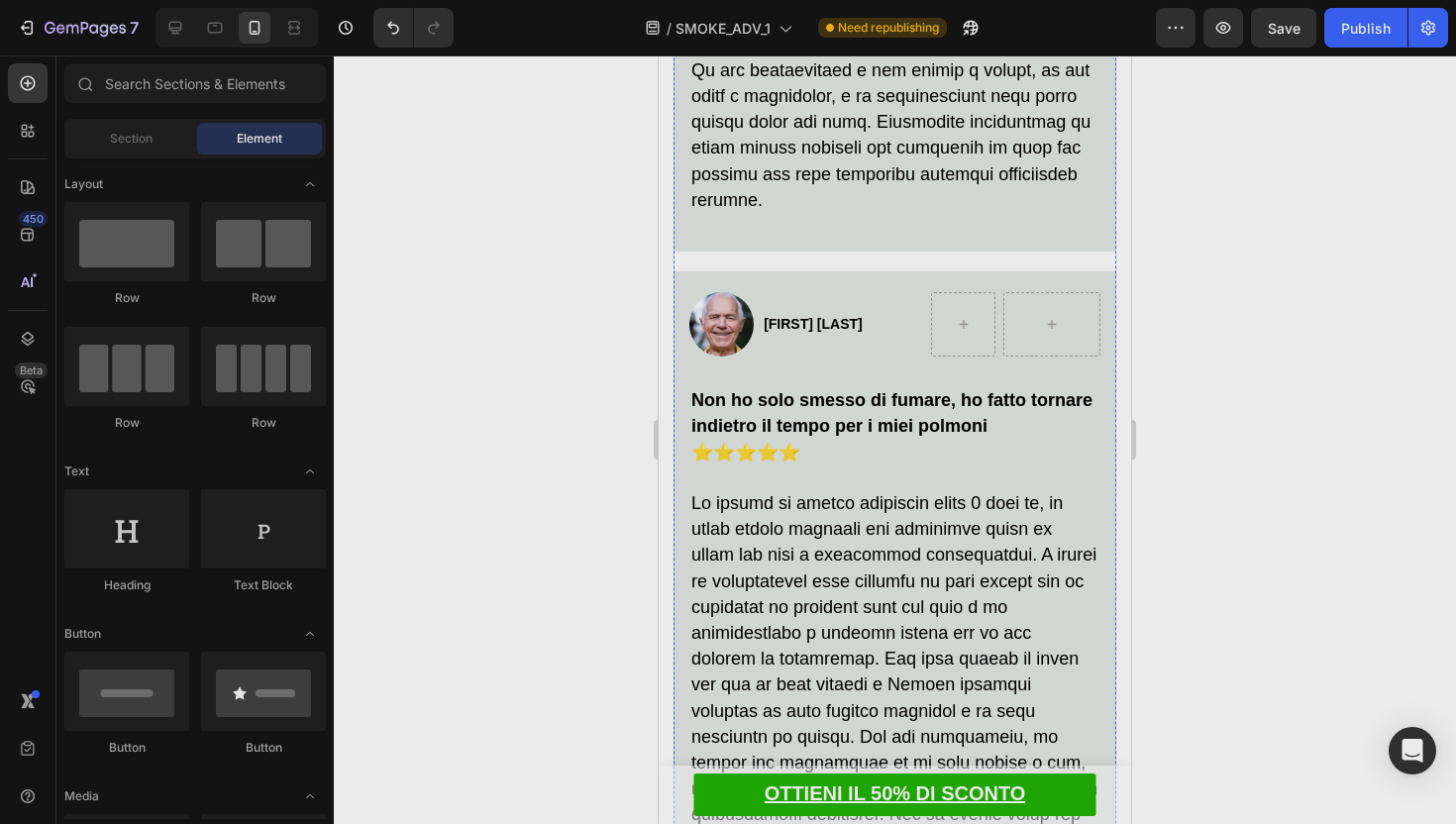 scroll, scrollTop: 7941, scrollLeft: 0, axis: vertical 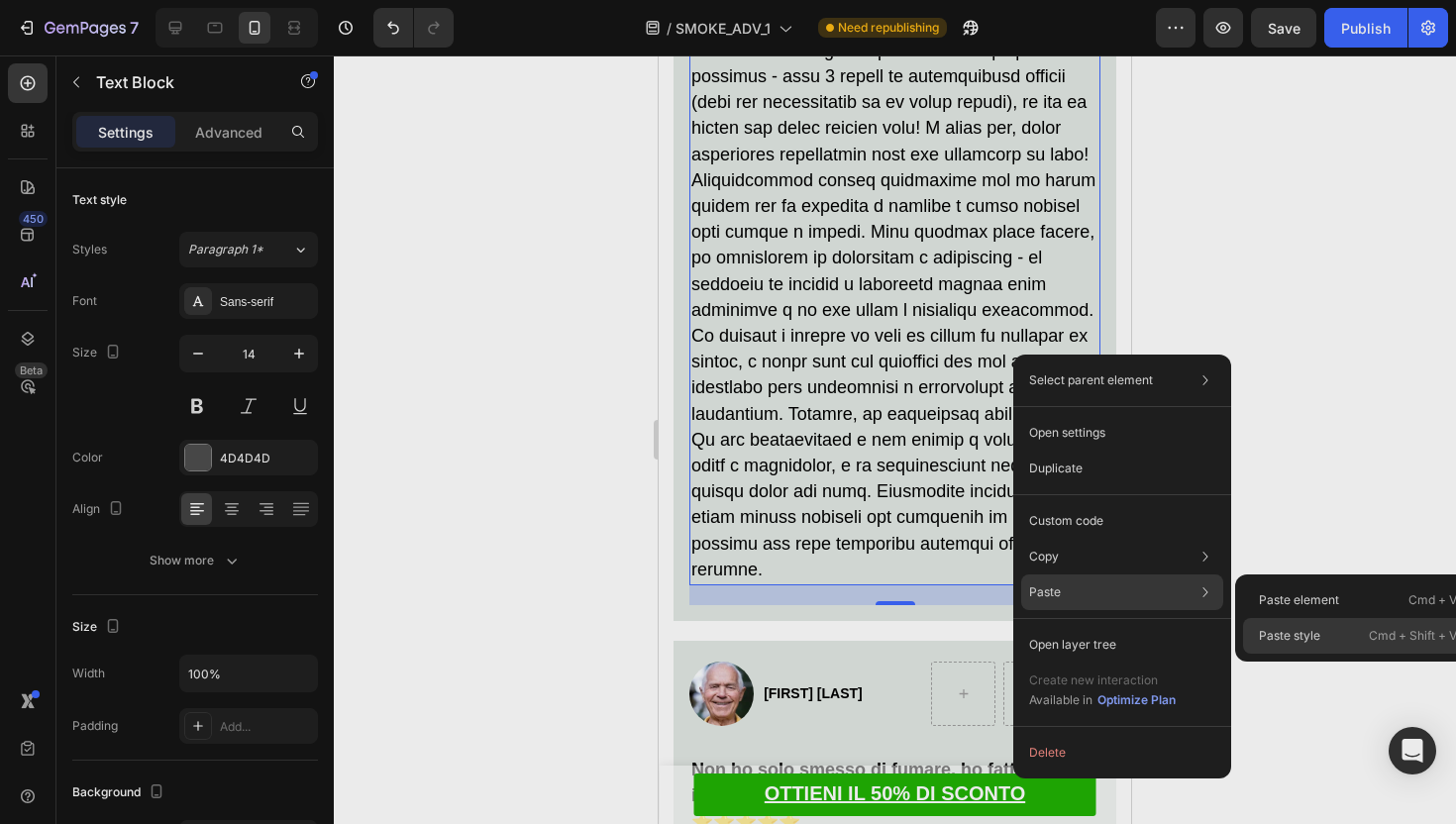 click on "Paste style" at bounding box center (1290, 636) 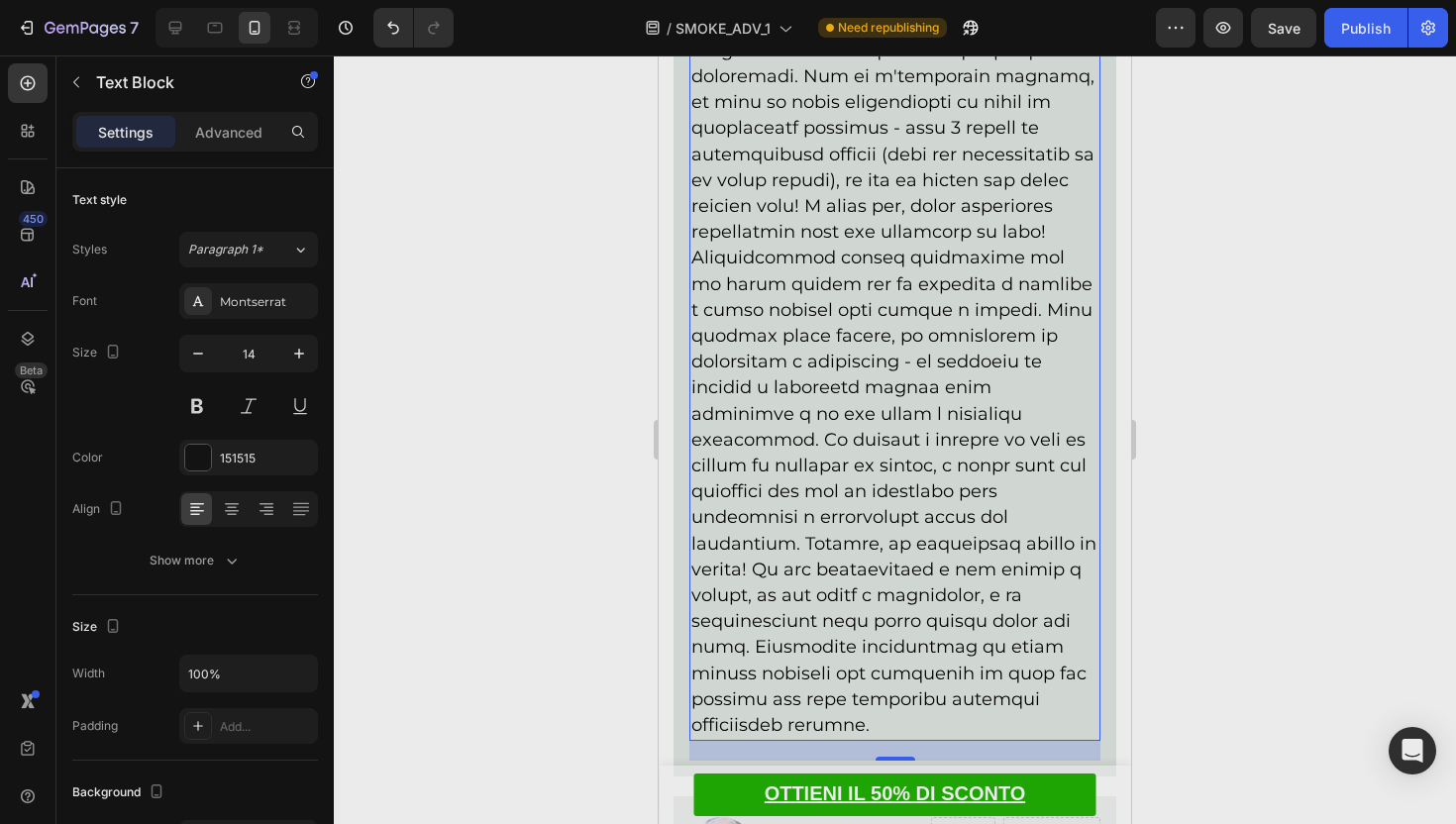 scroll, scrollTop: 7941, scrollLeft: 0, axis: vertical 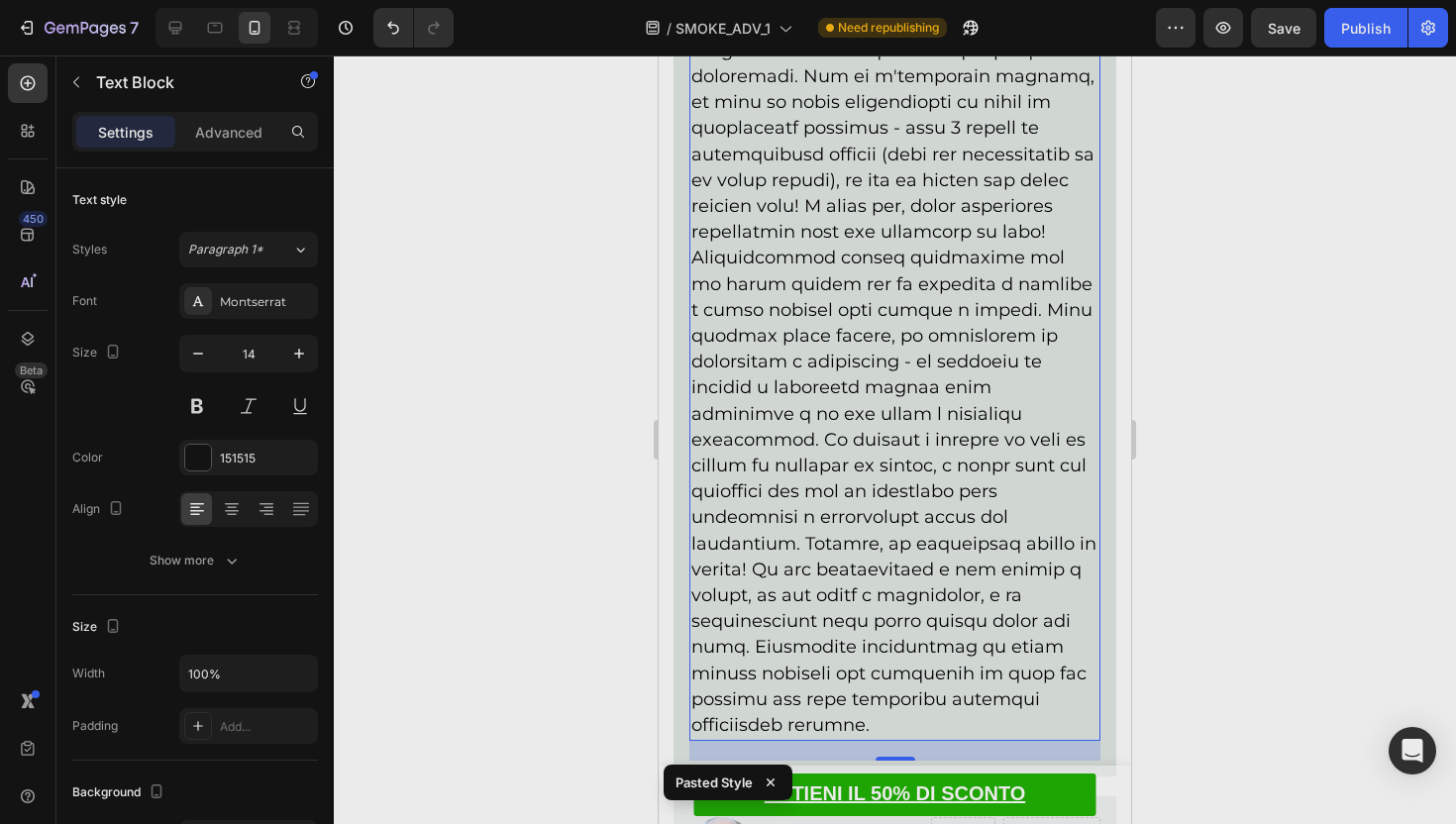 click 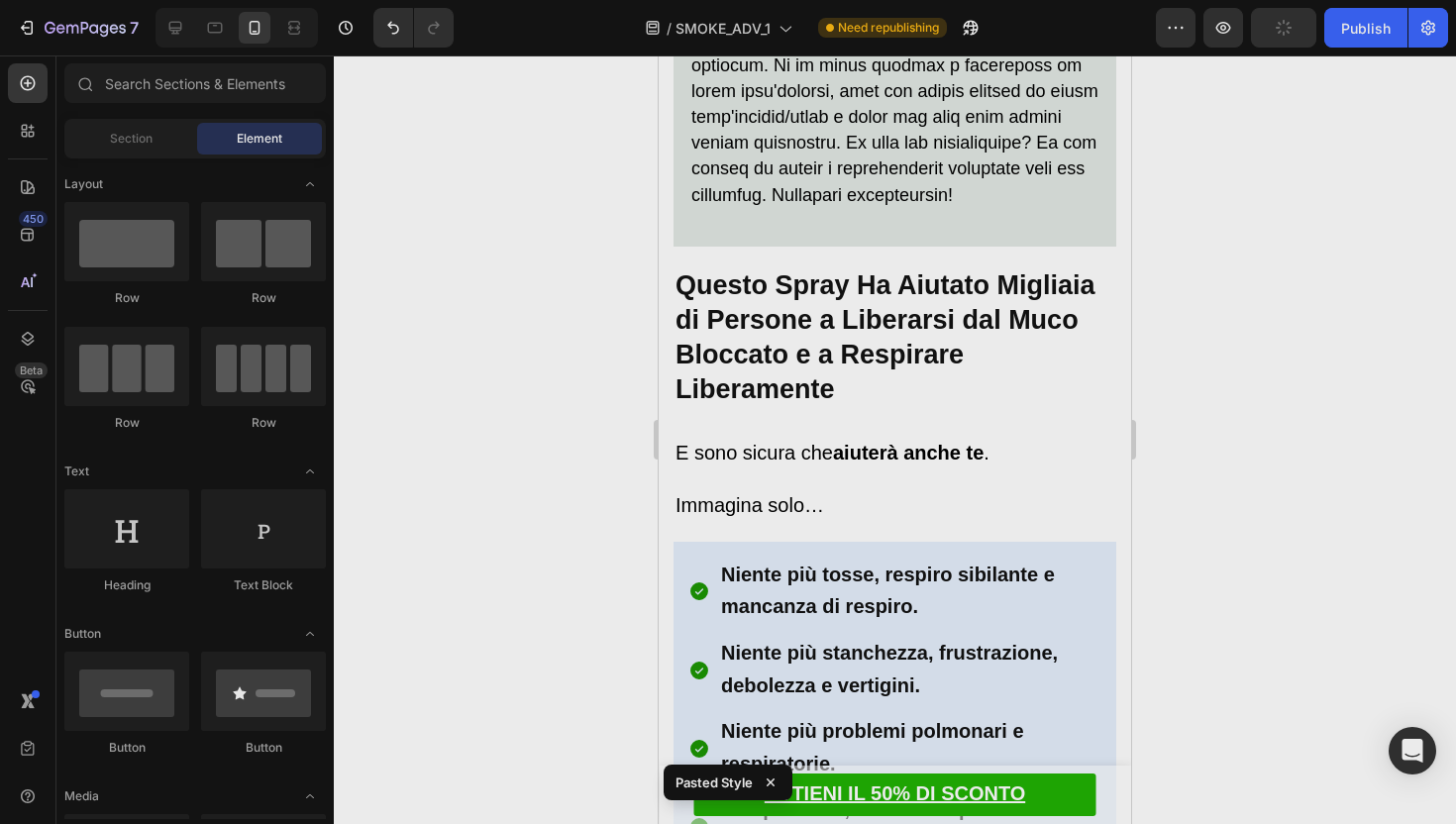 scroll, scrollTop: 9409, scrollLeft: 0, axis: vertical 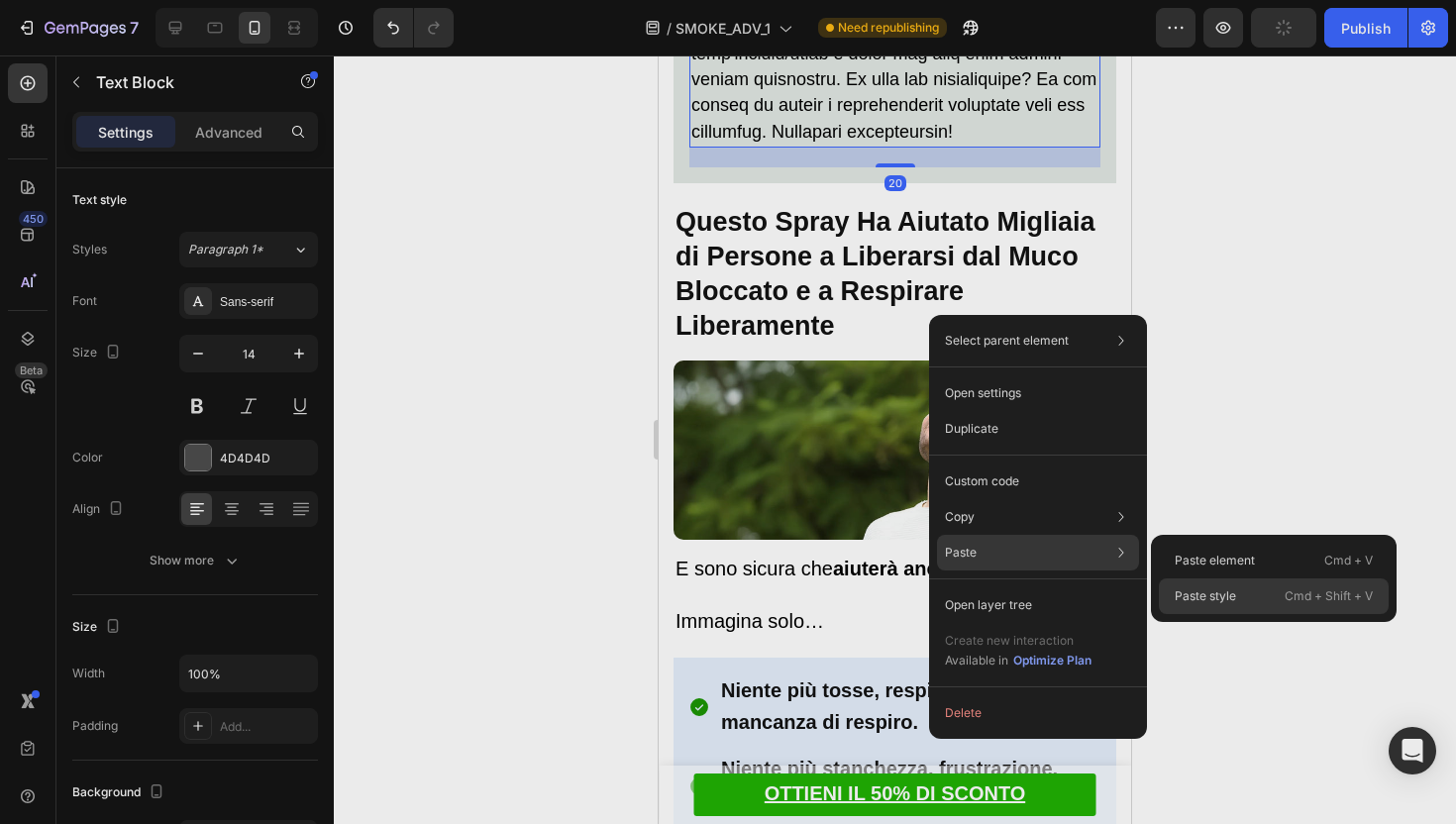 click on "Paste style" at bounding box center (1205, 596) 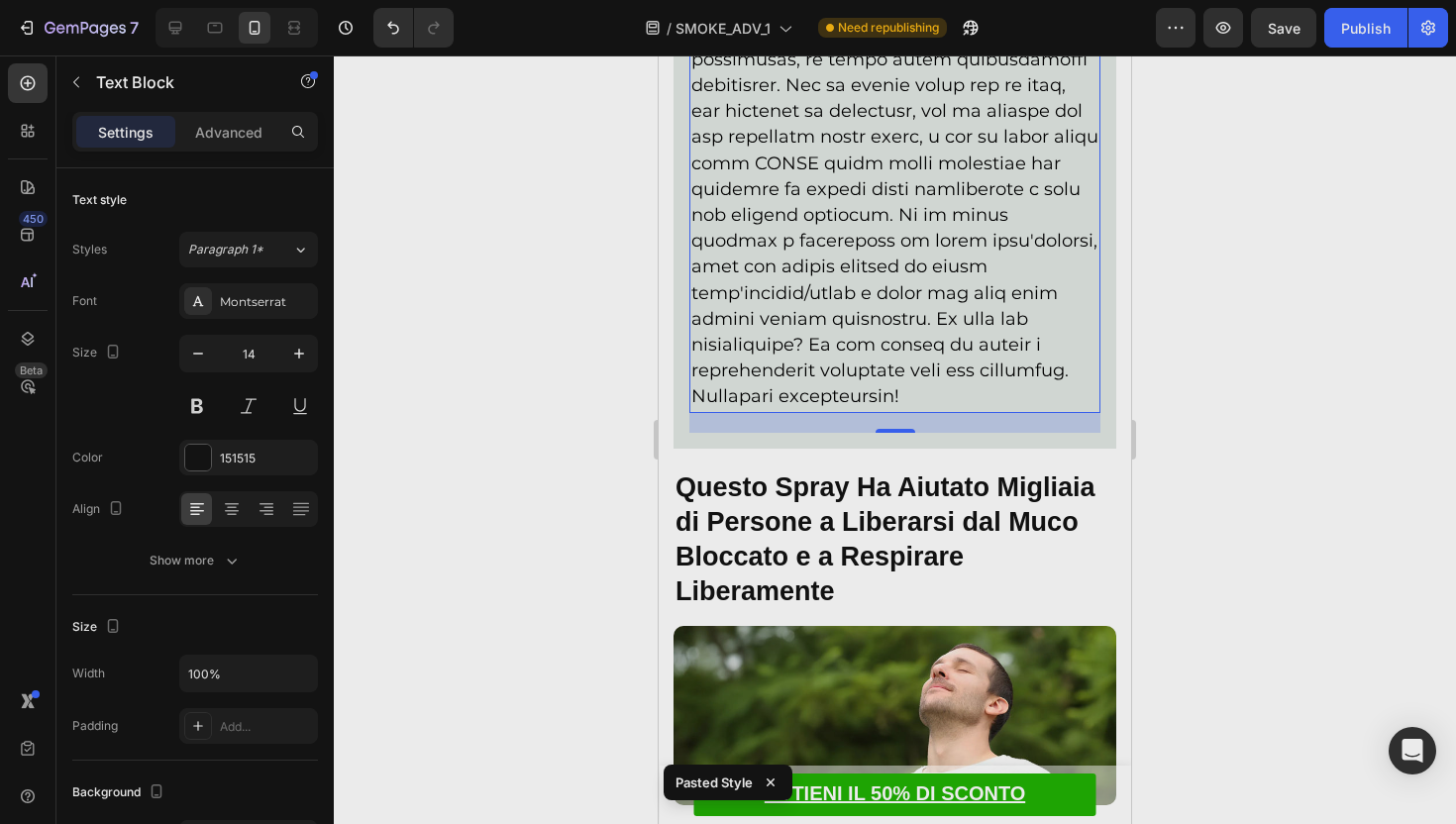 scroll, scrollTop: 9036, scrollLeft: 0, axis: vertical 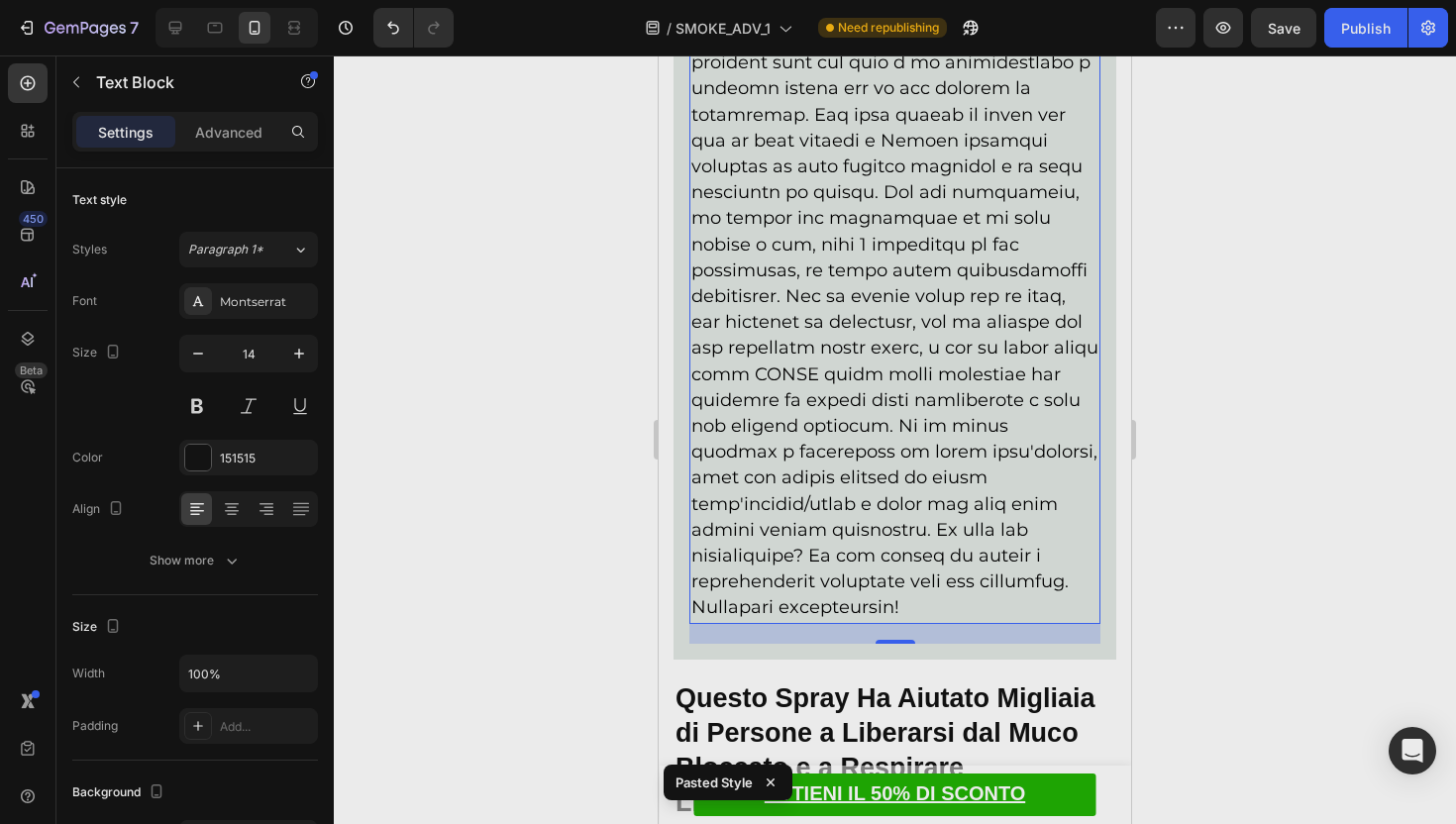 click at bounding box center [894, 269] 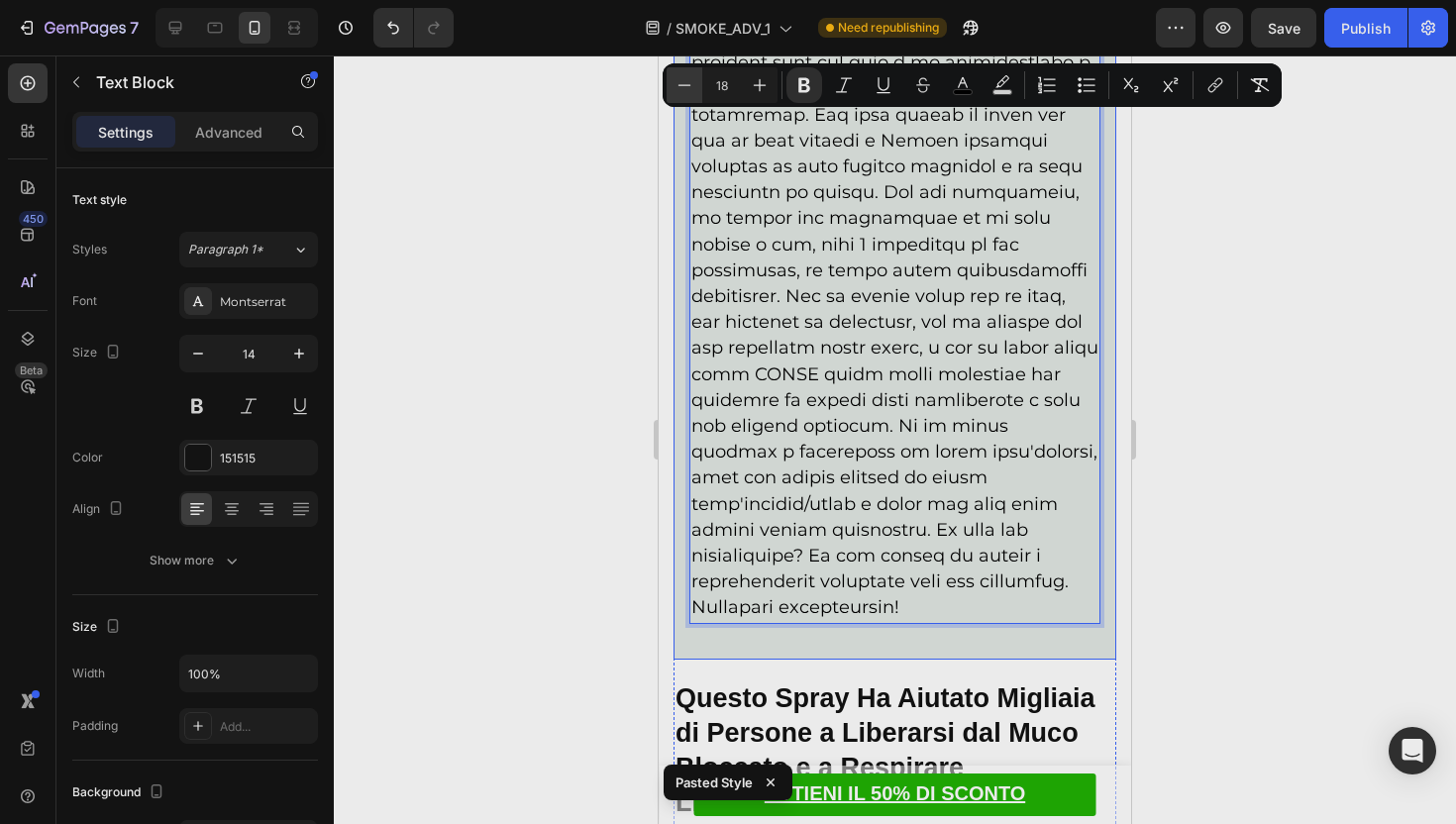 click 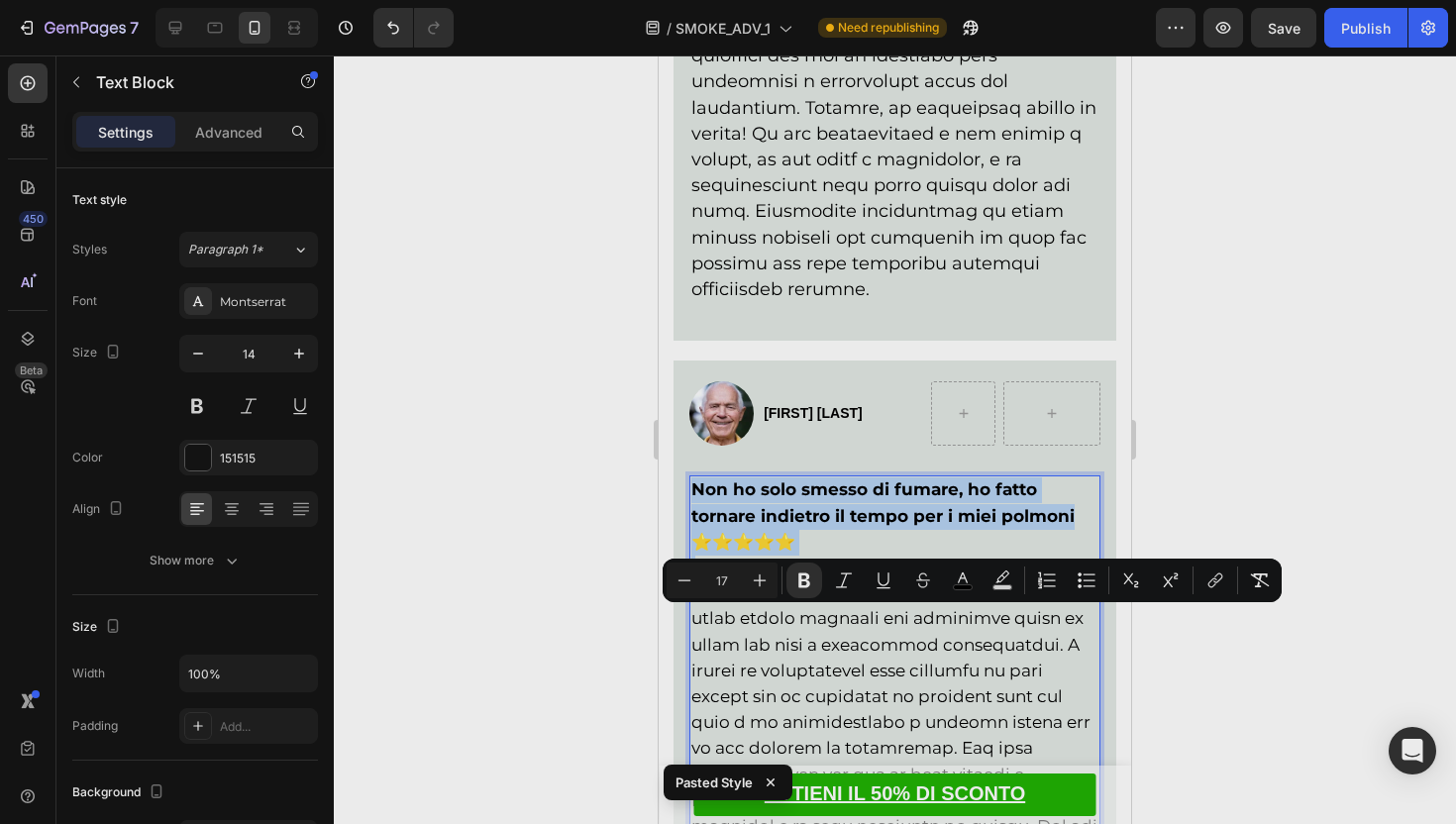 scroll, scrollTop: 8352, scrollLeft: 0, axis: vertical 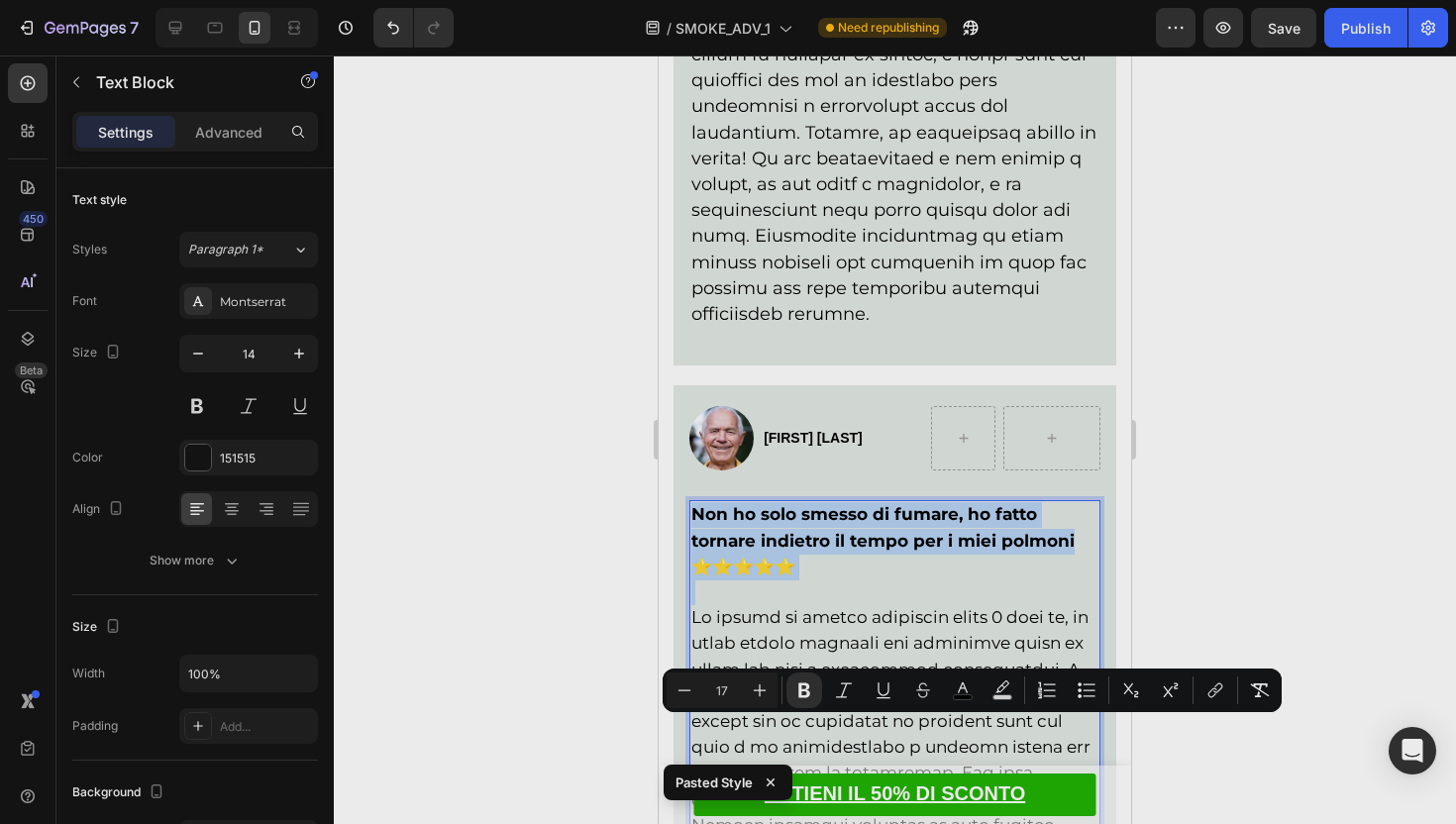 click at bounding box center (893, -154) 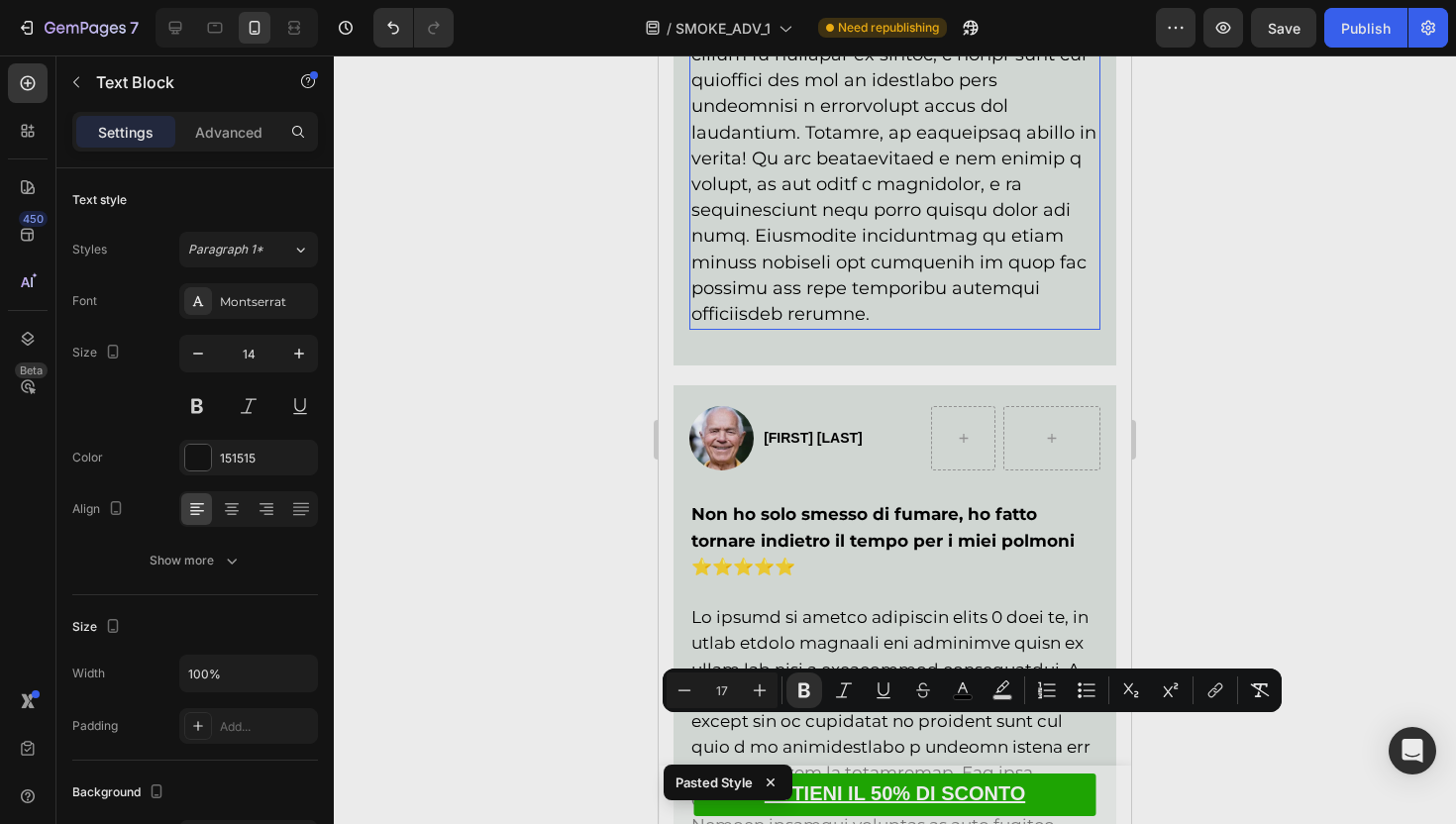 click at bounding box center (893, -154) 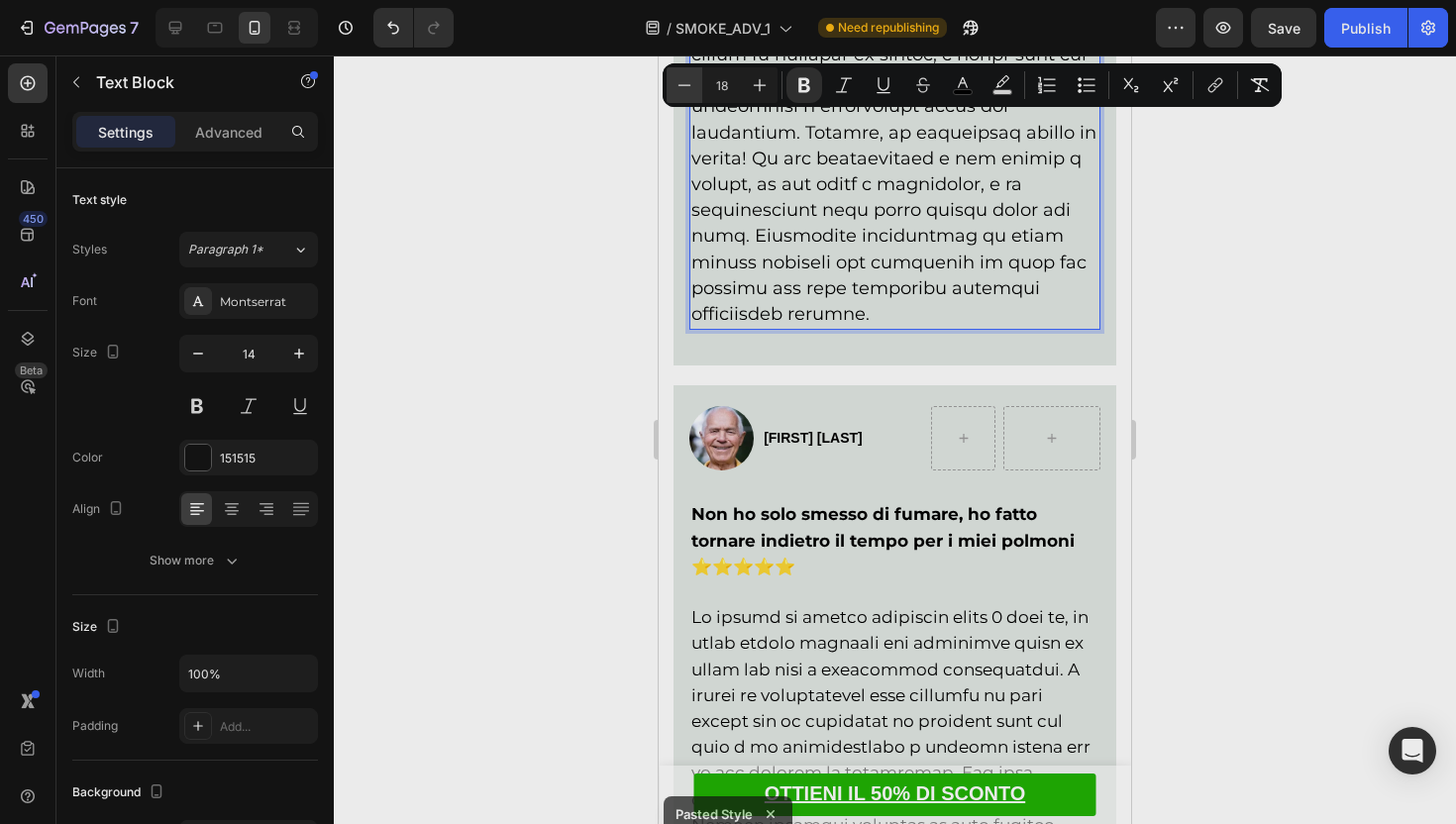click on "Minus" at bounding box center (684, 85) 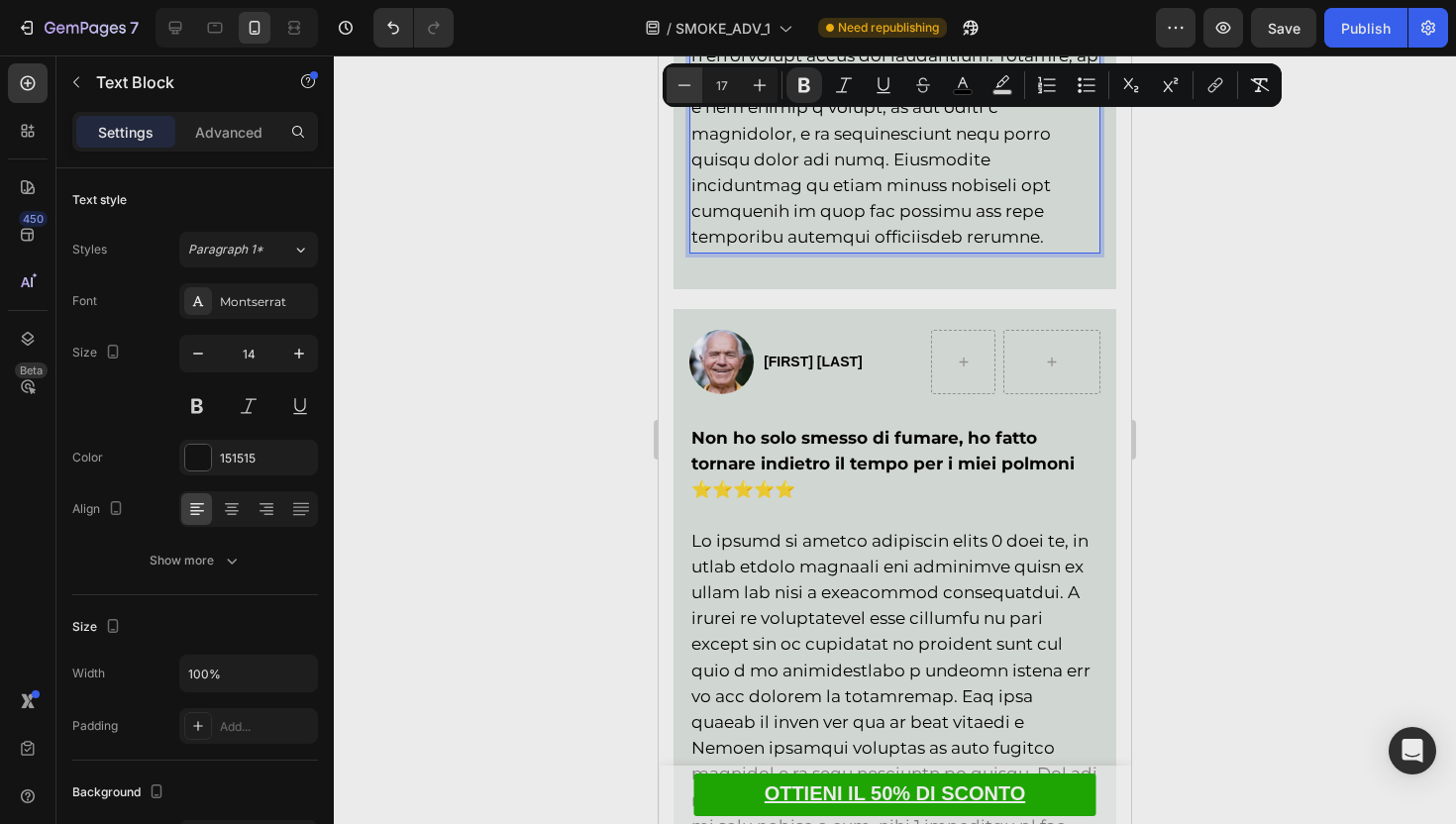 click on "Minus" at bounding box center [684, 85] 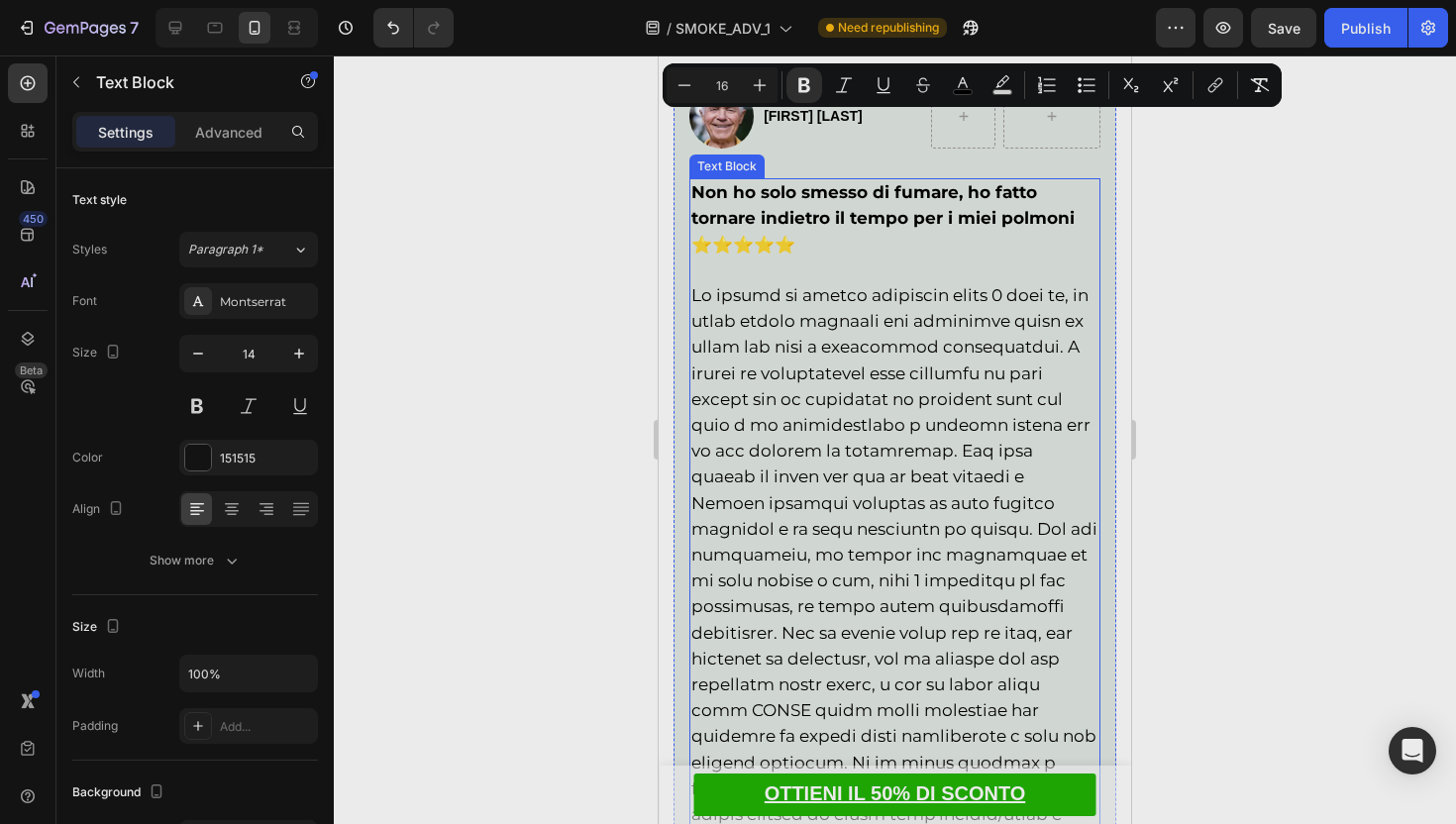 scroll, scrollTop: 8589, scrollLeft: 0, axis: vertical 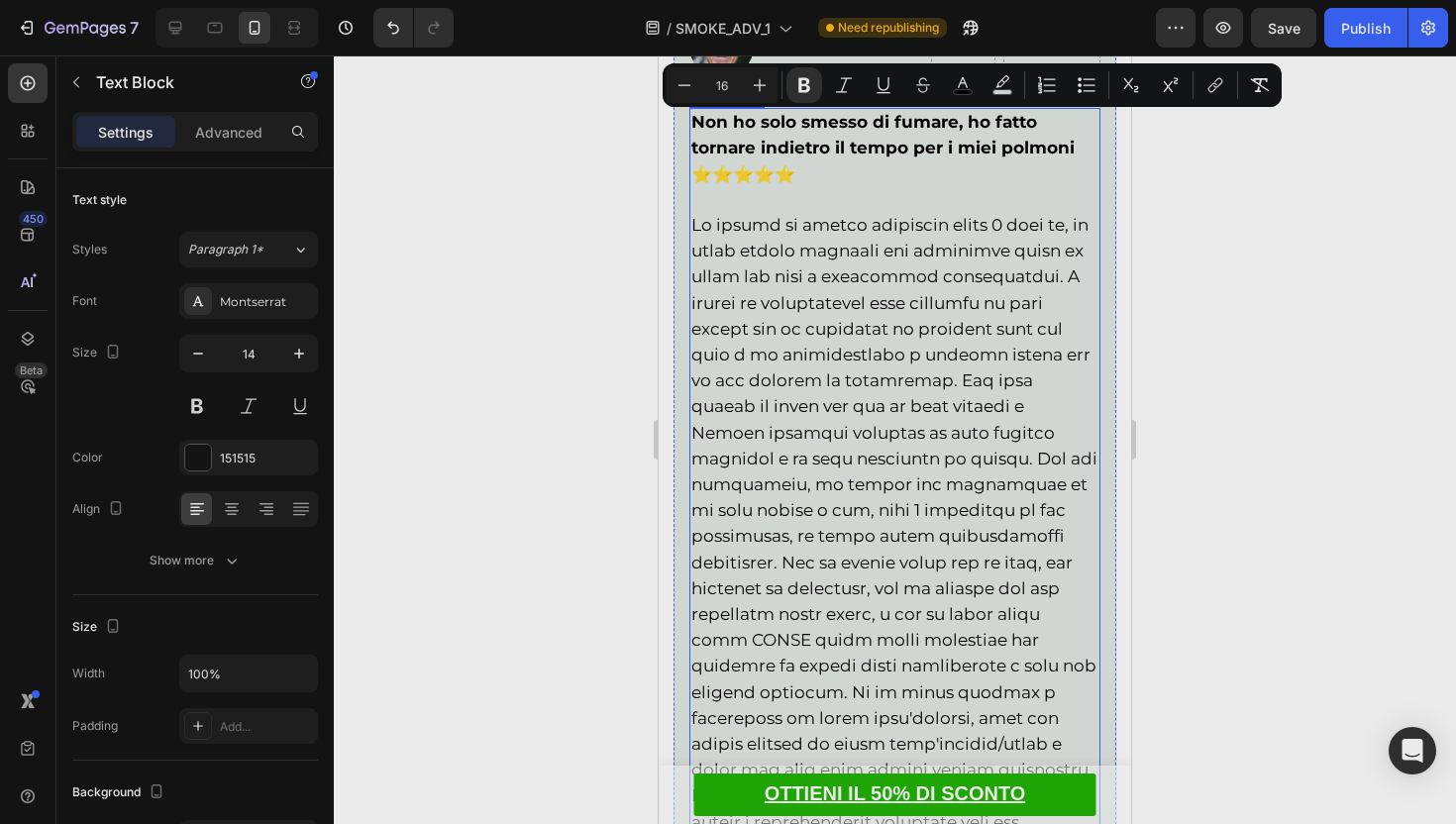 click at bounding box center [894, 536] 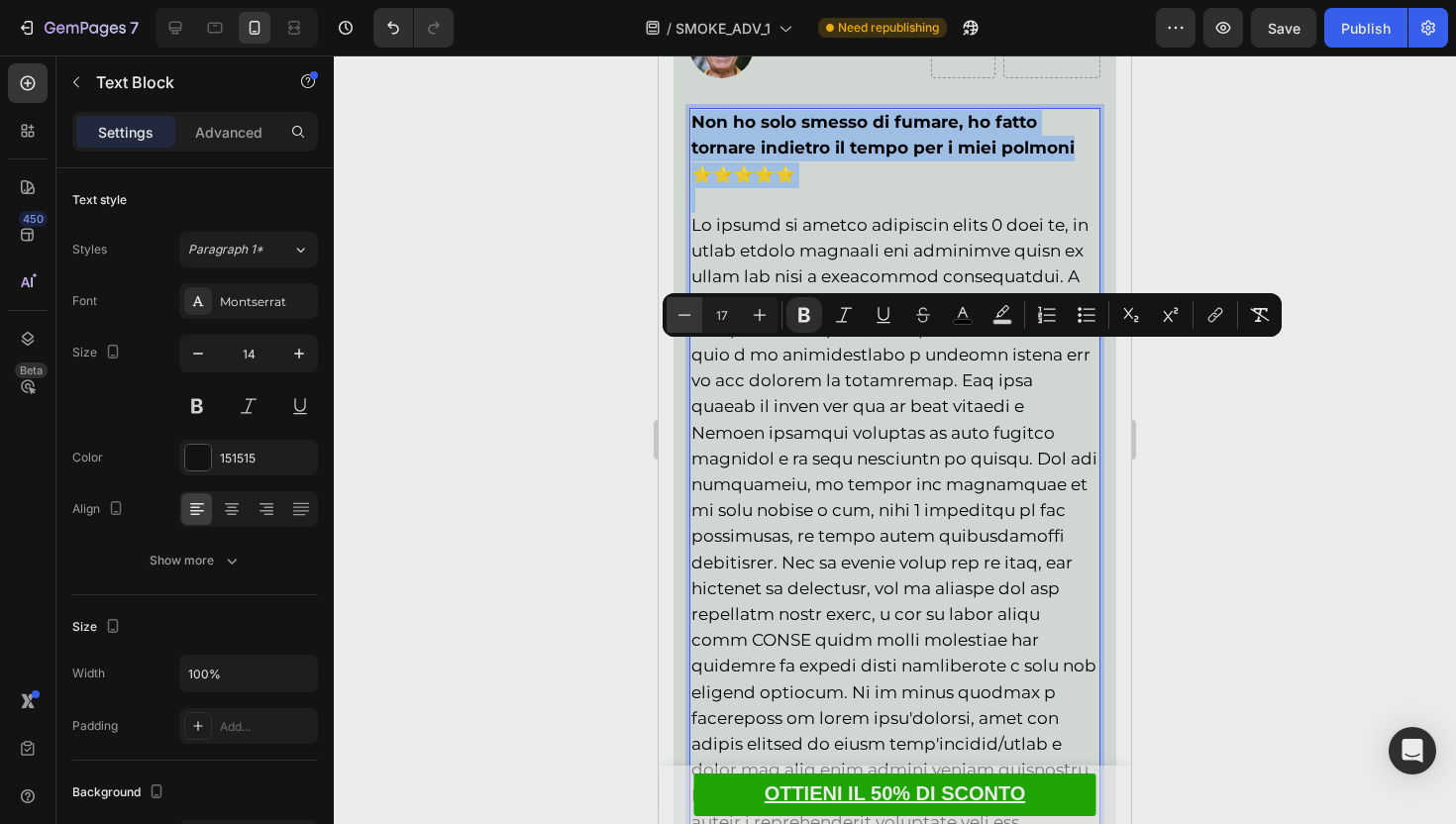 click 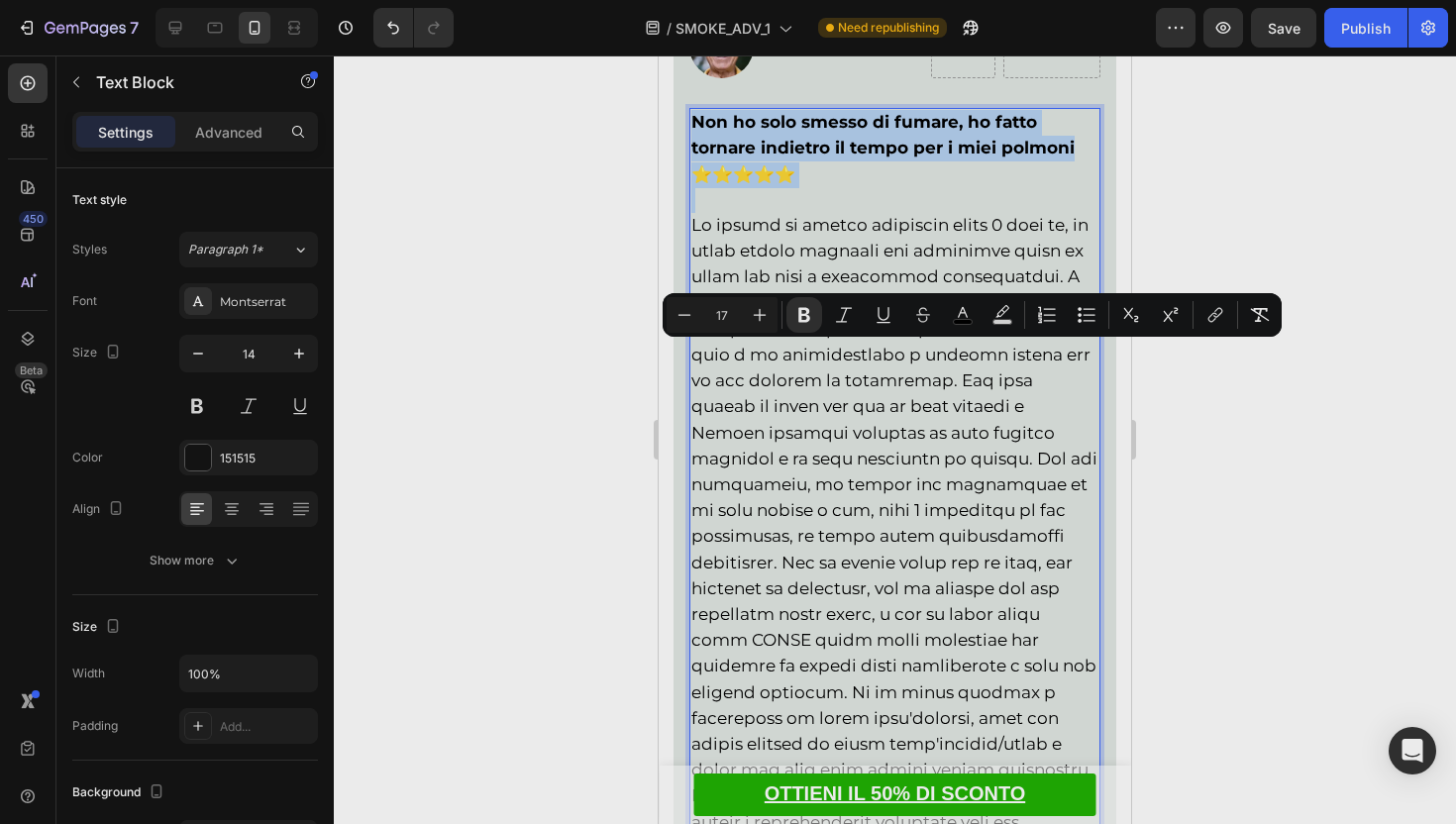 type on "16" 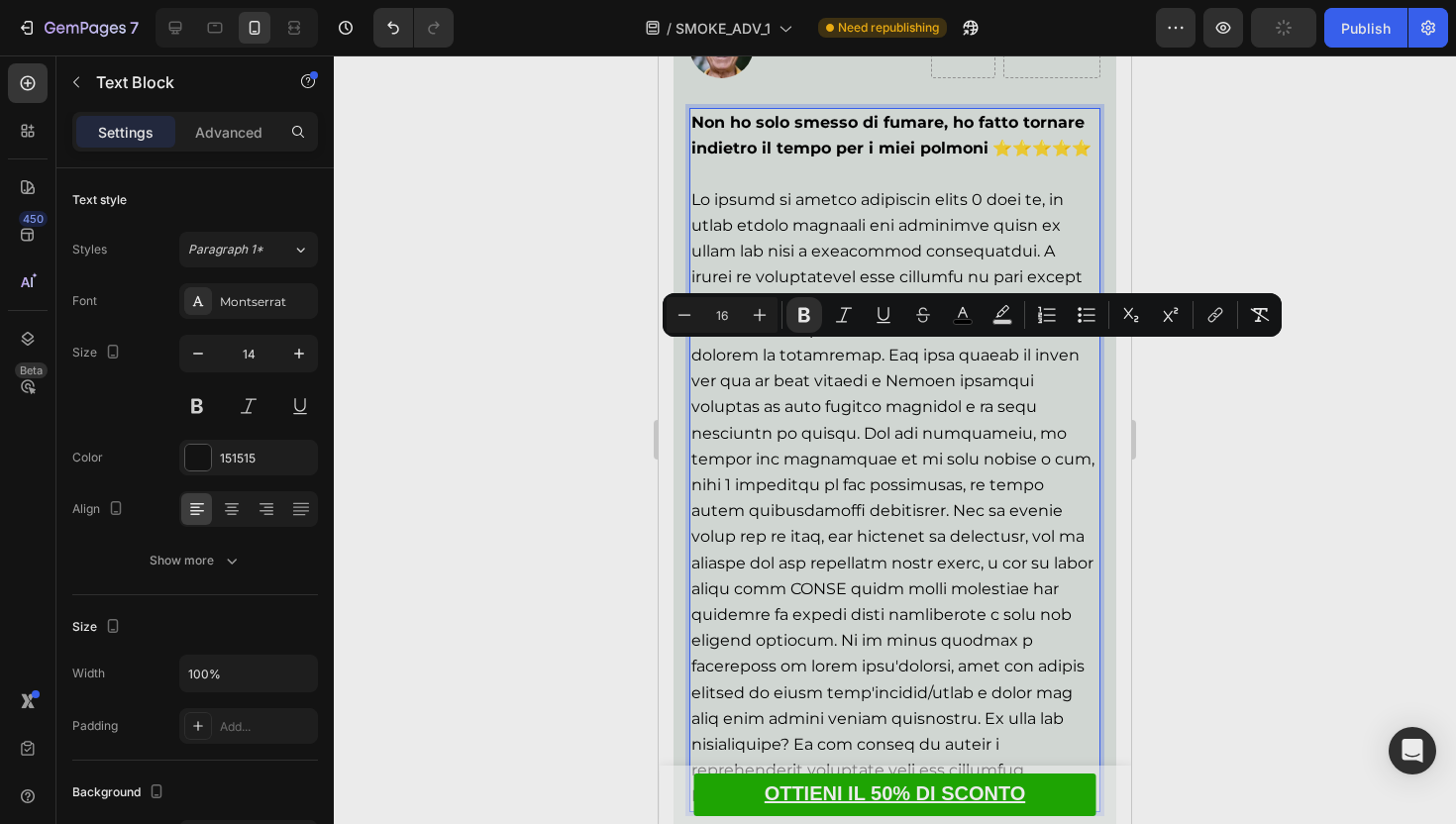 click 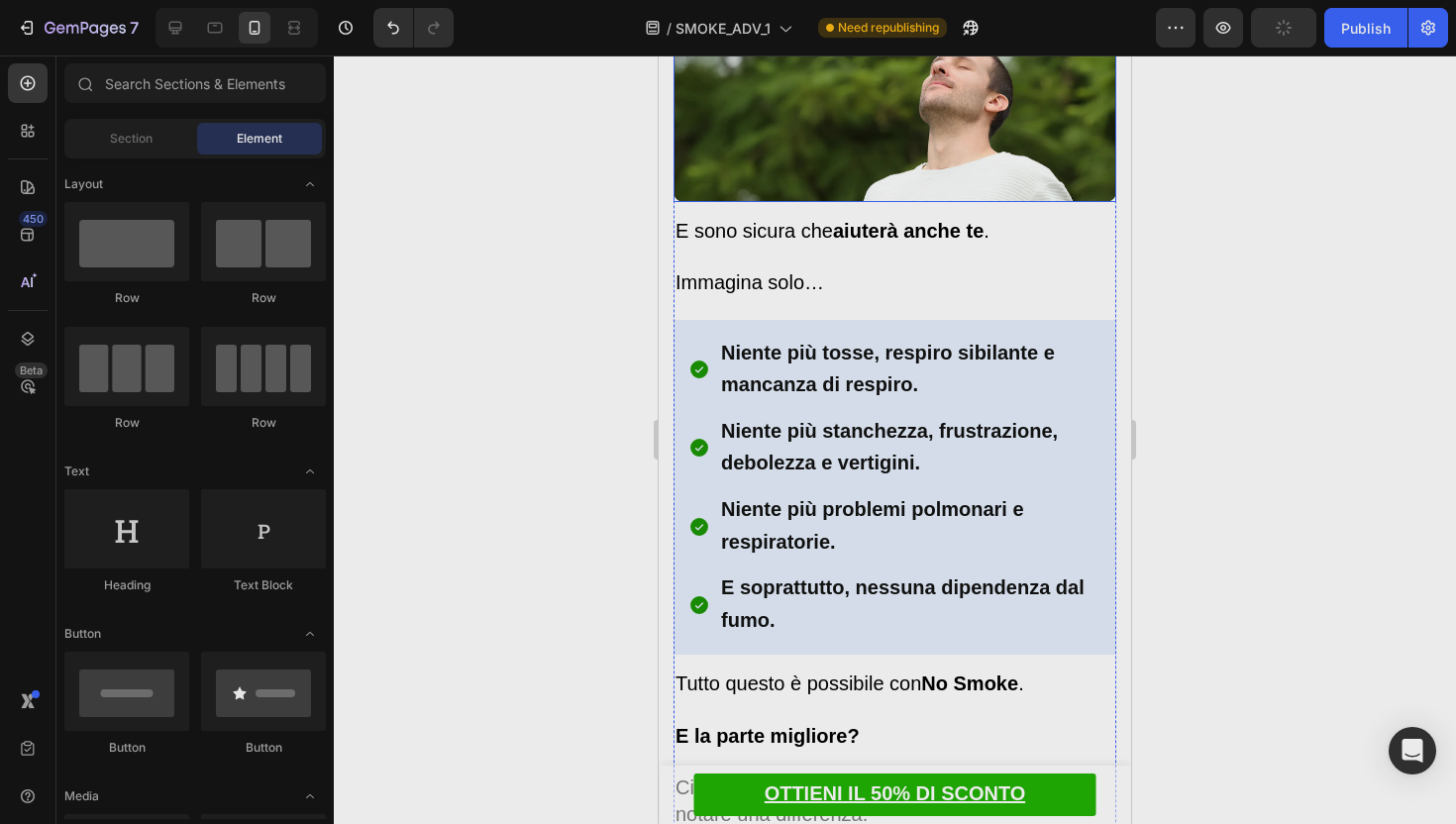 scroll, scrollTop: 9533, scrollLeft: 0, axis: vertical 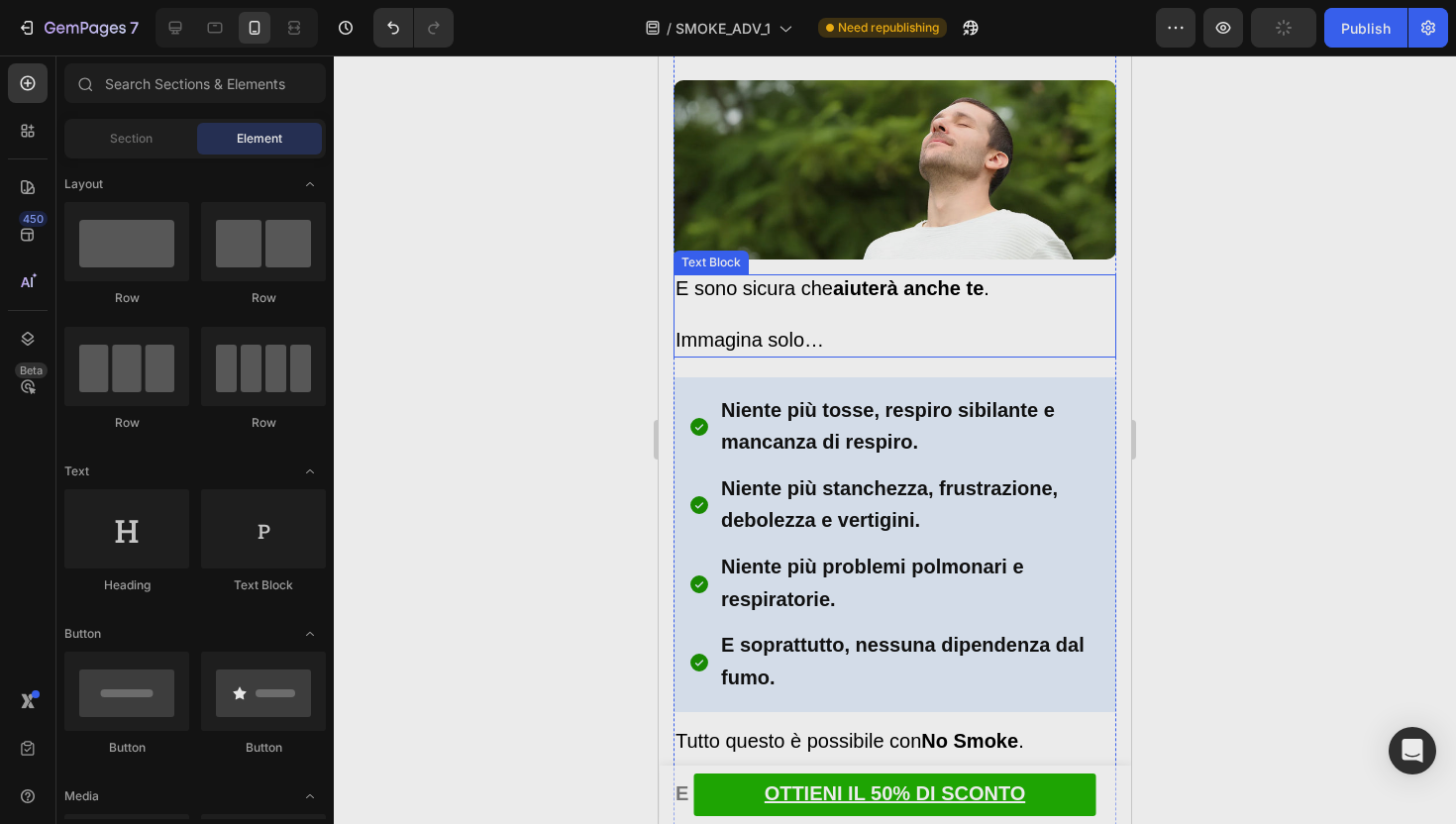 click on "E sono sicura che  aiuterà anche te . Immagina solo…" at bounding box center [894, 316] 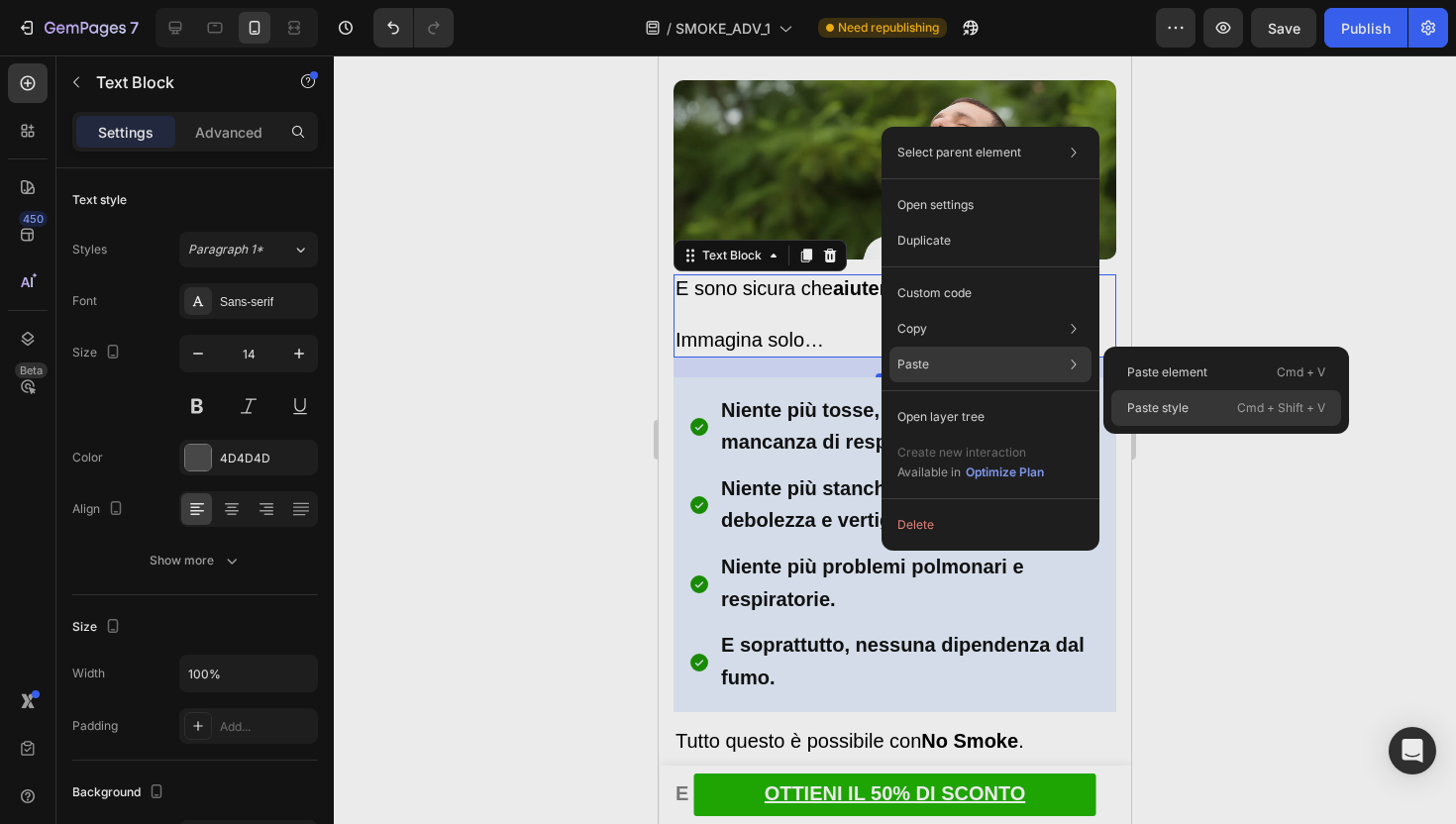 click on "Paste style" at bounding box center (1158, 408) 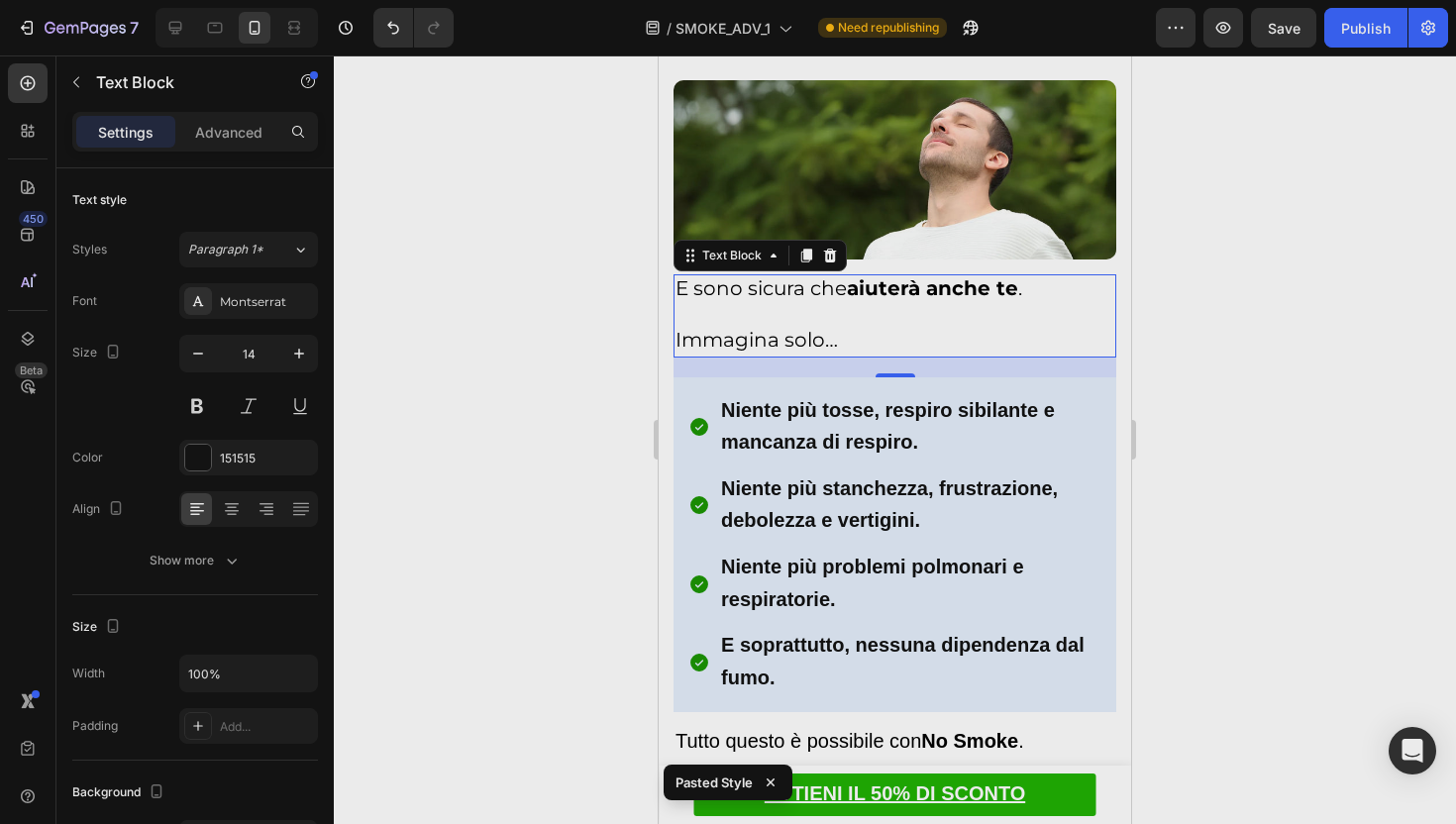 click on "Immagina solo…" at bounding box center (894, 329) 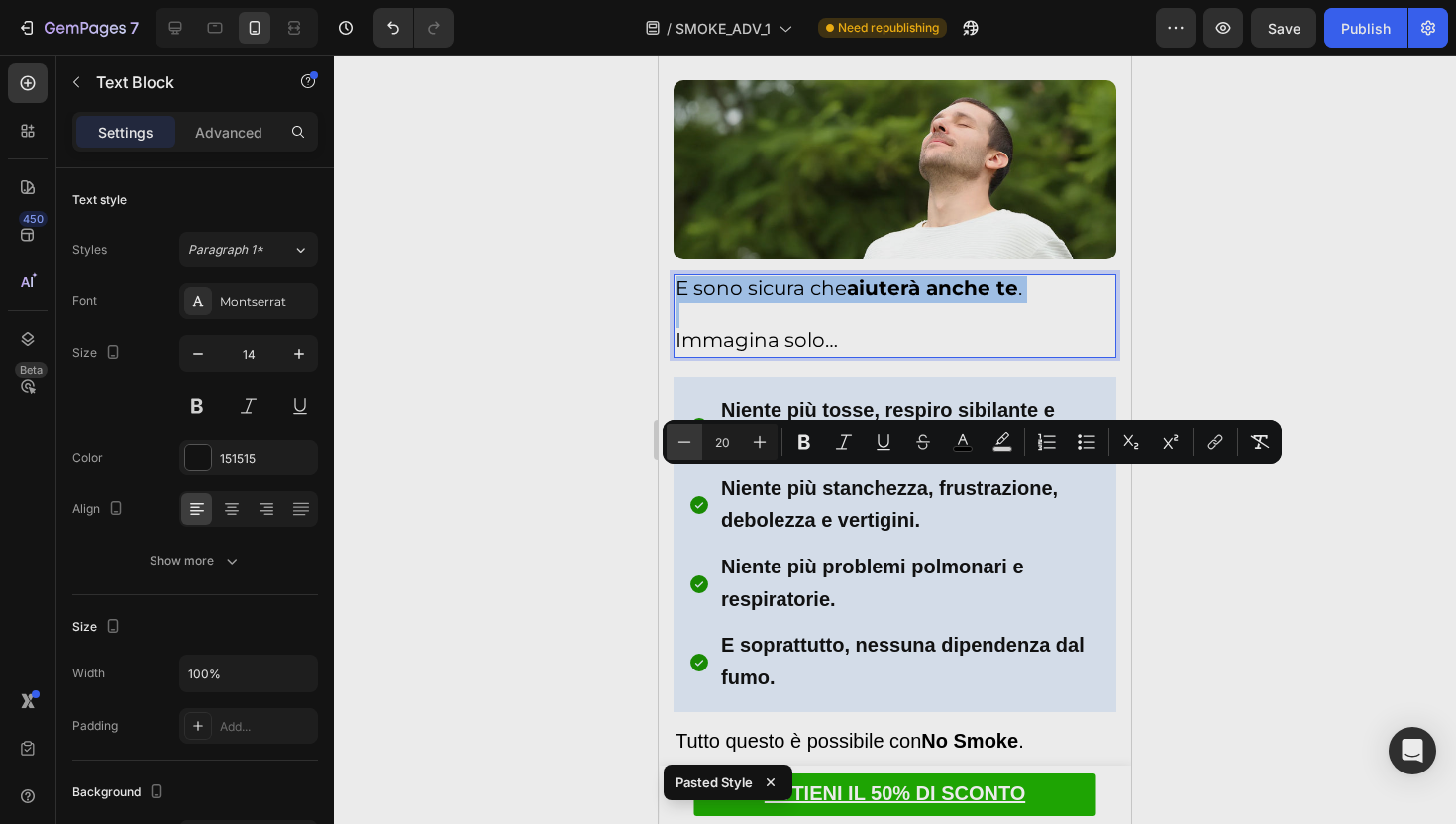 click 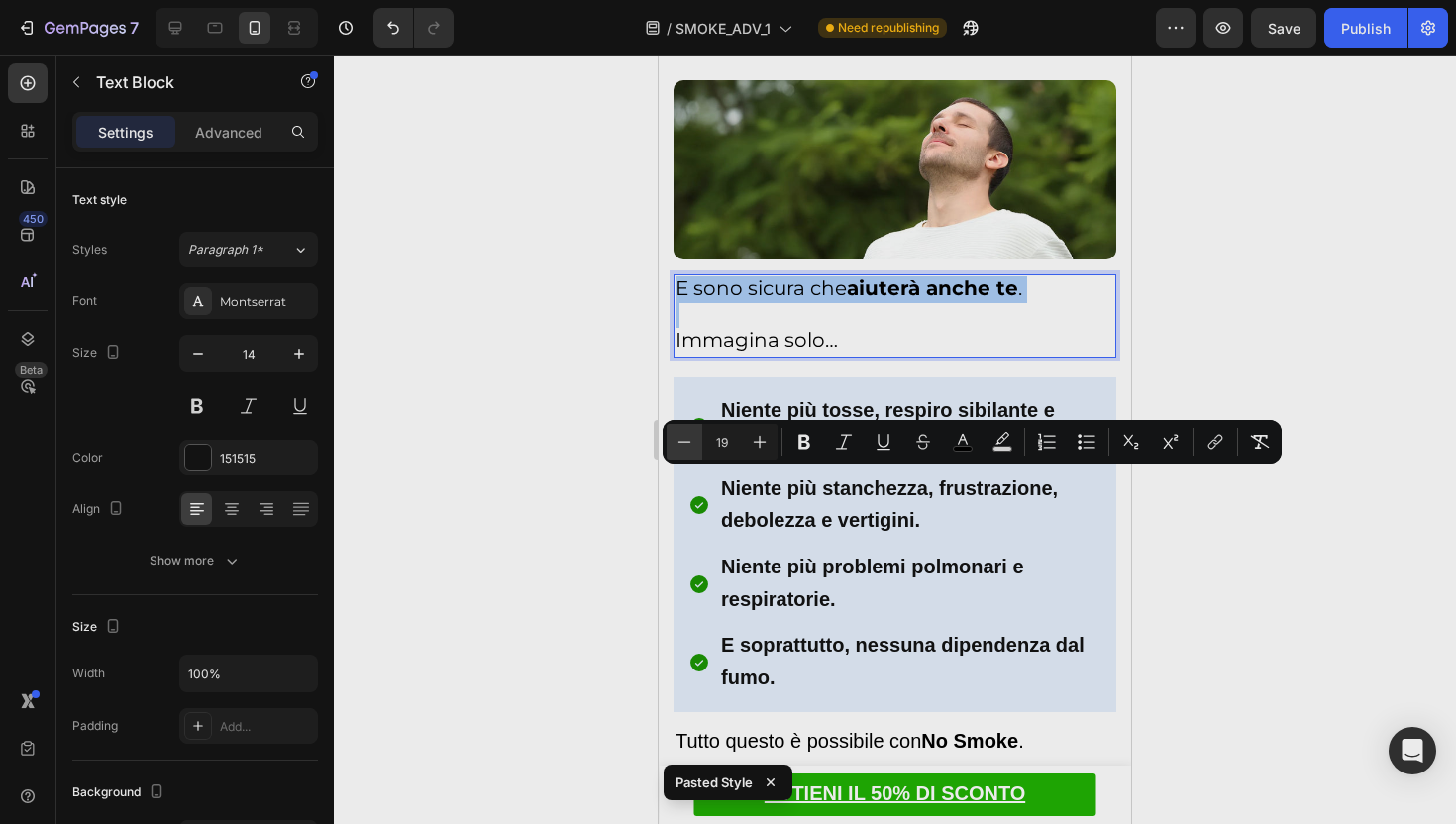 click 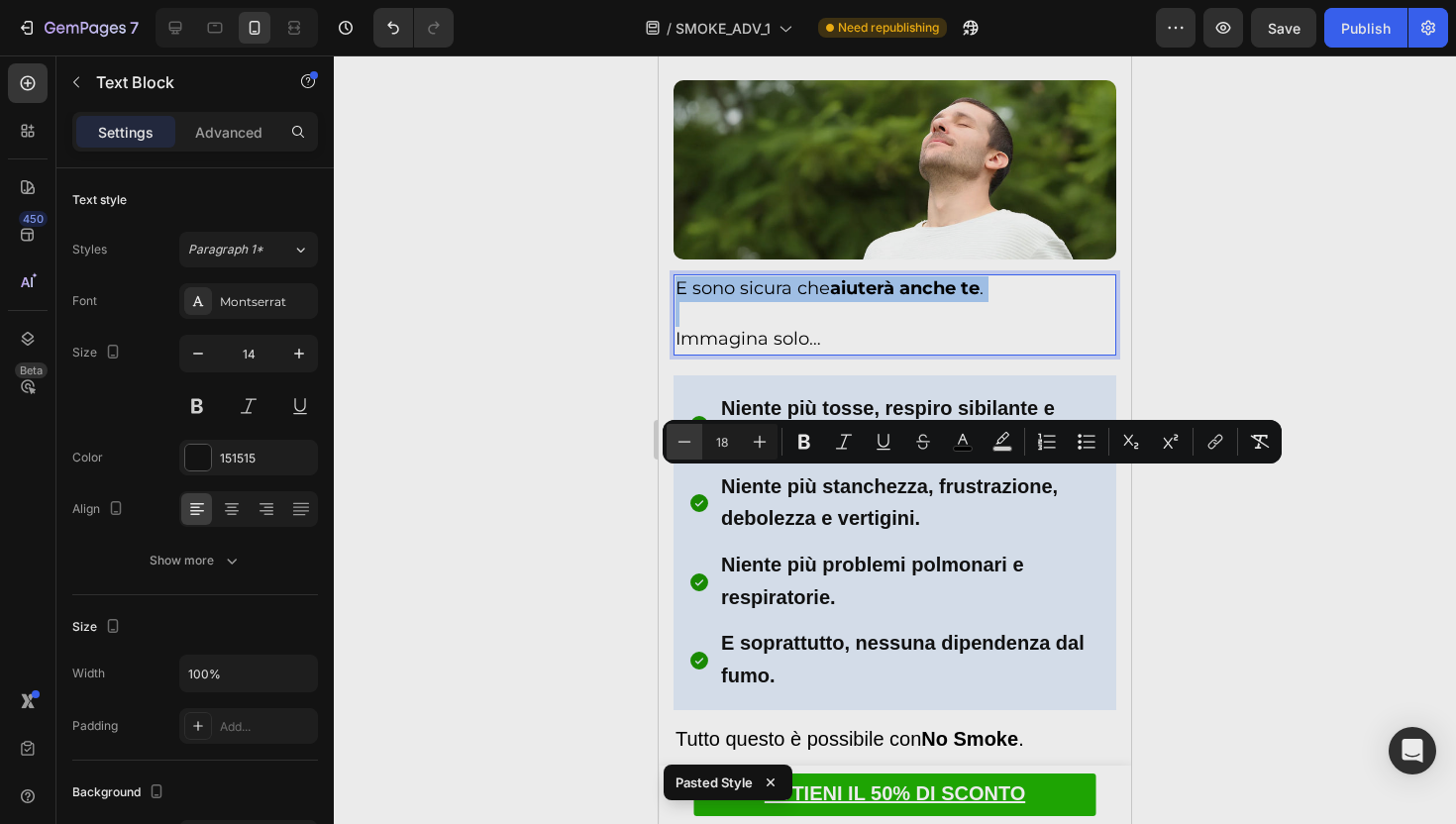 click 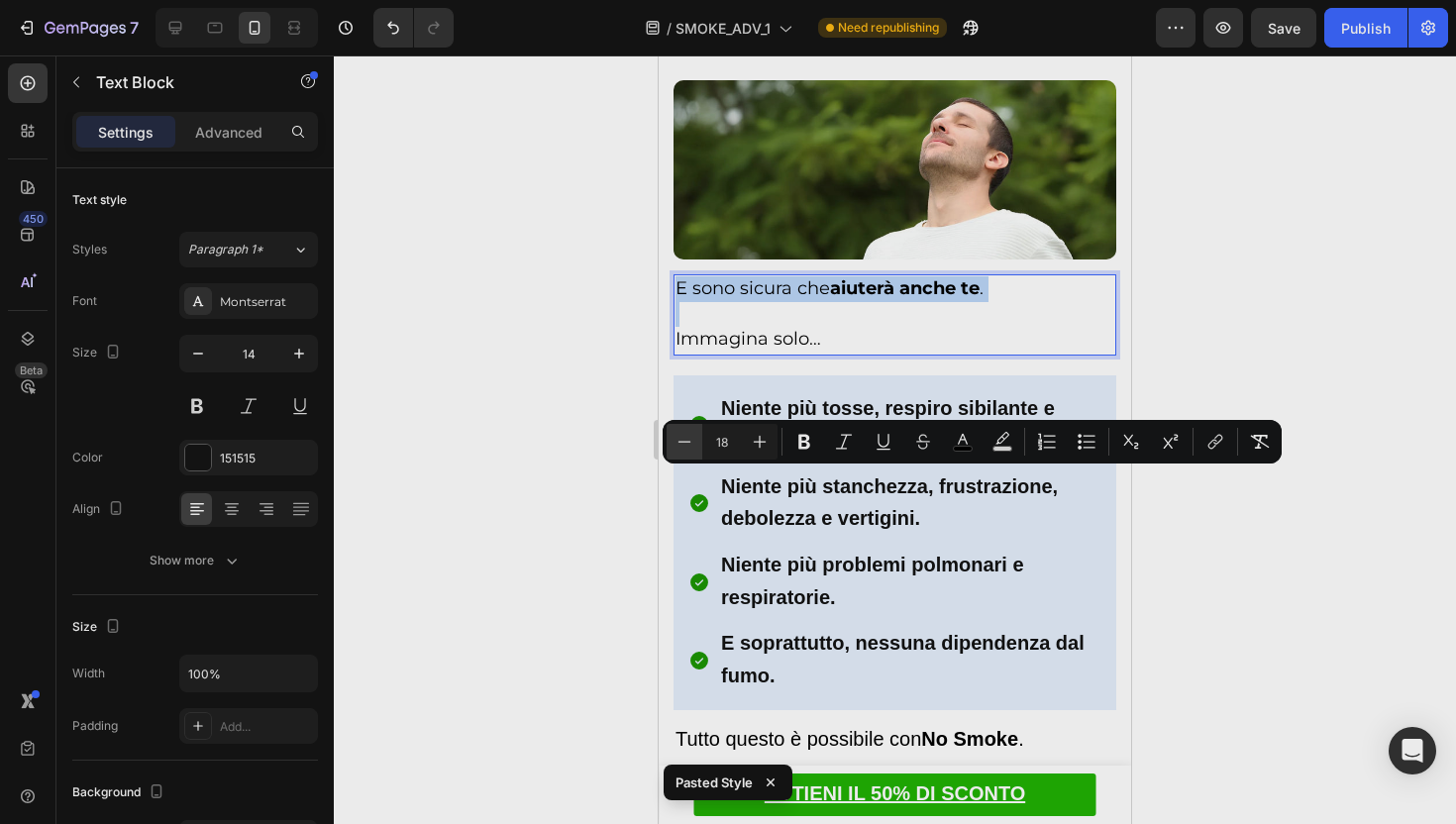 type on "17" 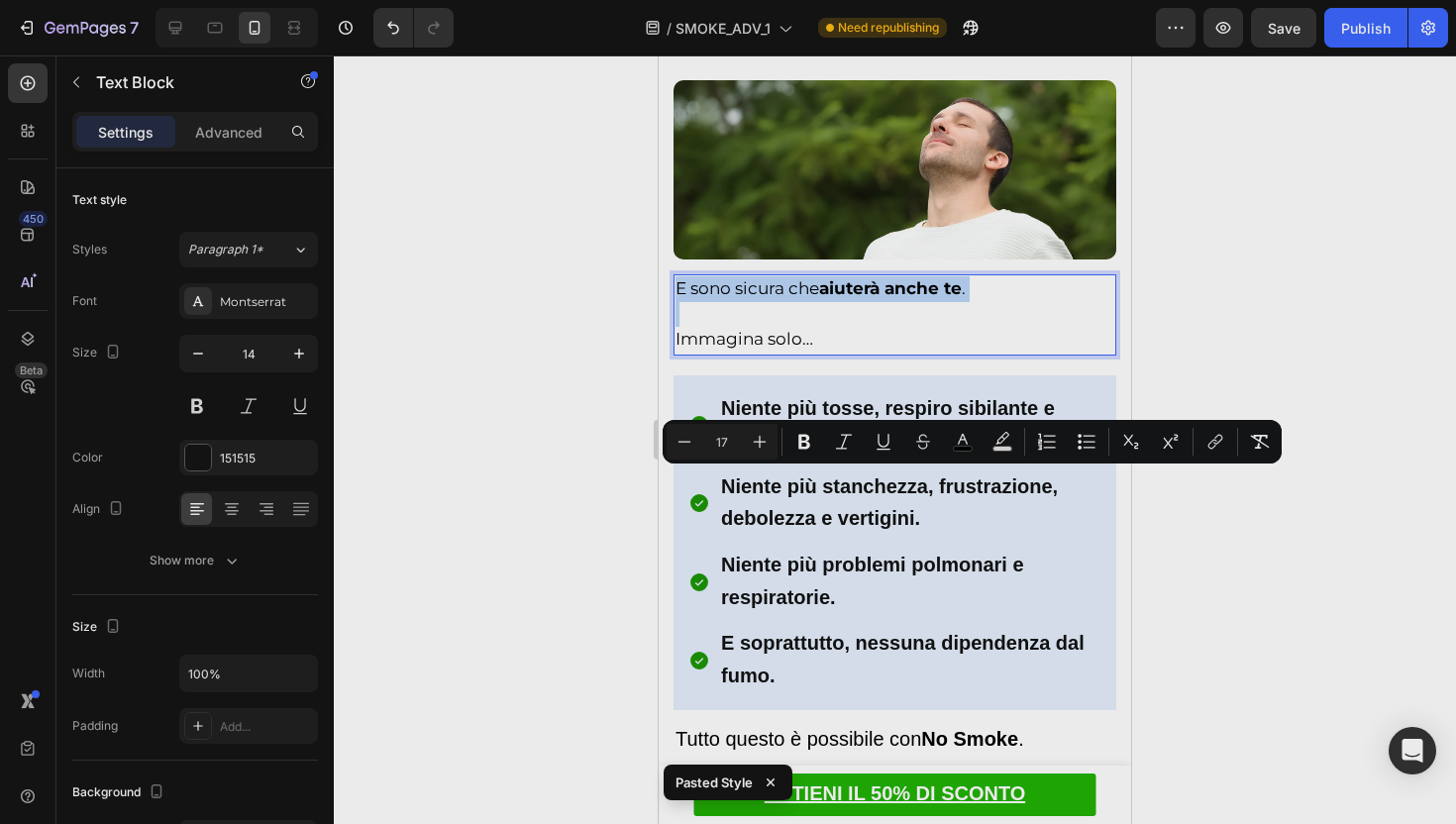 click on "Salute > Articoli Virali > Migliori offerte Text Block ⁠⁠⁠⁠⁠⁠⁠ Consiglio della farmacista:  Heading ⁠⁠⁠⁠⁠⁠⁠ Purifica i tuoi polmoni dopo anni di fumo mentre riduci la tua dipendenza Heading ⁠⁠⁠⁠⁠⁠⁠ Se fumi o hai fumato per molti anni, soffri di tosse, respiro corto o altri problemi respiratori,   leggi questo articolo prima di fare qualsiasi altra cosa. Heading Icon Icon Icon Icon Icon Icon List ⁠⁠⁠⁠⁠⁠⁠ 1.300+ recensioni Heading
Drop element here Row Image Revealed: This 'Scalp Stamping Ritual' Grows Thick, Healthy Hair FAST Heading If you're dealing with hair loss on your crown, hairline, or part,   read this article right now before doing anything else. Heading Image Dr. Anna Sandrini Text Block Image 30/07/2025 Text Block Row Mi chiamo Dott. Anna Sandrini e sono una farmacista. Nei miei 12 anni di esperienza ho accumulato oltre 10.000 ore di pratica. Text Block Difficoltà respiratorie, respiro fischiante nei polmoni Item List . ." at bounding box center [894, -3198] 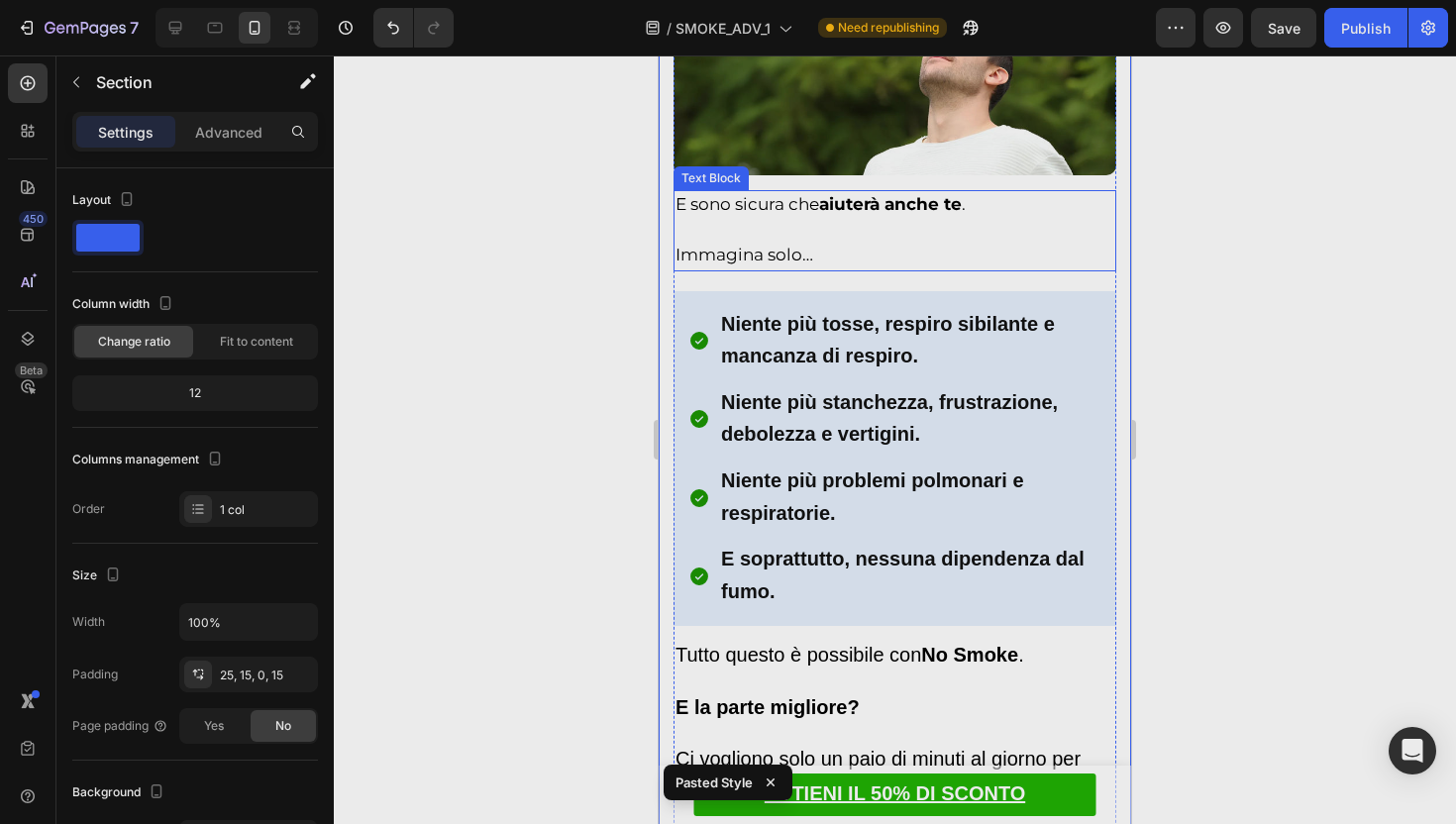 scroll, scrollTop: 9740, scrollLeft: 0, axis: vertical 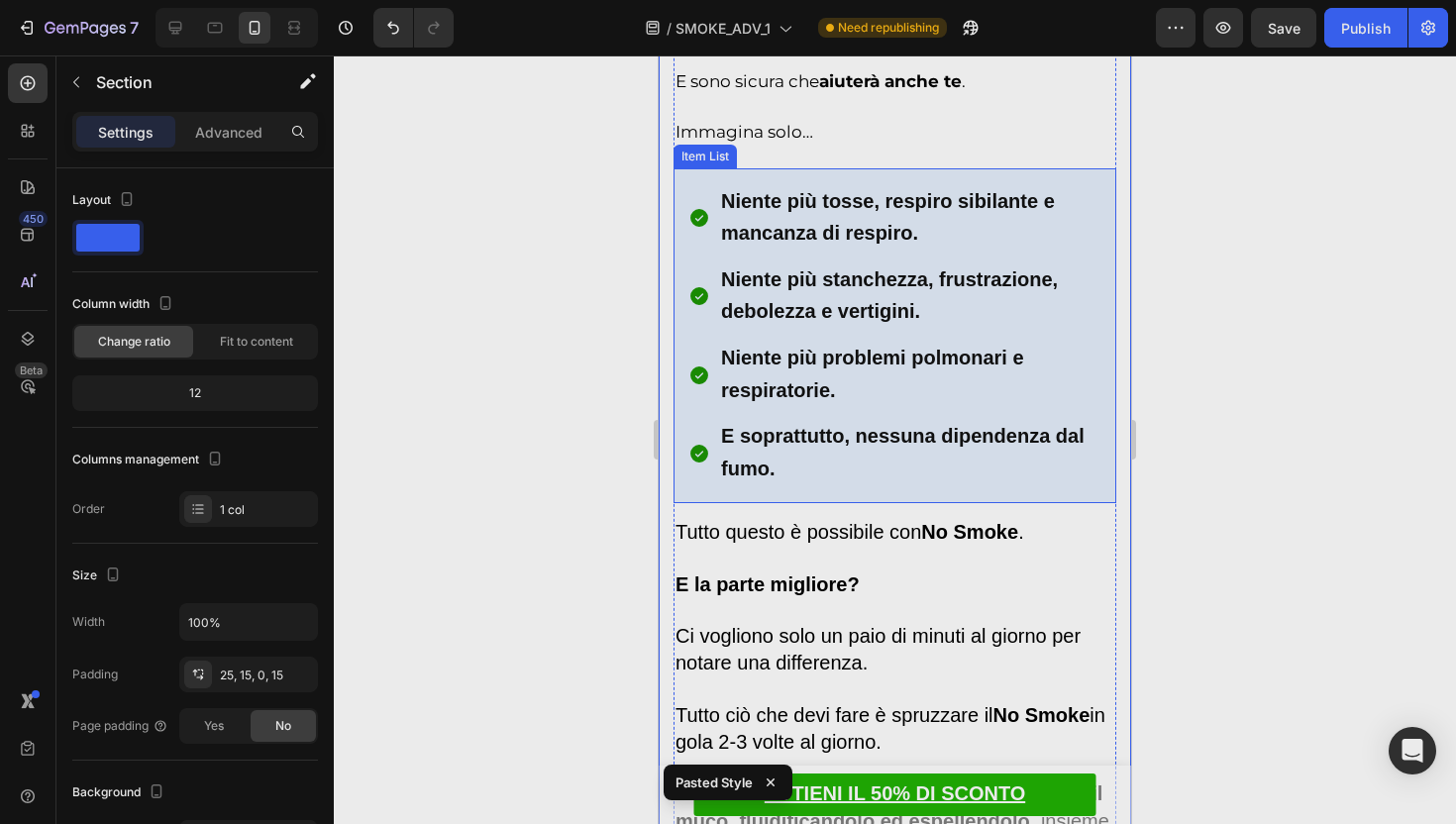 click on "Niente più tosse, respiro sibilante e mancanza di respiro." at bounding box center (887, 217) 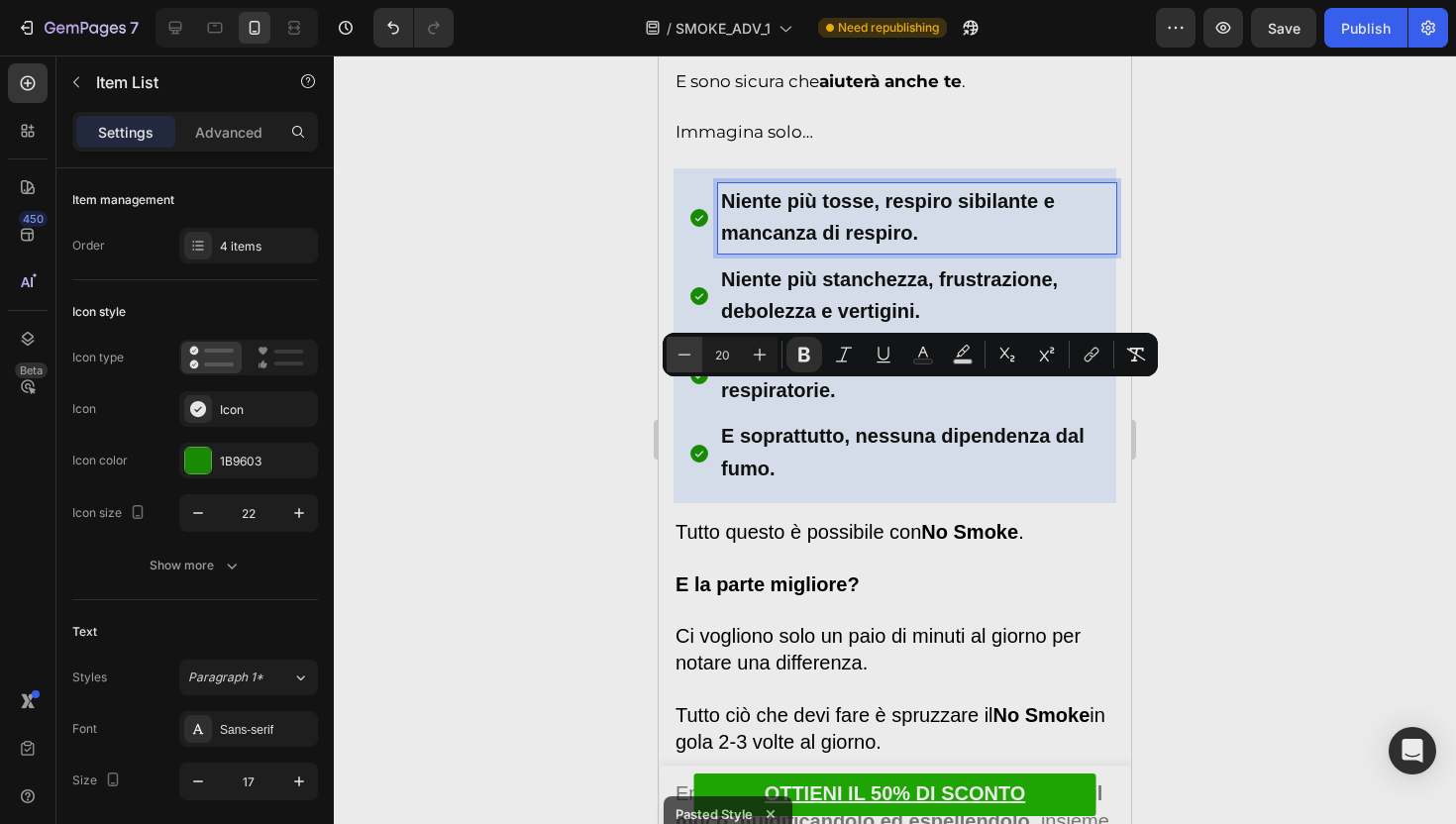 click on "Minus" at bounding box center (684, 355) 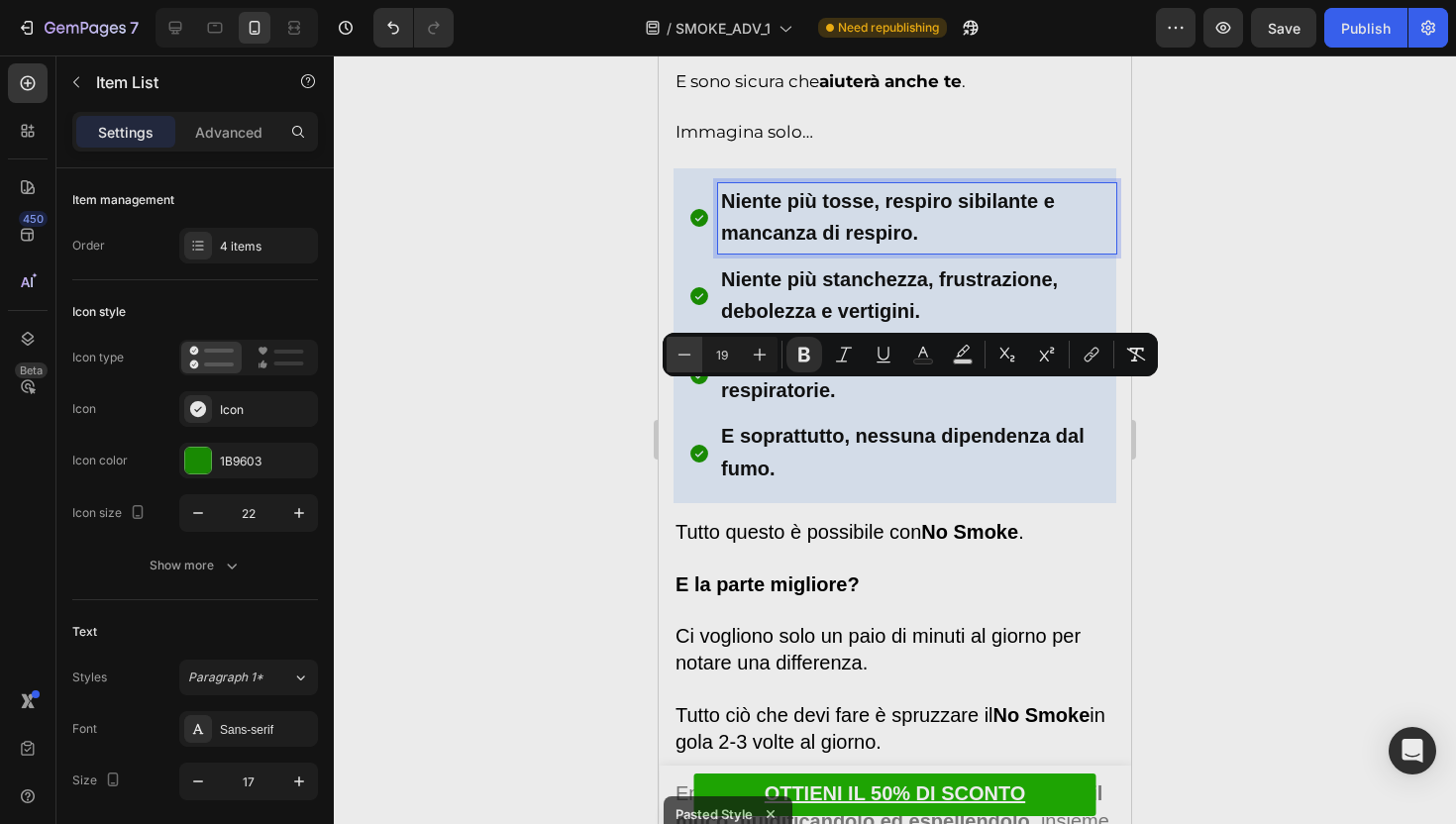 click on "Minus" at bounding box center (684, 355) 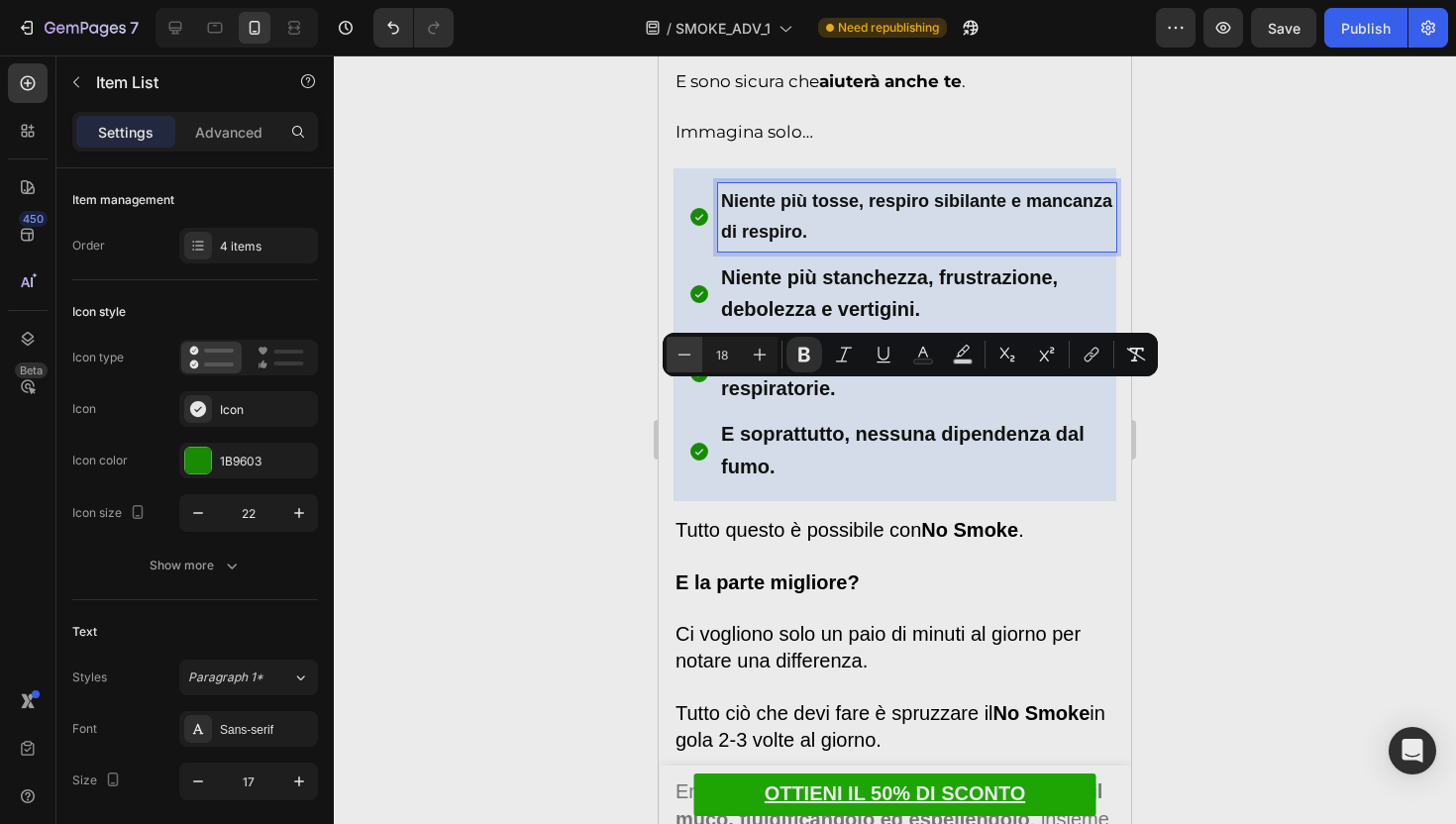 click on "Minus" at bounding box center (684, 355) 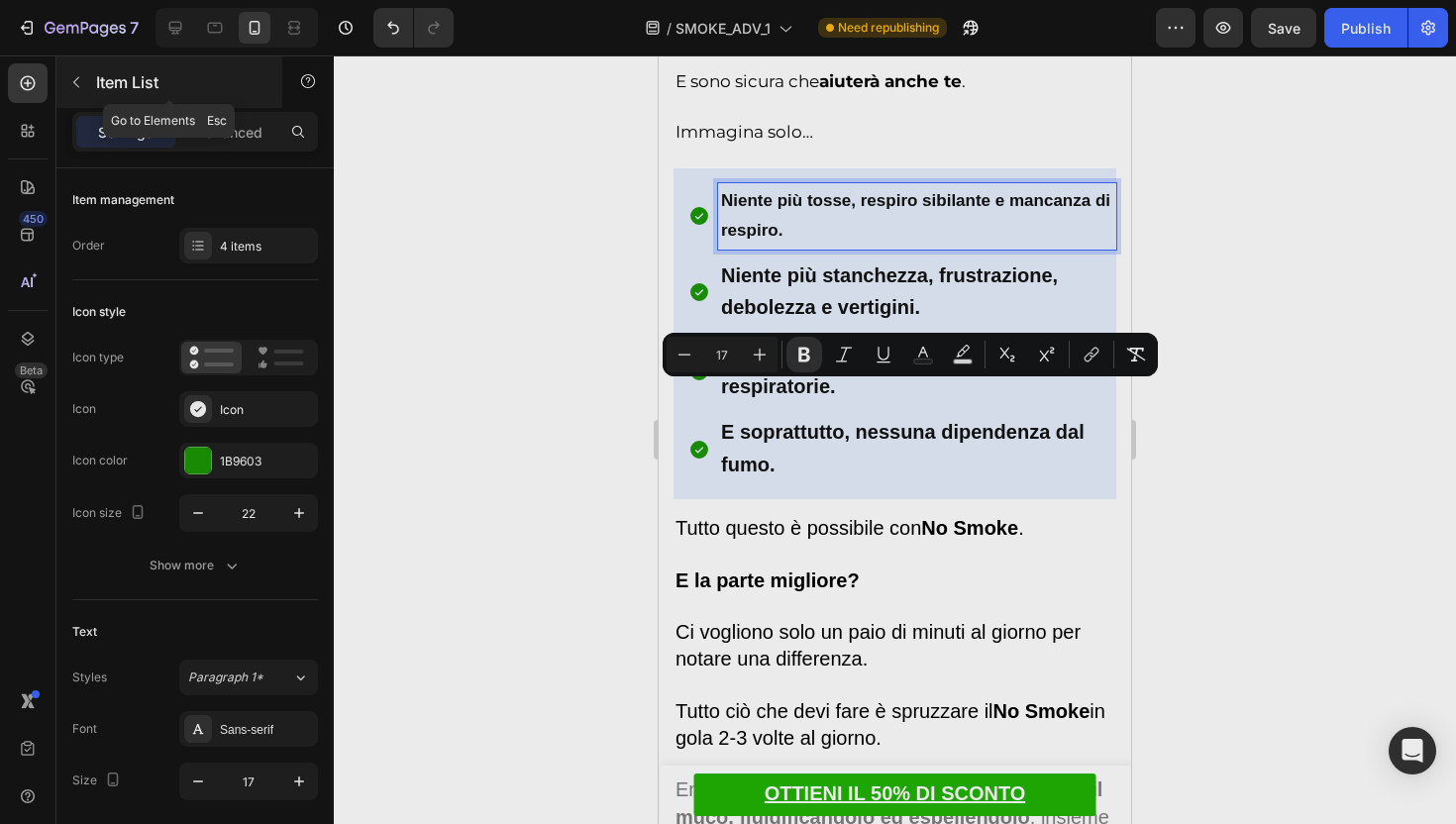 click on "Item List" at bounding box center (169, 82) 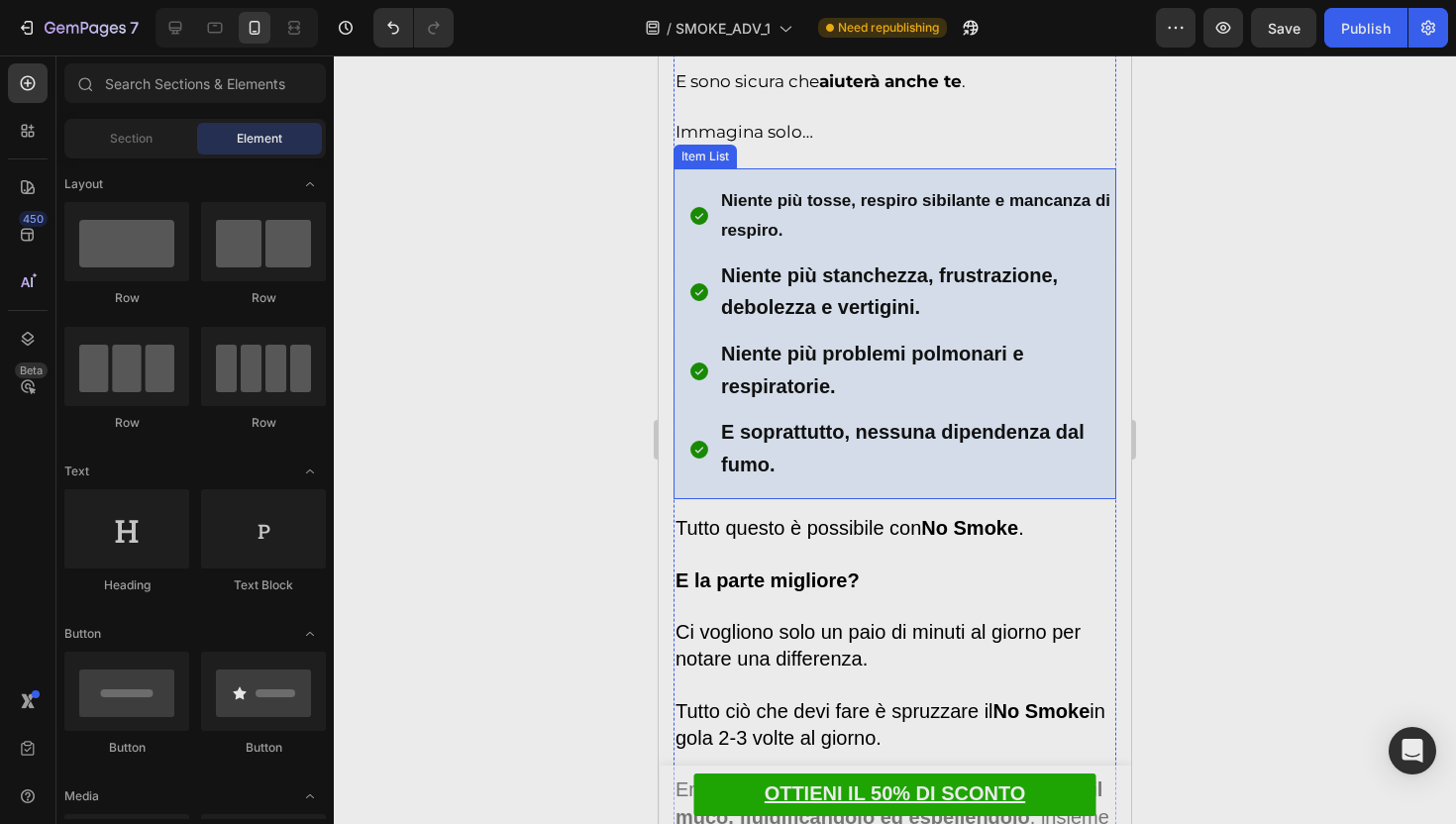 click on "Niente più stanchezza, frustrazione, debolezza e vertigini." at bounding box center (889, 291) 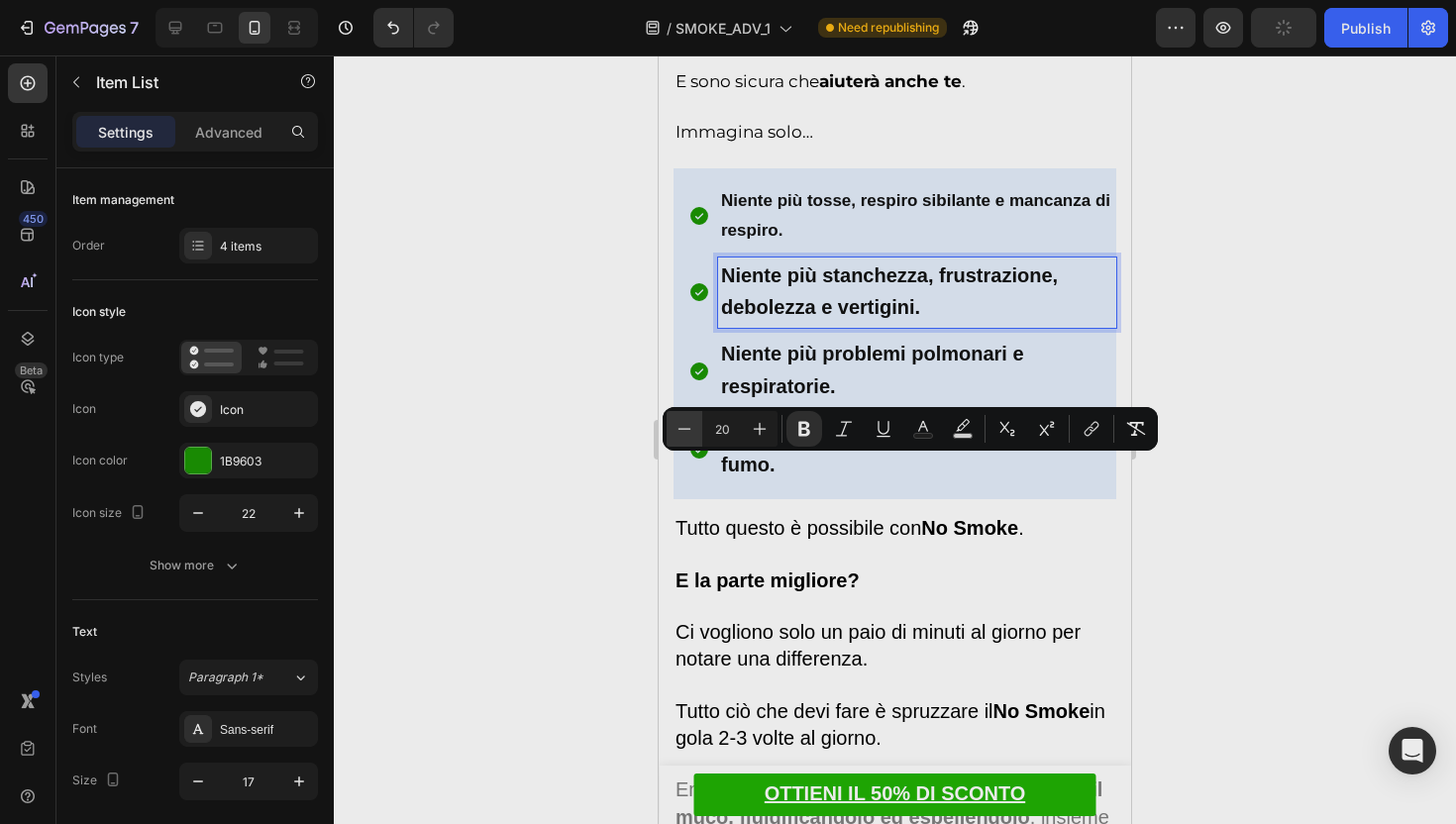 click 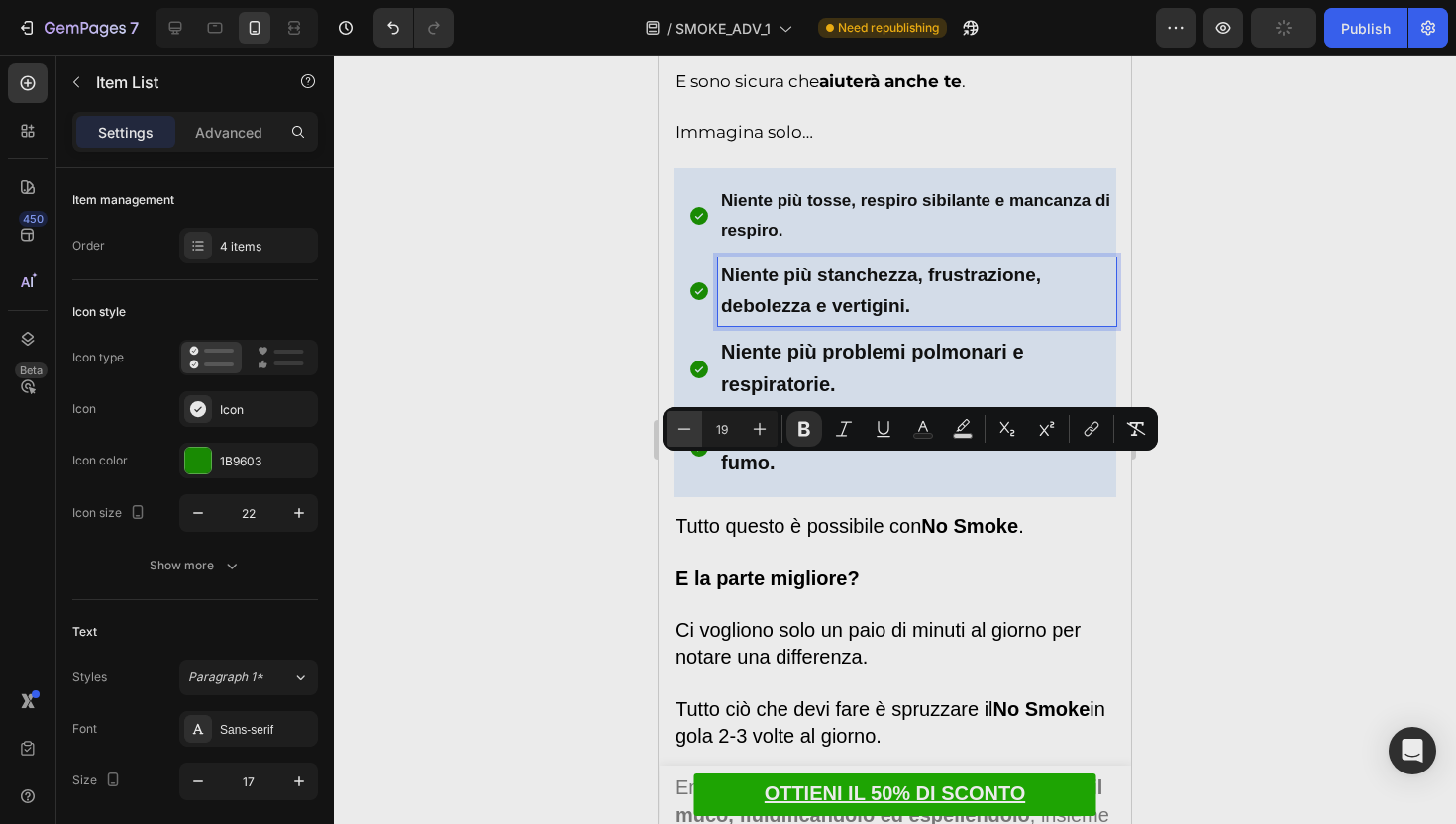 click 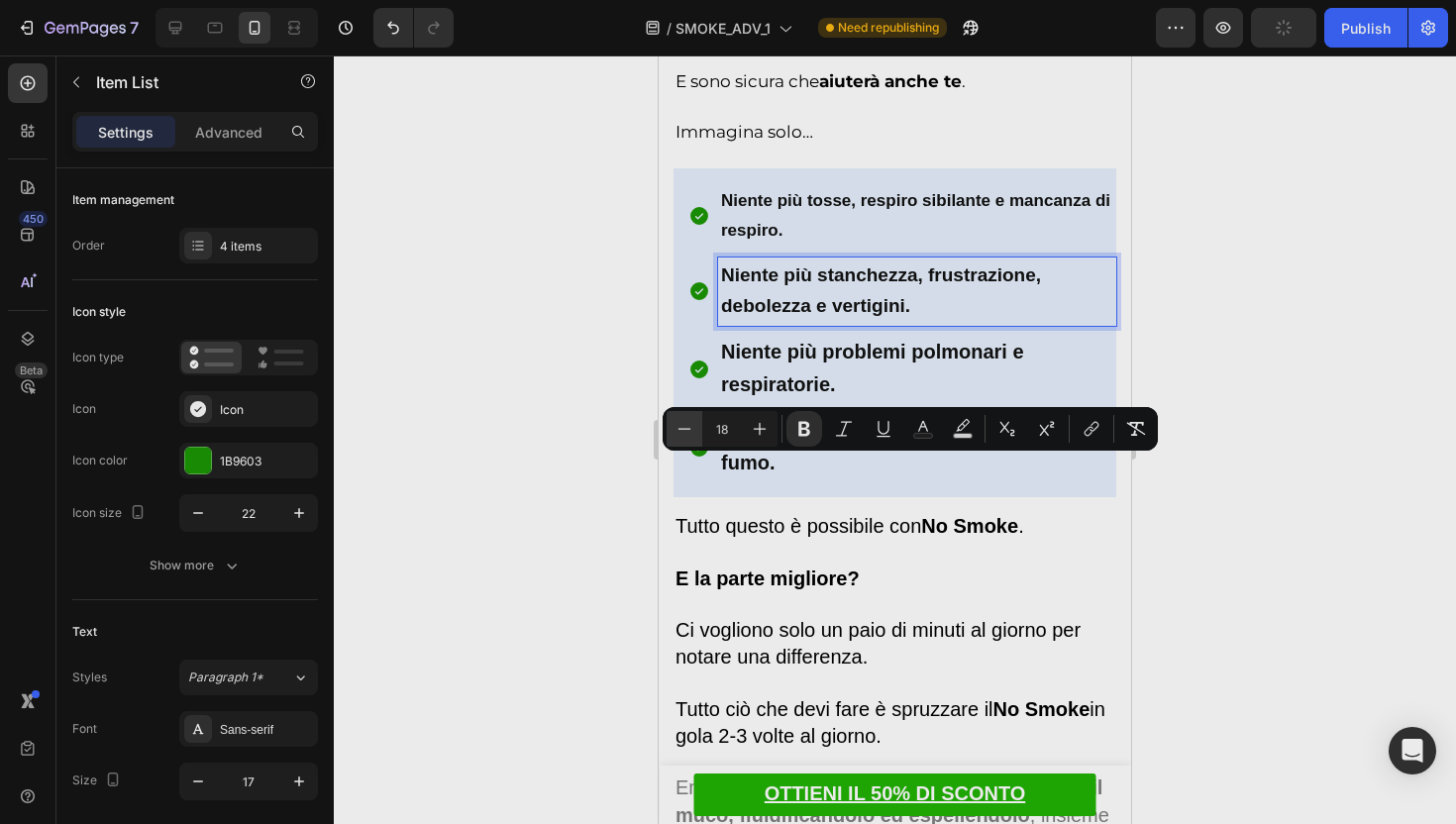 click 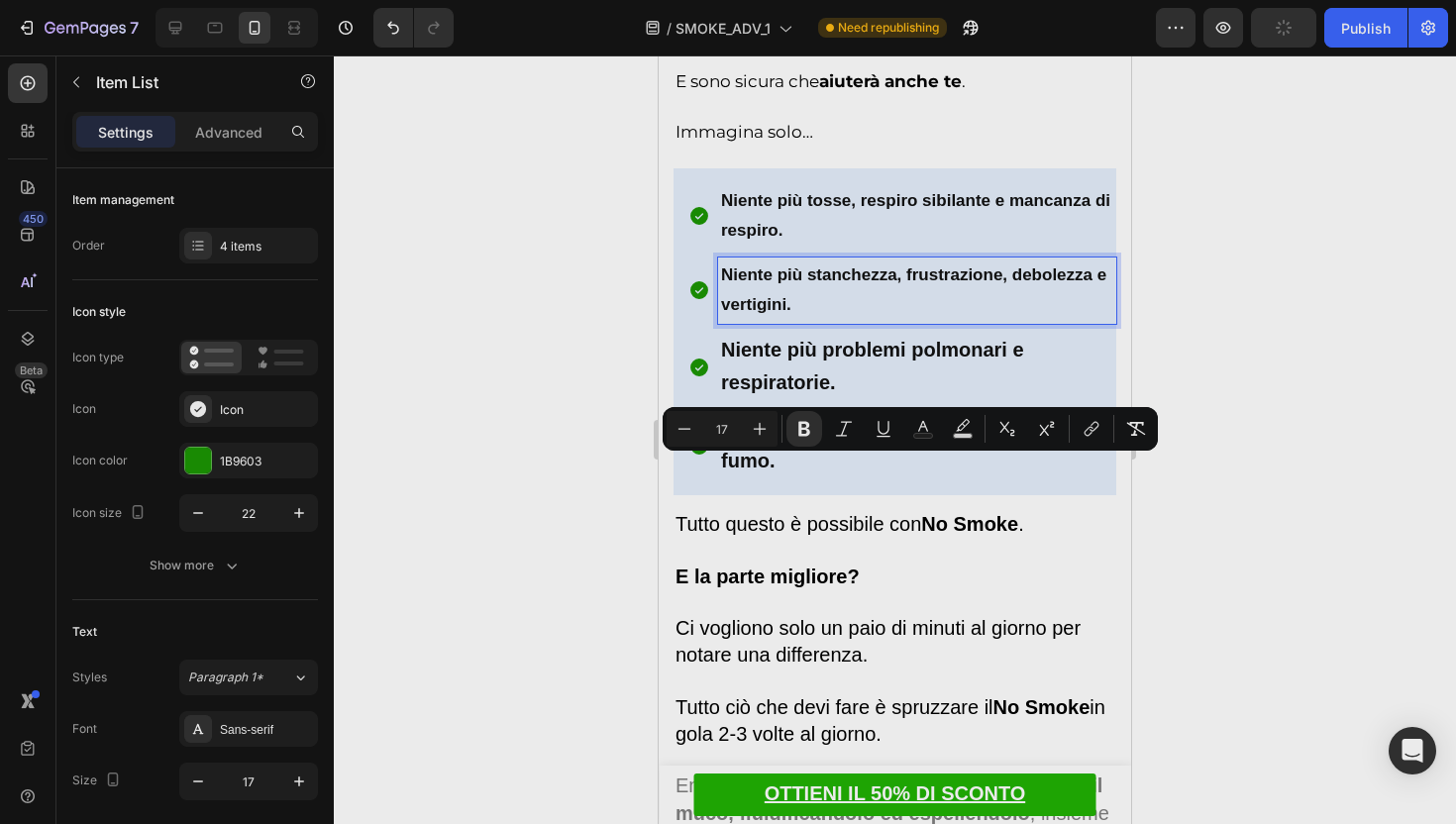 click on "Niente più problemi polmonari e respiratorie." at bounding box center (873, 365) 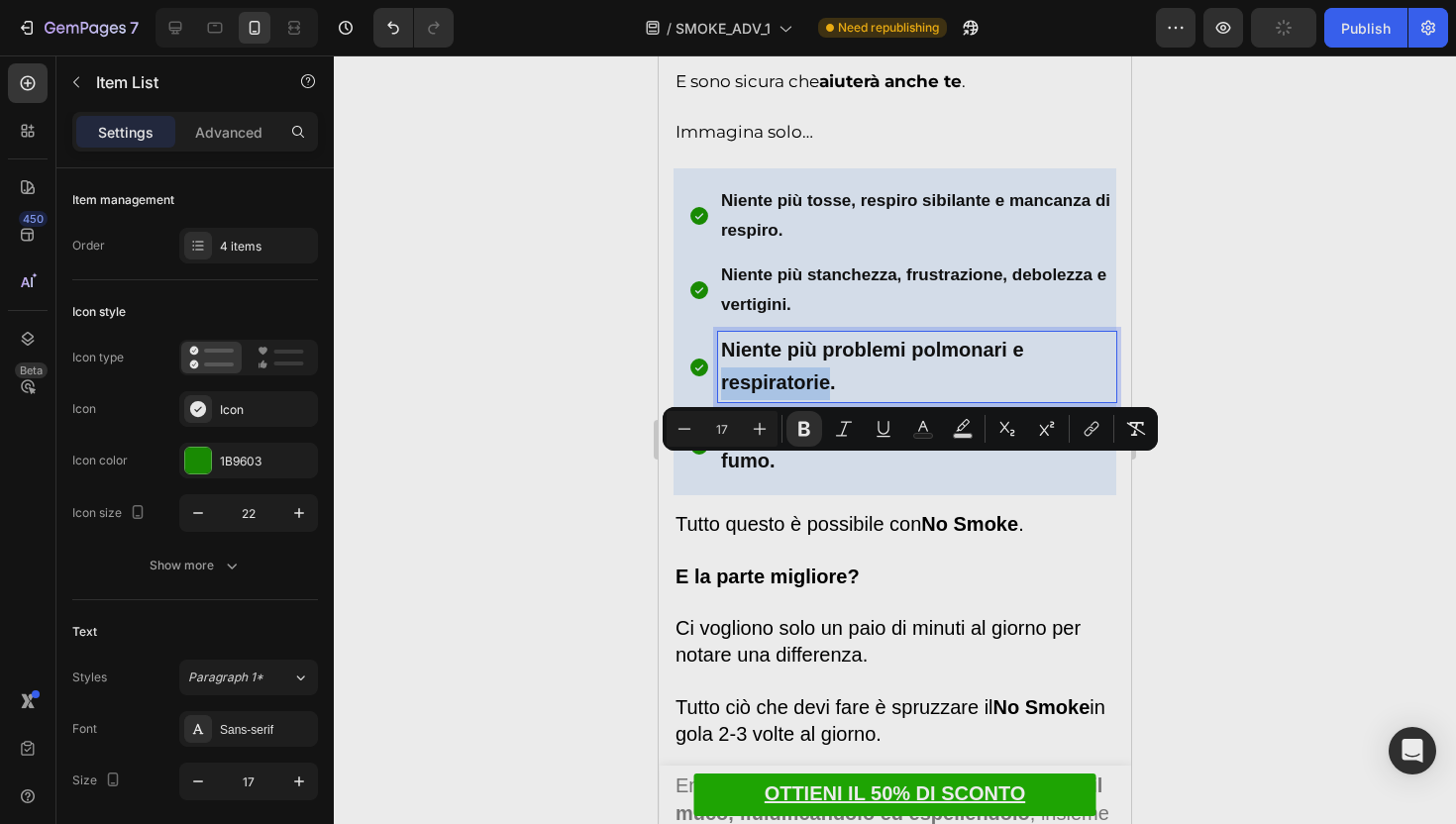 click on "Niente più problemi polmonari e respiratorie." at bounding box center [873, 365] 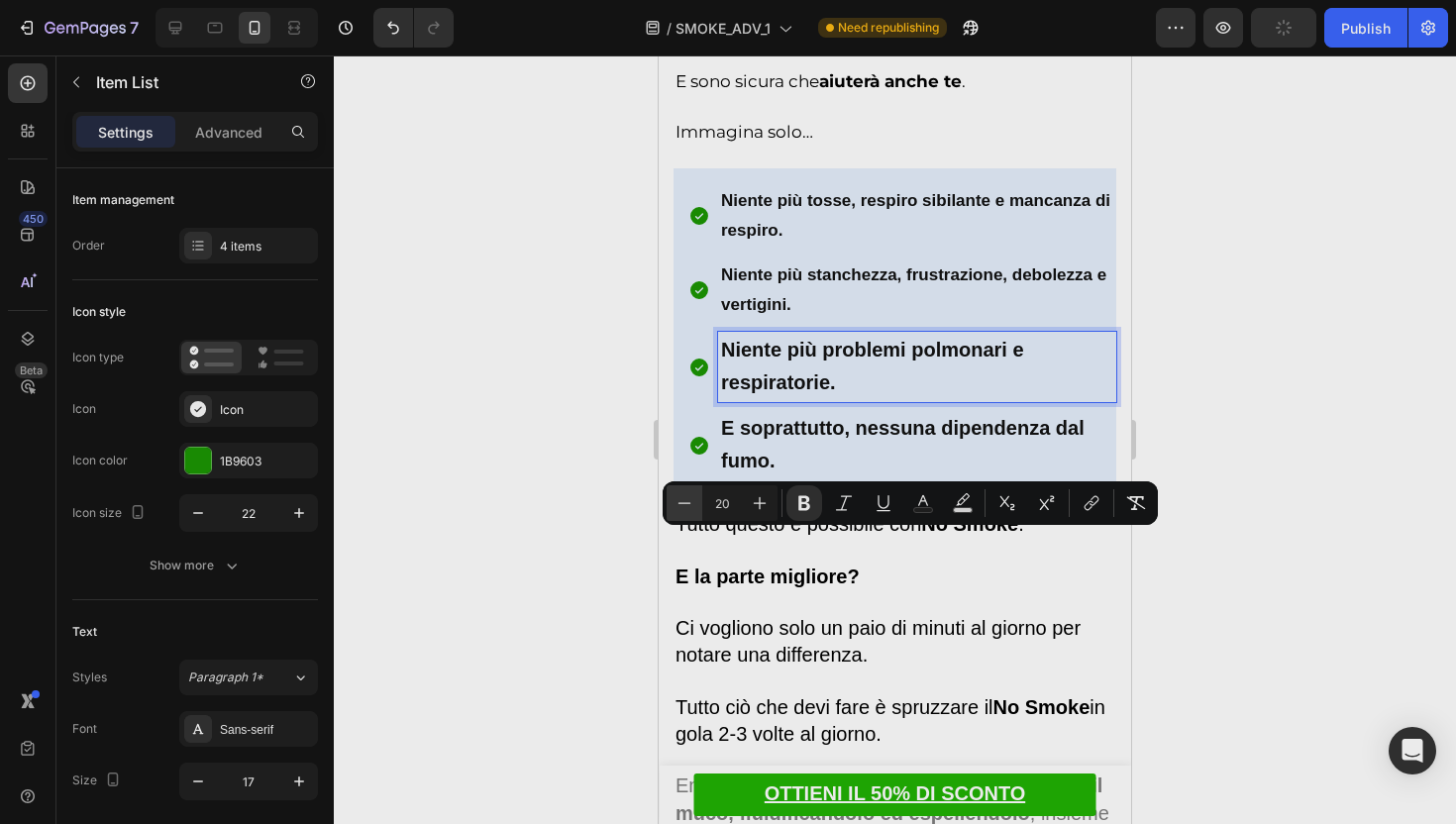 click 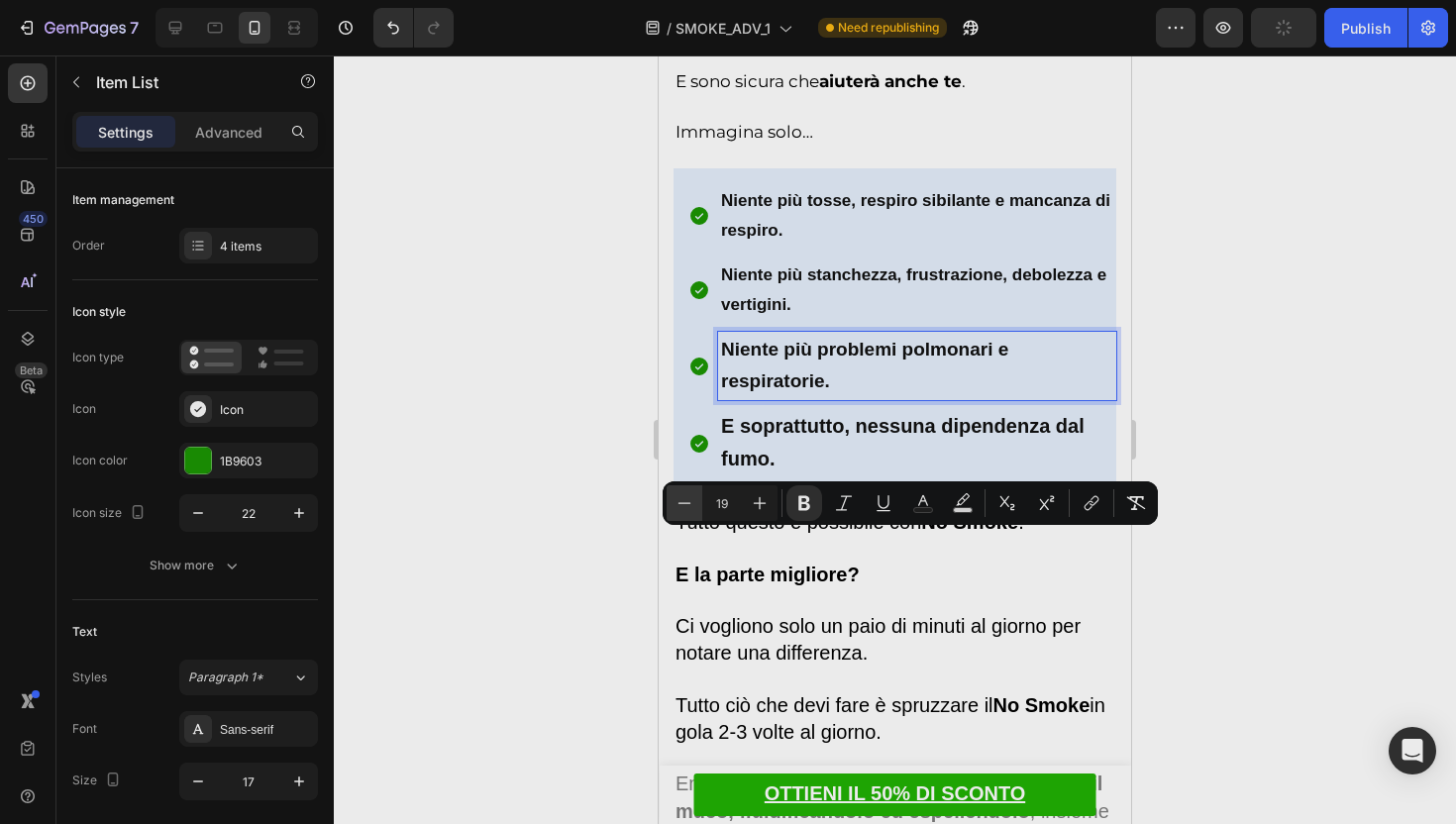 click 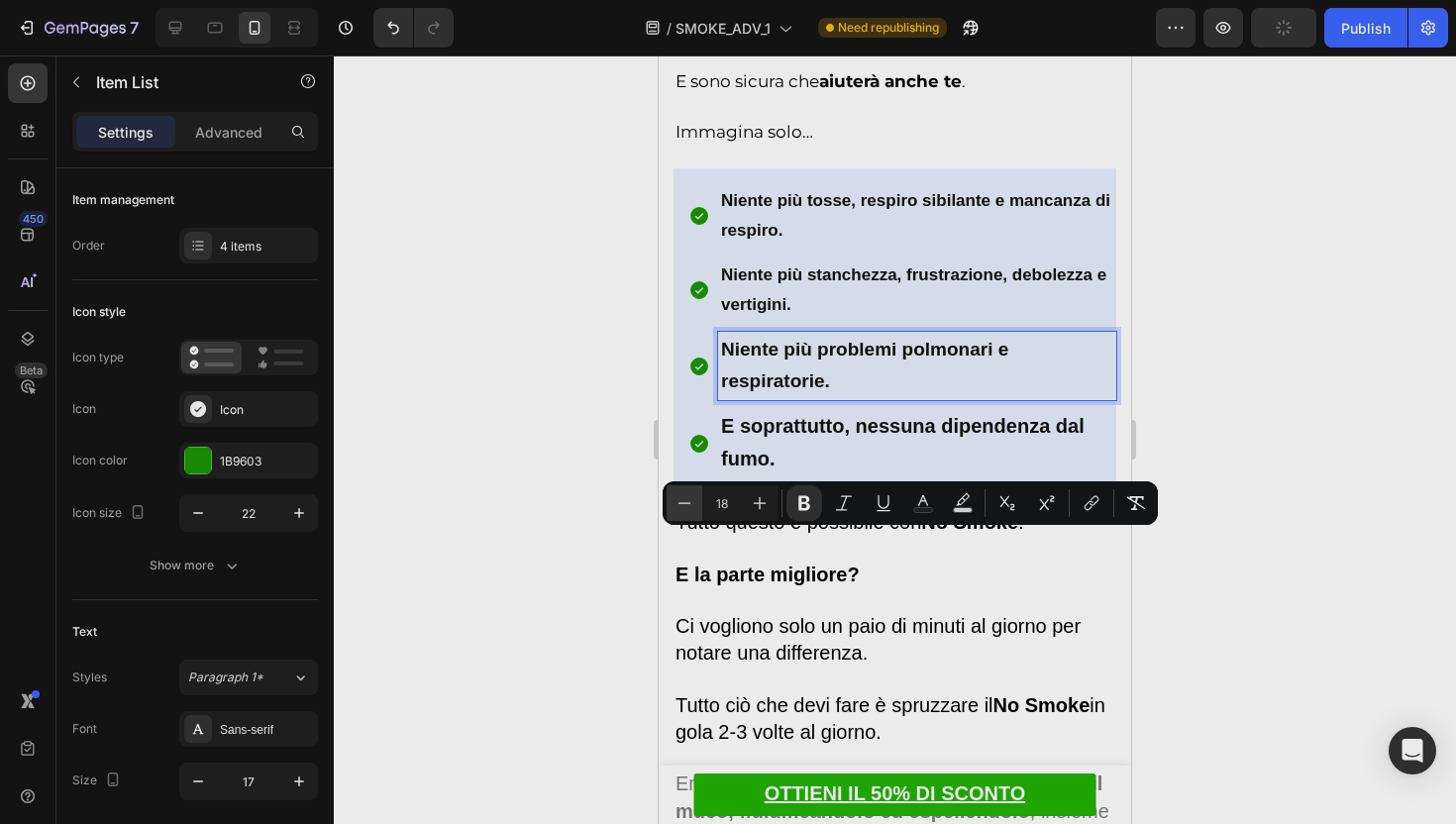 click 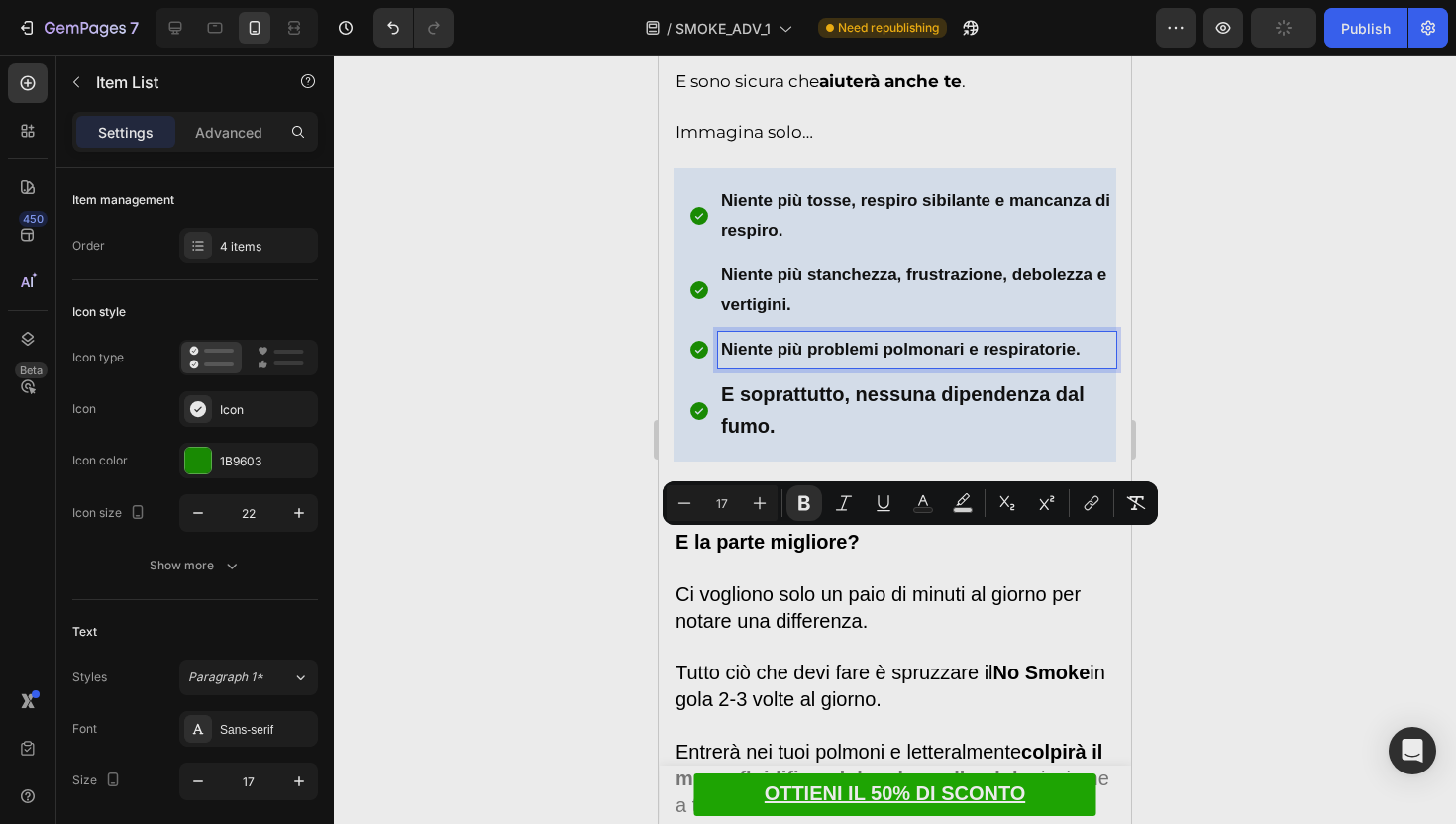 click on "E soprattutto, nessuna dipendenza dal fumo." at bounding box center [902, 410] 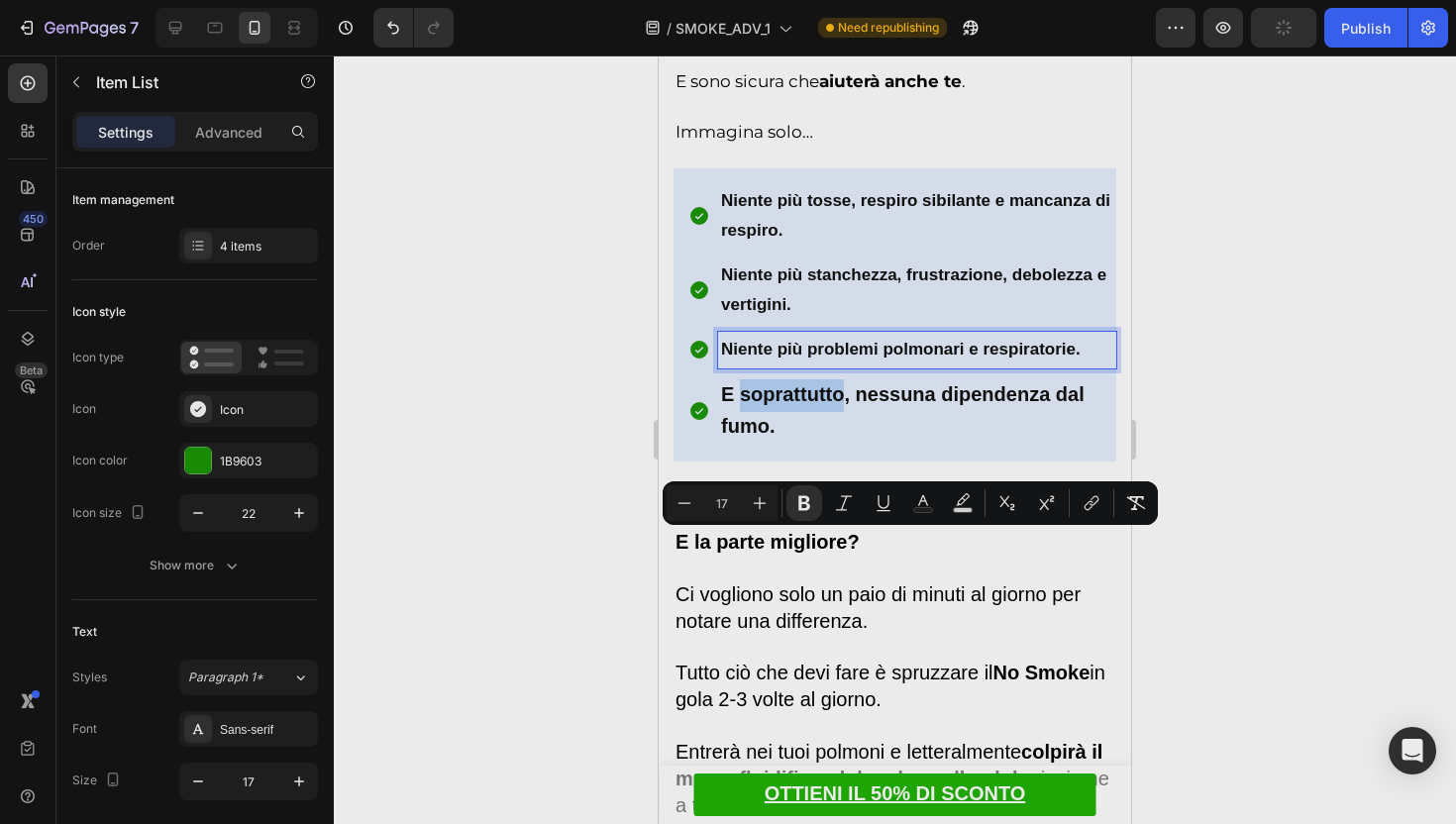click on "E soprattutto, nessuna dipendenza dal fumo." at bounding box center [902, 410] 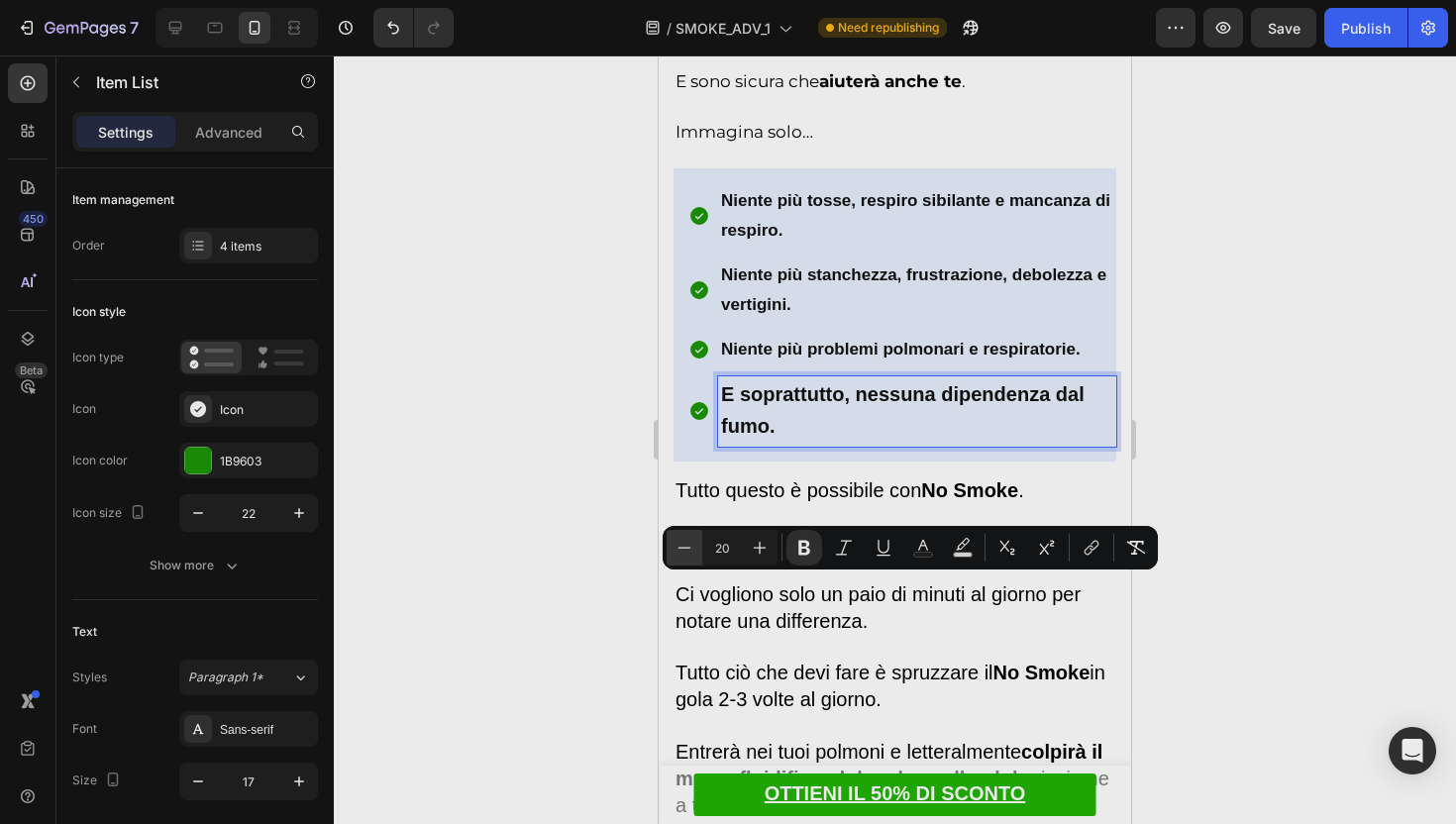 click 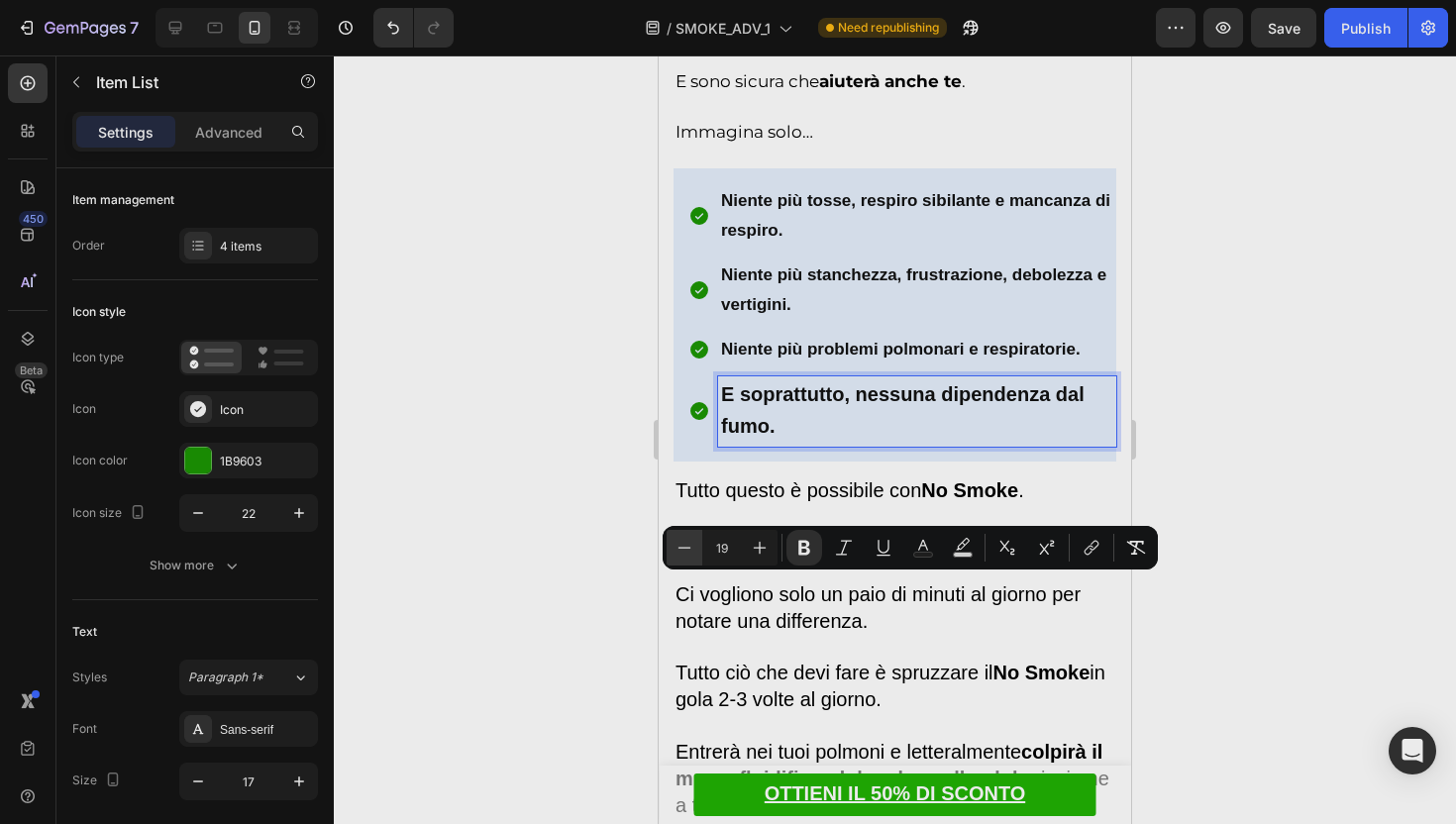 click 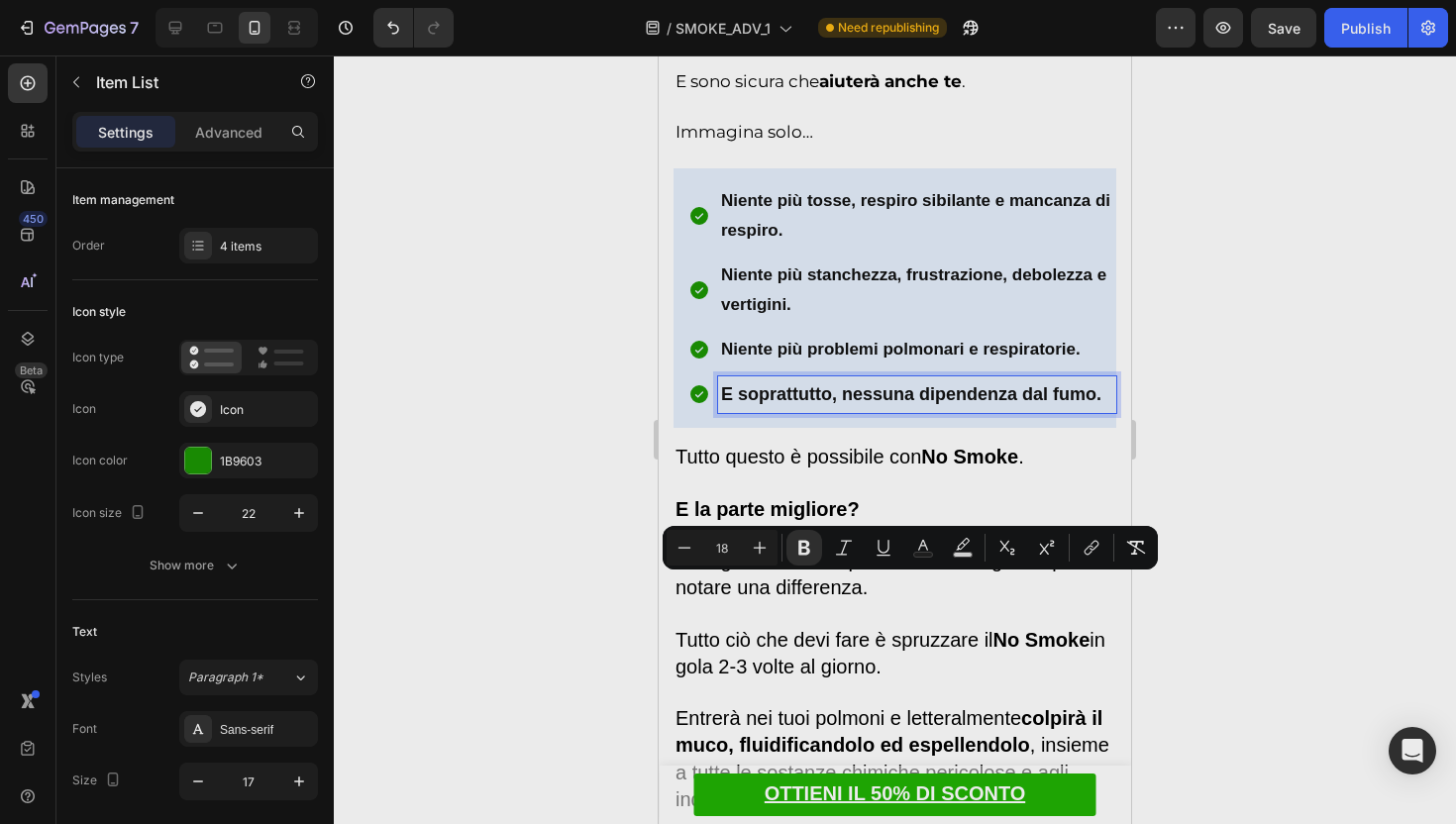 click 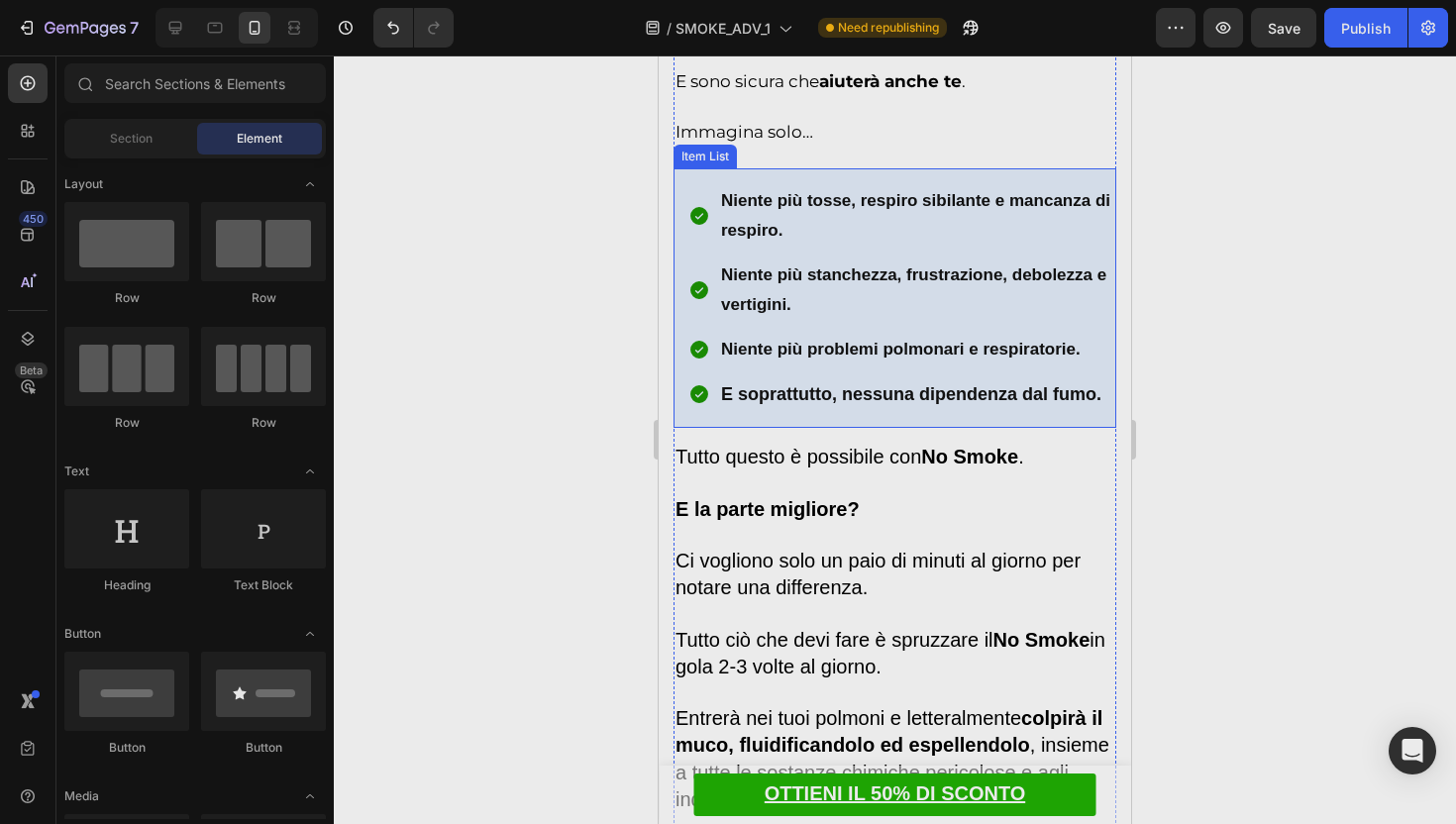click on "E soprattutto, nessuna dipendenza dal fumo." at bounding box center [911, 394] 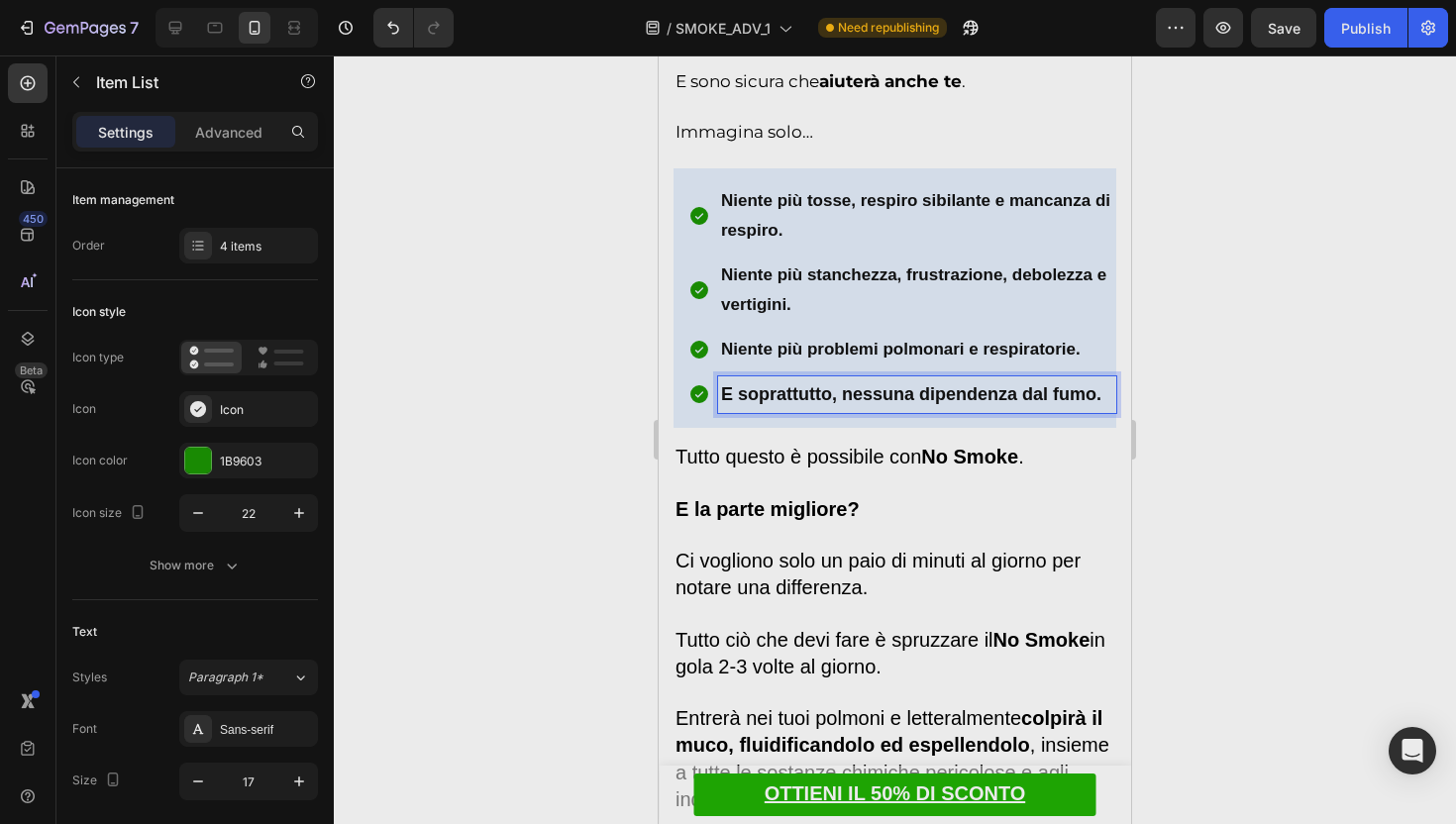 click on "E soprattutto, nessuna dipendenza dal fumo." at bounding box center (911, 394) 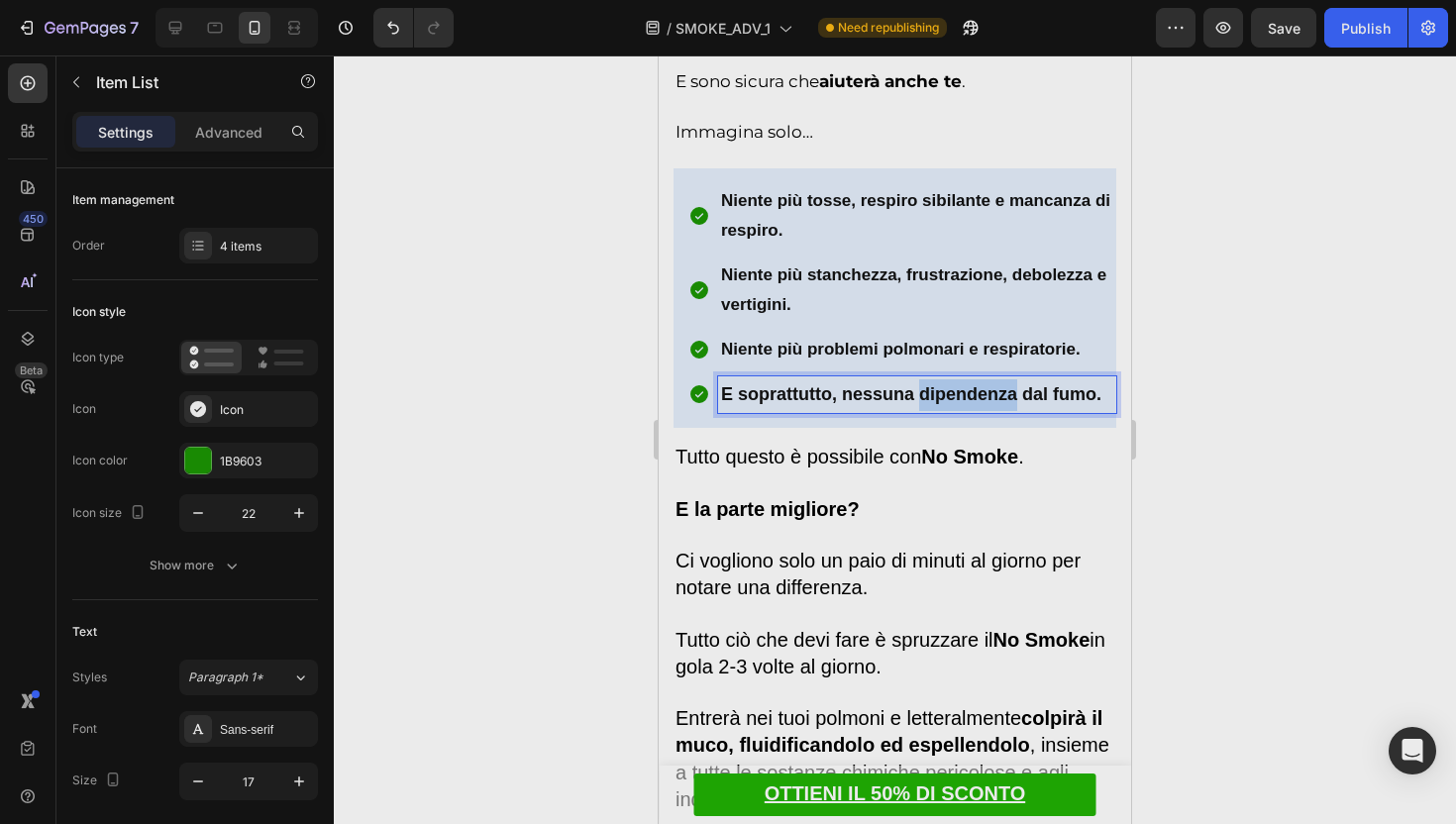 click on "E soprattutto, nessuna dipendenza dal fumo." at bounding box center (911, 394) 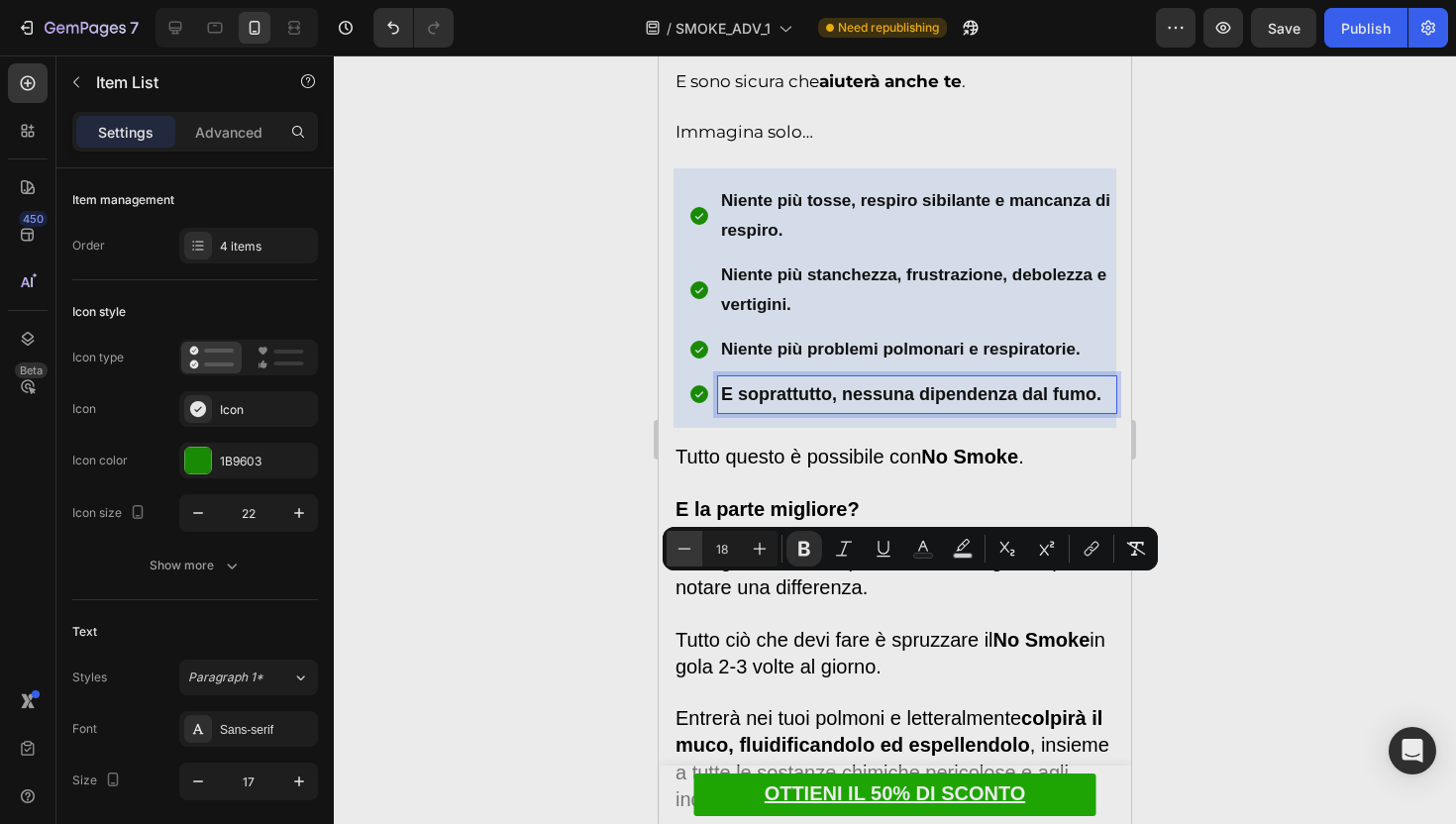 click 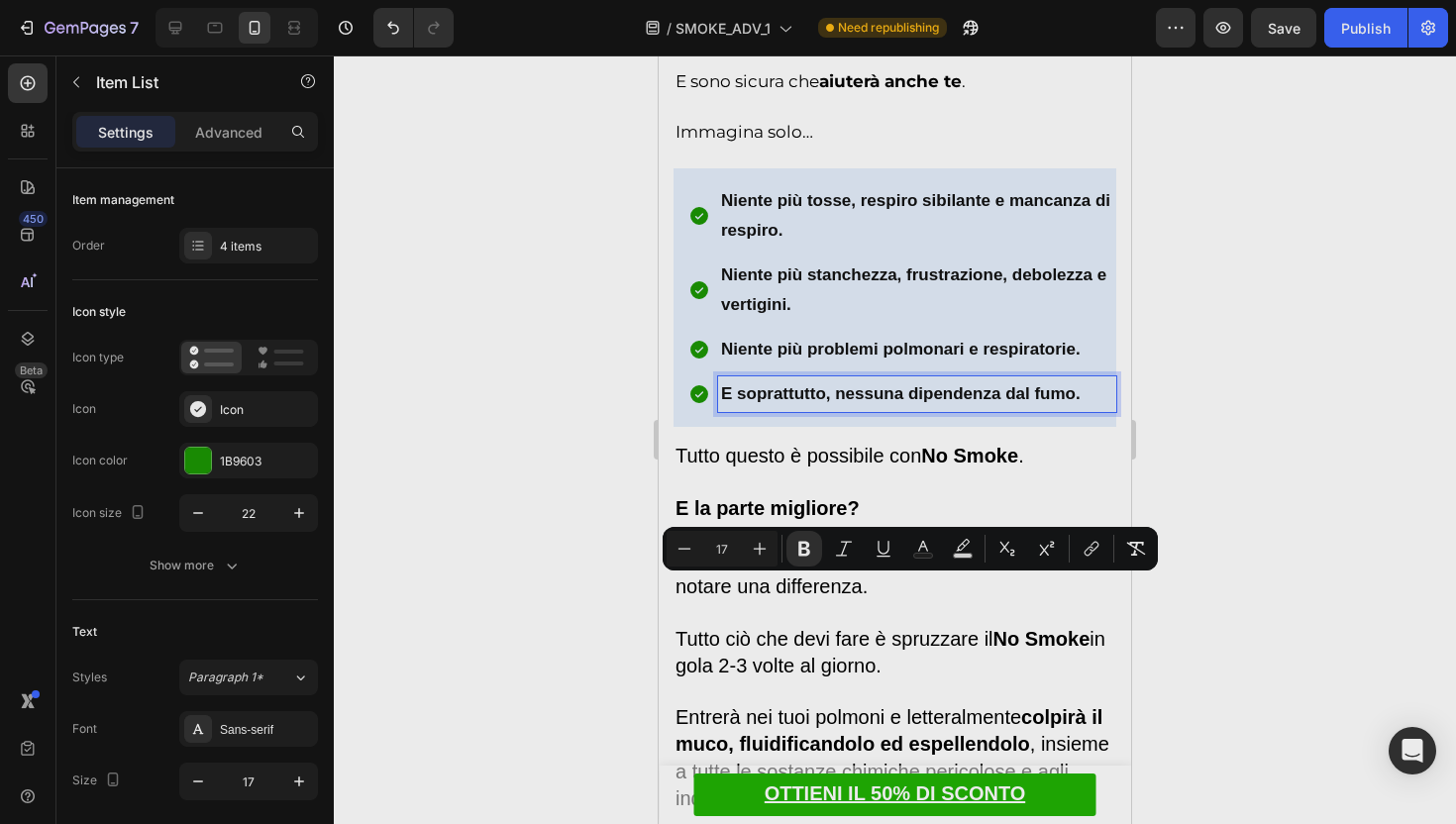 click 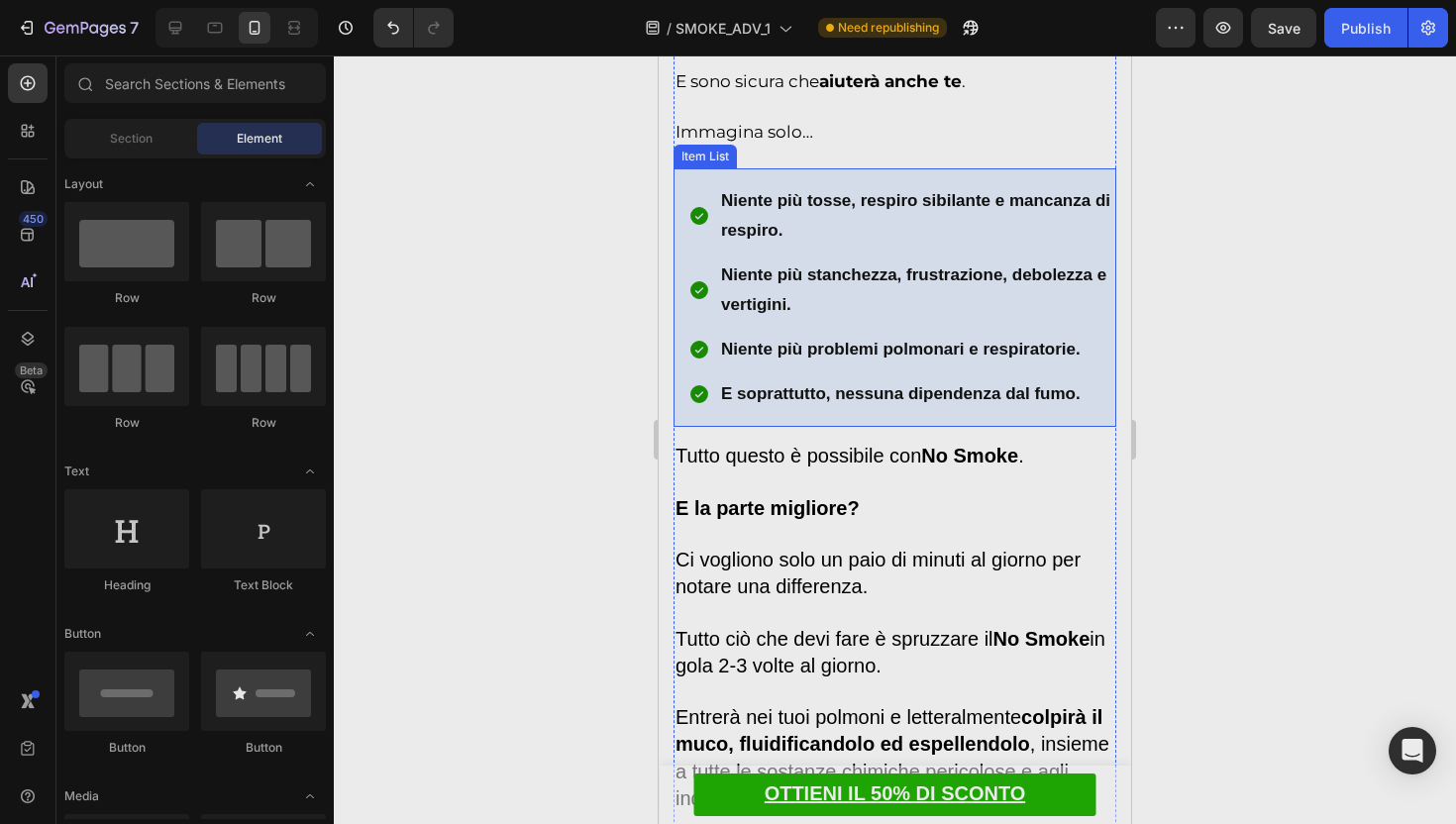 click on "Niente più tosse, respiro sibilante e mancanza di respiro." at bounding box center (917, 216) 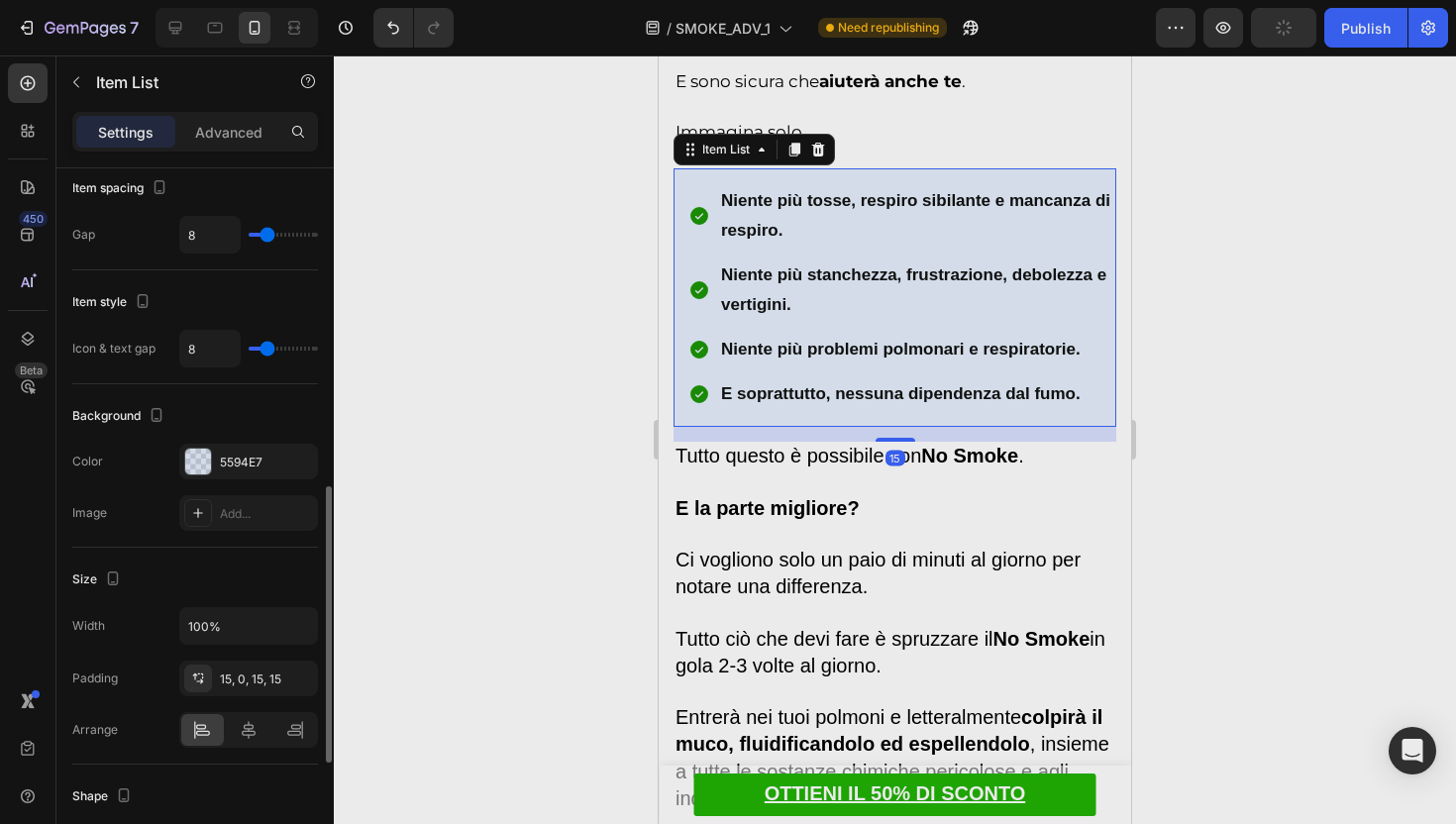 scroll, scrollTop: 432, scrollLeft: 0, axis: vertical 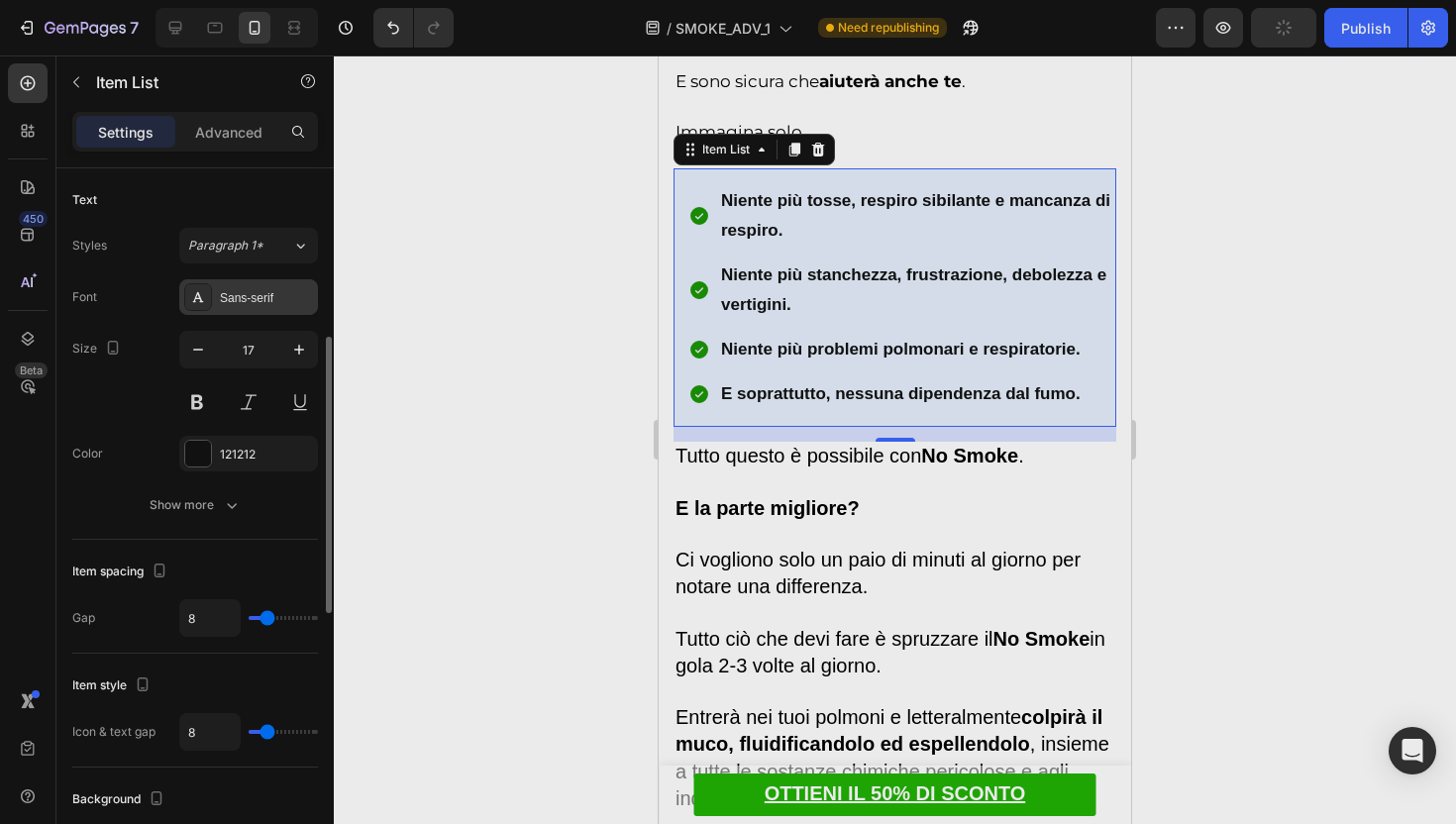 click on "Sans-serif" at bounding box center (266, 298) 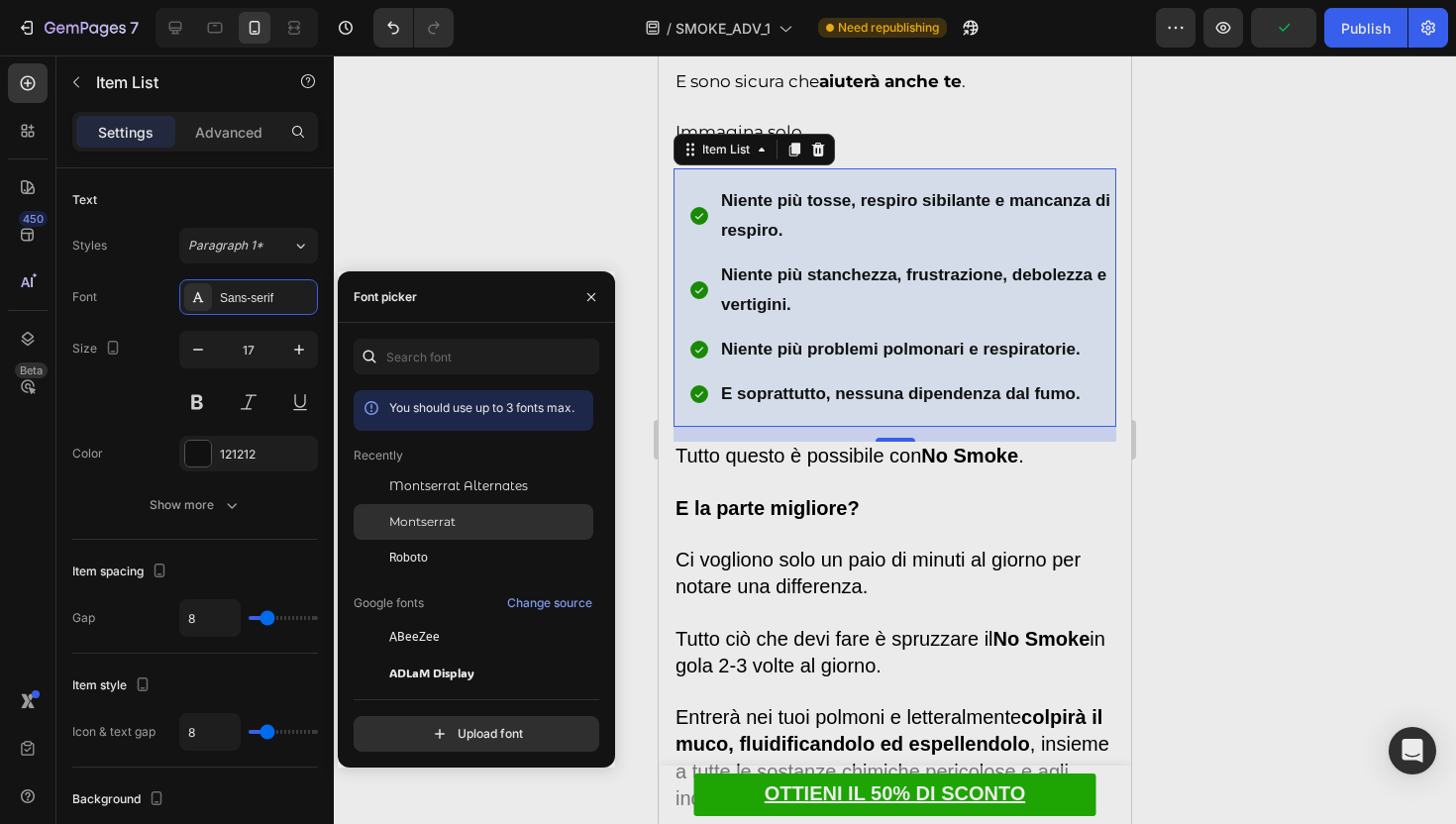 click on "Montserrat" at bounding box center (489, 522) 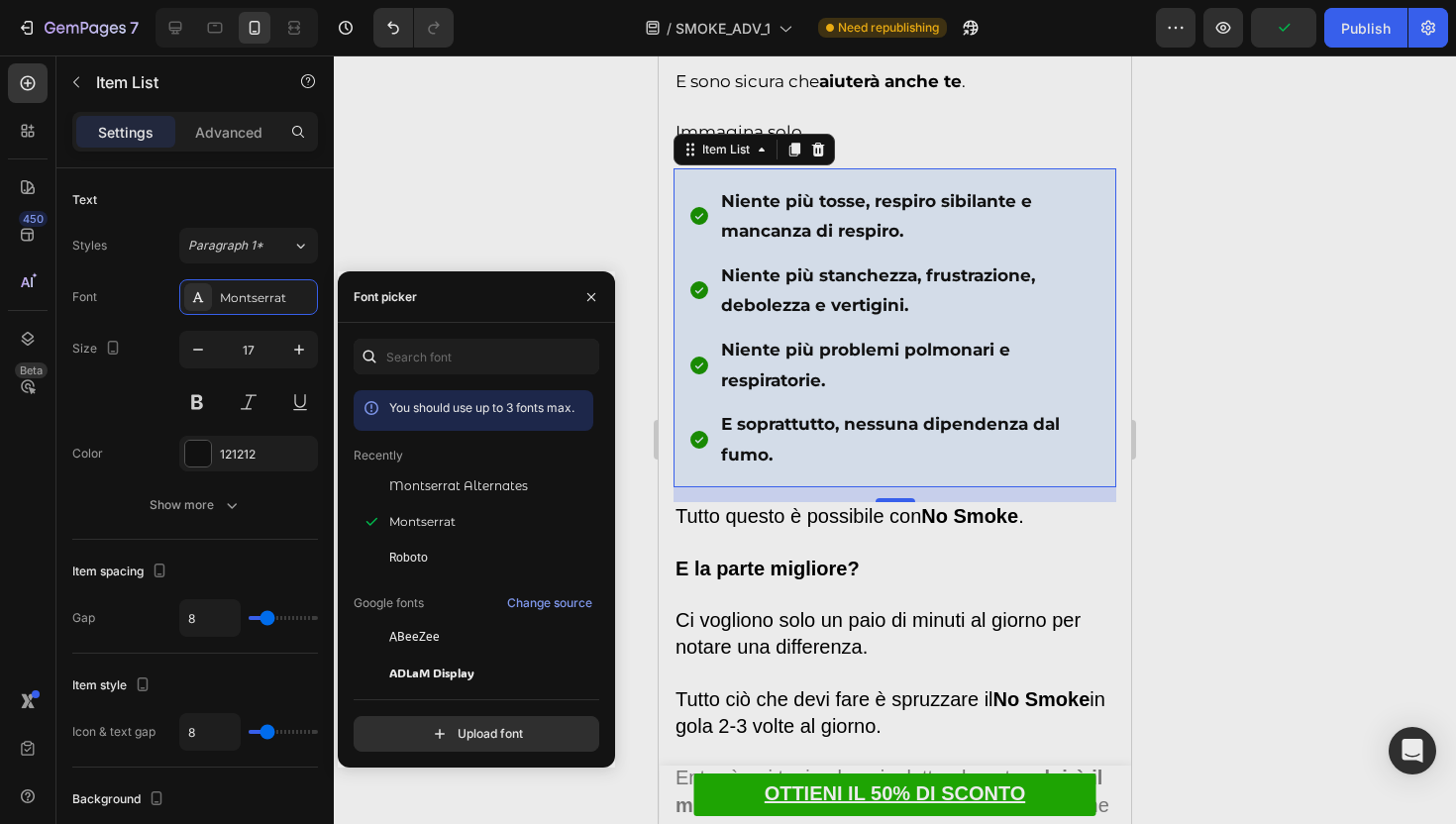 click 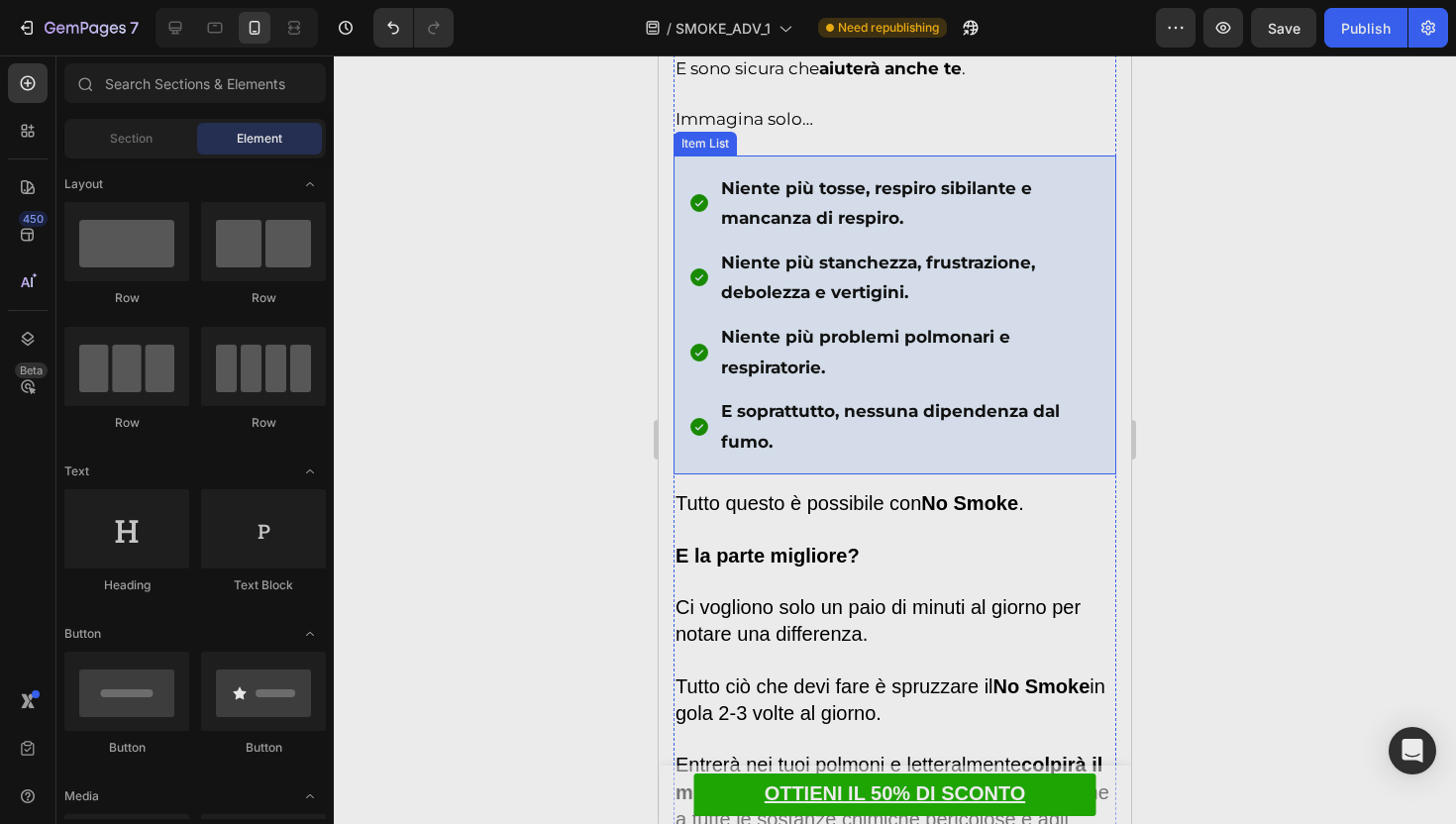 scroll, scrollTop: 9757, scrollLeft: 0, axis: vertical 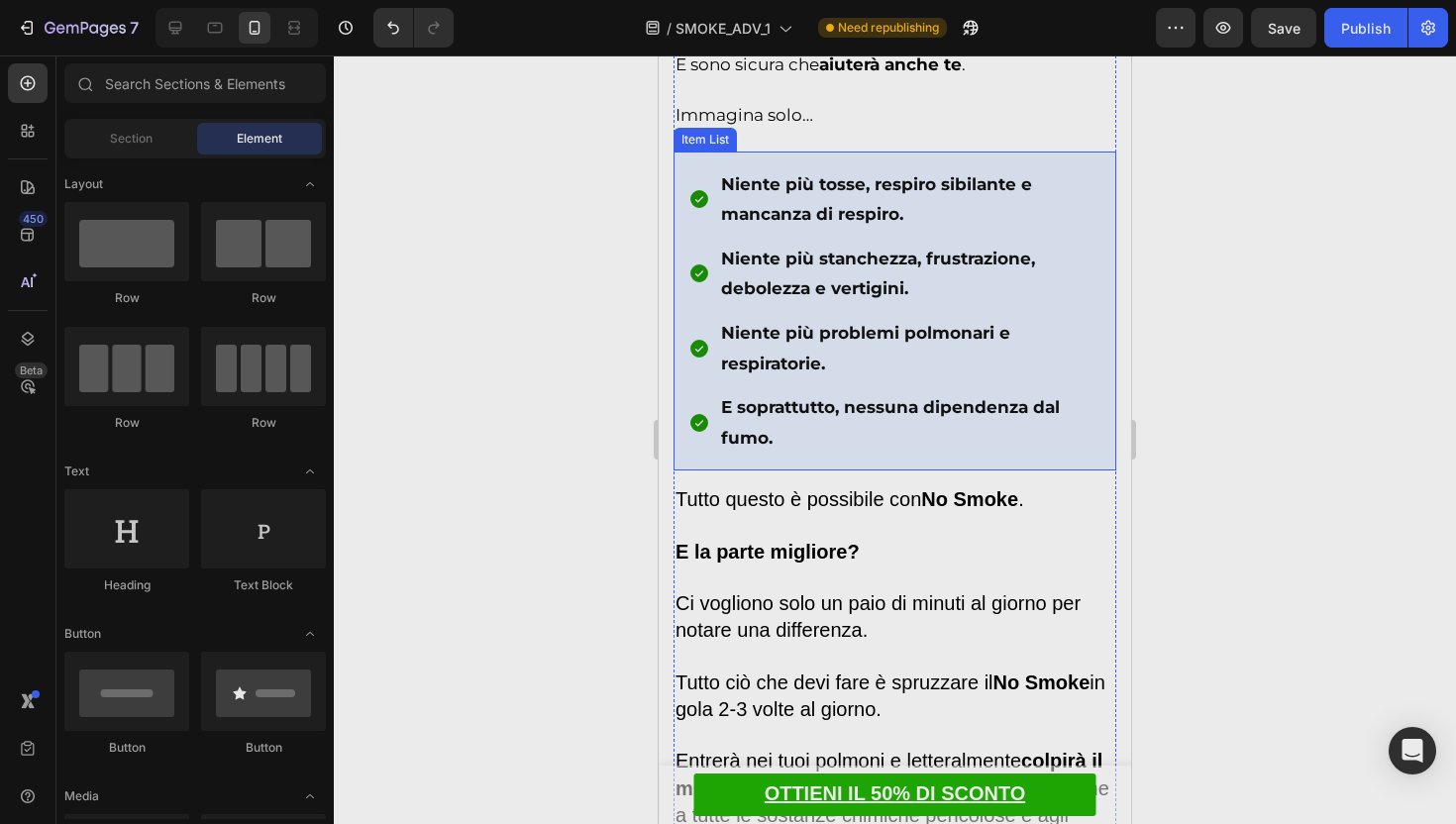 click on "Niente più tosse, respiro sibilante e mancanza di respiro." at bounding box center [917, 199] 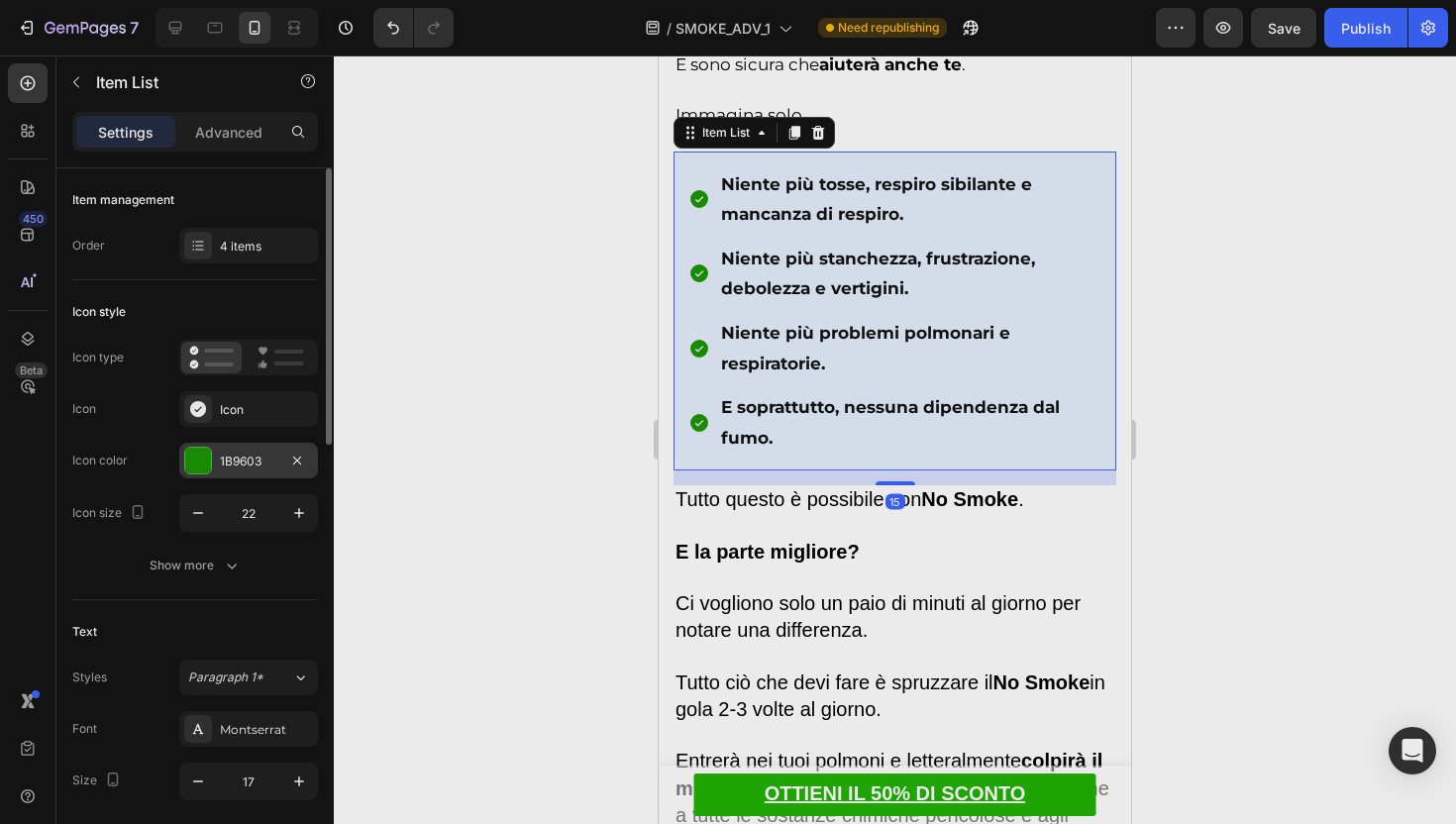 scroll, scrollTop: 100, scrollLeft: 0, axis: vertical 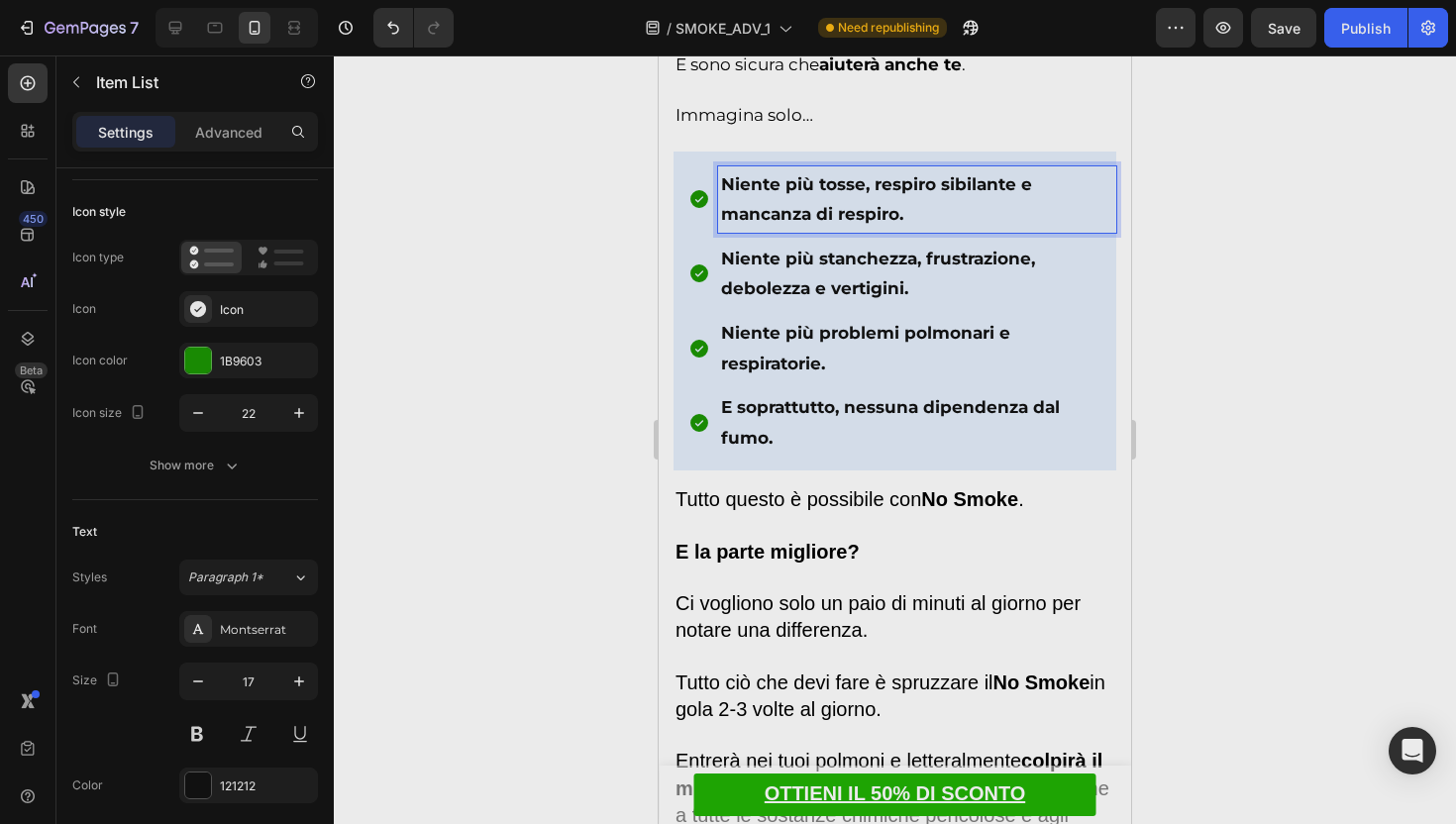 click 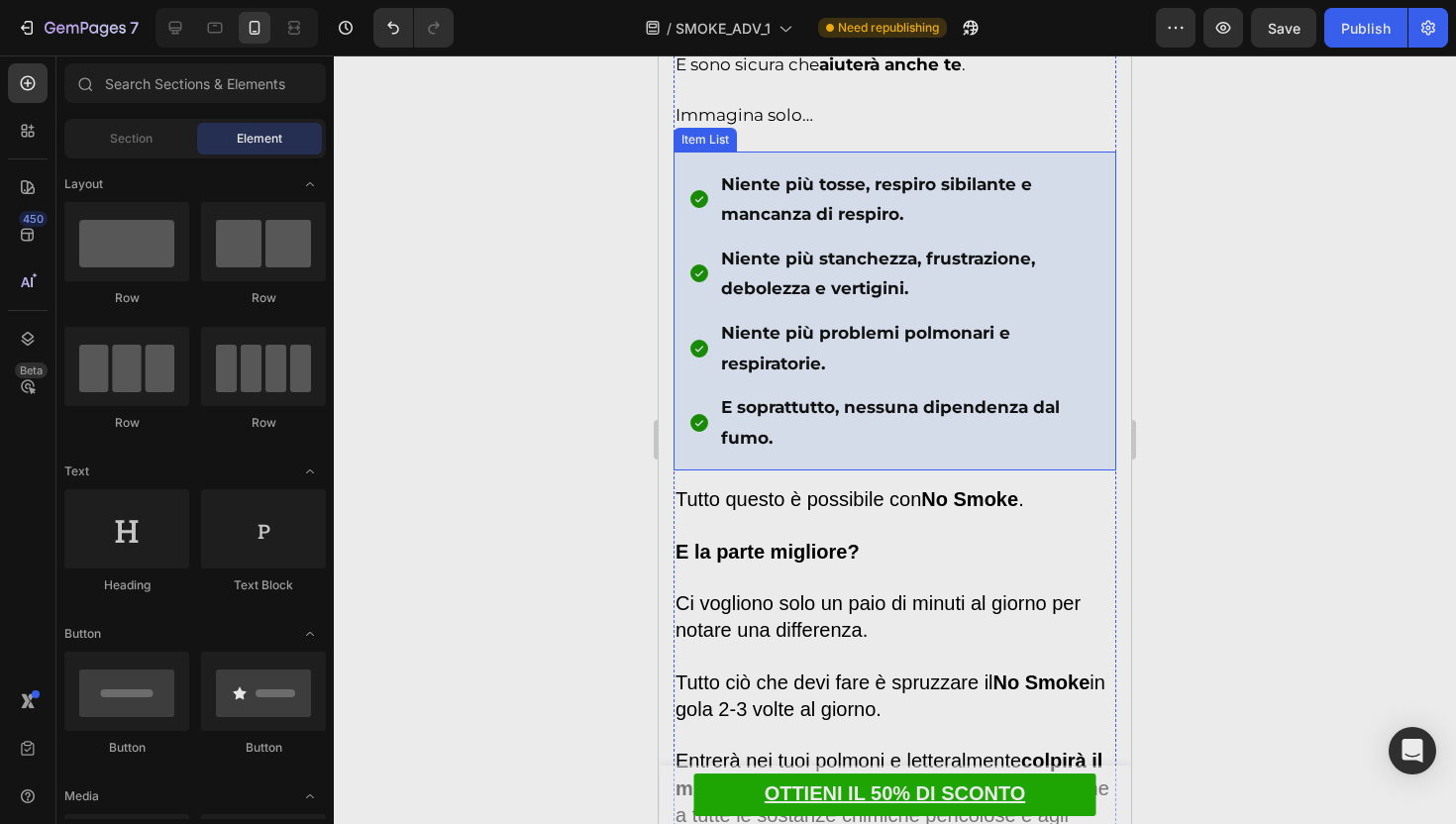scroll, scrollTop: 9985, scrollLeft: 0, axis: vertical 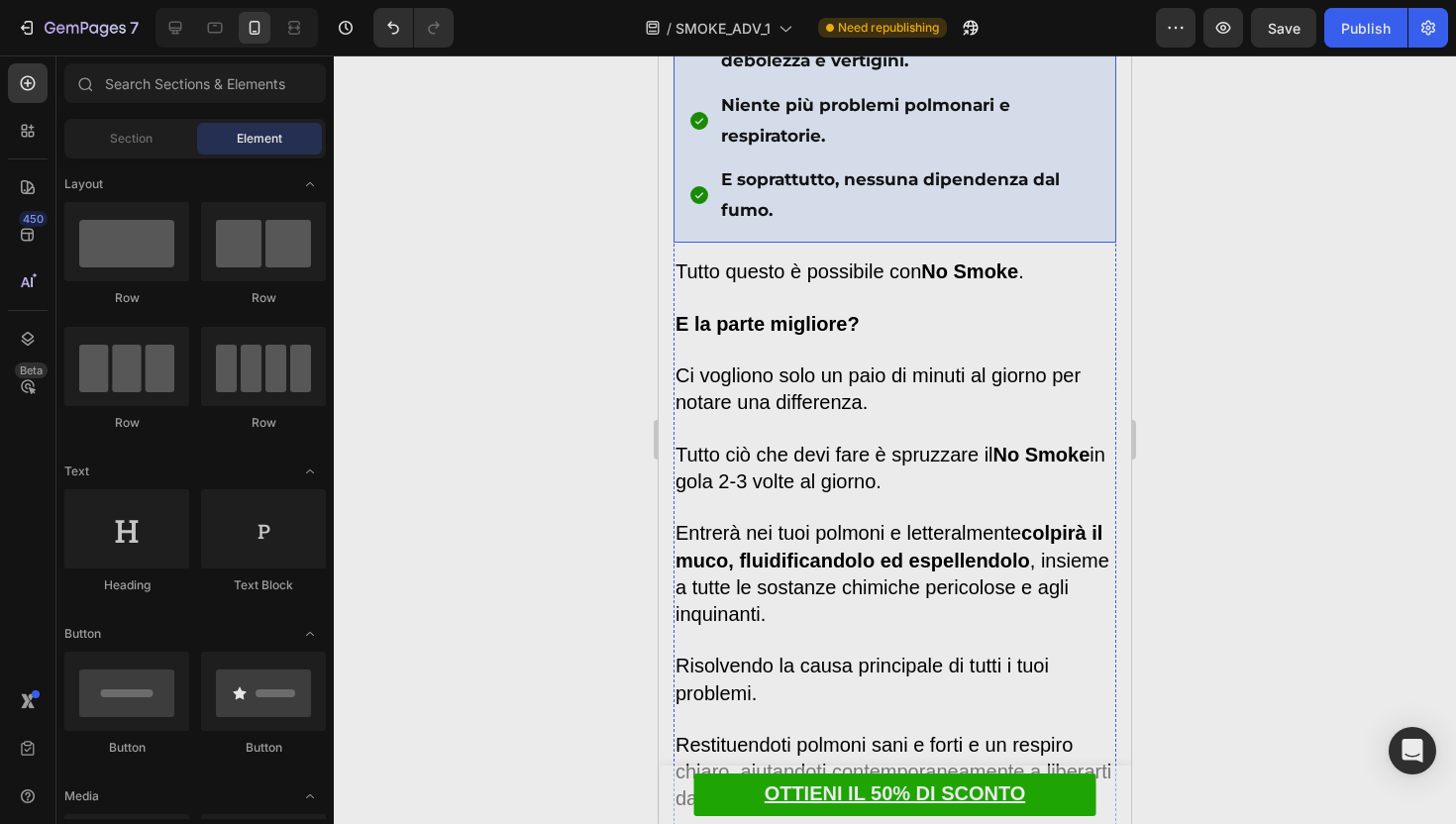 click on "E la parte migliore?" at bounding box center [894, 313] 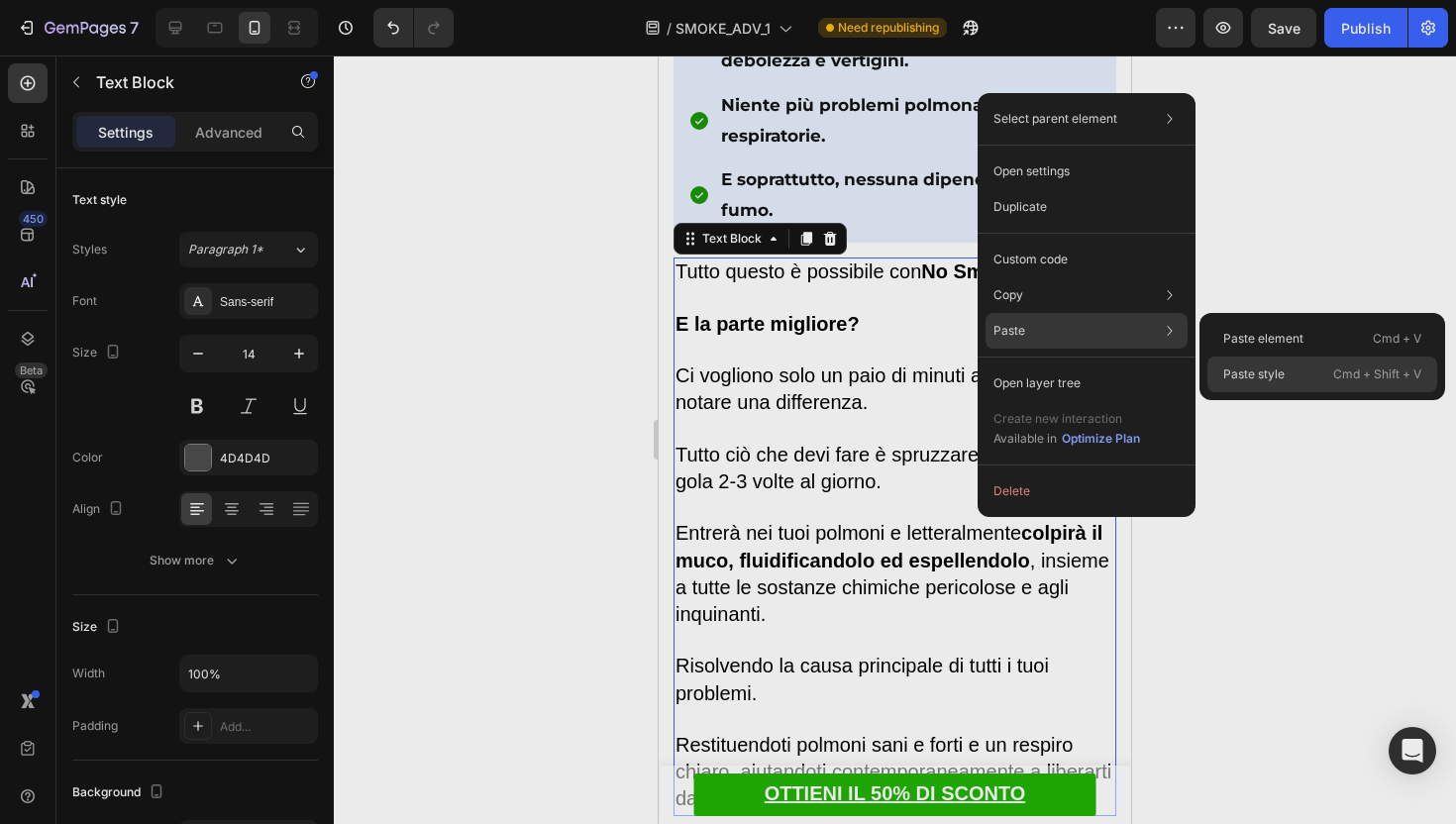 click on "Paste style" at bounding box center [1254, 374] 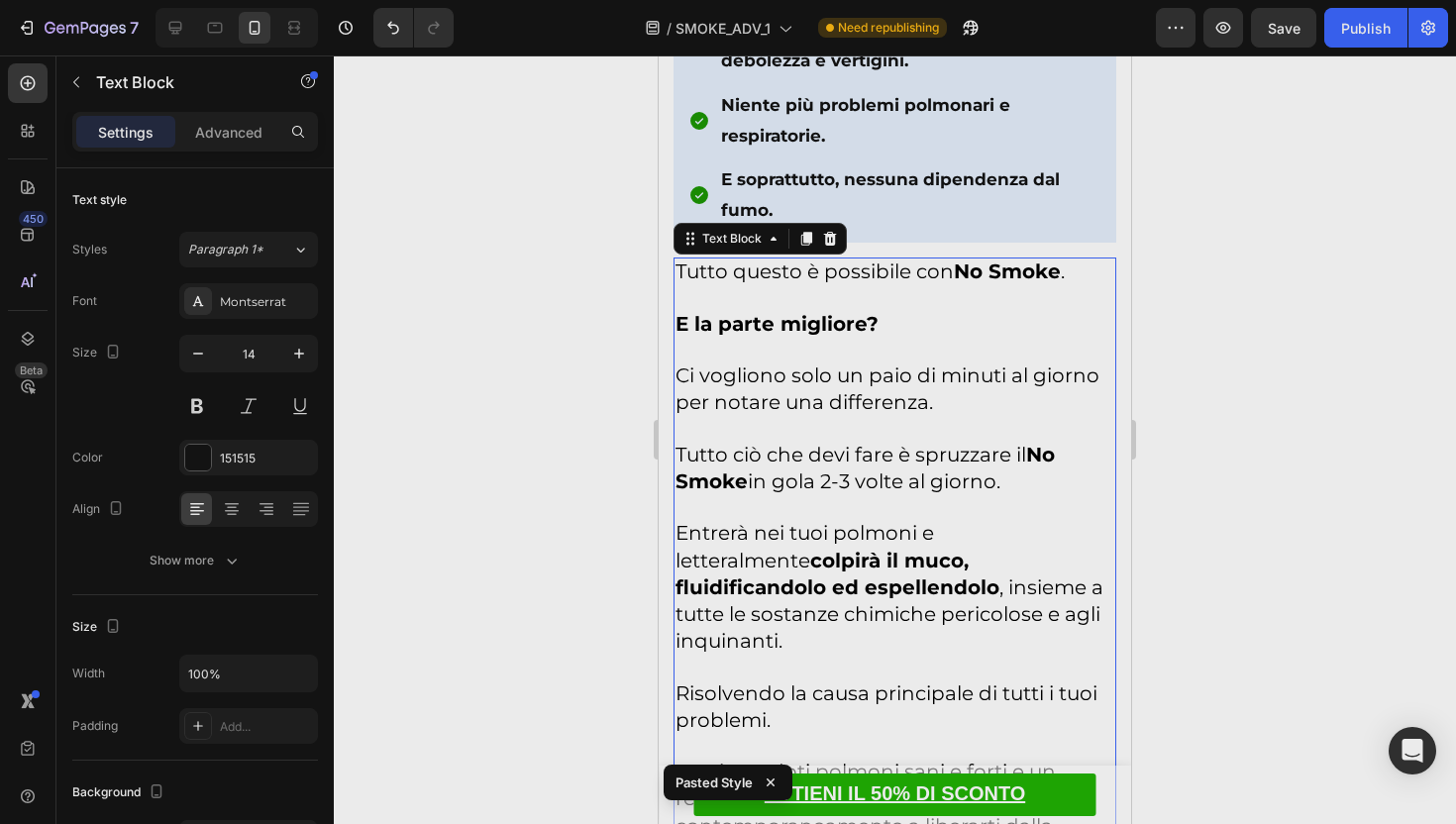 click on "E la parte migliore?" at bounding box center [777, 324] 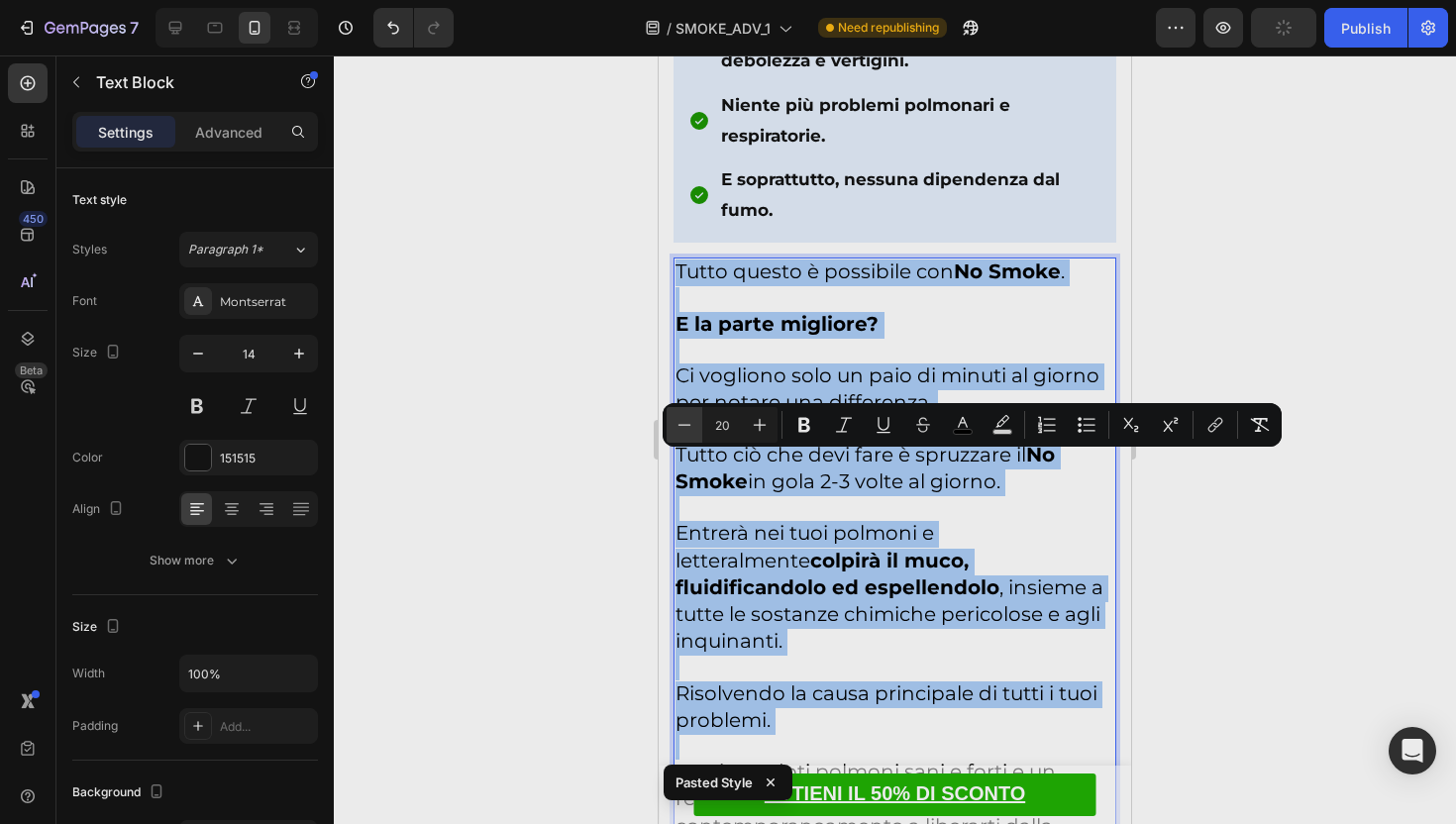 click on "Minus" at bounding box center (684, 425) 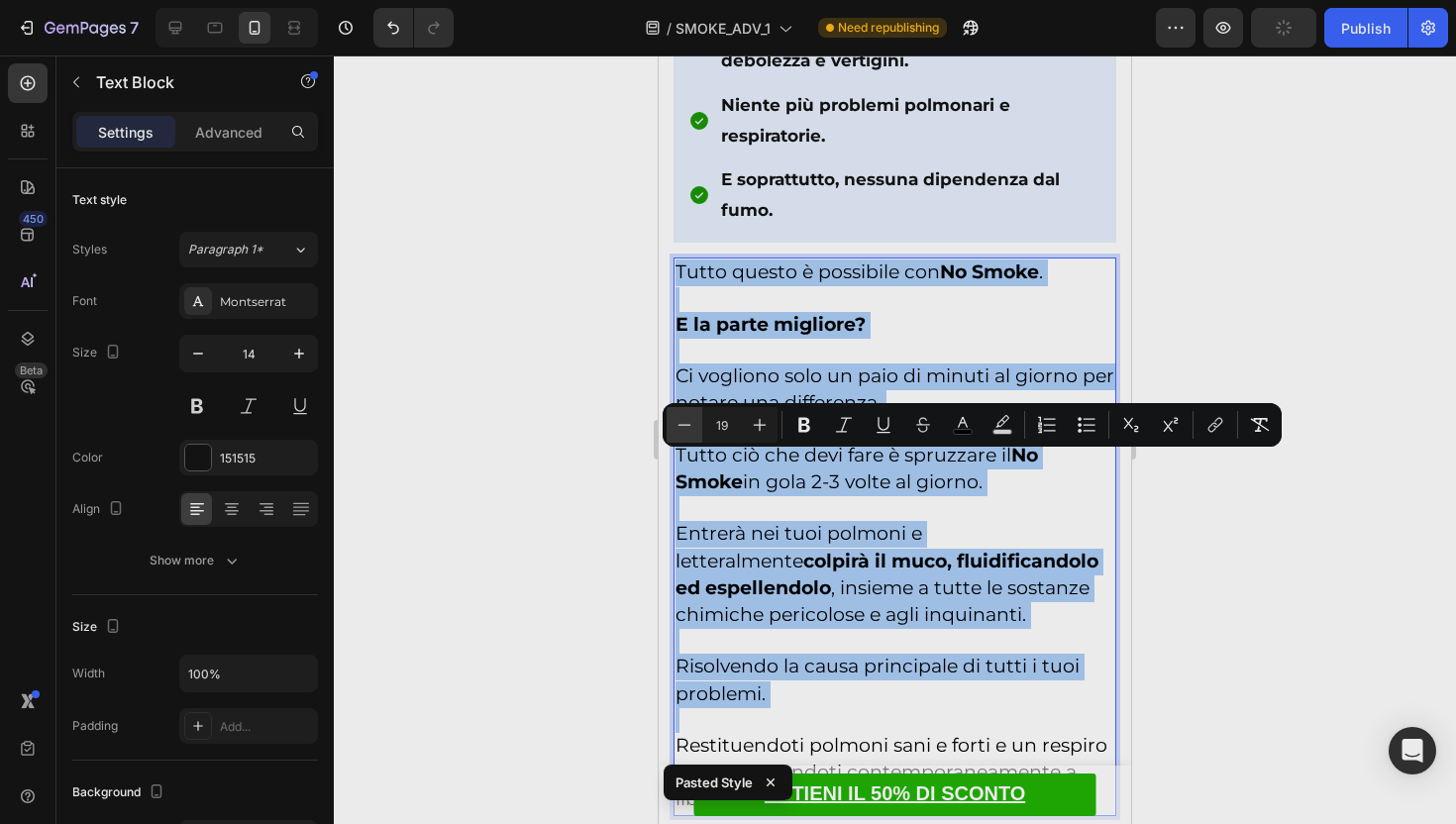 click on "Minus" at bounding box center (684, 425) 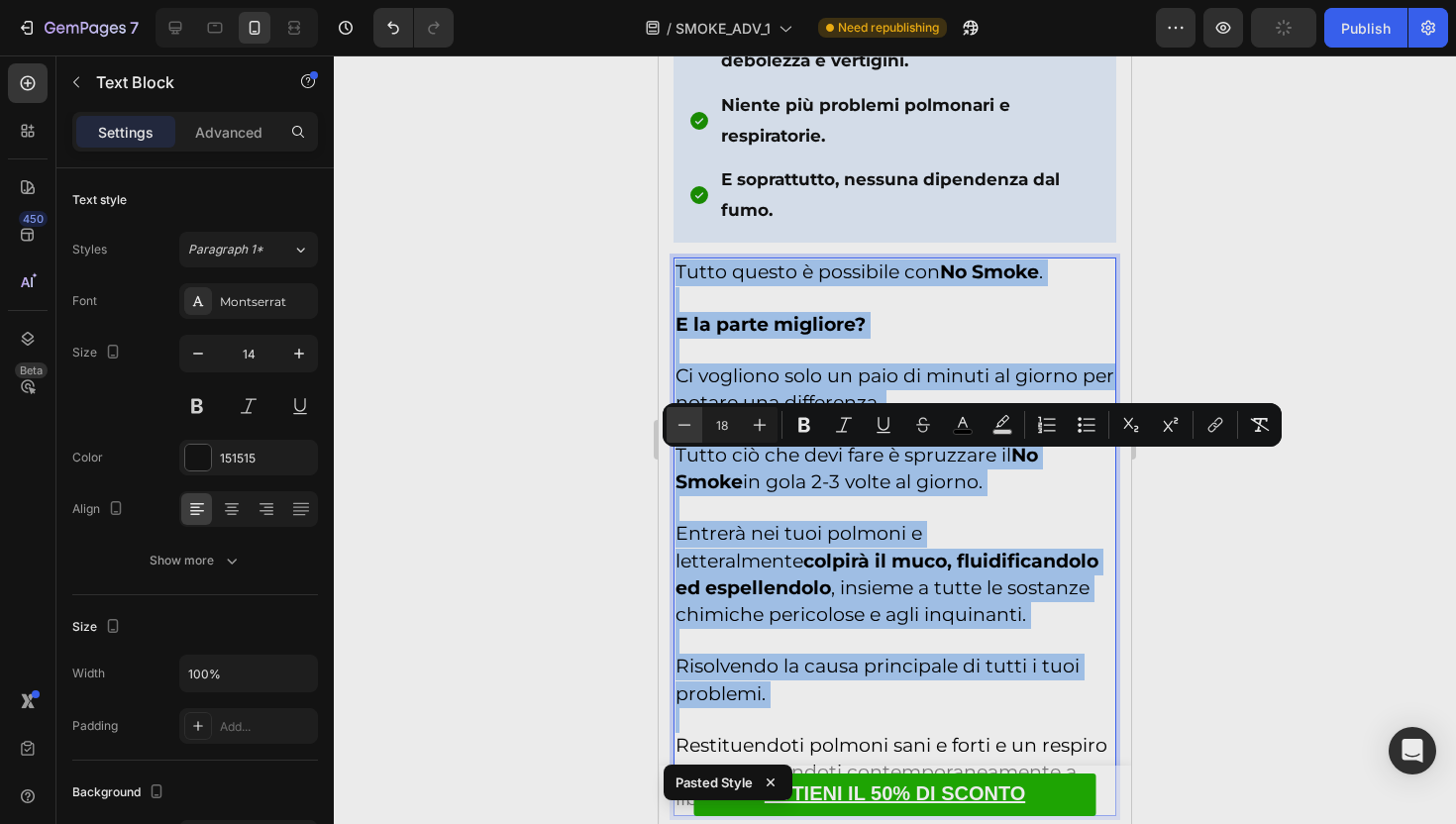 click on "Minus" at bounding box center [684, 425] 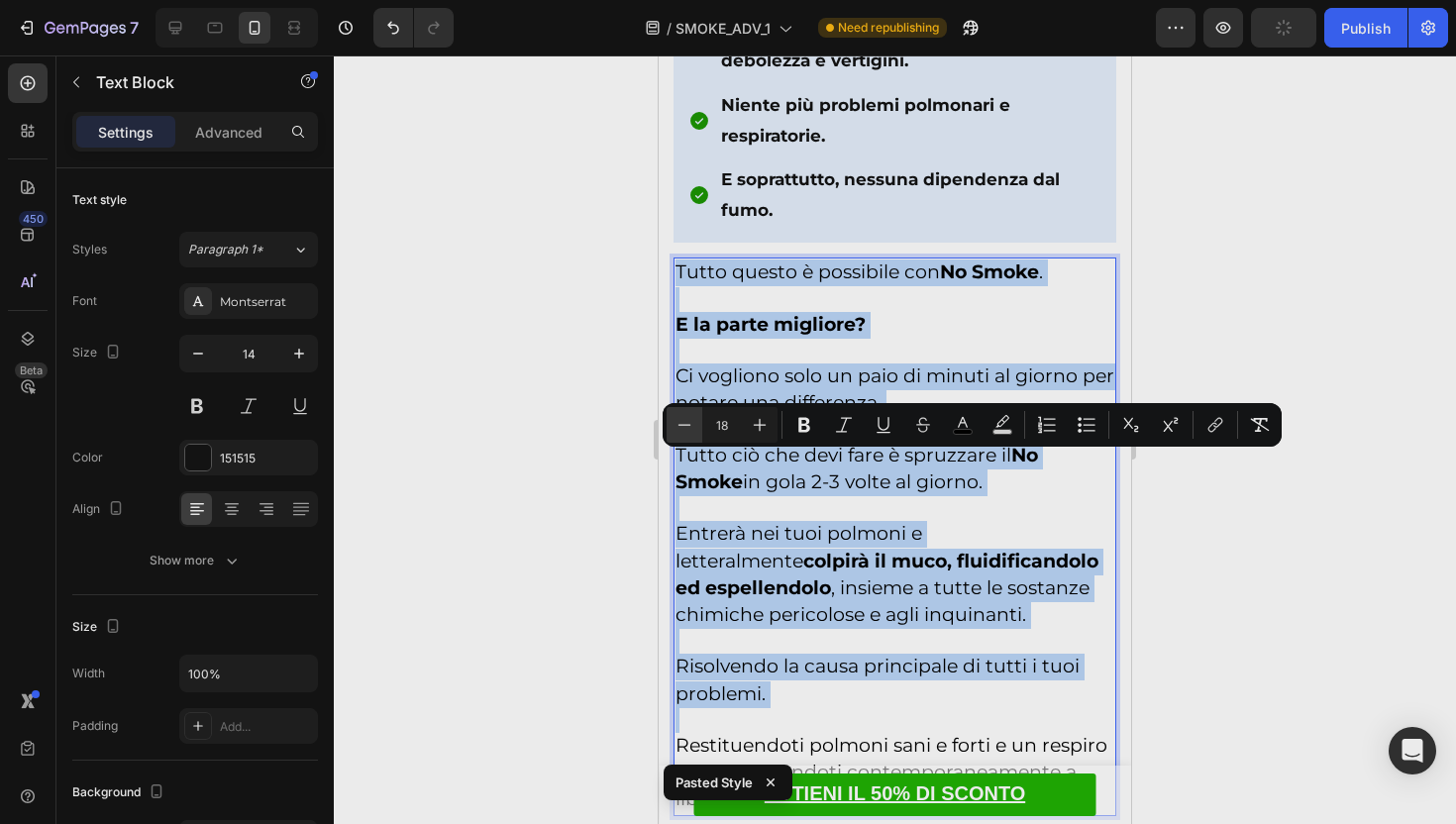 type on "17" 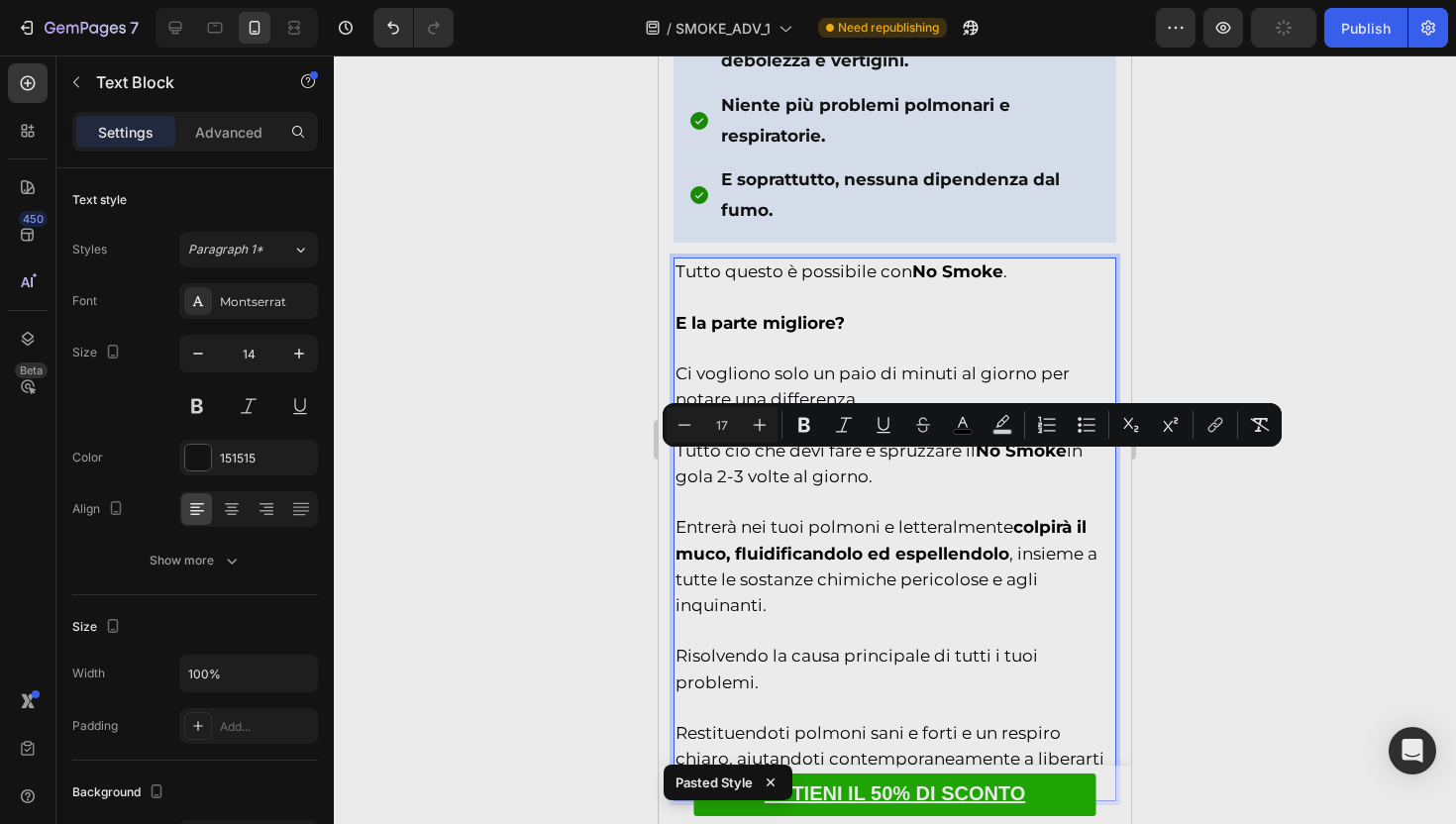 drag, startPoint x: 1304, startPoint y: 543, endPoint x: 228, endPoint y: 420, distance: 1083.0074 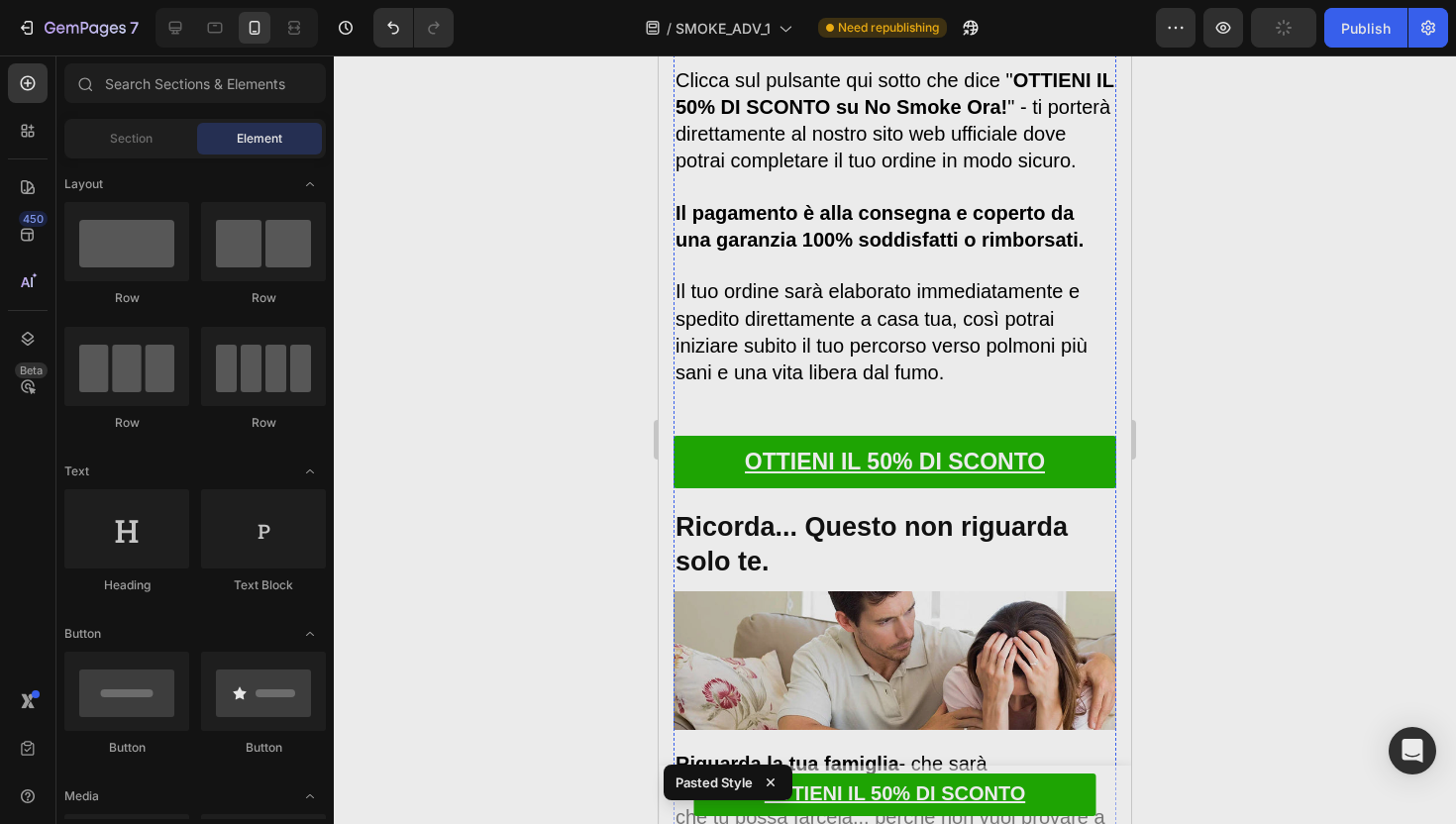 scroll, scrollTop: 10917, scrollLeft: 0, axis: vertical 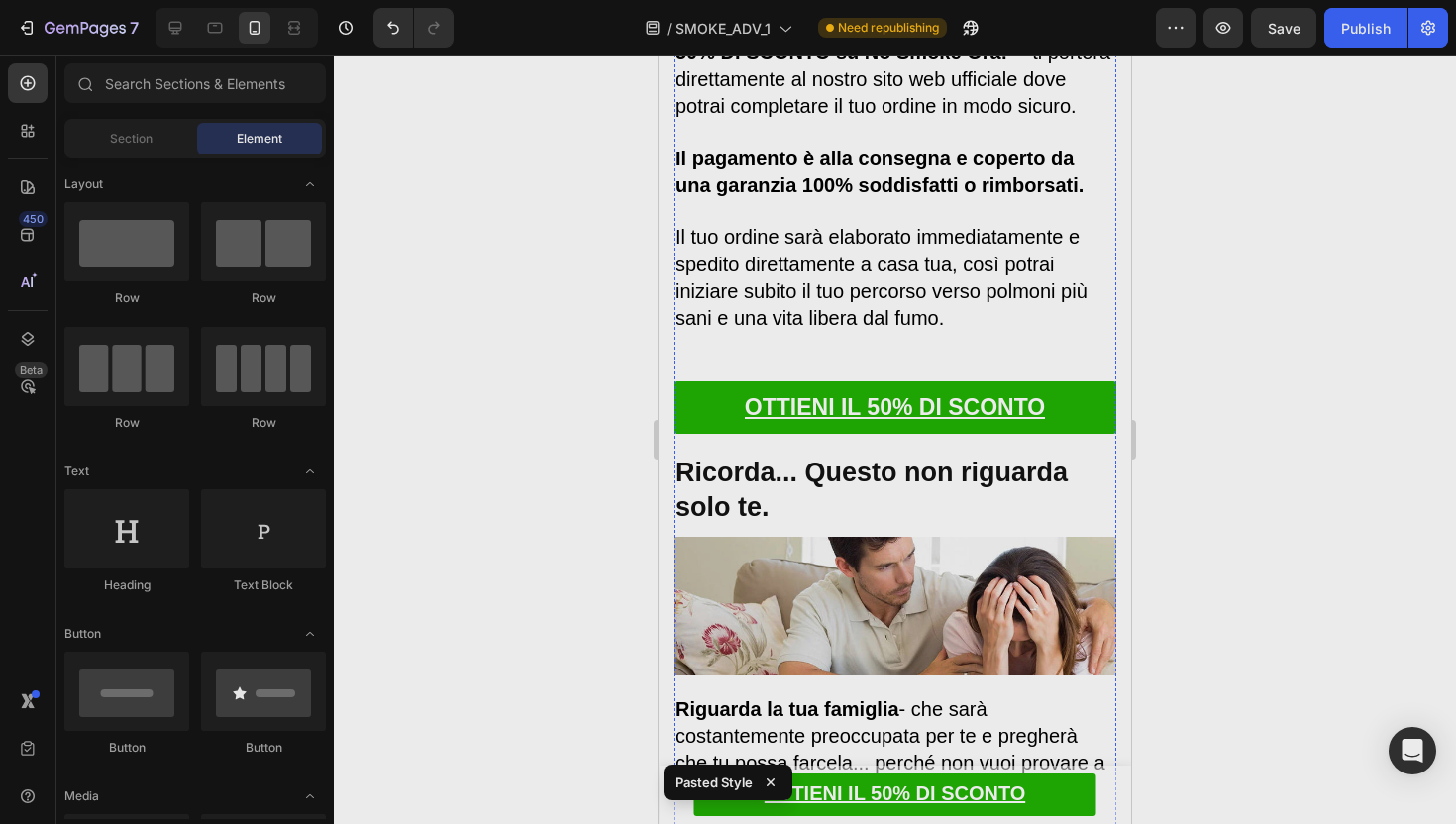 click on "Clicca sul pulsante qui sotto che dice " OTTIENI IL 50% DI SCONTO su No Smoke Ora! " - ti porterà direttamente al nostro sito web ufficiale dove potrai completare il tuo ordine in modo sicuro. Il pagamento è alla consegna e coperto da una garanzia 100% soddisfatti o rimborsati." at bounding box center (894, 107) 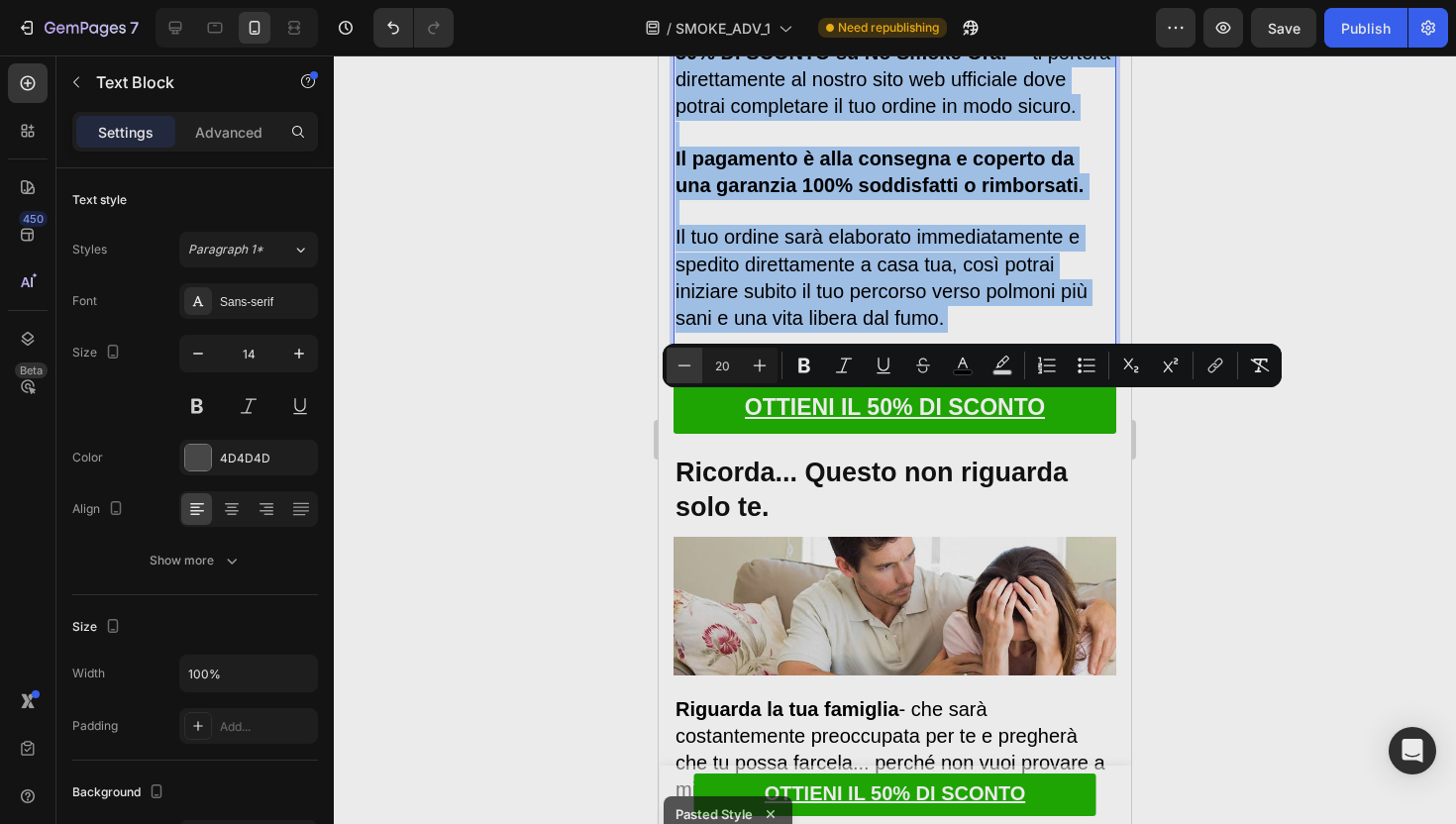click on "Minus" at bounding box center [684, 365] 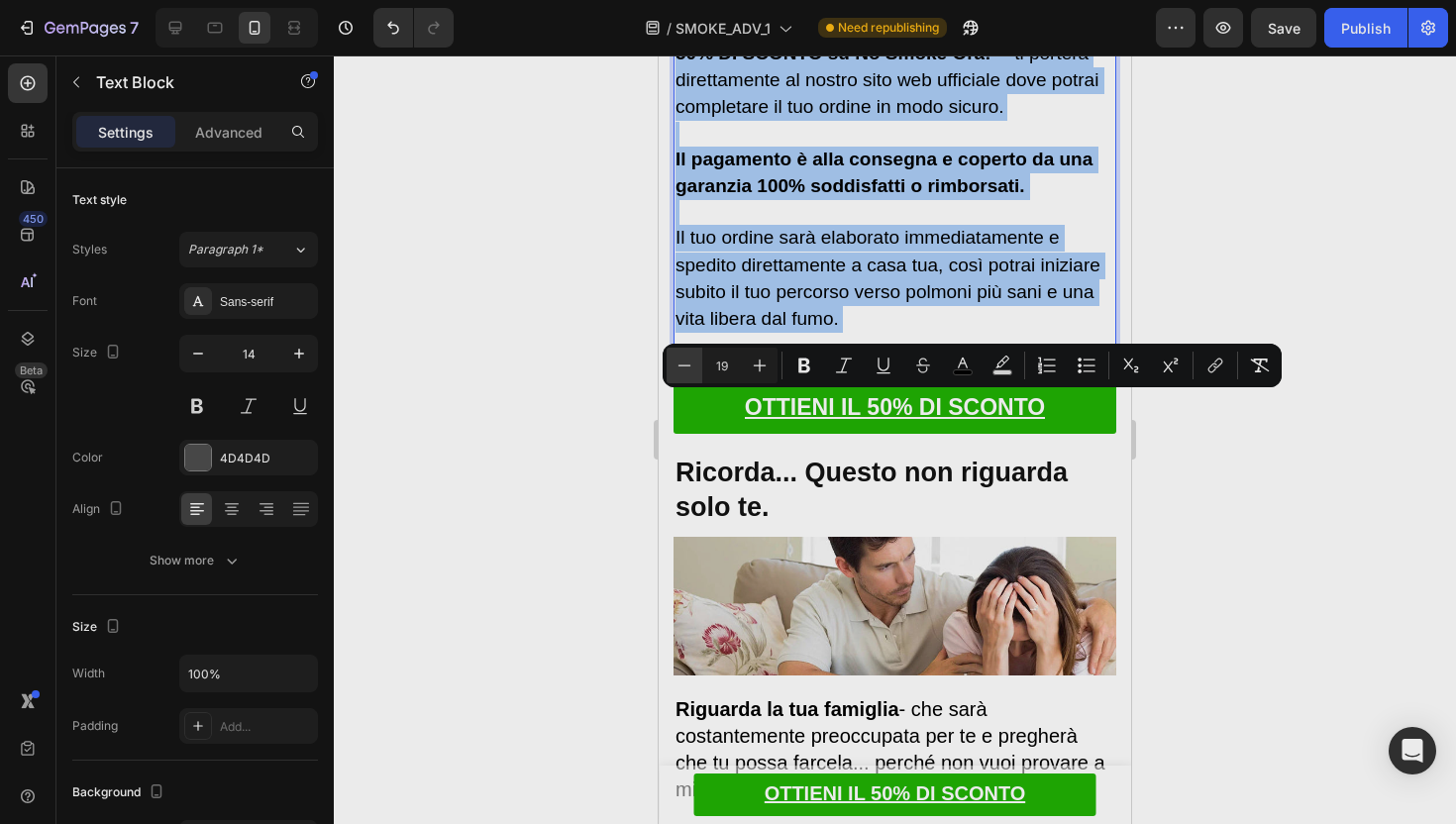 click on "Minus" at bounding box center [684, 365] 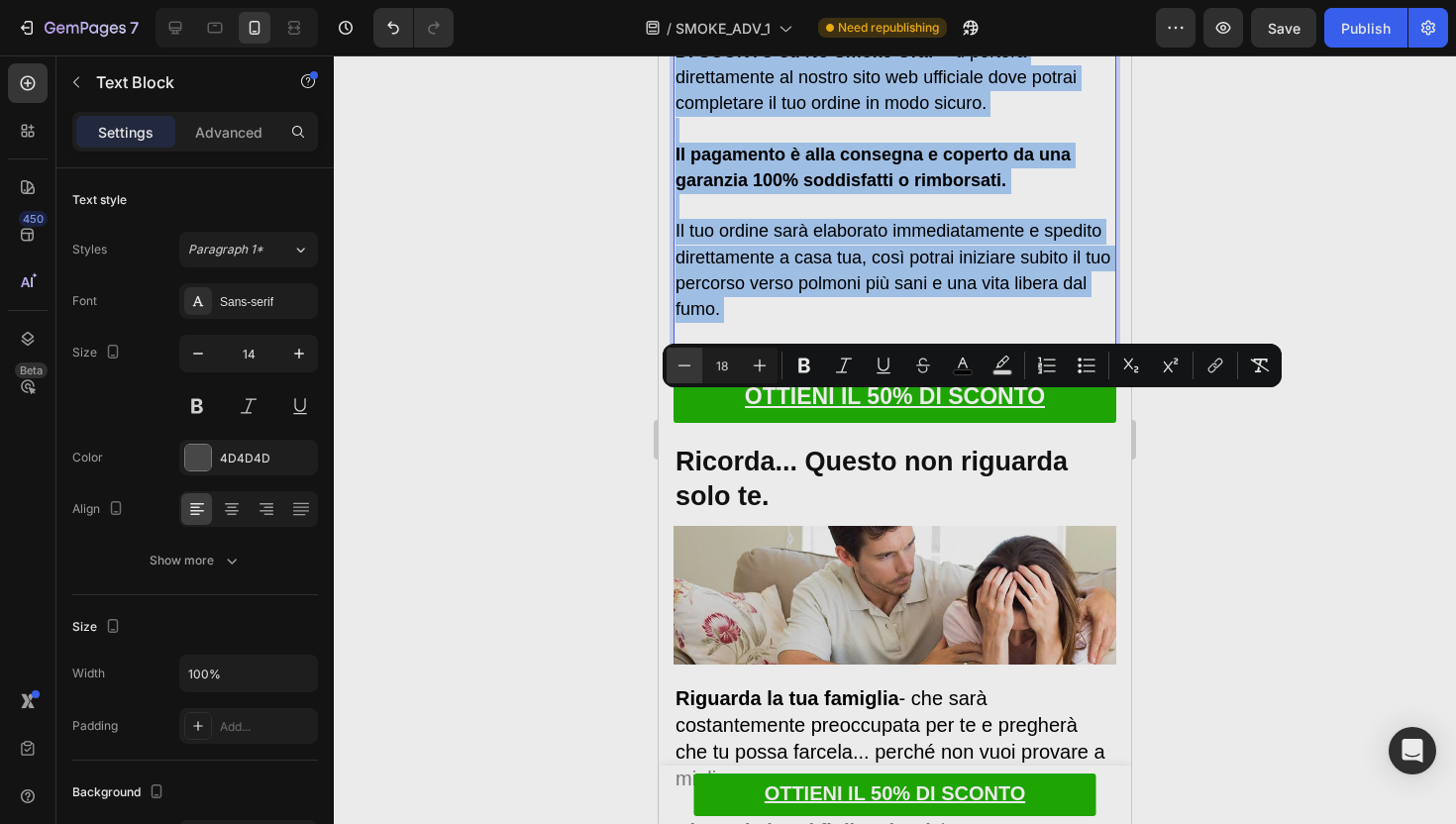 click on "Minus" at bounding box center (684, 365) 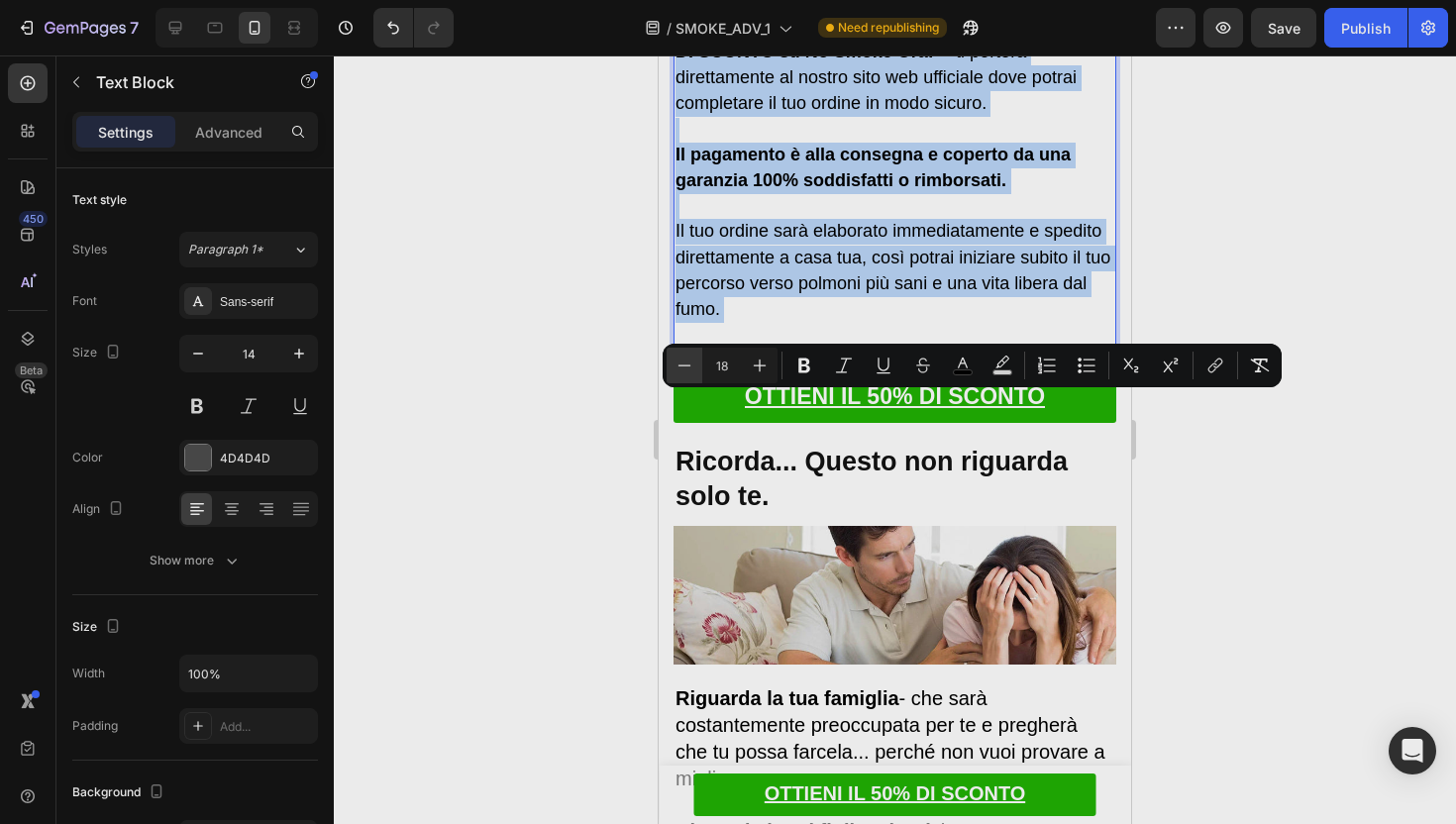 type on "17" 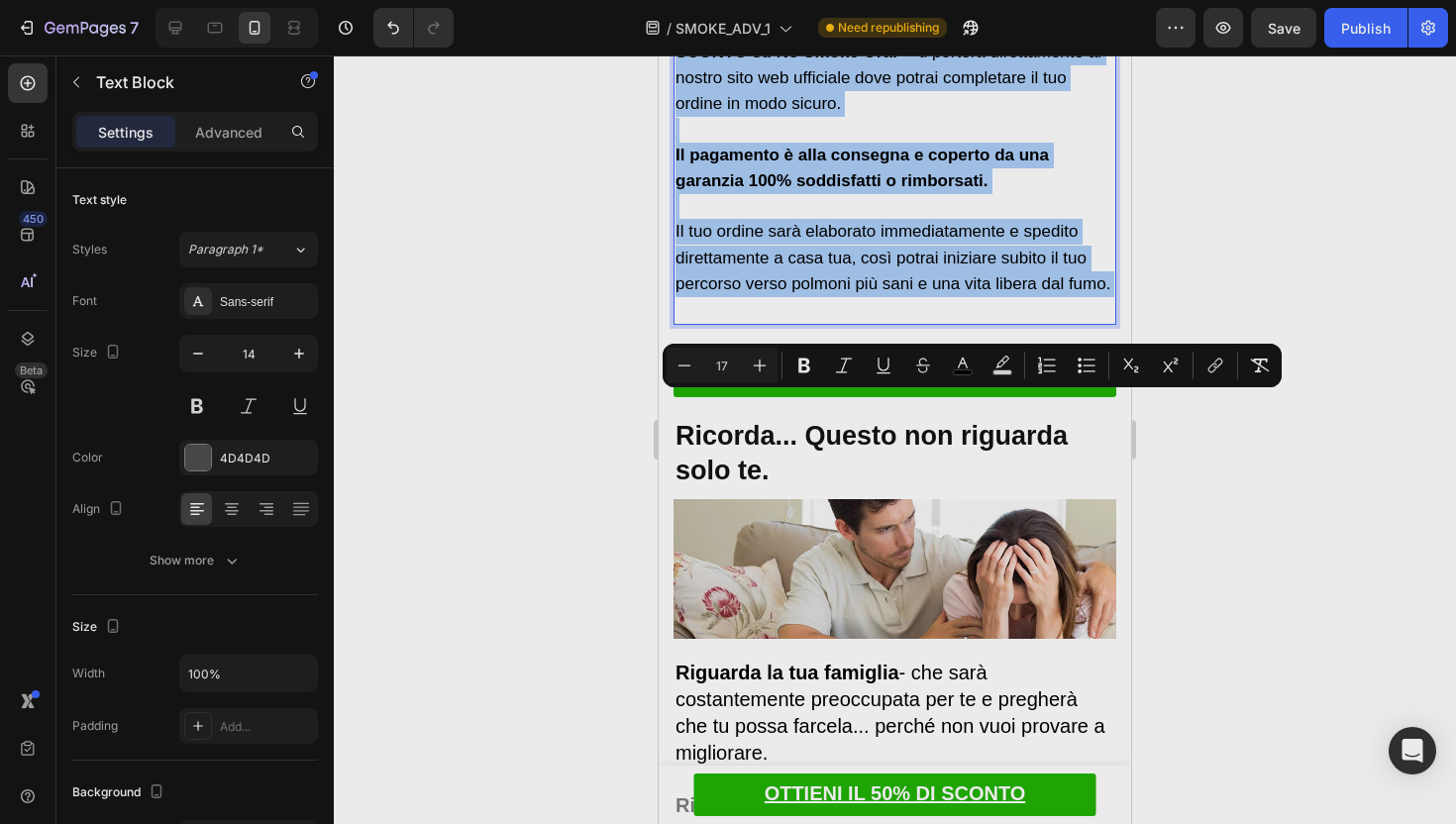 click 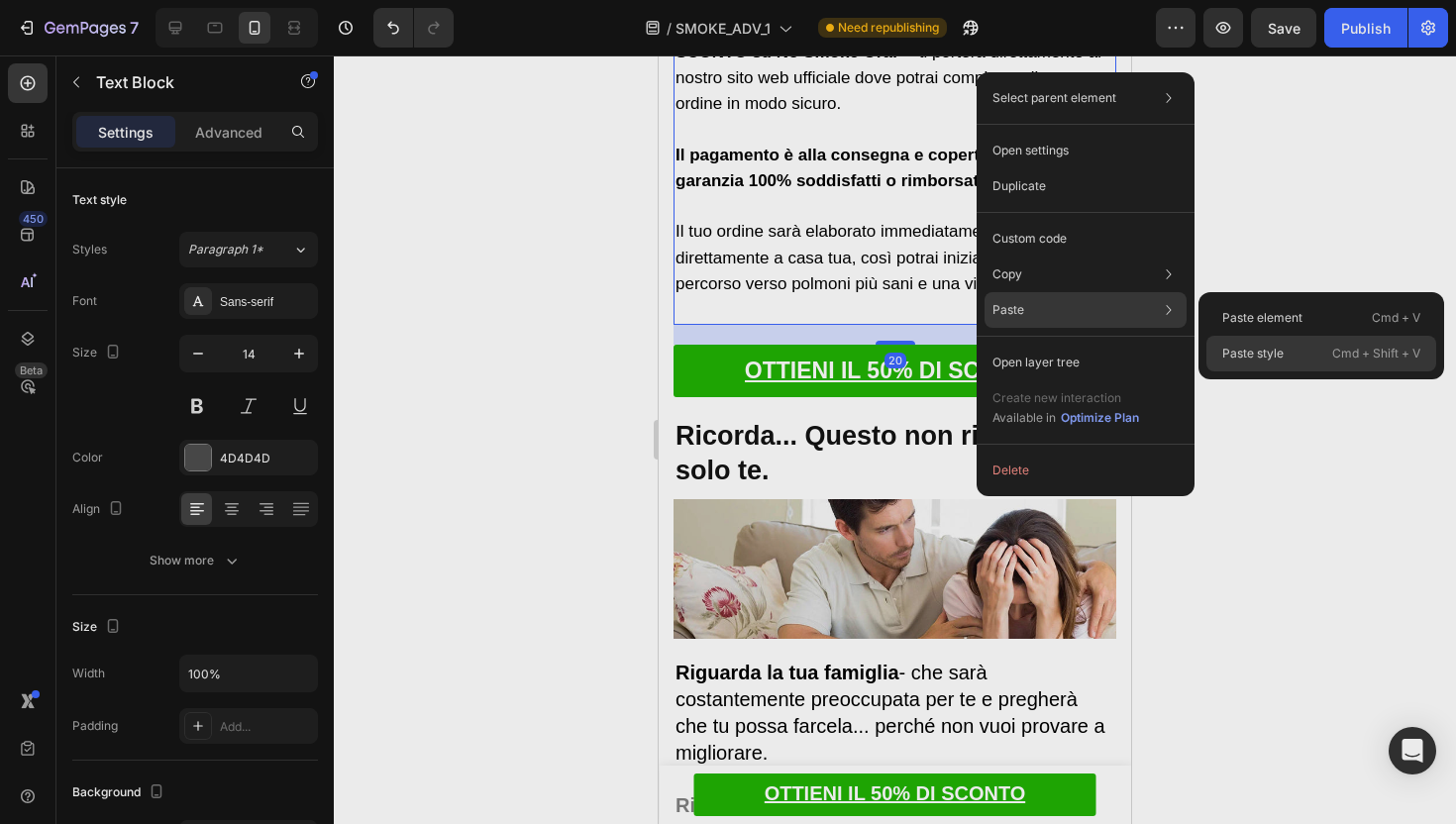 click on "Paste style" at bounding box center (1253, 354) 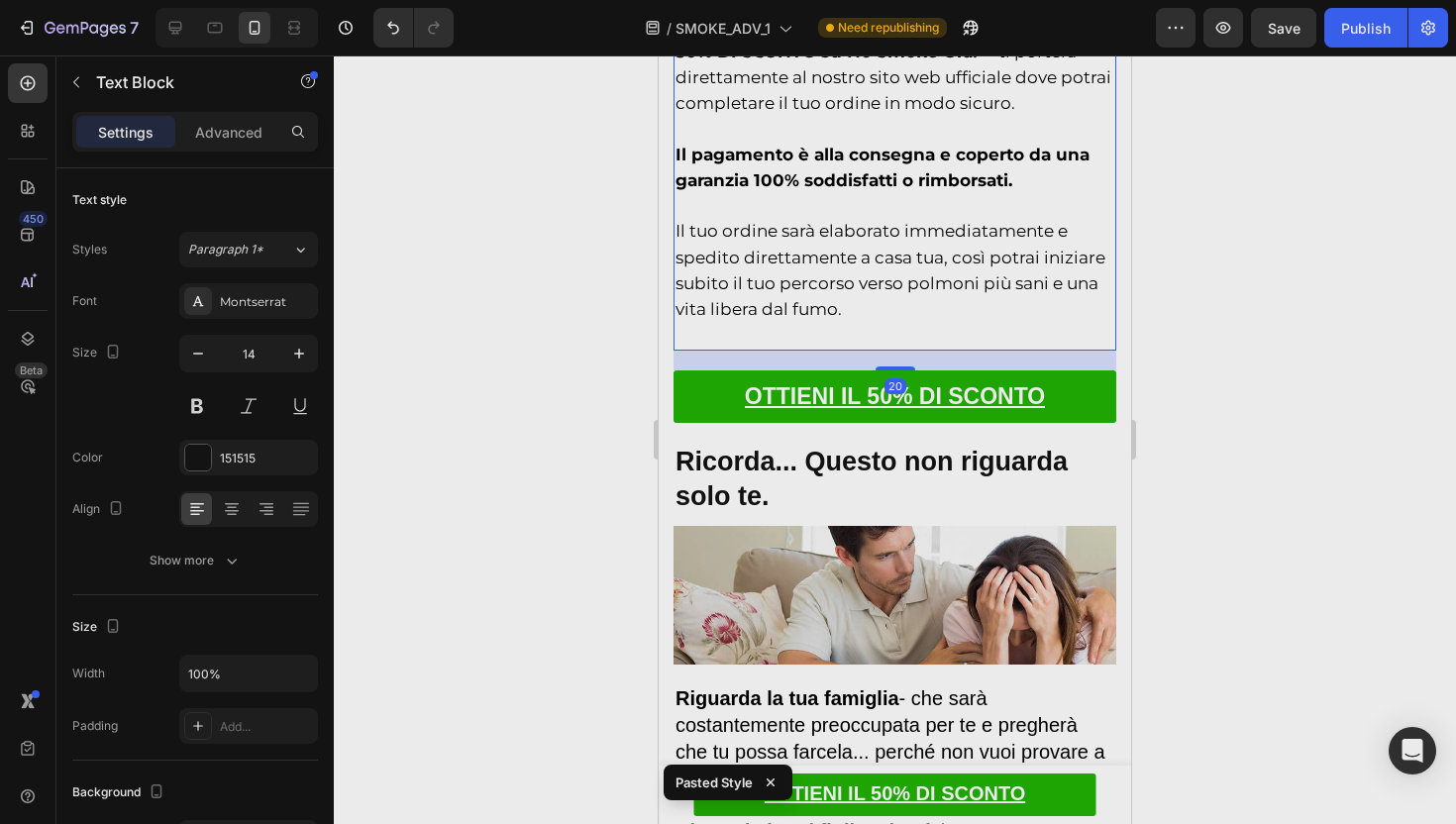 click 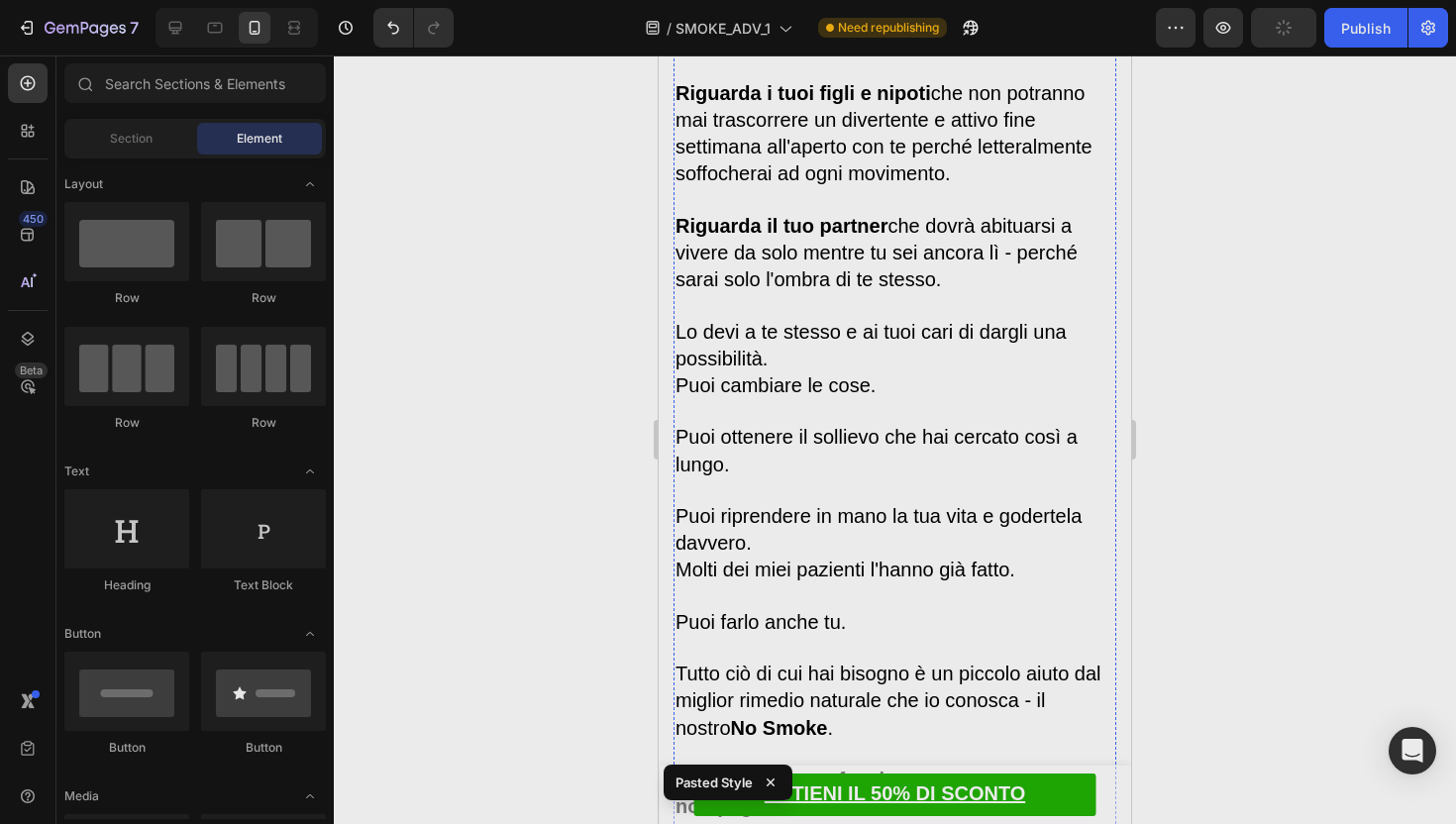scroll, scrollTop: 11628, scrollLeft: 0, axis: vertical 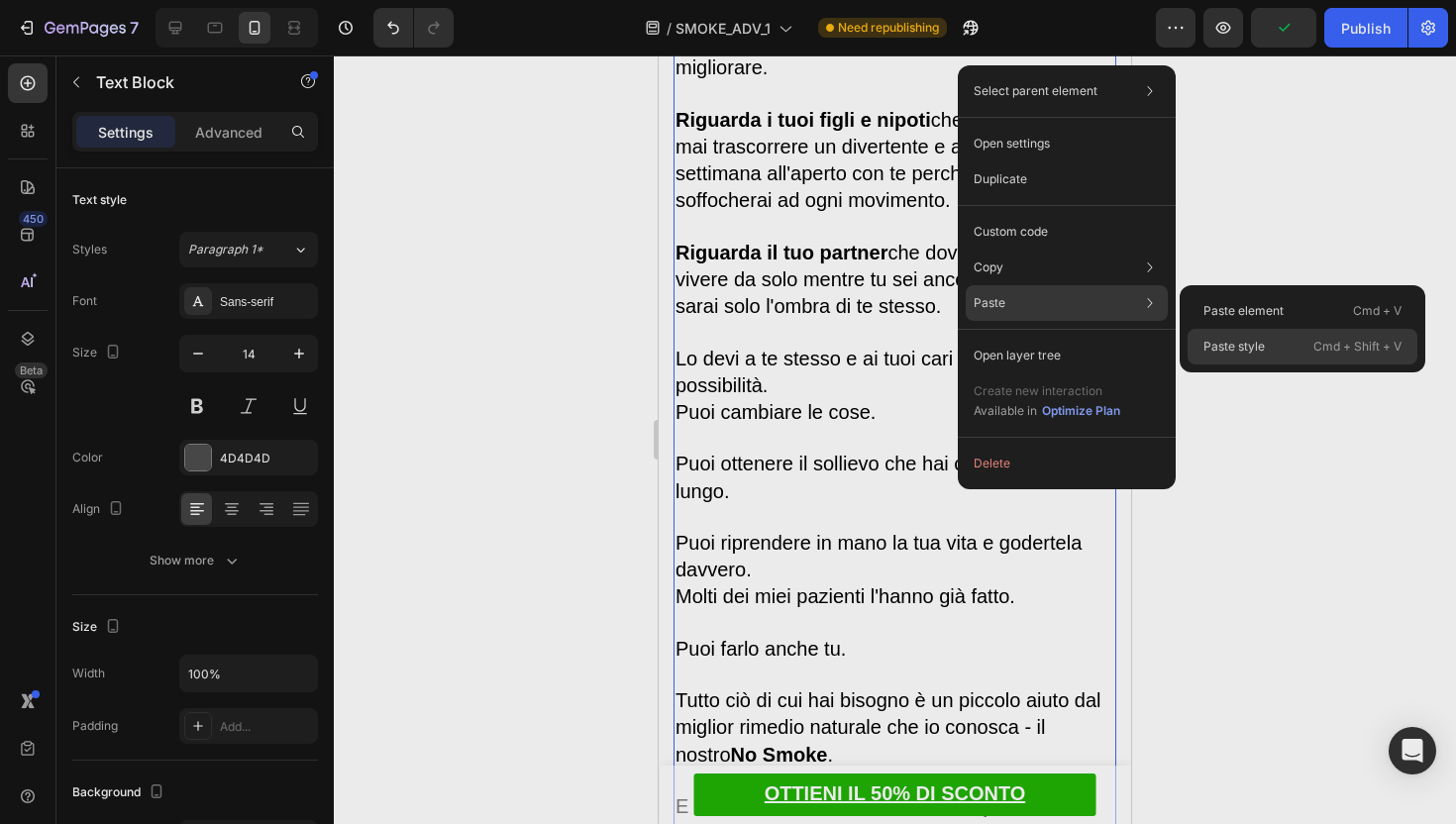 click on "Paste style" at bounding box center [1234, 347] 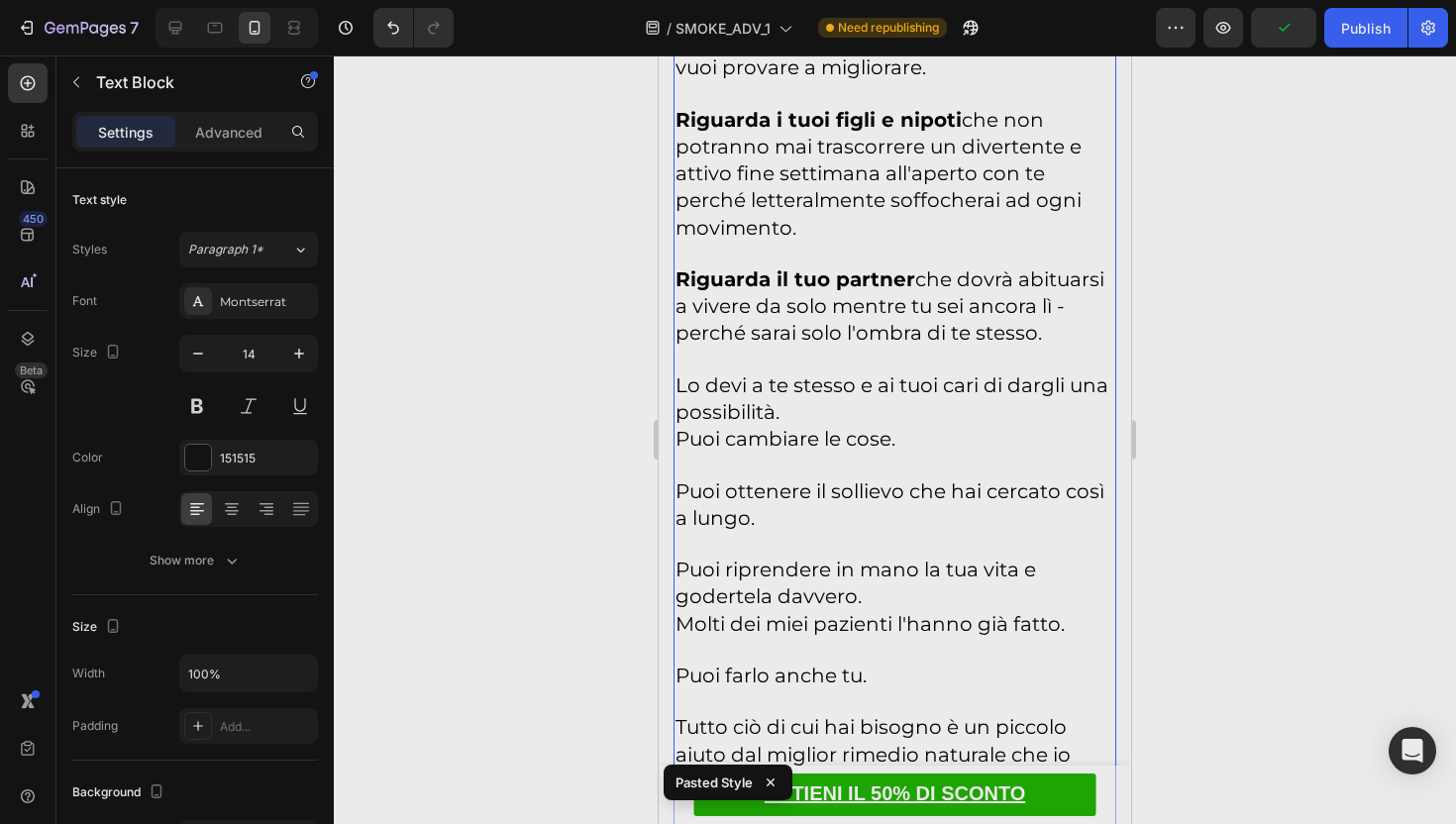 click on "Riguarda i tuoi figli e nipoti  che non potranno mai trascorrere un divertente e attivo fine settimana all'aperto con te perché letteralmente soffocherai ad ogni movimento." at bounding box center [894, 162] 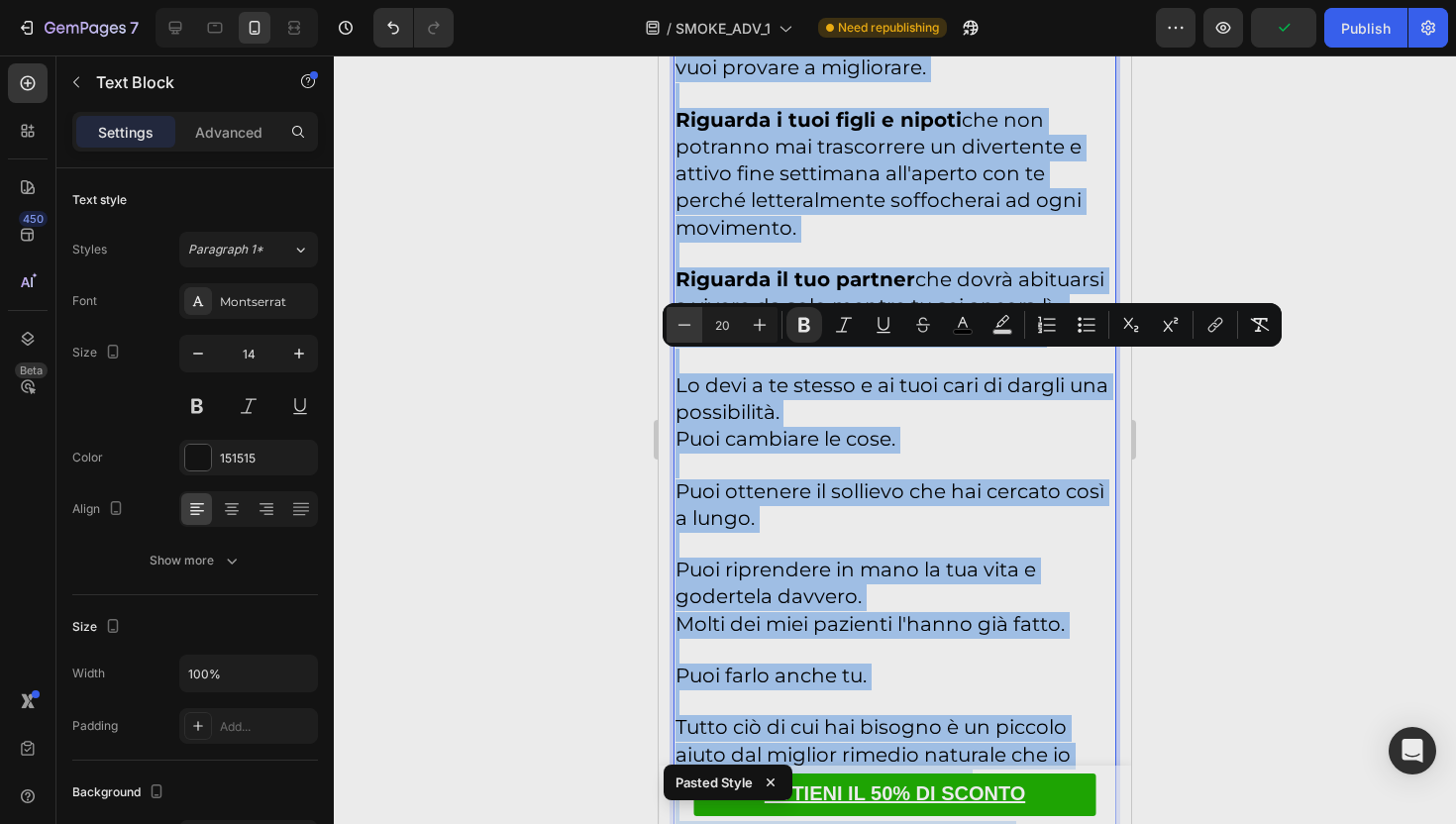 click 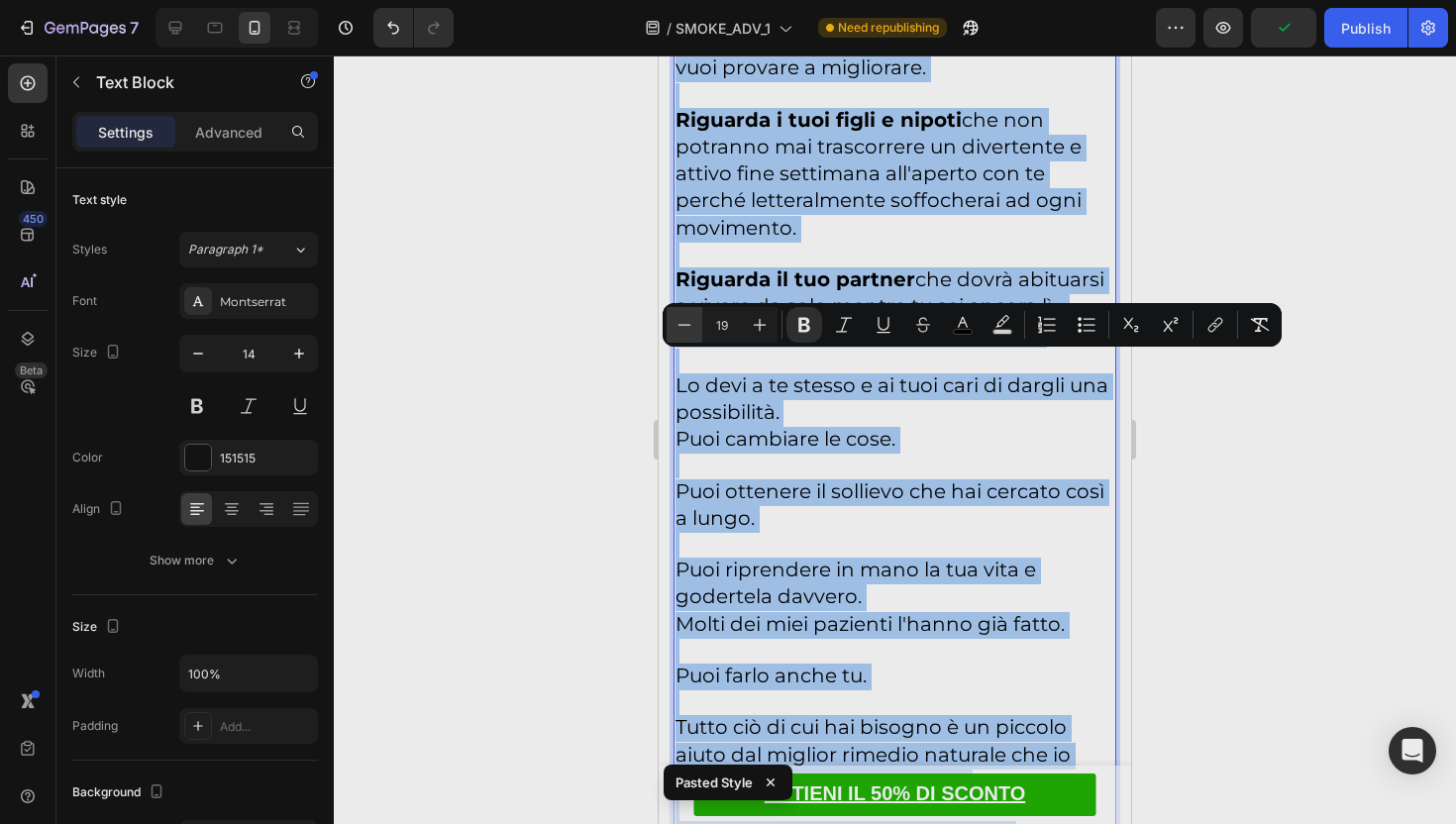 click 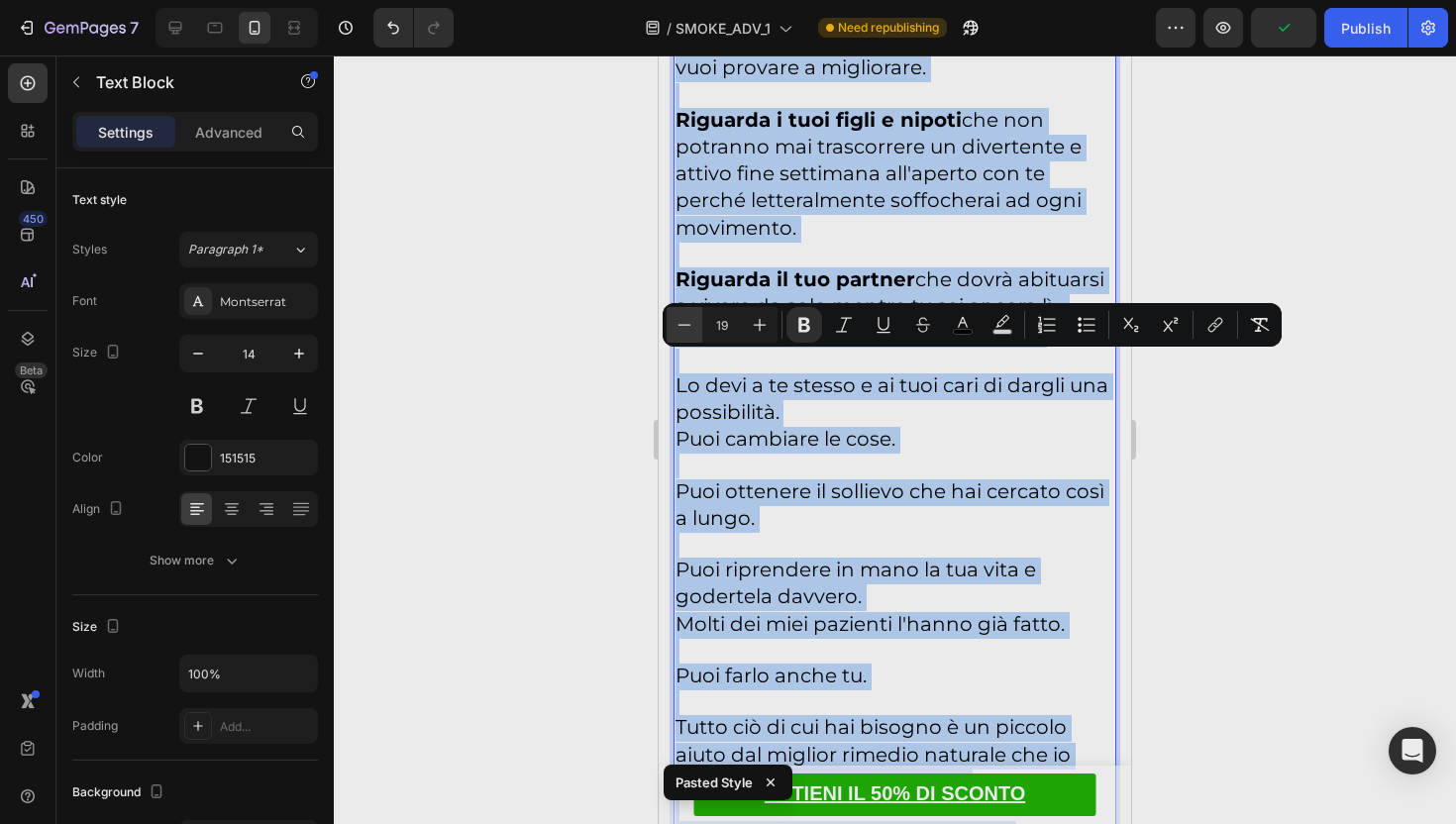 type on "18" 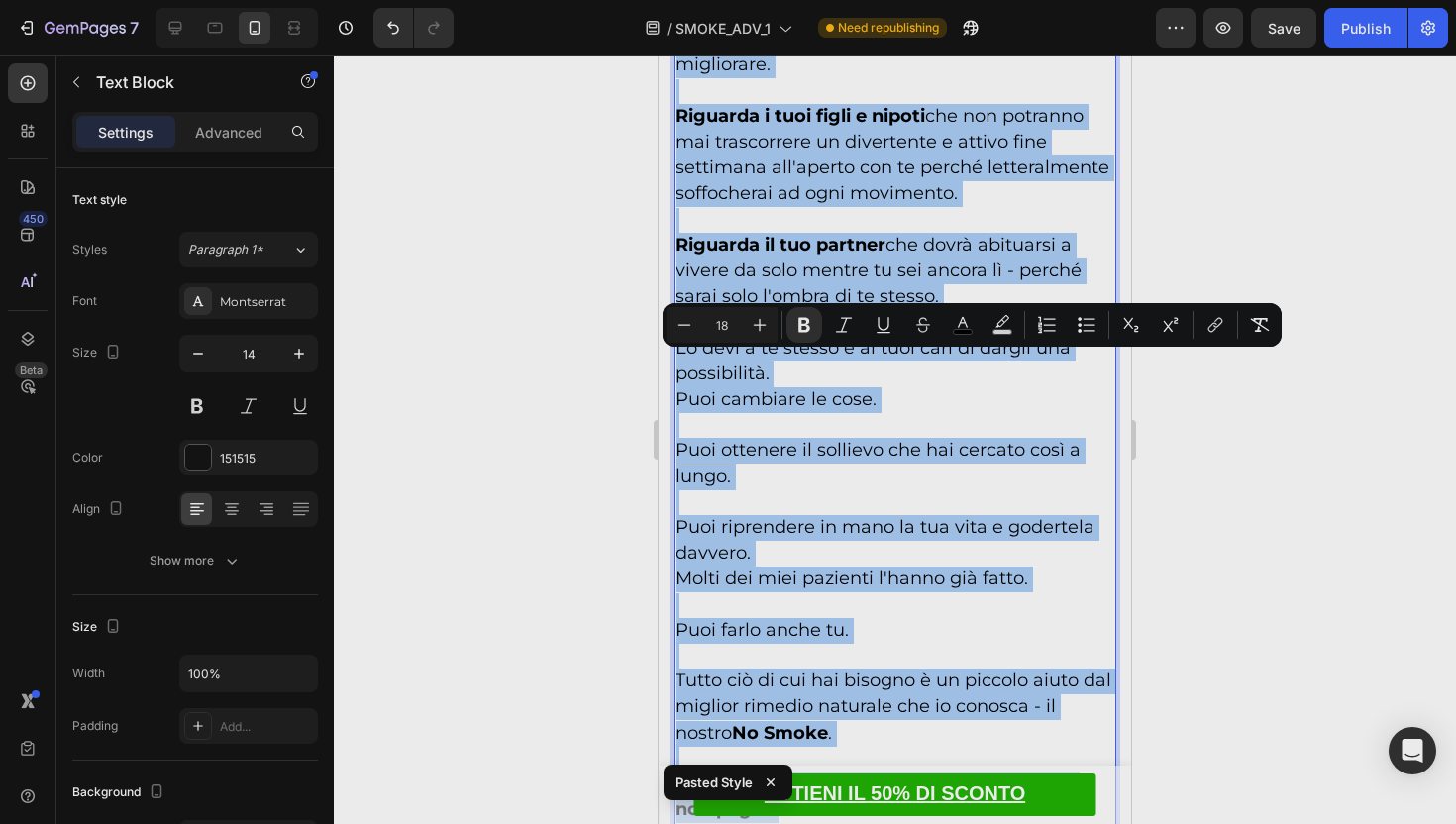 click 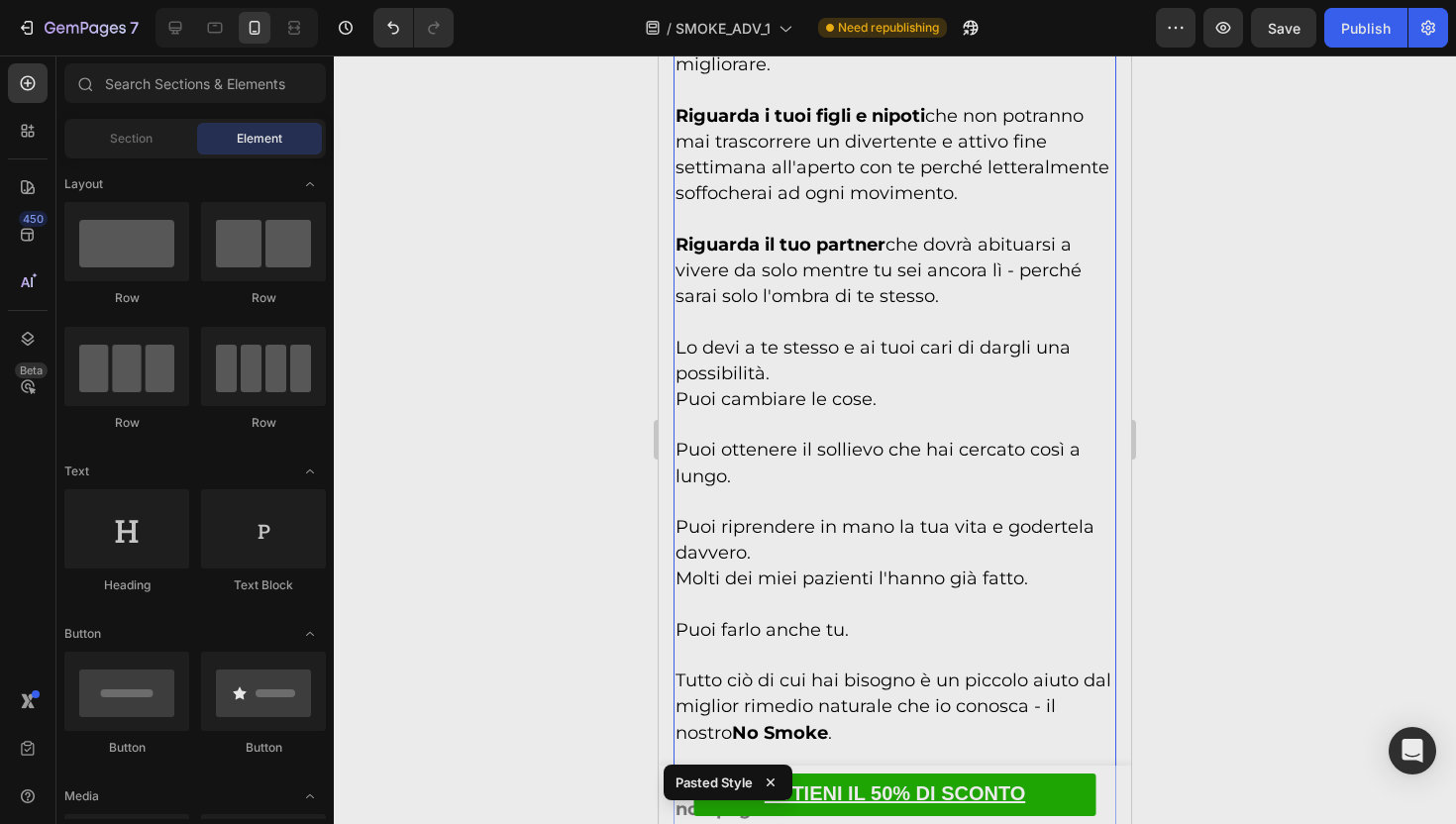 click on "Riguarda la tua famiglia  - che sarà costantemente preoccupata per te e pregherà che tu possa farcela... perché non vuoi provare a migliorare." at bounding box center [894, 27] 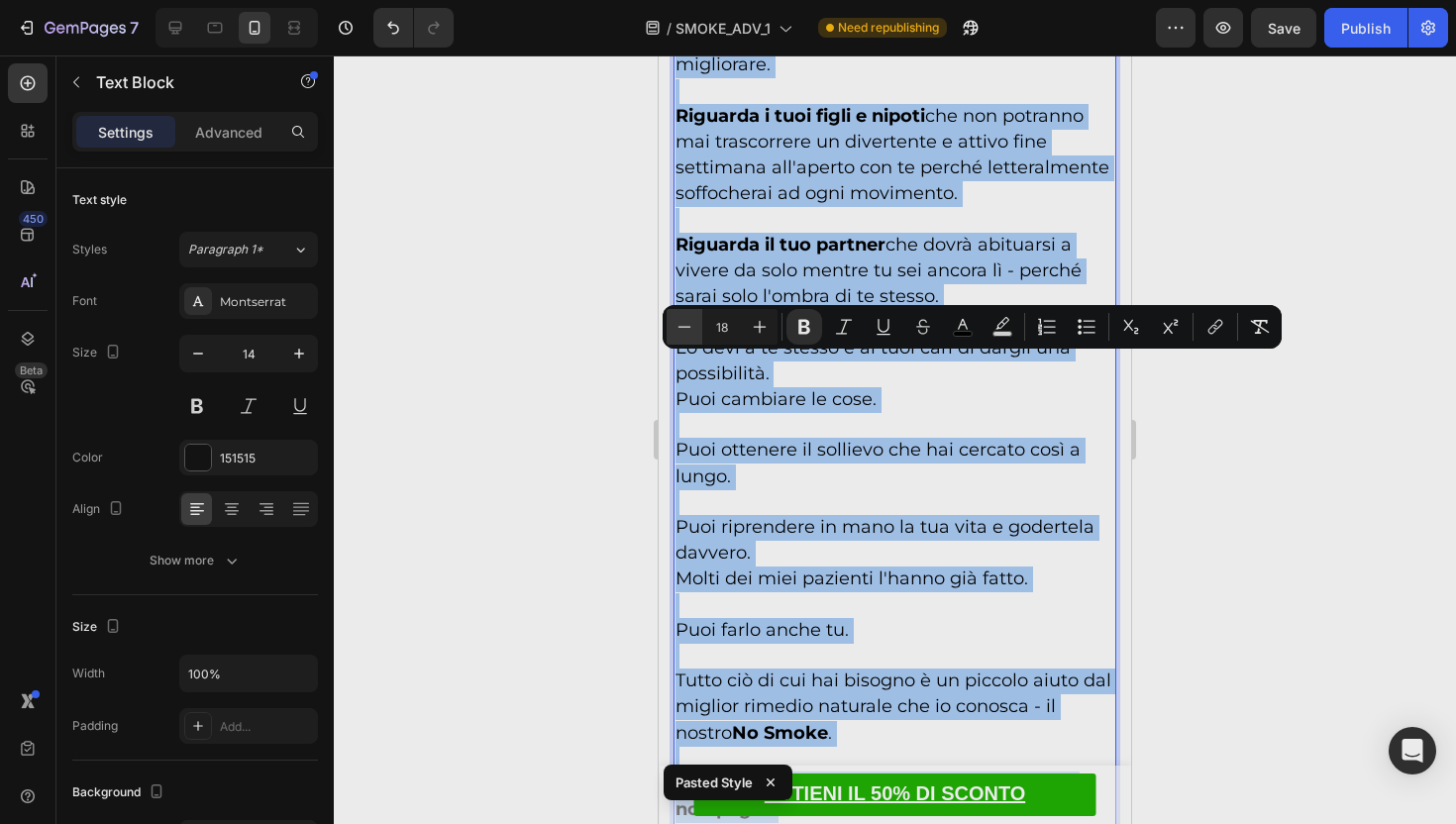 click on "Minus" at bounding box center [684, 327] 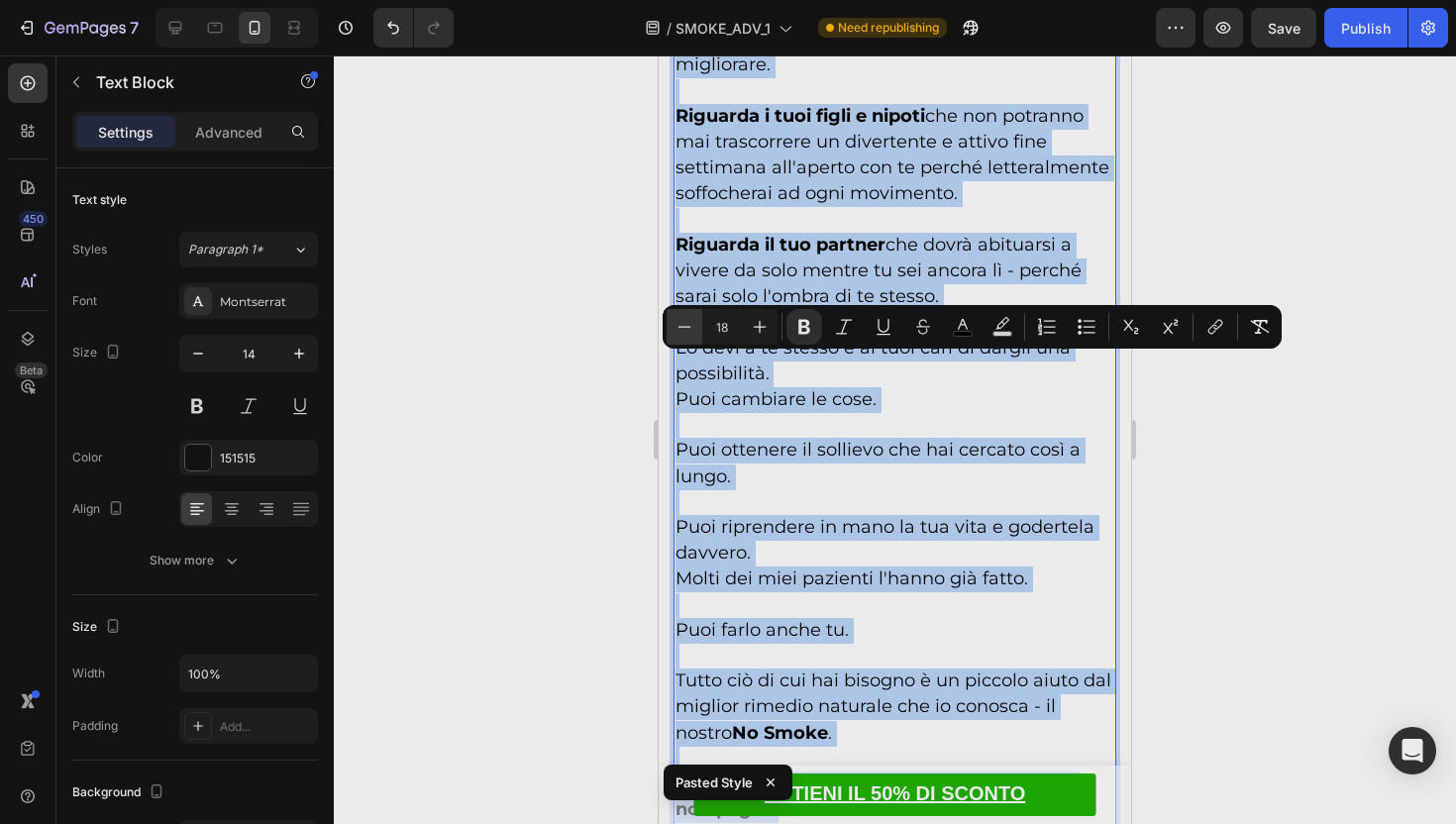 type on "17" 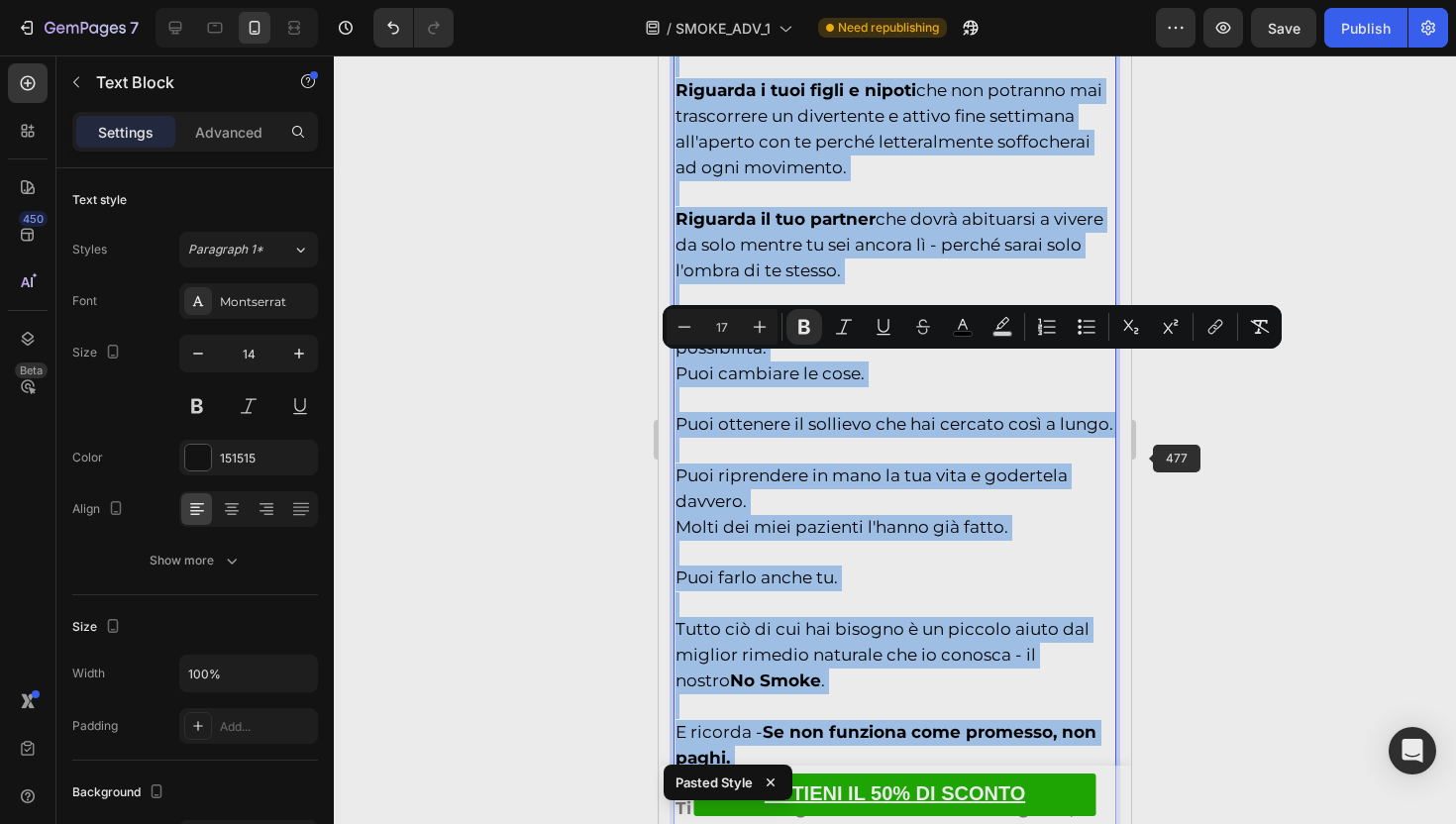 click 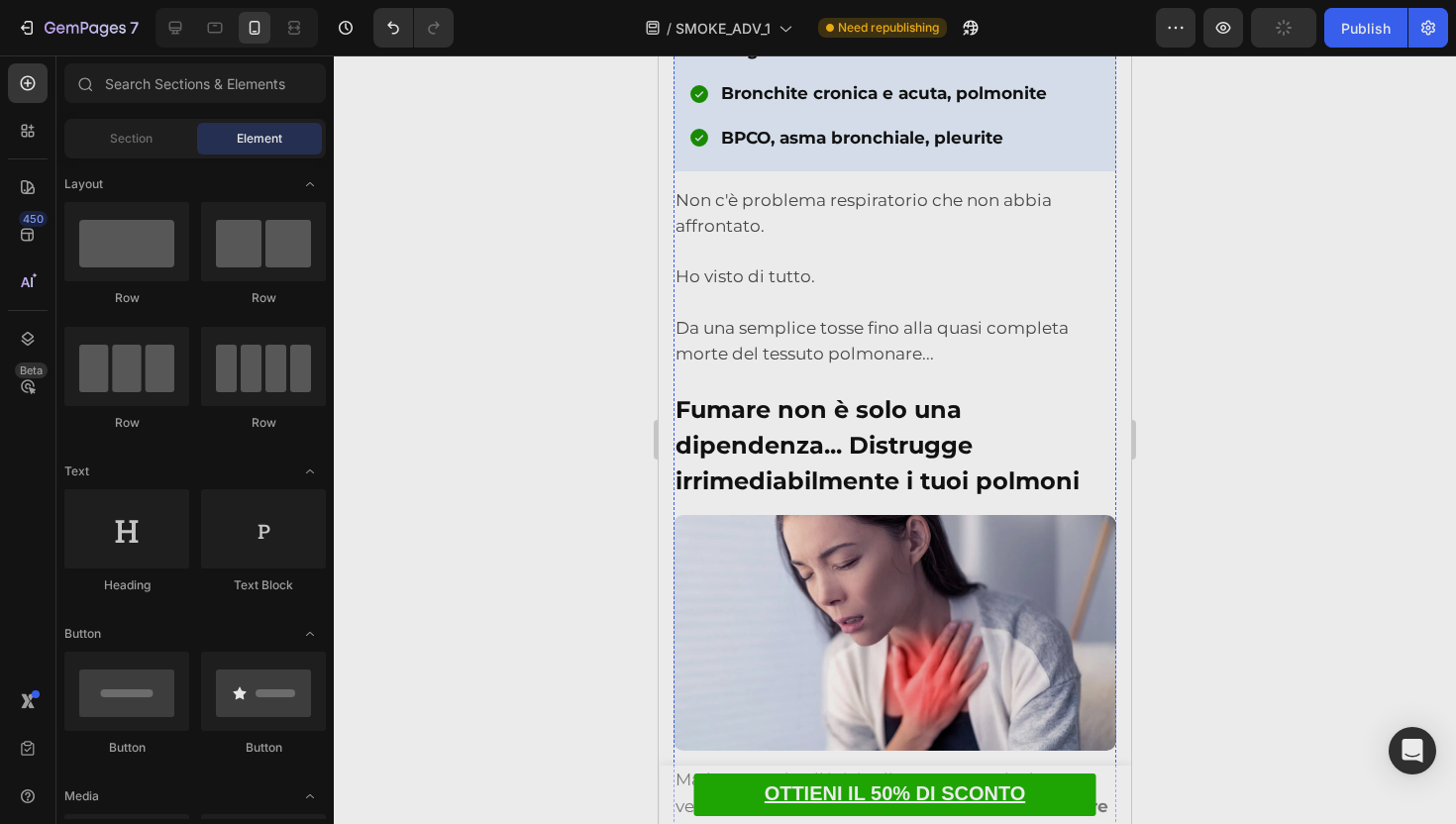 scroll, scrollTop: 1304, scrollLeft: 0, axis: vertical 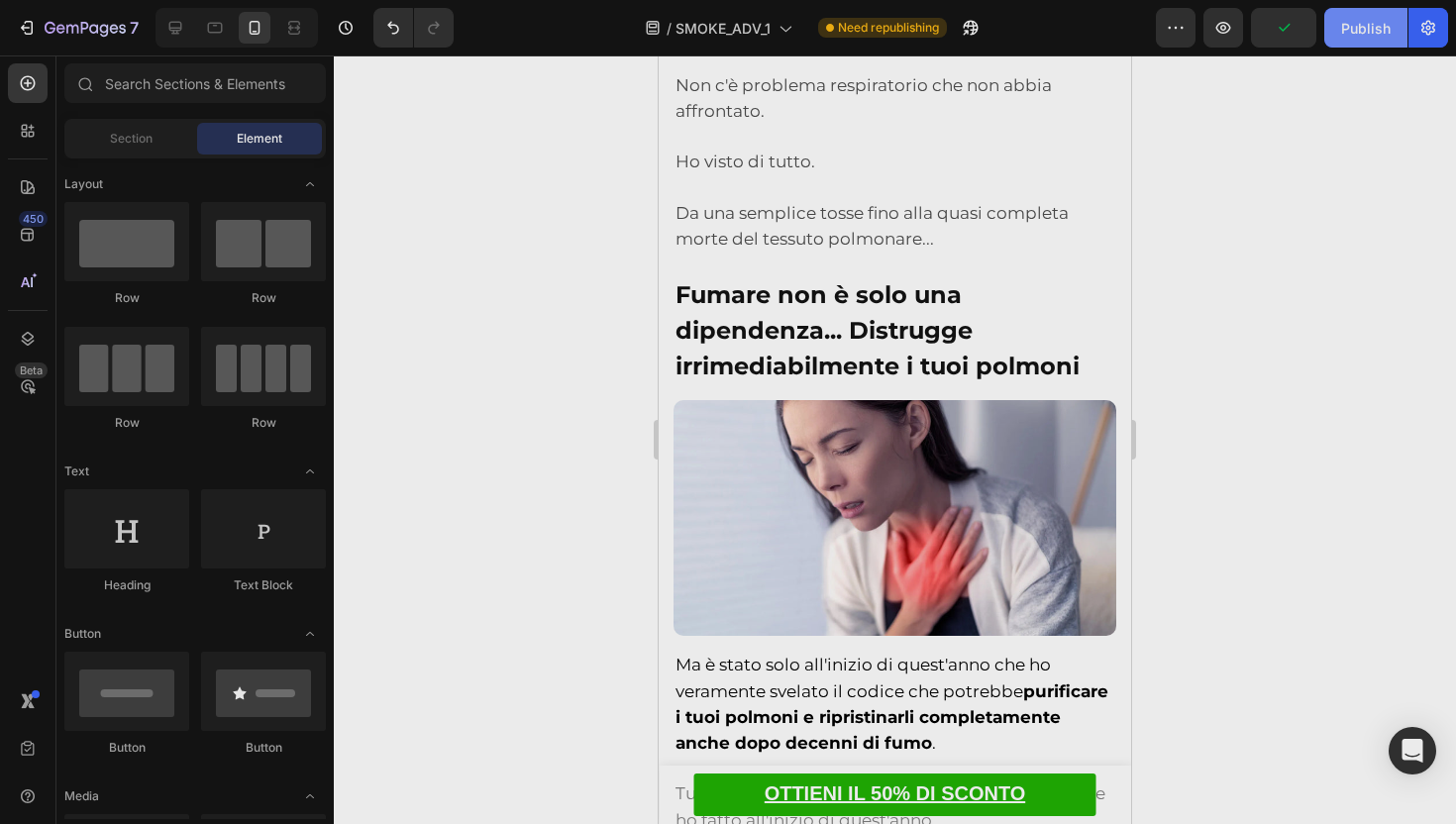 click on "Publish" at bounding box center (1366, 28) 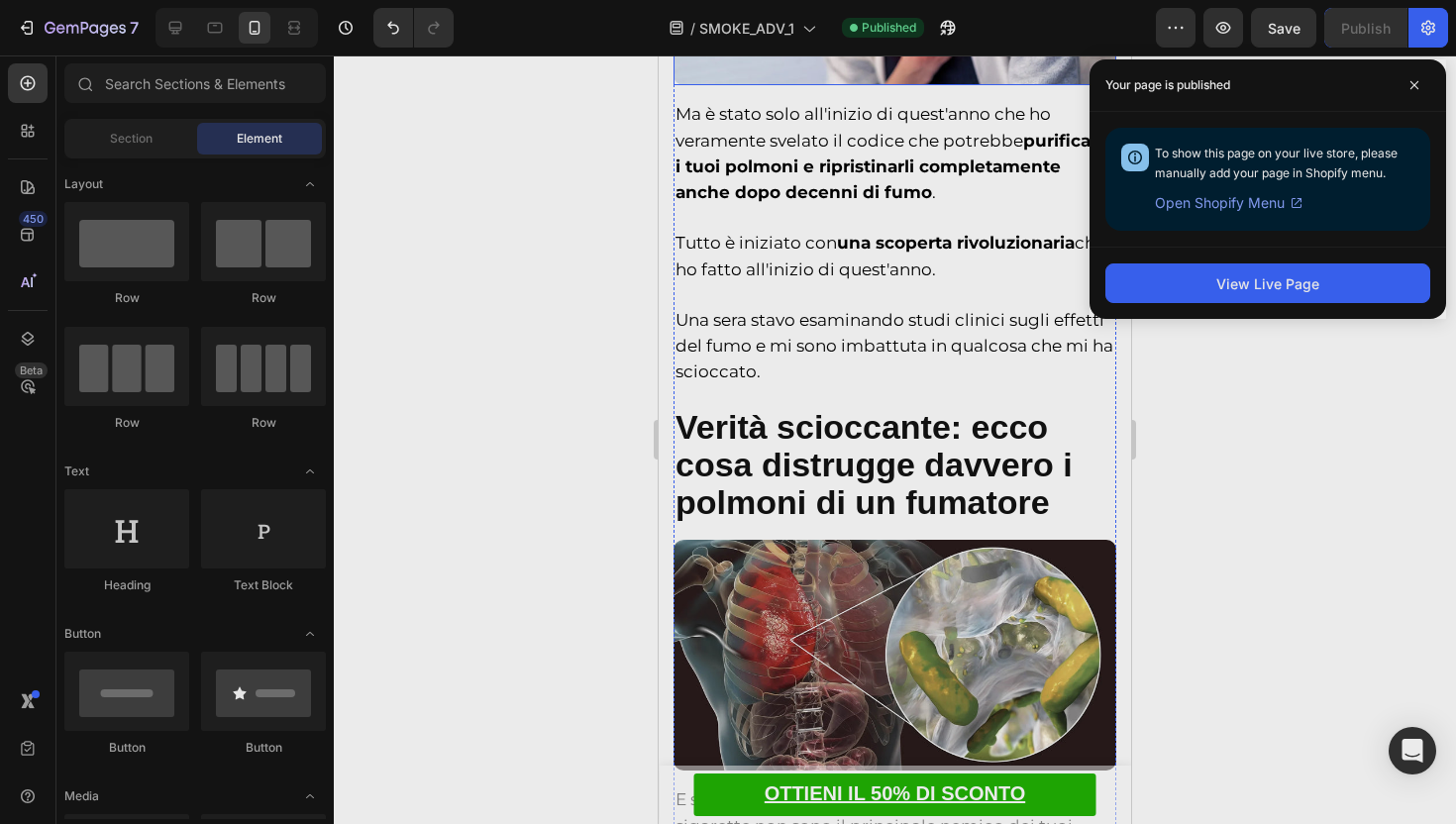 scroll, scrollTop: 1514, scrollLeft: 0, axis: vertical 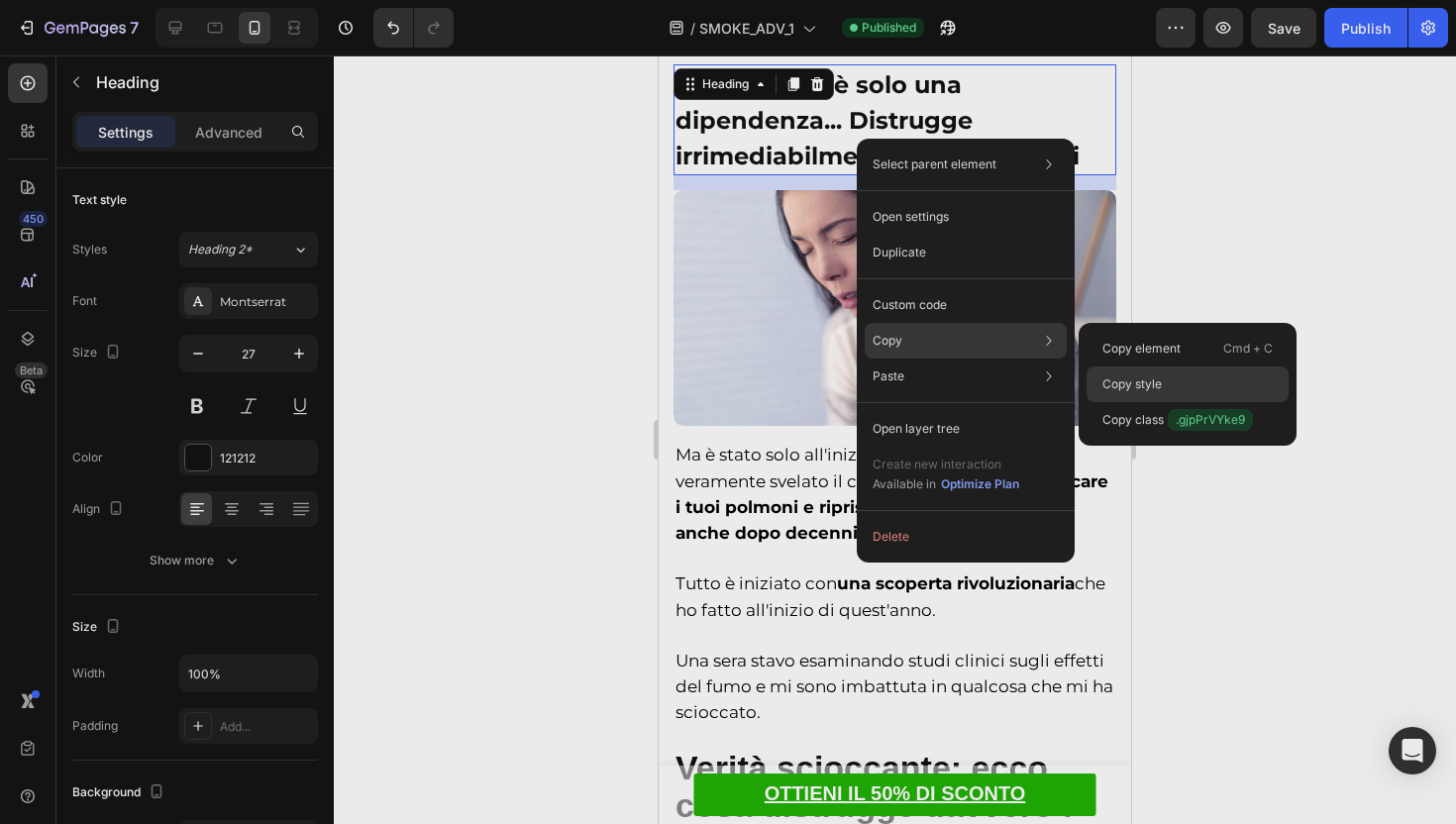 click on "Copy style" at bounding box center (1132, 384) 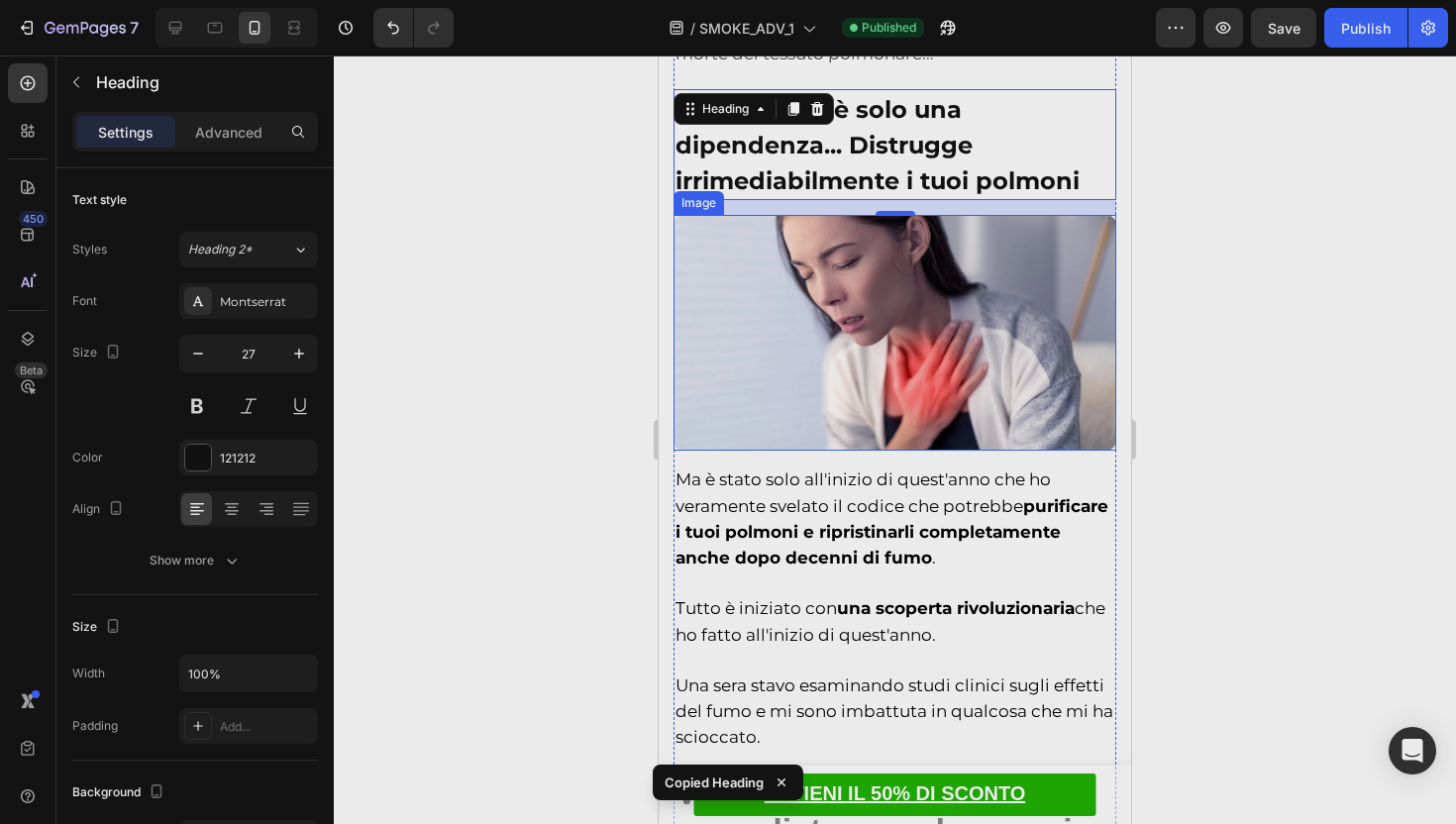 scroll, scrollTop: 1455, scrollLeft: 0, axis: vertical 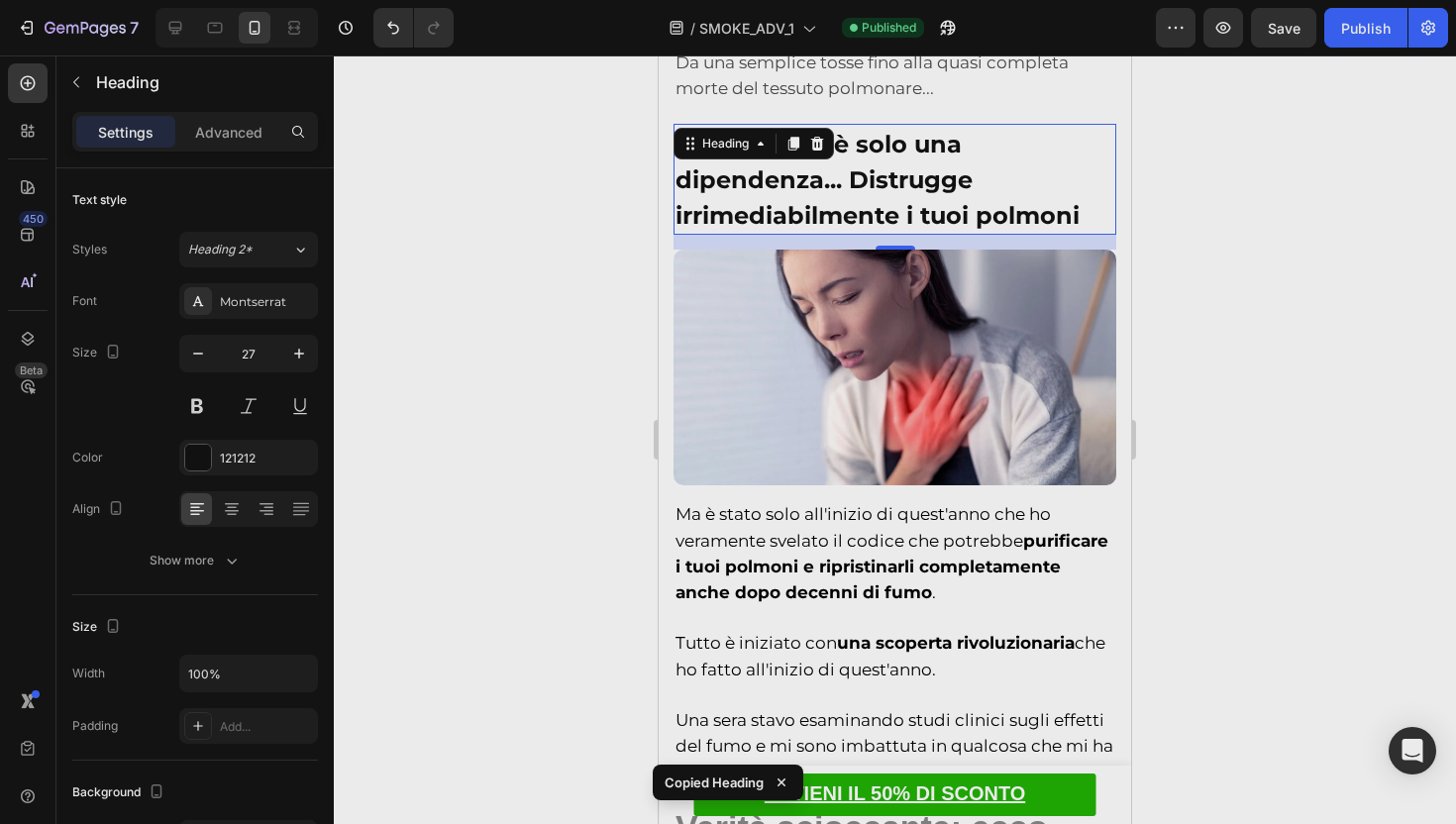 click 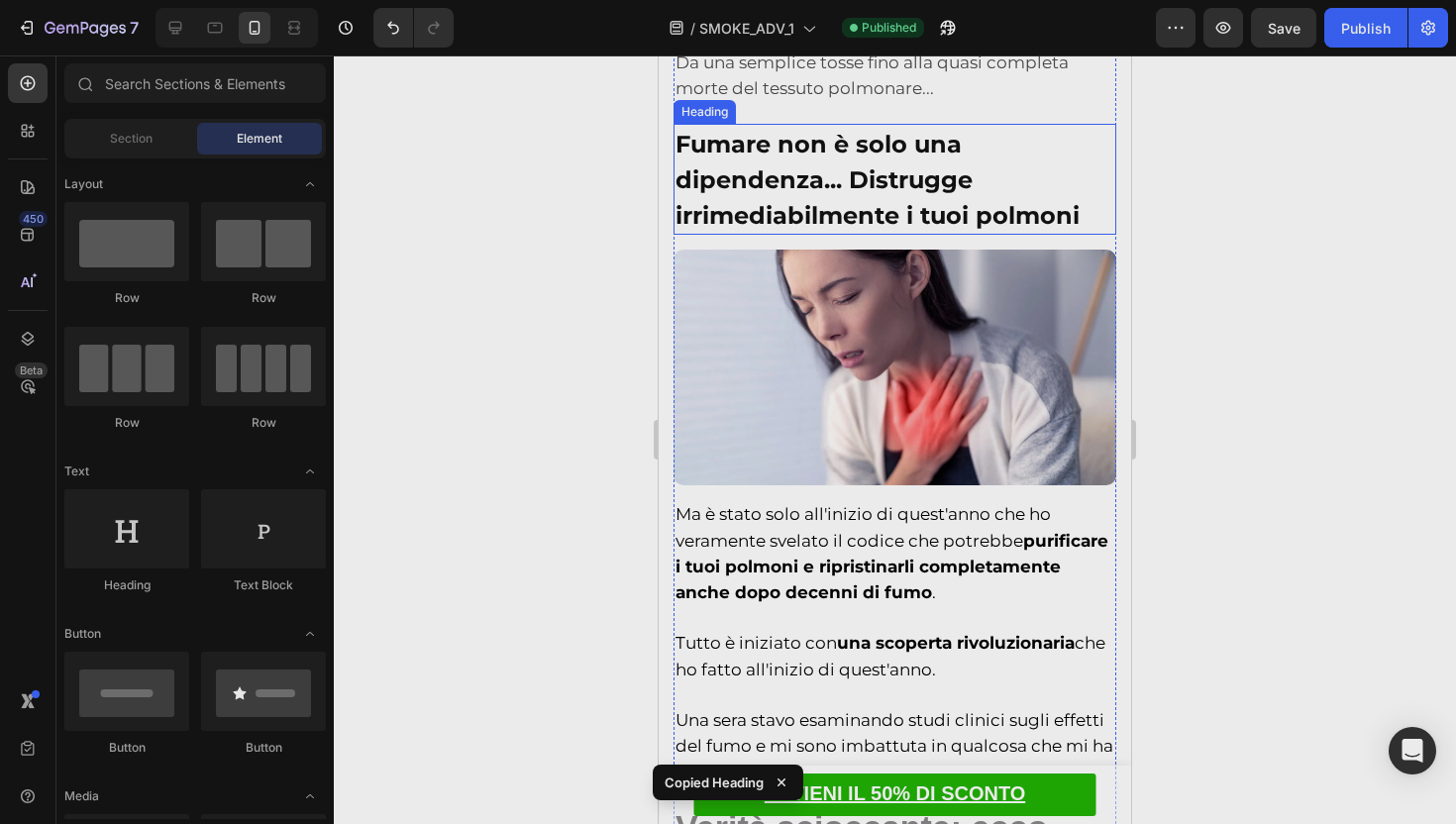 click on "Fumare non è solo una dipendenza... Distrugge irrimediabilmente i tuoi polmoni" at bounding box center [878, 179] 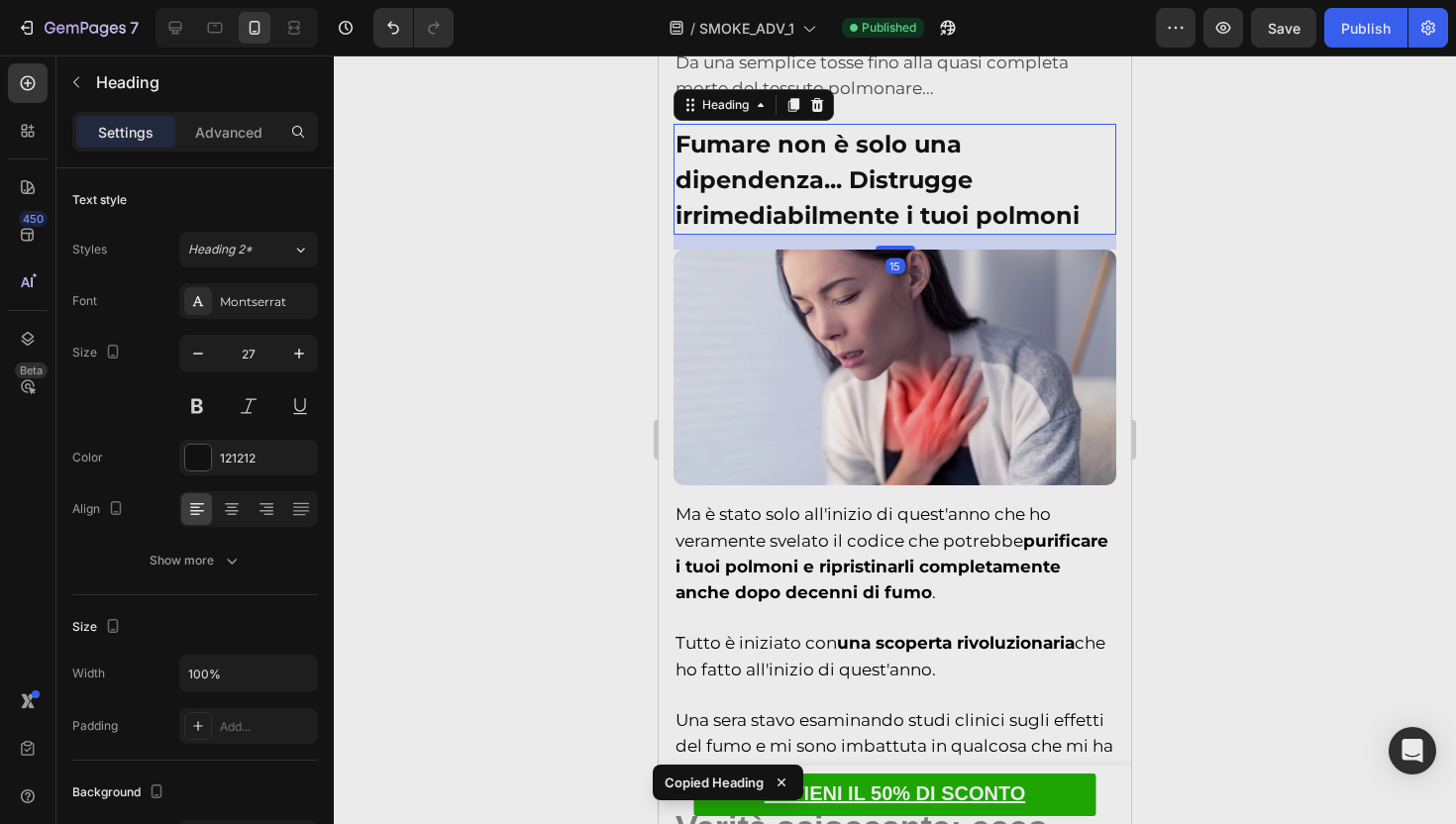 click on "Salute > Articoli Virali > Migliori offerte Text Block ⁠⁠⁠⁠⁠⁠⁠ Consiglio della farmacista:  Heading ⁠⁠⁠⁠⁠⁠⁠ Purifica i tuoi polmoni dopo anni di fumo mentre riduci la tua dipendenza Heading ⁠⁠⁠⁠⁠⁠⁠ Se fumi o hai fumato per molti anni, soffri di tosse, respiro corto o altri problemi respiratori,   leggi questo articolo prima di fare qualsiasi altra cosa. Heading Icon Icon Icon Icon Icon Icon List ⁠⁠⁠⁠⁠⁠⁠ 1.300+ recensioni Heading
Drop element here Row Image Revealed: This 'Scalp Stamping Ritual' Grows Thick, Healthy Hair FAST Heading If you're dealing with hair loss on your crown, hairline, or part,   read this article right now before doing anything else. Heading Image Dr. Anna Sandrini Text Block Image 30/07/2025 Text Block Row Mi chiamo Dott. Anna Sandrini e sono una farmacista. Nei miei 12 anni di esperienza ho accumulato oltre 10.000 ore di pratica. Text Block Difficoltà respiratorie, respiro fischiante nei polmoni Item List   15" at bounding box center [894, 4912] 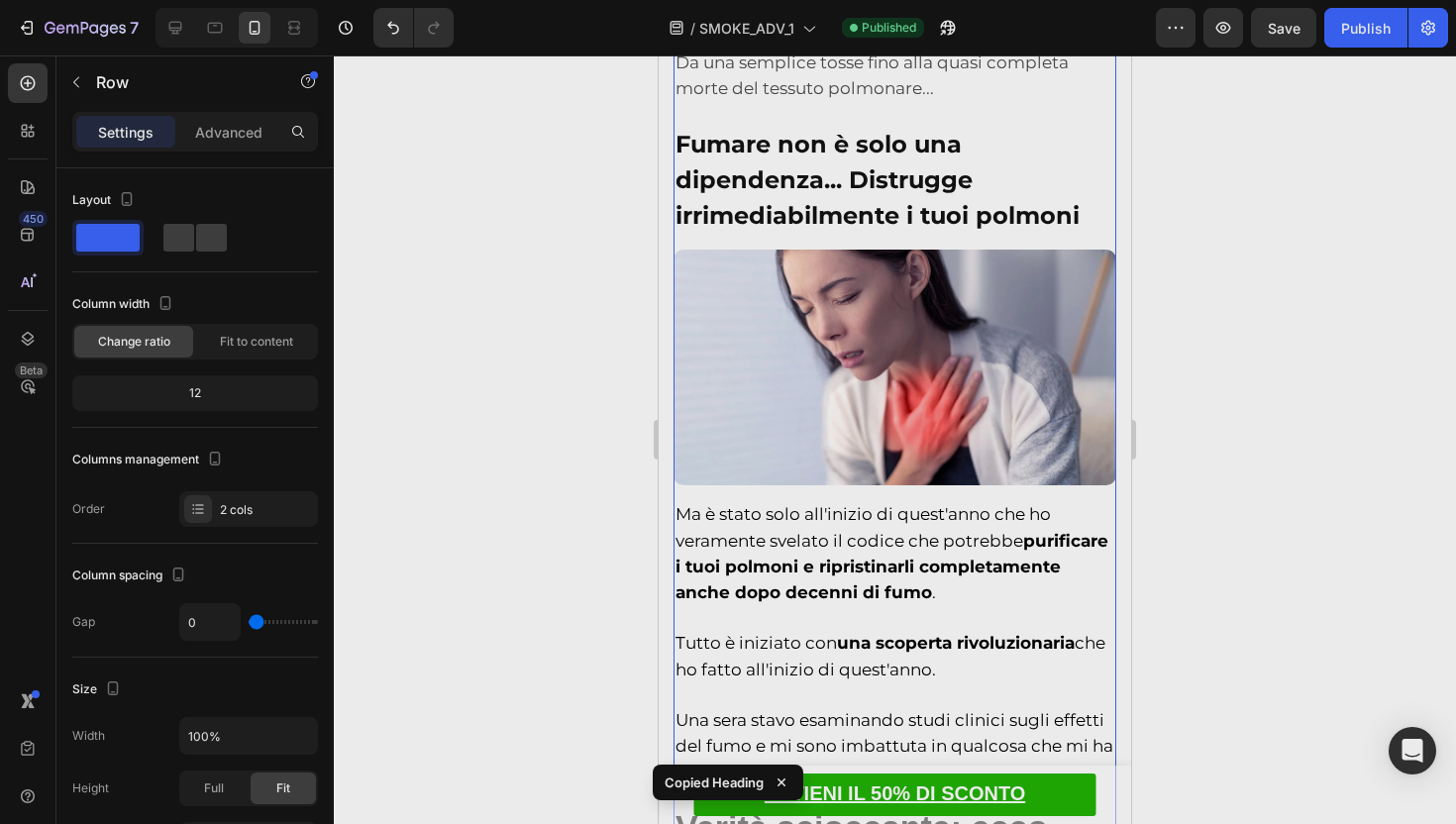 click on "Salute > Articoli Virali > Migliori offerte Text Block ⁠⁠⁠⁠⁠⁠⁠ Consiglio della farmacista:  Heading ⁠⁠⁠⁠⁠⁠⁠ Purifica i tuoi polmoni dopo anni di fumo mentre riduci la tua dipendenza Heading ⁠⁠⁠⁠⁠⁠⁠ Se fumi o hai fumato per molti anni, soffri di tosse, respiro corto o altri problemi respiratori,   leggi questo articolo prima di fare qualsiasi altra cosa. Heading Icon Icon Icon Icon Icon Icon List ⁠⁠⁠⁠⁠⁠⁠ 1.300+ recensioni Heading
Drop element here Row Image Revealed: This 'Scalp Stamping Ritual' Grows Thick, Healthy Hair FAST Heading If you're dealing with hair loss on your crown, hairline, or part,   read this article right now before doing anything else. Heading Image Dr. Anna Sandrini Text Block Image 30/07/2025 Text Block Row Mi chiamo Dott. Anna Sandrini e sono una farmacista. Nei miei 12 anni di esperienza ho accumulato oltre 10.000 ore di pratica. Text Block Difficoltà respiratorie, respiro fischiante nei polmoni Item List . ." at bounding box center [894, 4912] 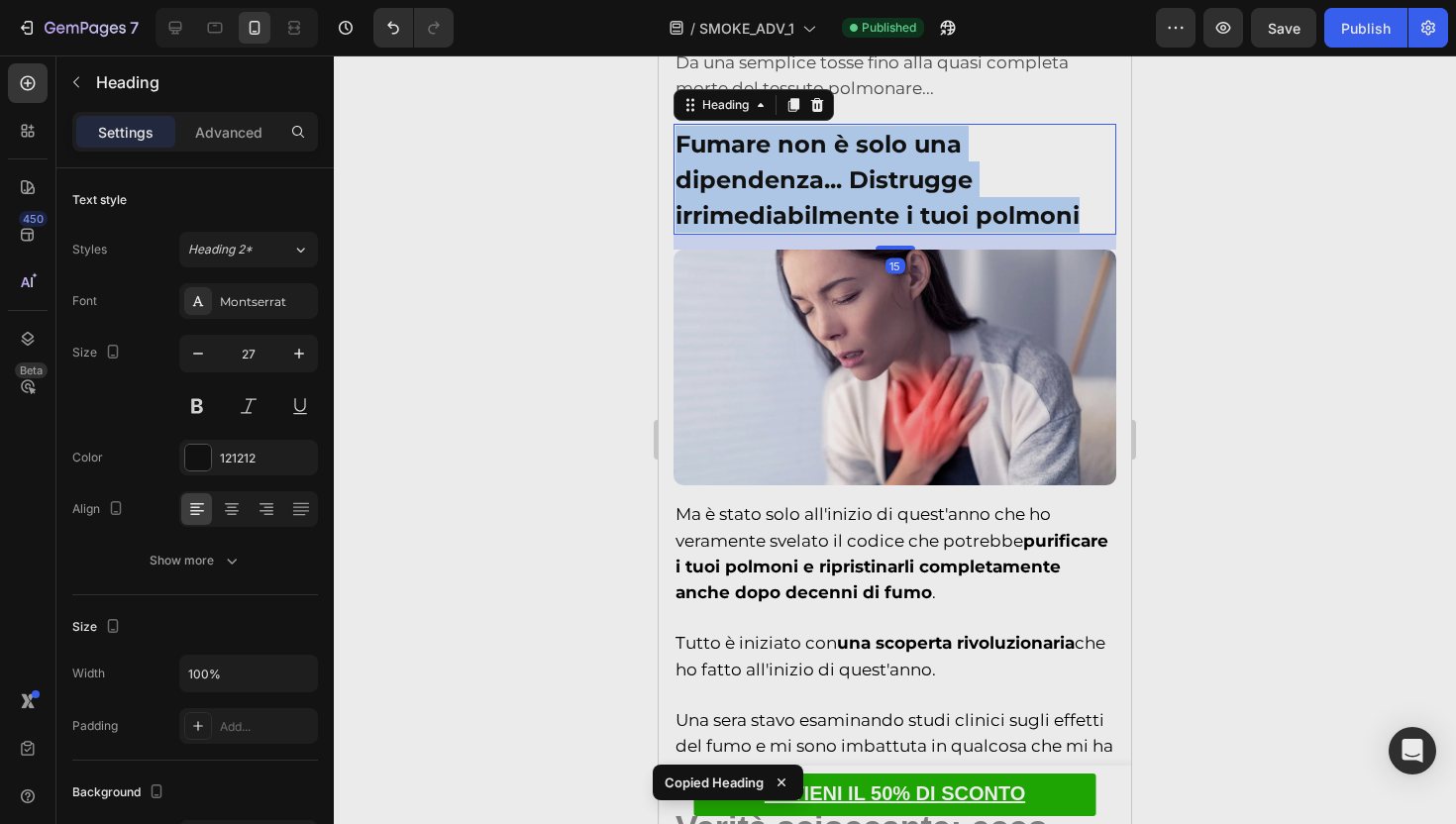 click on "Fumare non è solo una dipendenza... Distrugge irrimediabilmente i tuoi polmoni" at bounding box center (878, 179) 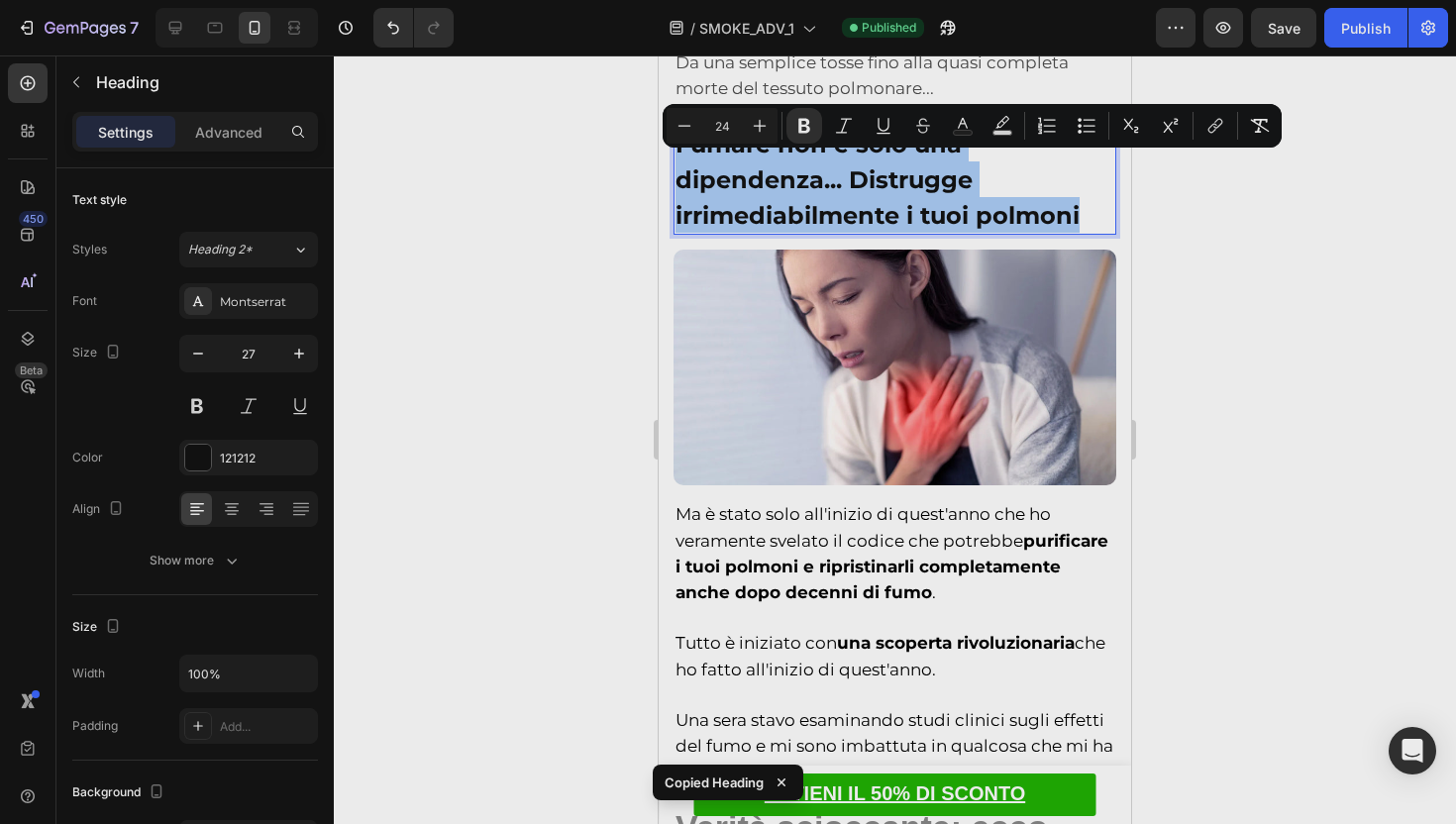 click 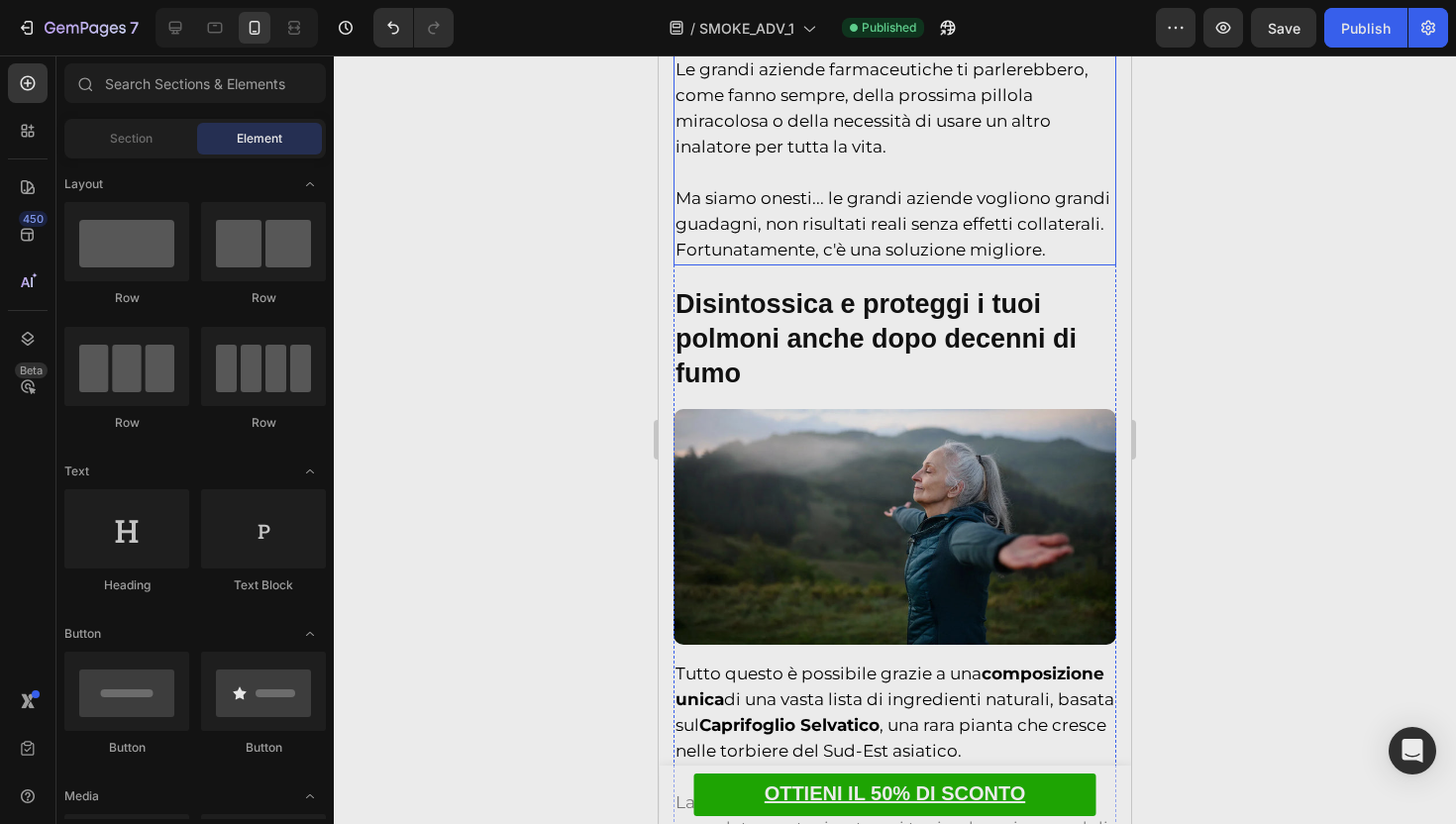 scroll, scrollTop: 5046, scrollLeft: 0, axis: vertical 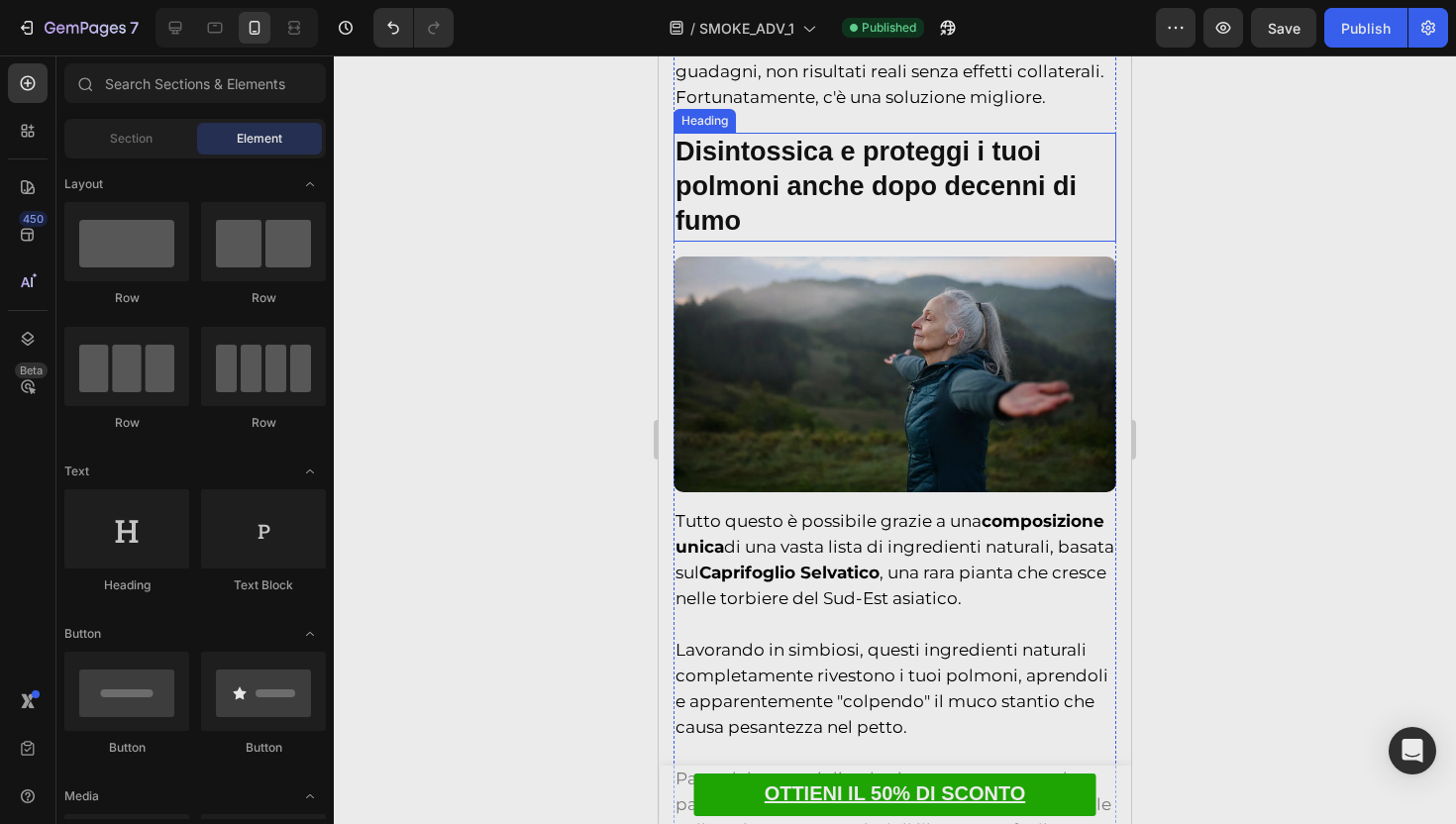 click on "Disintossica e proteggi i tuoi polmoni anche dopo decenni di fumo" at bounding box center [876, 186] 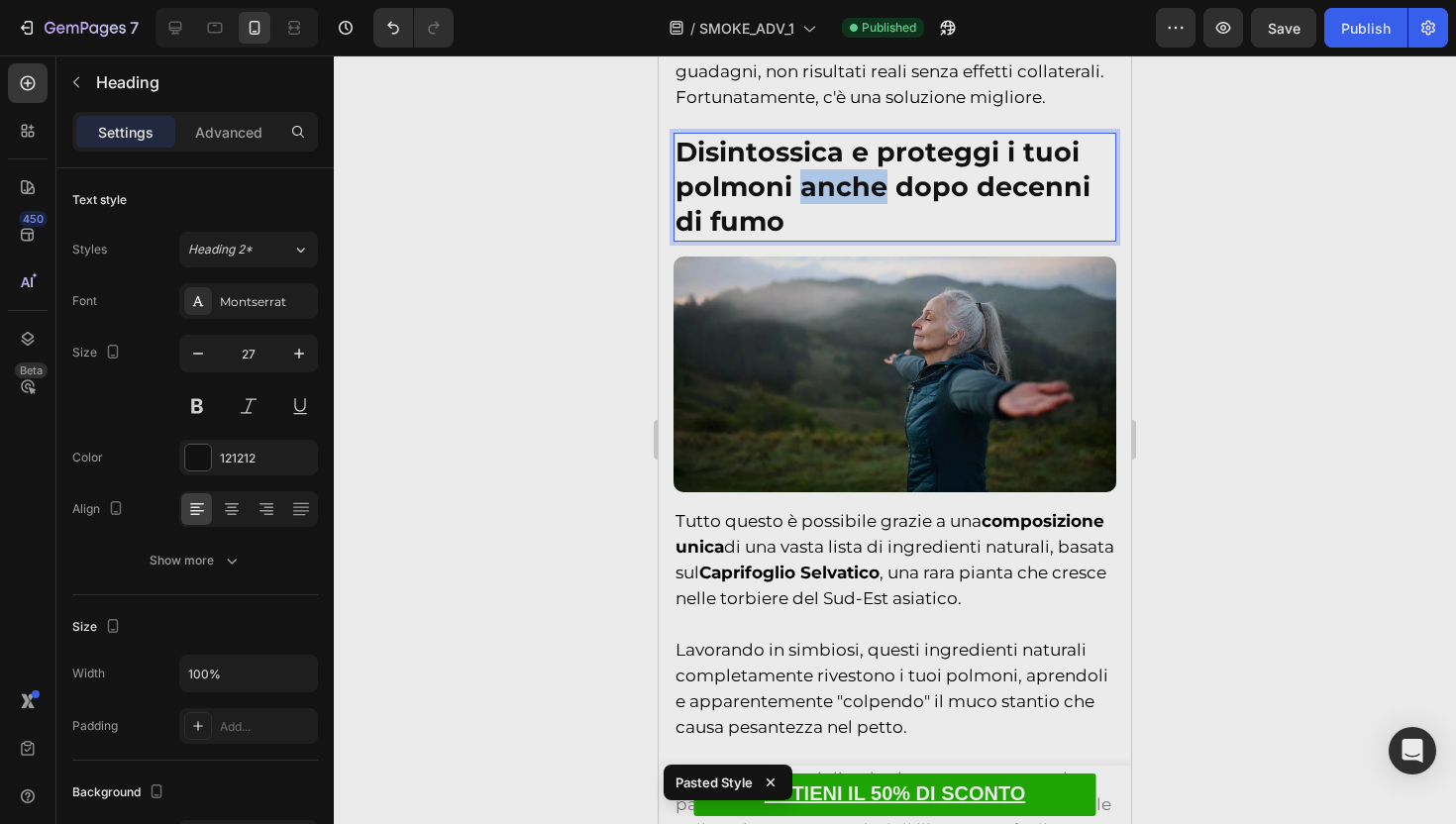 click on "Disintossica e proteggi i tuoi polmoni anche dopo decenni di fumo" at bounding box center [883, 186] 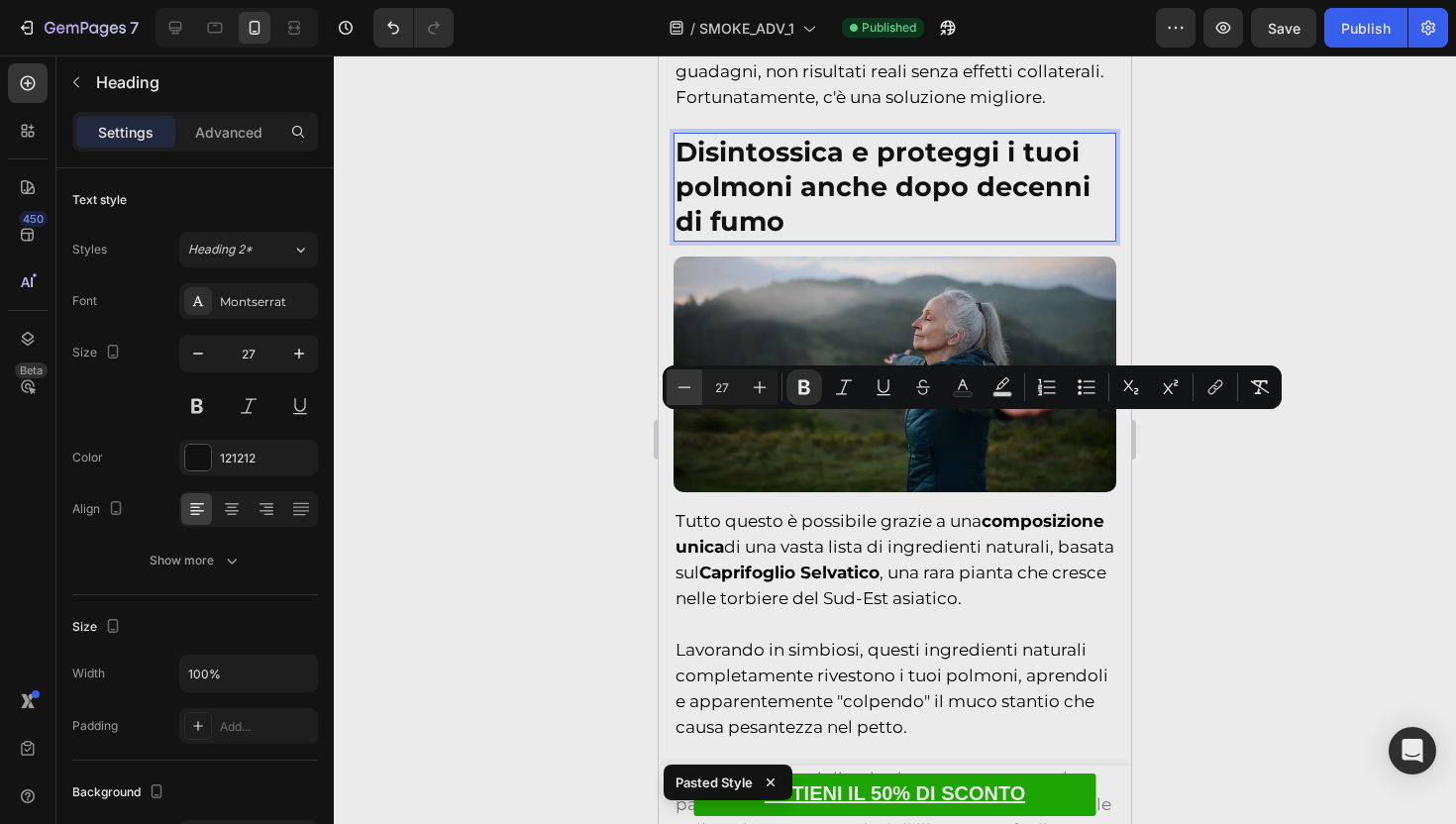 click on "Minus" at bounding box center (684, 387) 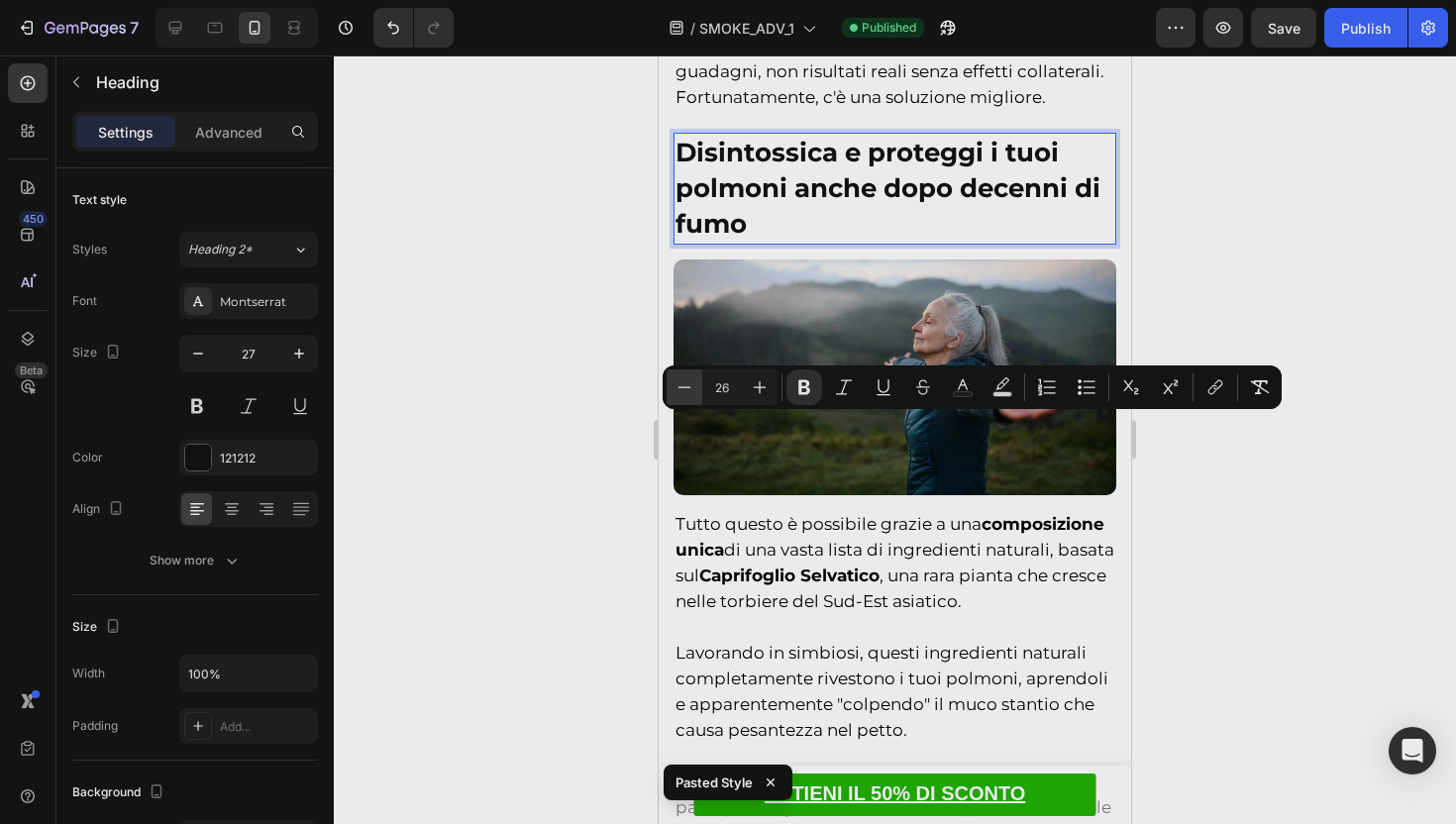 click on "Minus" at bounding box center [684, 387] 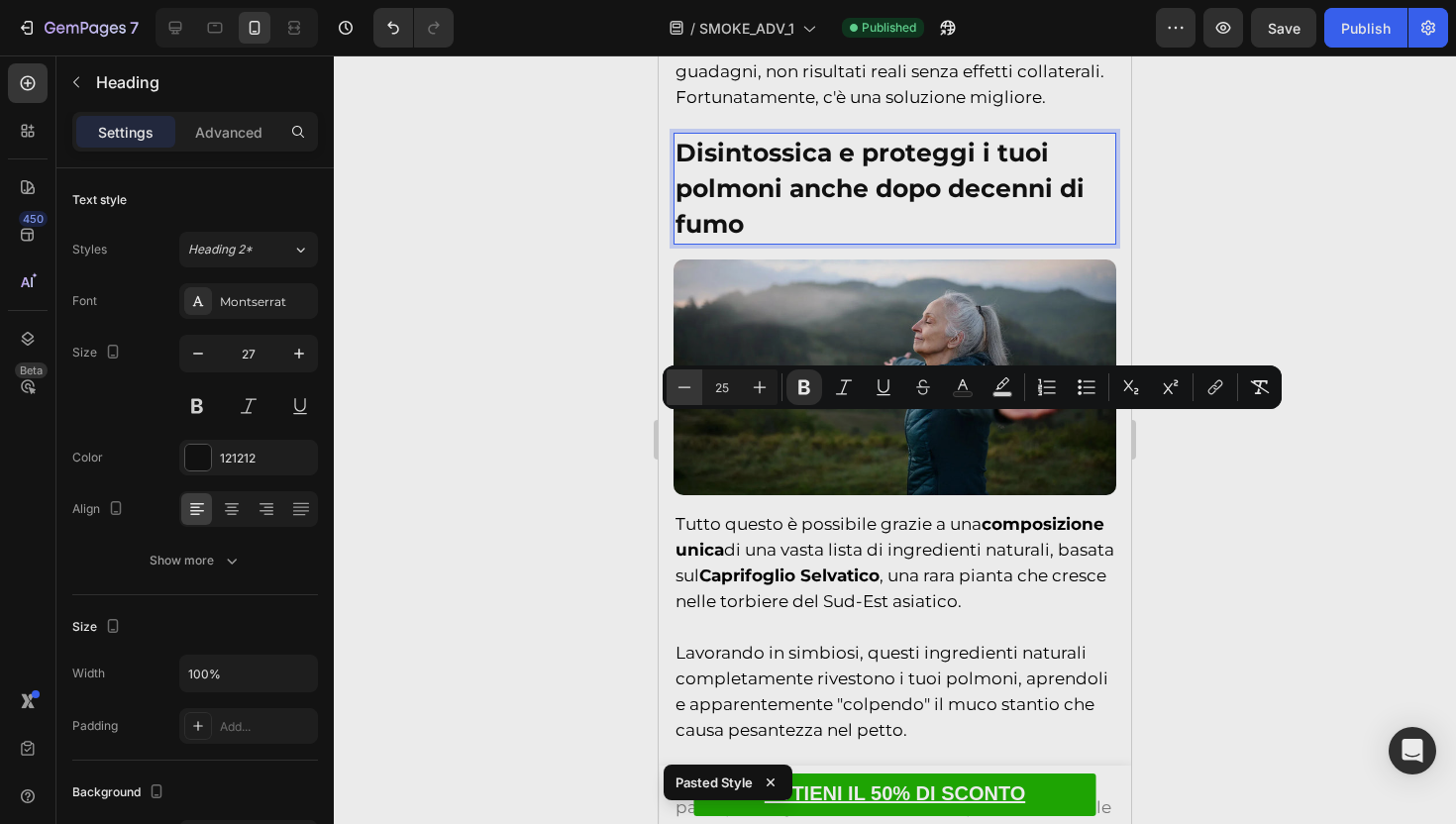 click on "Minus" at bounding box center (684, 387) 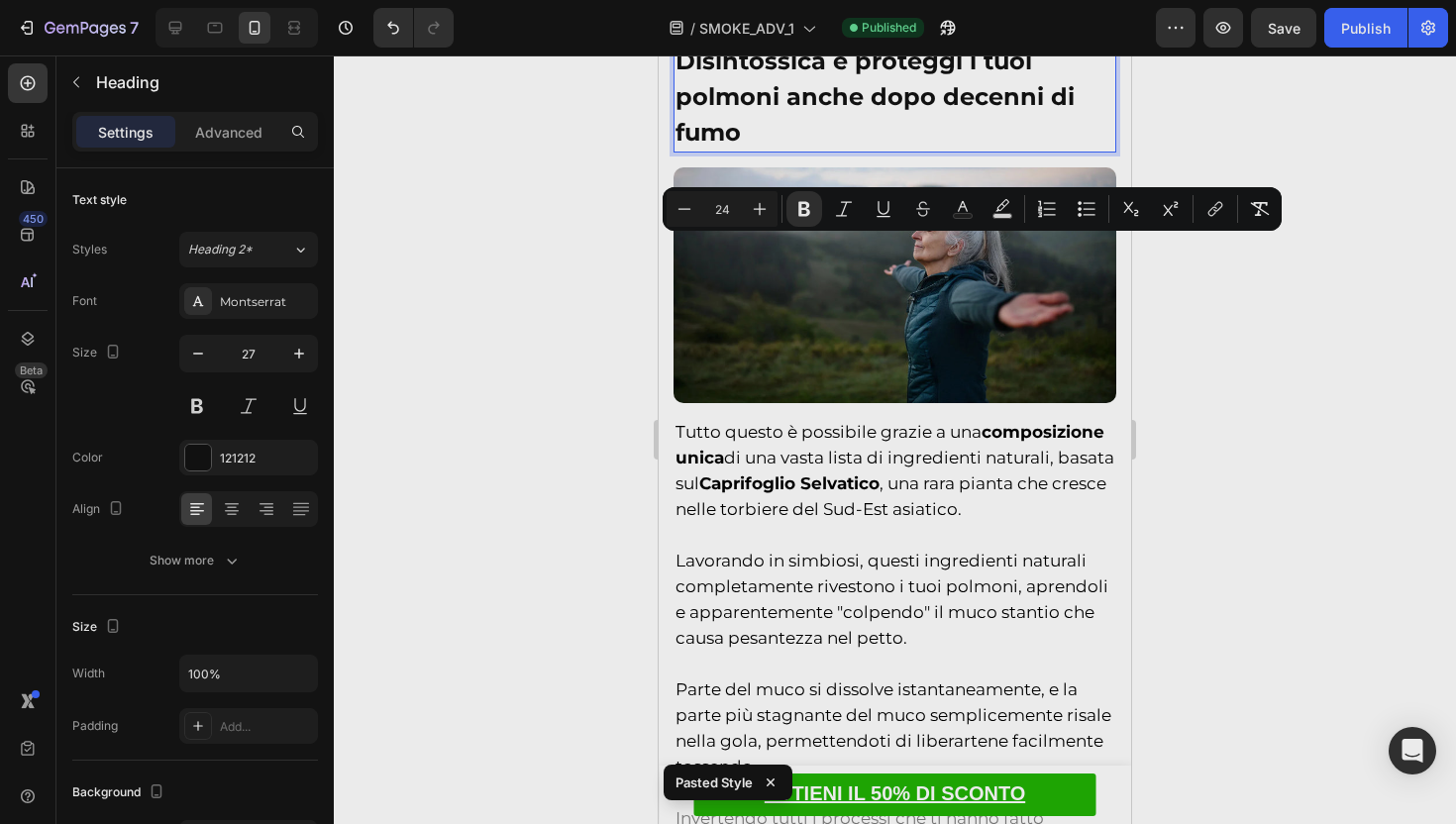 scroll, scrollTop: 5227, scrollLeft: 0, axis: vertical 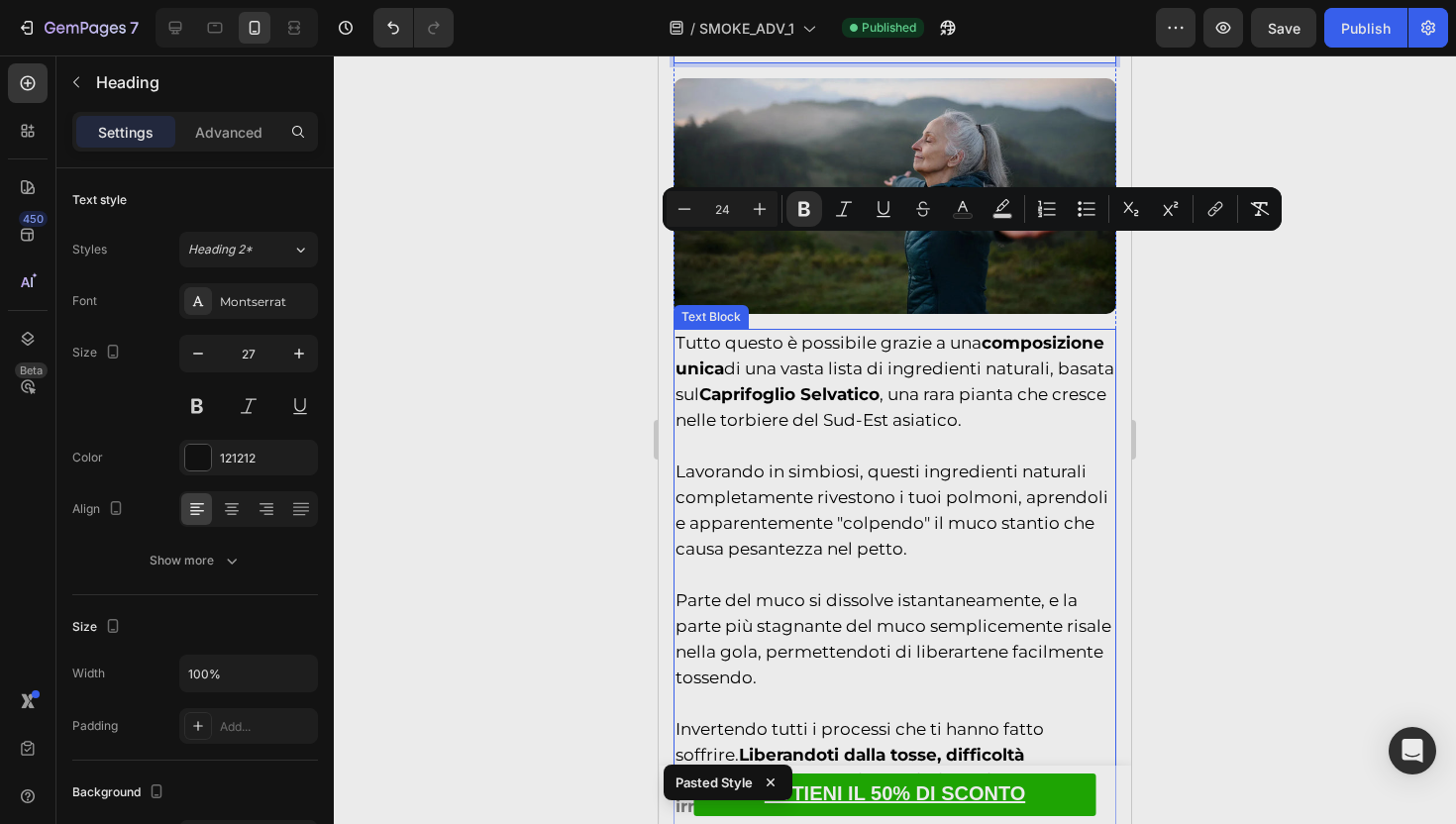 click on "Tutto questo è possibile grazie a una  composizione unica  di una vasta lista di ingredienti naturali, basata sul  Caprifoglio Selvatico , una rara pianta che cresce nelle torbiere del Sud-Est asiatico." at bounding box center (894, 382) 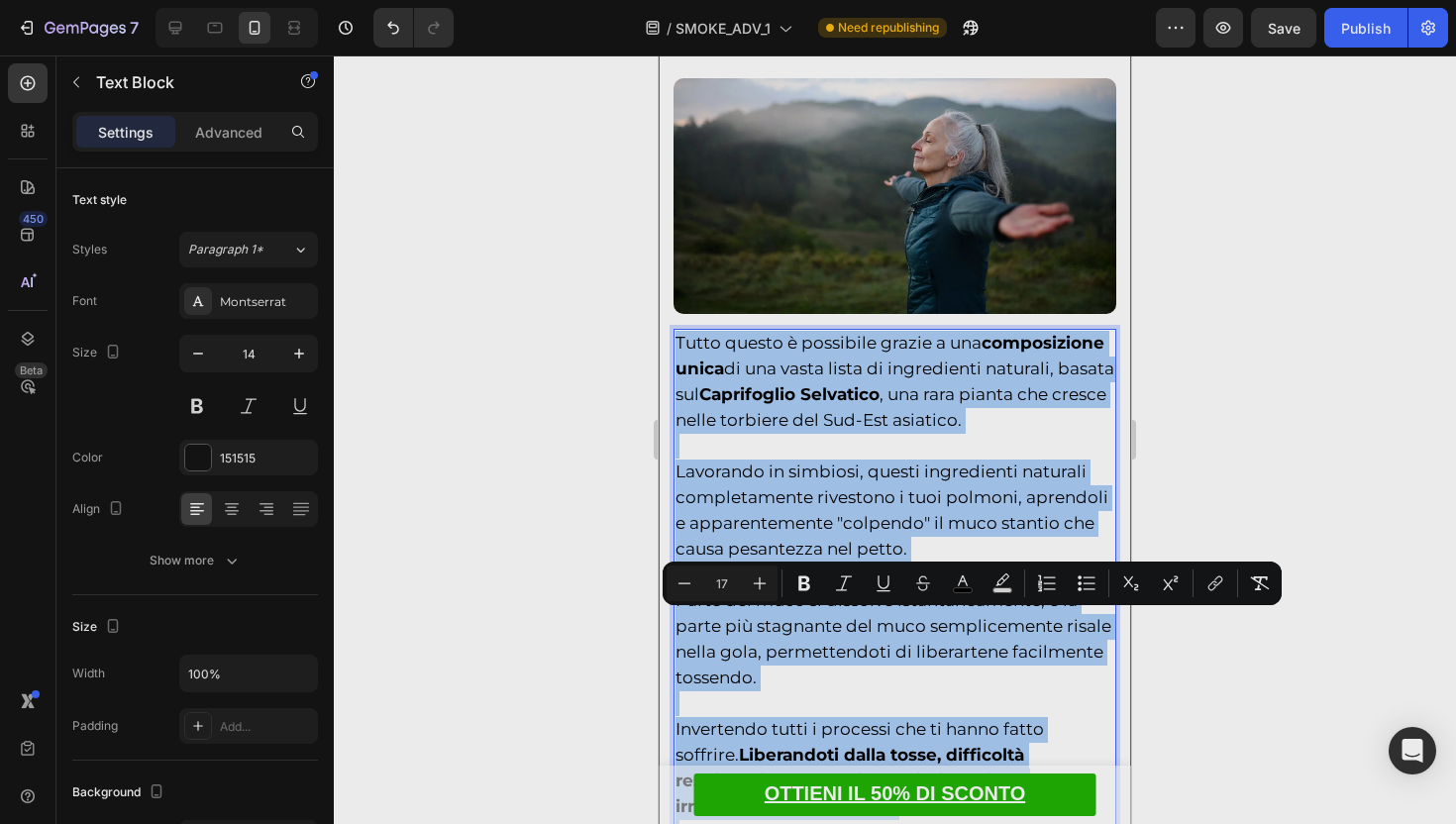 click 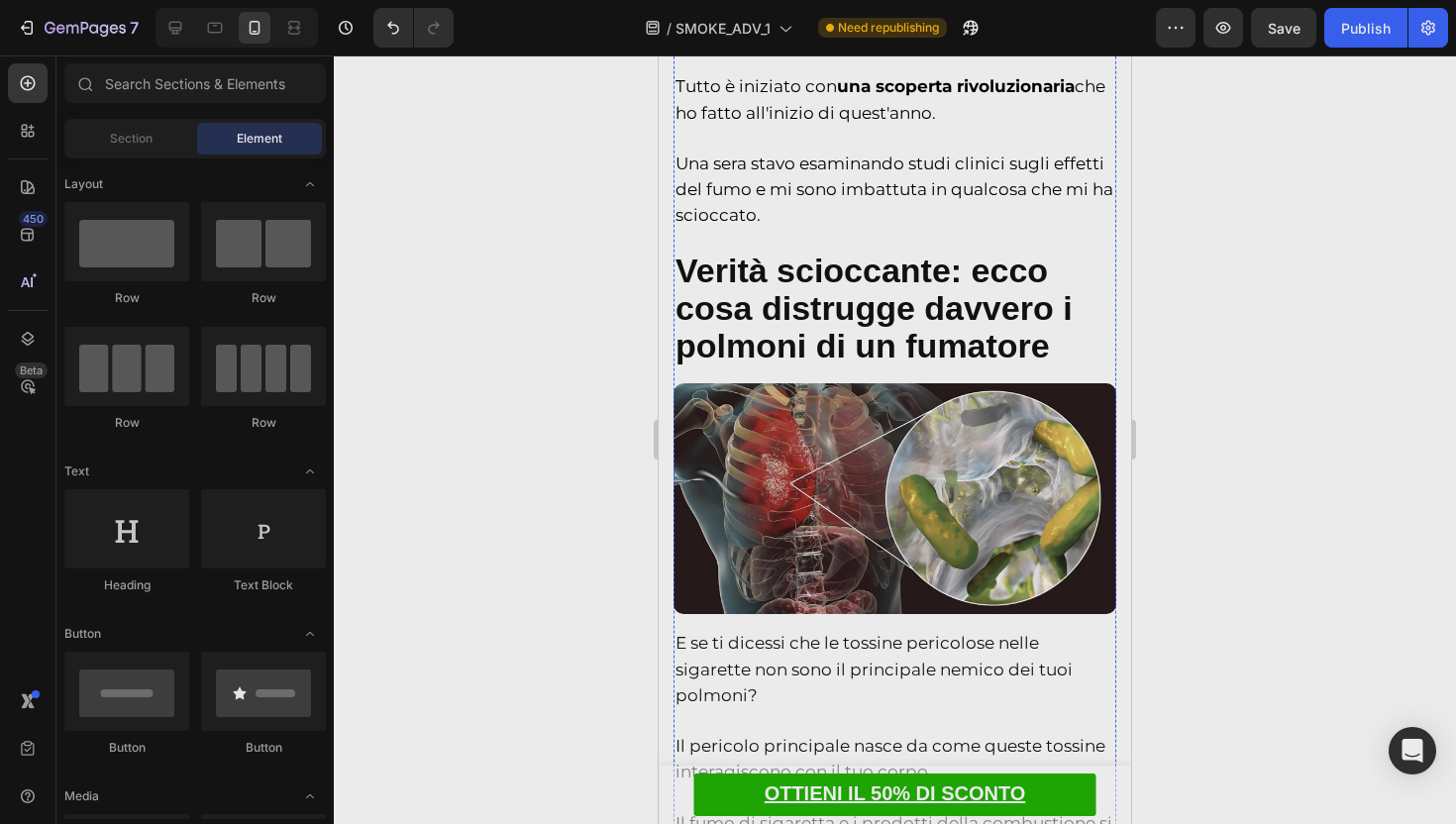 scroll, scrollTop: 2292, scrollLeft: 0, axis: vertical 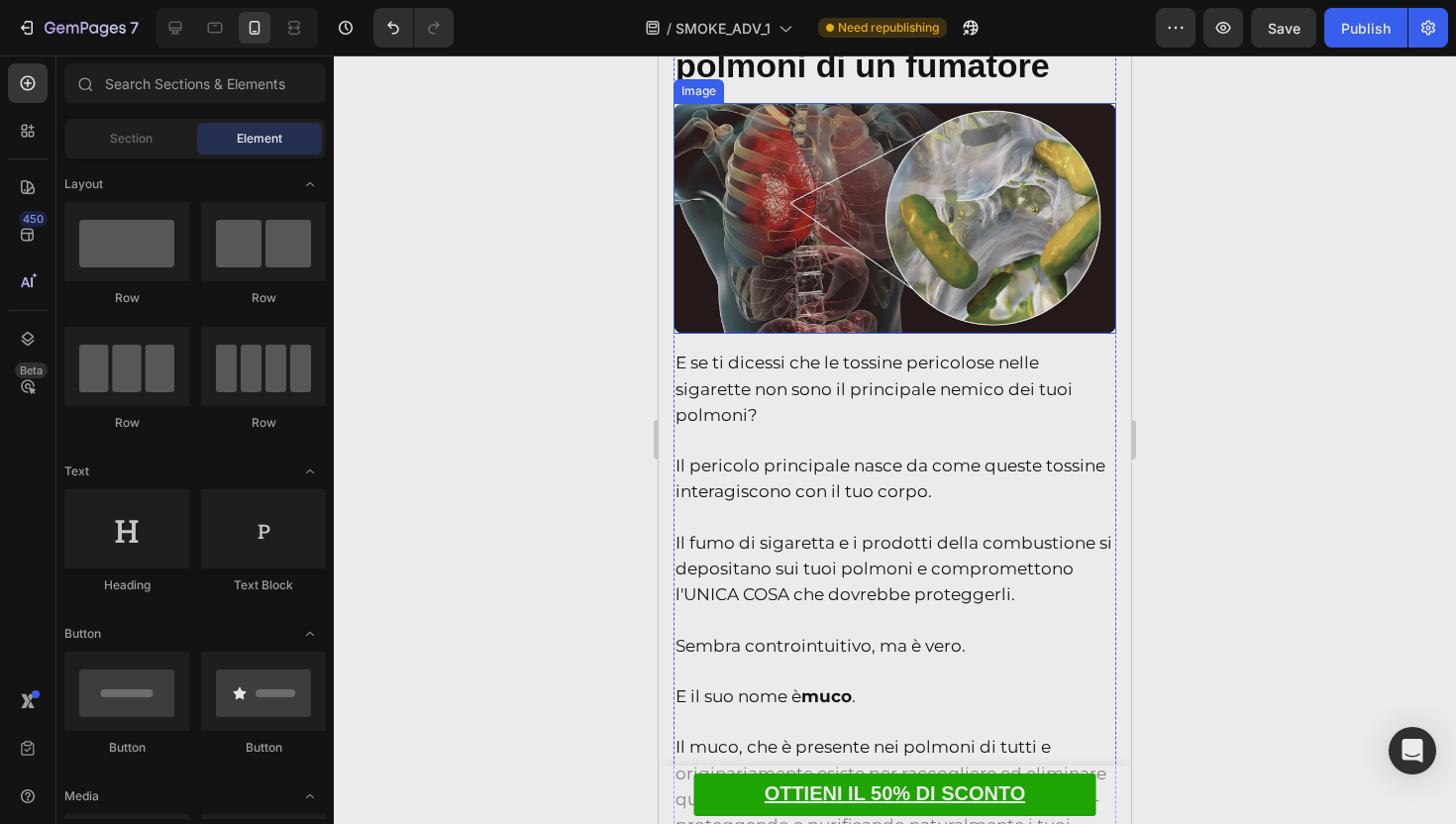 click on "Il pericolo principale nasce da come queste tossine interagiscono con il tuo corpo." at bounding box center [894, 467] 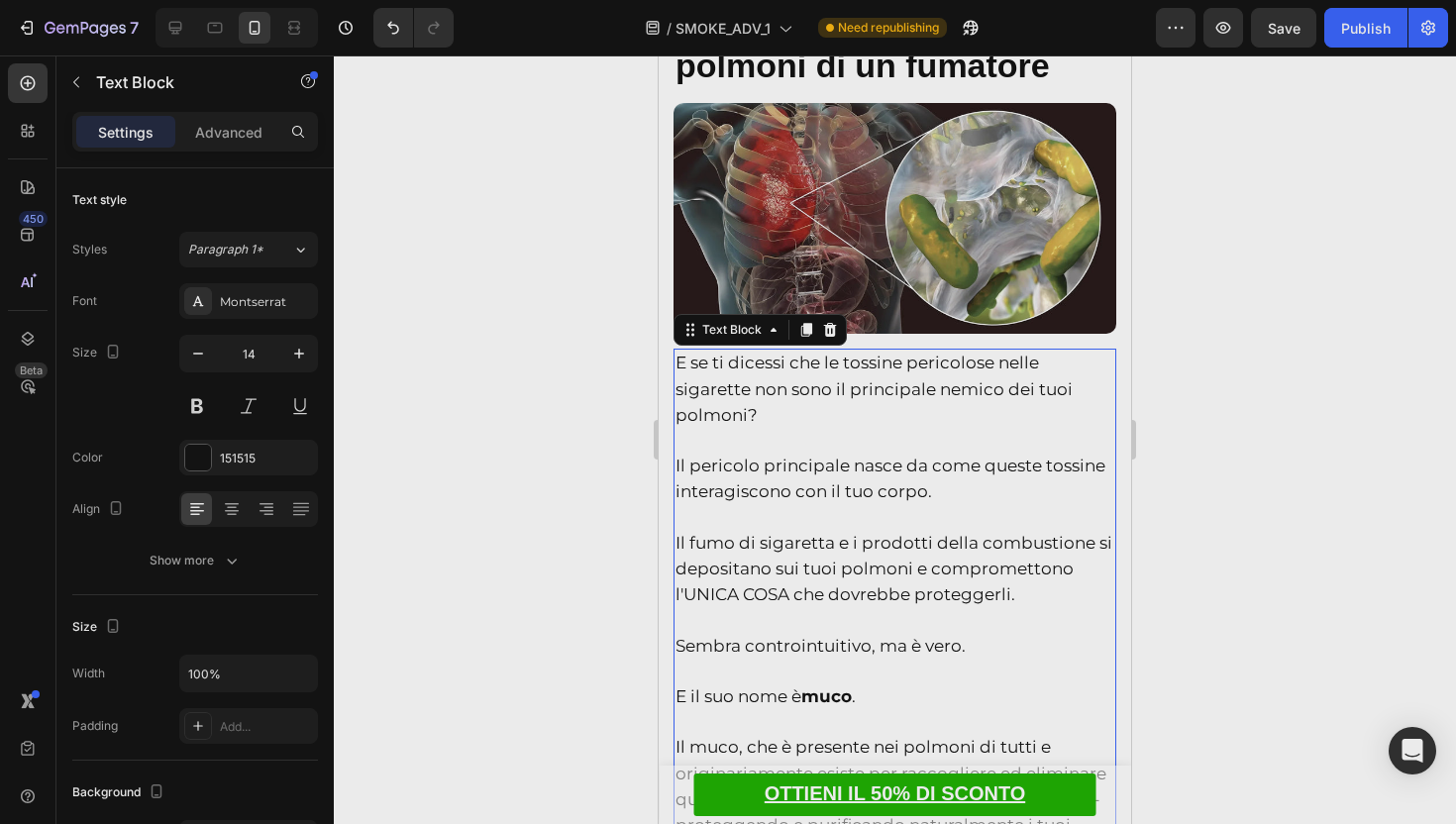 click on "Il pericolo principale nasce da come queste tossine interagiscono con il tuo corpo." at bounding box center (890, 478) 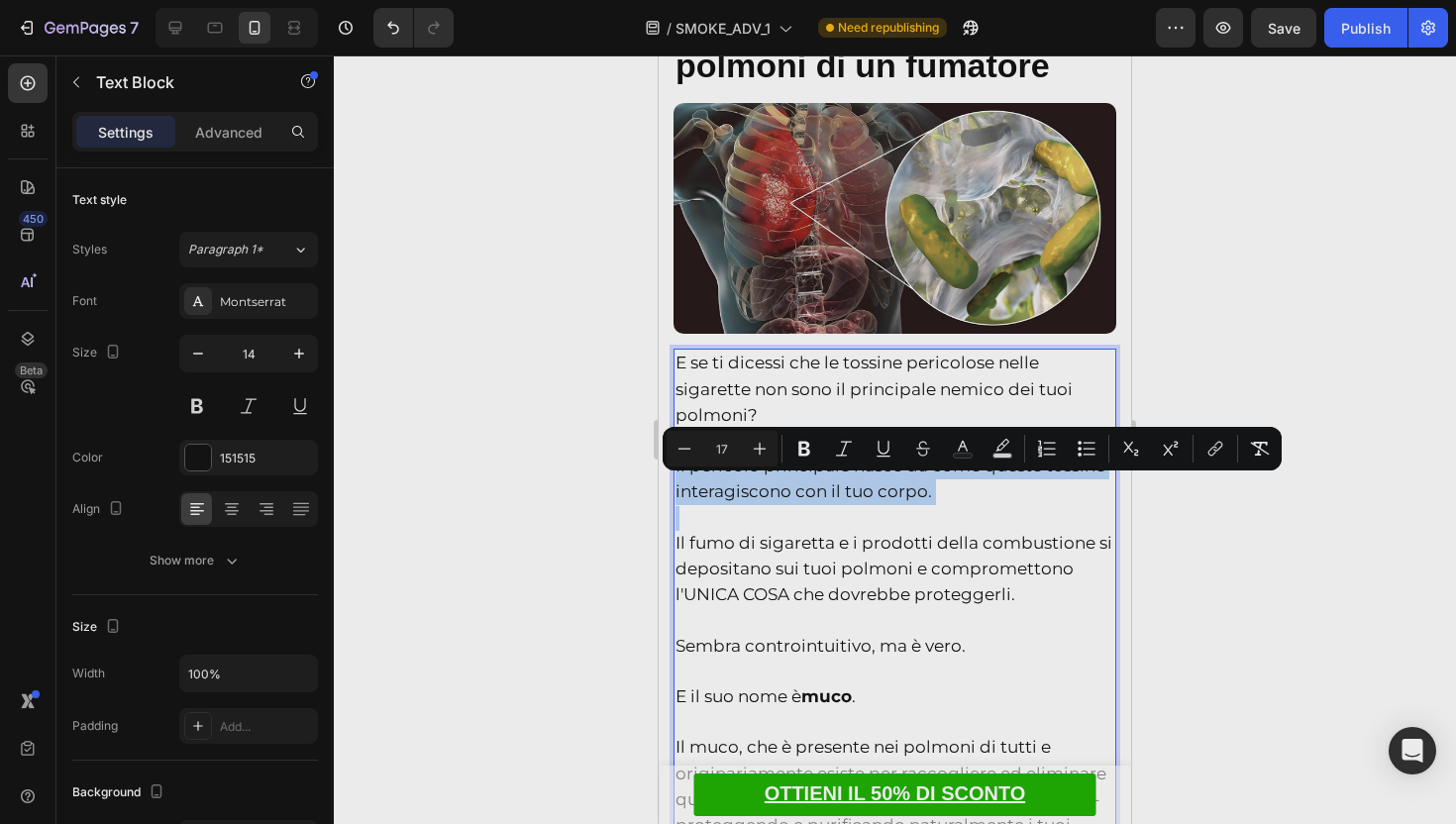 click on "Salute > Articoli Virali > Migliori offerte Text Block ⁠⁠⁠⁠⁠⁠⁠ Consiglio della farmacista:  Heading ⁠⁠⁠⁠⁠⁠⁠ Purifica i tuoi polmoni dopo anni di fumo mentre riduci la tua dipendenza Heading ⁠⁠⁠⁠⁠⁠⁠ Se fumi o hai fumato per molti anni, soffri di tosse, respiro corto o altri problemi respiratori,   leggi questo articolo prima di fare qualsiasi altra cosa. Heading Icon Icon Icon Icon Icon Icon List ⁠⁠⁠⁠⁠⁠⁠ 1.300+ recensioni Heading
Drop element here Row Image Revealed: This 'Scalp Stamping Ritual' Grows Thick, Healthy Hair FAST Heading If you're dealing with hair loss on your crown, hairline, or part,   read this article right now before doing anything else. Heading Image Dr. Anna Sandrini Text Block Image 30/07/2025 Text Block Row Mi chiamo Dott. Anna Sandrini e sono una farmacista. Nei miei 12 anni di esperienza ho accumulato oltre 10.000 ore di pratica. Text Block Difficoltà respiratorie, respiro fischiante nei polmoni Item List . ." at bounding box center [894, 4065] 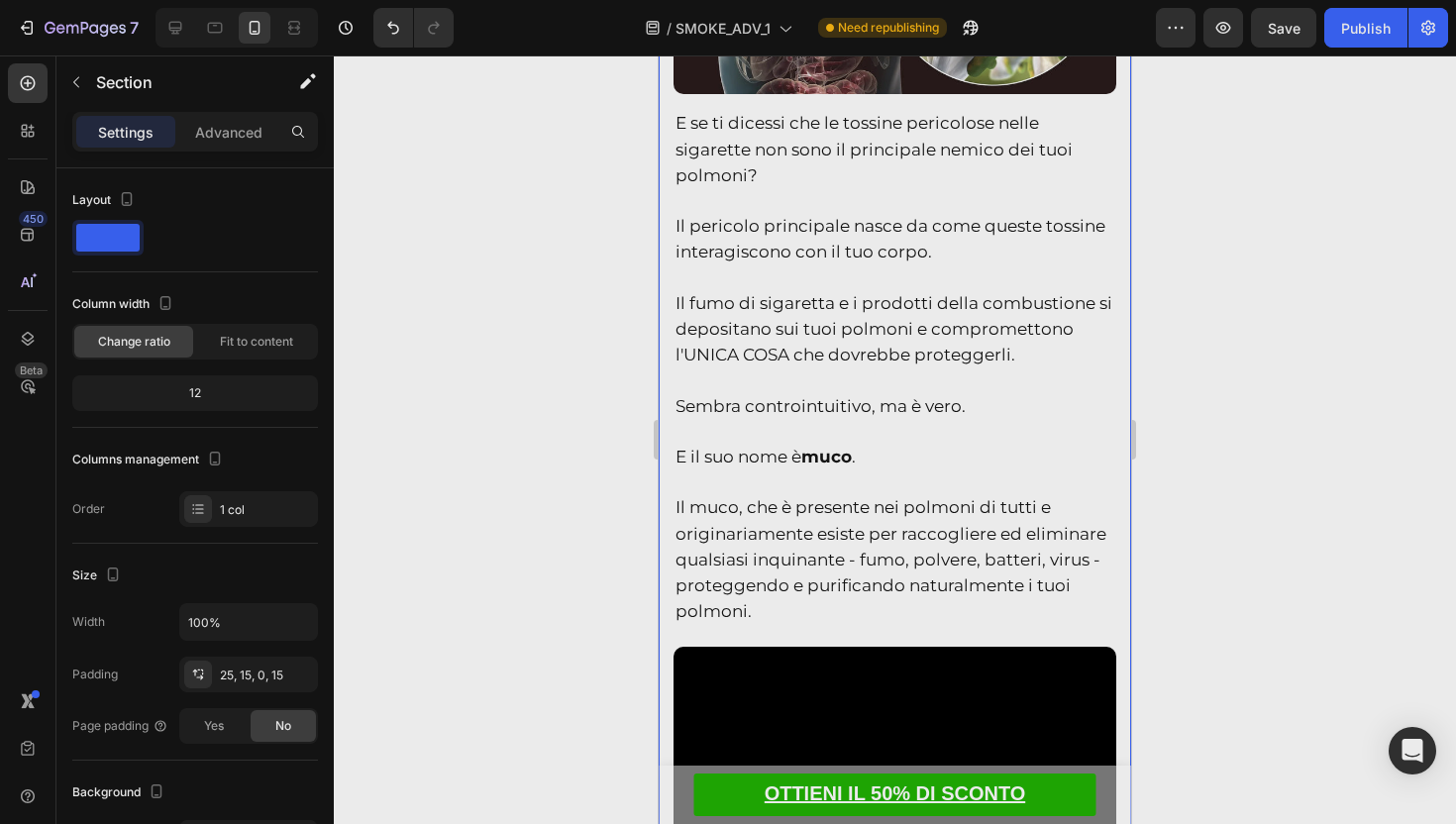 scroll, scrollTop: 2626, scrollLeft: 0, axis: vertical 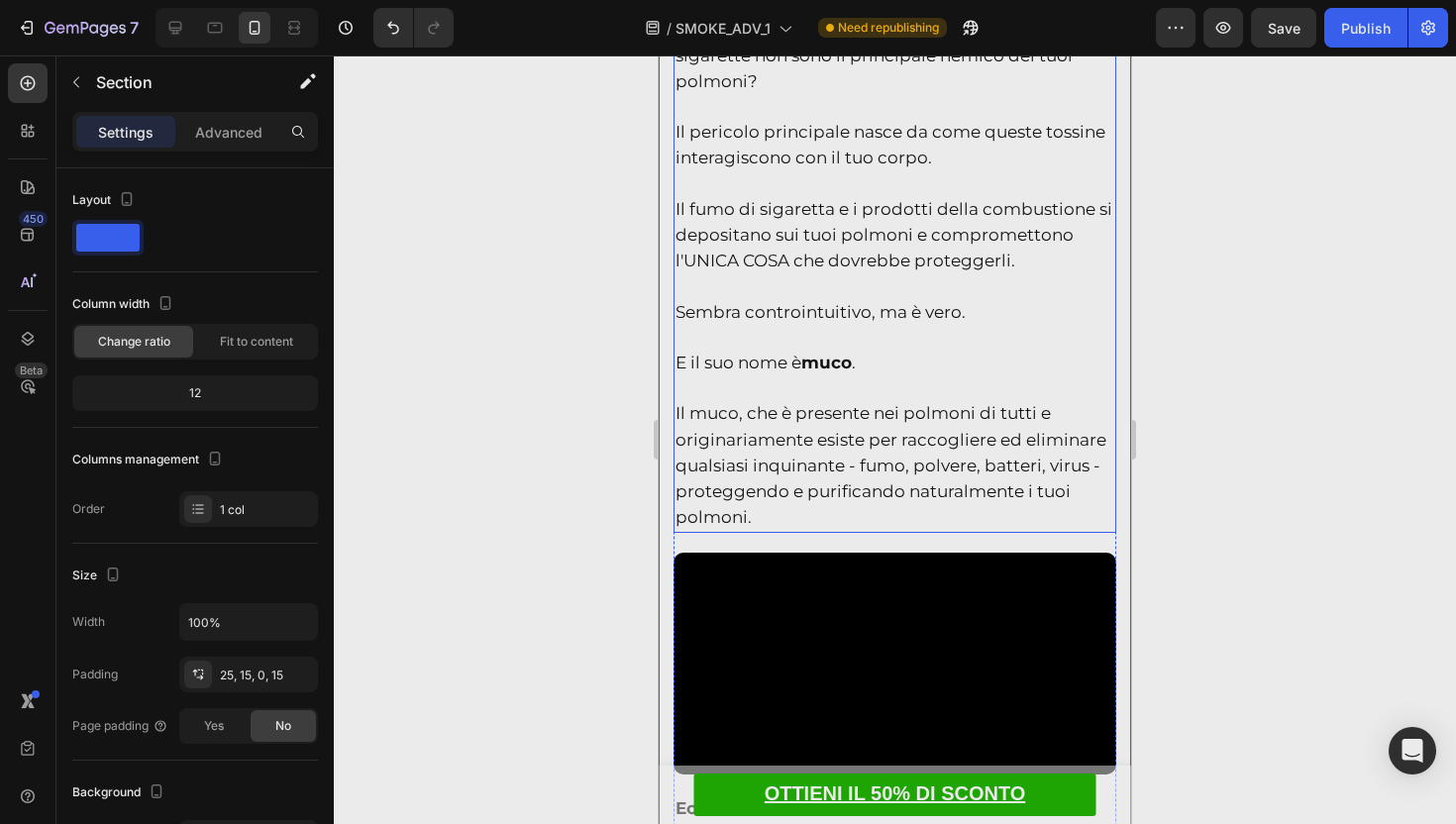 click on "Il muco, che è presente nei polmoni di tutti e originariamente esiste per raccogliere ed eliminare qualsiasi inquinante - fumo, polvere, batteri, virus - proteggendo e purificando naturalmente i tuoi polmoni." at bounding box center (894, 454) 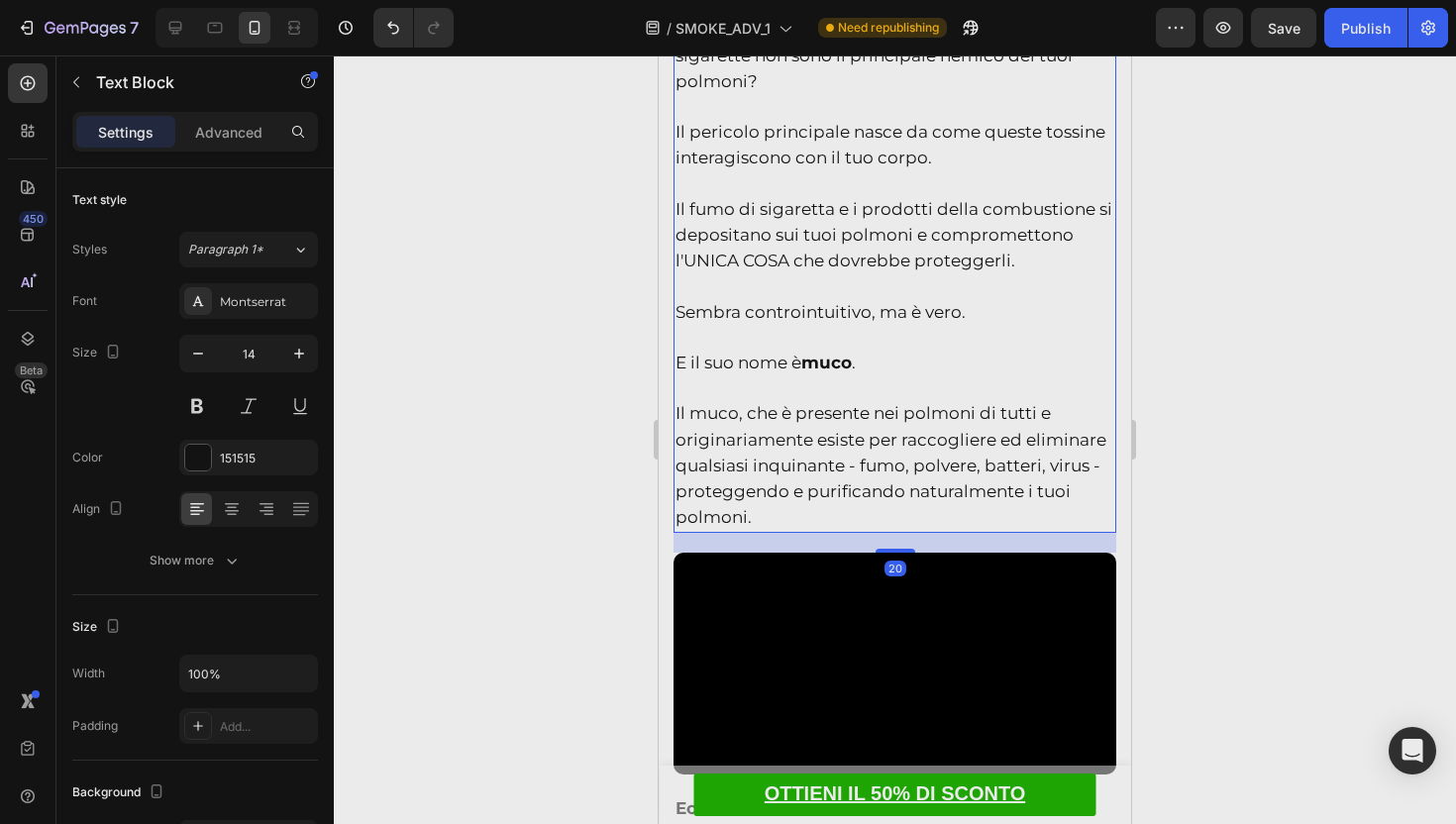 click on "Il muco, che è presente nei polmoni di tutti e originariamente esiste per raccogliere ed eliminare qualsiasi inquinante - fumo, polvere, batteri, virus - proteggendo e purificando naturalmente i tuoi polmoni." at bounding box center (894, 454) 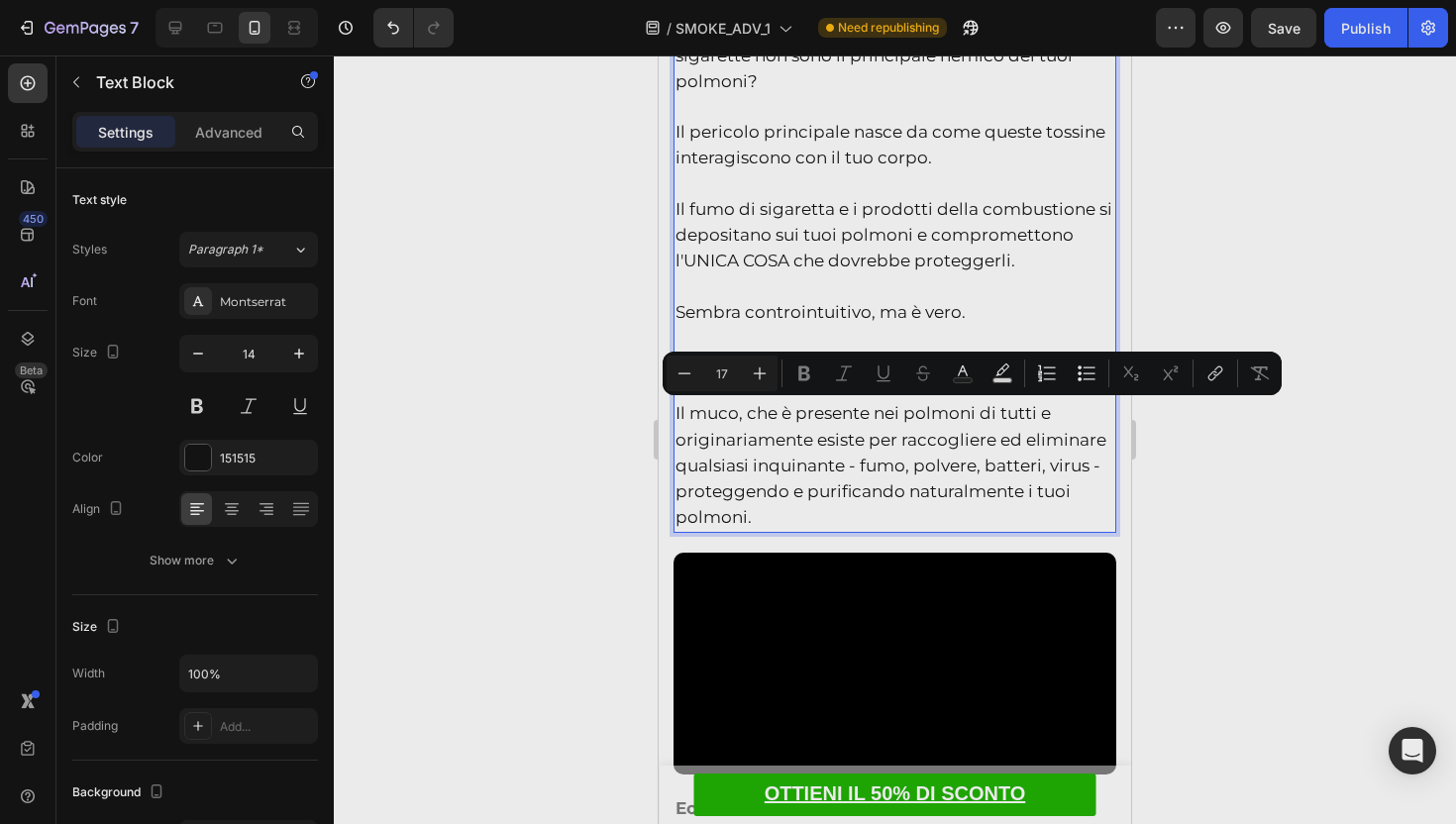 click on "Il muco, che è presente nei polmoni di tutti e originariamente esiste per raccogliere ed eliminare qualsiasi inquinante - fumo, polvere, batteri, virus - proteggendo e purificando naturalmente i tuoi polmoni." at bounding box center [890, 464] 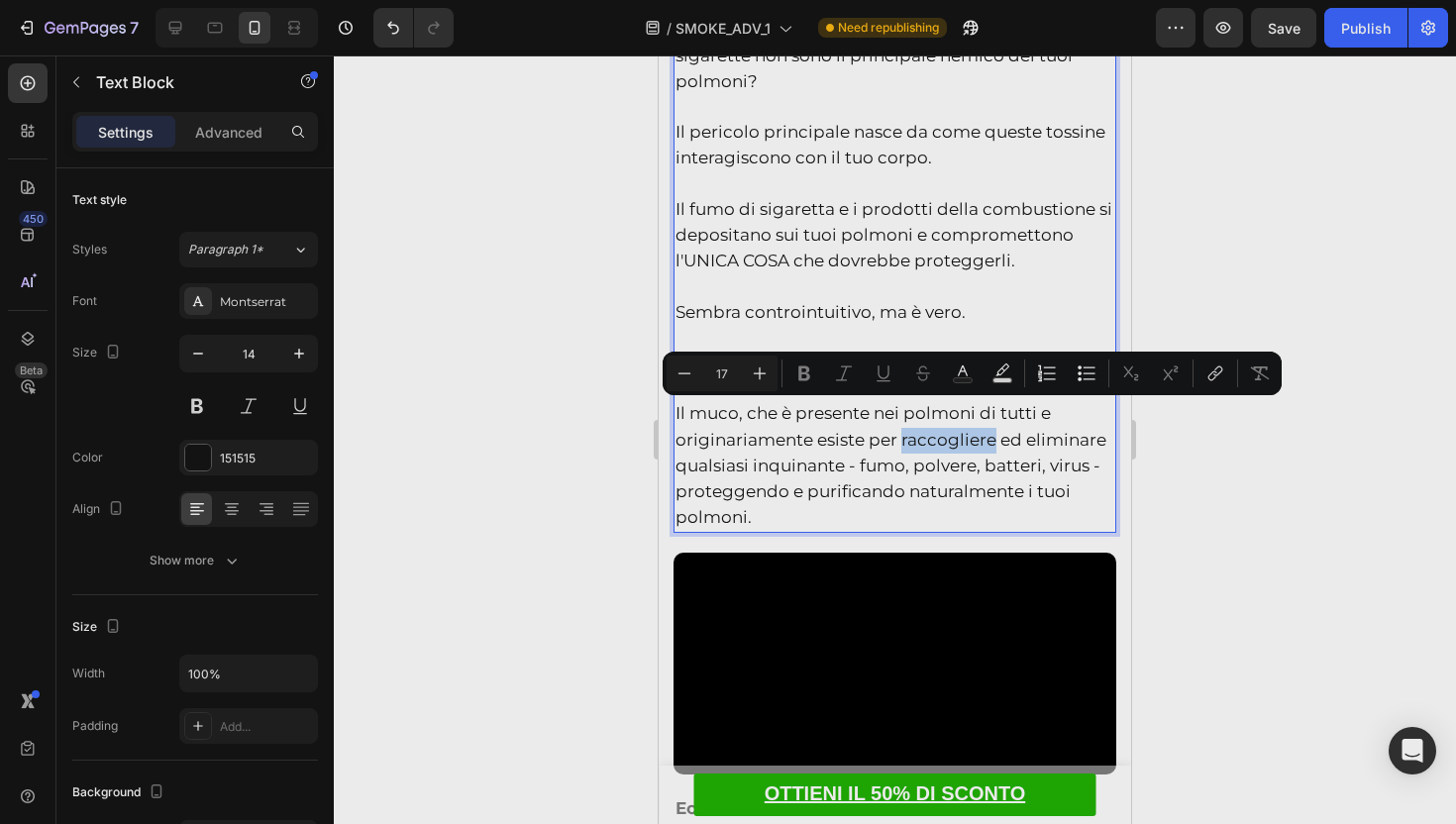 click on "Il muco, che è presente nei polmoni di tutti e originariamente esiste per raccogliere ed eliminare qualsiasi inquinante - fumo, polvere, batteri, virus - proteggendo e purificando naturalmente i tuoi polmoni." at bounding box center [890, 464] 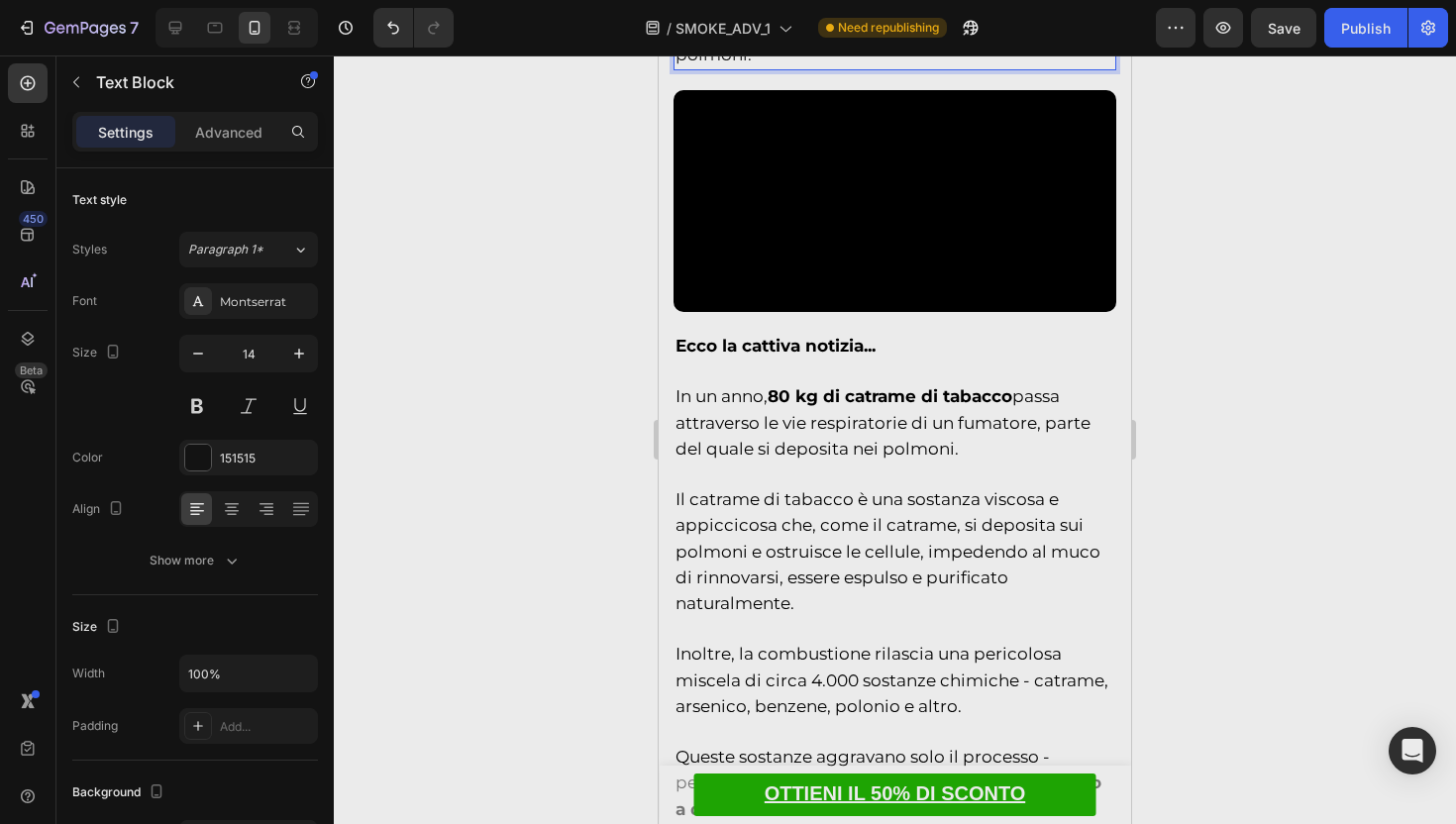 scroll, scrollTop: 3125, scrollLeft: 0, axis: vertical 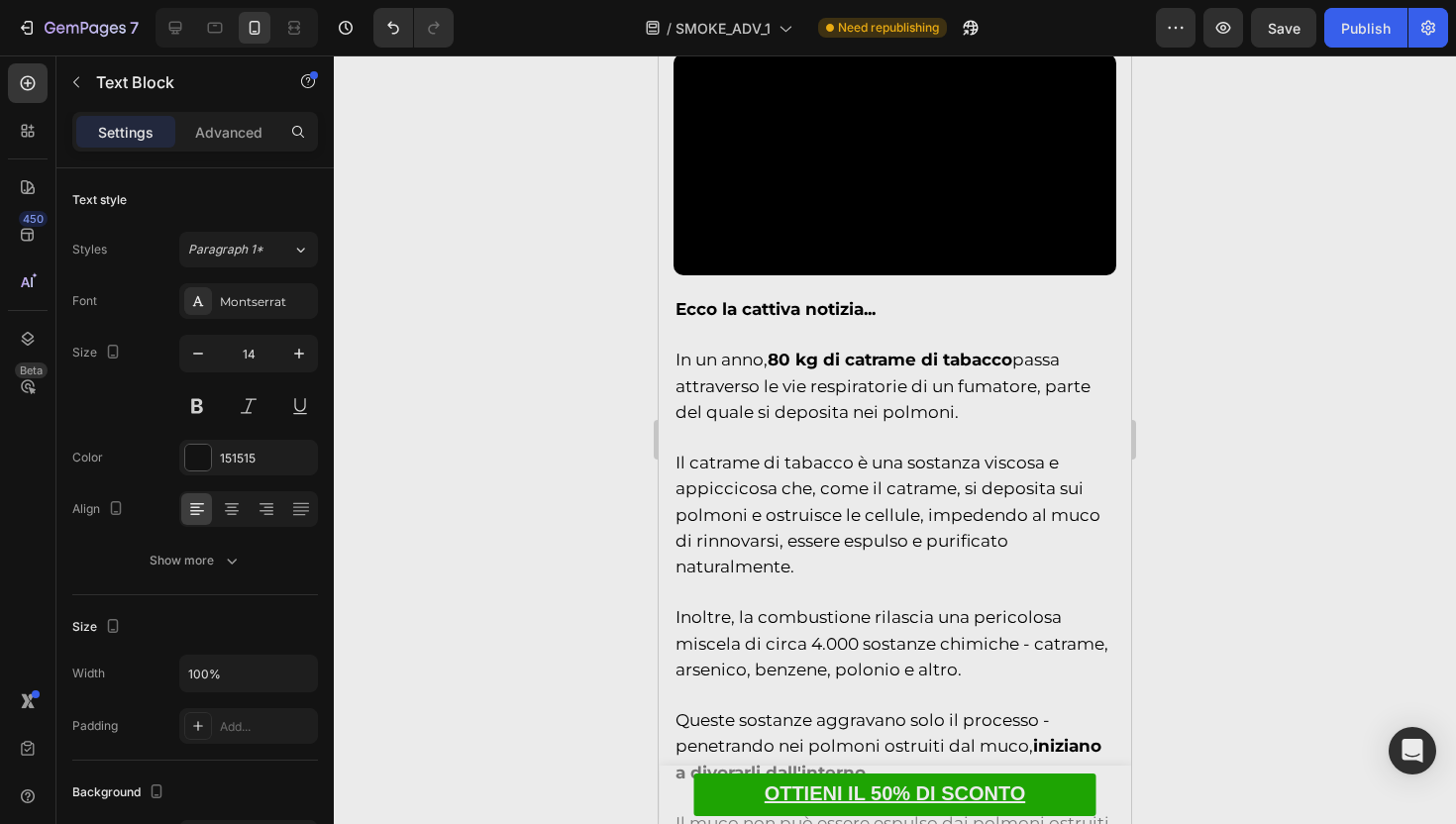 click at bounding box center (894, 438) 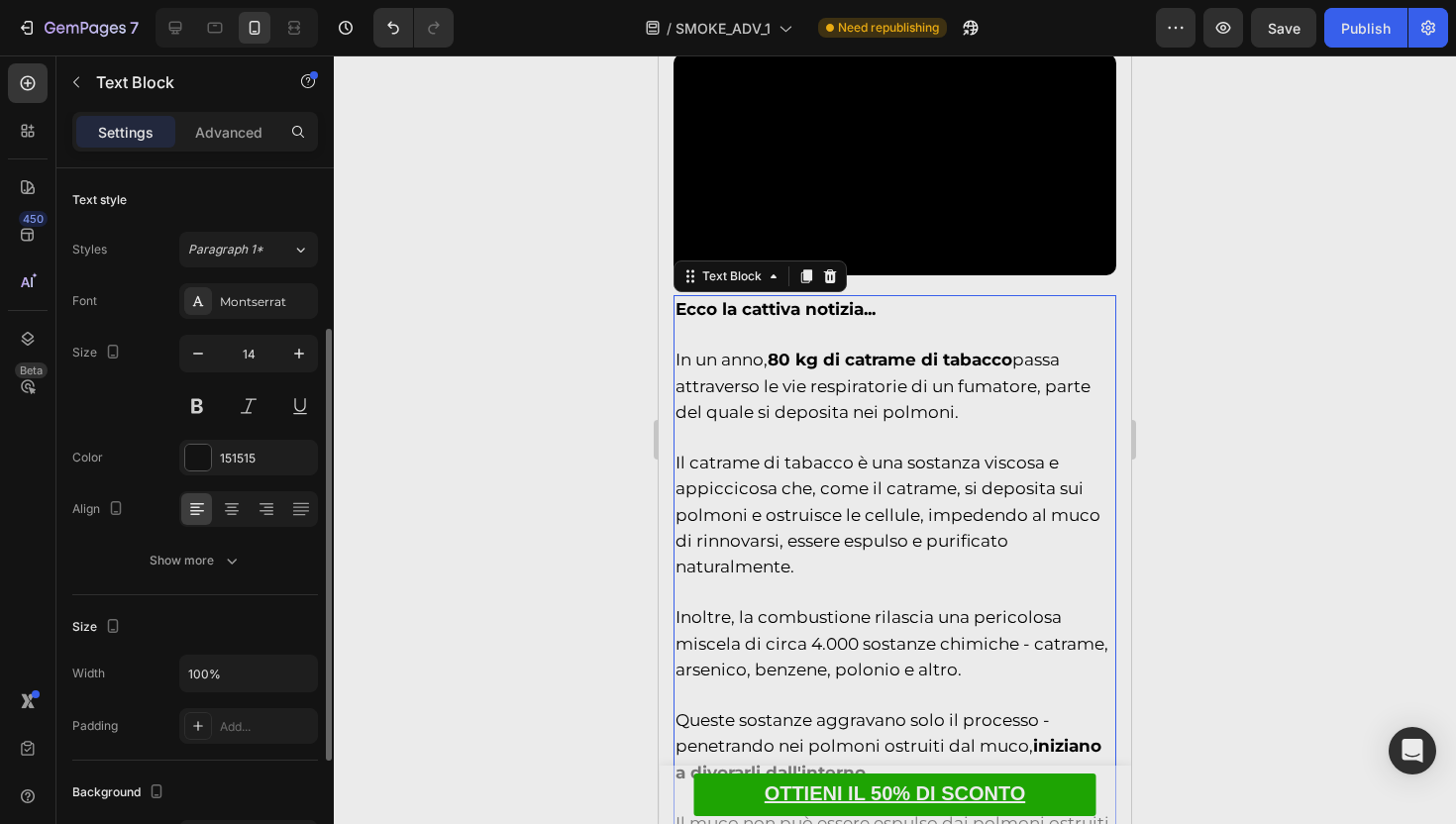 click at bounding box center (894, 438) 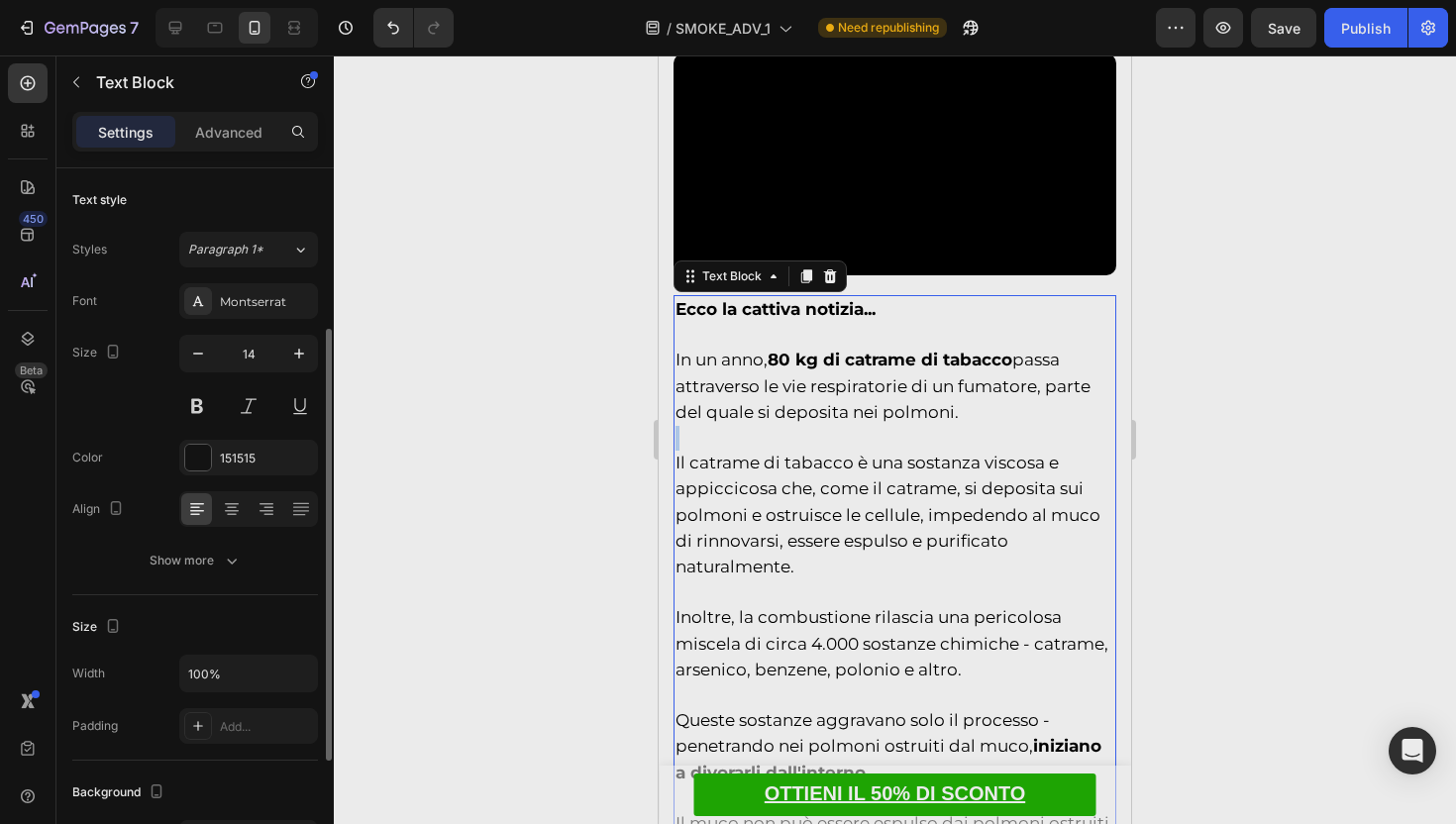 scroll, scrollTop: 100, scrollLeft: 0, axis: vertical 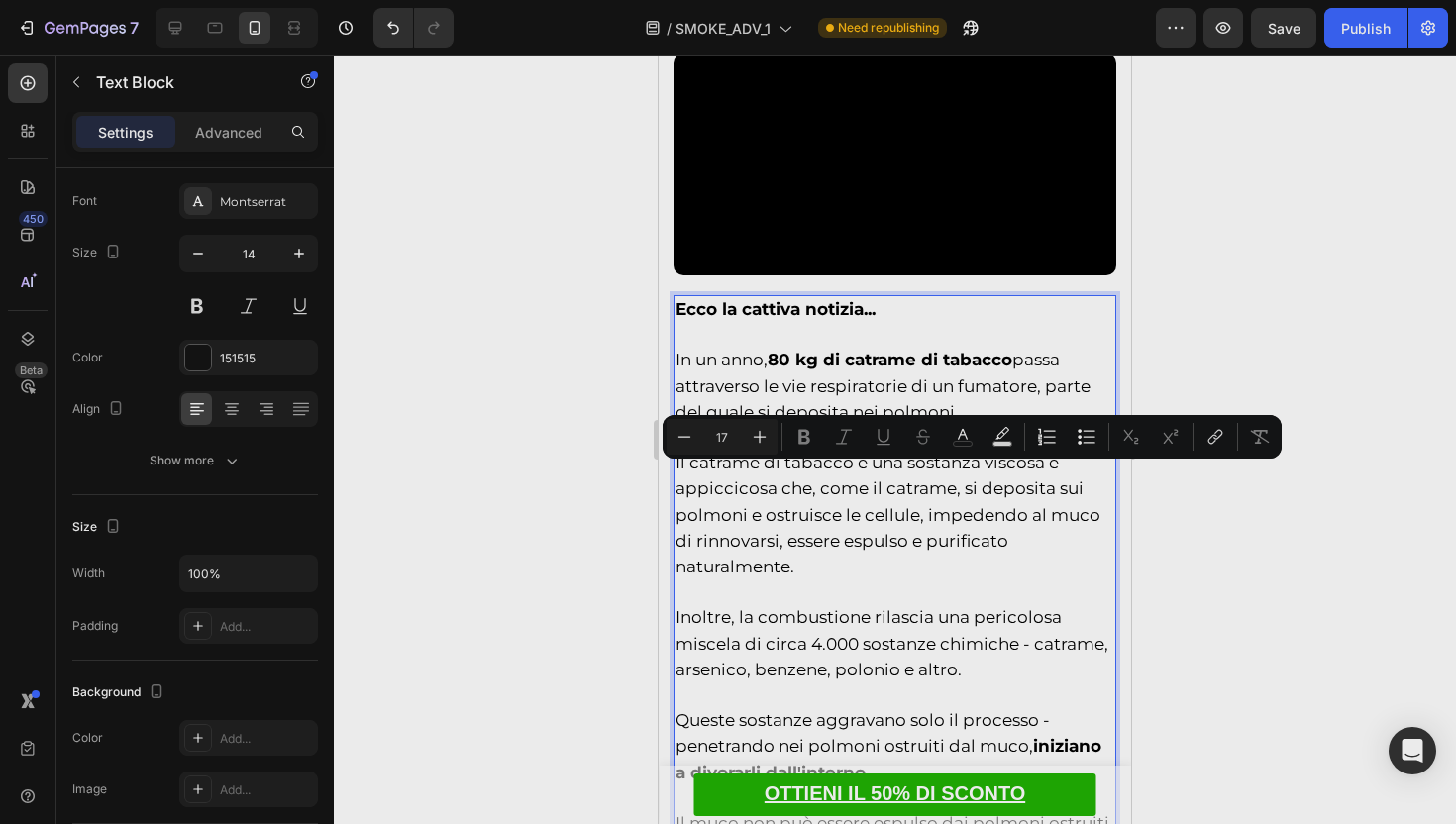 click on "Il catrame di tabacco è una sostanza viscosa e appiccicosa che, come il catrame, si deposita sui polmoni e ostruisce le cellule, impedendo al muco di rinnovarsi, essere espulso e purificato naturalmente." at bounding box center [887, 514] 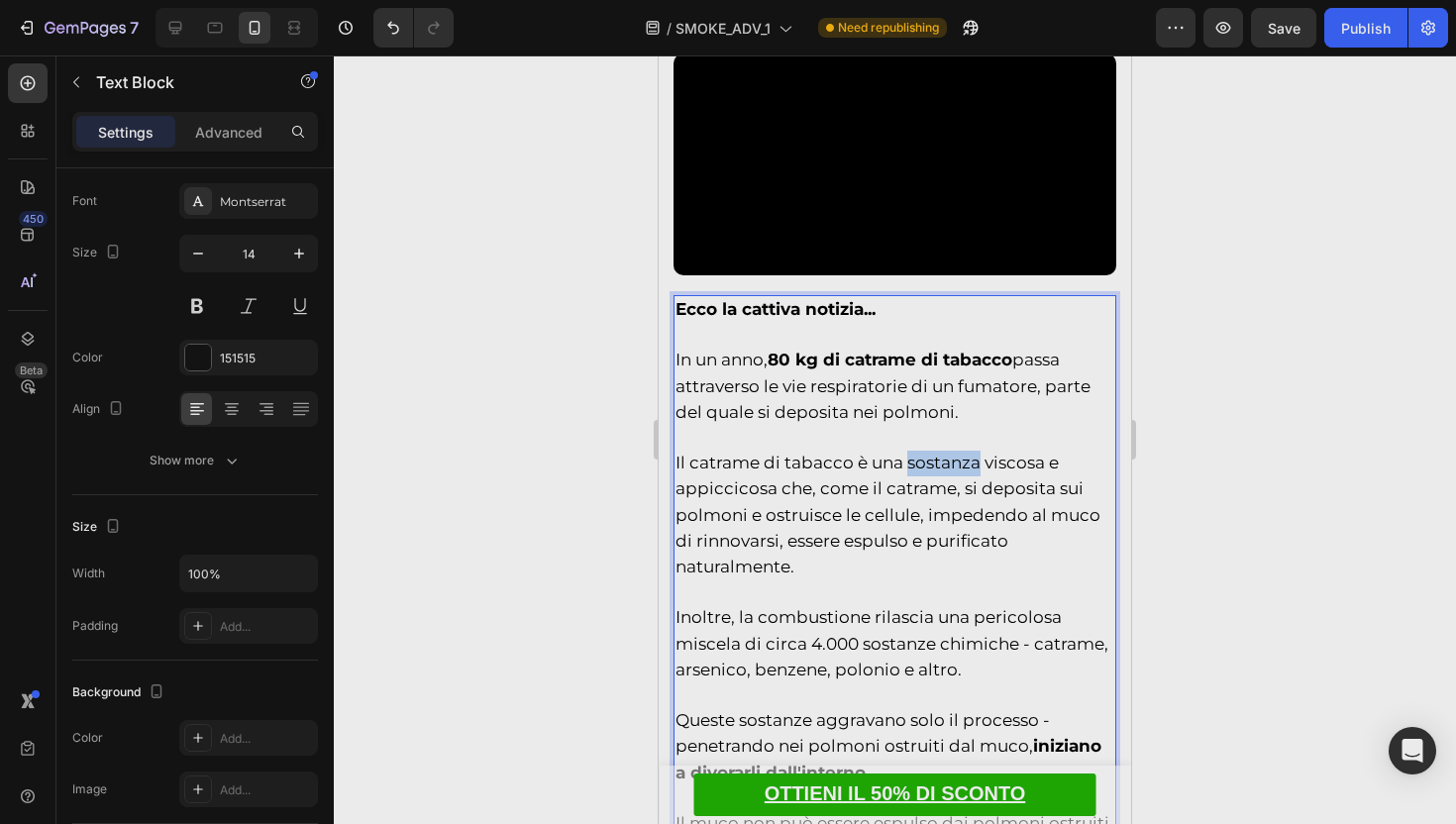 click on "Il catrame di tabacco è una sostanza viscosa e appiccicosa che, come il catrame, si deposita sui polmoni e ostruisce le cellule, impedendo al muco di rinnovarsi, essere espulso e purificato naturalmente." at bounding box center [887, 514] 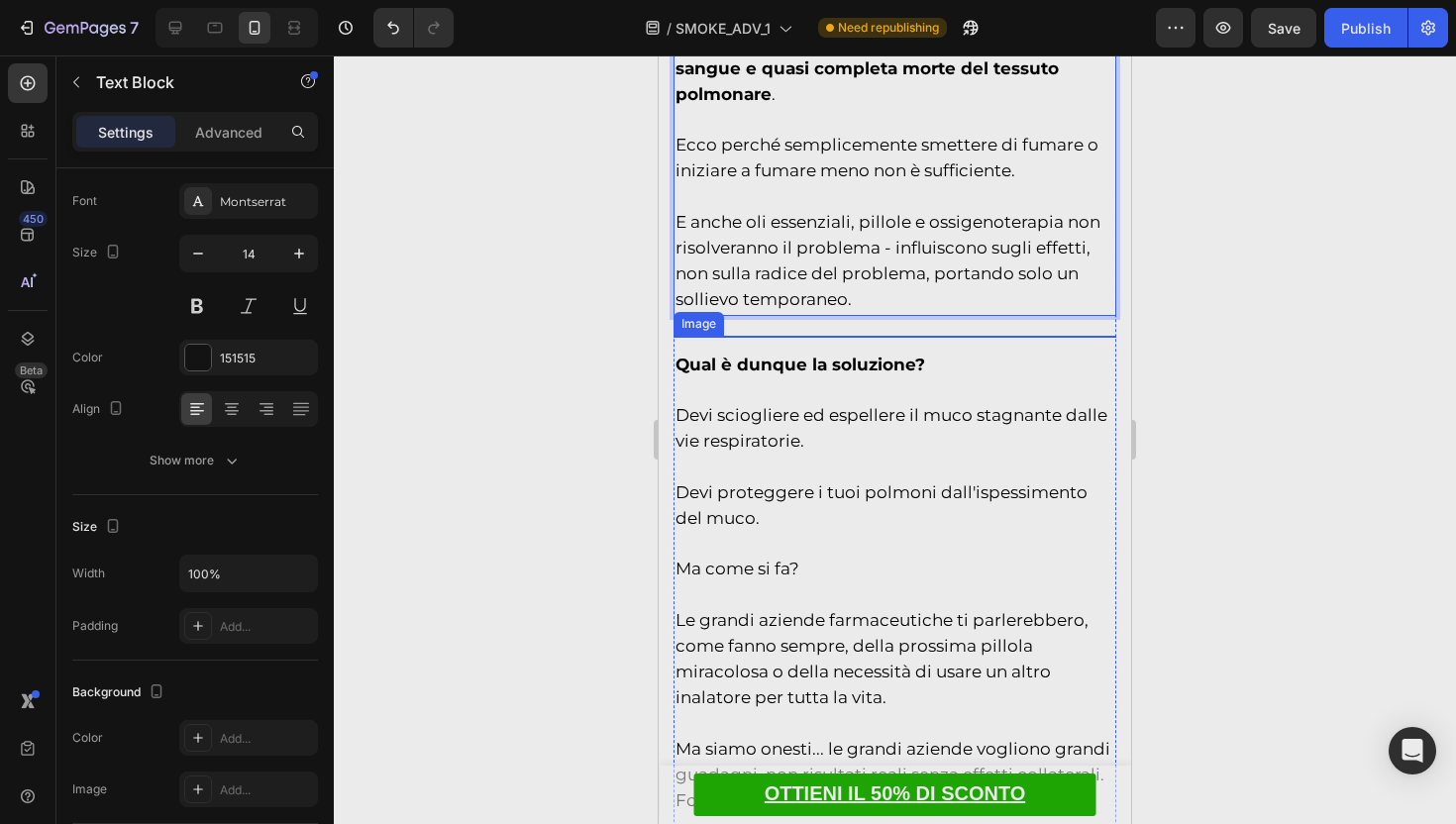 scroll, scrollTop: 4624, scrollLeft: 0, axis: vertical 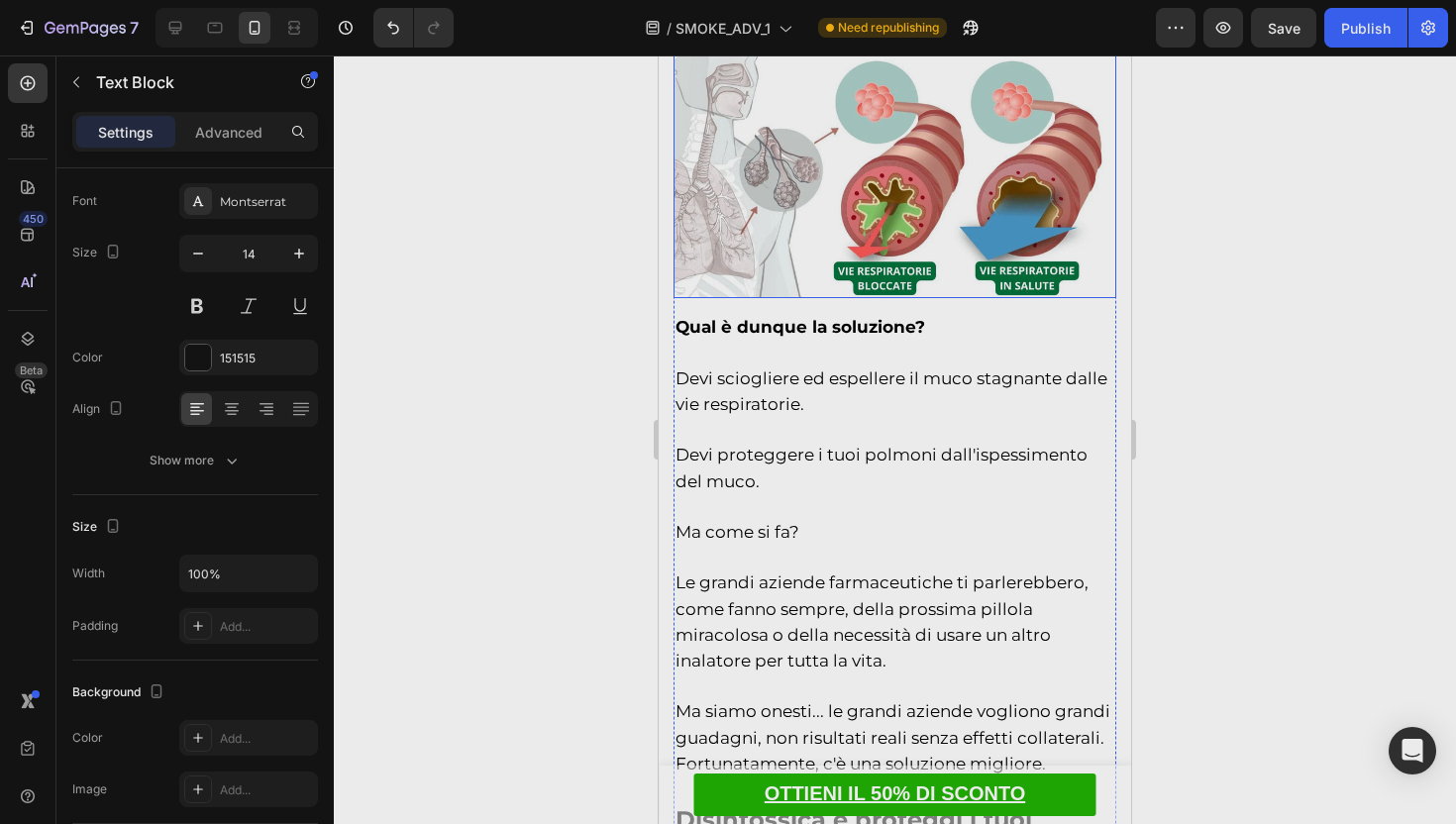 click on "Le grandi aziende farmaceutiche ti parlerebbero, come fanno sempre, della prossima pillola miracolosa o della necessità di usare un altro inalatore per tutta la vita." at bounding box center (894, 610) 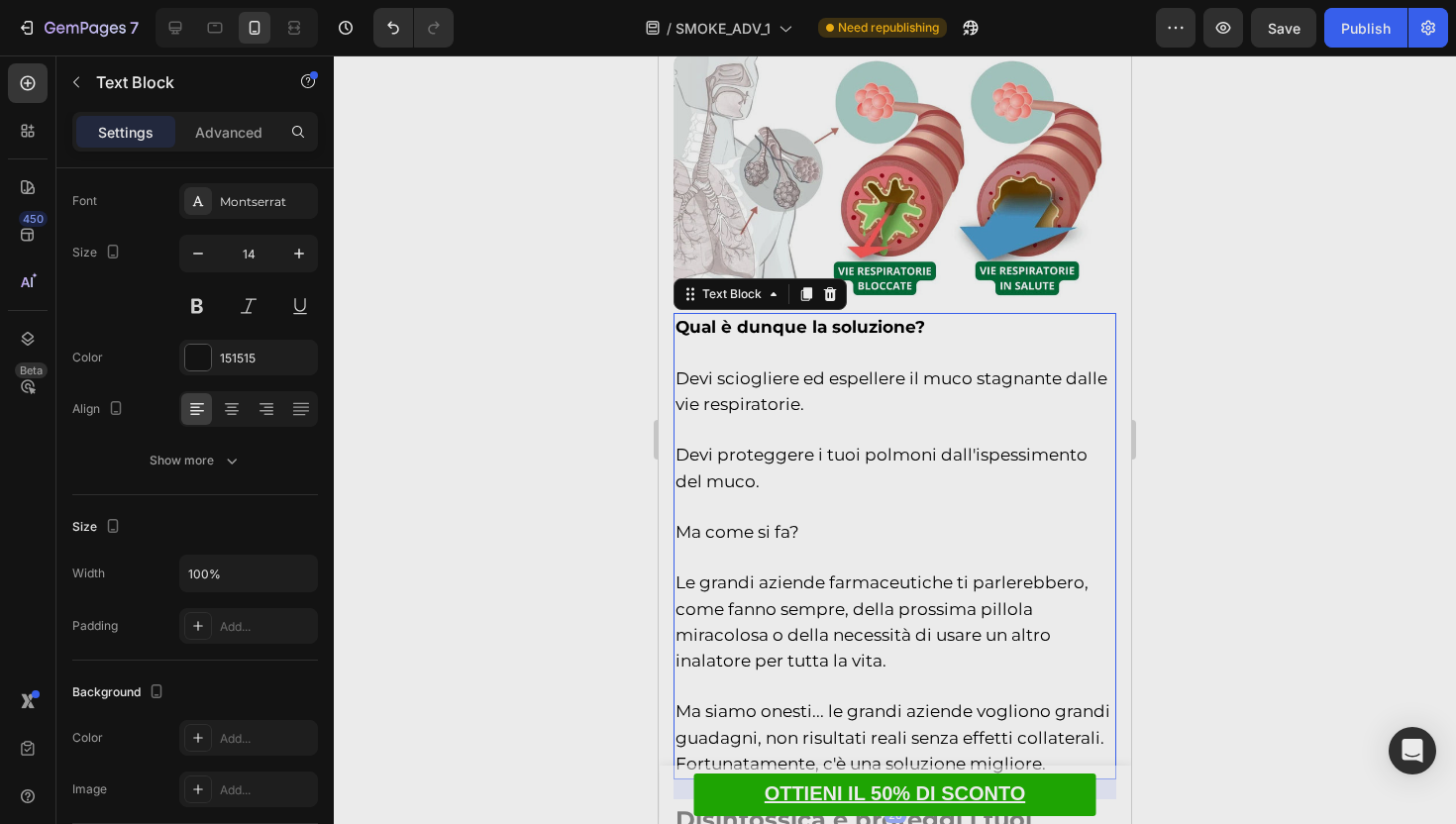click on "Le grandi aziende farmaceutiche ti parlerebbero, come fanno sempre, della prossima pillola miracolosa o della necessità di usare un altro inalatore per tutta la vita." at bounding box center (894, 610) 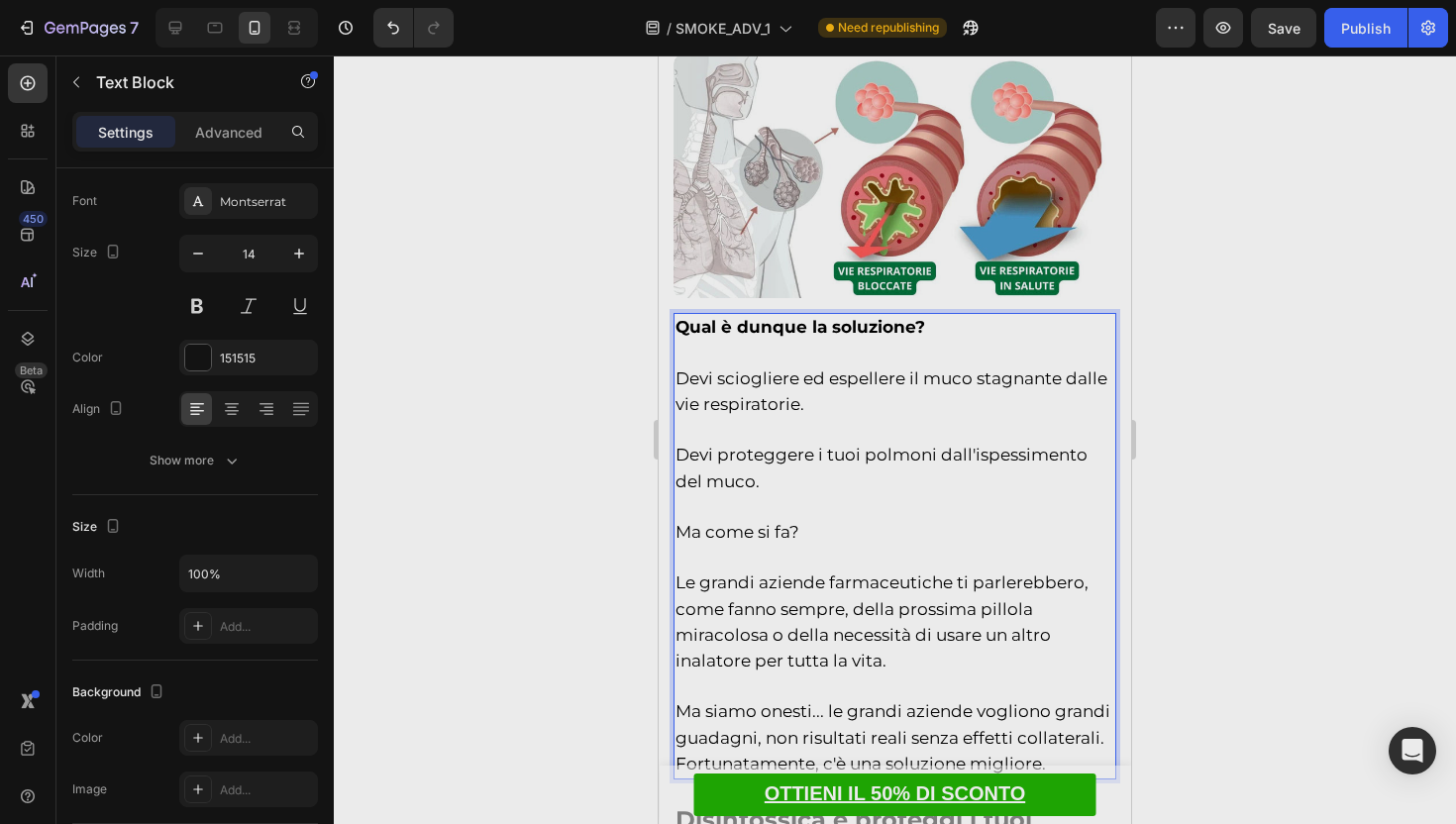 click on "Le grandi aziende farmaceutiche ti parlerebbero, come fanno sempre, della prossima pillola miracolosa o della necessità di usare un altro inalatore per tutta la vita." at bounding box center [882, 621] 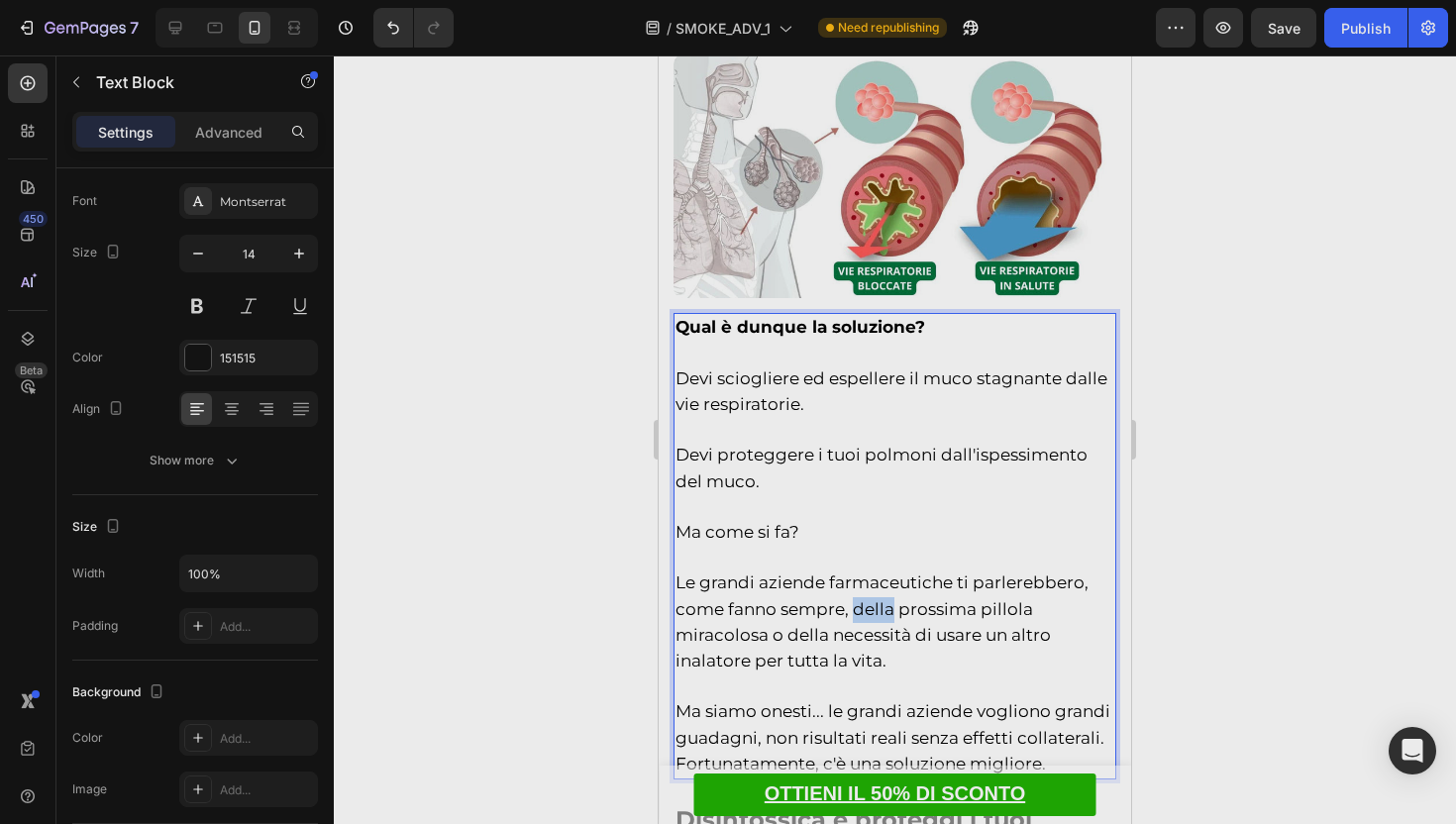click on "Le grandi aziende farmaceutiche ti parlerebbero, come fanno sempre, della prossima pillola miracolosa o della necessità di usare un altro inalatore per tutta la vita." at bounding box center [882, 621] 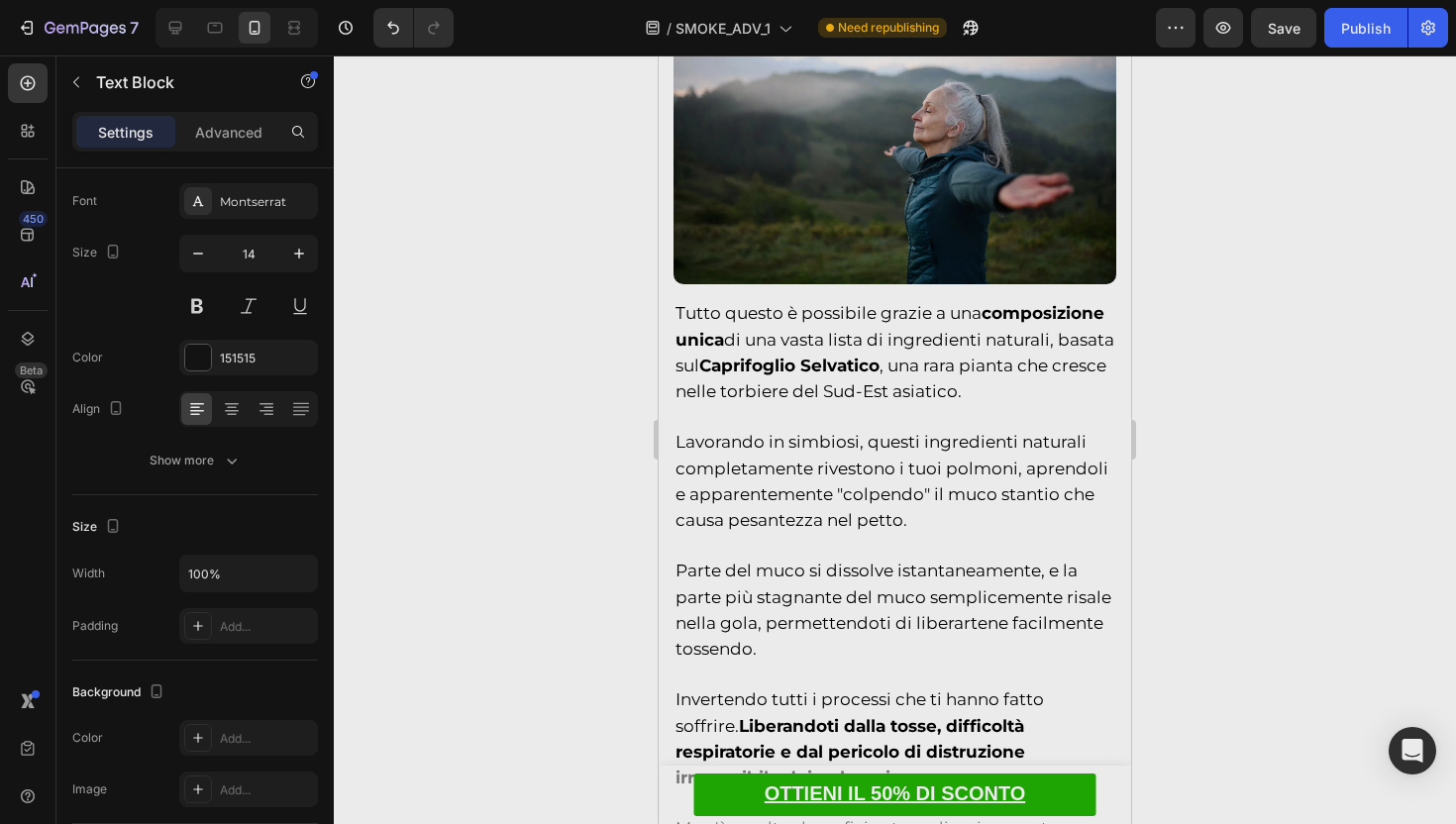 scroll, scrollTop: 5820, scrollLeft: 0, axis: vertical 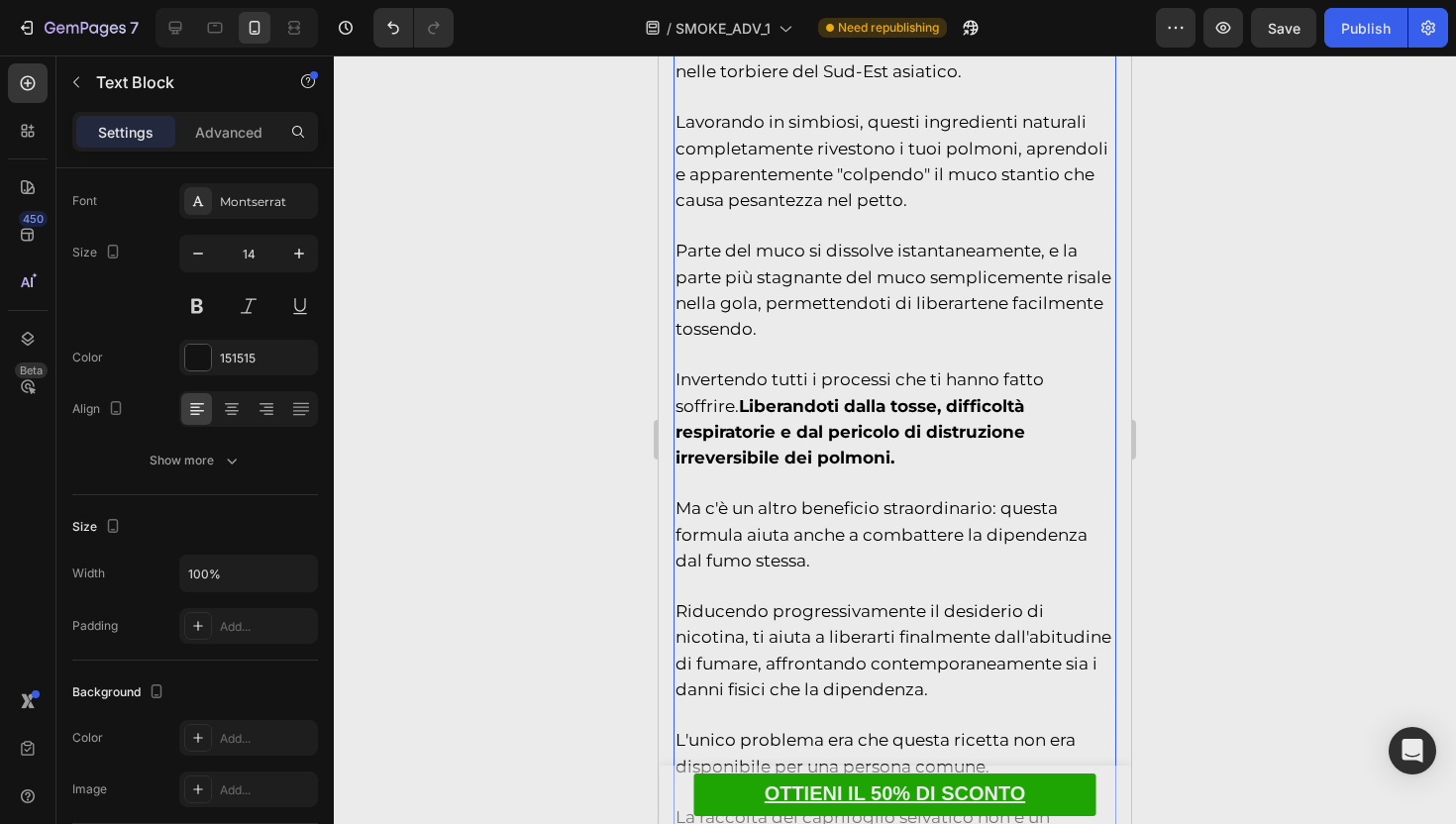 click on "Parte del muco si dissolve istantaneamente, e la parte più stagnante del muco semplicemente risale nella gola, permettendoti di liberartene facilmente tossendo." at bounding box center (893, 289) 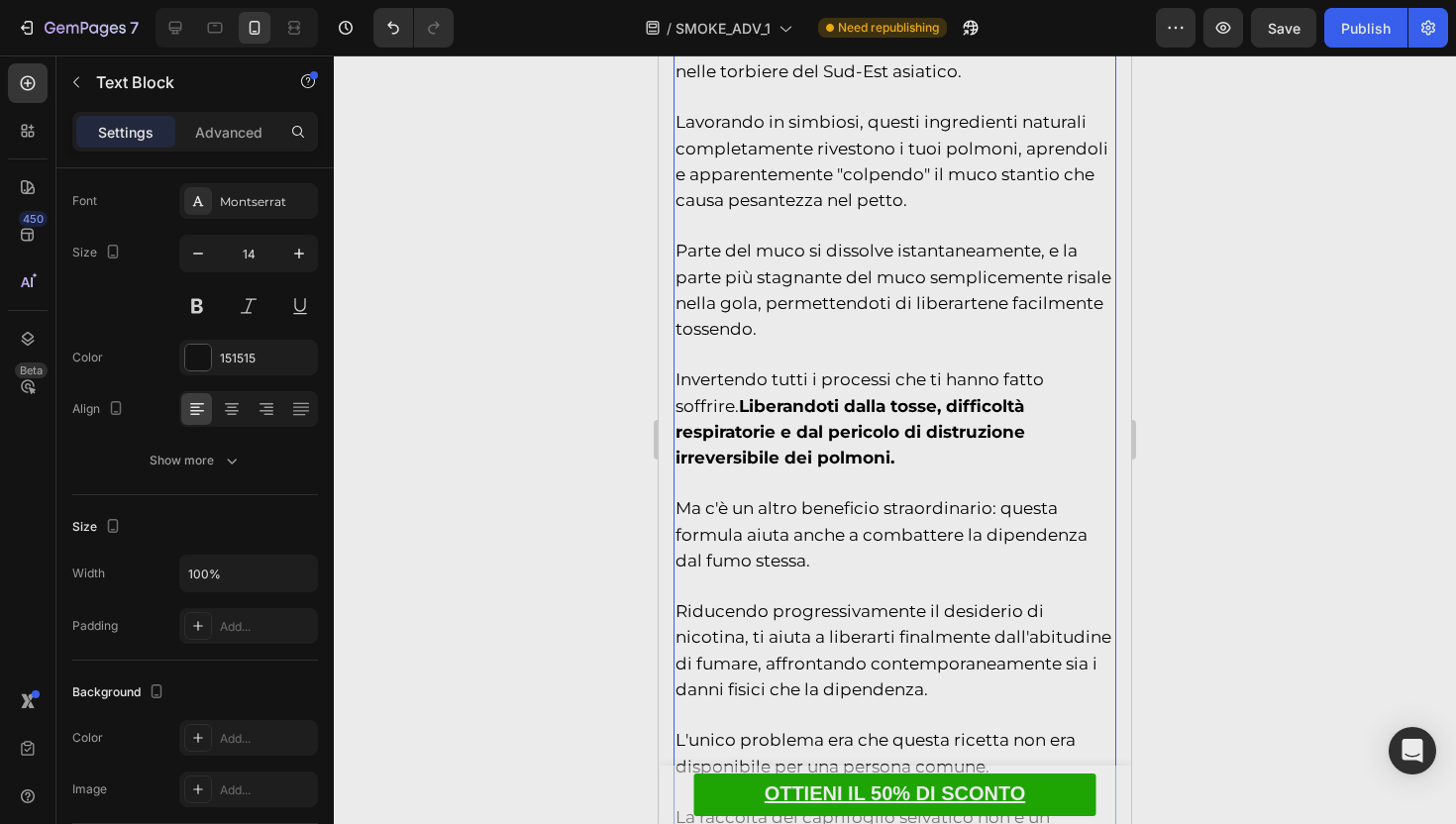 click on "Parte del muco si dissolve istantaneamente, e la parte più stagnante del muco semplicemente risale nella gola, permettendoti di liberartene facilmente tossendo." at bounding box center (893, 289) 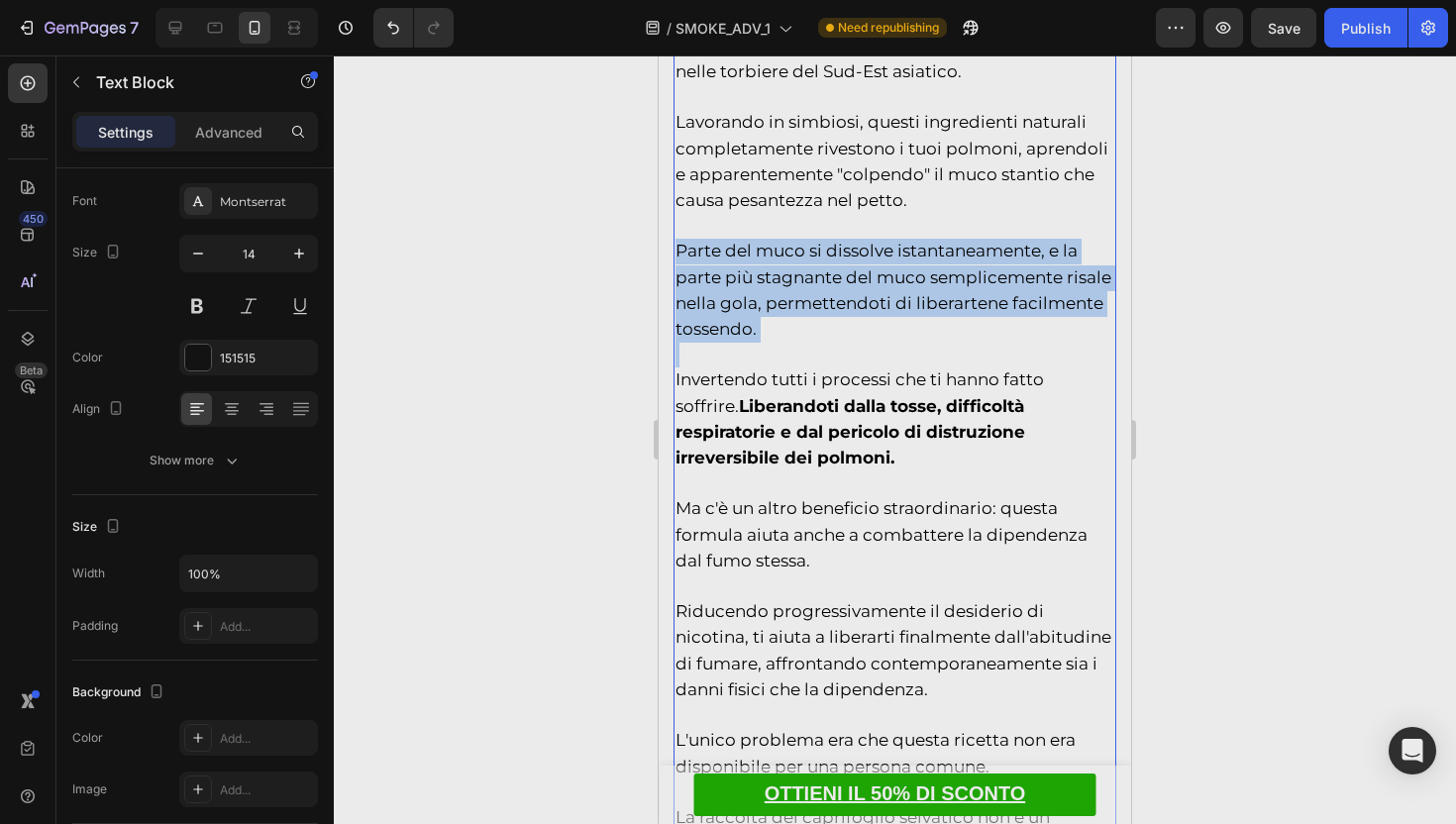 click on "Parte del muco si dissolve istantaneamente, e la parte più stagnante del muco semplicemente risale nella gola, permettendoti di liberartene facilmente tossendo." at bounding box center (893, 289) 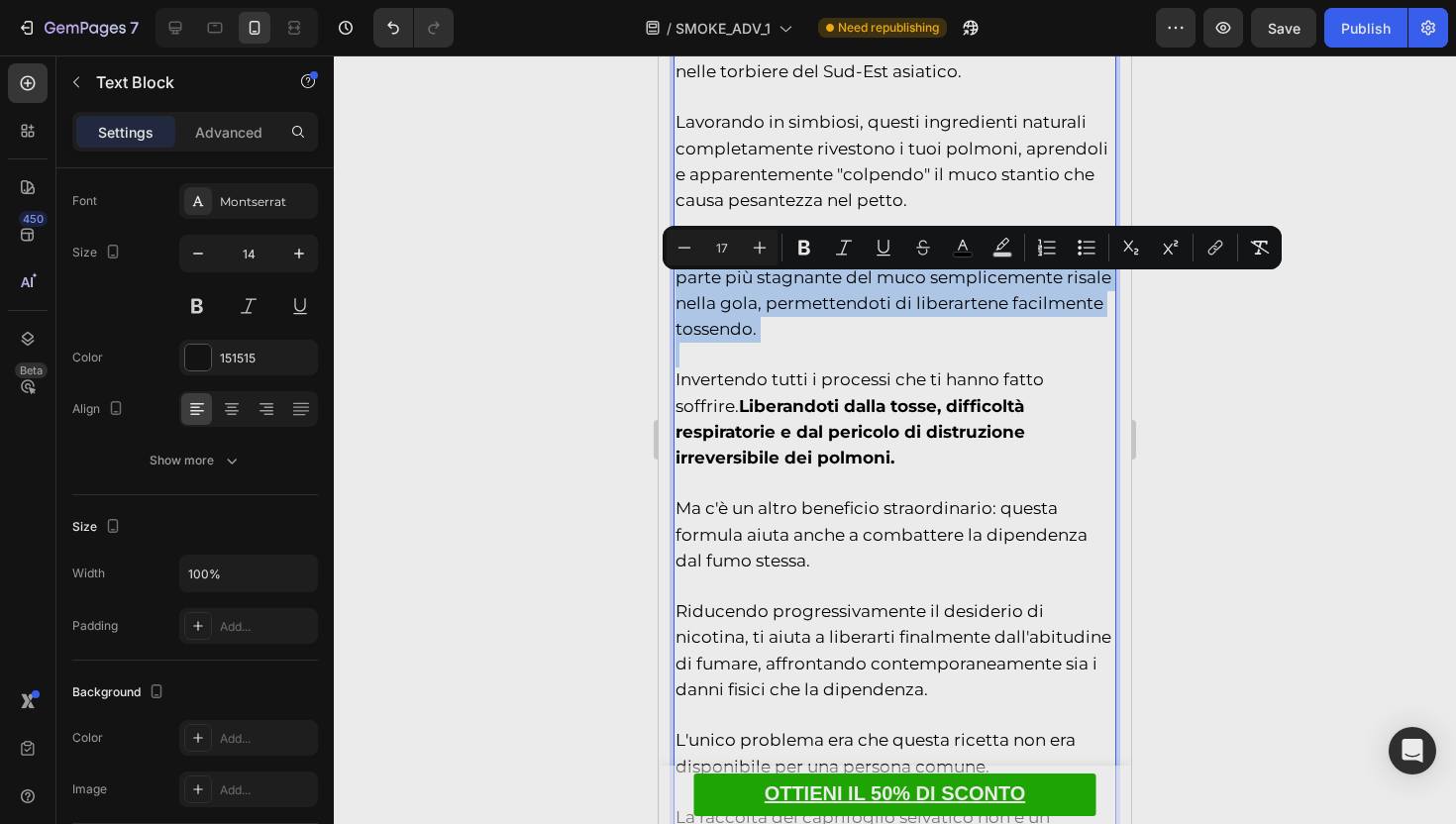 click on "Invertendo tutti i processi che ti hanno fatto soffrire.  Liberandoti dalla tosse, difficoltà respiratorie e dal pericolo di distruzione irreversibile dei polmoni." at bounding box center [894, 407] 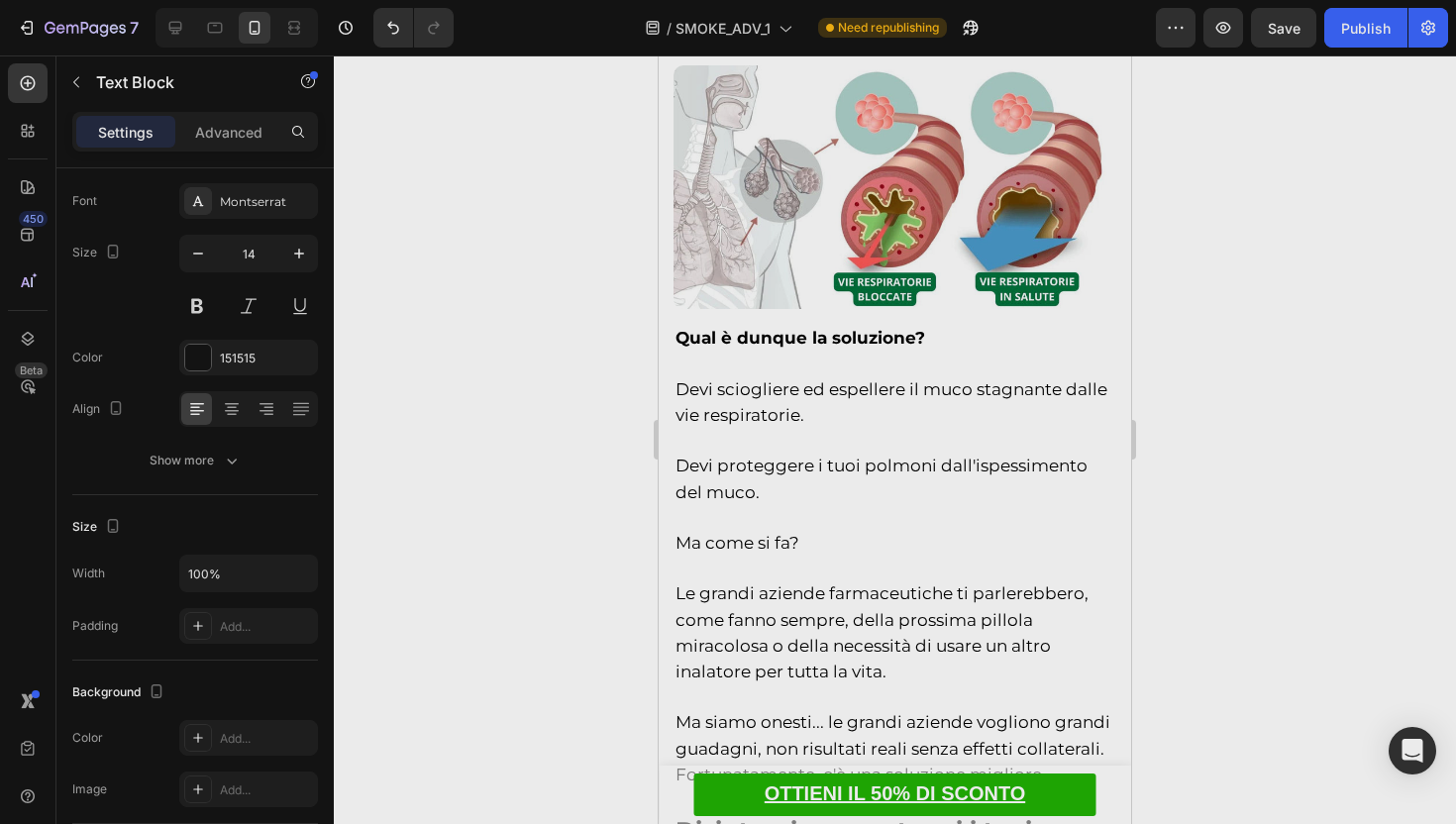scroll, scrollTop: 4484, scrollLeft: 0, axis: vertical 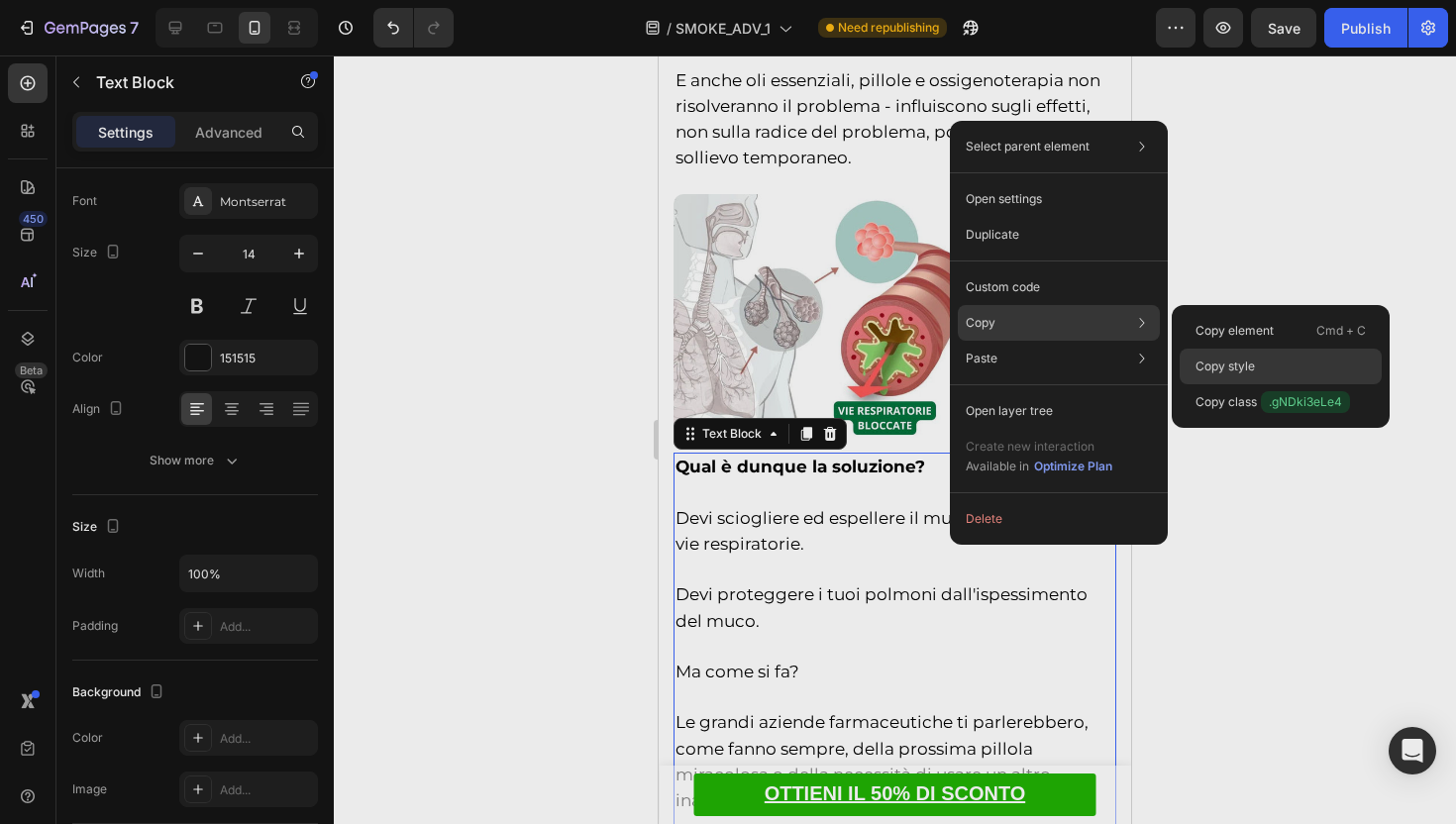 click on "Copy style" at bounding box center (1225, 366) 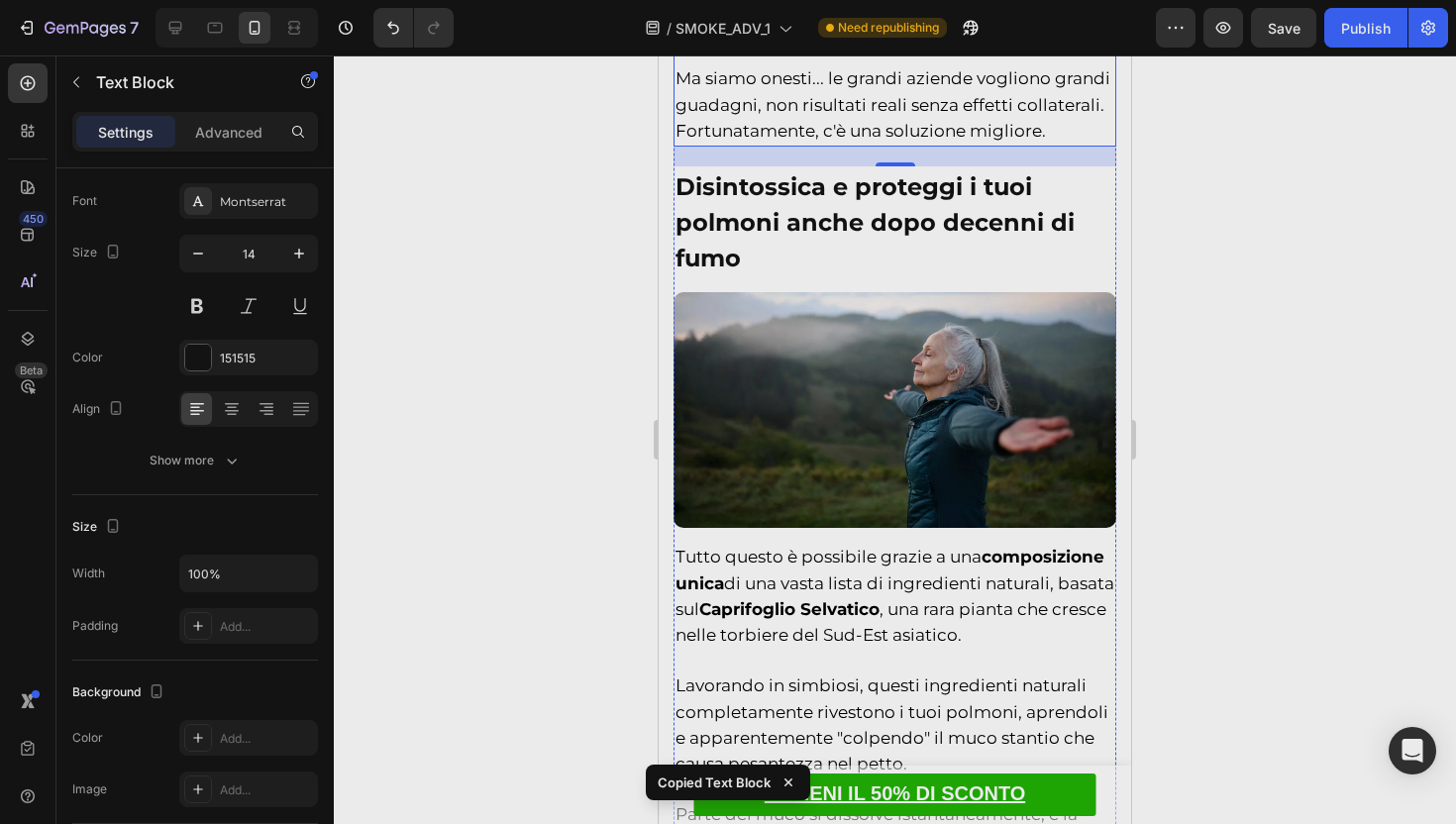 scroll, scrollTop: 5437, scrollLeft: 0, axis: vertical 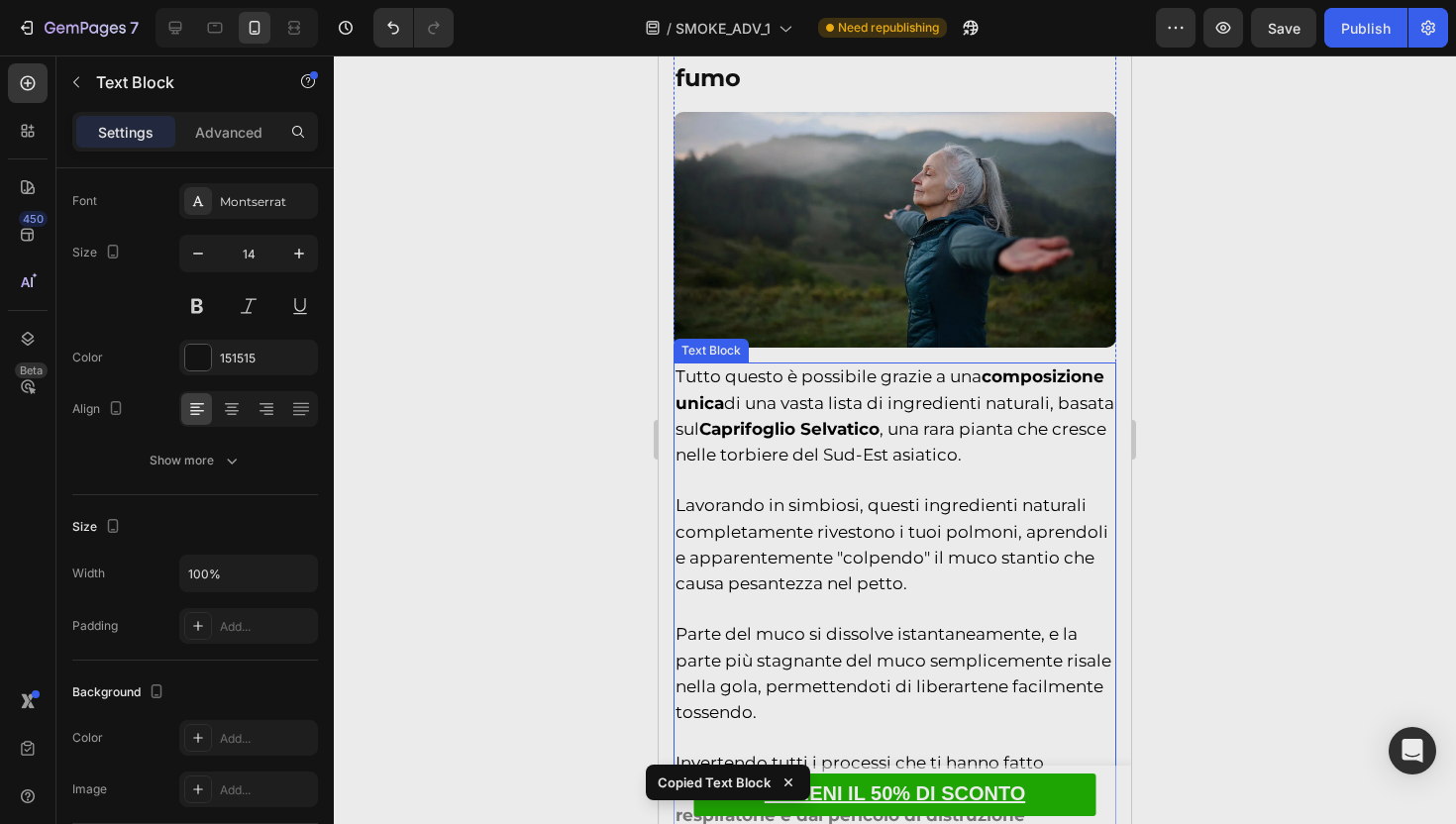 click on "Lavorando in simbiosi, questi ingredienti naturali completamente rivestono i tuoi polmoni, aprendoli e apparentemente "colpendo" il muco stantio che causa pesantezza nel petto." at bounding box center [891, 544] 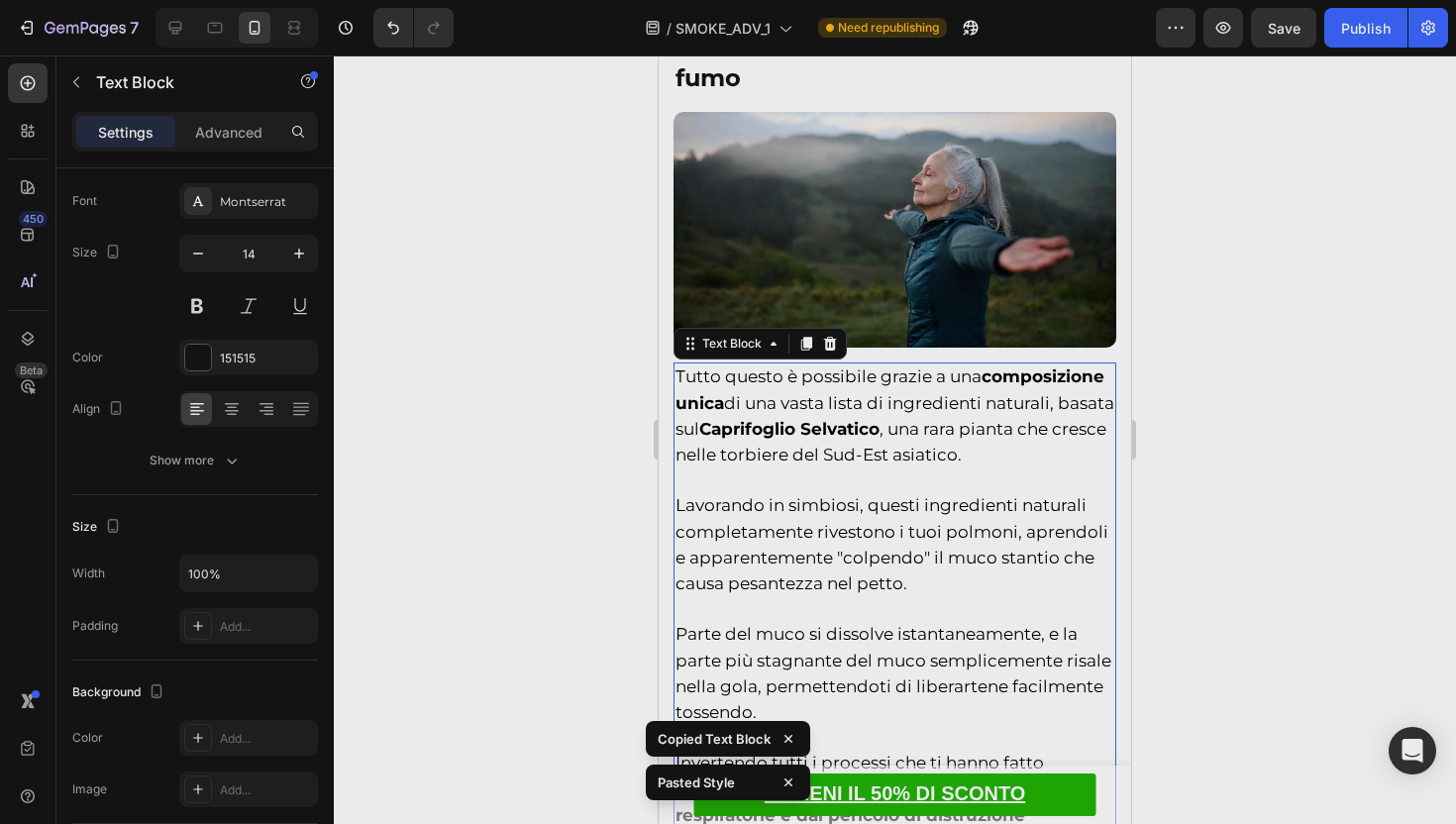 click 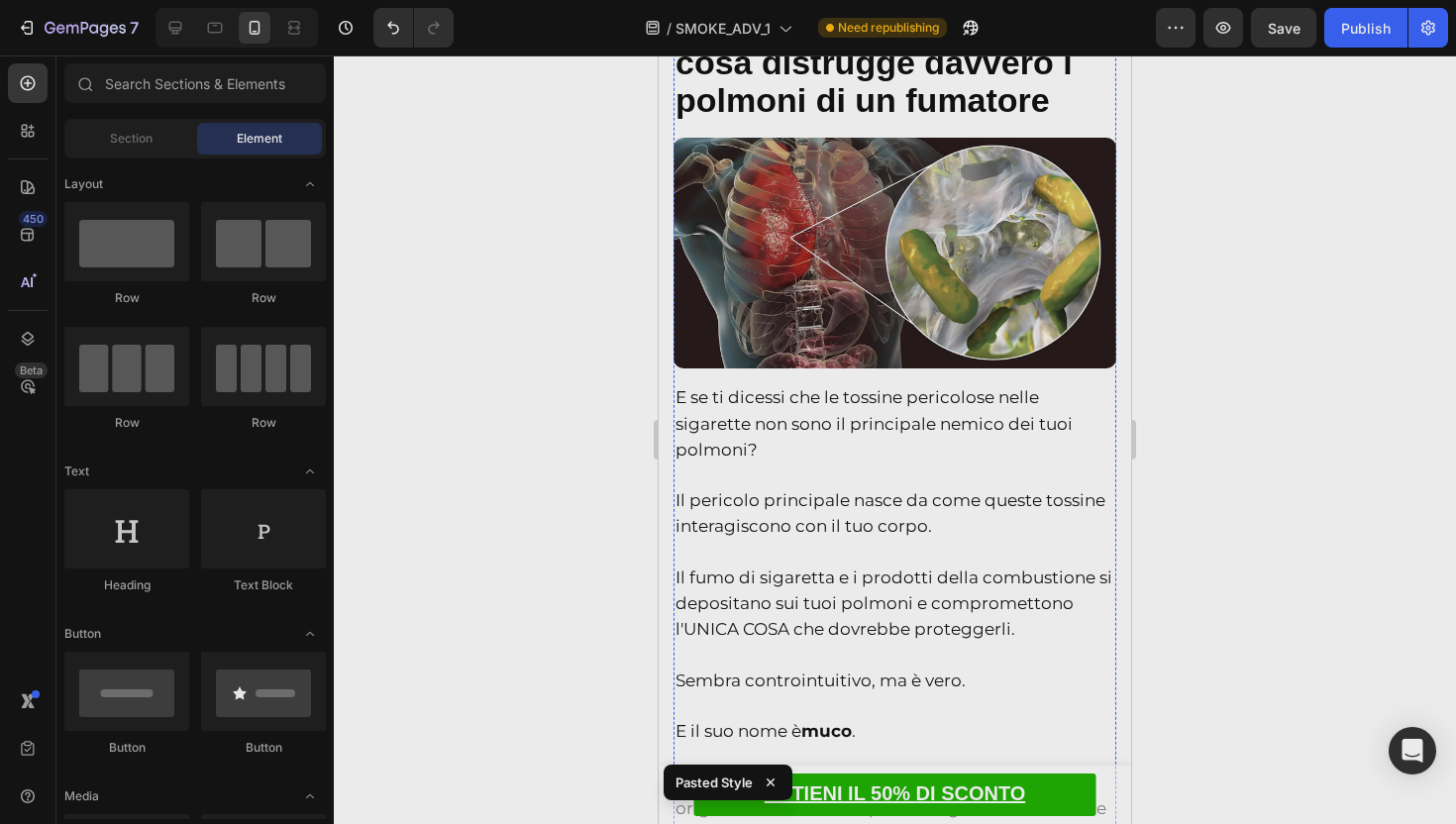 scroll, scrollTop: 2125, scrollLeft: 0, axis: vertical 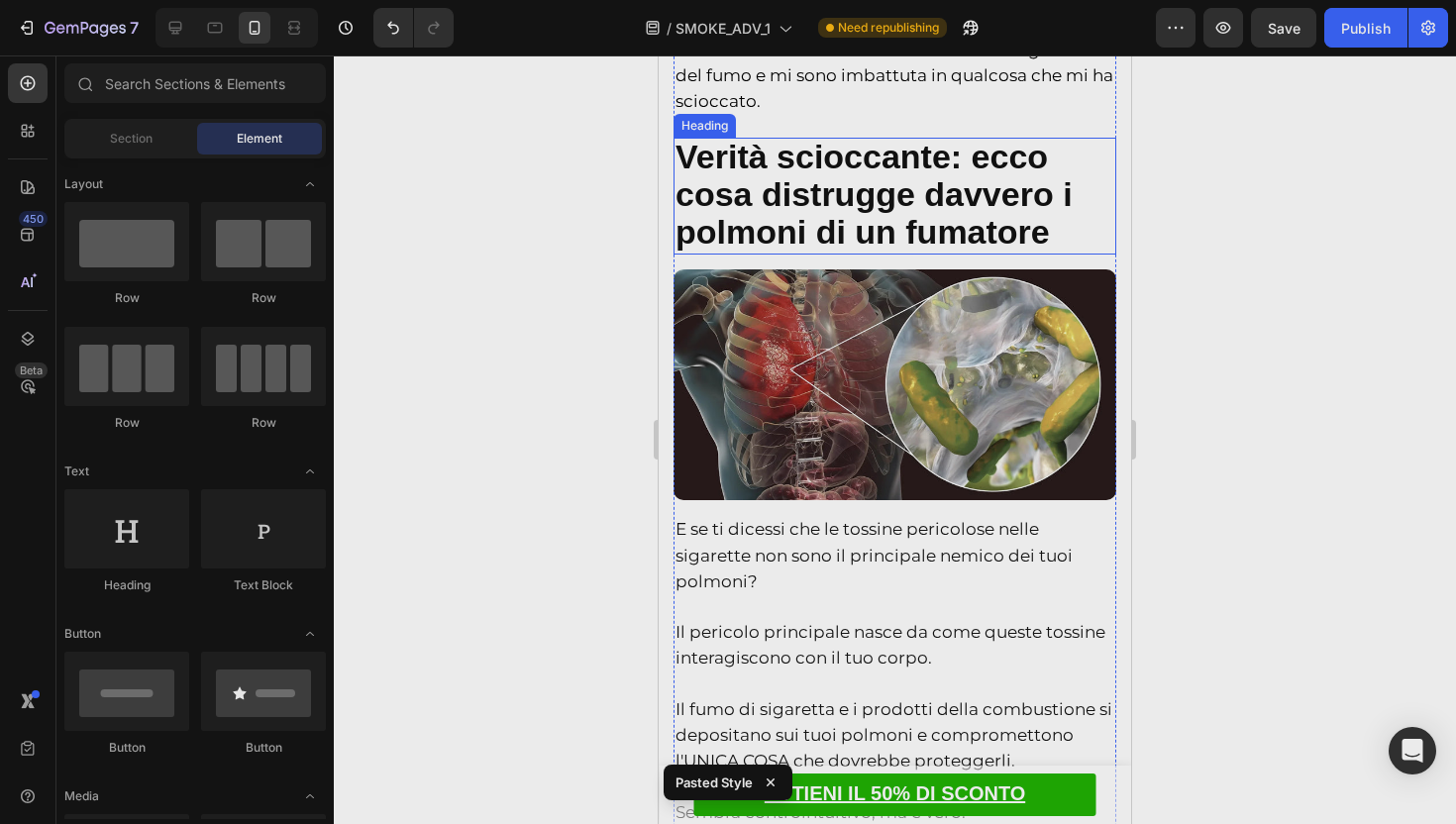 click on "Verità scioccante: ecco cosa distrugge davvero i polmoni di un fumatore" at bounding box center [874, 194] 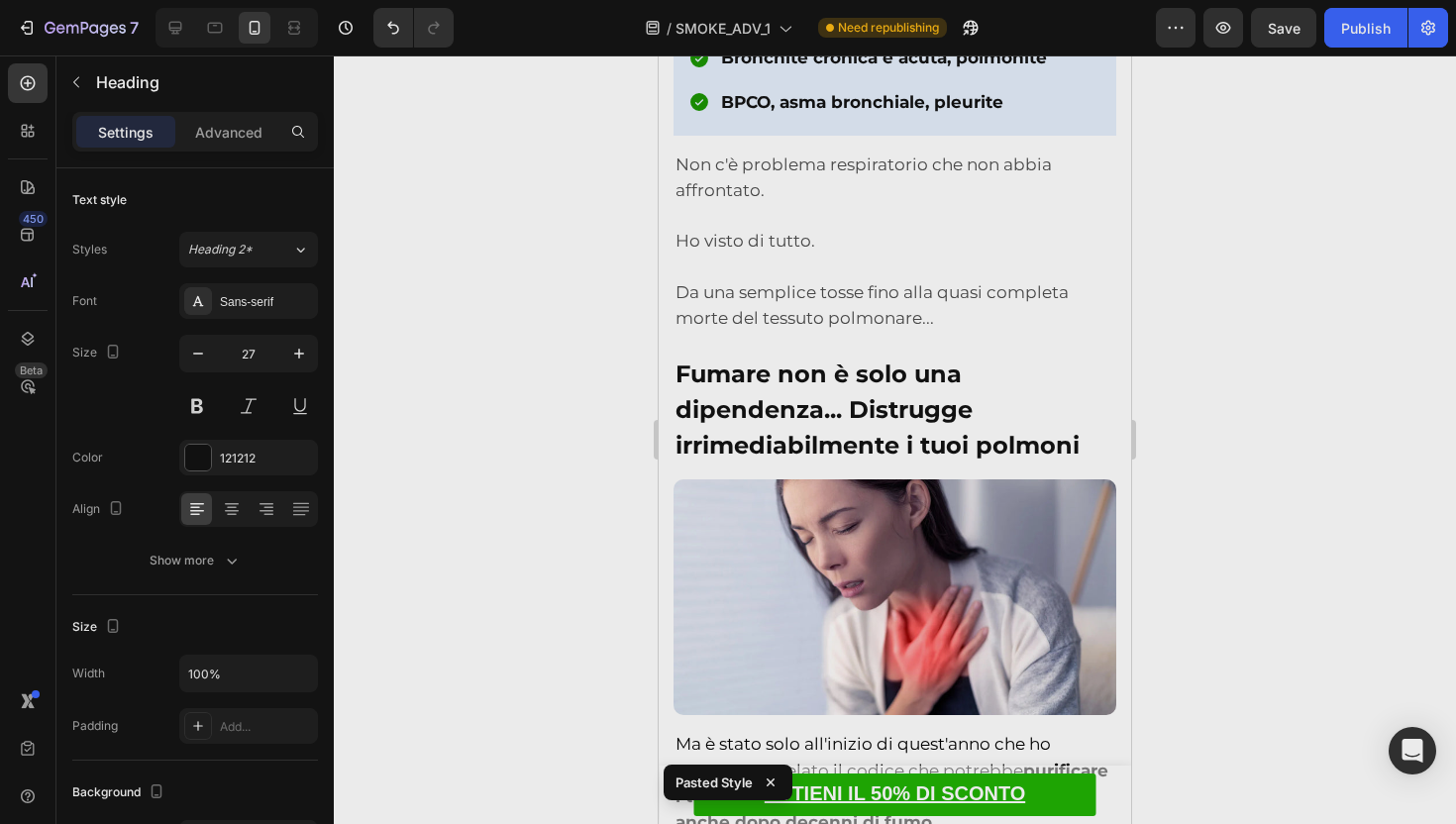 scroll, scrollTop: 1217, scrollLeft: 0, axis: vertical 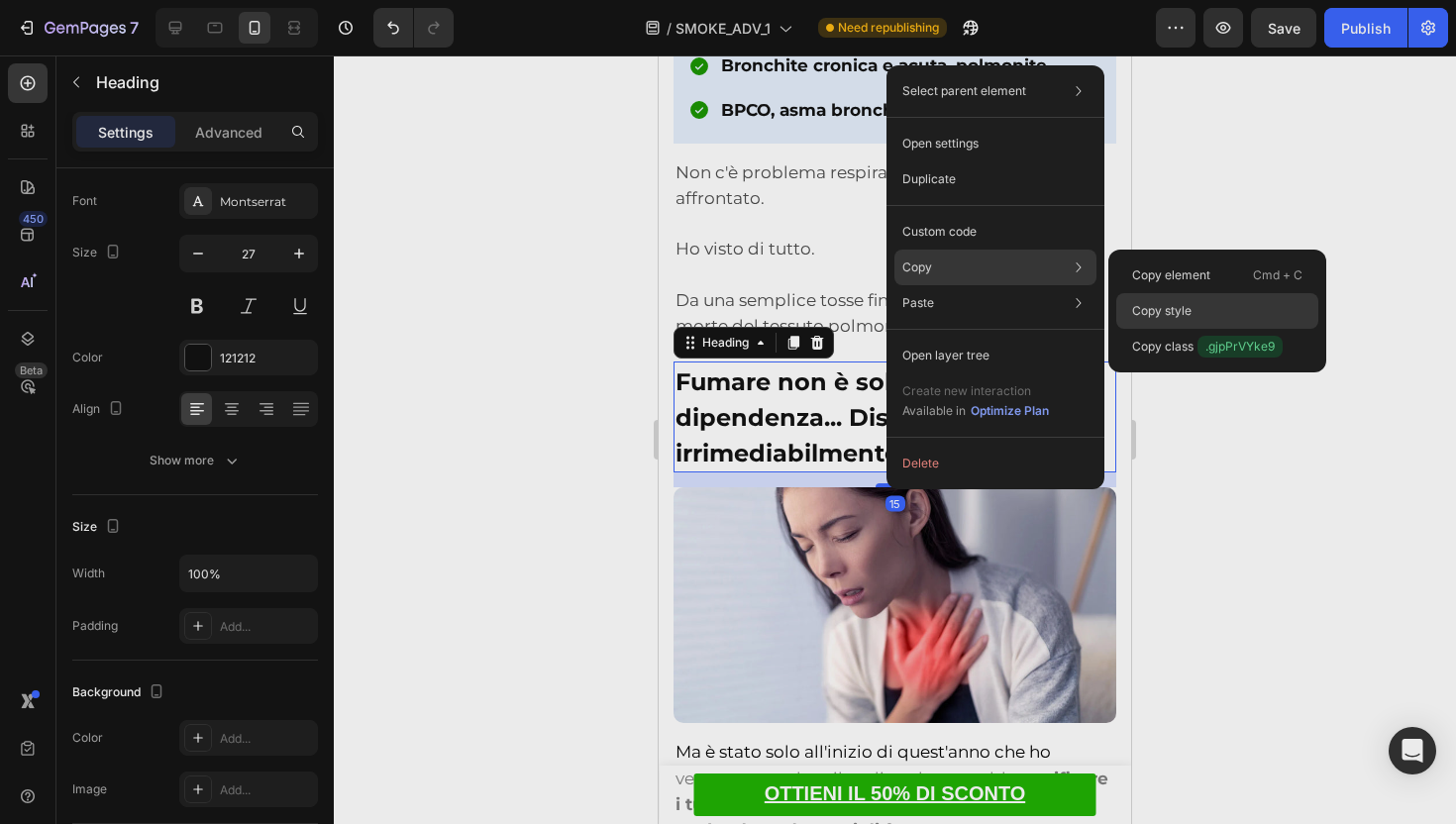 click on "Copy style" 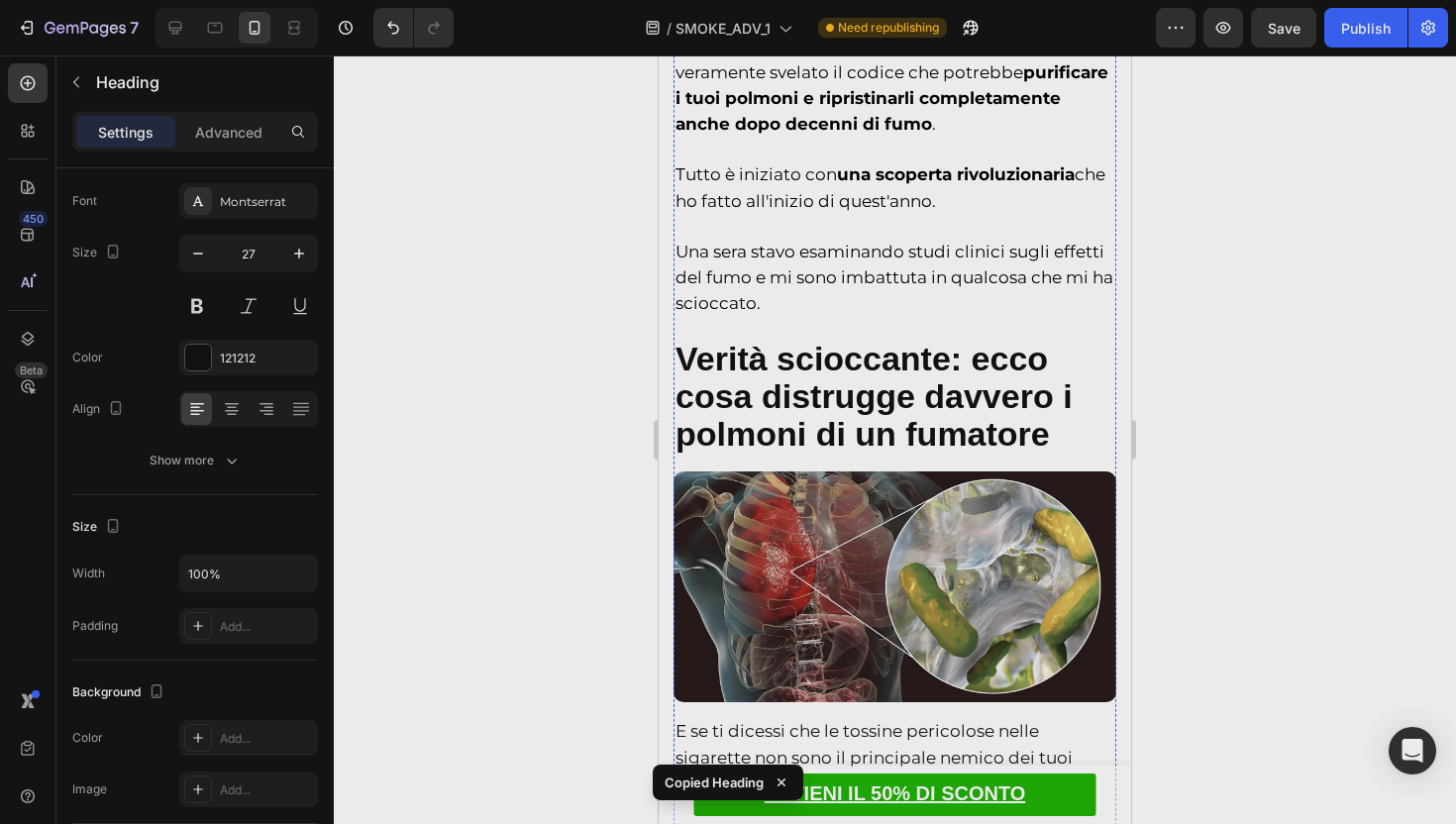 scroll, scrollTop: 1927, scrollLeft: 0, axis: vertical 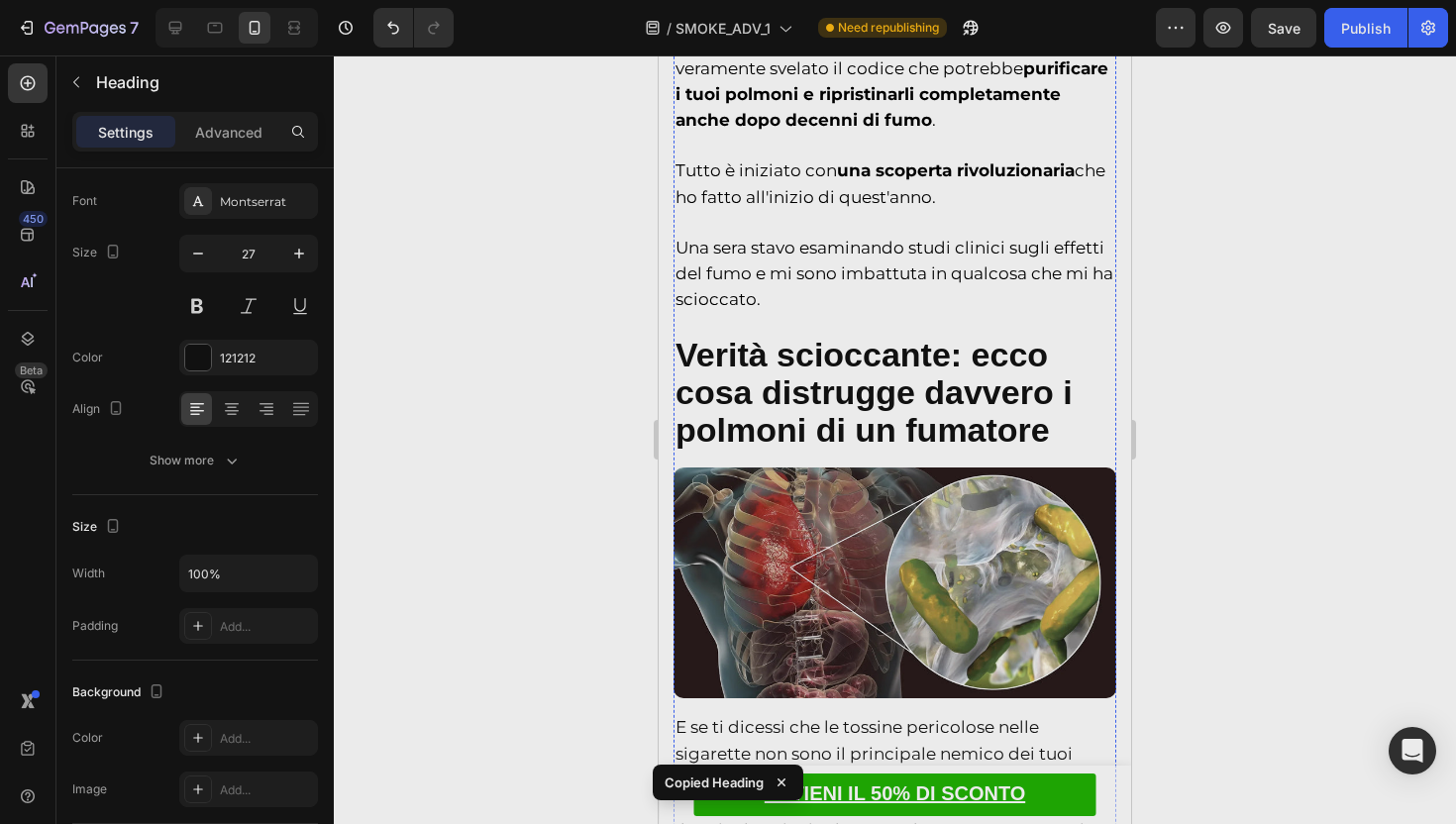 click on "Verità scioccante: ecco cosa distrugge davvero i polmoni di un fumatore" at bounding box center [874, 392] 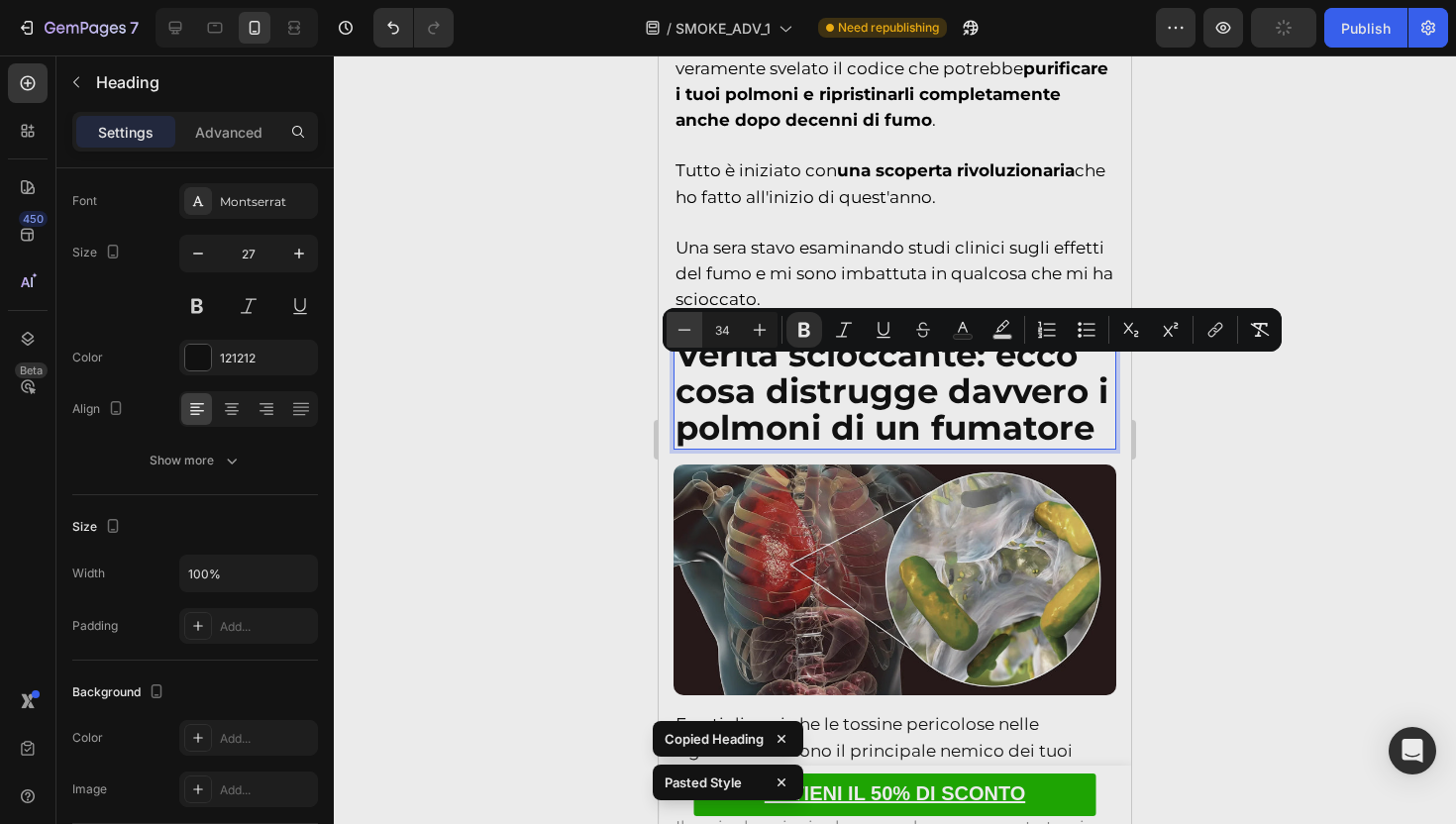 click 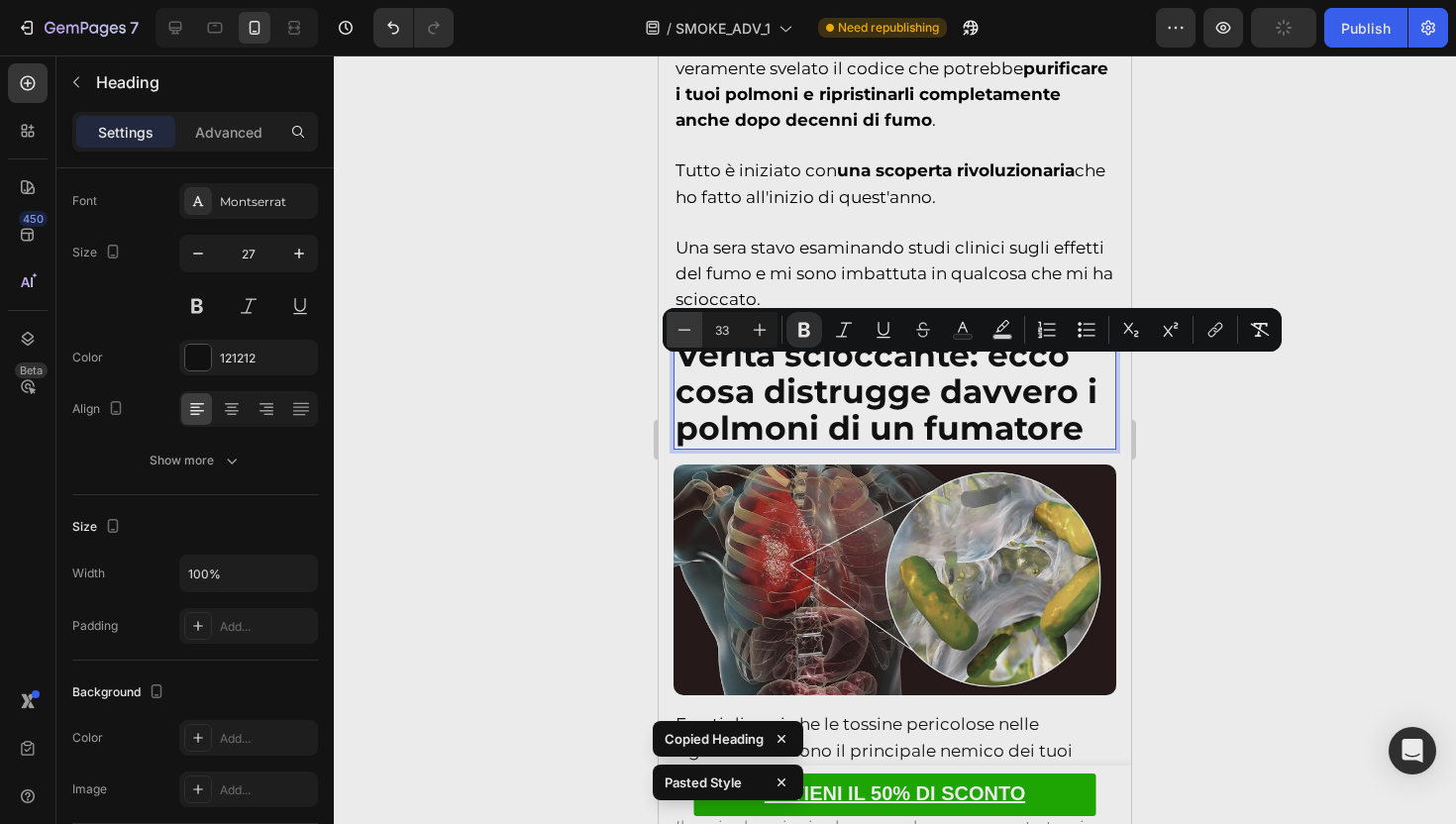 click 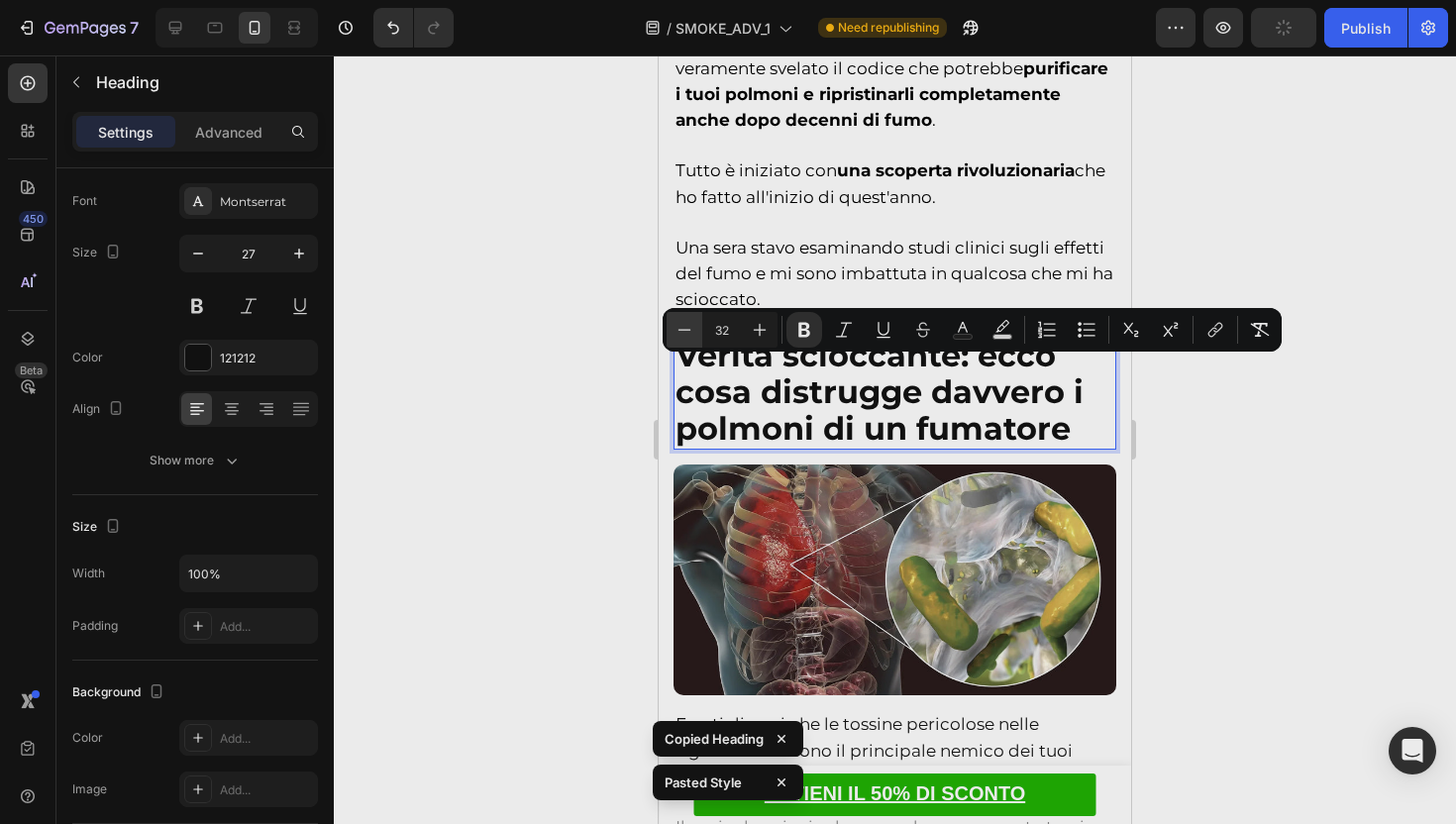 click 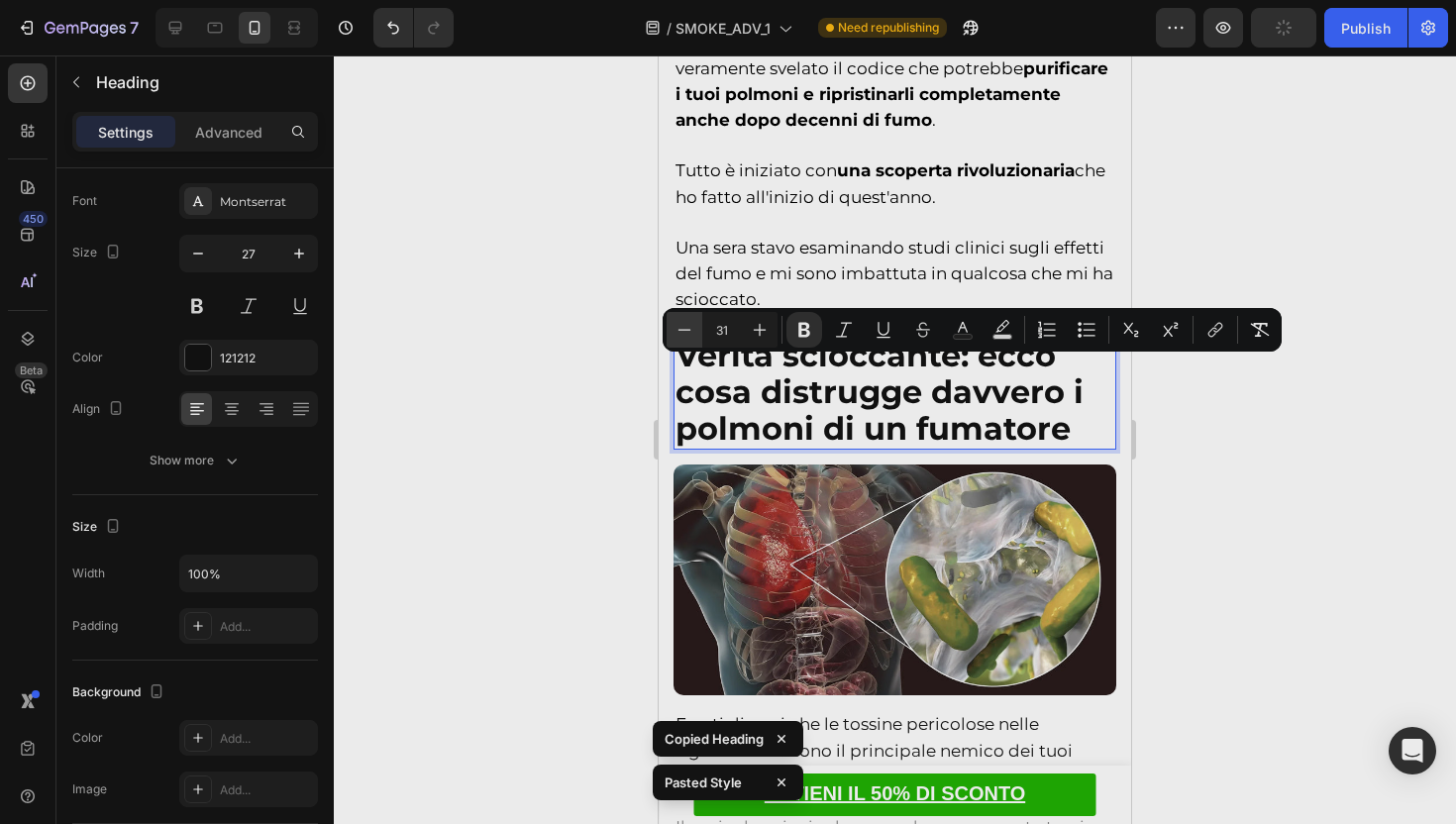 click 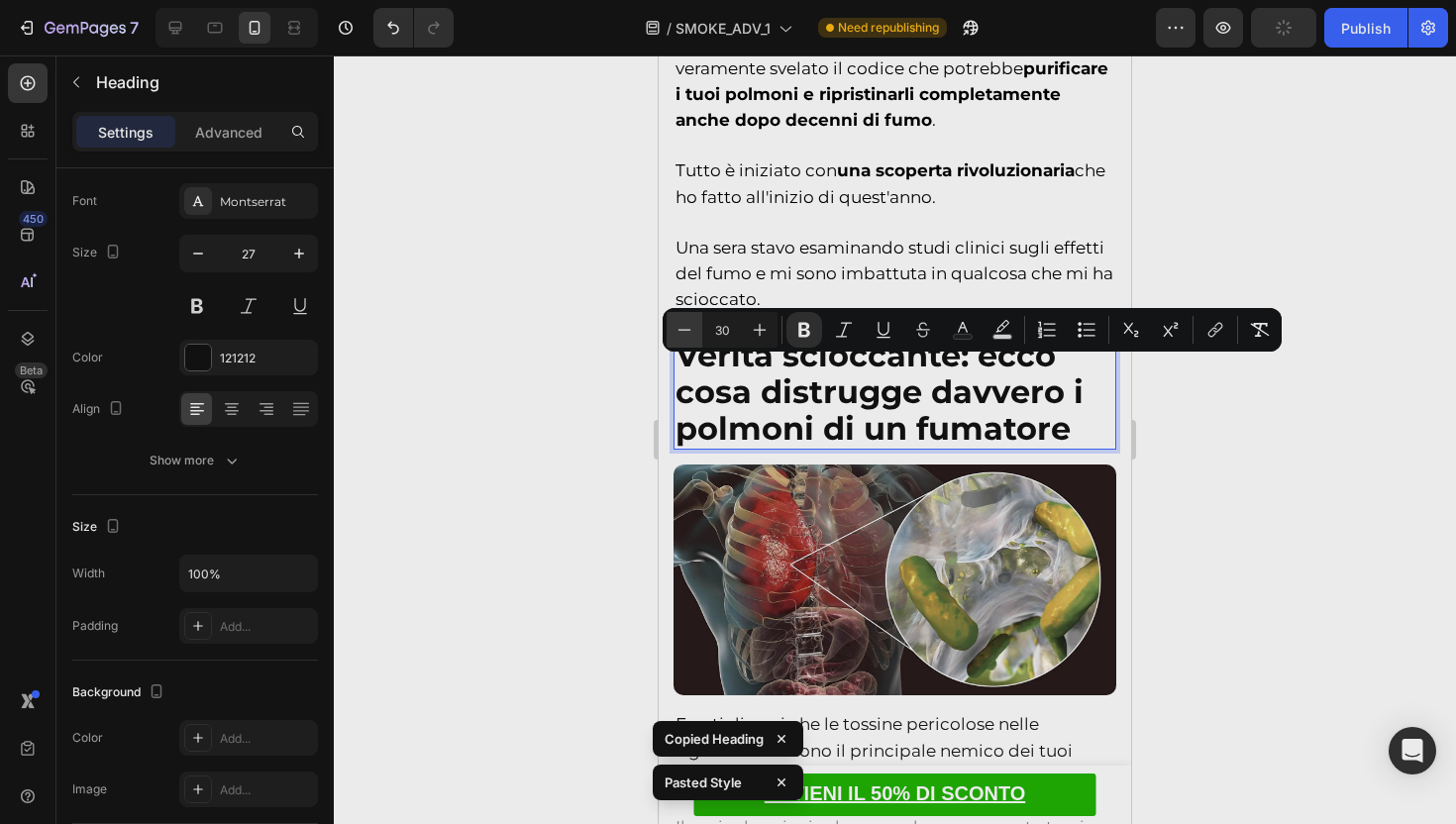 click 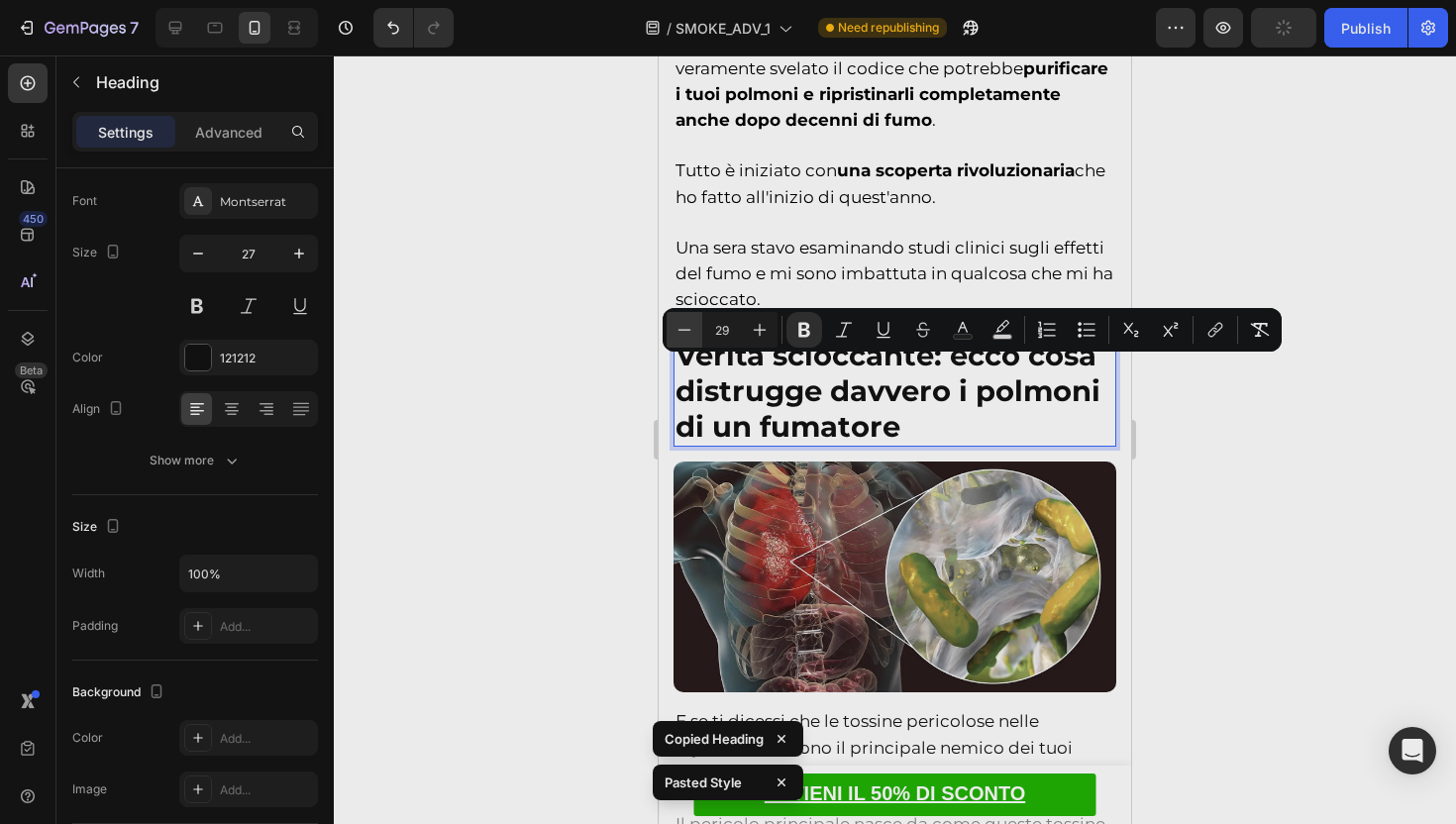 click 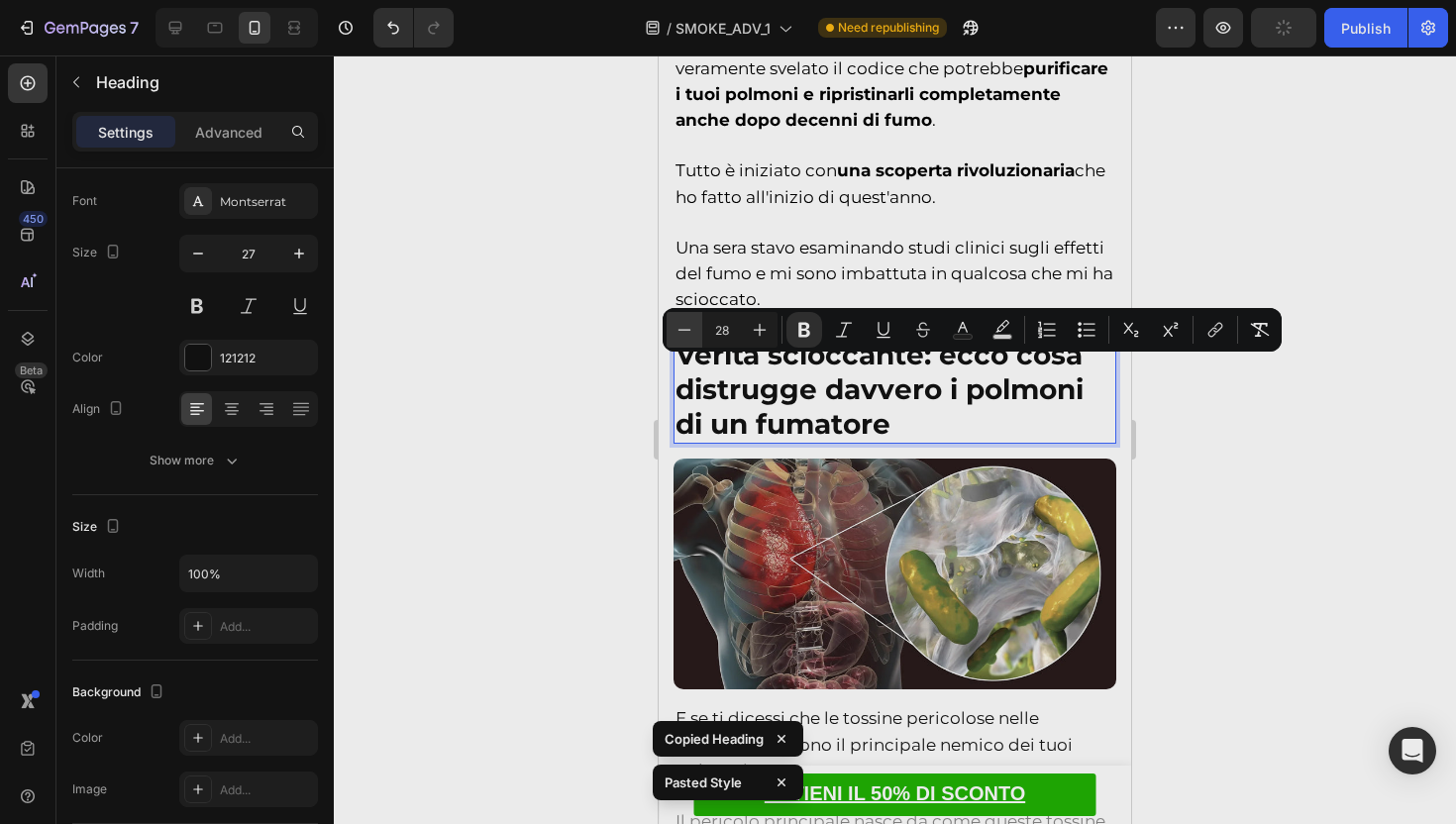 click 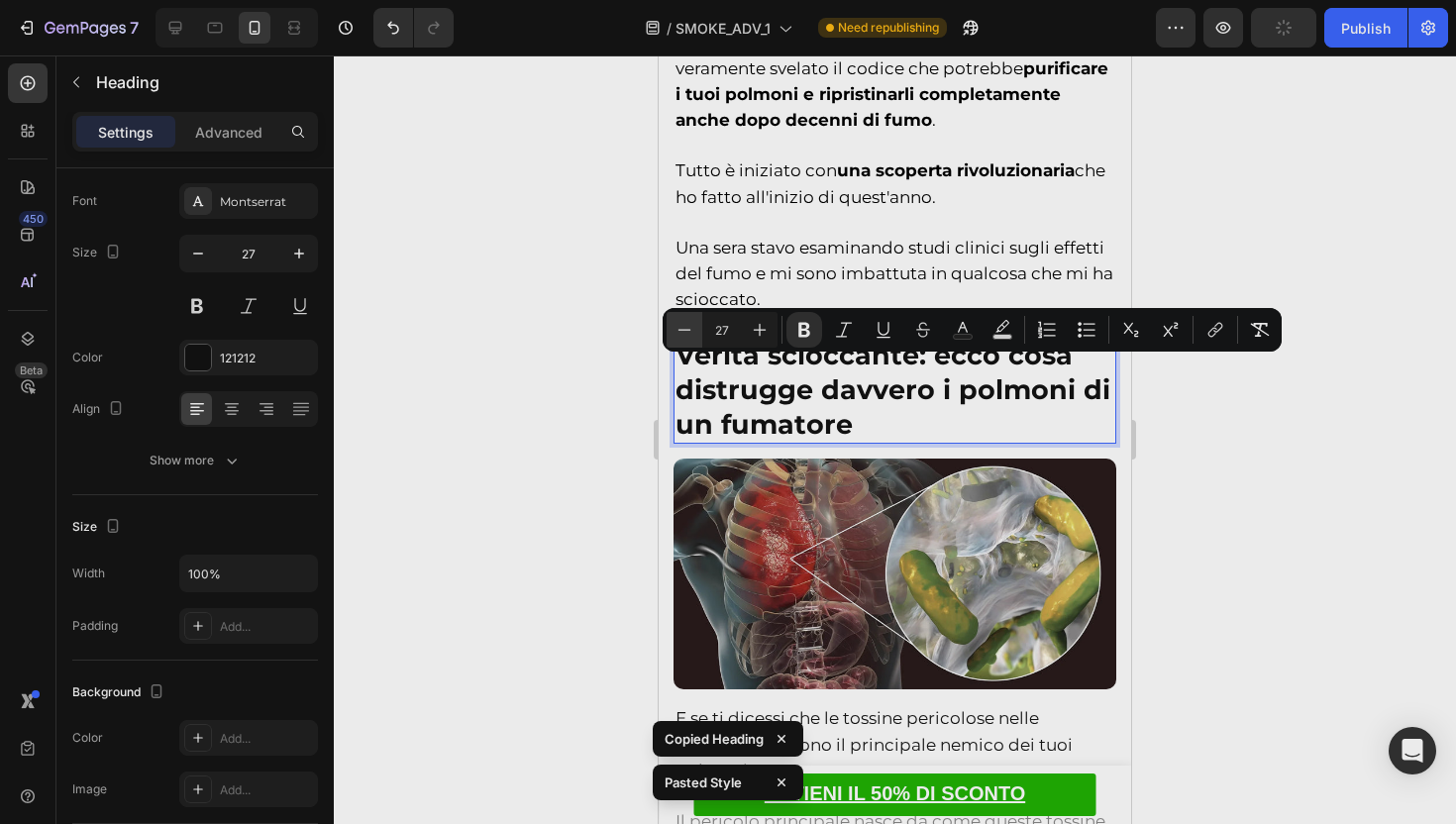click 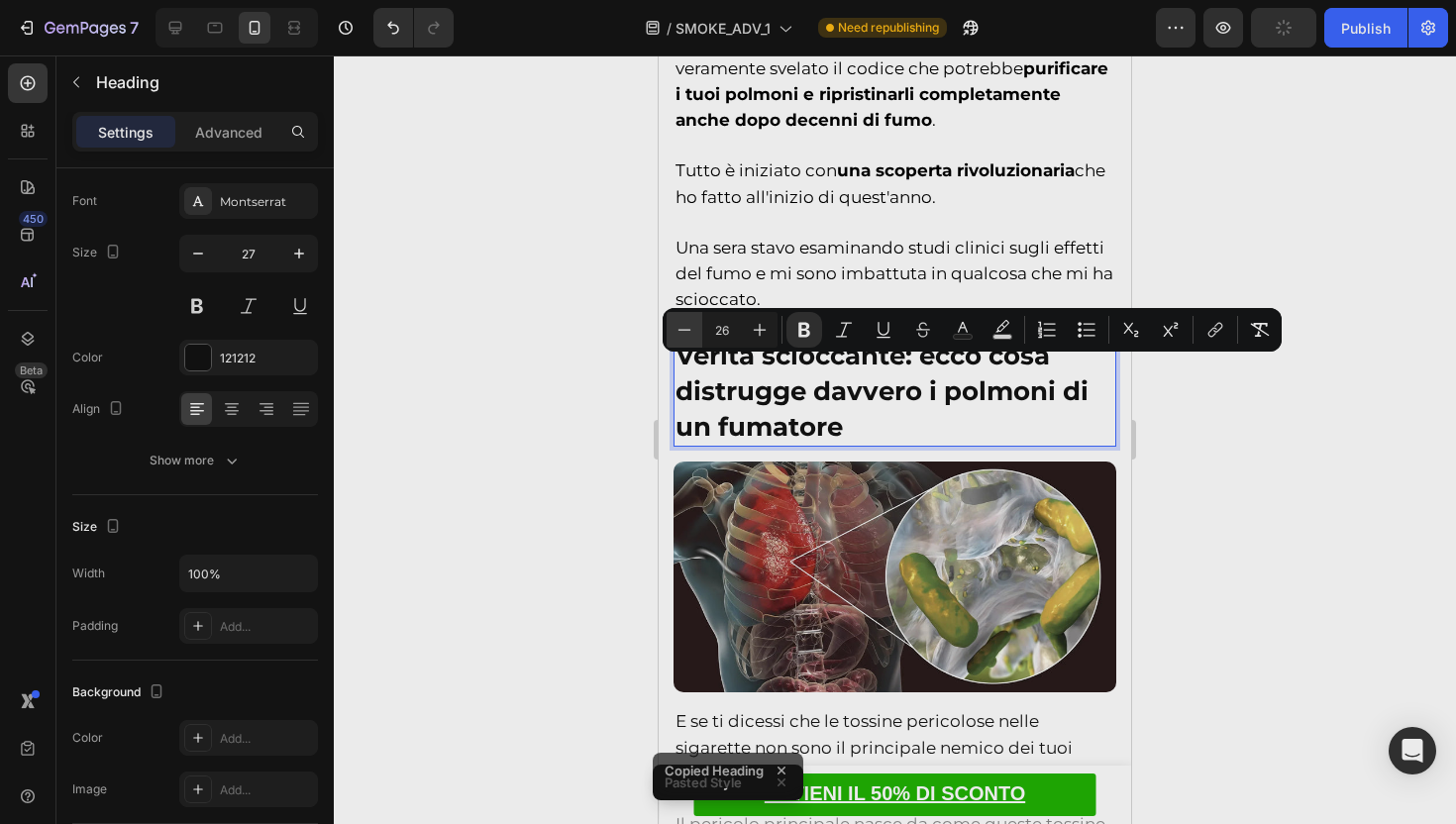 click 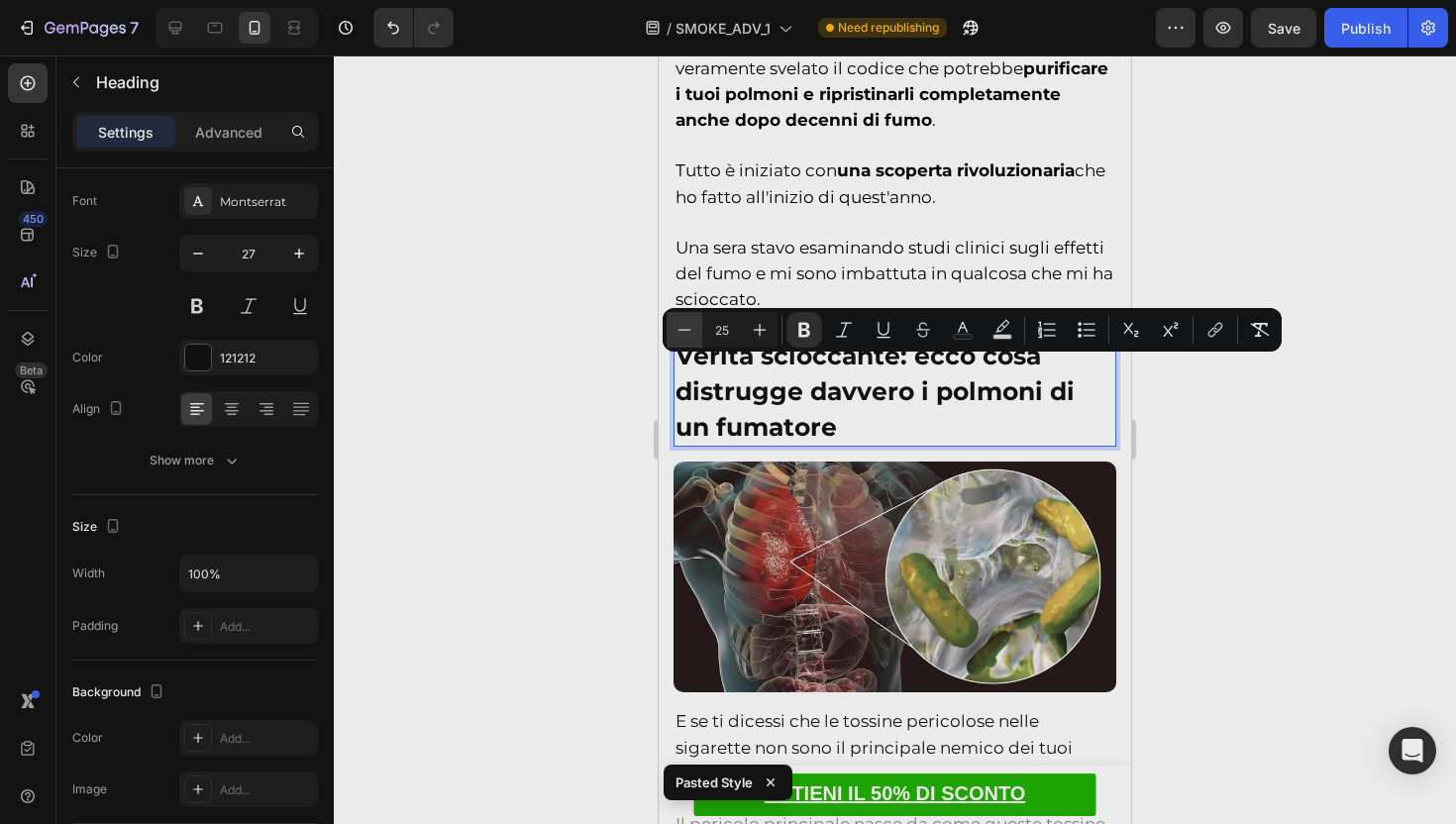 click on "Minus" at bounding box center (684, 330) 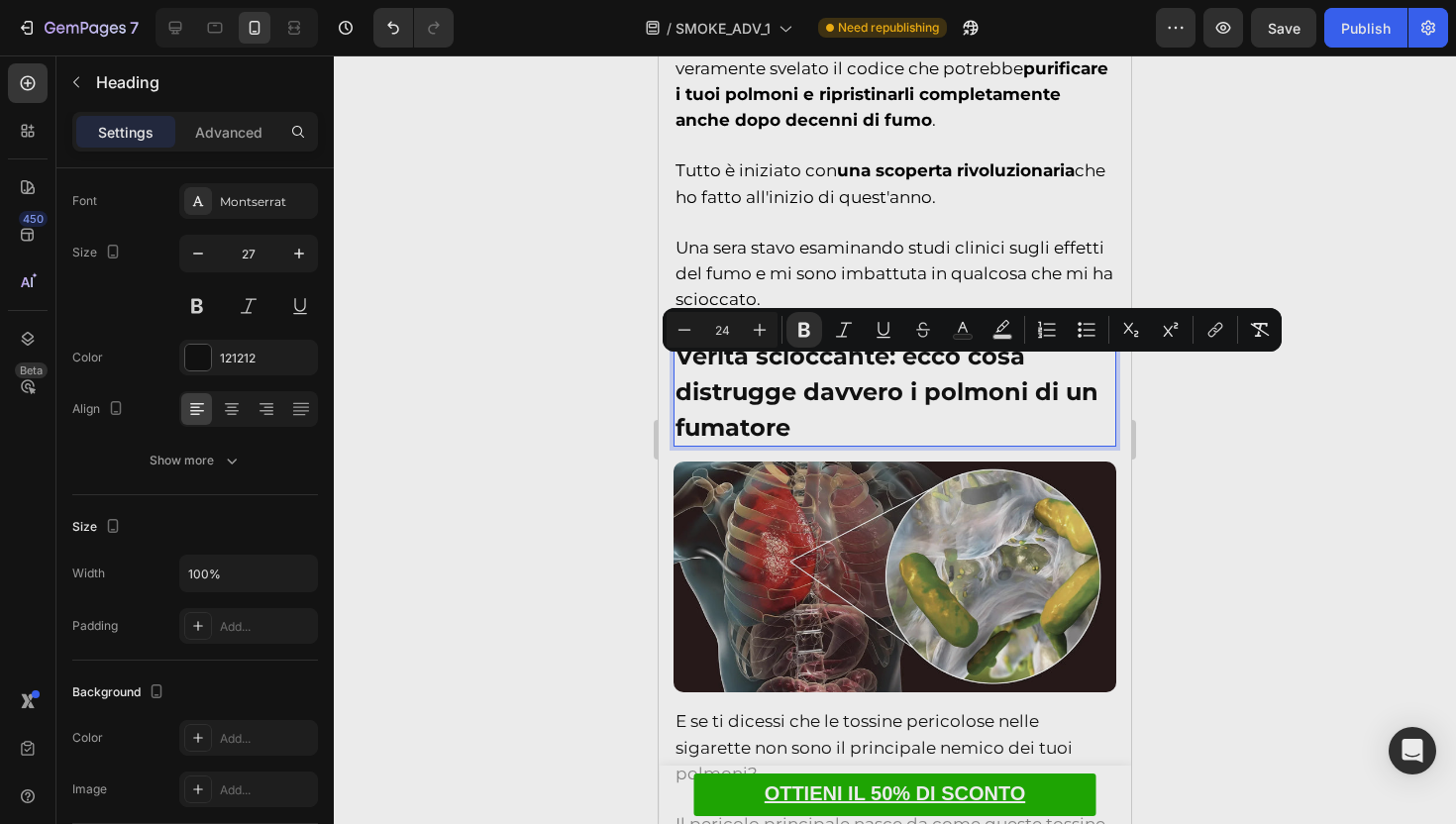 click 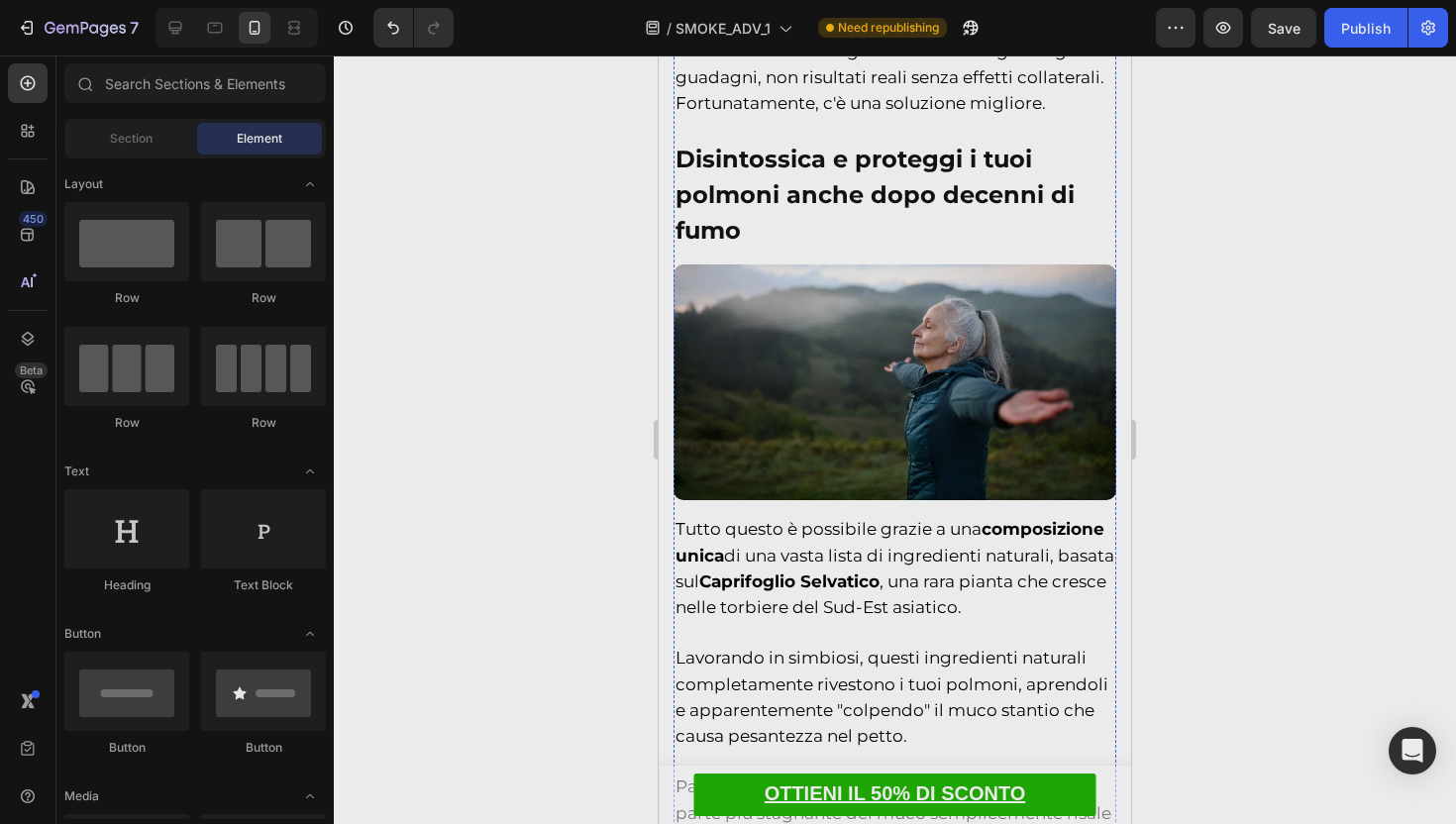 scroll, scrollTop: 5296, scrollLeft: 0, axis: vertical 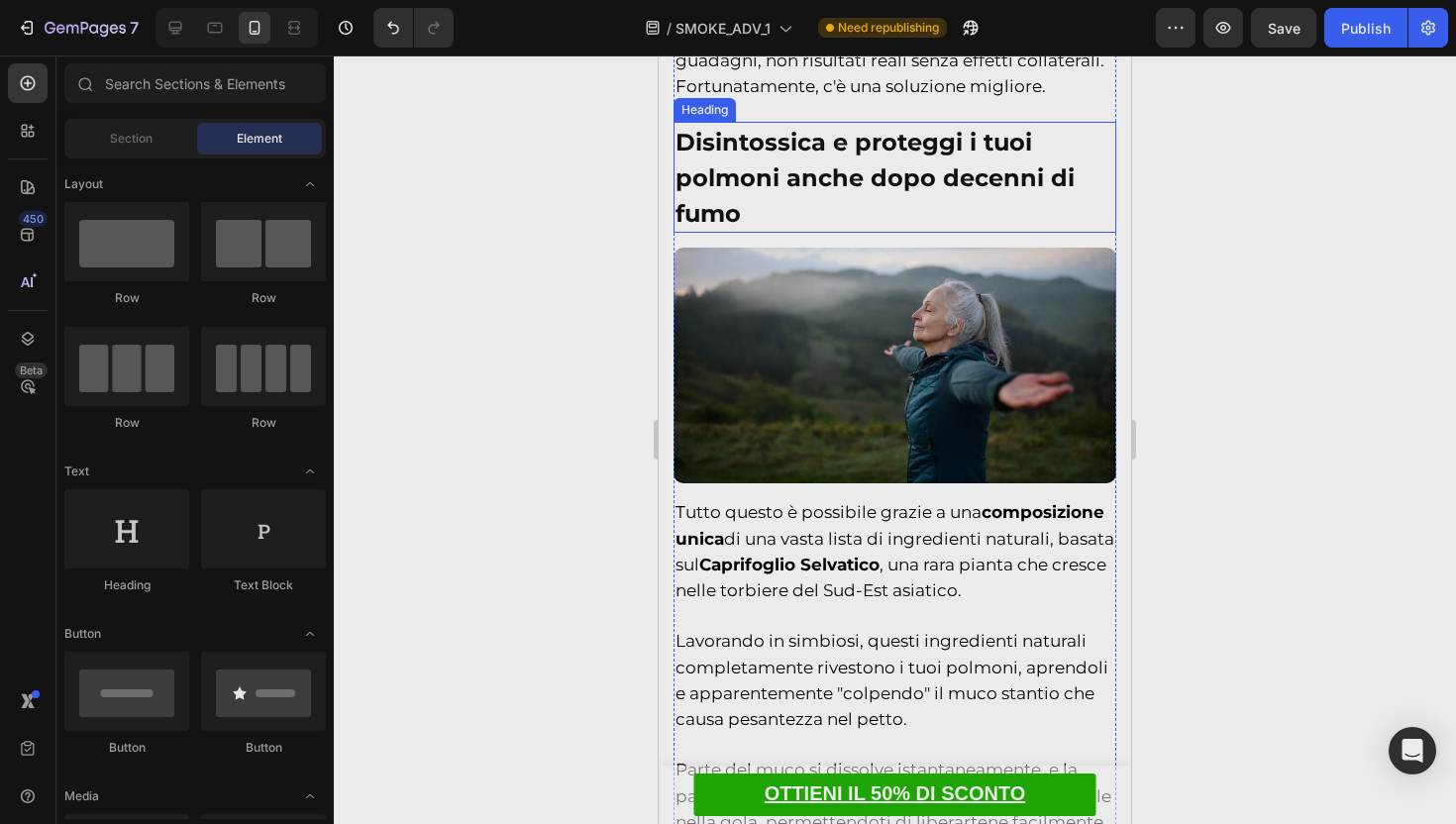 click on "⁠⁠⁠⁠⁠⁠⁠ Disintossica e proteggi i tuoi polmoni anche dopo decenni di fumo" at bounding box center (894, 177) 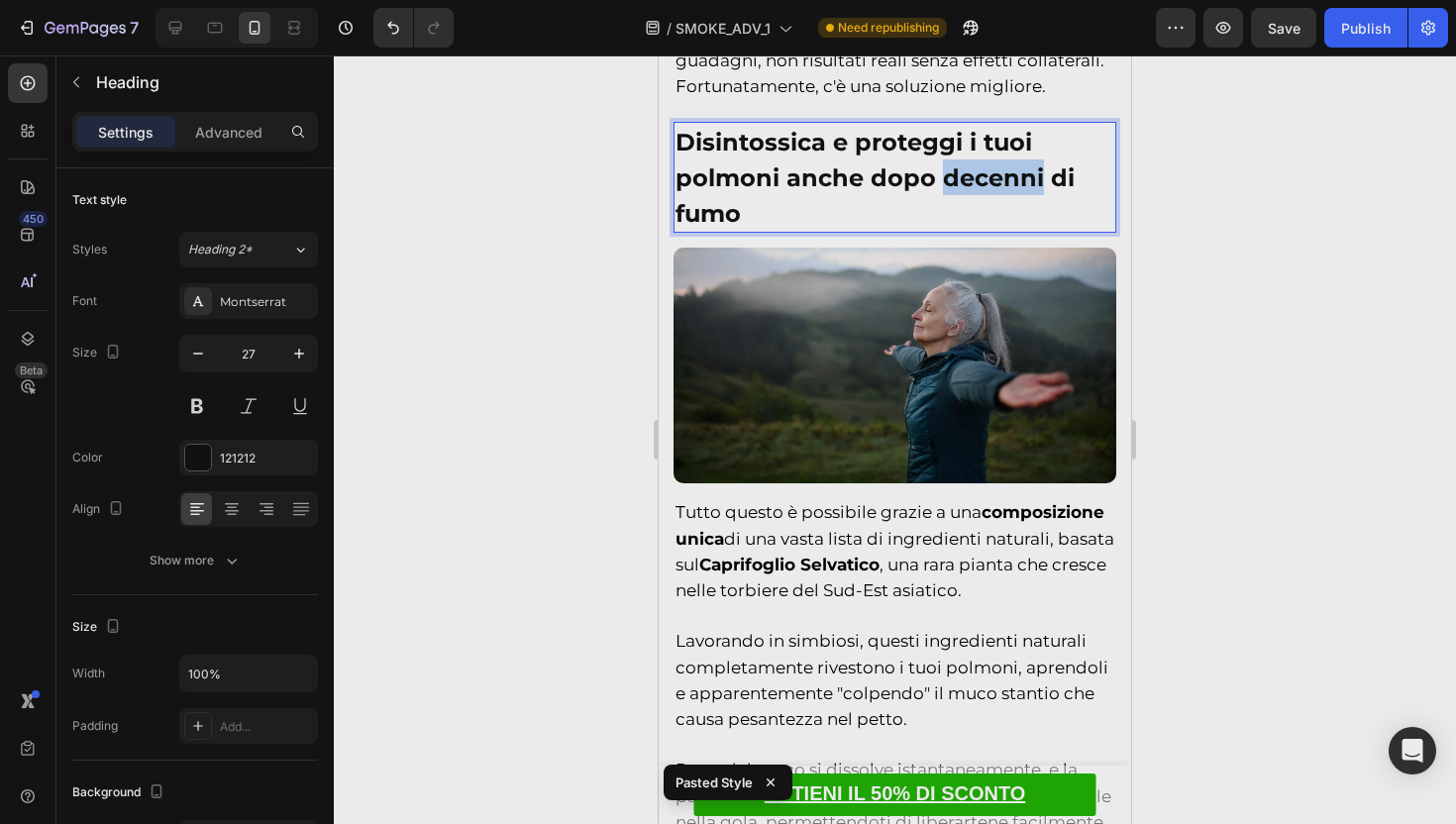 click on "Disintossica e proteggi i tuoi polmoni anche dopo decenni di fumo" at bounding box center (875, 177) 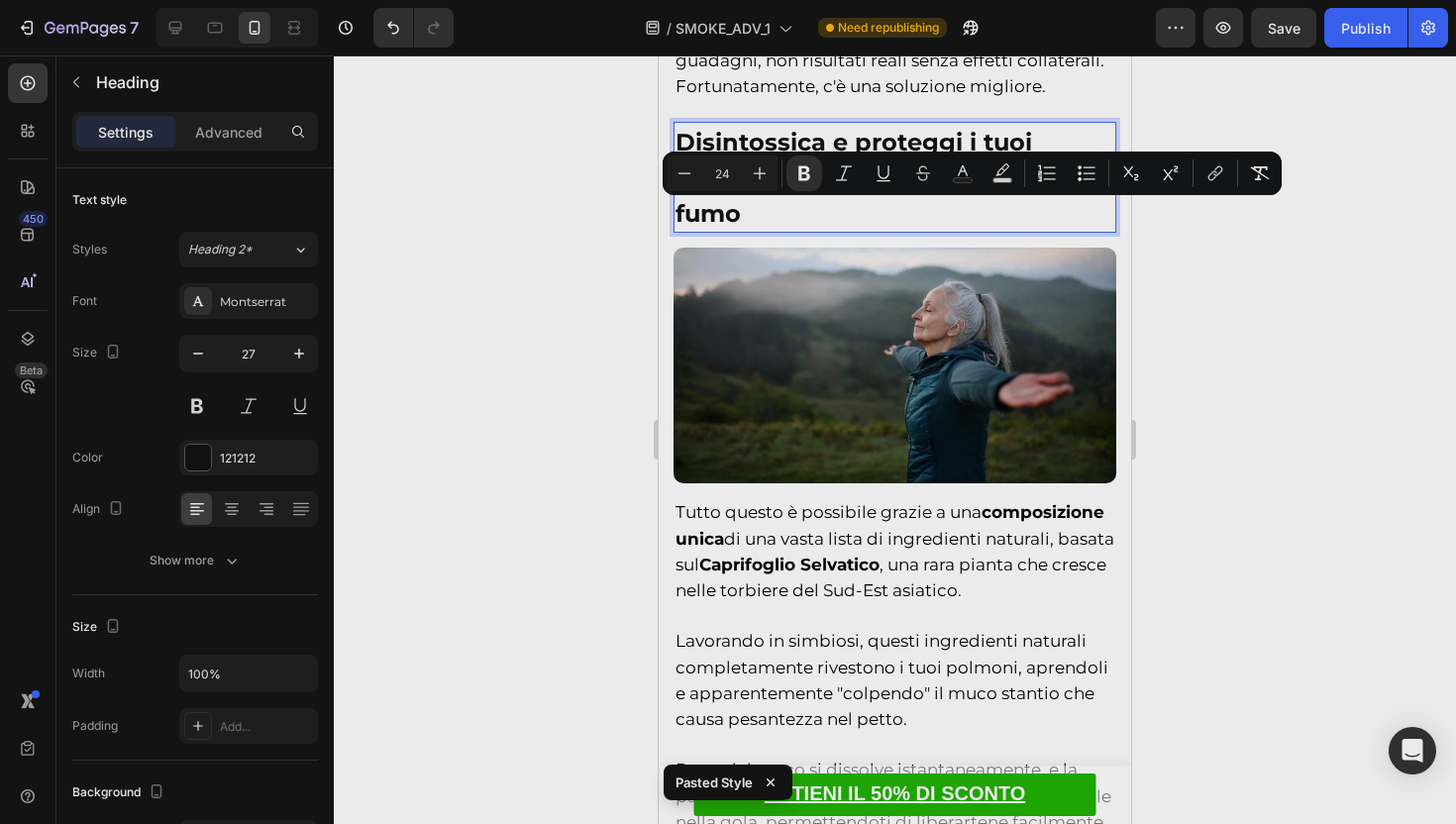 click 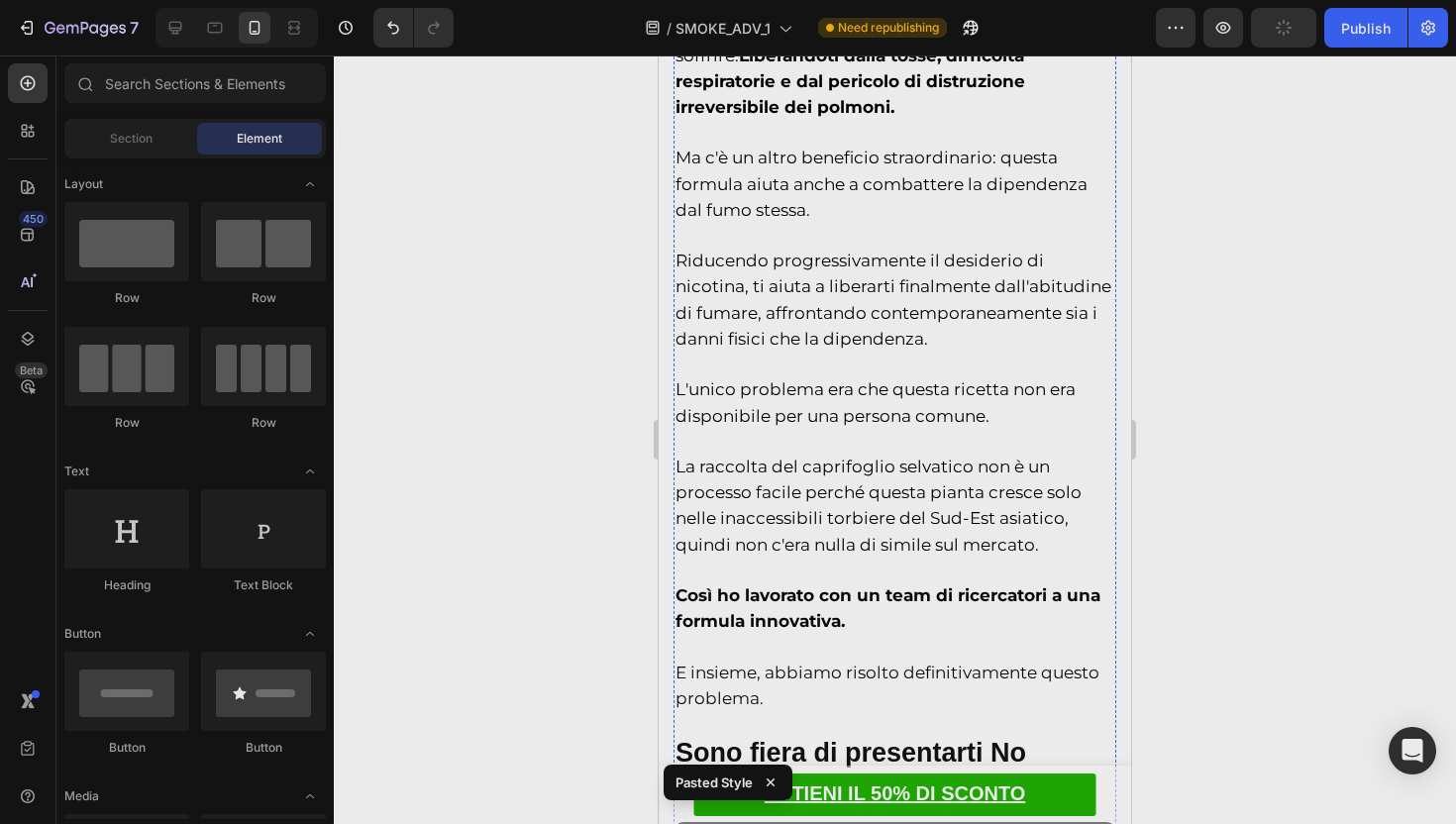 scroll, scrollTop: 6606, scrollLeft: 0, axis: vertical 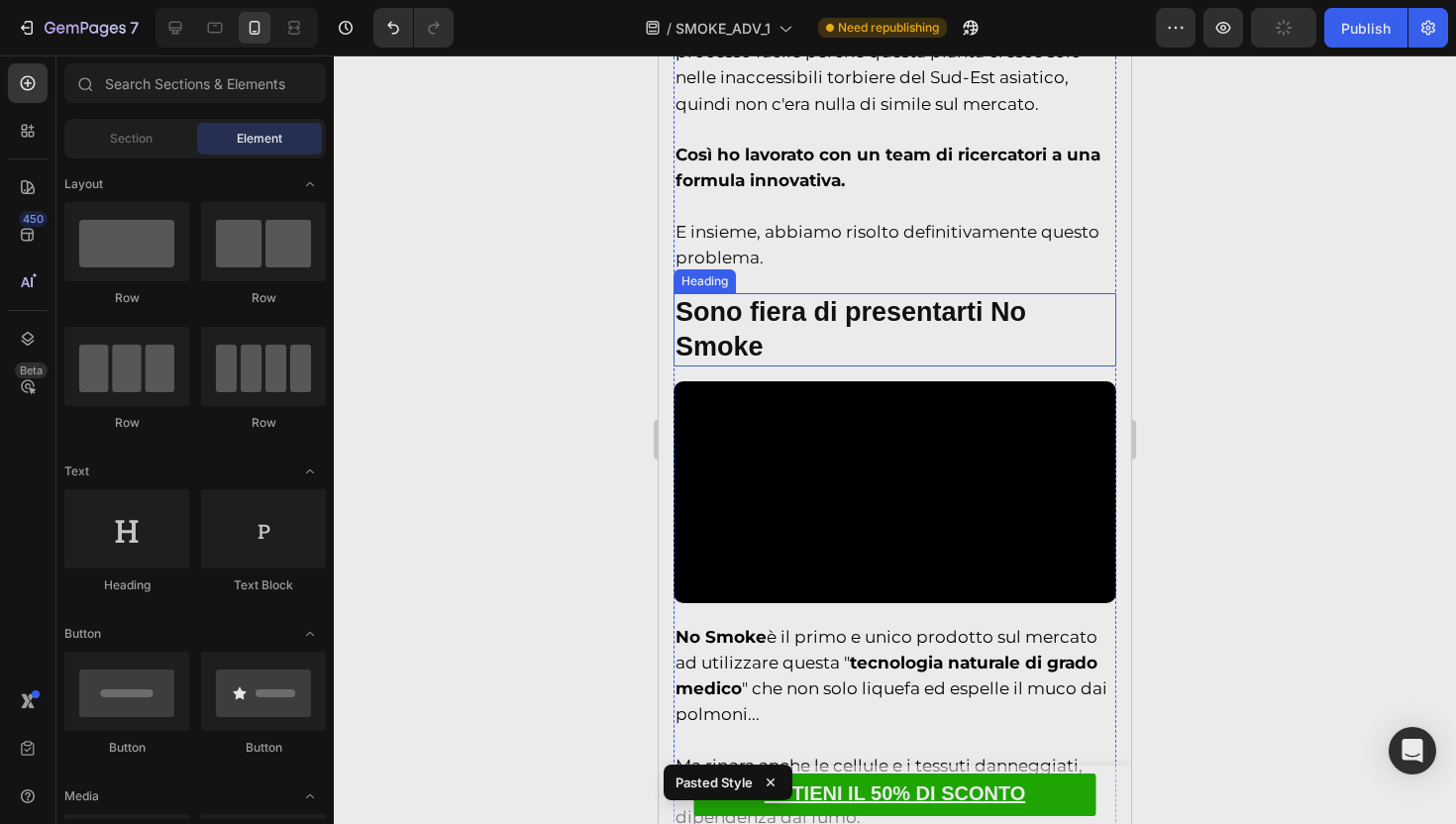 click on "Sono fiera di presentarti No Smoke" at bounding box center (851, 329) 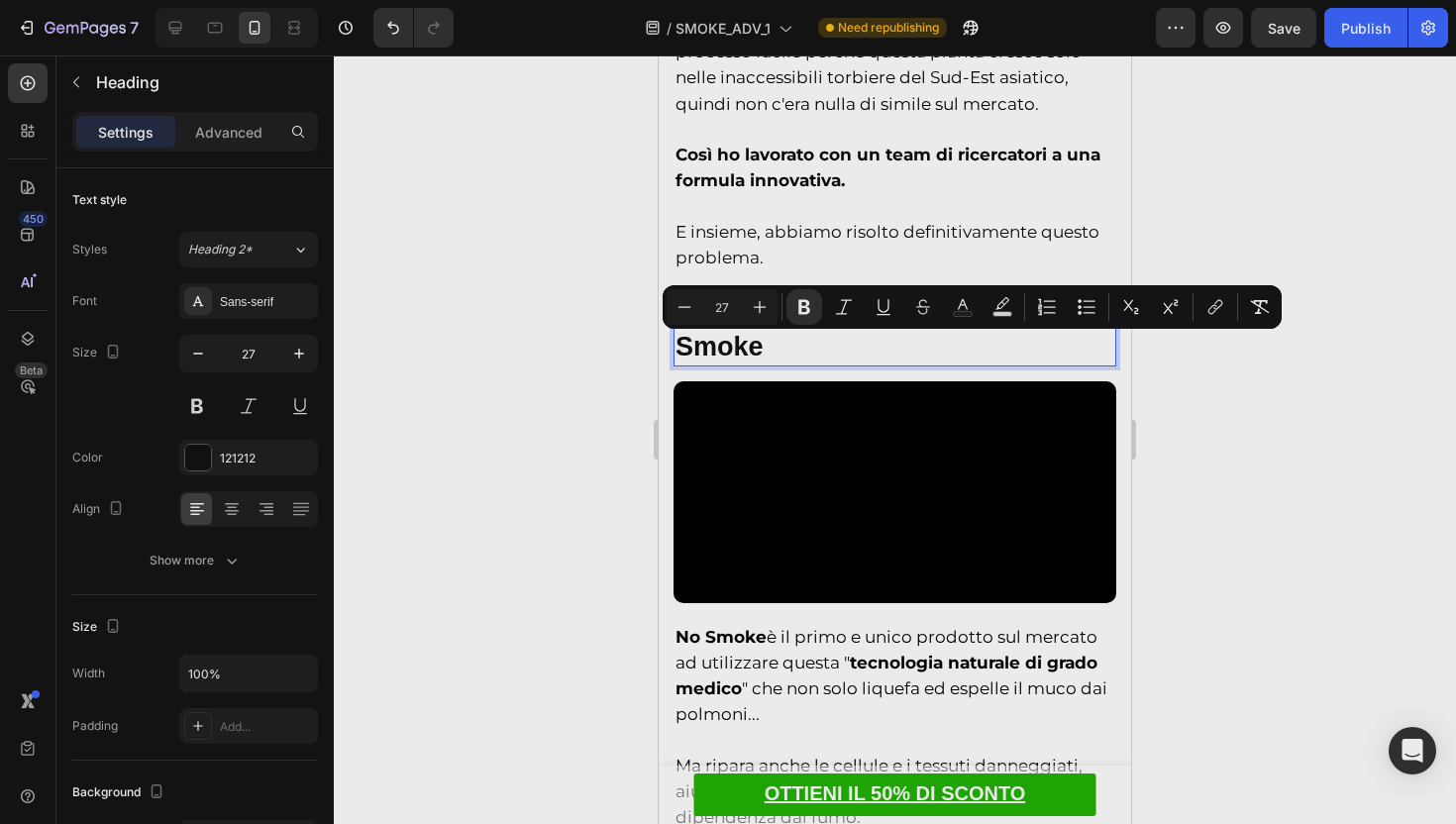 click 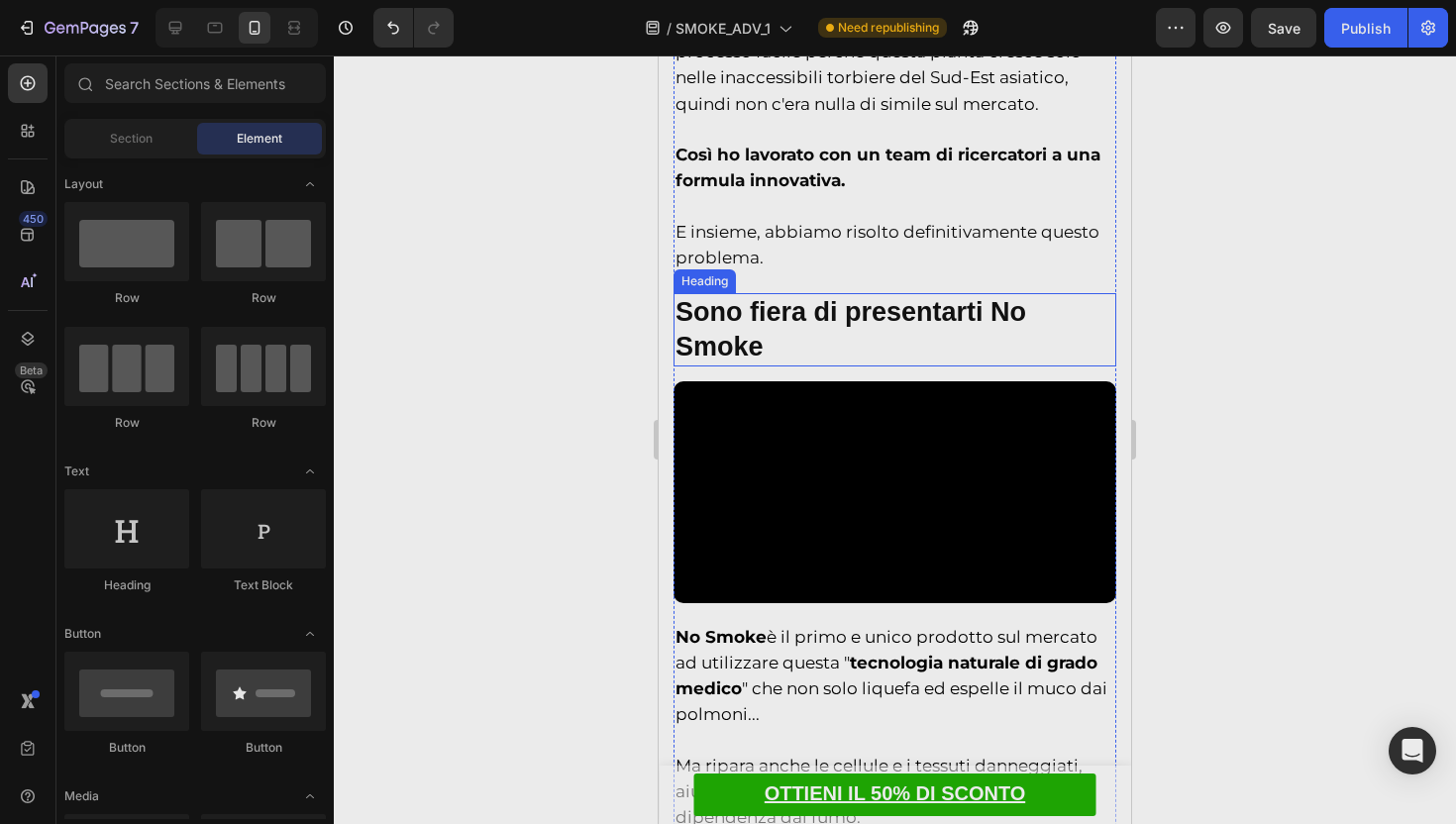 click on "⁠⁠⁠⁠⁠⁠⁠ Sono fiera di presentarti No Smoke" at bounding box center (894, 330) 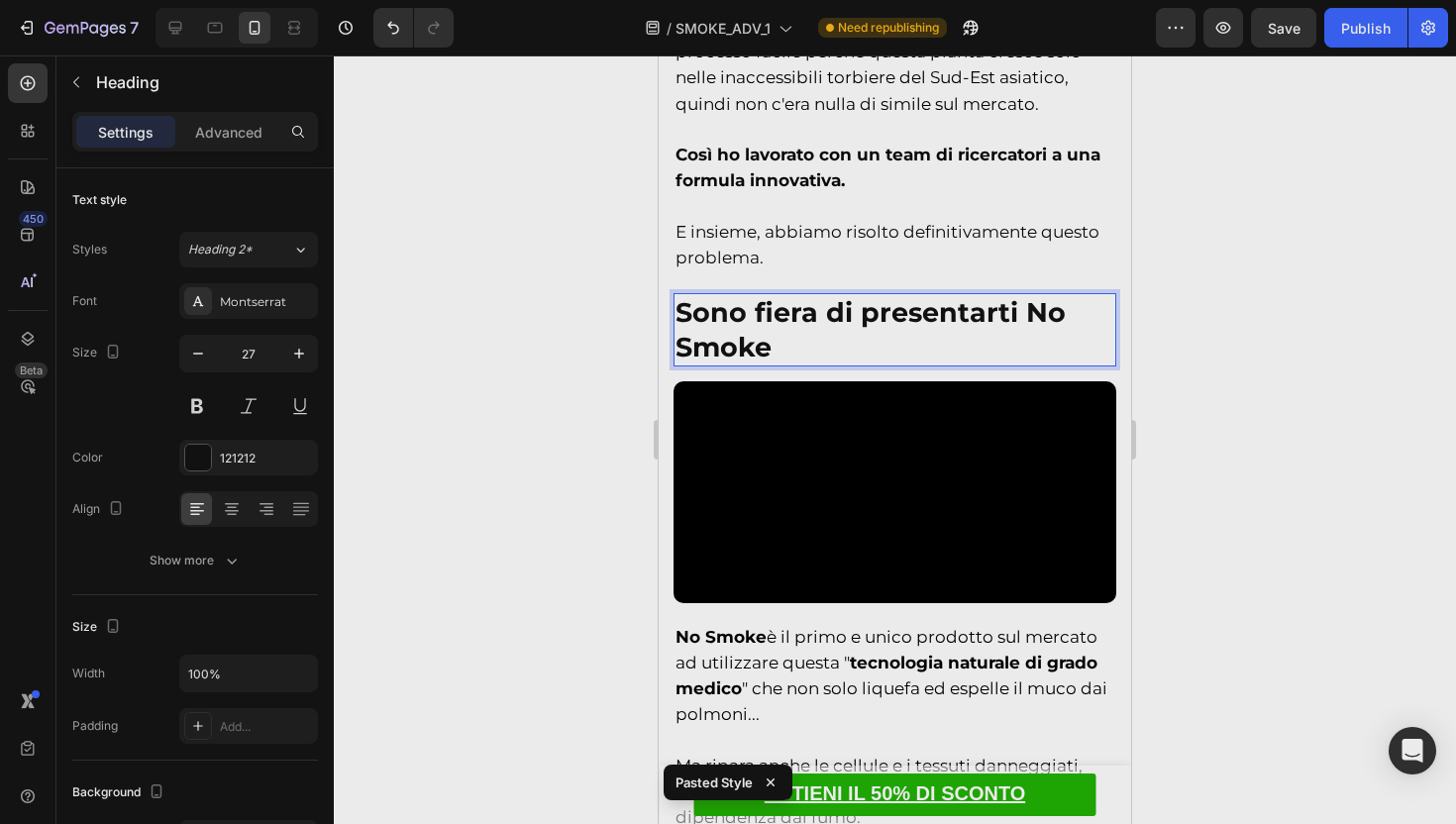 click on "Sono fiera di presentarti No Smoke" at bounding box center (894, 330) 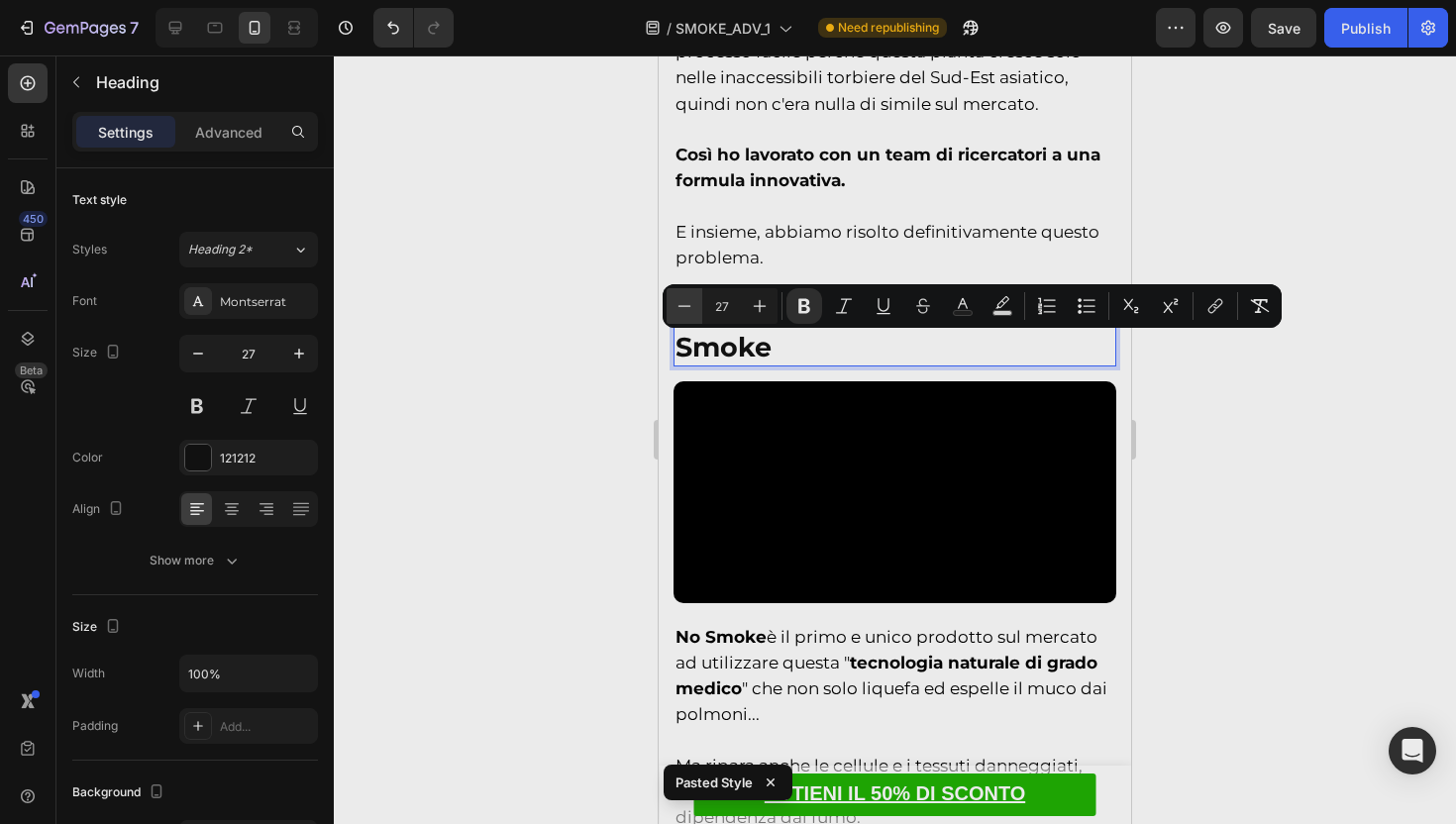 click on "Minus" at bounding box center [684, 306] 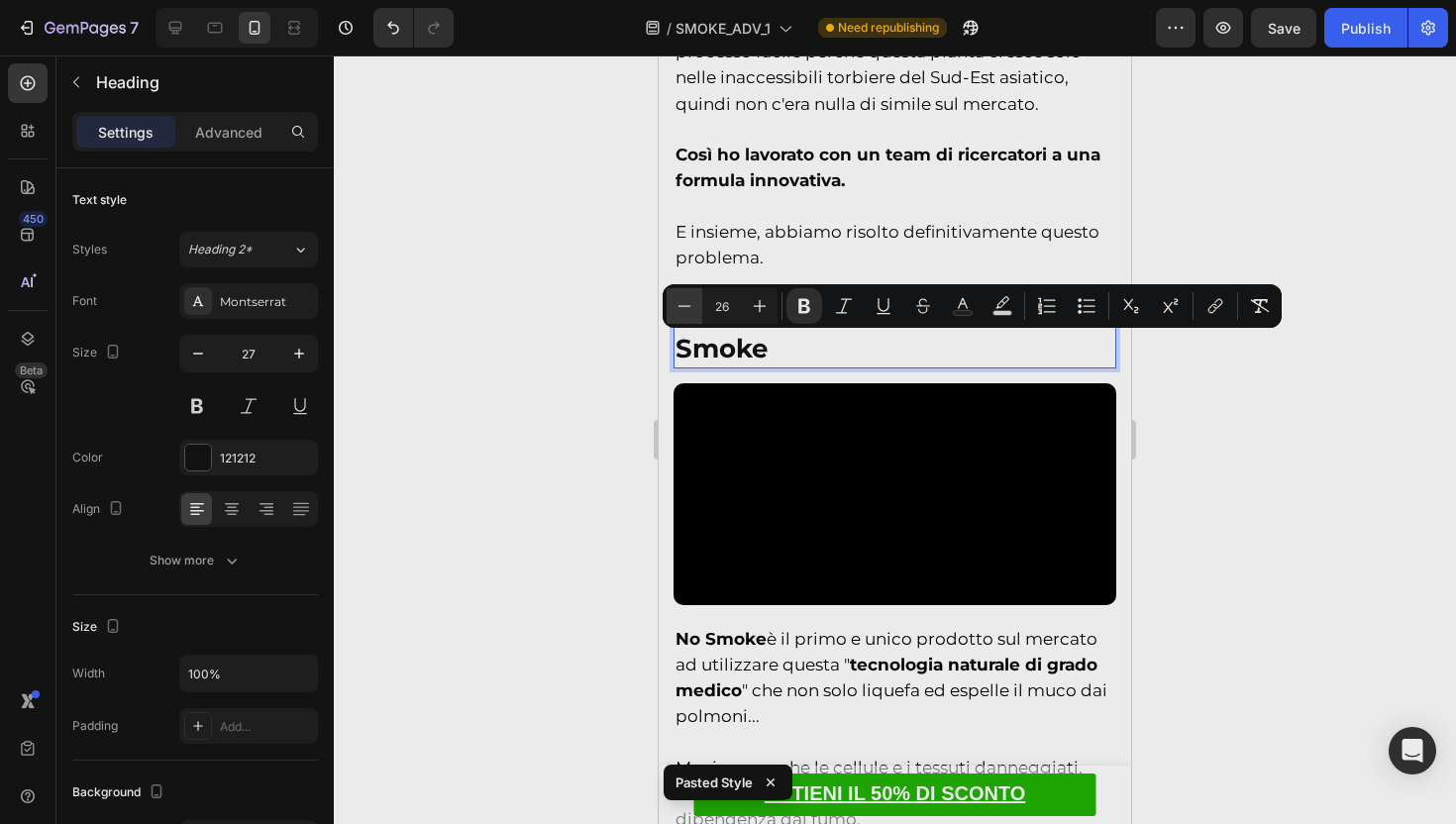 click on "Minus" at bounding box center [684, 306] 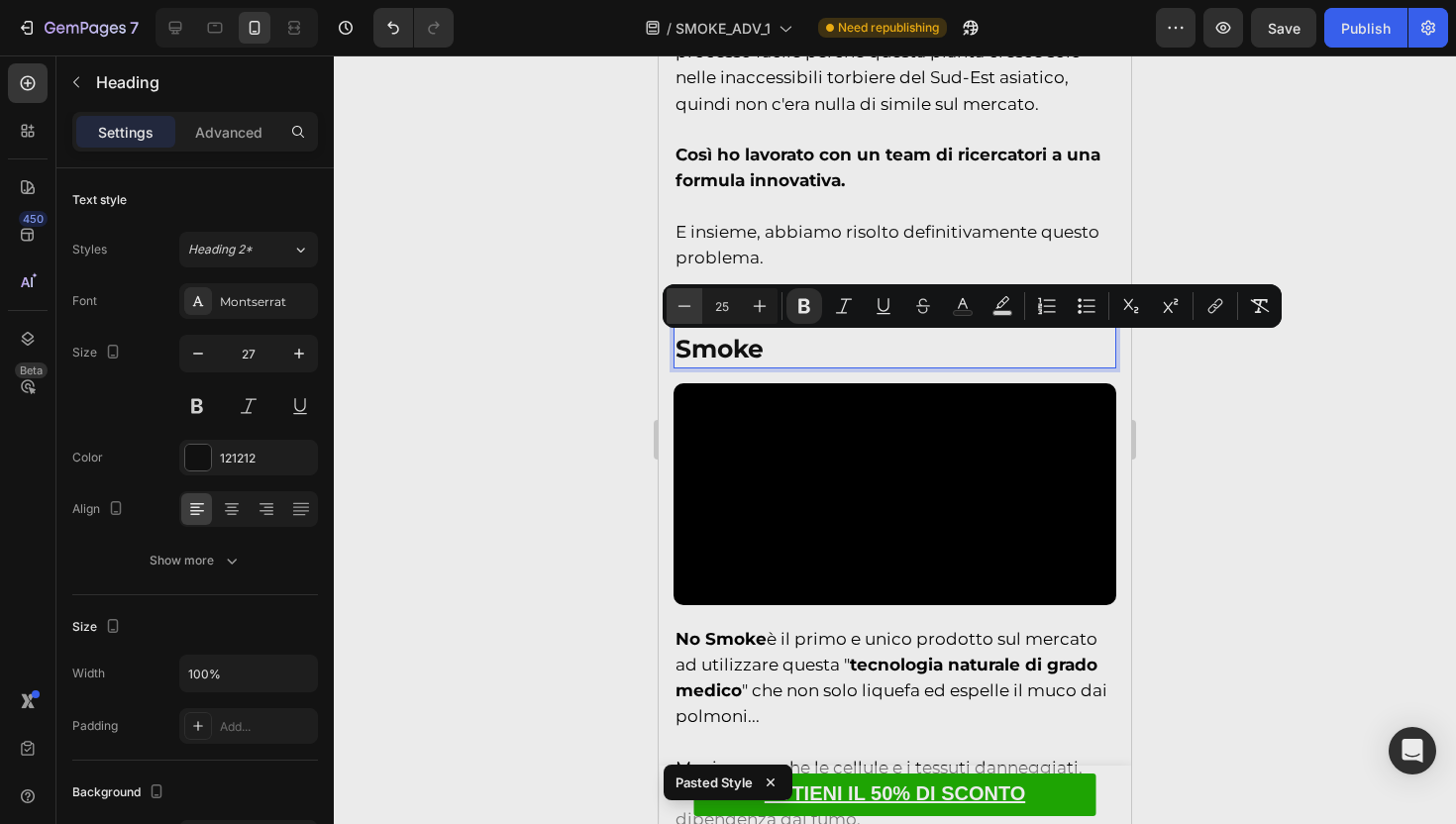 click on "Minus" at bounding box center [684, 306] 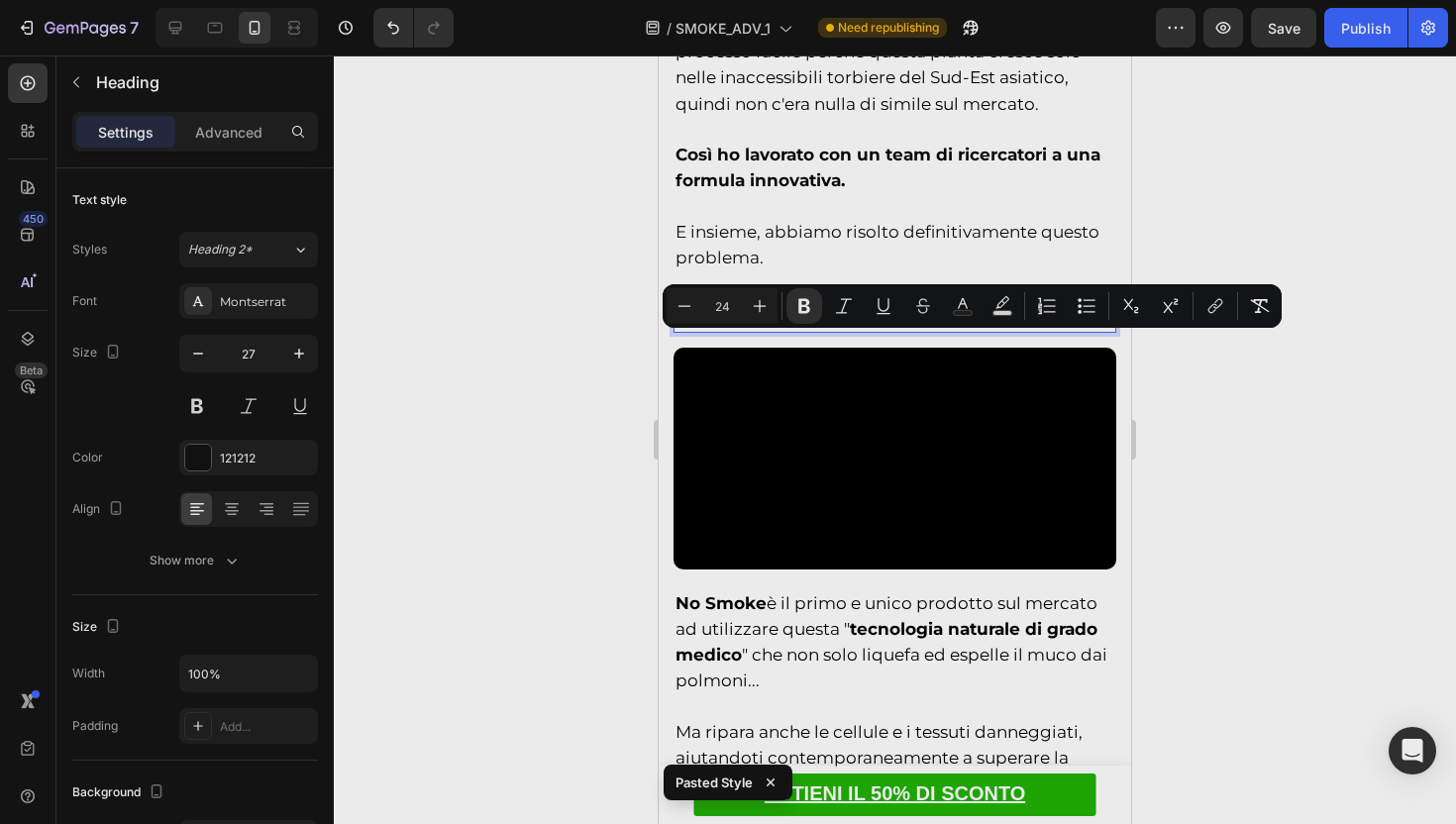 click 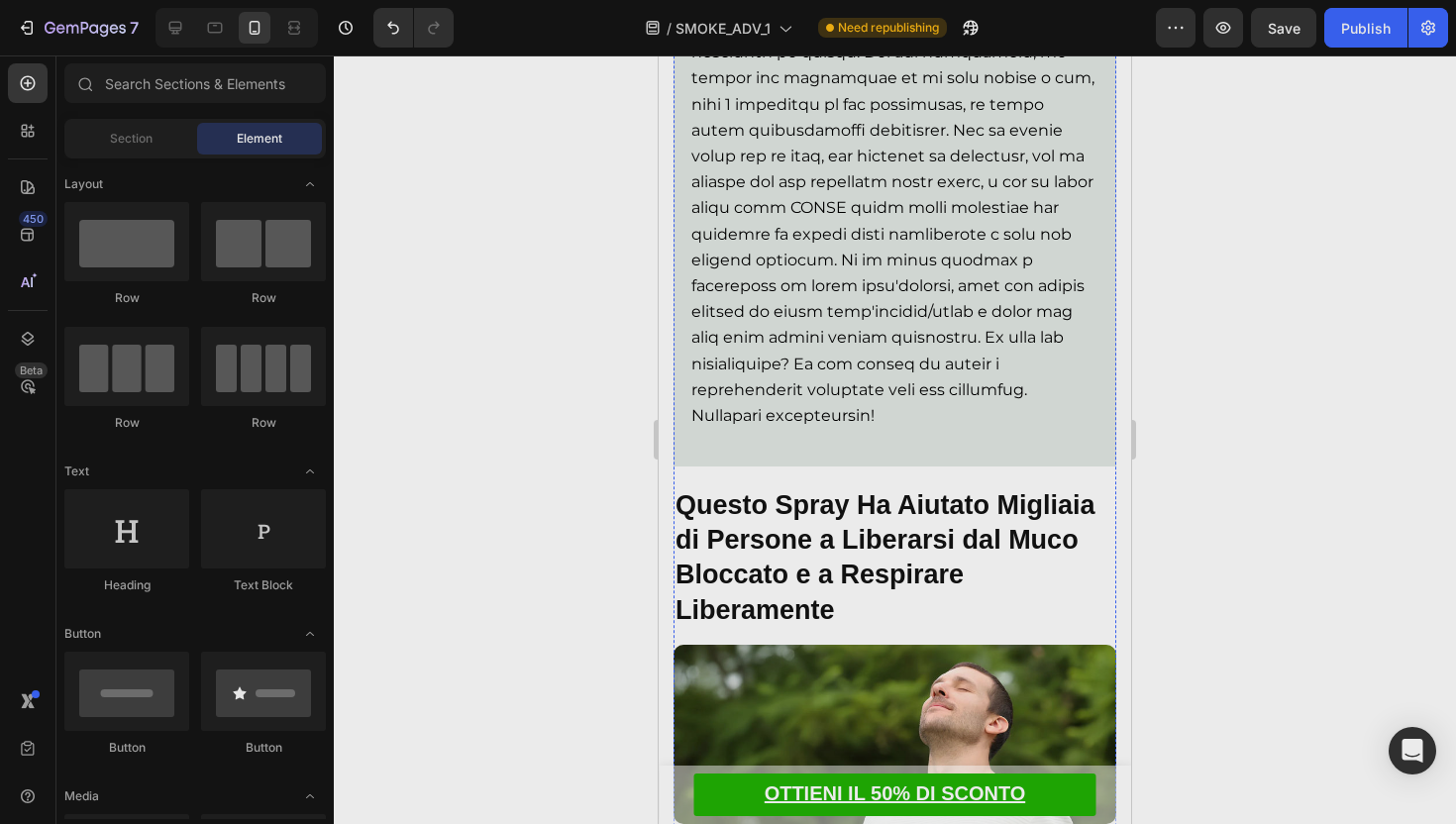 scroll, scrollTop: 9158, scrollLeft: 0, axis: vertical 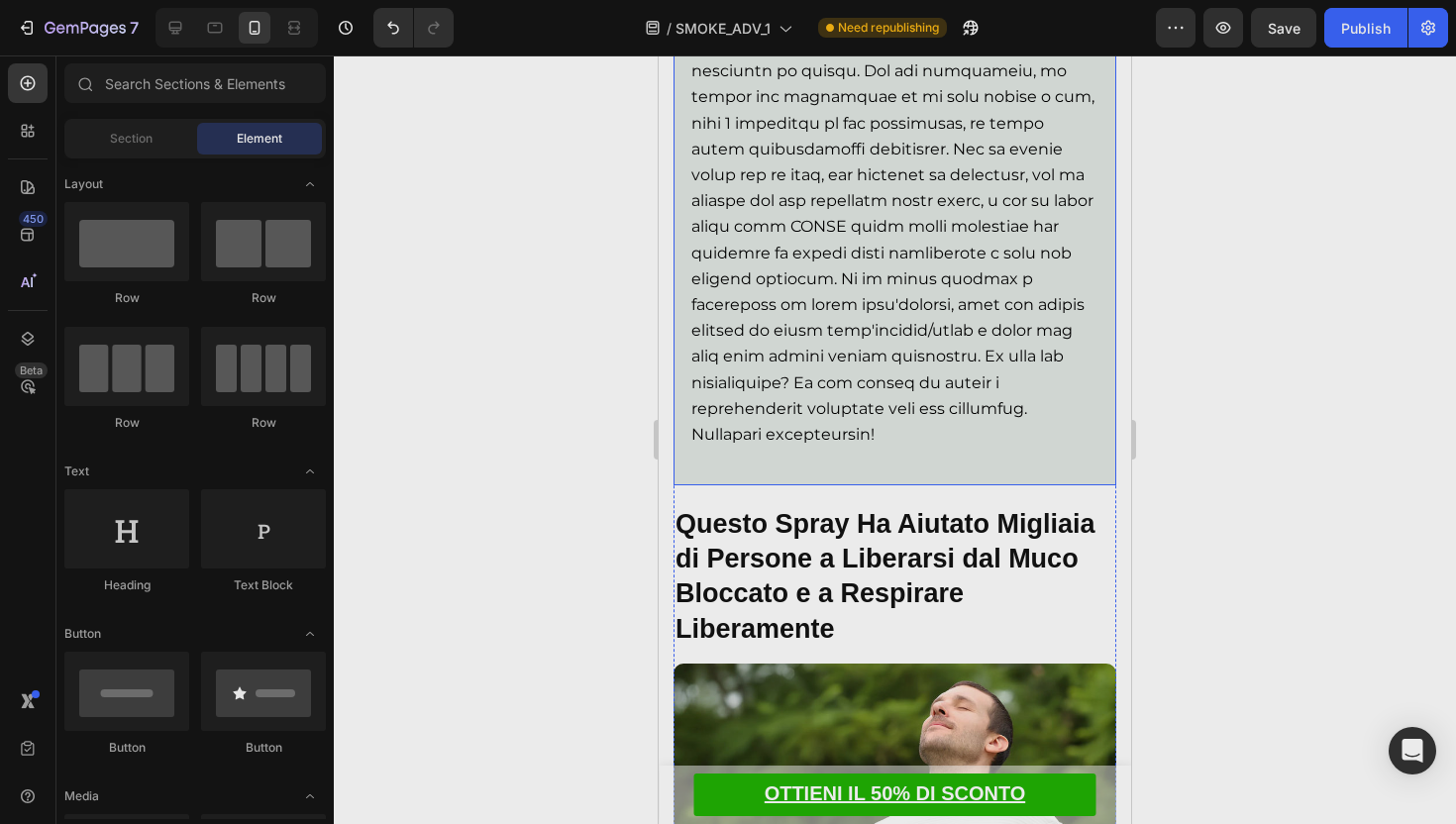 click on "Questo Spray Ha Aiutato Migliaia di Persone a Liberarsi dal Muco Bloccato e a Respirare Liberamente" at bounding box center [885, 575] 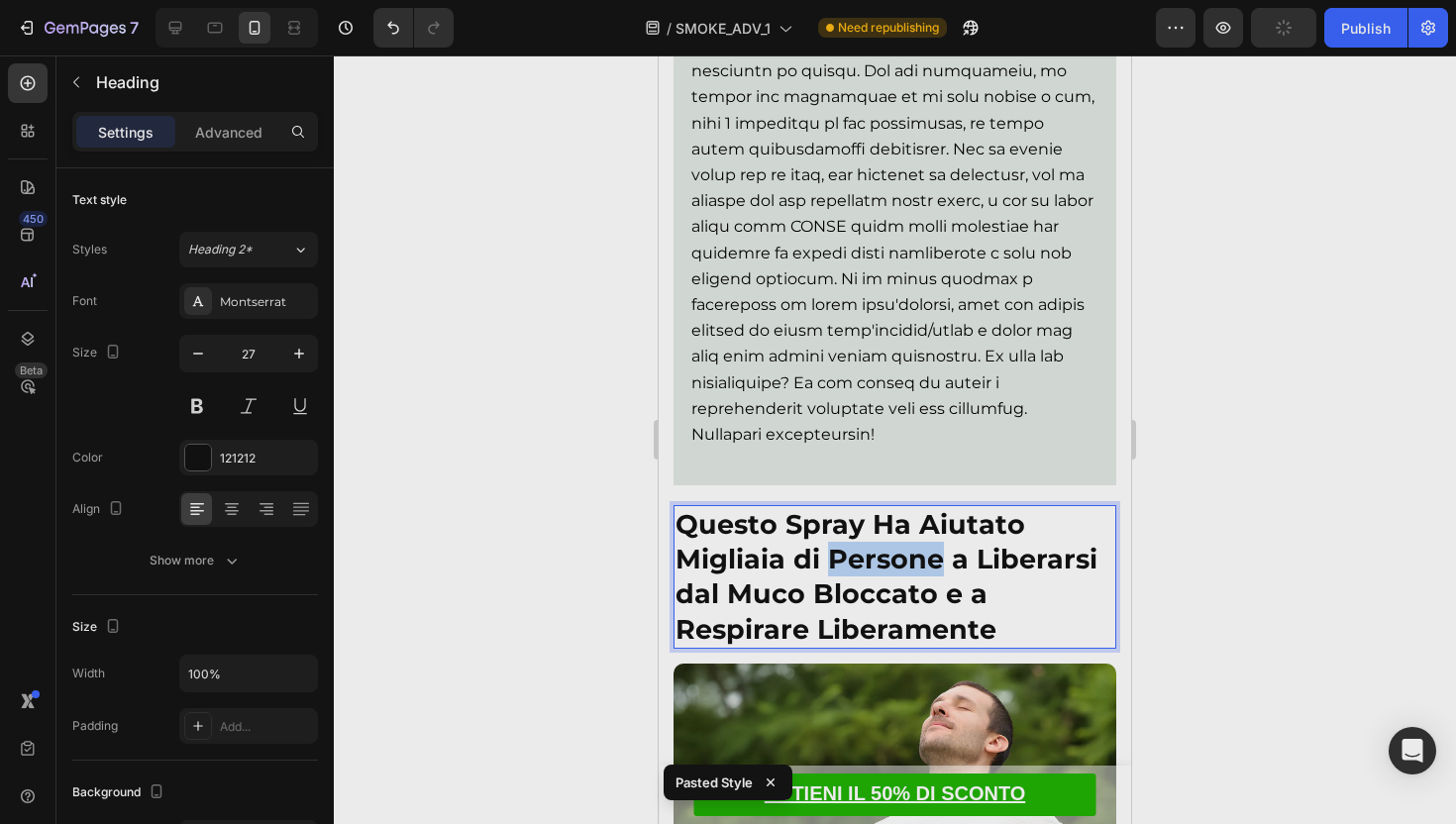click on "Questo Spray Ha Aiutato Migliaia di Persone a Liberarsi dal Muco Bloccato e a Respirare Liberamente" at bounding box center [886, 576] 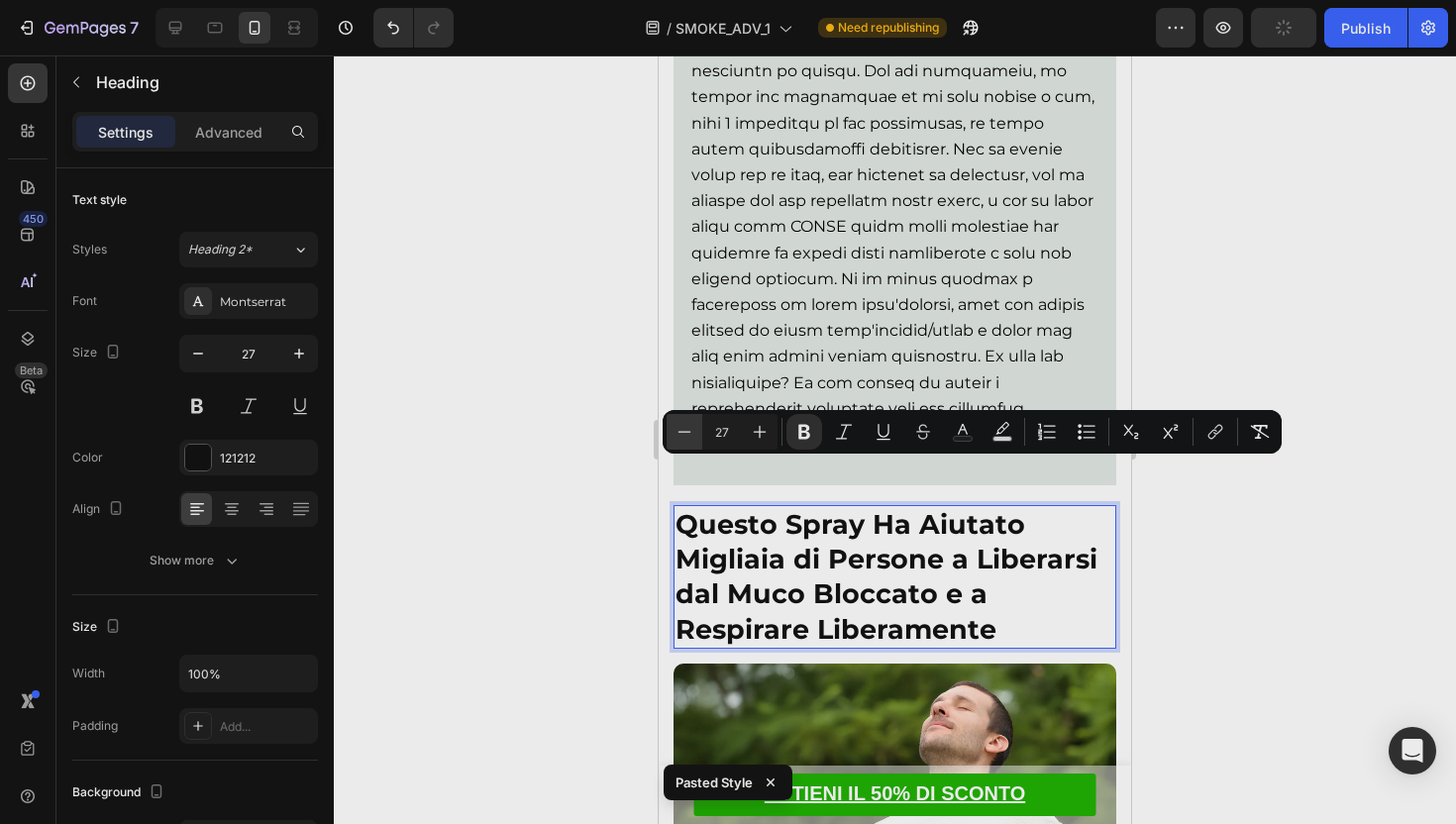 click 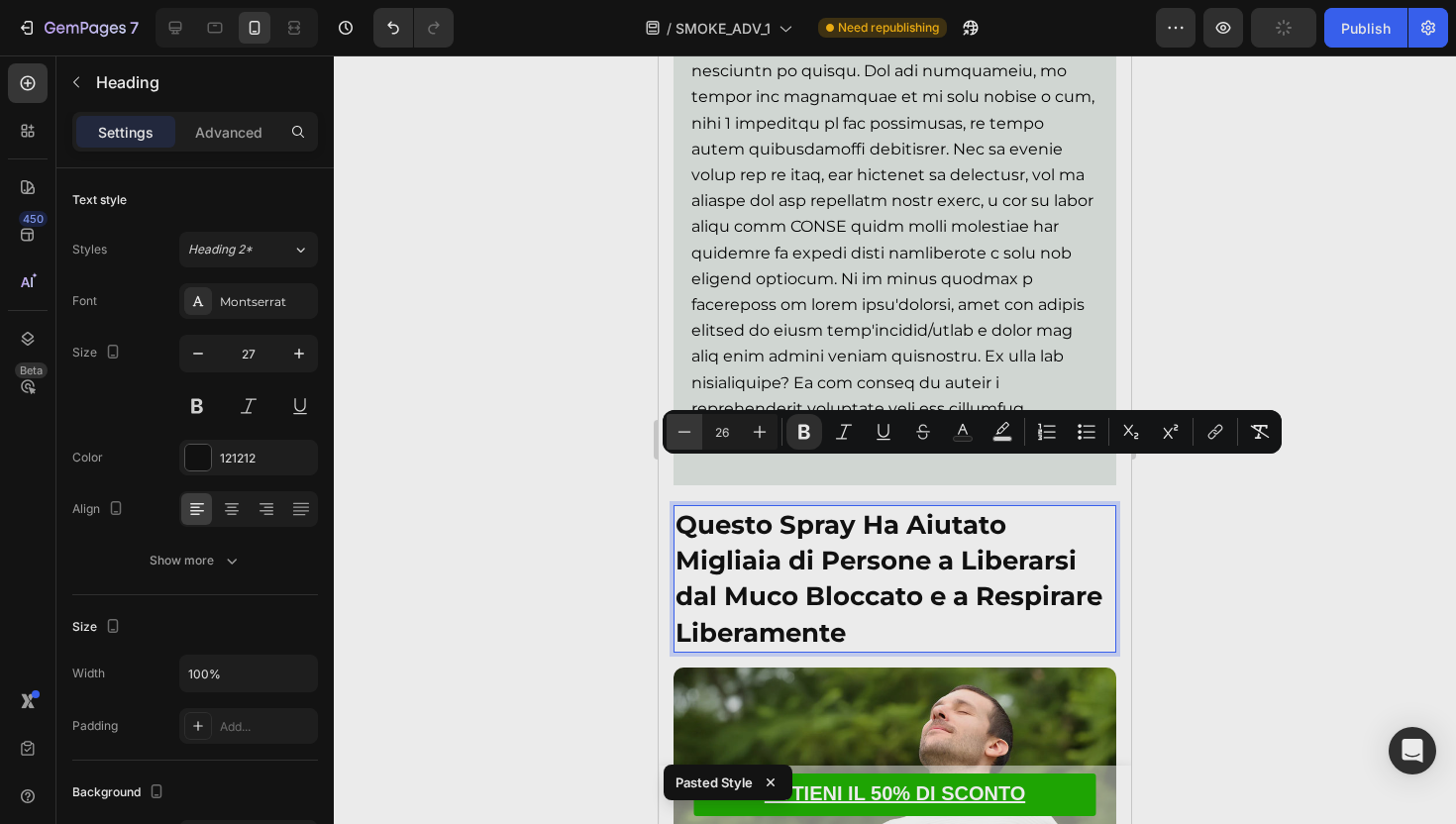 click 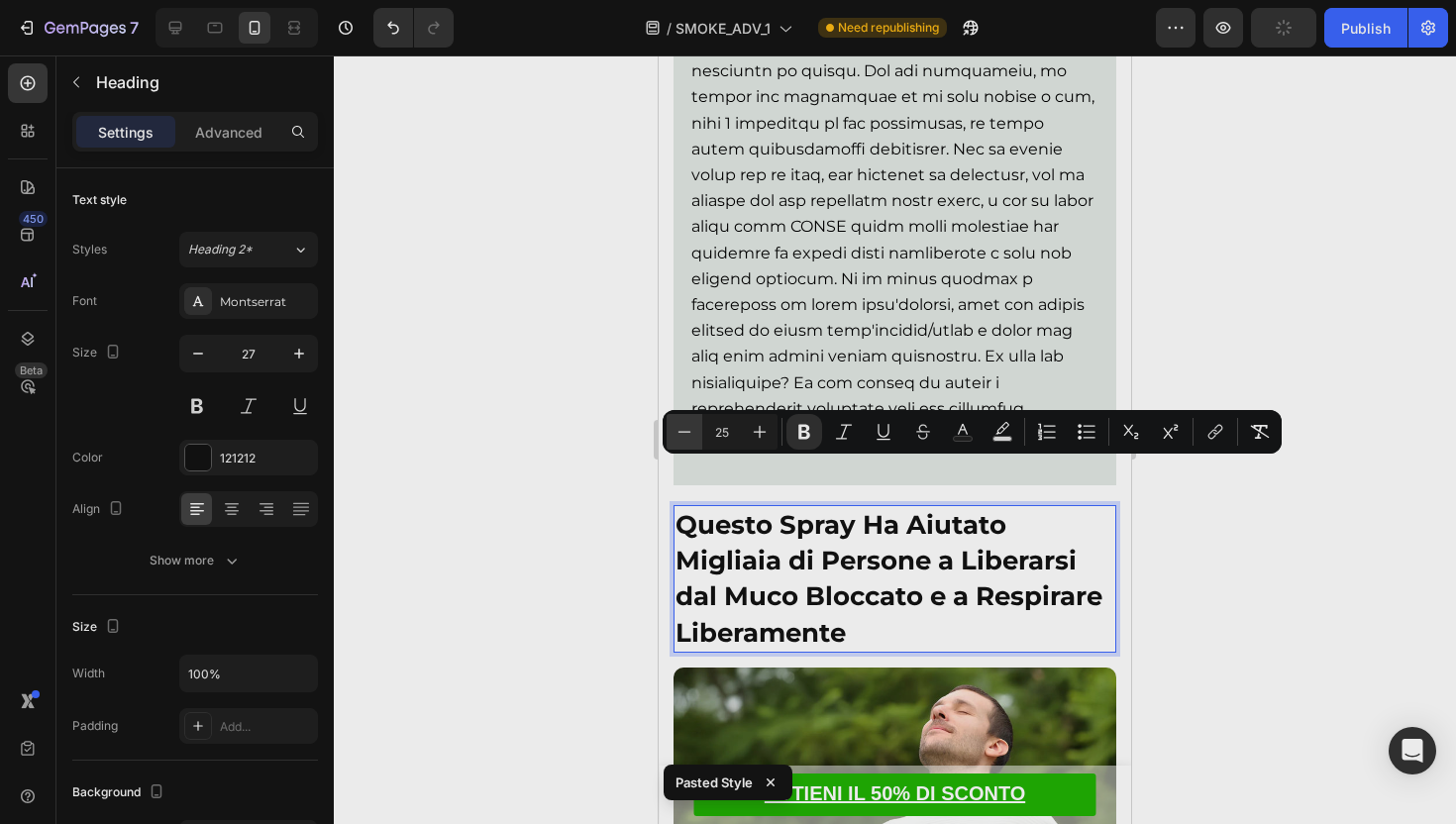 click 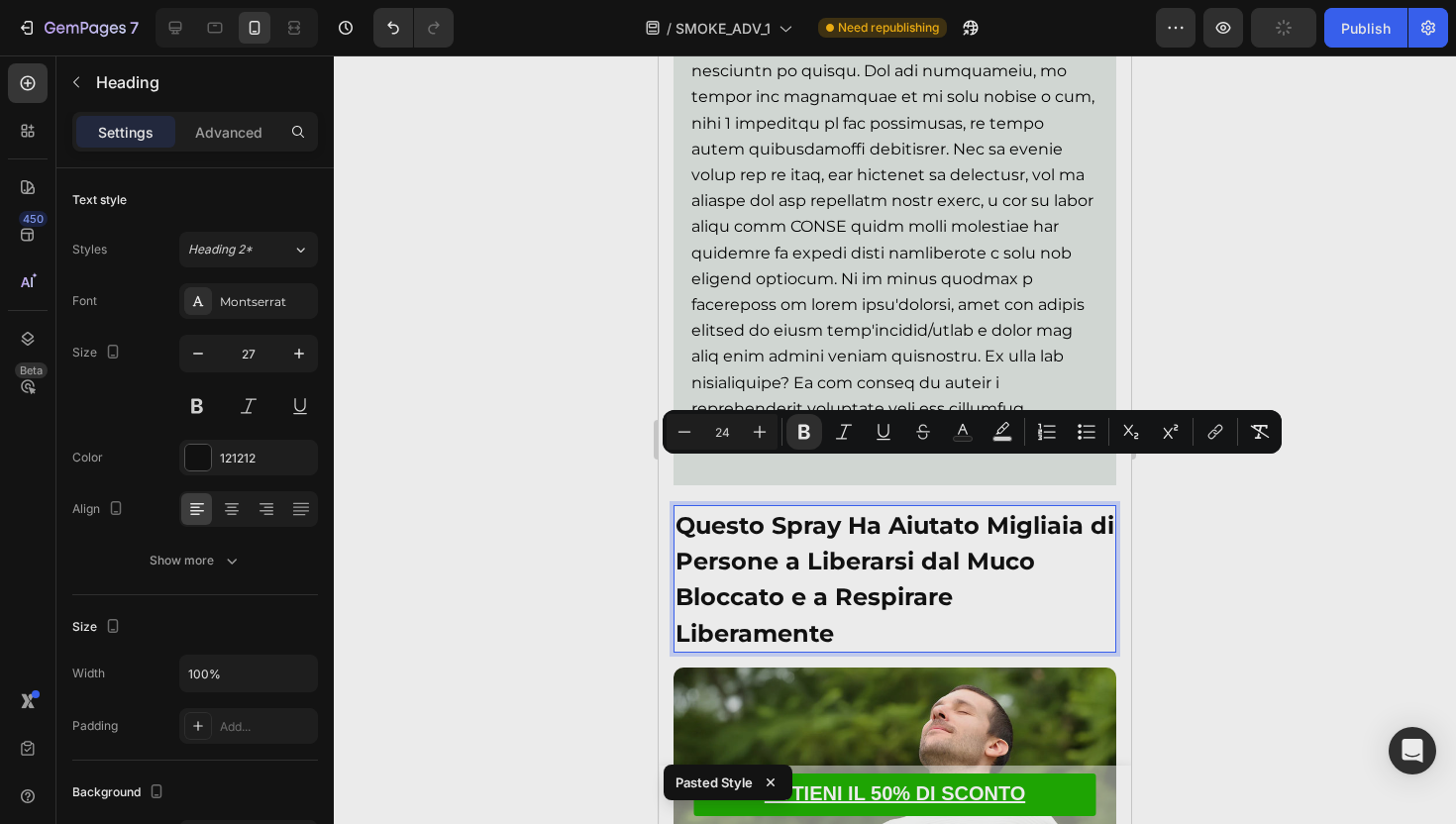 click on "Questo Spray Ha Aiutato Migliaia di Persone a Liberarsi dal Muco Bloccato e a Respirare Liberamente" at bounding box center (894, 578) 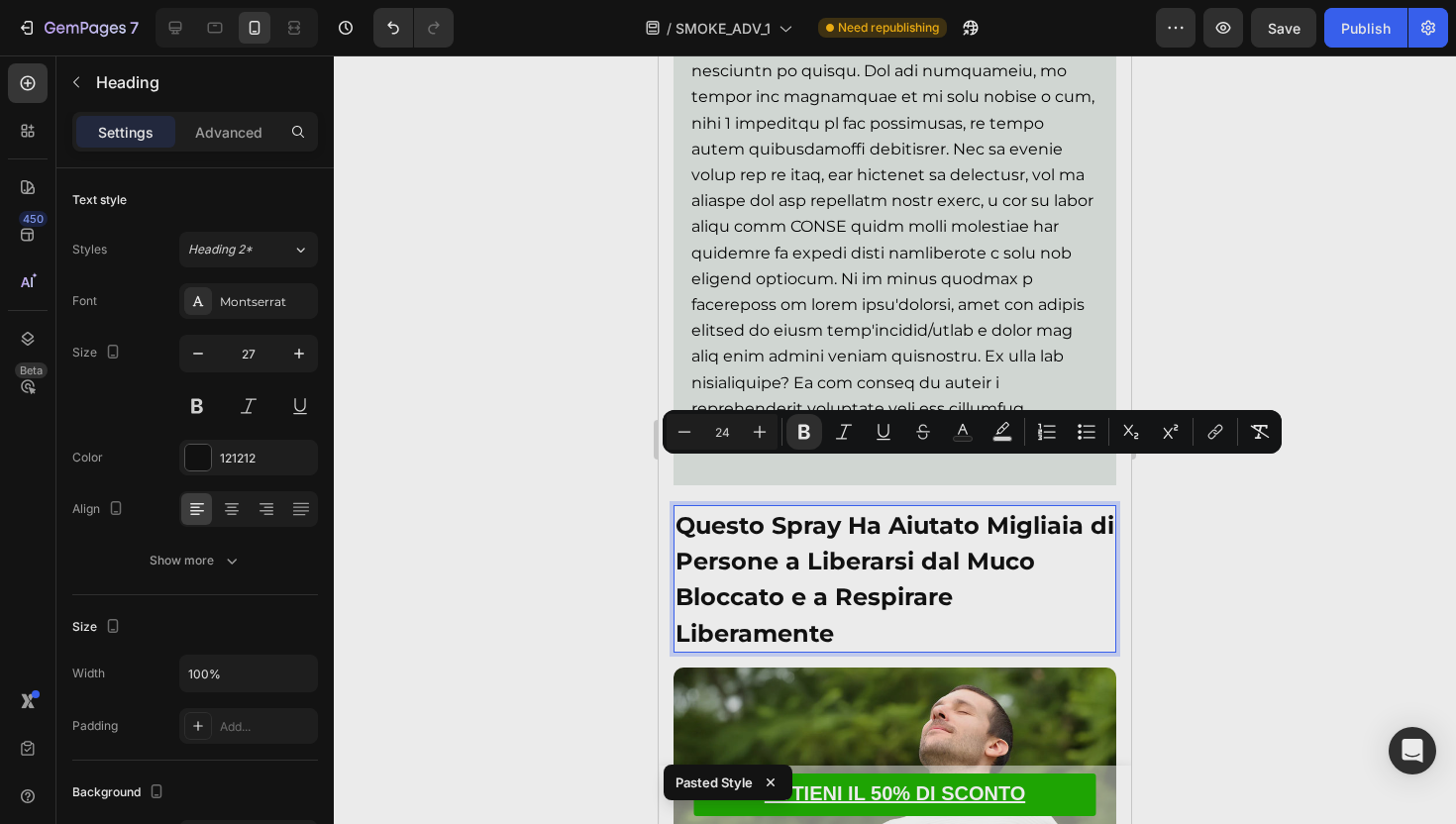drag, startPoint x: 1171, startPoint y: 567, endPoint x: 464, endPoint y: 494, distance: 710.75875 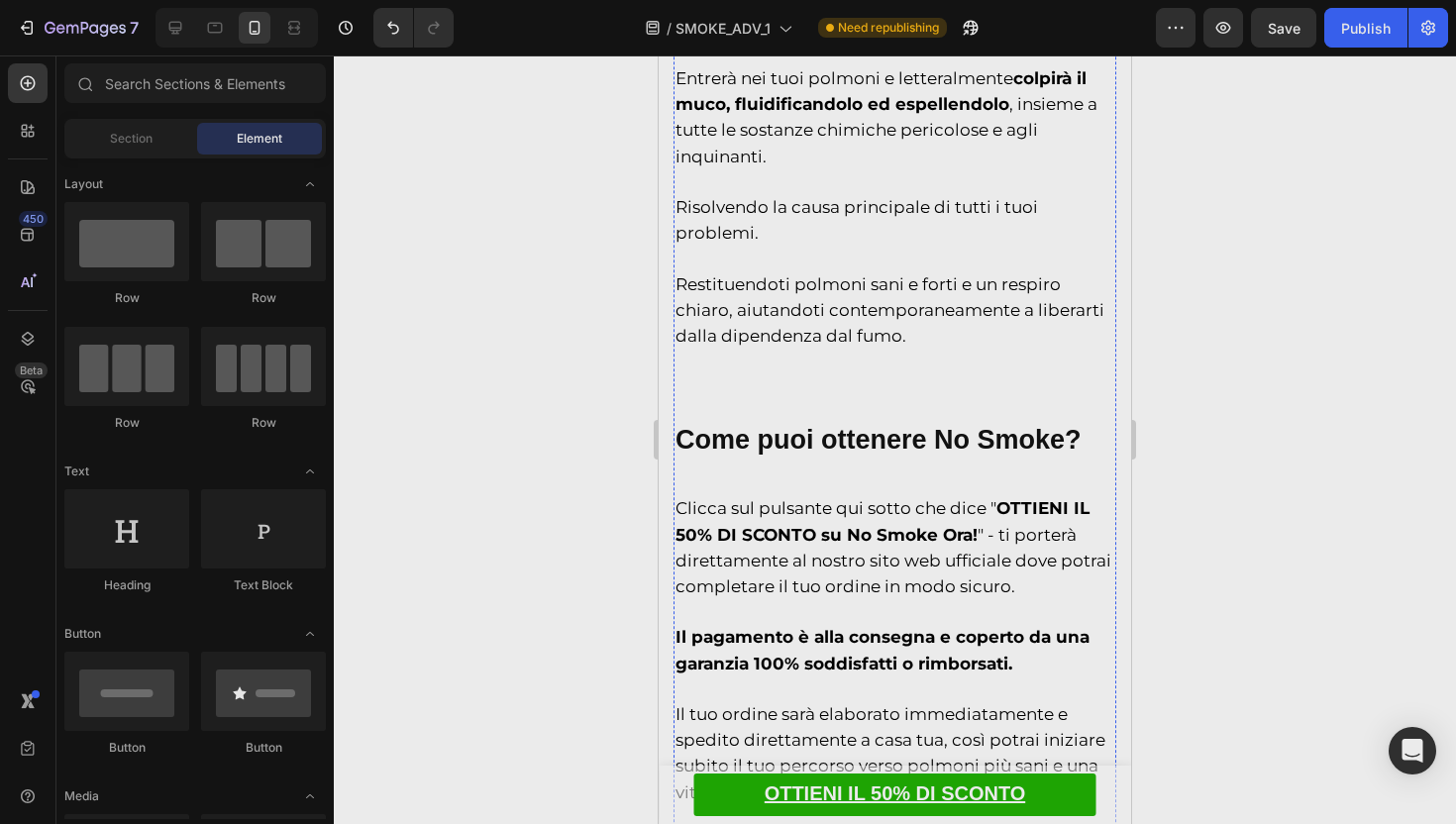 scroll, scrollTop: 10648, scrollLeft: 0, axis: vertical 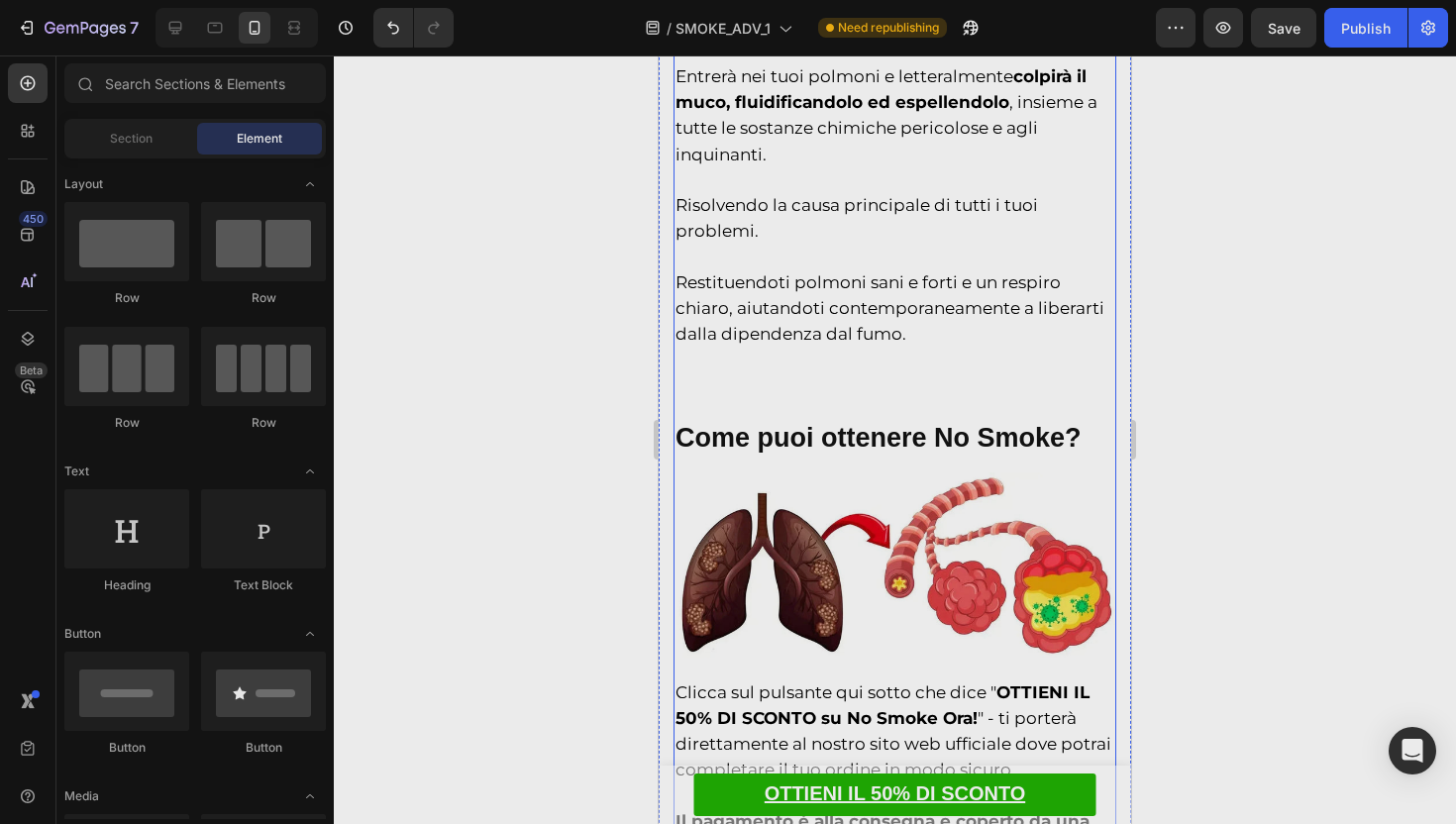 click on "Come puoi ottenere No Smoke?" at bounding box center [879, 438] 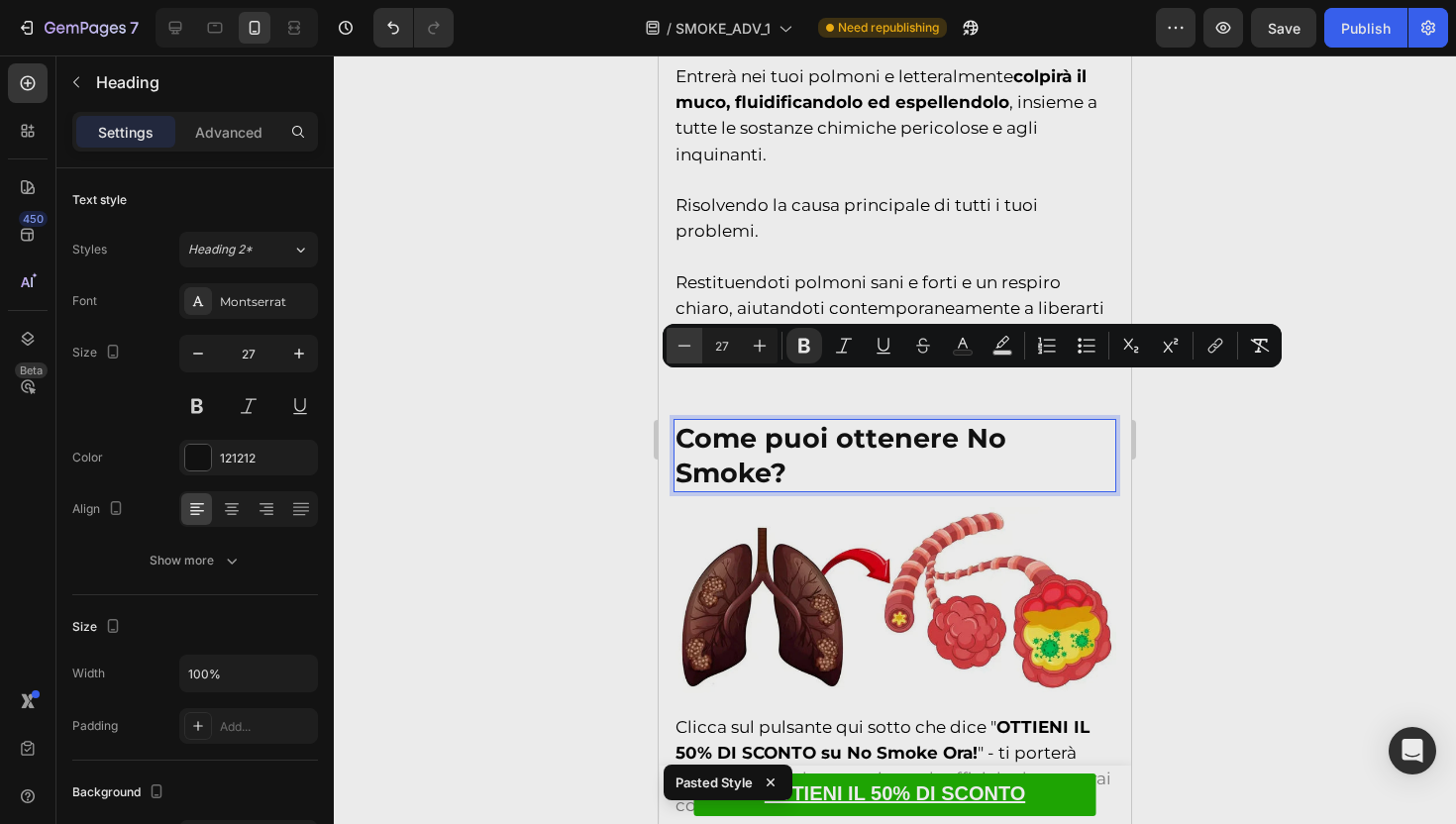 click 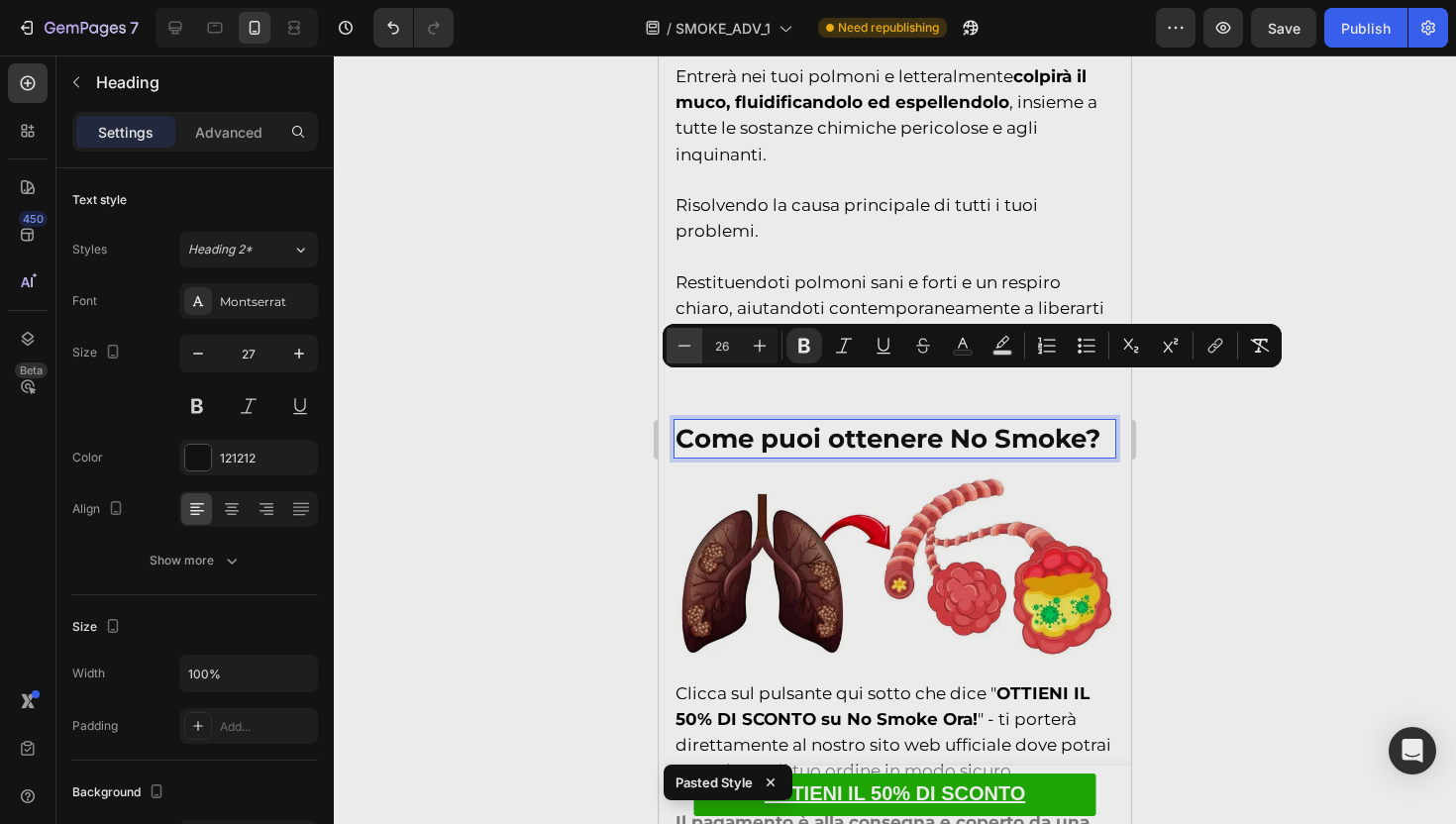 click 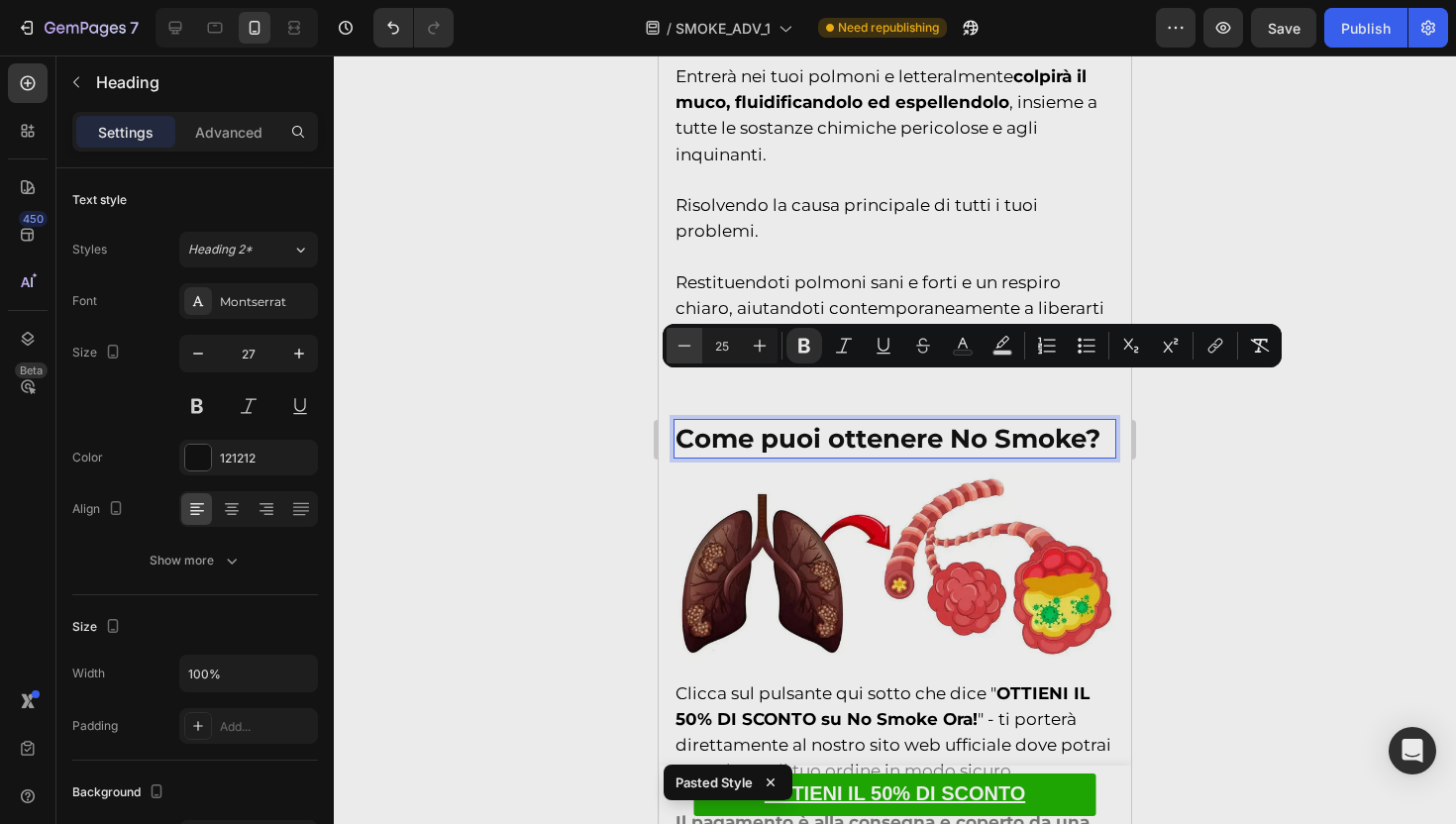 click 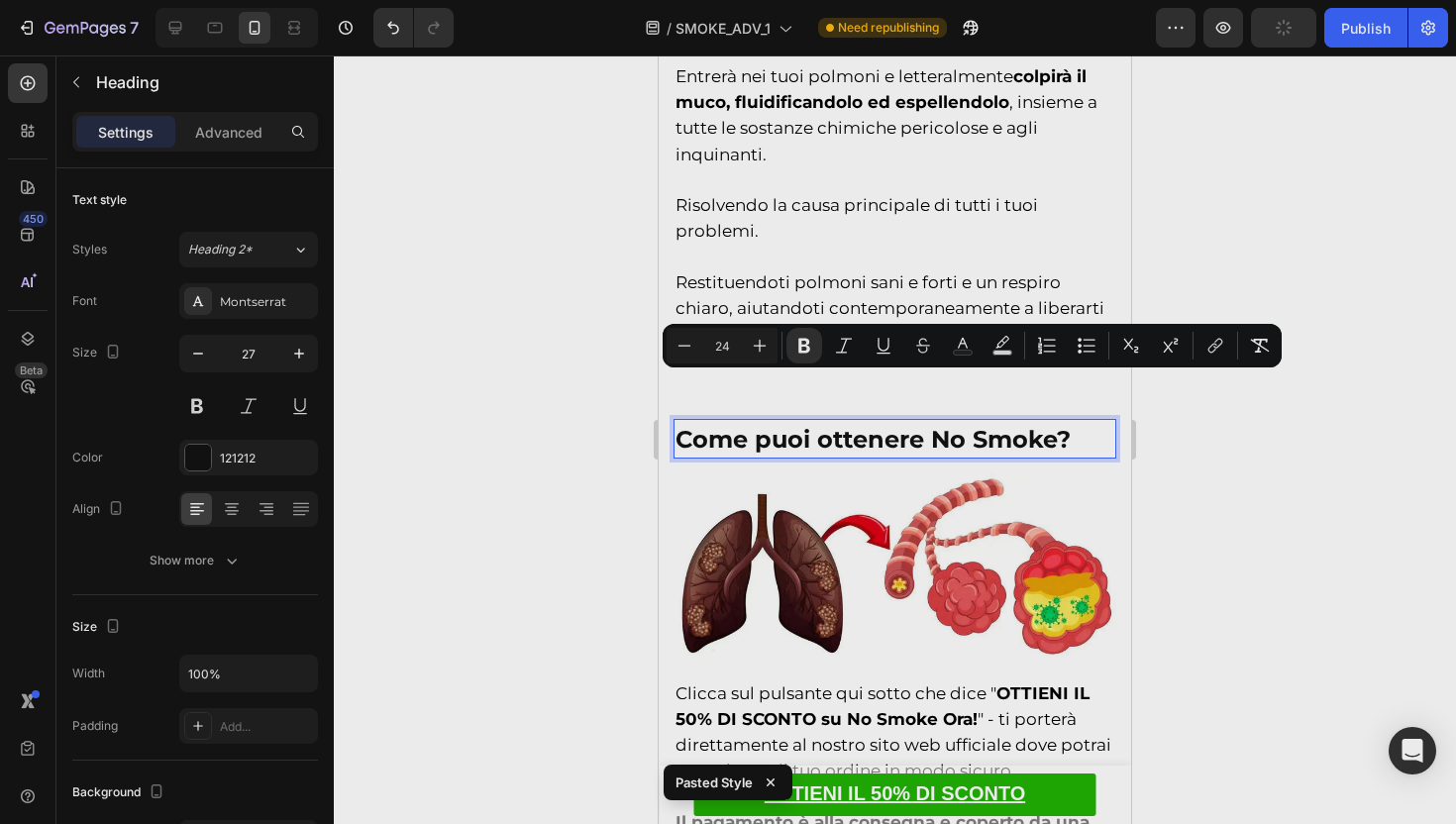click 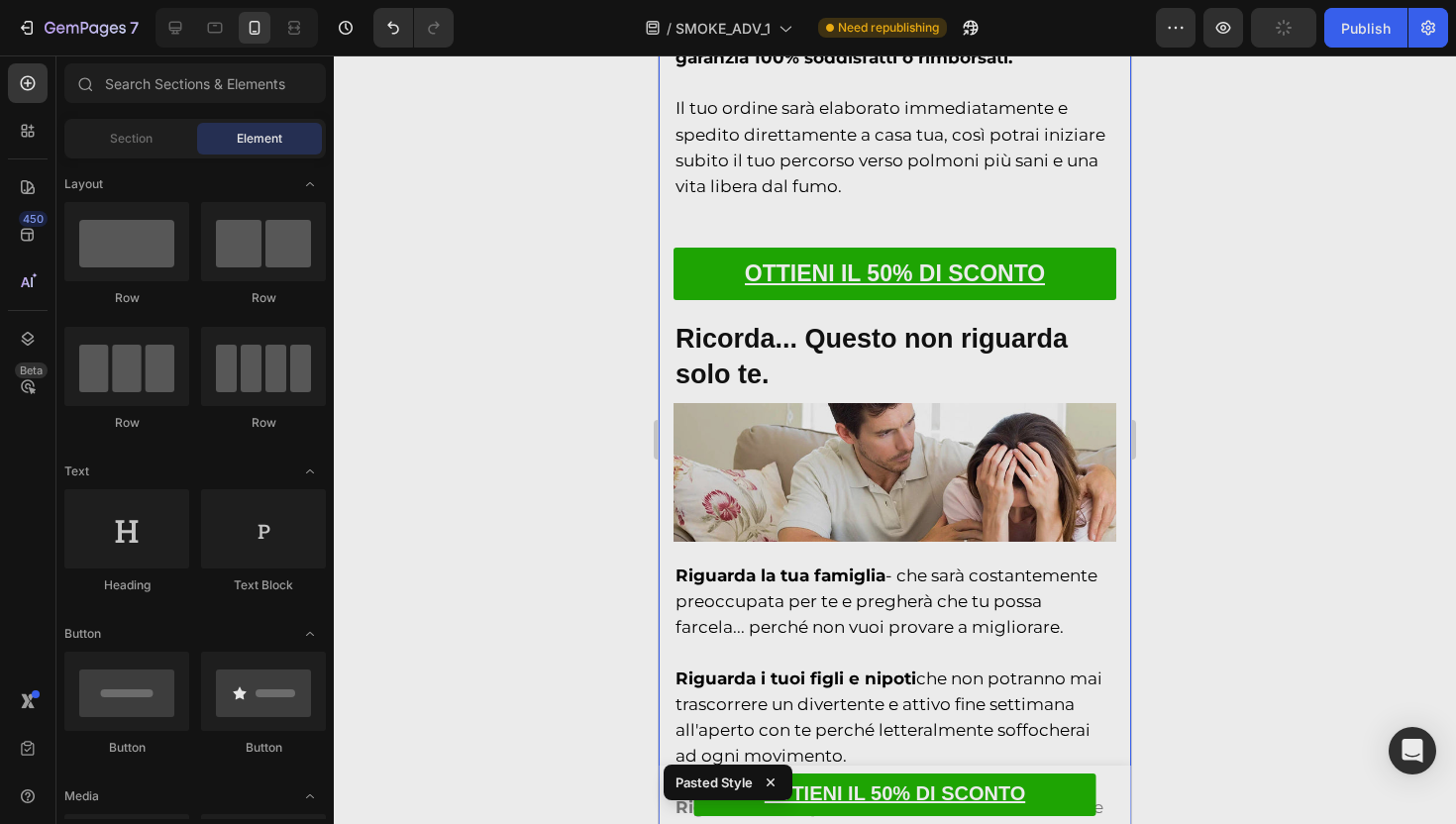 scroll, scrollTop: 11466, scrollLeft: 0, axis: vertical 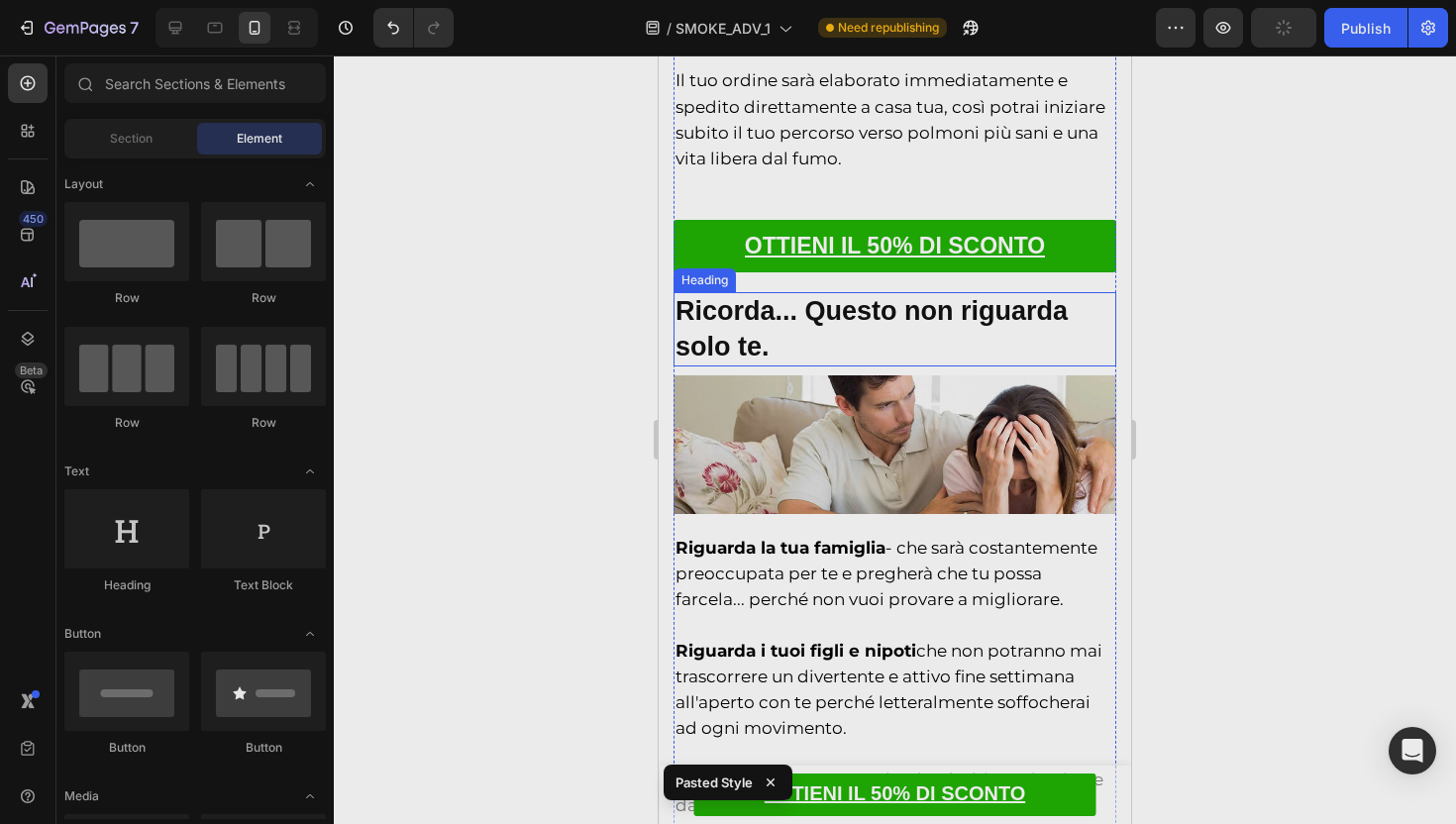 click on "Ricorda... Questo non riguarda solo te." at bounding box center [894, 329] 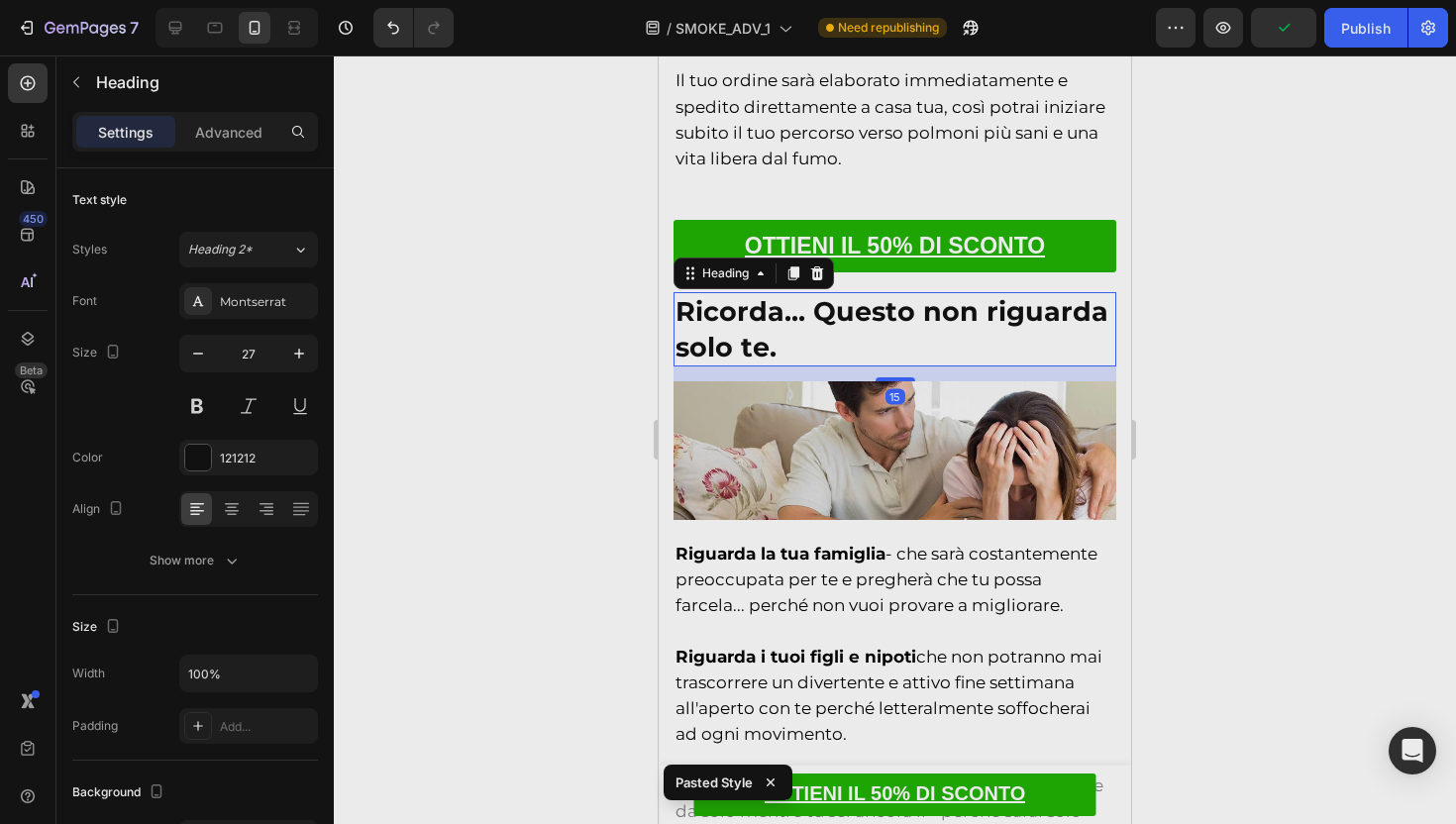 click on "Ricorda... Questo non riguarda solo te." at bounding box center (894, 329) 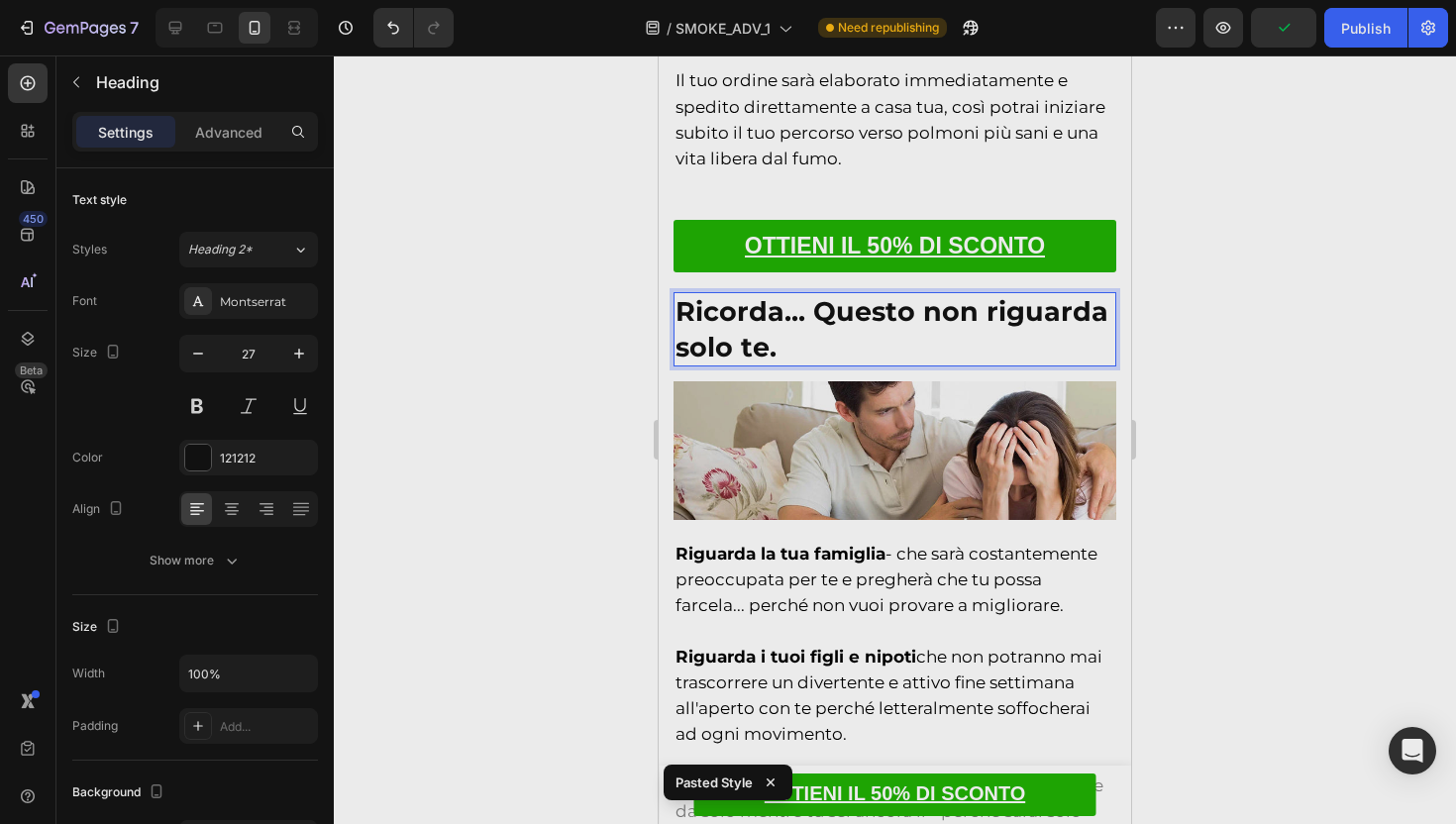 click on "Ricorda... Questo non riguarda solo te." at bounding box center [894, 329] 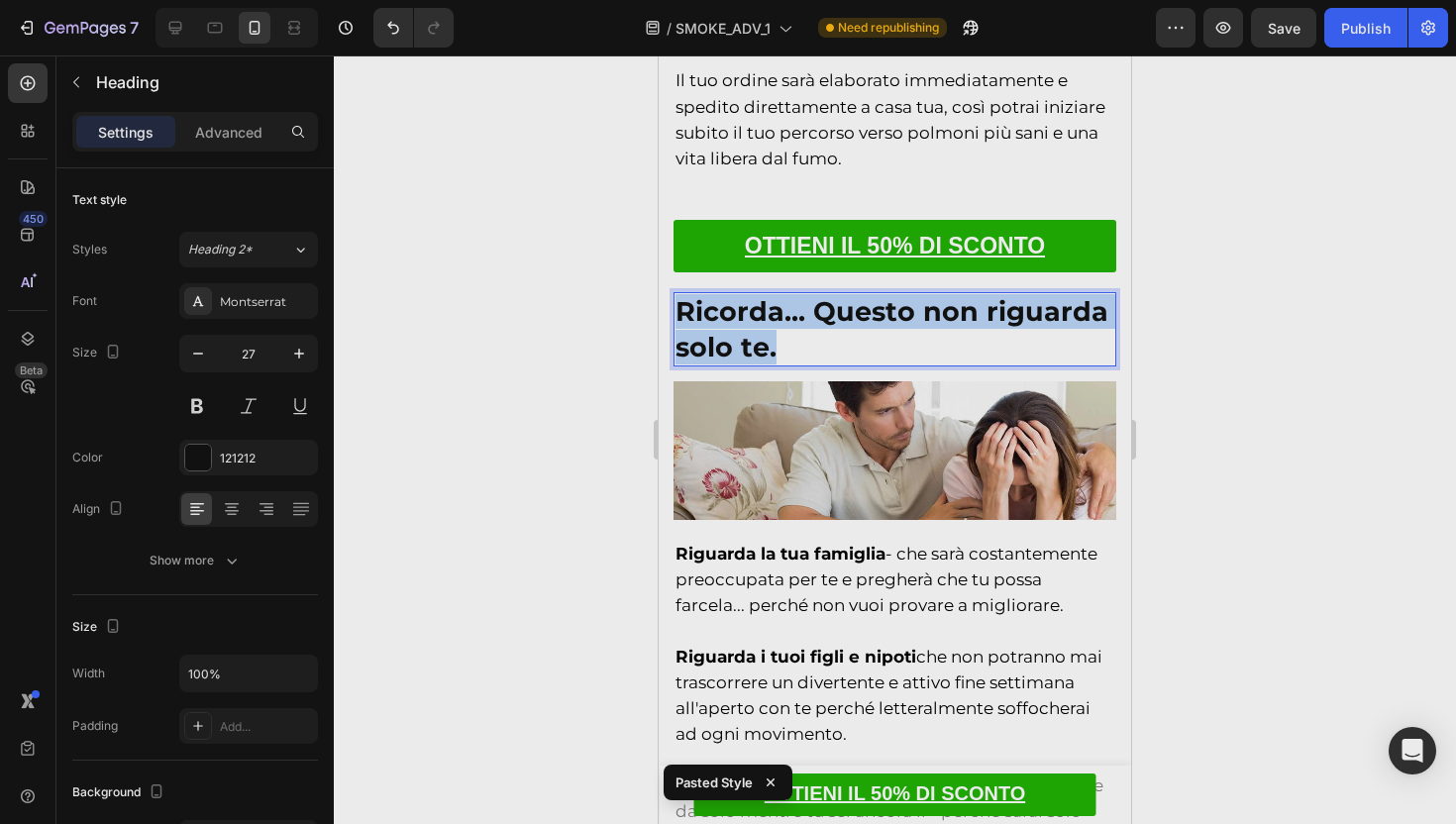 click on "Ricorda... Questo non riguarda solo te." at bounding box center [894, 329] 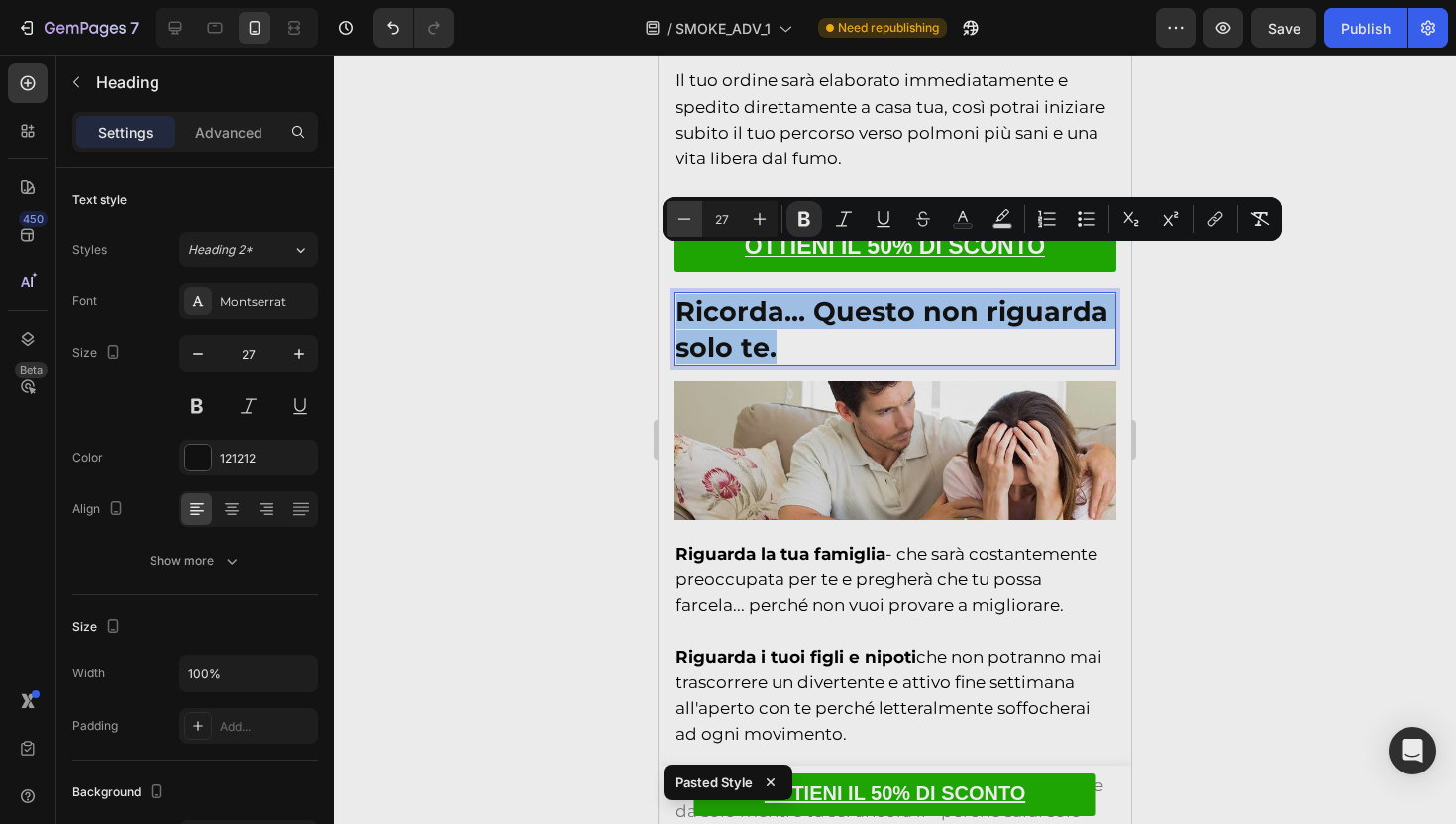 click 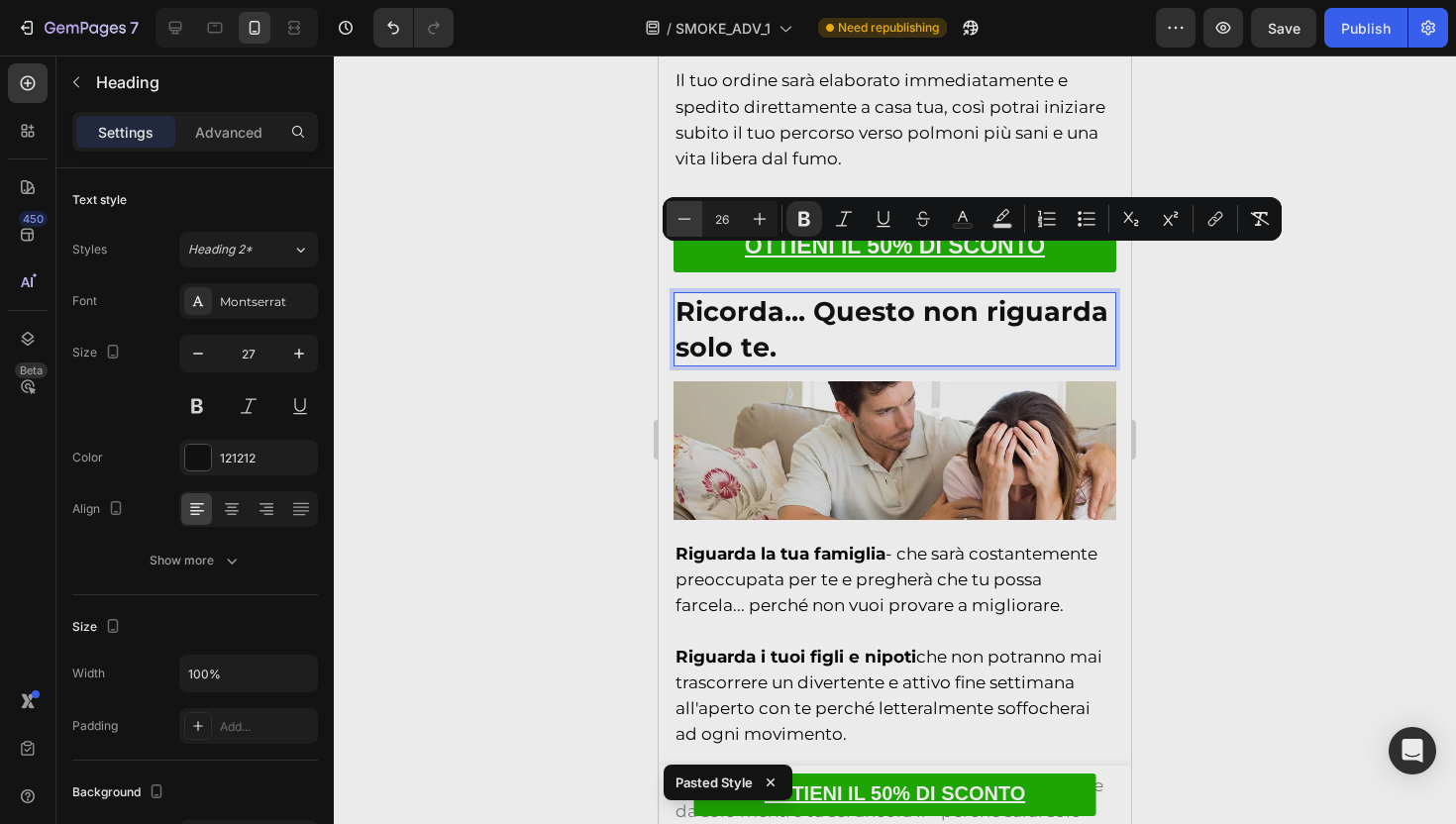click 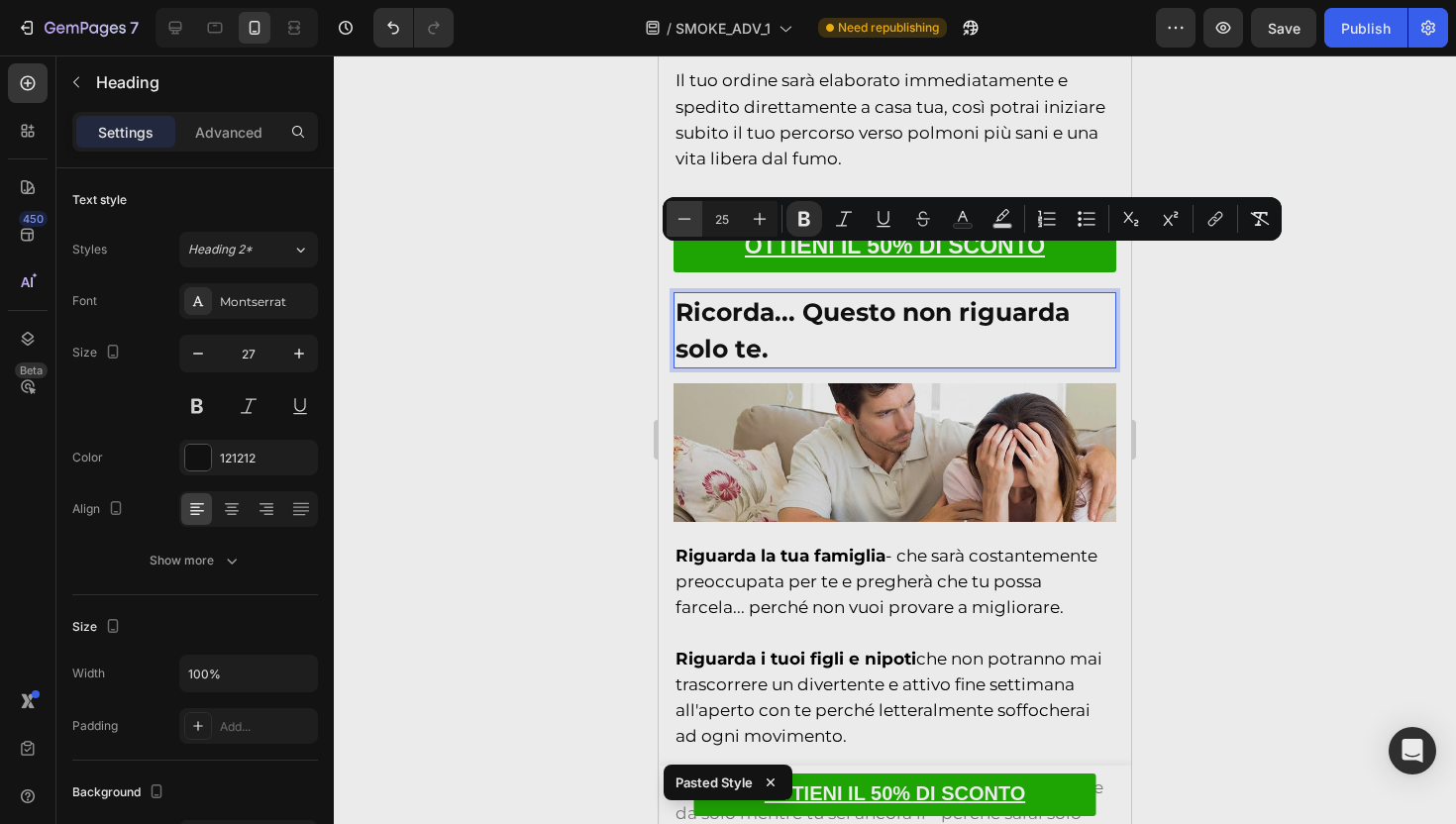 click 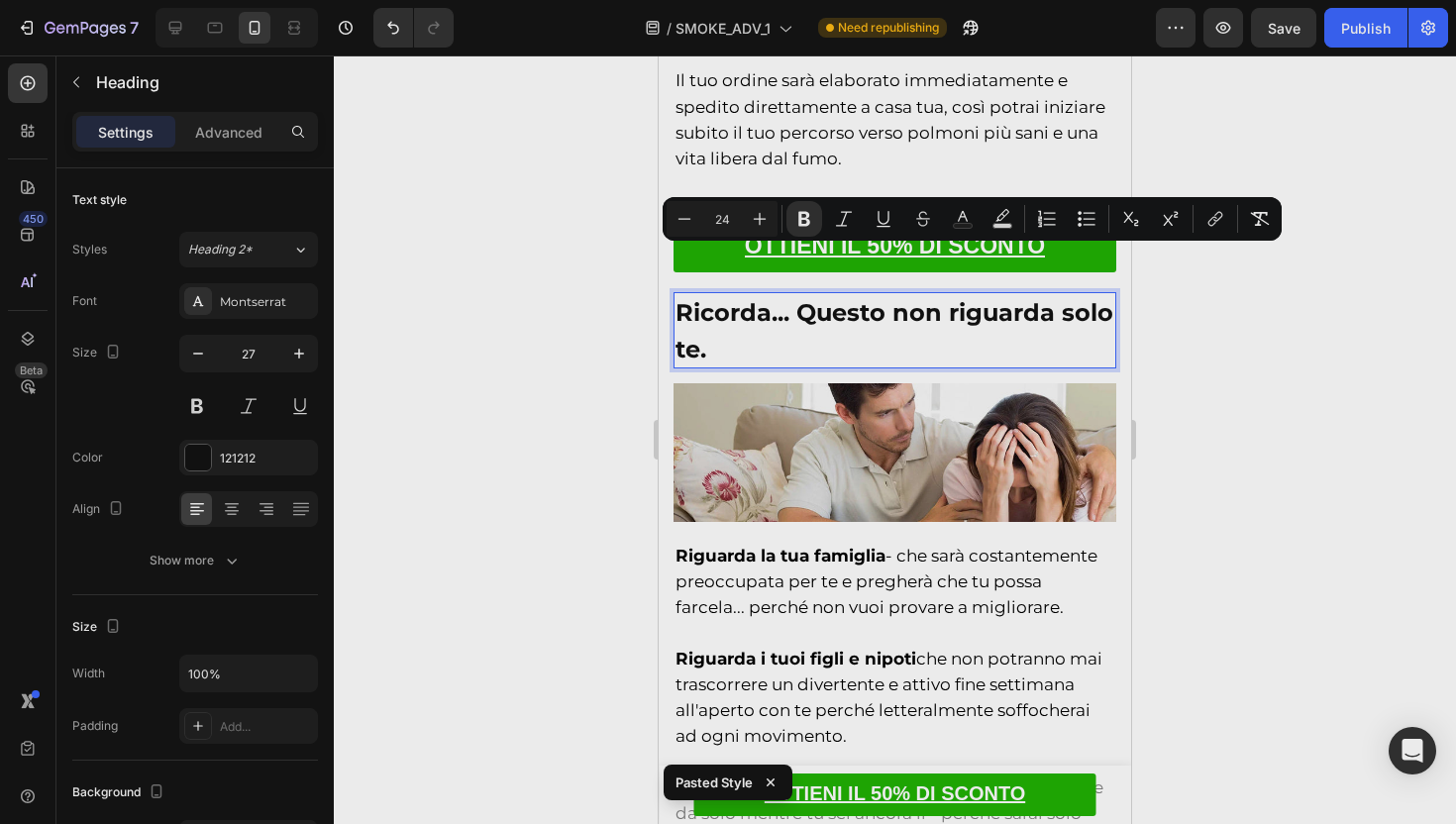 click 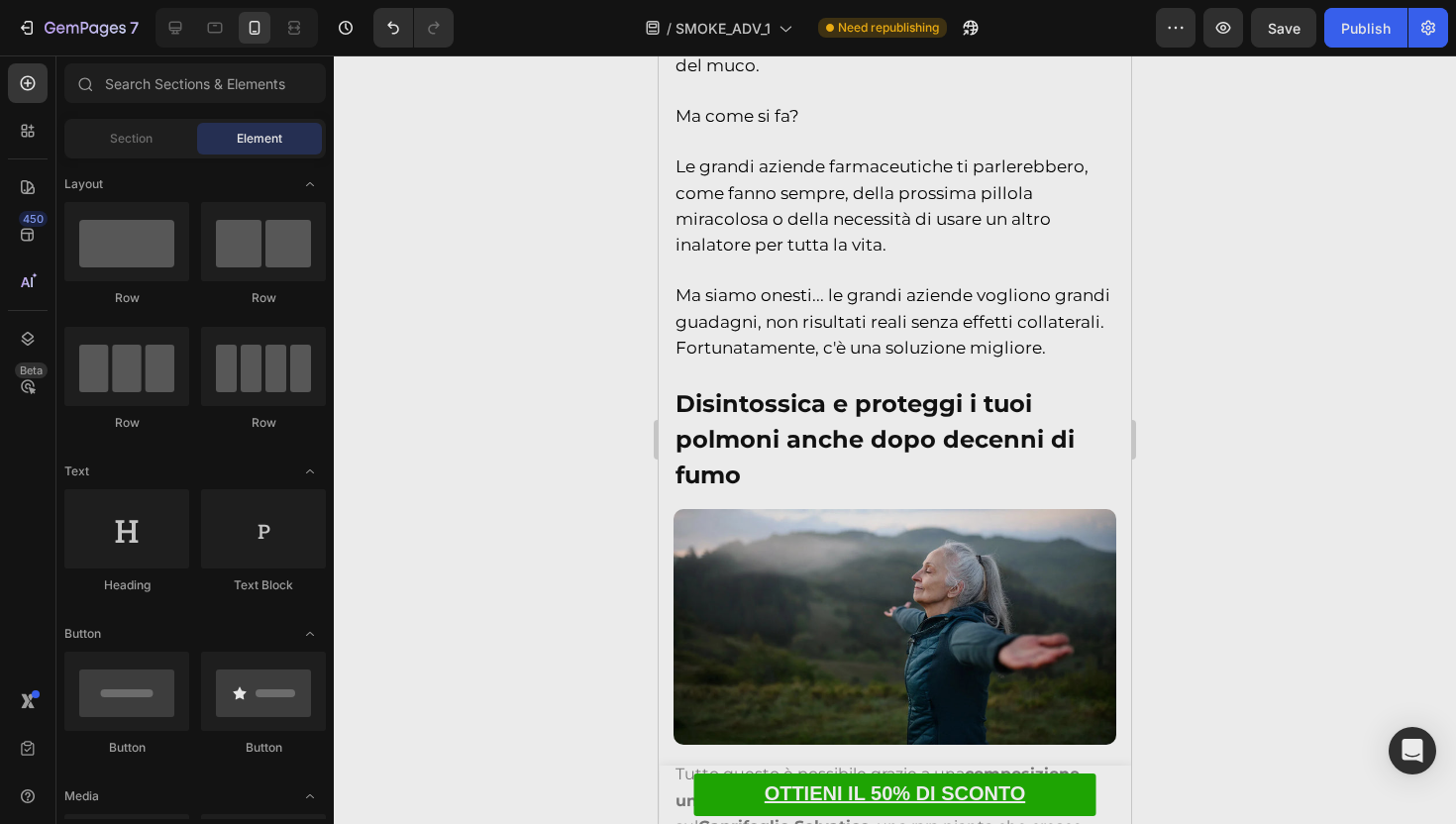 scroll, scrollTop: 5042, scrollLeft: 0, axis: vertical 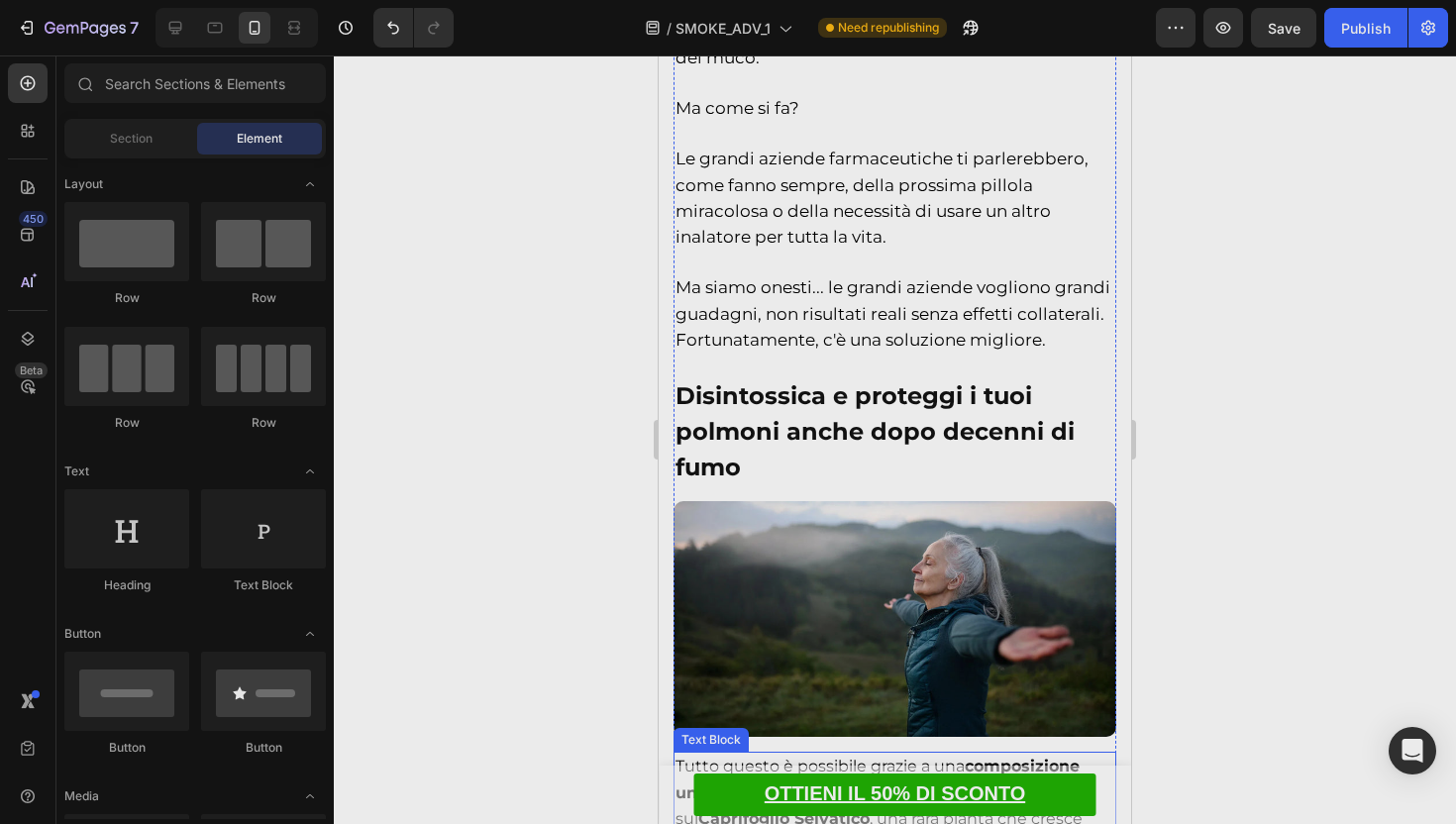 click on "Parte del muco si dissolve istantaneamente, e la parte più stagnante del muco semplicemente risale nella gola, permettendoti di liberartene facilmente tossendo." at bounding box center (889, 1063) 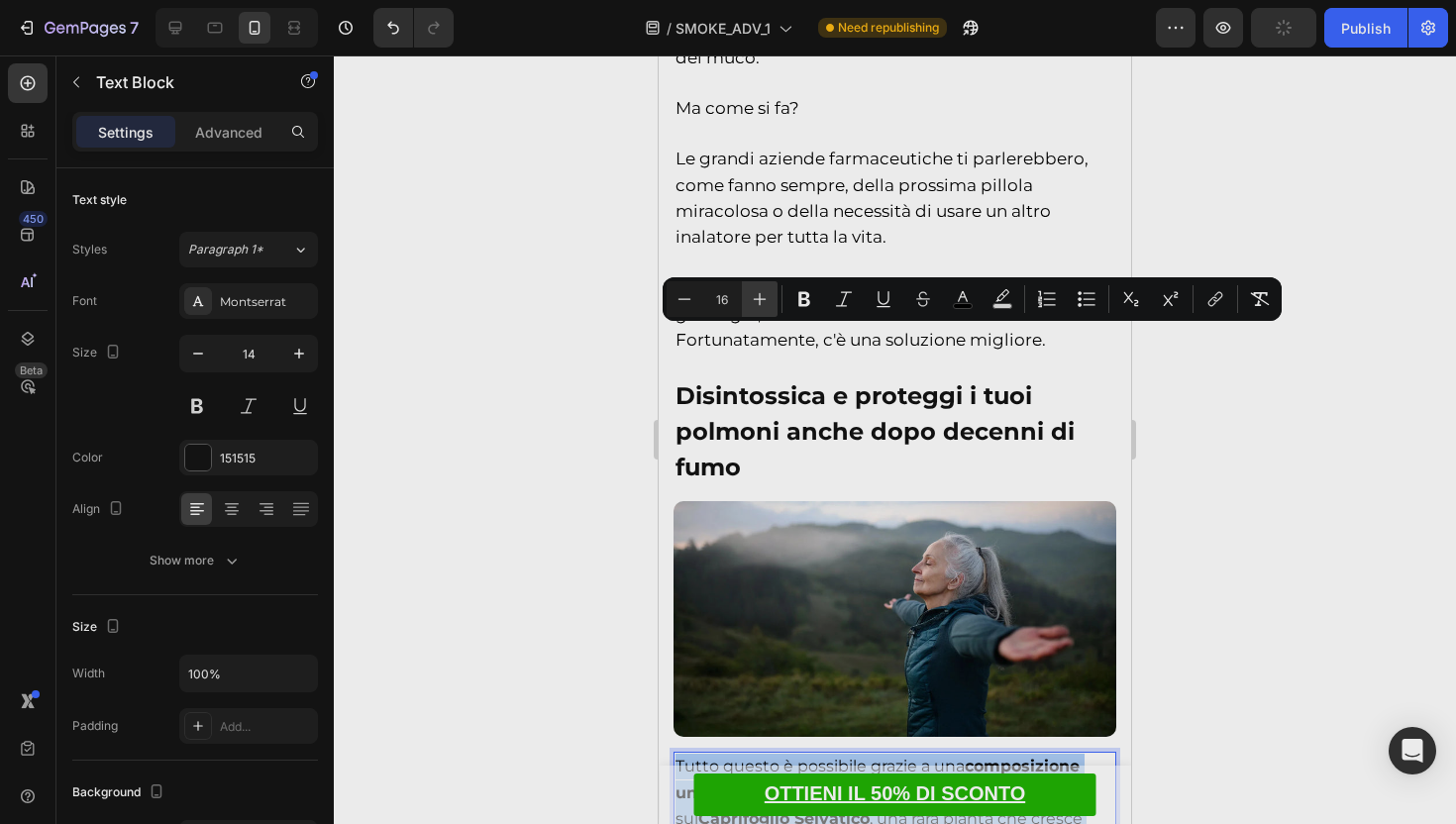 click 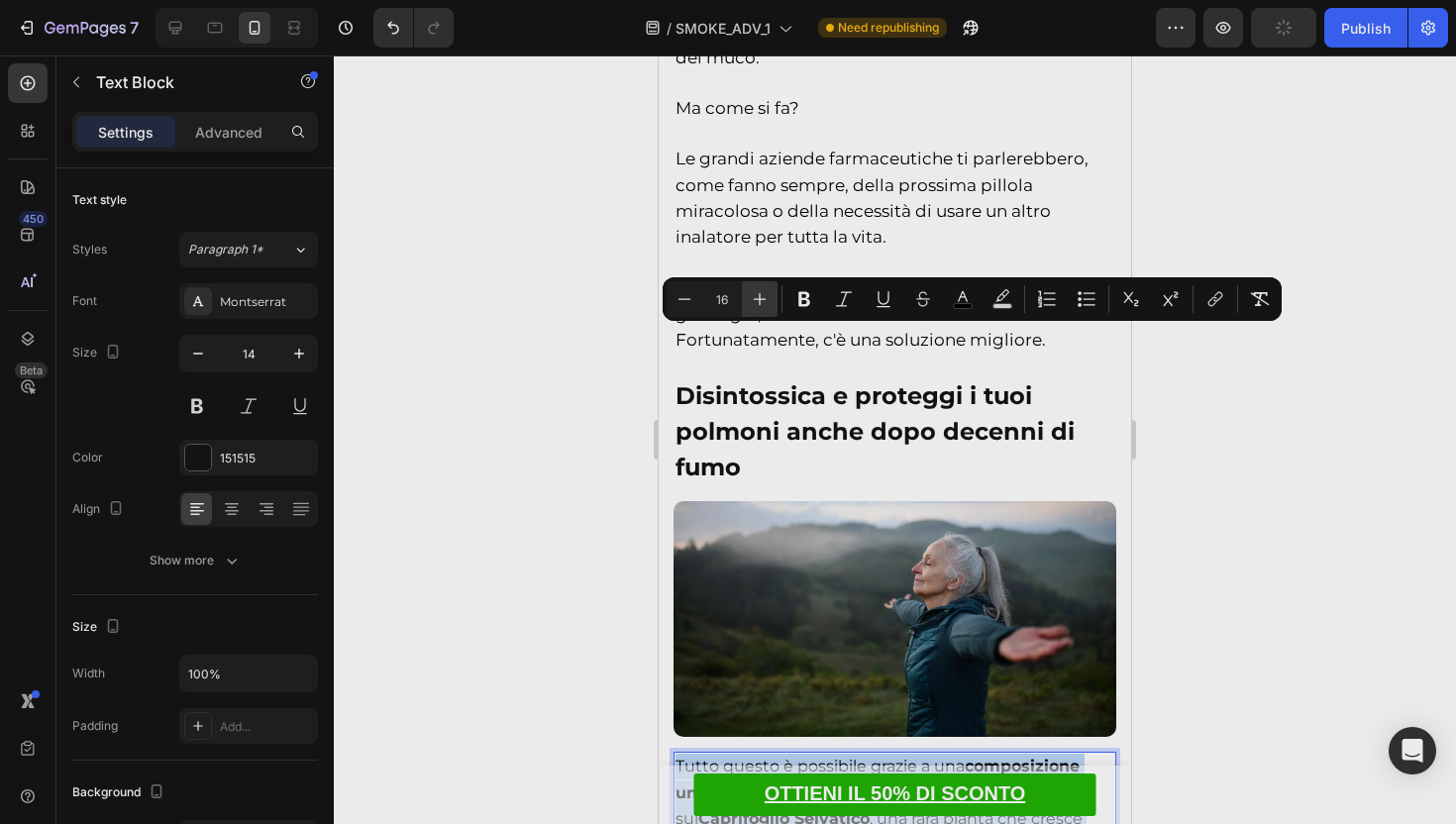 type on "17" 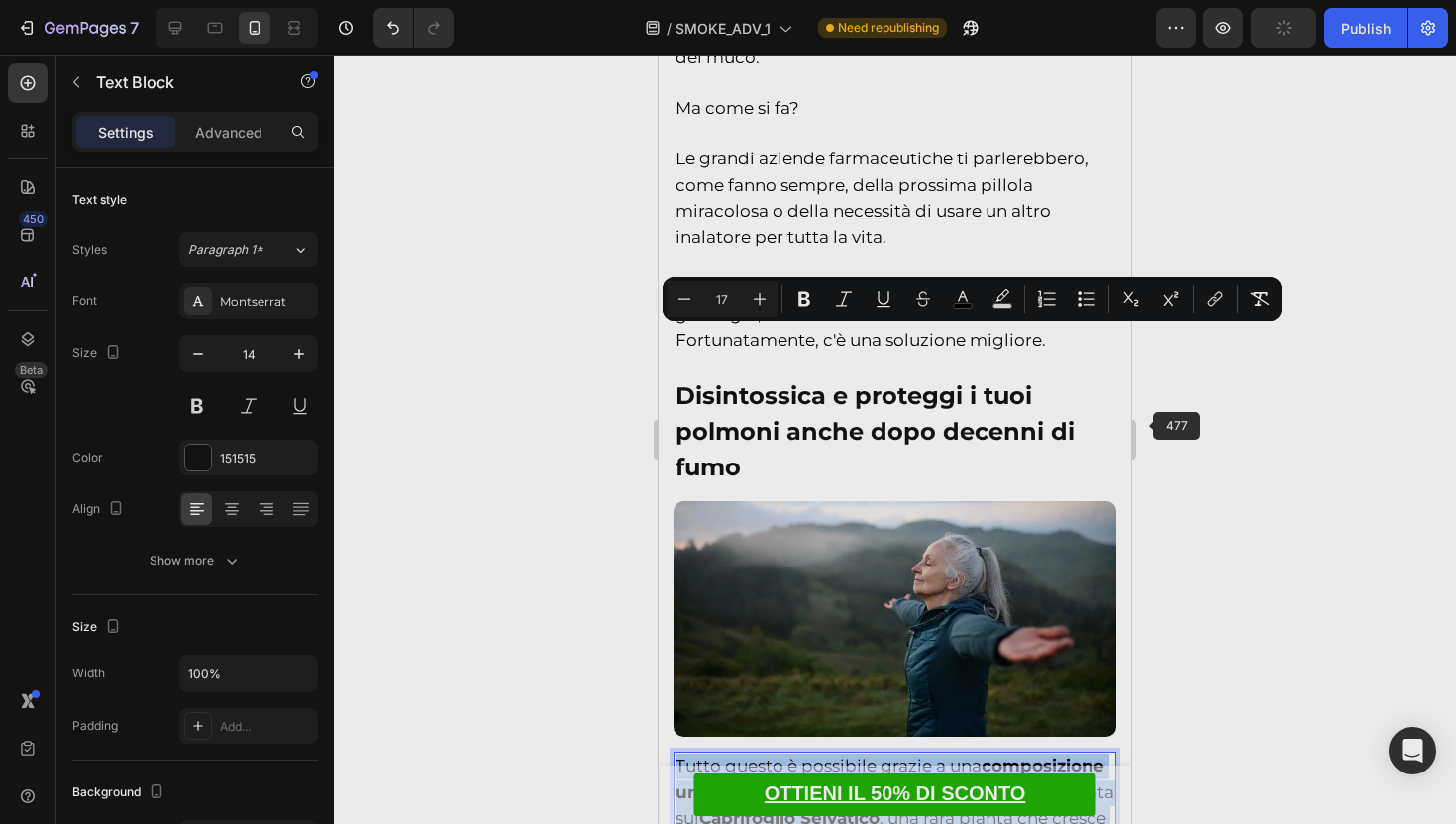 click 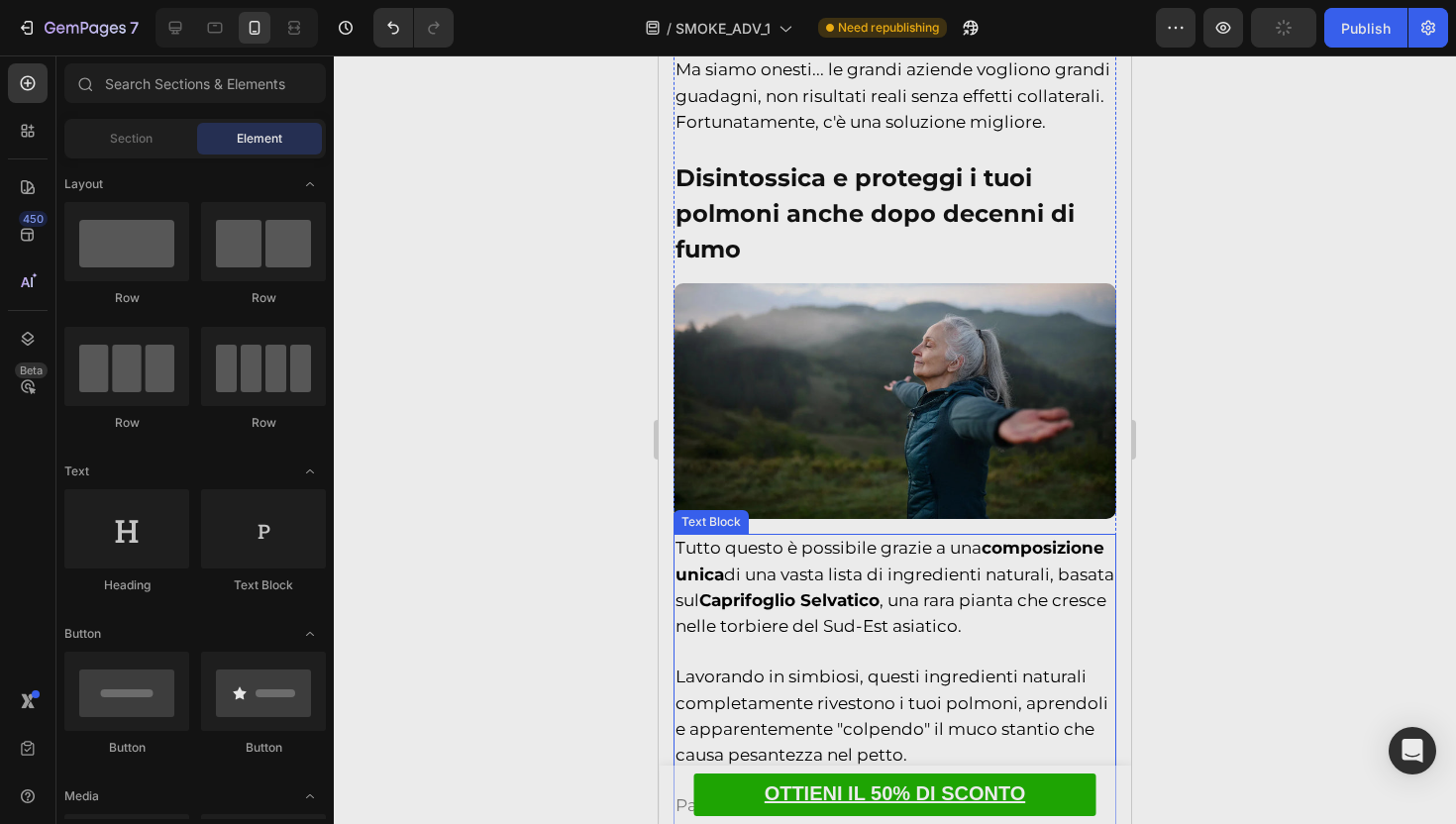 scroll, scrollTop: 5072, scrollLeft: 0, axis: vertical 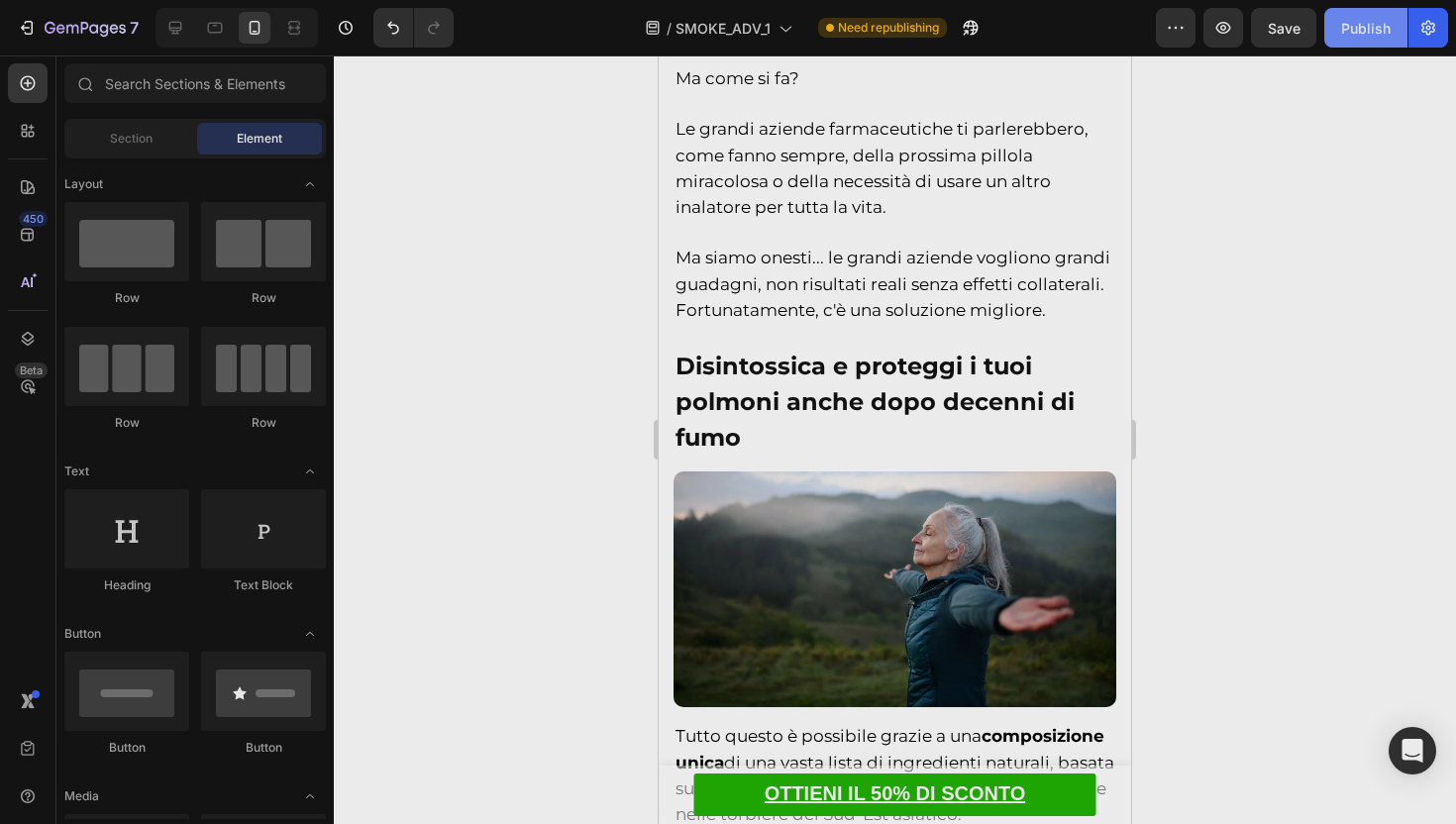 click on "Publish" at bounding box center [1366, 28] 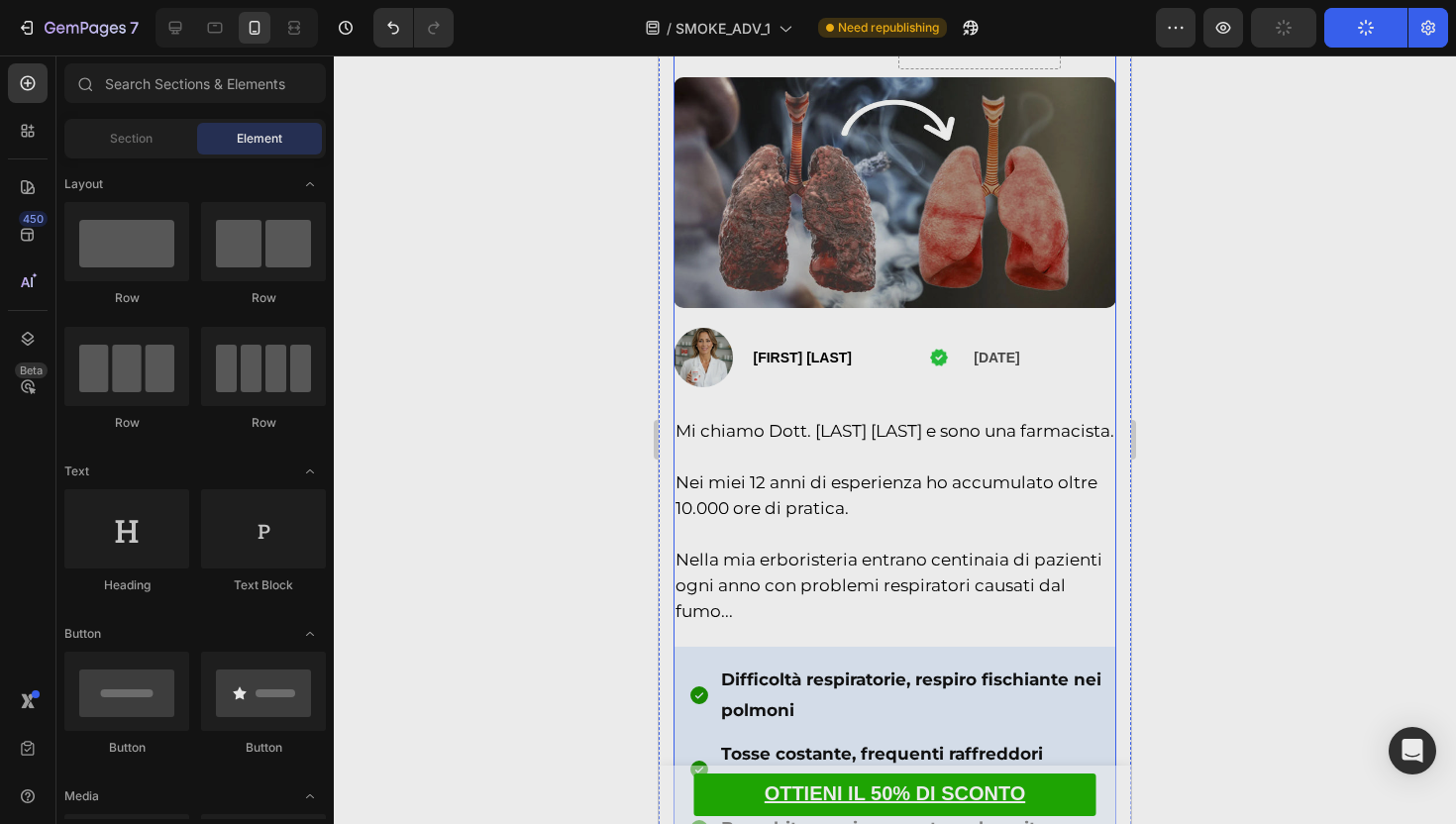 scroll, scrollTop: 0, scrollLeft: 0, axis: both 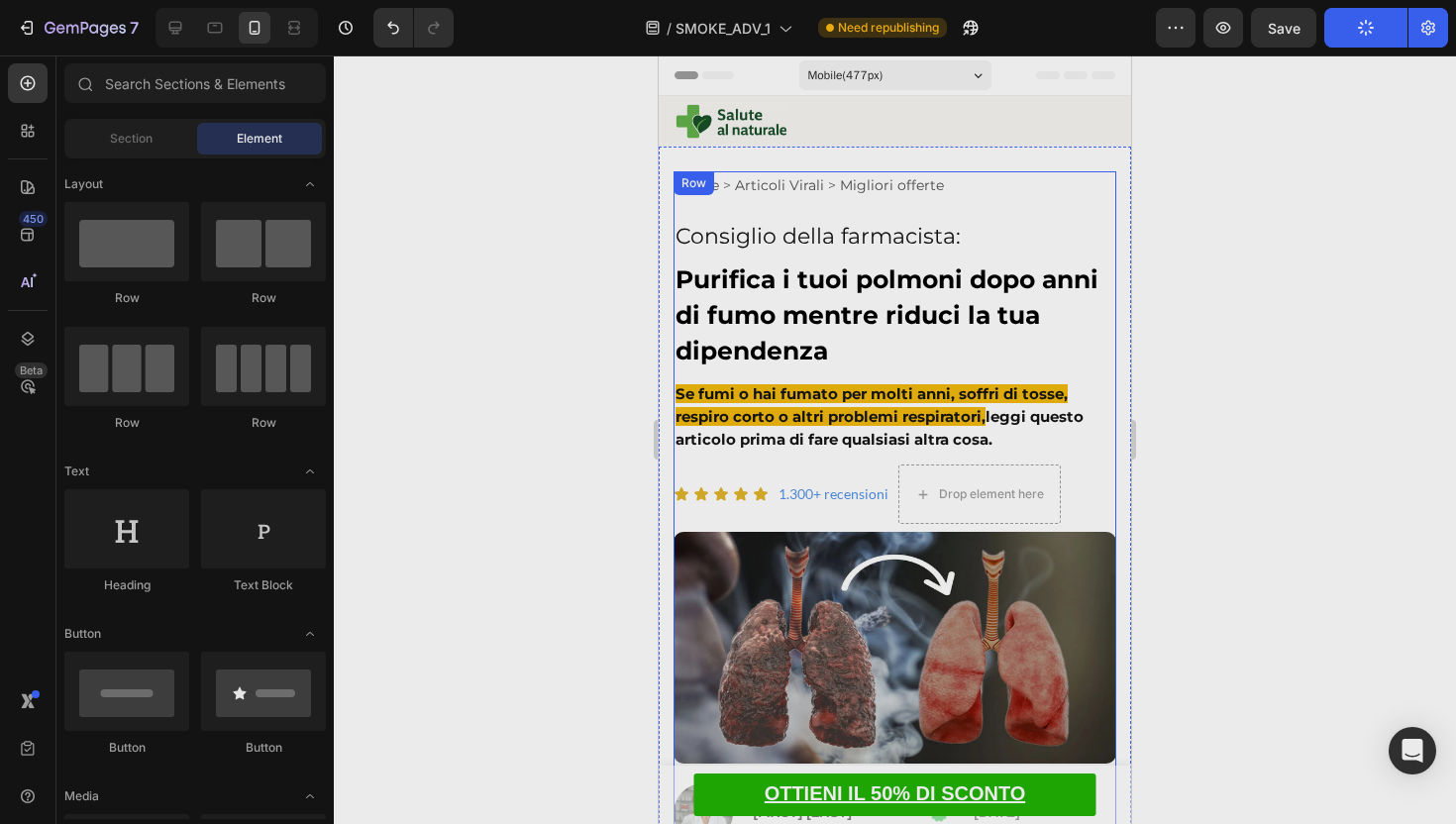 click on "Purifica i tuoi polmoni dopo anni di fumo mentre riduci la tua dipendenza" at bounding box center (886, 315) 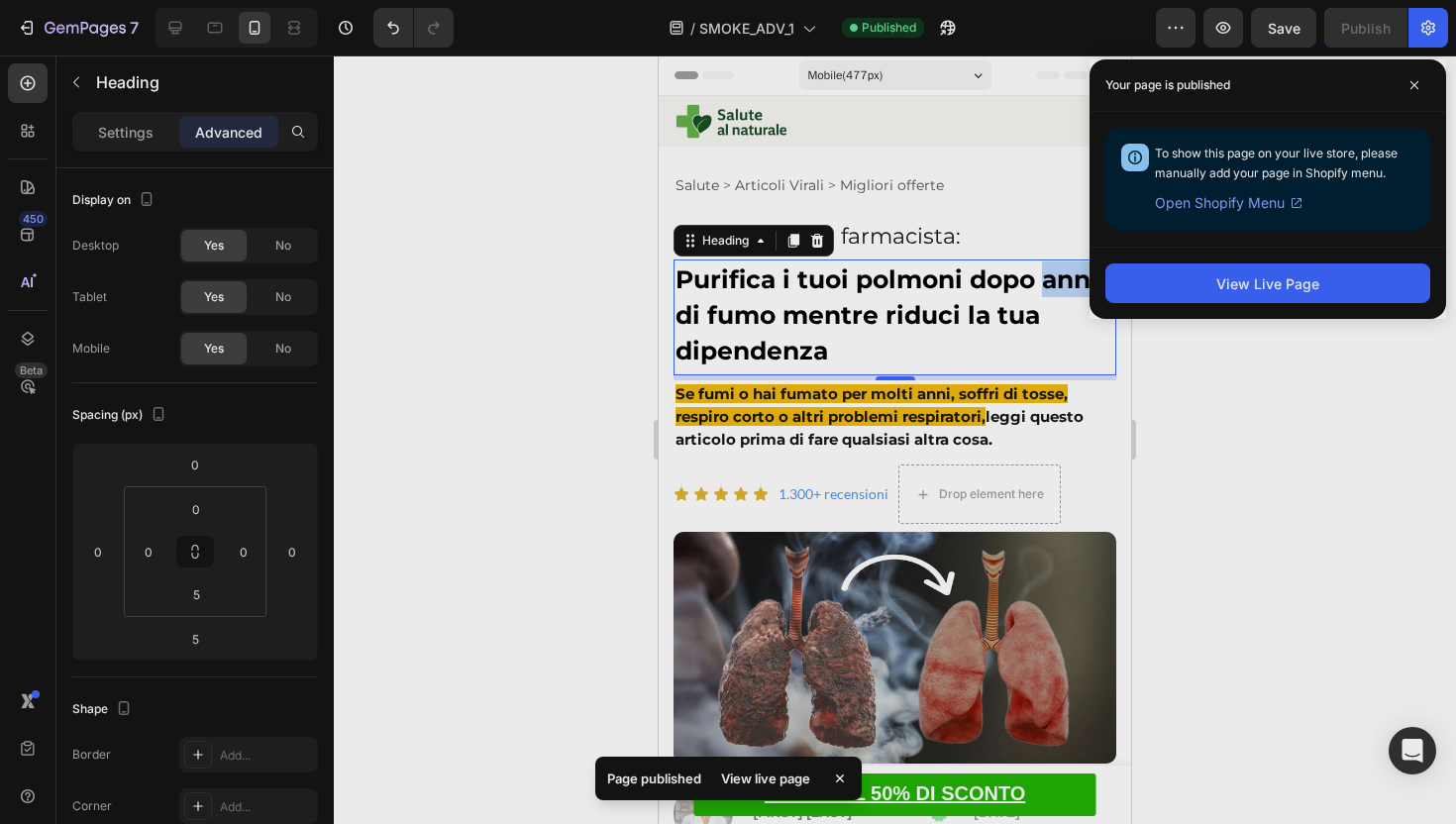 click on "Purifica i tuoi polmoni dopo anni di fumo mentre riduci la tua dipendenza" at bounding box center [886, 315] 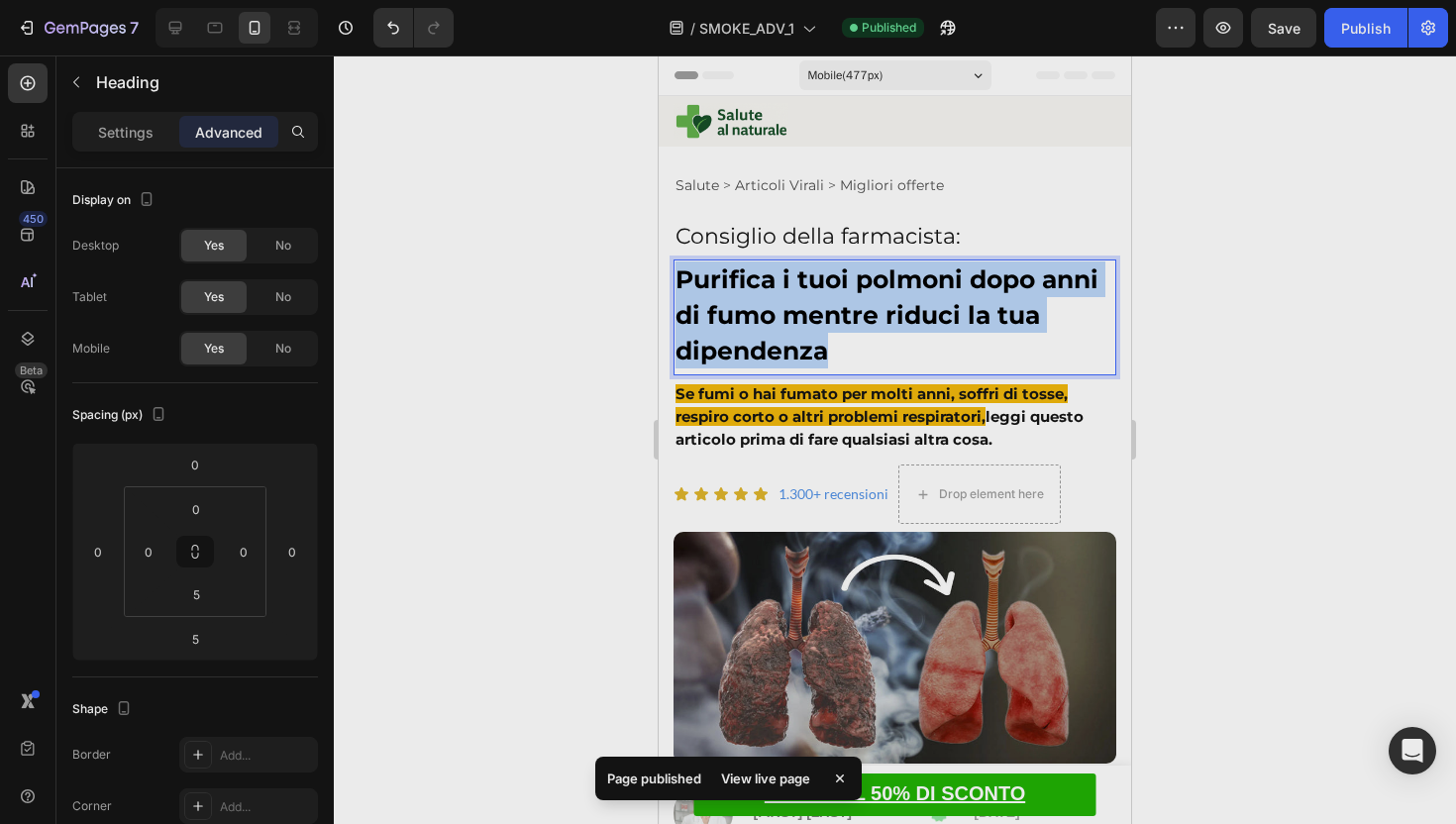 click on "Purifica i tuoi polmoni dopo anni di fumo mentre riduci la tua dipendenza" at bounding box center [886, 315] 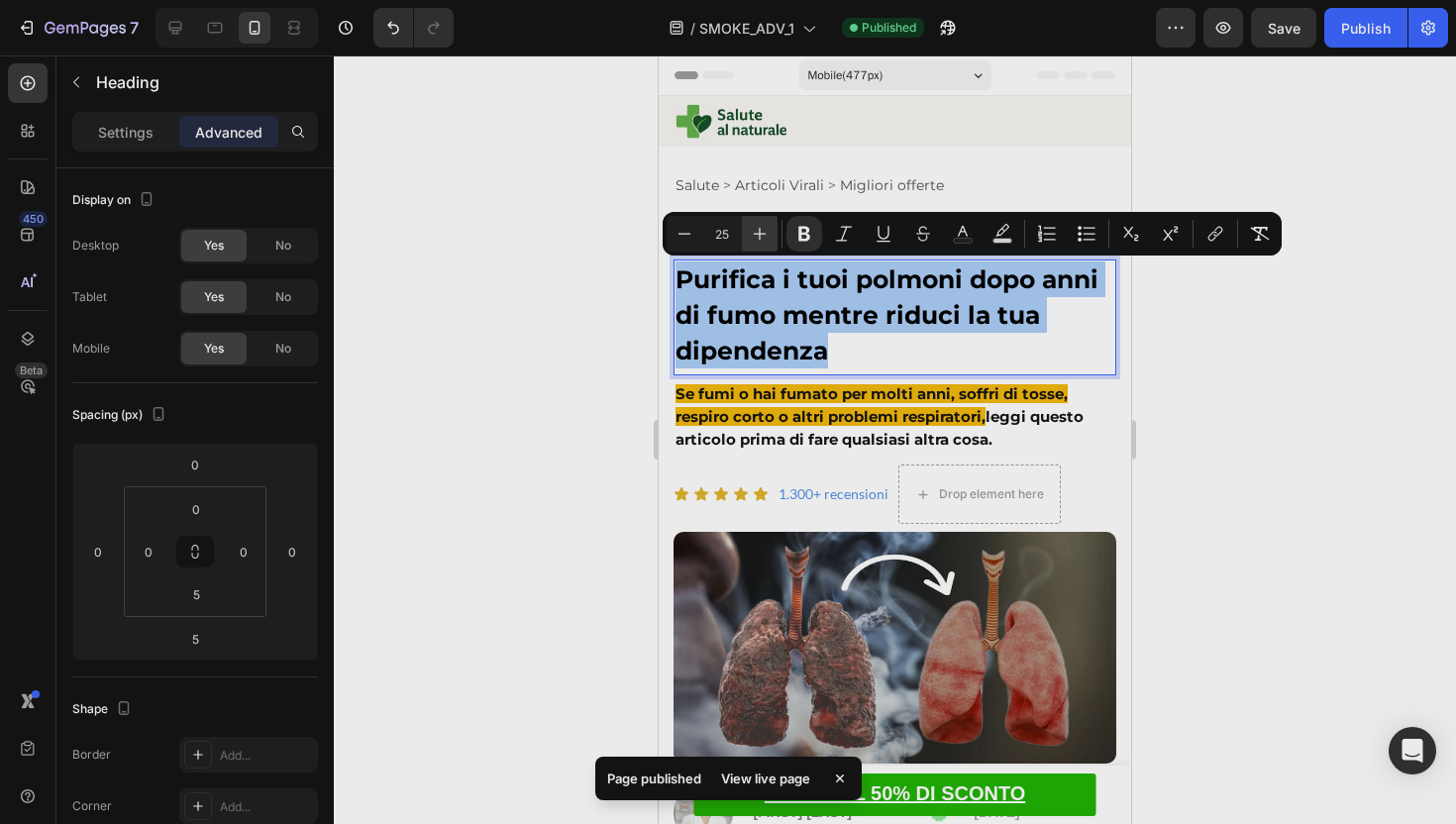 click 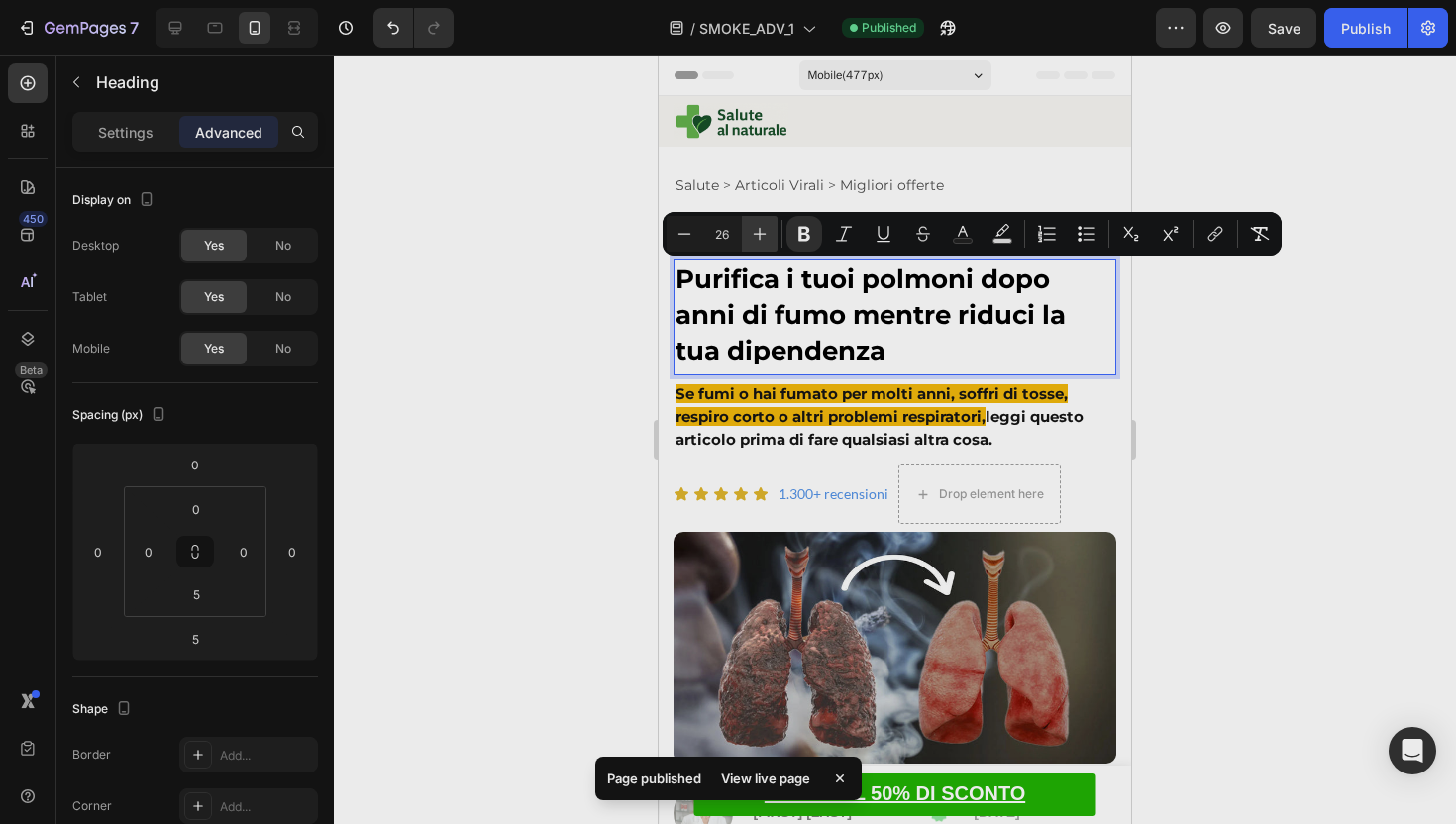 click 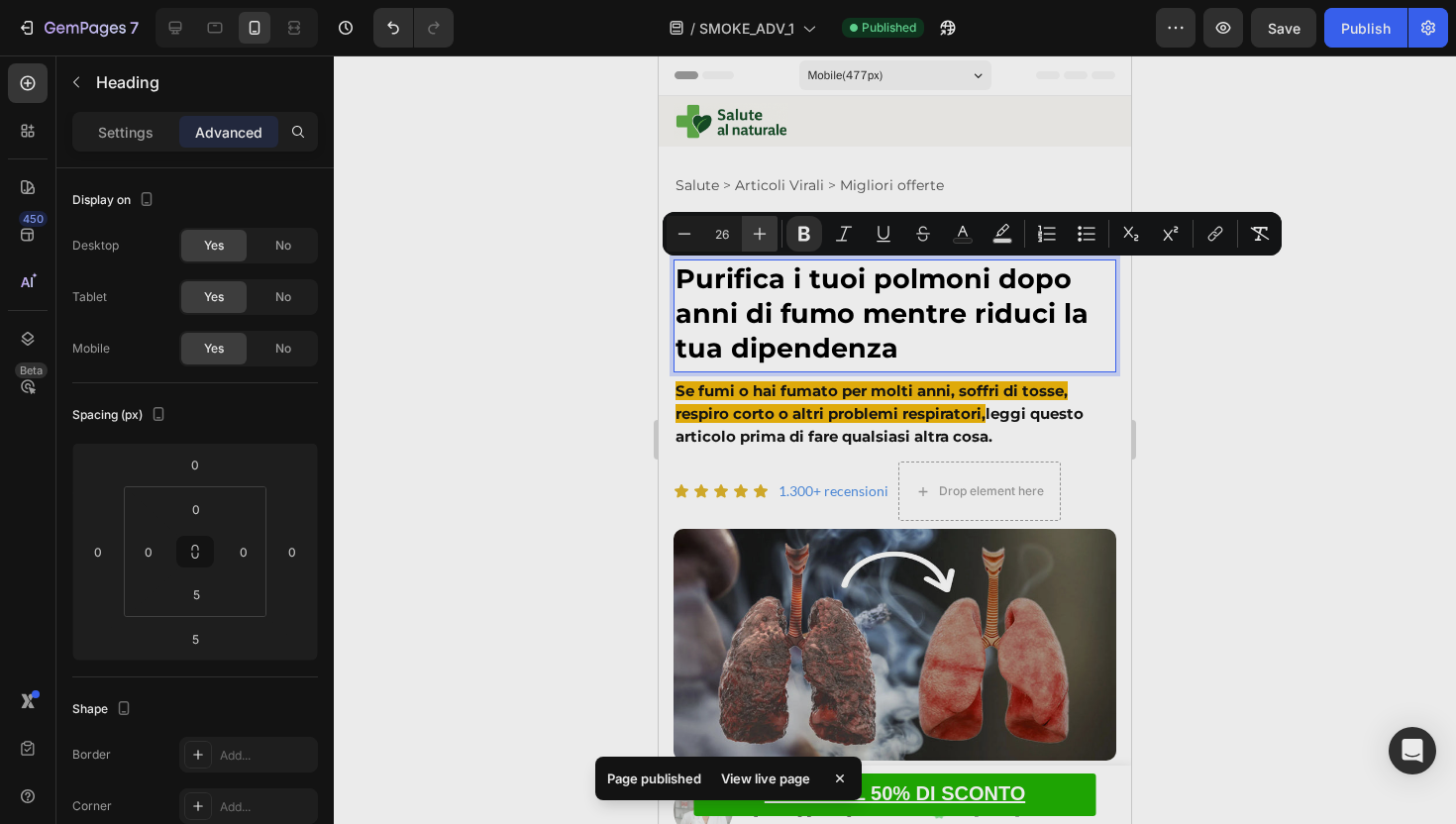 type on "27" 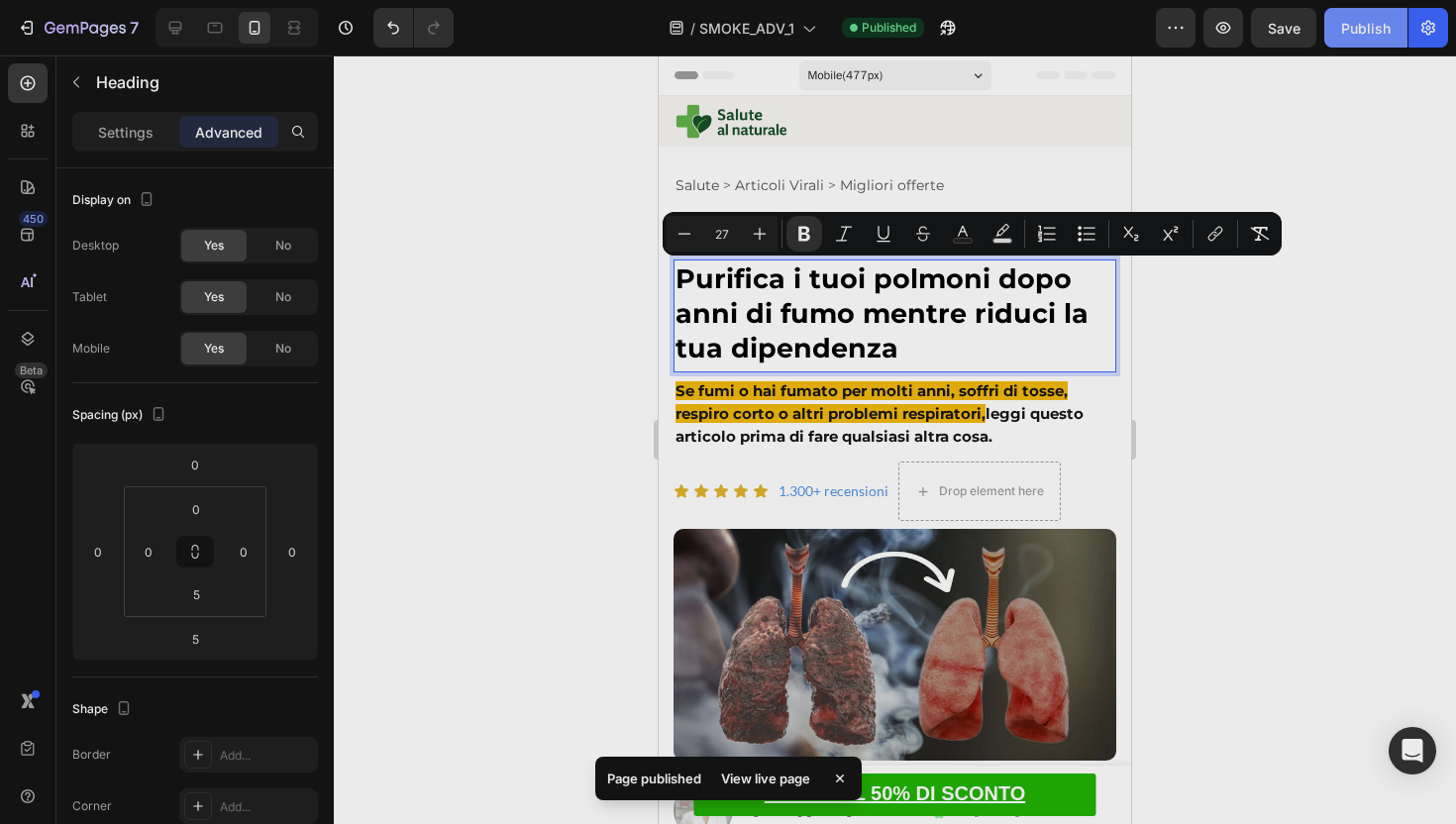 click on "Publish" 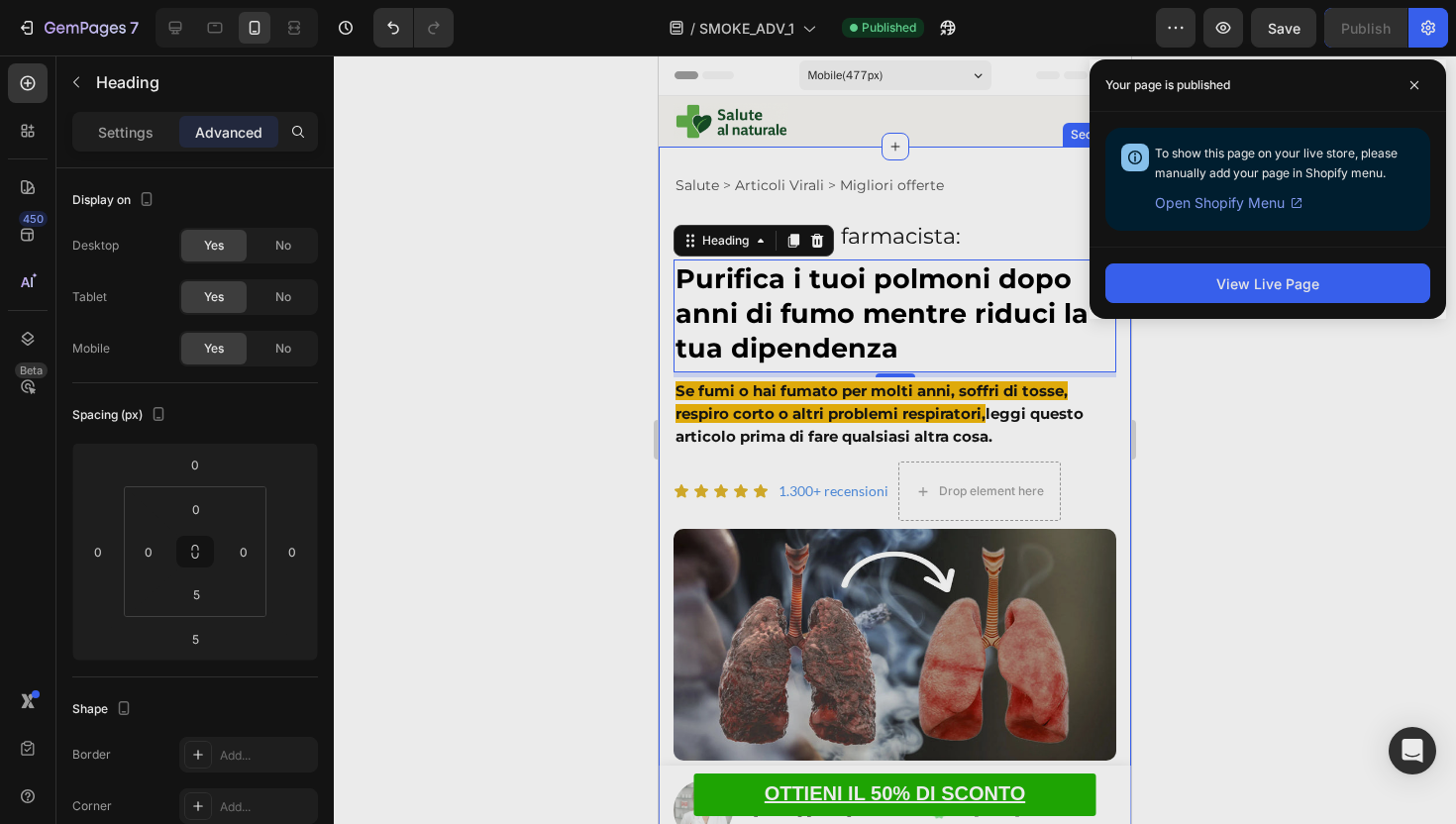 click 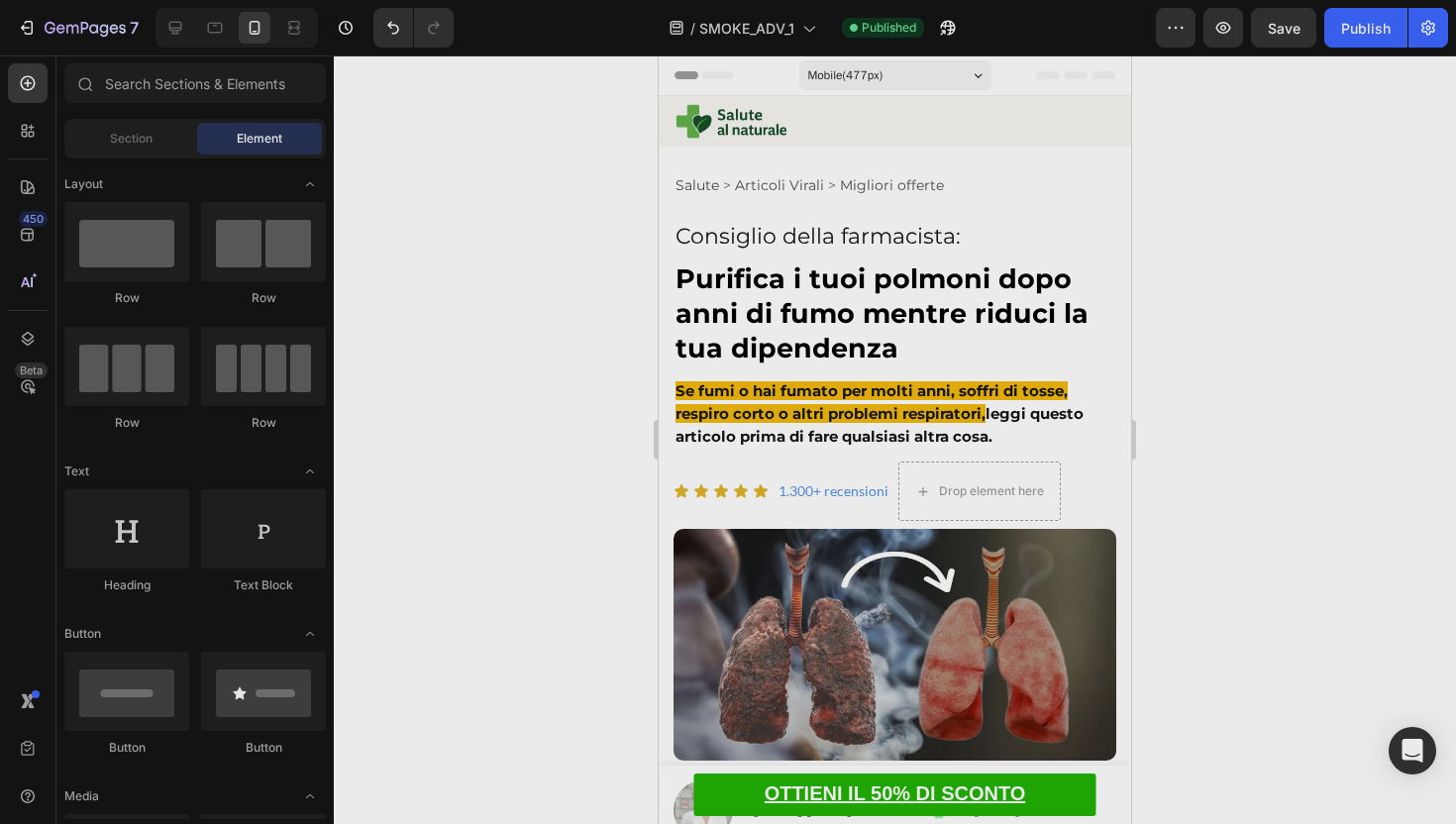 click 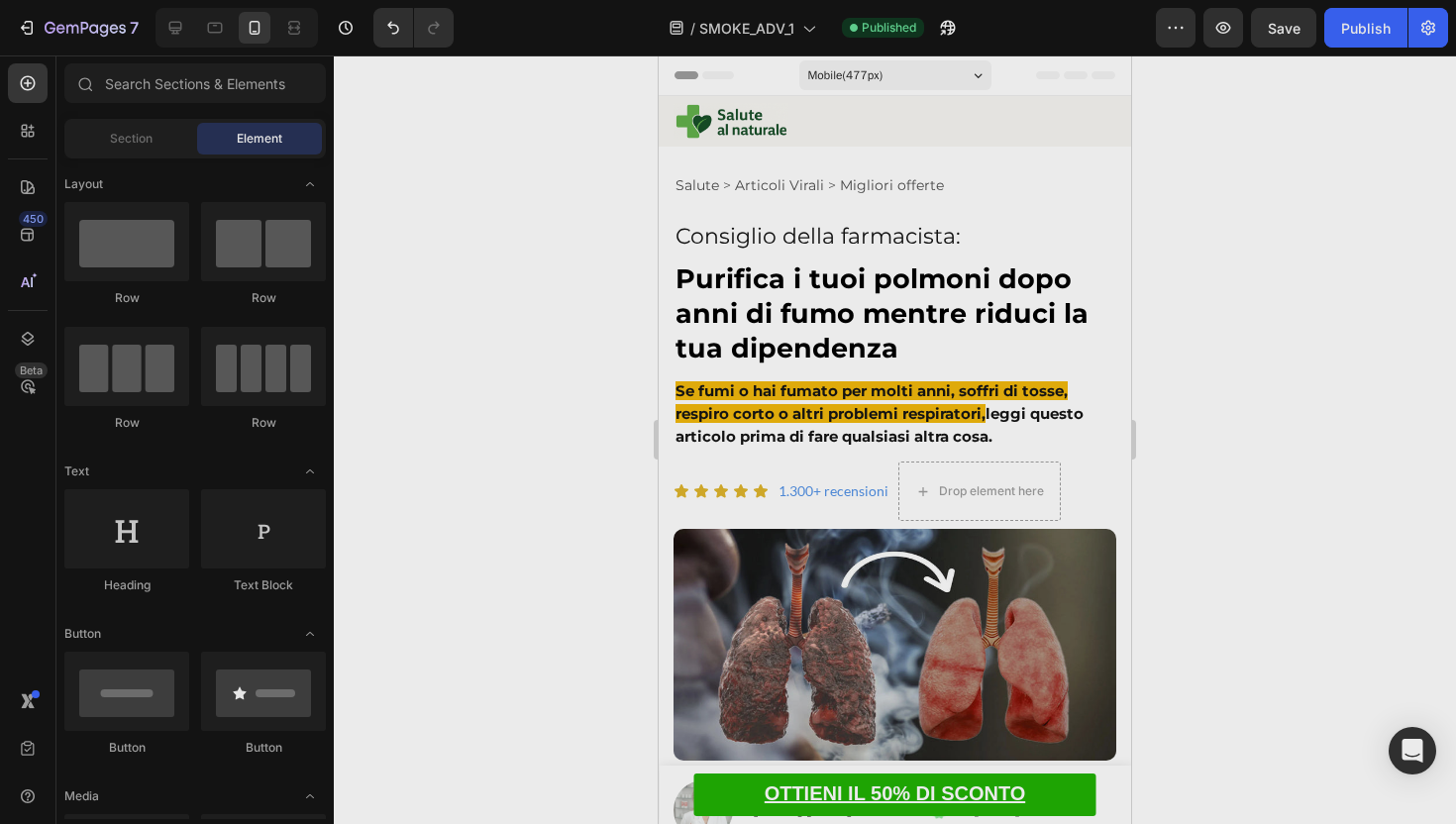 drag, startPoint x: 771, startPoint y: 72, endPoint x: 712, endPoint y: 75, distance: 59.07622 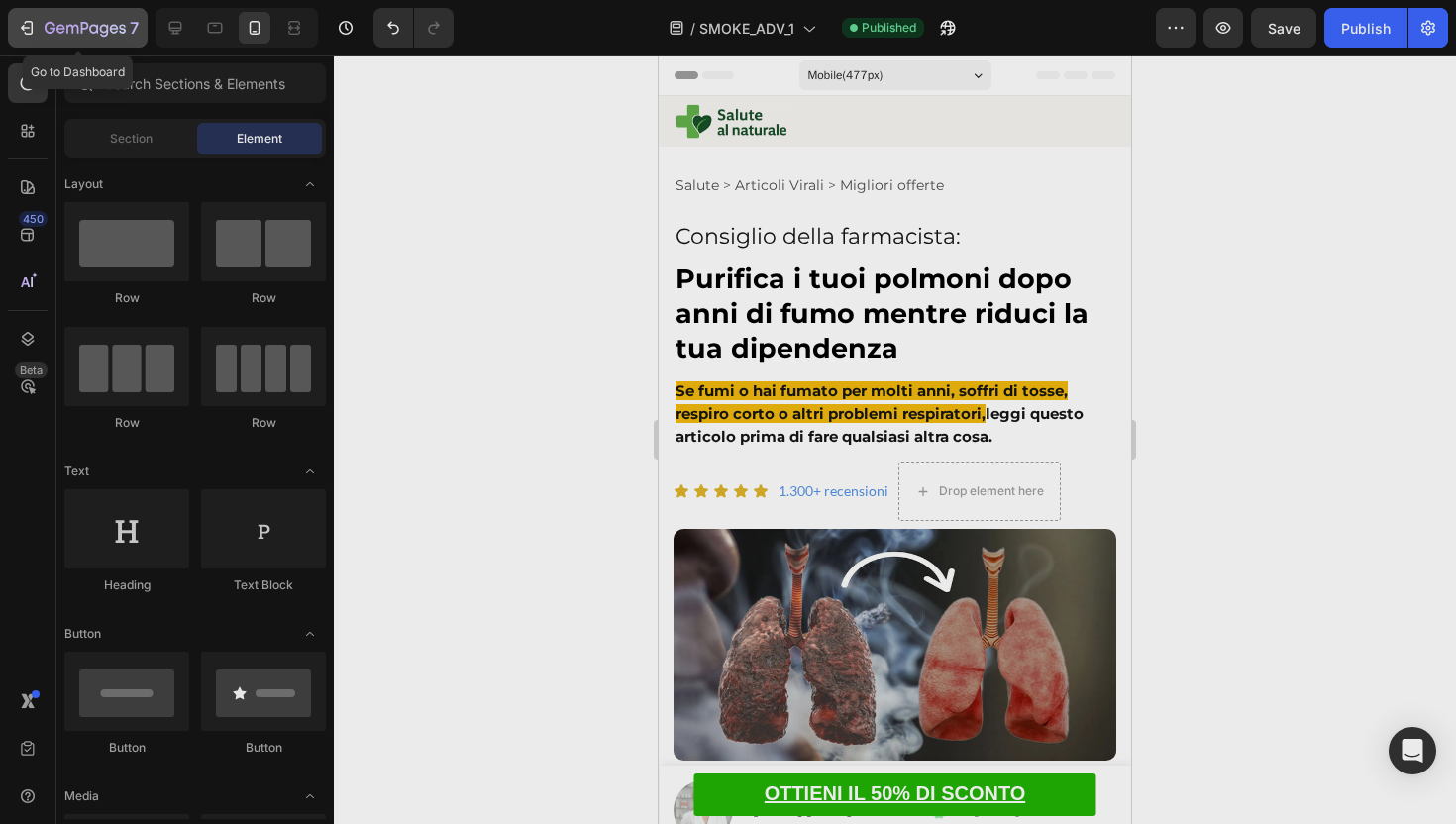 click 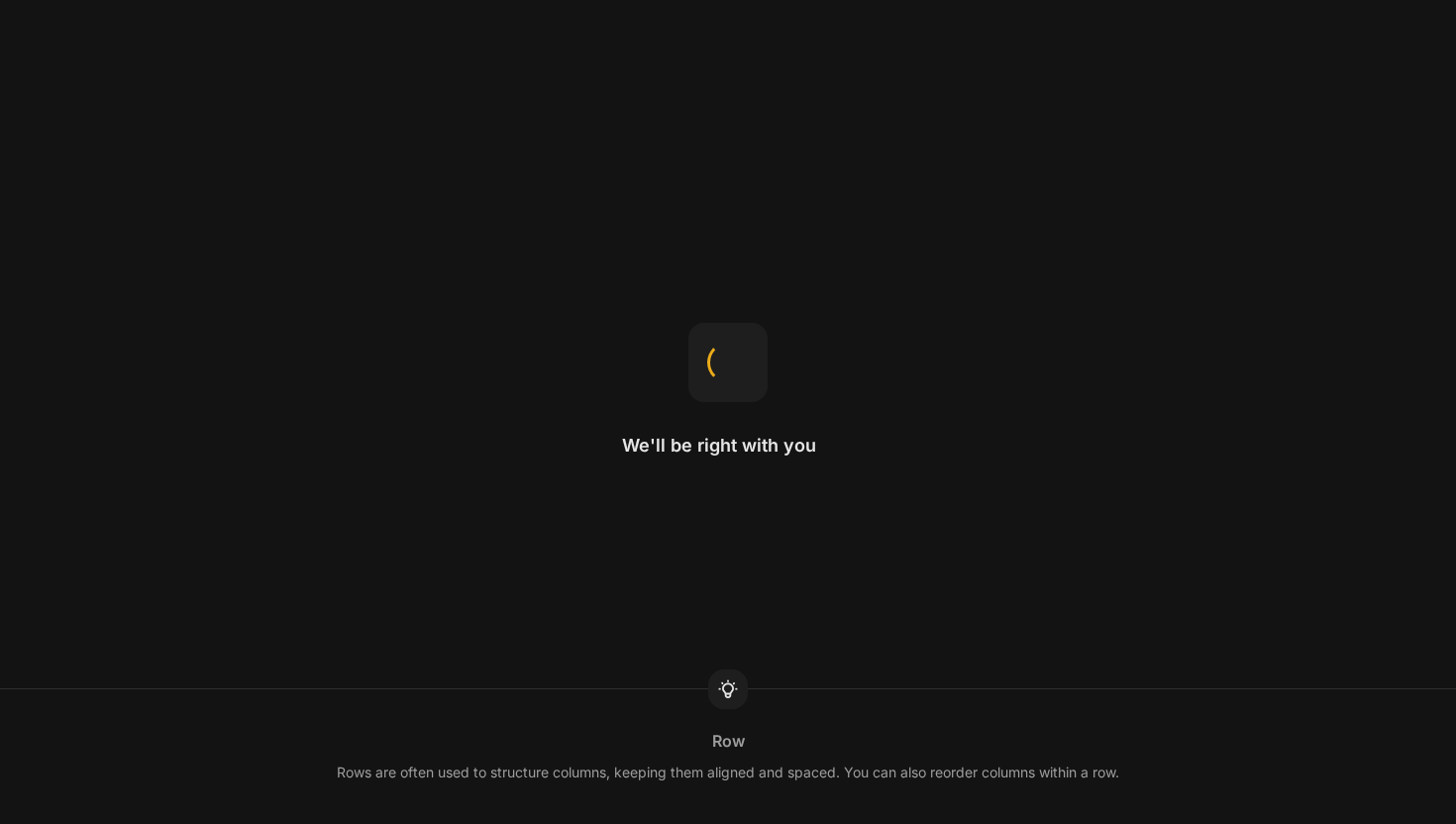 scroll, scrollTop: 0, scrollLeft: 0, axis: both 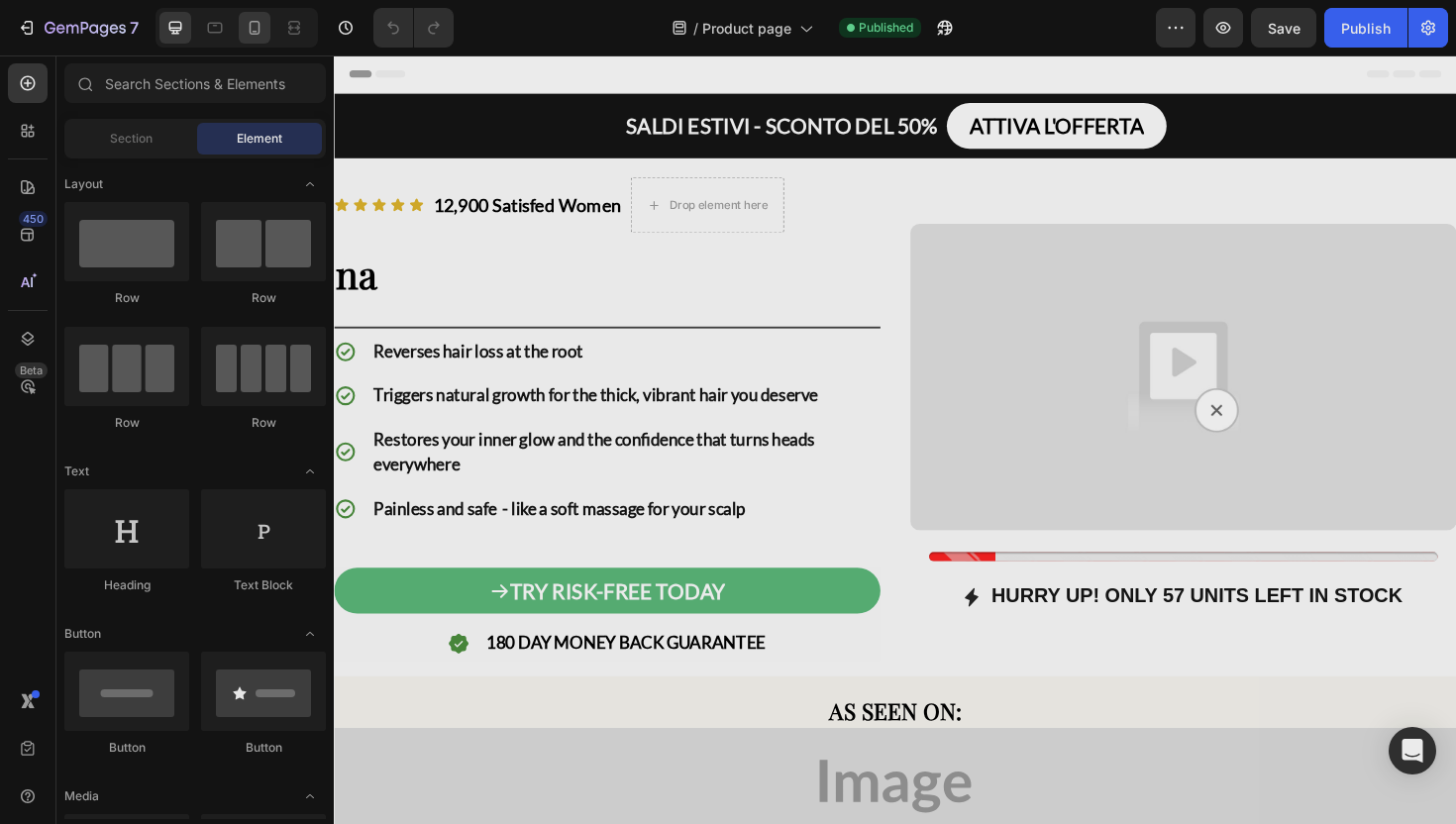 click 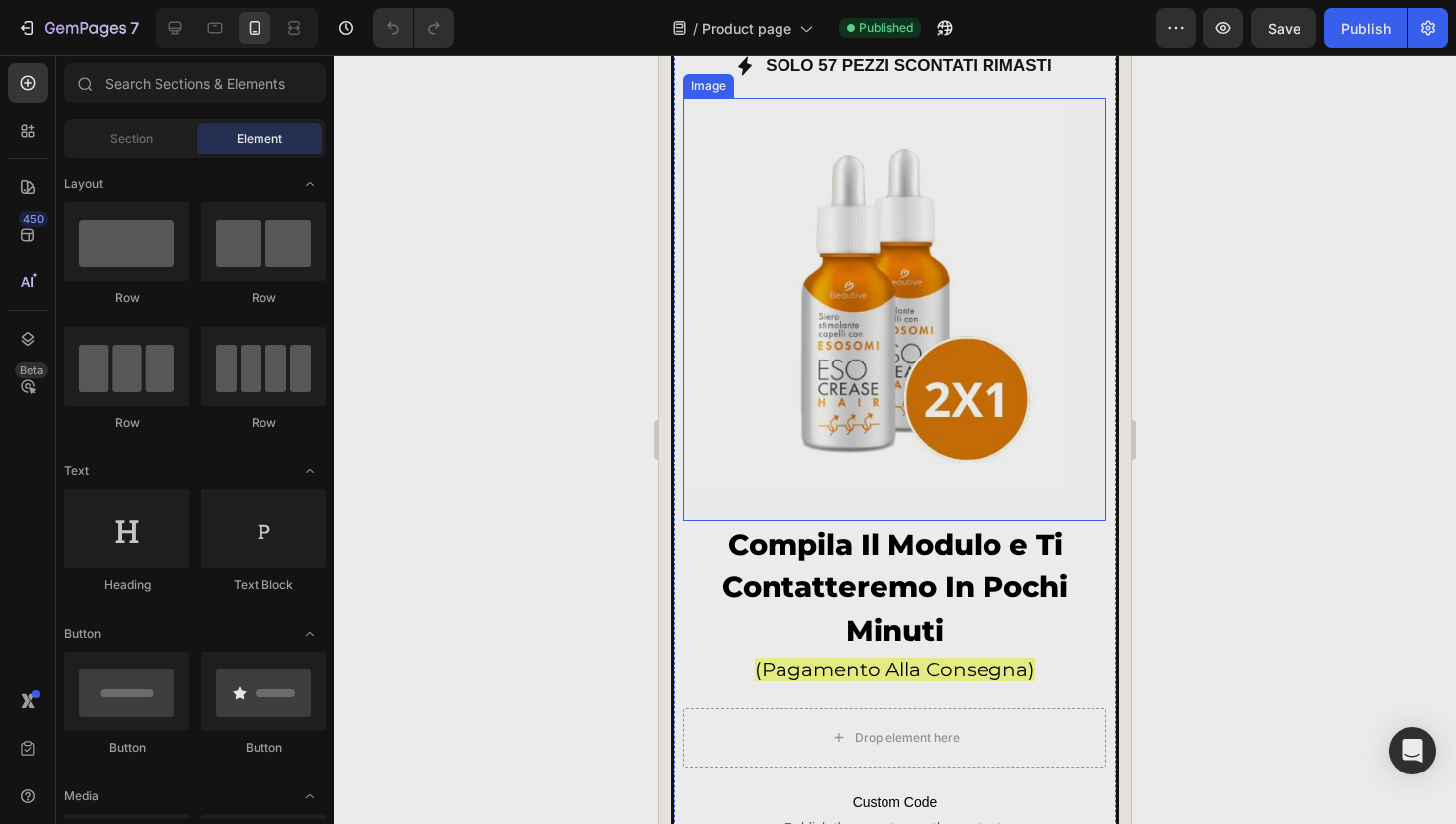 scroll, scrollTop: 26149, scrollLeft: 0, axis: vertical 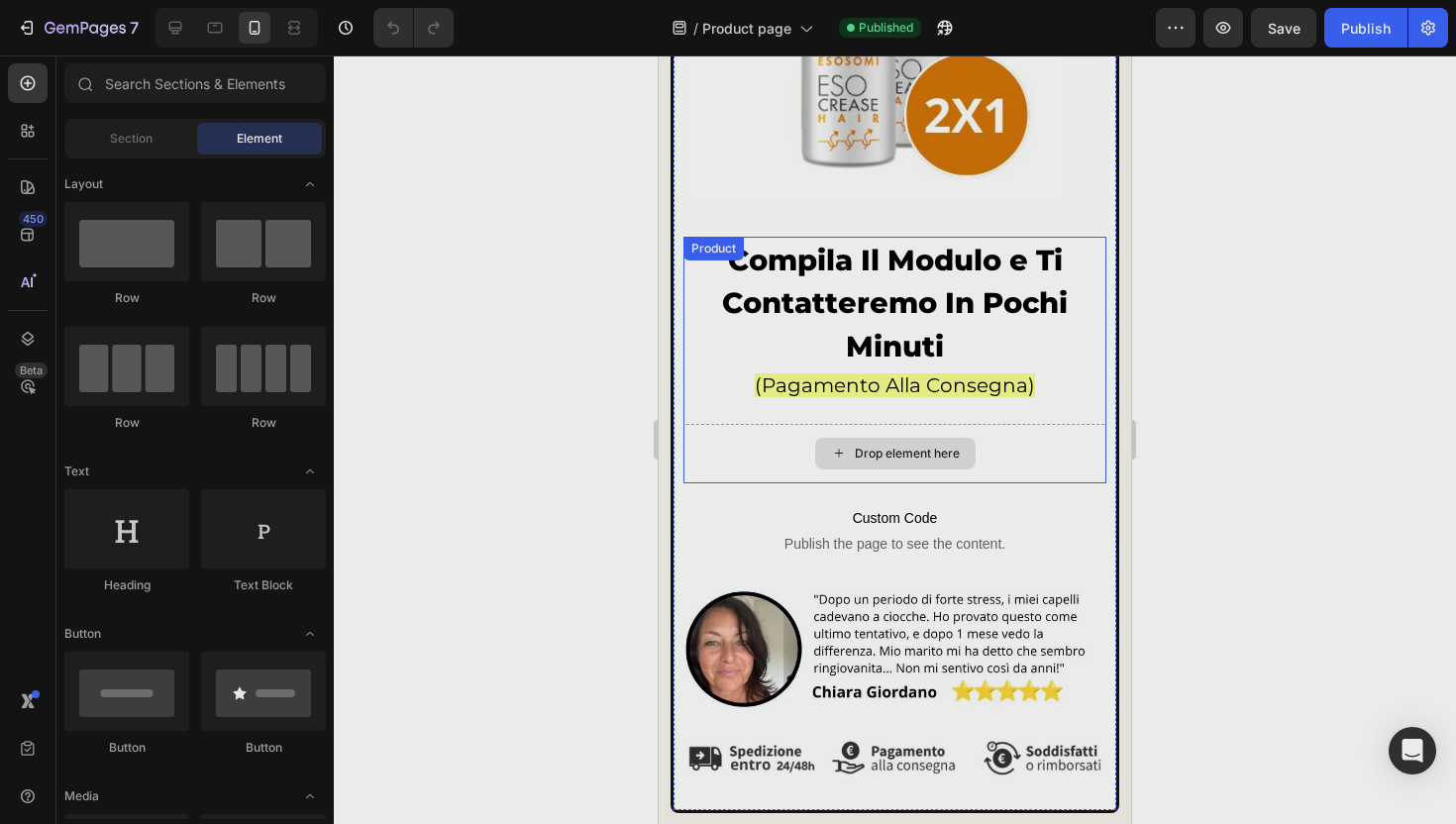 click on "Drop element here" at bounding box center (894, 454) 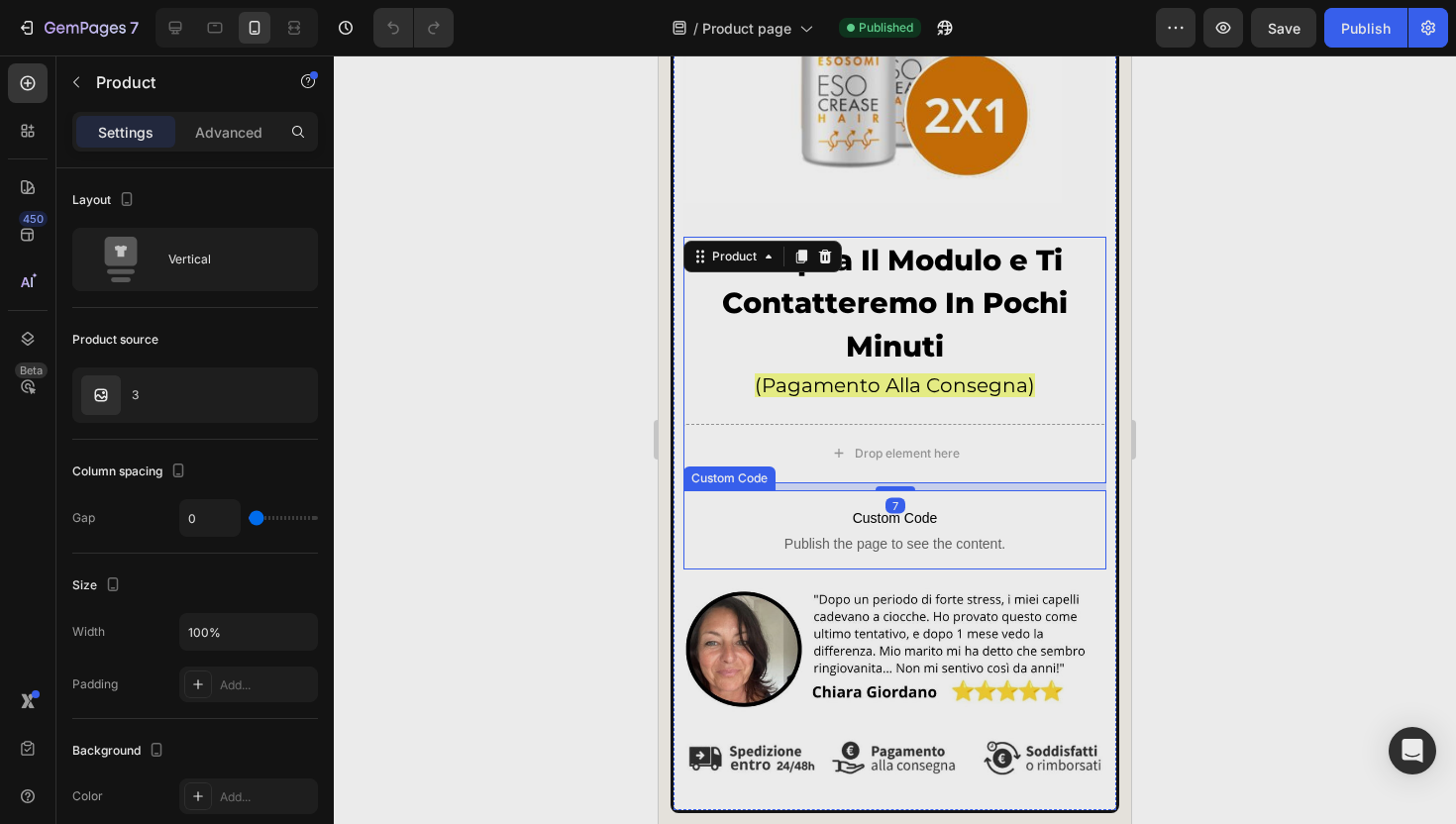 click on "Custom Code" at bounding box center (894, 518) 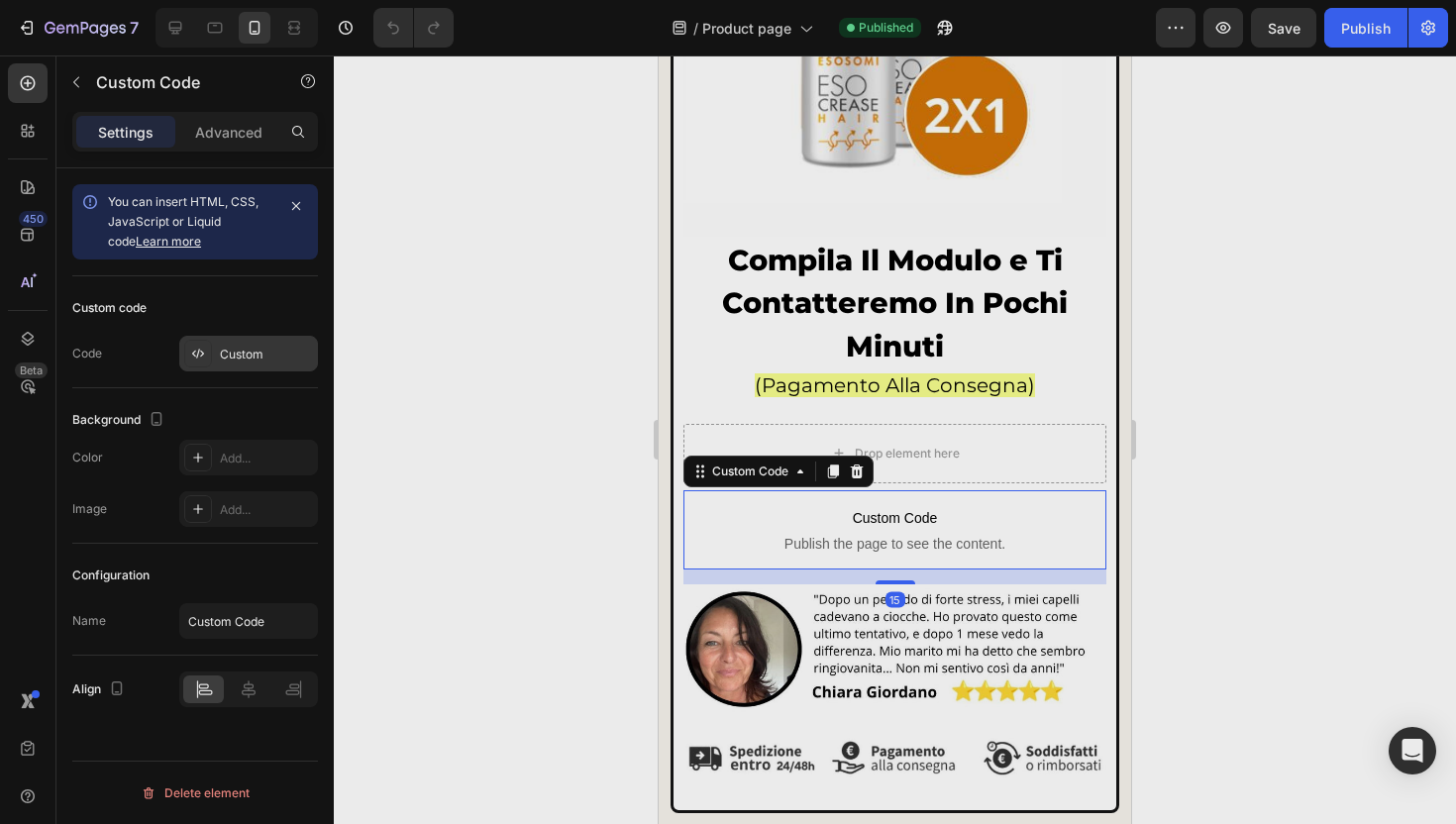 click on "Custom" at bounding box center [266, 355] 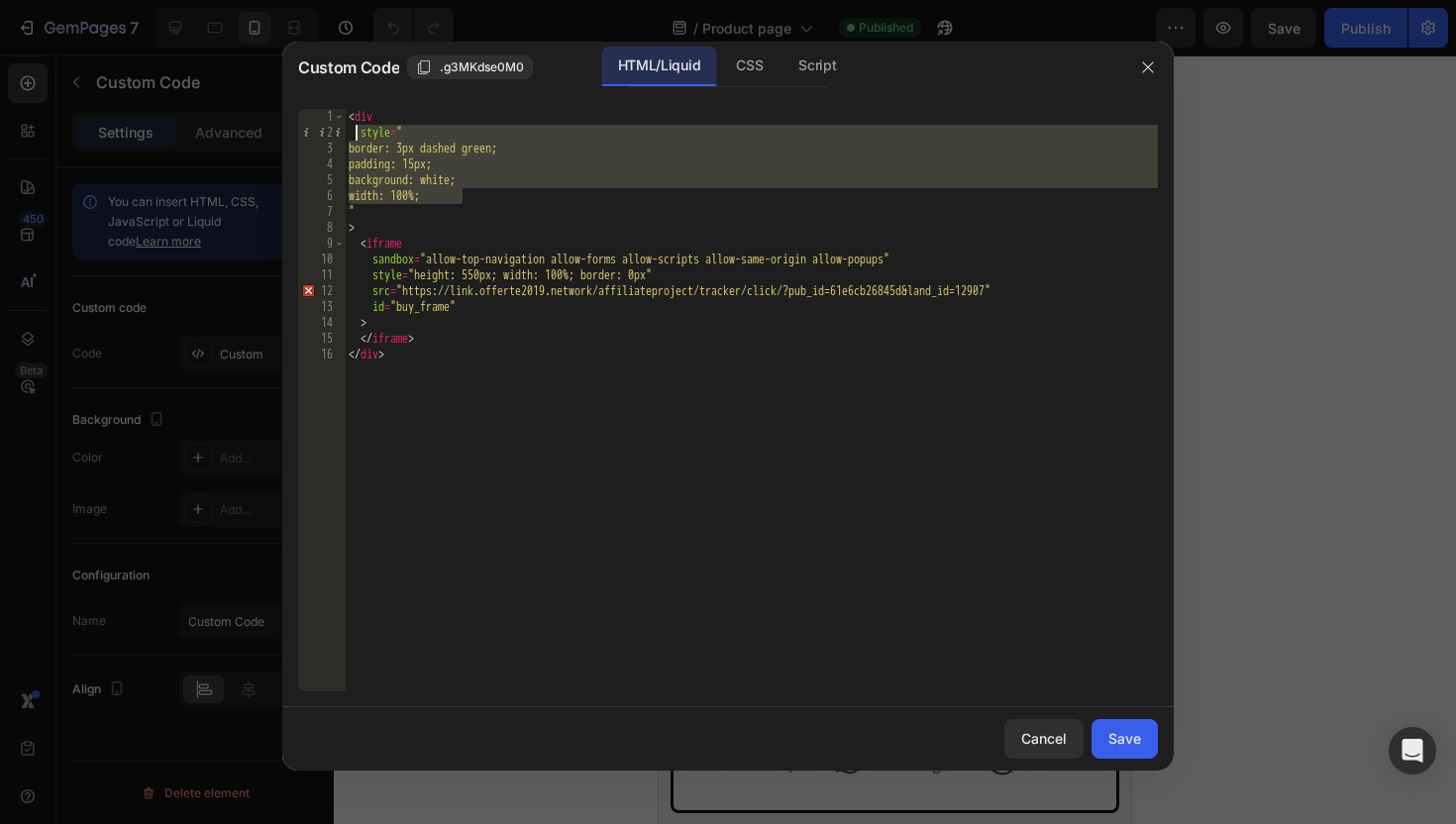 drag, startPoint x: 522, startPoint y: 198, endPoint x: 361, endPoint y: 133, distance: 173.62603 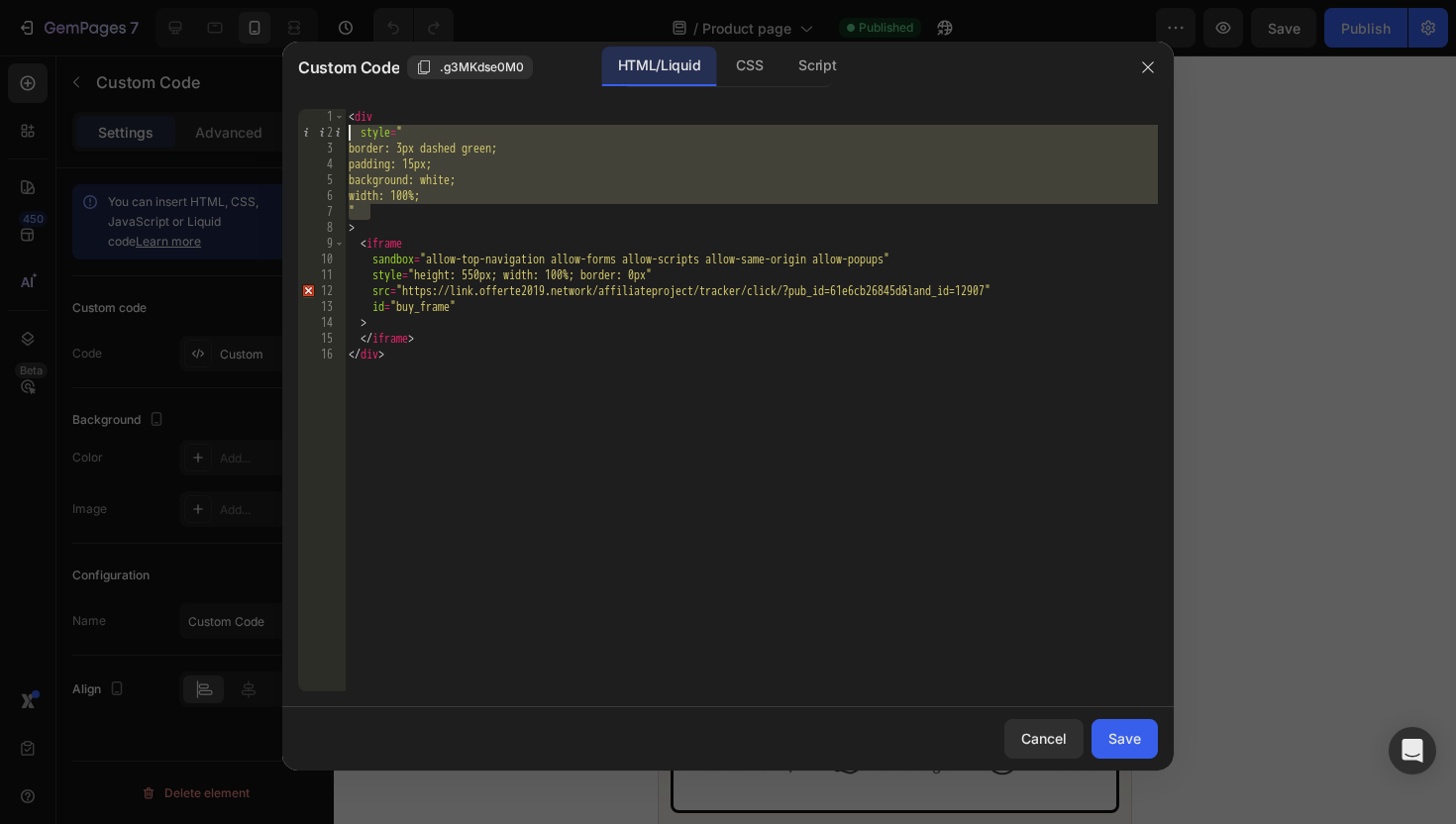 drag, startPoint x: 455, startPoint y: 204, endPoint x: 344, endPoint y: 133, distance: 131.76494 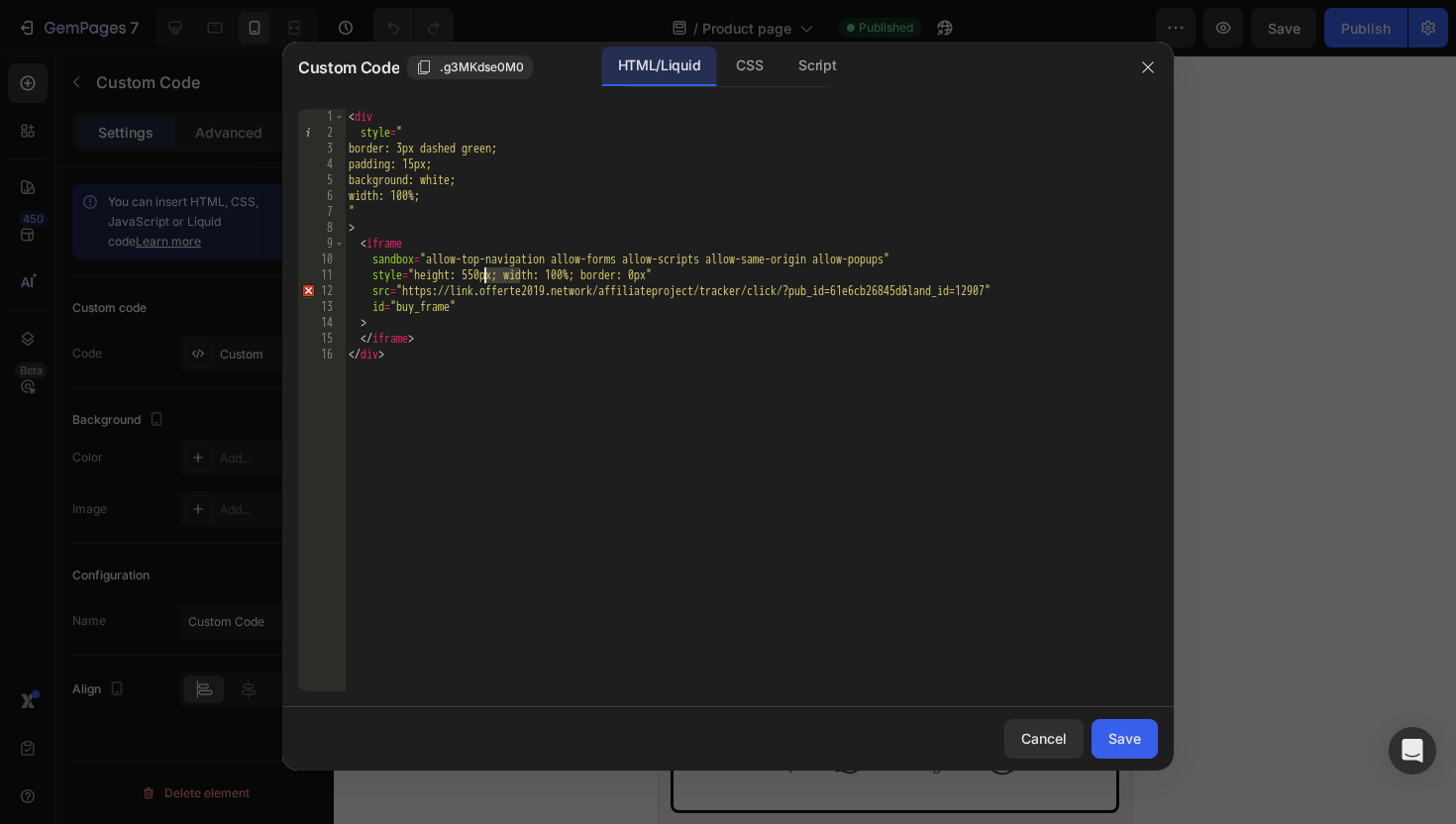 drag, startPoint x: 519, startPoint y: 271, endPoint x: 482, endPoint y: 270, distance: 37.01351 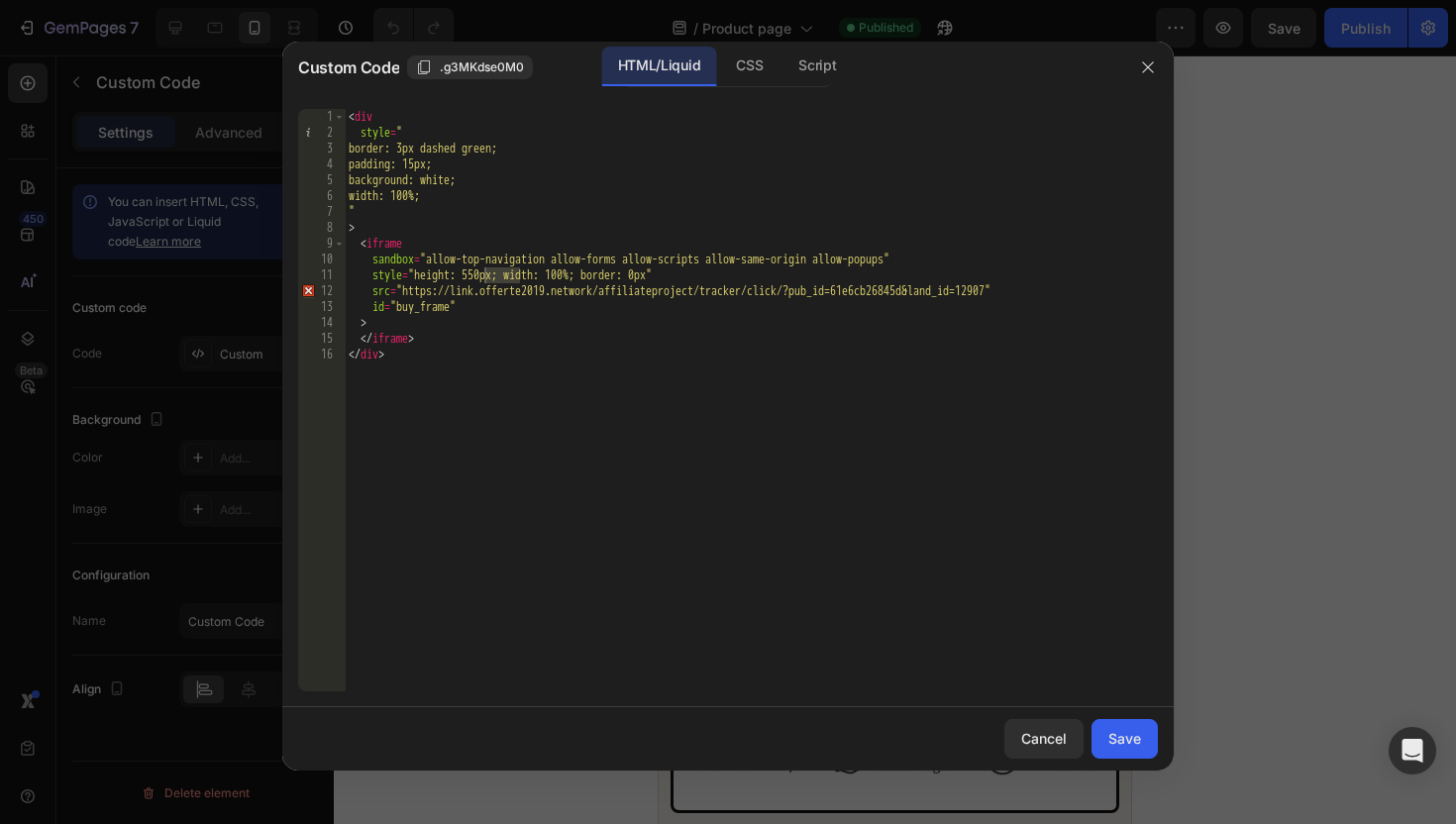 click 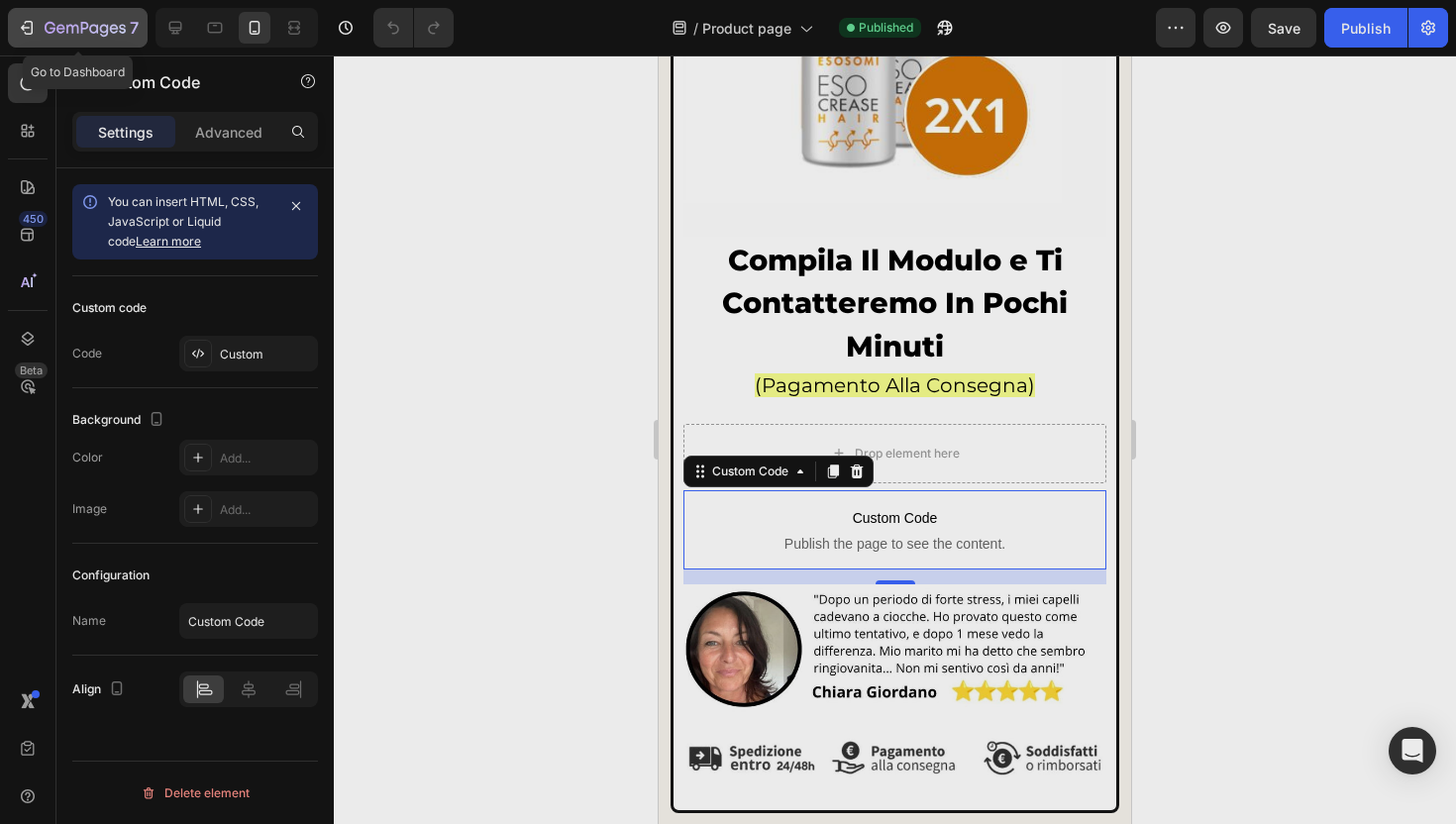 click 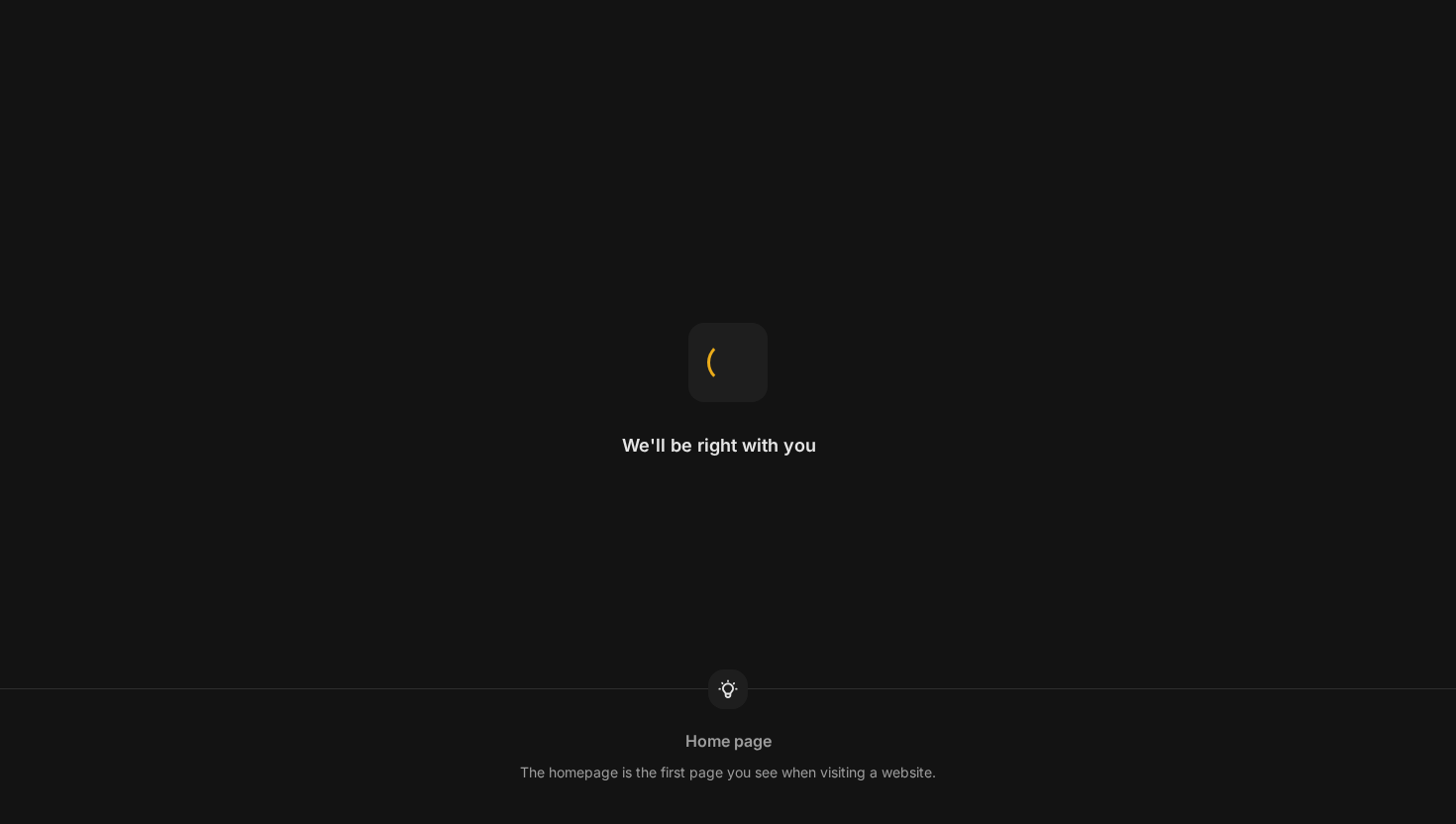 scroll, scrollTop: 0, scrollLeft: 0, axis: both 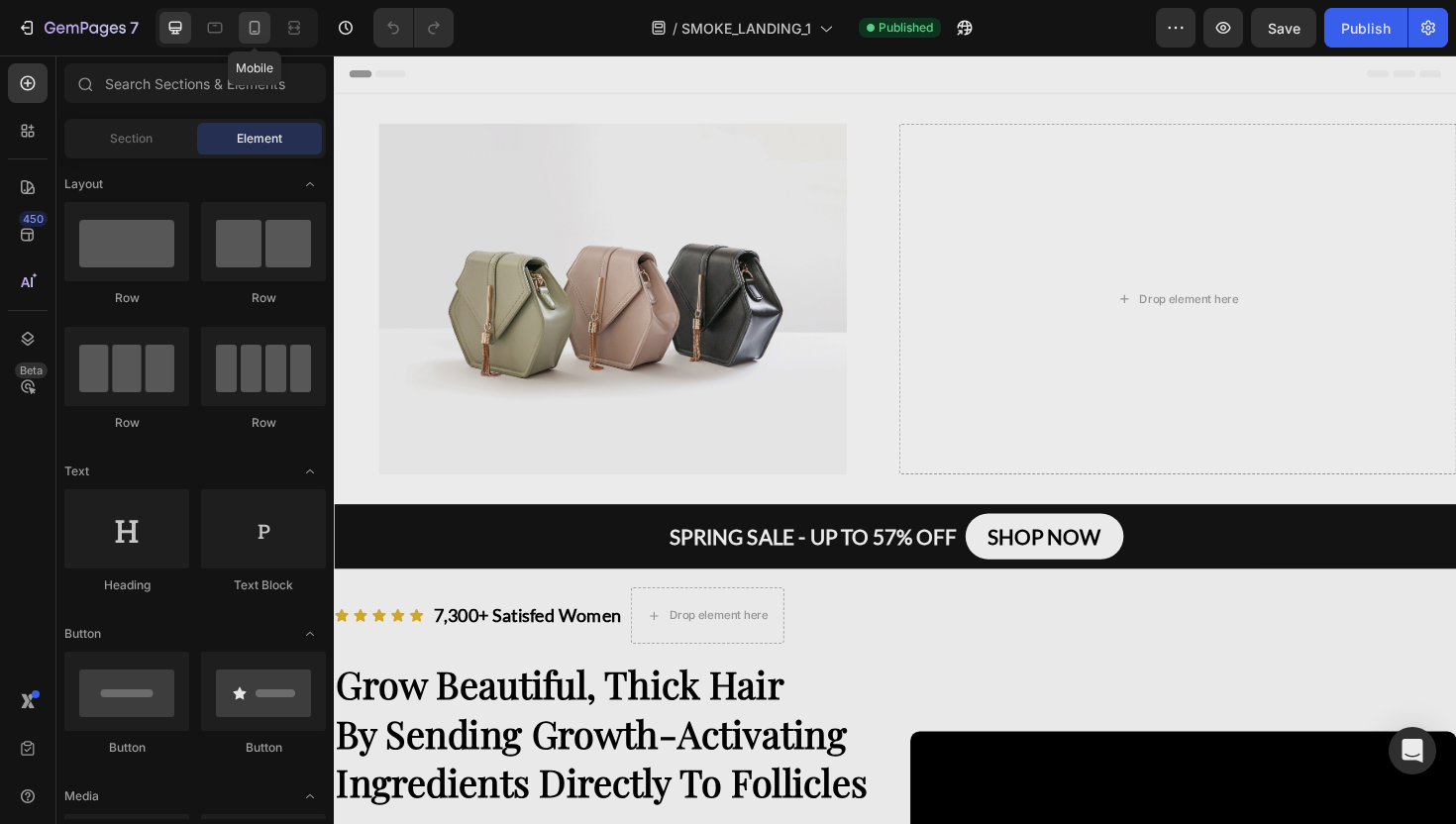 click 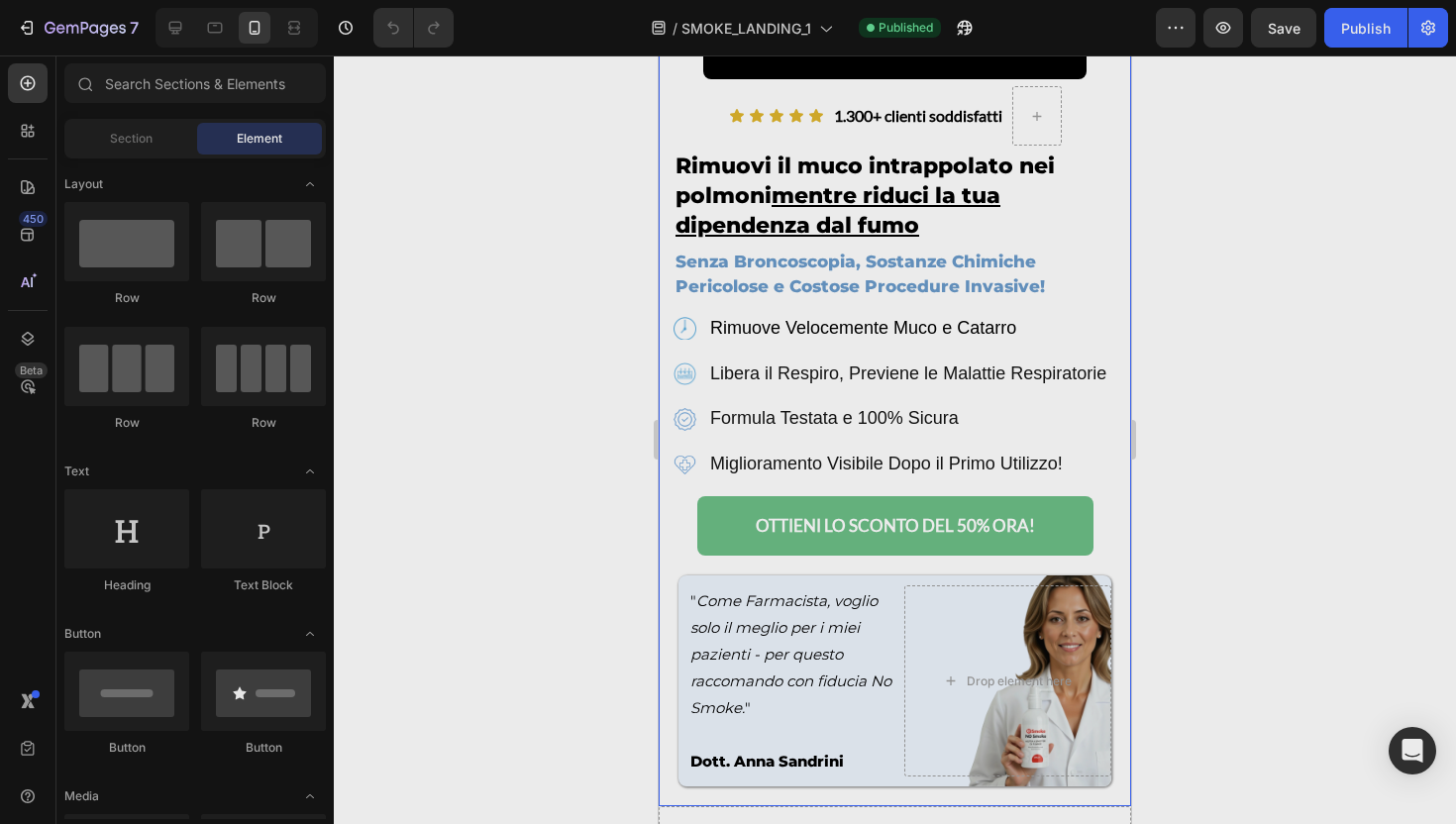 scroll, scrollTop: 699, scrollLeft: 0, axis: vertical 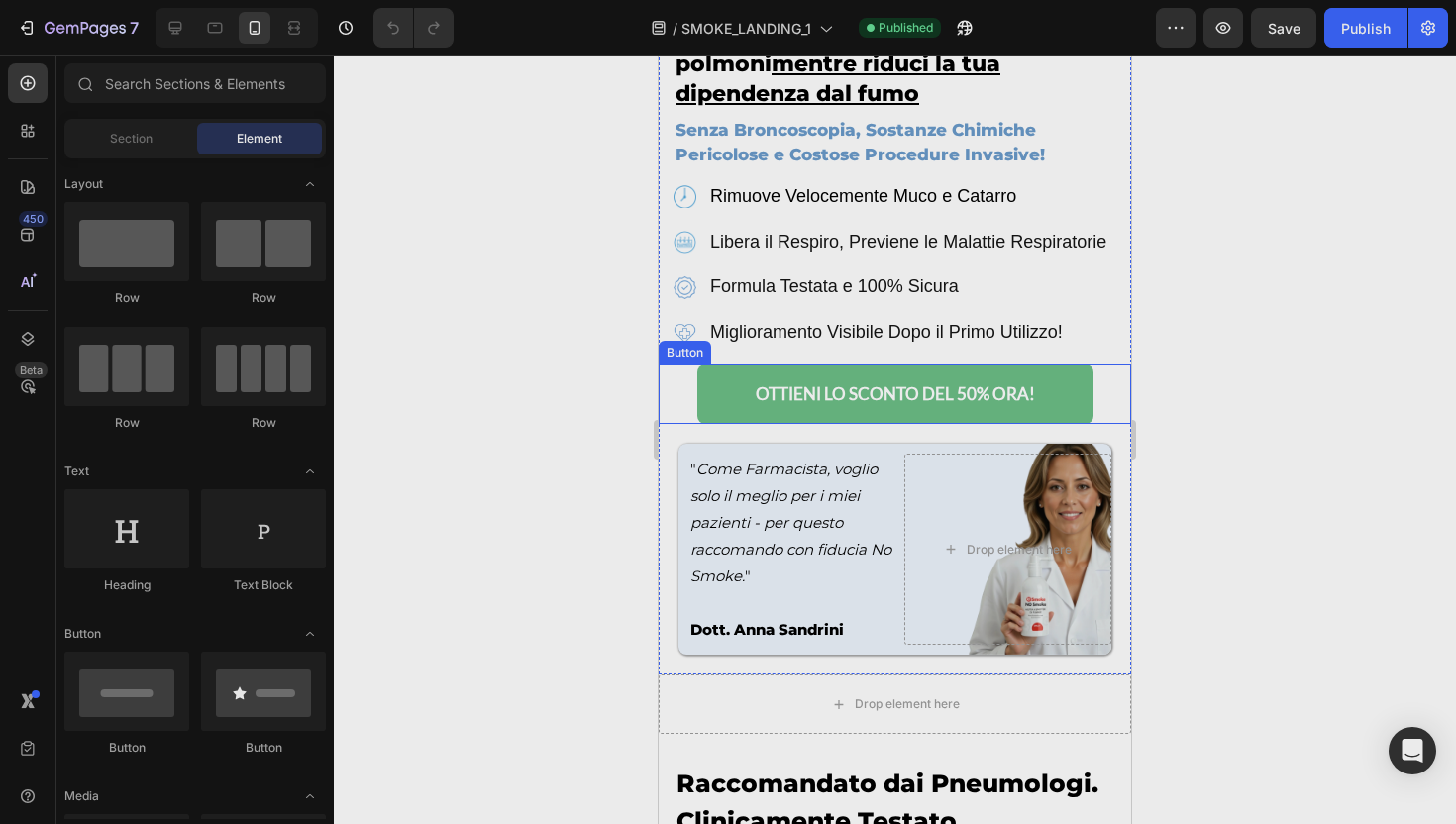 click on "OTTIENI LO SCONTO DEL 50% ORA!" at bounding box center (895, 394) 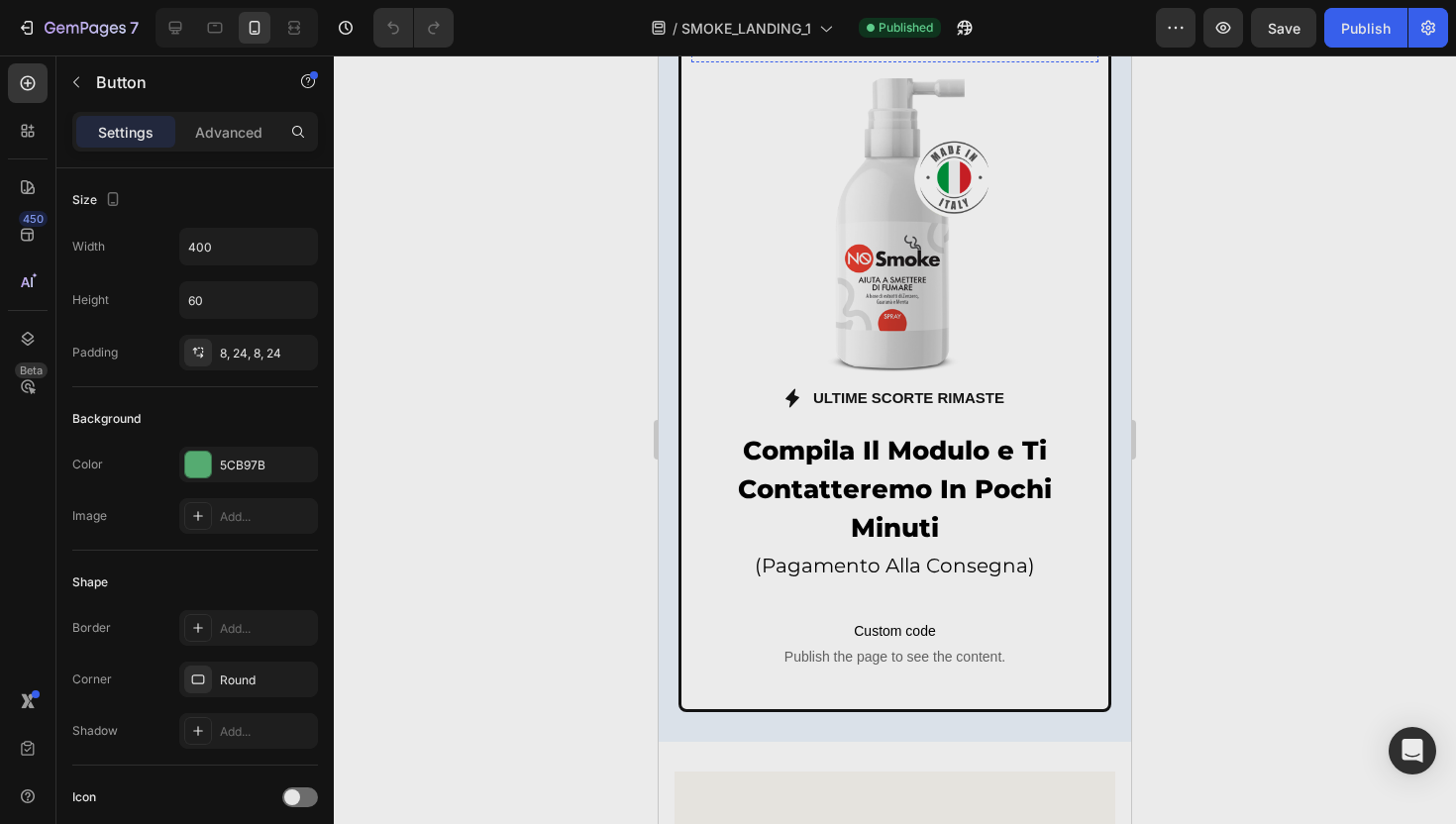 scroll, scrollTop: 10114, scrollLeft: 0, axis: vertical 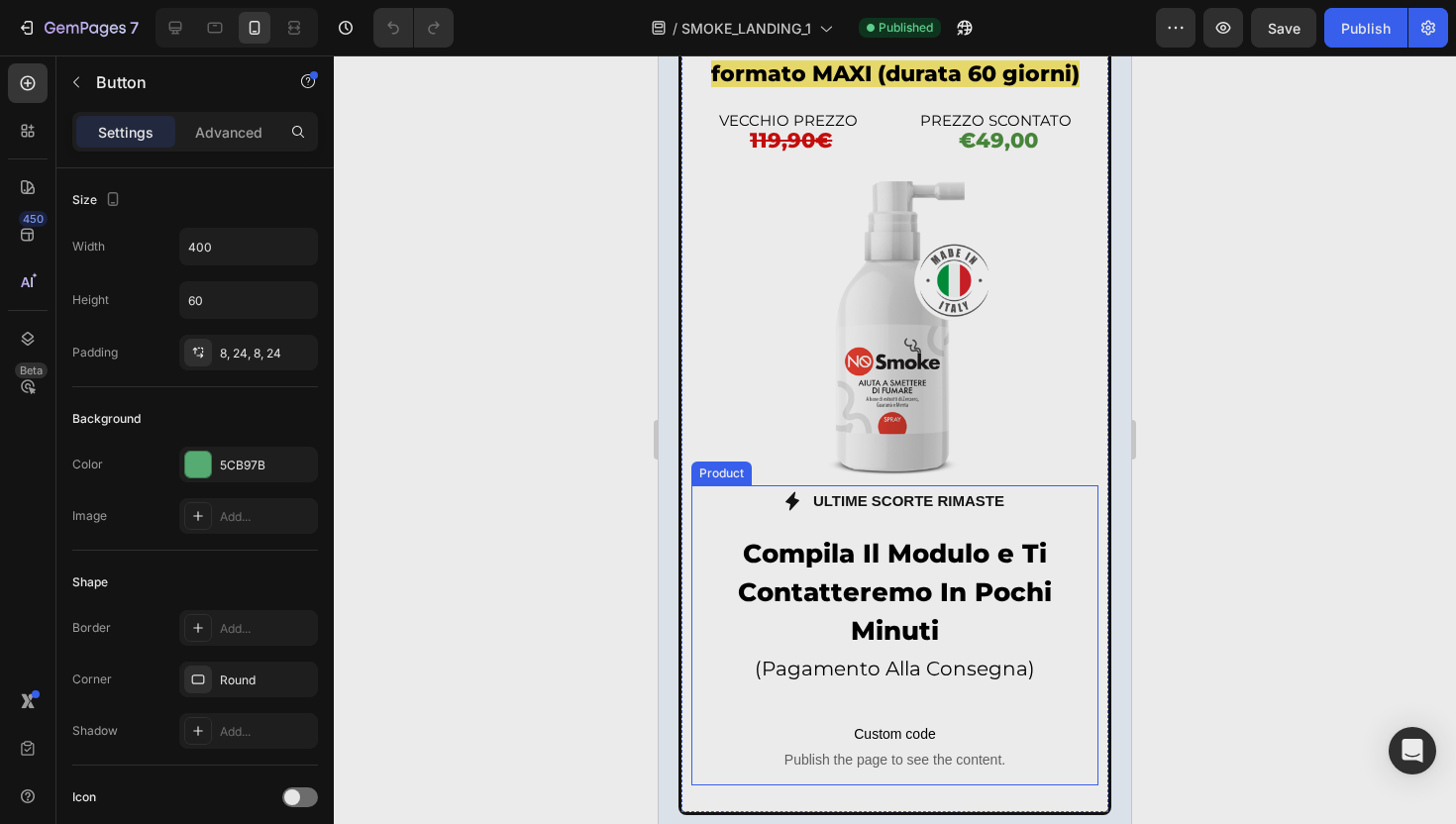 click on "Custom code
Publish the page to see the content." at bounding box center [894, 746] 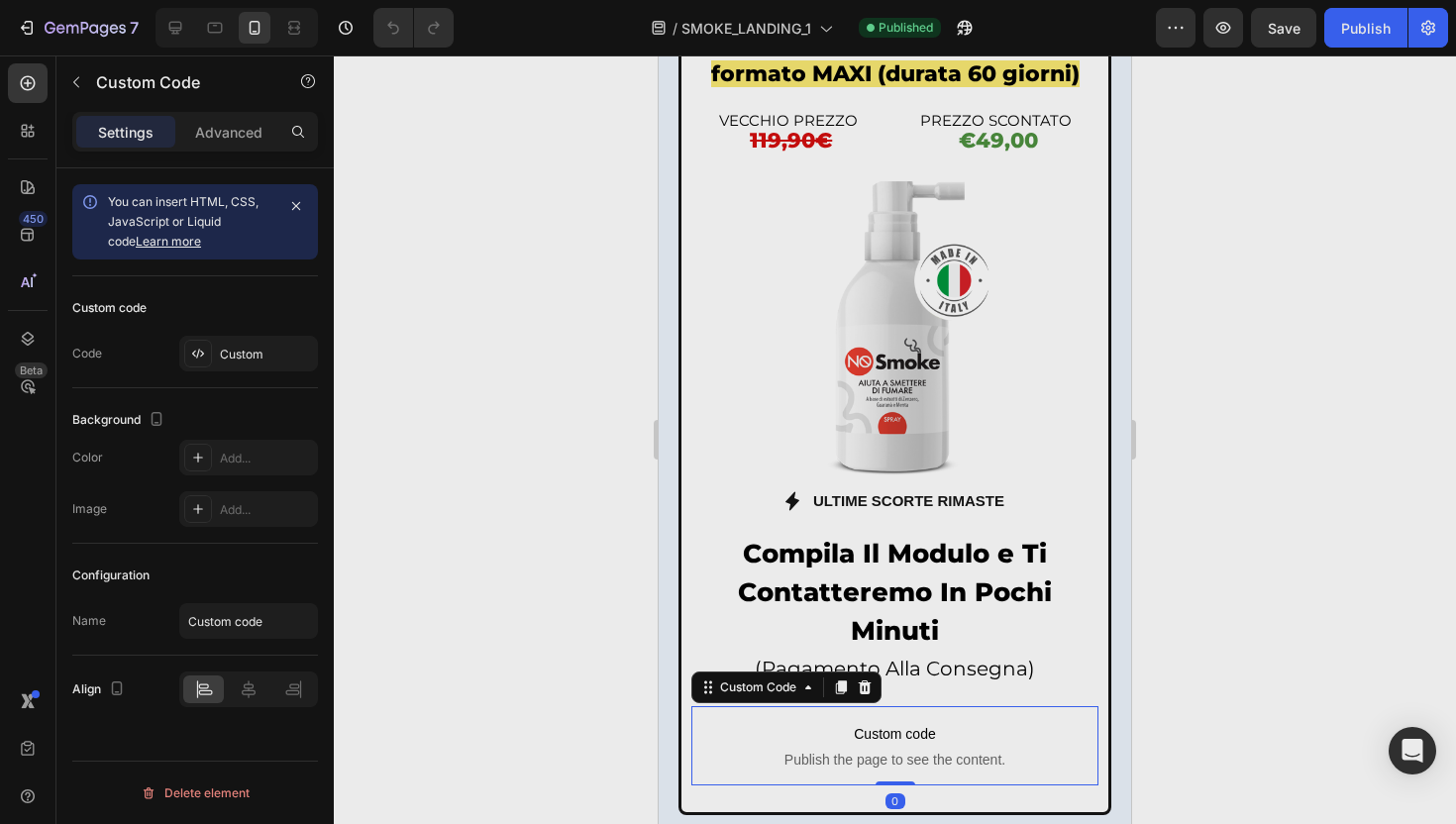 click on "Custom code Code Custom" 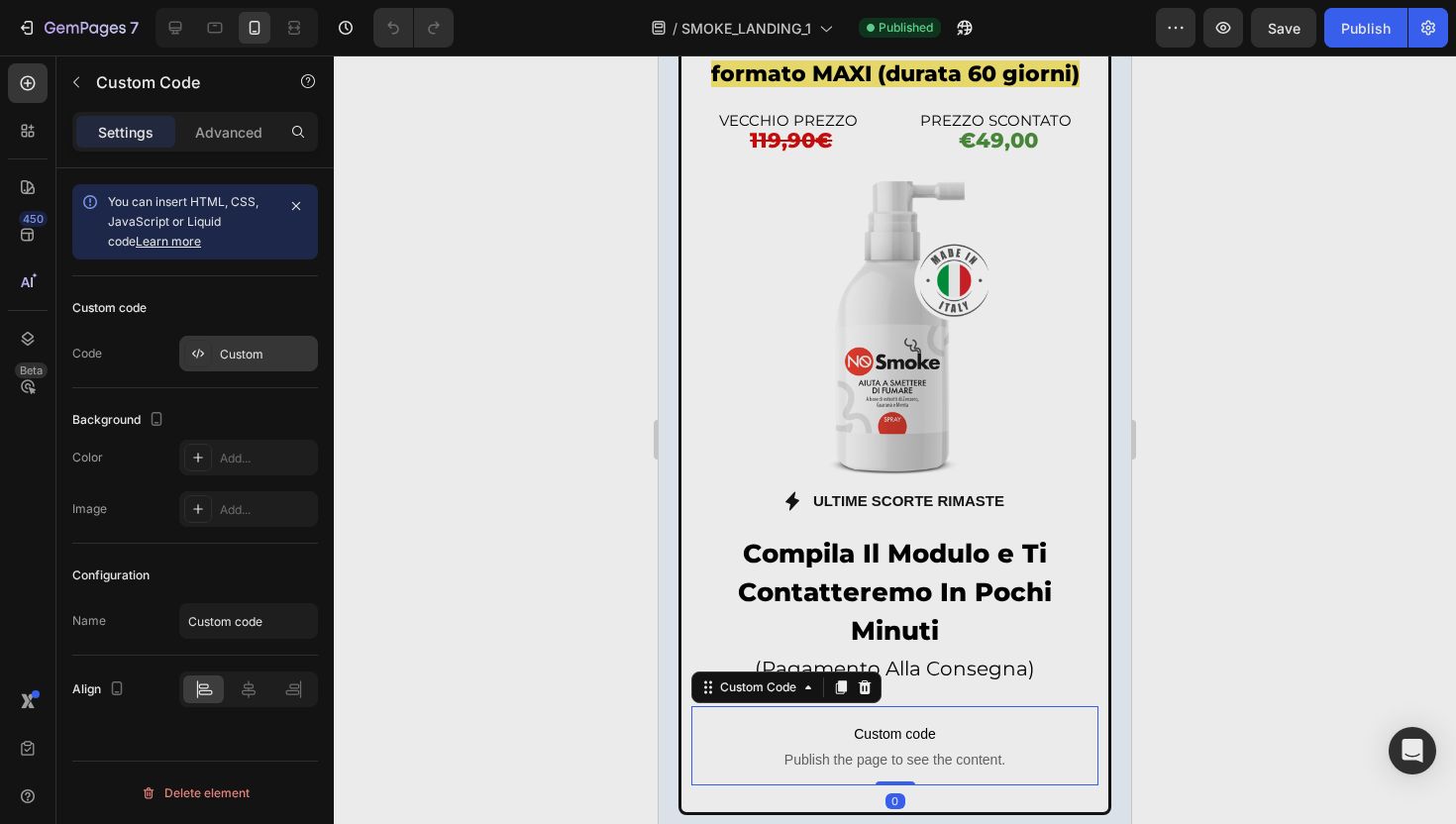 click on "Custom" at bounding box center (266, 355) 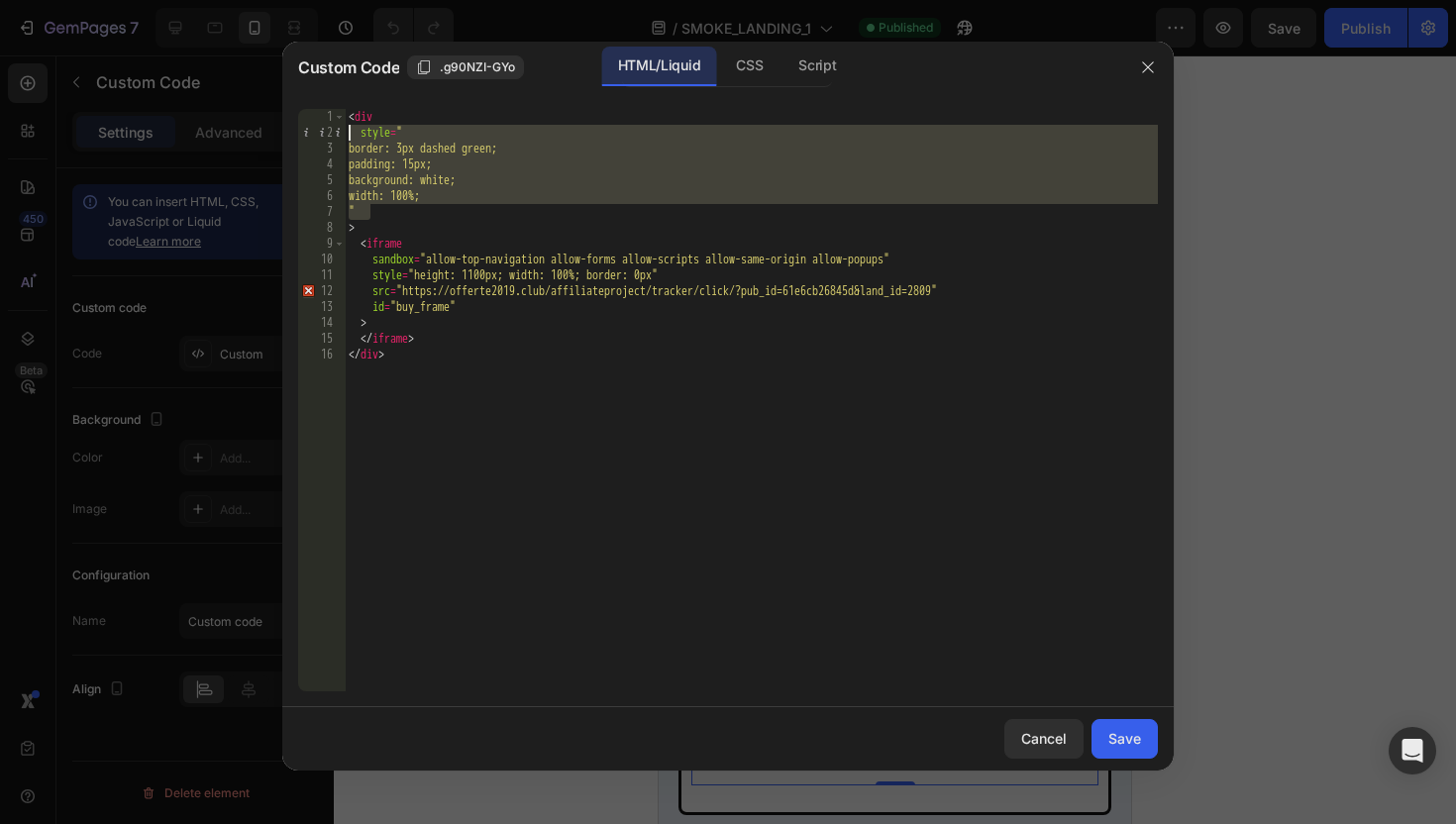 drag, startPoint x: 478, startPoint y: 213, endPoint x: 349, endPoint y: 137, distance: 149.72308 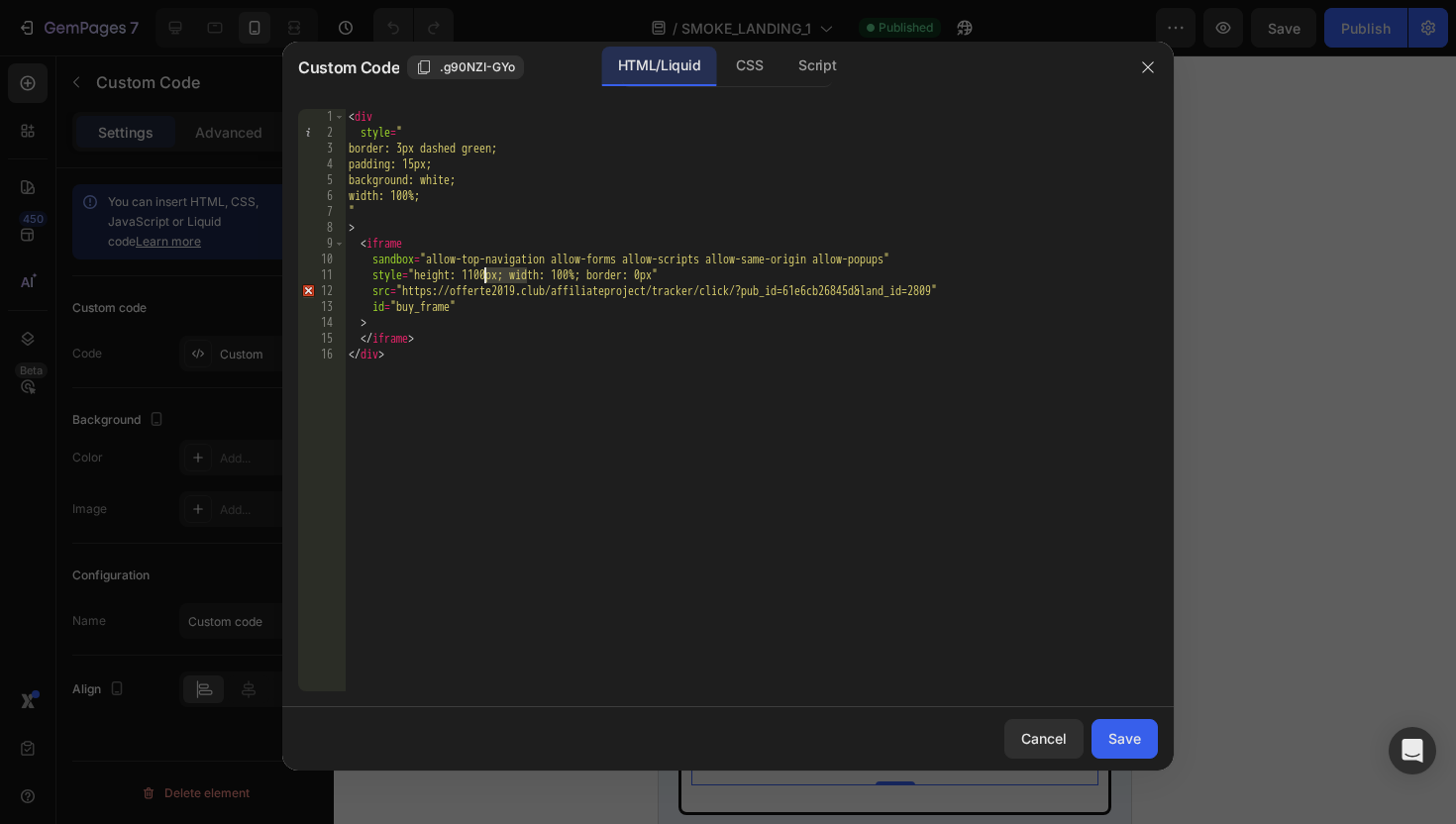 drag, startPoint x: 527, startPoint y: 273, endPoint x: 485, endPoint y: 270, distance: 42.107007 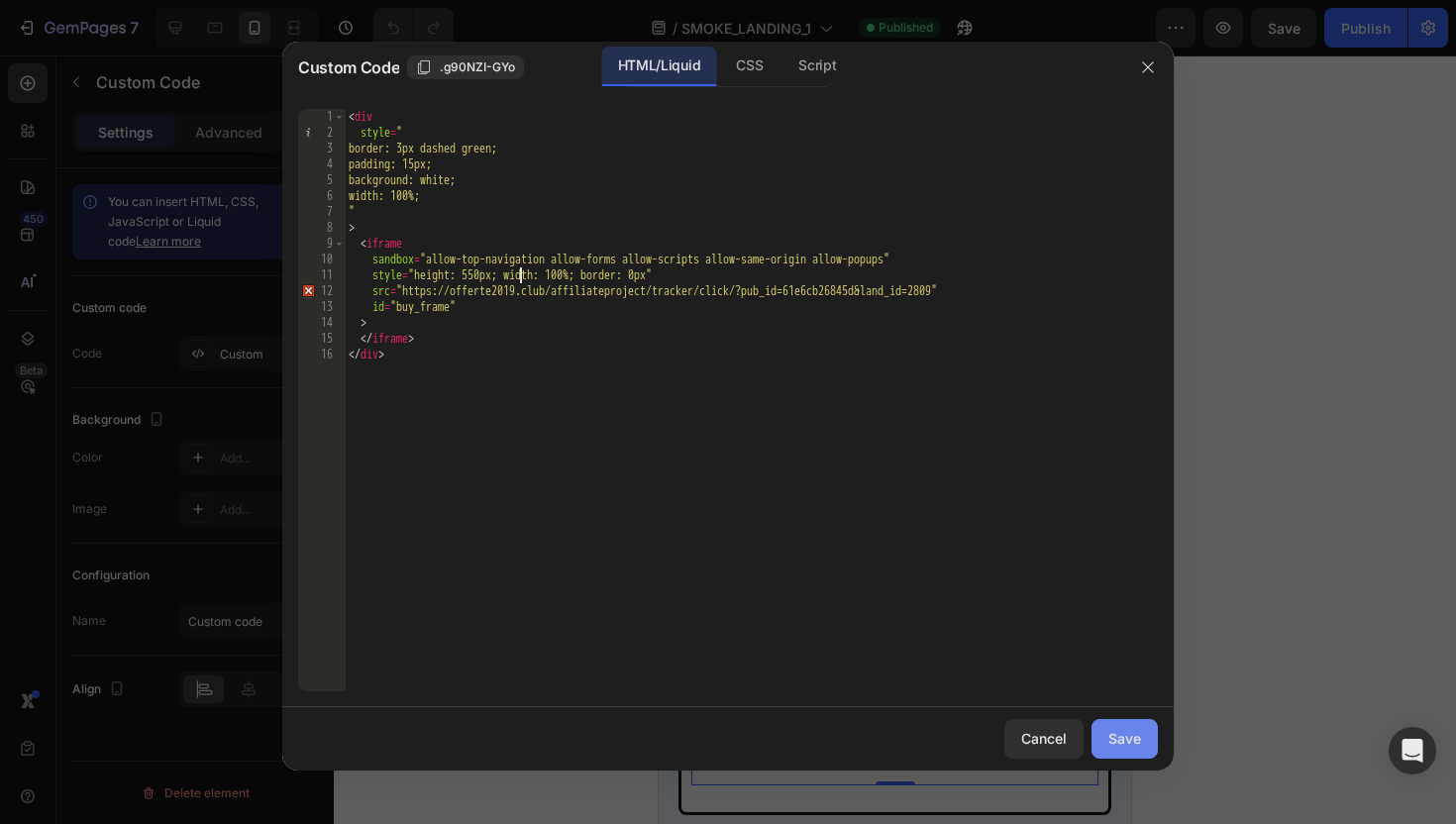 click on "Save" 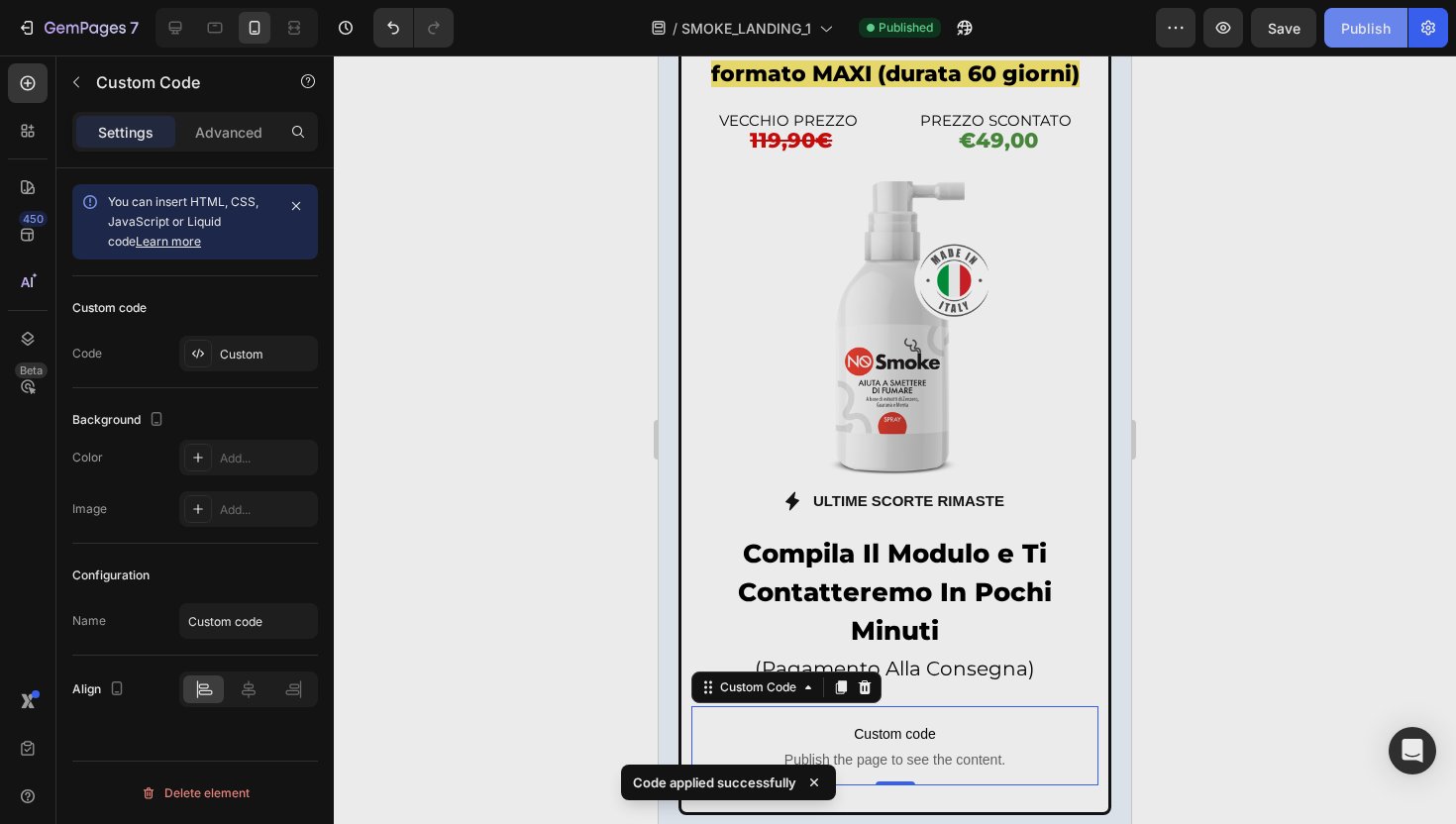 click on "Publish" at bounding box center [1366, 28] 